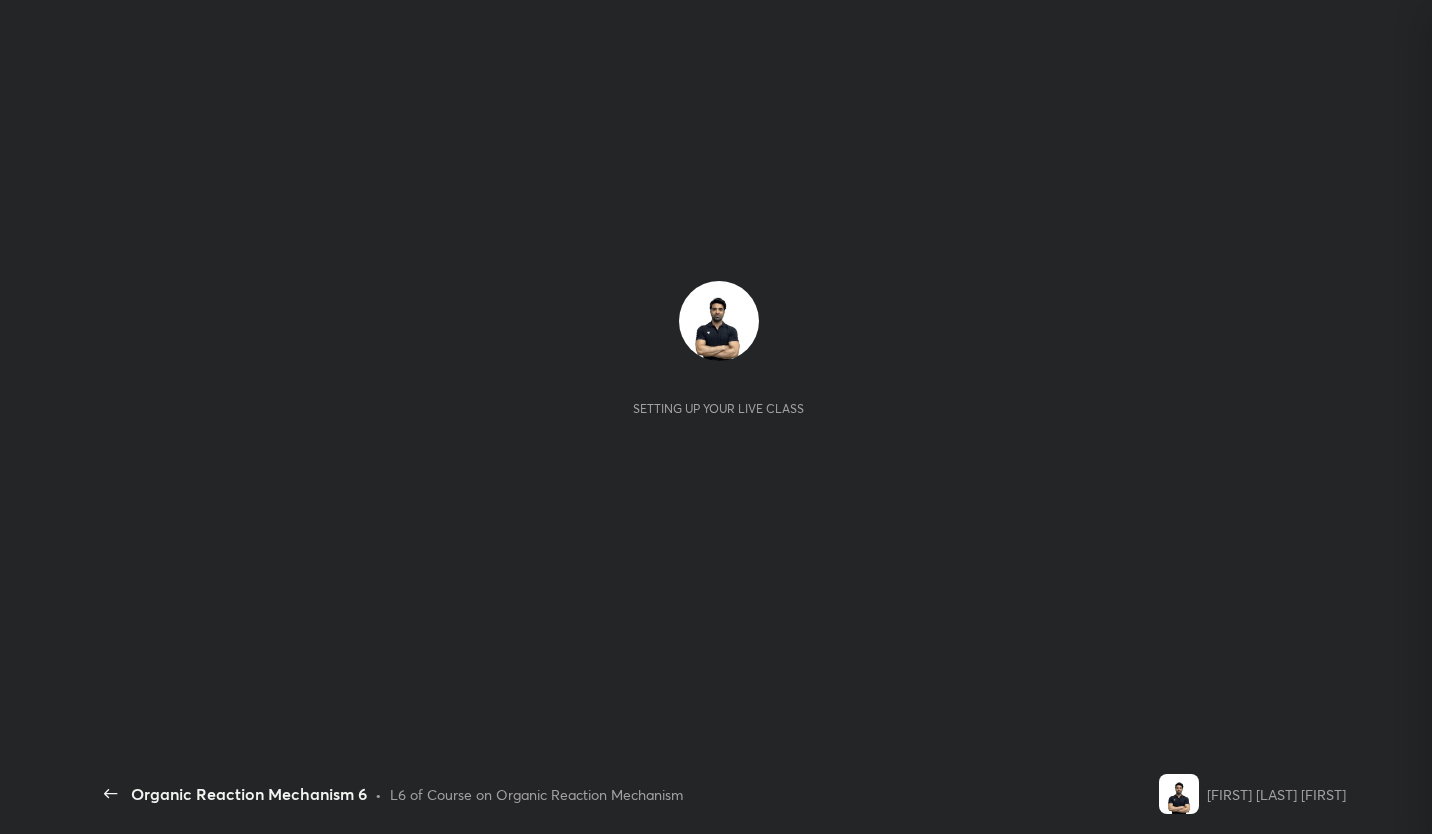 scroll, scrollTop: 0, scrollLeft: 0, axis: both 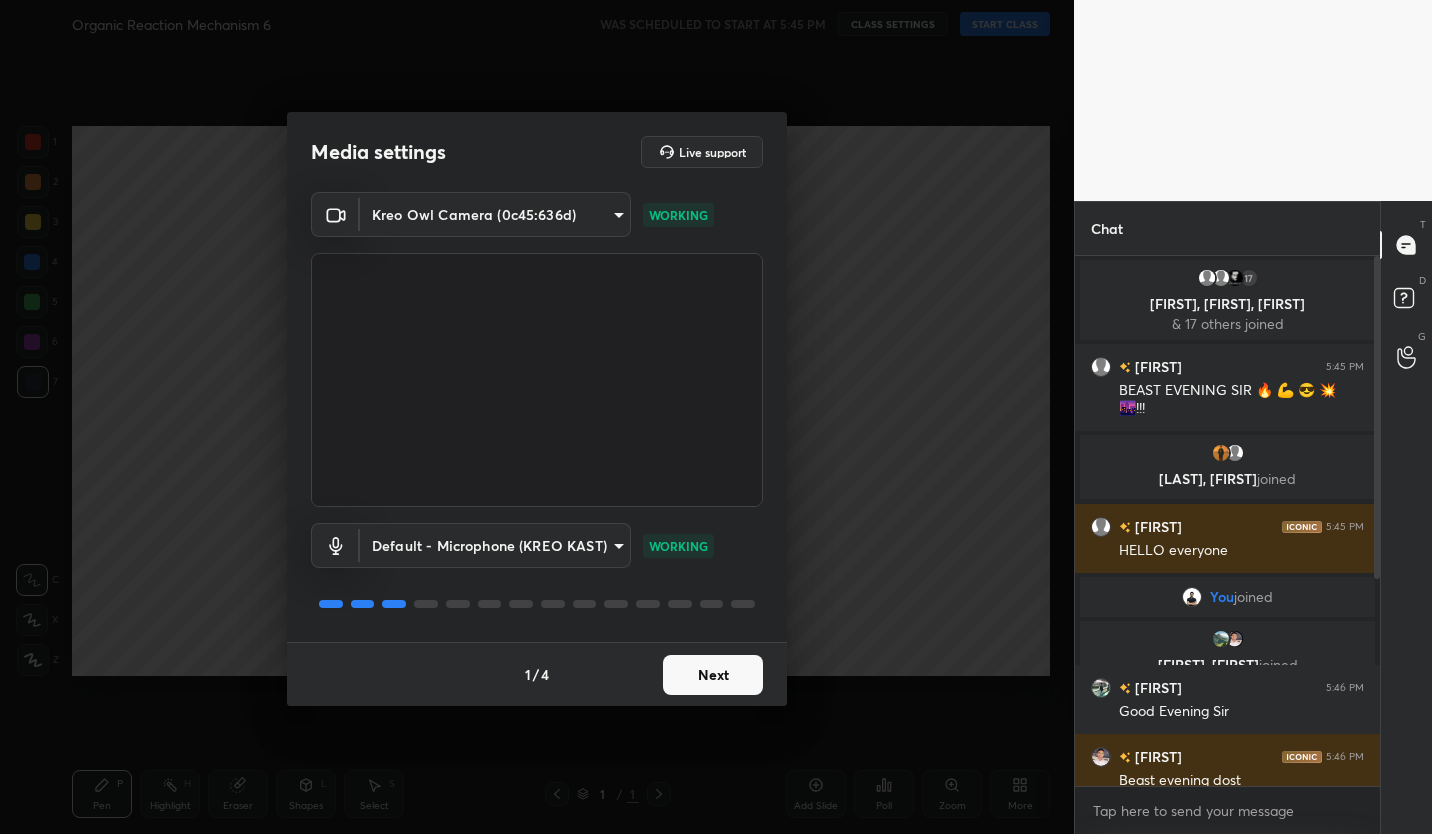 click on "Next" at bounding box center (713, 675) 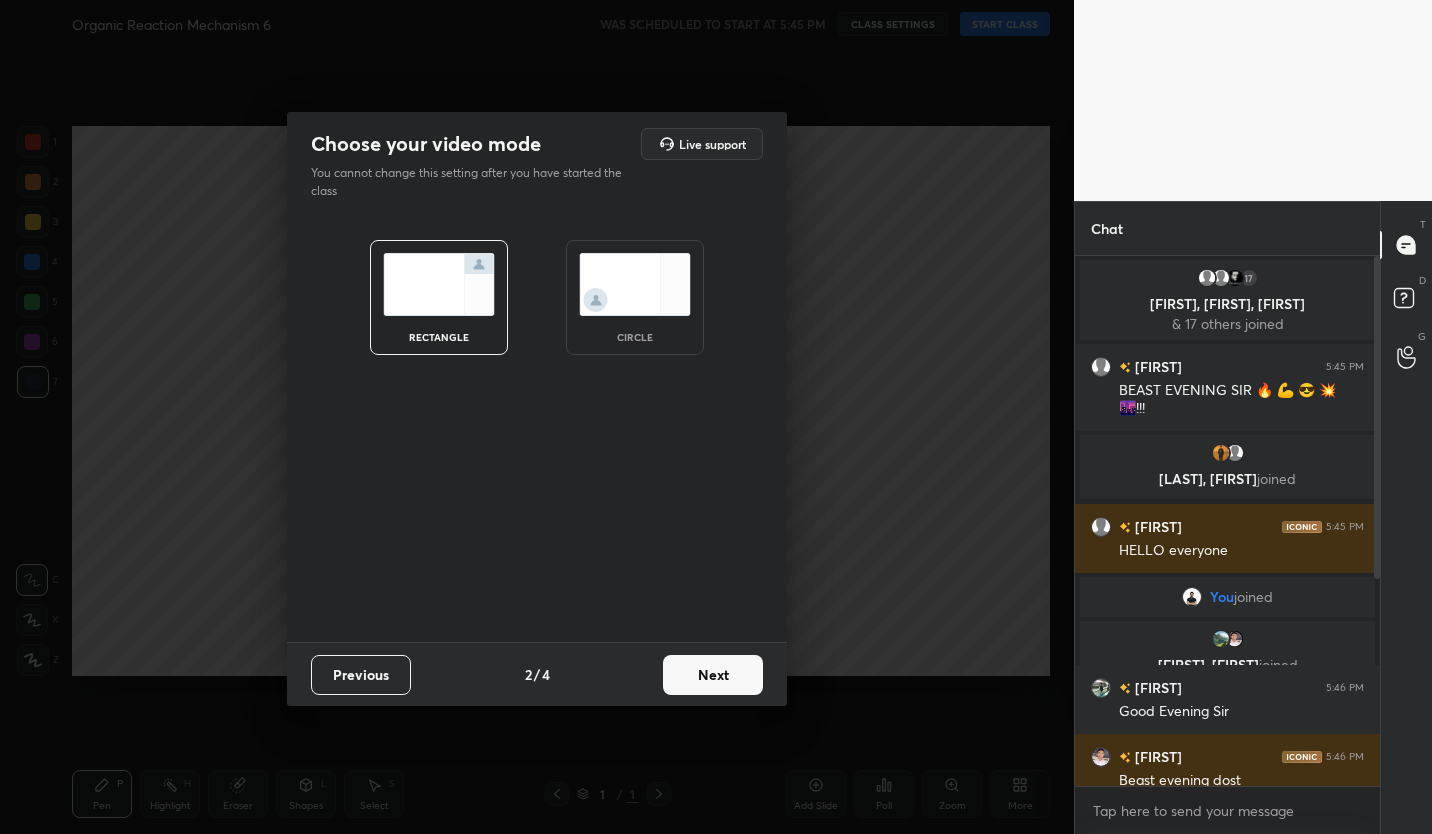 click on "Next" at bounding box center [713, 675] 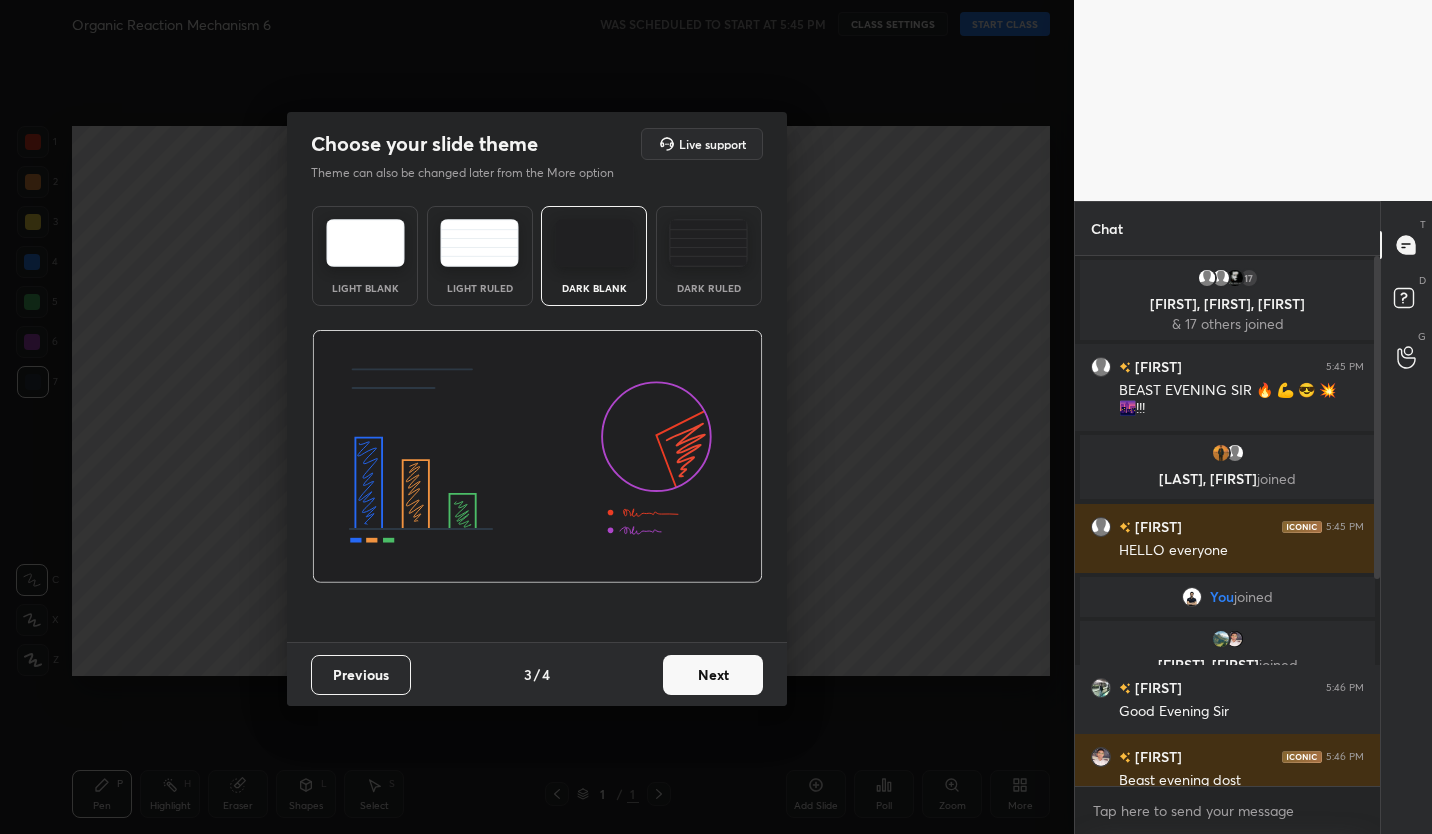 click on "Next" at bounding box center [713, 675] 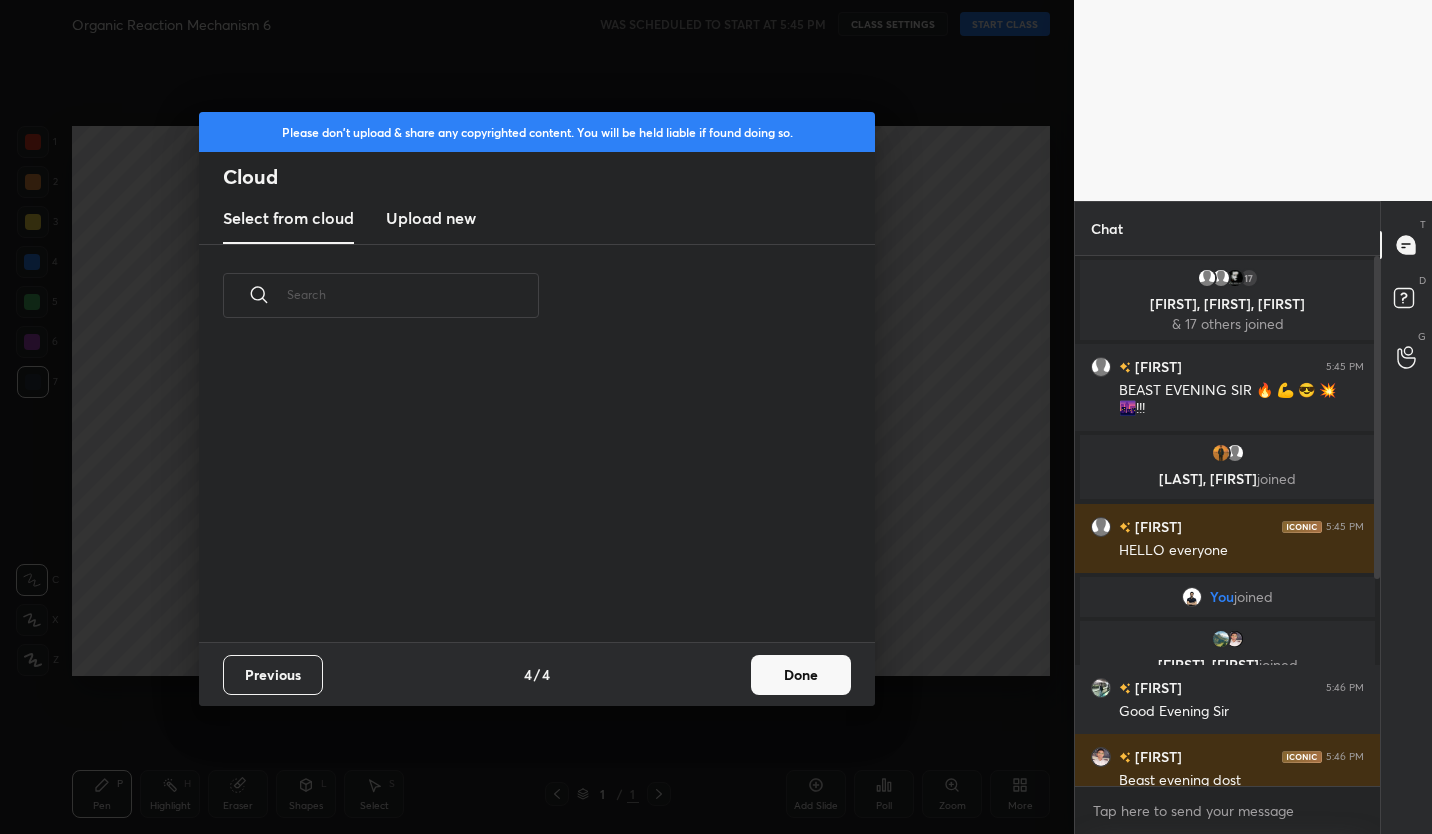 click on "Done" at bounding box center (801, 675) 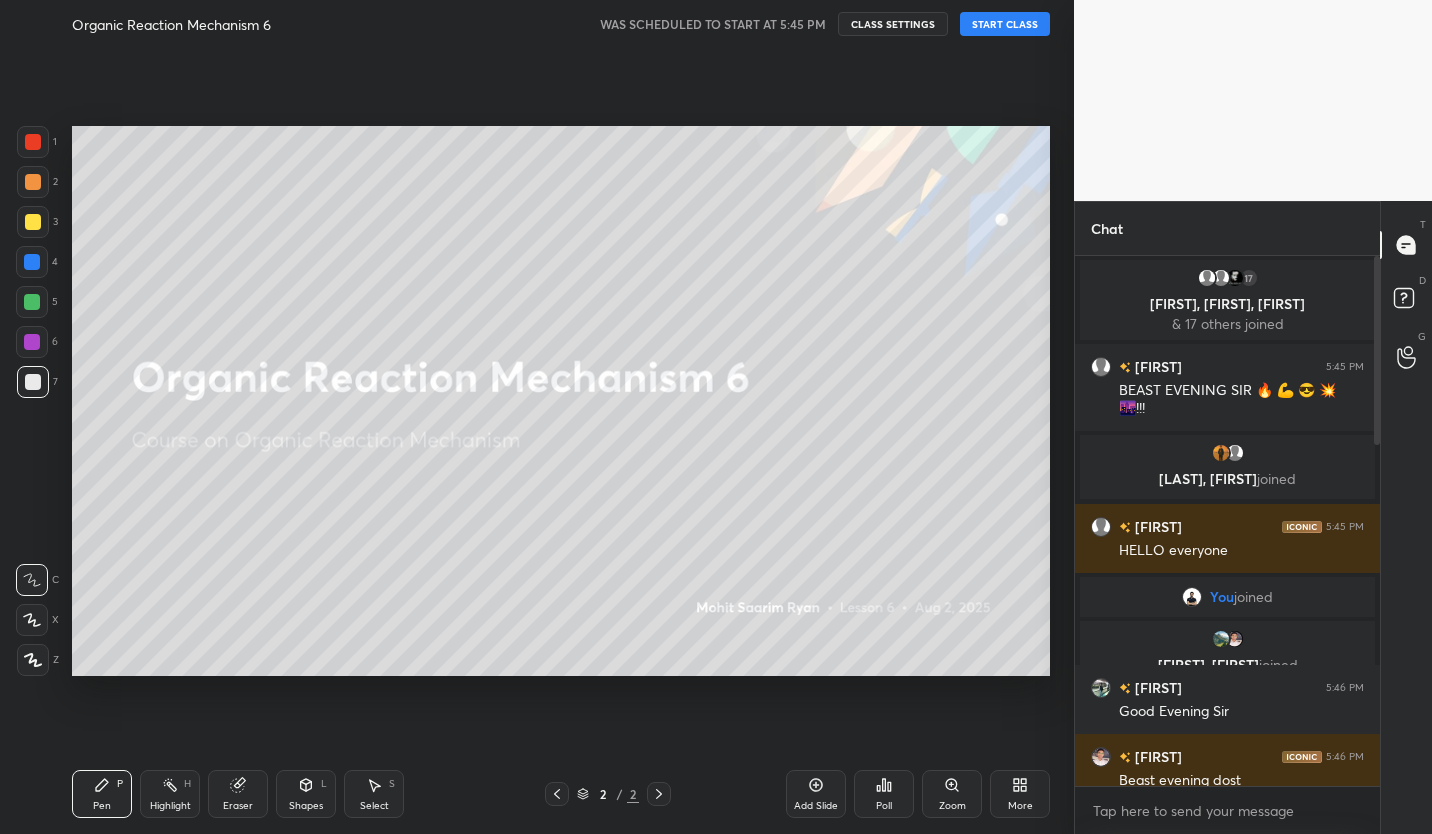 click on "START CLASS" at bounding box center (1005, 24) 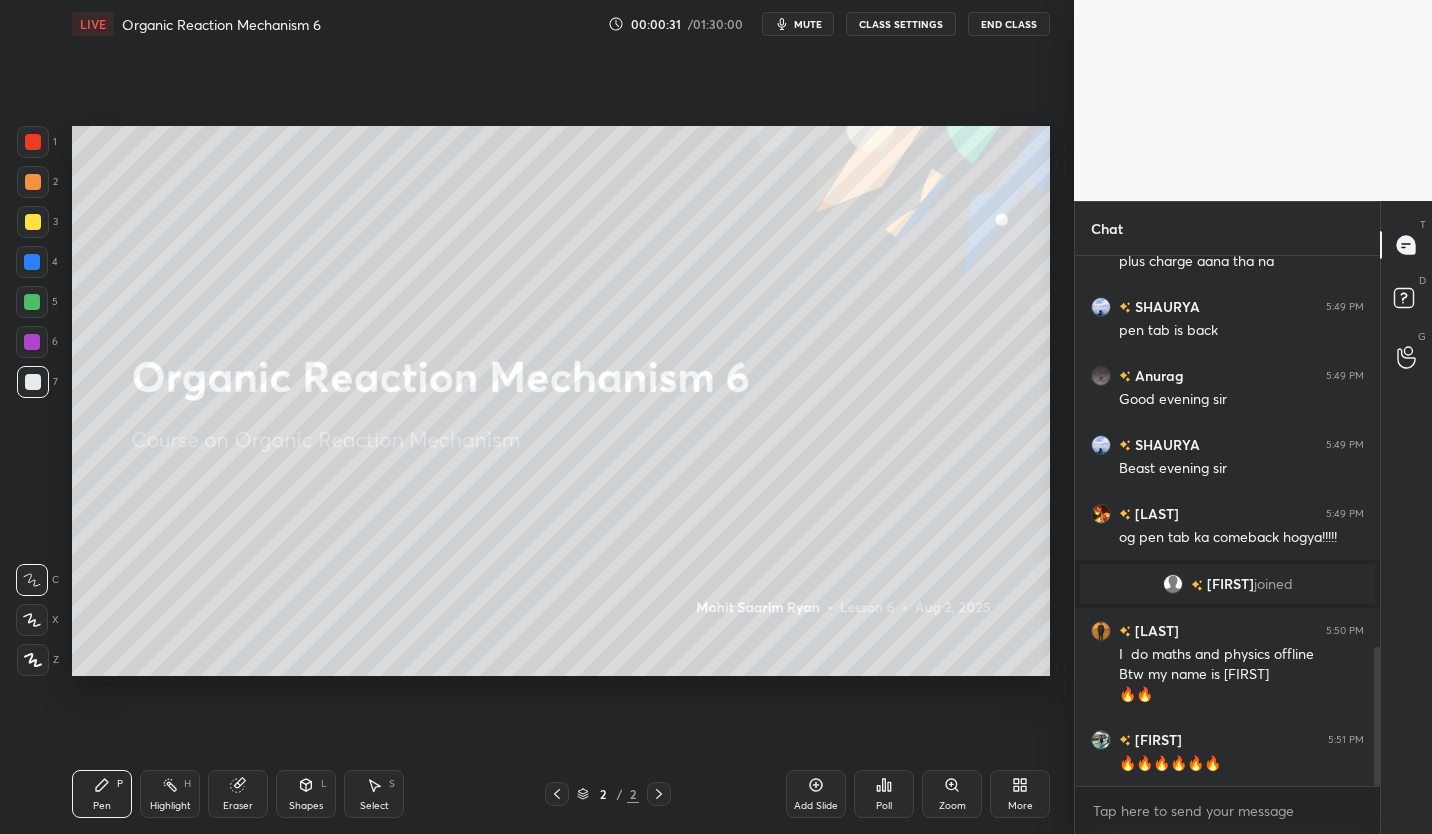 scroll, scrollTop: 1564, scrollLeft: 0, axis: vertical 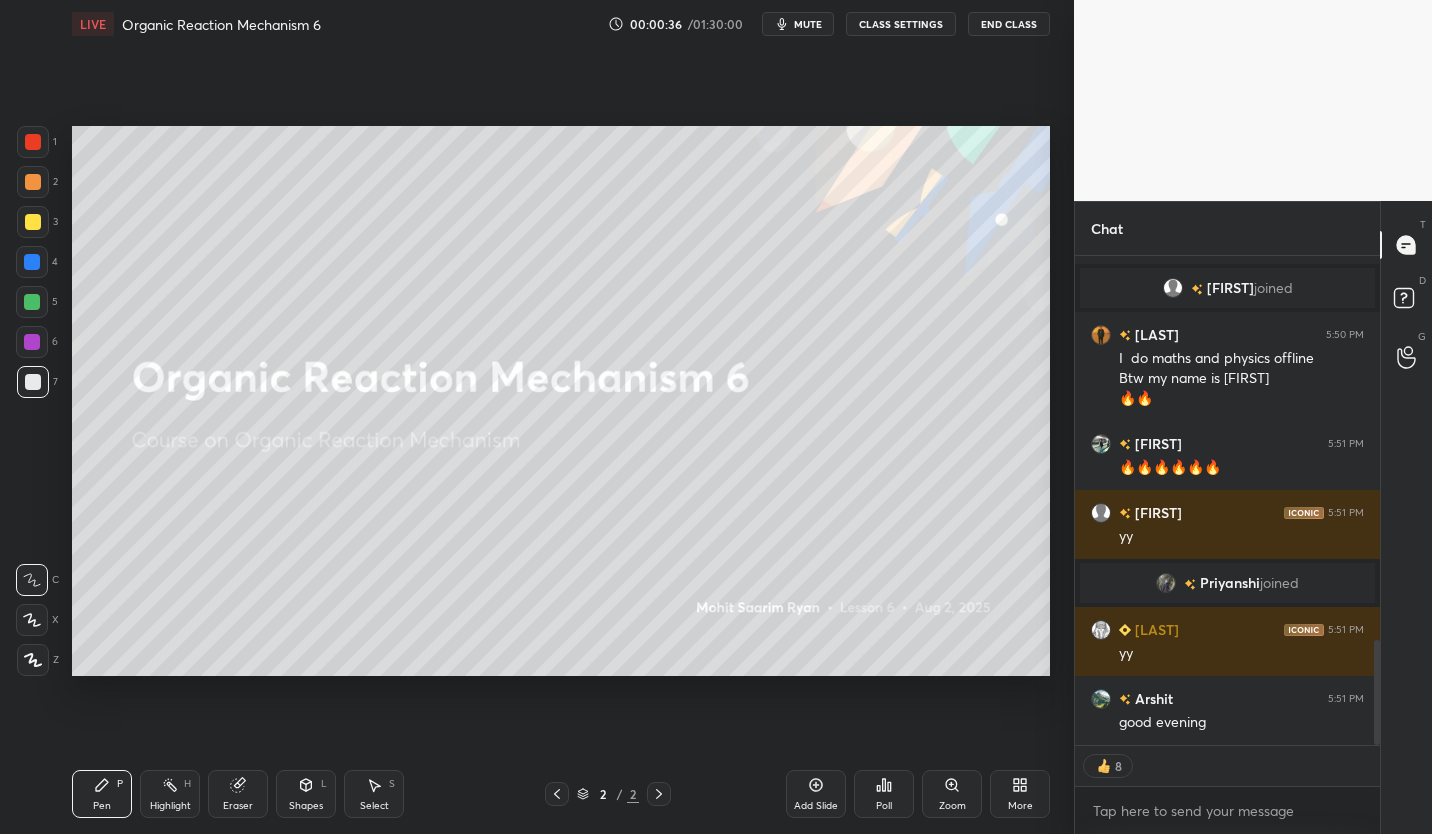 click 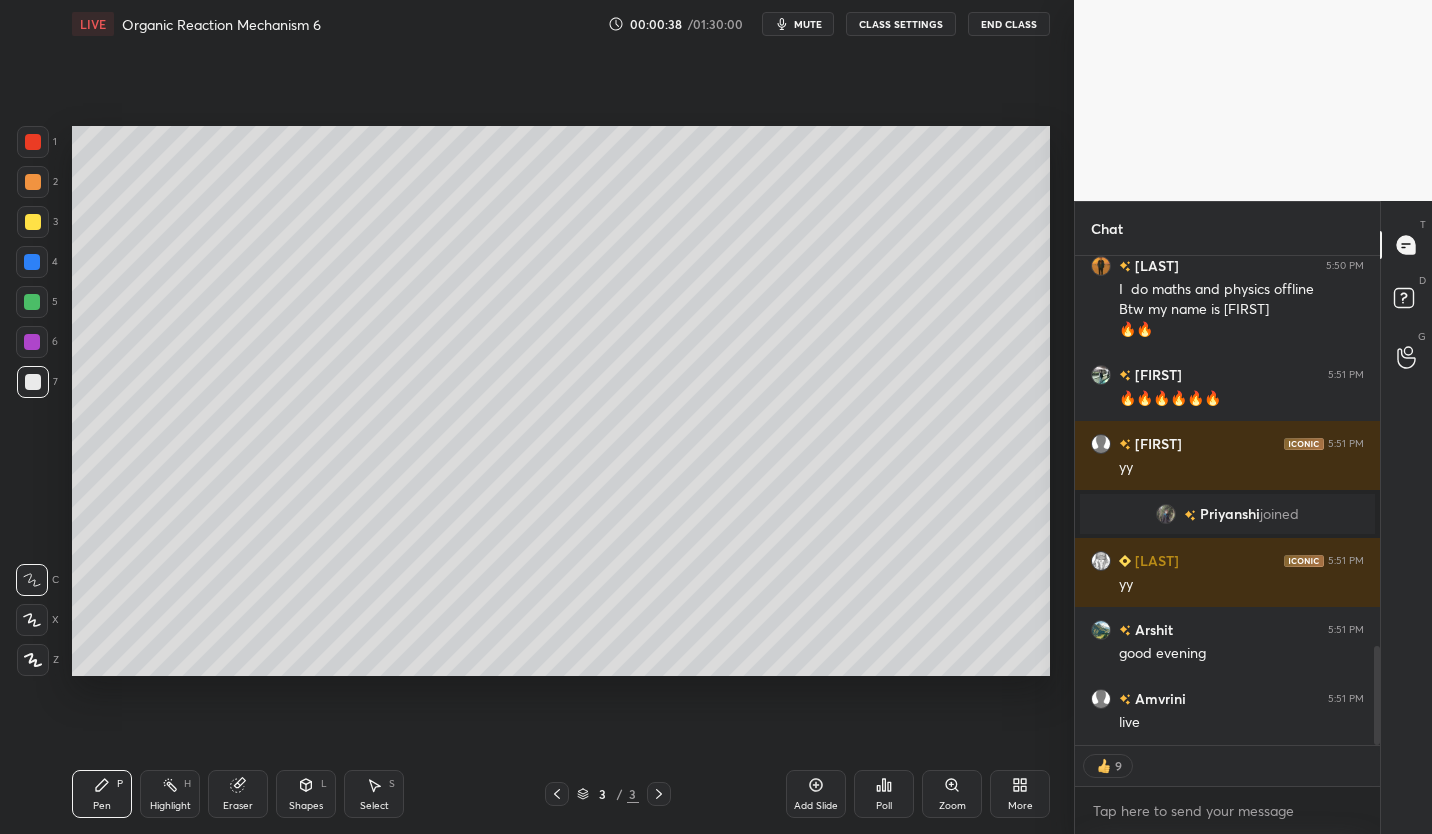 scroll, scrollTop: 1929, scrollLeft: 0, axis: vertical 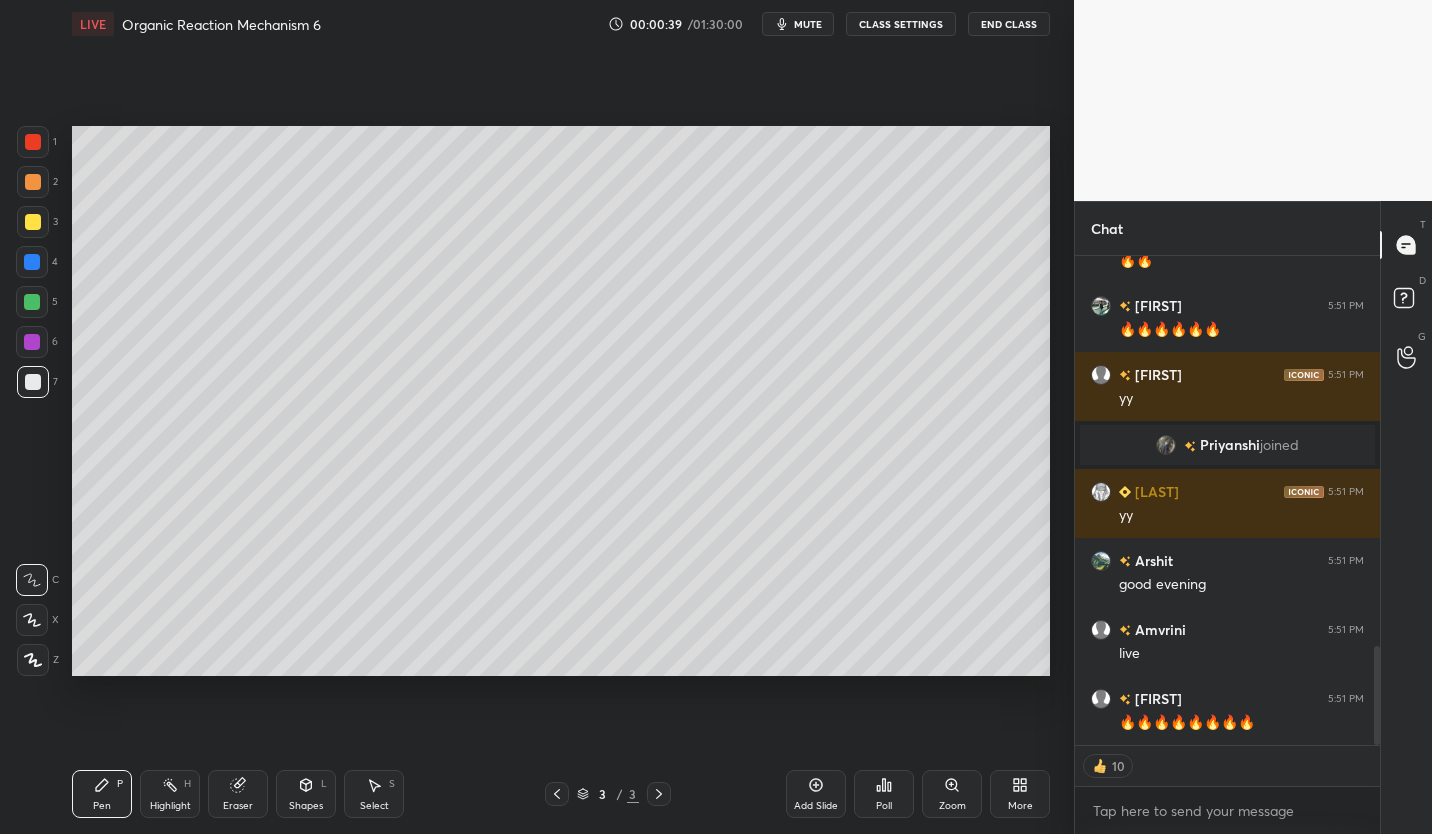 type on "x" 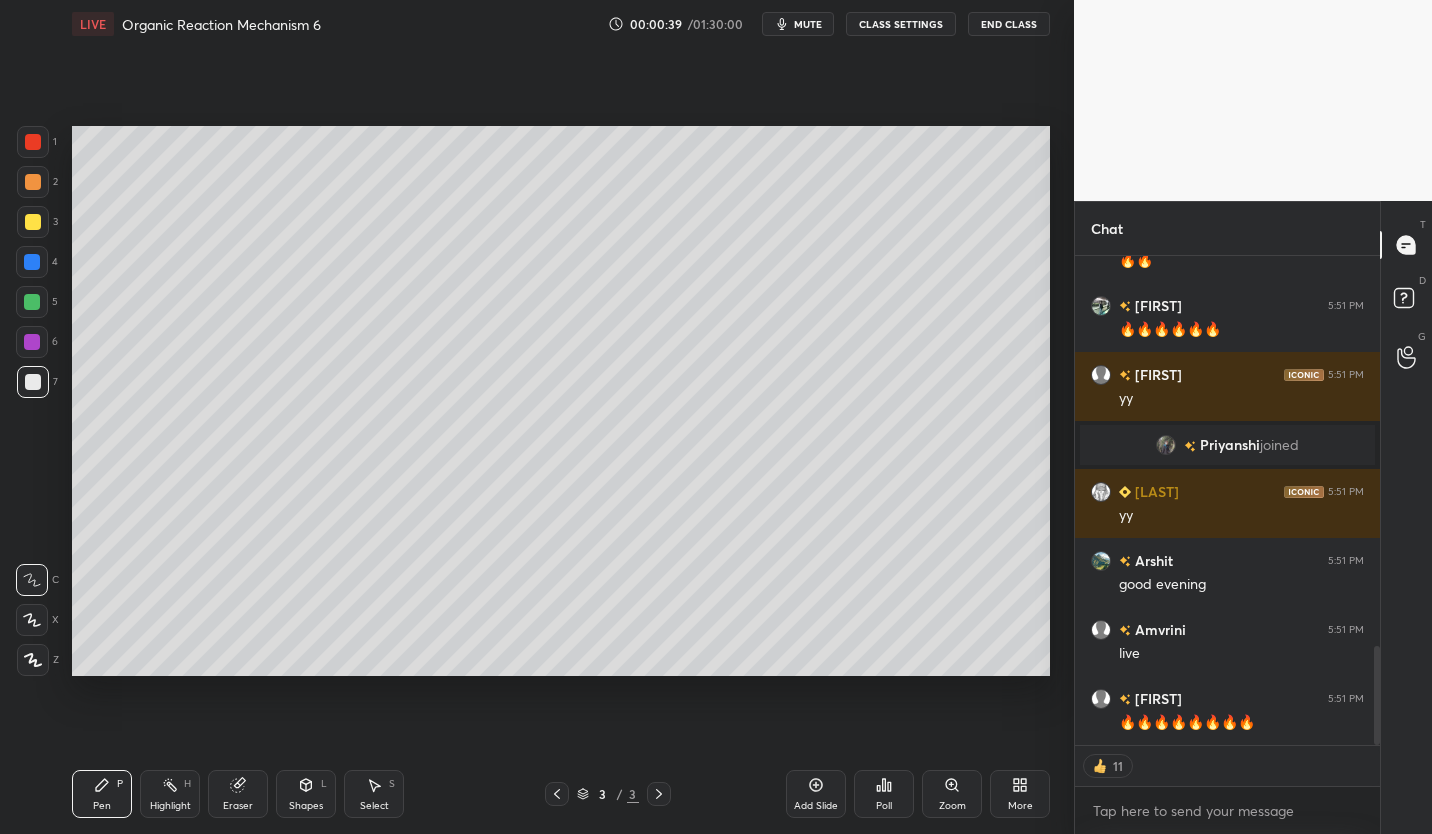 click on "CLASS SETTINGS" at bounding box center [901, 24] 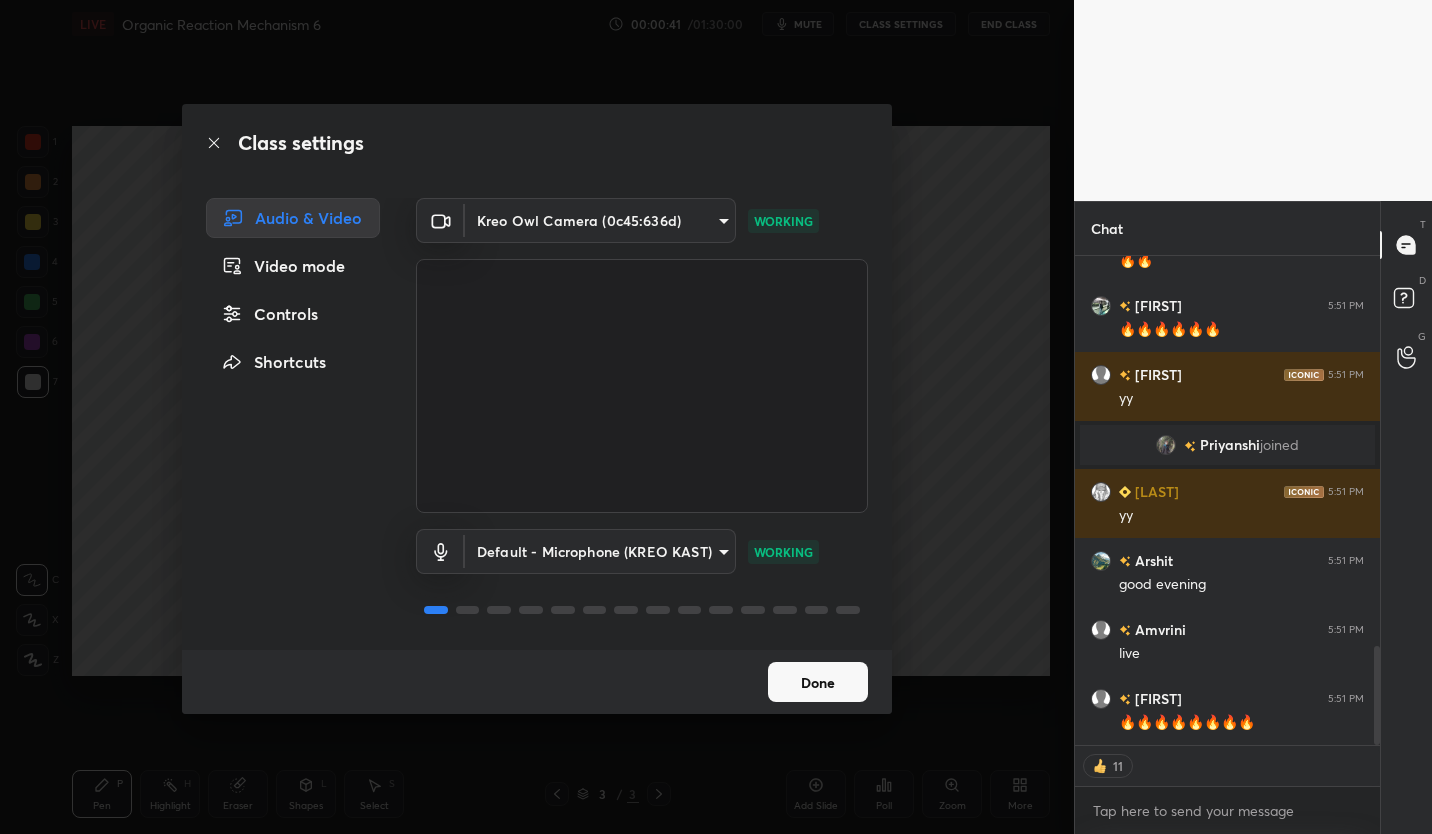 click on "Controls" at bounding box center (293, 314) 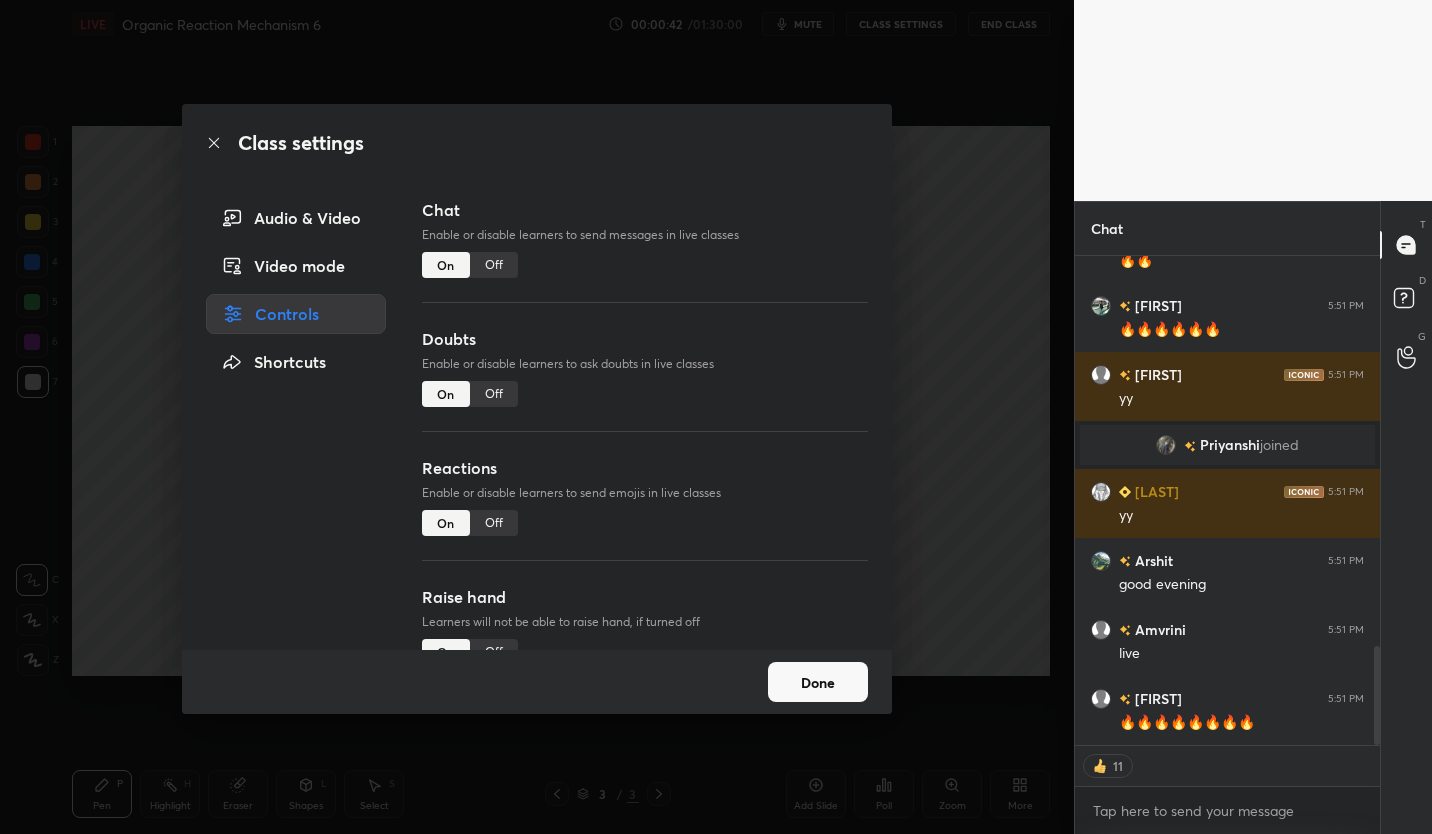 click on "Off" at bounding box center [494, 265] 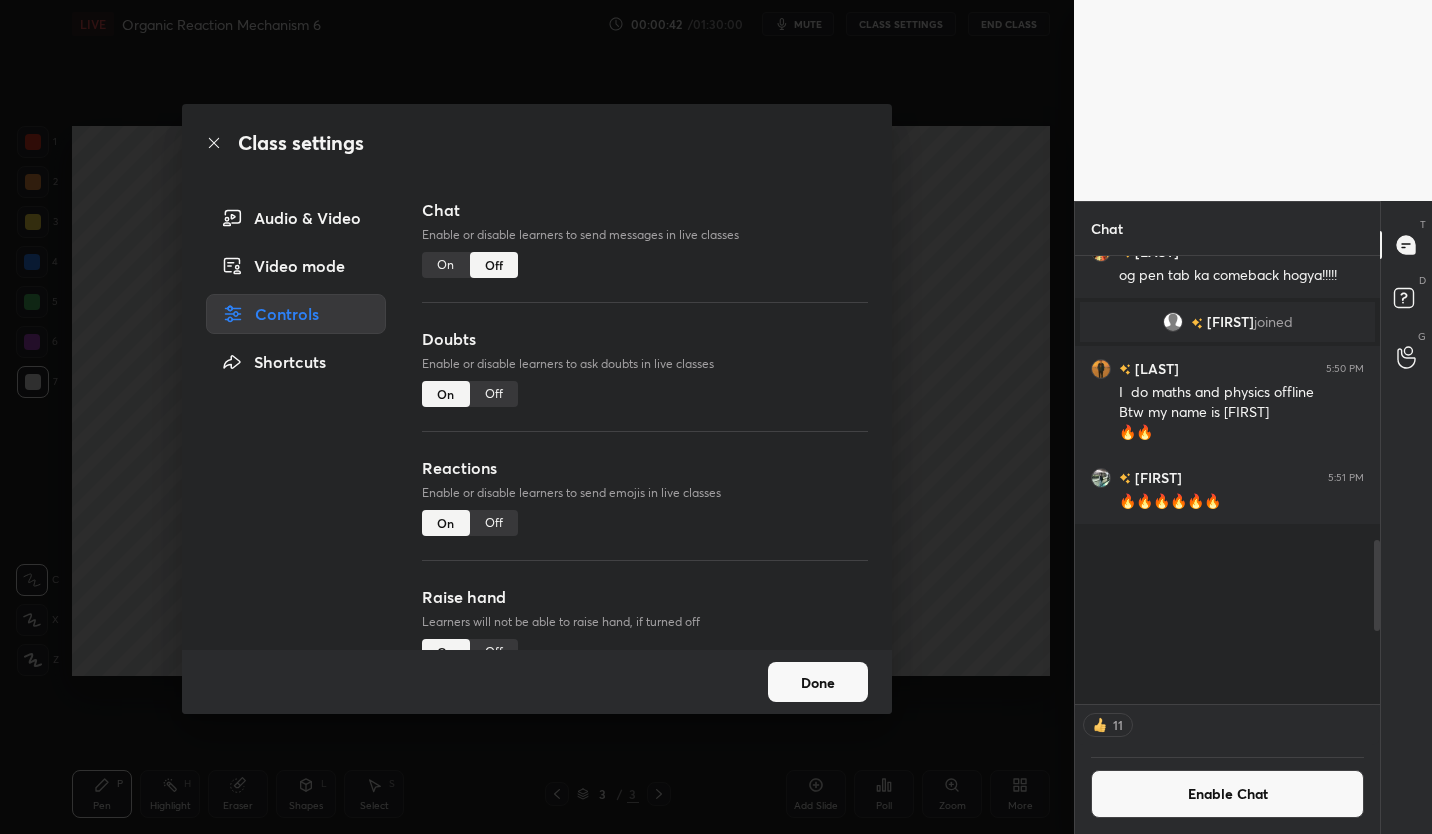 scroll, scrollTop: 1299, scrollLeft: 0, axis: vertical 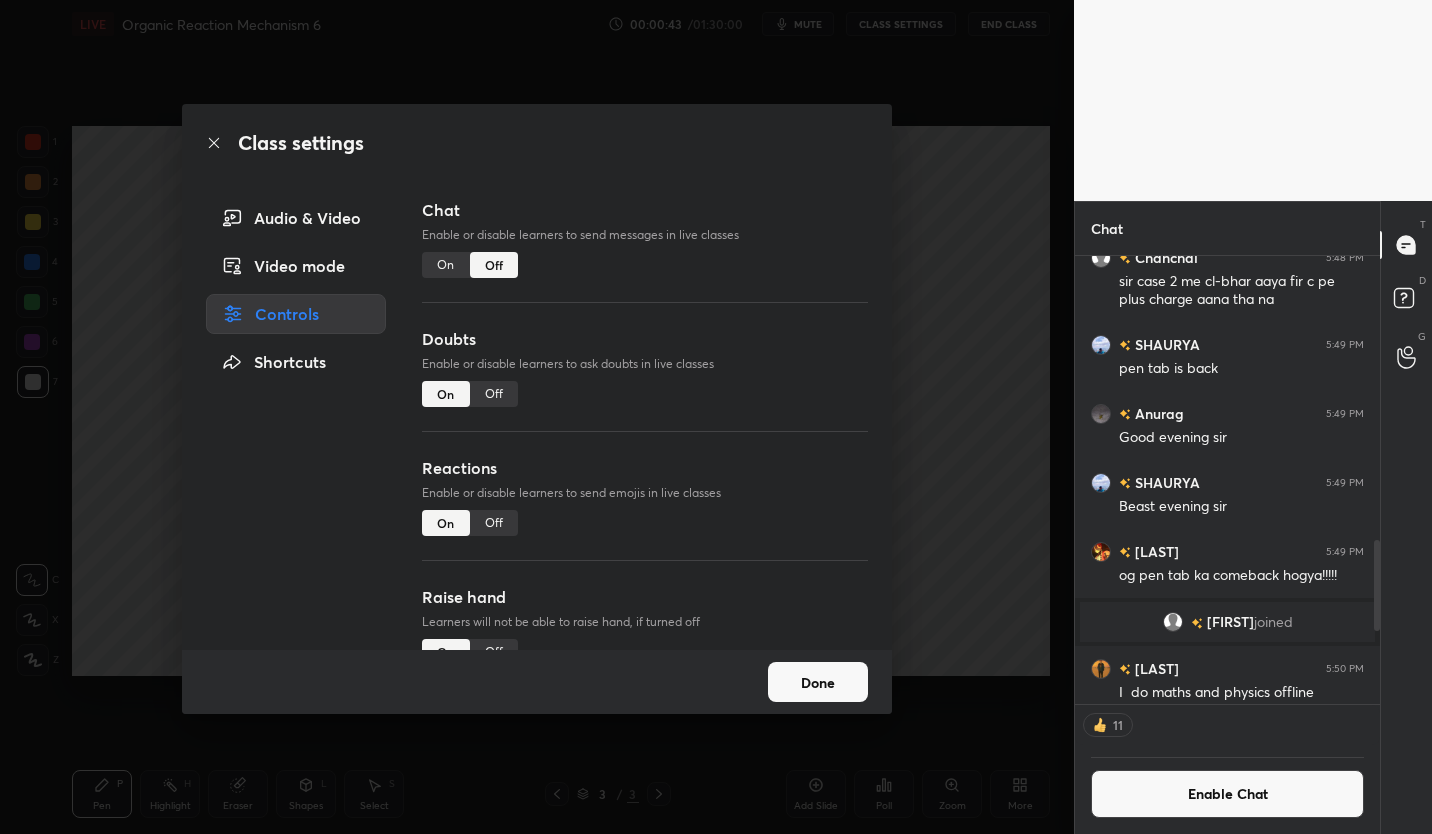 click on "Off" at bounding box center [494, 394] 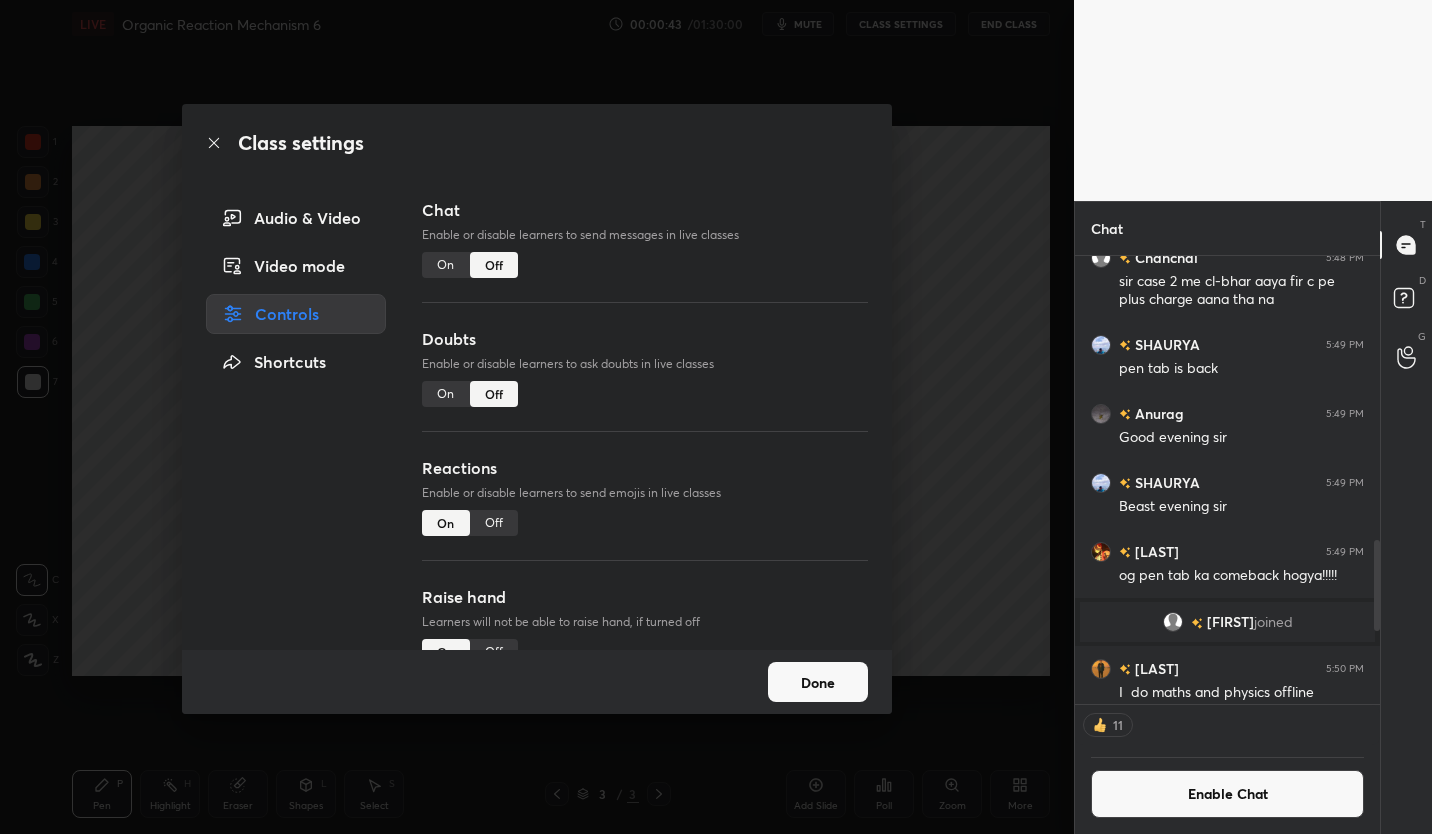 click on "Off" at bounding box center (494, 523) 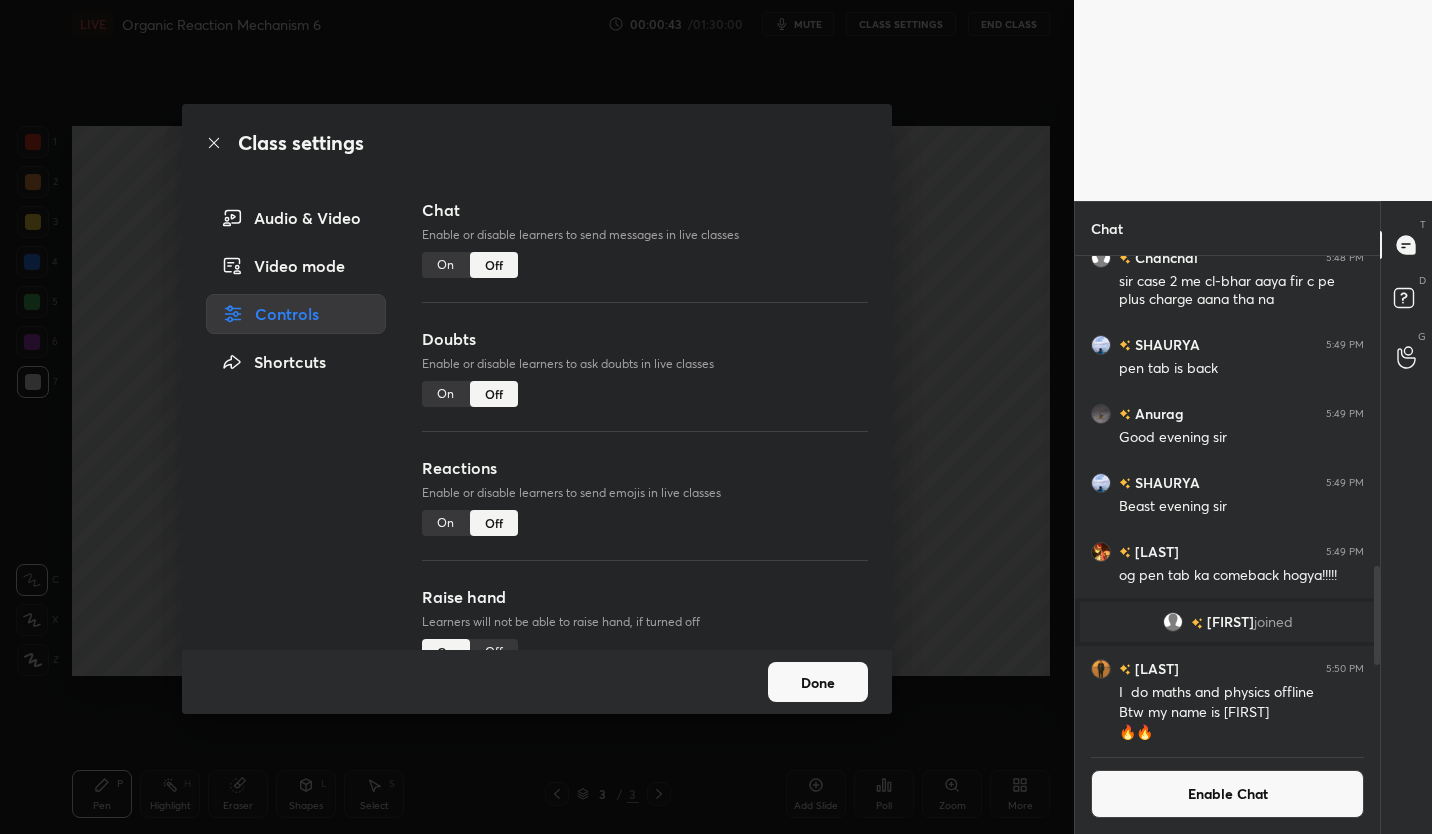 scroll, scrollTop: 7, scrollLeft: 7, axis: both 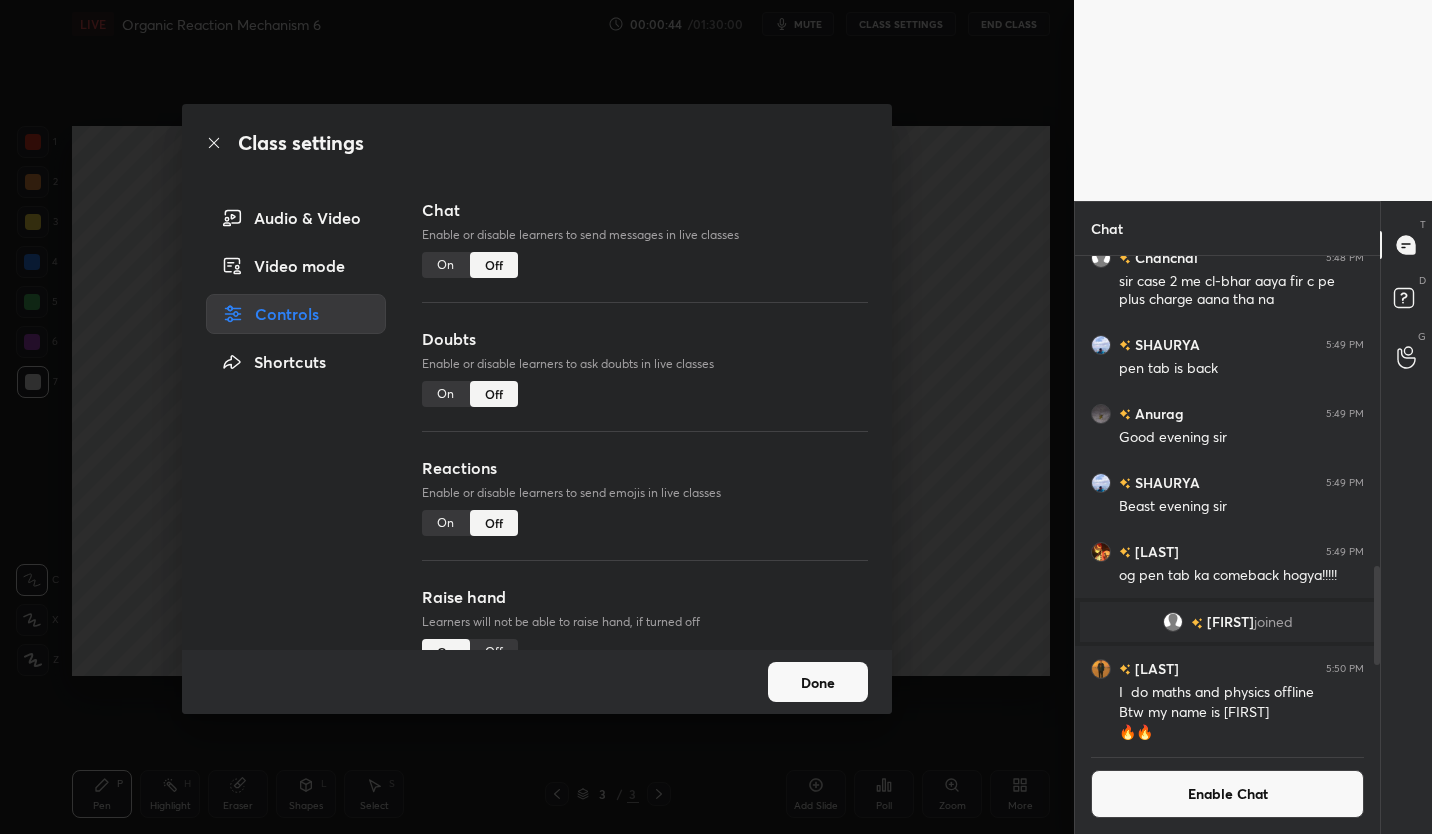 click on "Done" at bounding box center (818, 682) 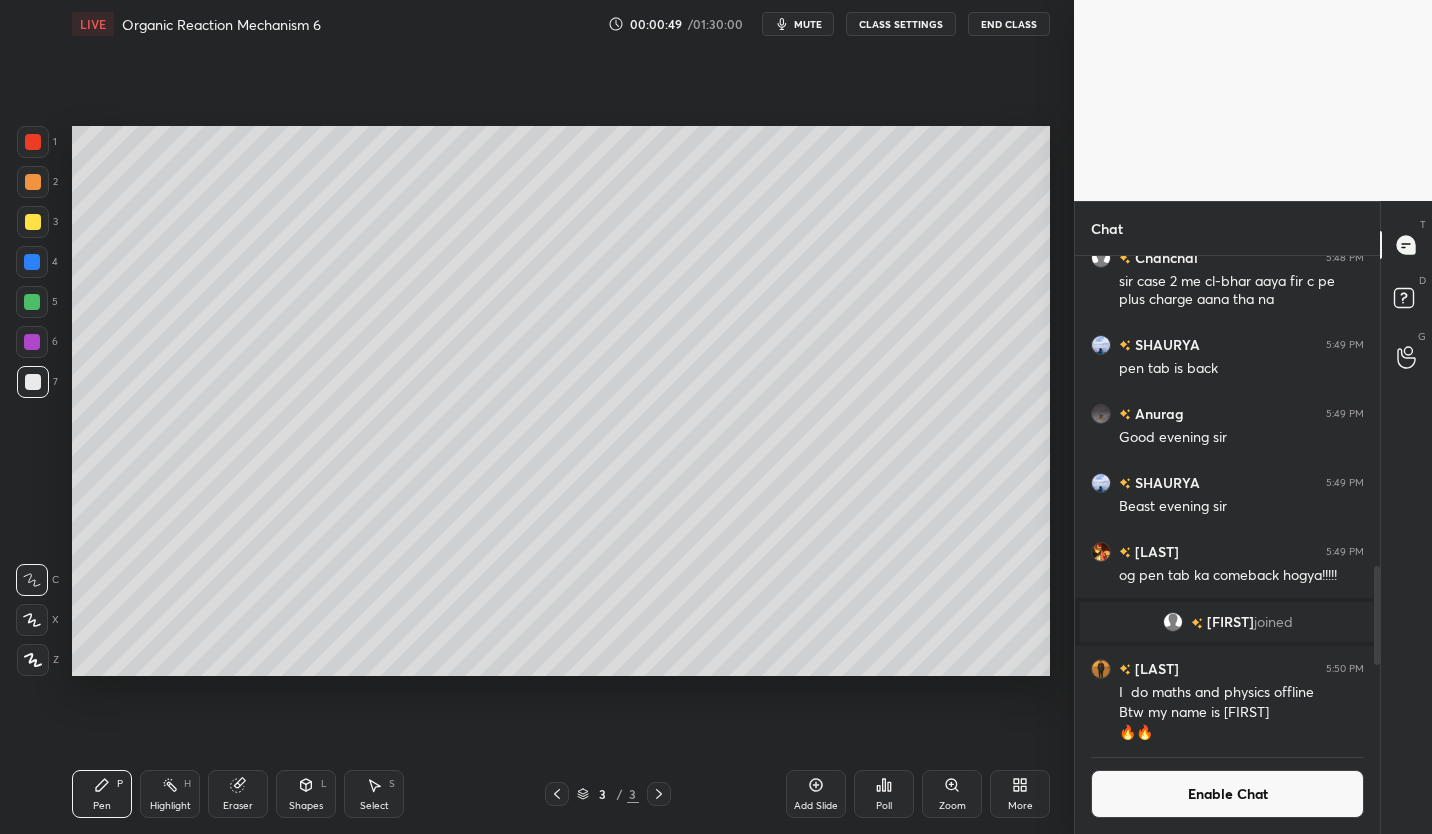 click on "mute" at bounding box center [808, 24] 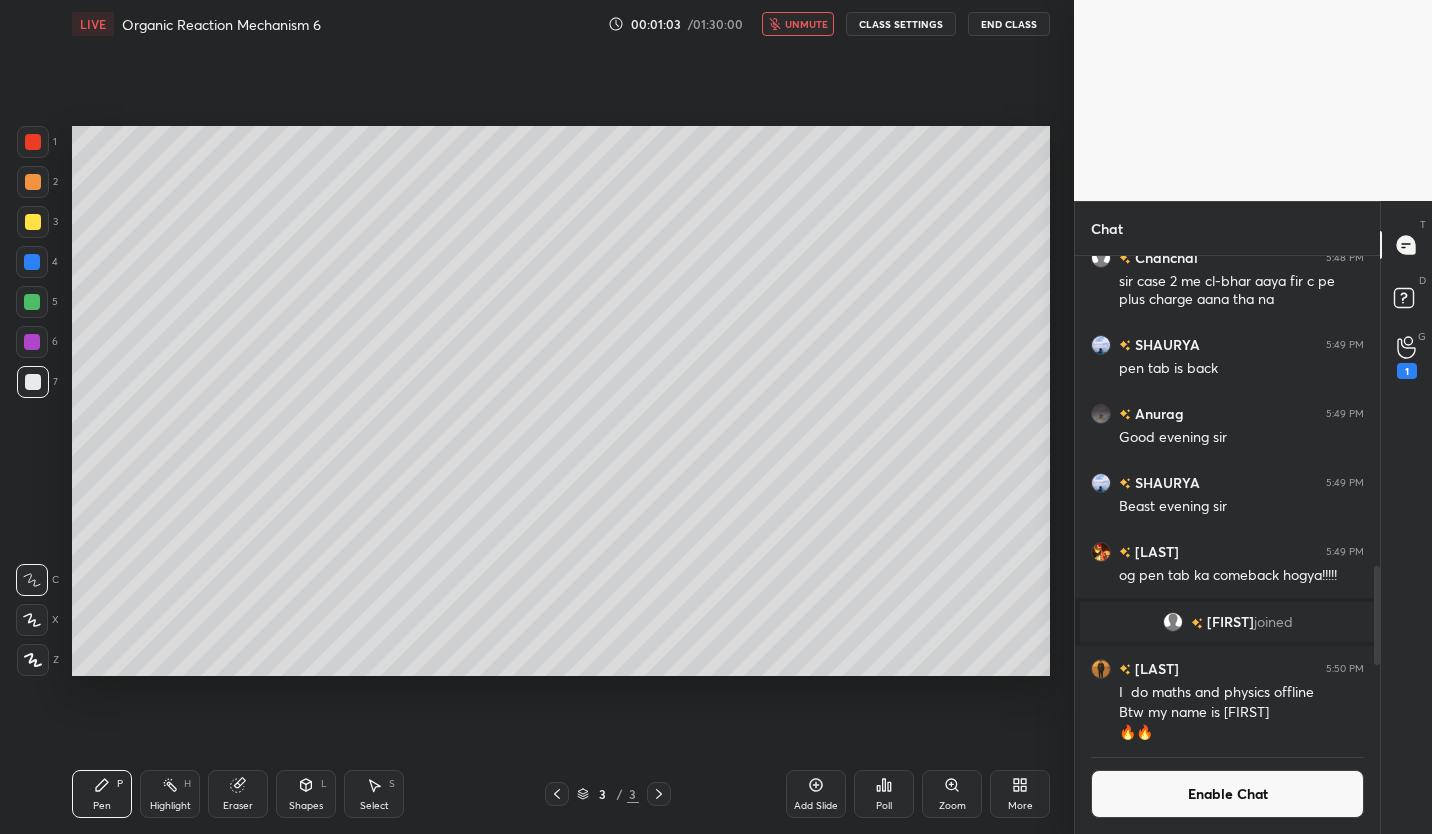 click on "unmute" at bounding box center [806, 24] 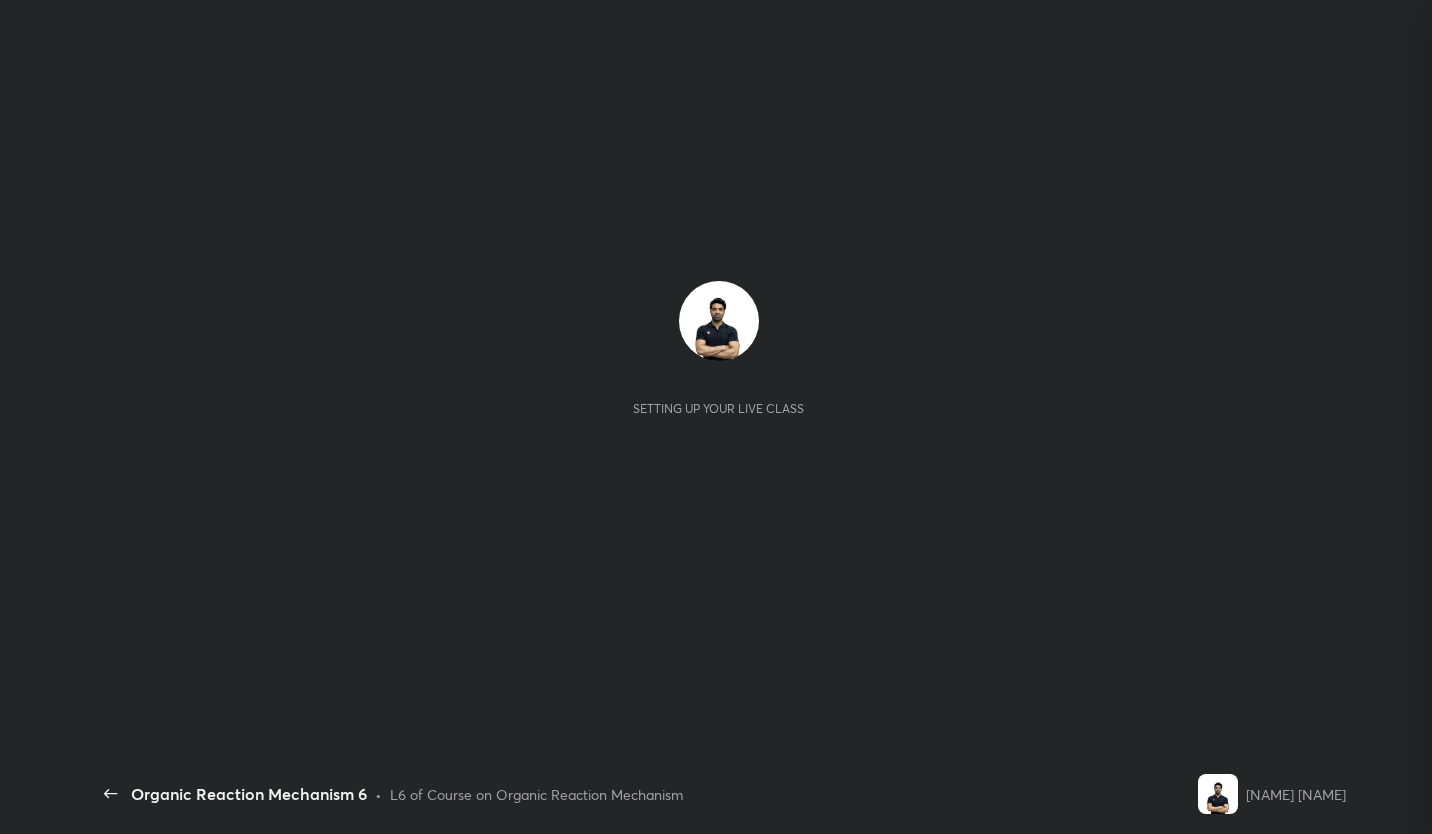 scroll, scrollTop: 0, scrollLeft: 0, axis: both 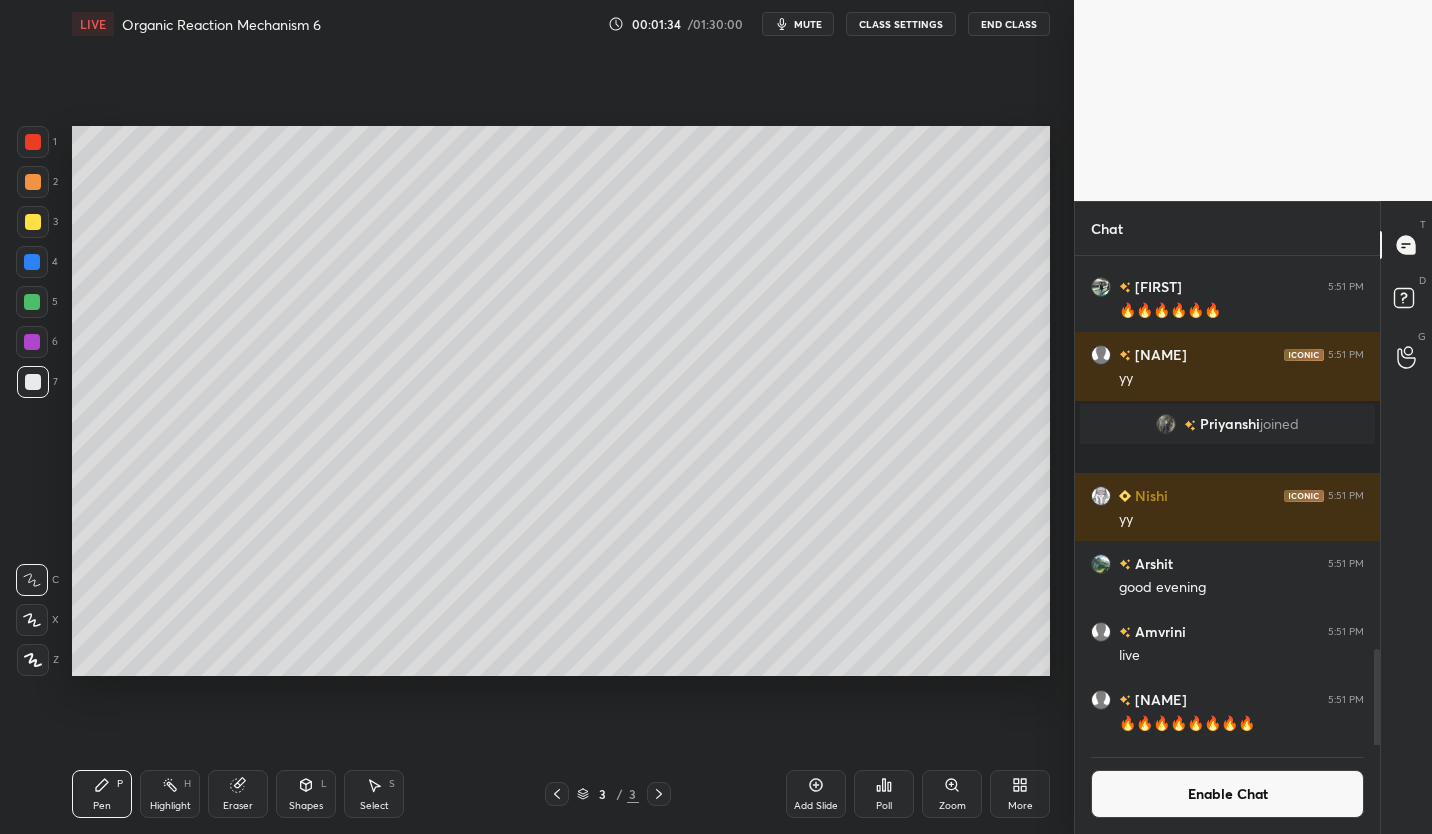 click on "Enable Chat" at bounding box center (1227, 794) 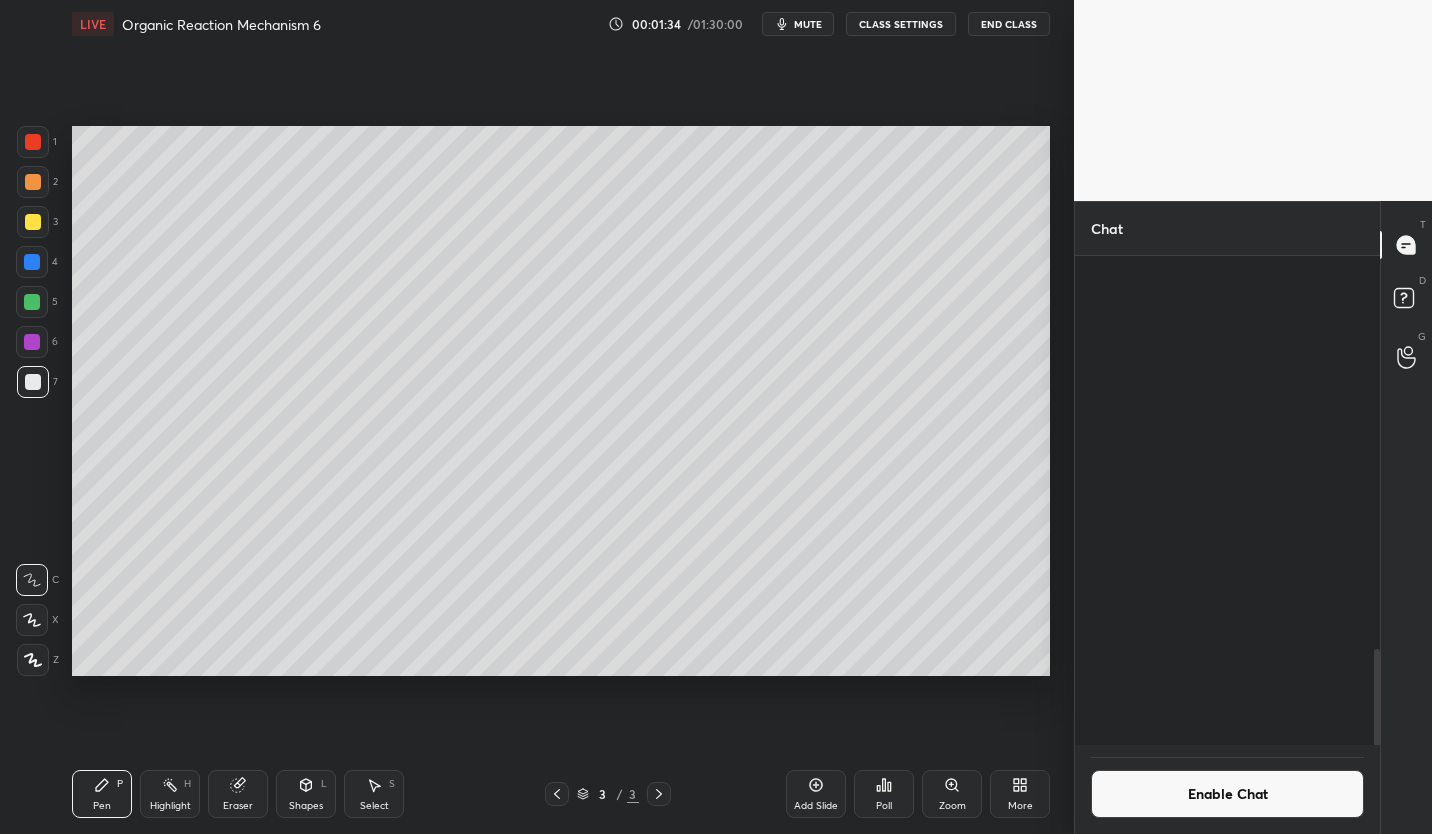 scroll, scrollTop: 7, scrollLeft: 7, axis: both 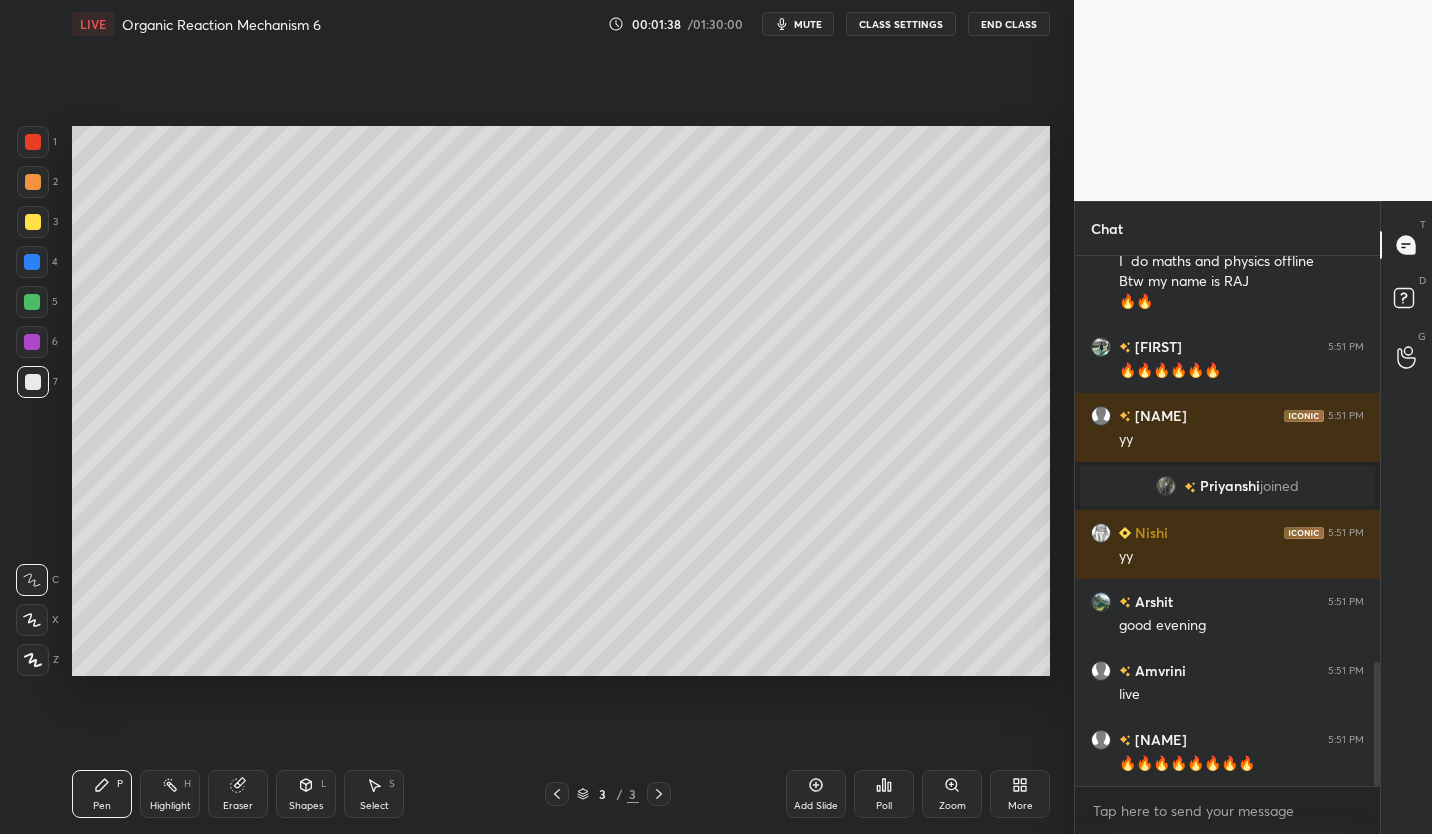 click at bounding box center [33, 222] 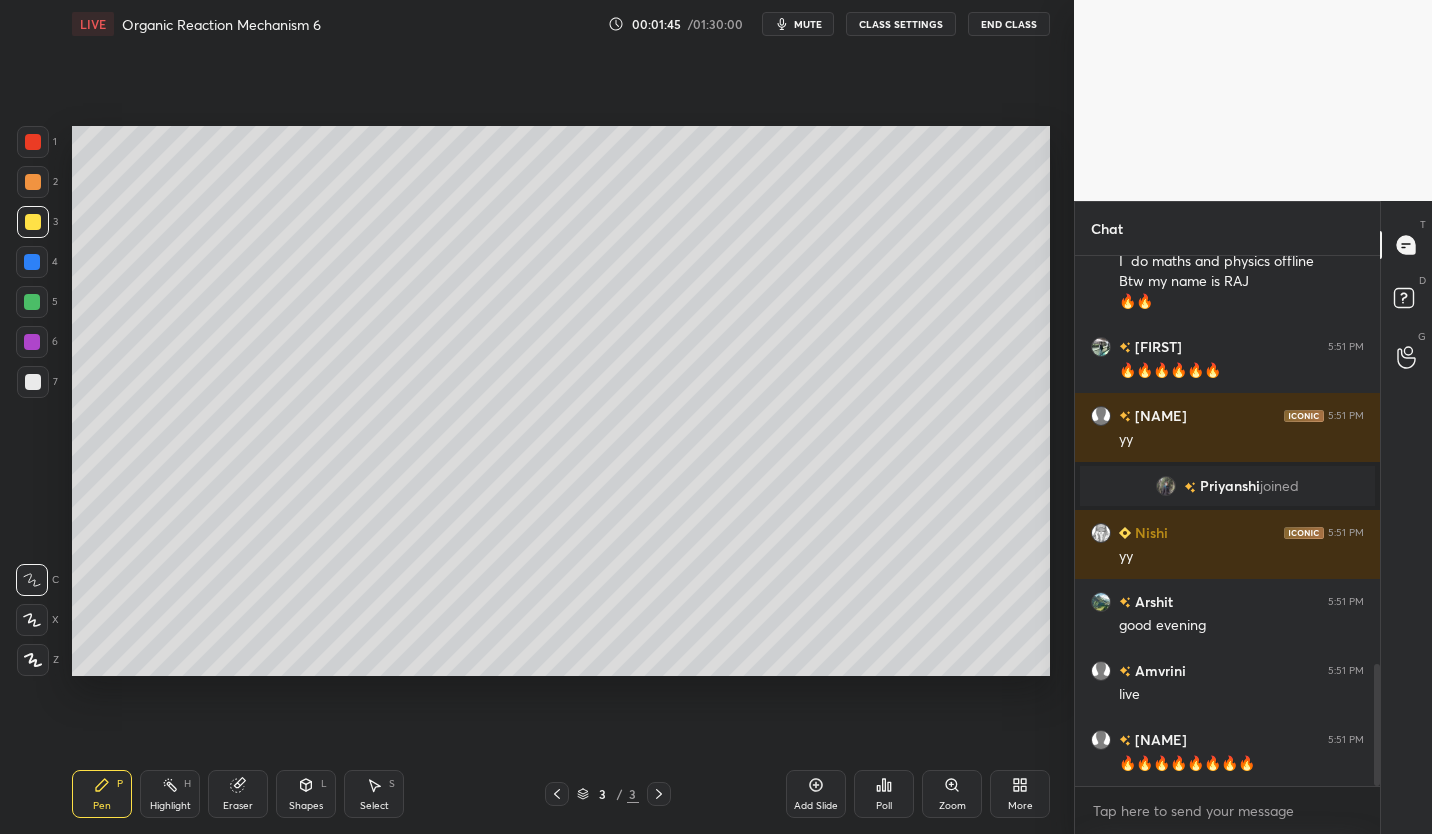 scroll, scrollTop: 1778, scrollLeft: 0, axis: vertical 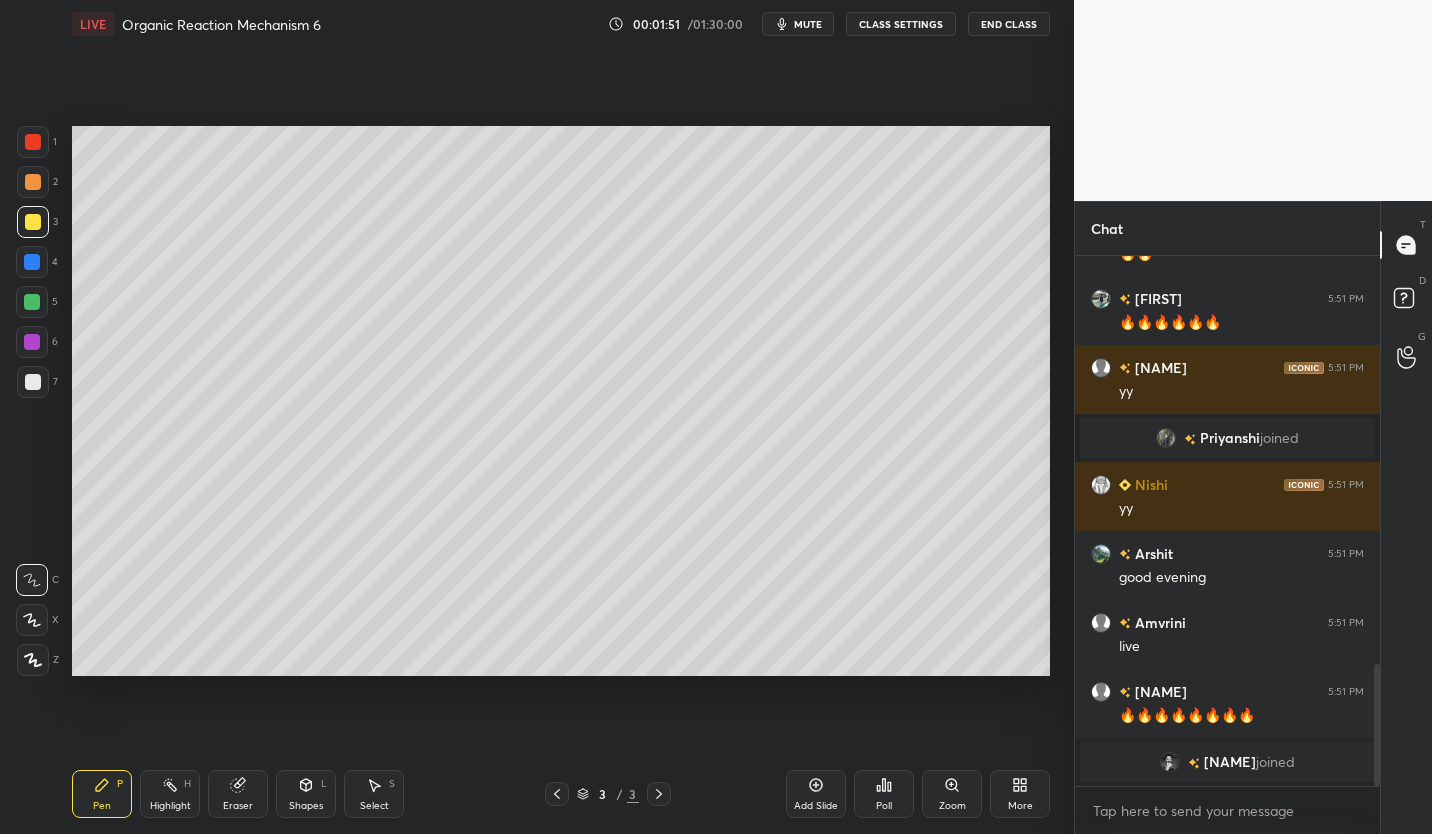 click on "CLASS SETTINGS" at bounding box center [901, 24] 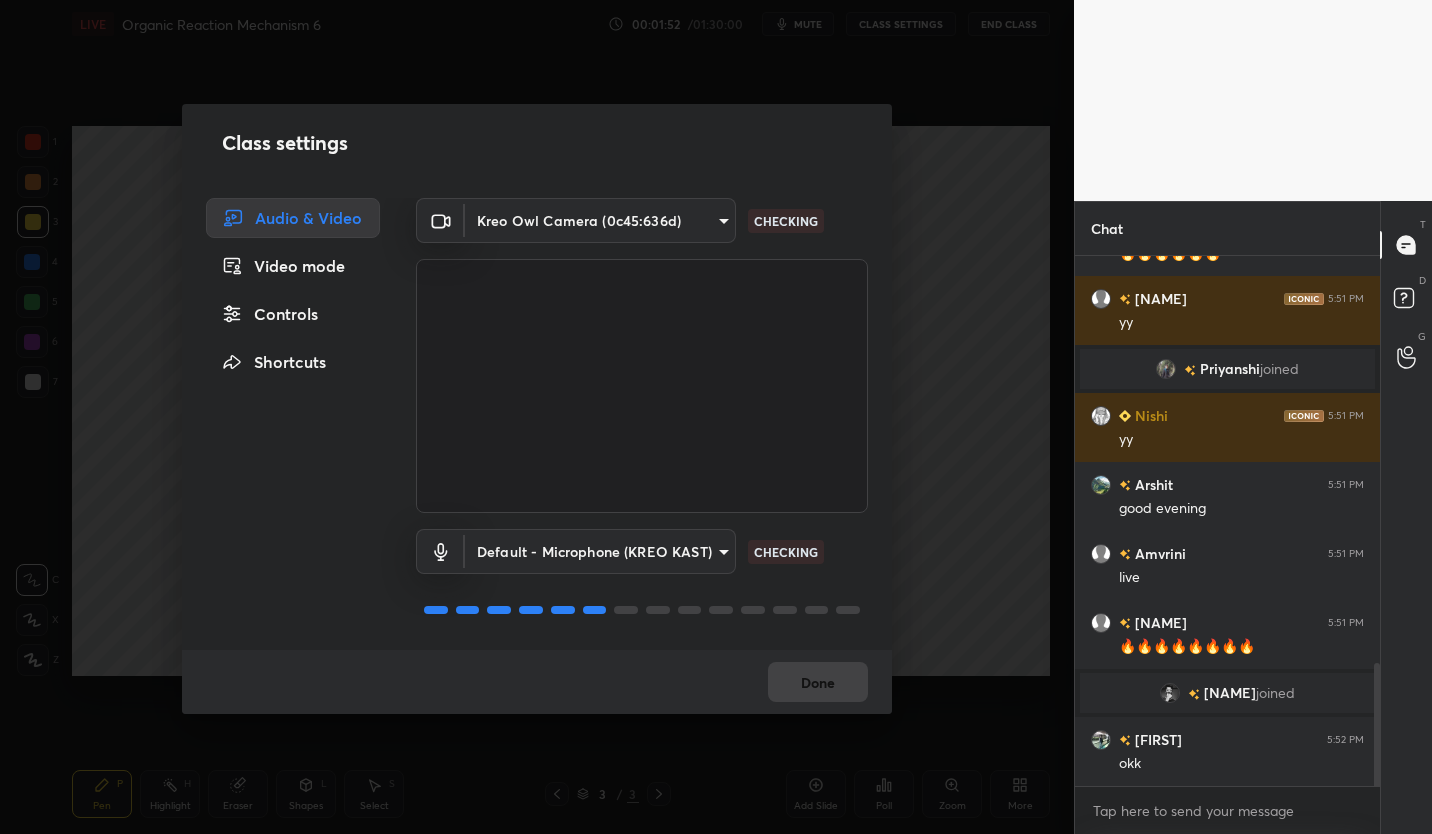 scroll, scrollTop: 1752, scrollLeft: 0, axis: vertical 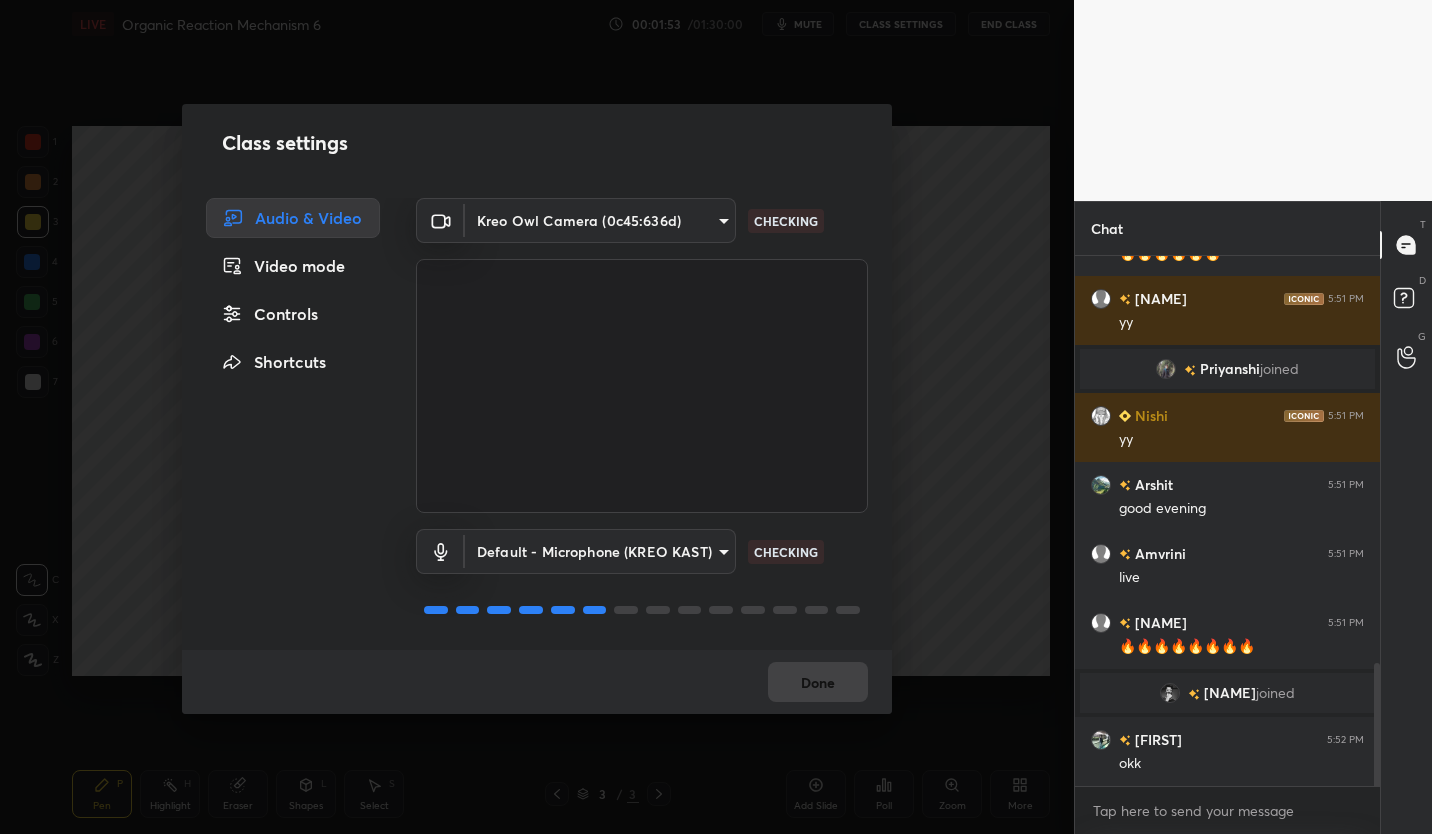 click on "Controls" at bounding box center [293, 314] 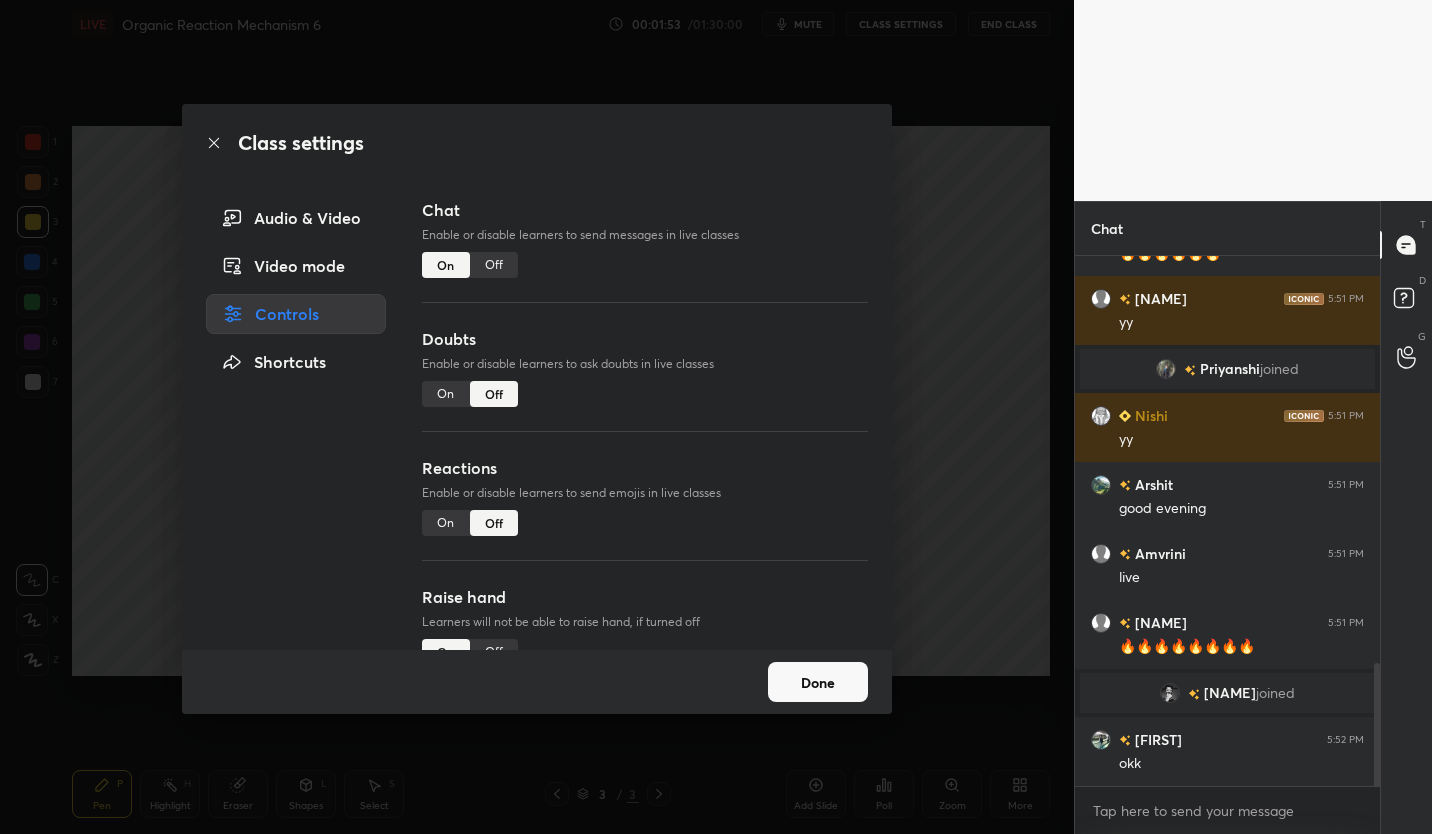 click on "Chat Enable or disable learners to send messages in live classes On Off" at bounding box center [645, 262] 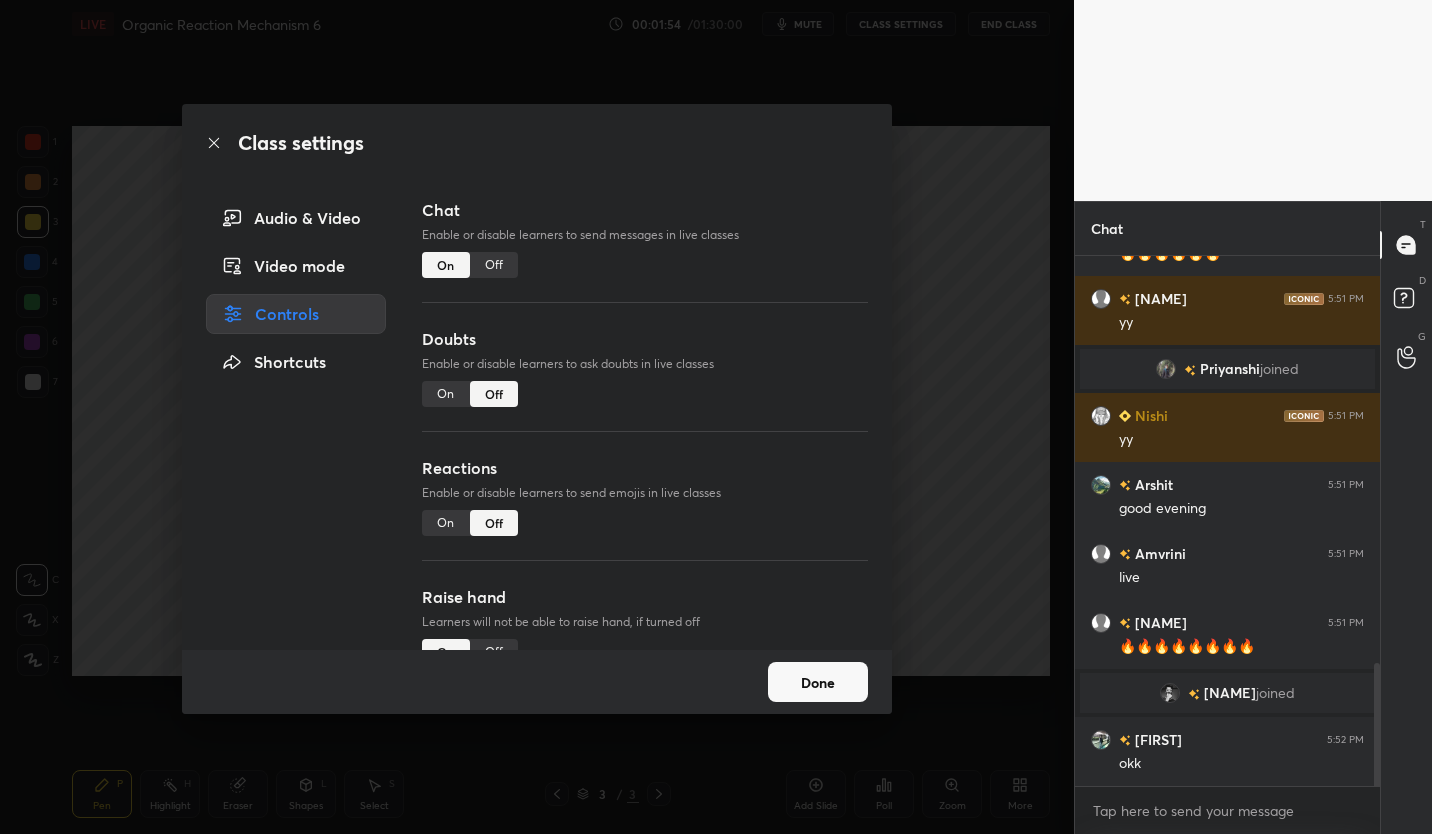 click on "Off" at bounding box center [494, 265] 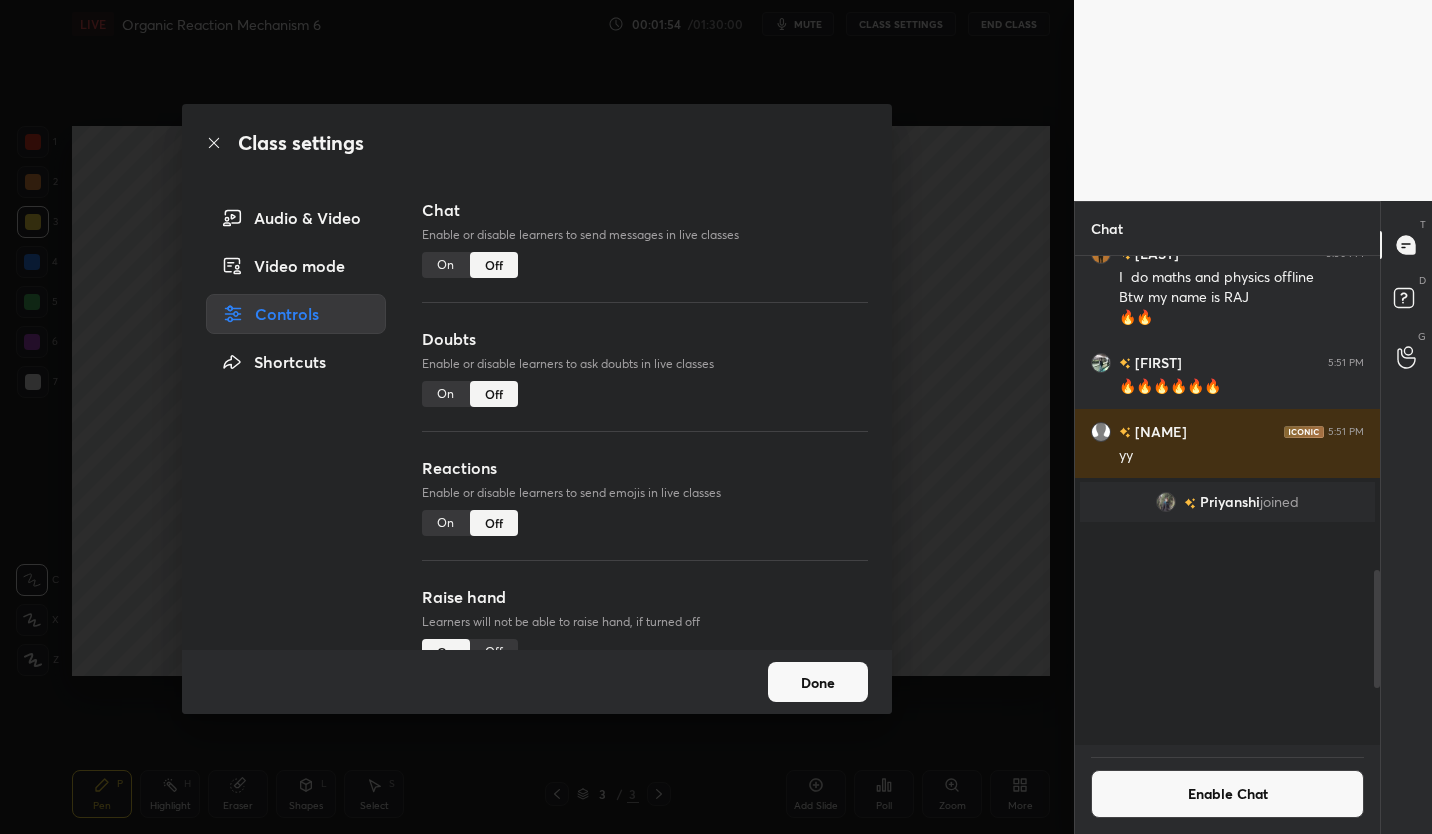 scroll, scrollTop: 1375, scrollLeft: 0, axis: vertical 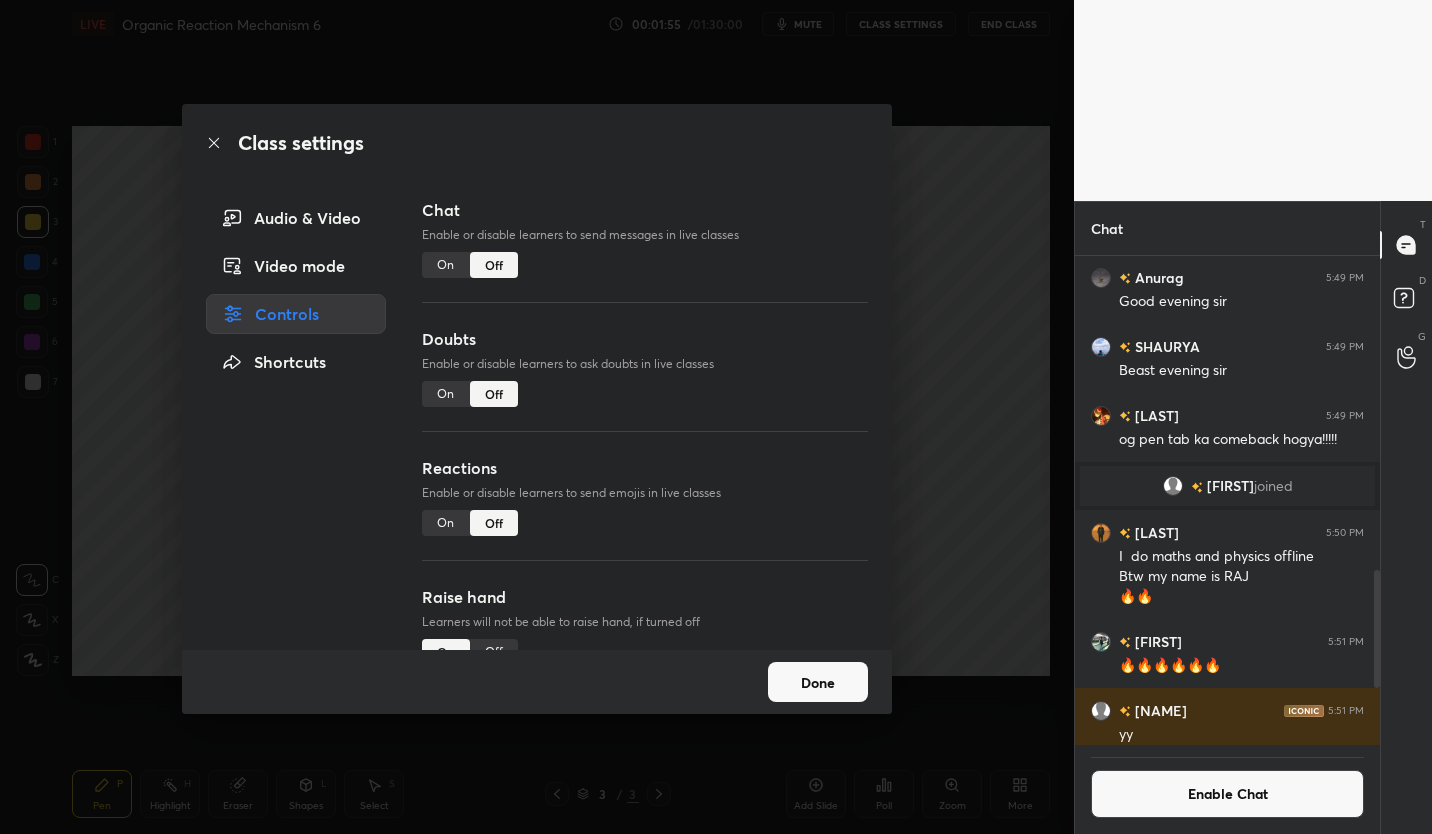 click on "Done" at bounding box center [818, 682] 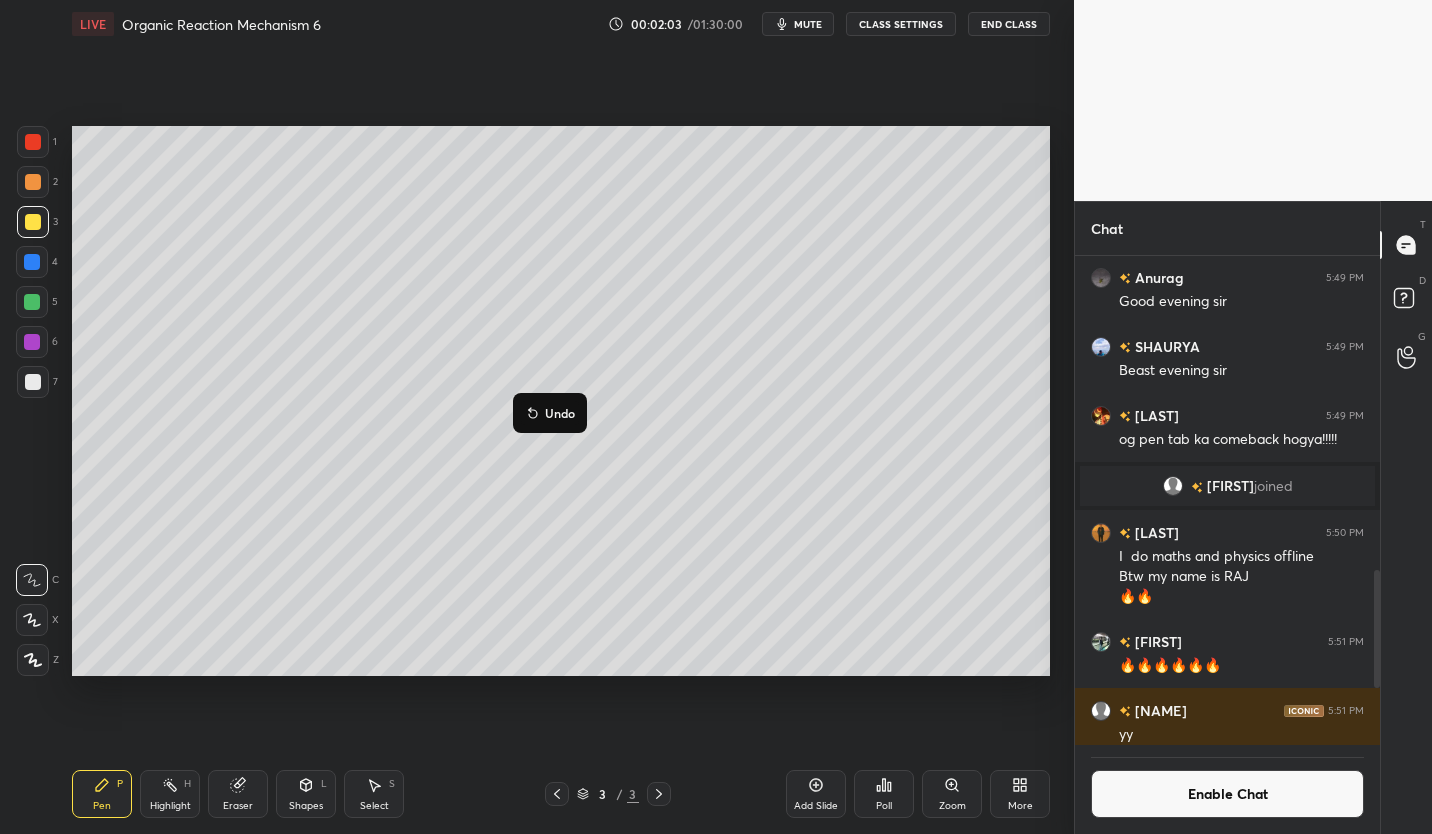 click 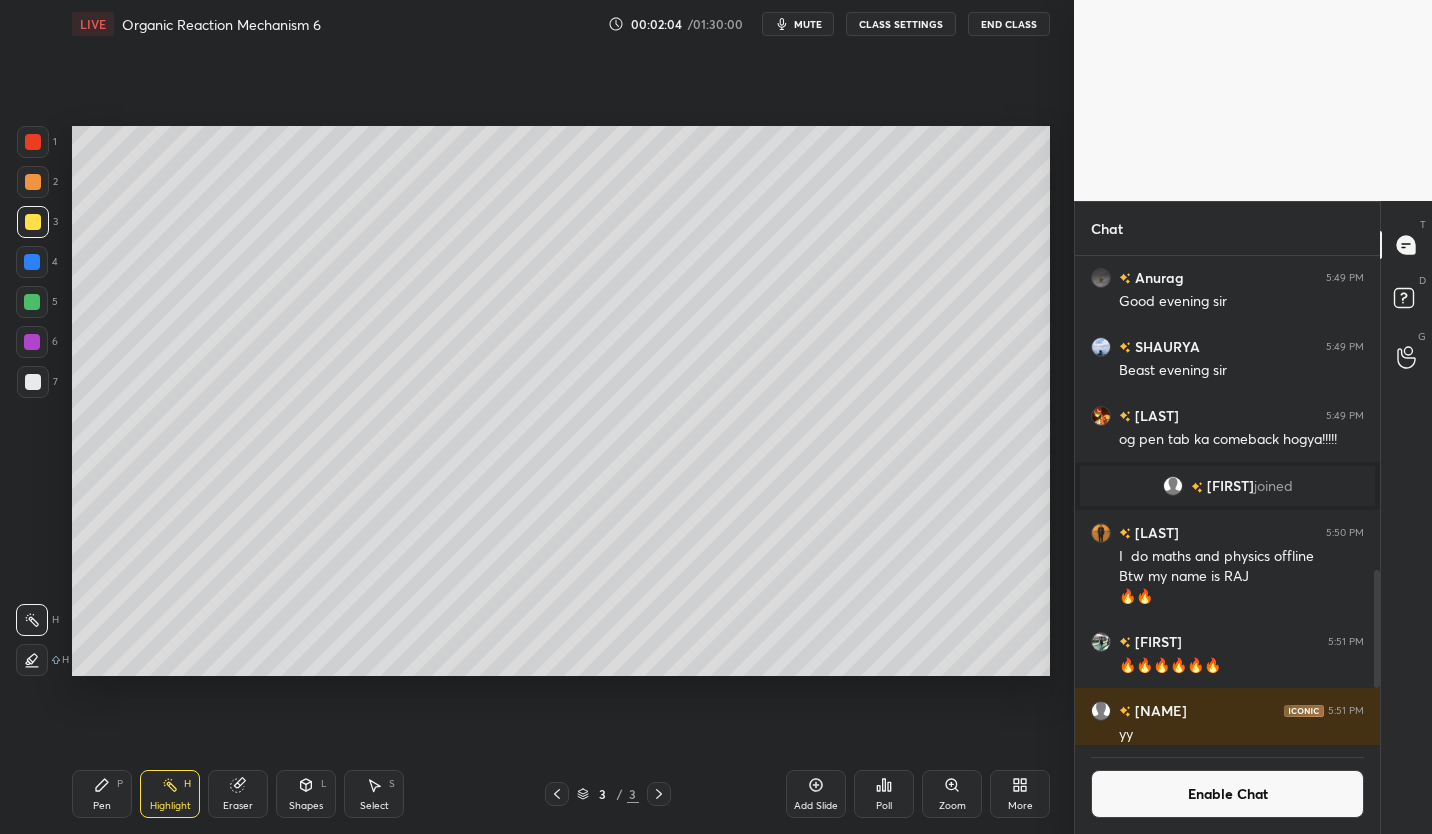 click on "P" at bounding box center (120, 784) 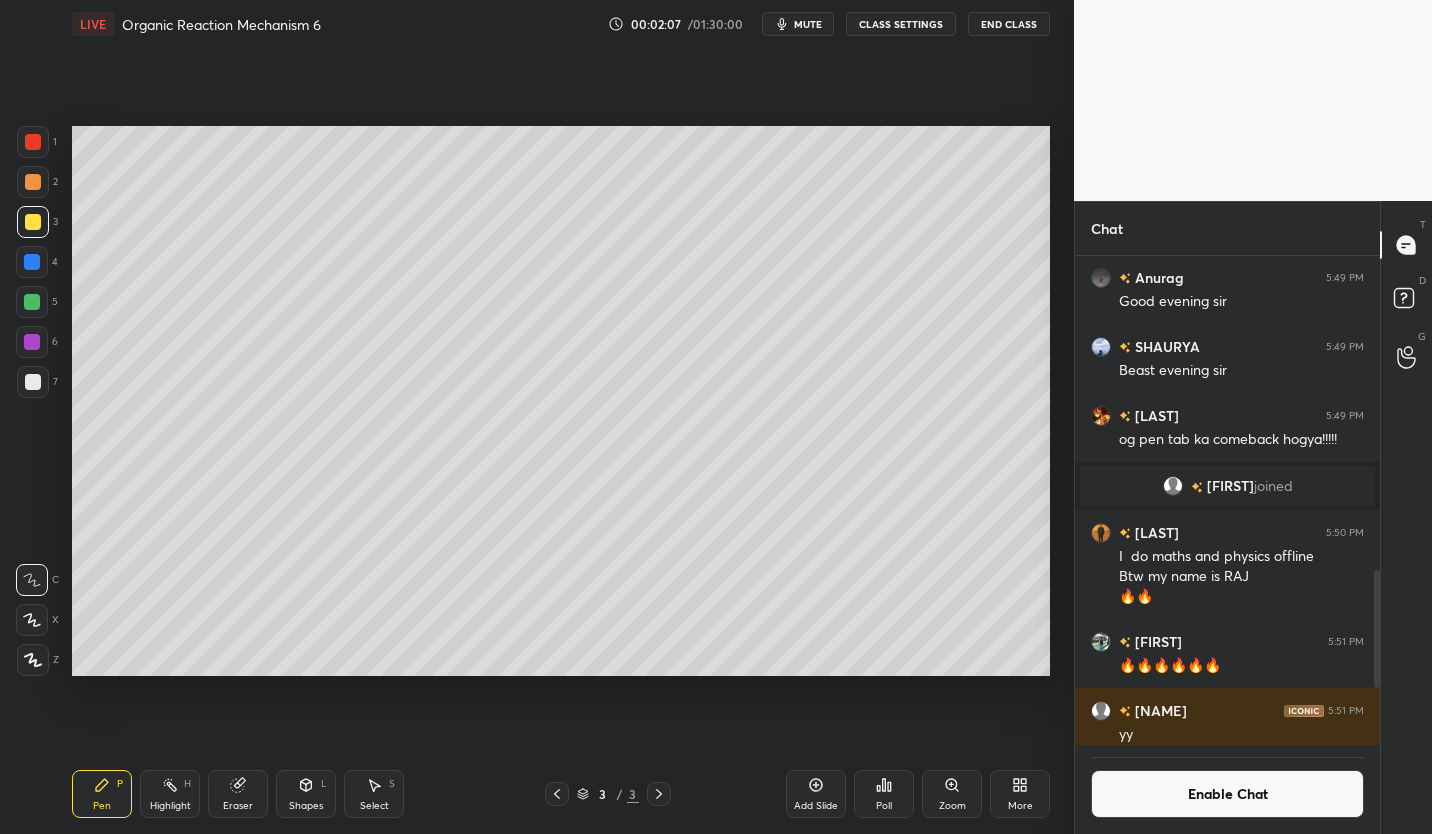 click on "Eraser" at bounding box center [238, 794] 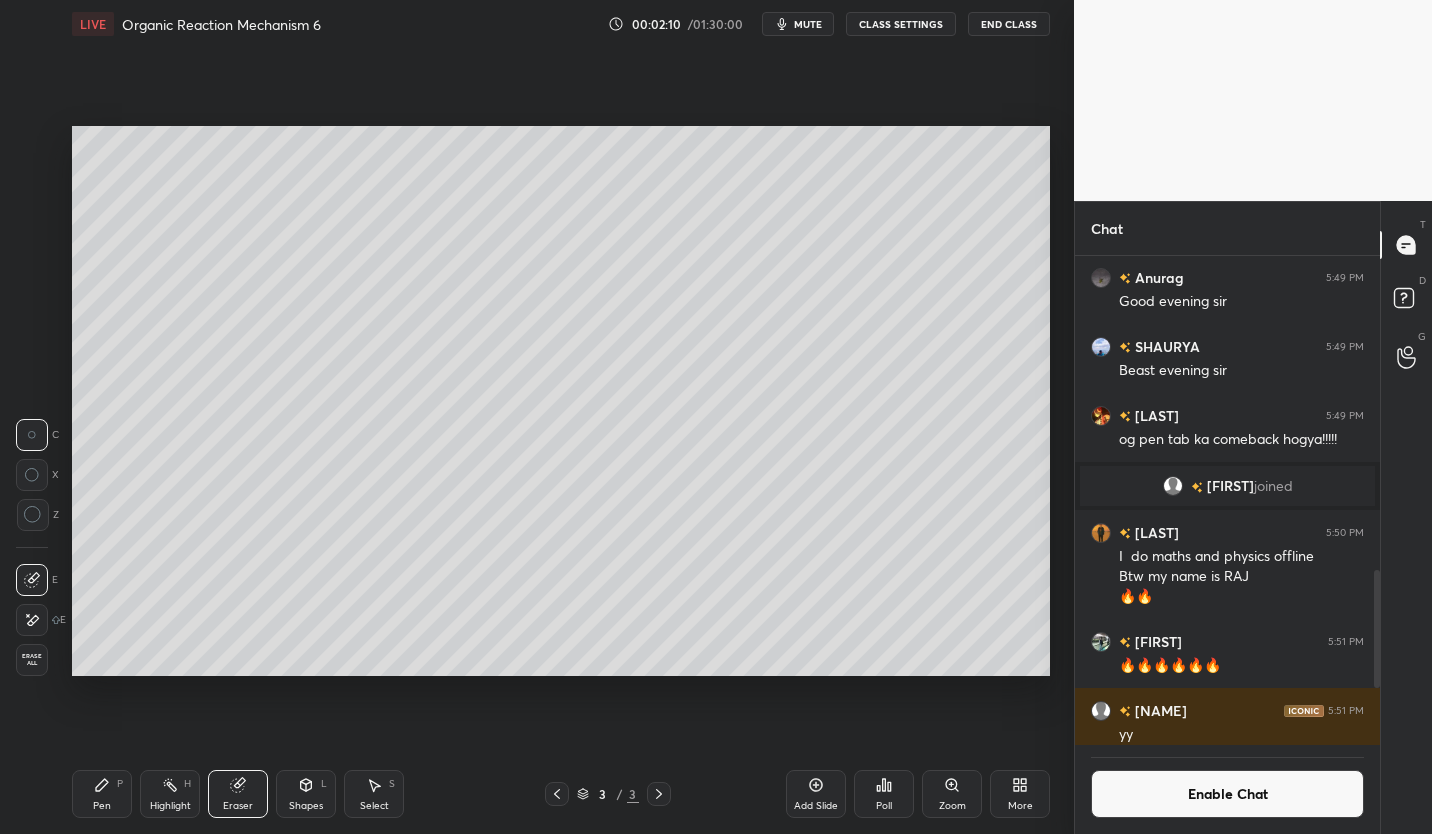 click 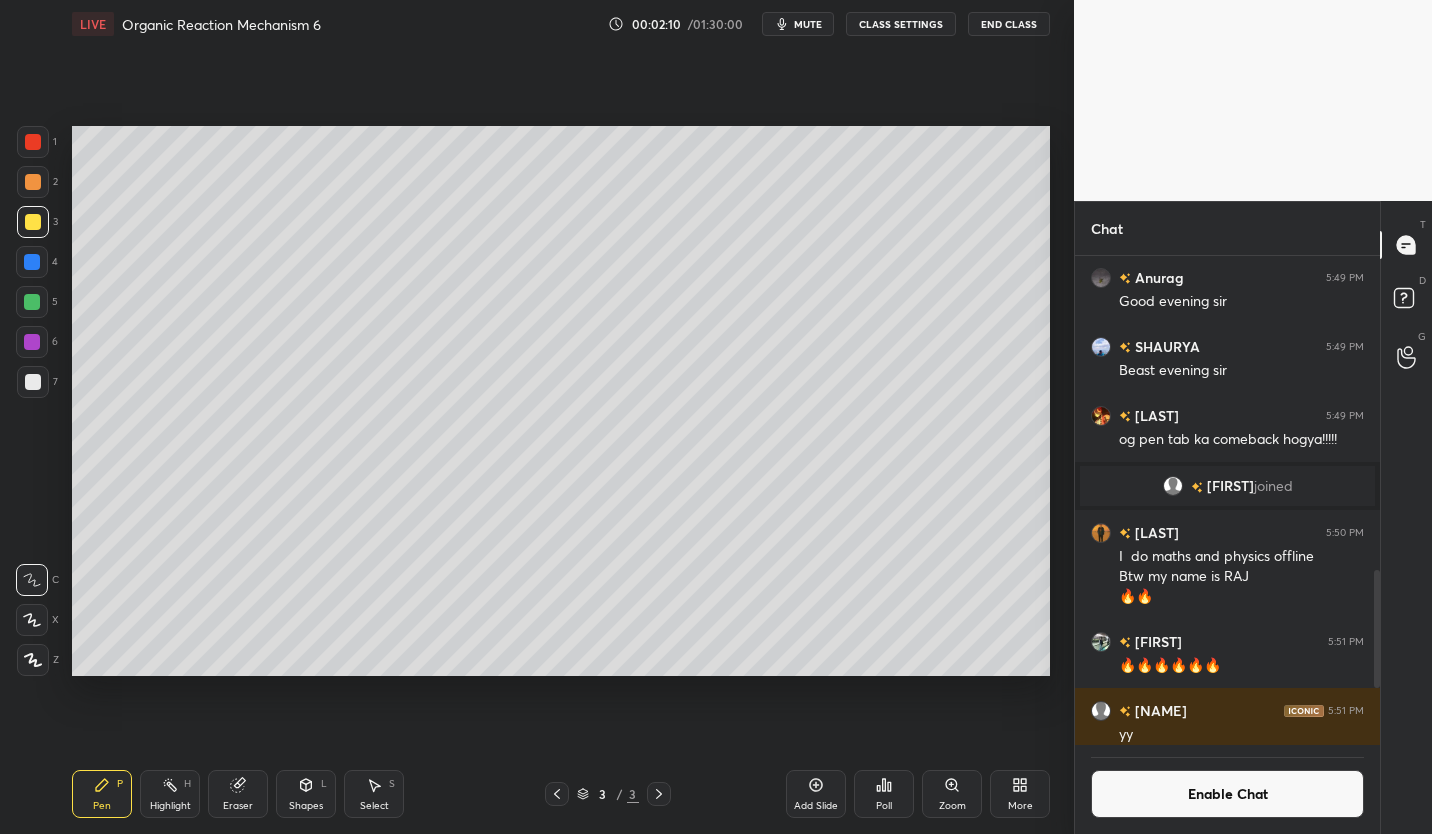 click 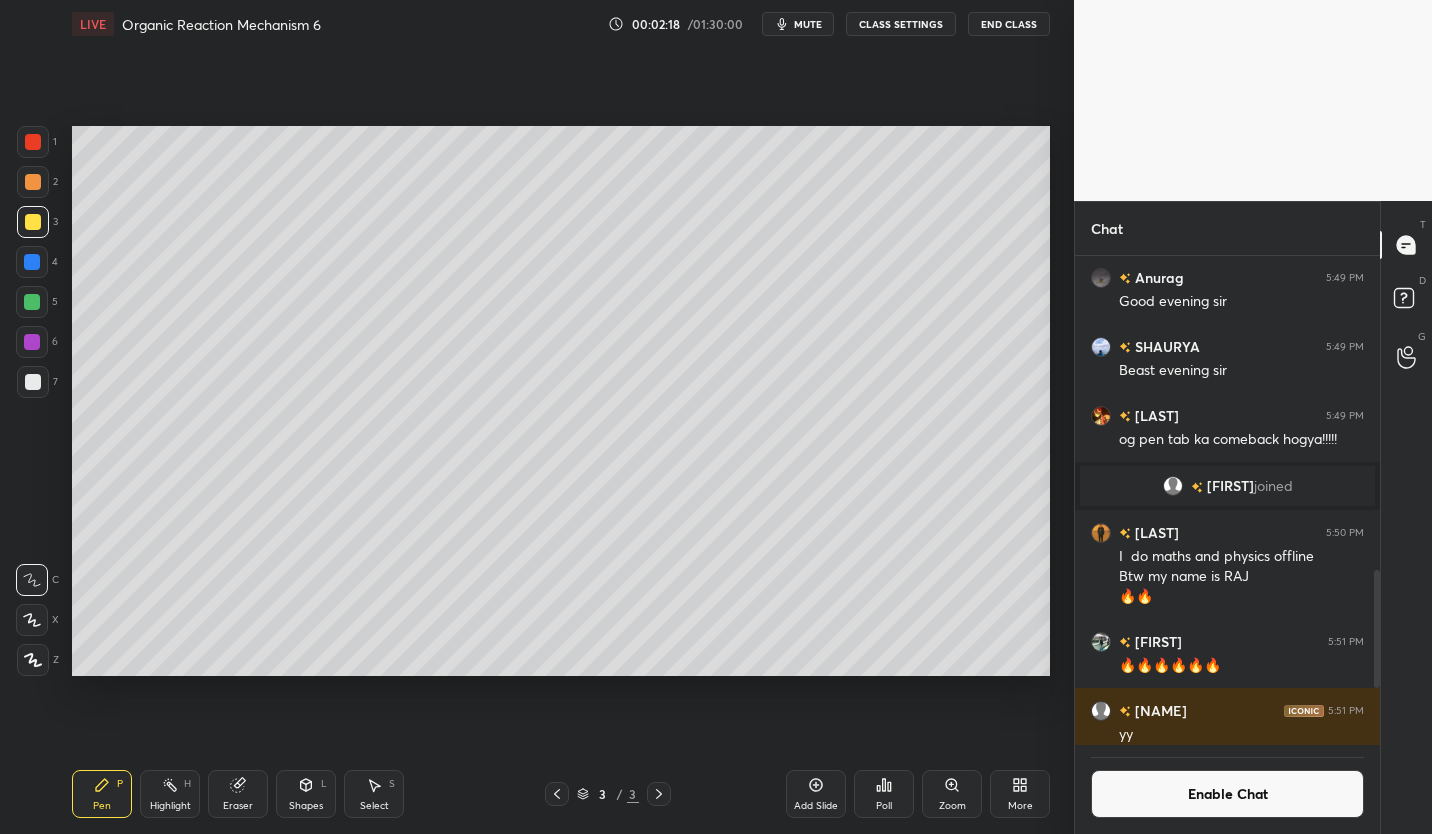 click at bounding box center (33, 382) 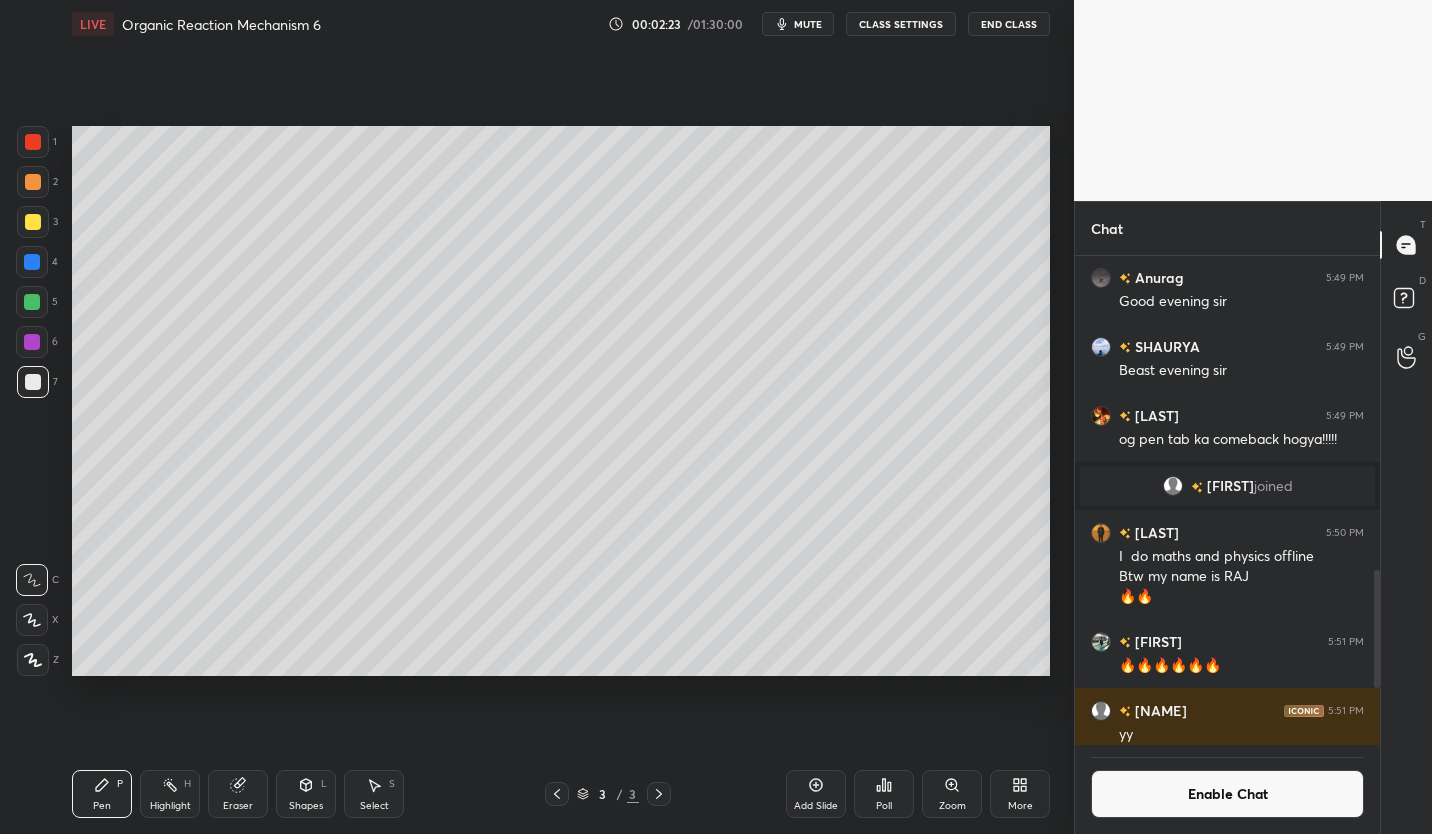 click on "mute" at bounding box center [798, 24] 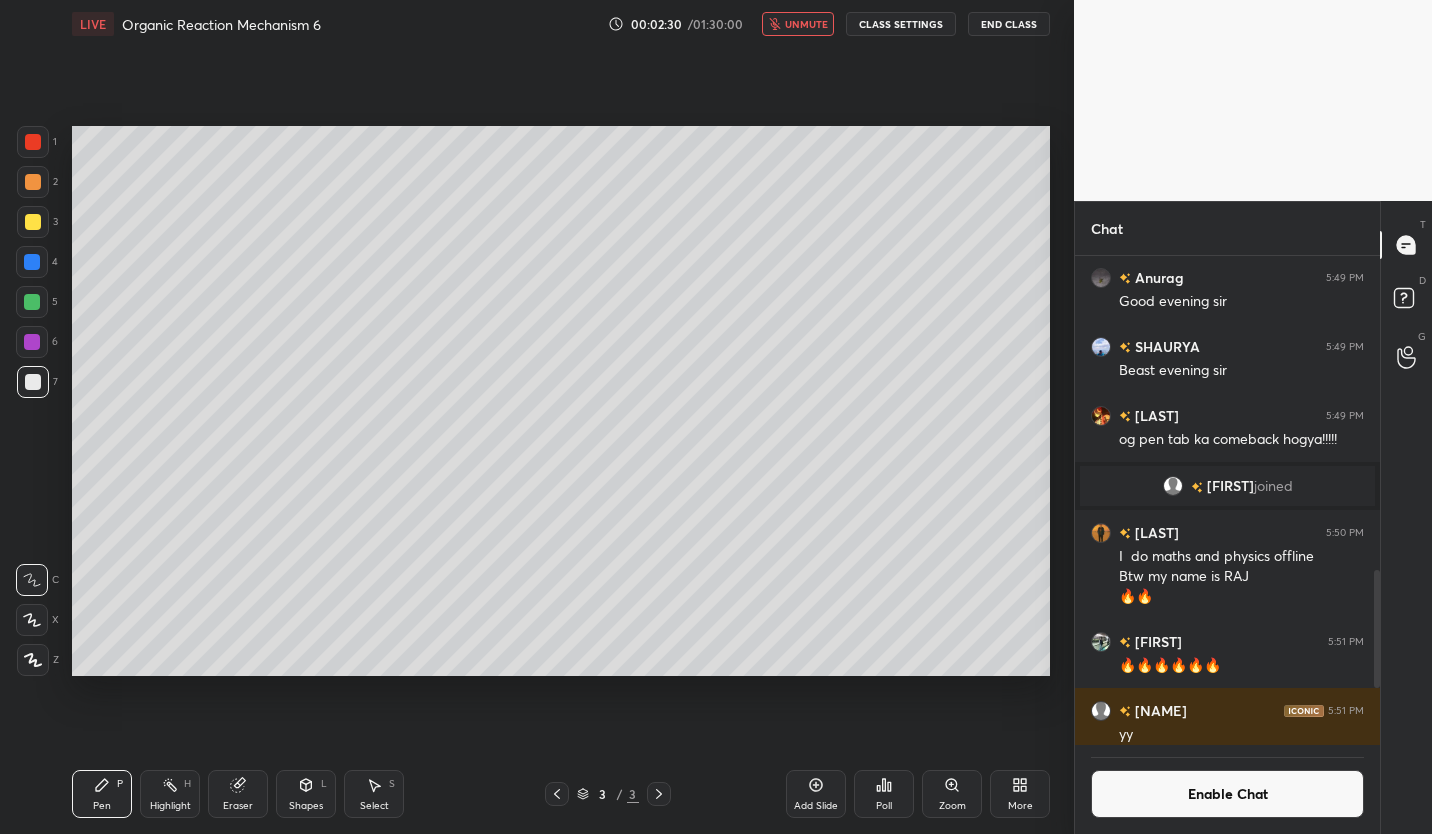 click on "unmute" at bounding box center [798, 24] 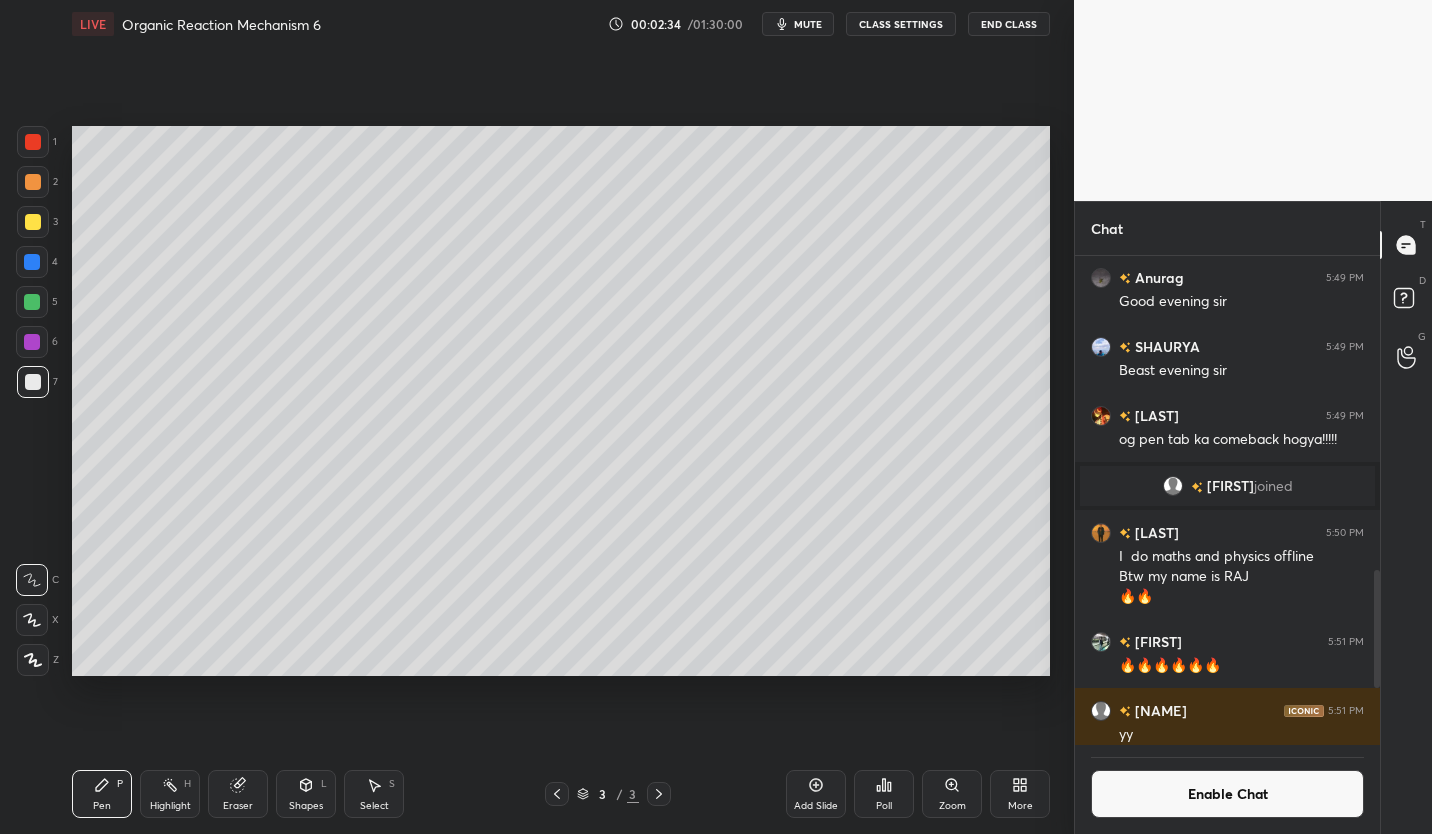 click at bounding box center (33, 222) 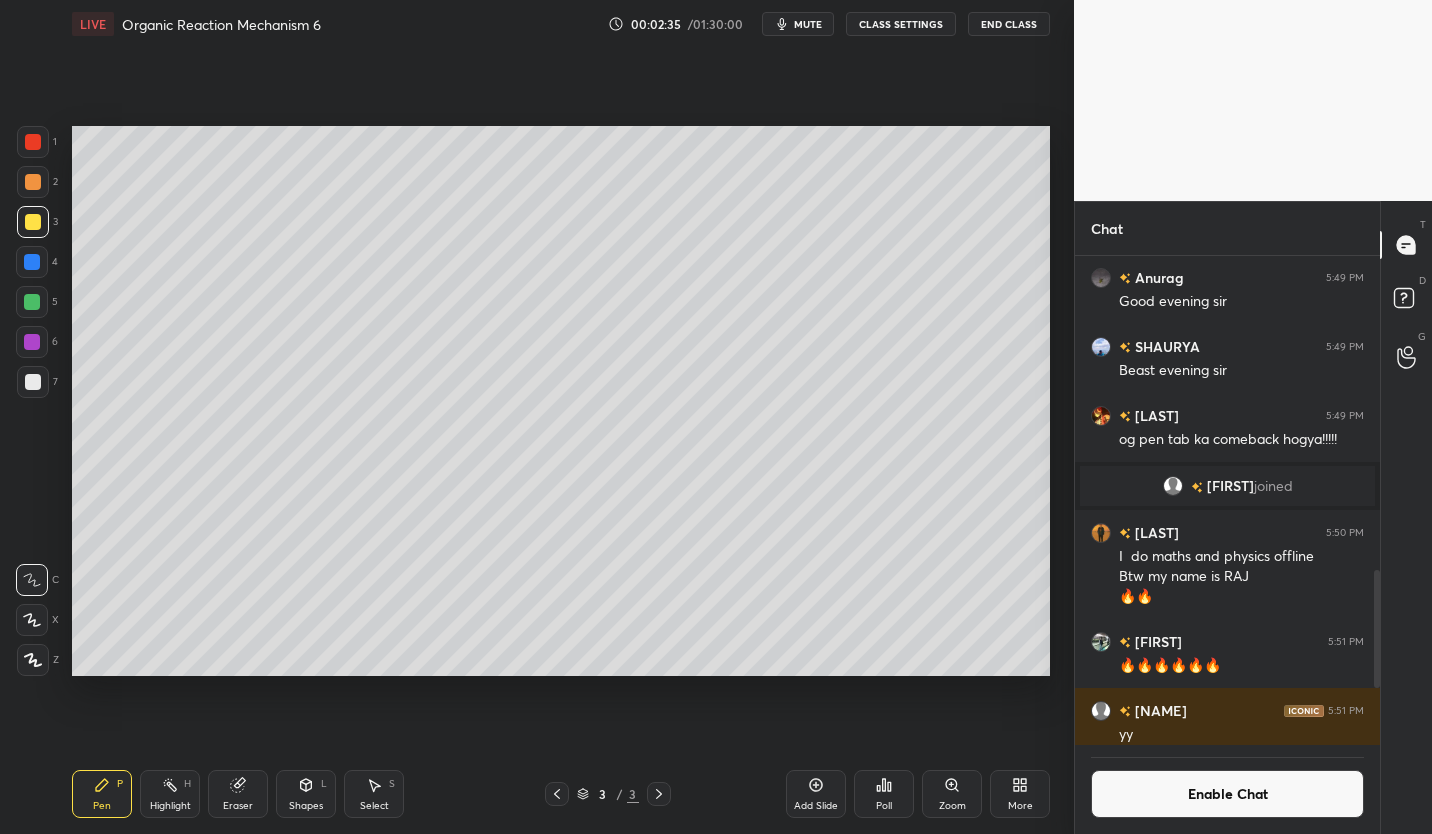 click at bounding box center (33, 382) 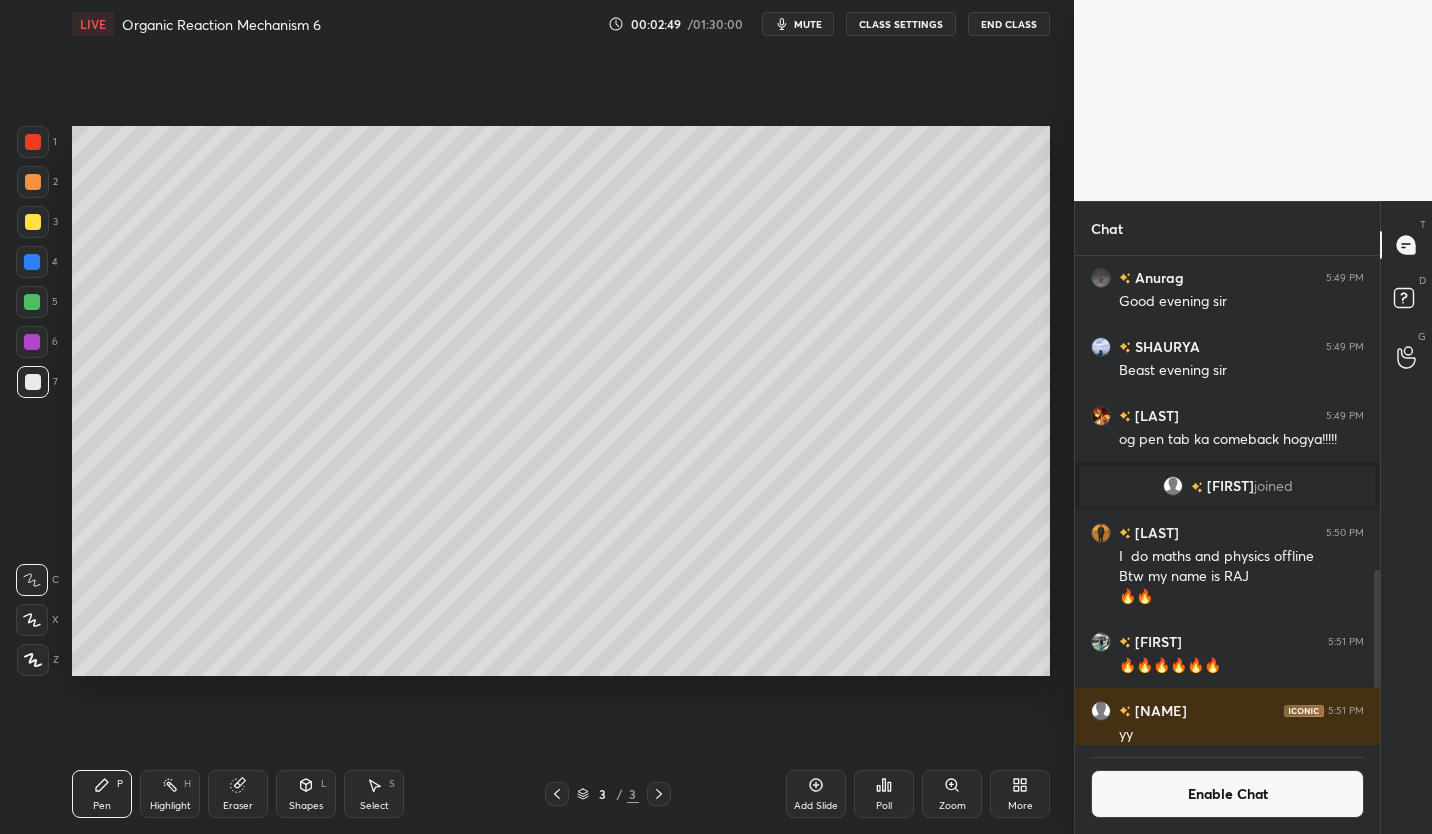 click at bounding box center (32, 262) 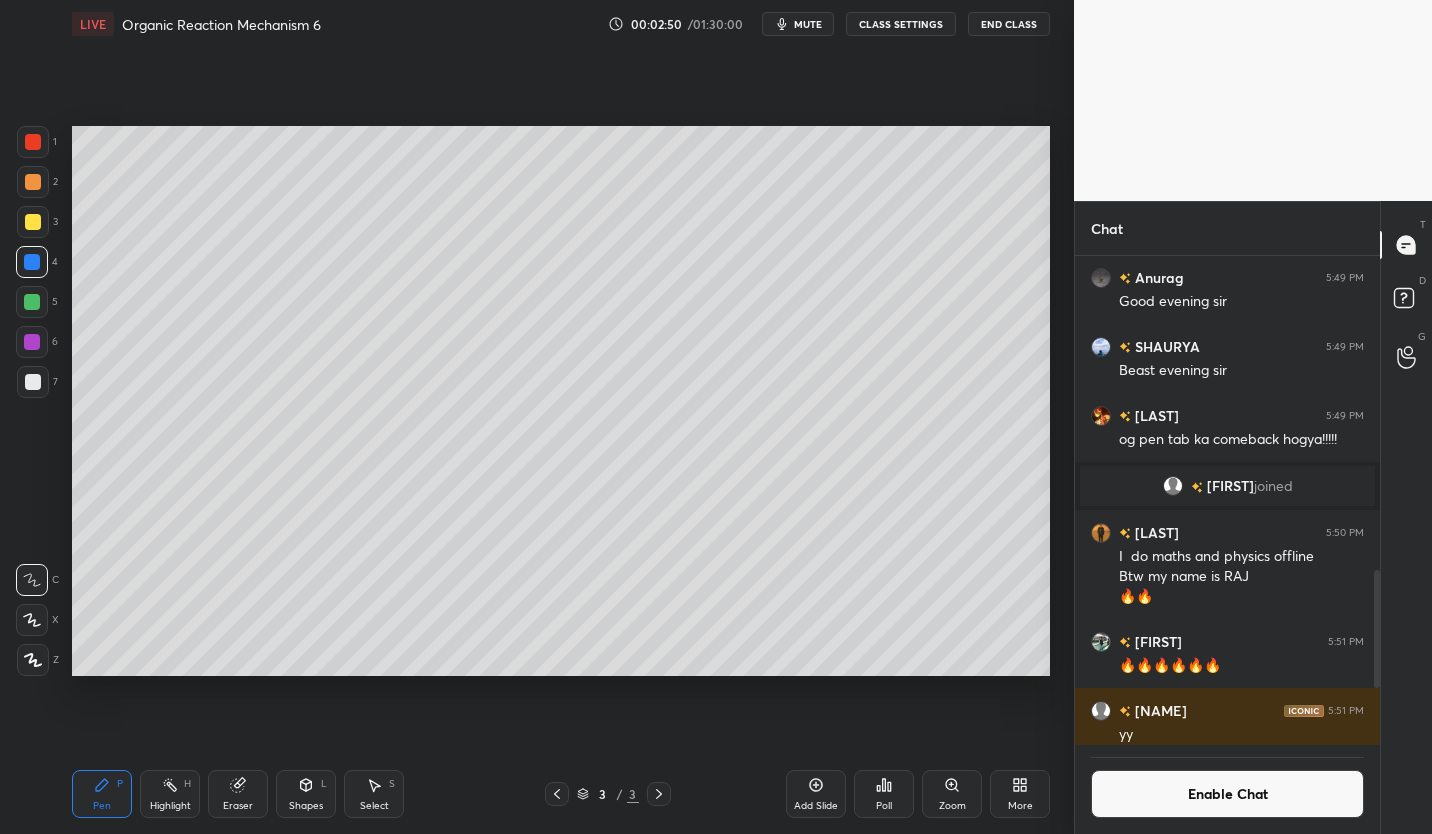 click at bounding box center [32, 302] 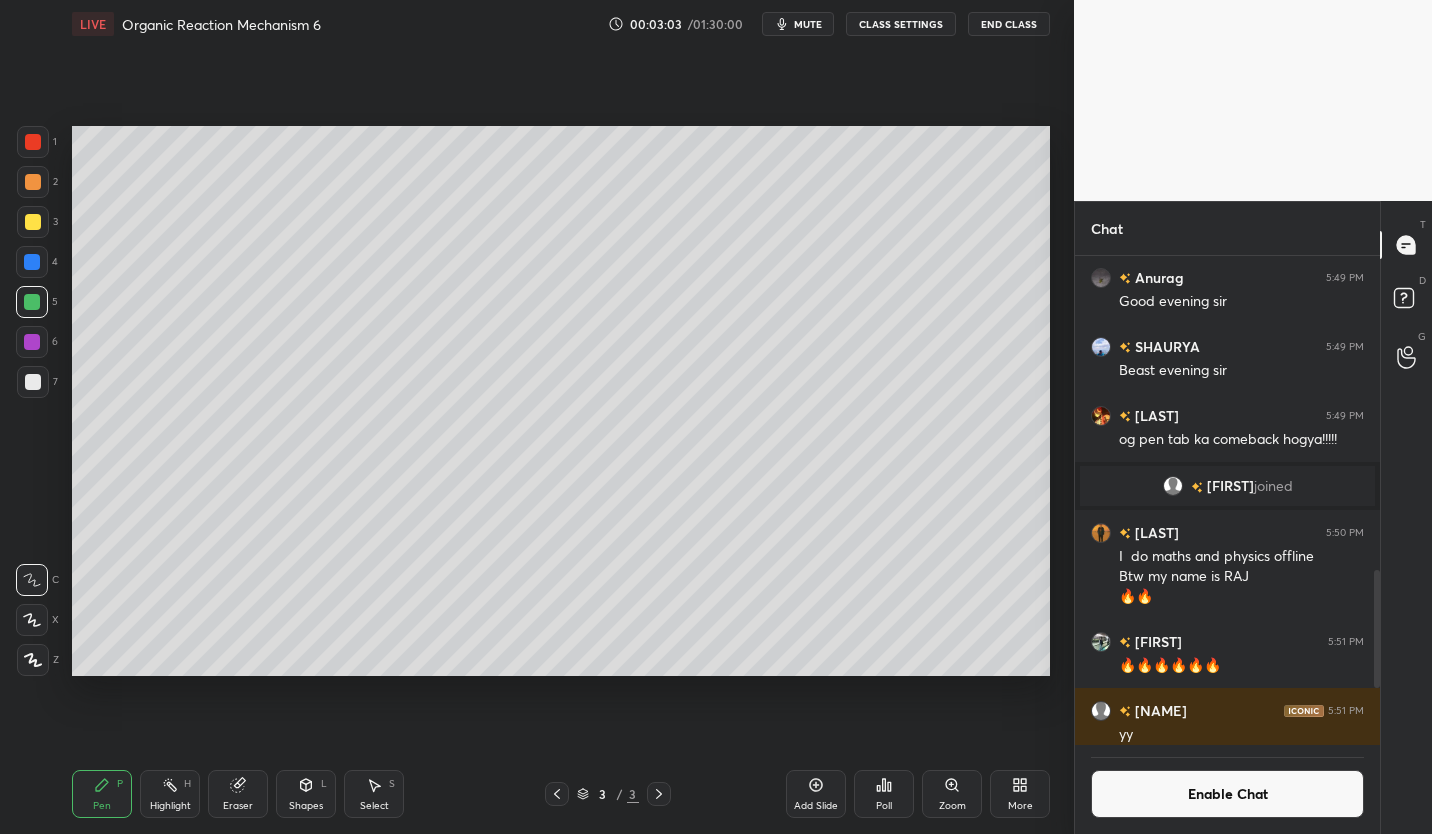 click at bounding box center (33, 382) 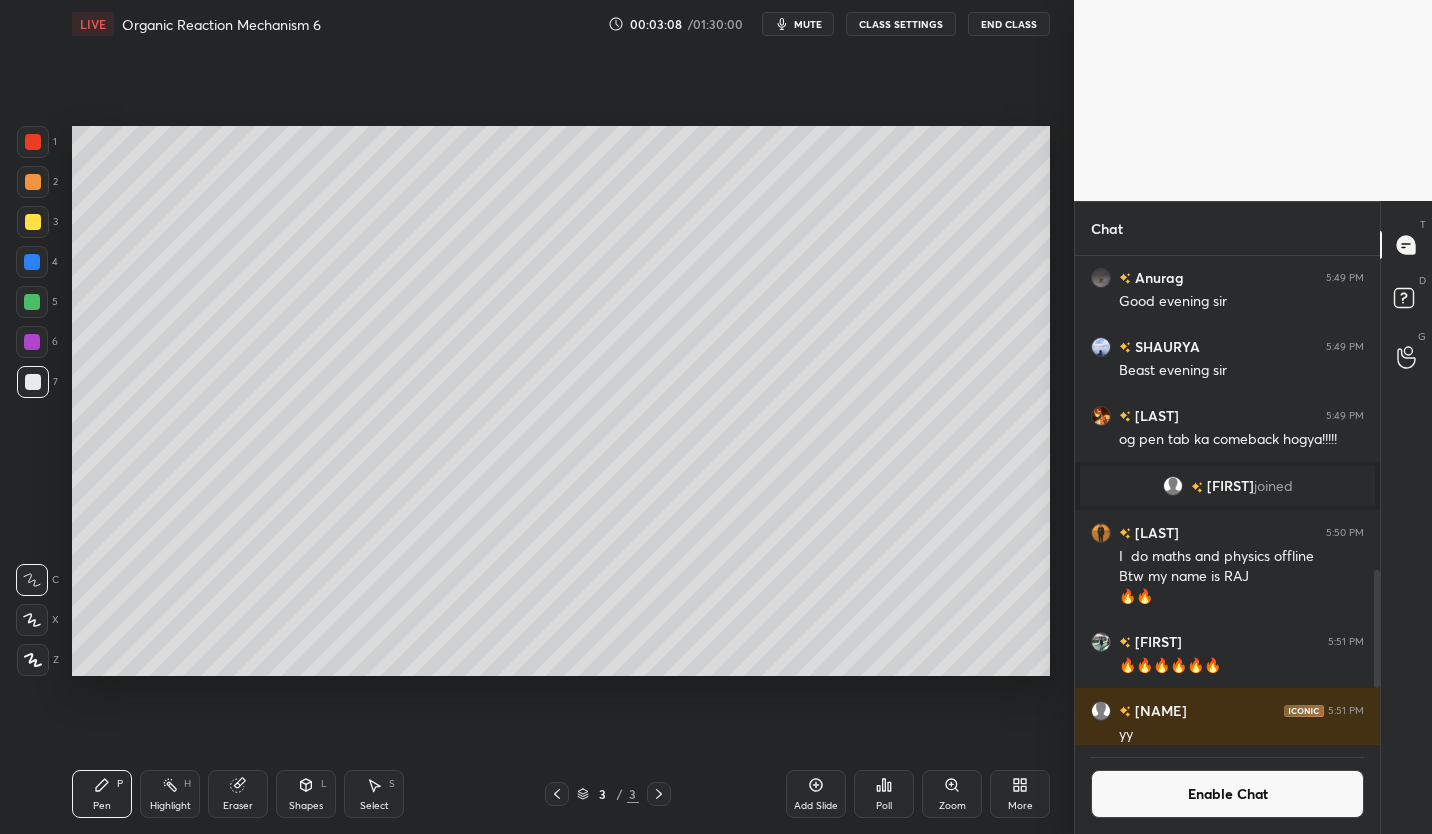 click at bounding box center [33, 222] 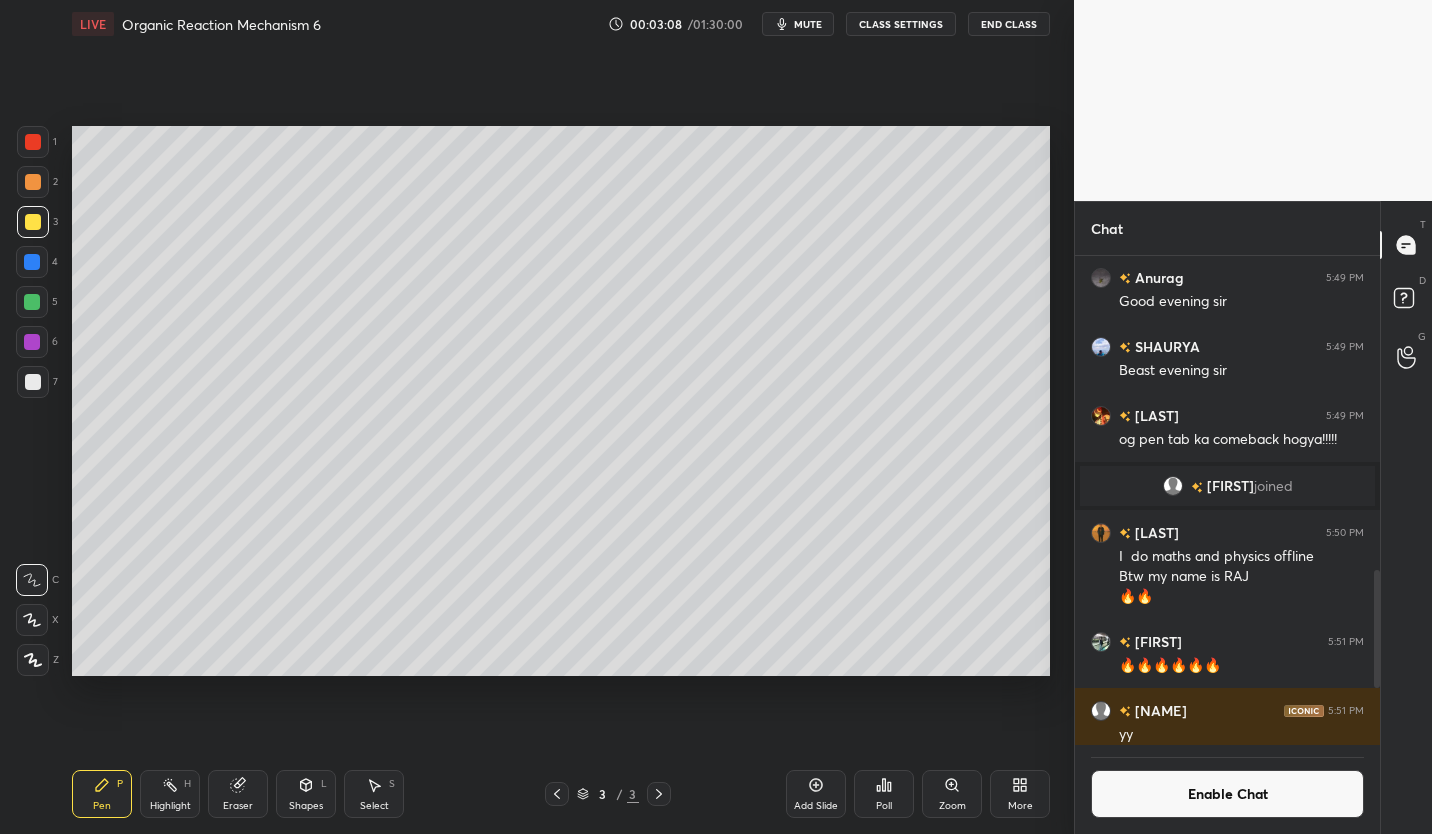 click at bounding box center [33, 382] 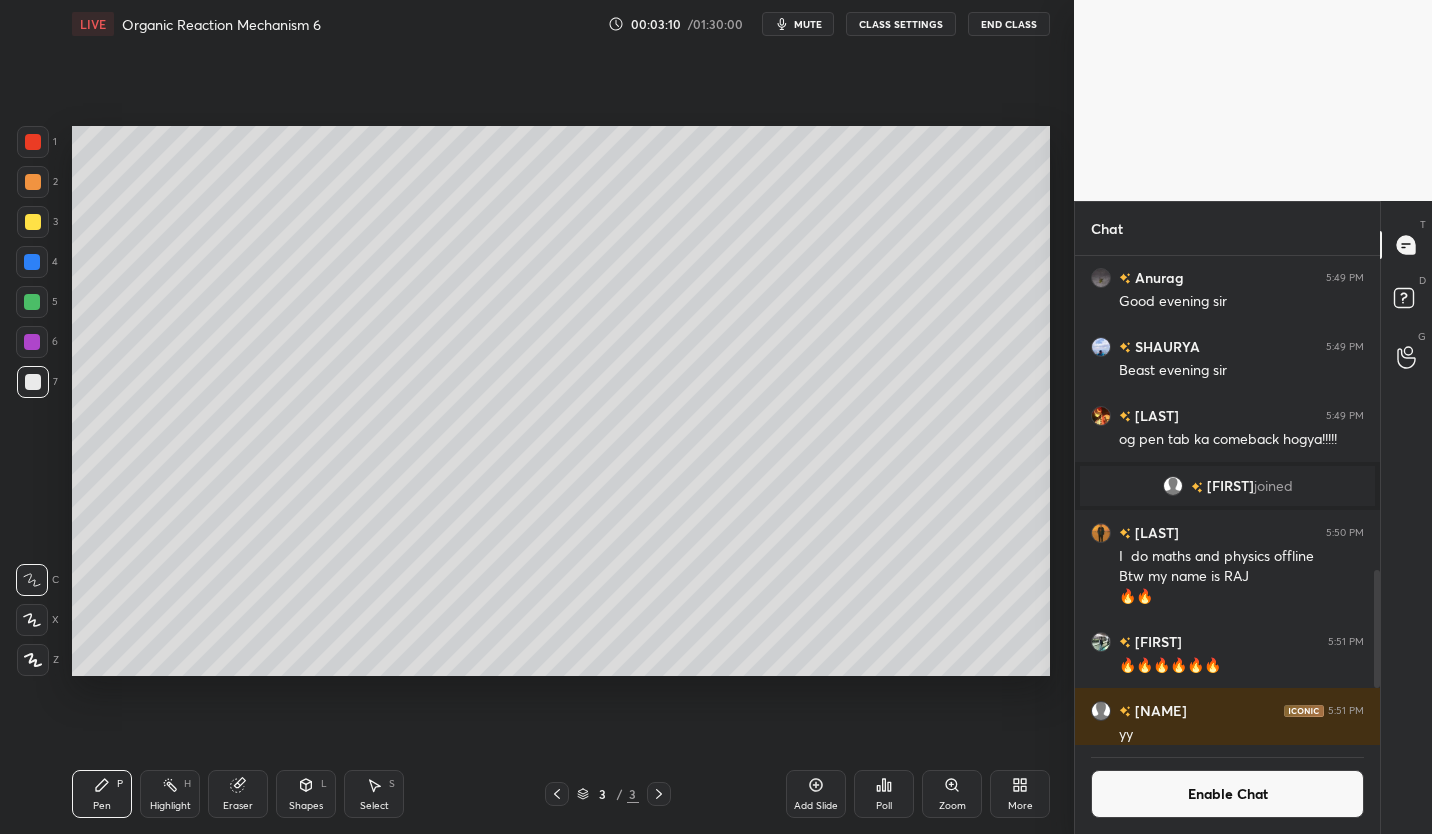 click at bounding box center (32, 302) 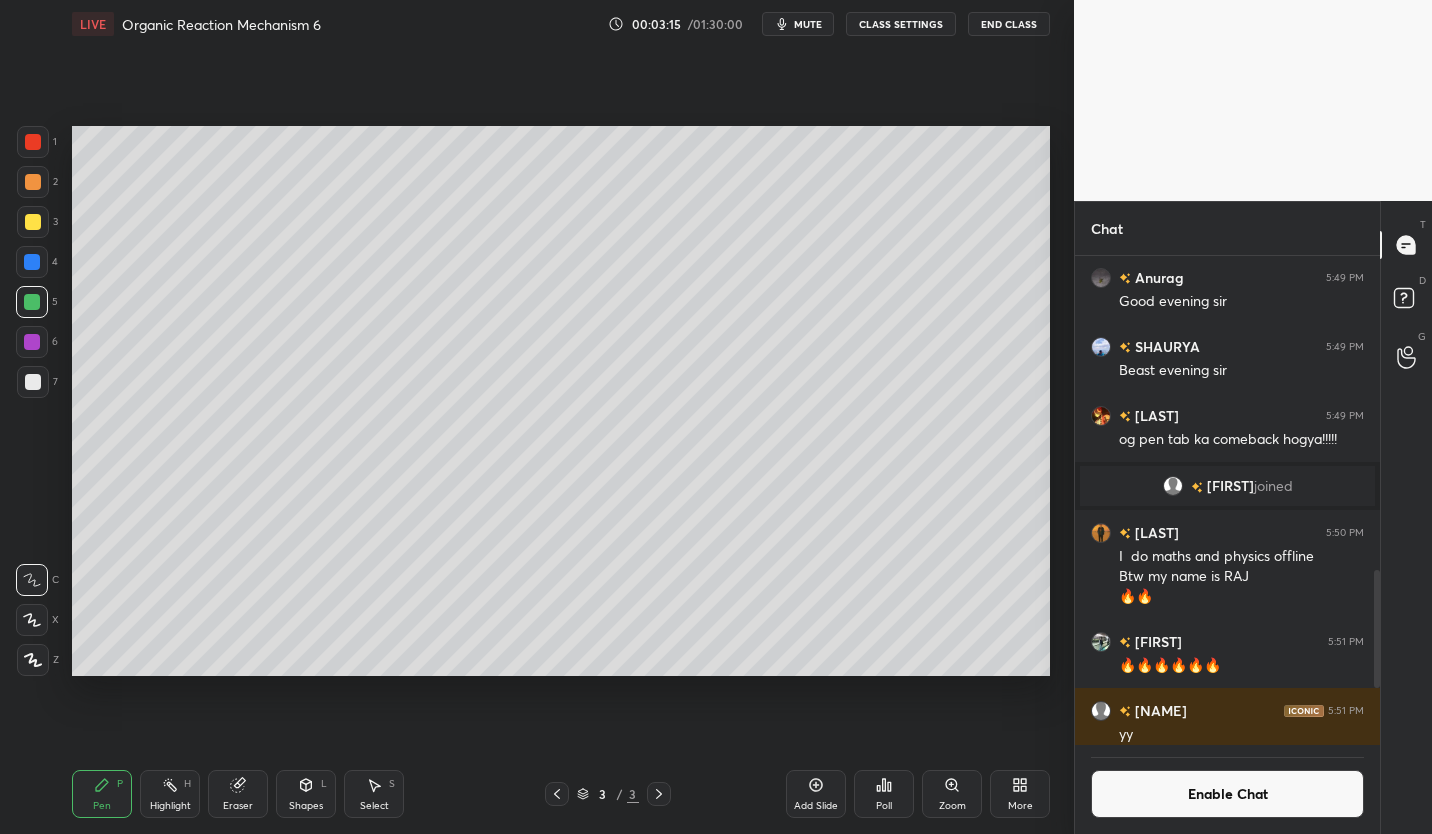 click at bounding box center (33, 382) 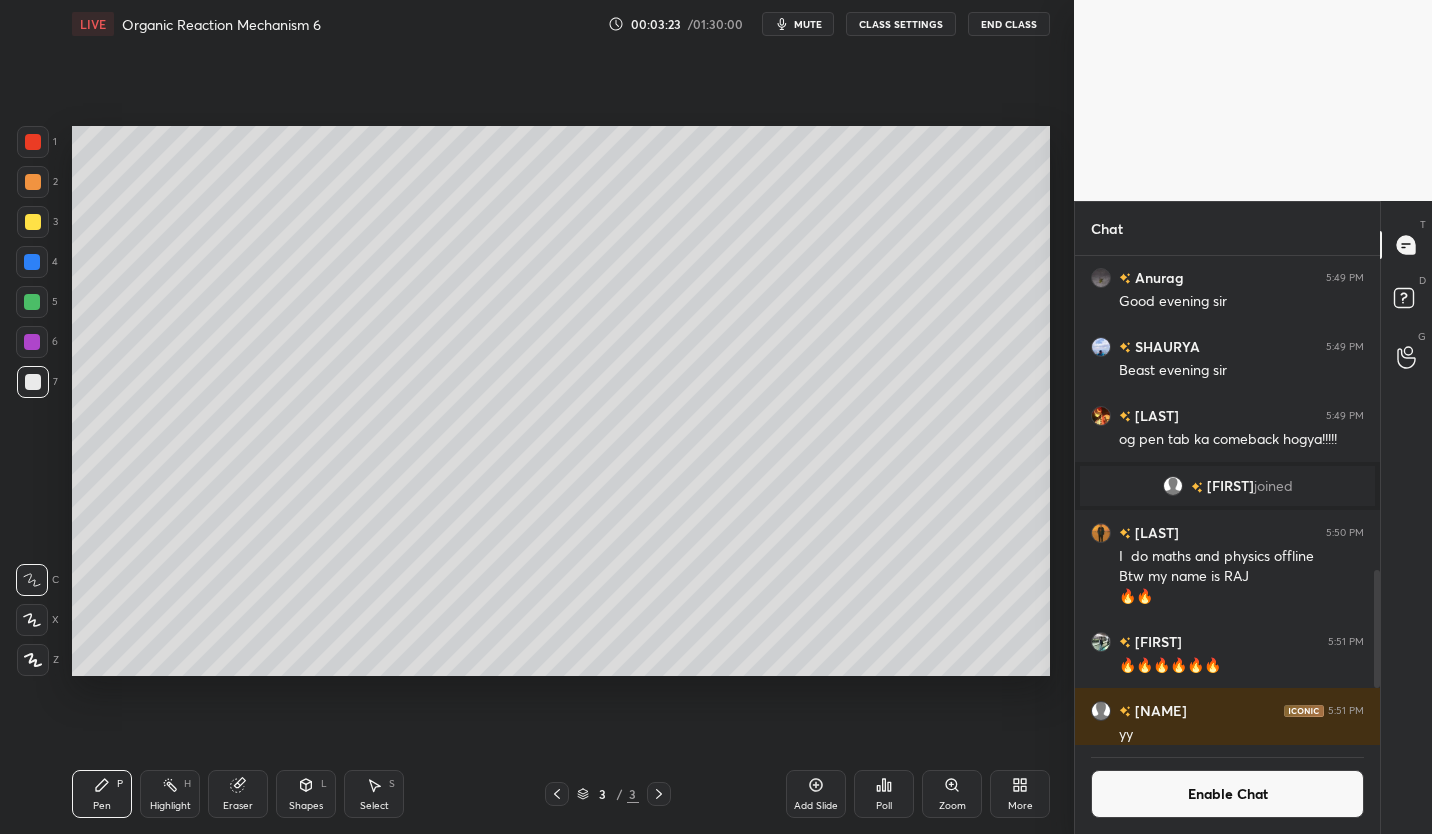 click on "Add Slide" at bounding box center (816, 794) 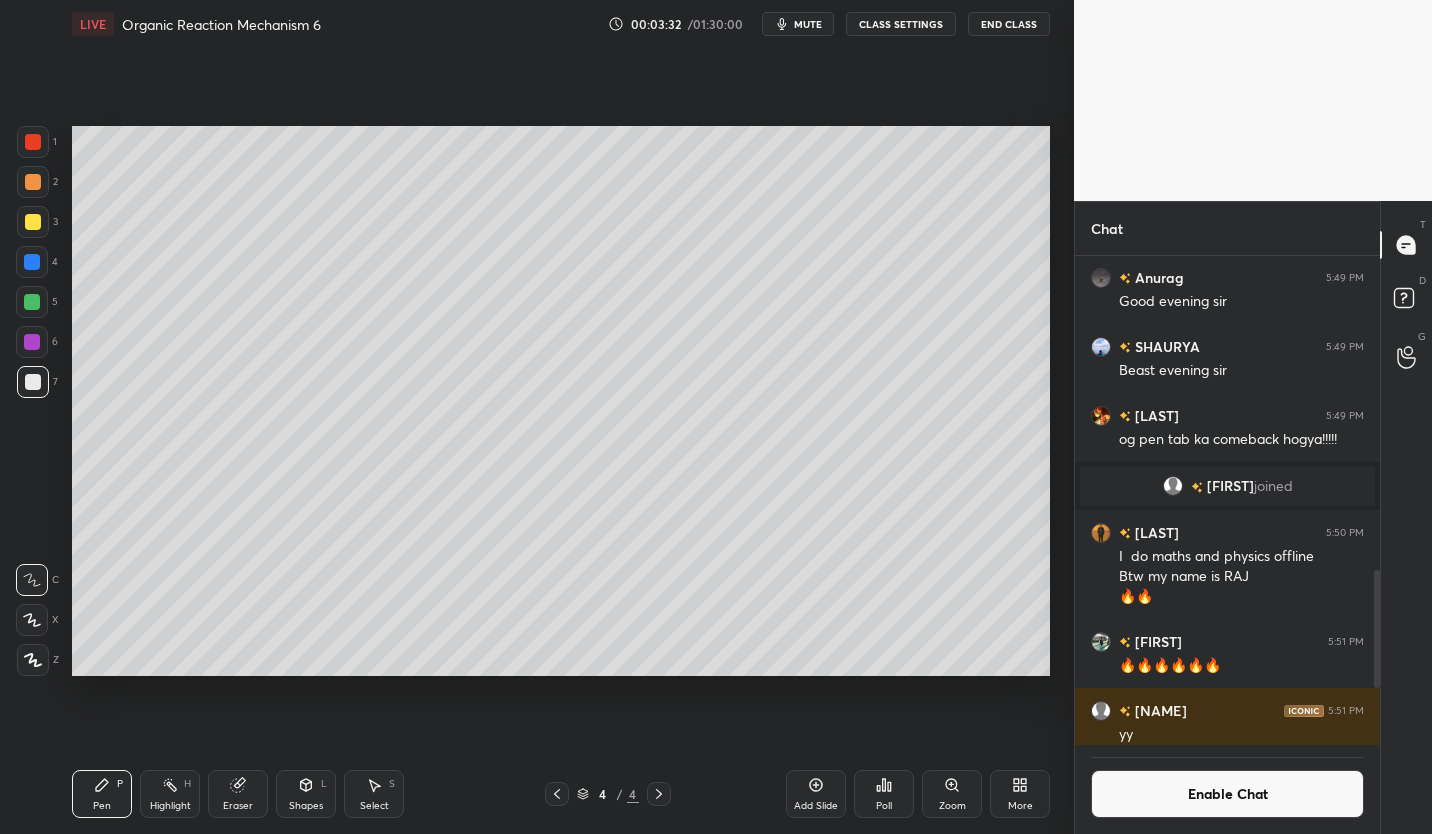 click at bounding box center [33, 222] 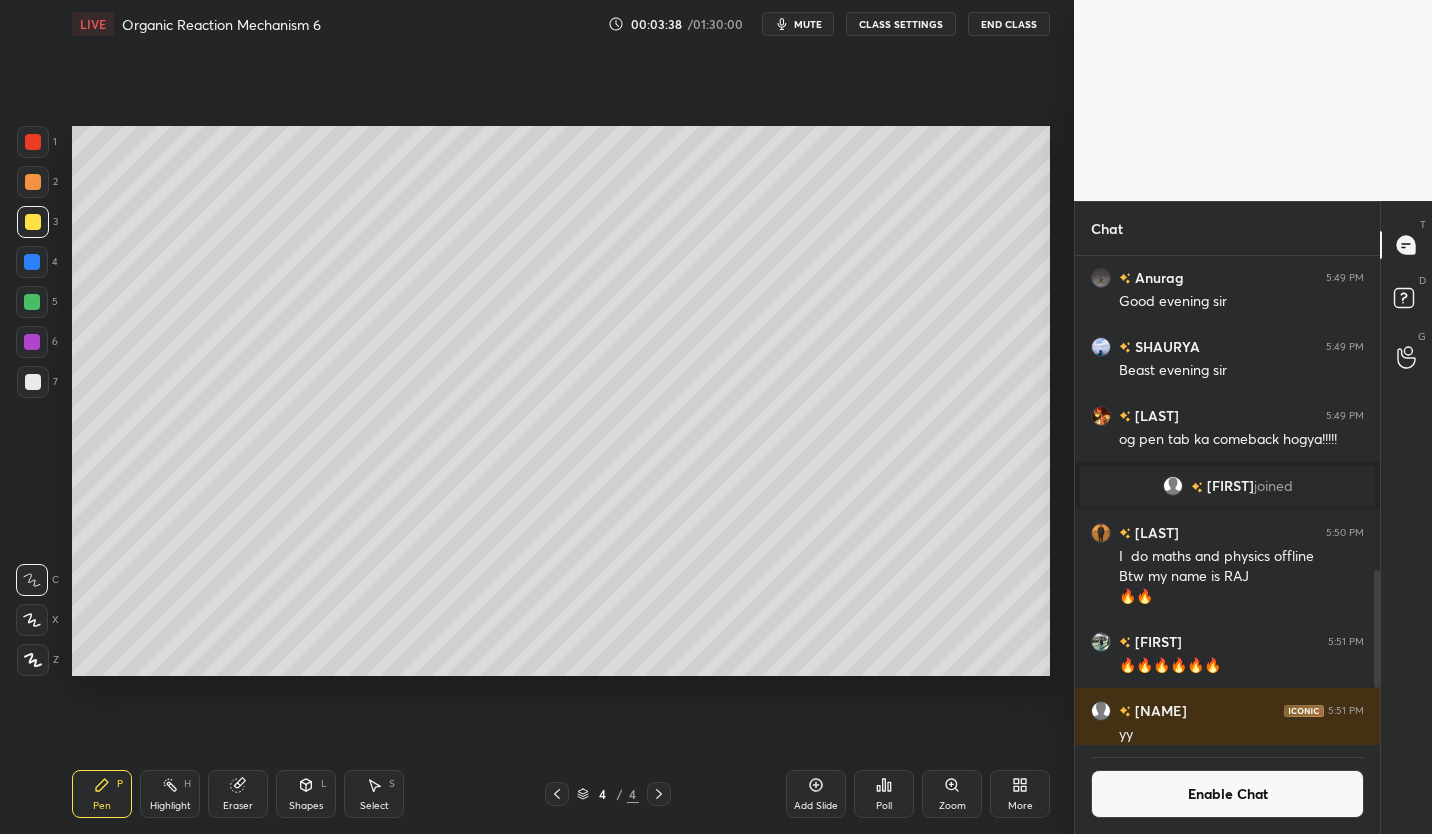 click at bounding box center (32, 342) 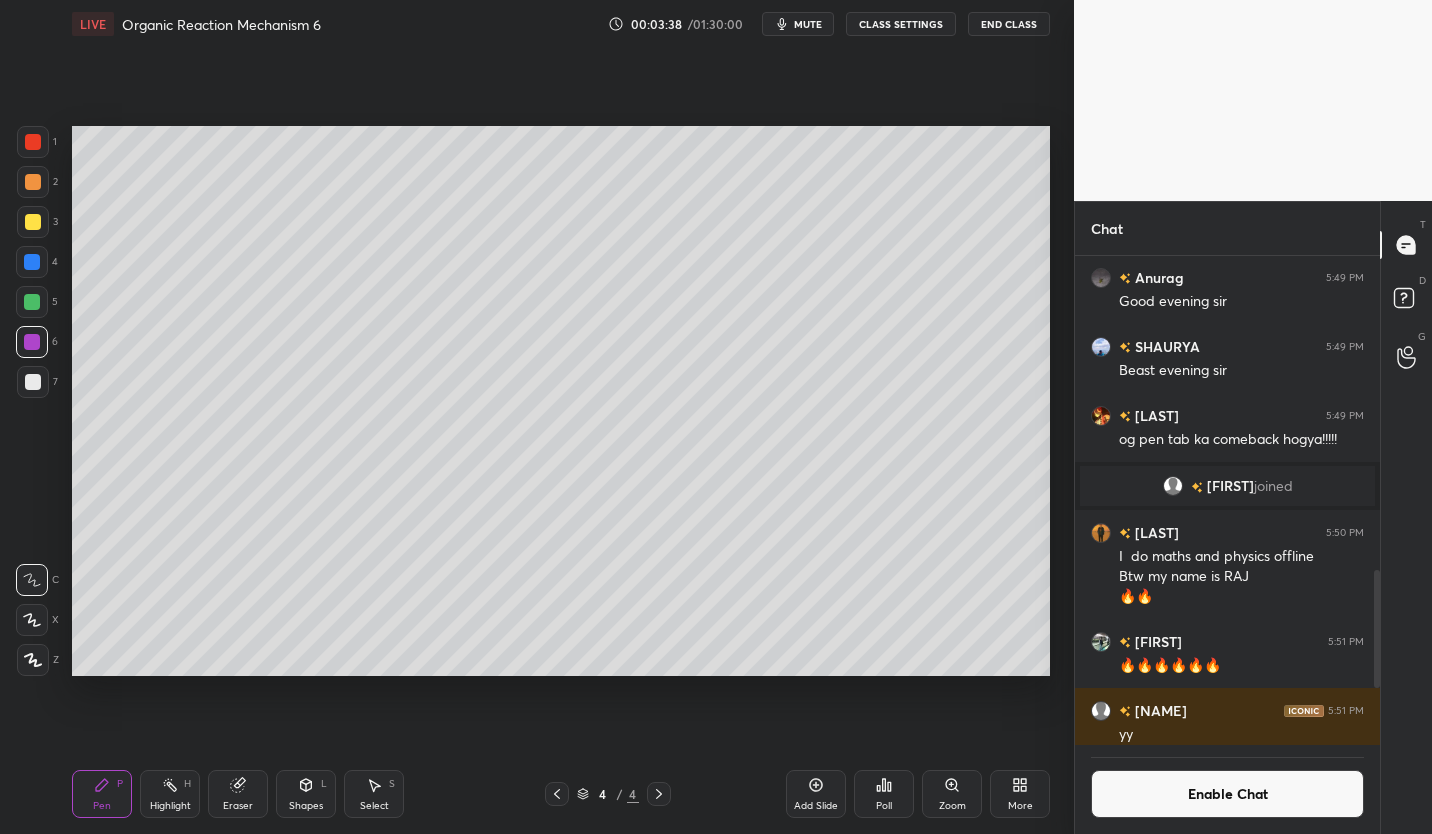 click at bounding box center (32, 302) 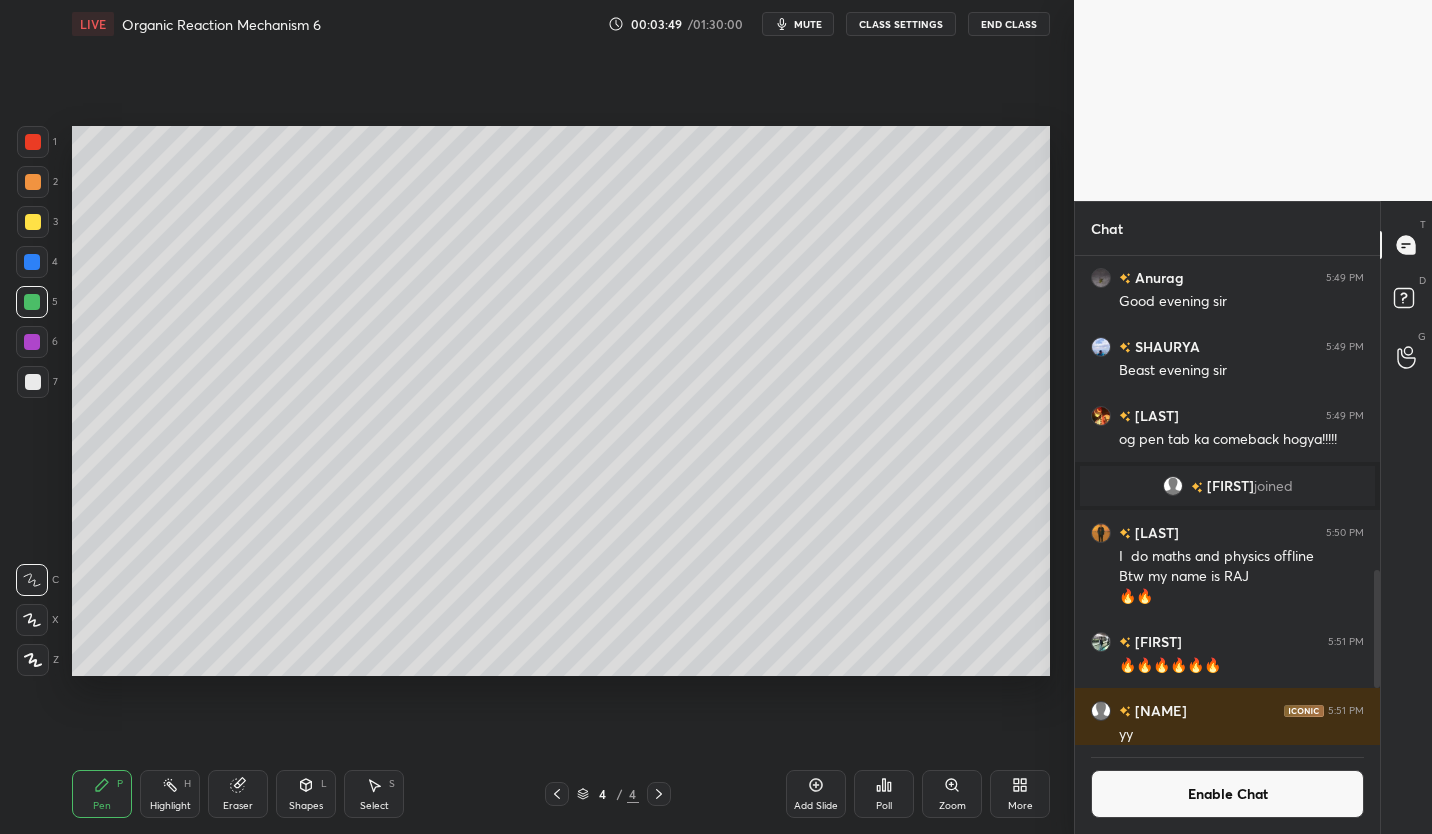 click at bounding box center [33, 382] 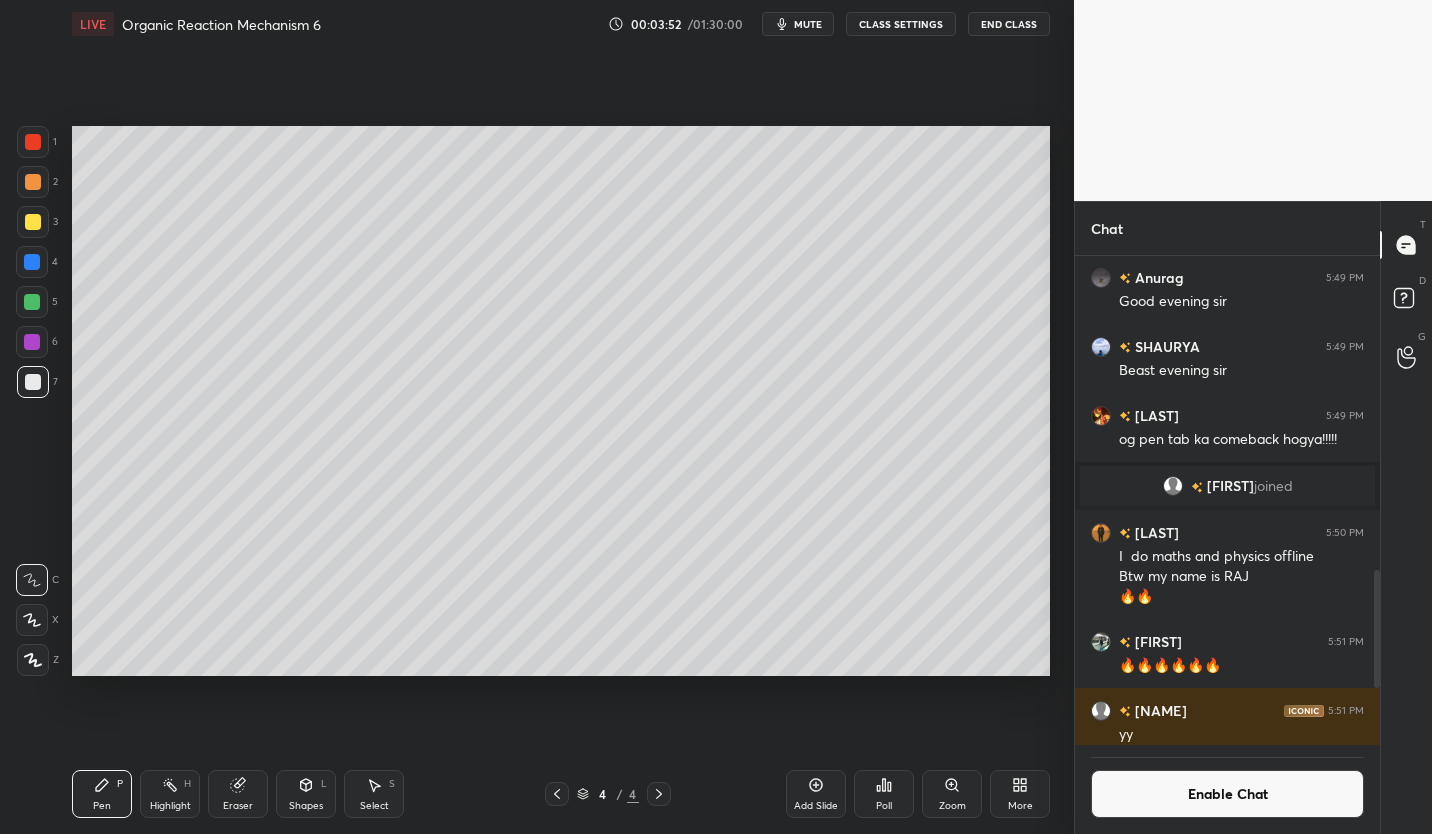 click on "Eraser" at bounding box center (238, 794) 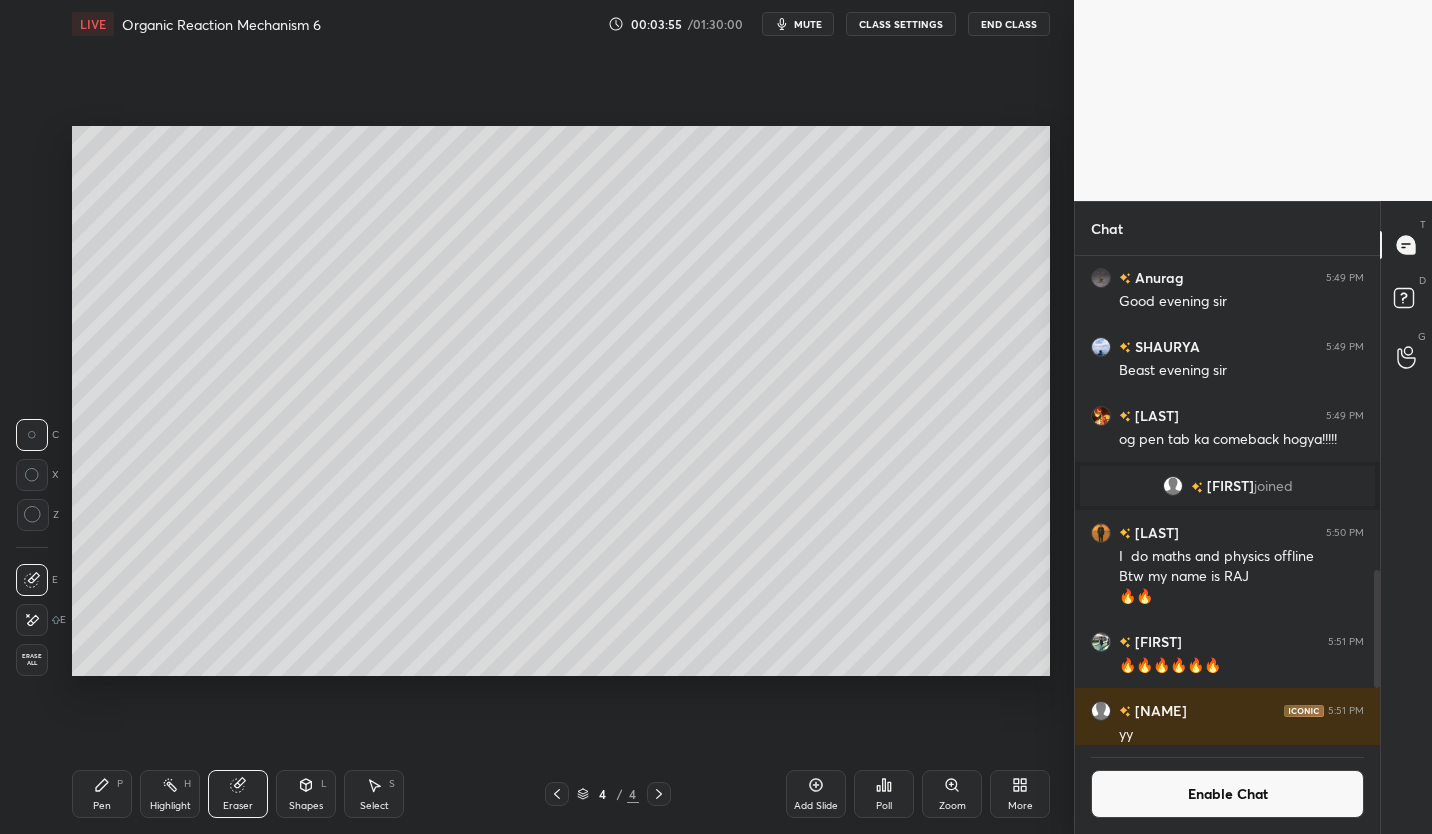 click 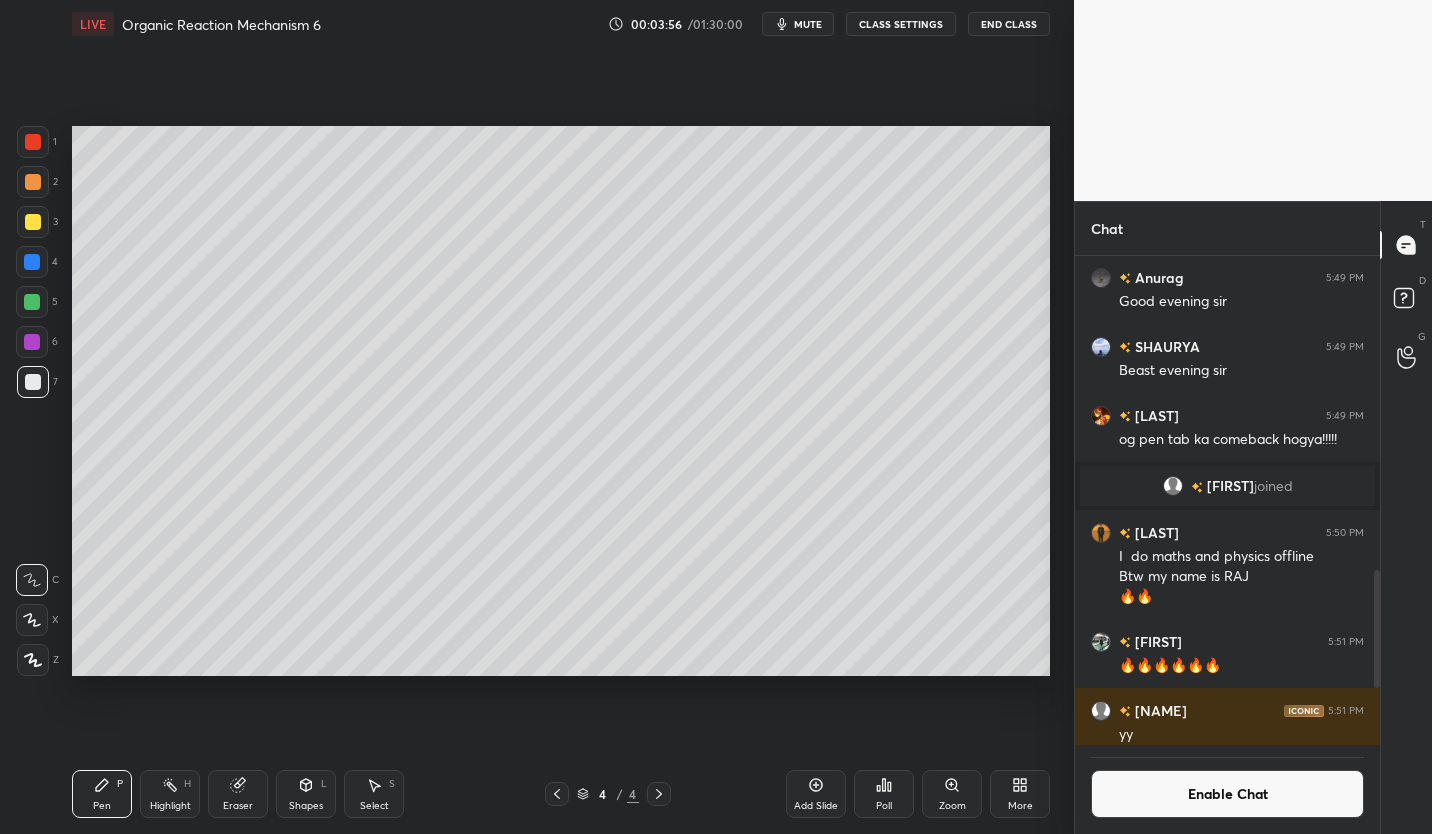 click at bounding box center [33, 222] 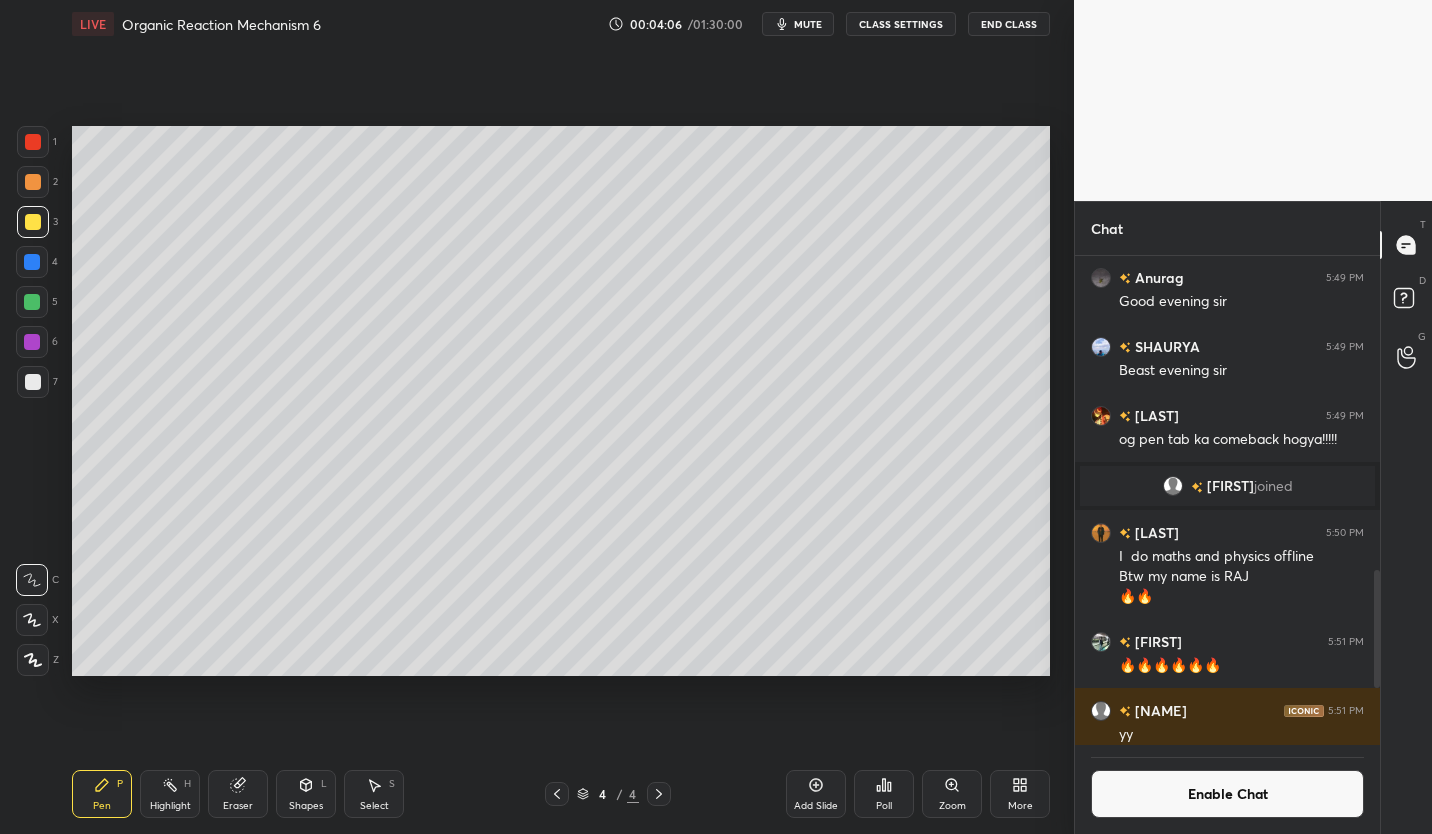 click on "Eraser" at bounding box center [238, 794] 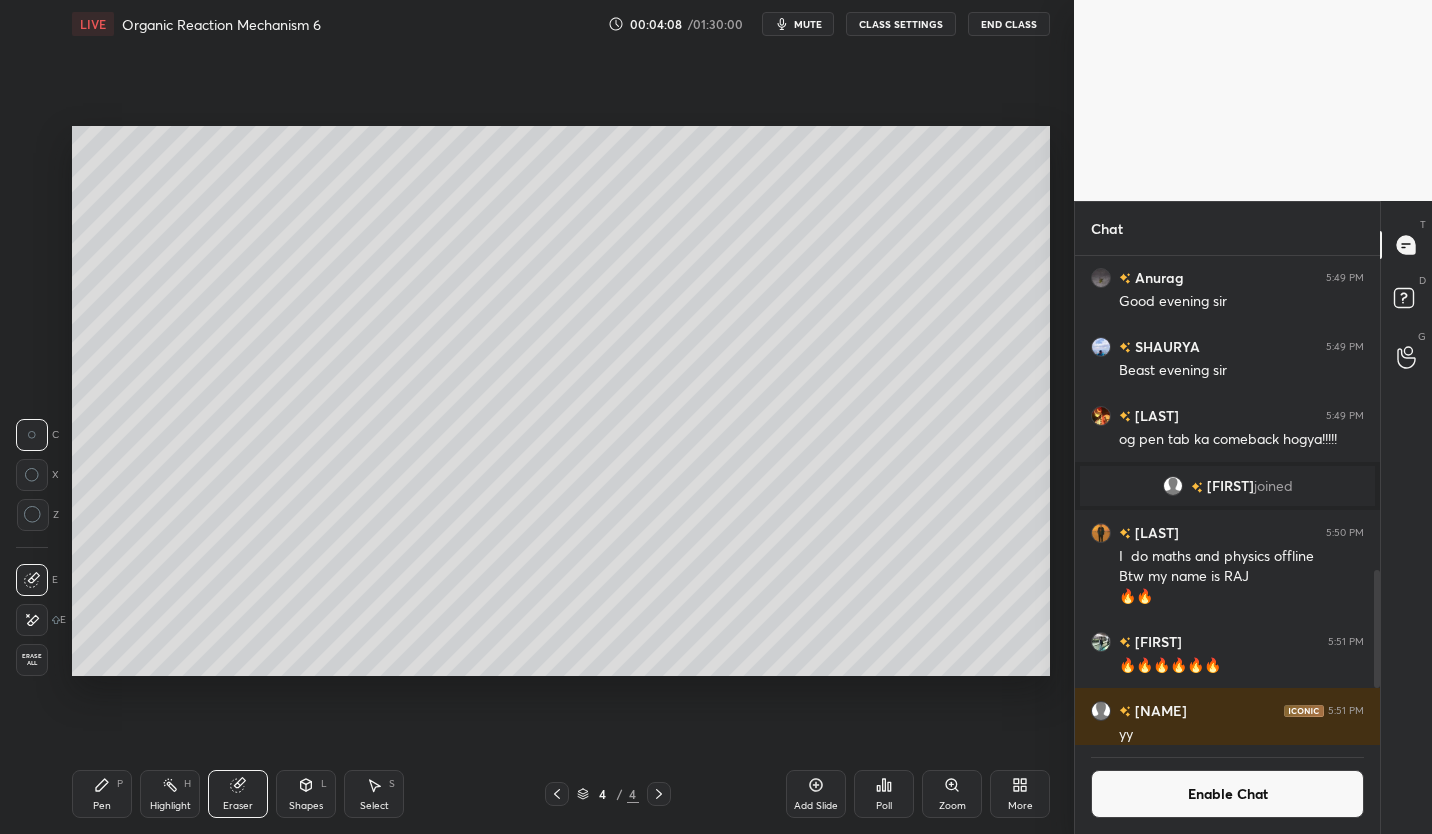 click 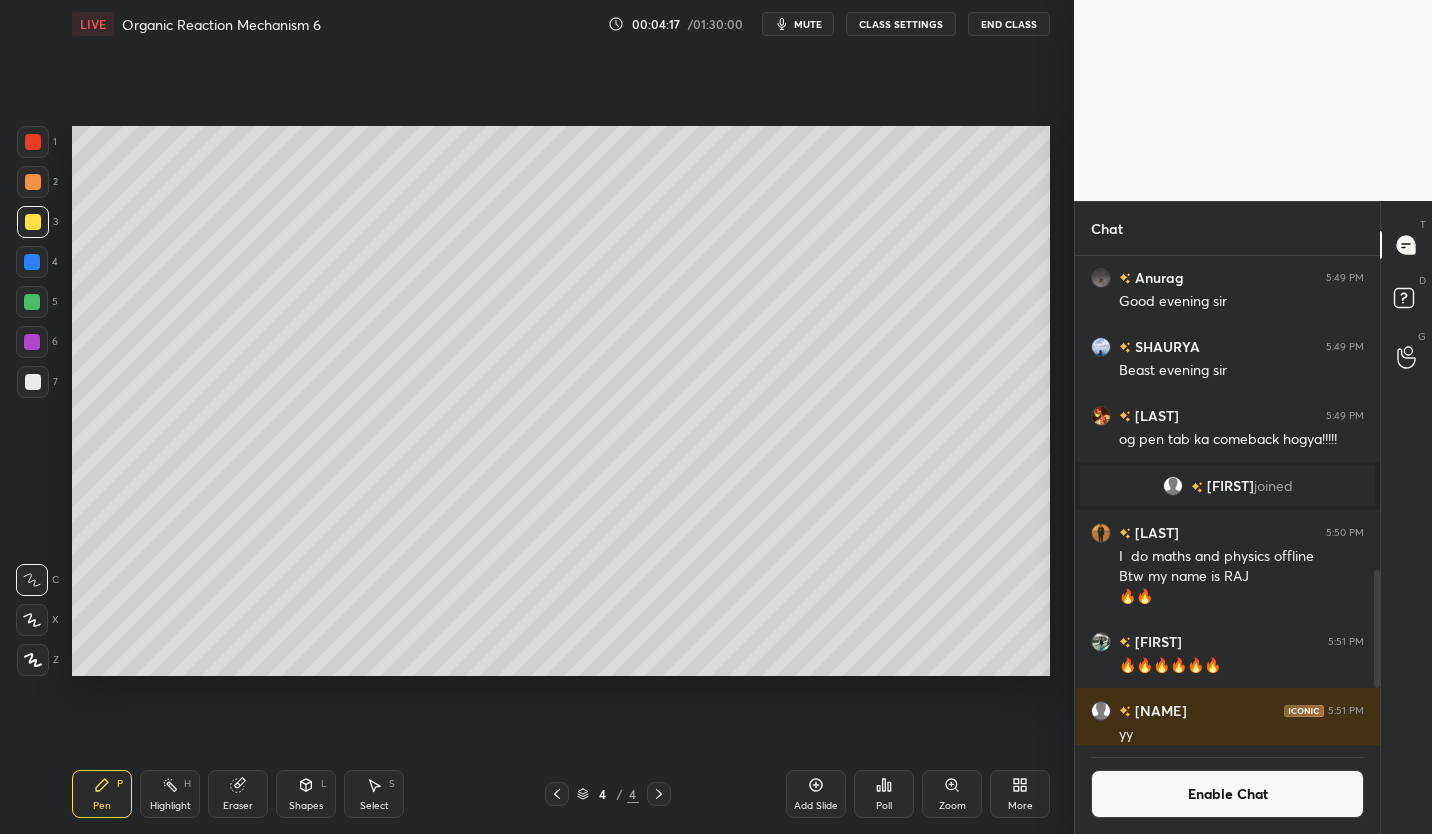 click 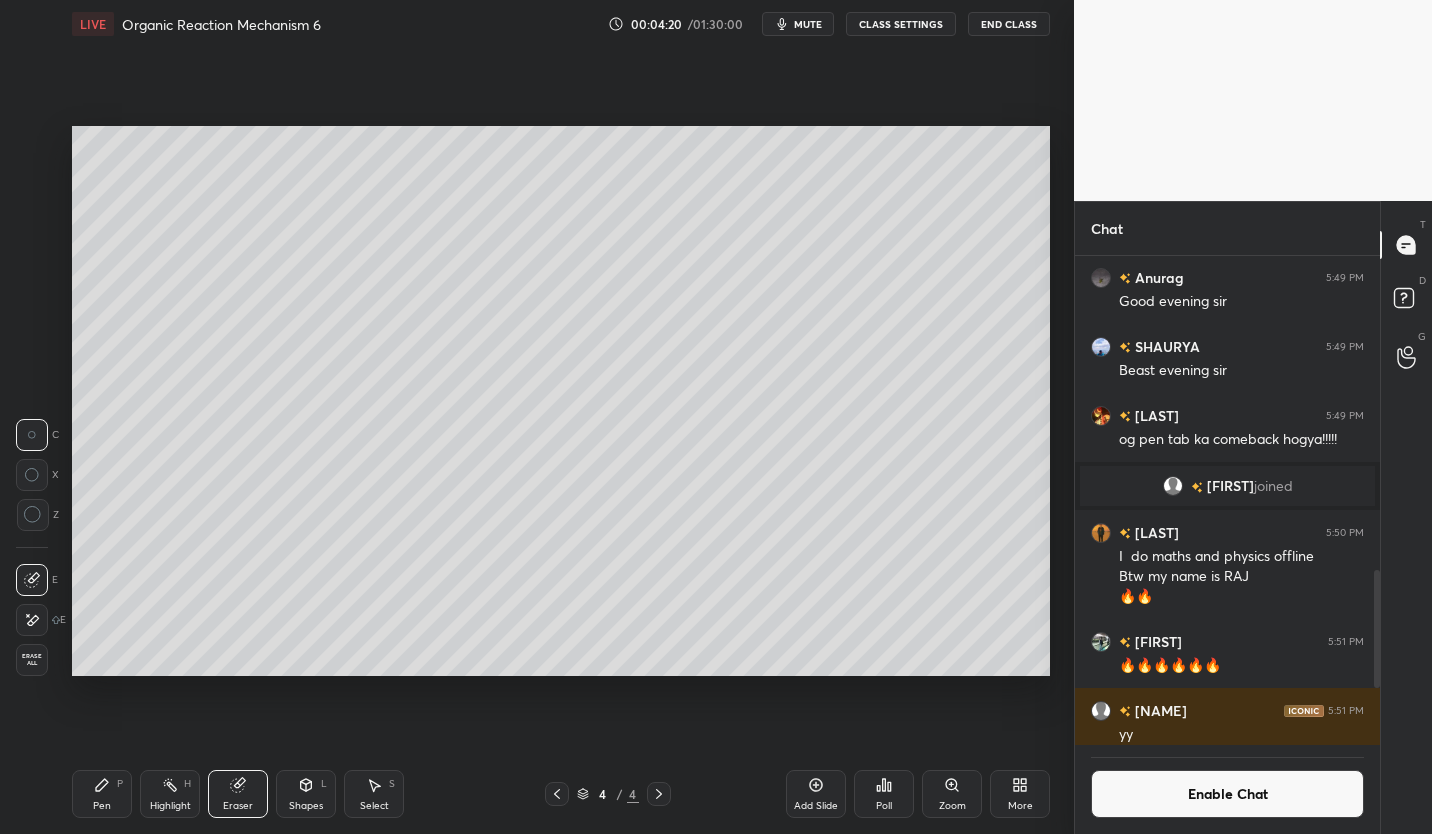 click on "Pen P" at bounding box center (102, 794) 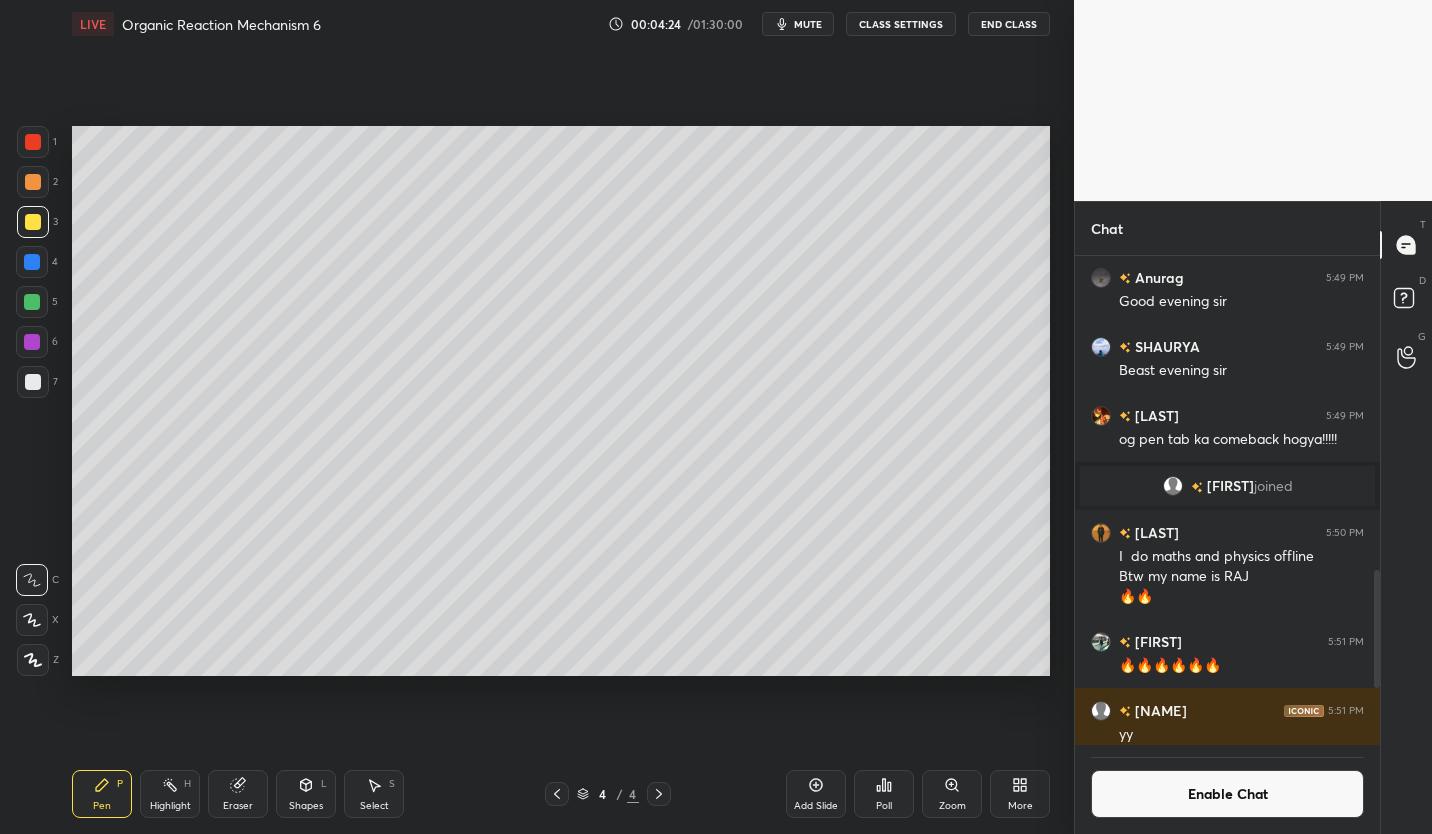 click at bounding box center (33, 382) 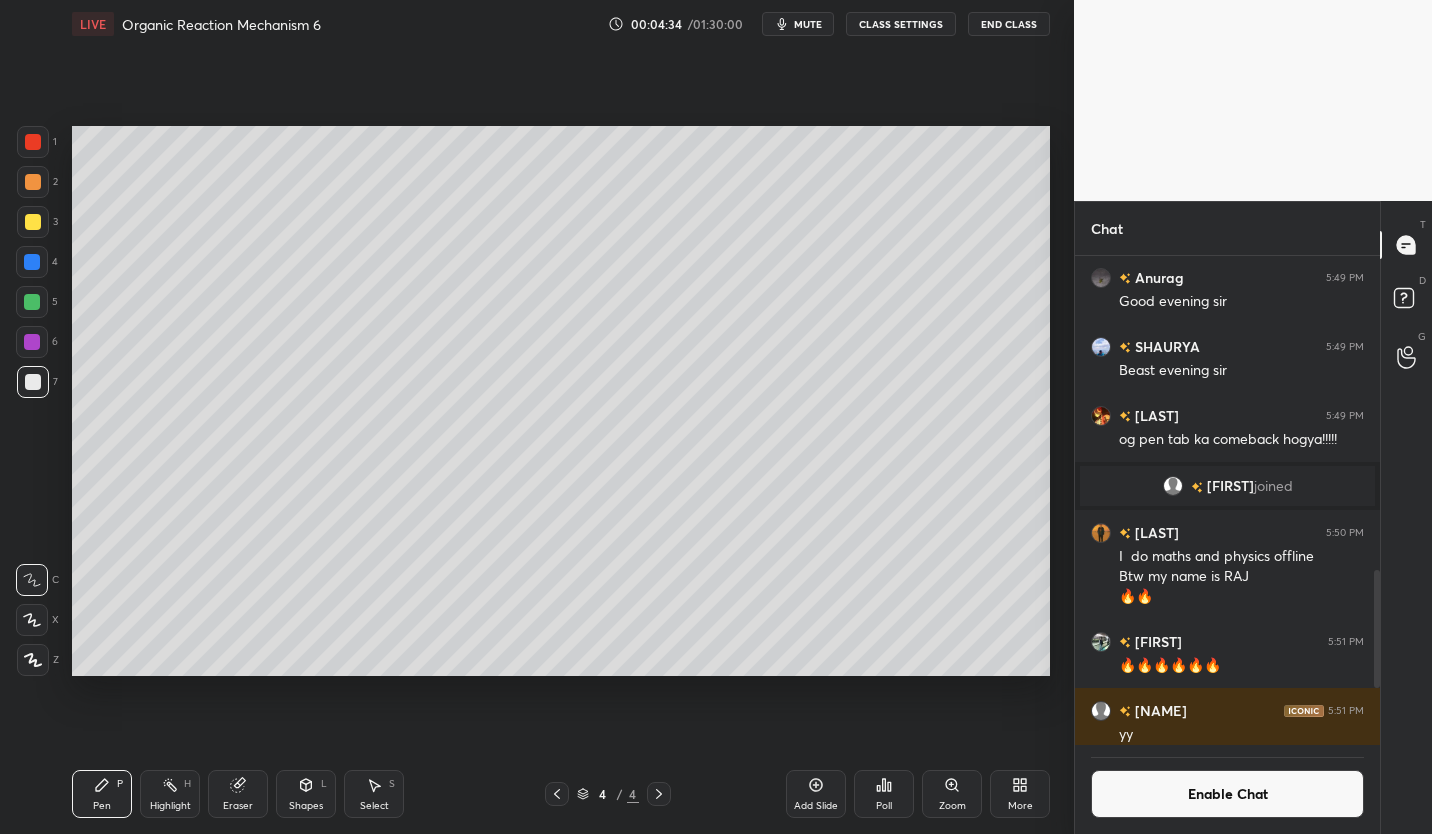 click at bounding box center (33, 222) 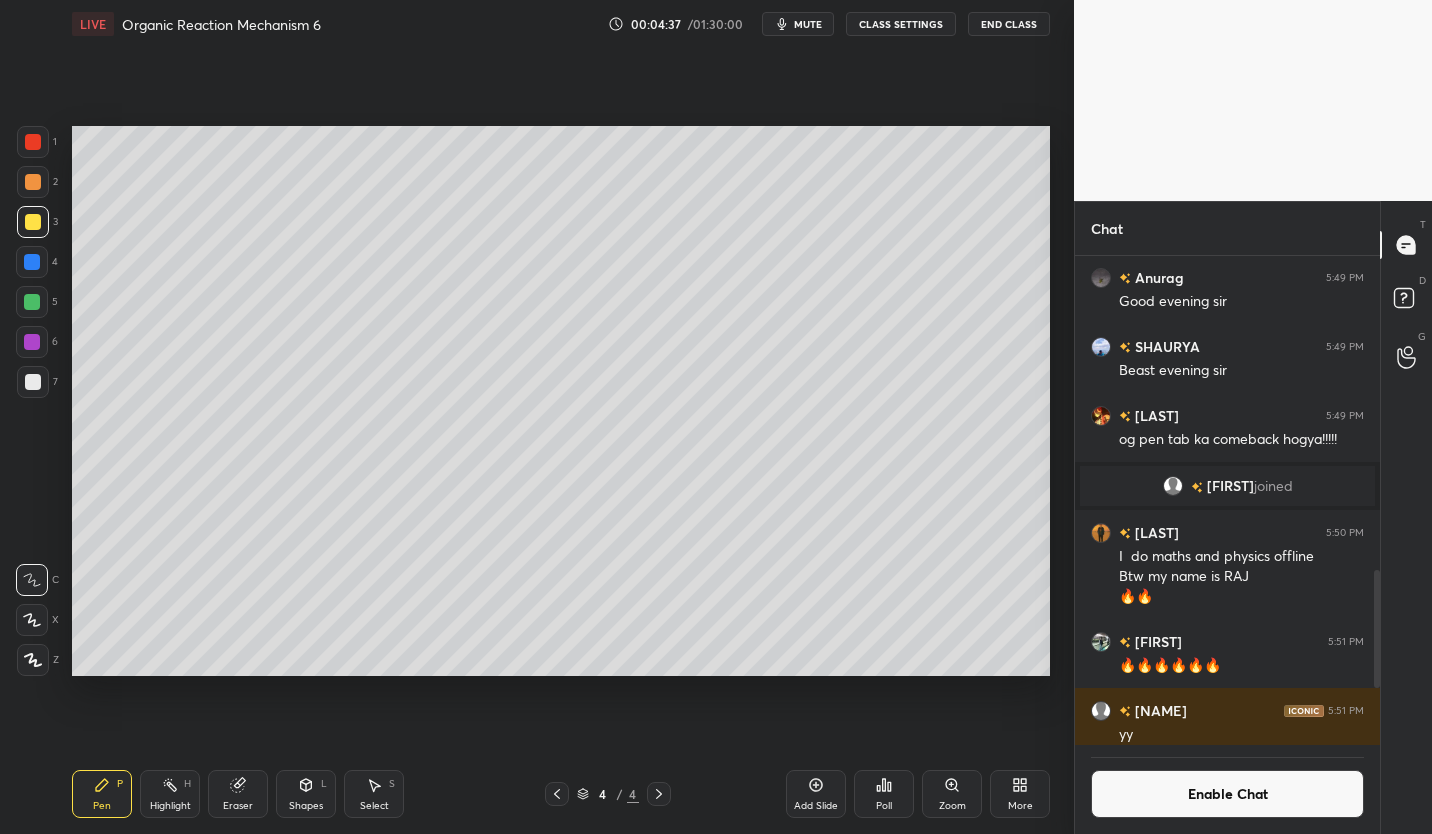 click at bounding box center [33, 382] 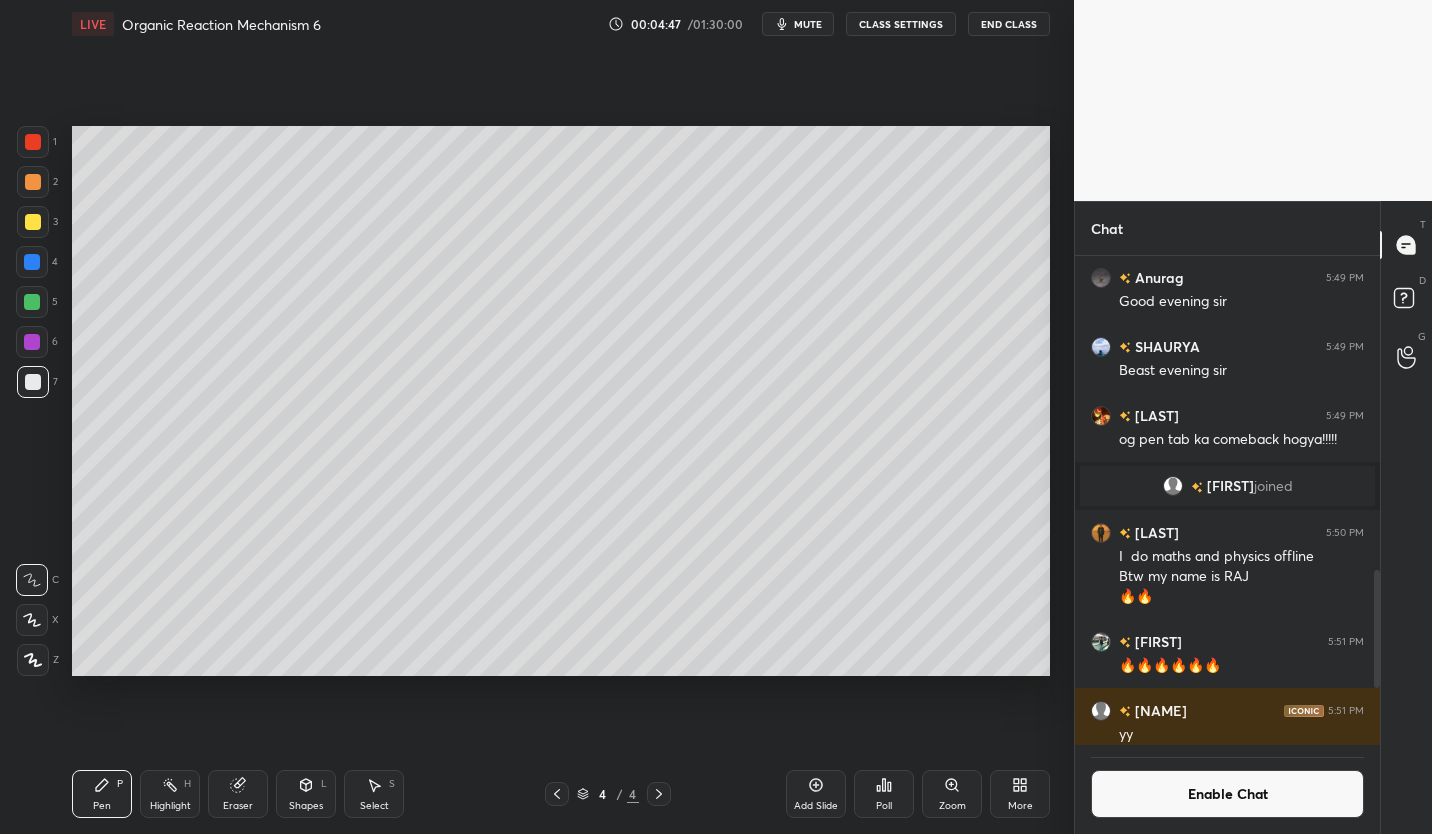 click at bounding box center (32, 262) 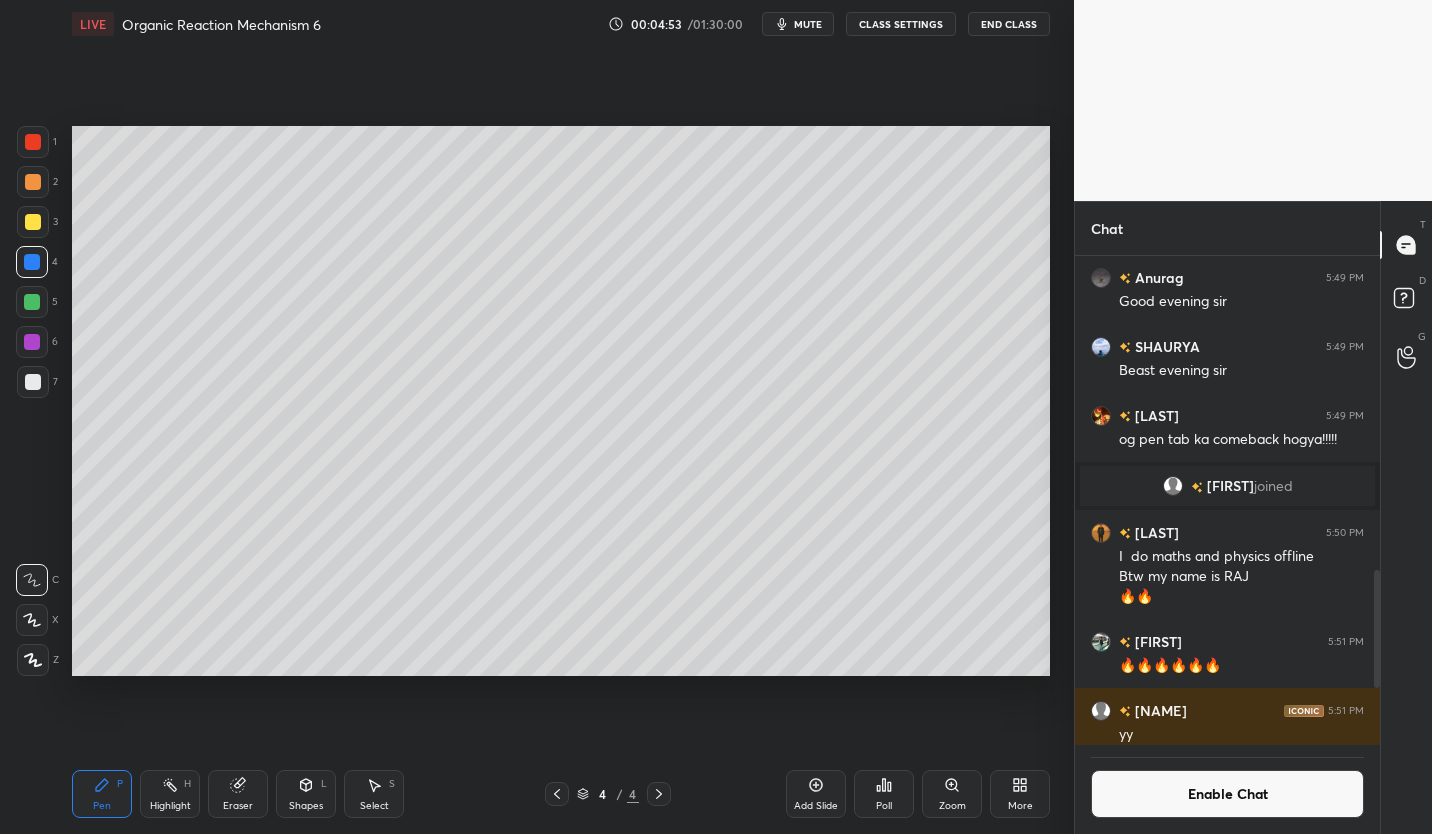 click at bounding box center [32, 302] 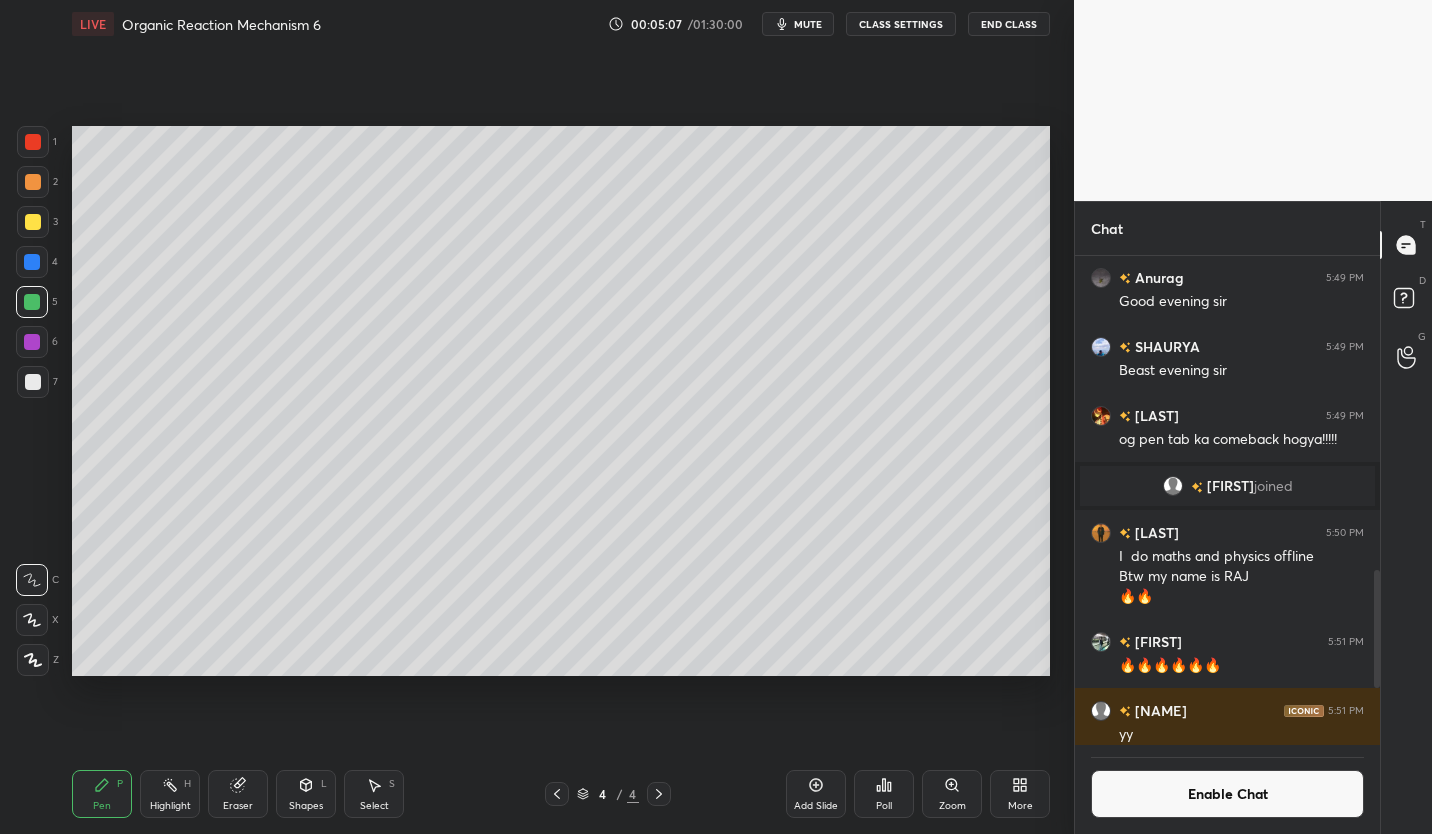 click at bounding box center (33, 382) 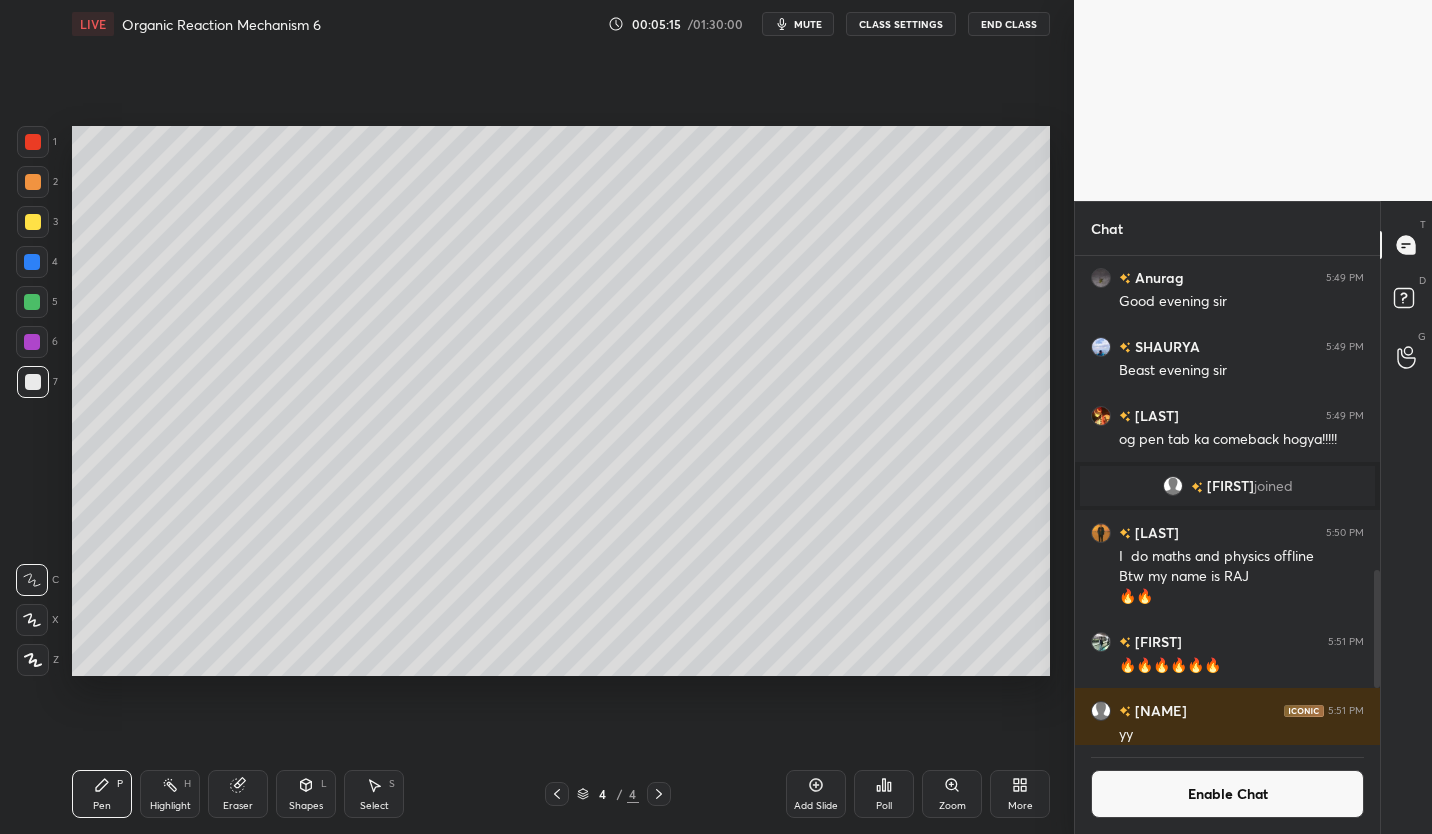 click at bounding box center [32, 302] 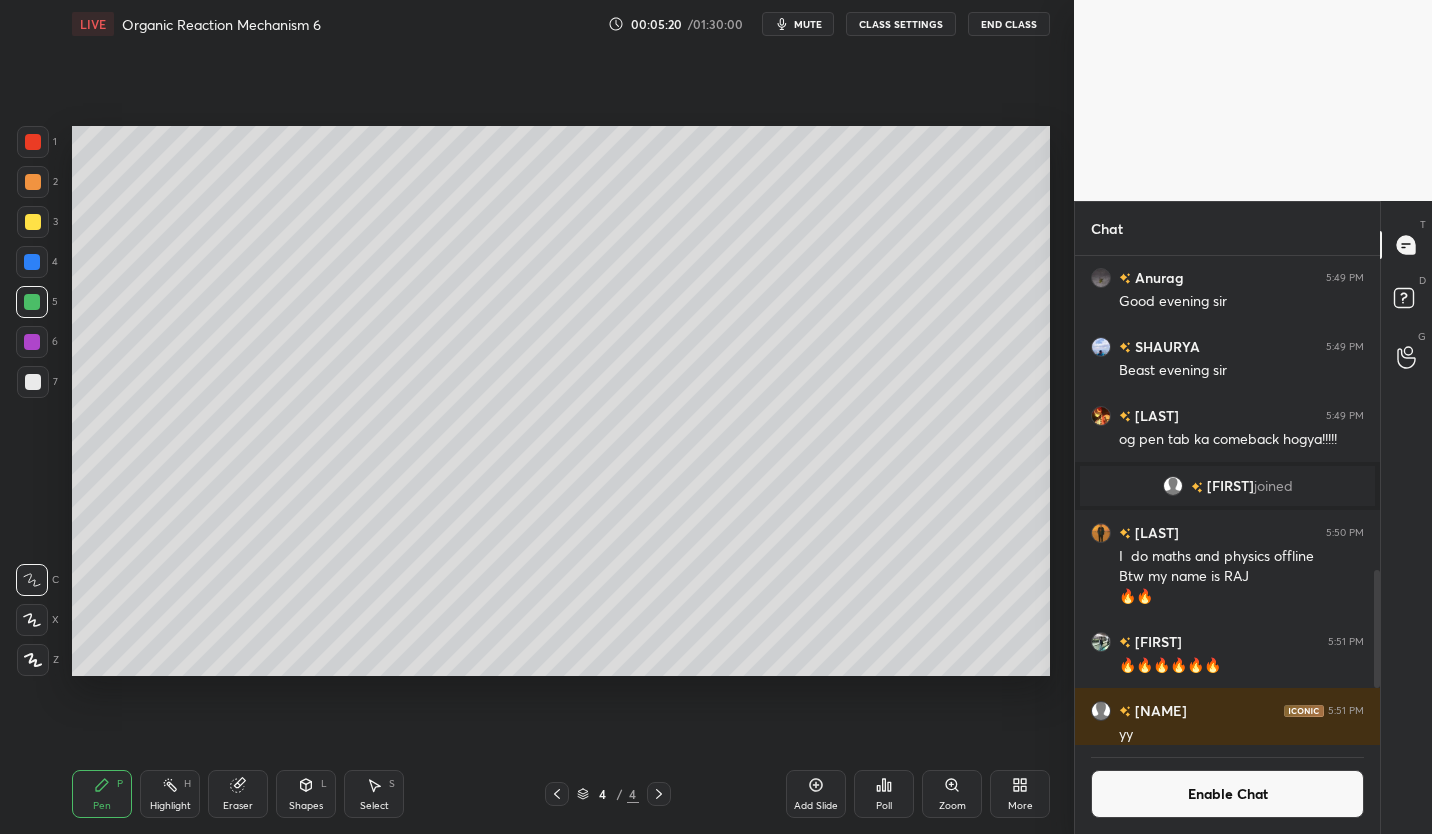 click at bounding box center (32, 342) 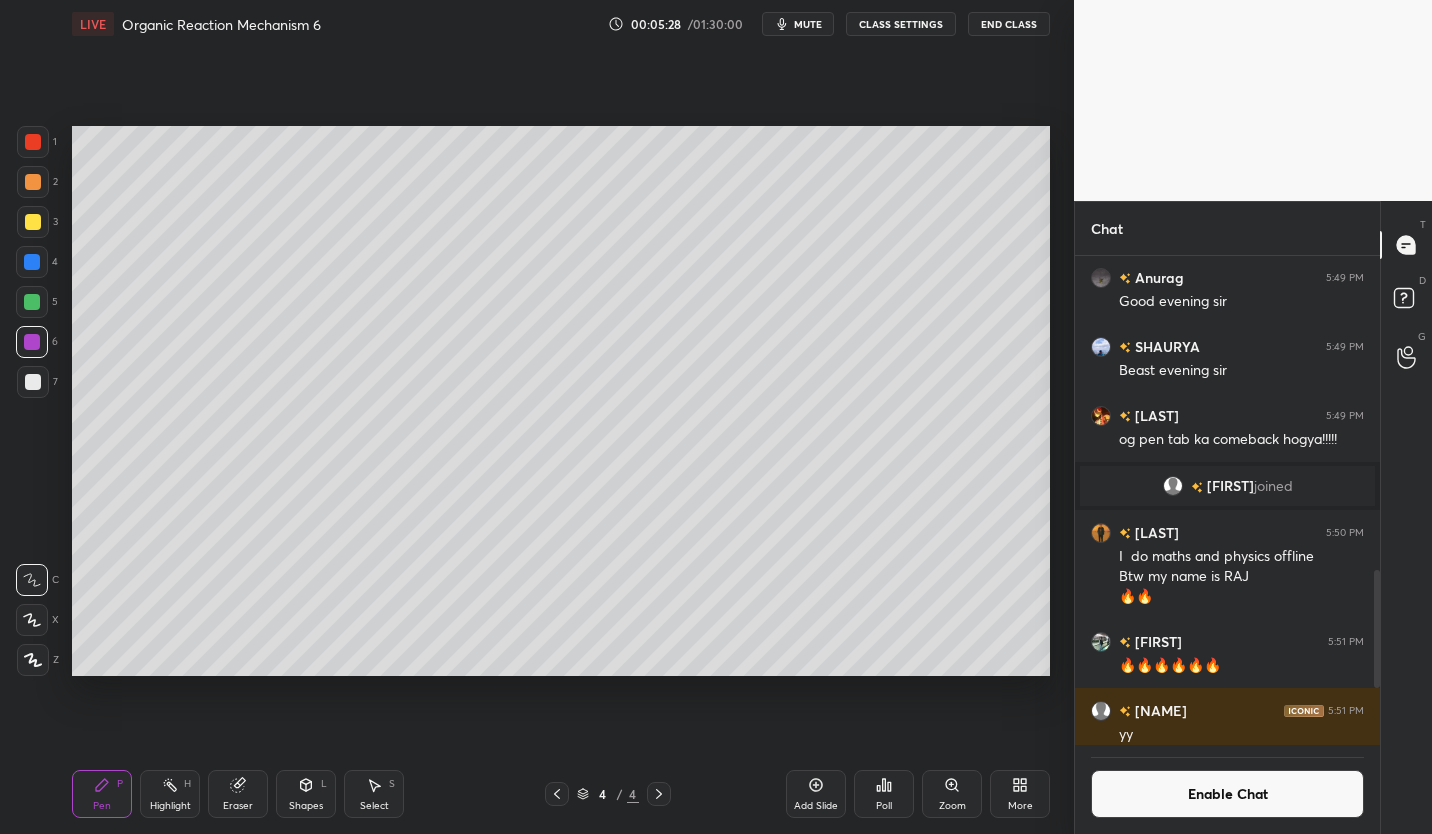 click at bounding box center (33, 382) 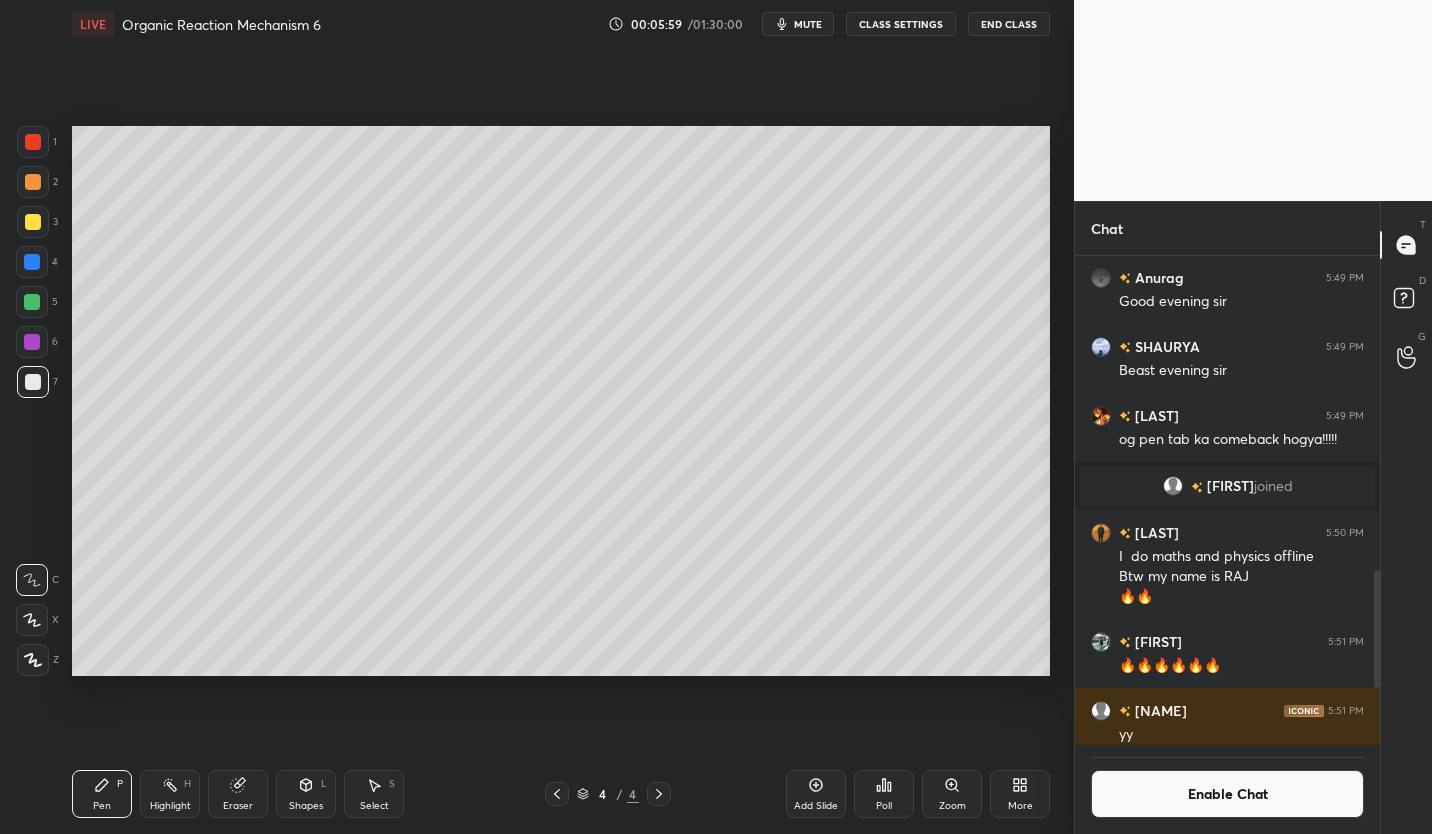 click at bounding box center (557, 794) 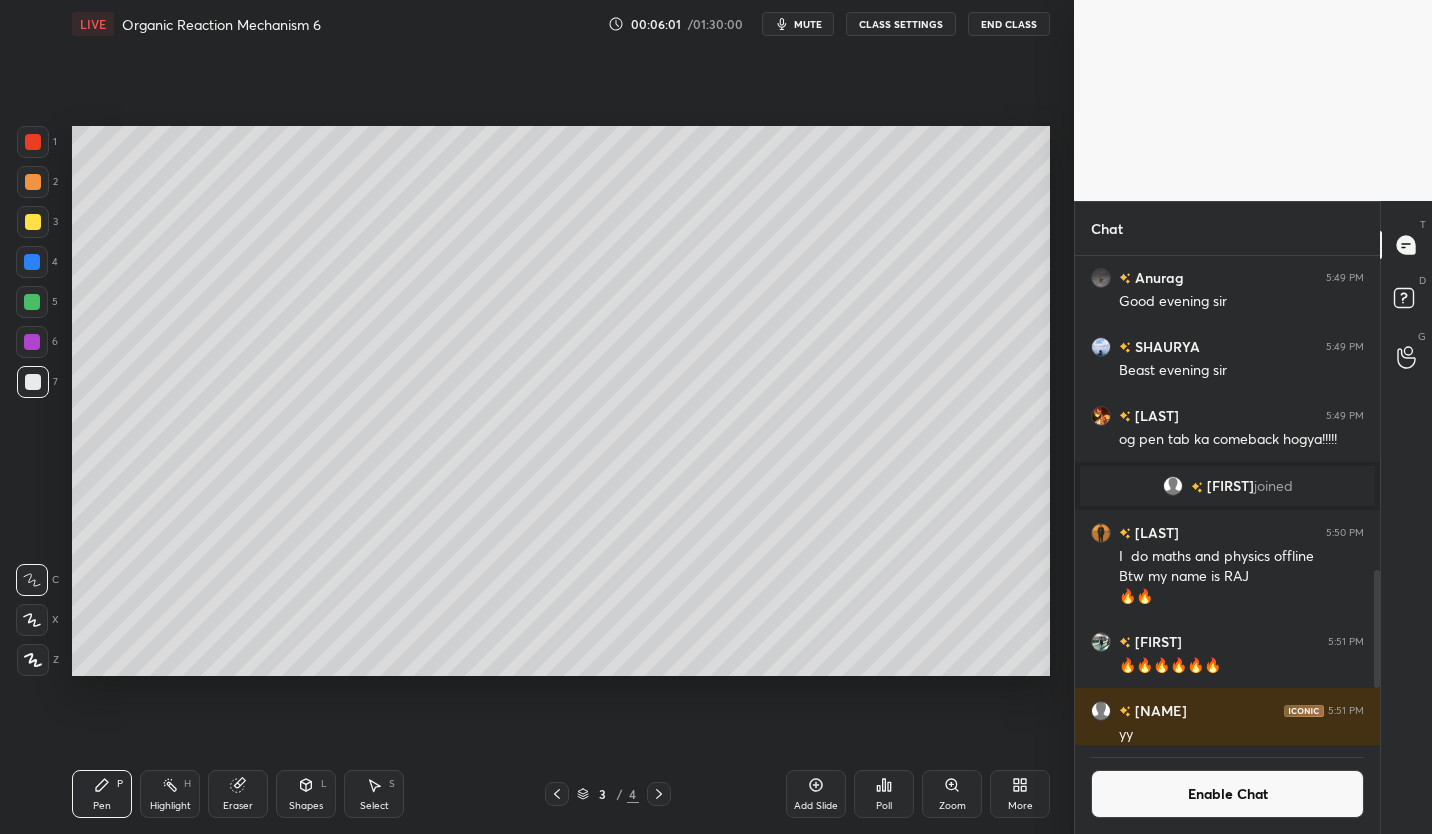 click 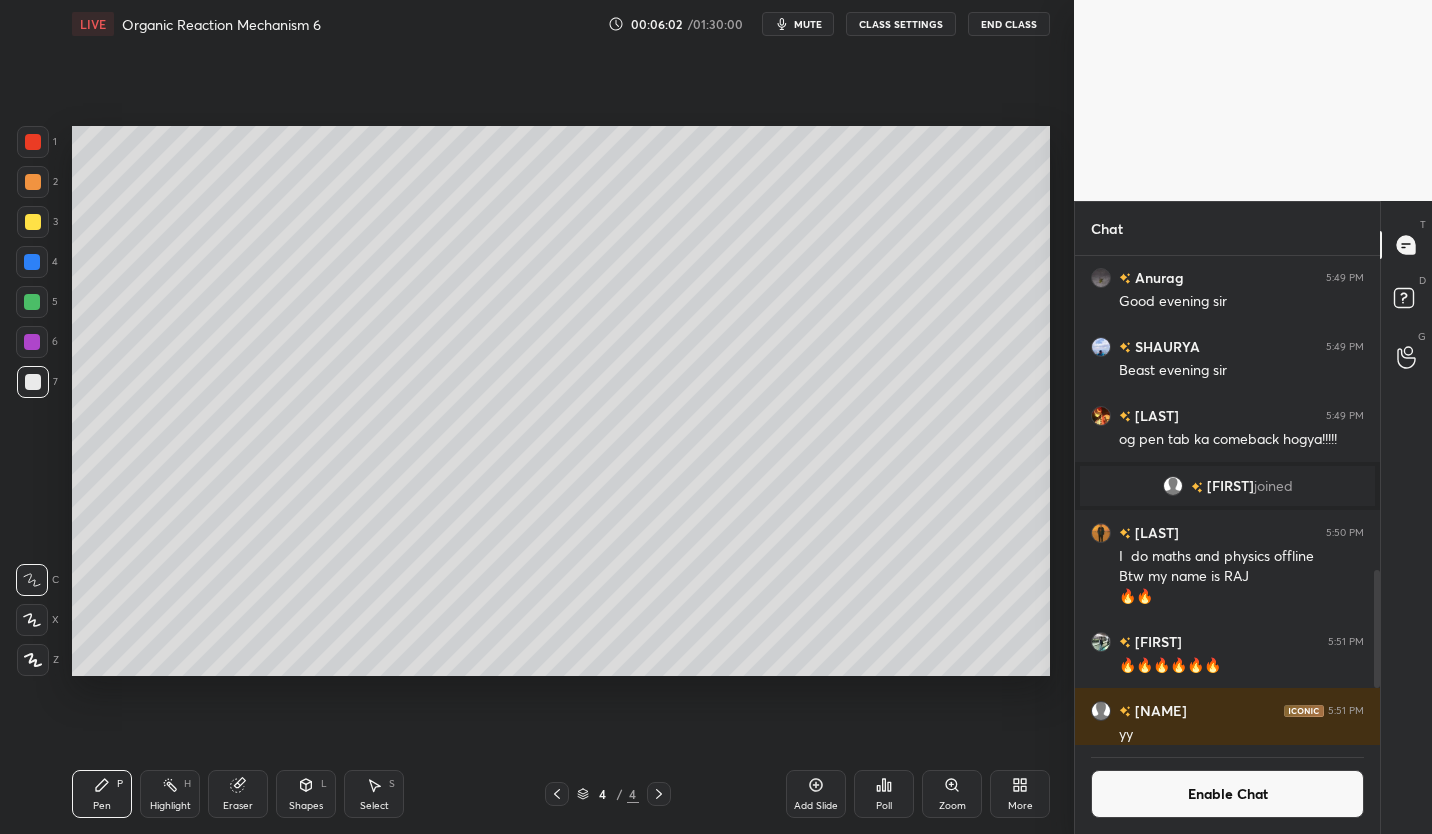 click at bounding box center [33, 222] 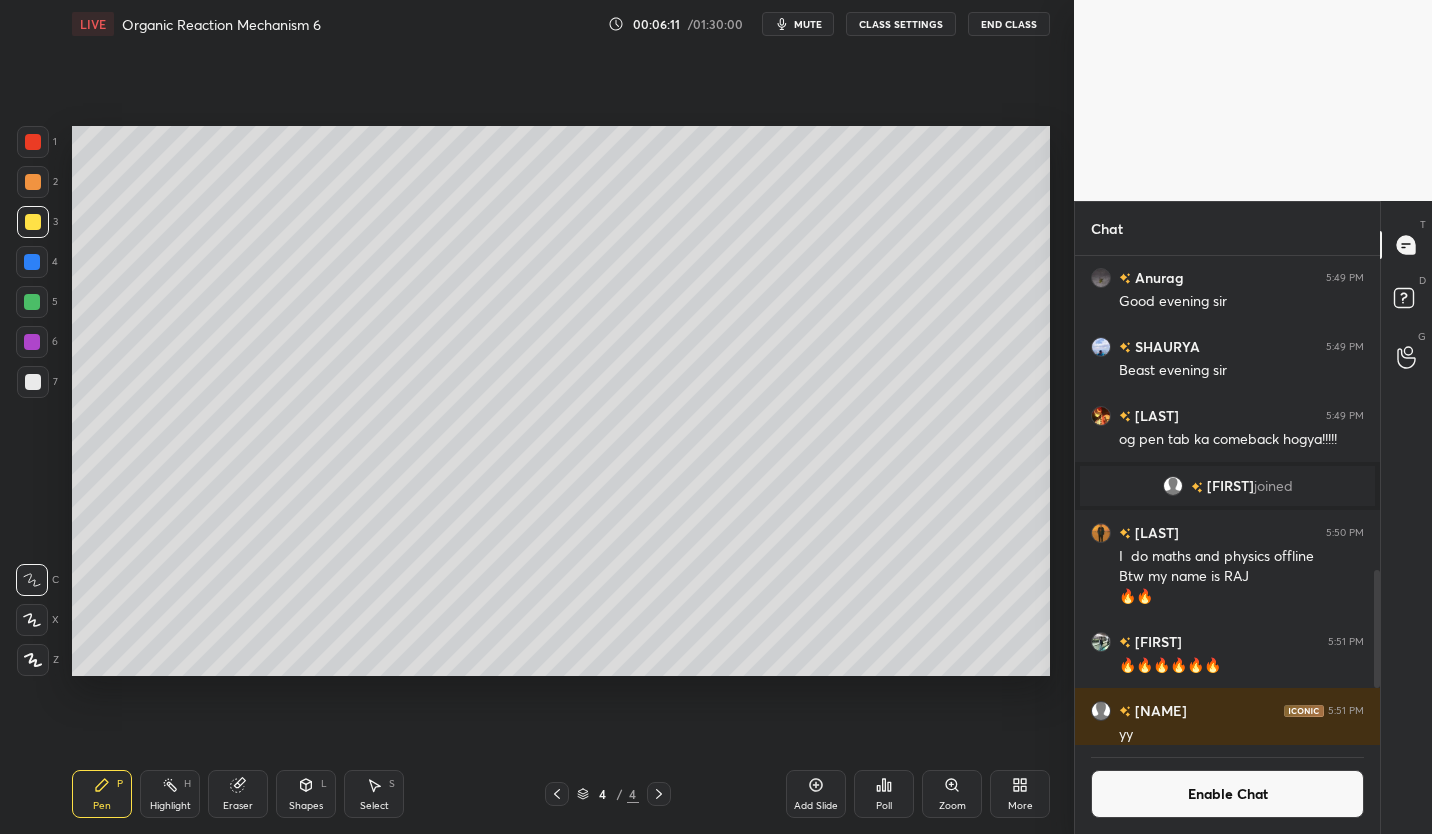click 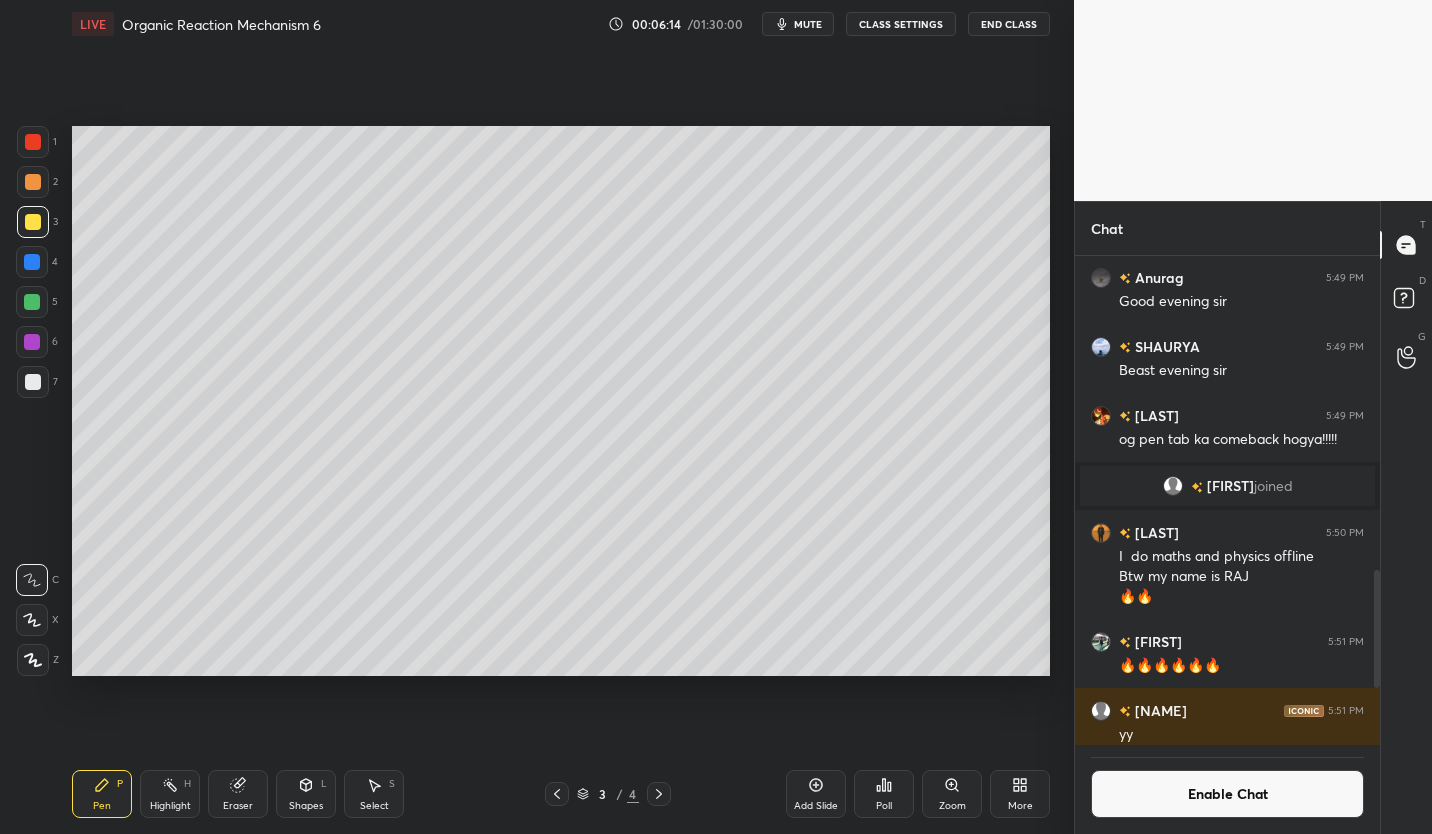 click at bounding box center [32, 302] 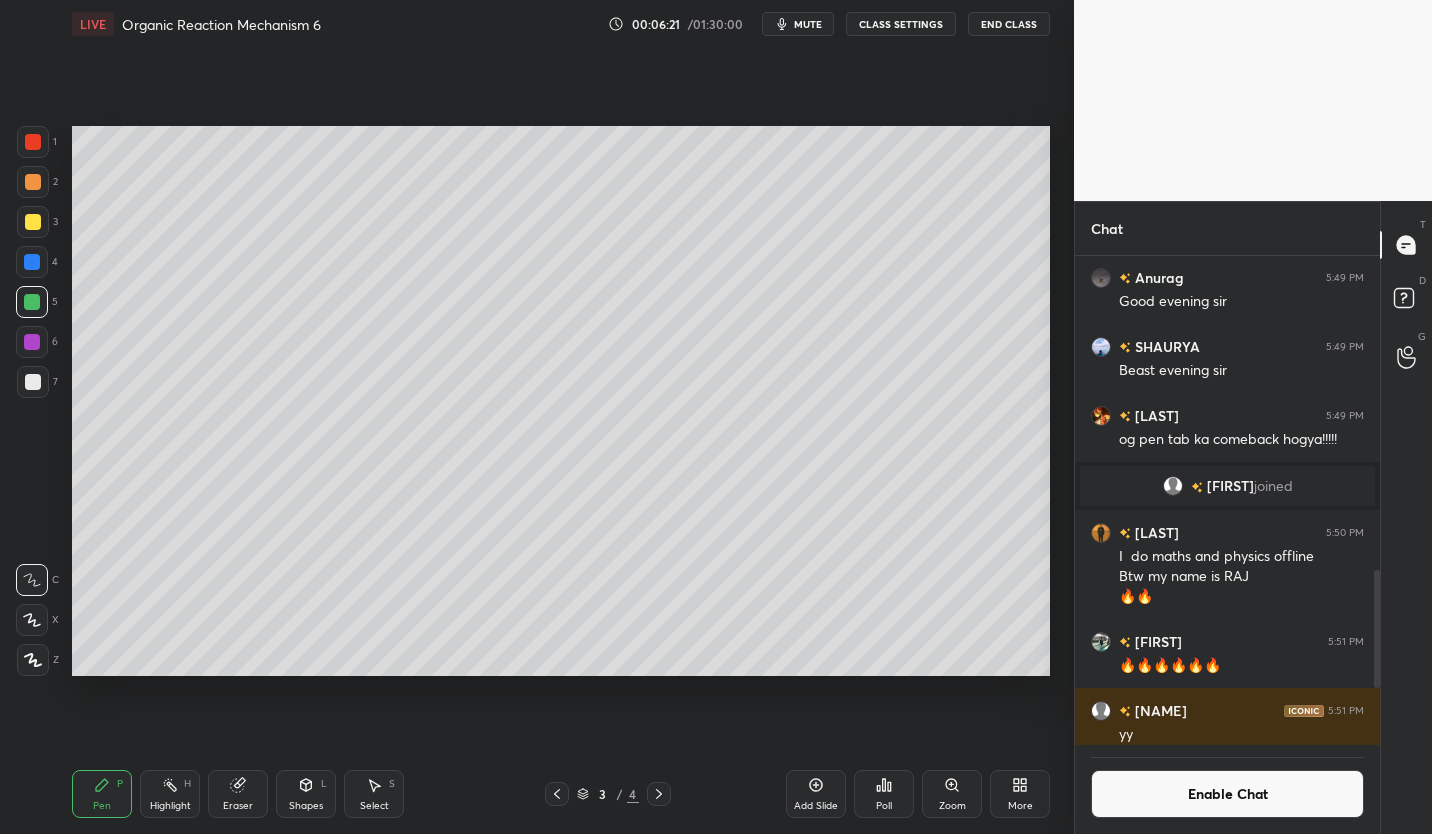 click on "Enable Chat" at bounding box center (1227, 794) 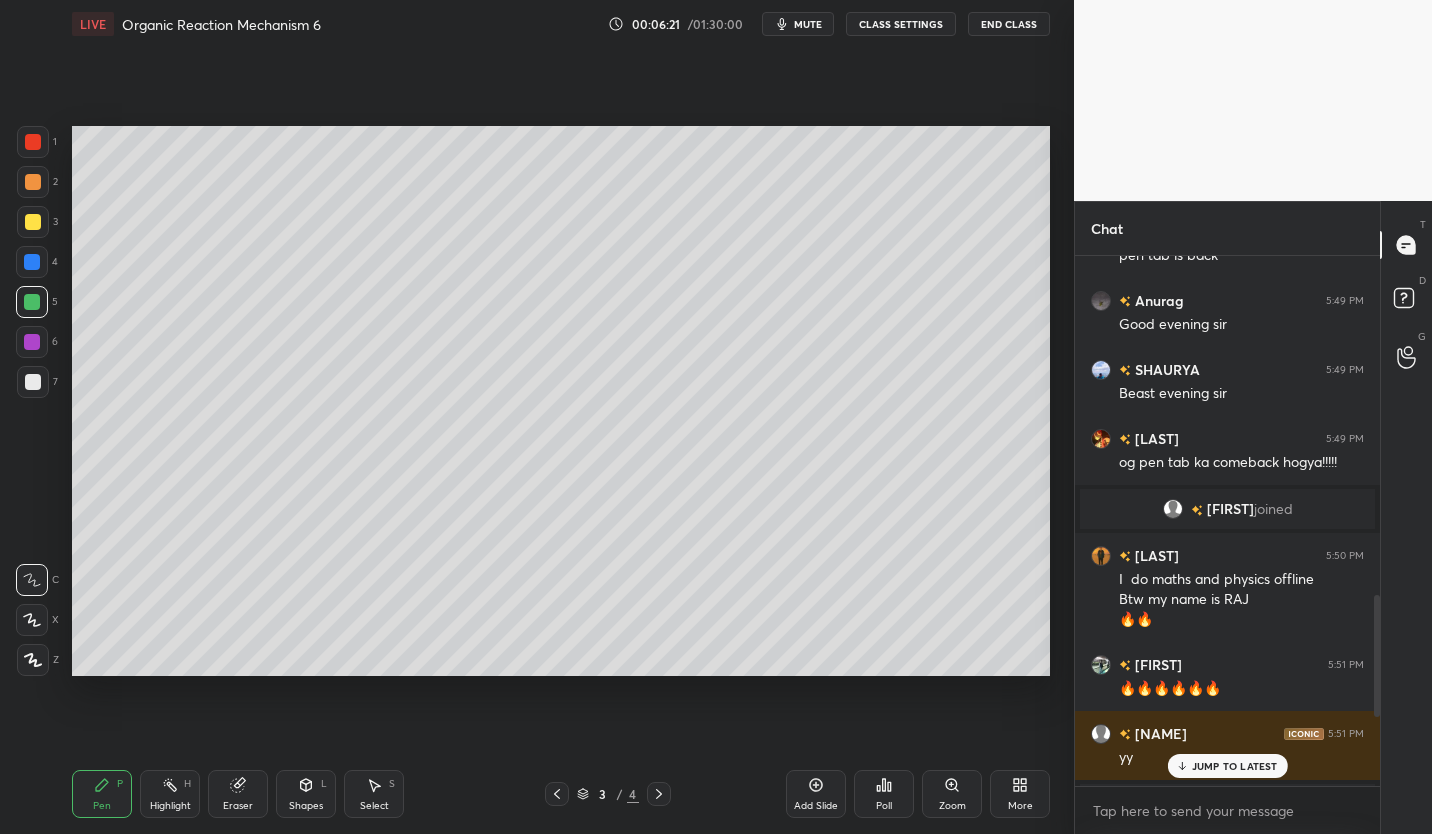 scroll, scrollTop: 7, scrollLeft: 7, axis: both 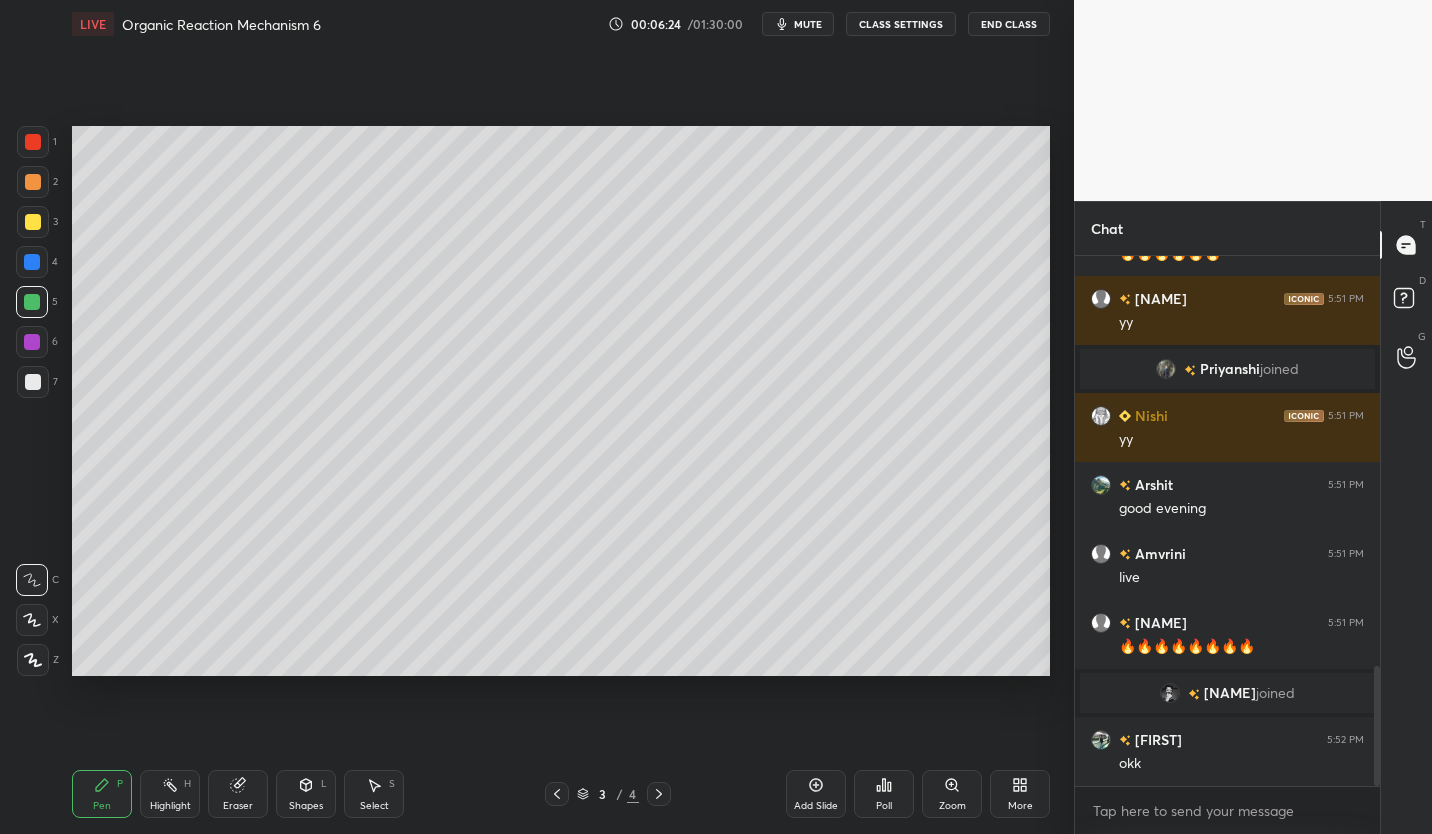click on "Poll" at bounding box center (884, 794) 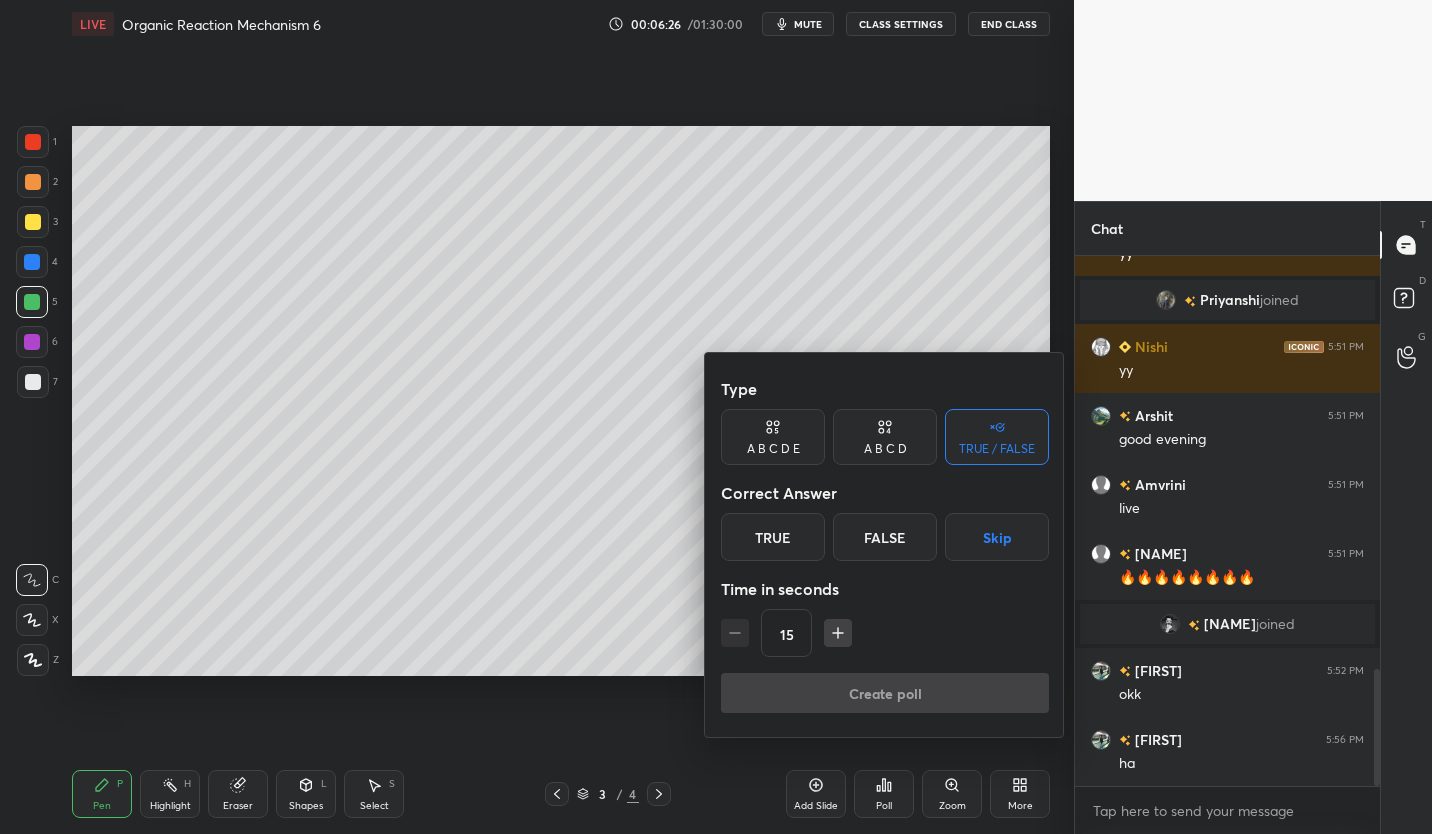 scroll, scrollTop: 1948, scrollLeft: 0, axis: vertical 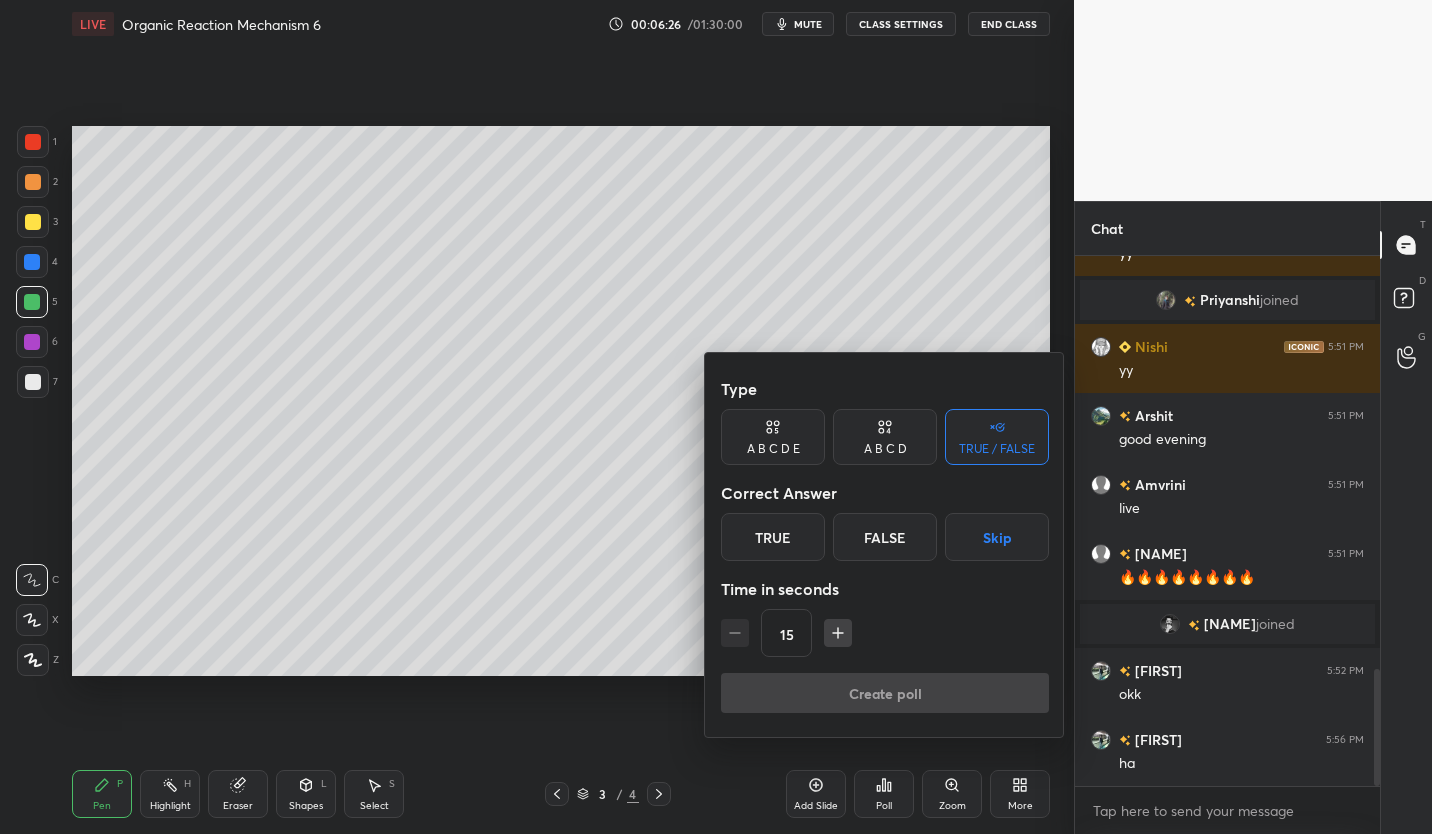 click on "True" at bounding box center [773, 537] 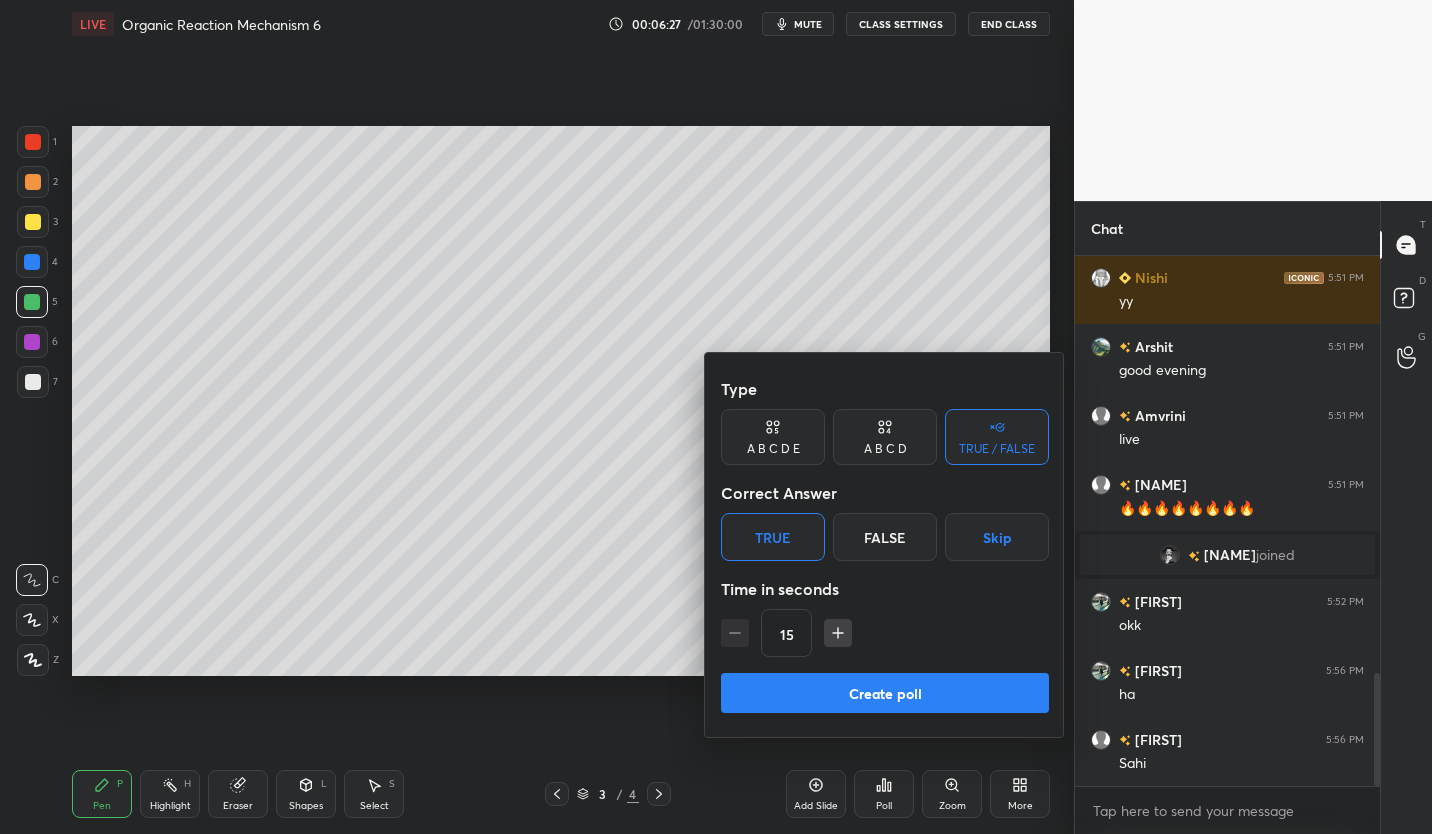 click on "Create poll" at bounding box center (885, 693) 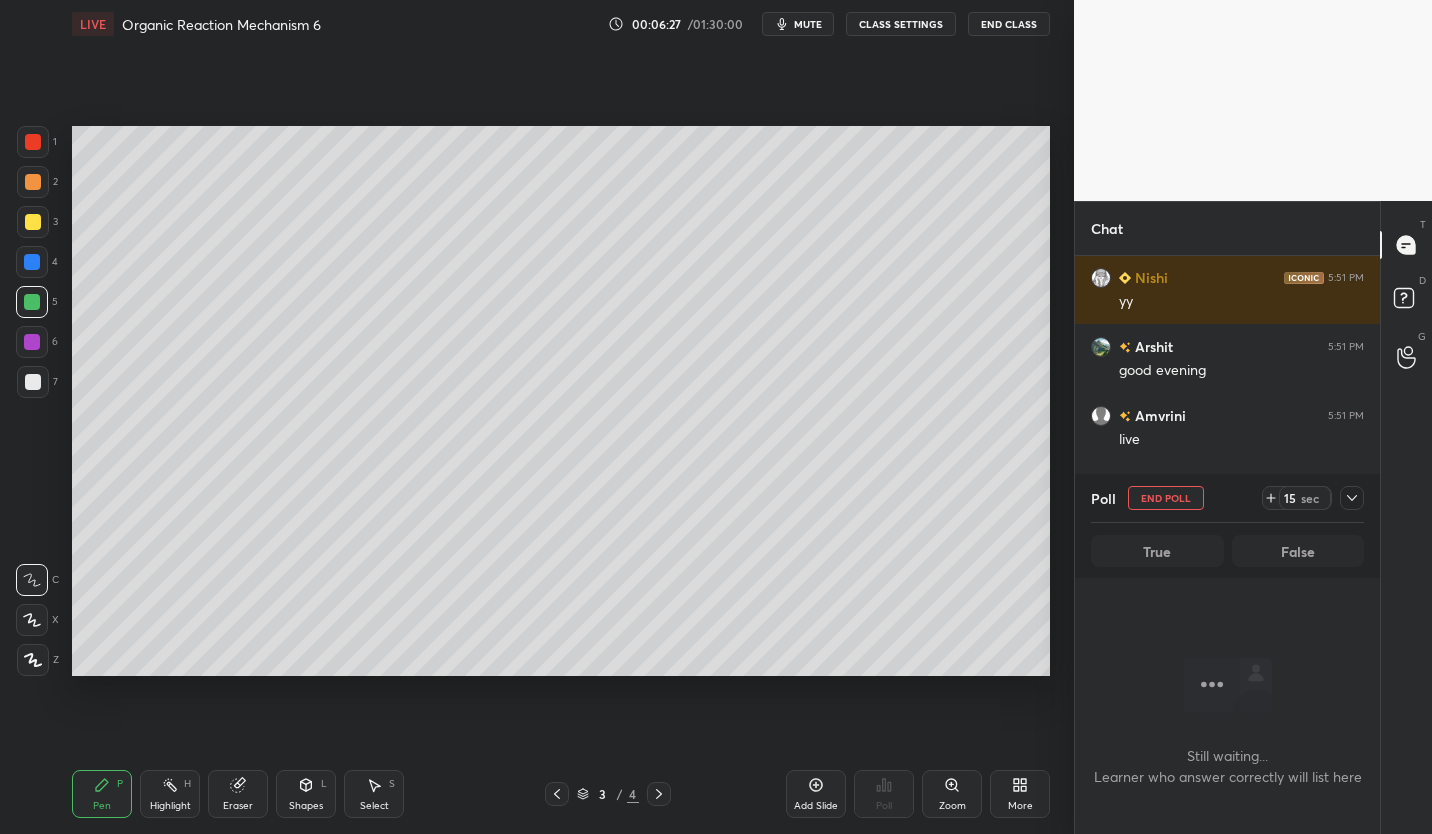scroll, scrollTop: 457, scrollLeft: 299, axis: both 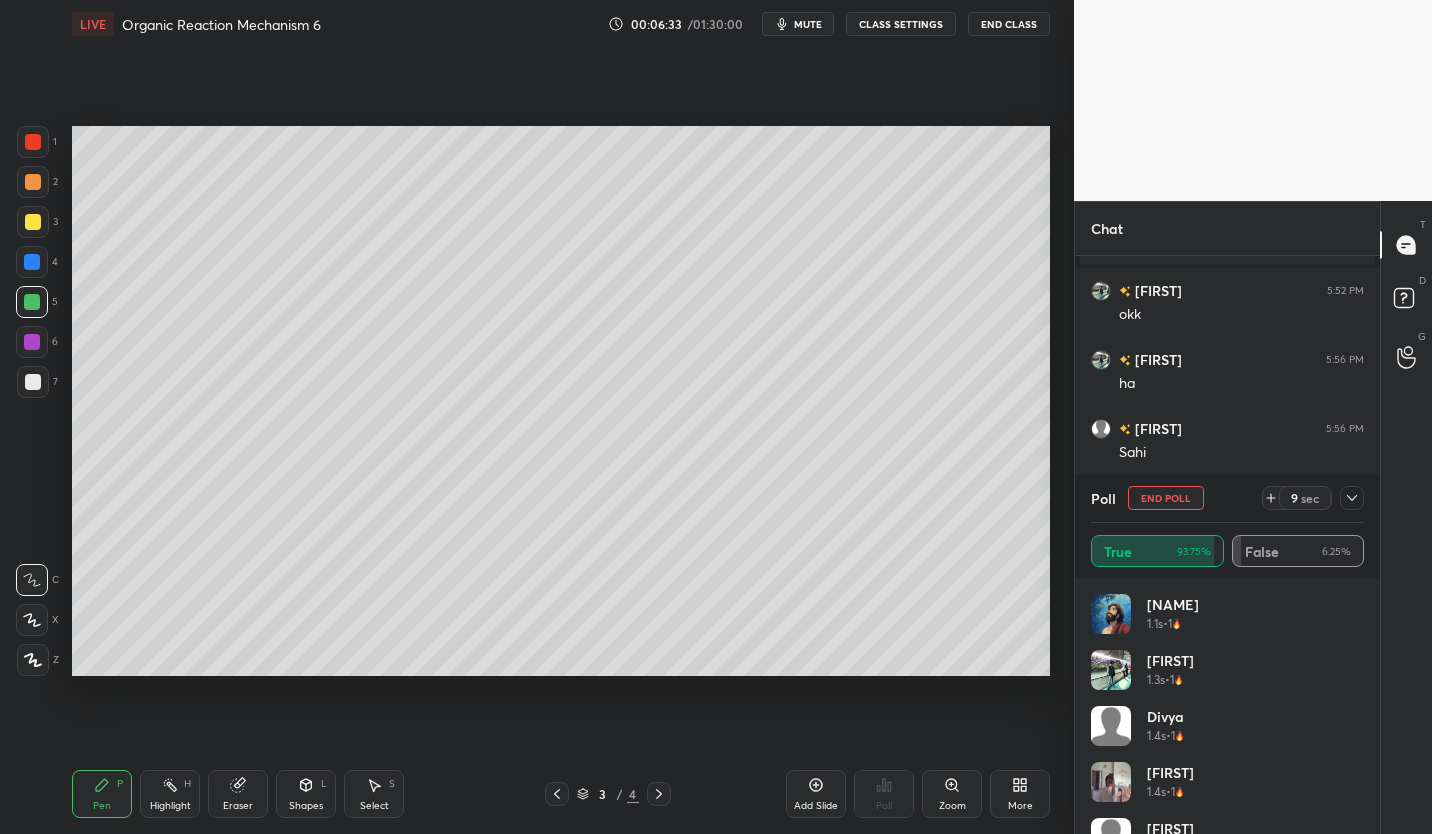 click on "mute" at bounding box center (798, 24) 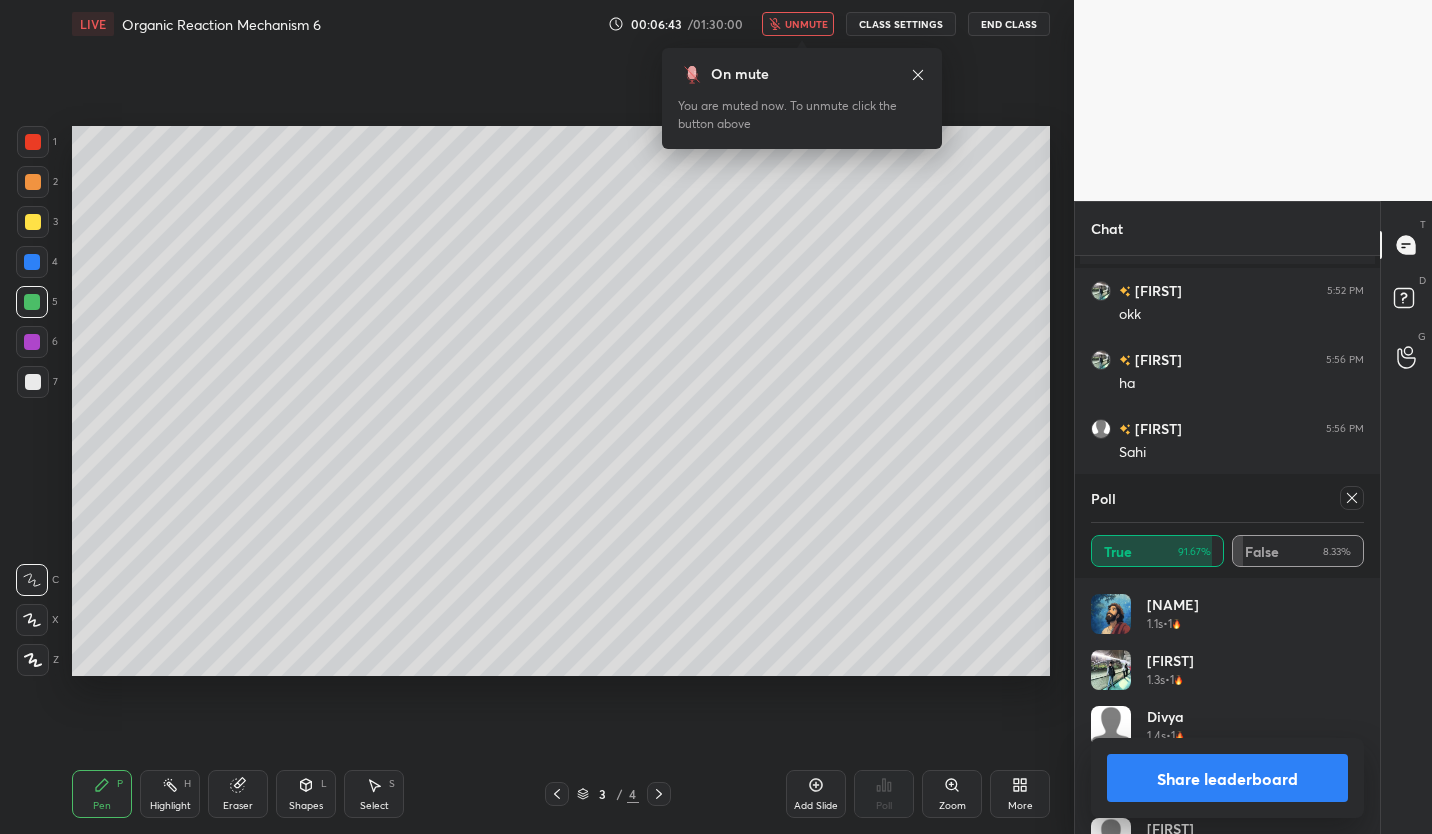 click on "unmute" at bounding box center (806, 24) 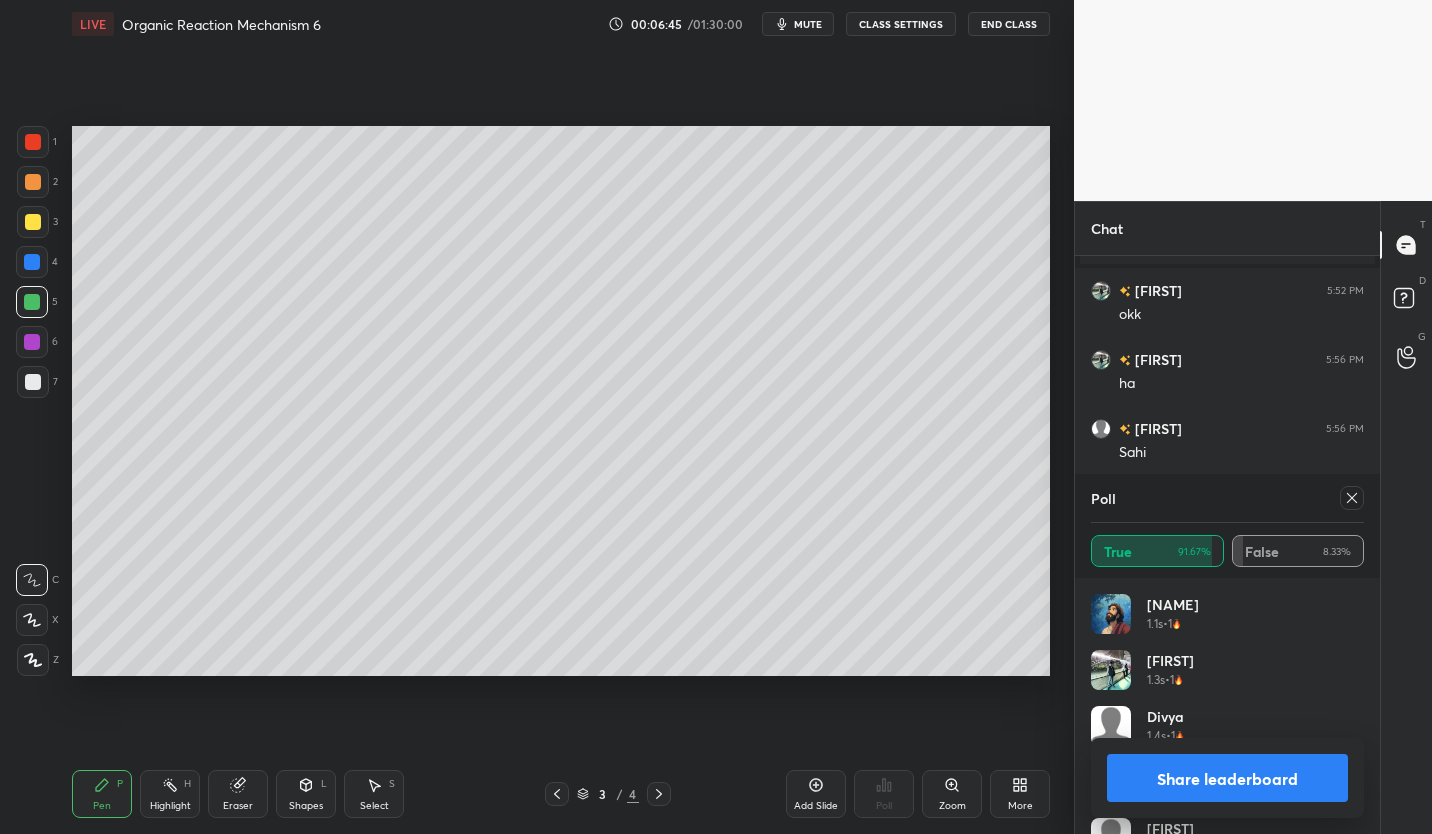 click on "Share leaderboard" at bounding box center (1227, 778) 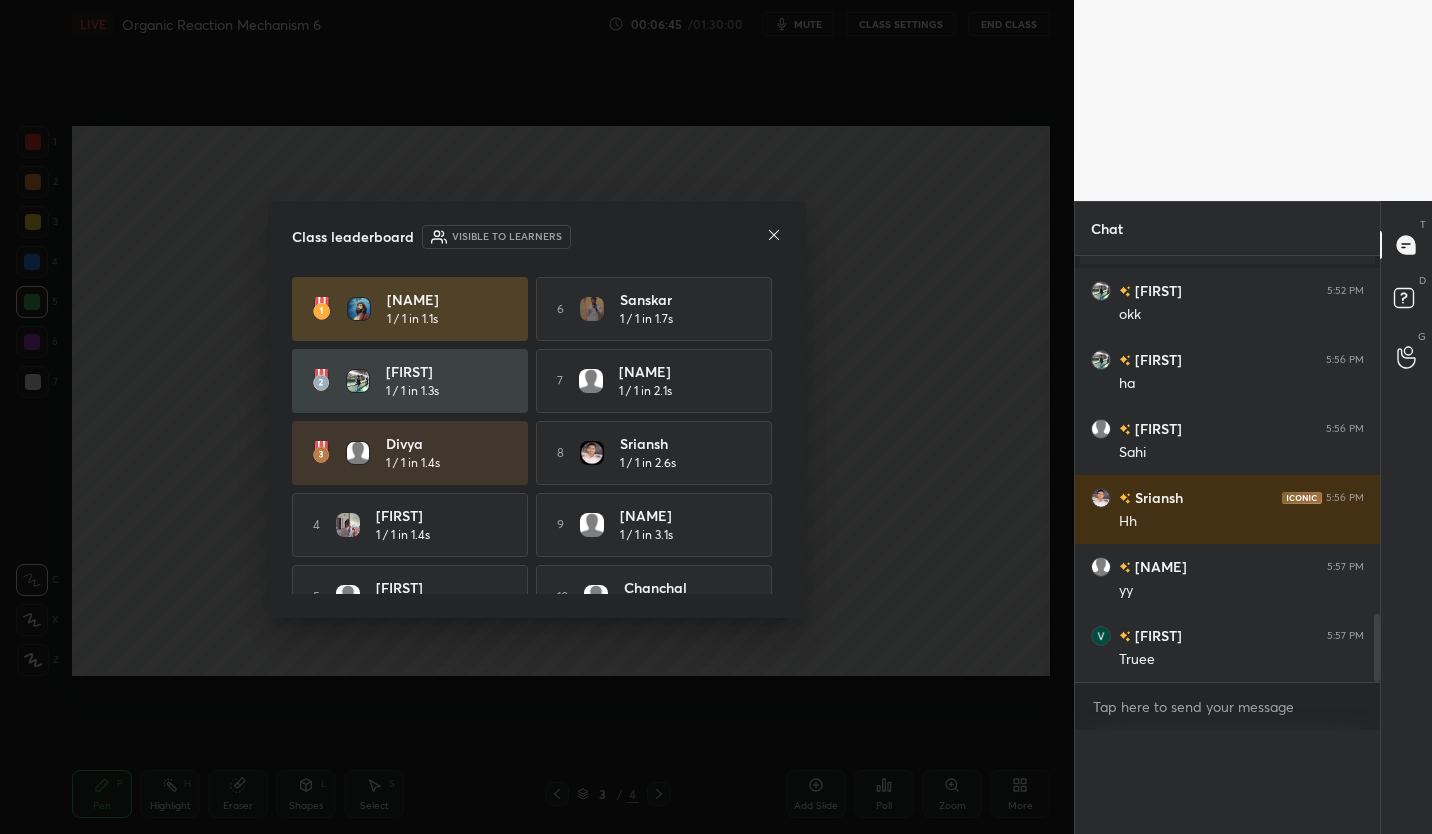 scroll, scrollTop: 0, scrollLeft: 0, axis: both 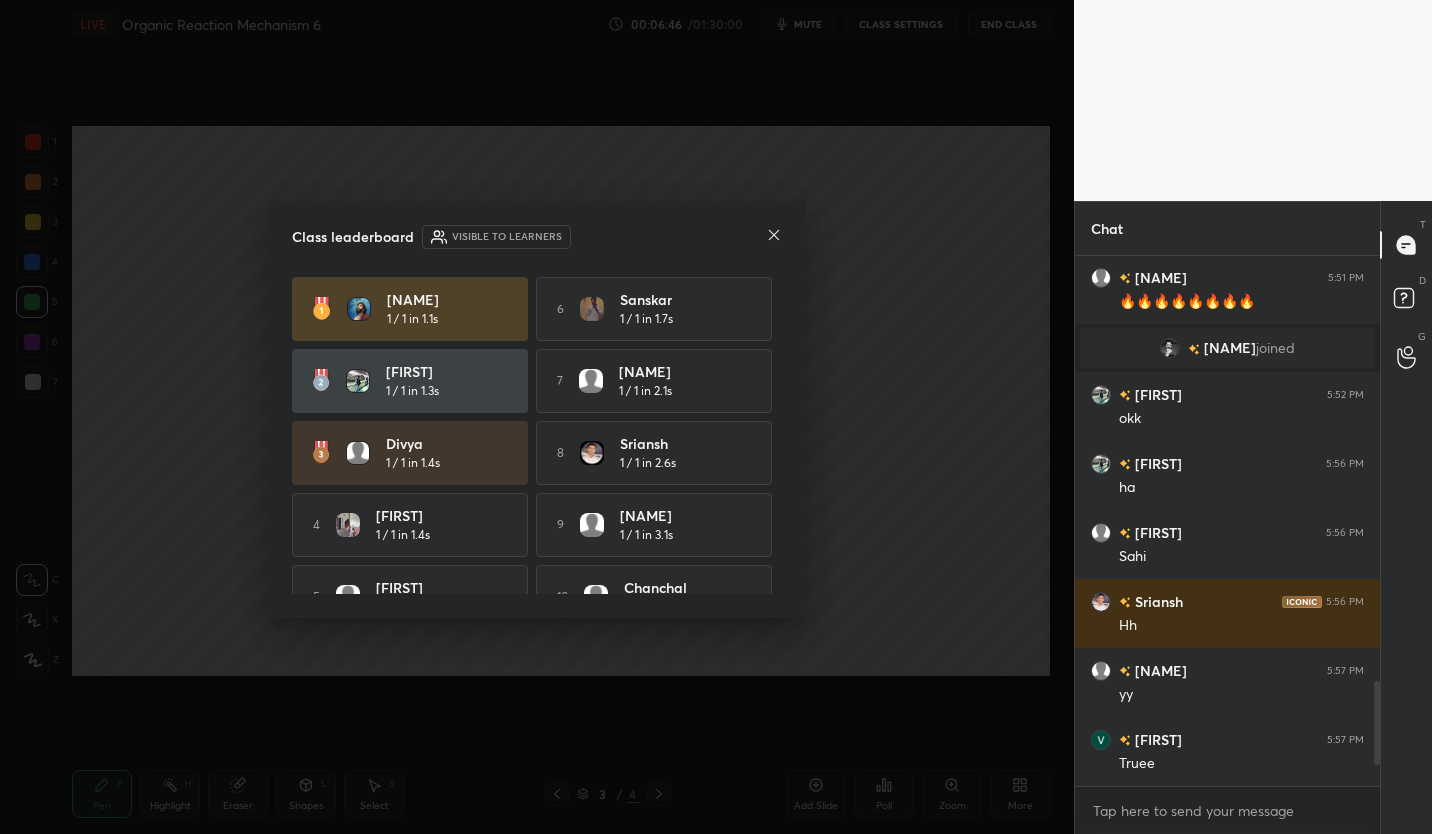 click at bounding box center (774, 236) 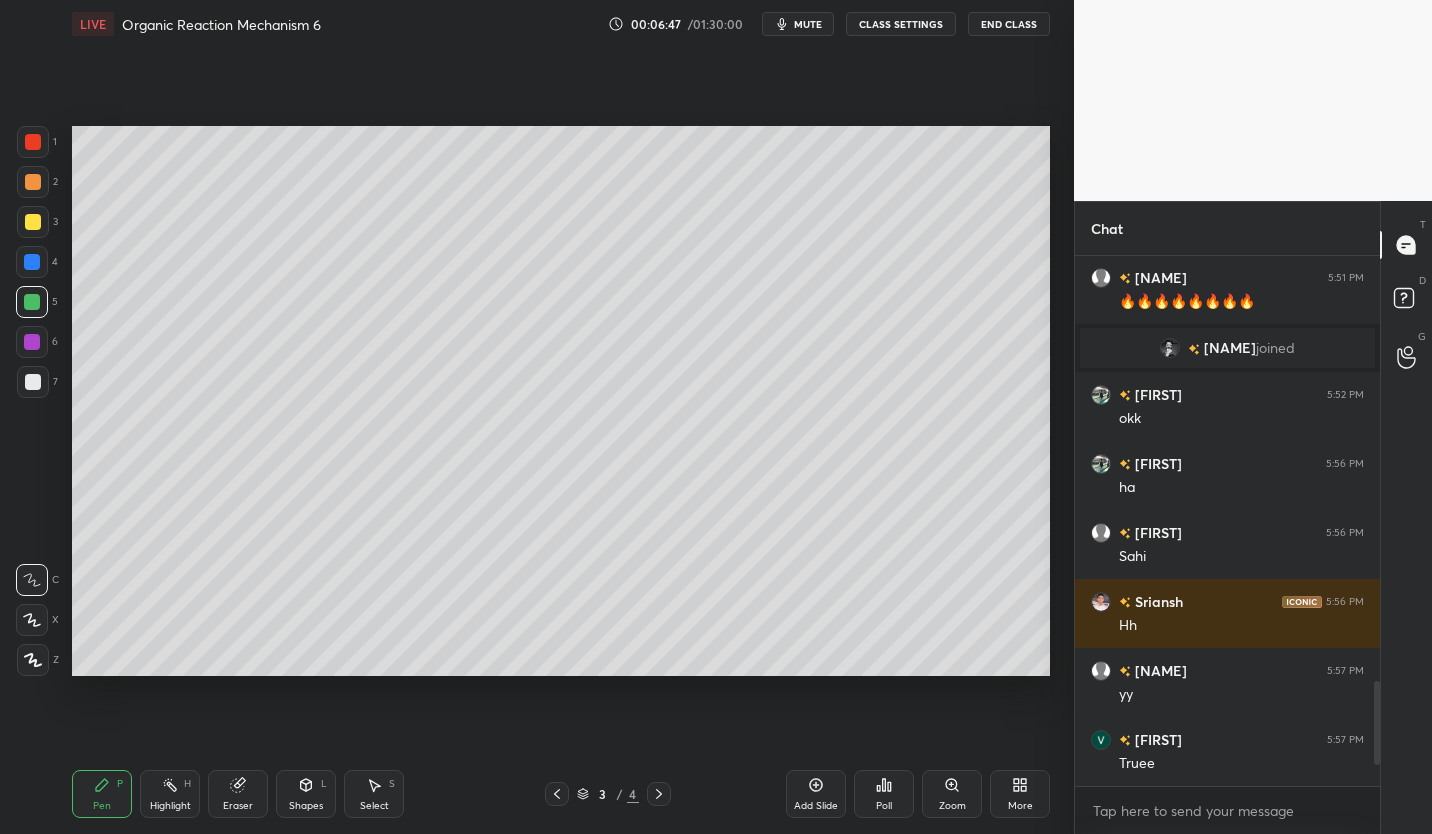 click on "mute" at bounding box center [808, 24] 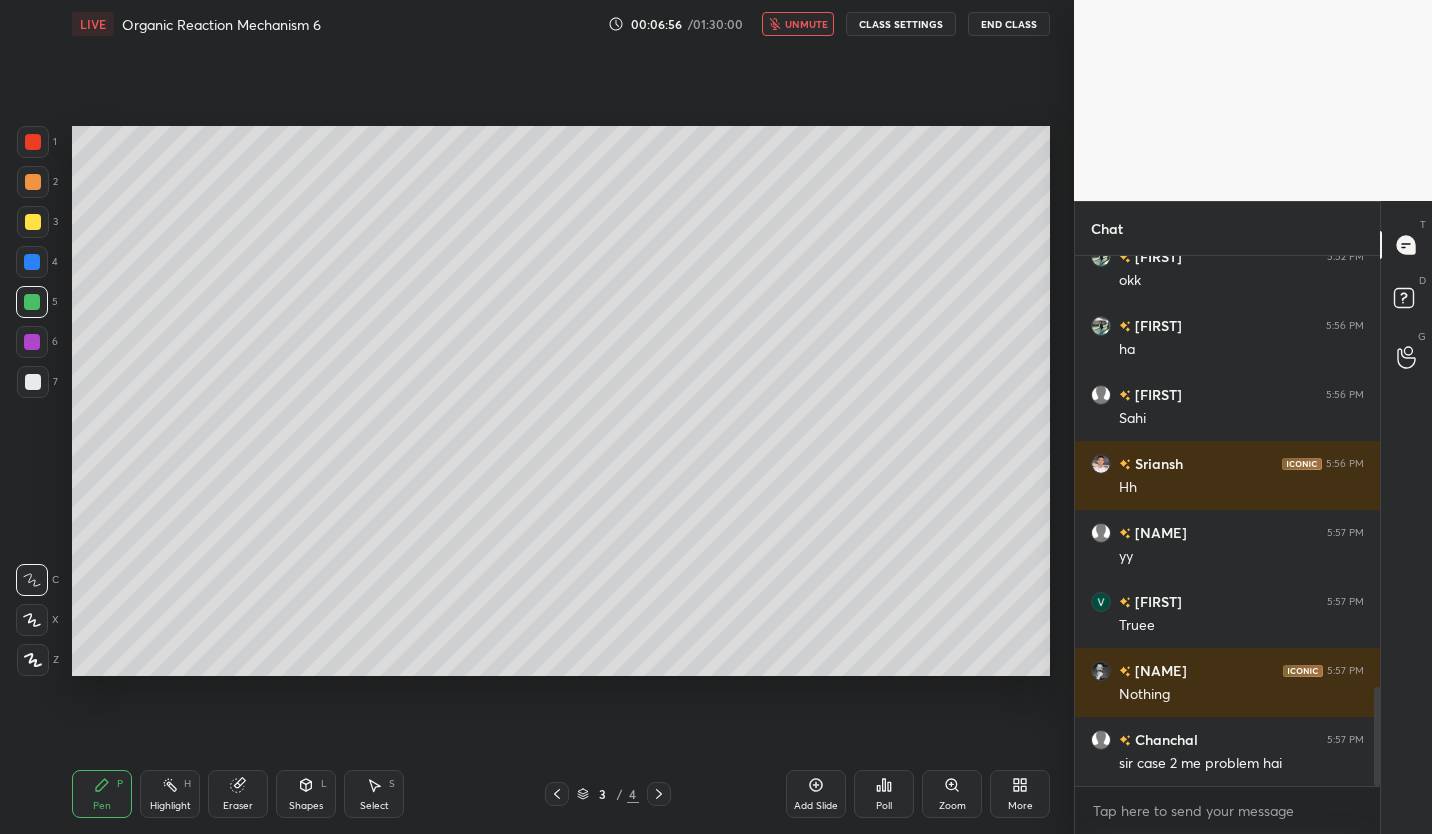 click on "unmute" at bounding box center [806, 24] 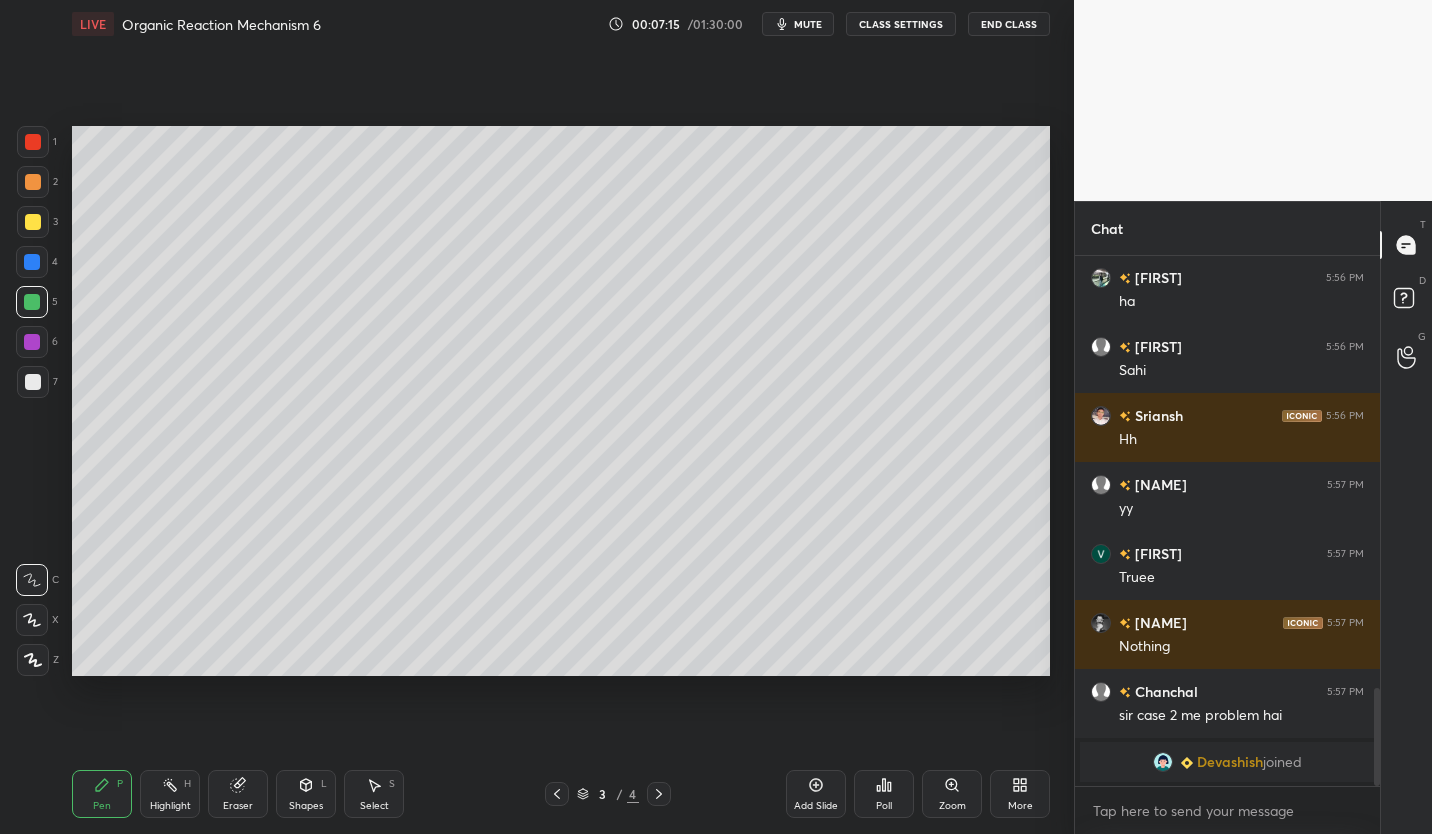 click on "mute" at bounding box center [808, 24] 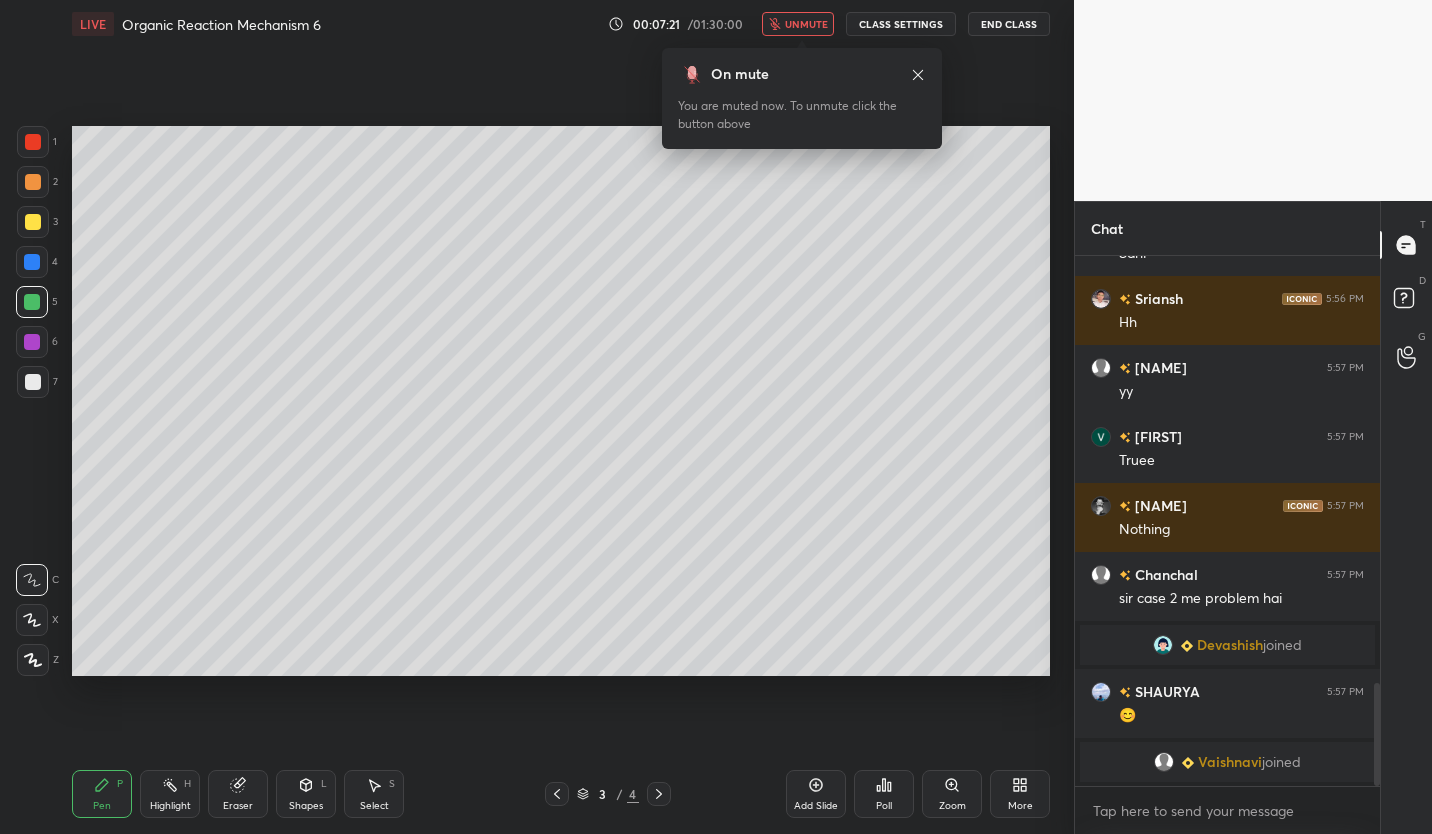 click on "unmute" at bounding box center (806, 24) 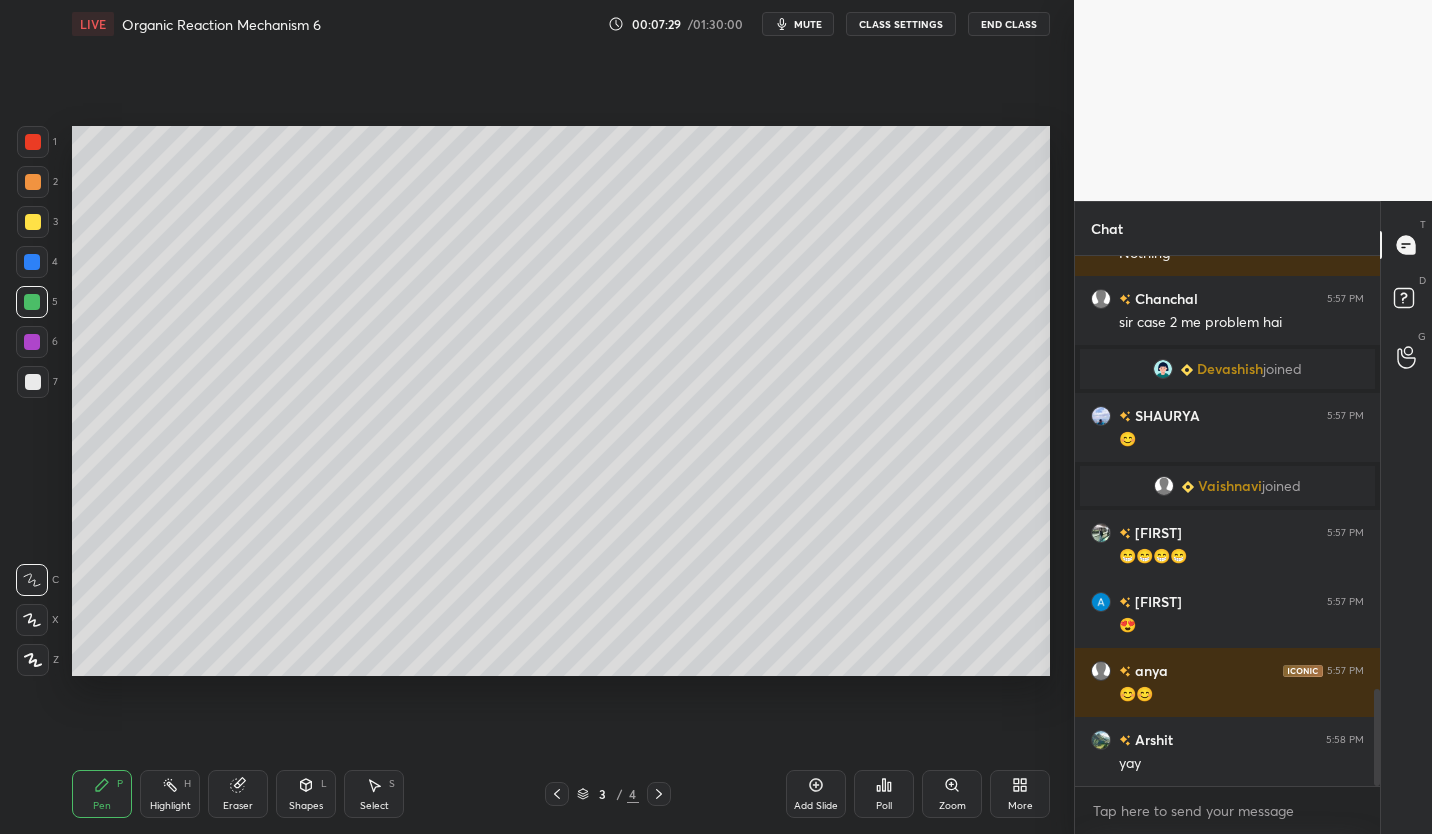 scroll, scrollTop: 2423, scrollLeft: 0, axis: vertical 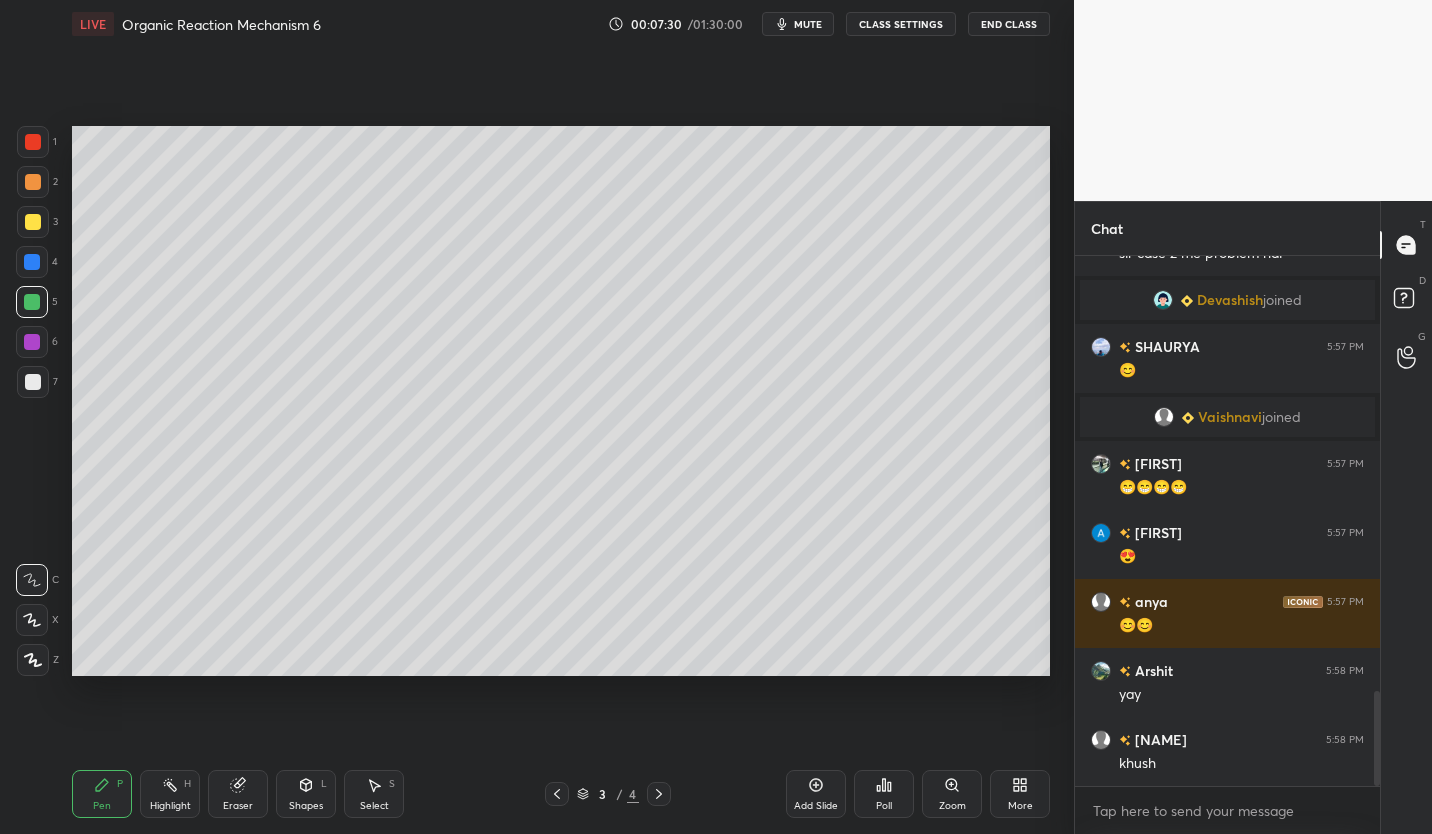 click at bounding box center [33, 382] 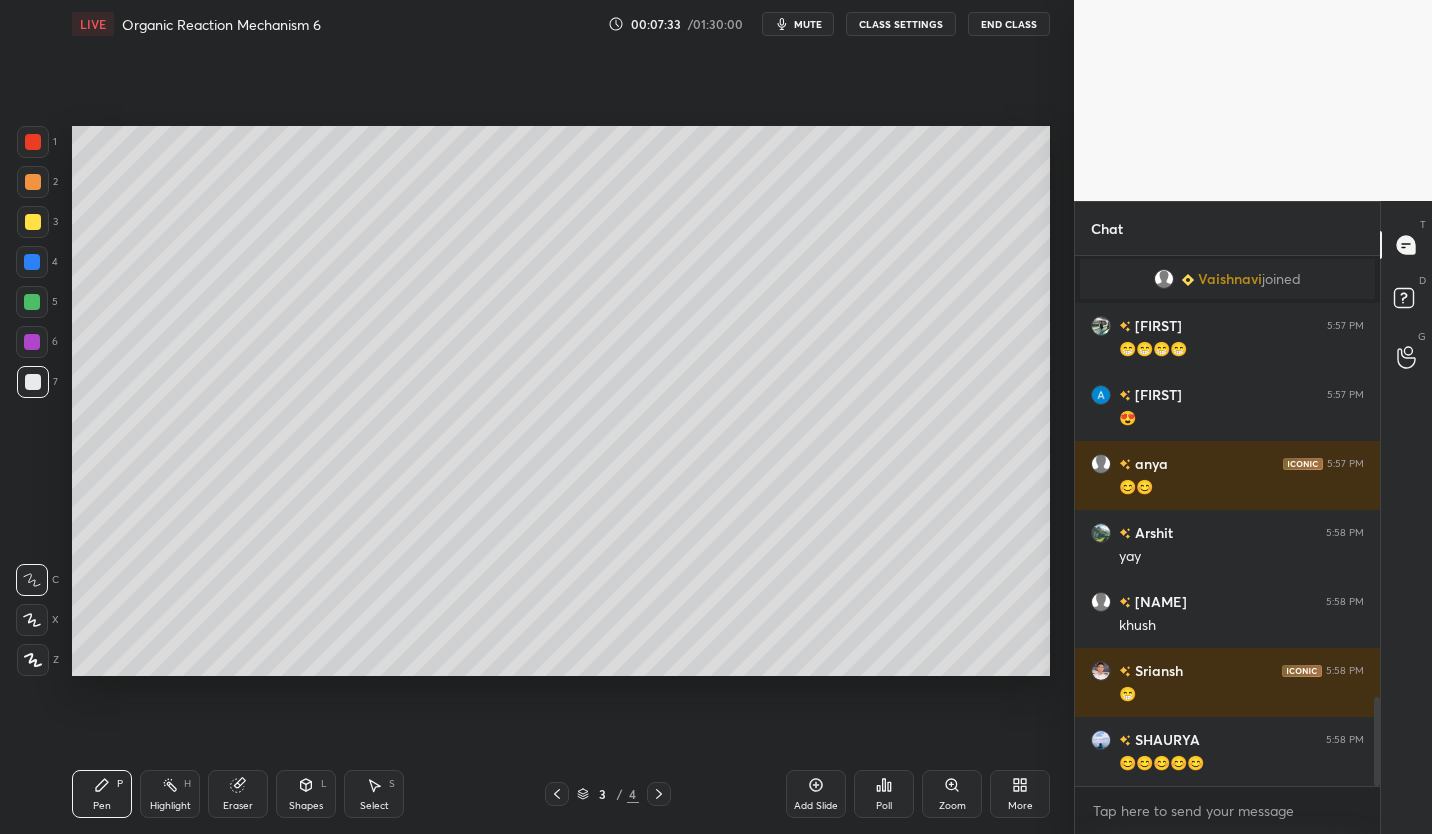 scroll, scrollTop: 2630, scrollLeft: 0, axis: vertical 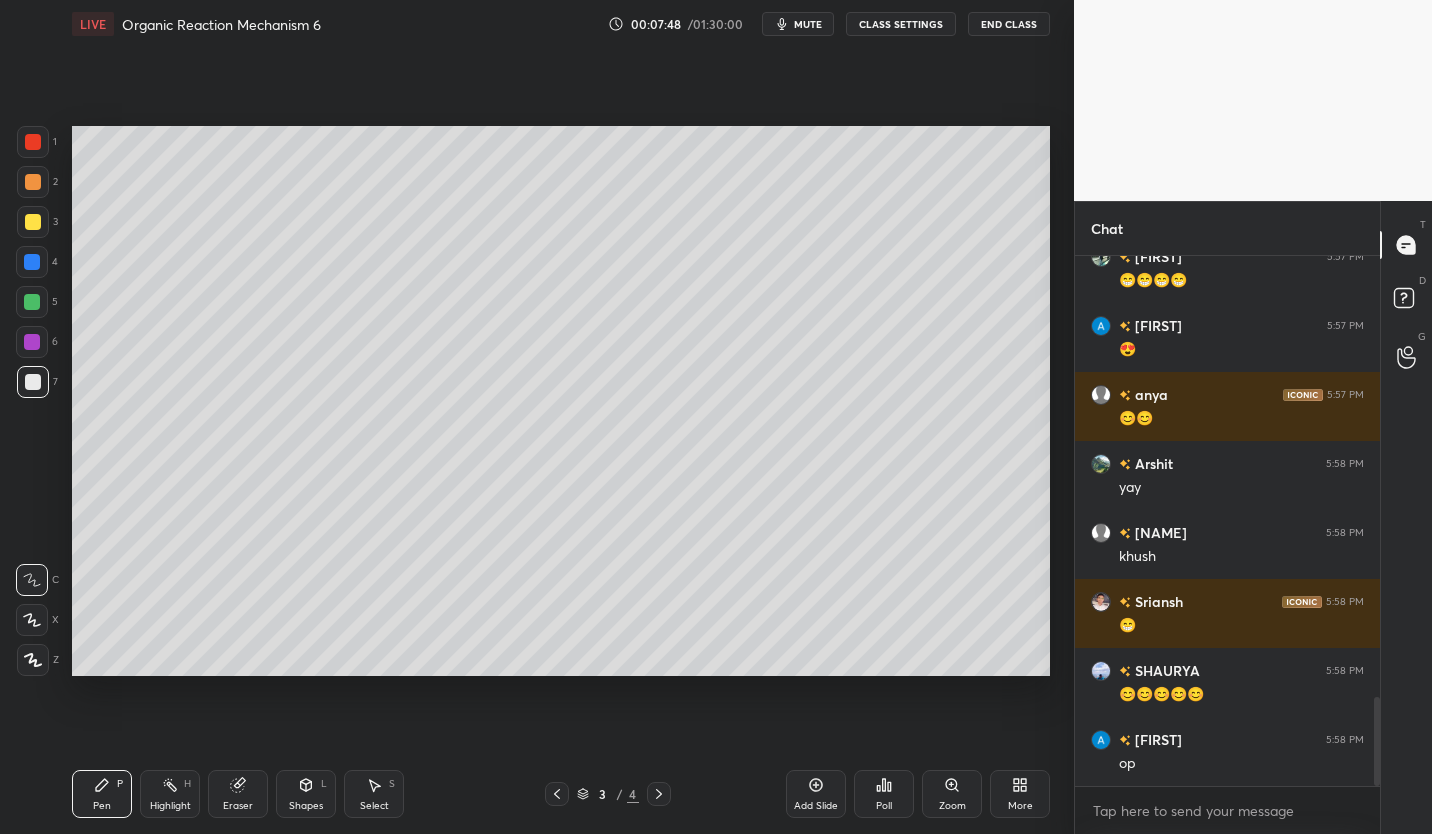 click 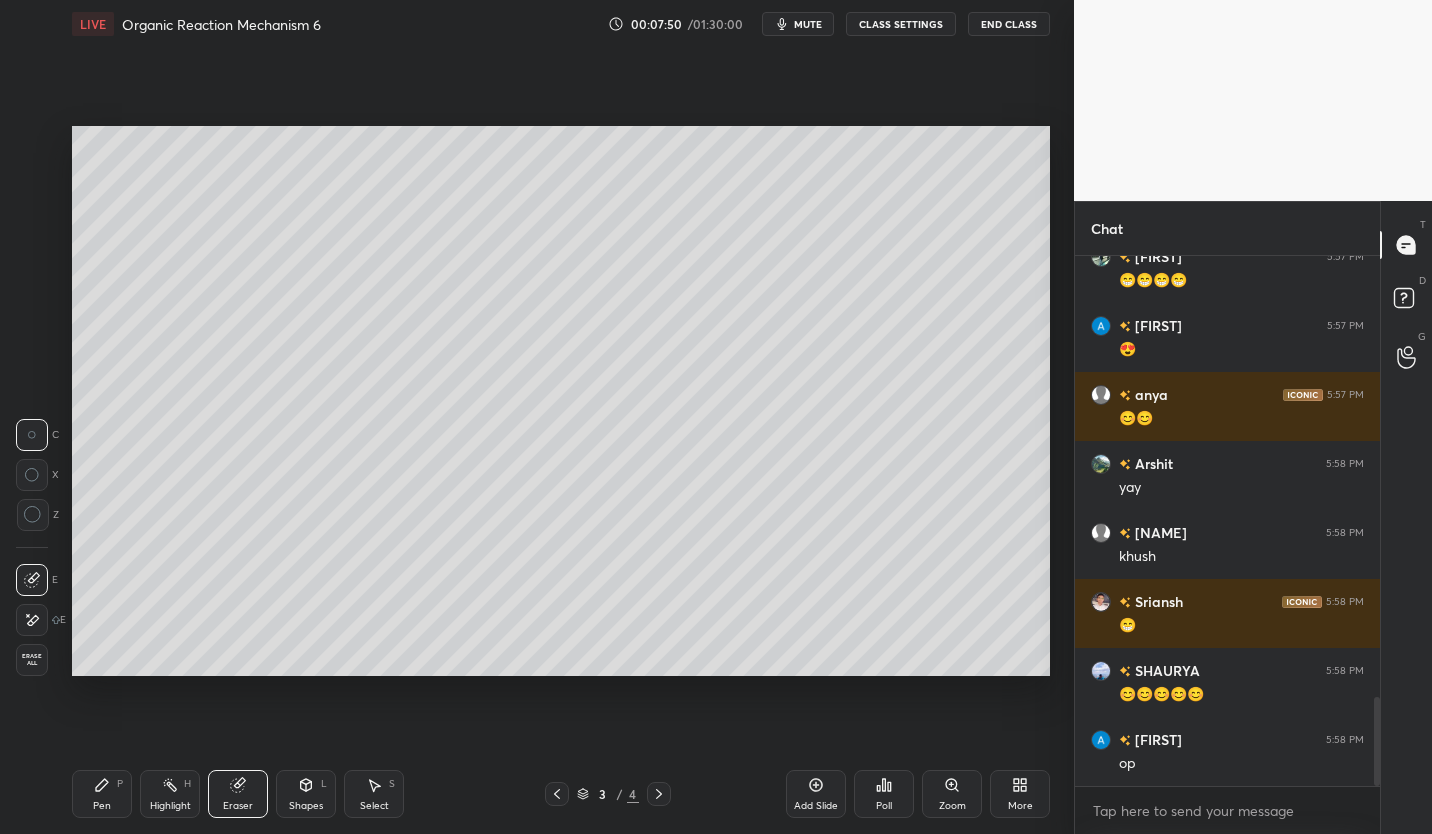 click 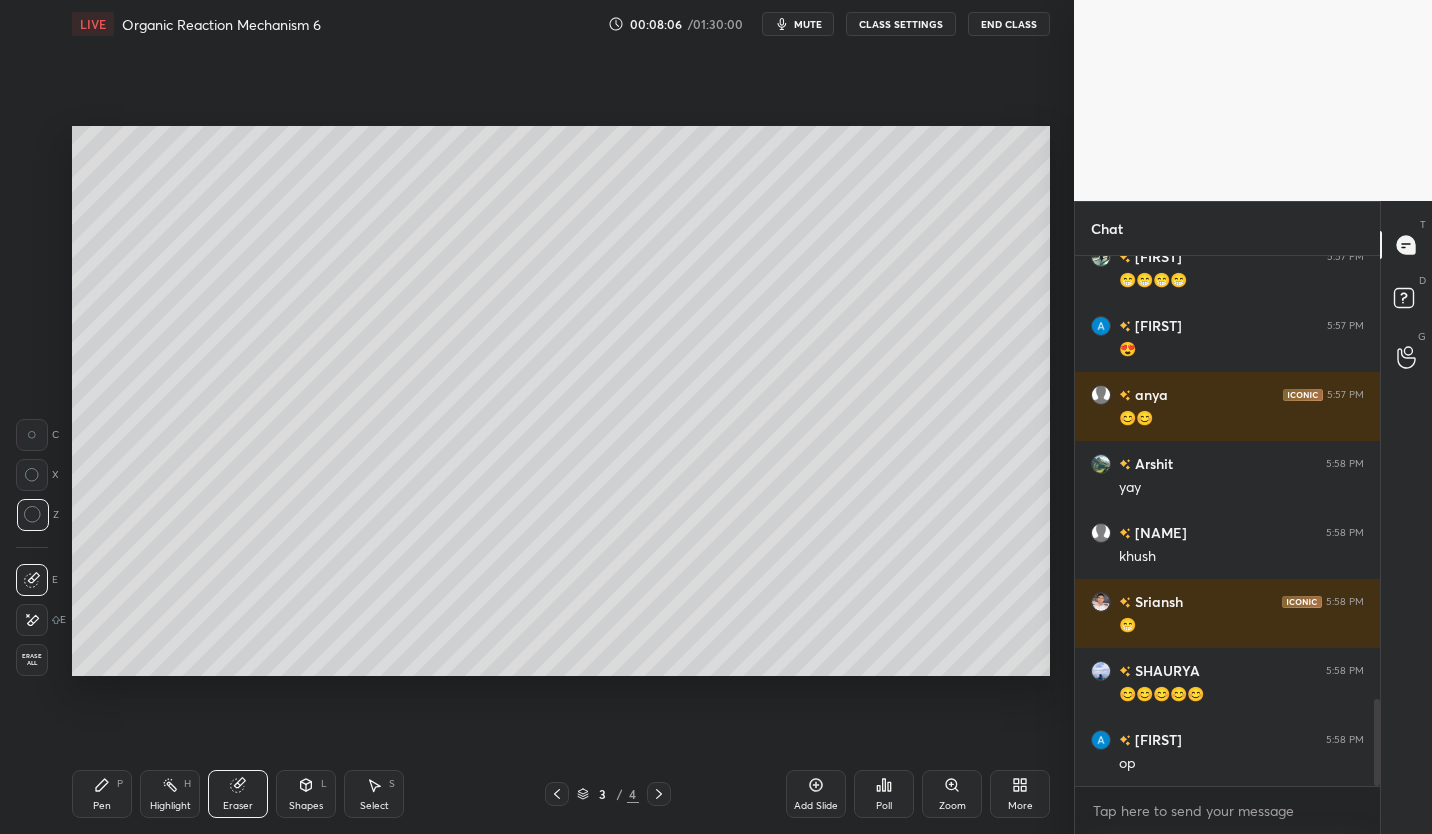 scroll, scrollTop: 2699, scrollLeft: 0, axis: vertical 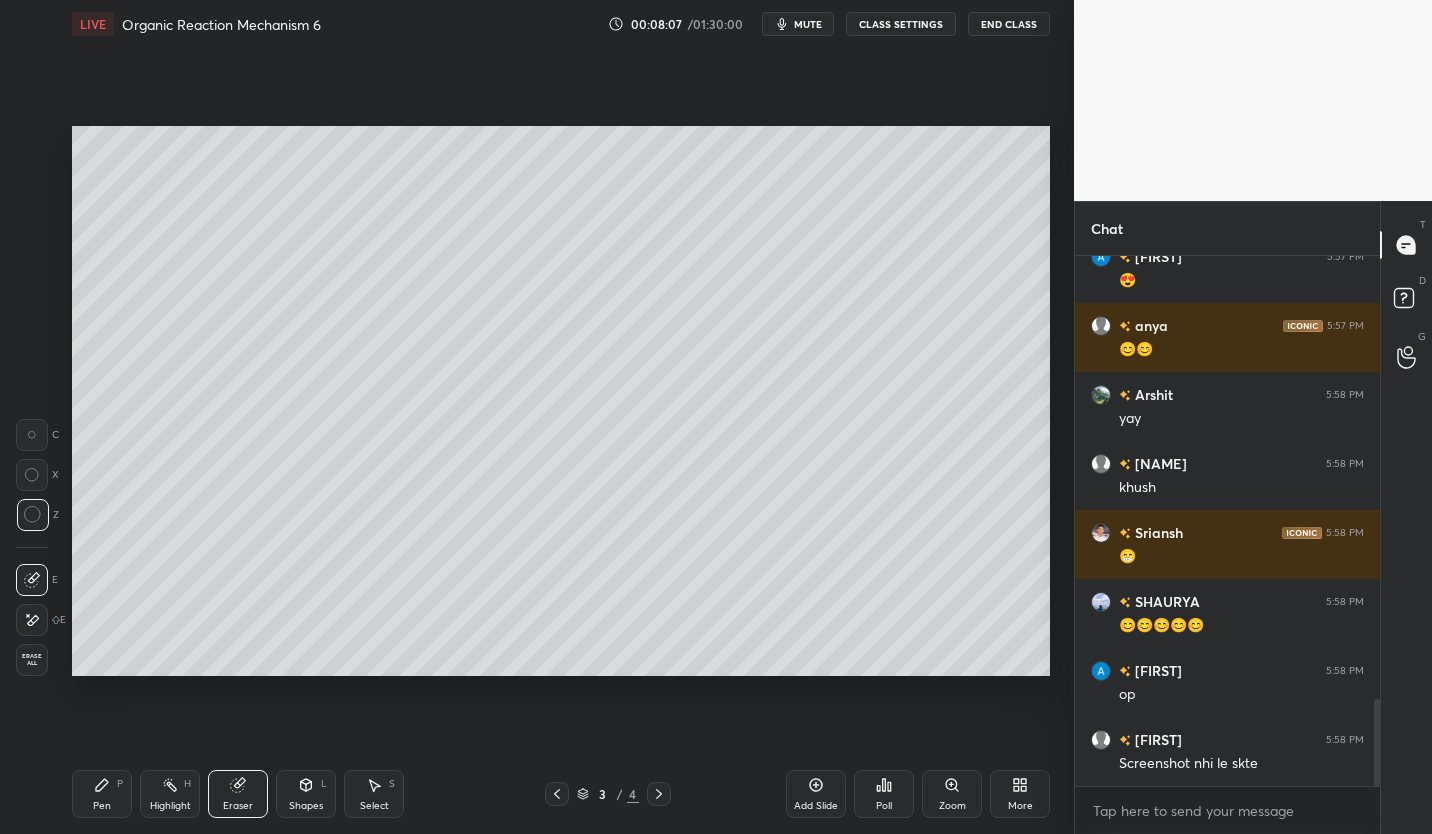 click 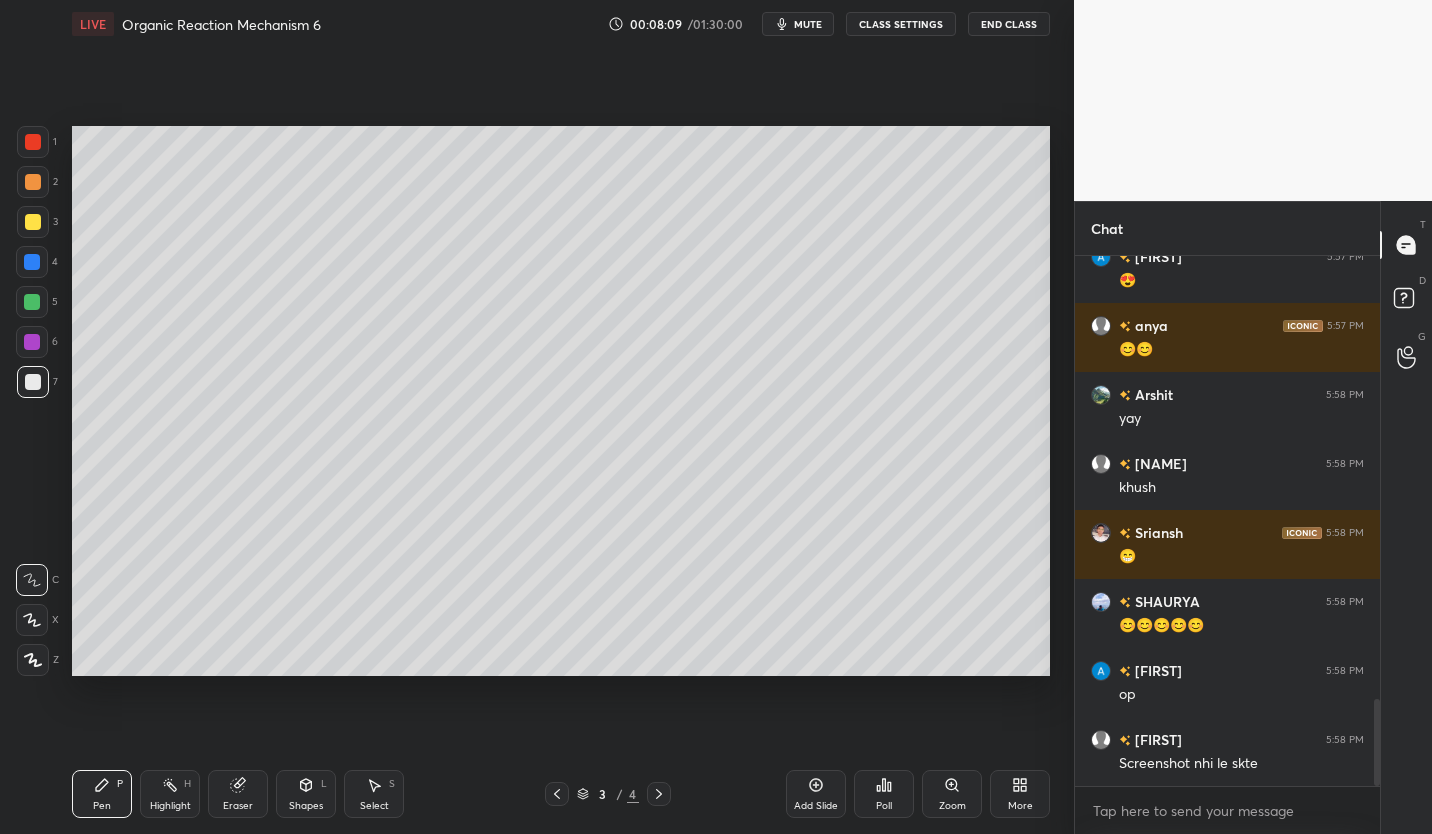 click at bounding box center [33, 222] 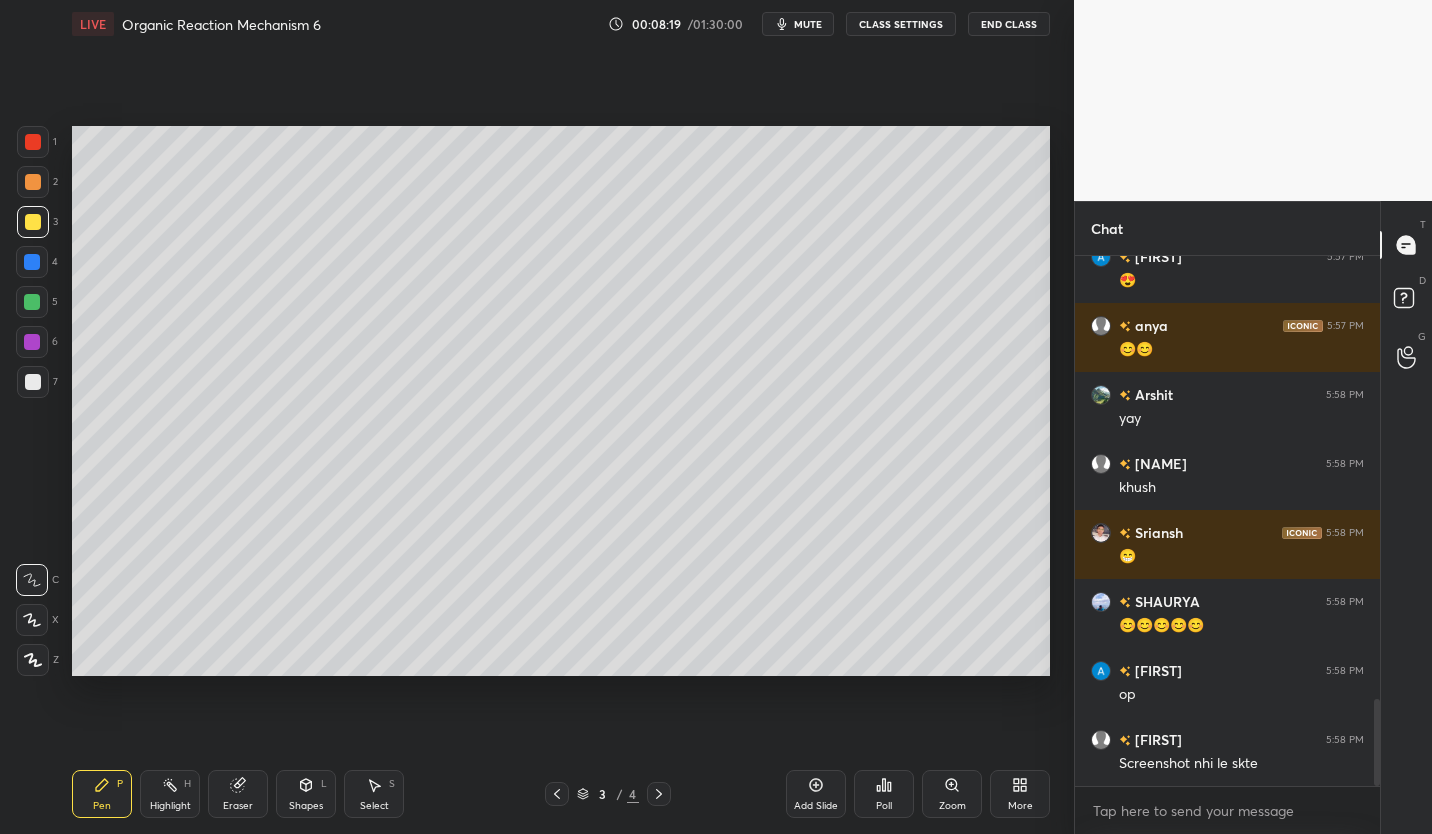 scroll, scrollTop: 2768, scrollLeft: 0, axis: vertical 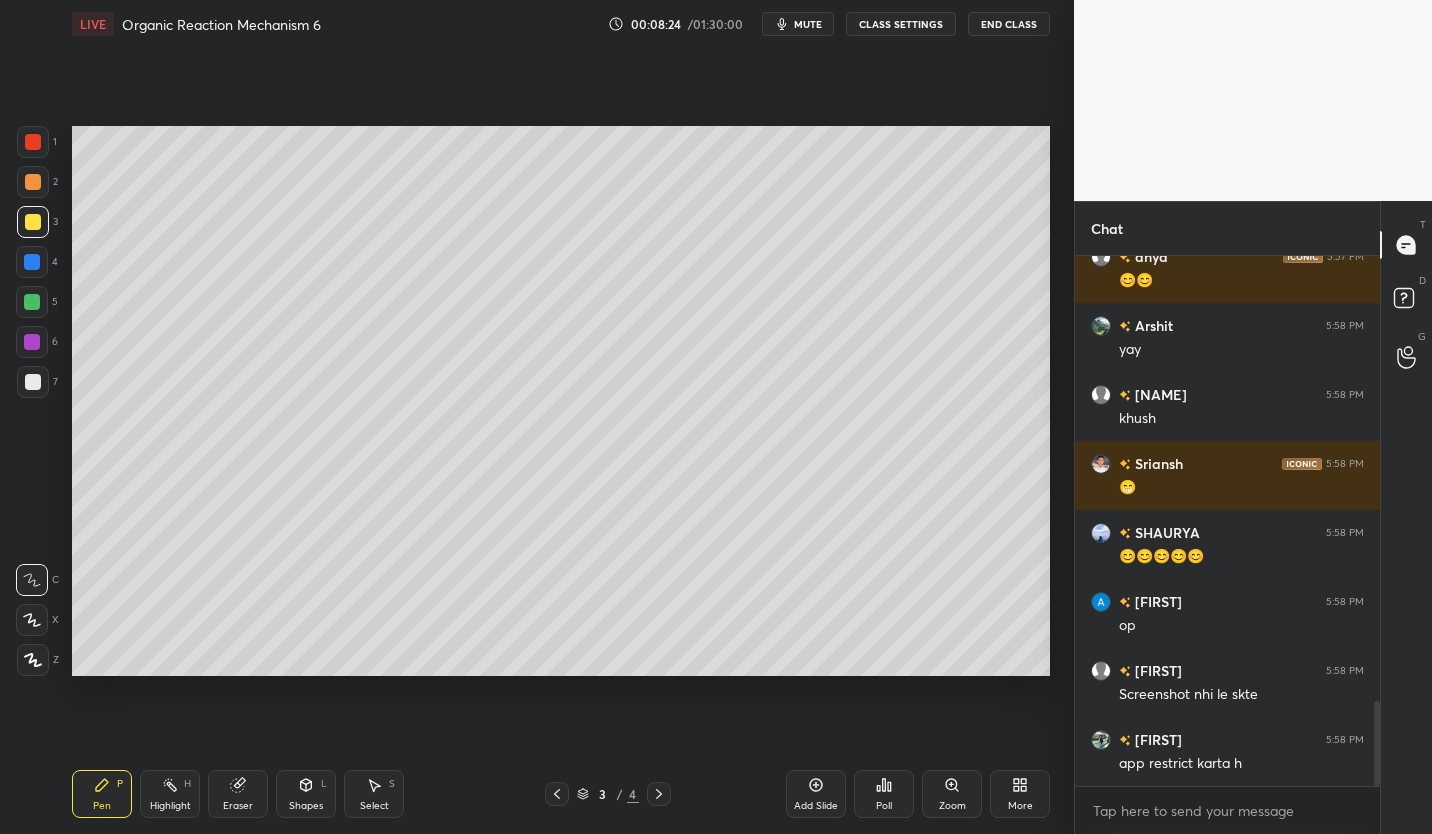 click on "LIVE Organic Reaction Mechanism 6 00:08:24 /  01:30:00 mute CLASS SETTINGS End Class" at bounding box center (561, 24) 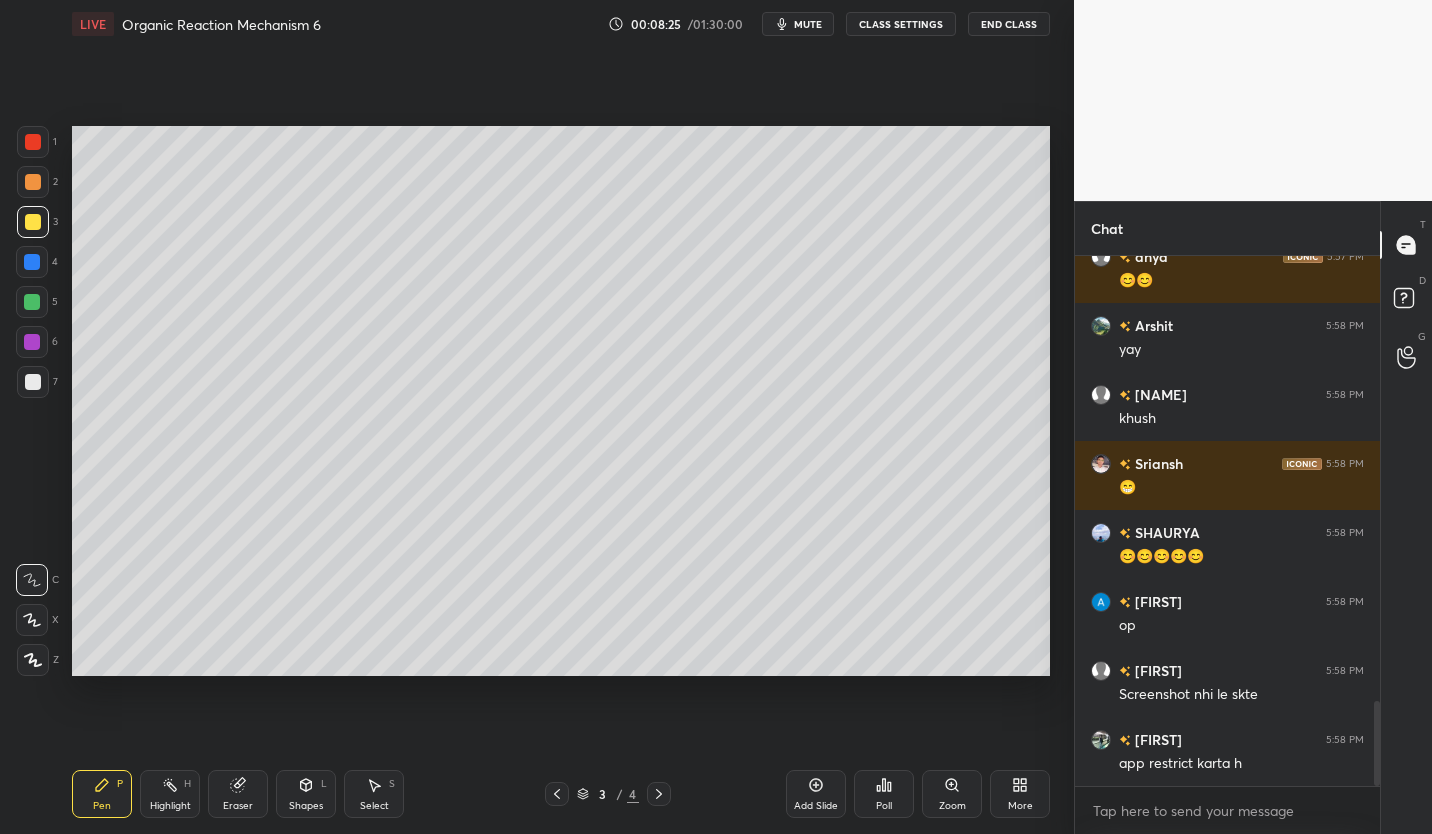 click on "mute" at bounding box center [808, 24] 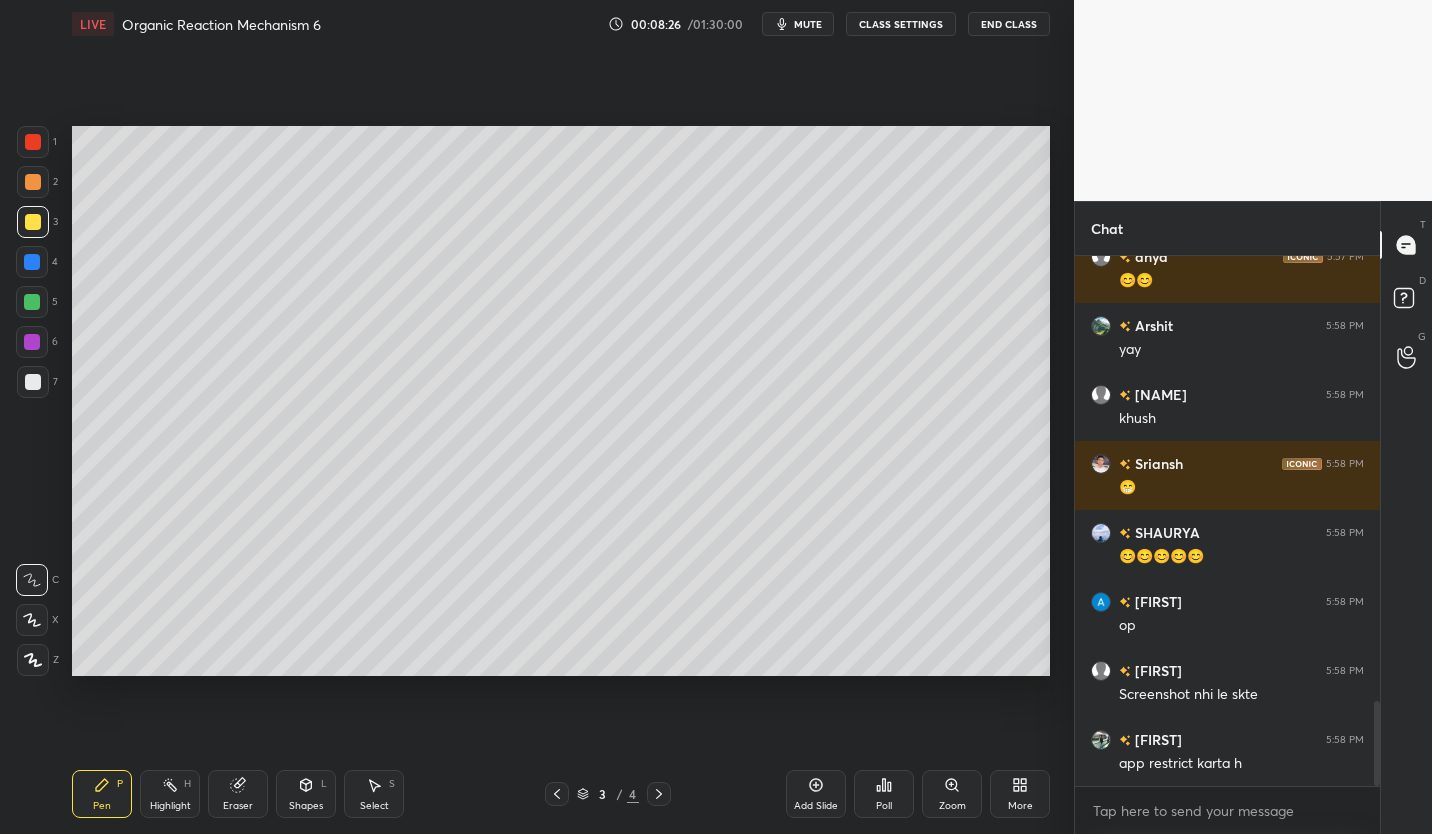 click on "mute" at bounding box center (808, 24) 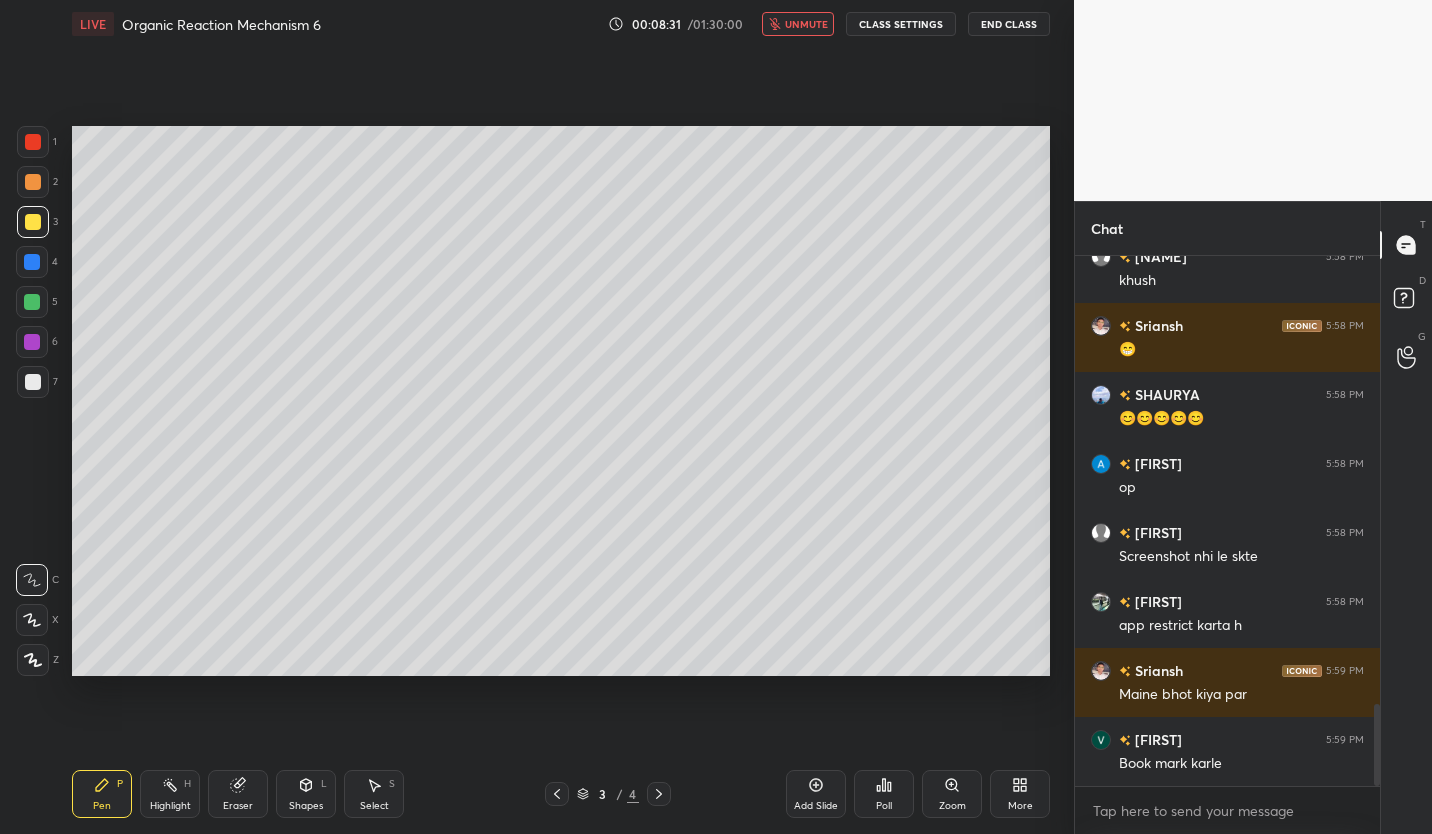 scroll, scrollTop: 2975, scrollLeft: 0, axis: vertical 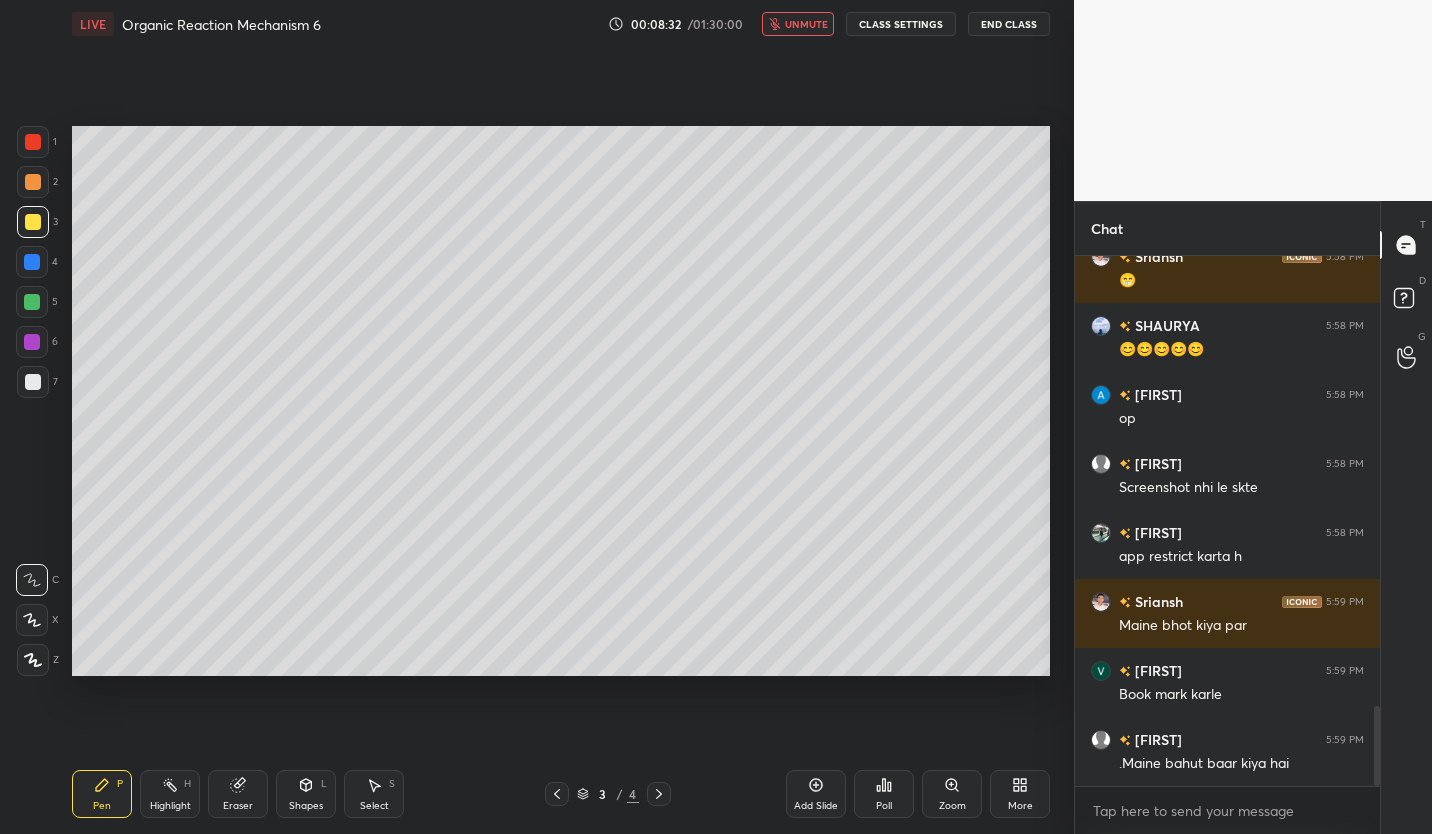 click on "unmute" at bounding box center (806, 24) 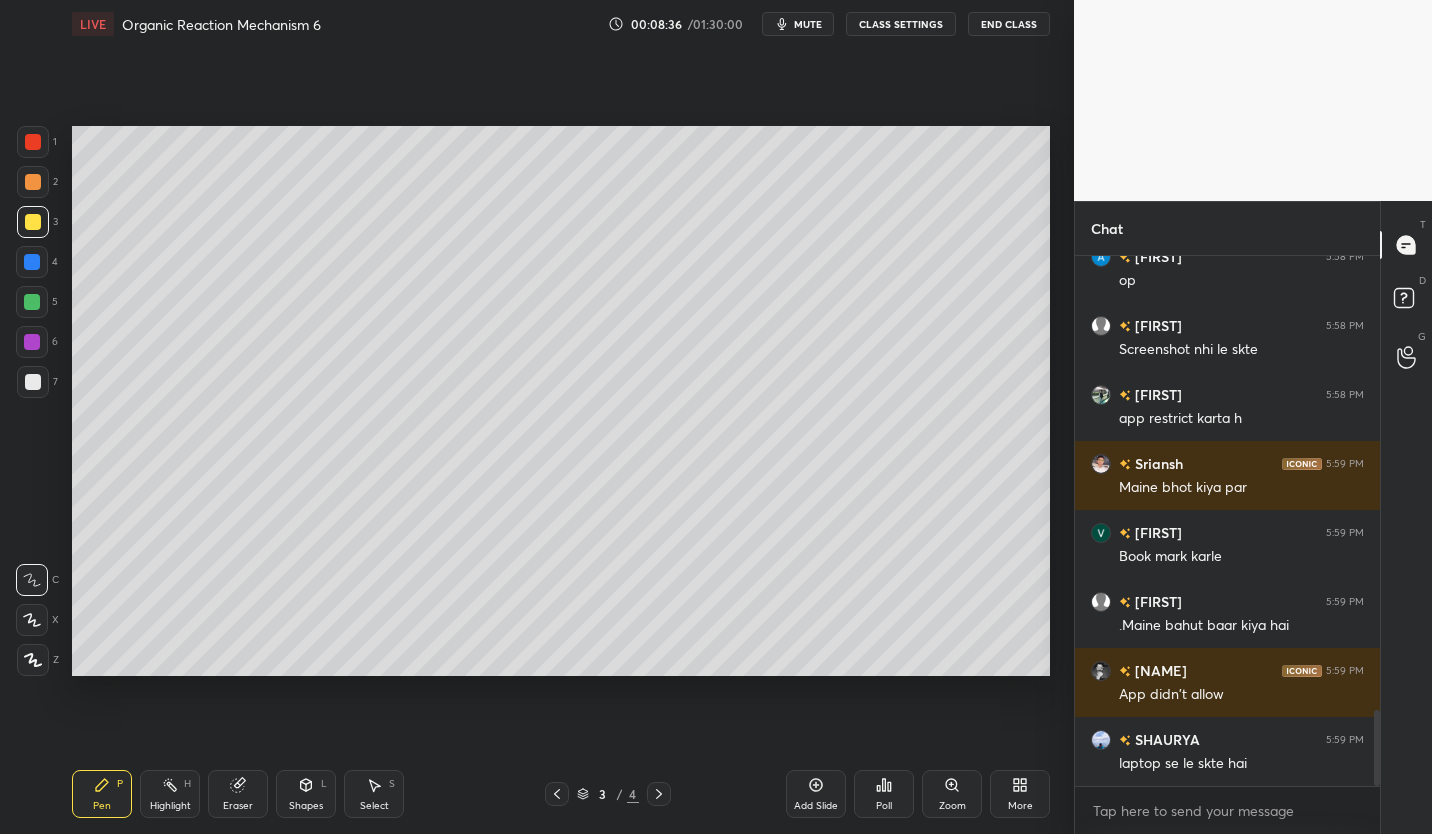 scroll, scrollTop: 3182, scrollLeft: 0, axis: vertical 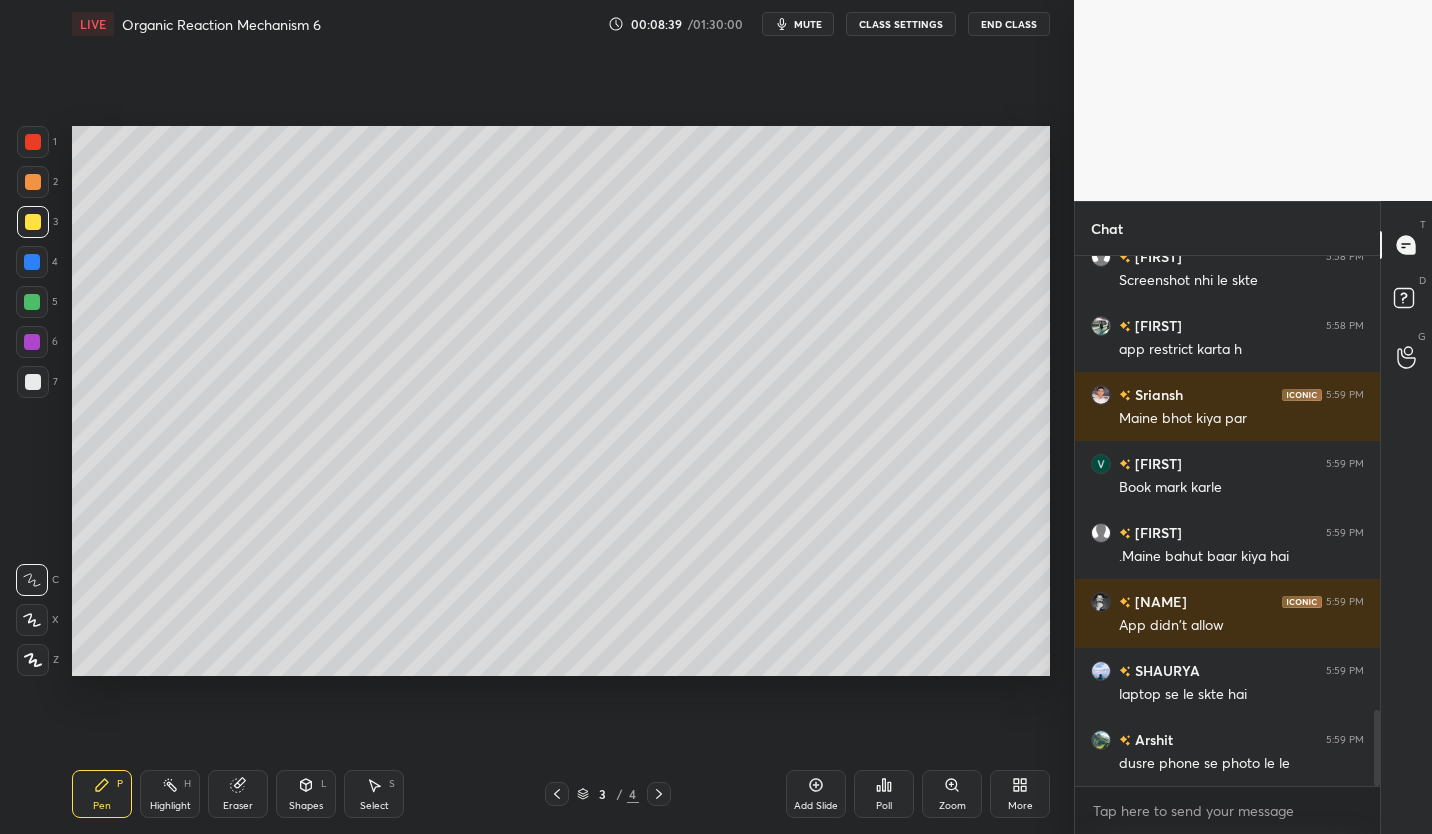 click on "CLASS SETTINGS" at bounding box center (901, 24) 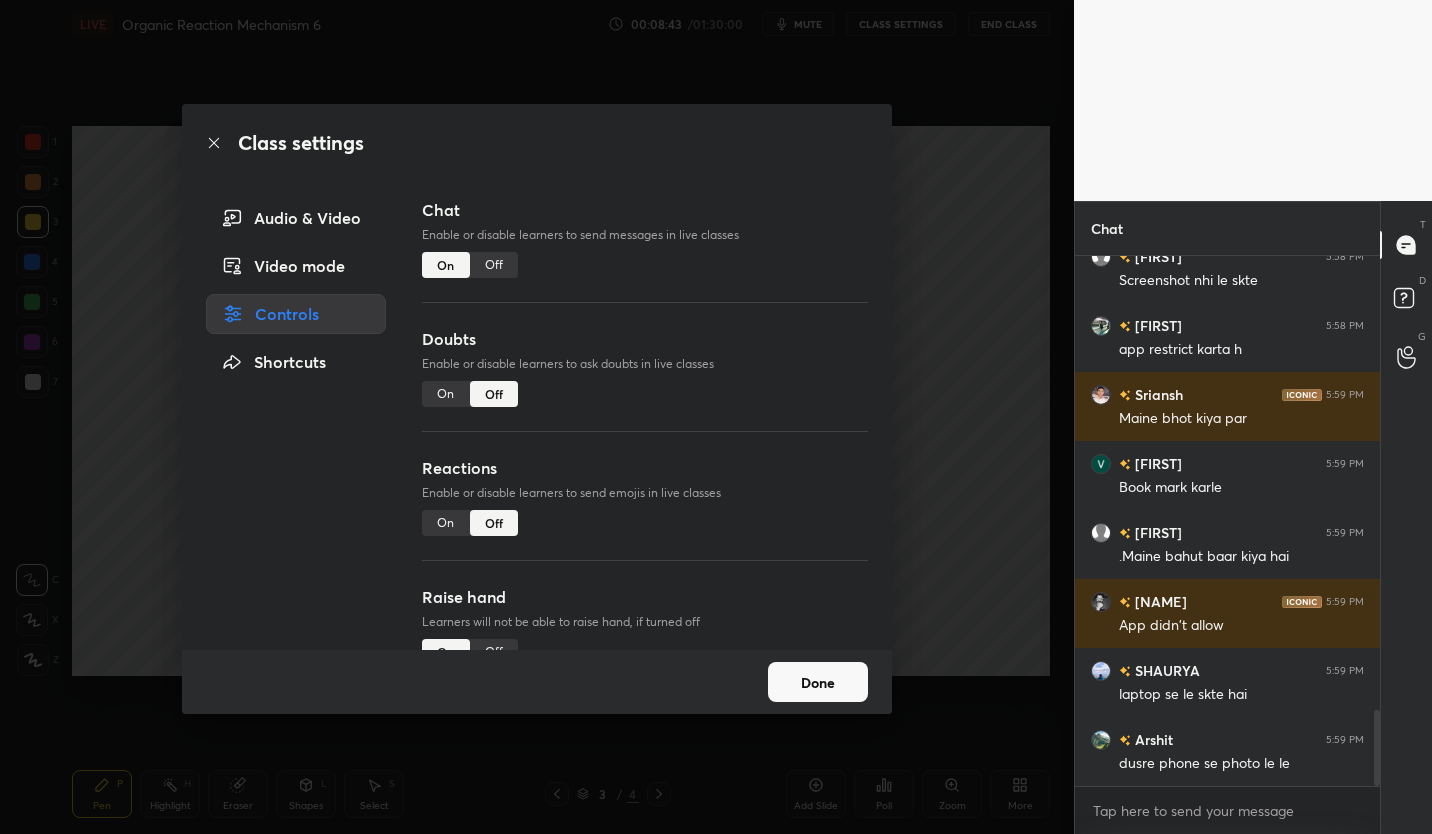 click on "Chat Enable or disable learners to send messages in live classes On Off" at bounding box center [645, 262] 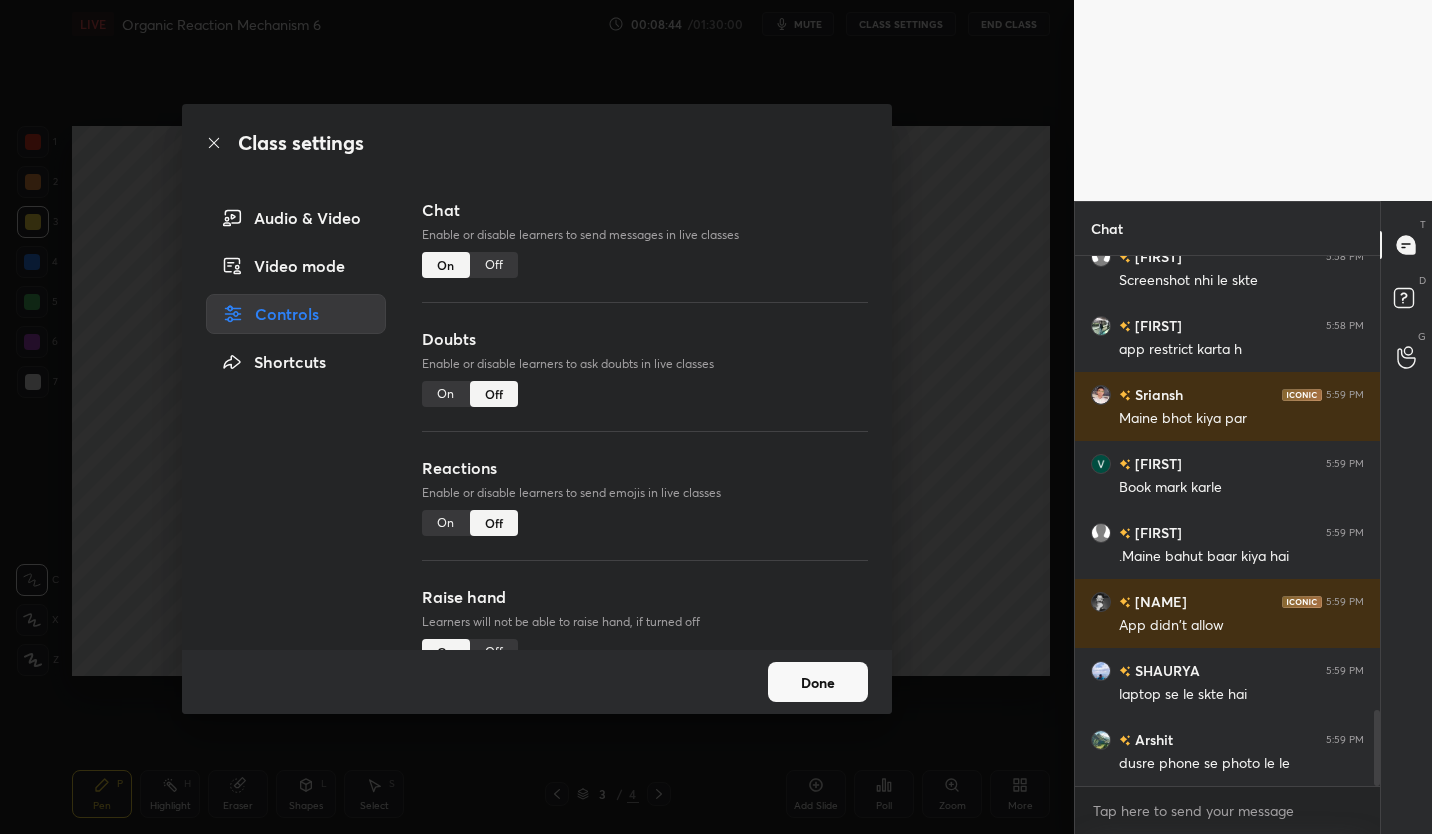 click on "Off" at bounding box center (494, 265) 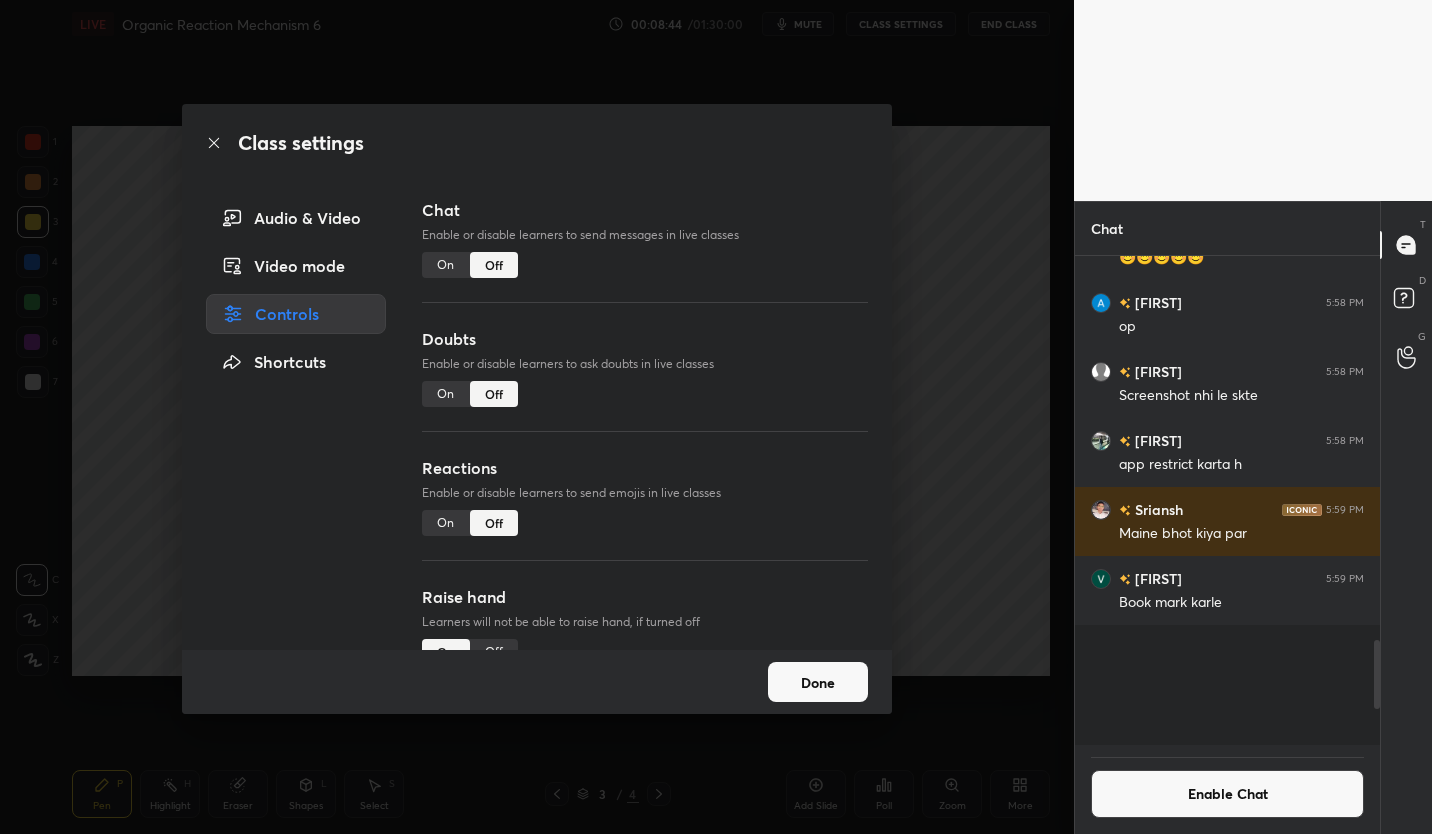 scroll, scrollTop: 2658, scrollLeft: 0, axis: vertical 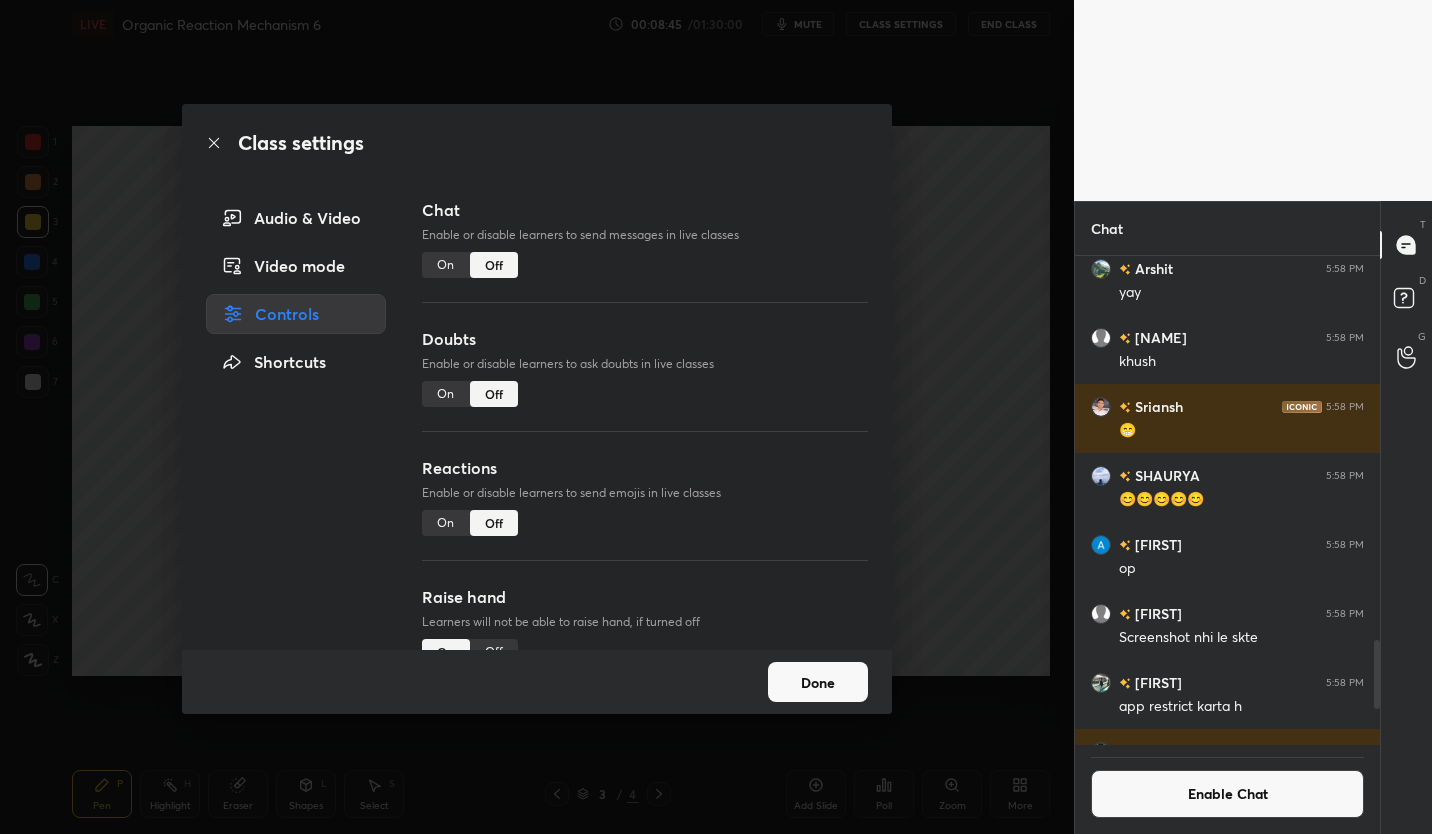 click on "Done" at bounding box center [818, 682] 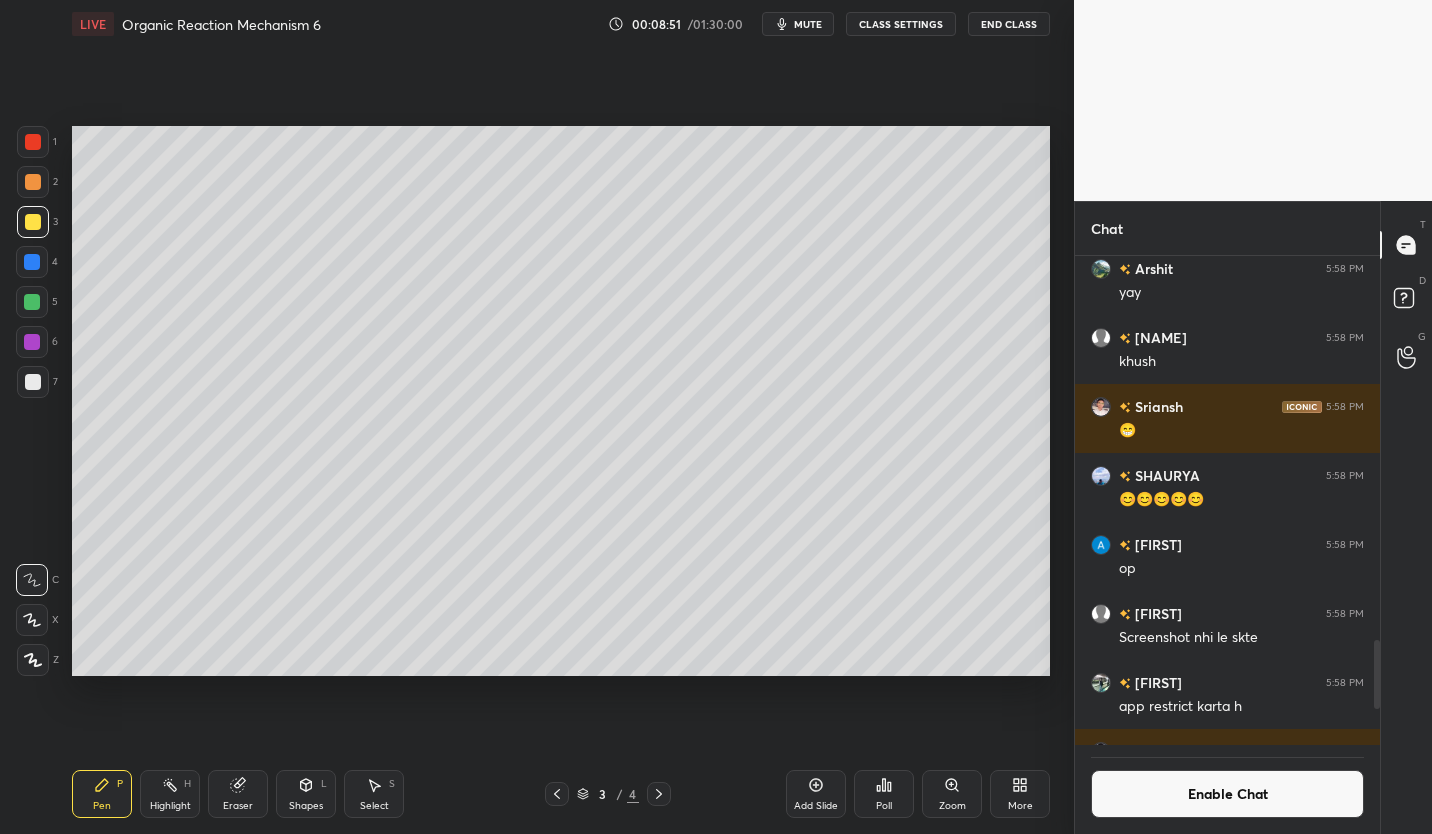 click on "Eraser" at bounding box center (238, 794) 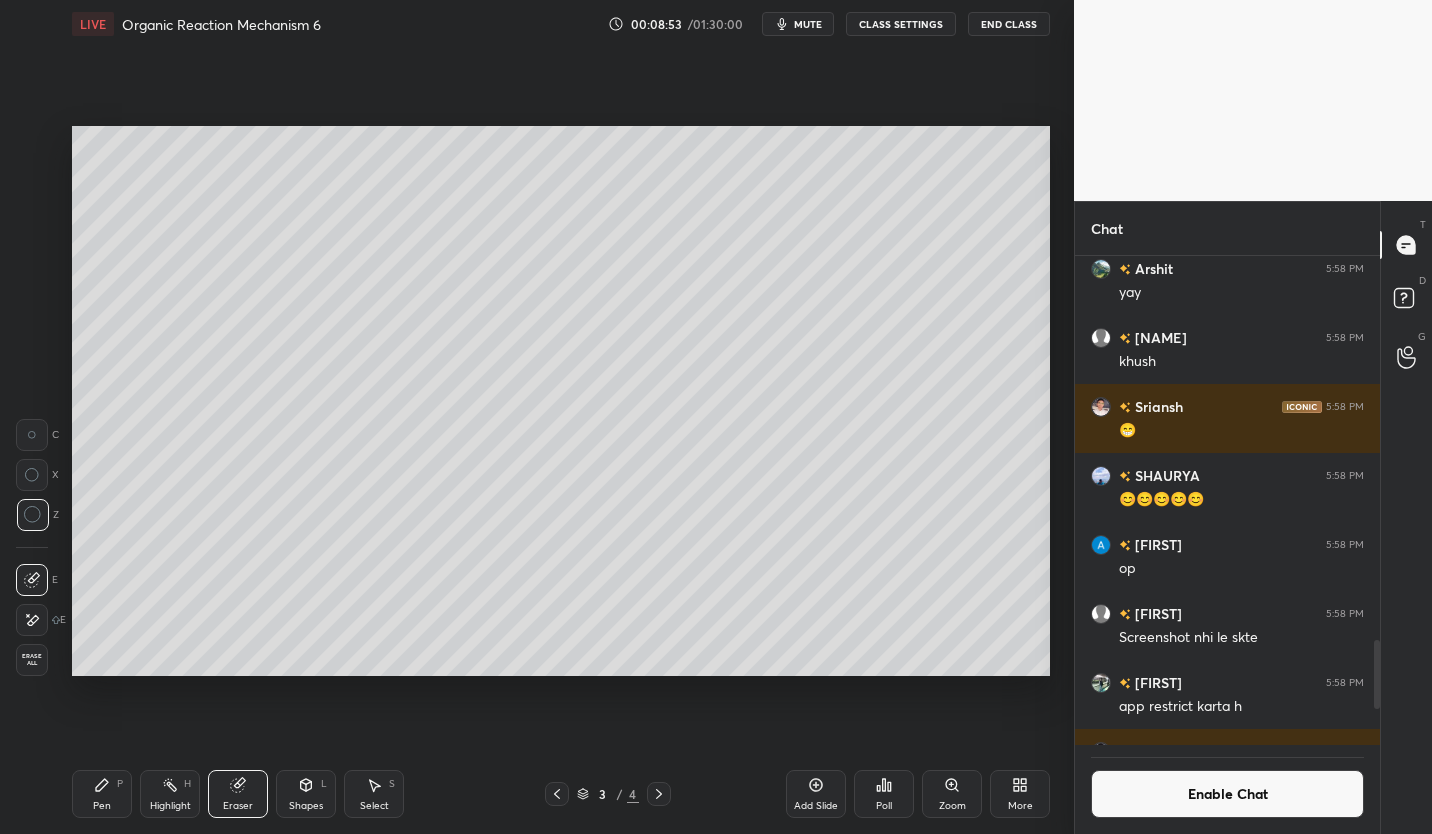 click on "Pen P" at bounding box center (102, 794) 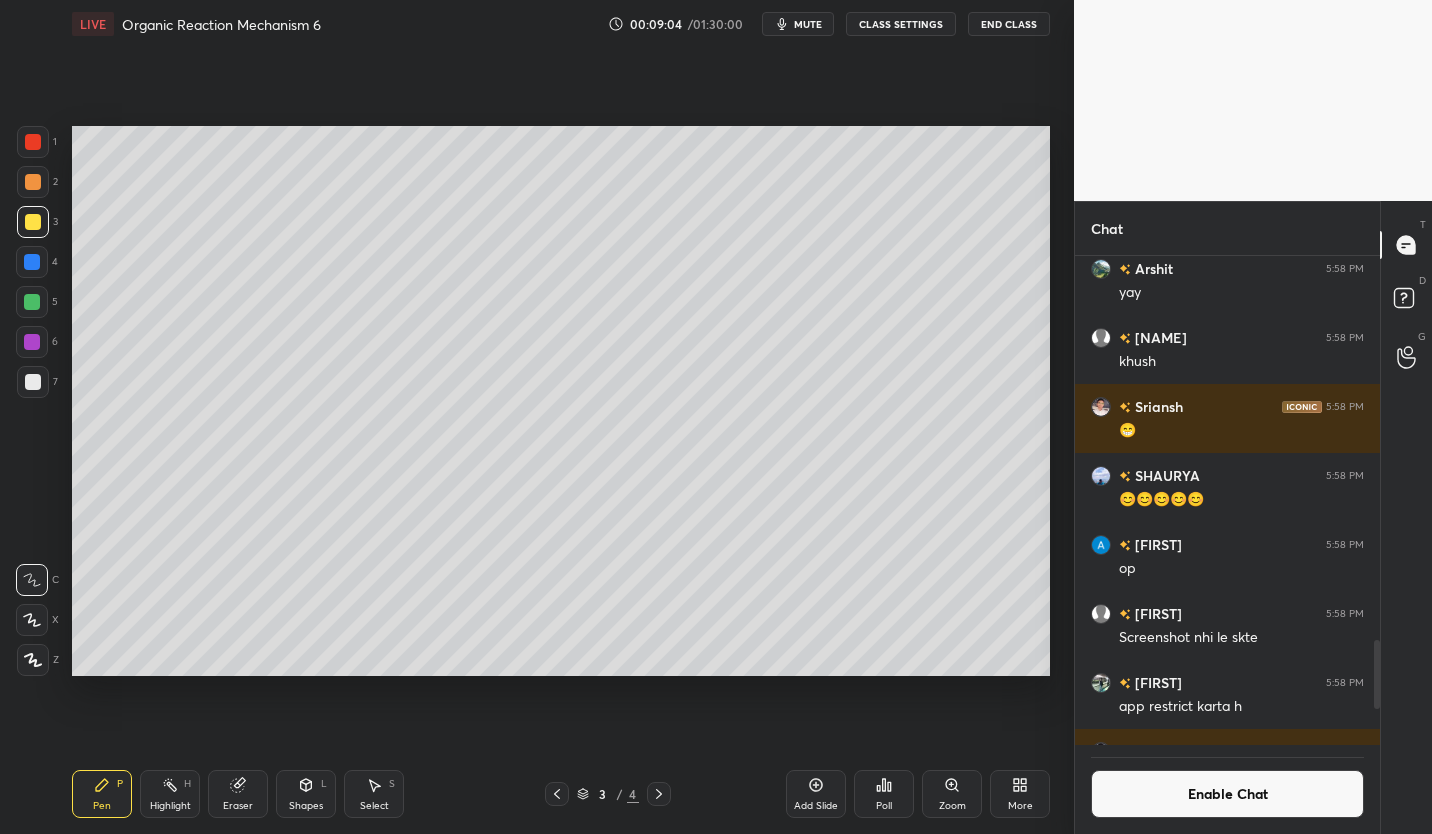 click on "Add Slide" at bounding box center (816, 806) 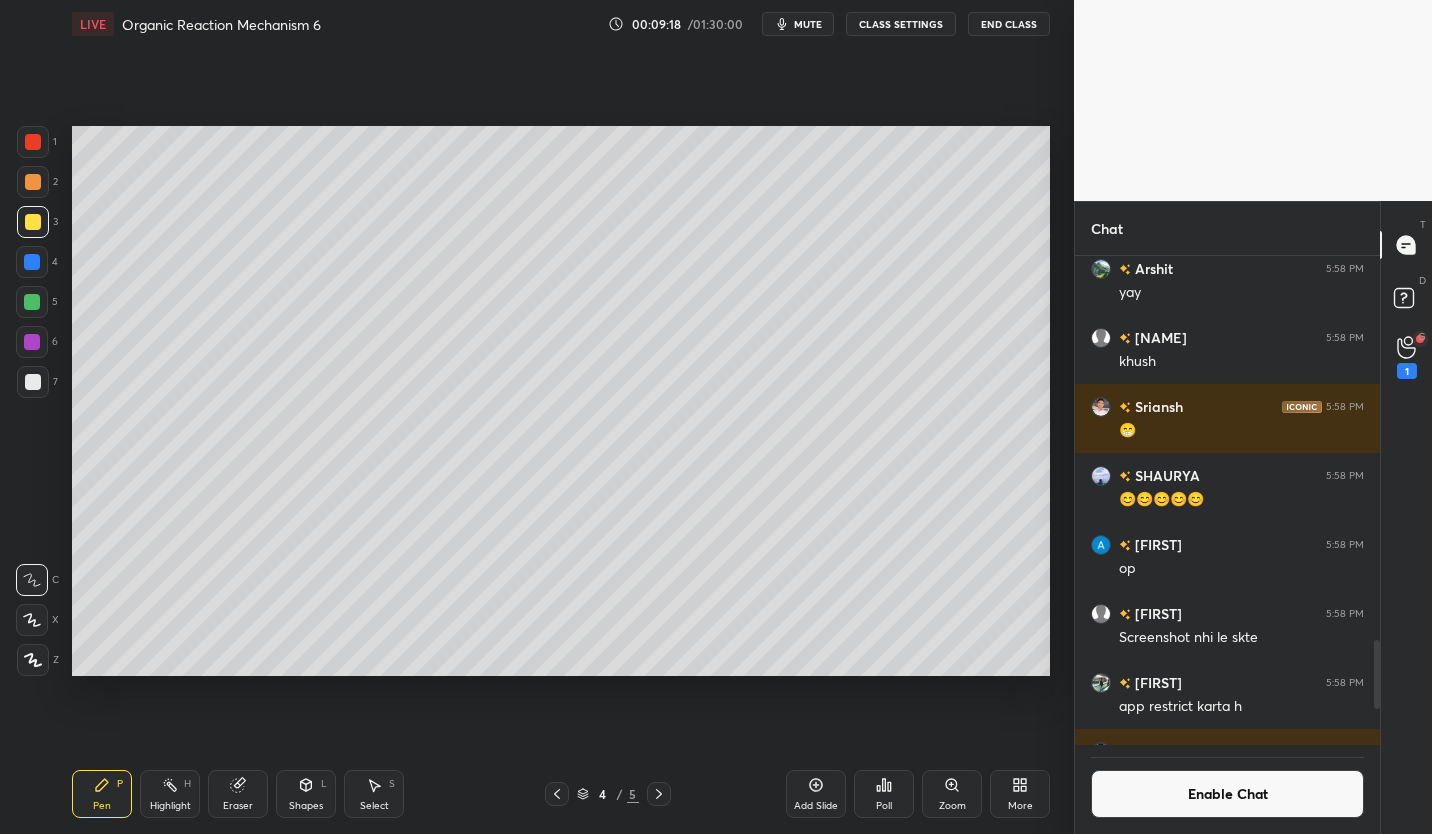 click at bounding box center [33, 382] 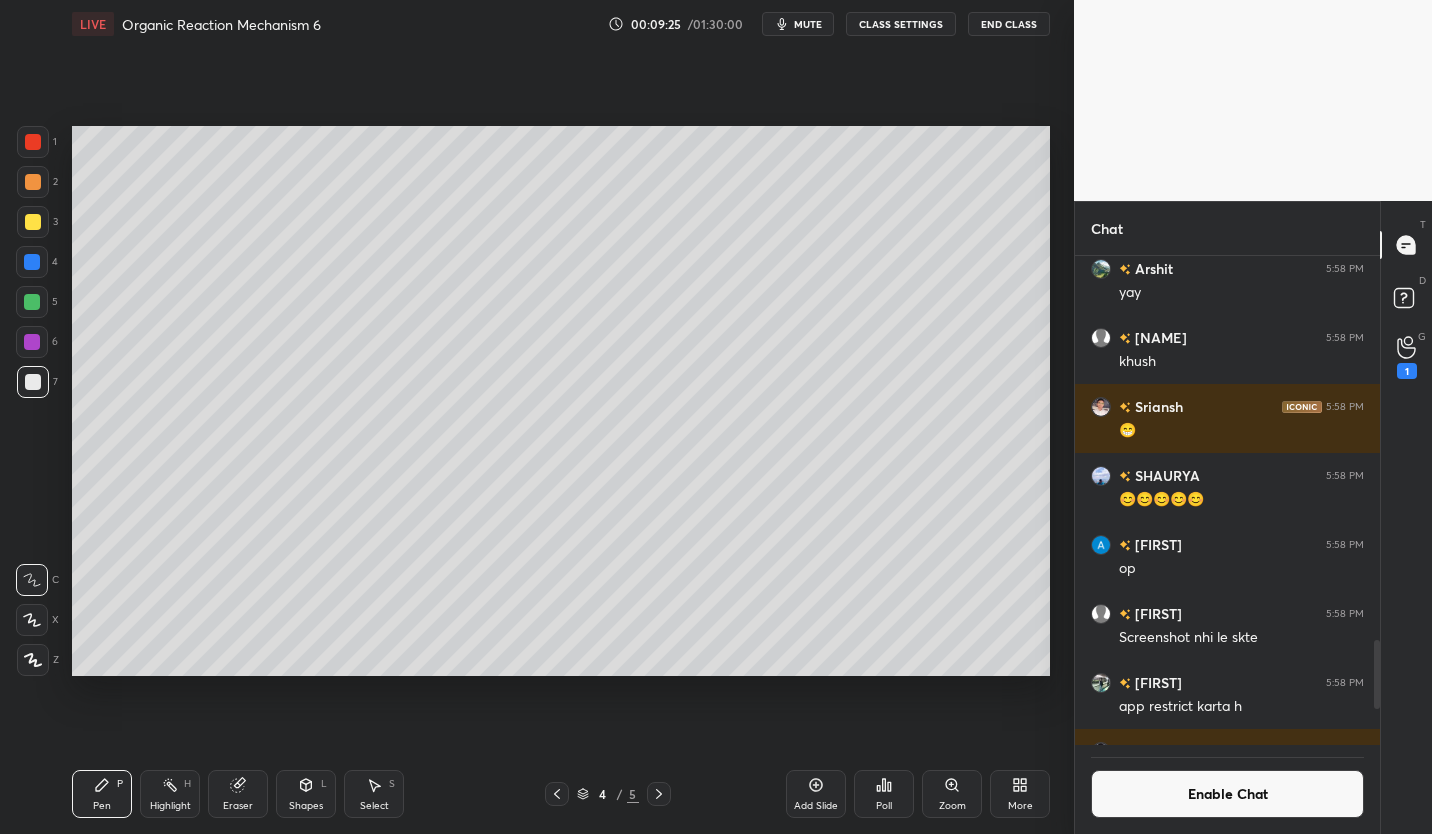 click at bounding box center (557, 794) 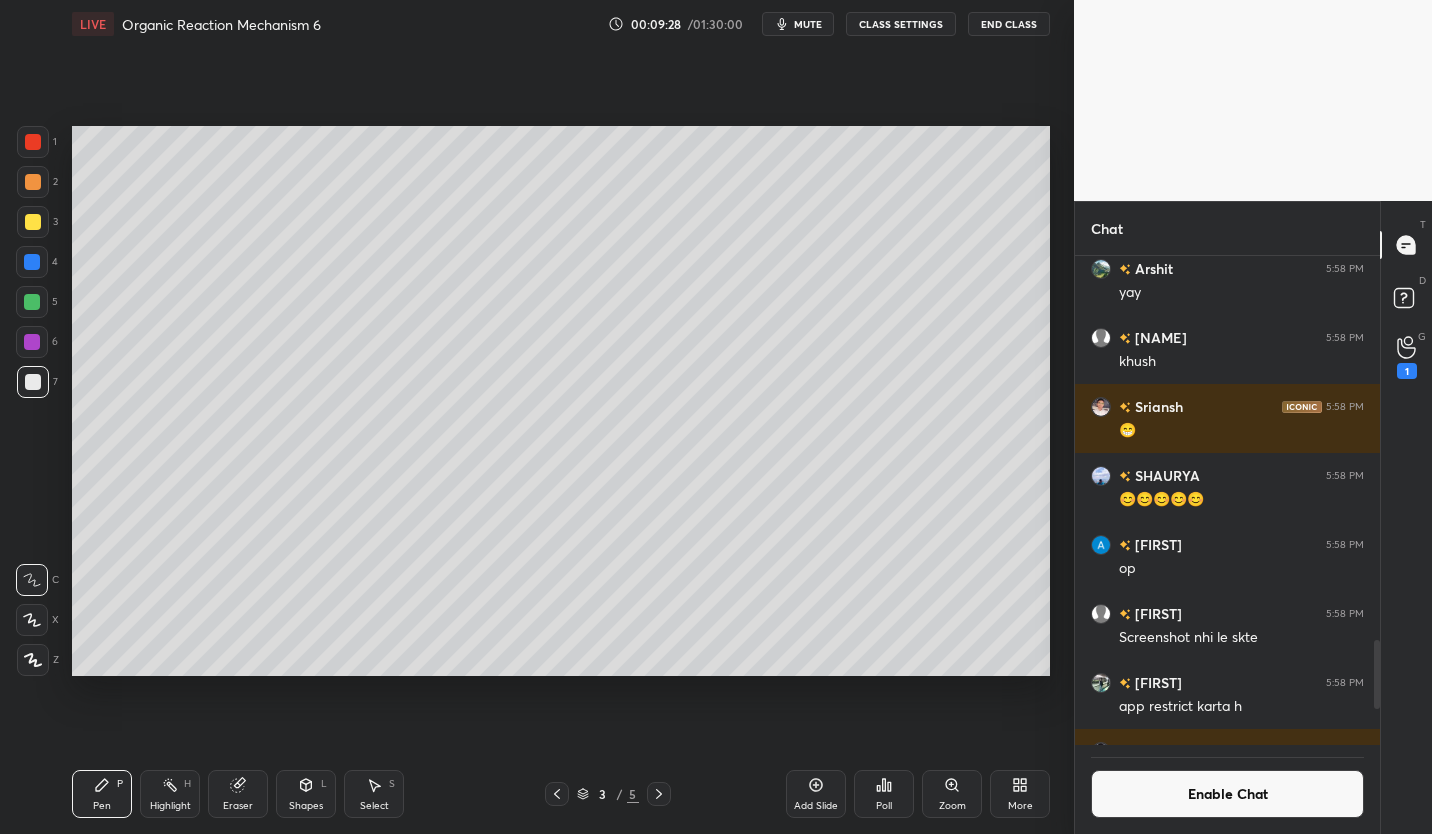 click at bounding box center (33, 382) 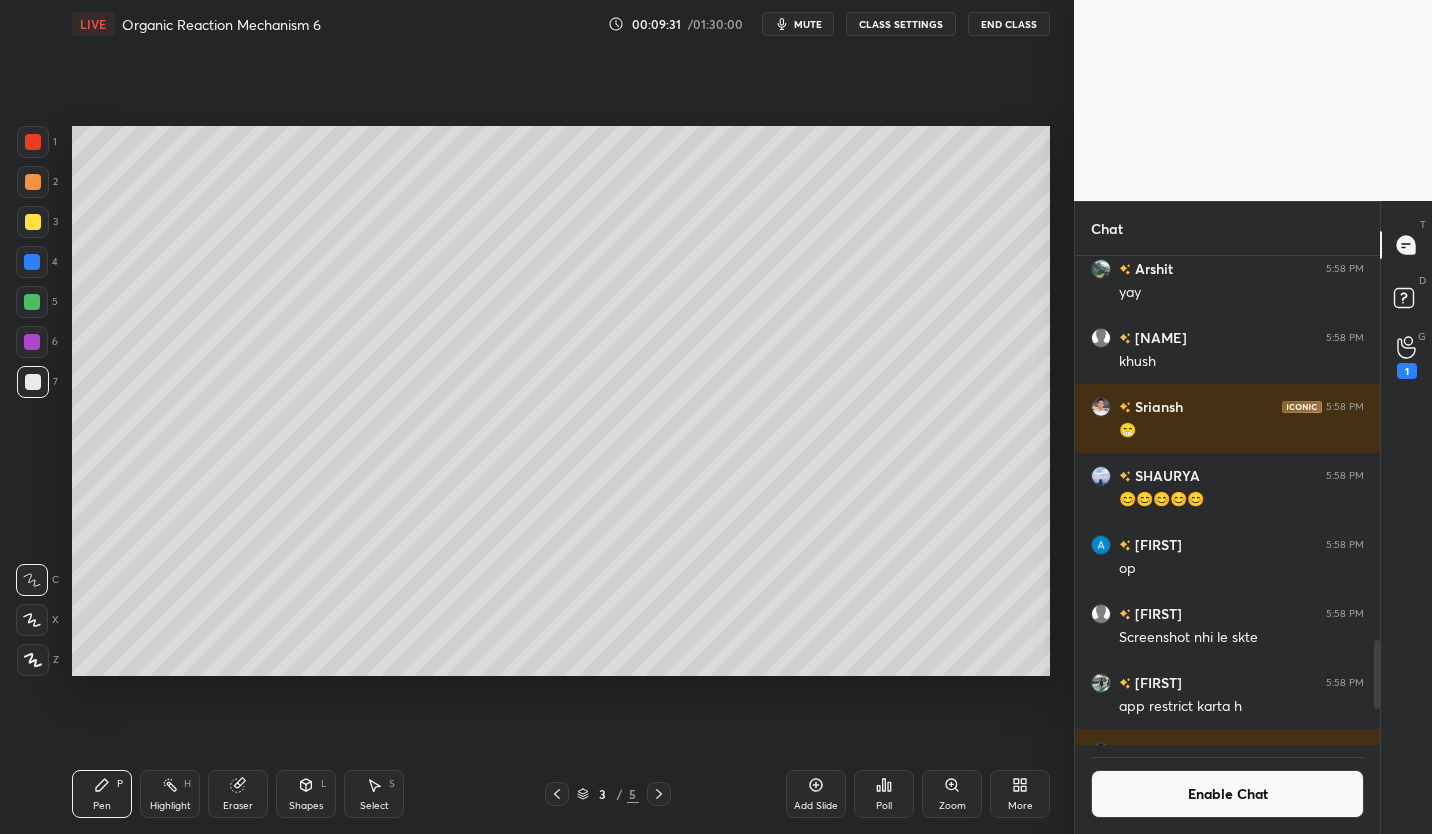 click at bounding box center [33, 222] 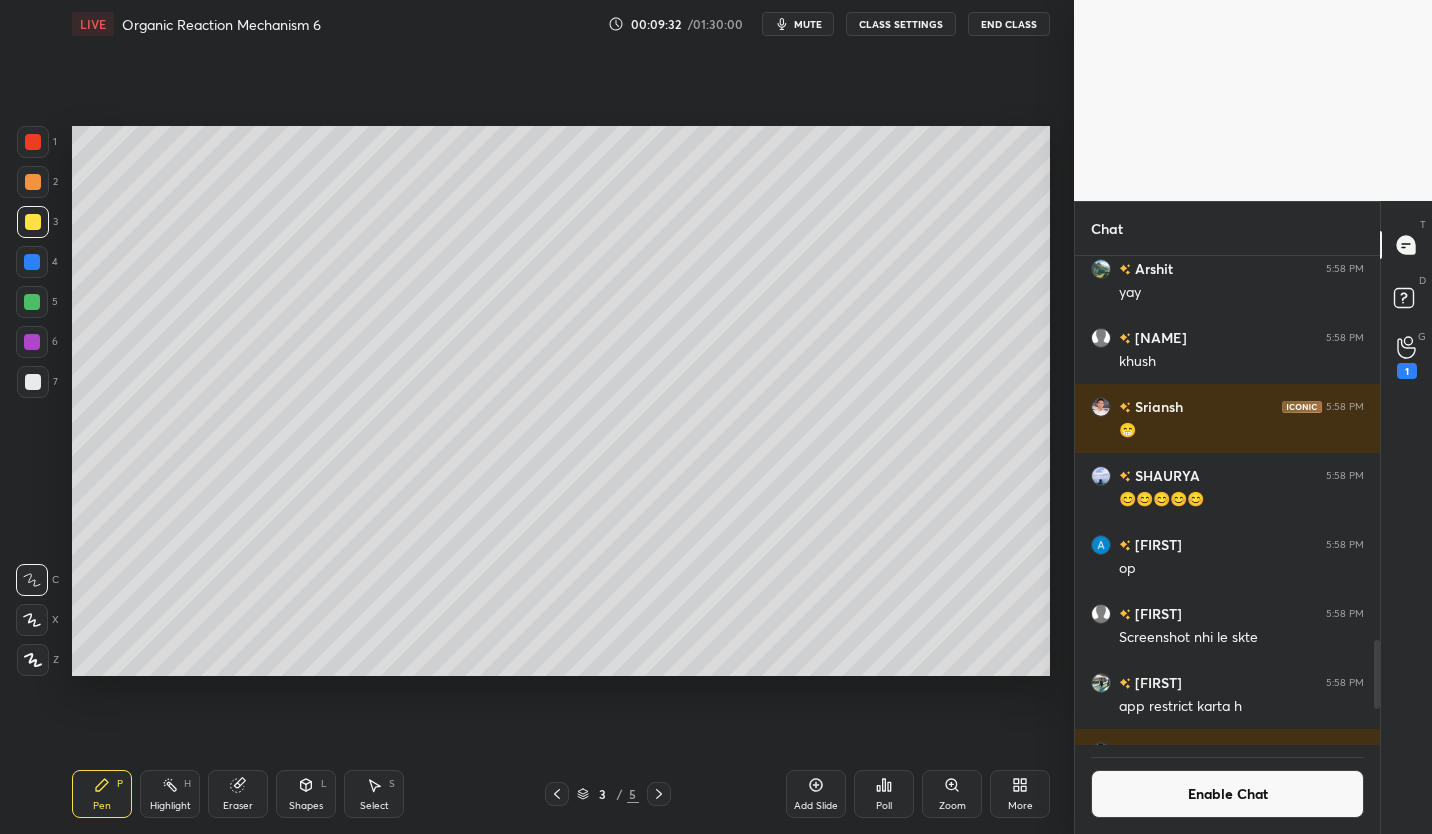 click at bounding box center [33, 382] 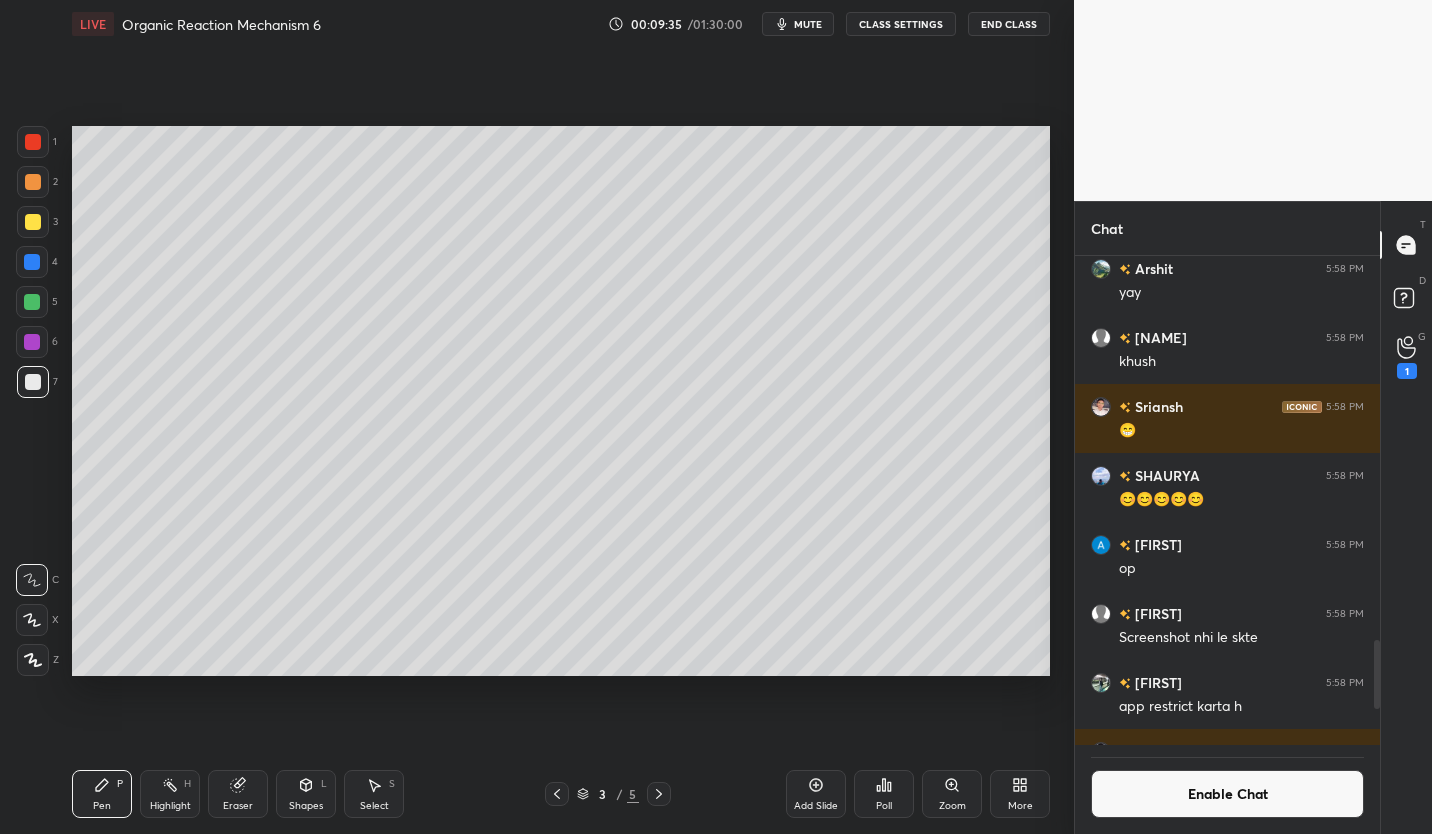 click at bounding box center (33, 222) 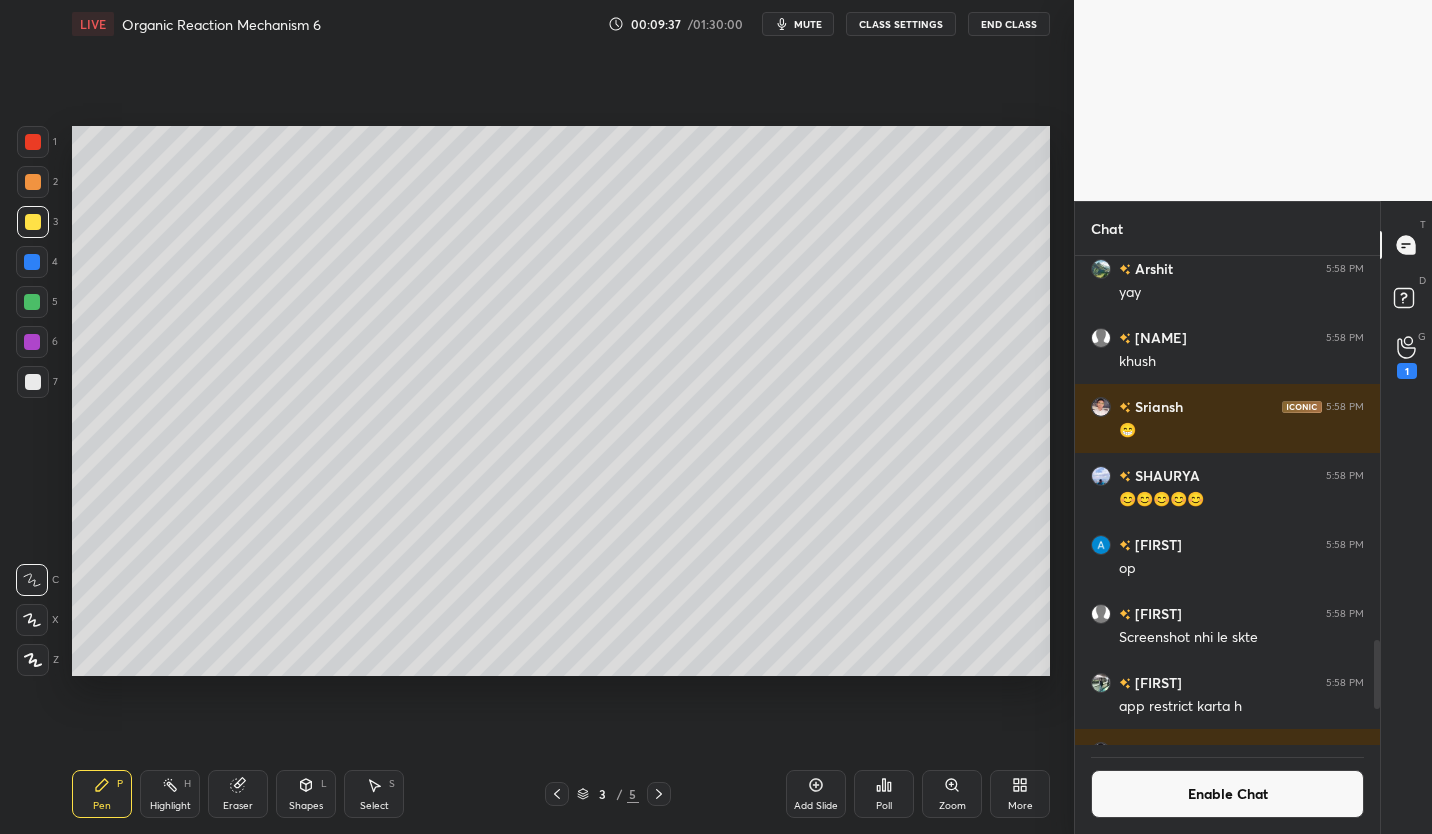 click at bounding box center [33, 382] 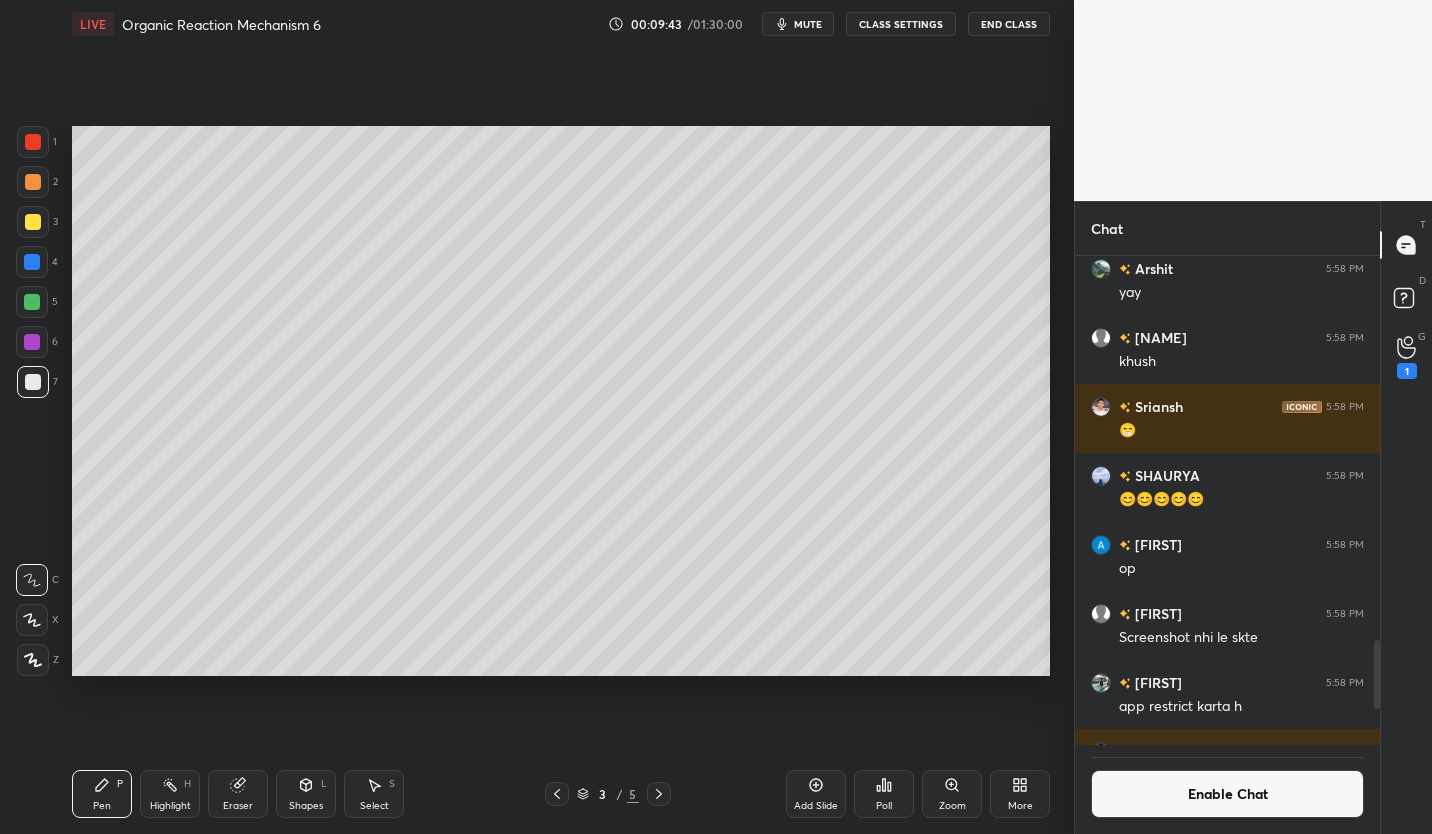 click on "Poll" at bounding box center (884, 794) 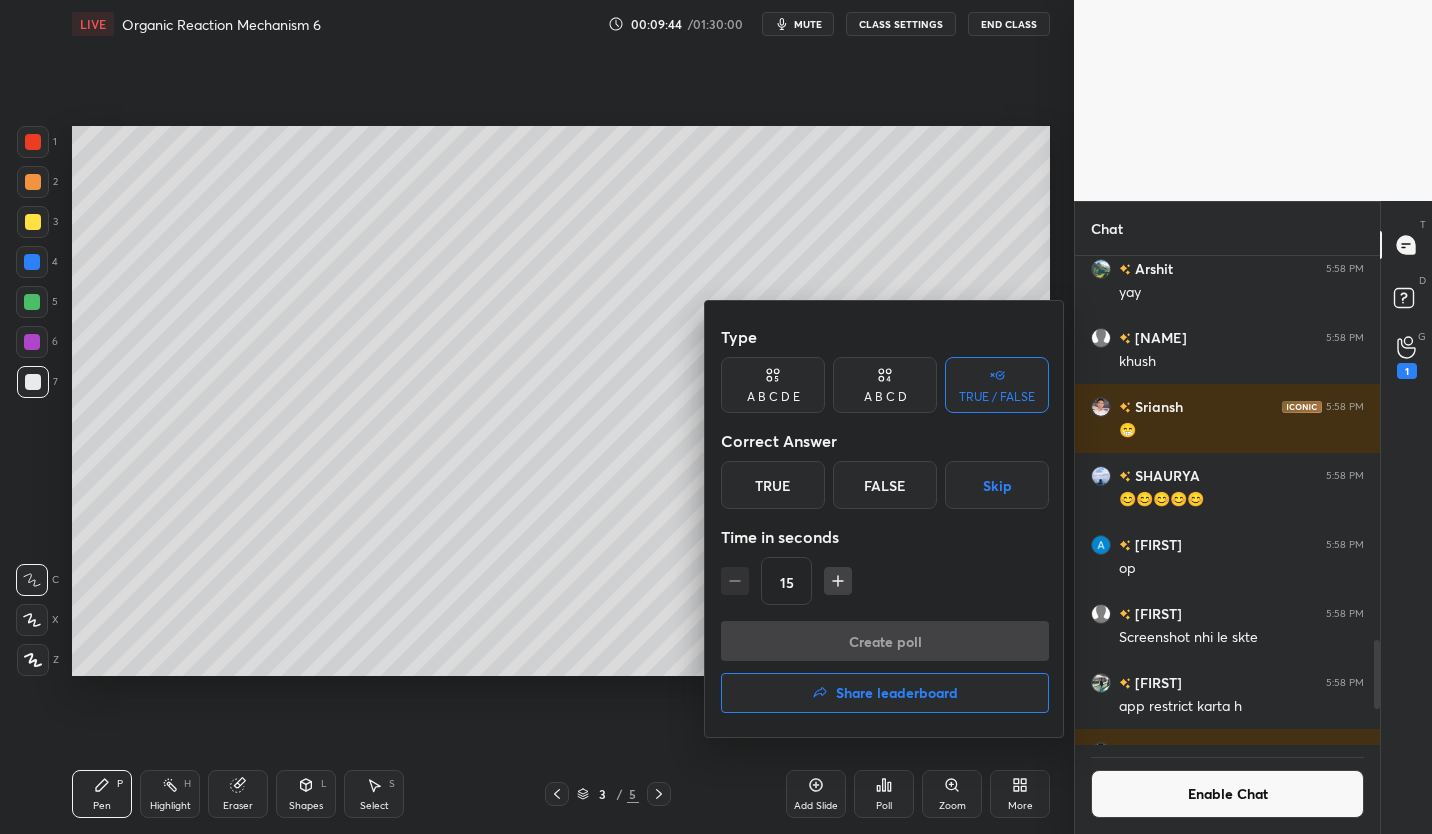 click on "True" at bounding box center [773, 485] 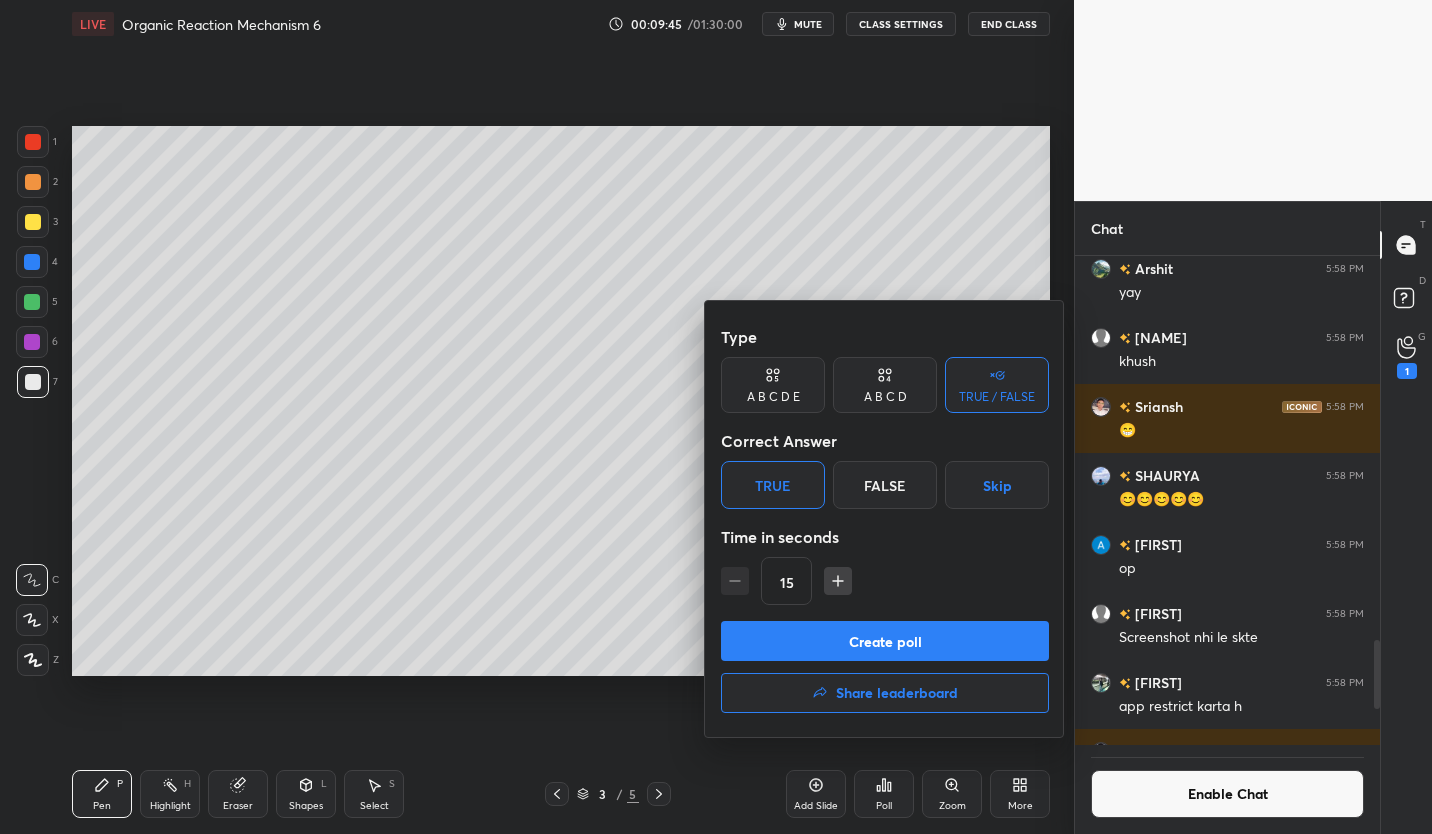 click on "Create poll" at bounding box center (885, 641) 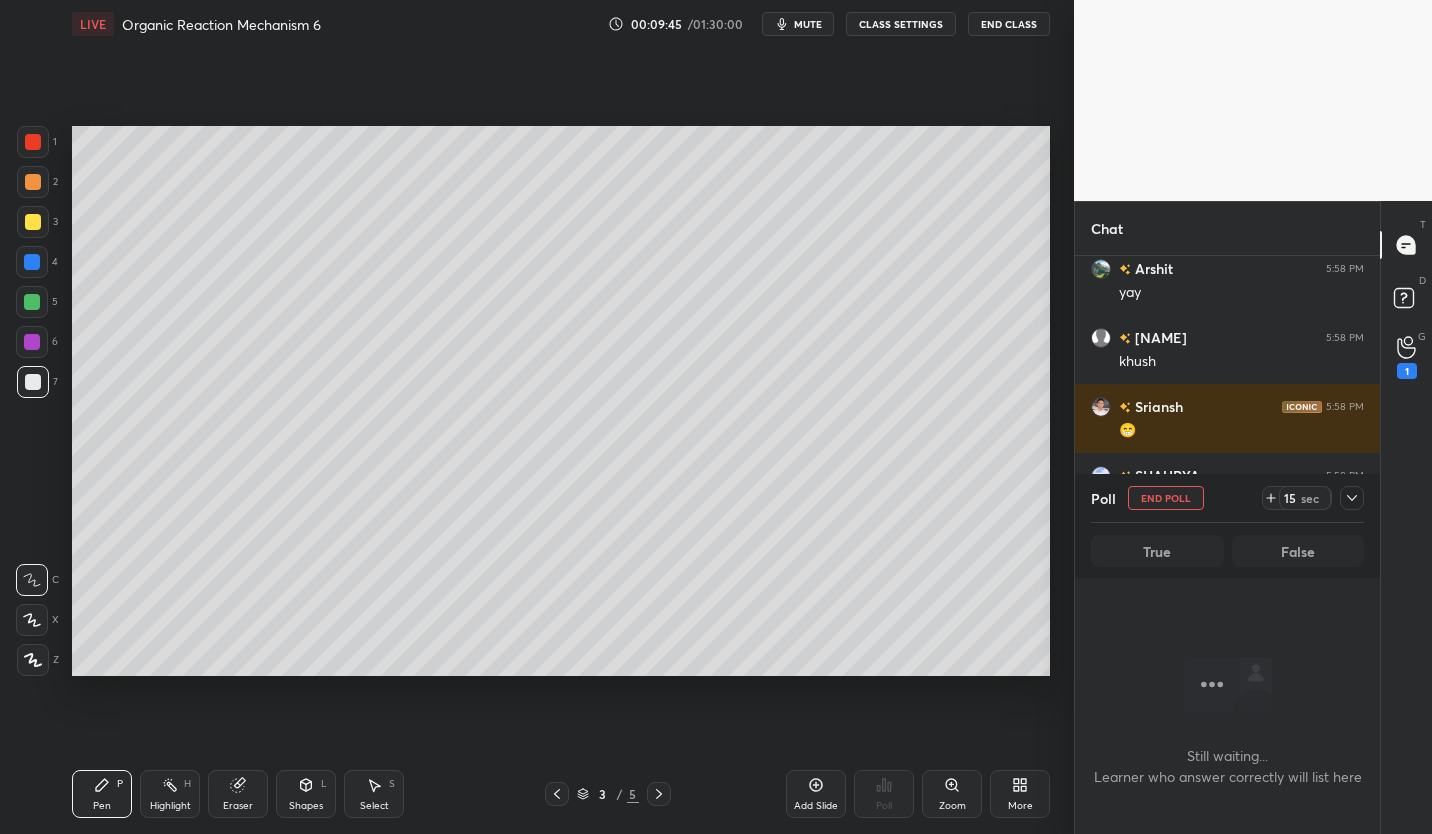 scroll, scrollTop: 395, scrollLeft: 299, axis: both 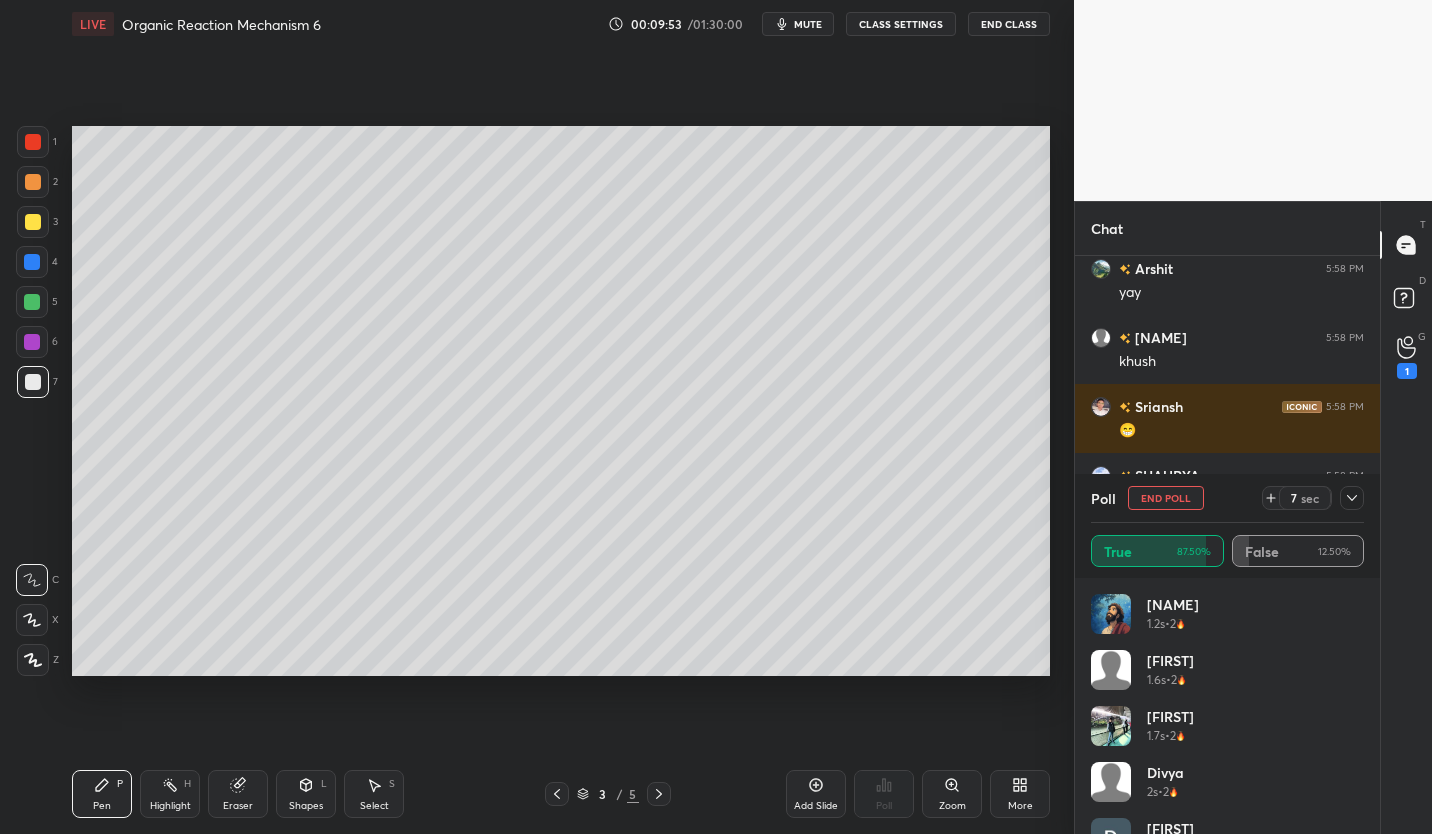 click on "mute" at bounding box center [808, 24] 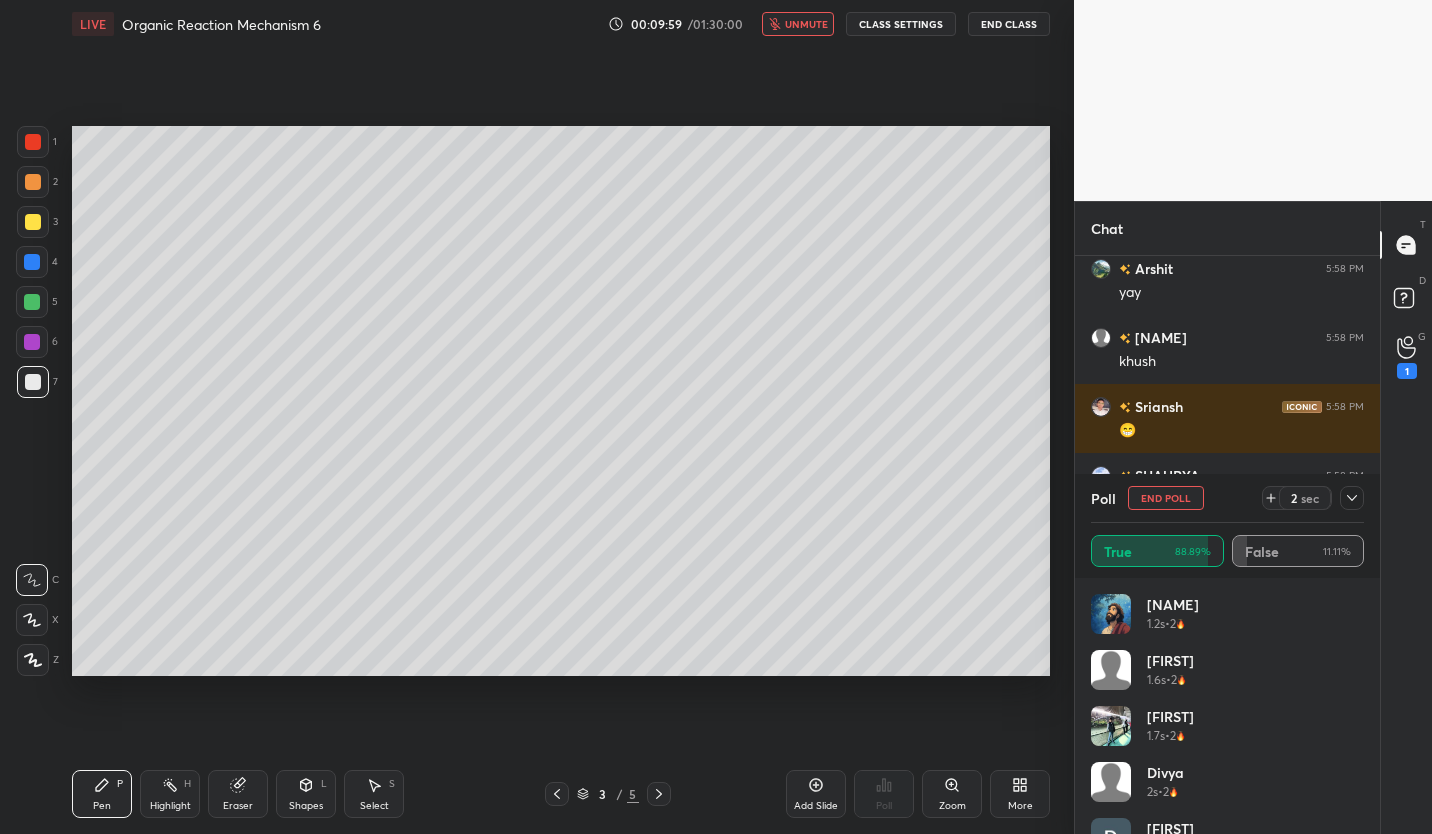 click on "unmute" at bounding box center (806, 24) 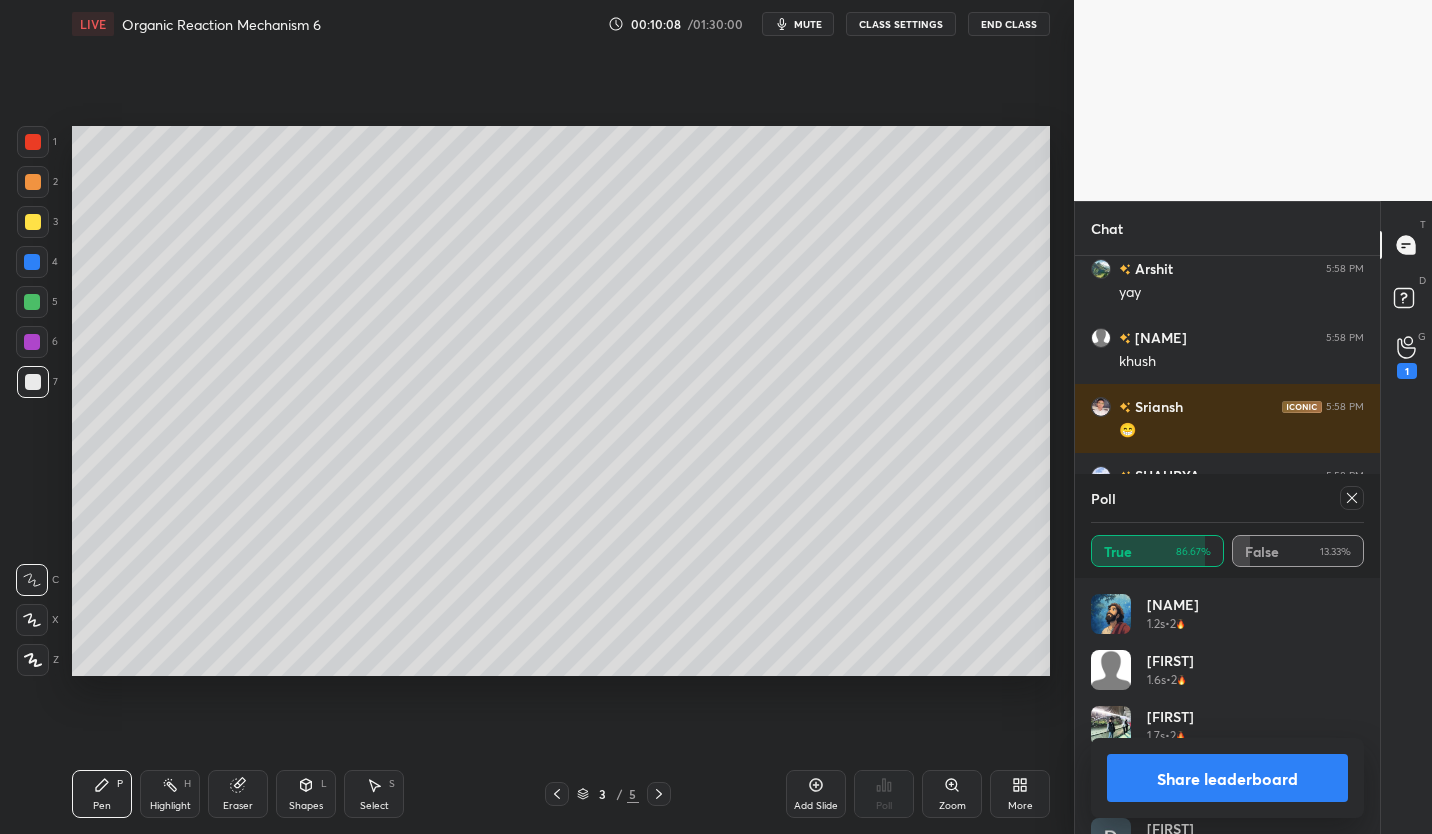 click on "Share leaderboard" at bounding box center [1227, 778] 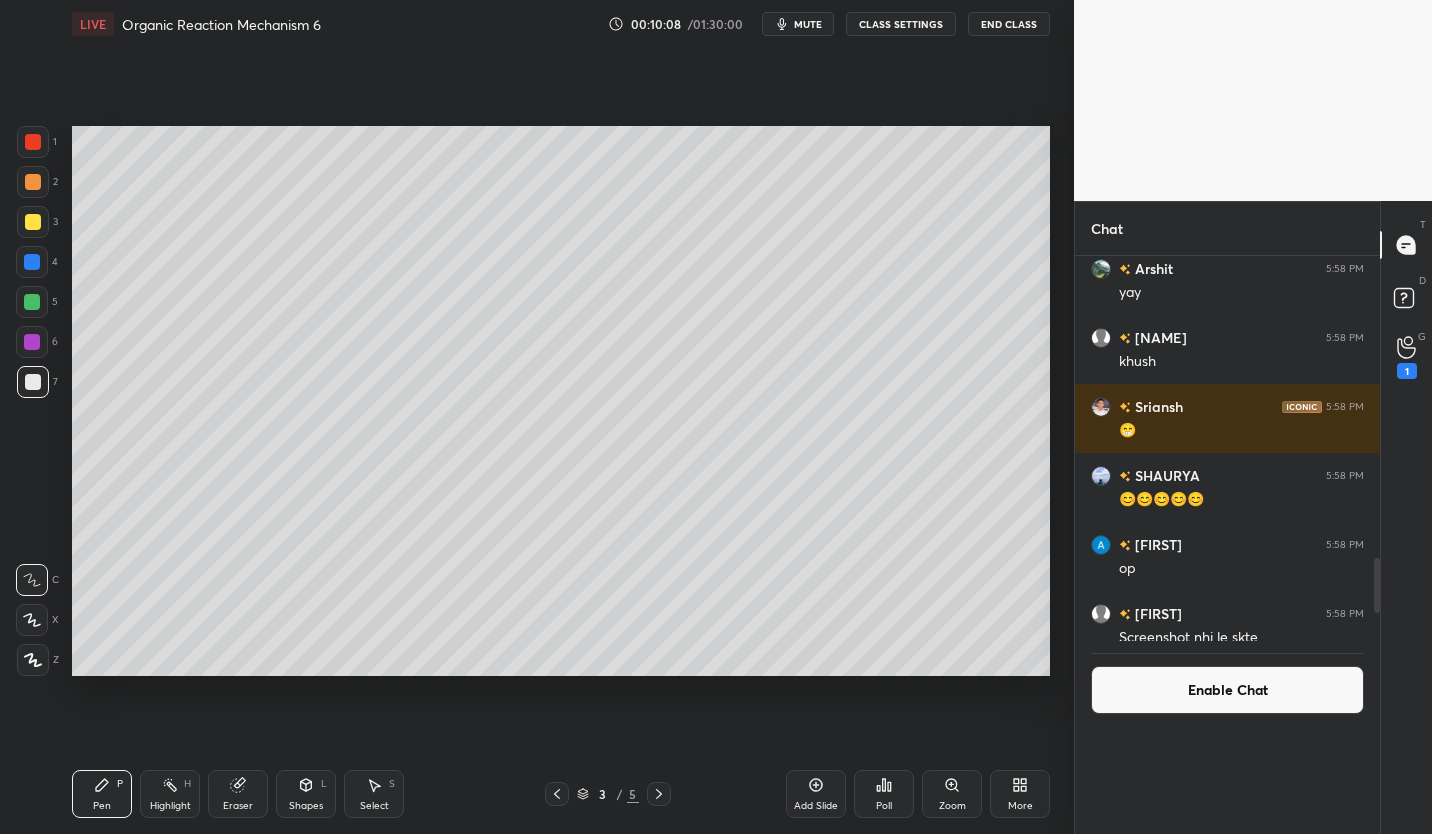 scroll, scrollTop: 89, scrollLeft: 267, axis: both 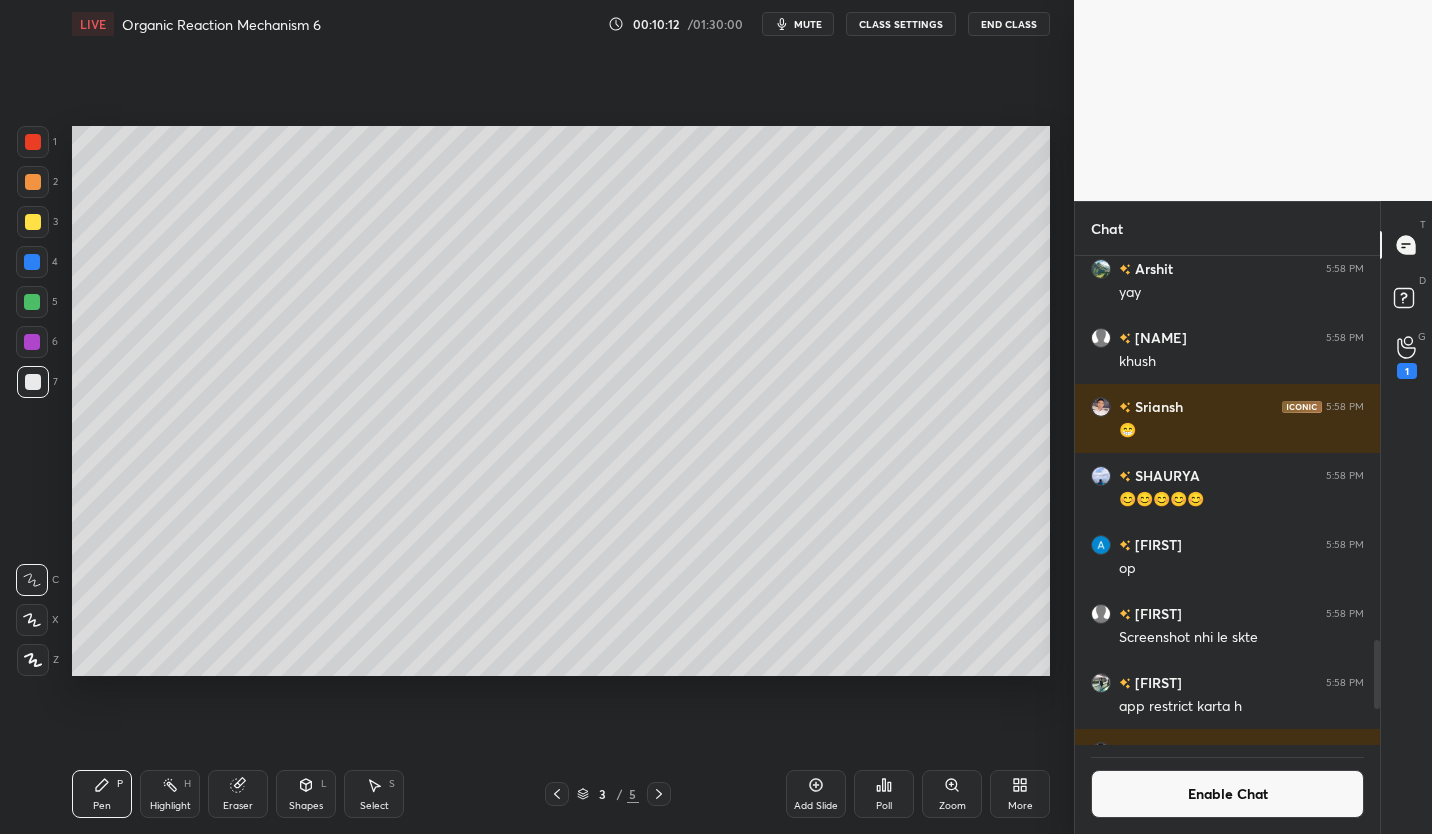 click on "Enable Chat" at bounding box center [1227, 794] 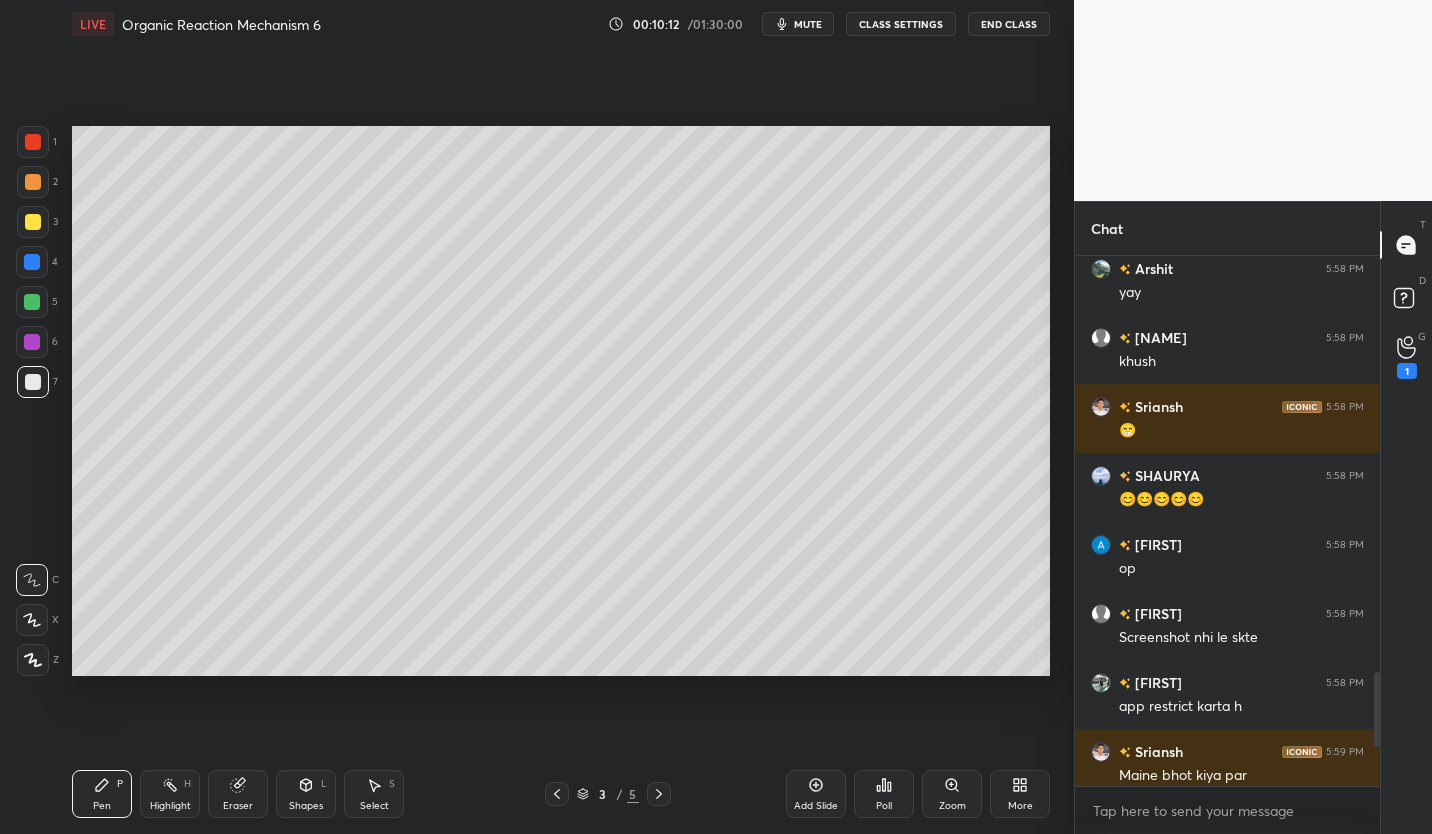 scroll, scrollTop: 7, scrollLeft: 7, axis: both 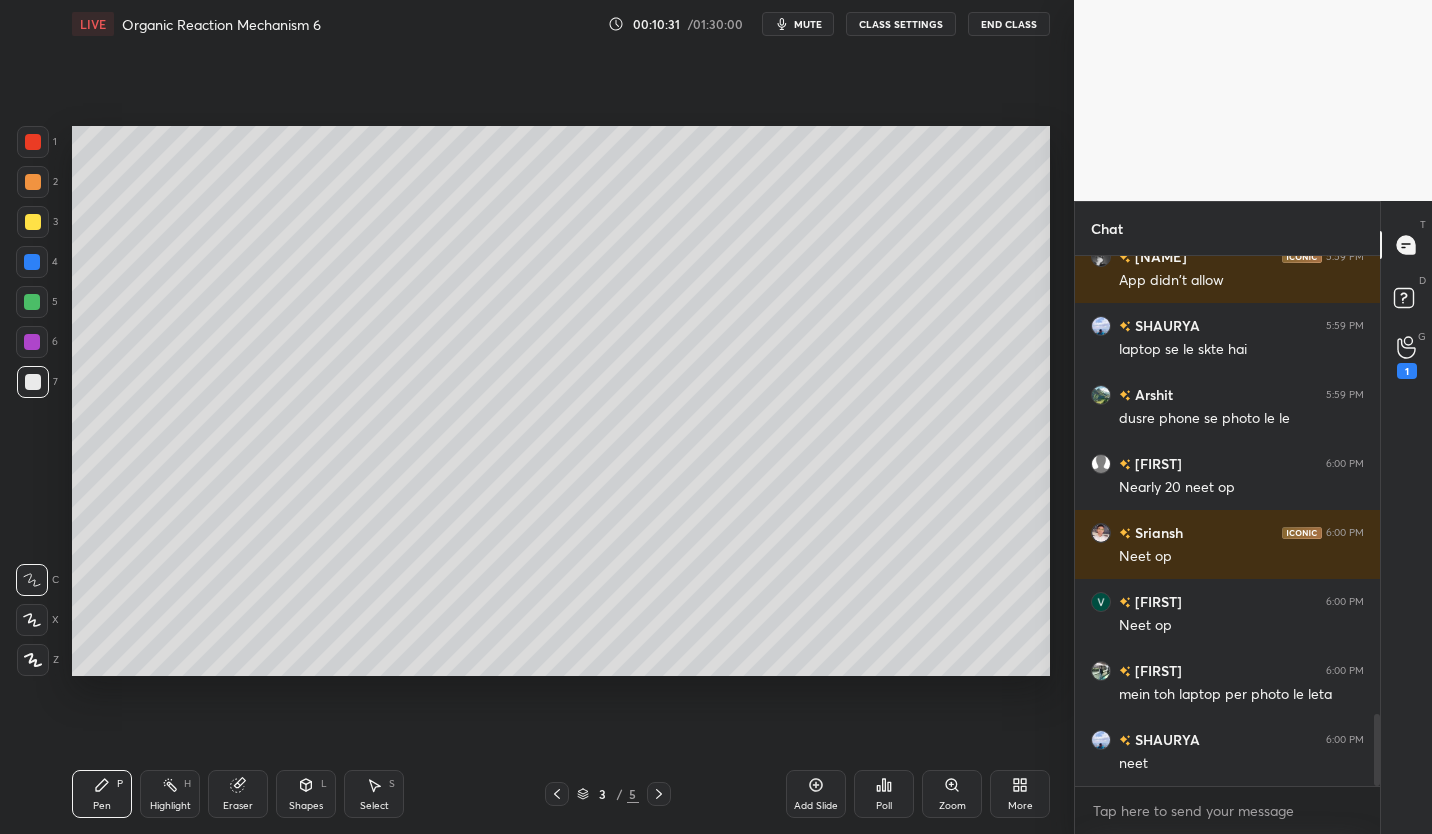 click on "CLASS SETTINGS" at bounding box center [901, 24] 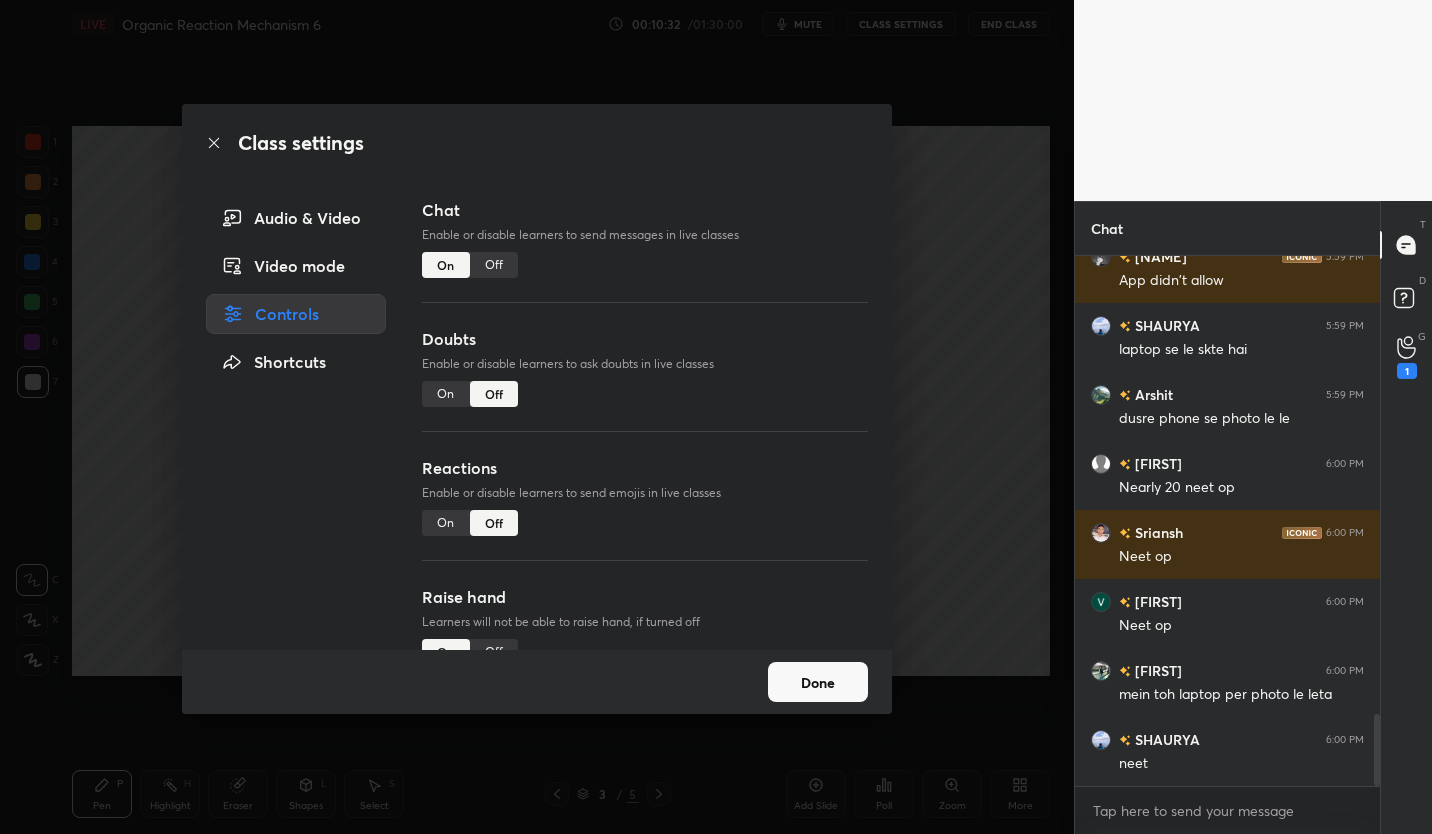 click on "Off" at bounding box center [494, 265] 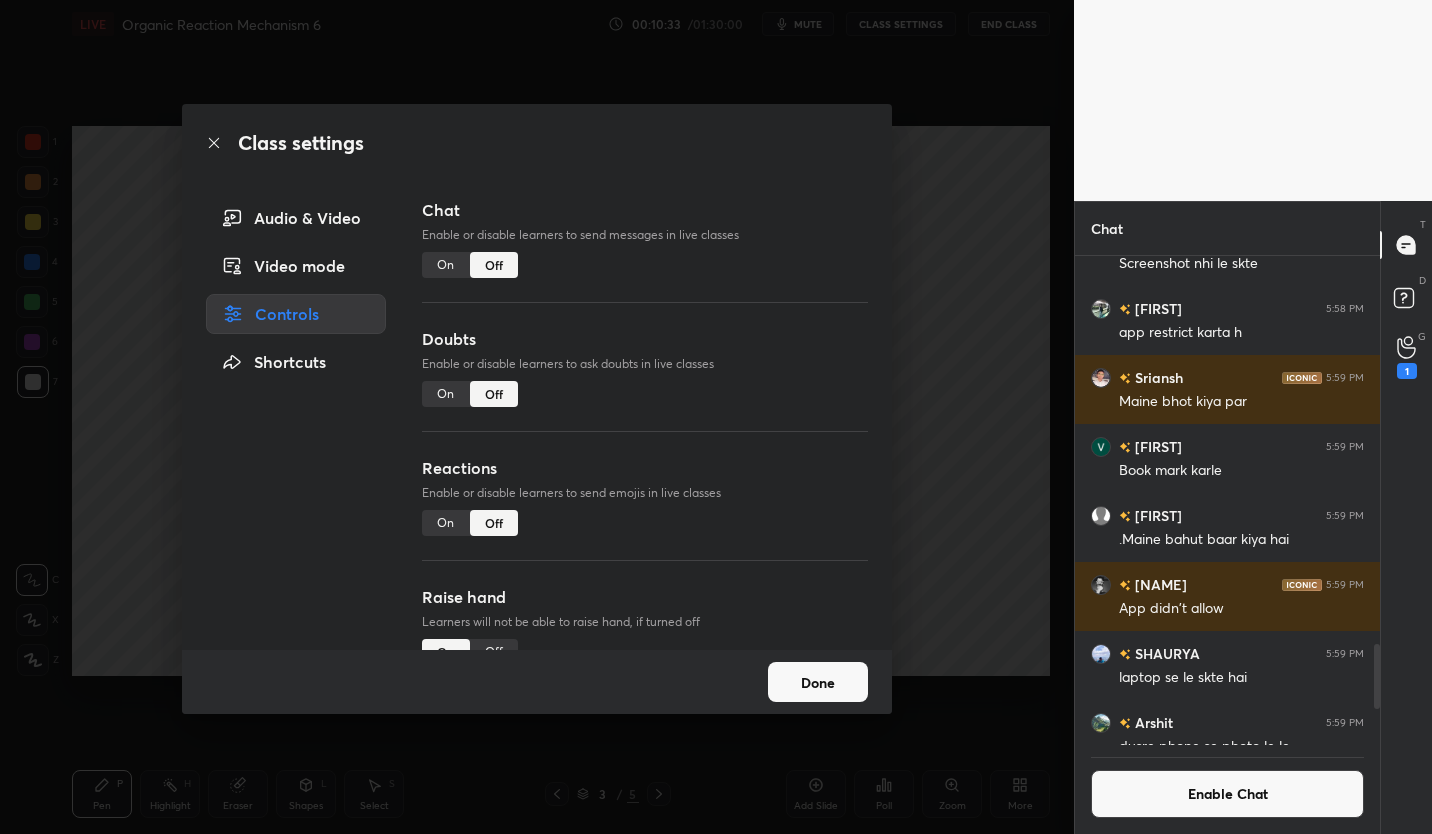 click on "Done" at bounding box center [818, 682] 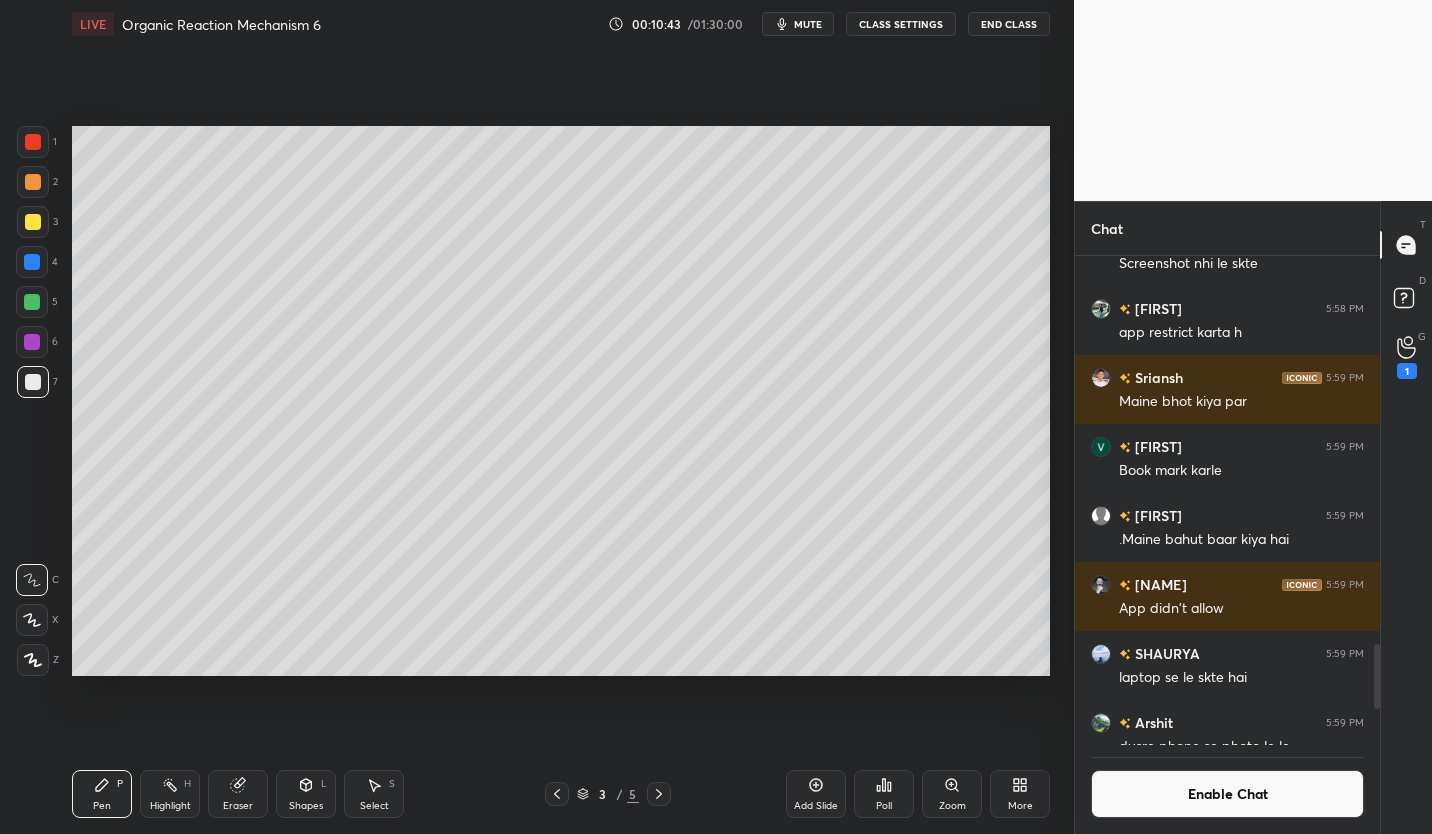 click 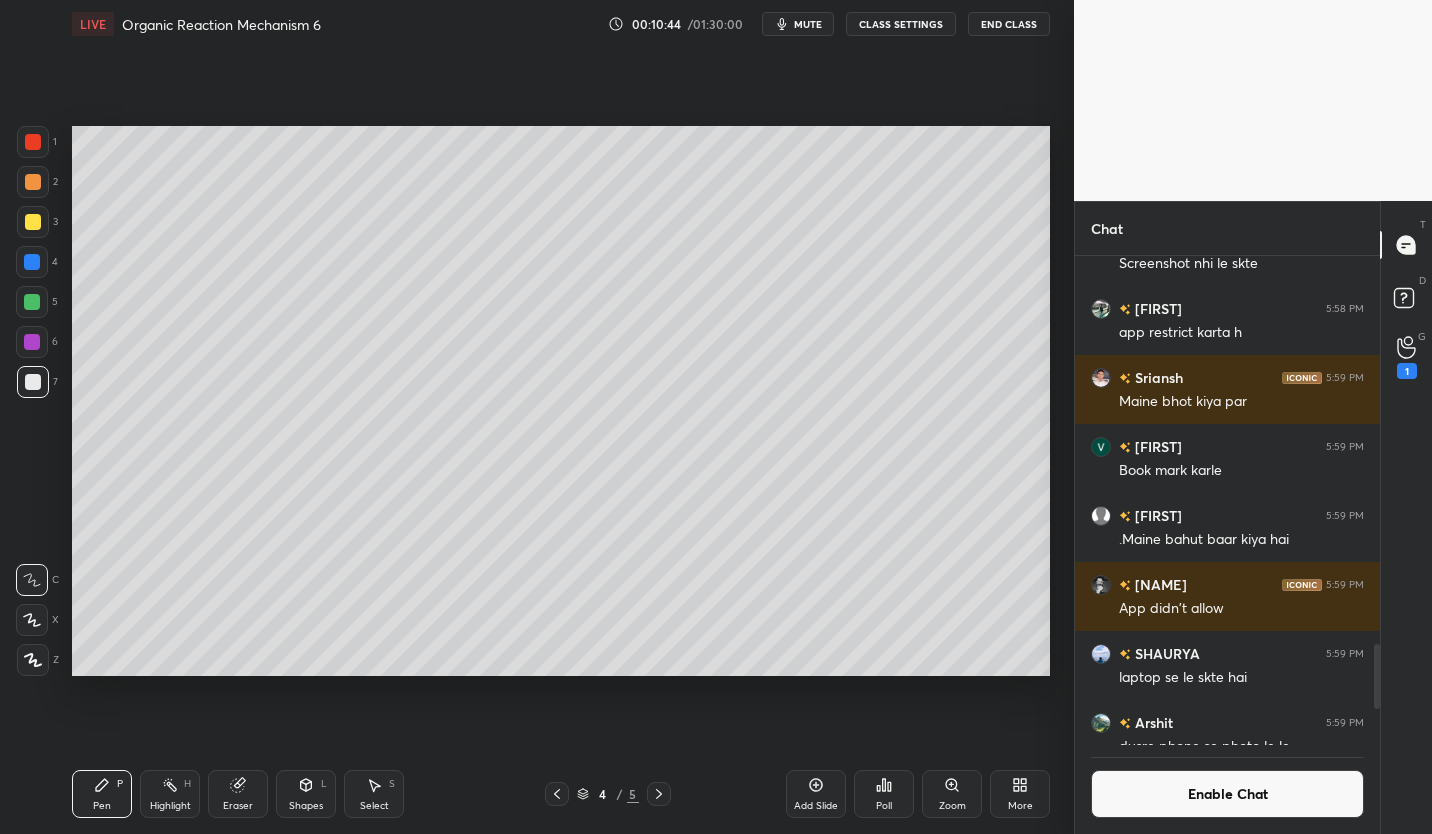 click 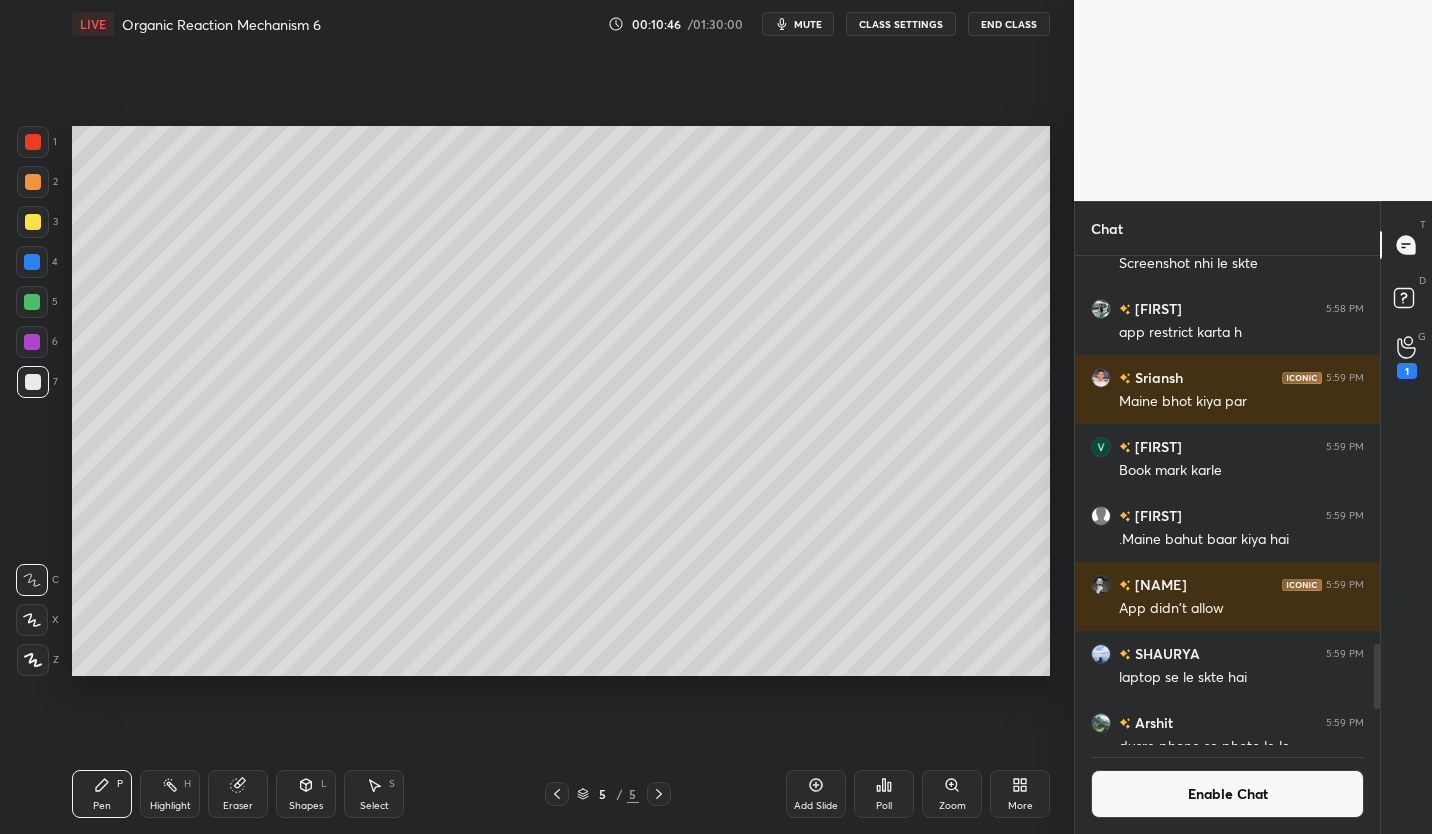 click 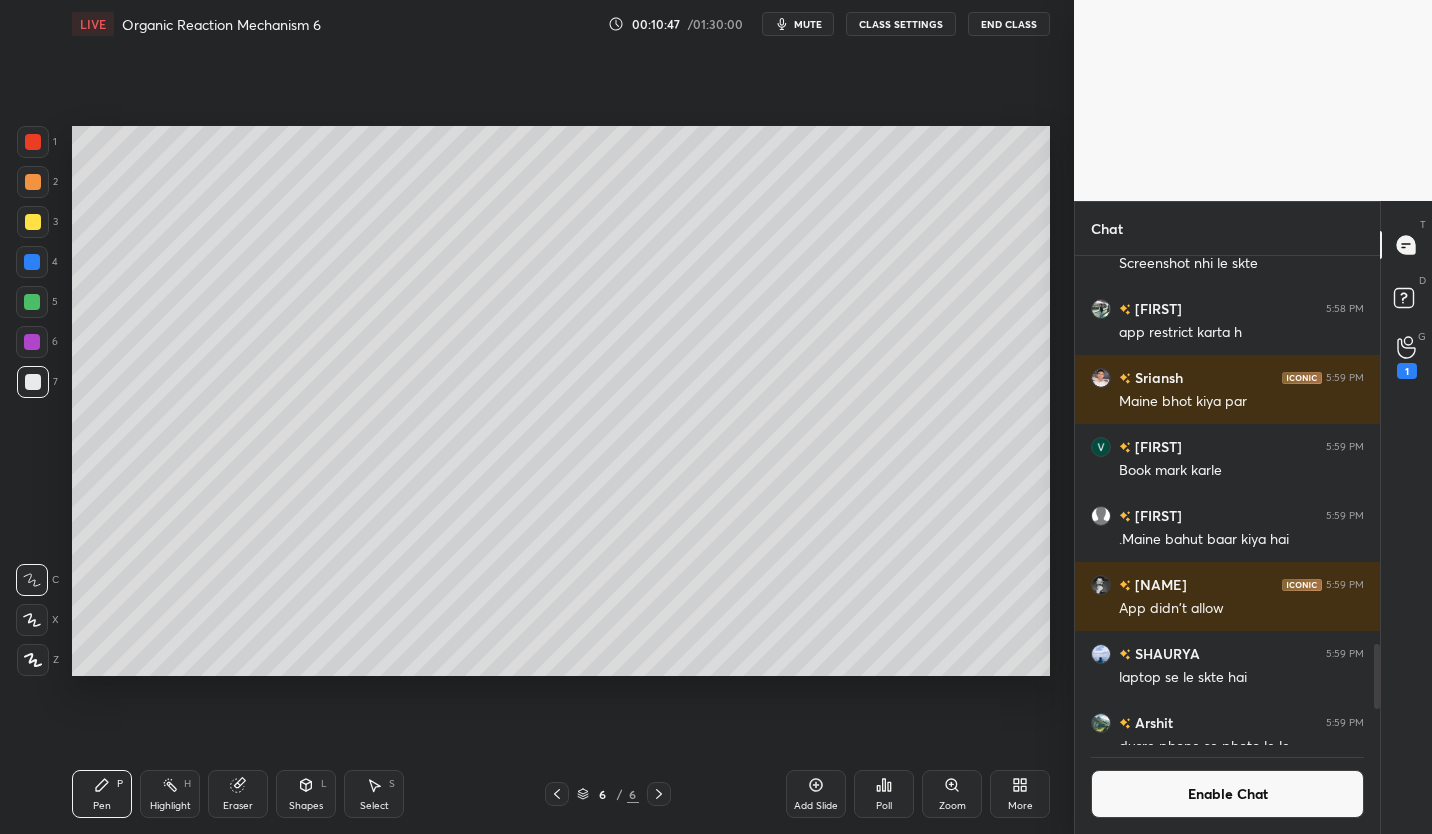 click at bounding box center (33, 222) 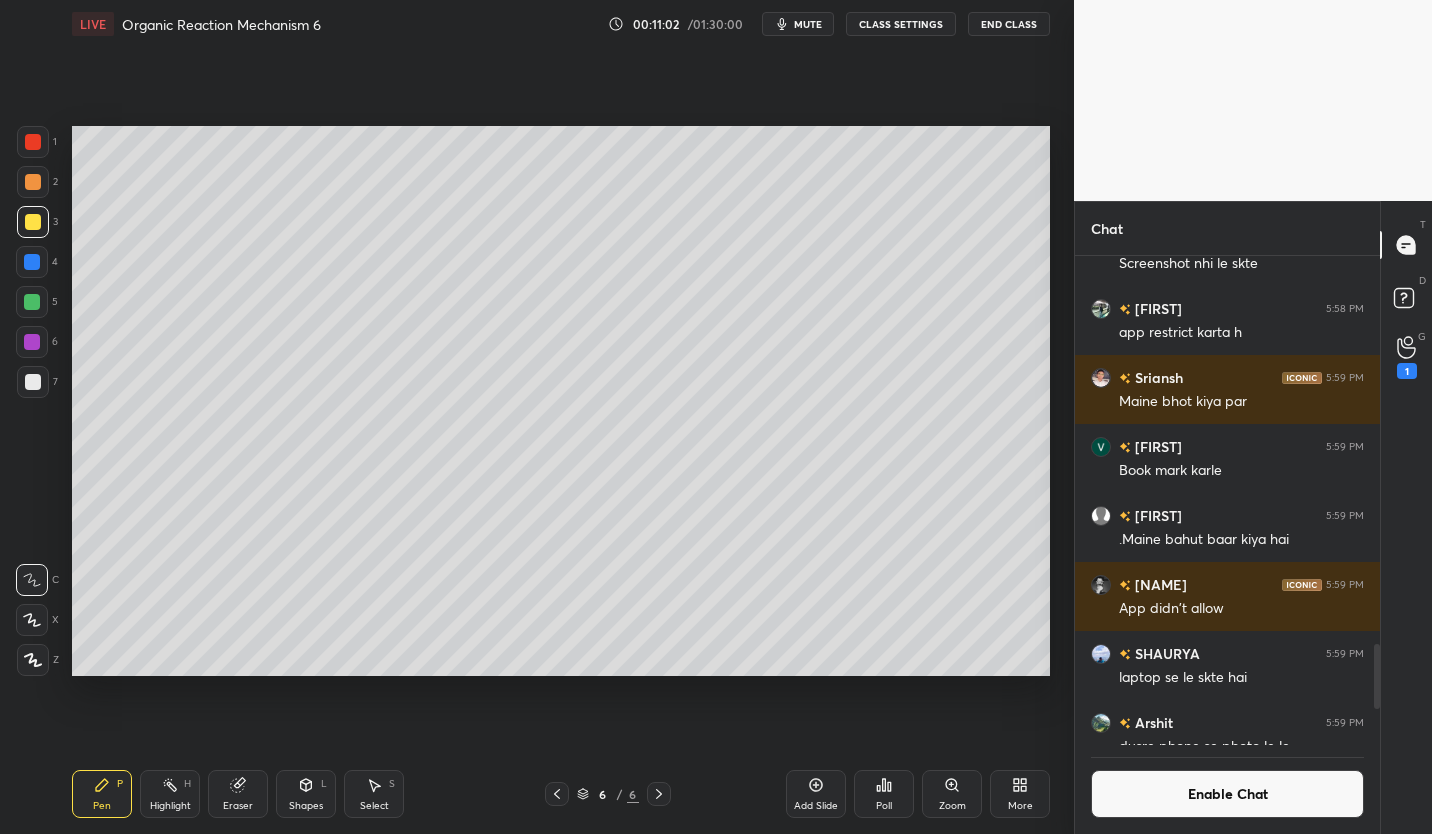 click on "Enable Chat" at bounding box center [1227, 794] 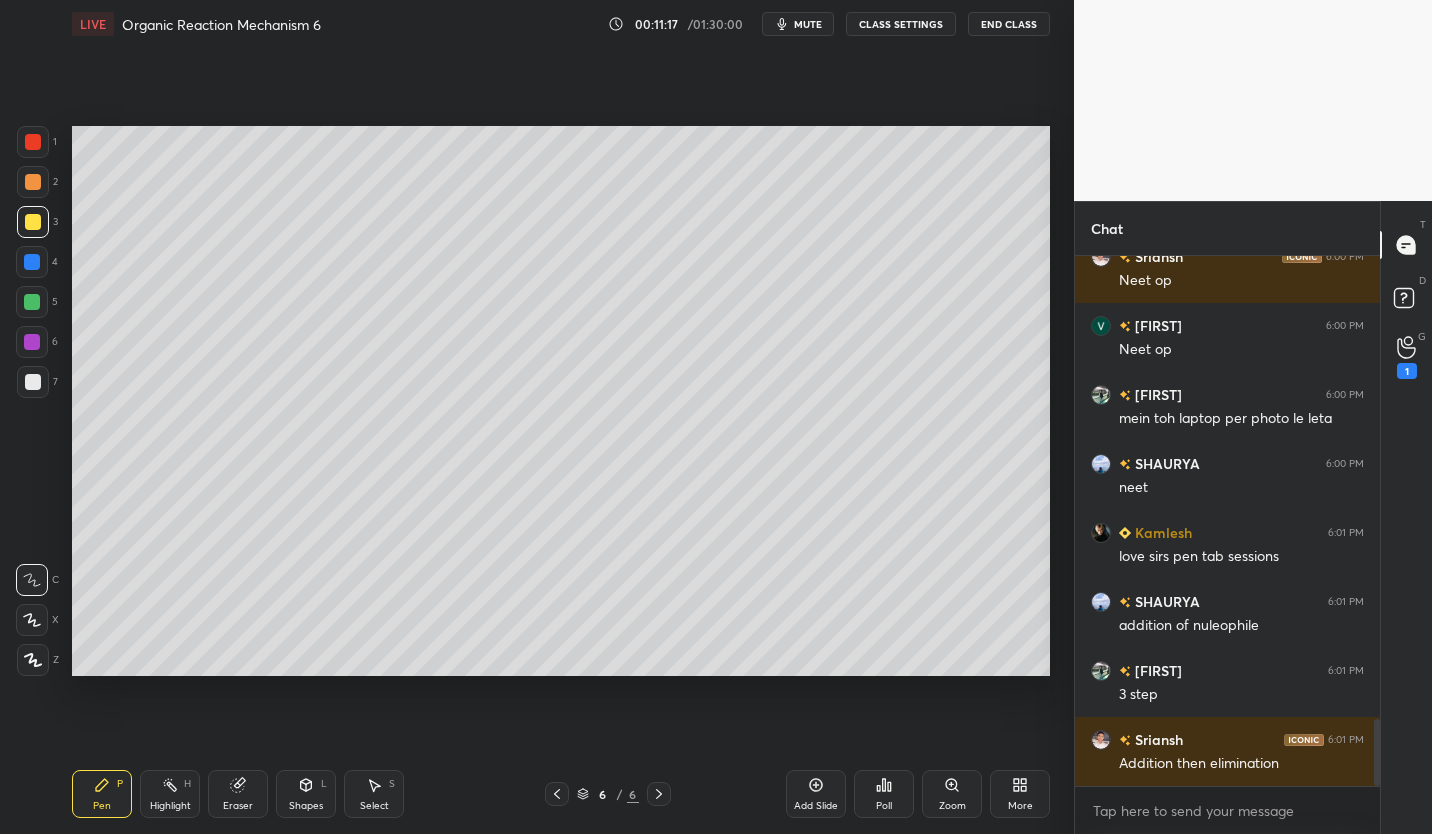 scroll, scrollTop: 3631, scrollLeft: 0, axis: vertical 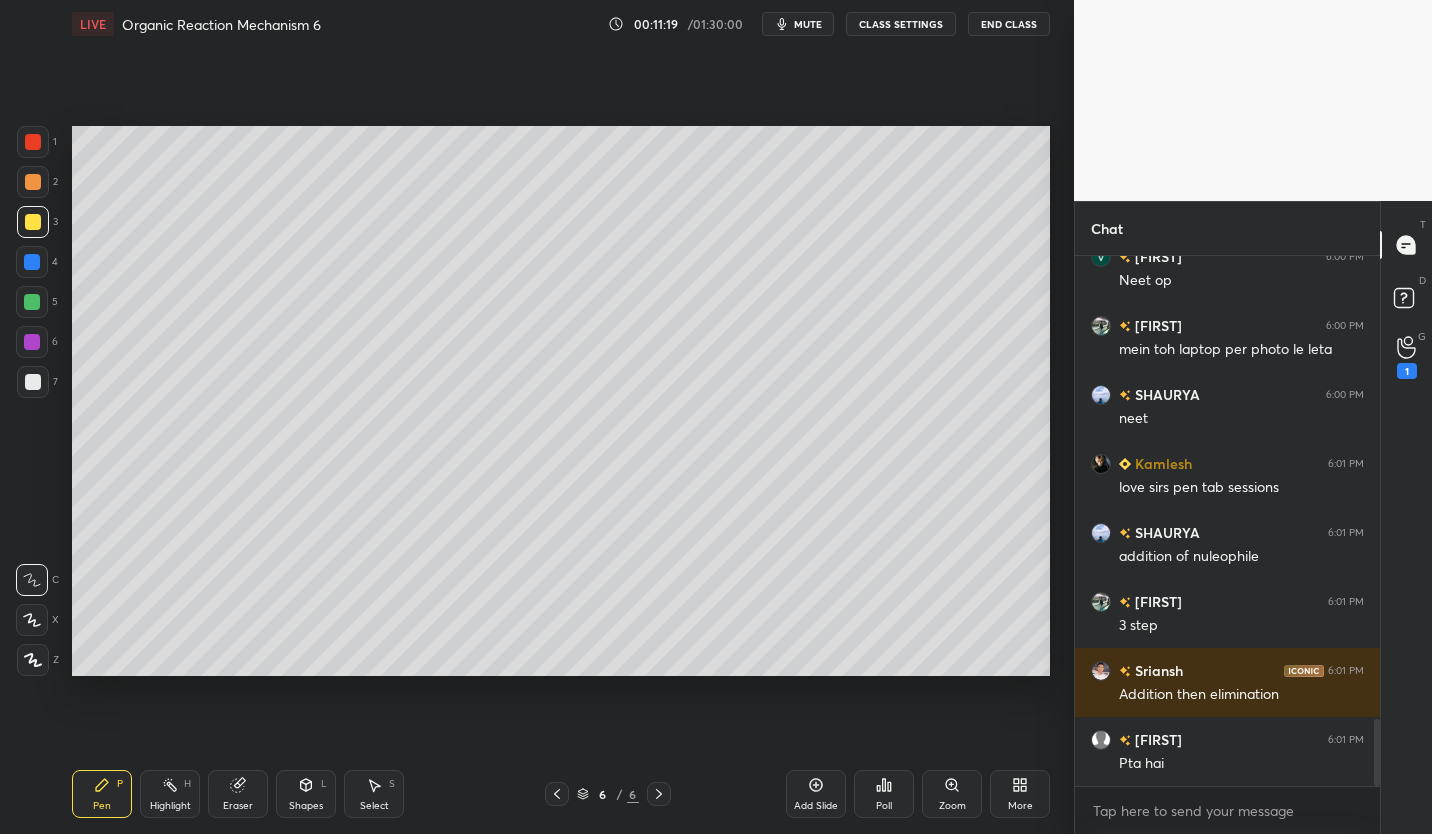 click on "mute" at bounding box center (808, 24) 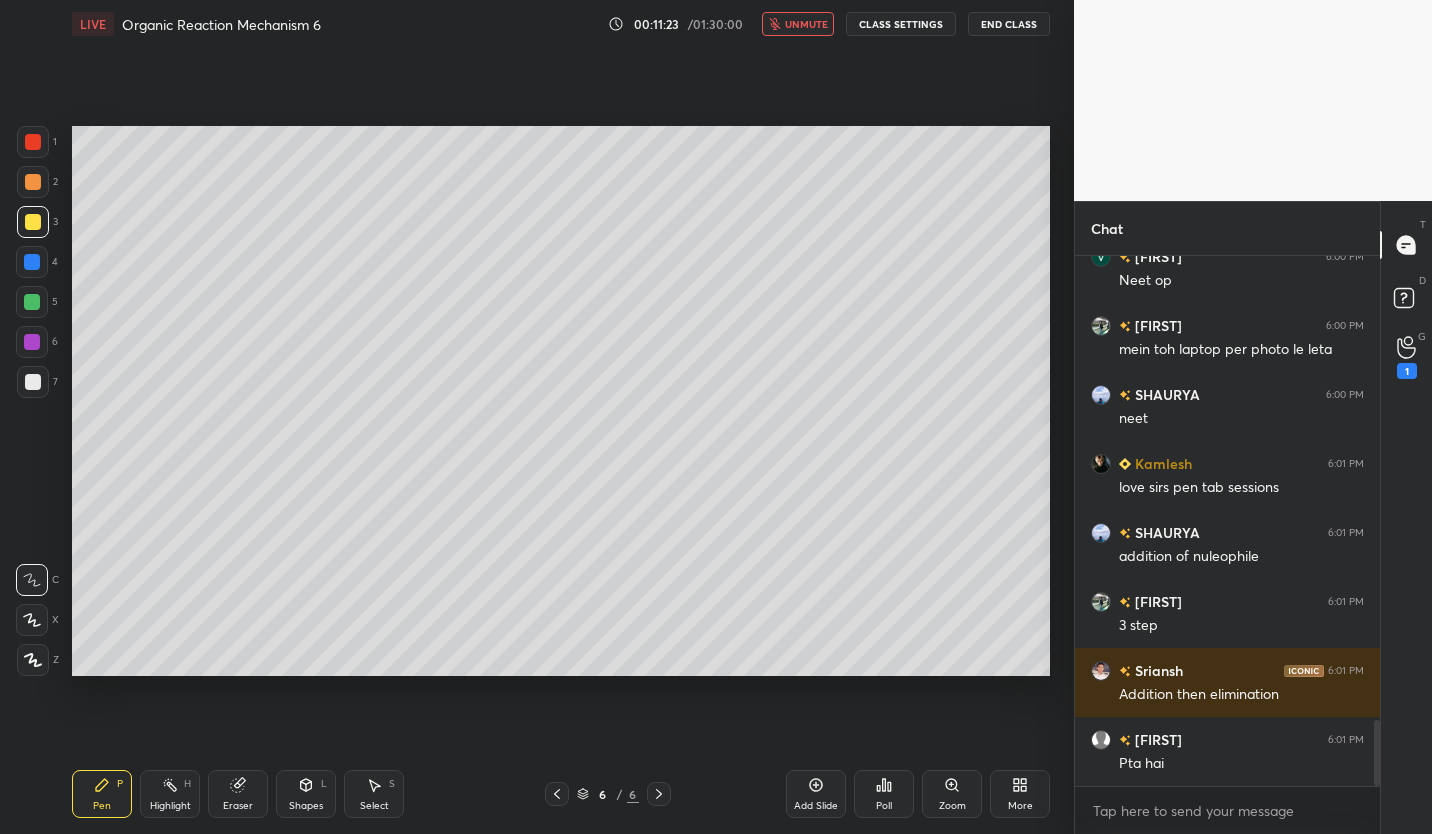 scroll, scrollTop: 3700, scrollLeft: 0, axis: vertical 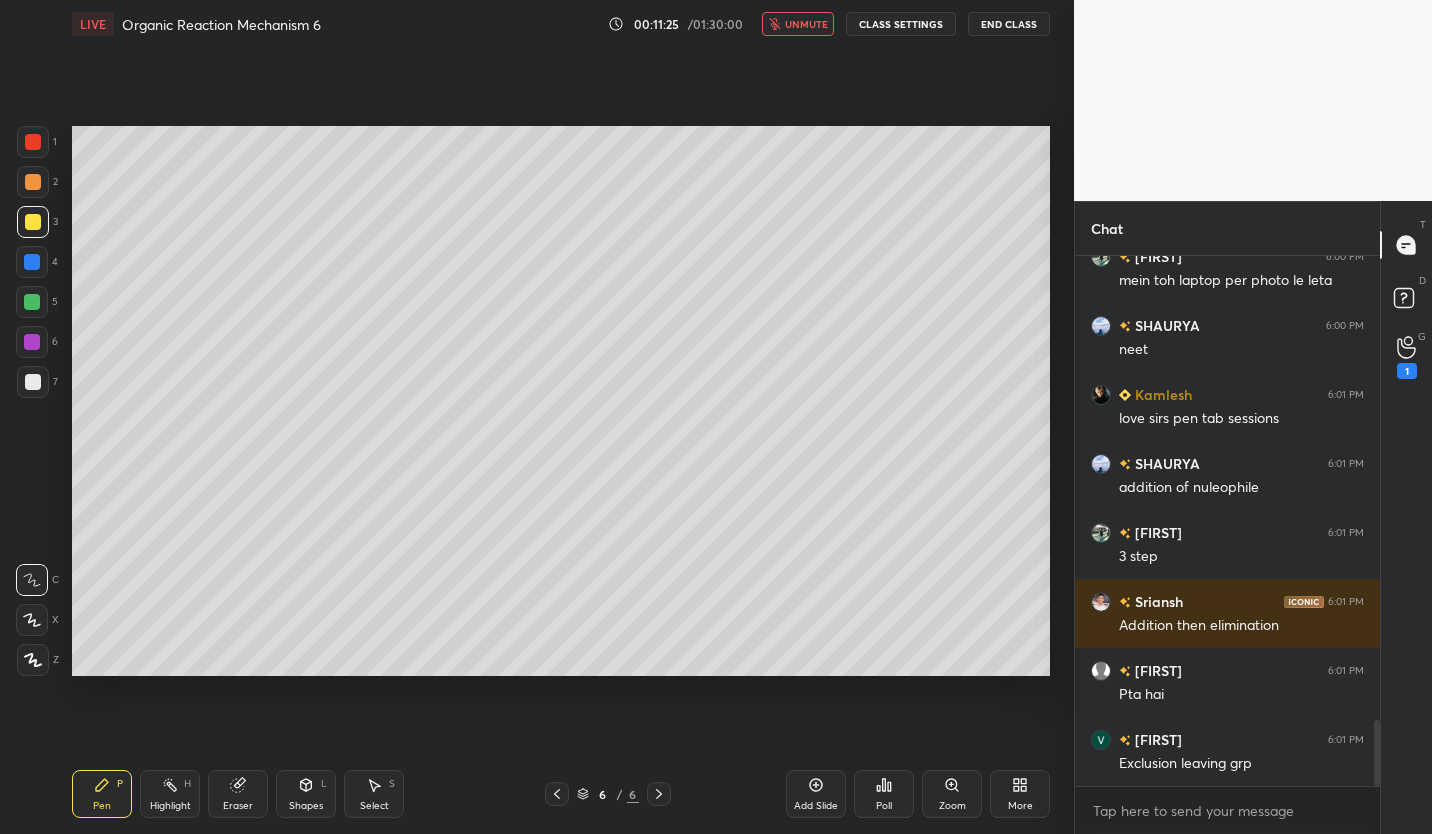 click on "unmute" at bounding box center (806, 24) 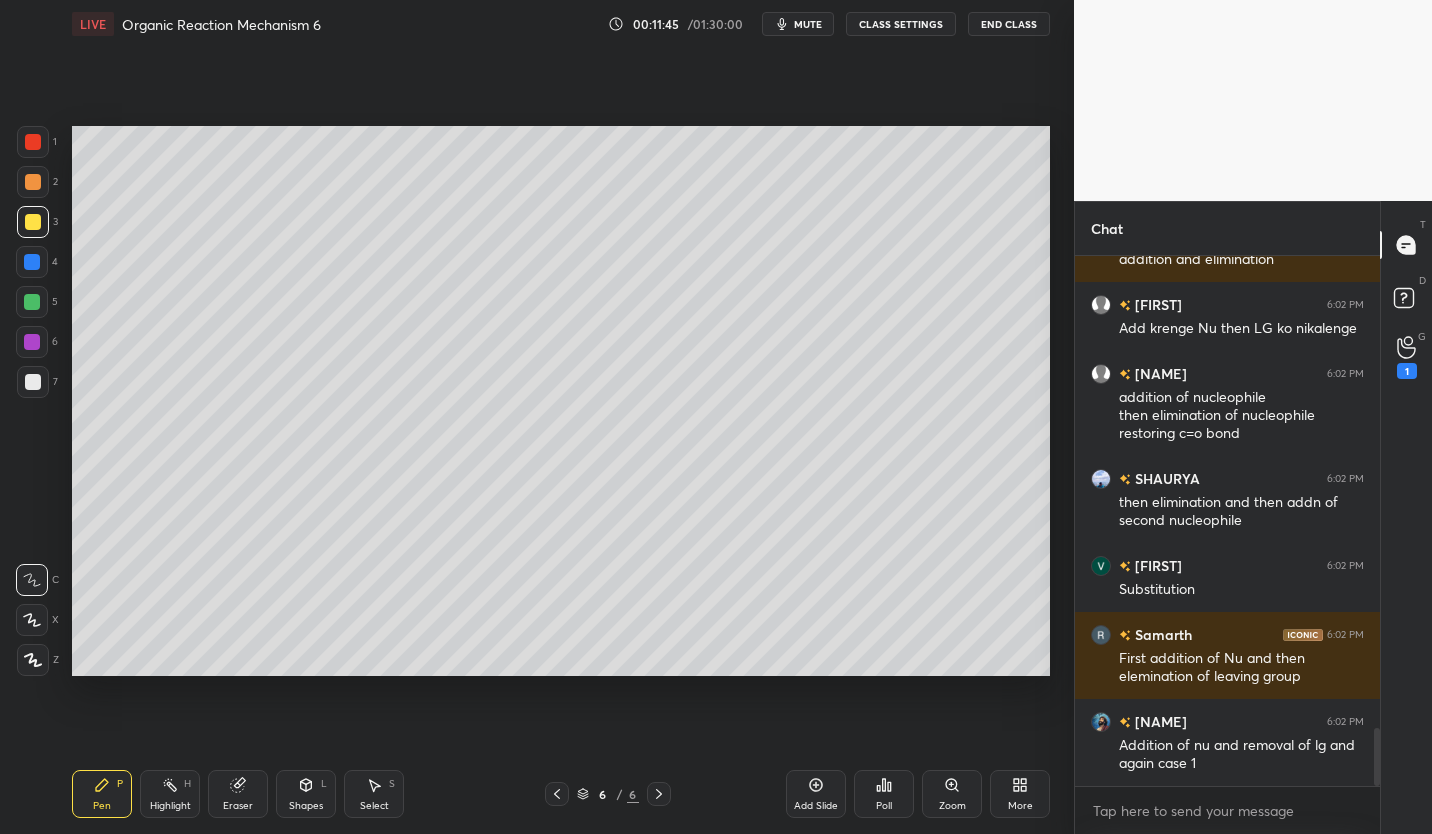 scroll, scrollTop: 4342, scrollLeft: 0, axis: vertical 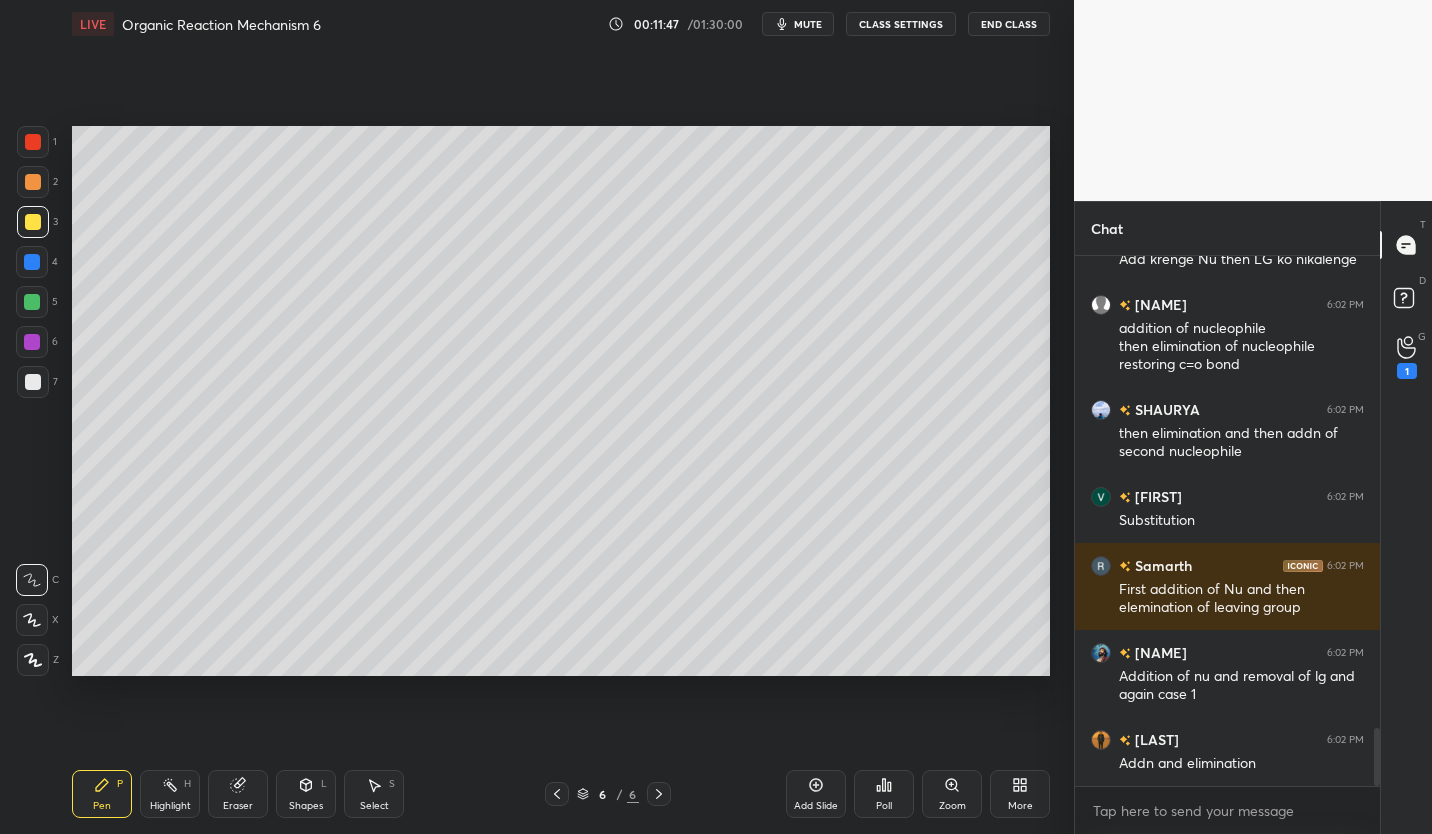 click 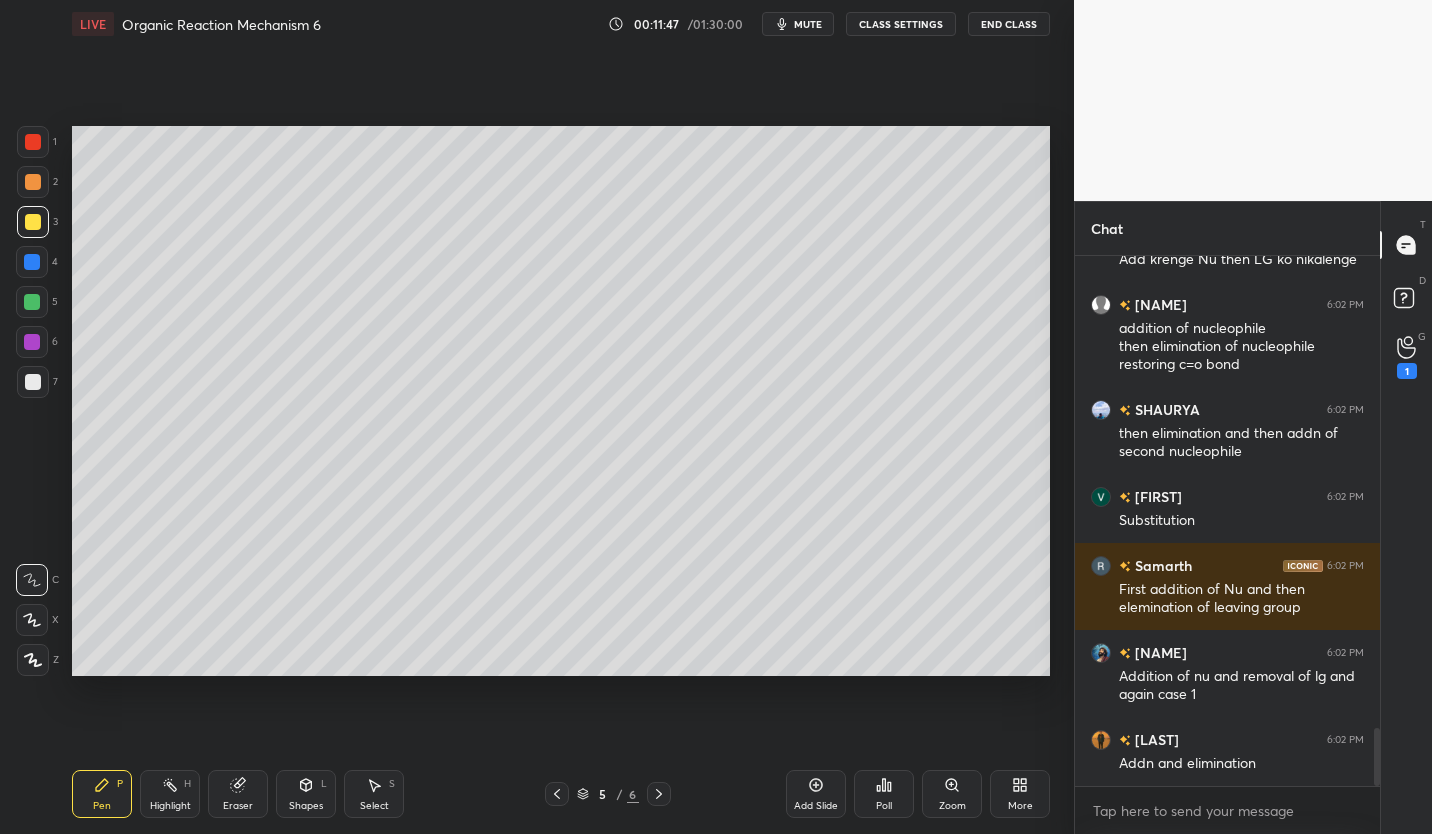 scroll, scrollTop: 4411, scrollLeft: 0, axis: vertical 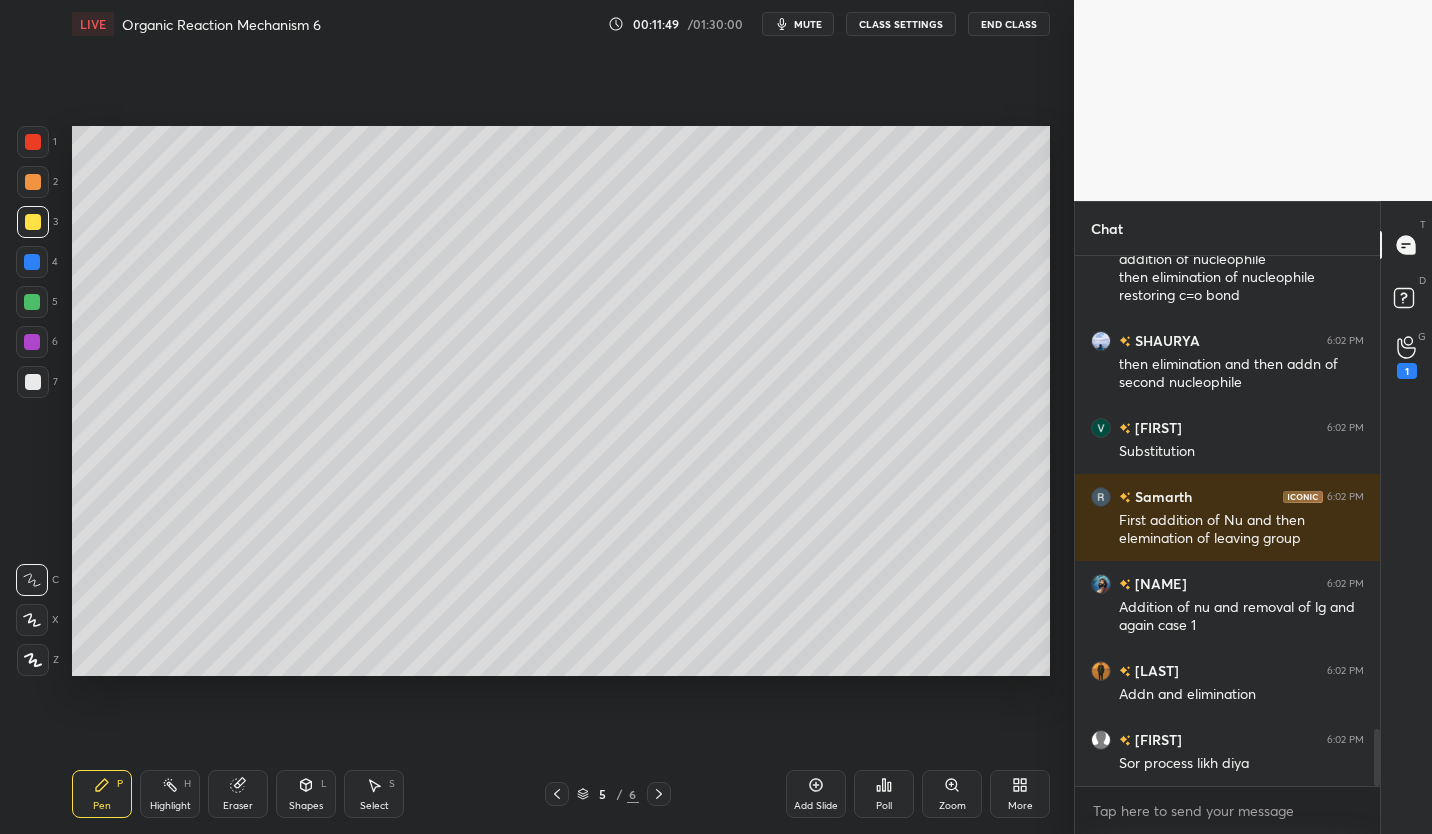 click on "Eraser" at bounding box center (238, 794) 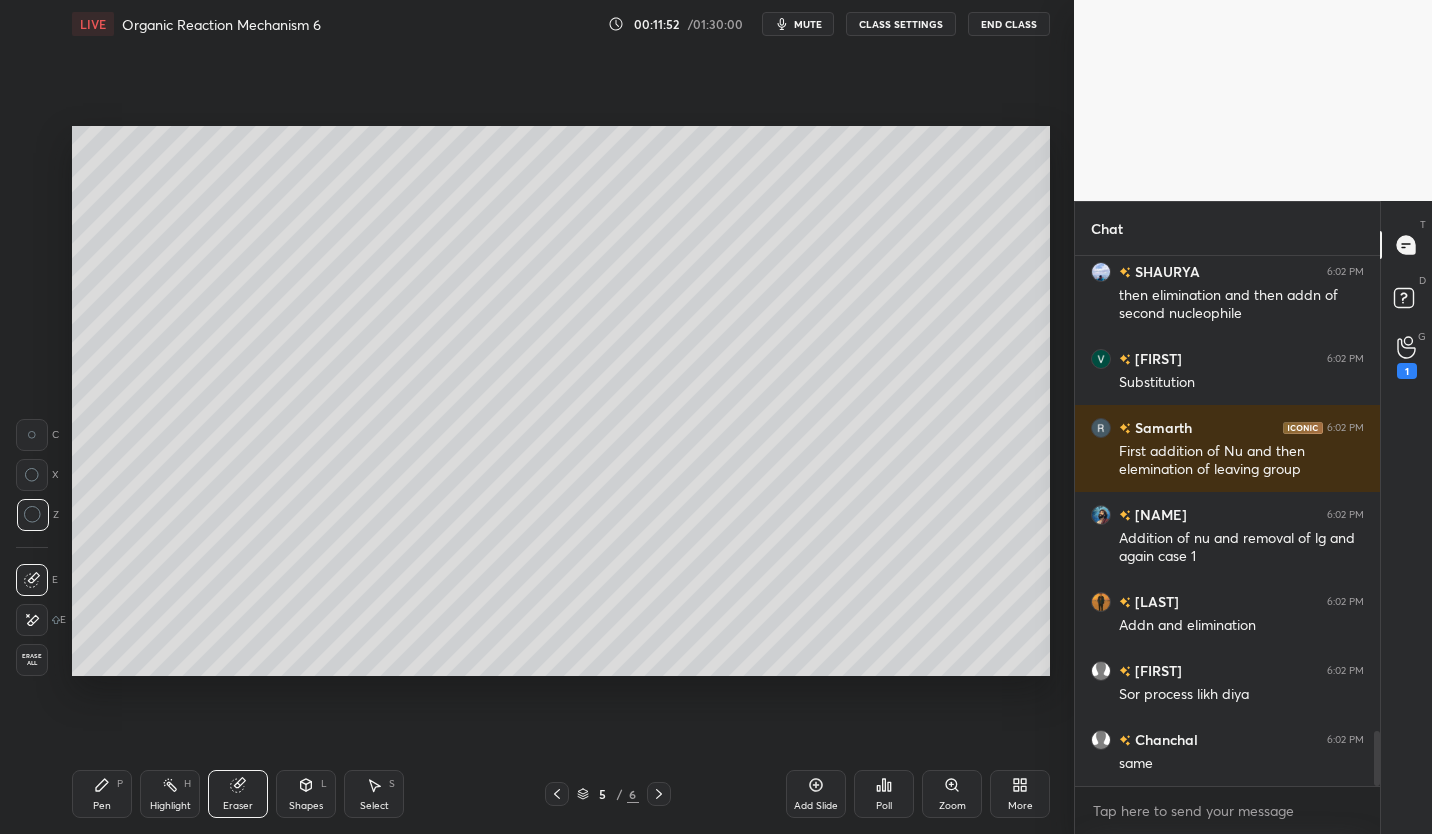 scroll, scrollTop: 4567, scrollLeft: 0, axis: vertical 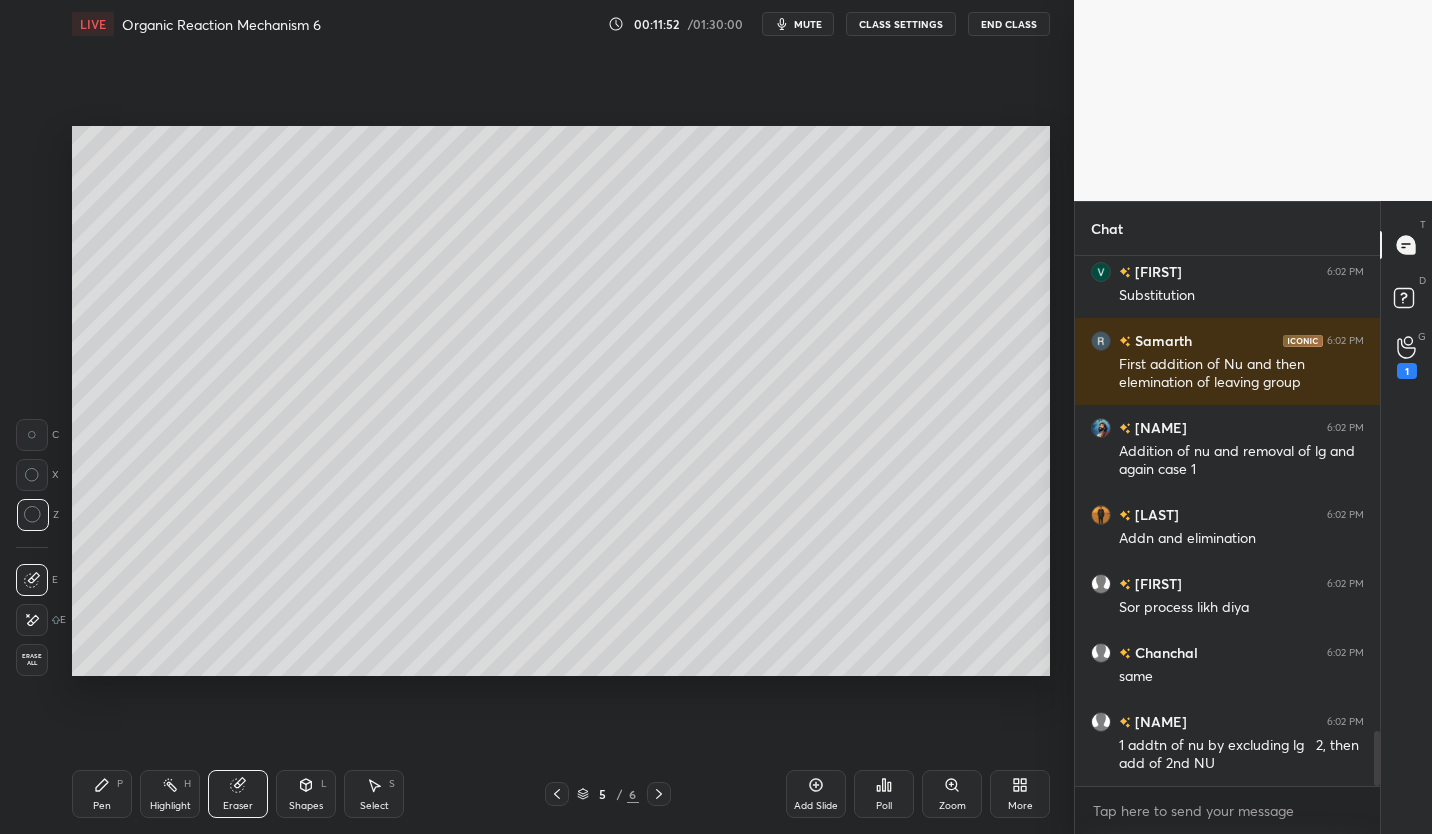 click on "Pen P" at bounding box center (102, 794) 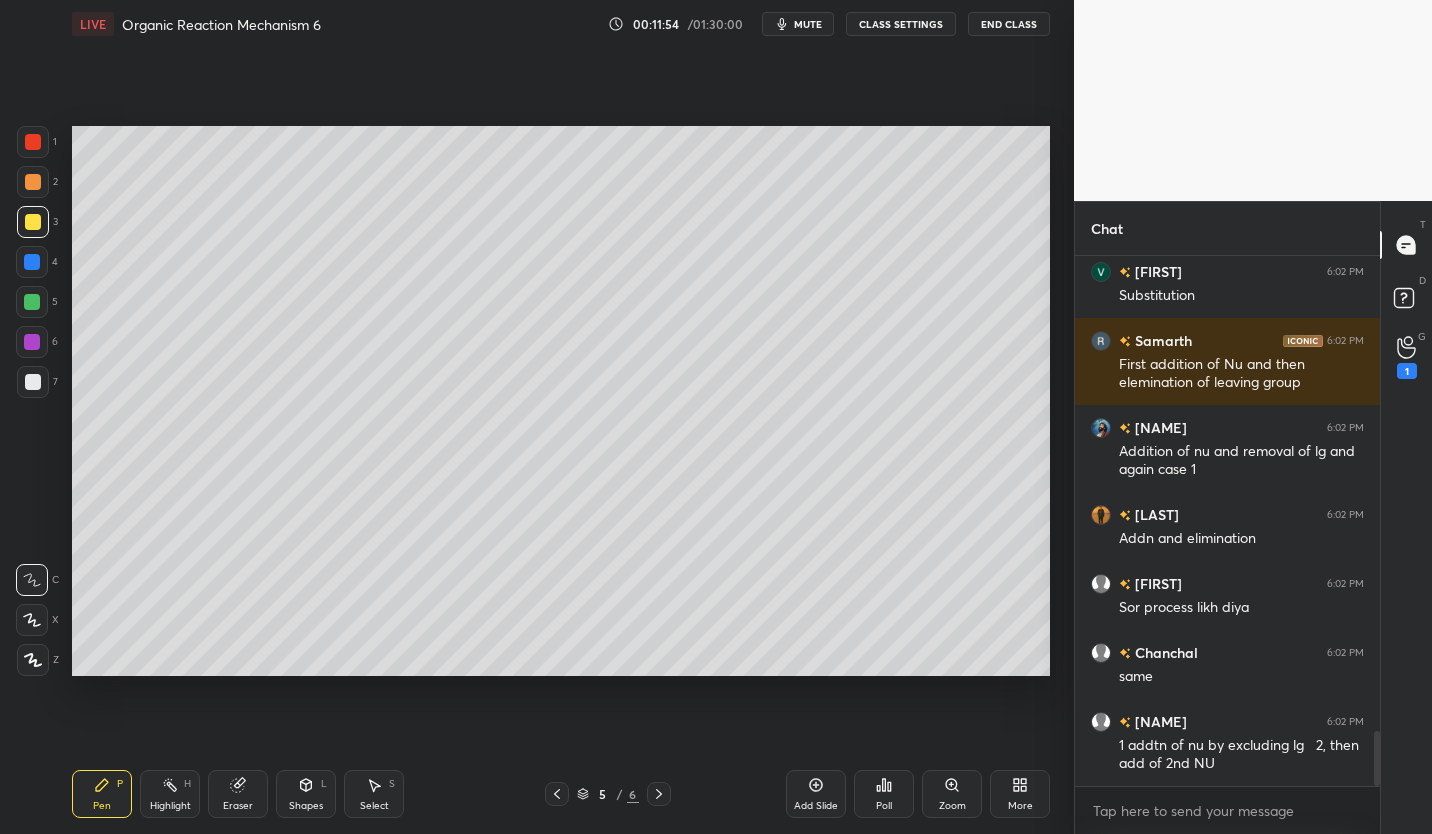 click at bounding box center [33, 382] 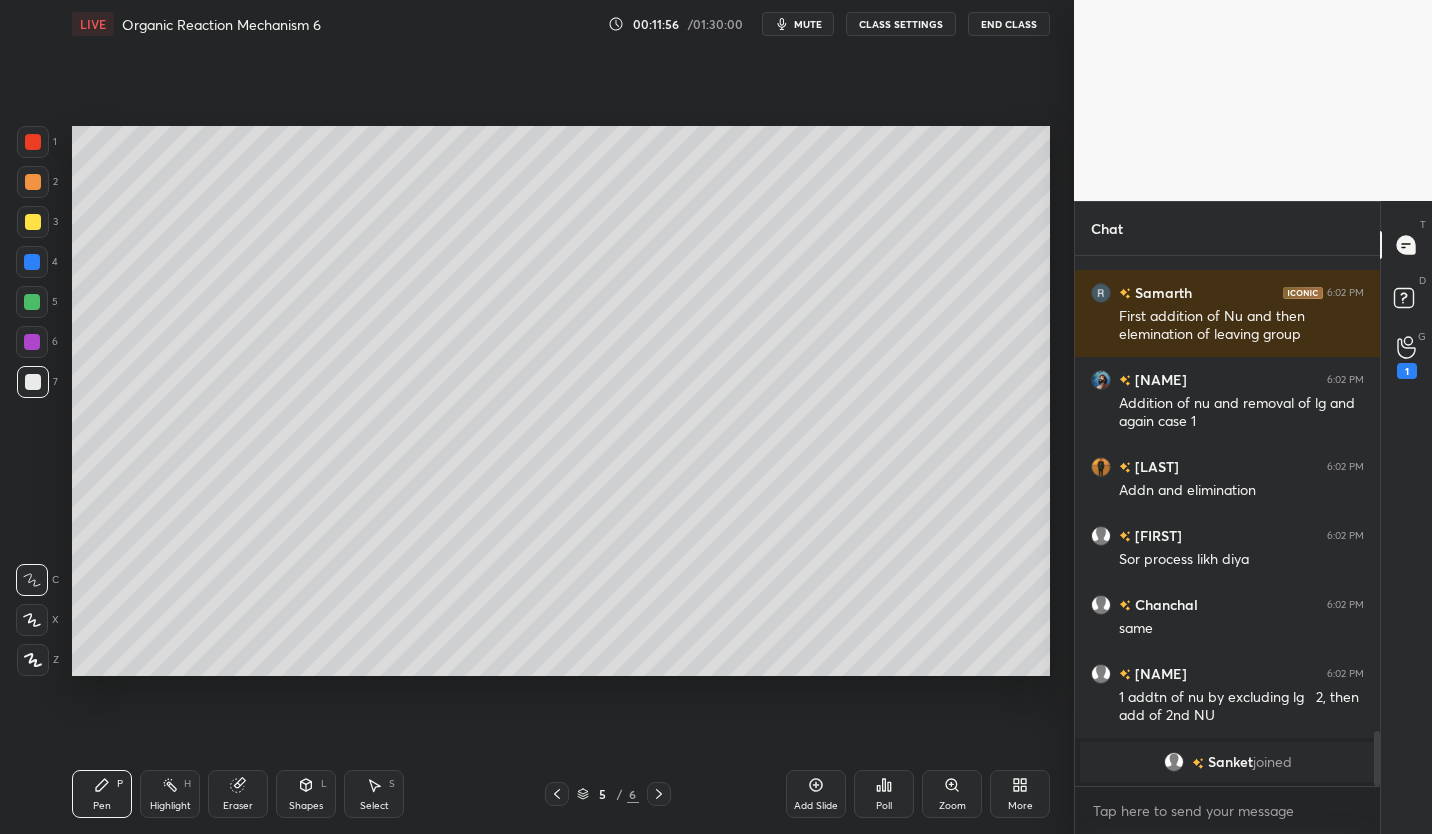 click at bounding box center [32, 342] 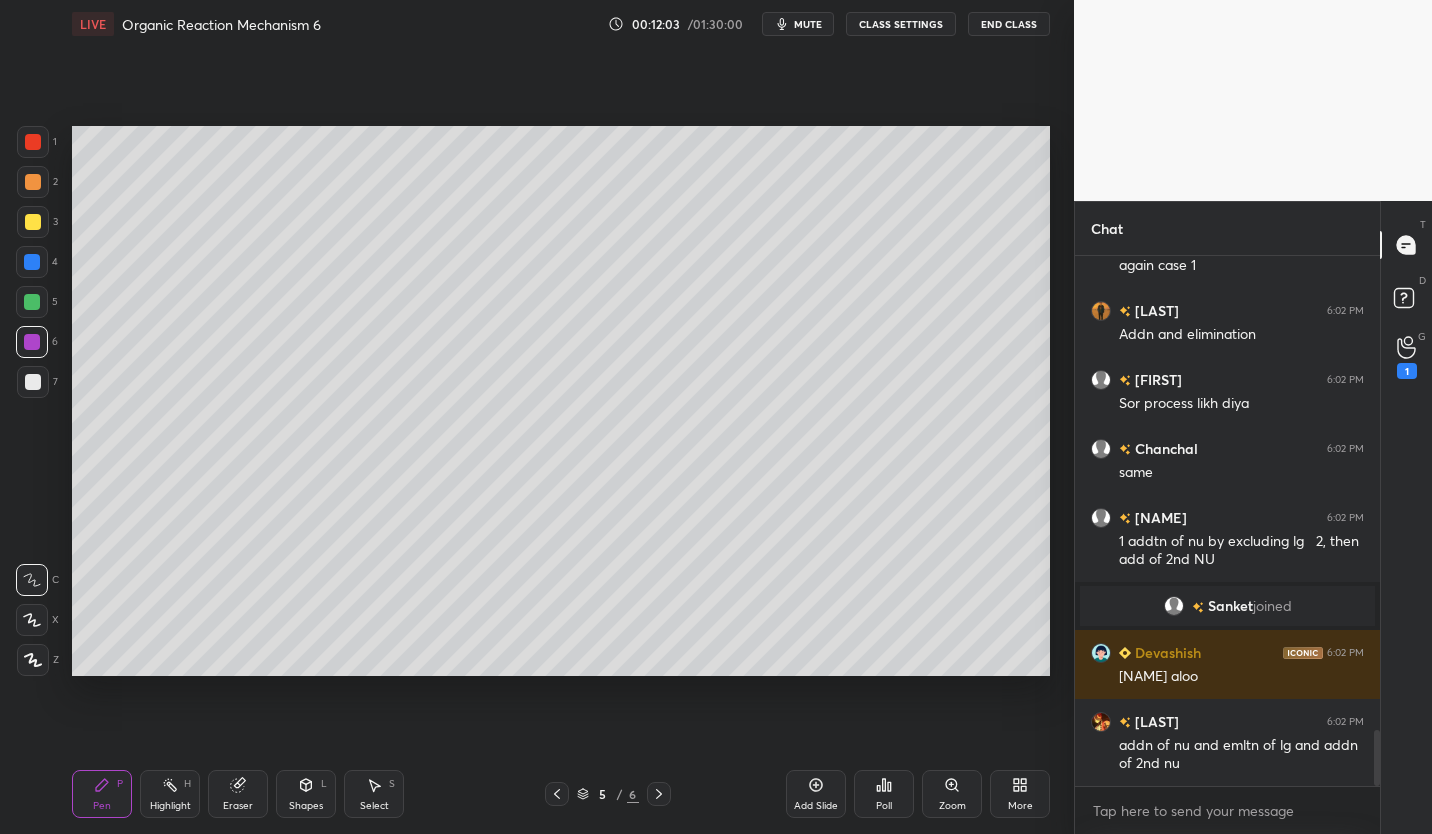 scroll, scrollTop: 4441, scrollLeft: 0, axis: vertical 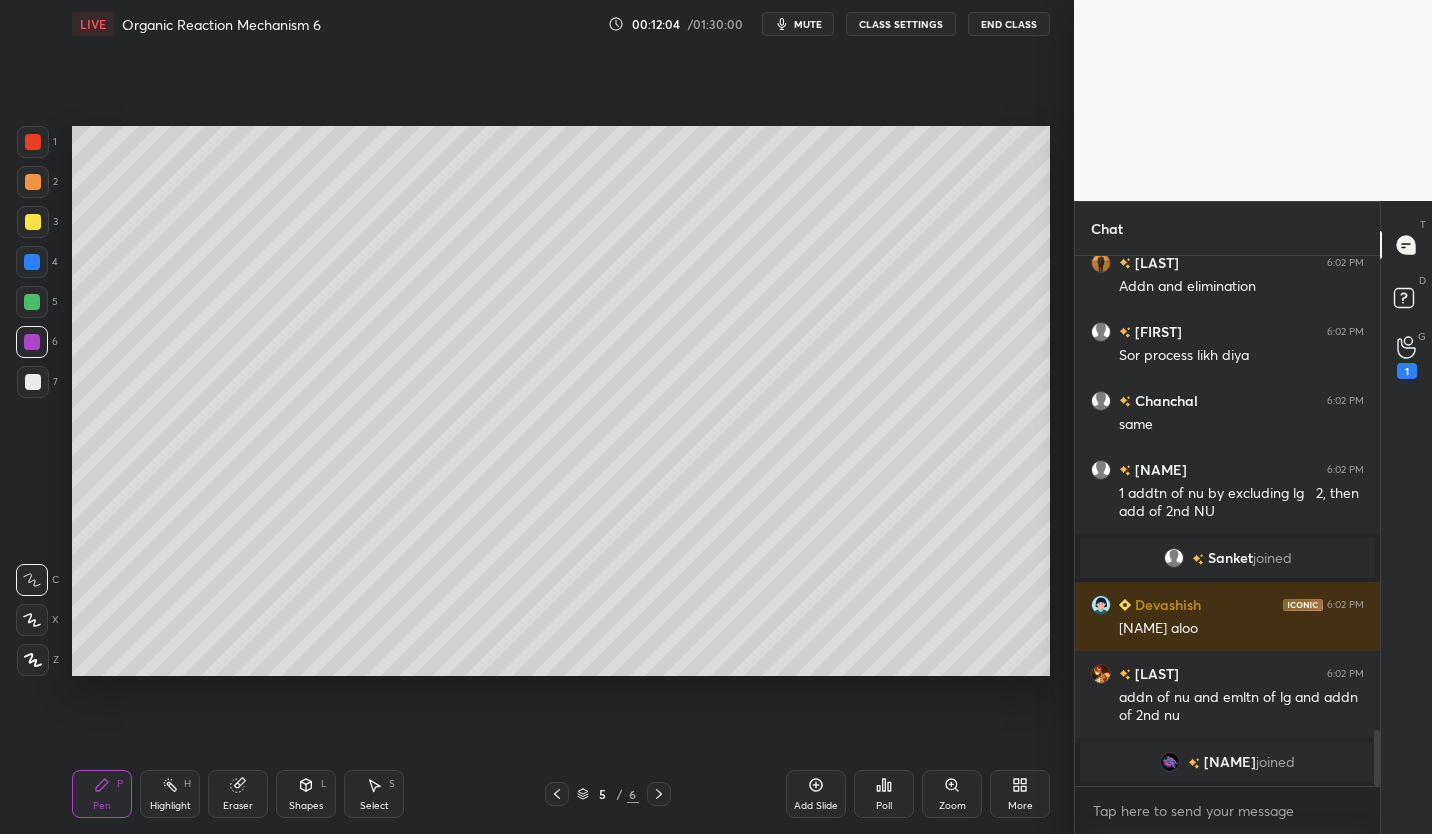 click 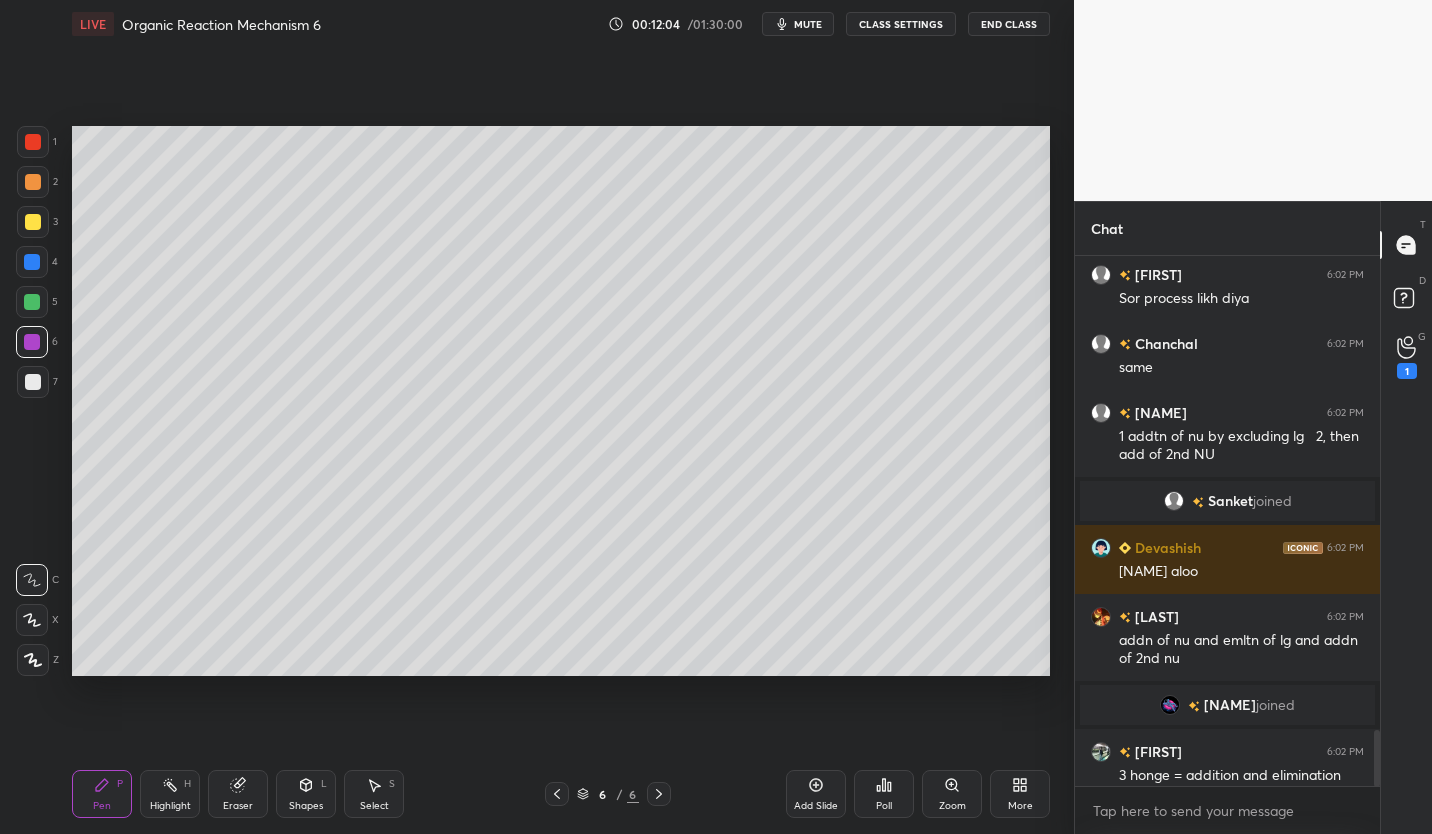 scroll, scrollTop: 4471, scrollLeft: 0, axis: vertical 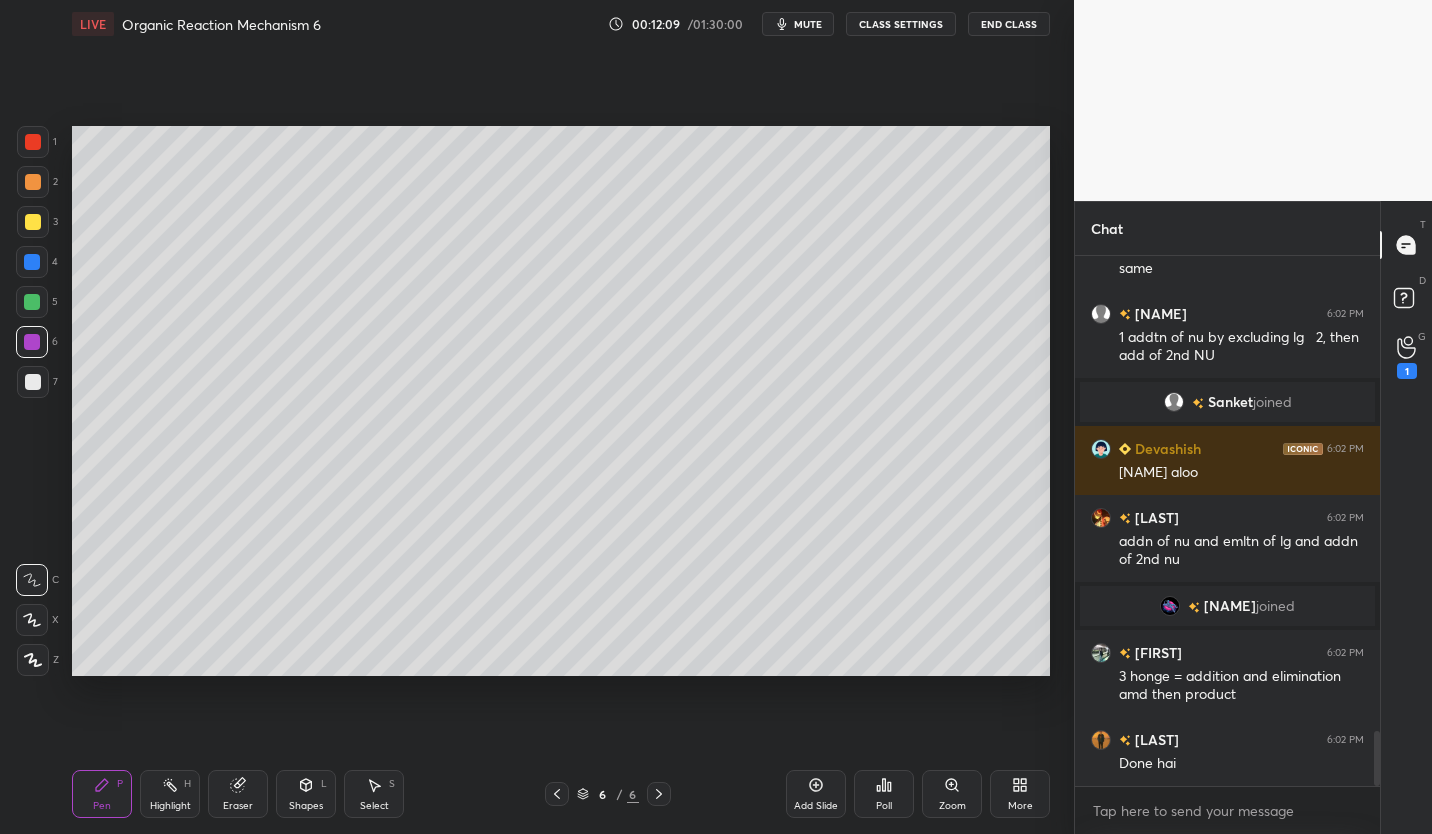 click on "CLASS SETTINGS" at bounding box center (901, 24) 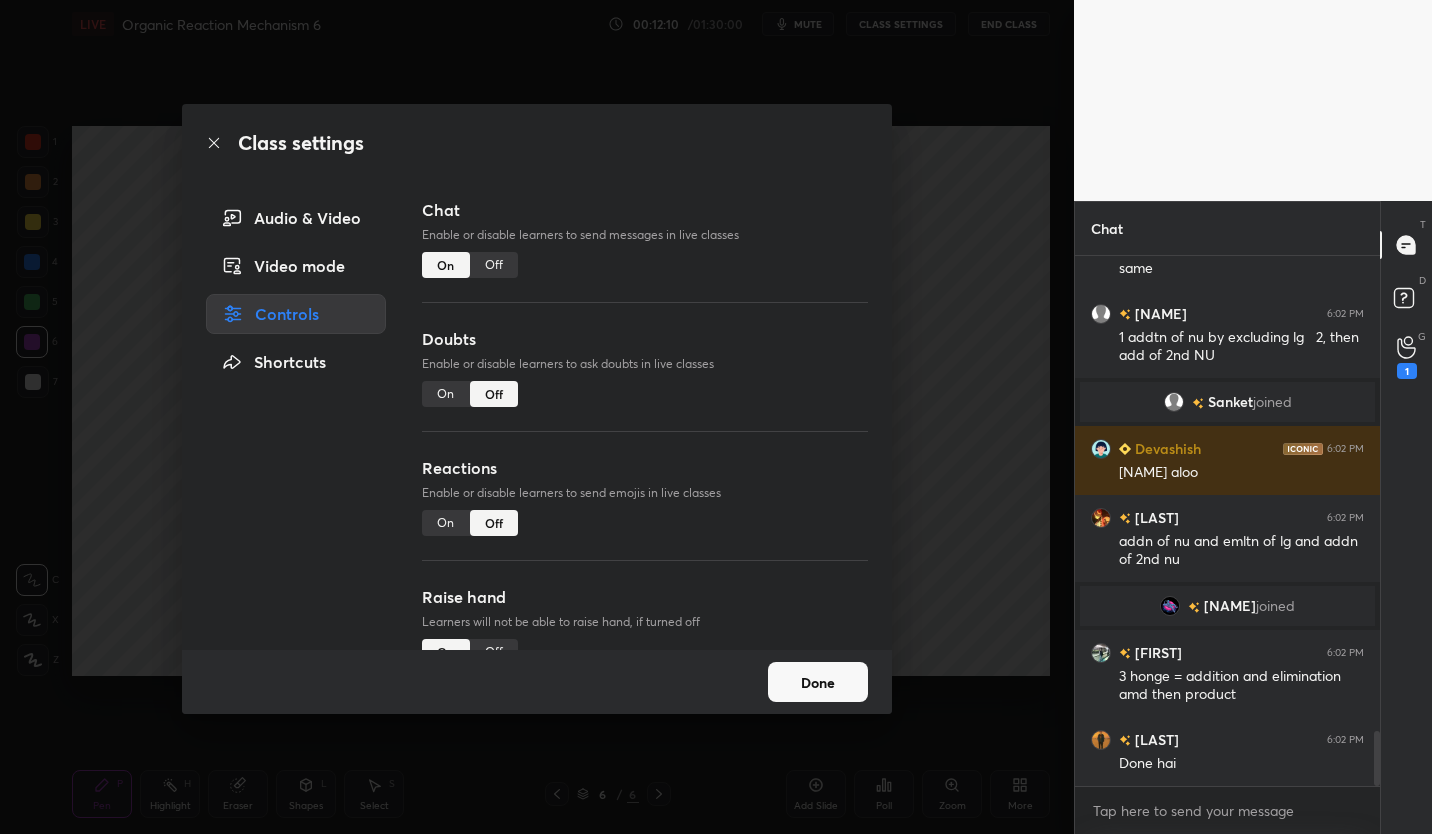 click on "Off" at bounding box center [494, 265] 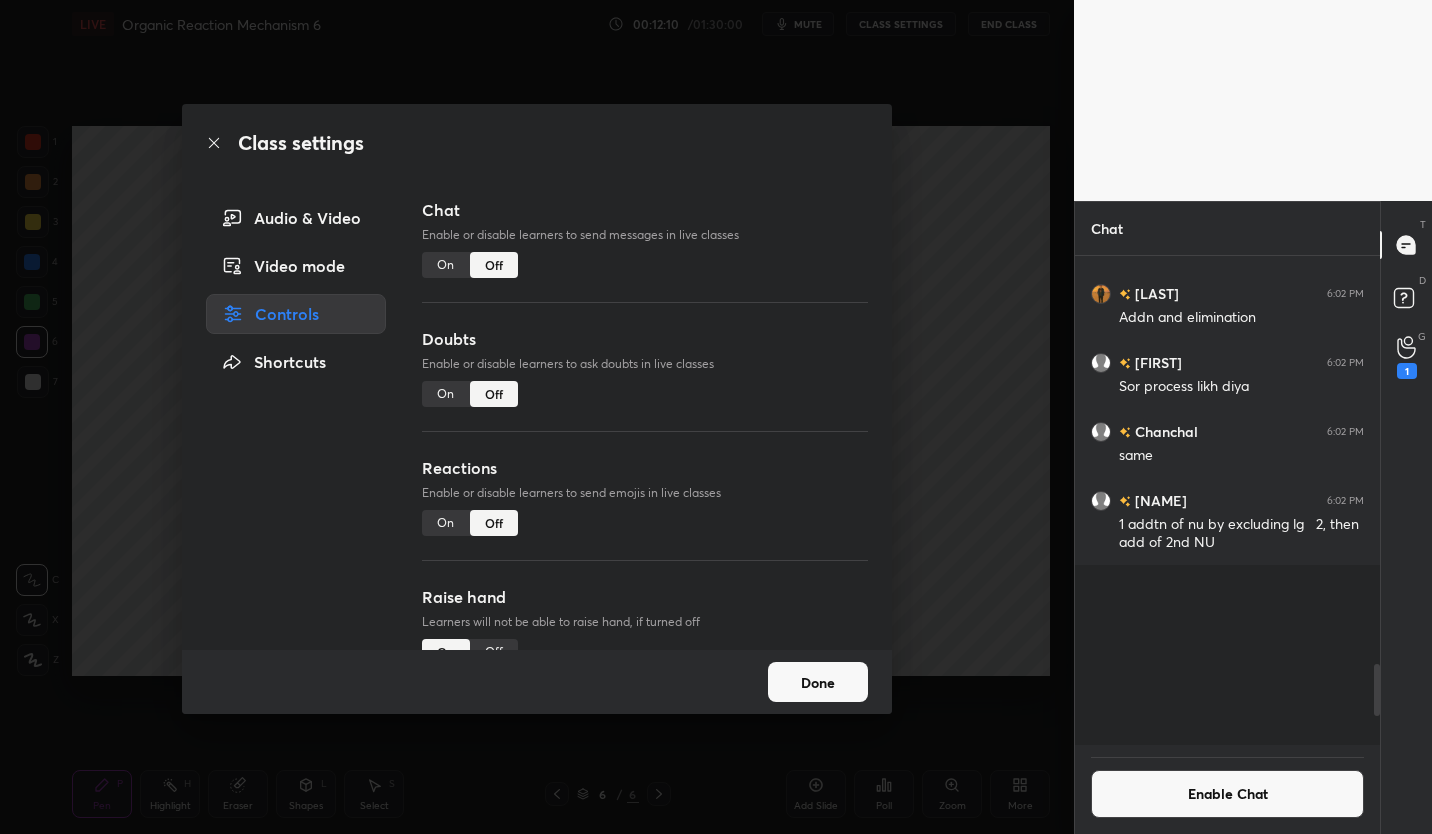 scroll, scrollTop: 4076, scrollLeft: 0, axis: vertical 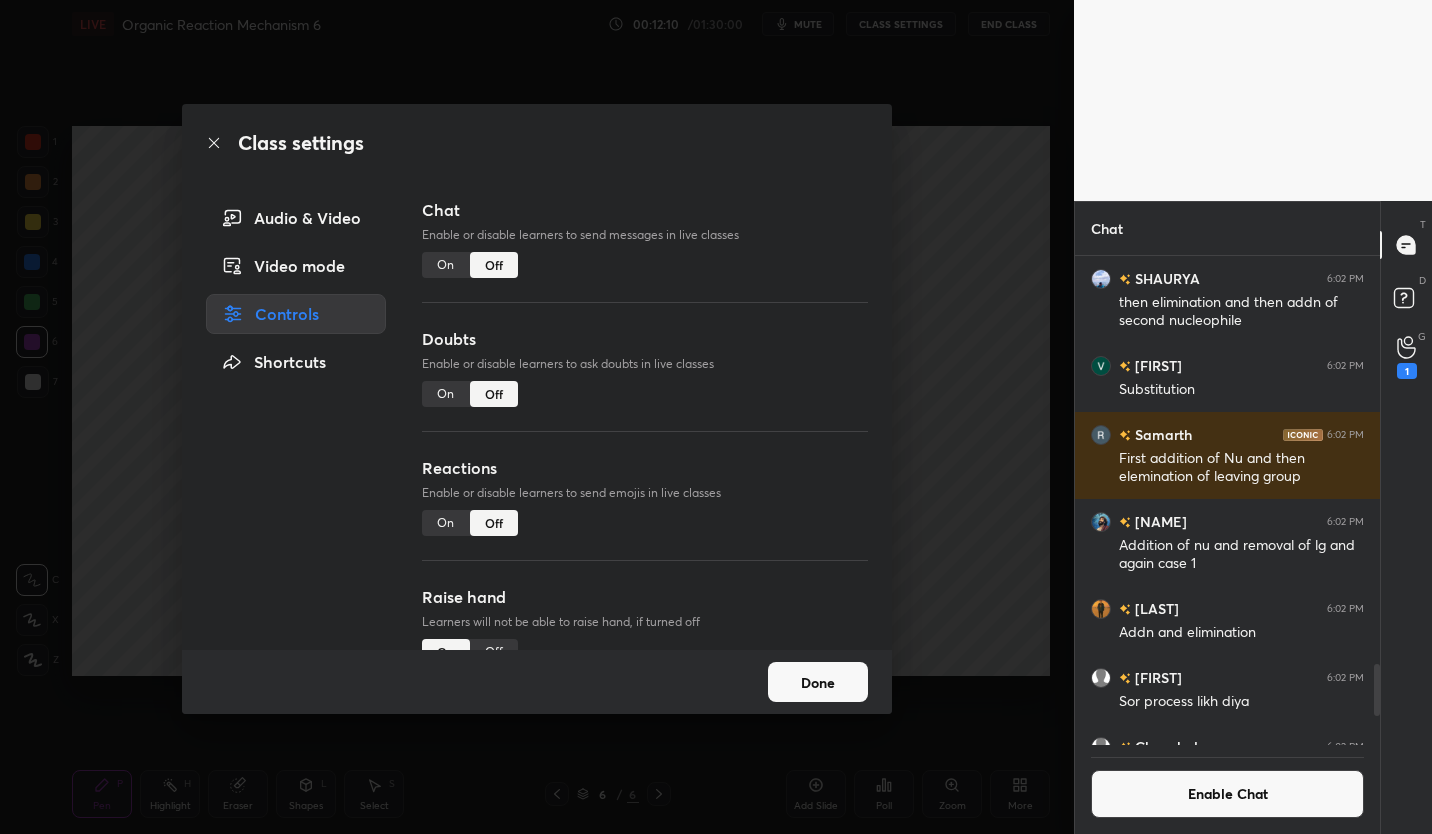 click on "Done" at bounding box center (818, 682) 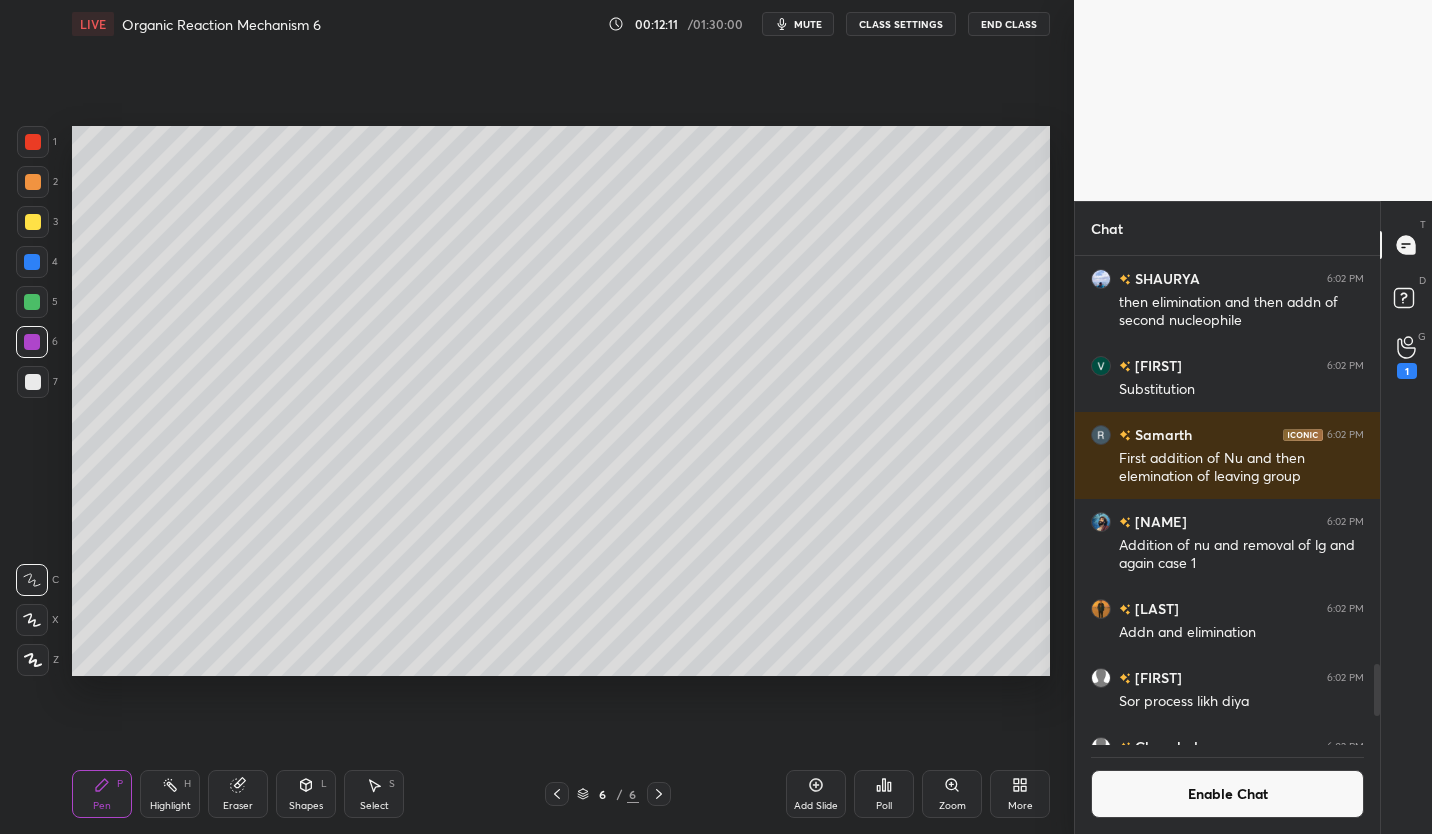 click at bounding box center (33, 382) 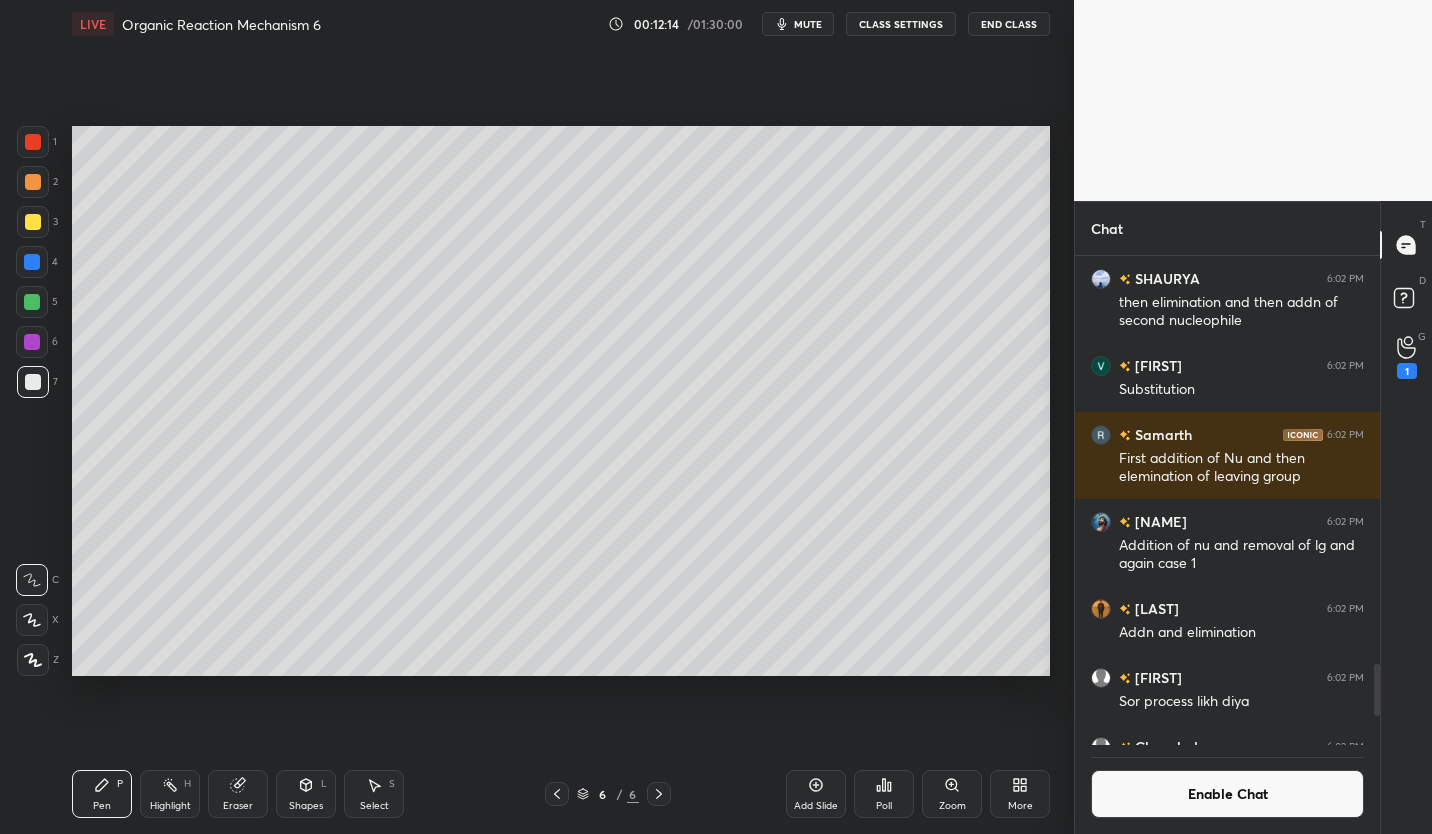 click at bounding box center (33, 222) 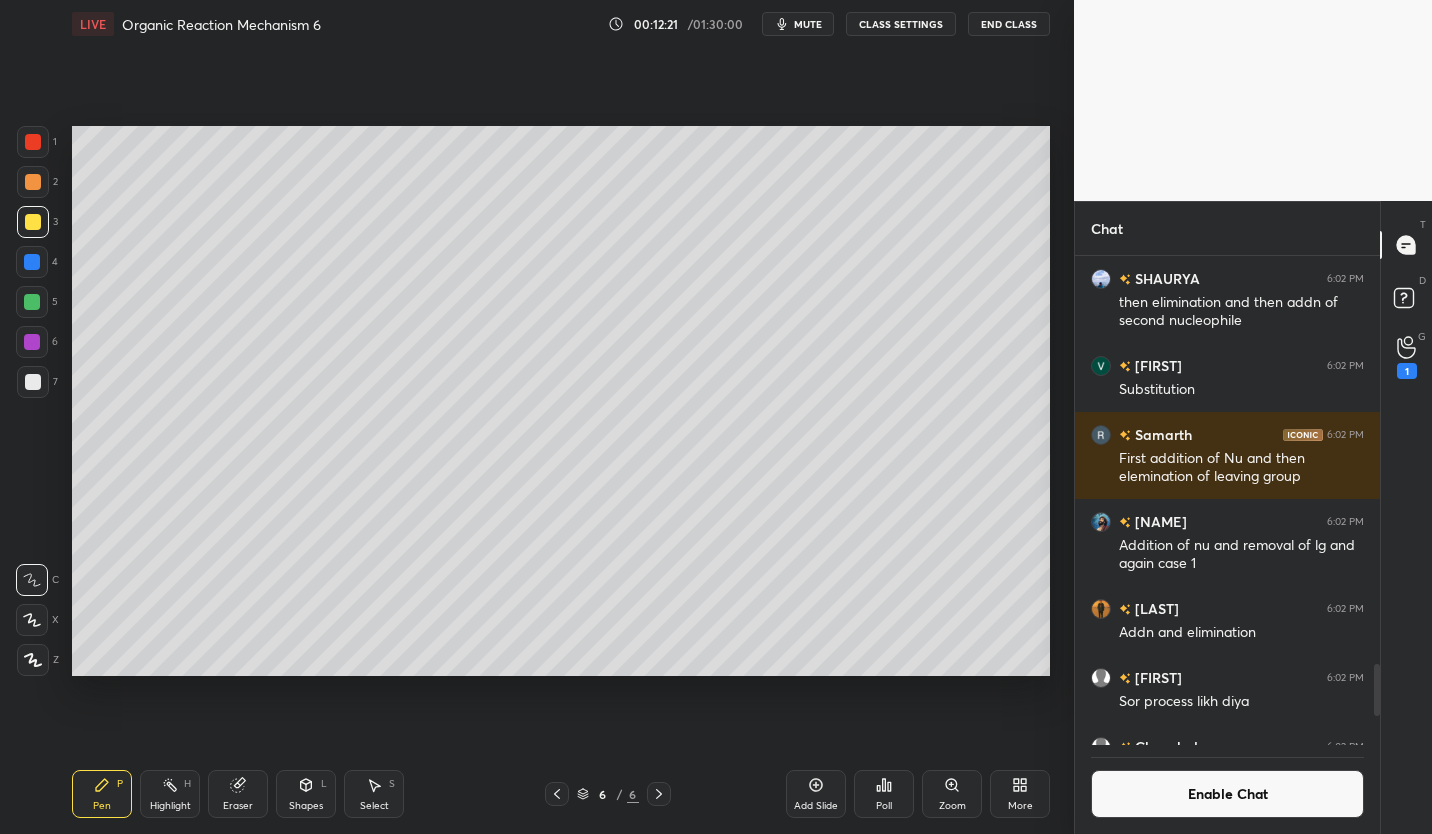 click on "Enable Chat" at bounding box center (1227, 794) 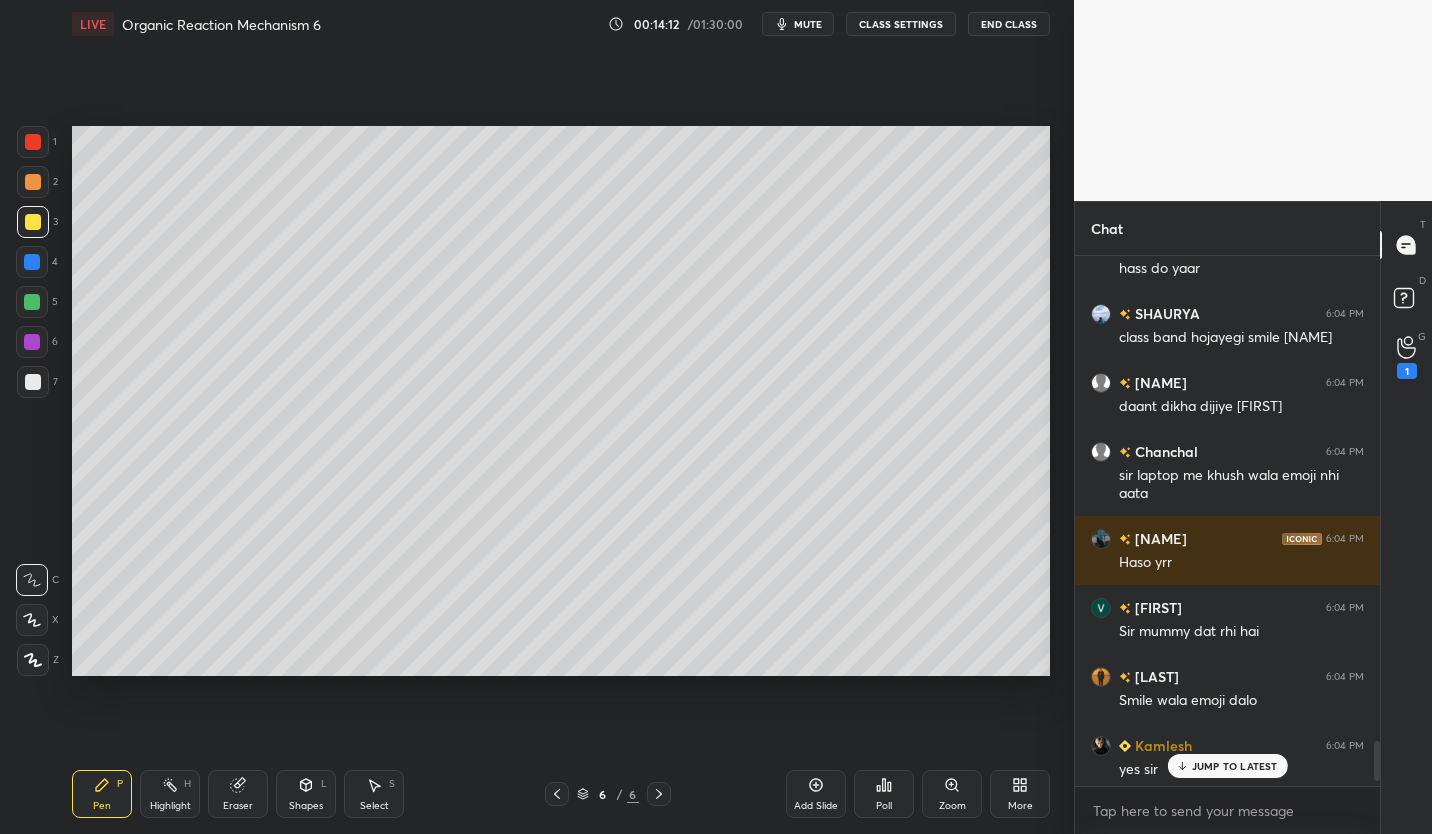 scroll, scrollTop: 6579, scrollLeft: 0, axis: vertical 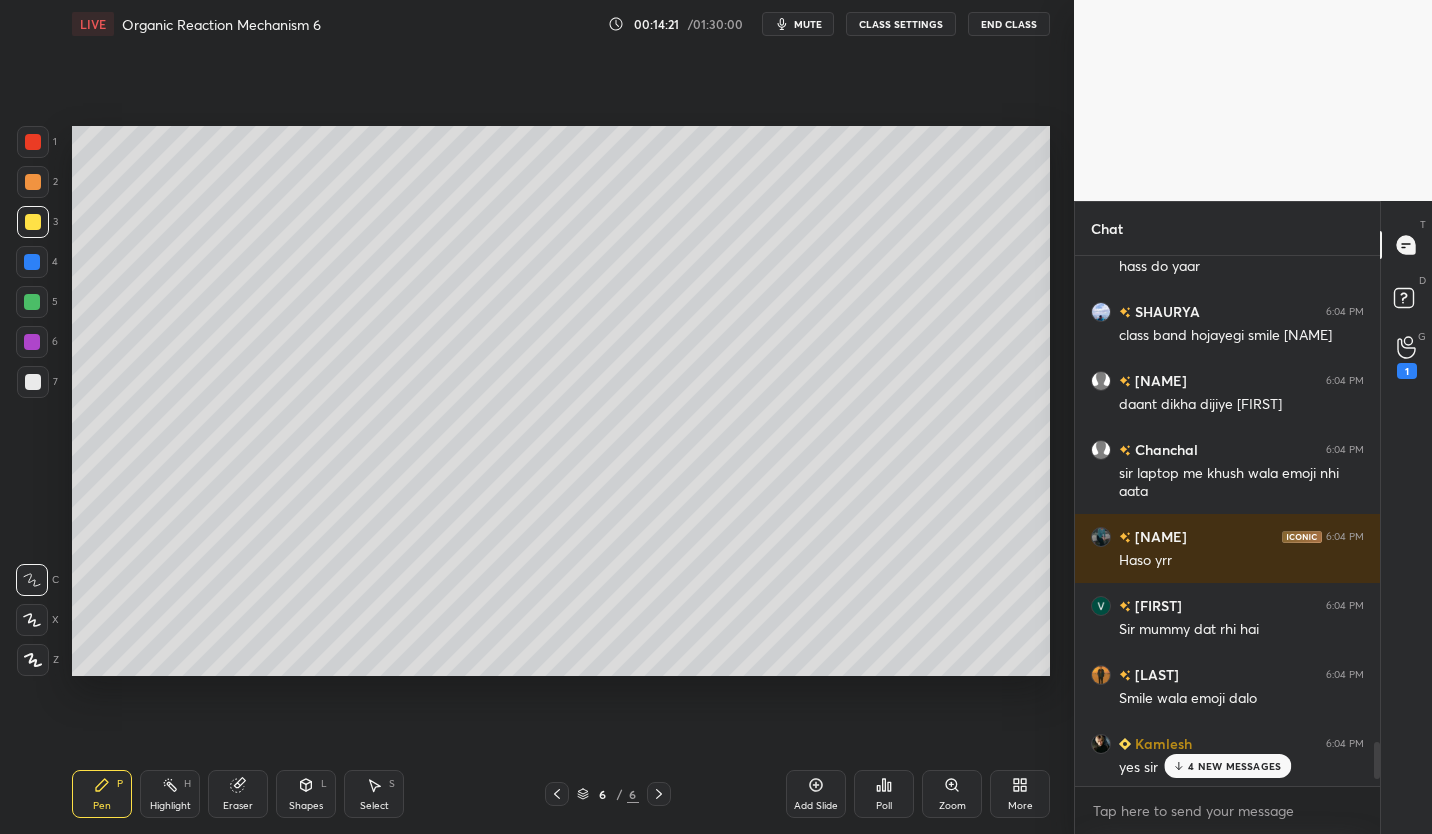 click on "4 NEW MESSAGES" at bounding box center [1227, 766] 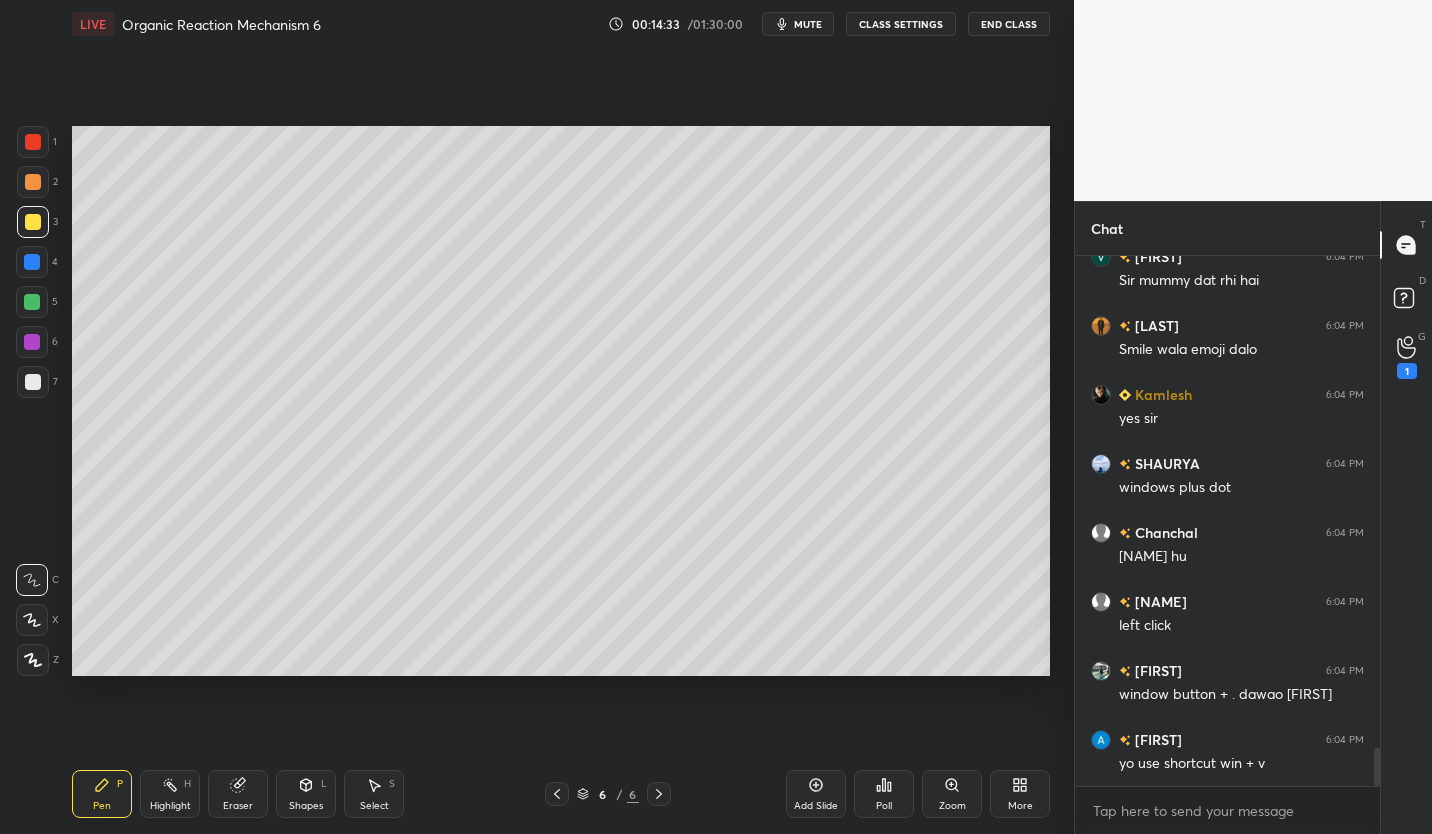 scroll, scrollTop: 6997, scrollLeft: 0, axis: vertical 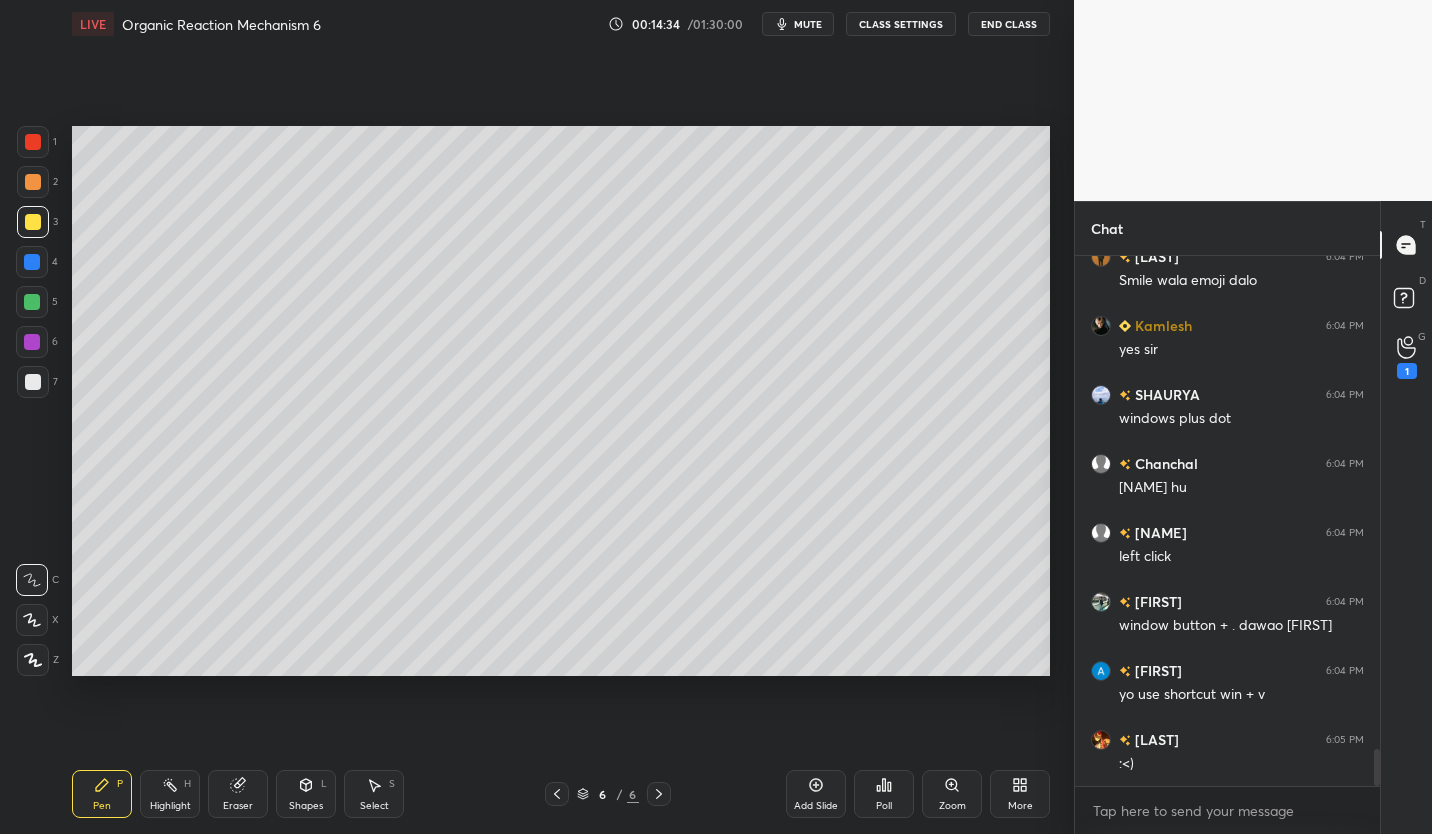 click on "CLASS SETTINGS" at bounding box center (901, 24) 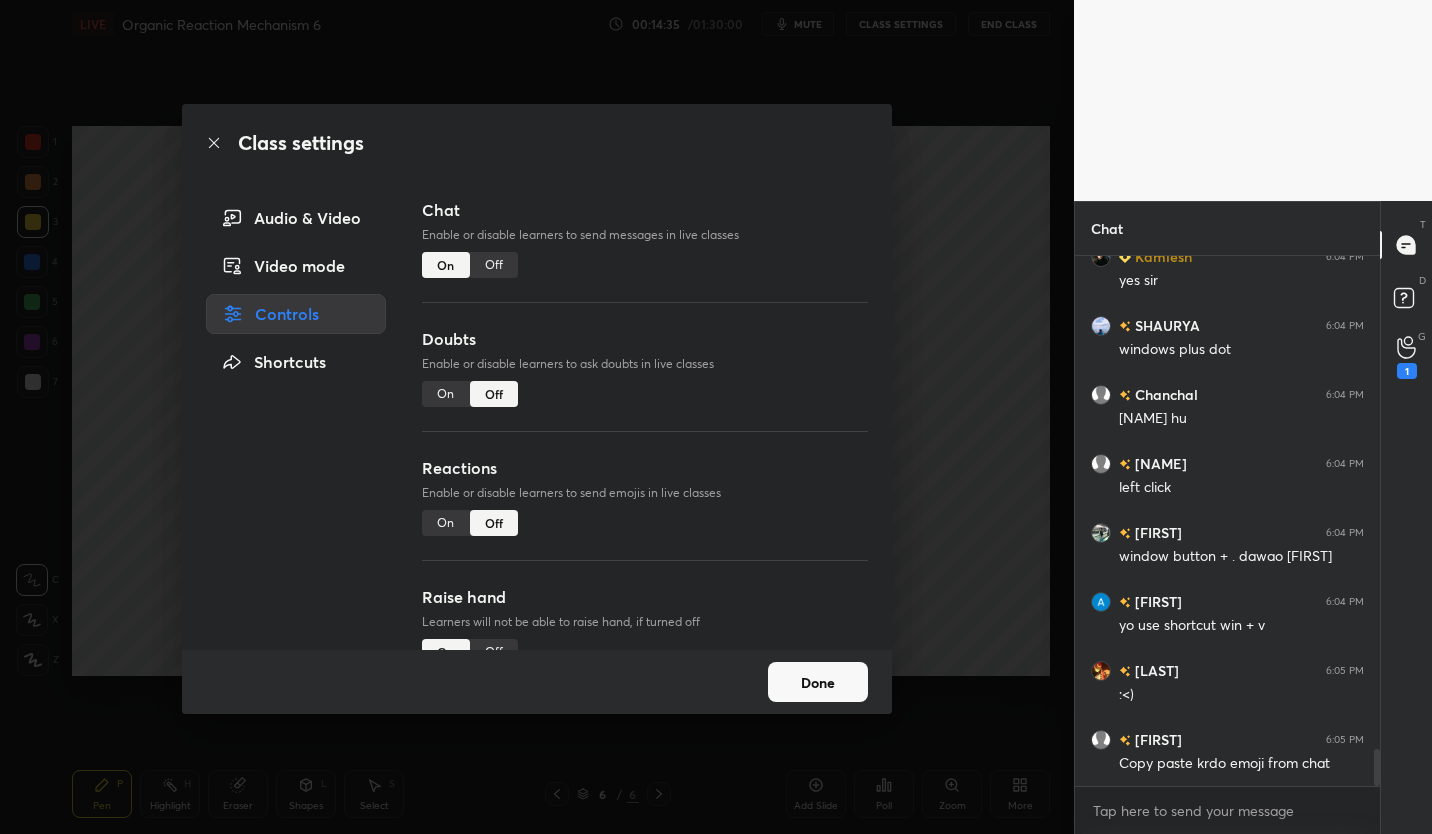 click on "Off" at bounding box center [494, 265] 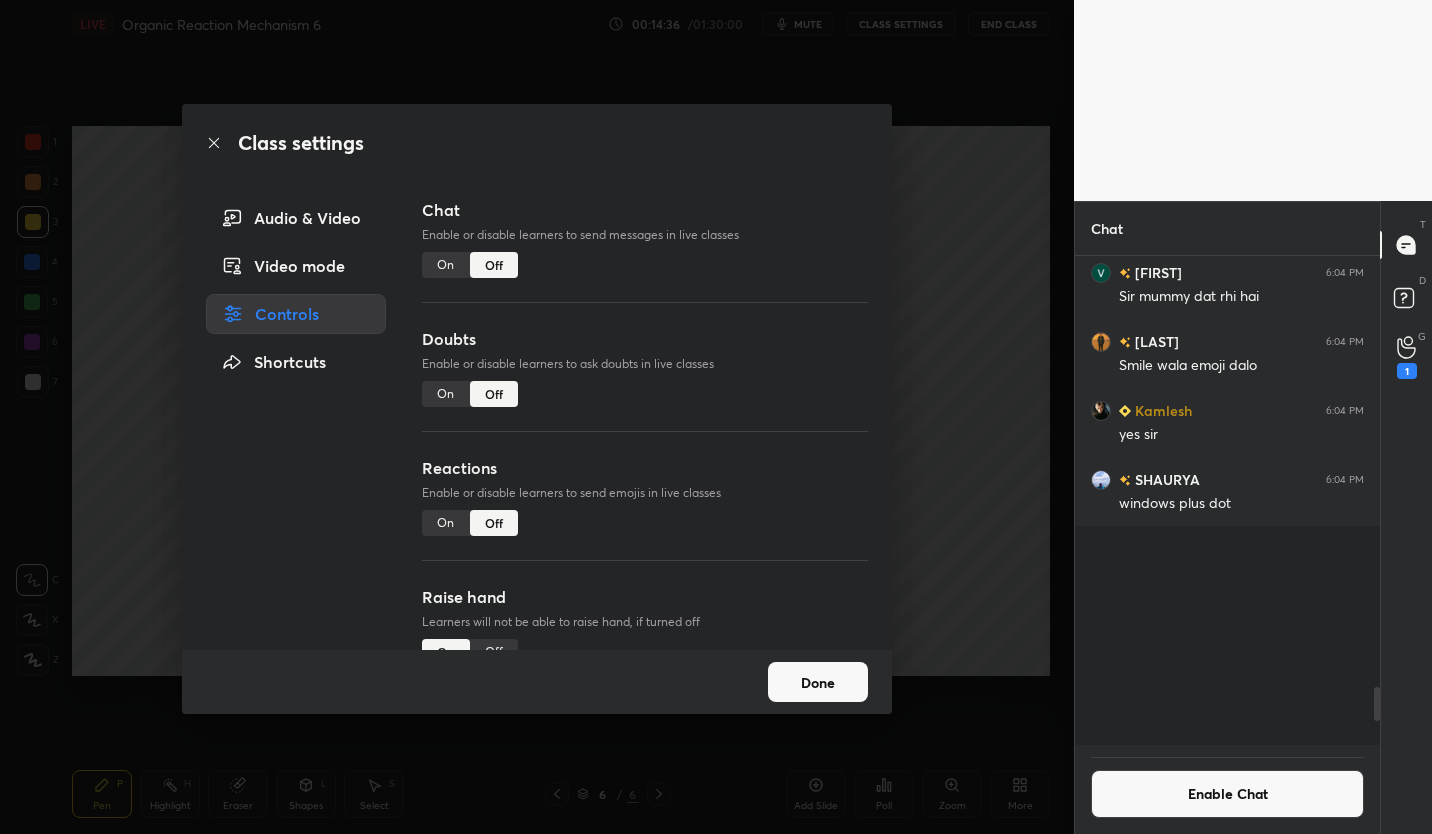 scroll, scrollTop: 5808, scrollLeft: 0, axis: vertical 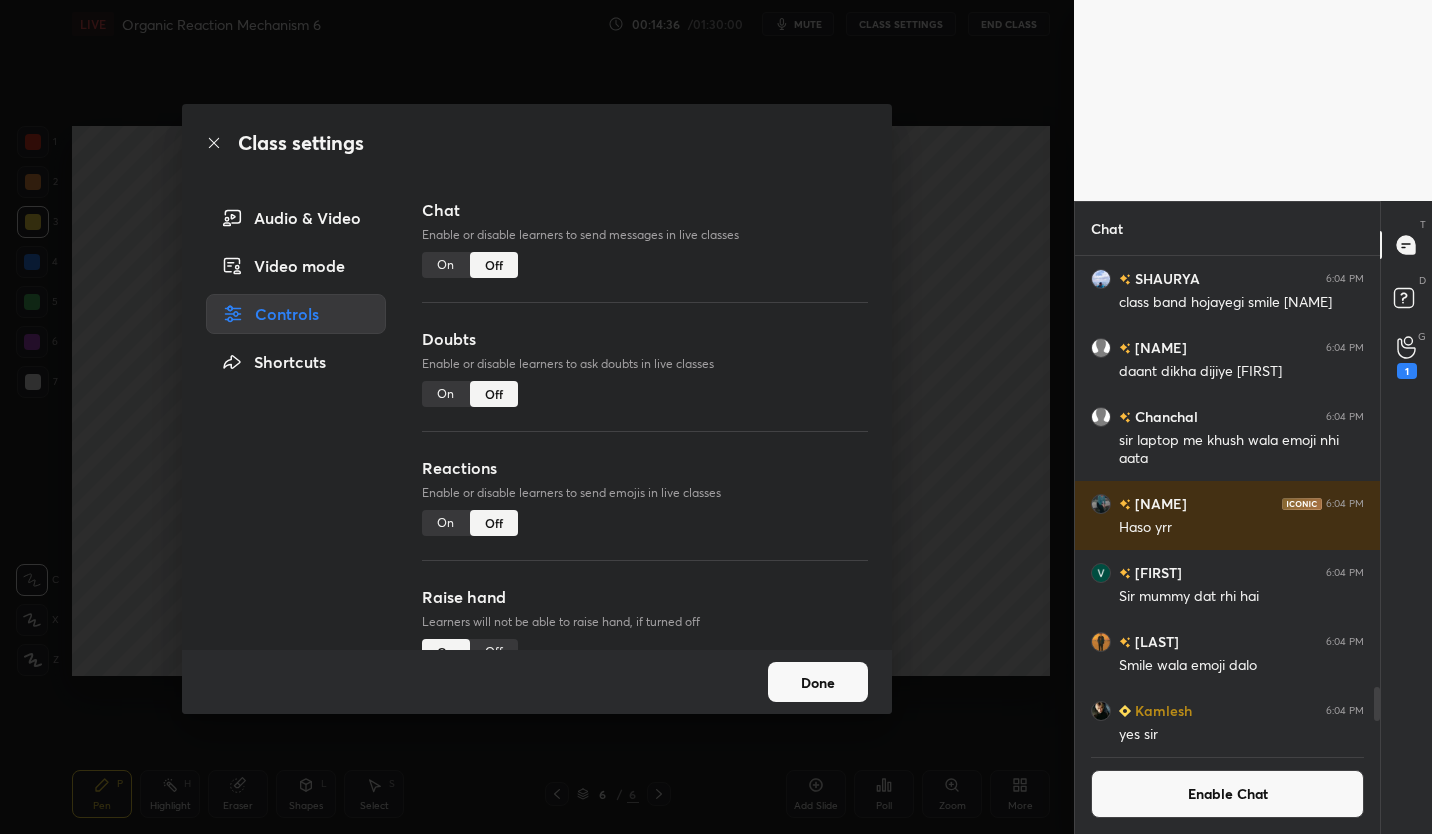 click on "Done" at bounding box center [818, 682] 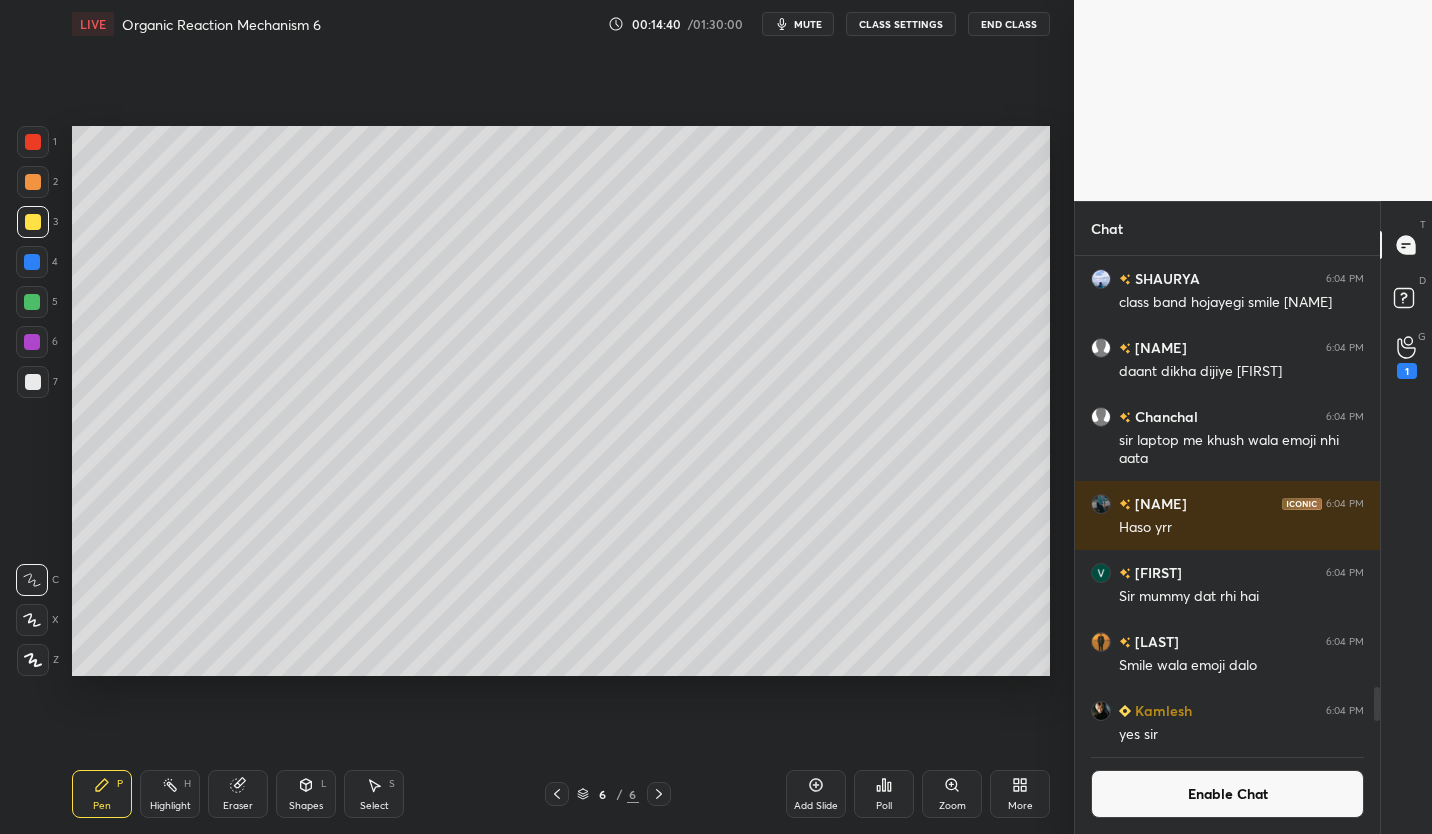 click at bounding box center [32, 342] 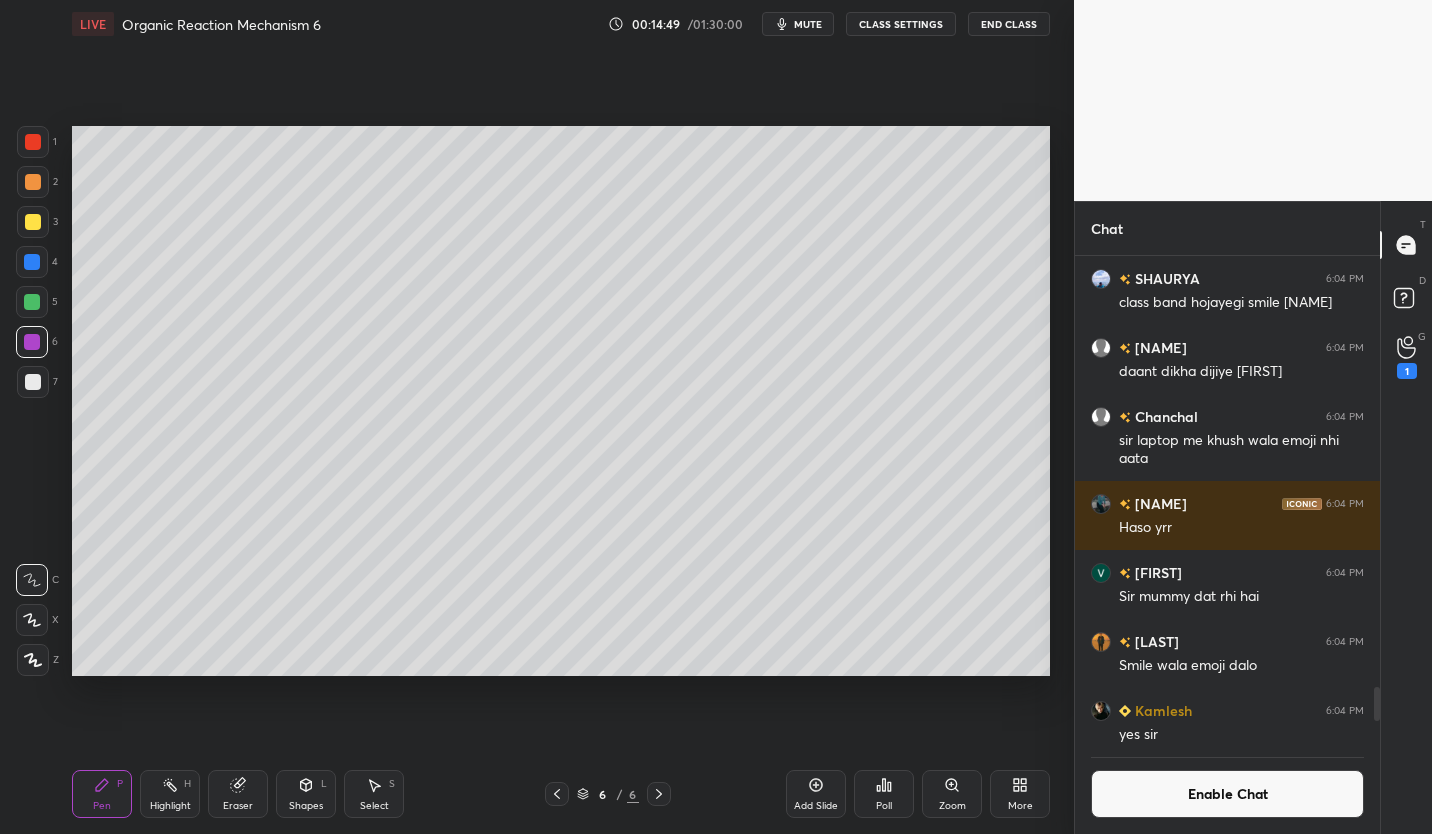 click at bounding box center [33, 382] 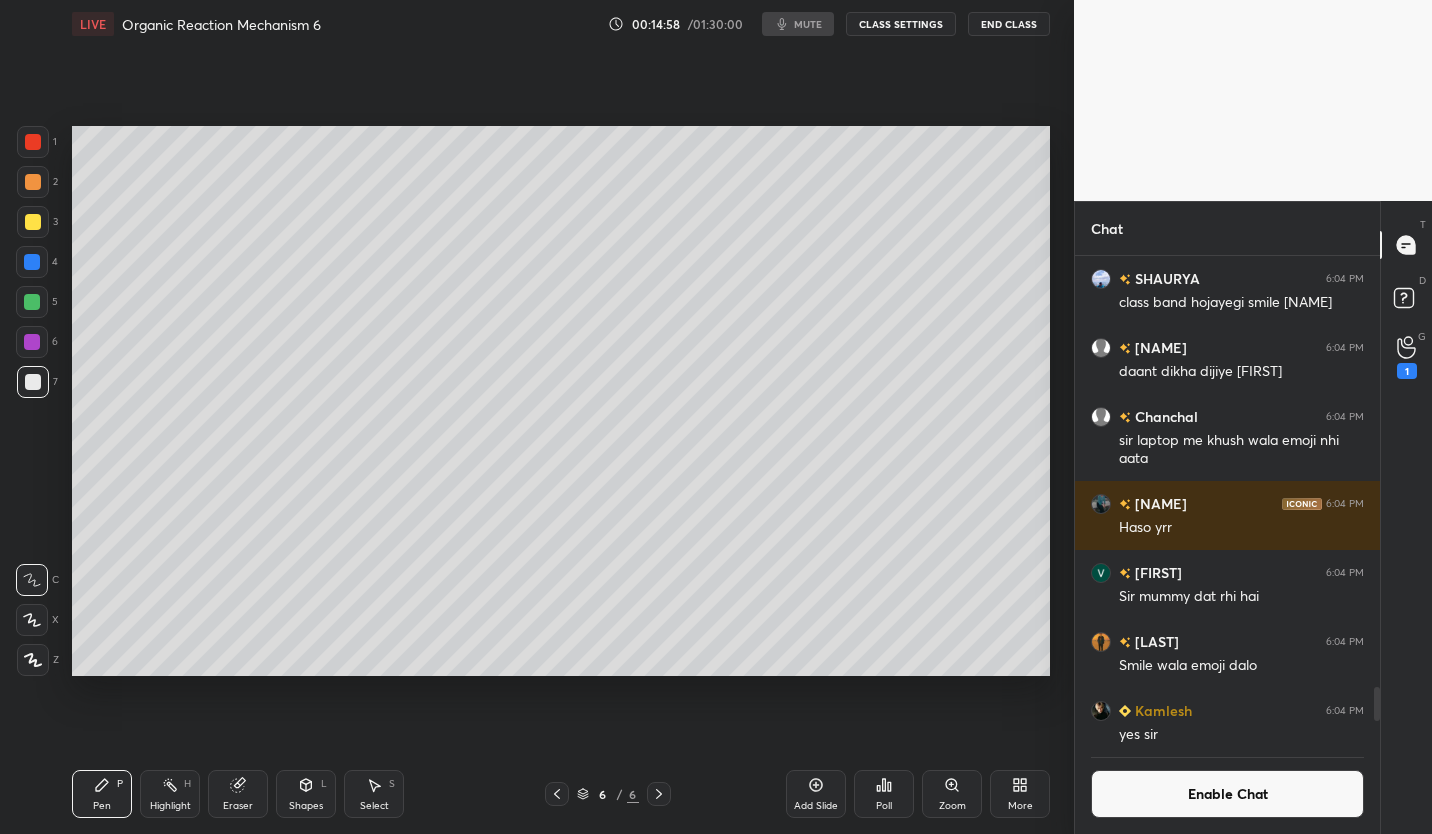 click on "Enable Chat" at bounding box center [1227, 794] 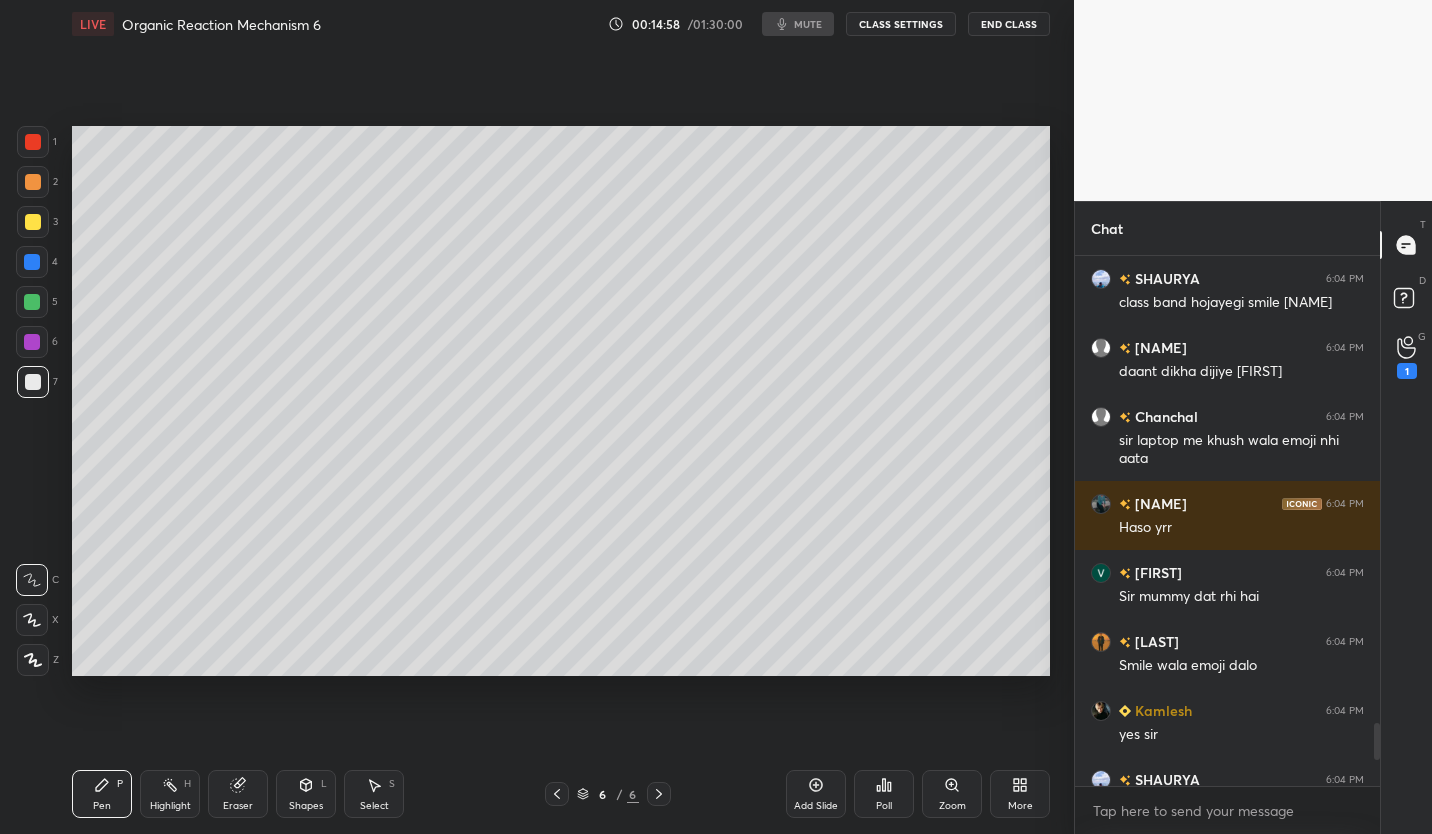 scroll, scrollTop: 7, scrollLeft: 7, axis: both 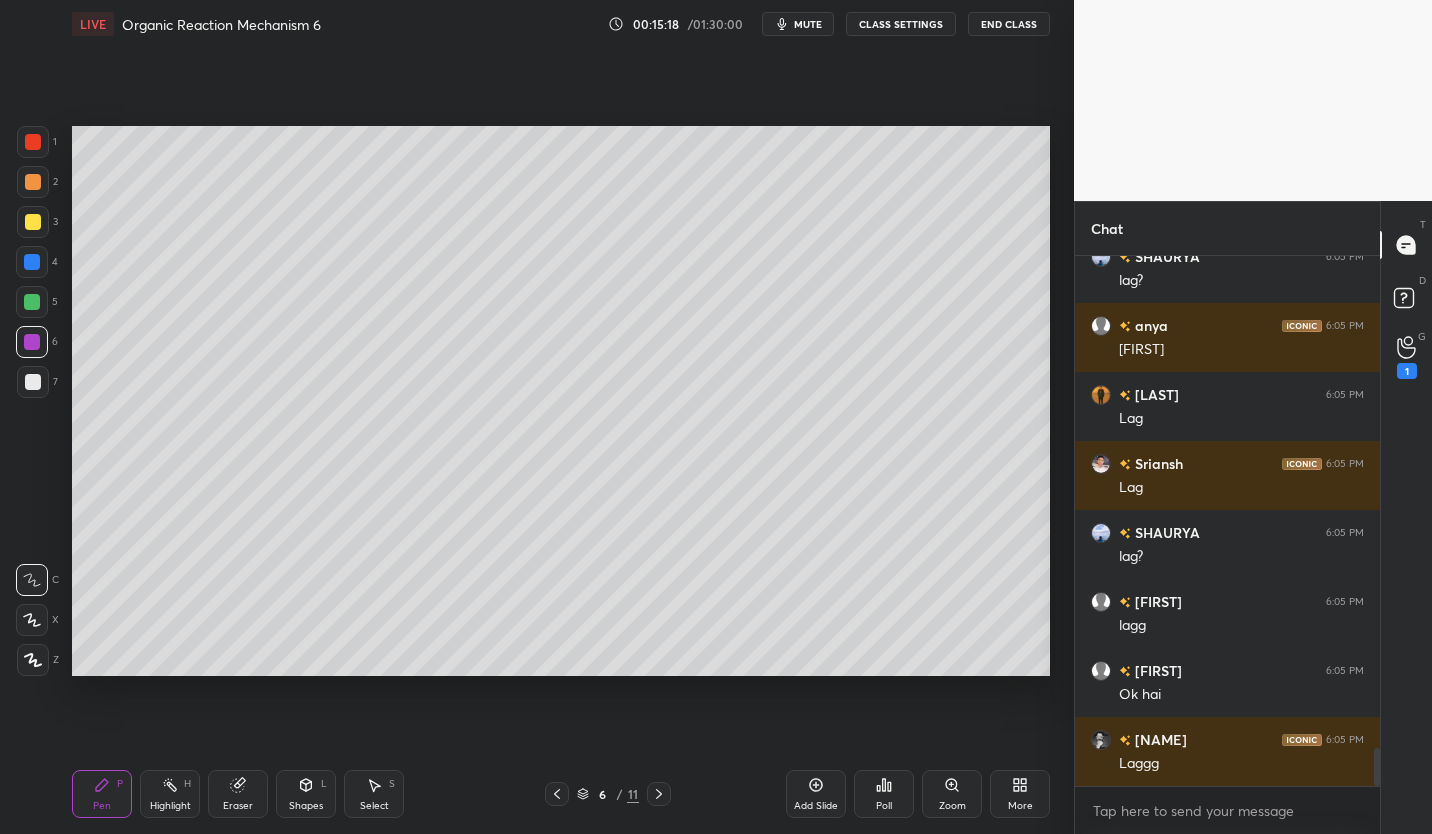 click on "mute" at bounding box center [808, 24] 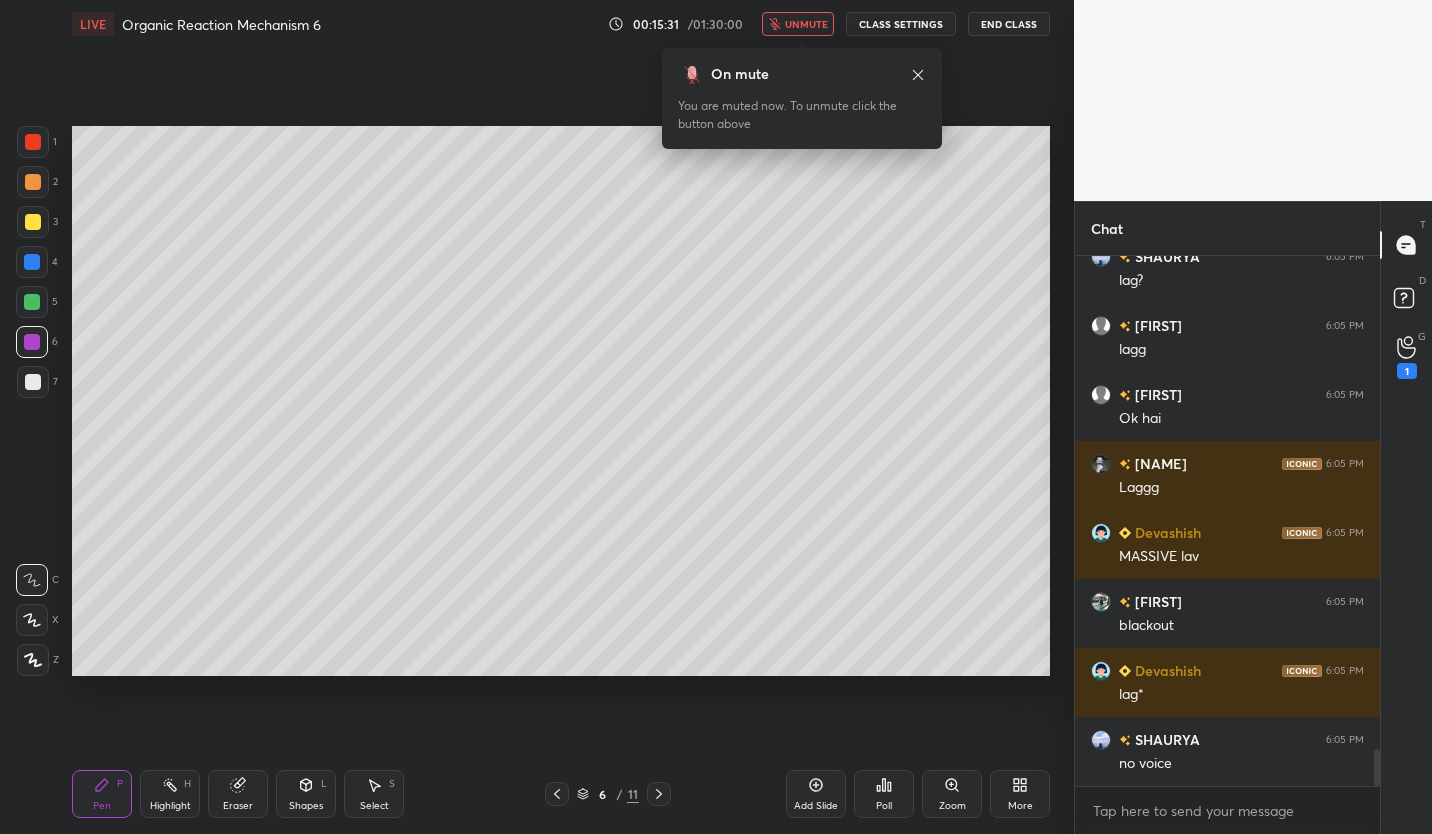 scroll, scrollTop: 7159, scrollLeft: 0, axis: vertical 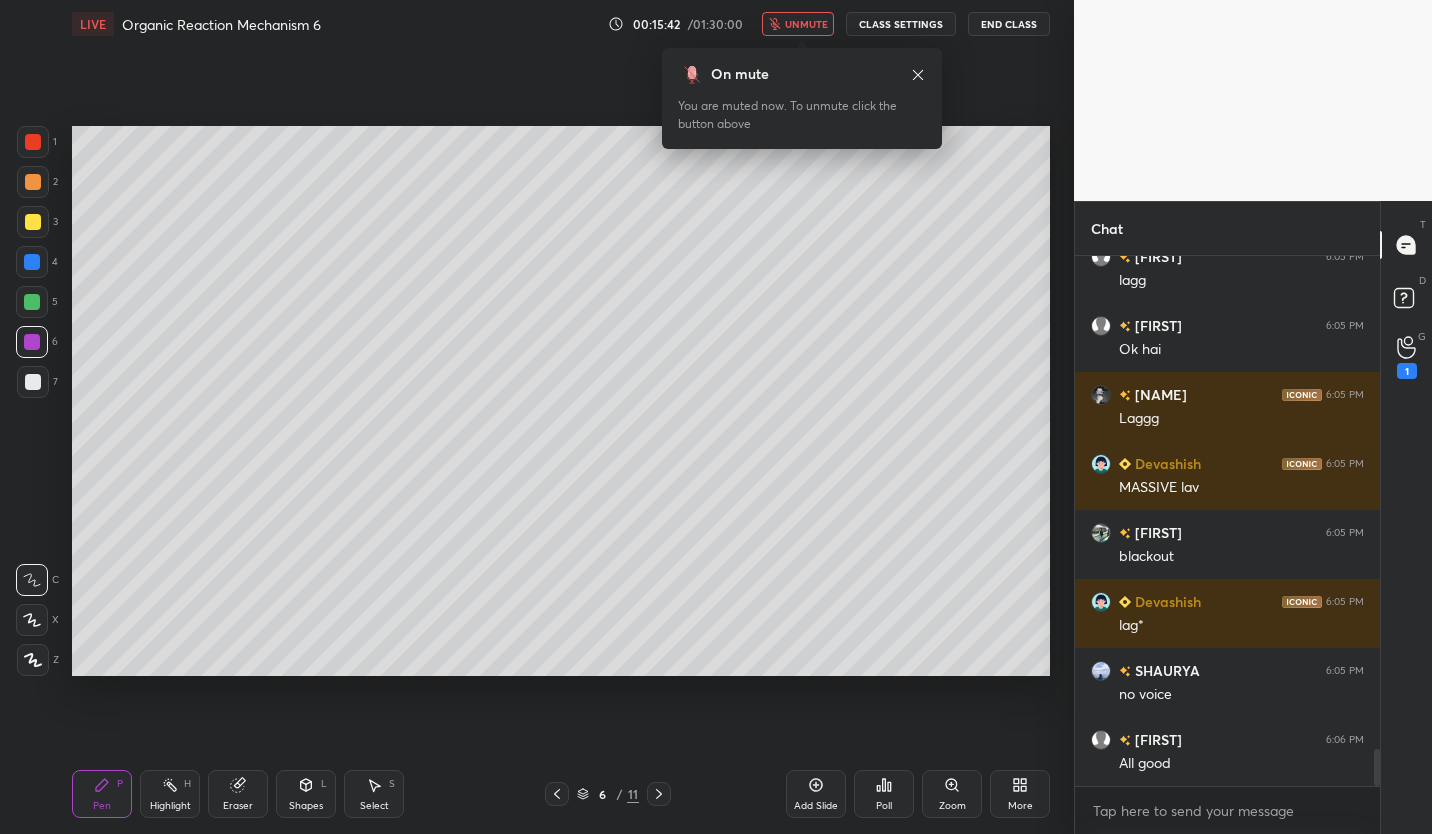 click on "unmute" at bounding box center (806, 24) 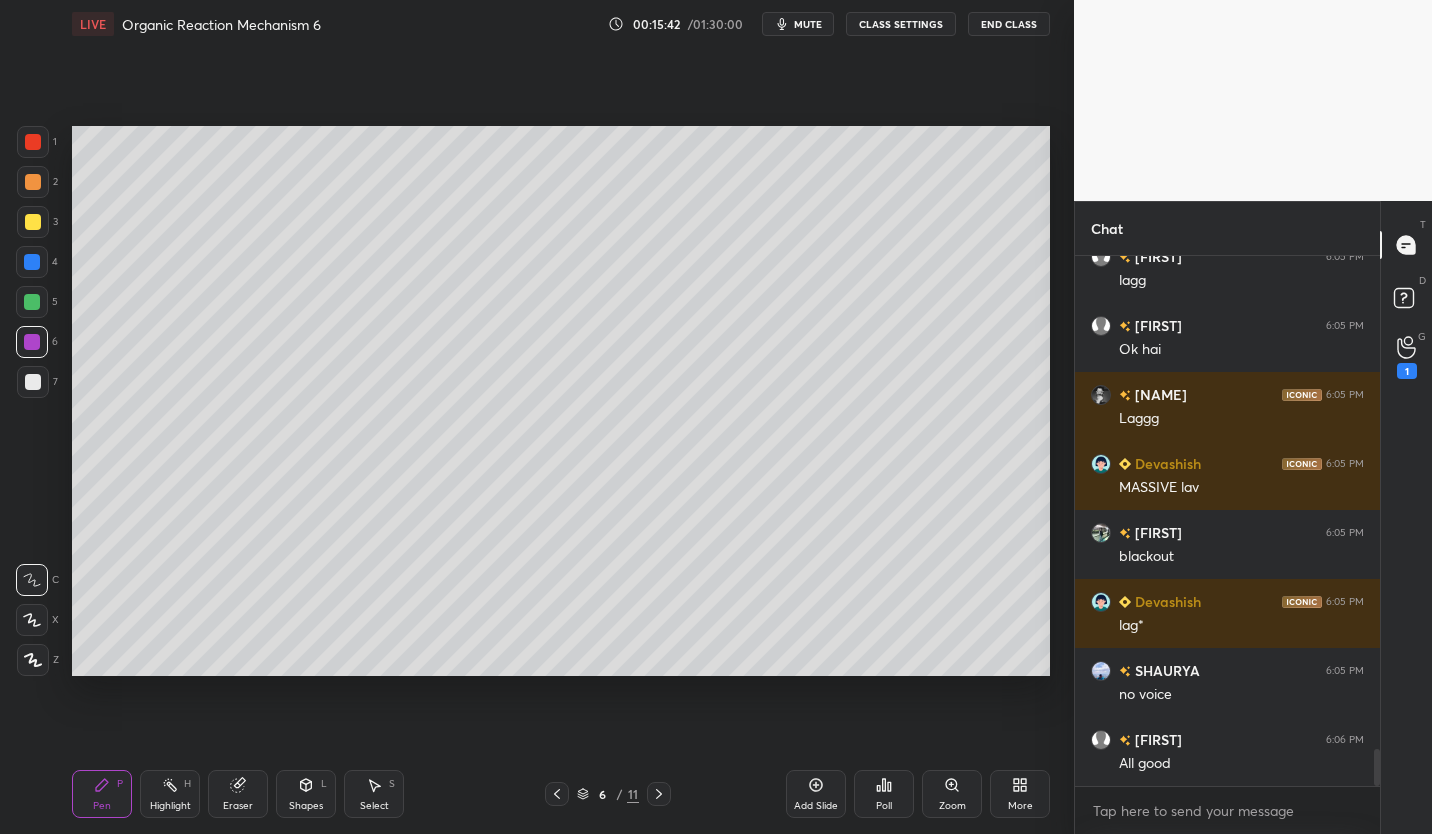 scroll, scrollTop: 7228, scrollLeft: 0, axis: vertical 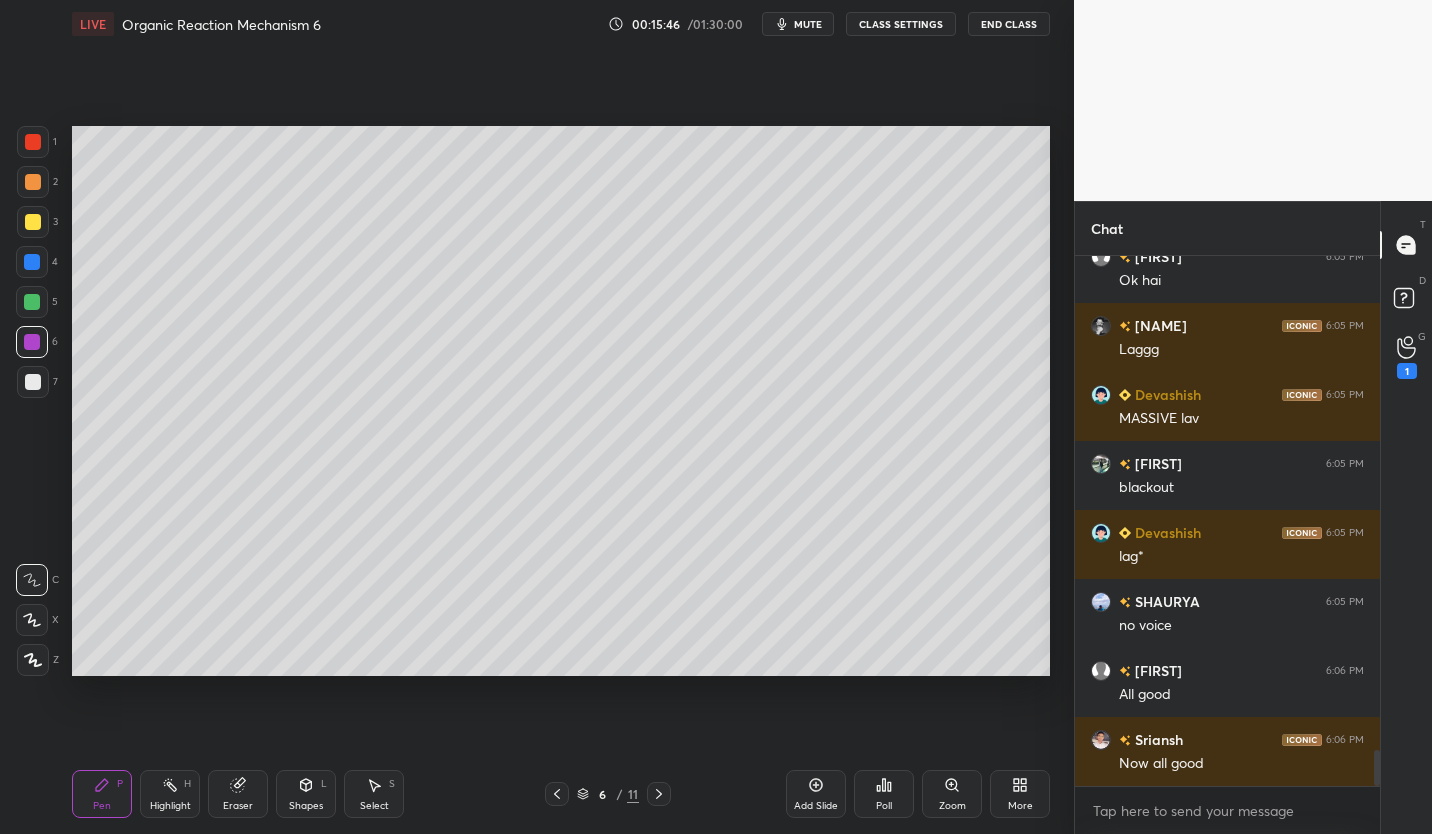 click on "mute" at bounding box center [808, 24] 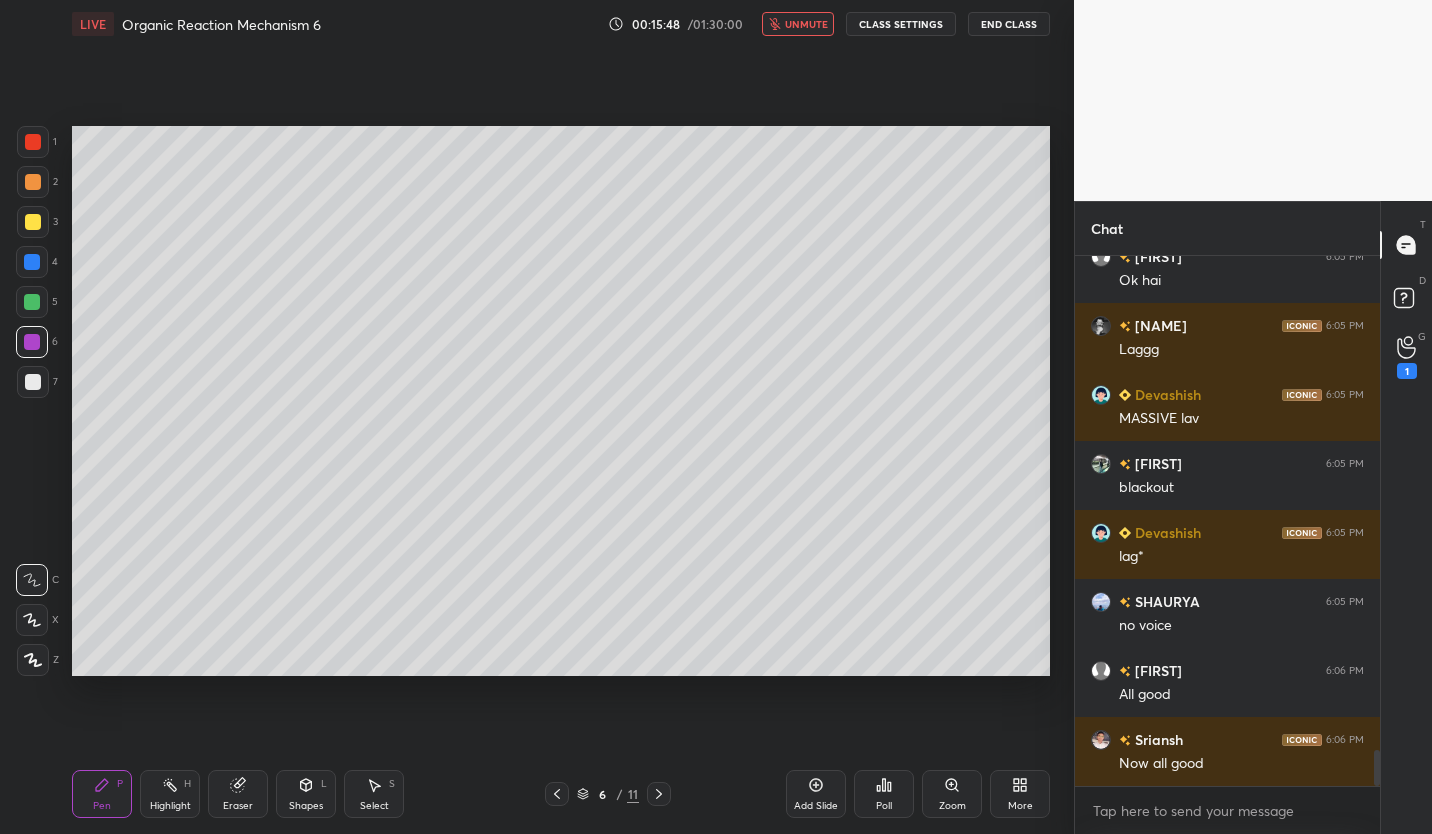 scroll, scrollTop: 7297, scrollLeft: 0, axis: vertical 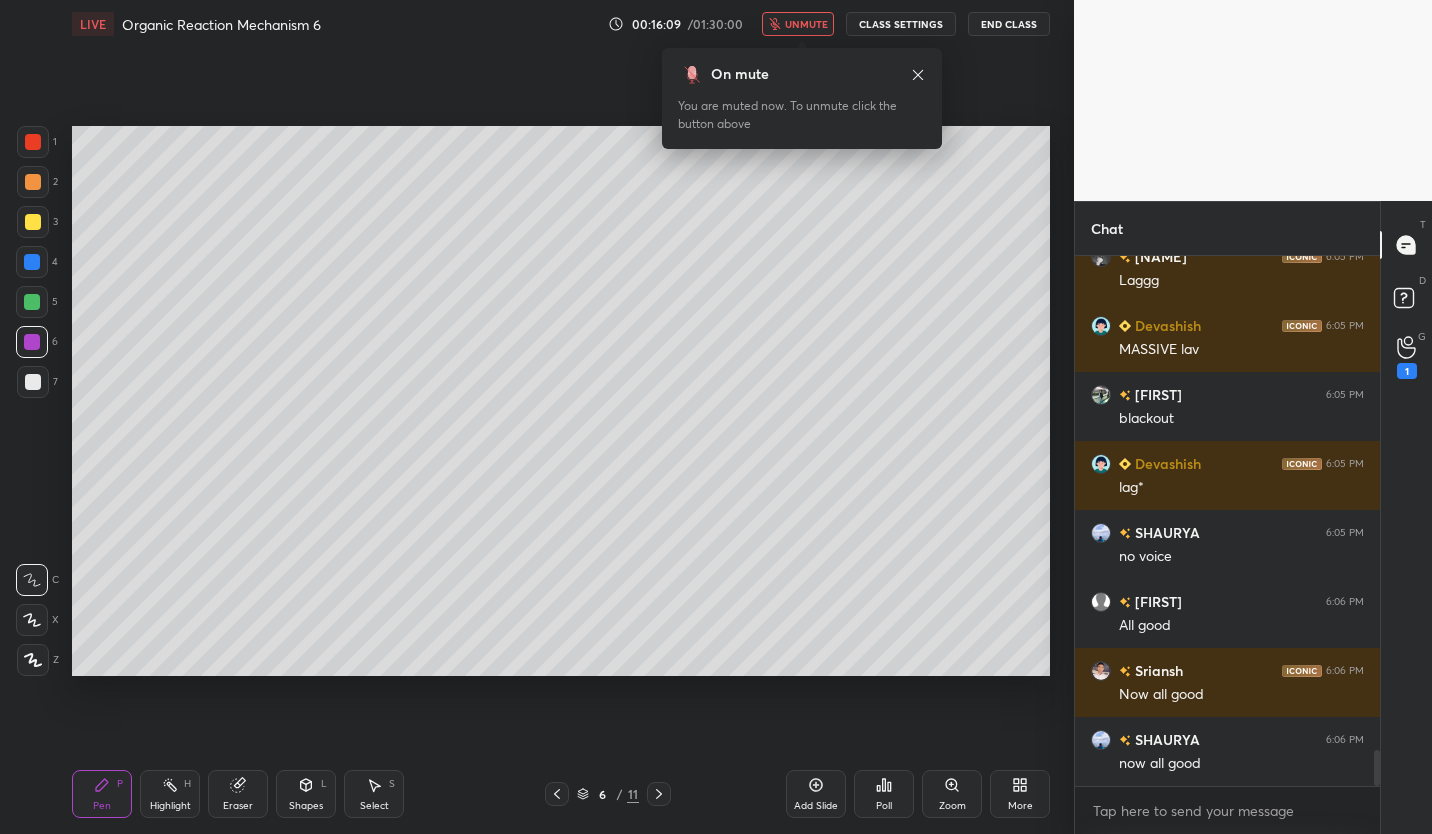 click on "unmute" at bounding box center [806, 24] 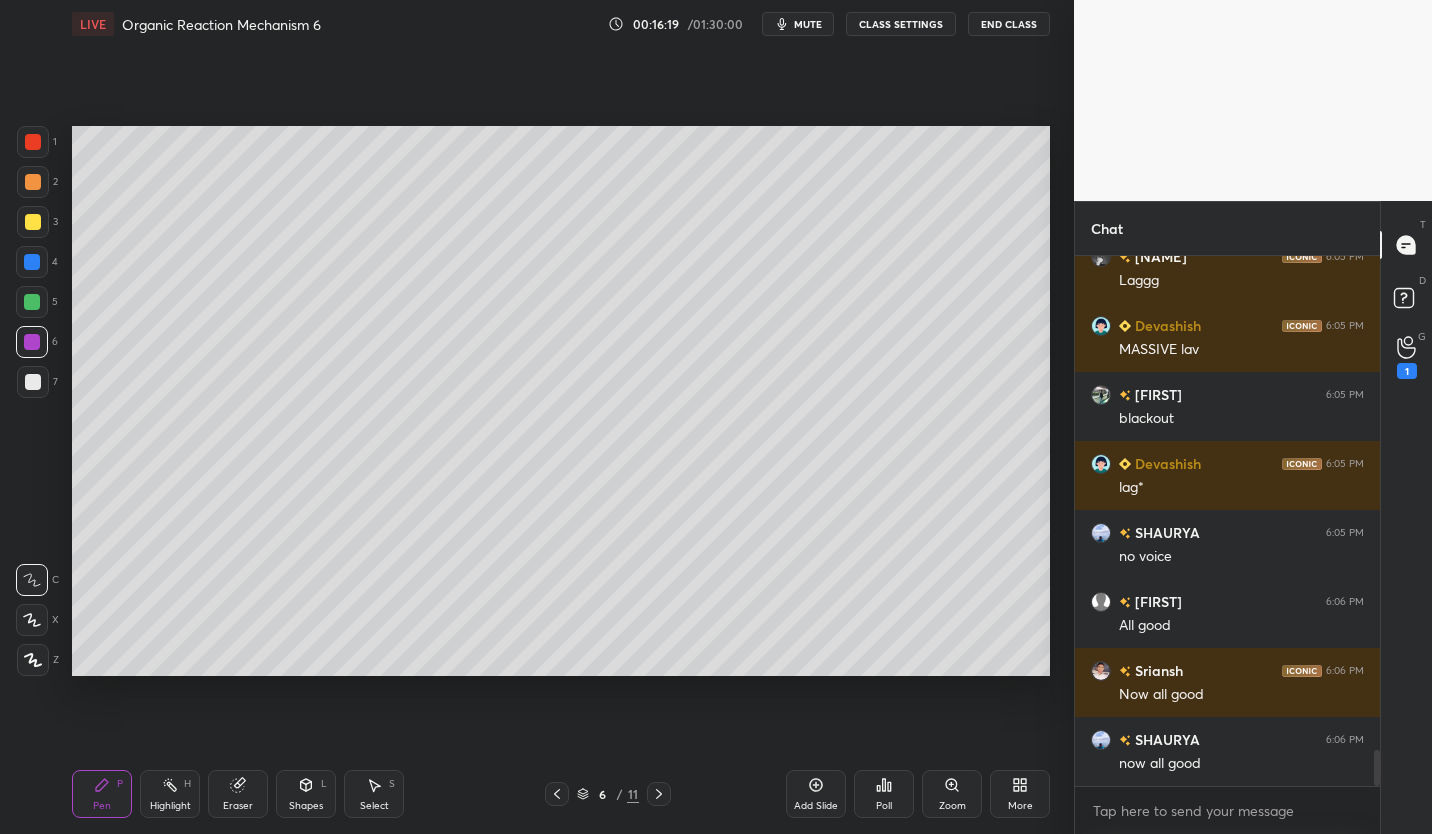 scroll, scrollTop: 7366, scrollLeft: 0, axis: vertical 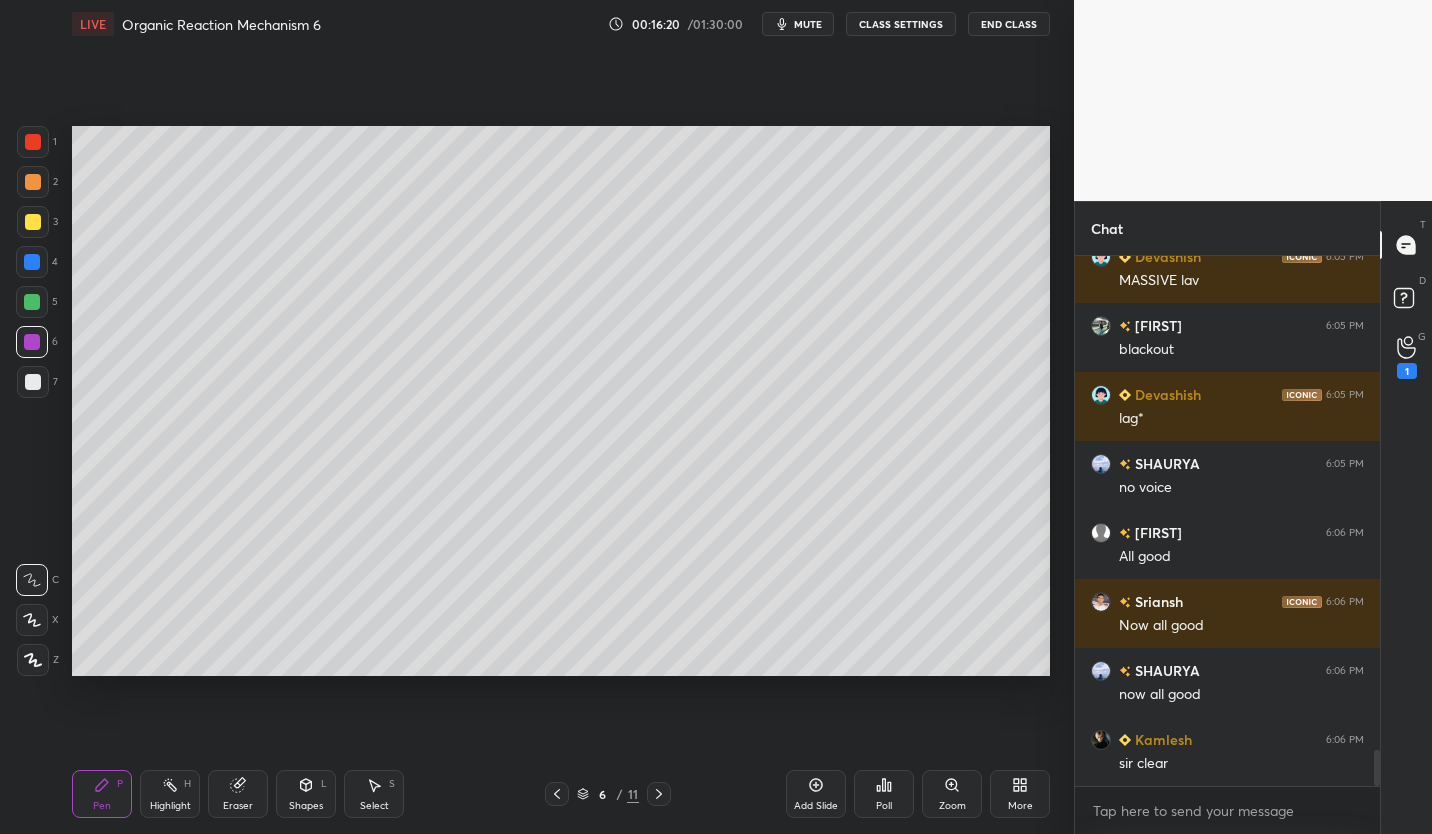 click on "CLASS SETTINGS" at bounding box center (901, 24) 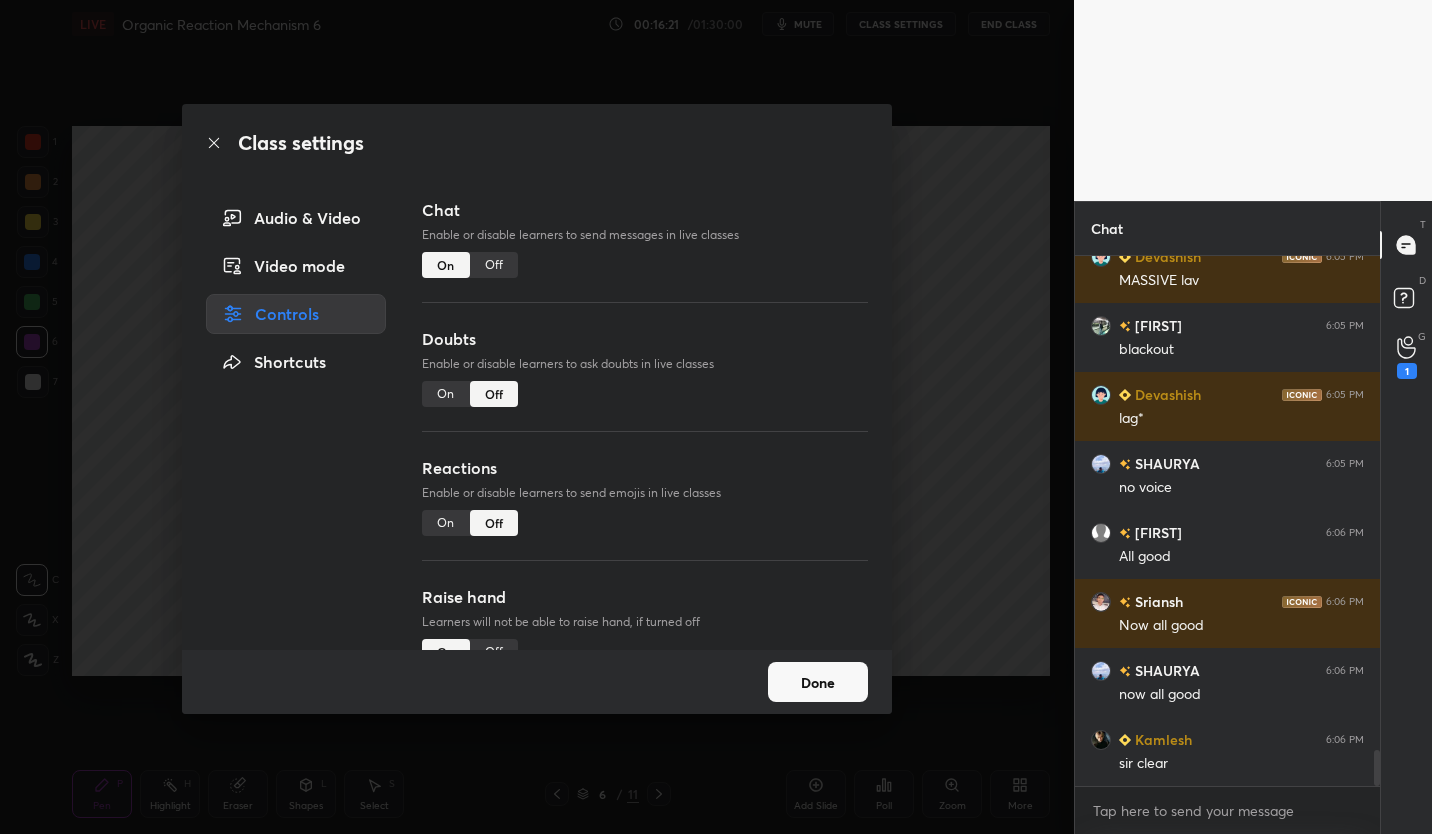 scroll, scrollTop: 7435, scrollLeft: 0, axis: vertical 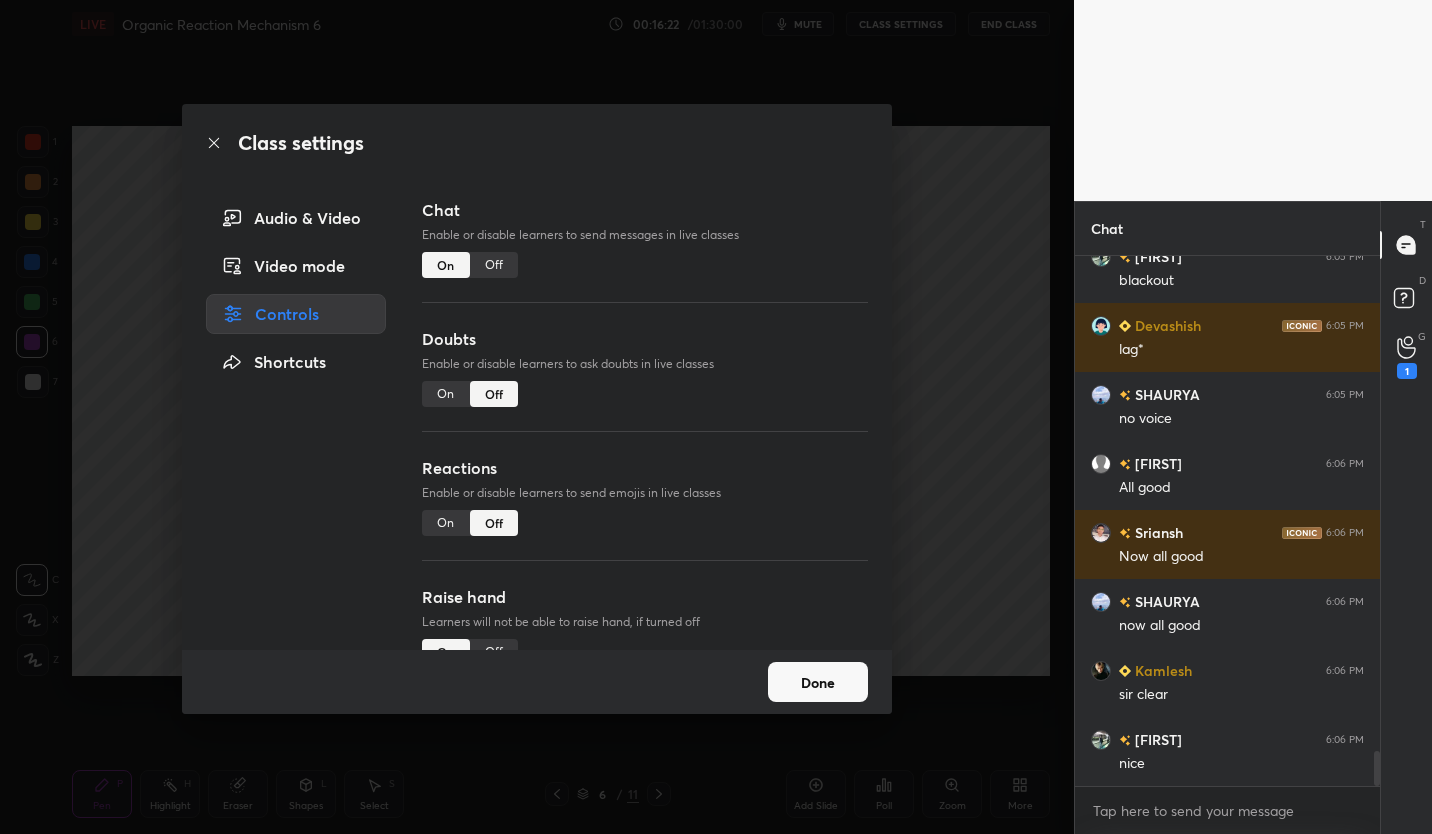 click on "Off" at bounding box center [494, 265] 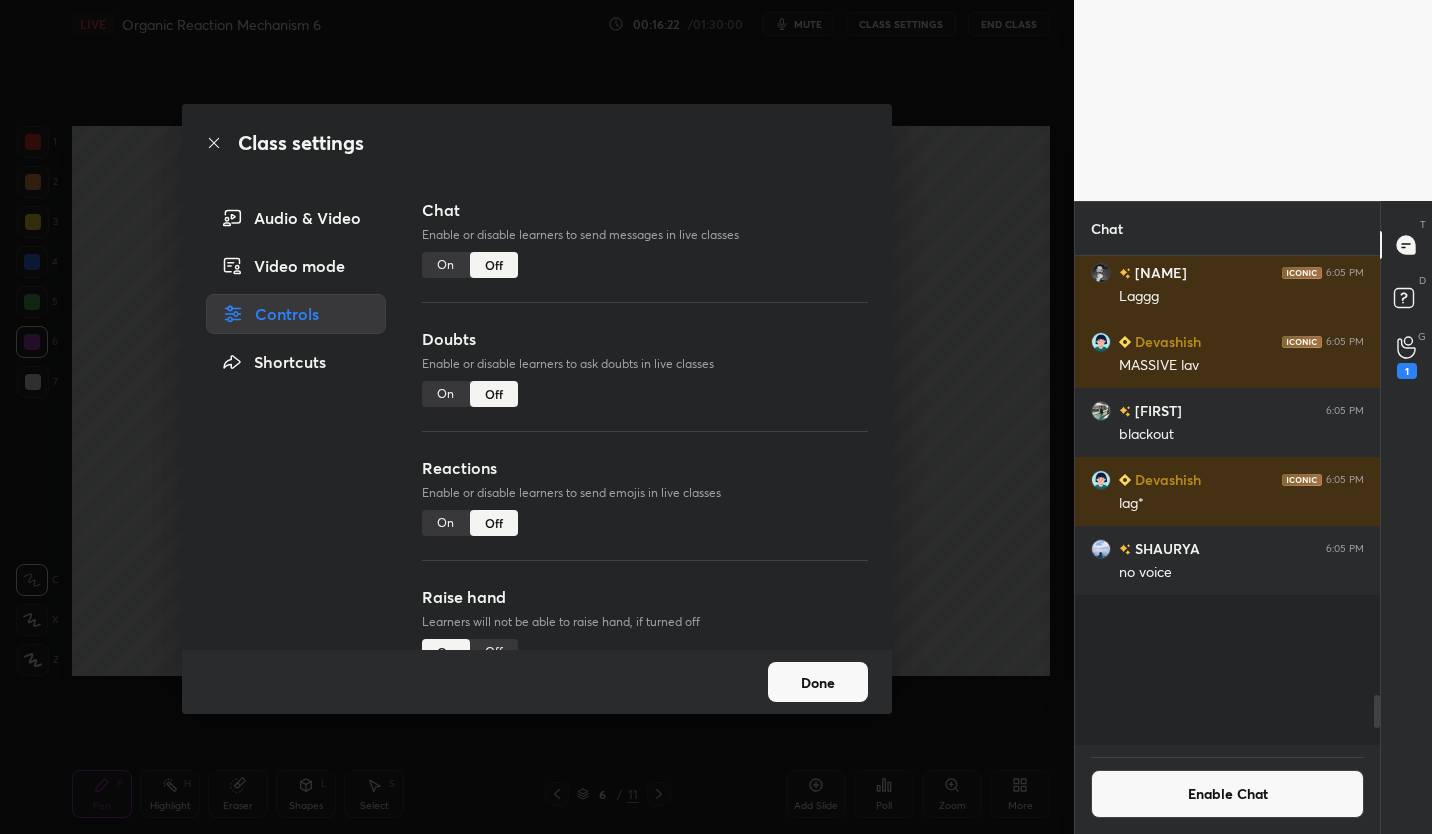 scroll, scrollTop: 6658, scrollLeft: 0, axis: vertical 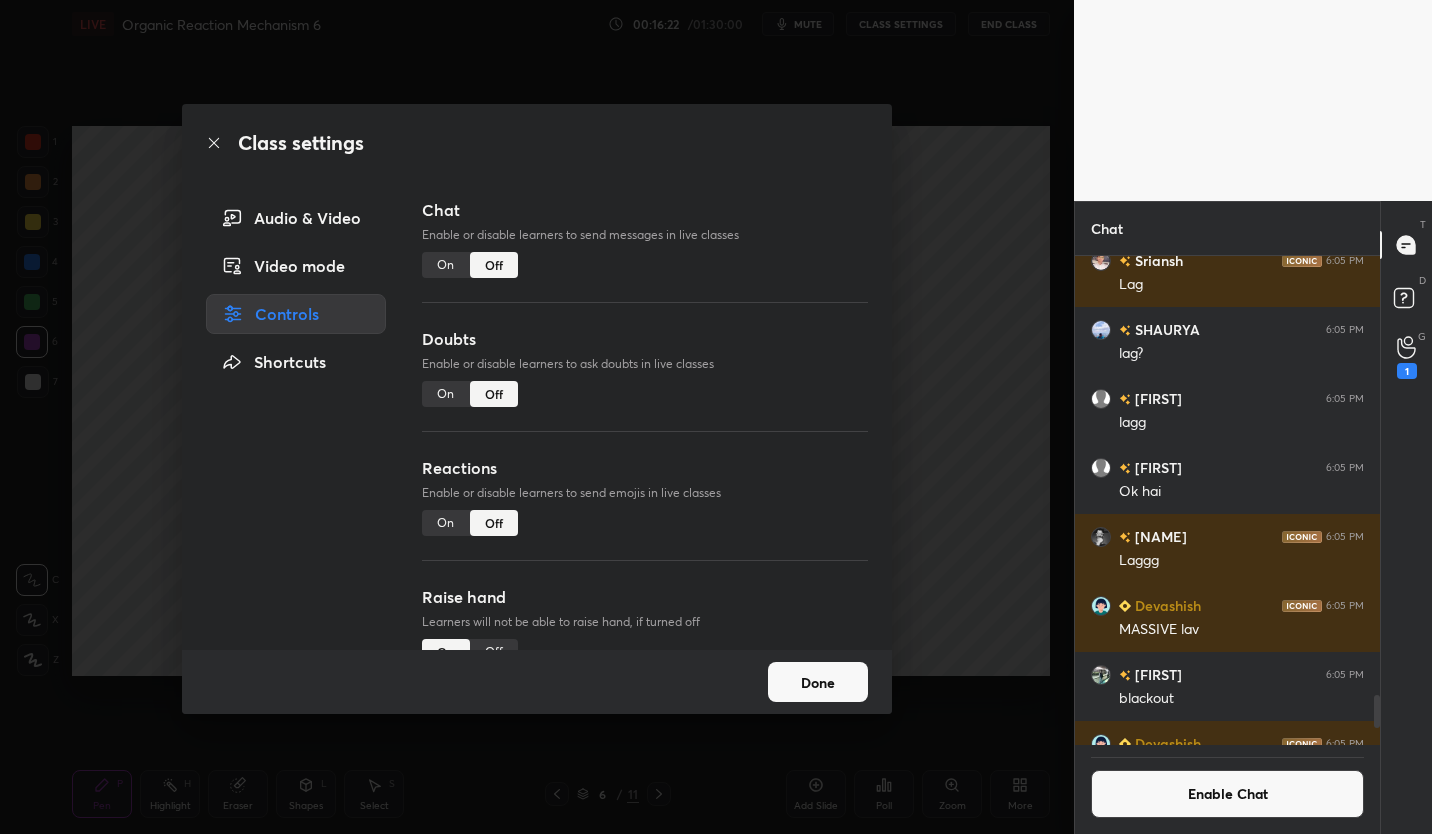 click on "Done" at bounding box center (537, 682) 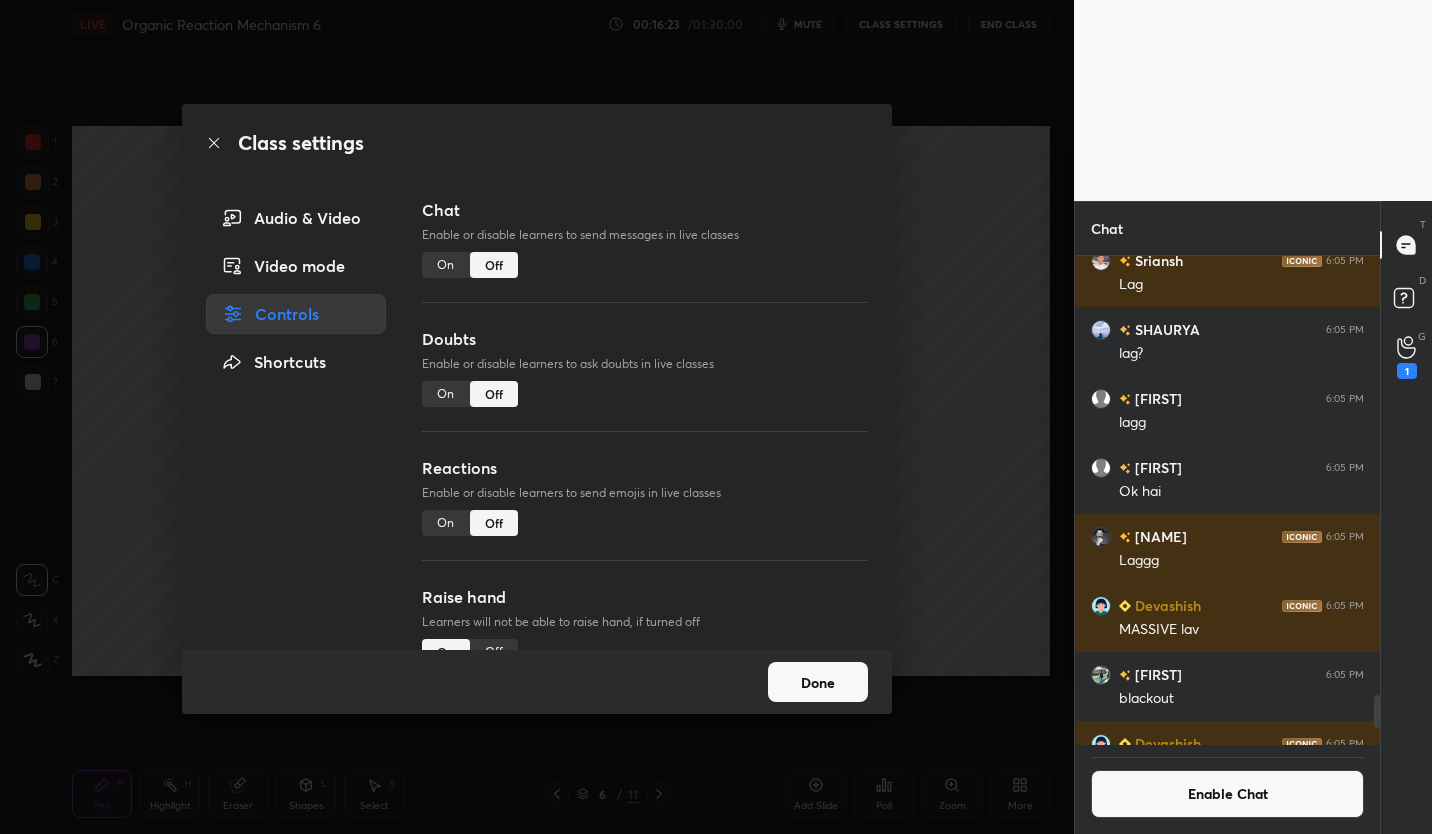 click on "Done" at bounding box center [818, 682] 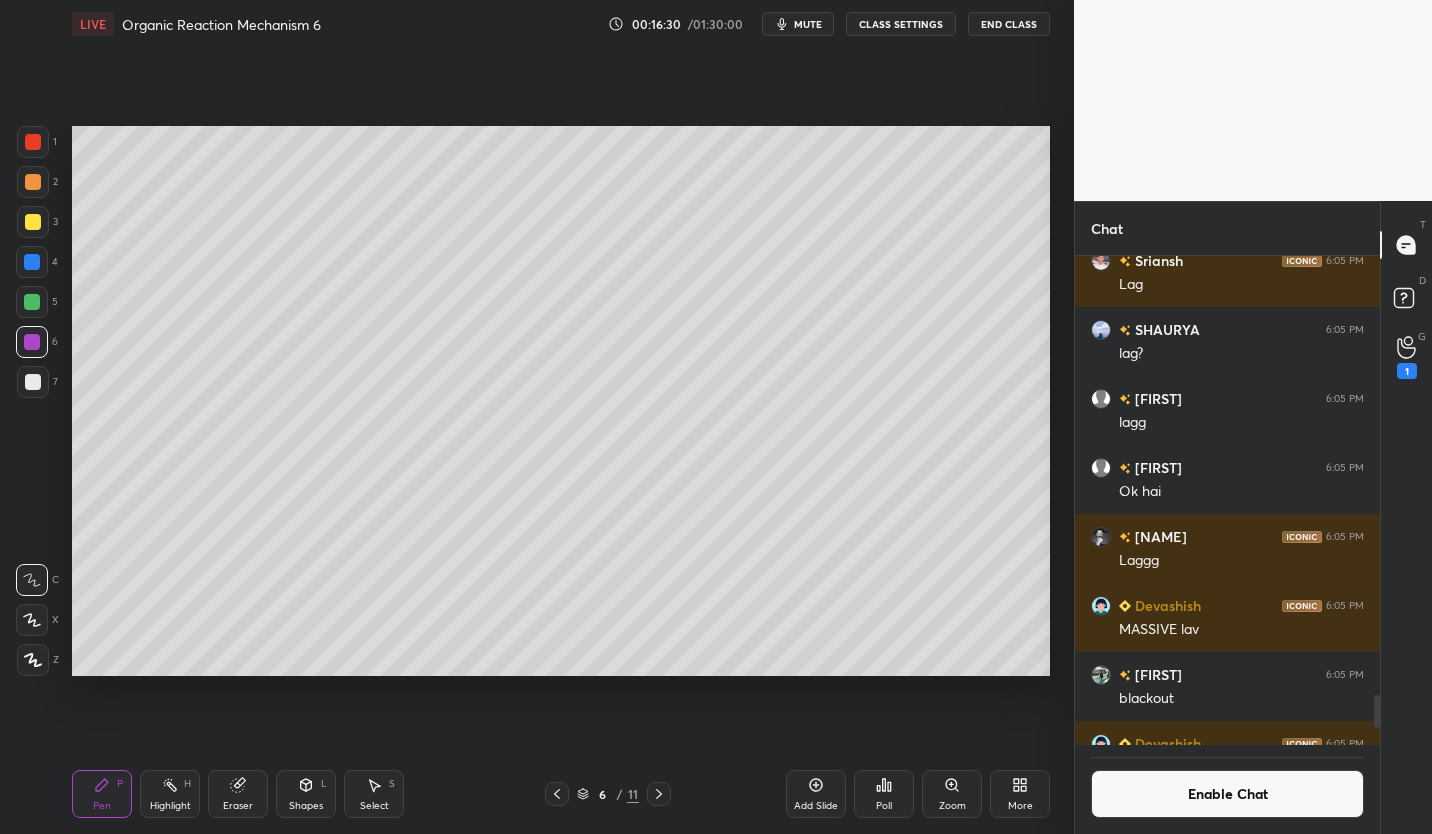 click at bounding box center (33, 382) 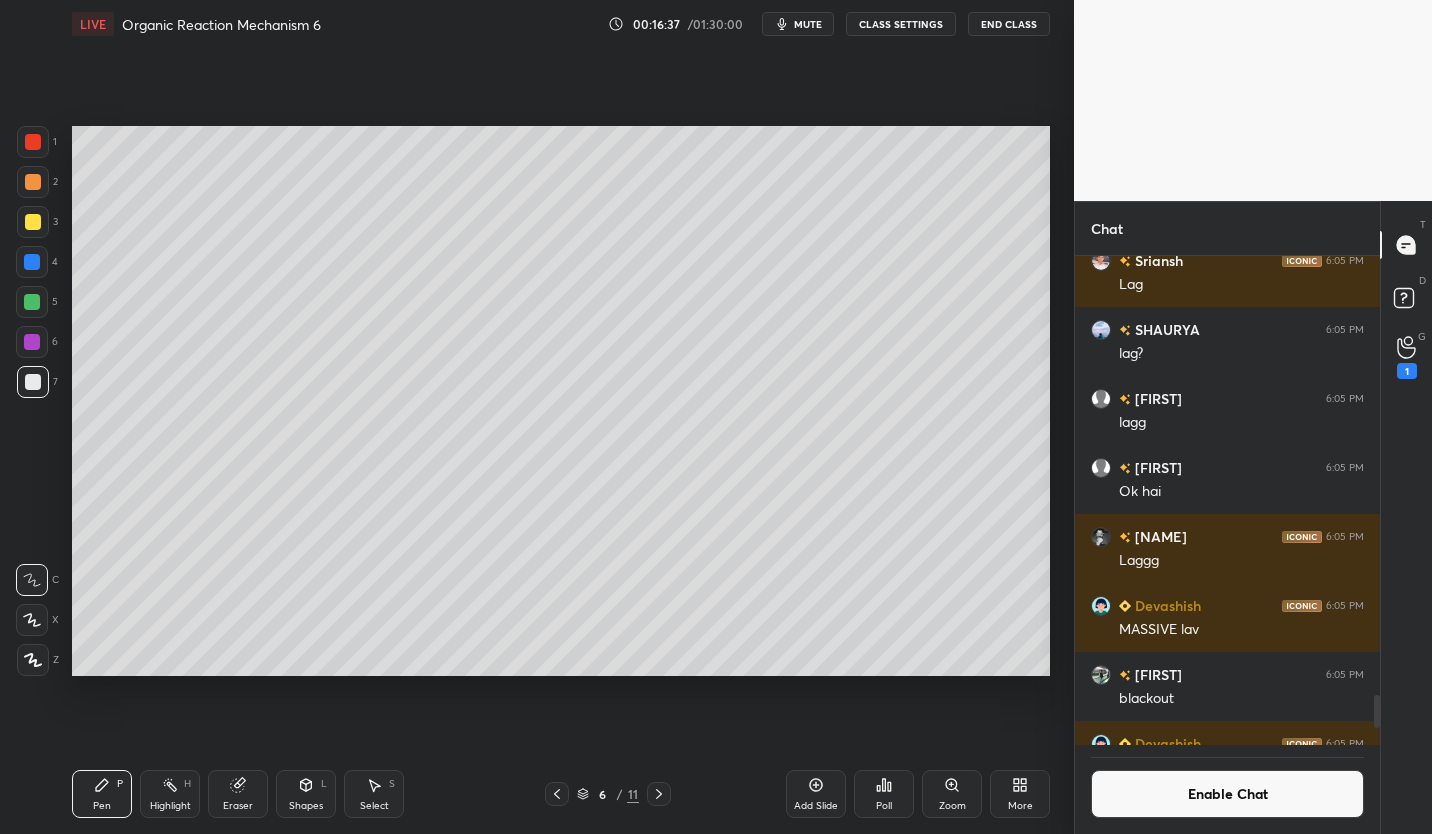 click on "Eraser" at bounding box center (238, 794) 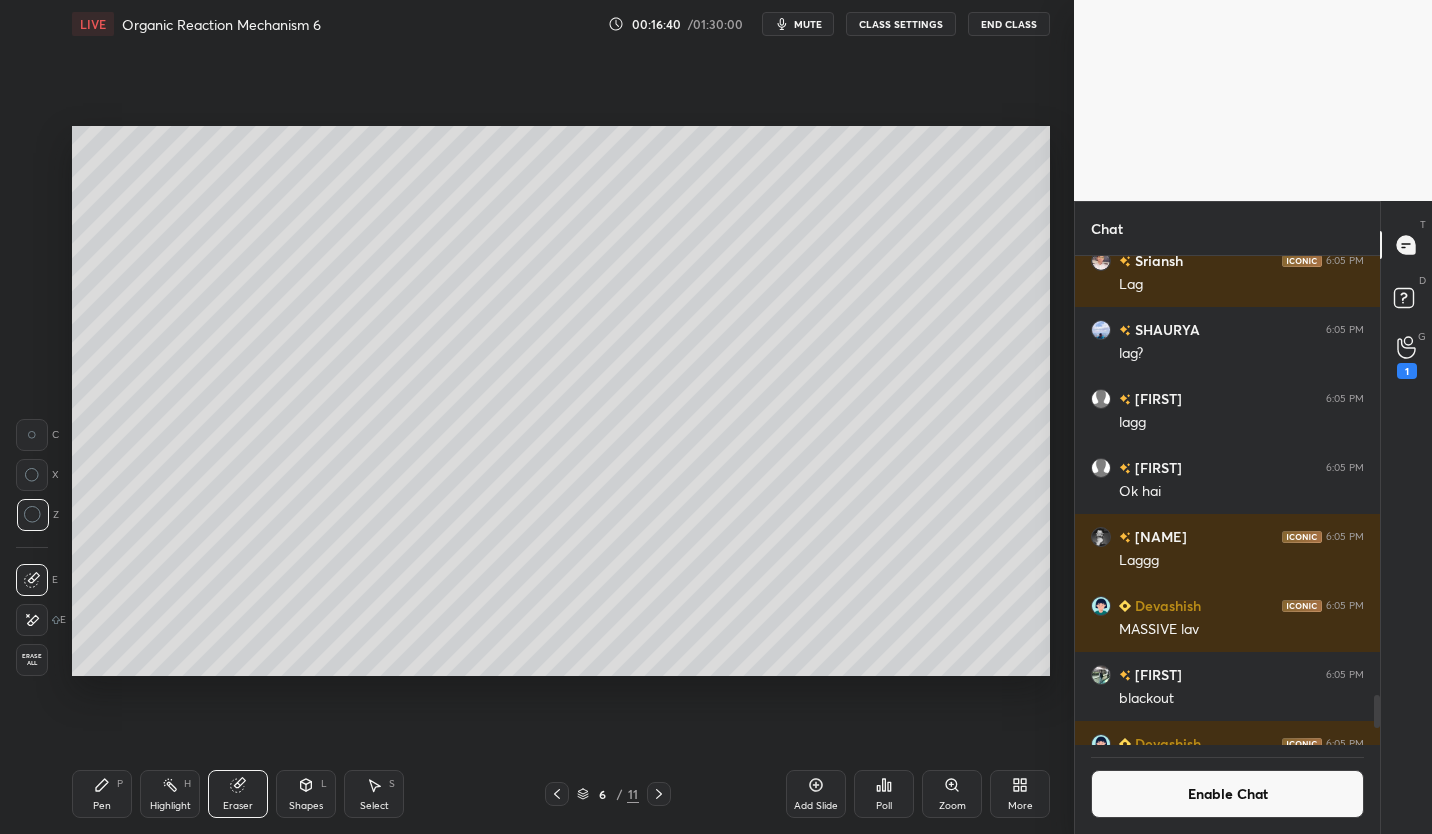 click on "Pen P" at bounding box center (102, 794) 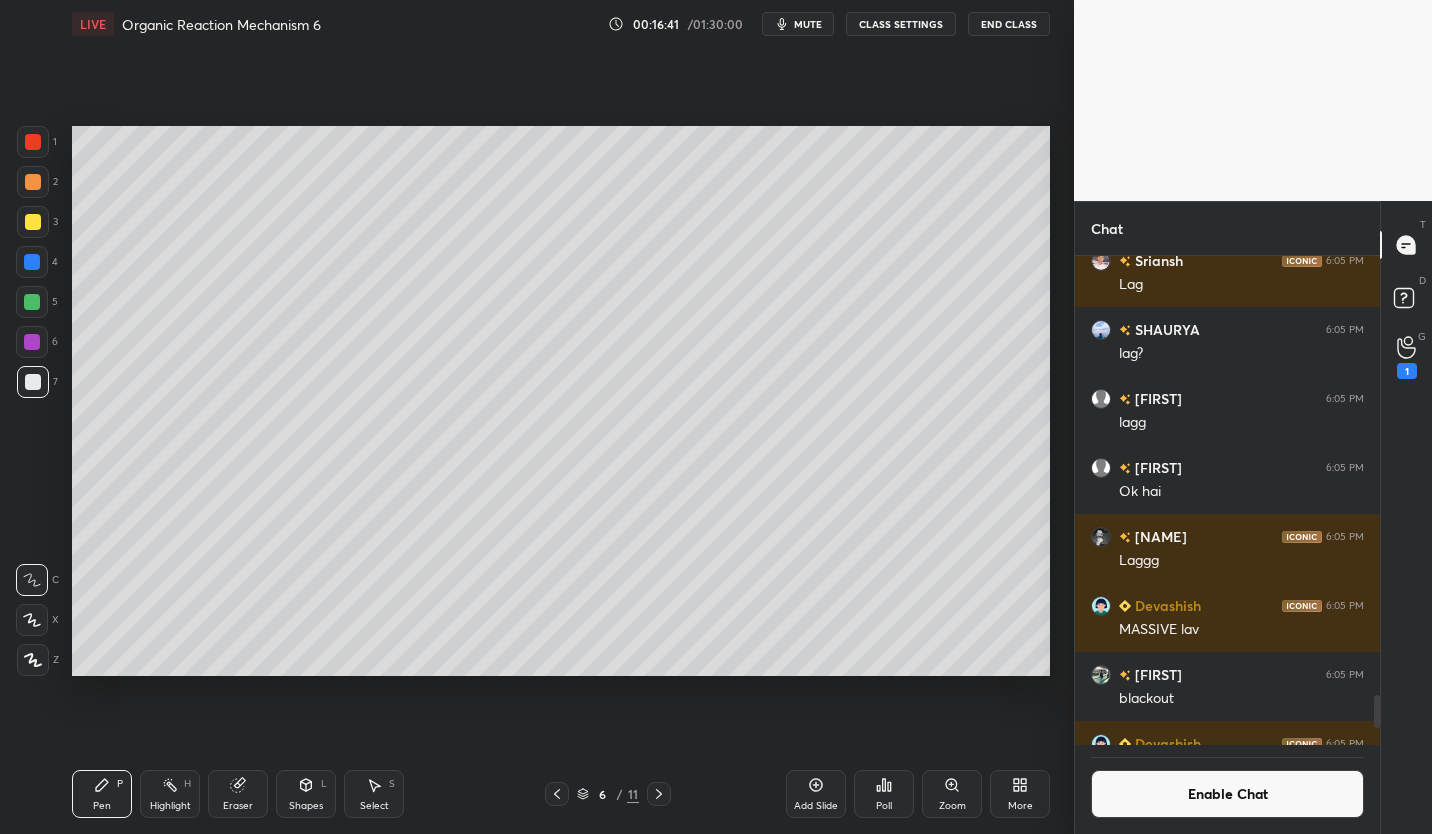 click at bounding box center [33, 222] 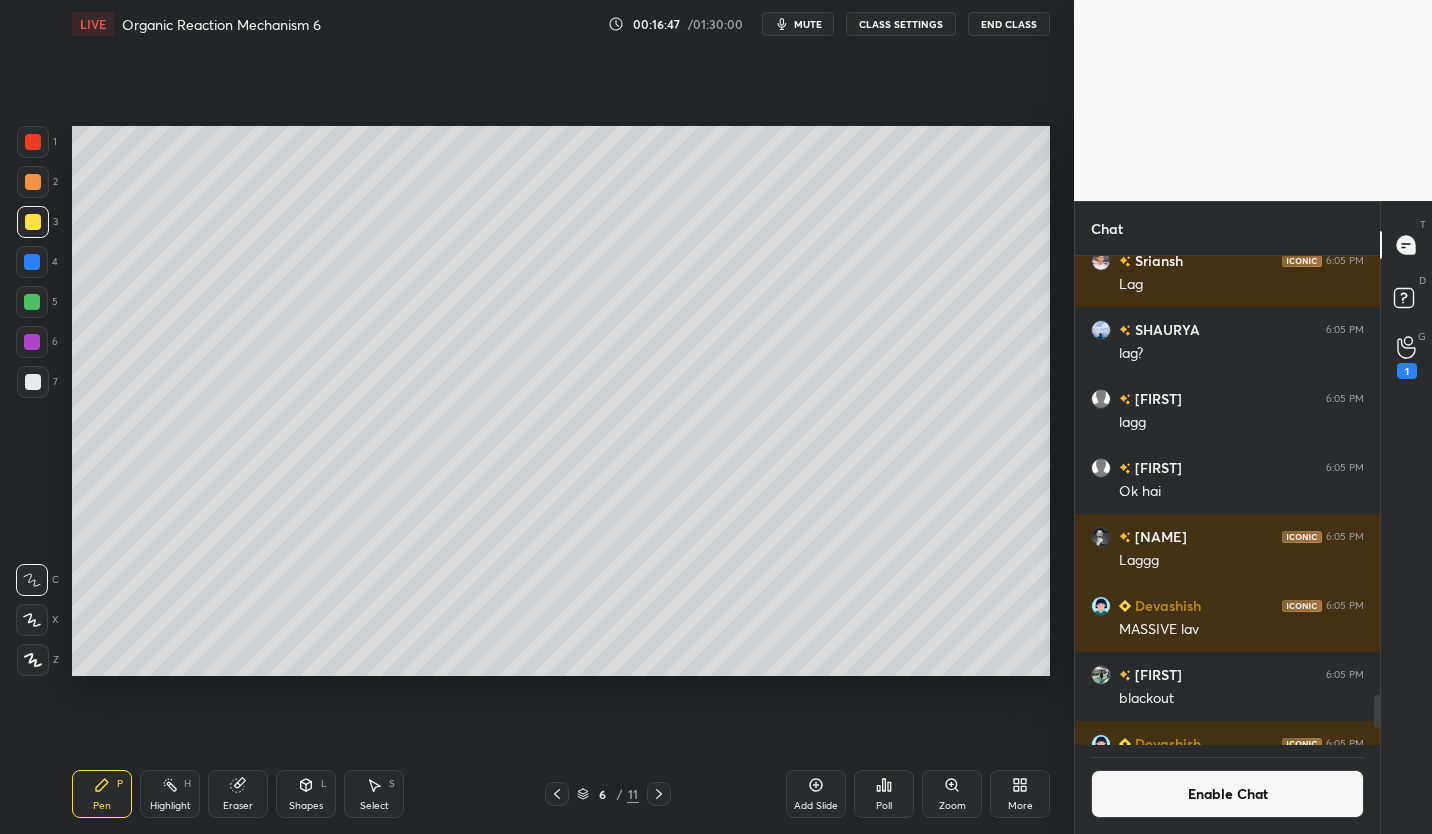 click at bounding box center [33, 382] 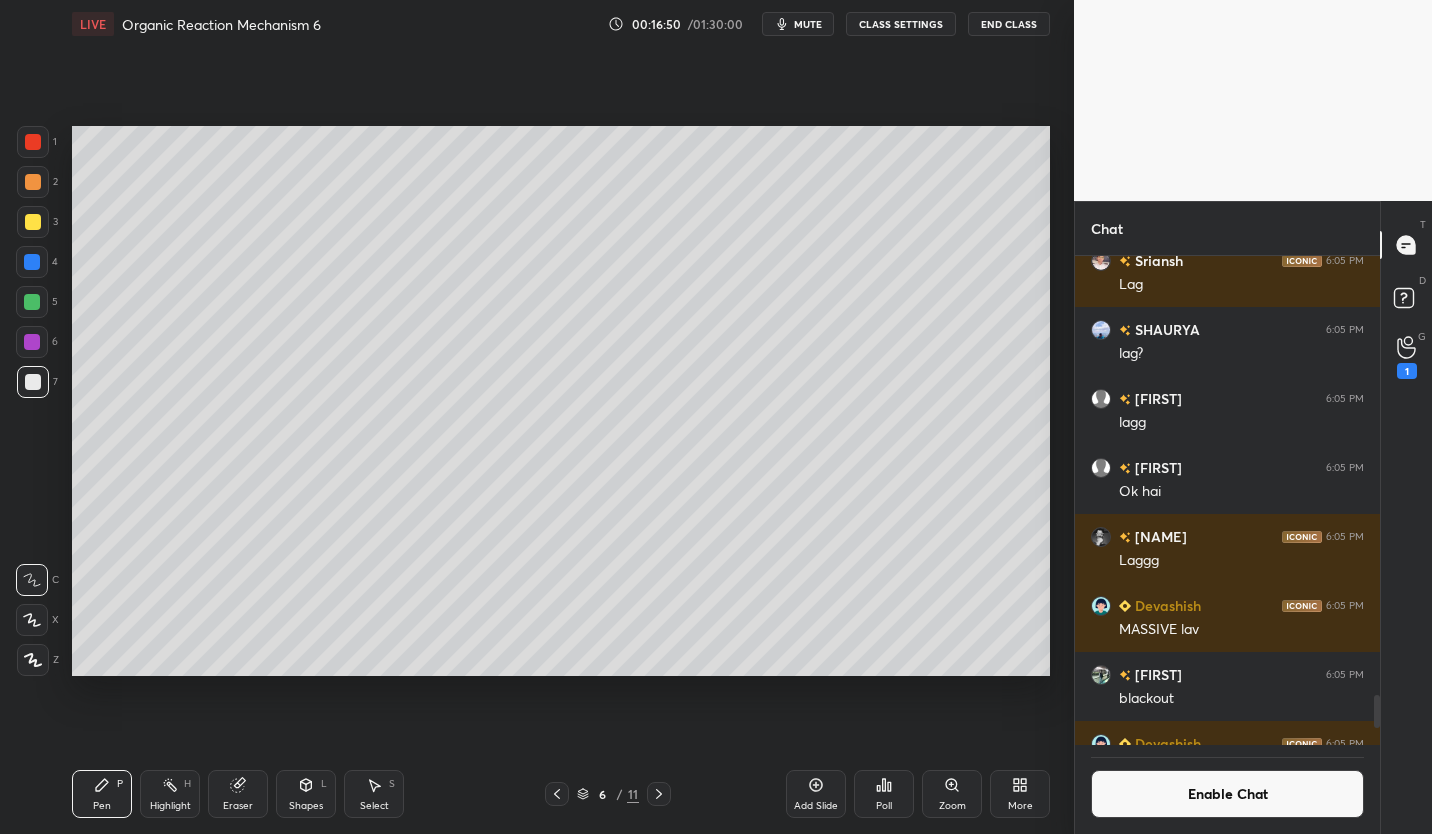 click at bounding box center [33, 222] 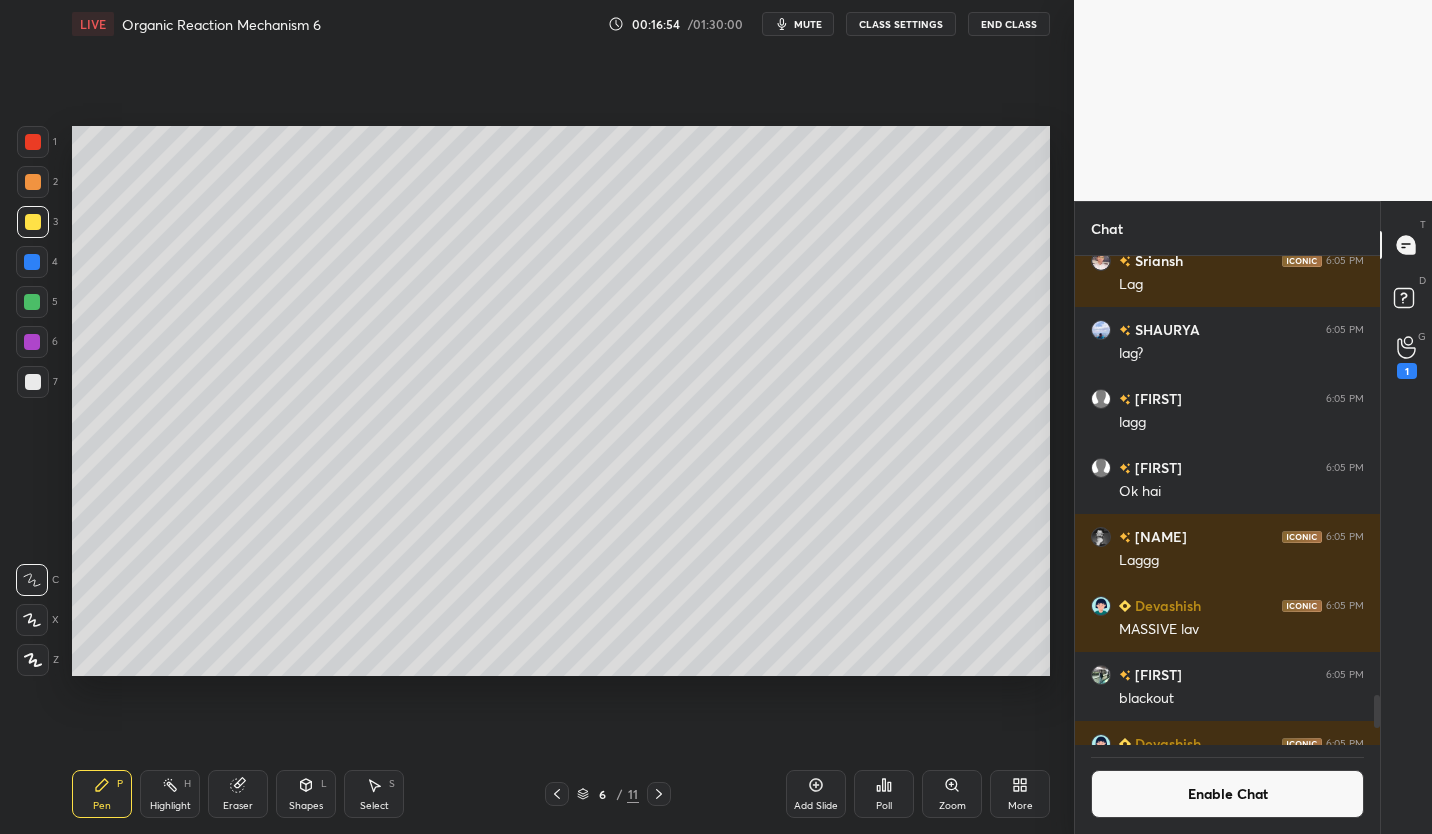 click at bounding box center [33, 382] 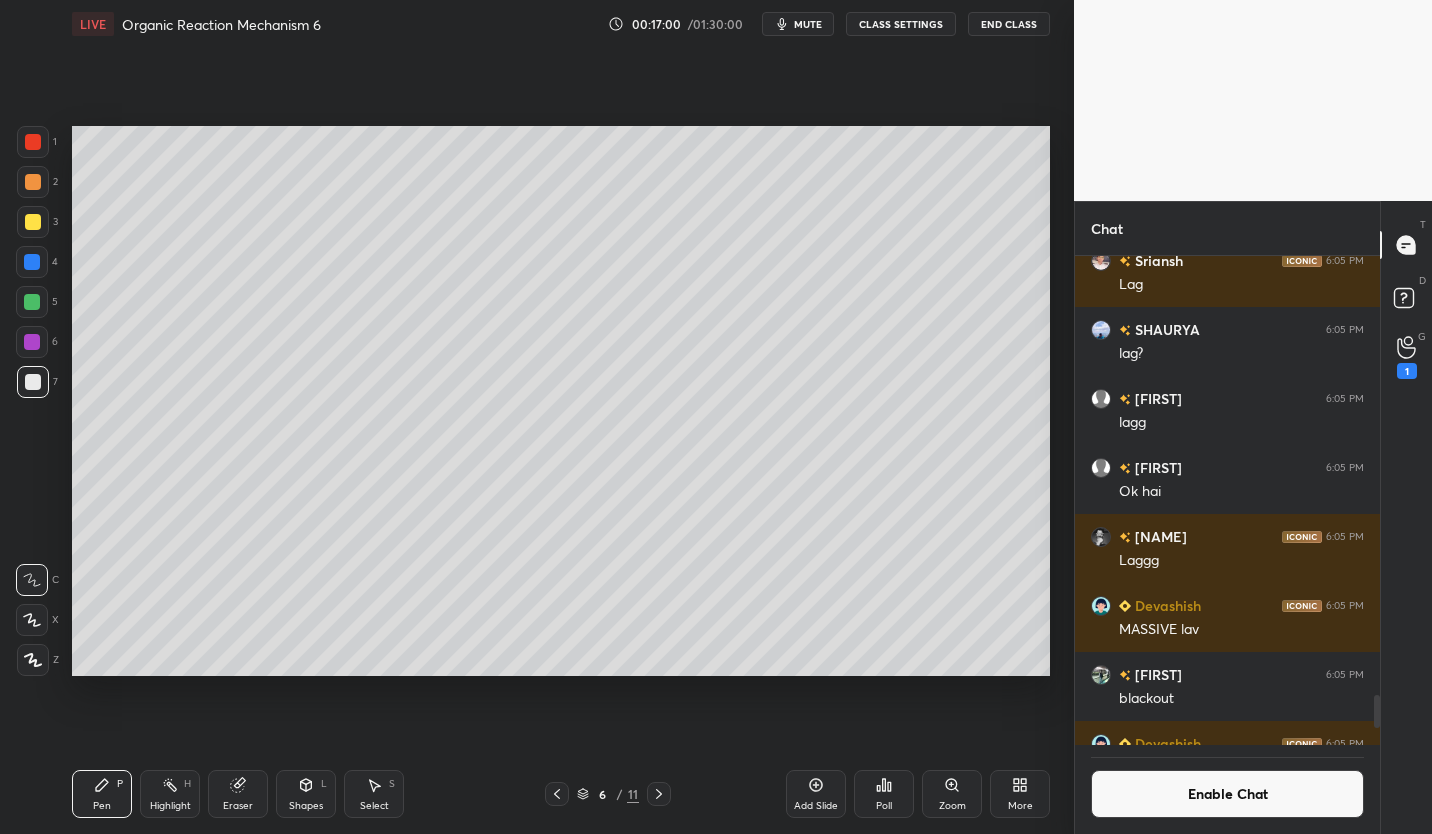click on "Enable Chat" at bounding box center [1227, 794] 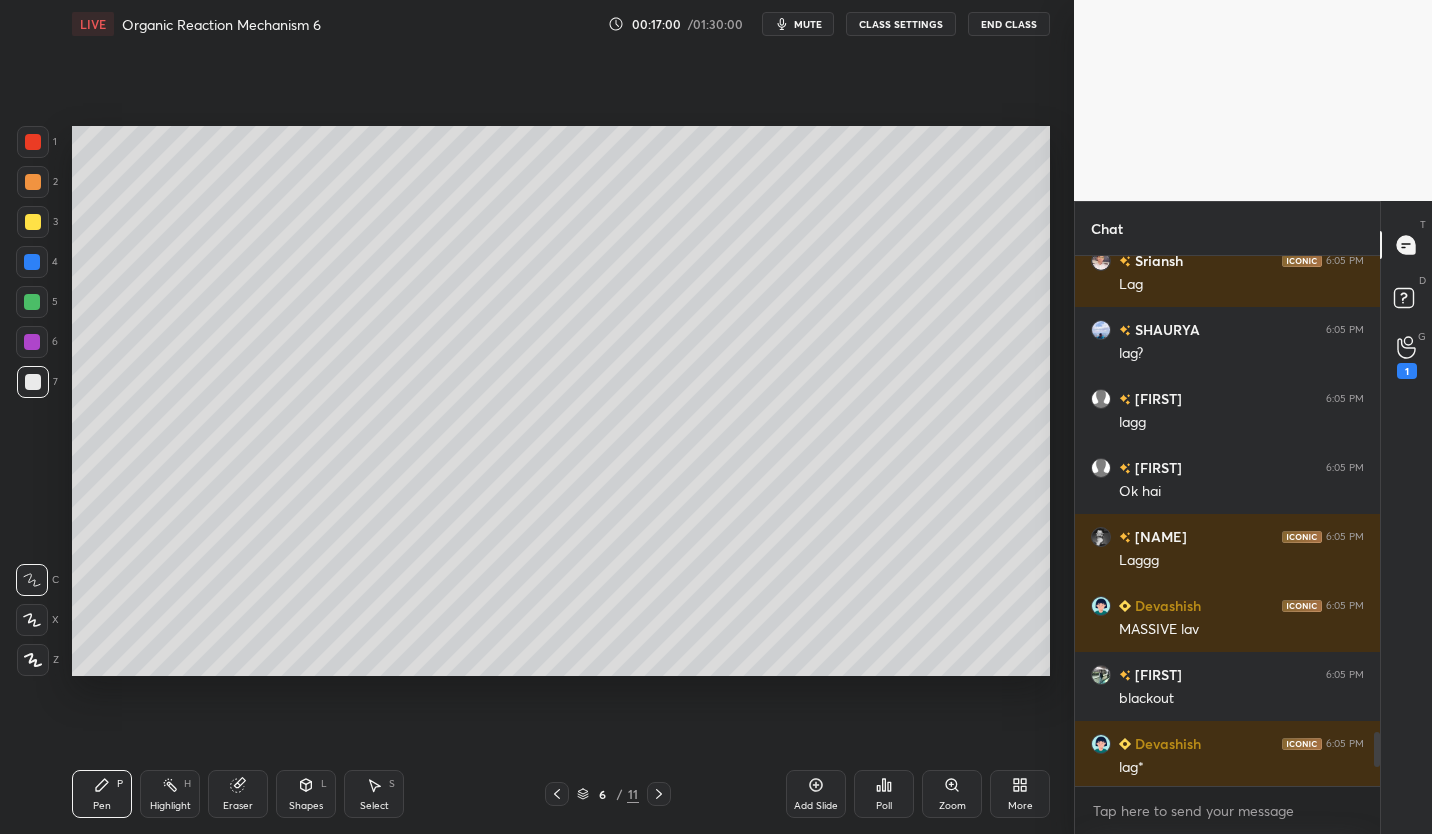 scroll, scrollTop: 7, scrollLeft: 7, axis: both 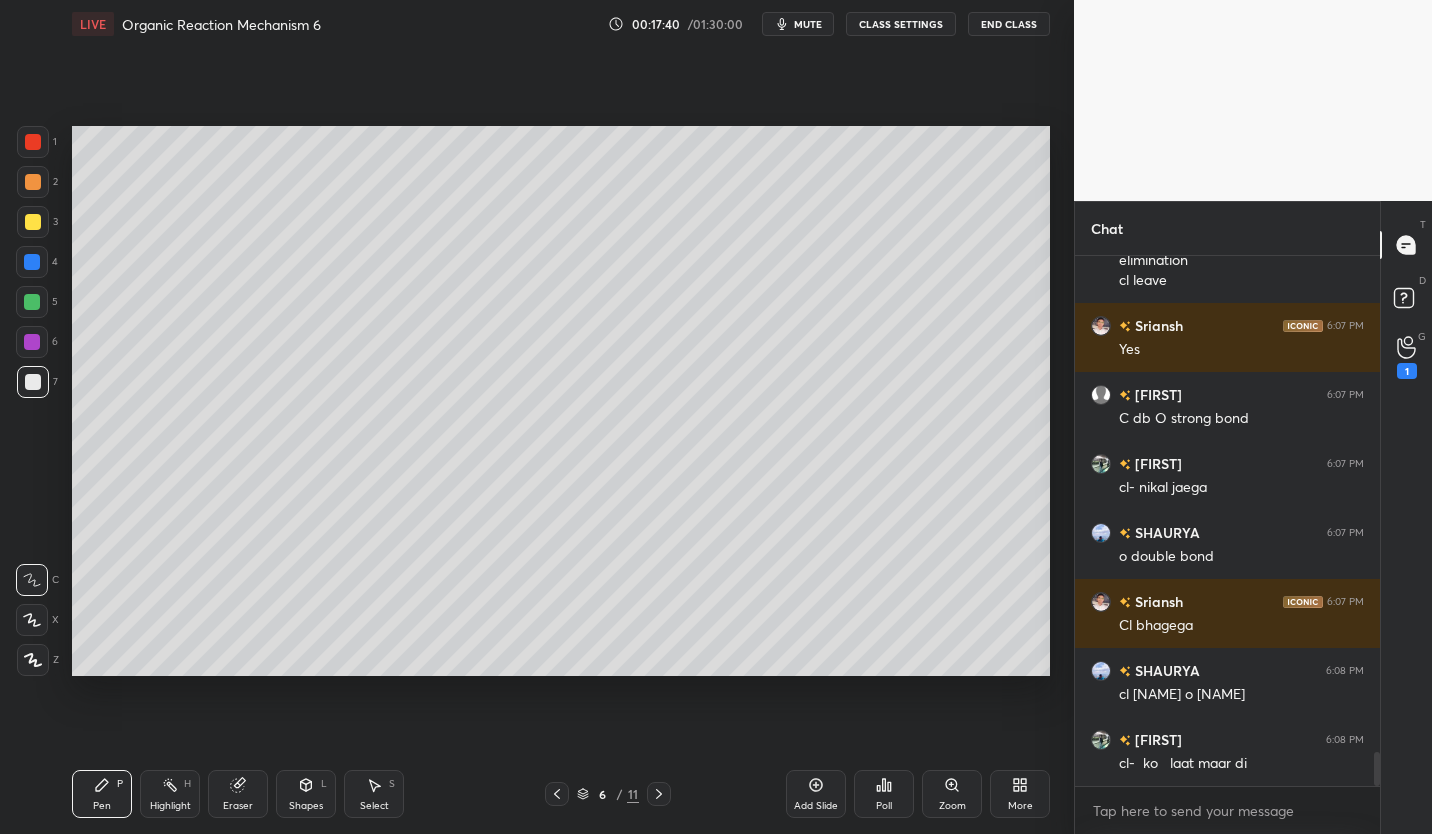 click at bounding box center (32, 302) 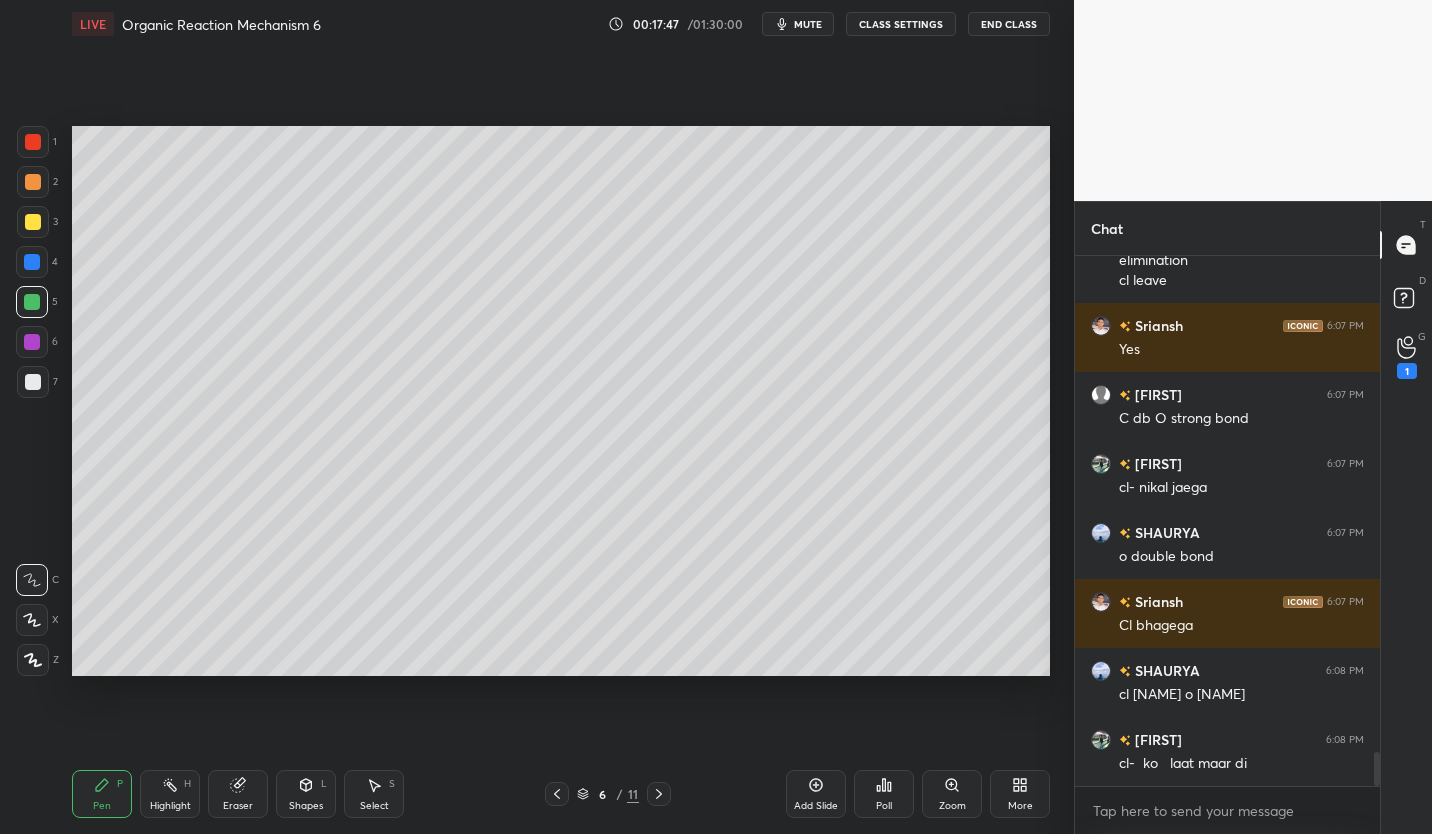 click at bounding box center [33, 222] 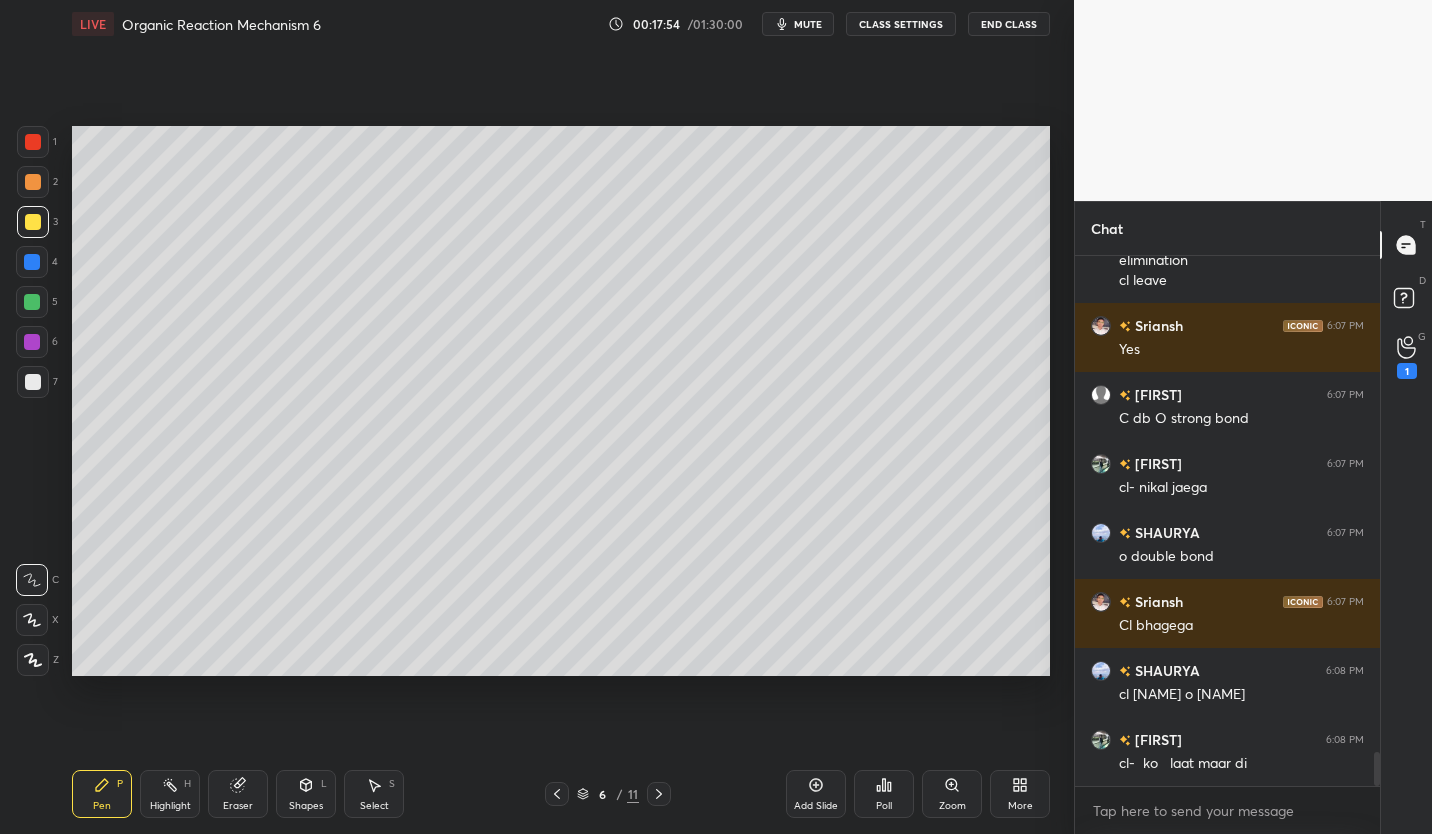 click at bounding box center (33, 382) 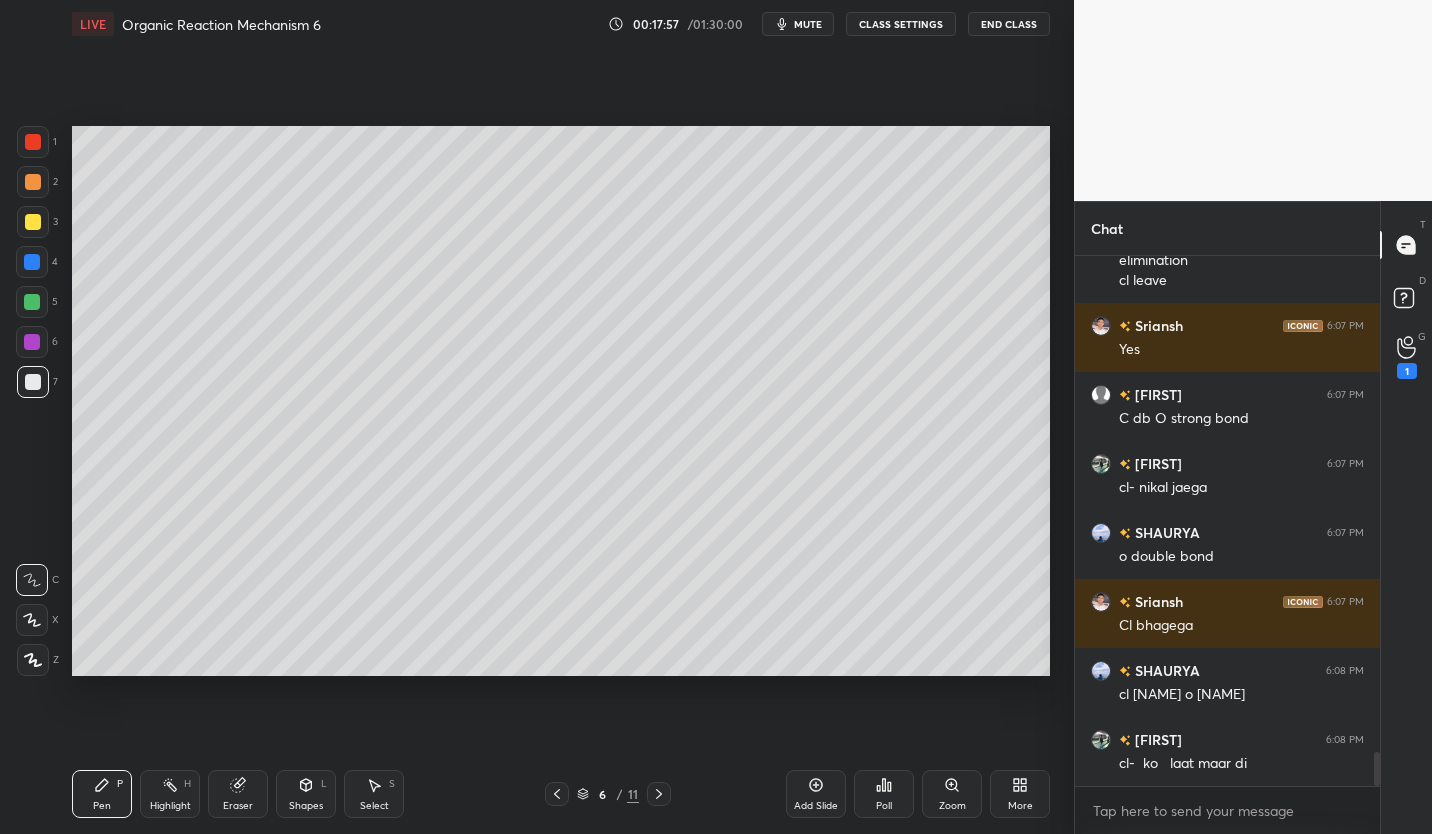 scroll, scrollTop: 7717, scrollLeft: 0, axis: vertical 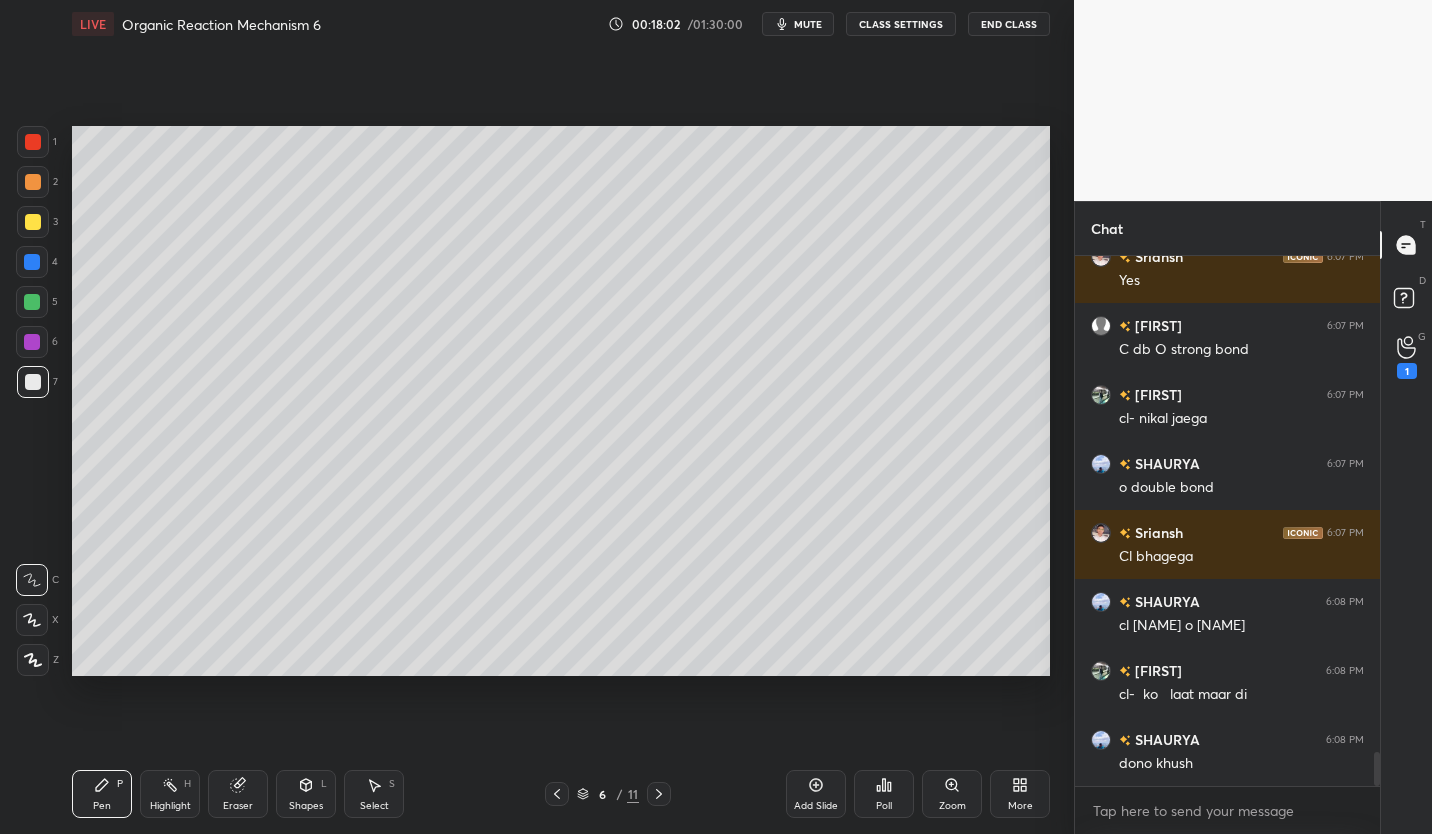 click on "CLASS SETTINGS" at bounding box center (901, 24) 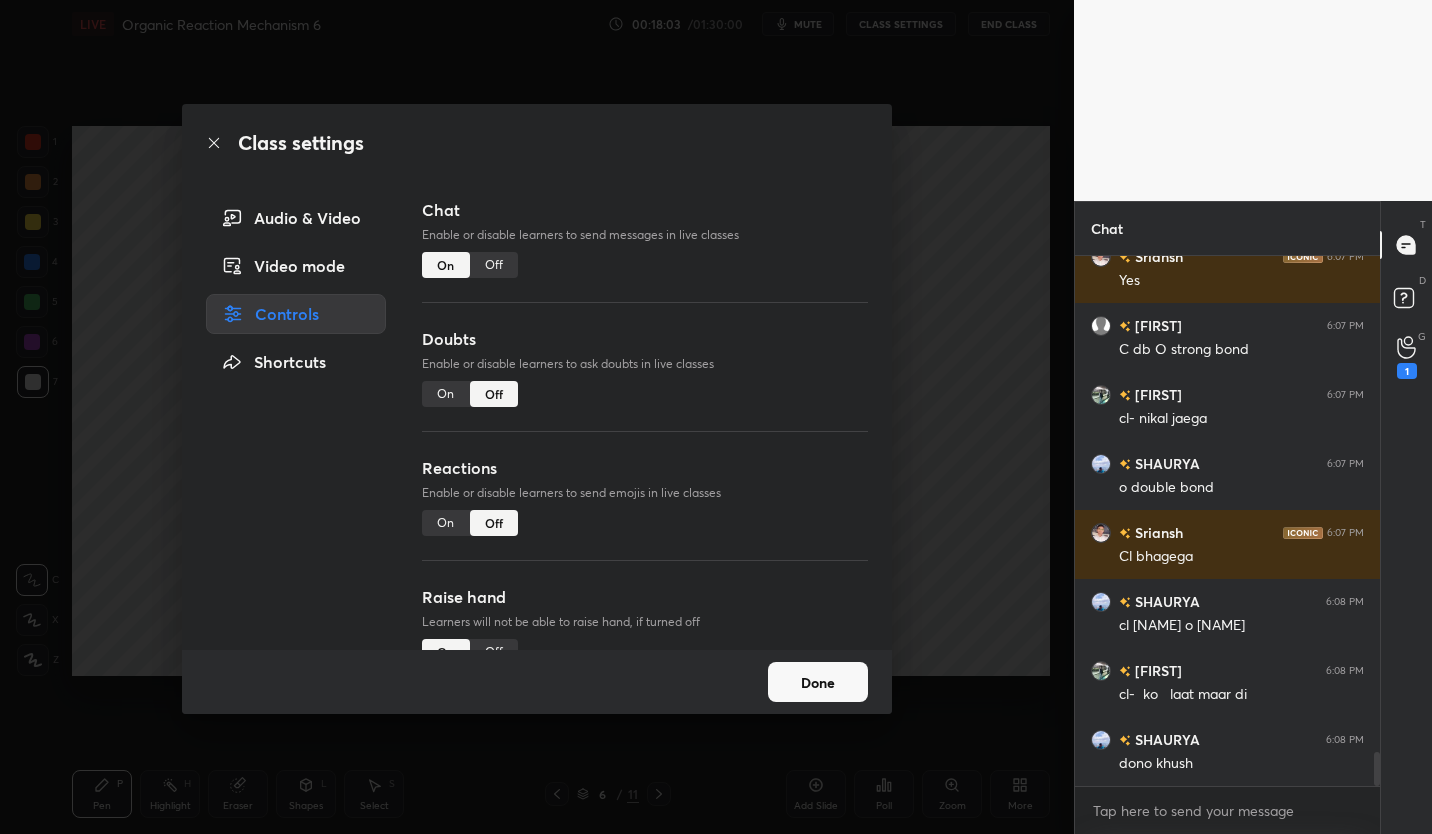 click on "Off" at bounding box center (494, 265) 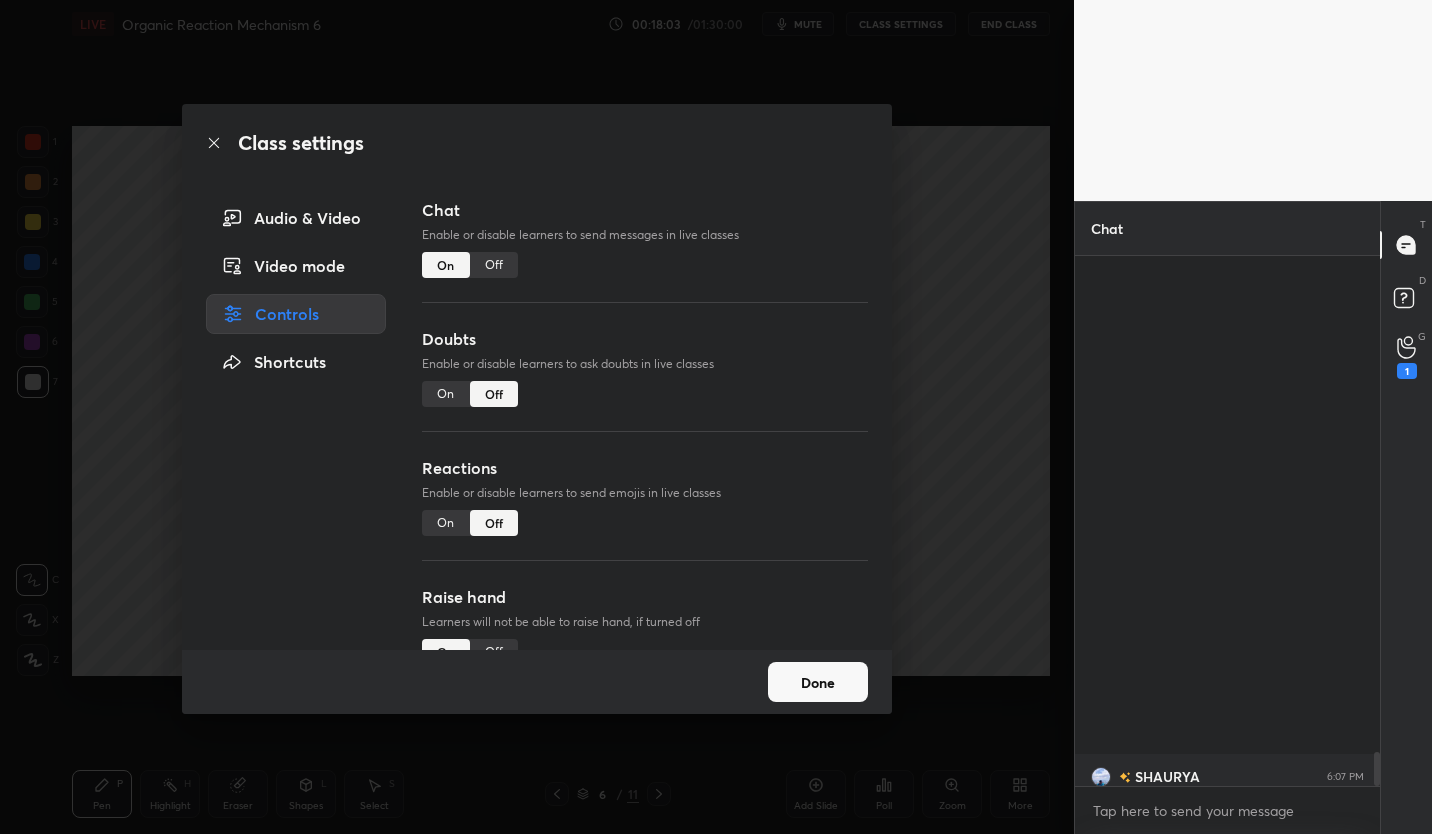 scroll, scrollTop: 483, scrollLeft: 299, axis: both 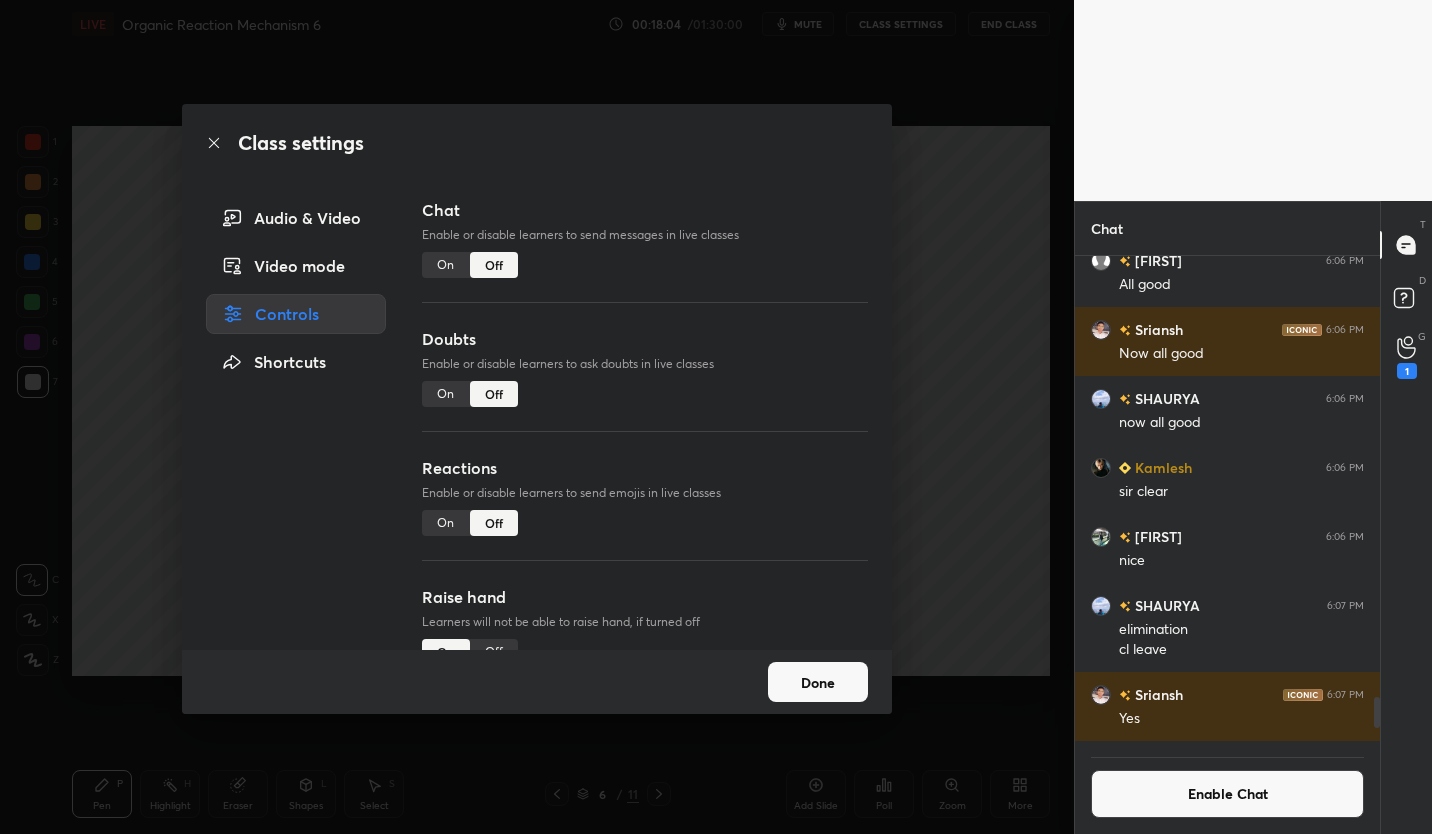 click on "Done" at bounding box center [818, 682] 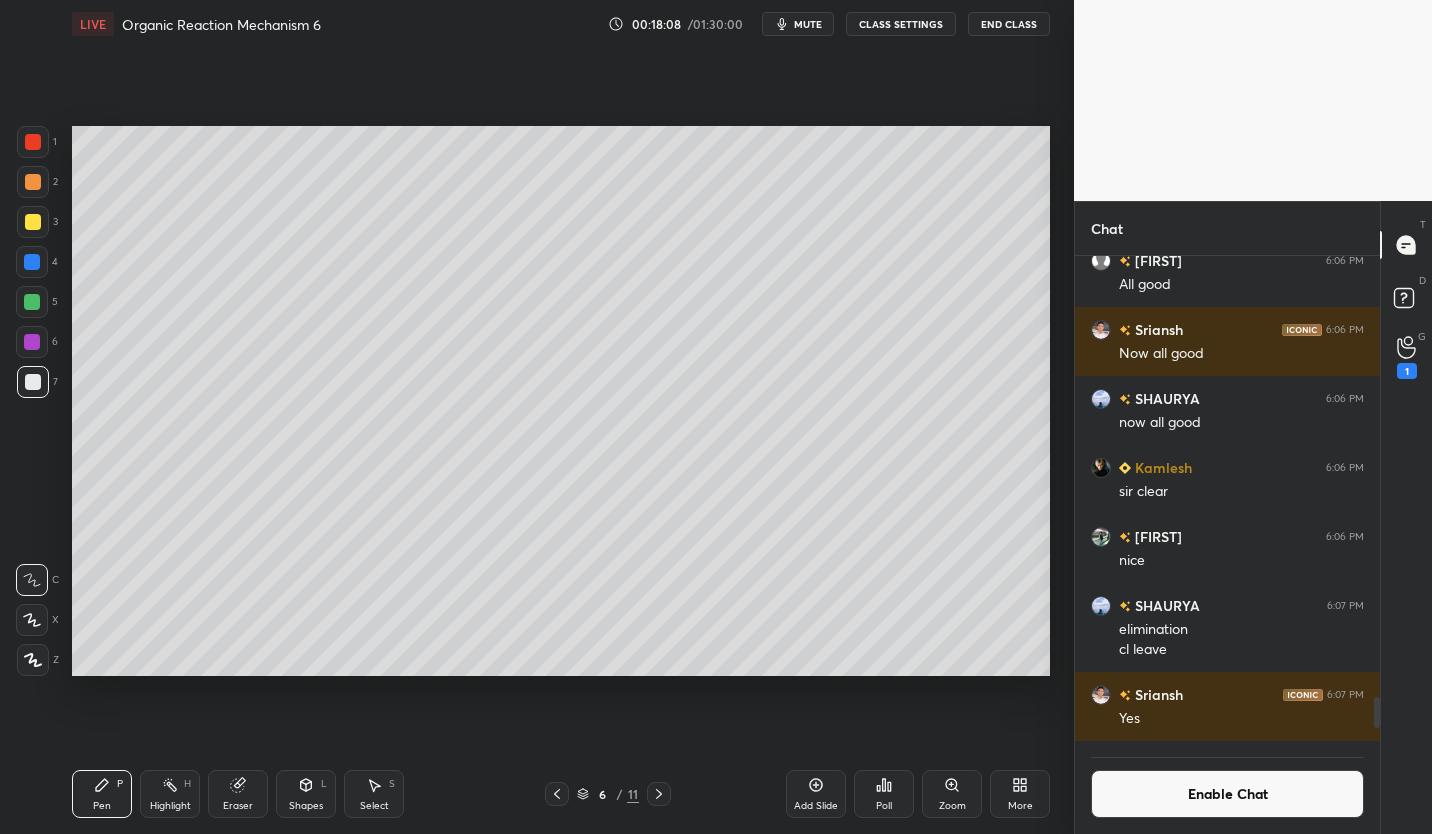 click on "Add Slide" at bounding box center [816, 806] 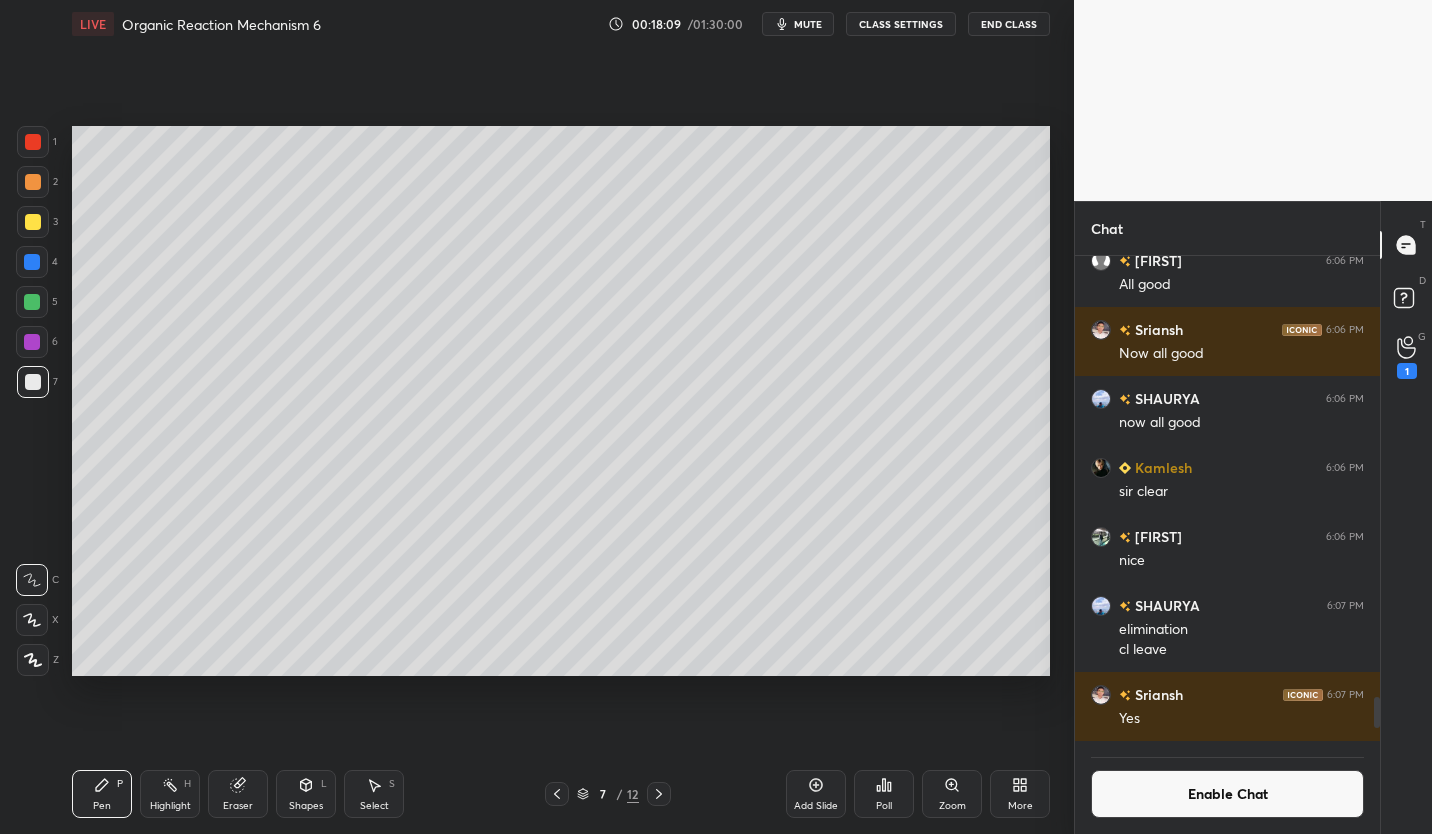 click at bounding box center [33, 222] 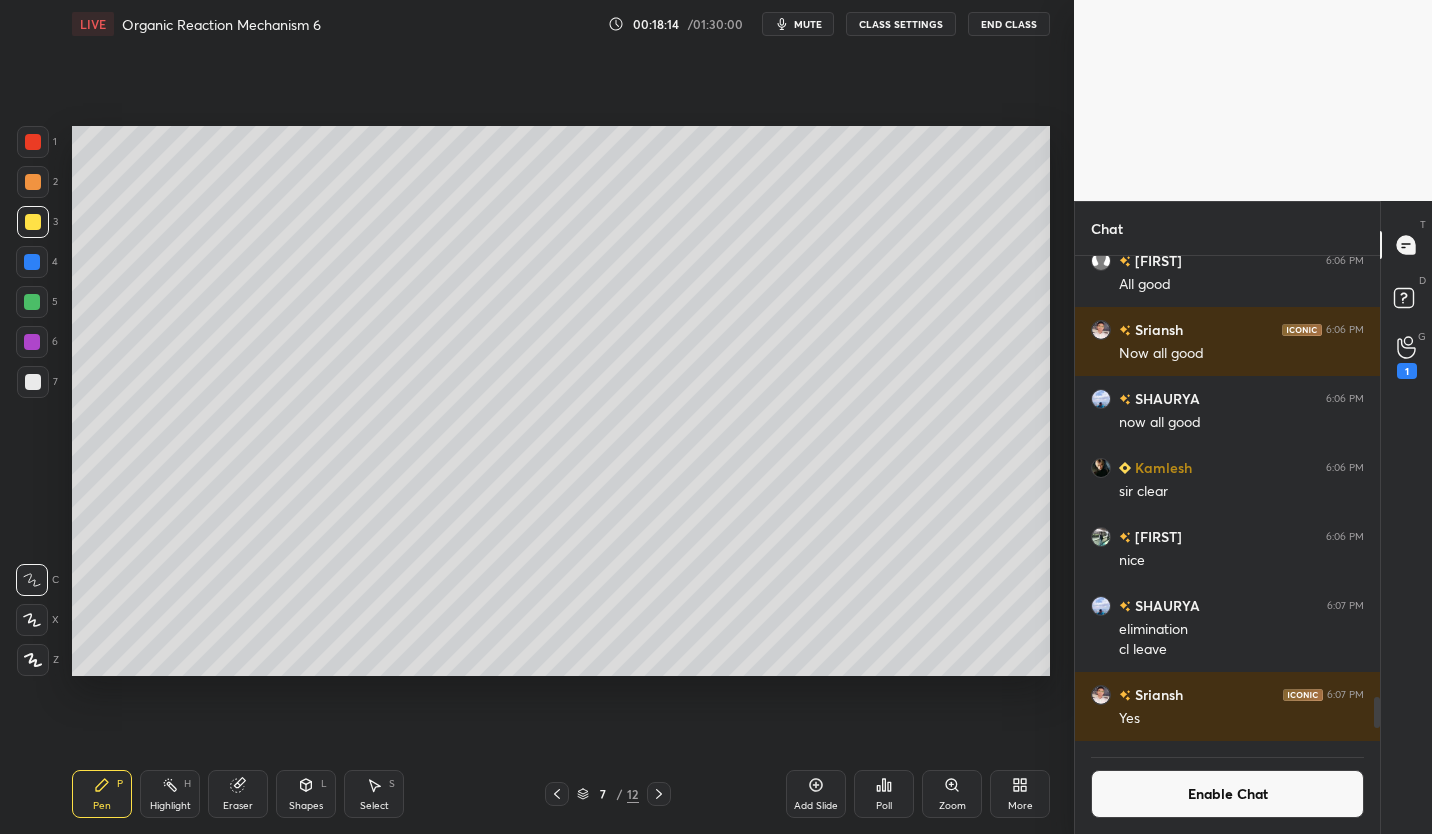 click at bounding box center (33, 382) 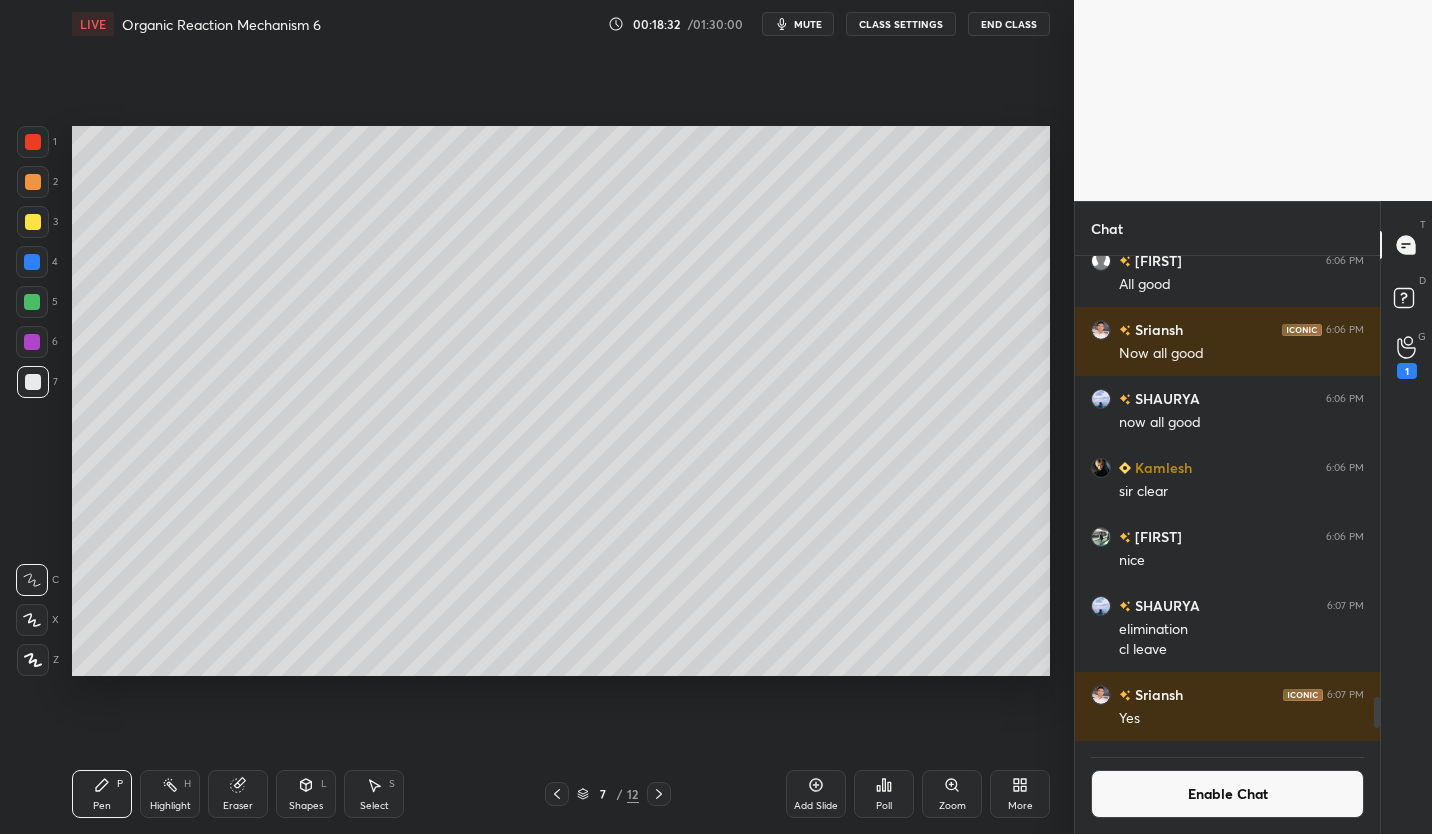 click at bounding box center [33, 222] 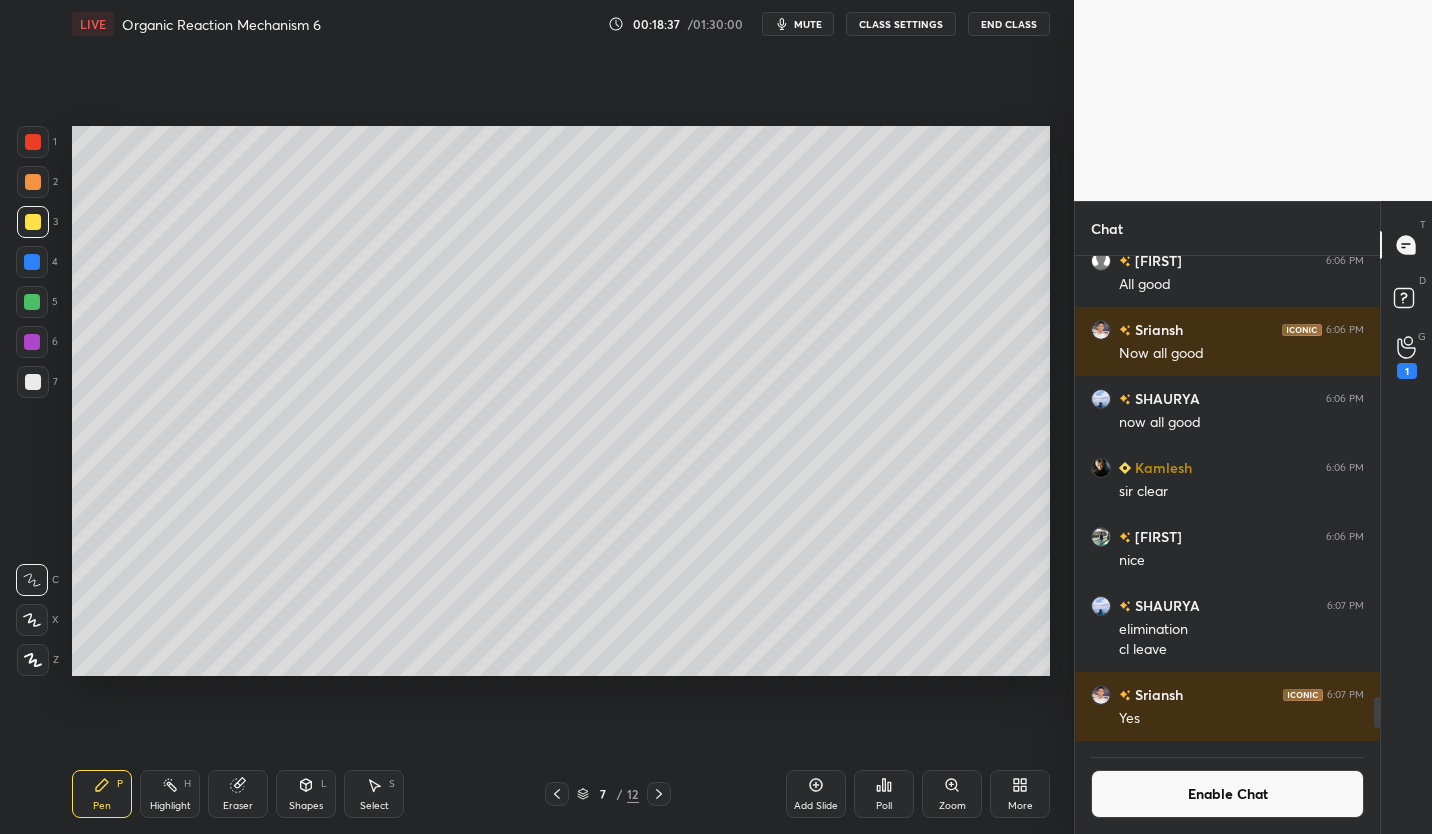 click at bounding box center [33, 382] 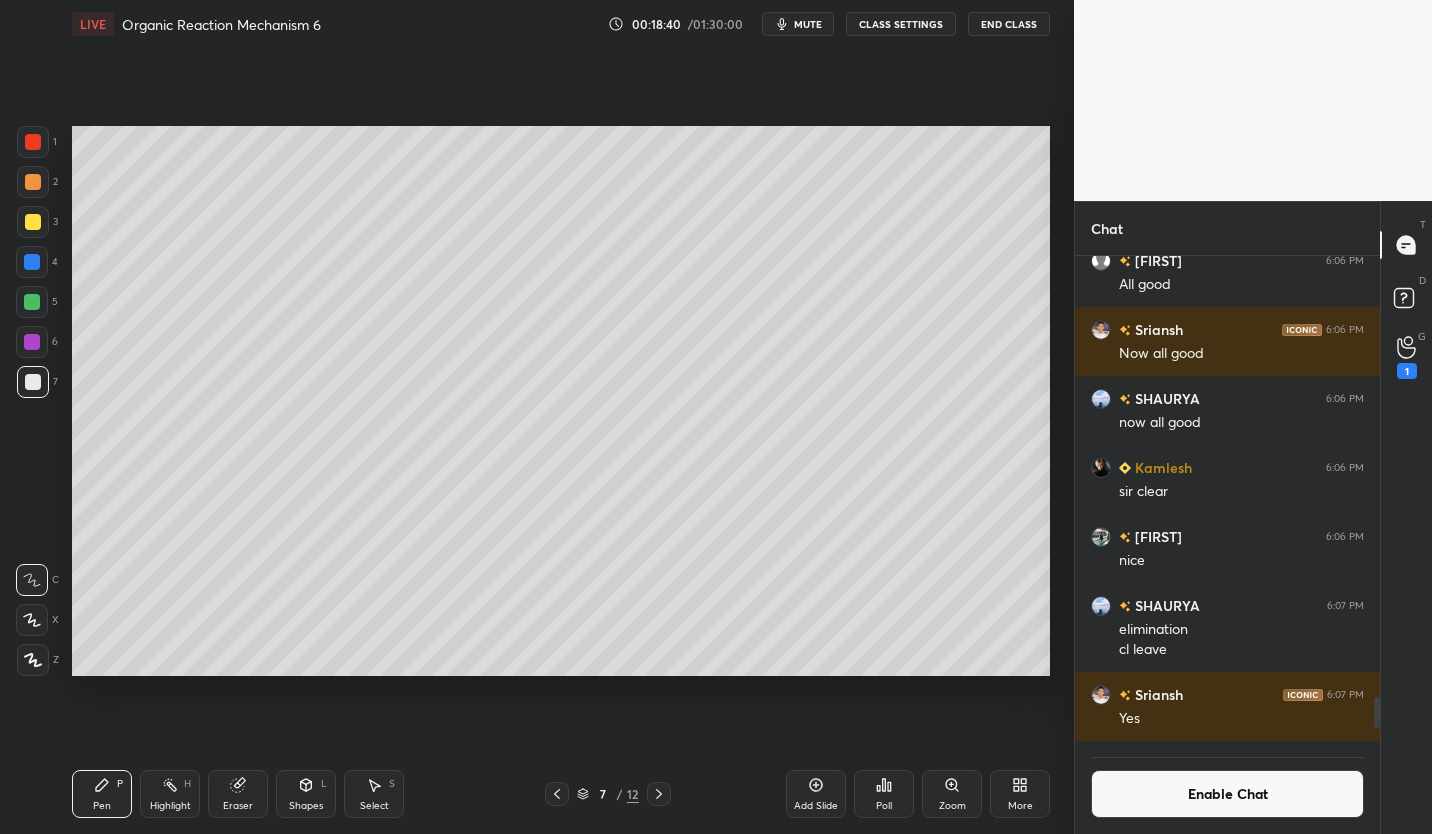 click at bounding box center [33, 222] 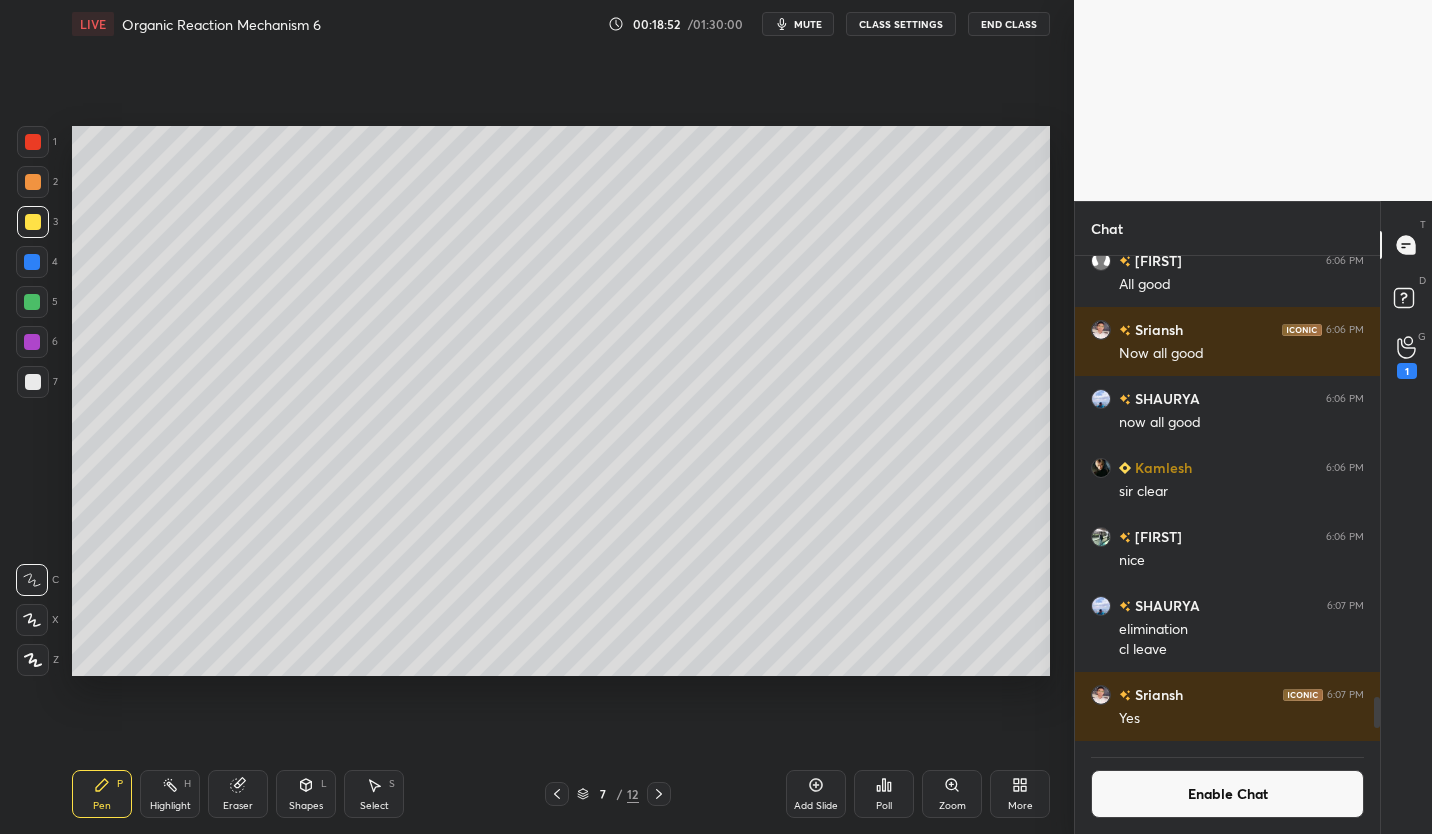 click at bounding box center [33, 382] 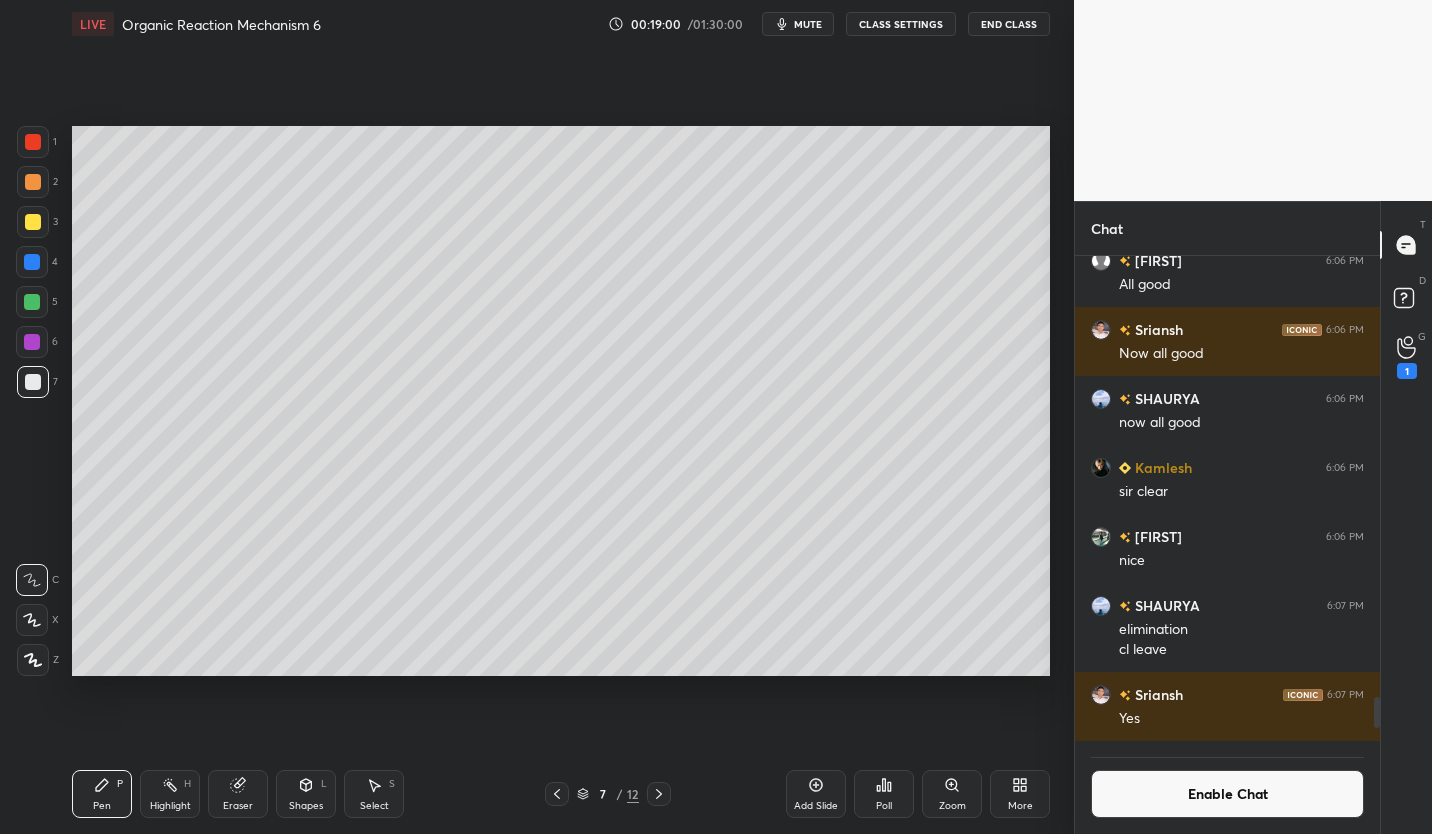 click at bounding box center [32, 302] 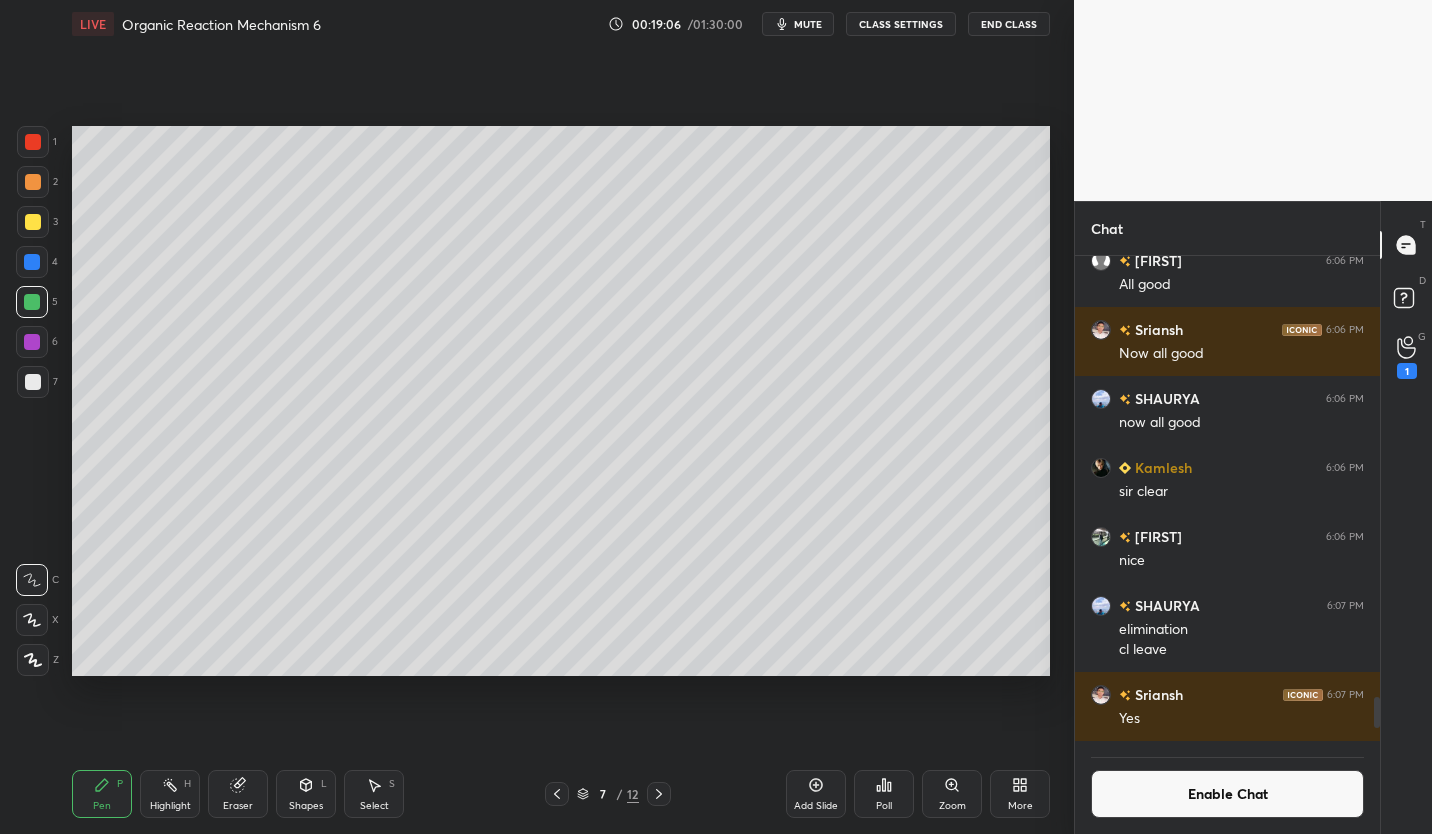 click at bounding box center (33, 382) 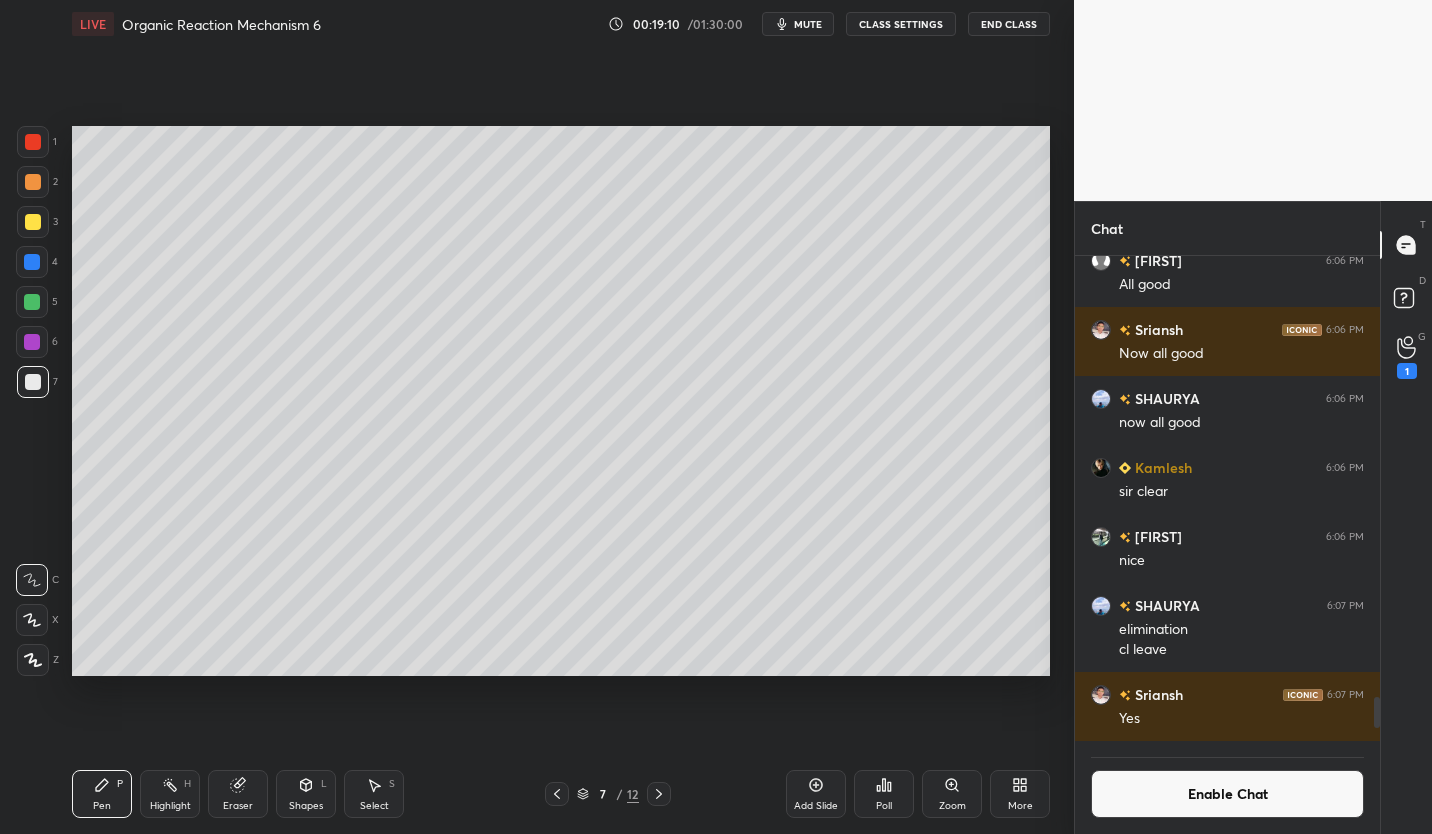 click on "Enable Chat" at bounding box center (1227, 794) 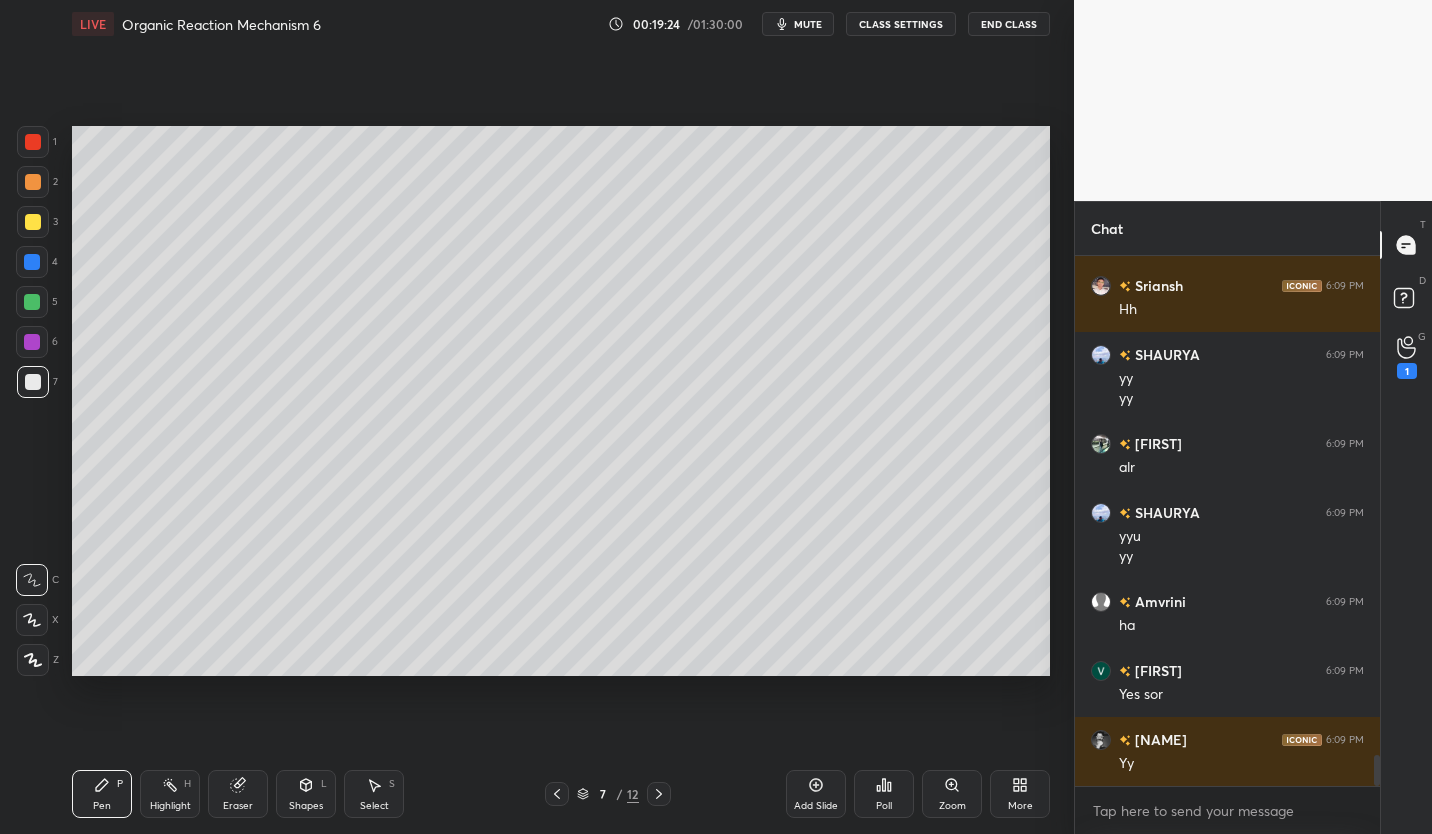 scroll, scrollTop: 8414, scrollLeft: 0, axis: vertical 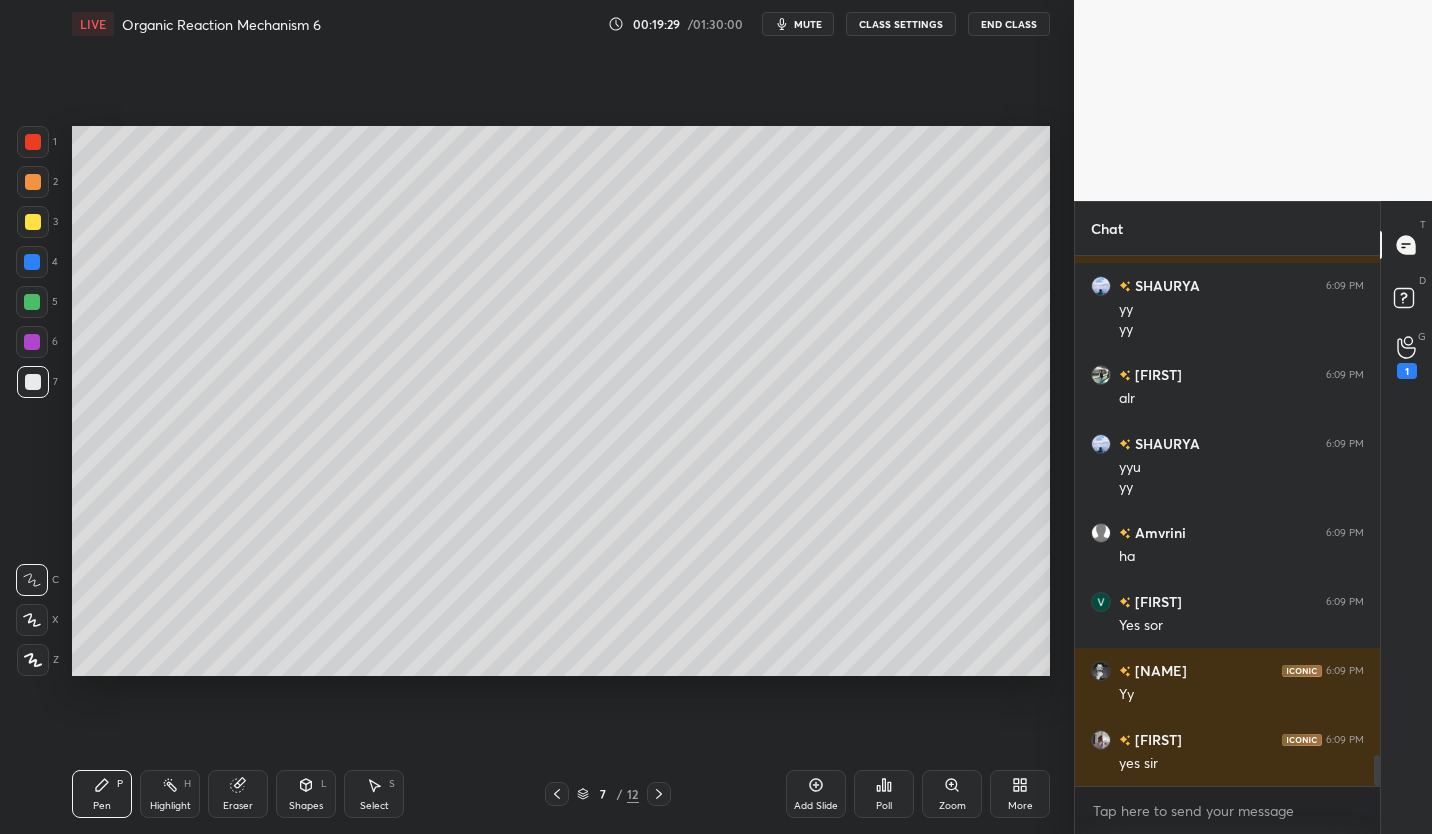 click at bounding box center [32, 302] 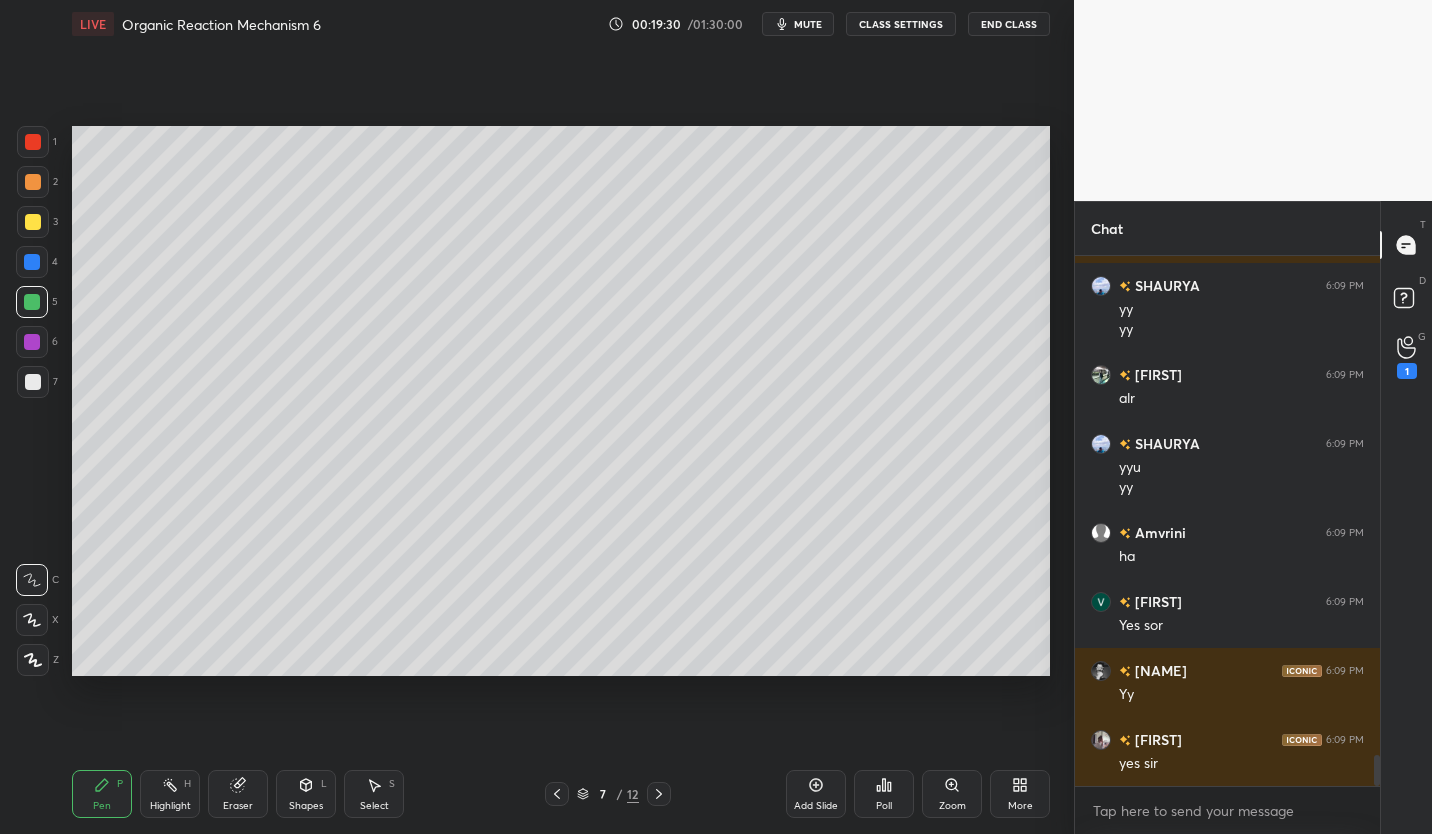click at bounding box center [33, 660] 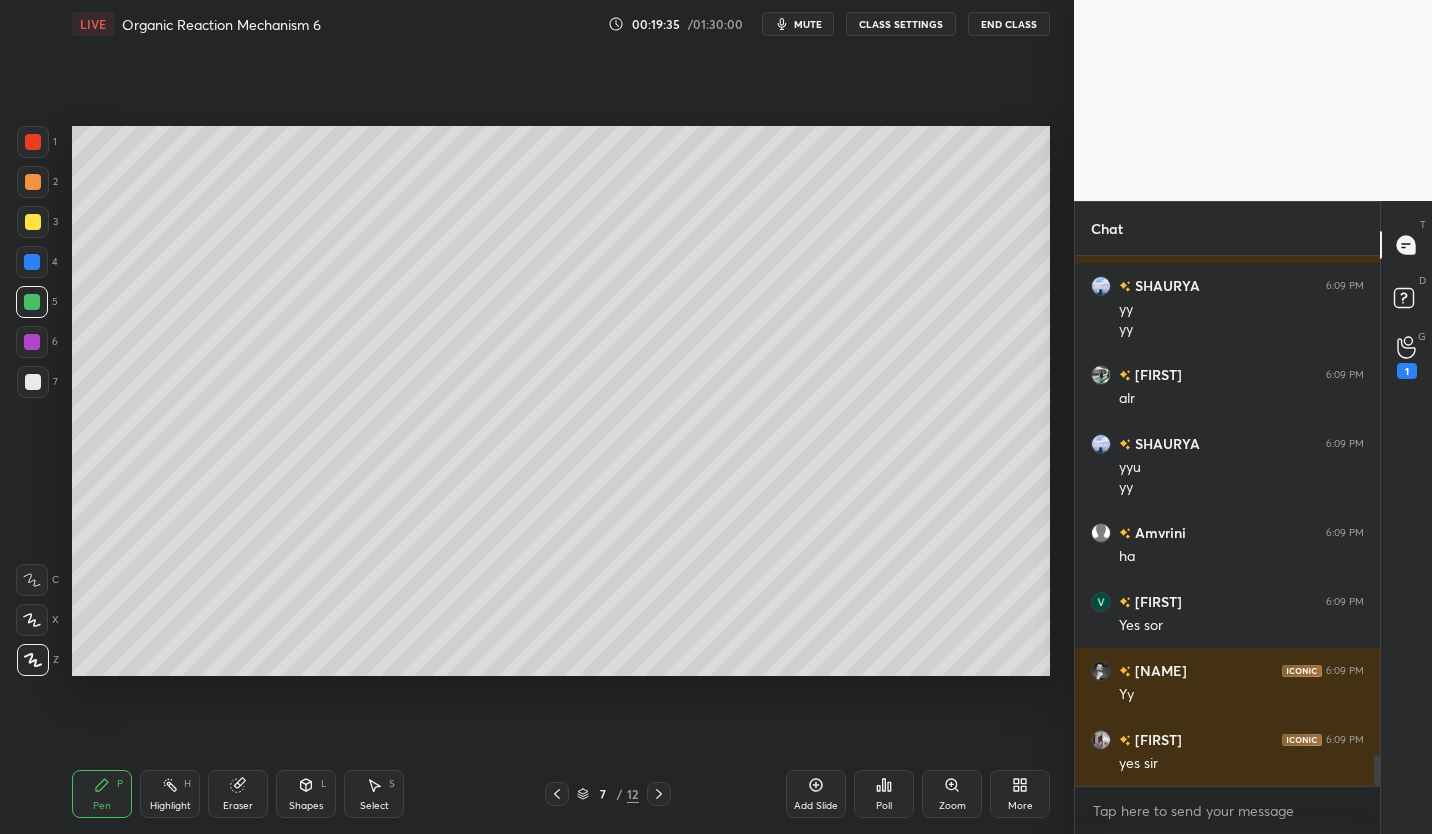 click on "CLASS SETTINGS" at bounding box center (901, 24) 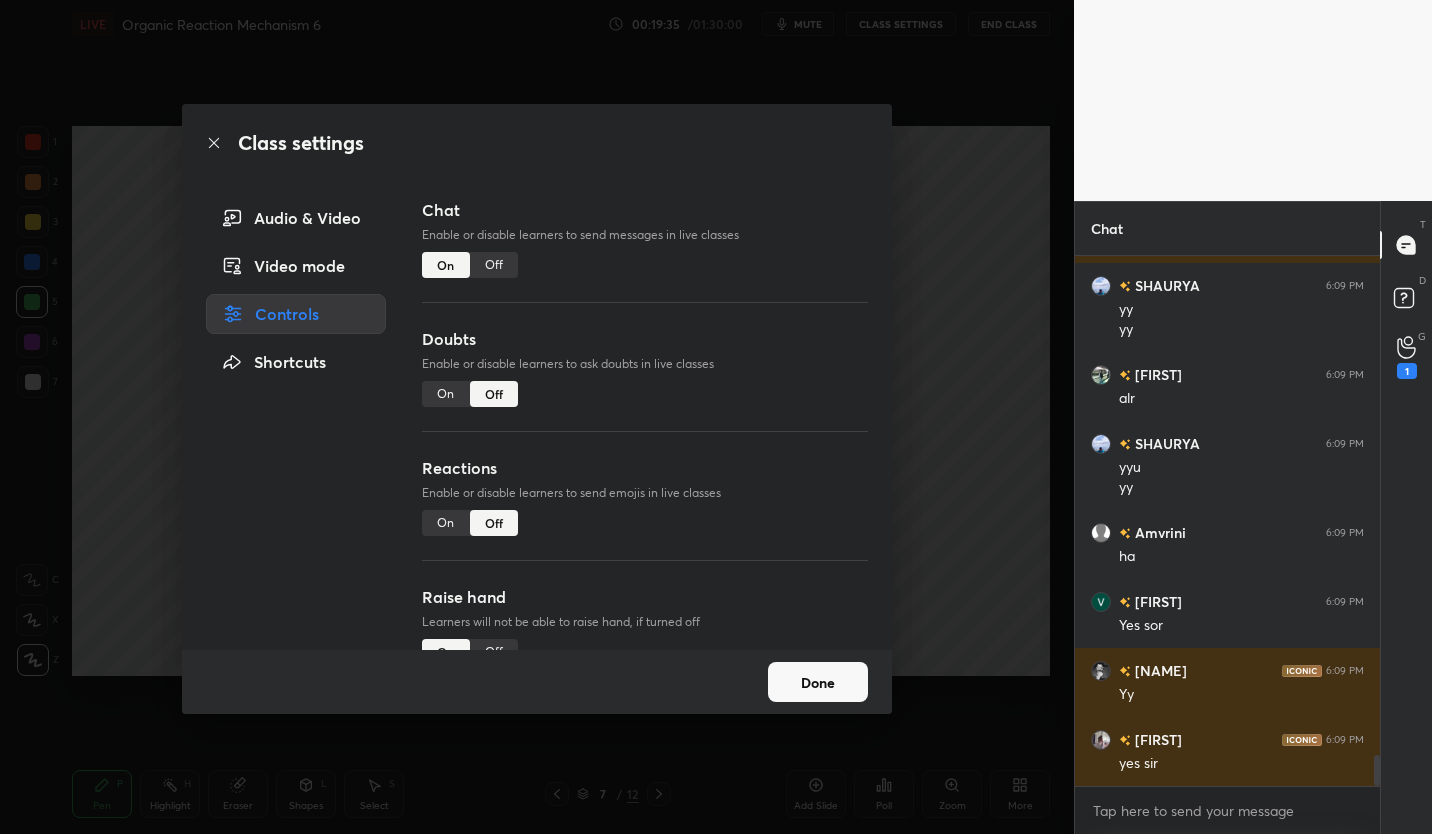 click on "Off" at bounding box center [494, 265] 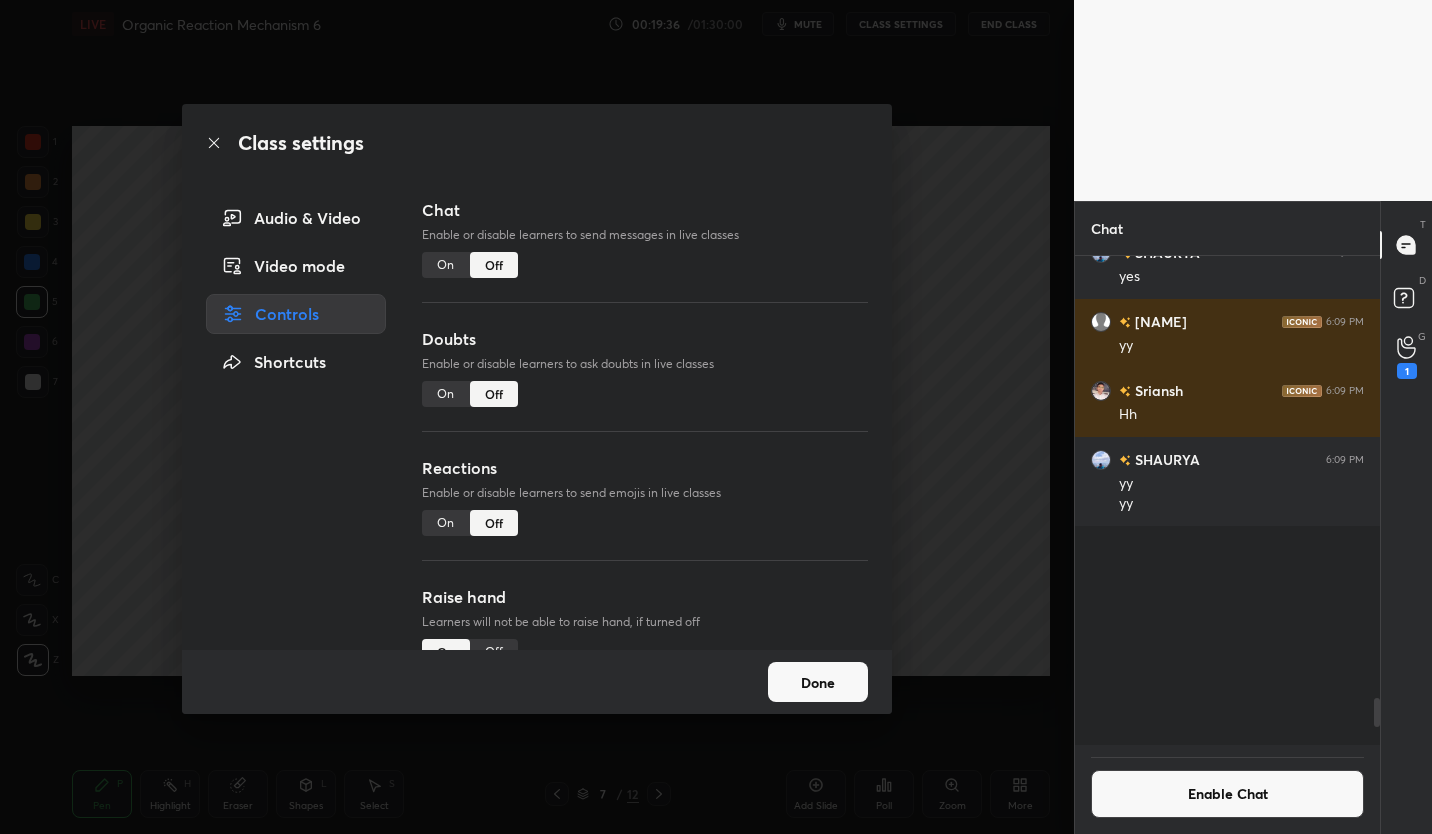 scroll, scrollTop: 7708, scrollLeft: 0, axis: vertical 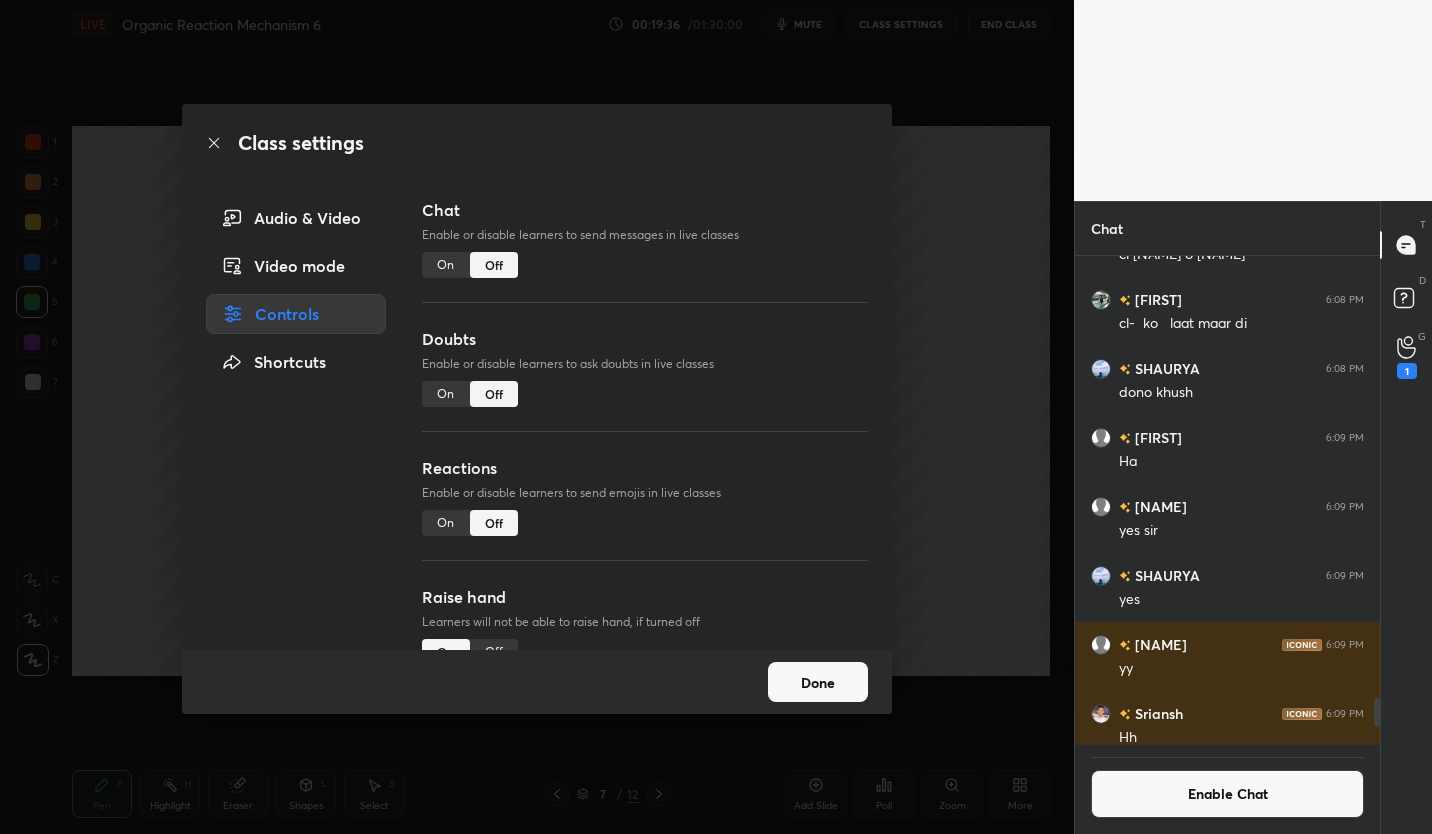 click on "Done" at bounding box center [818, 682] 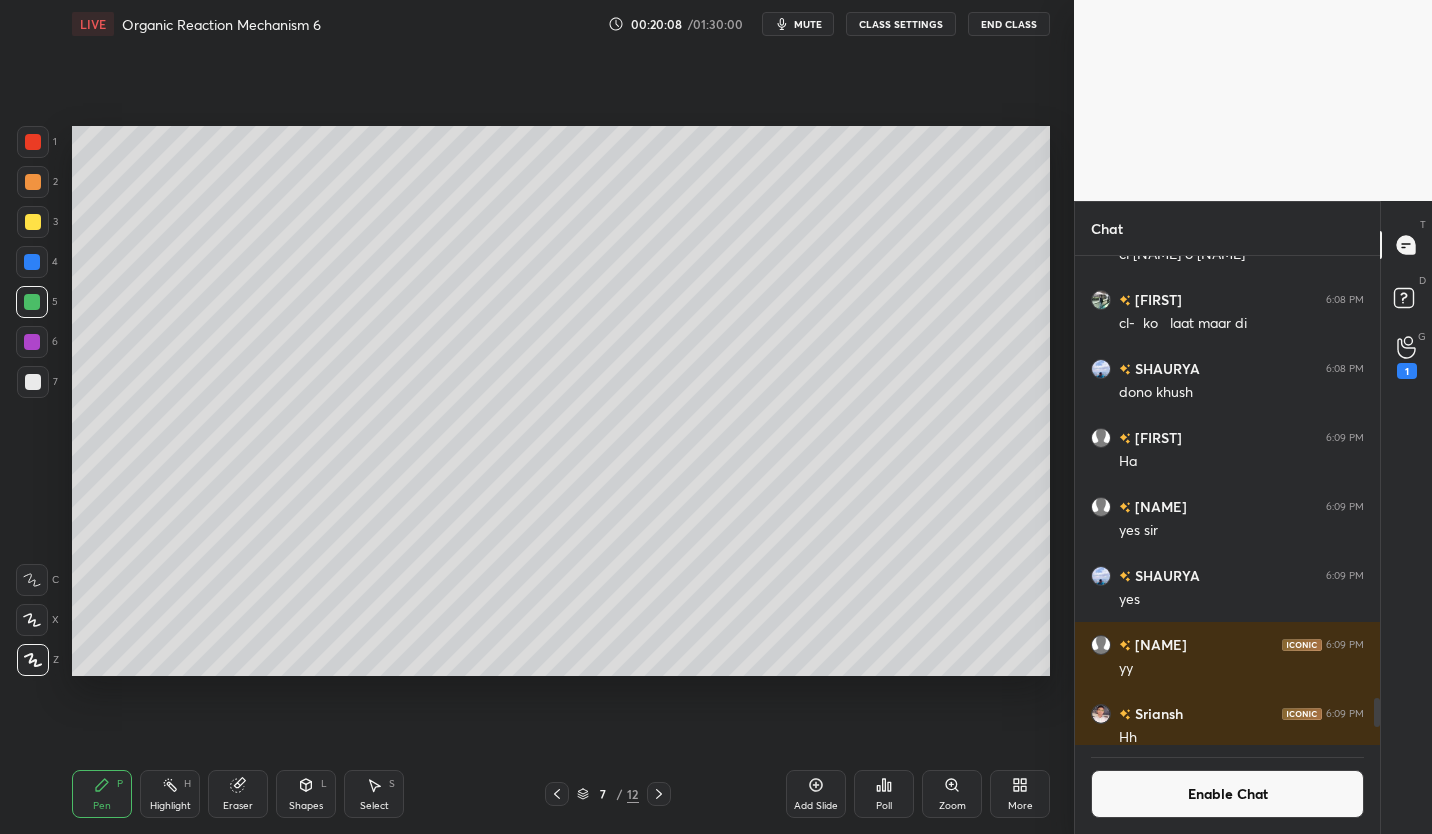 click on "Enable Chat" at bounding box center (1227, 794) 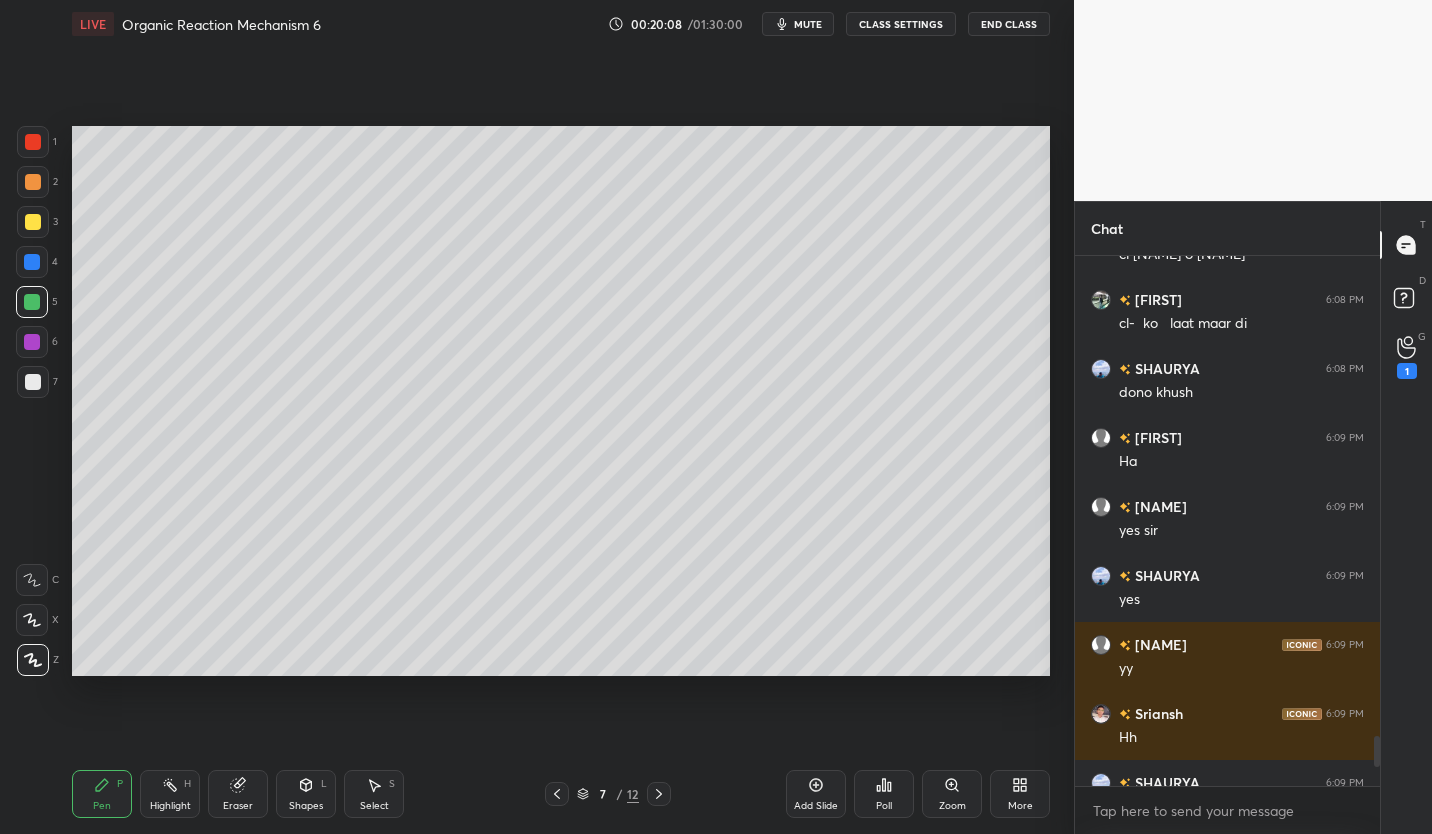 scroll, scrollTop: 7, scrollLeft: 7, axis: both 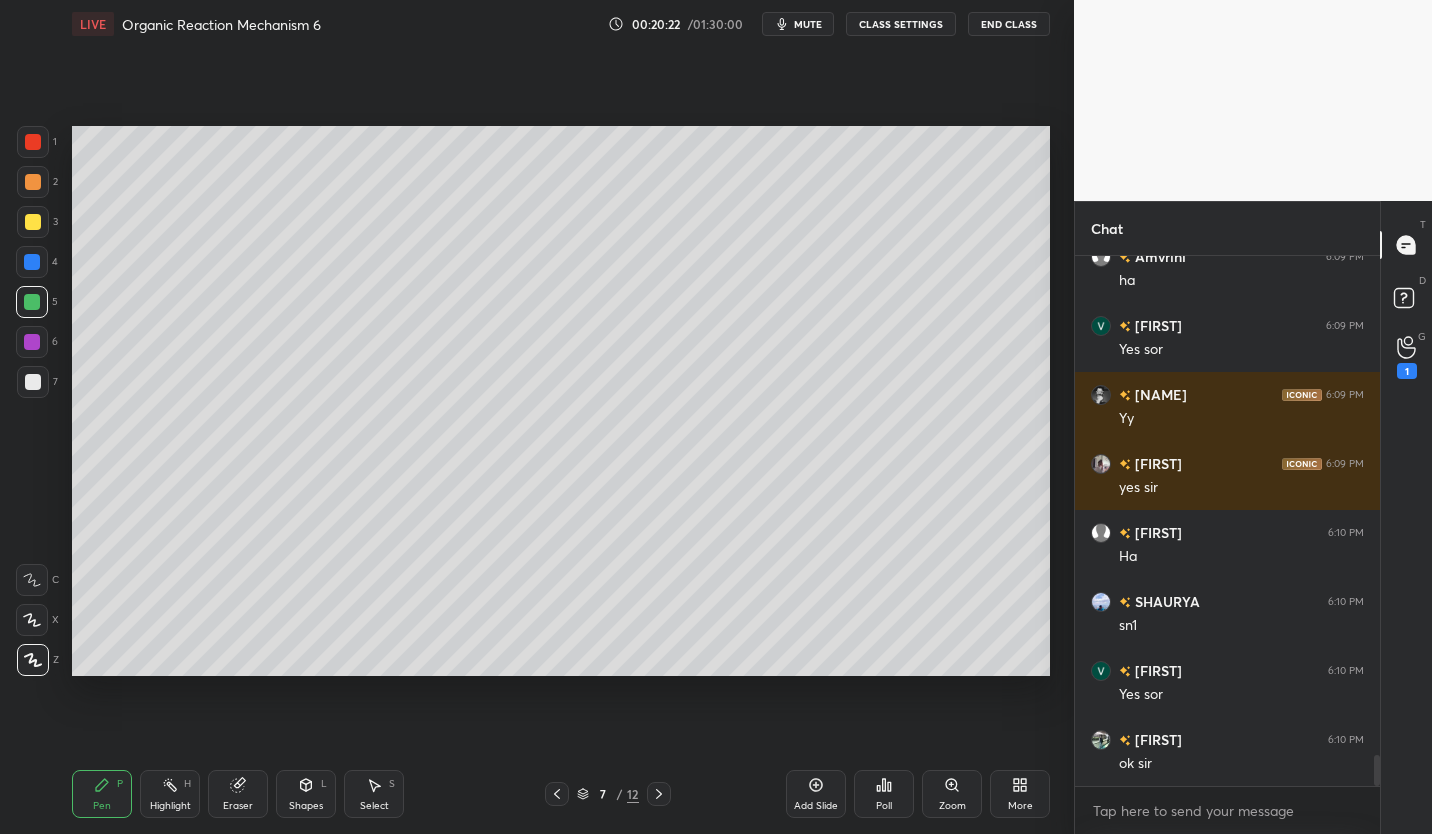 click at bounding box center (33, 222) 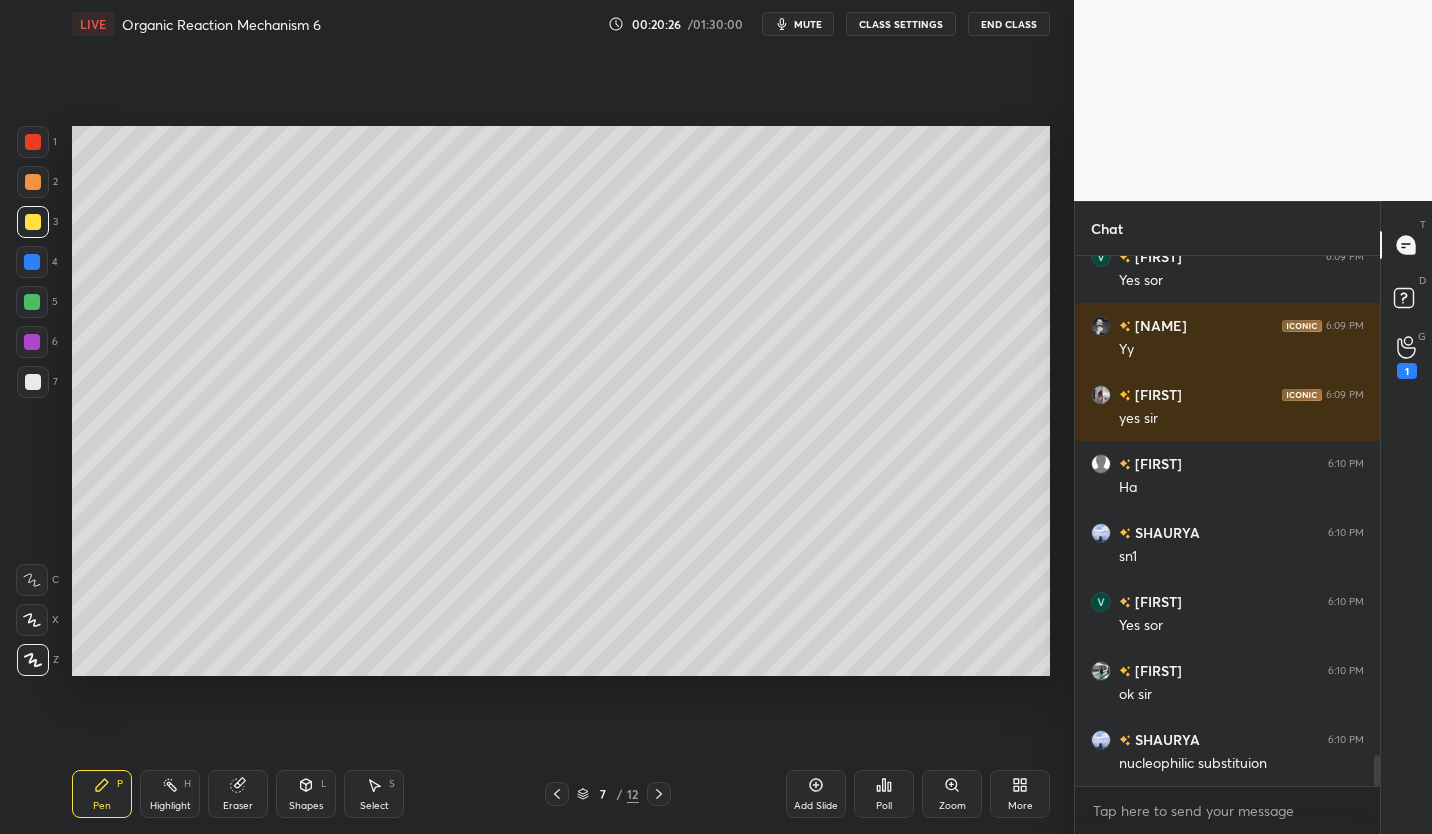 scroll, scrollTop: 8619, scrollLeft: 0, axis: vertical 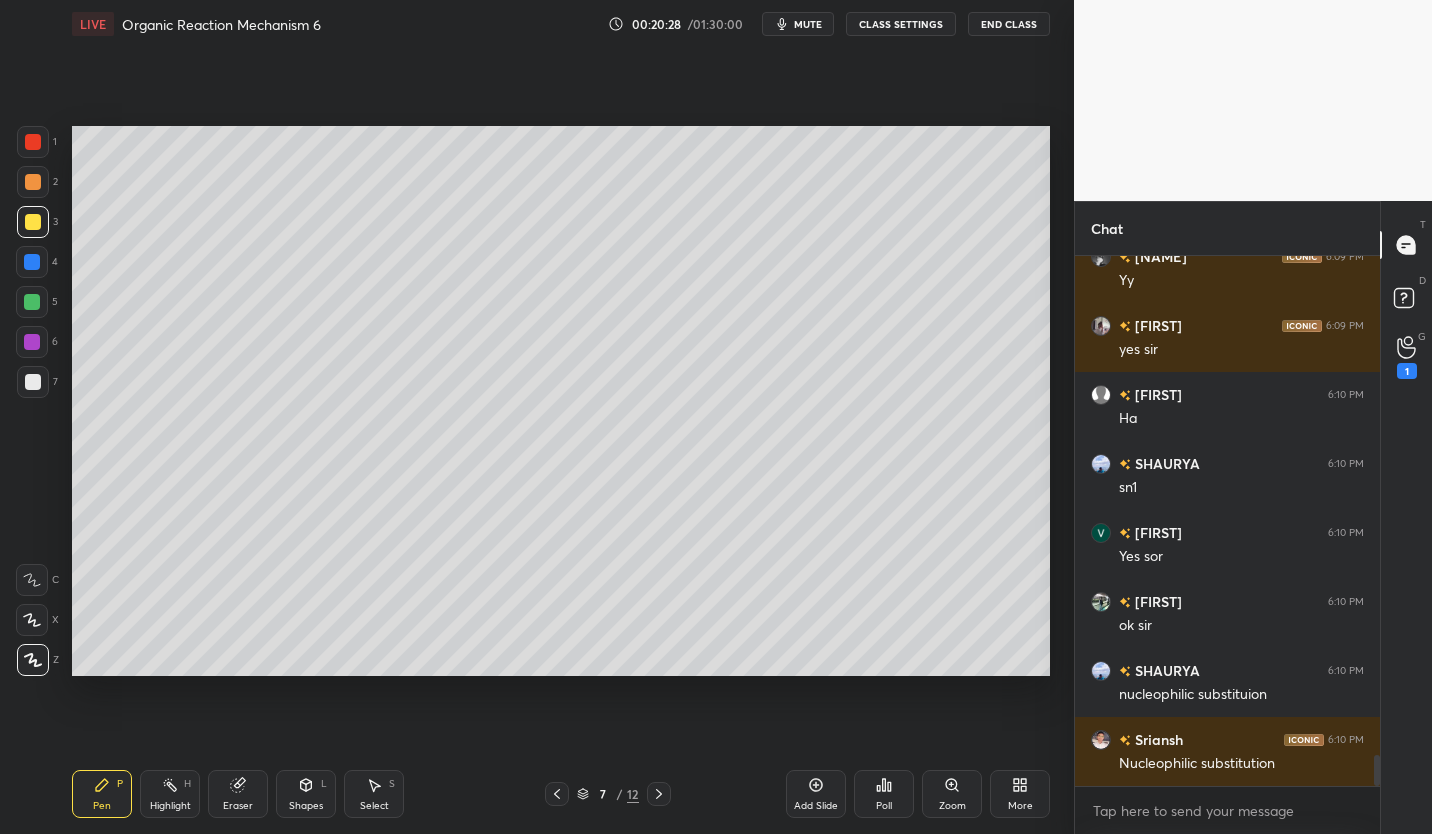 click on "Add Slide" at bounding box center (816, 794) 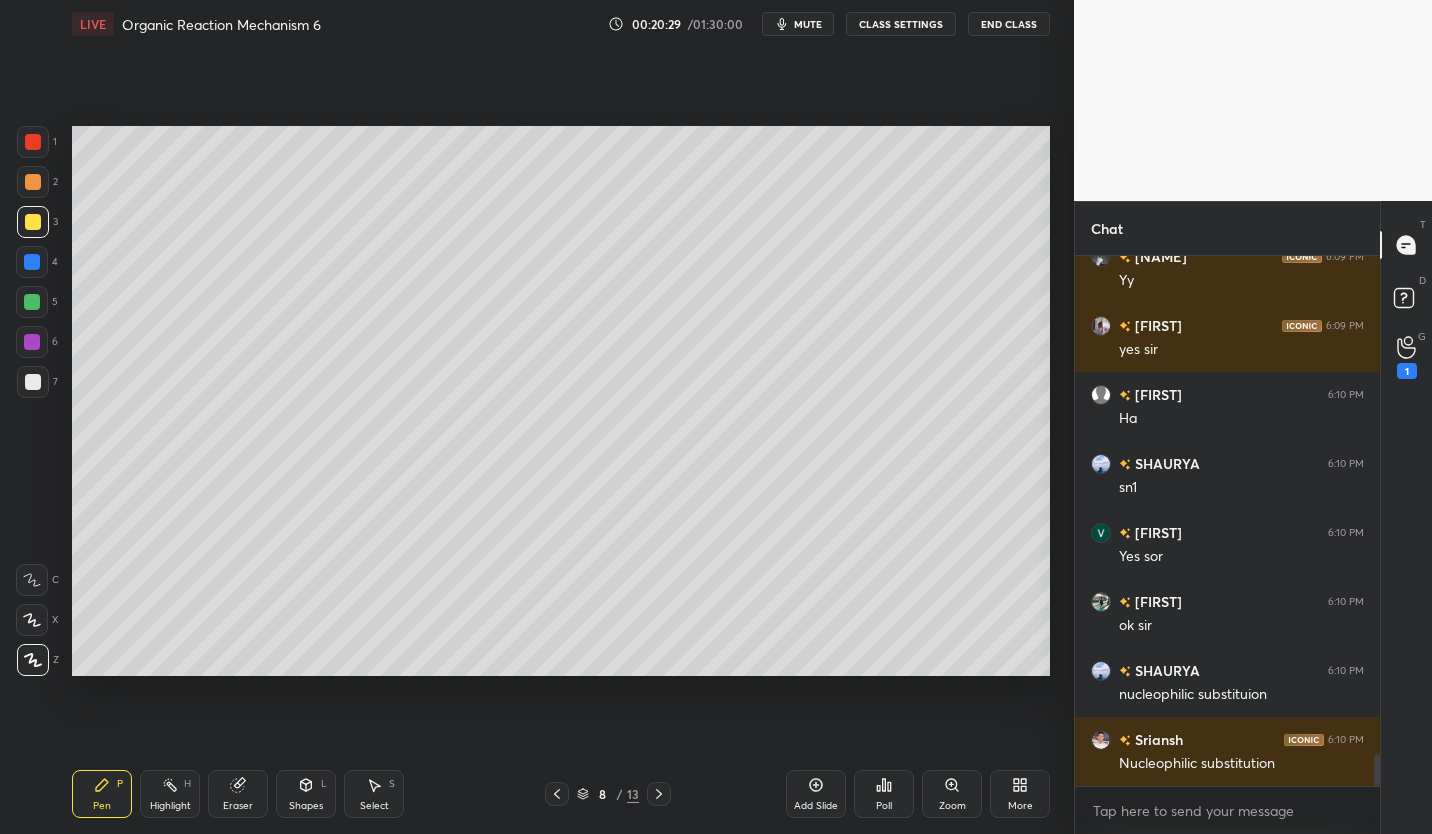 click at bounding box center [32, 302] 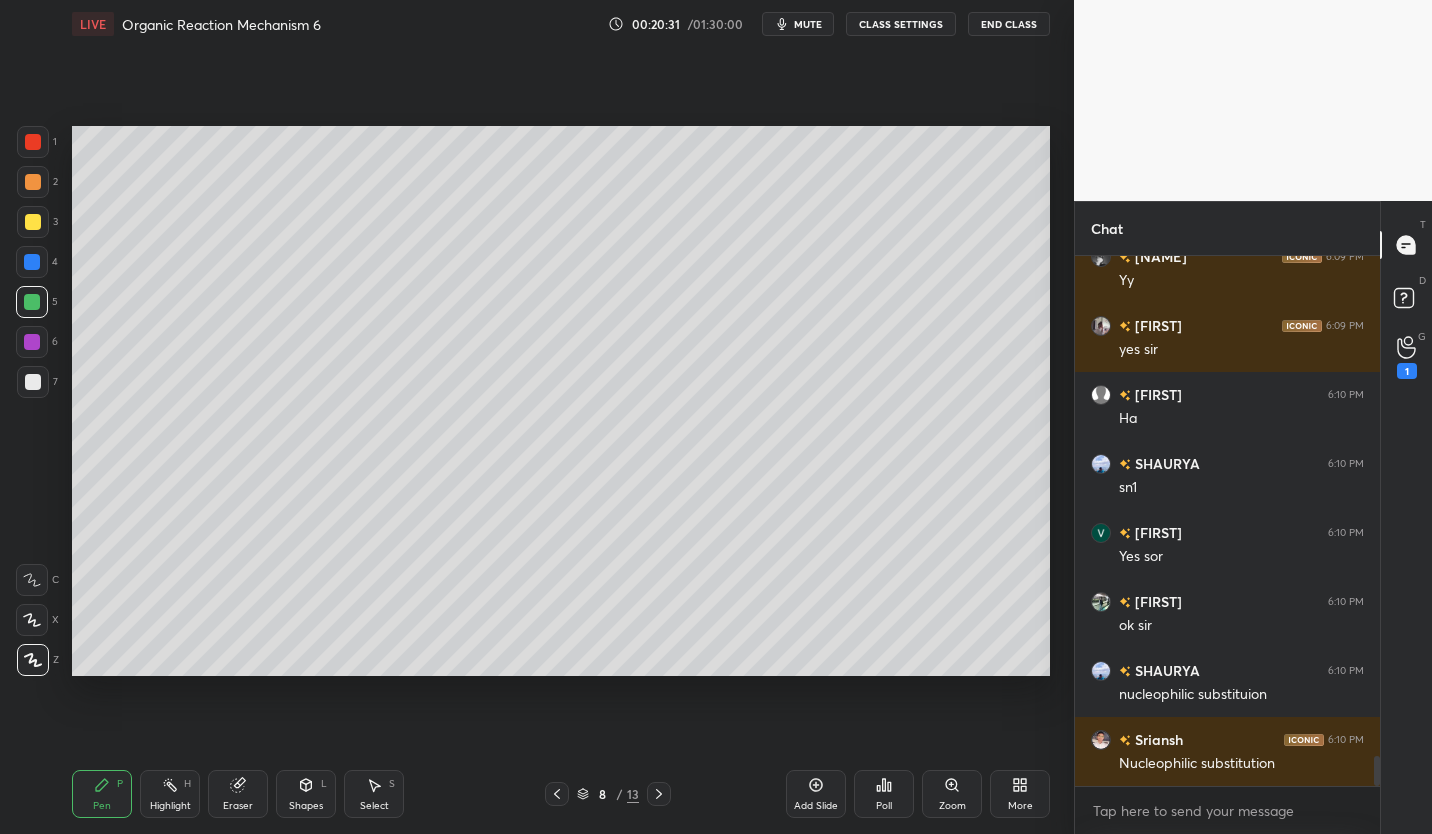 scroll, scrollTop: 8688, scrollLeft: 0, axis: vertical 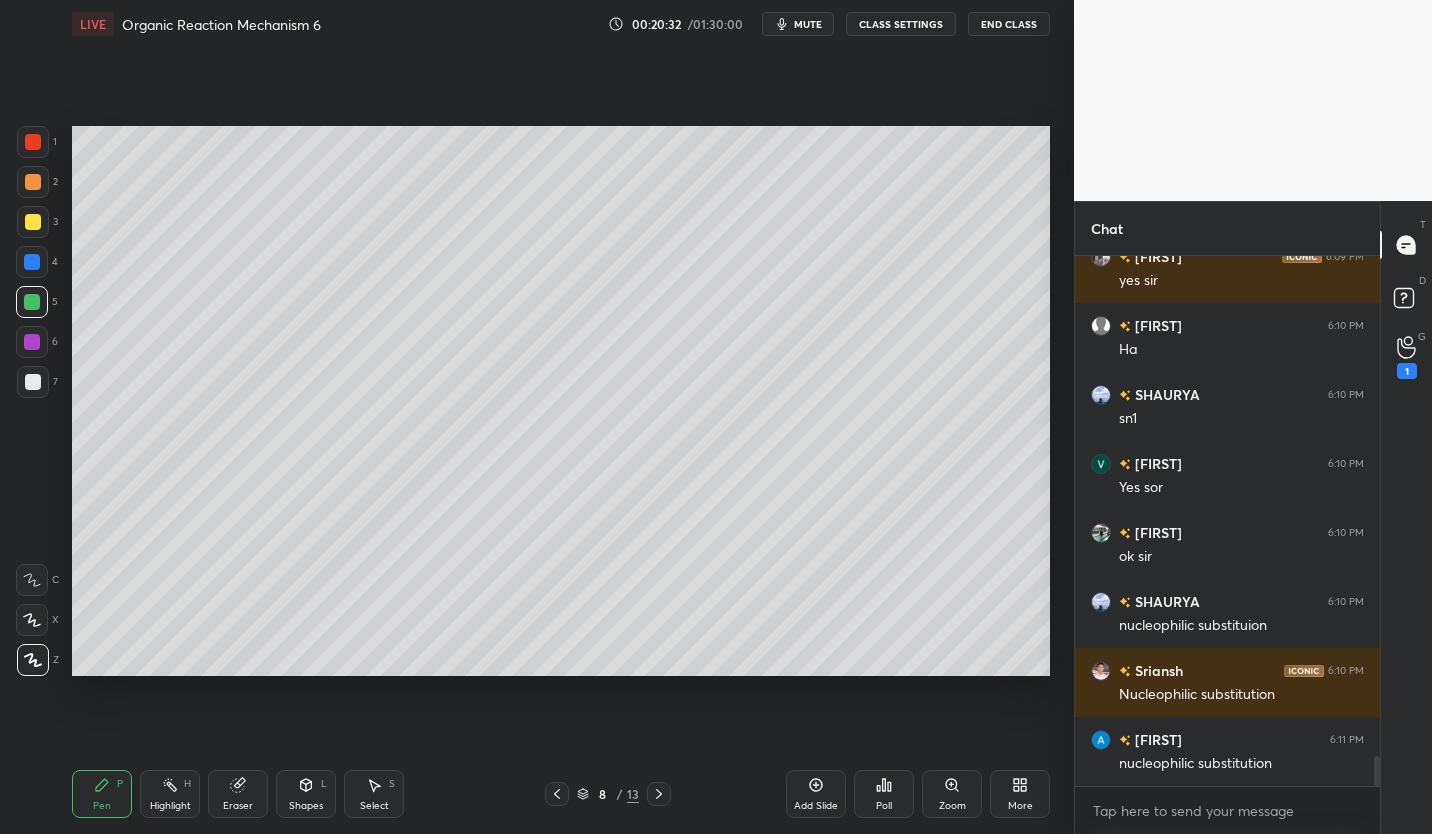 click at bounding box center (33, 222) 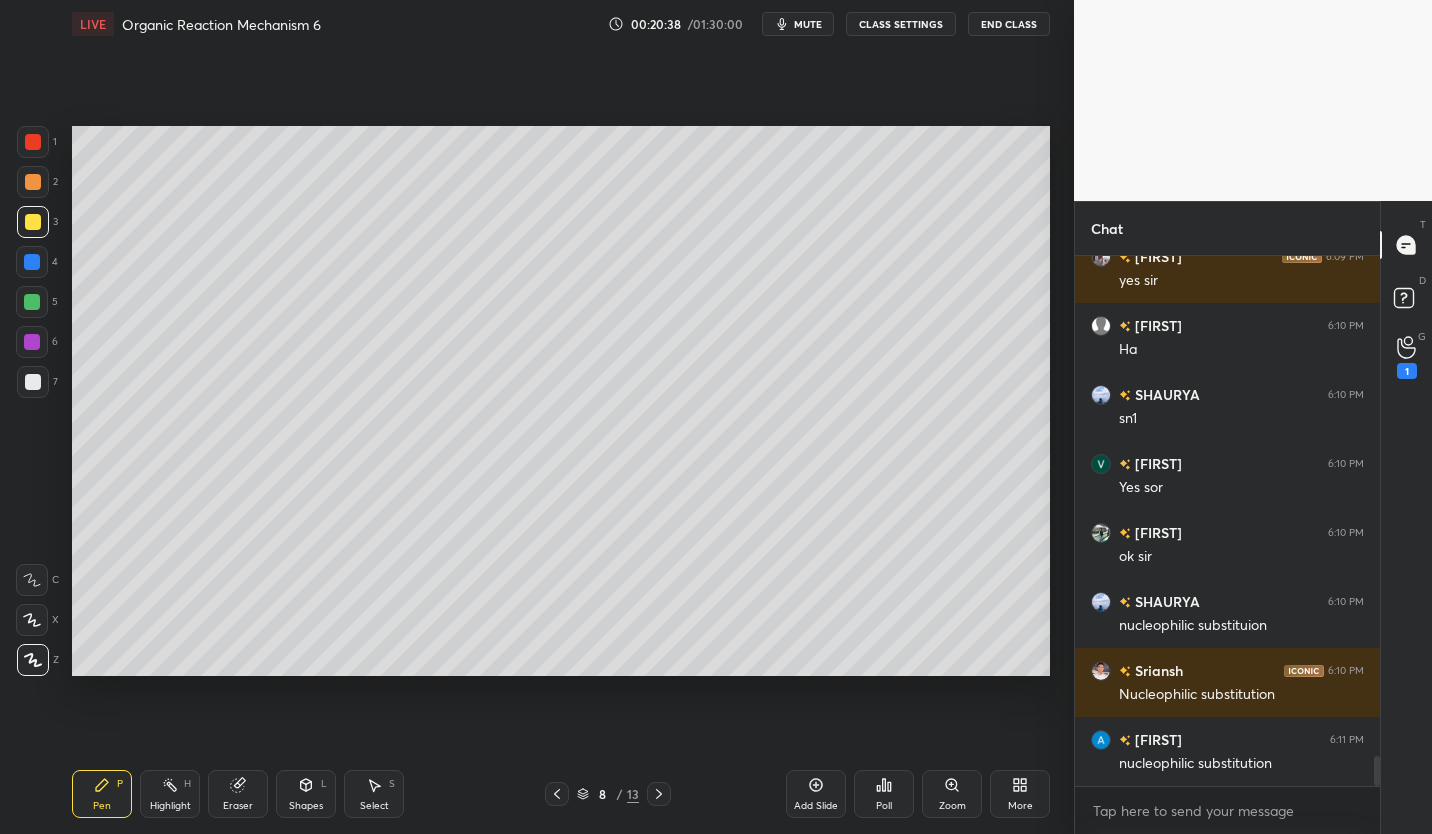scroll, scrollTop: 8757, scrollLeft: 0, axis: vertical 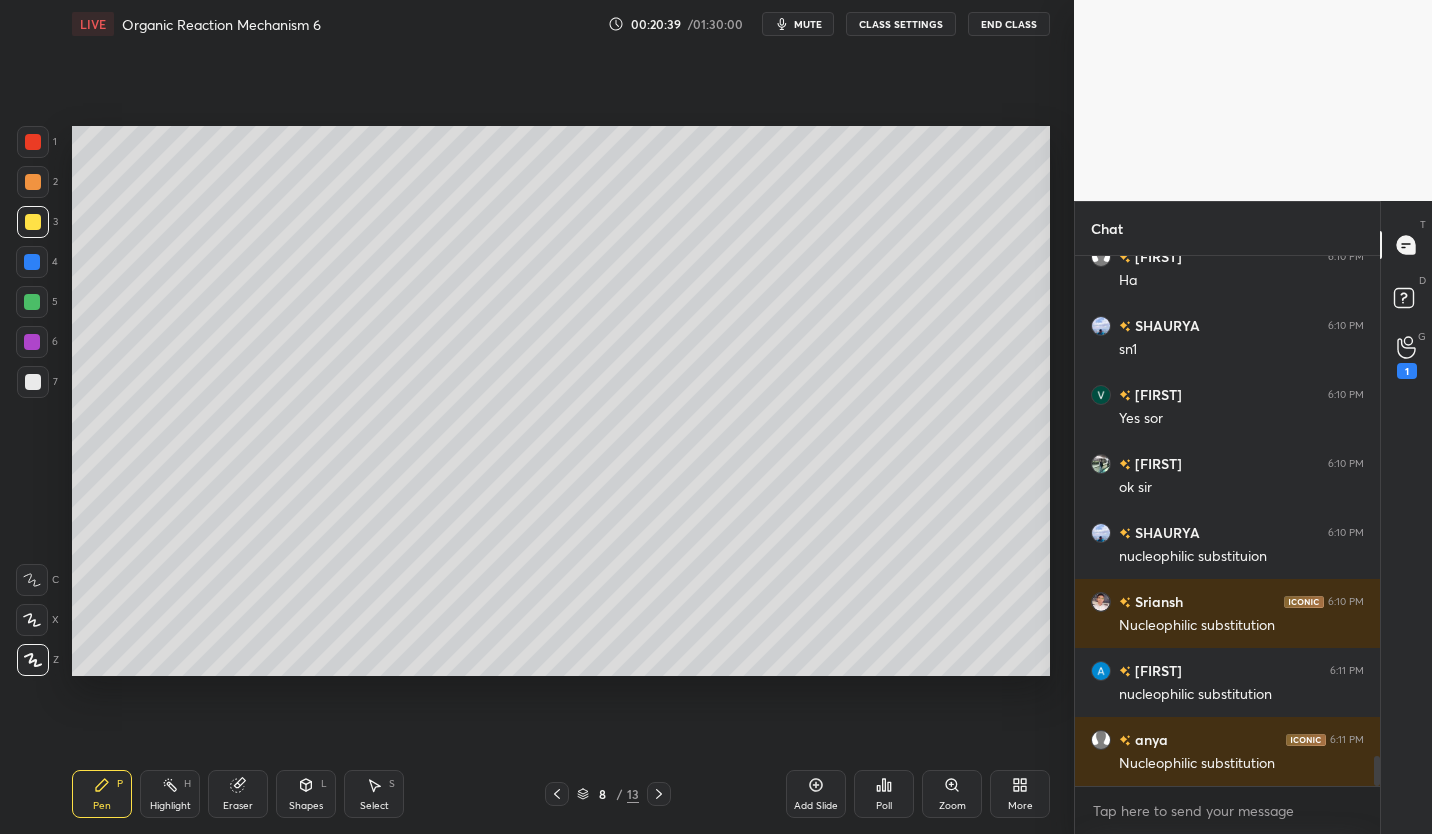 click at bounding box center [32, 302] 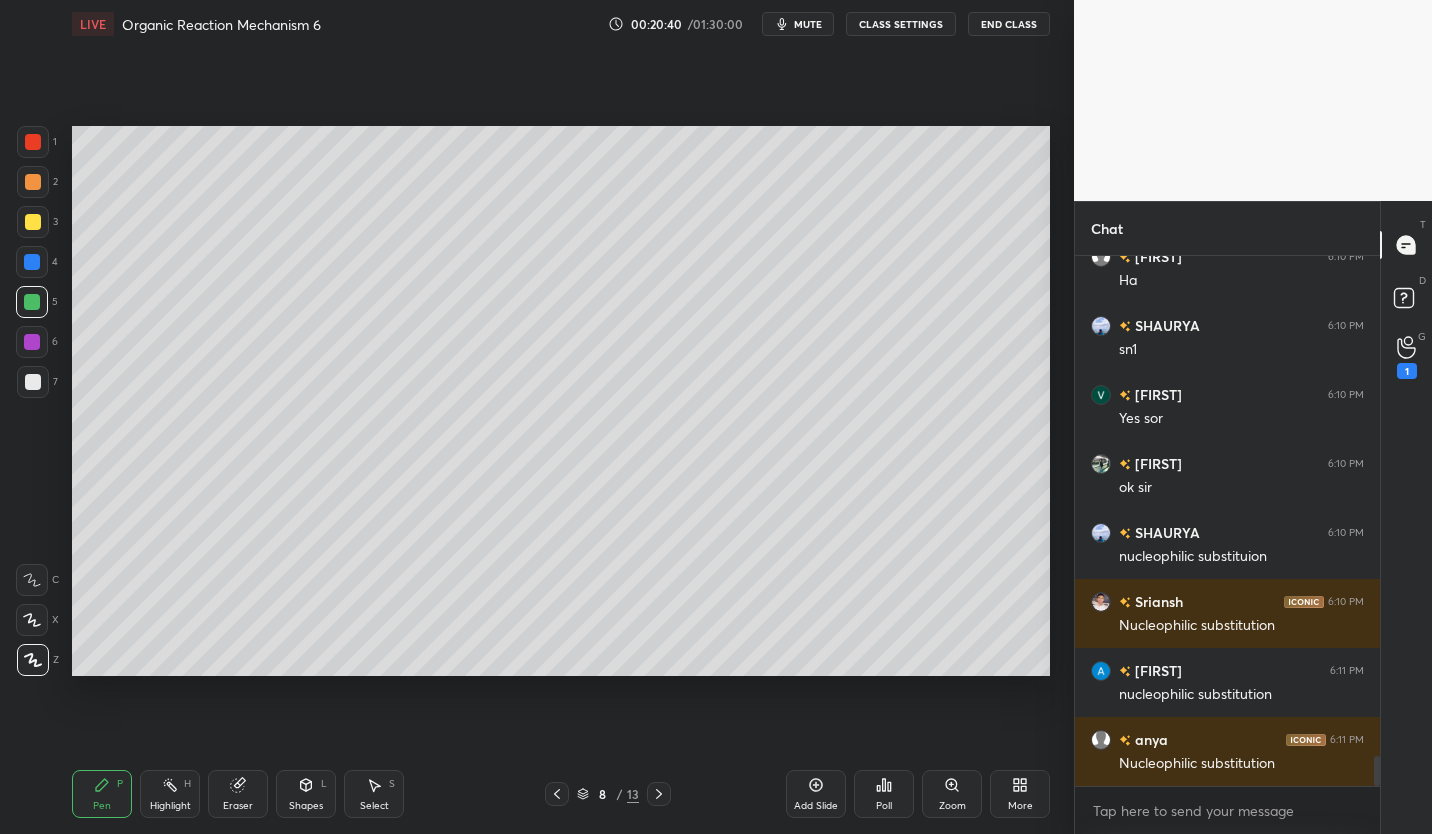 click 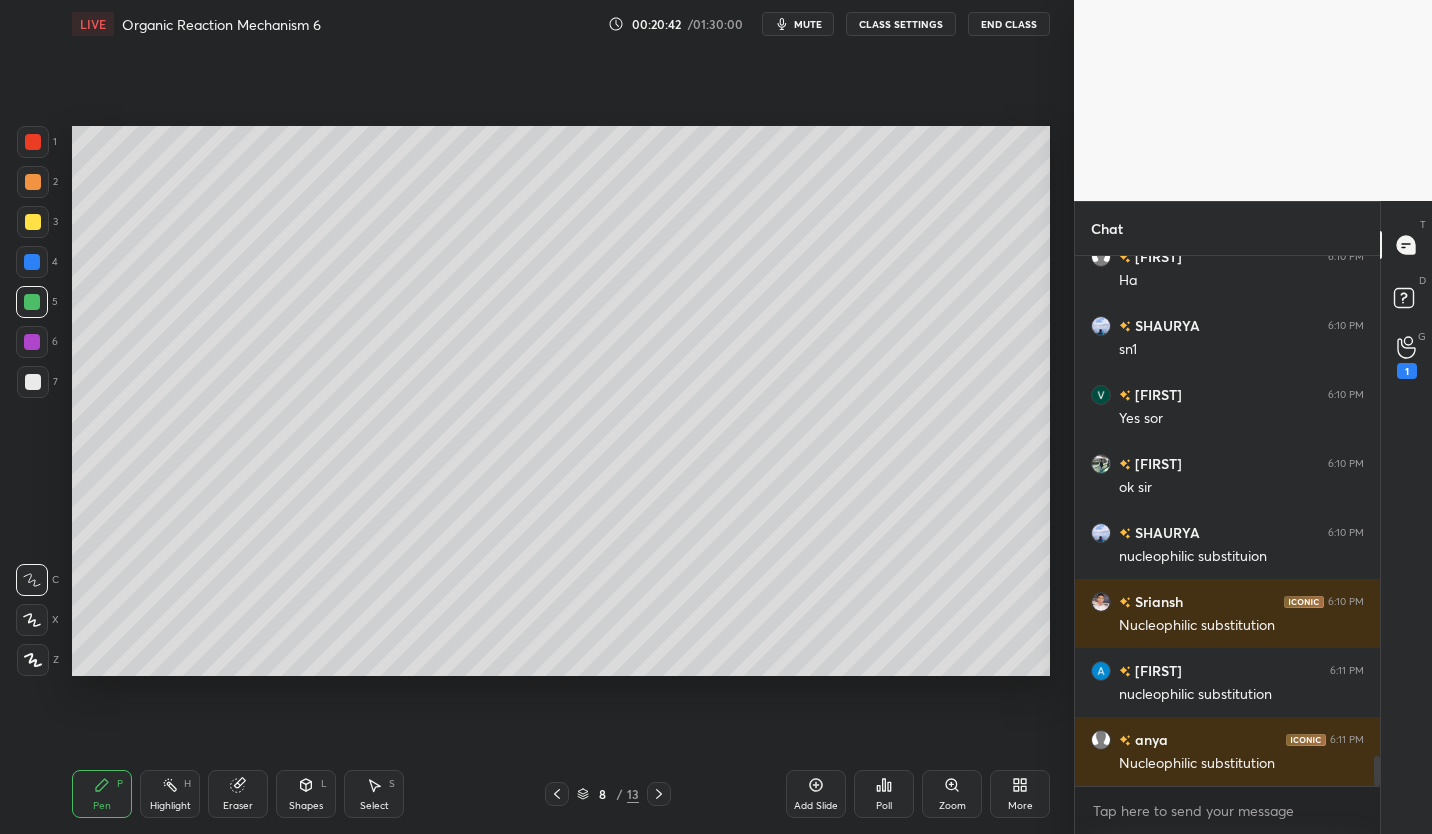scroll, scrollTop: 8826, scrollLeft: 0, axis: vertical 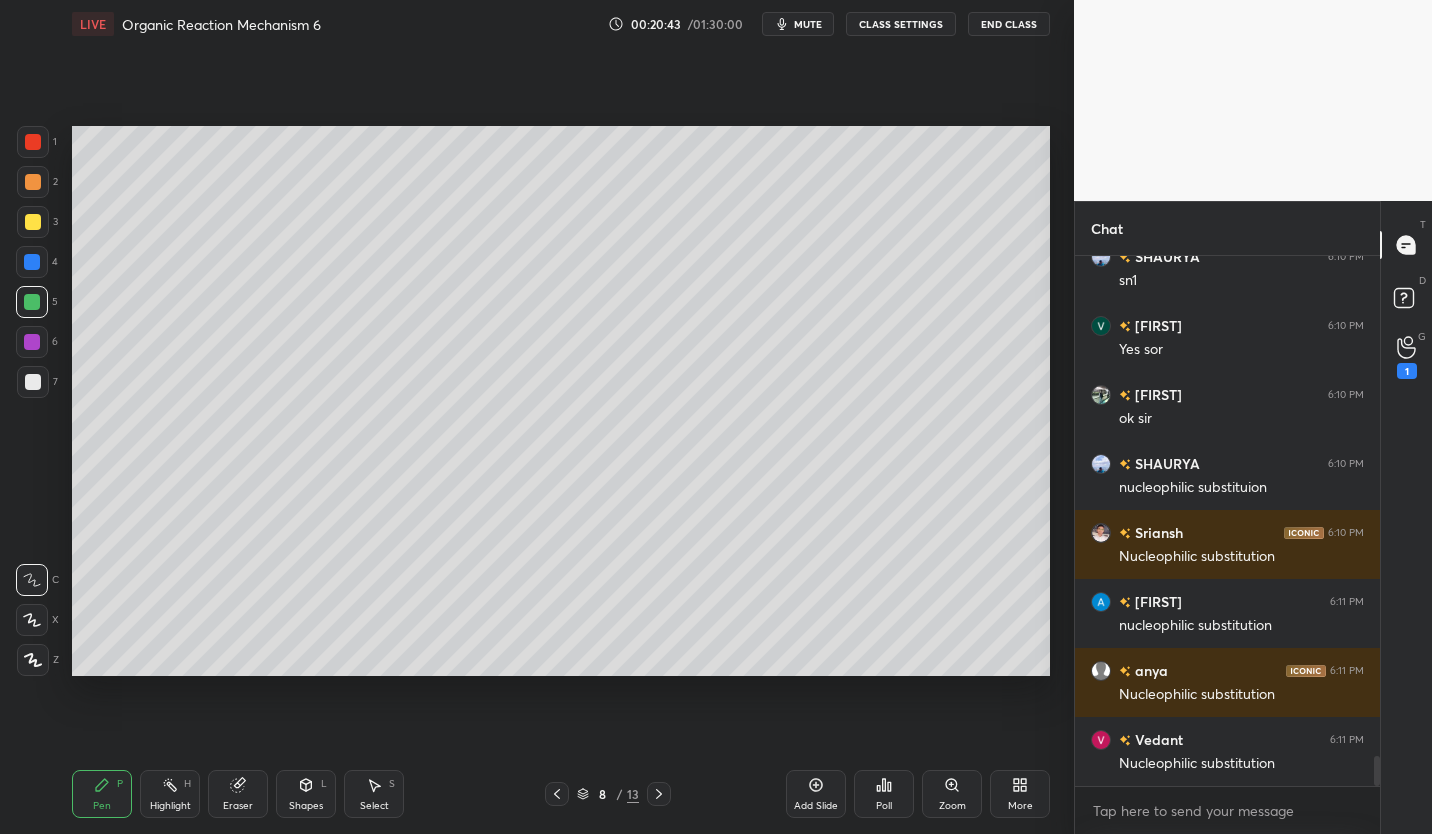 click at bounding box center (33, 222) 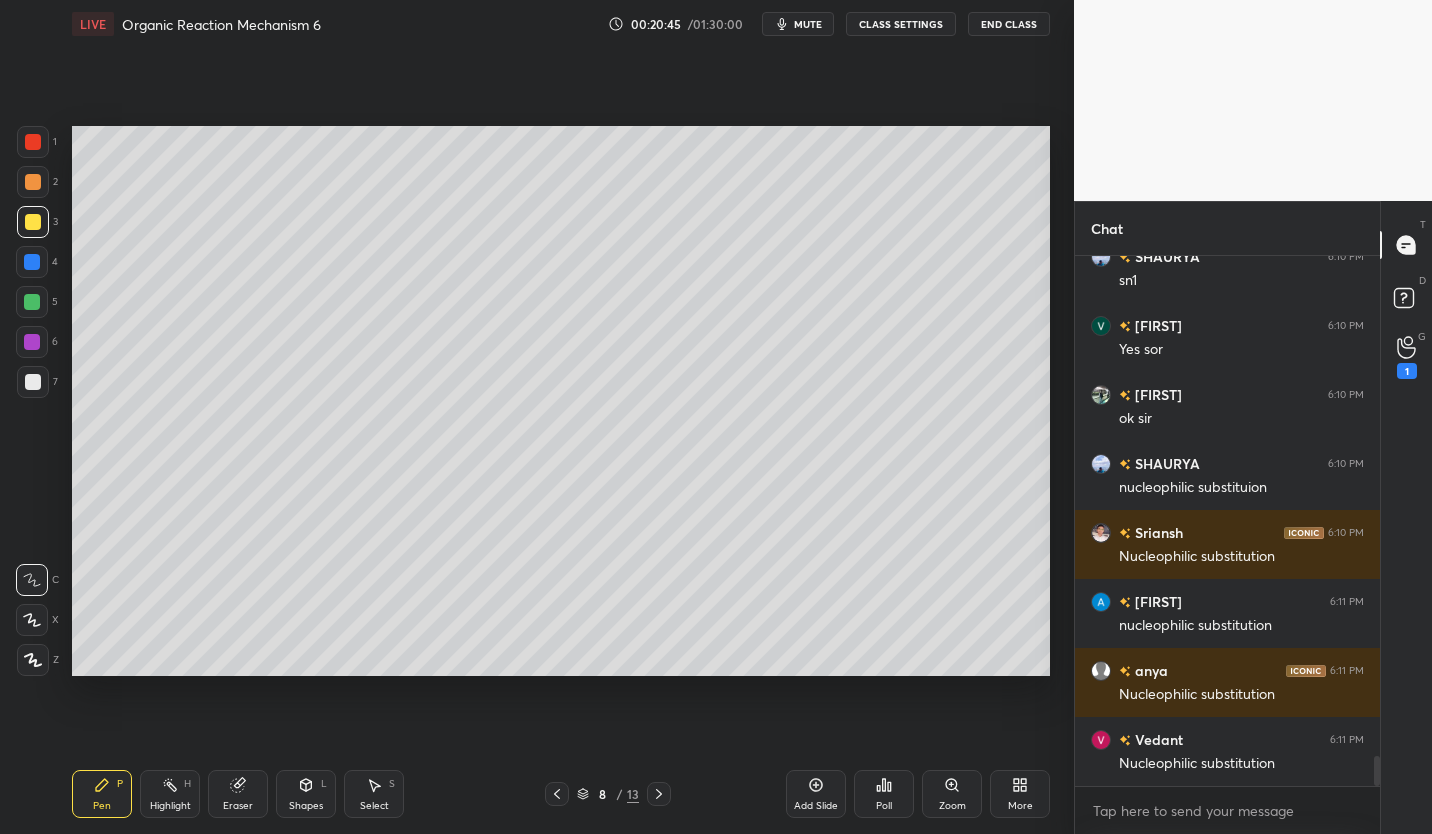 click at bounding box center [33, 182] 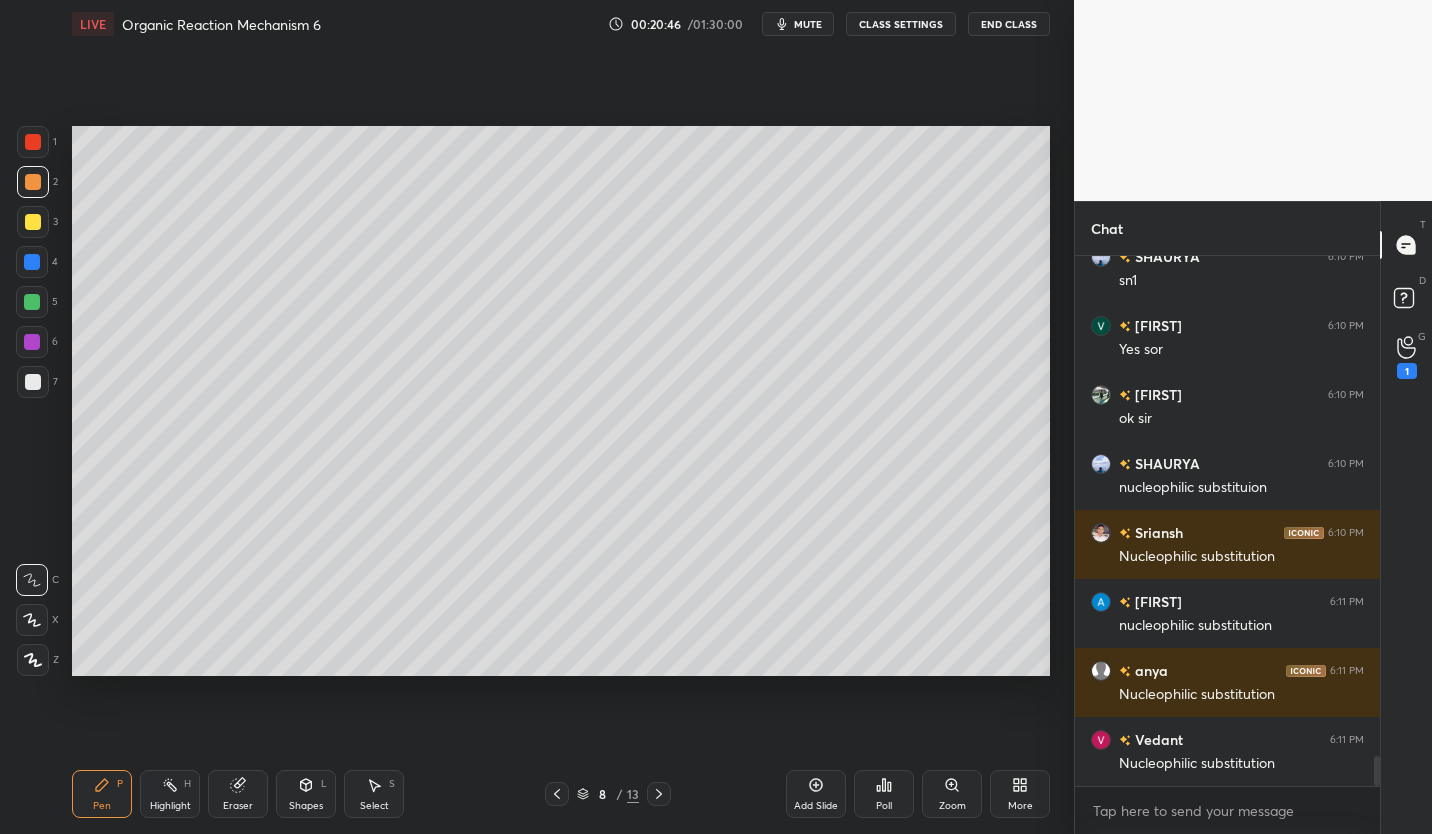 scroll, scrollTop: 8895, scrollLeft: 0, axis: vertical 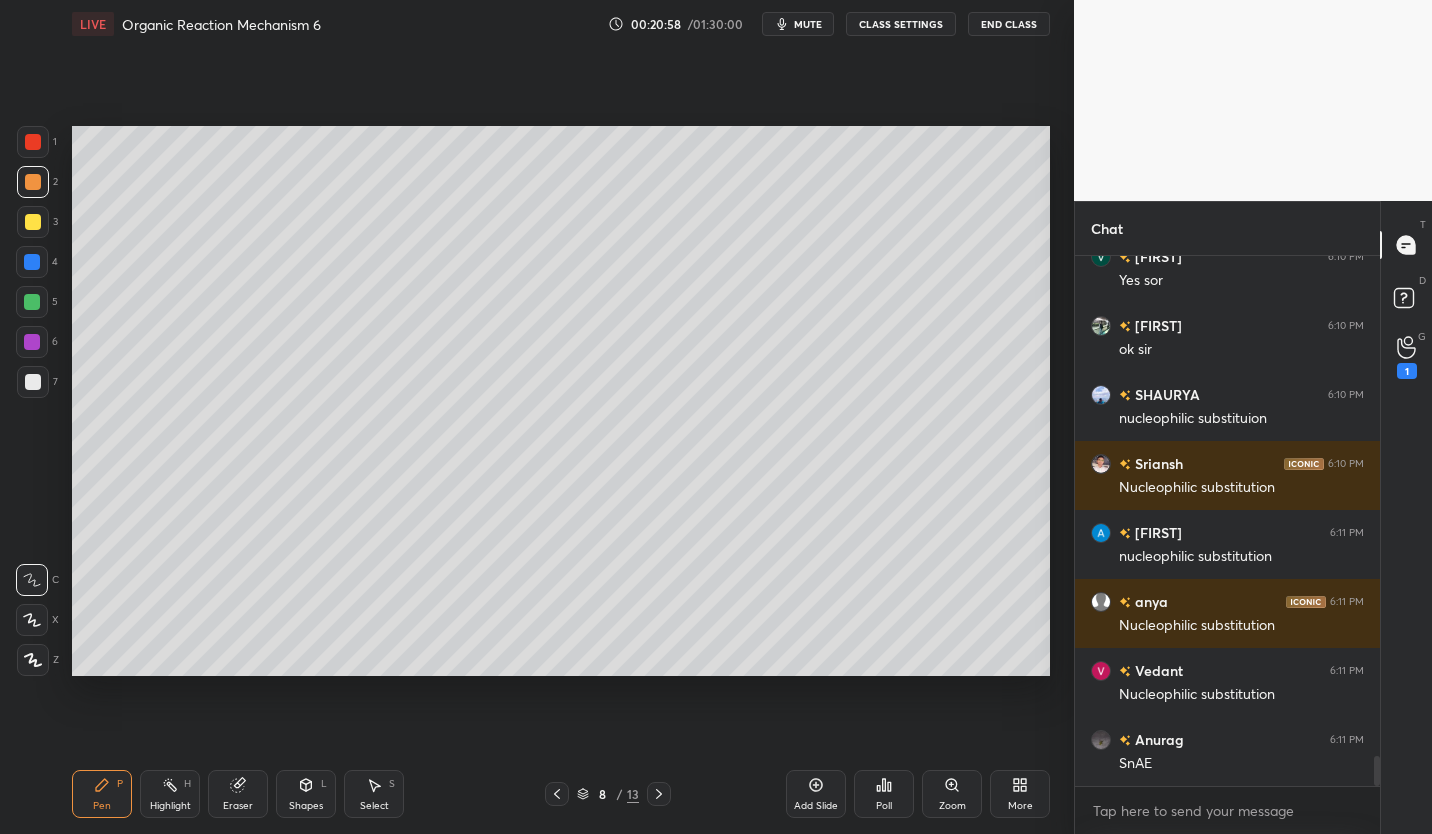click at bounding box center (33, 382) 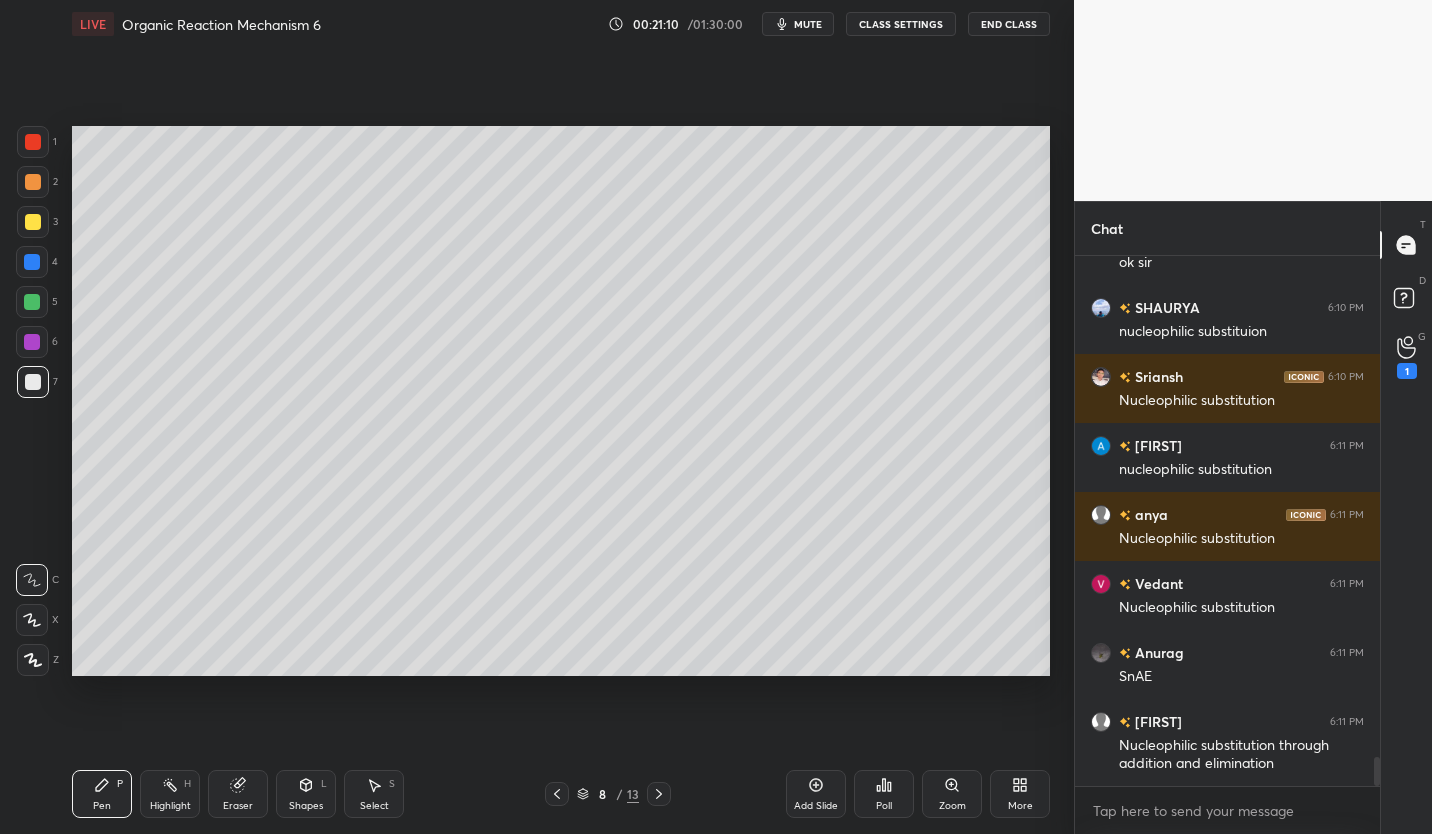 scroll, scrollTop: 9051, scrollLeft: 0, axis: vertical 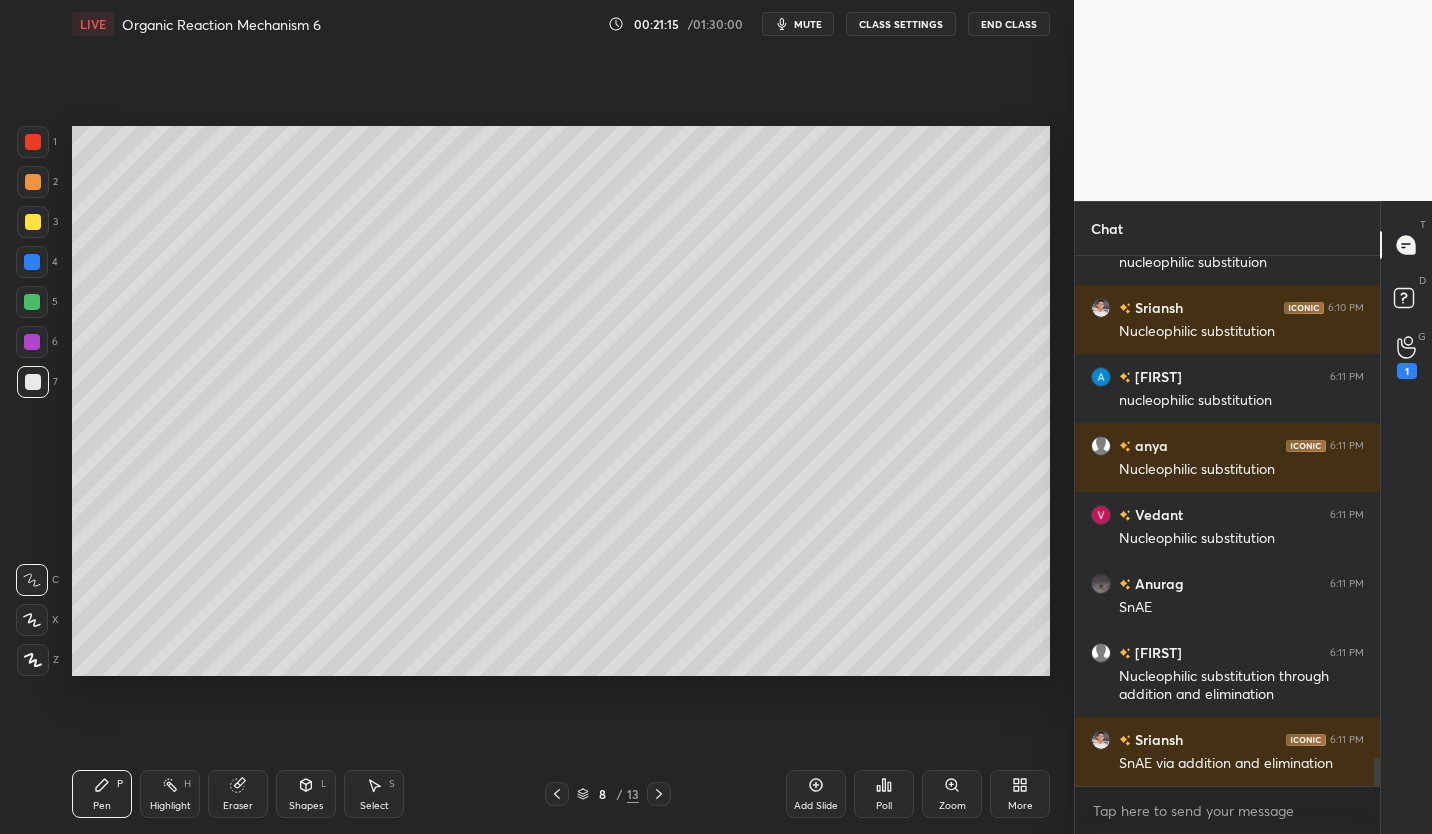 click at bounding box center (32, 302) 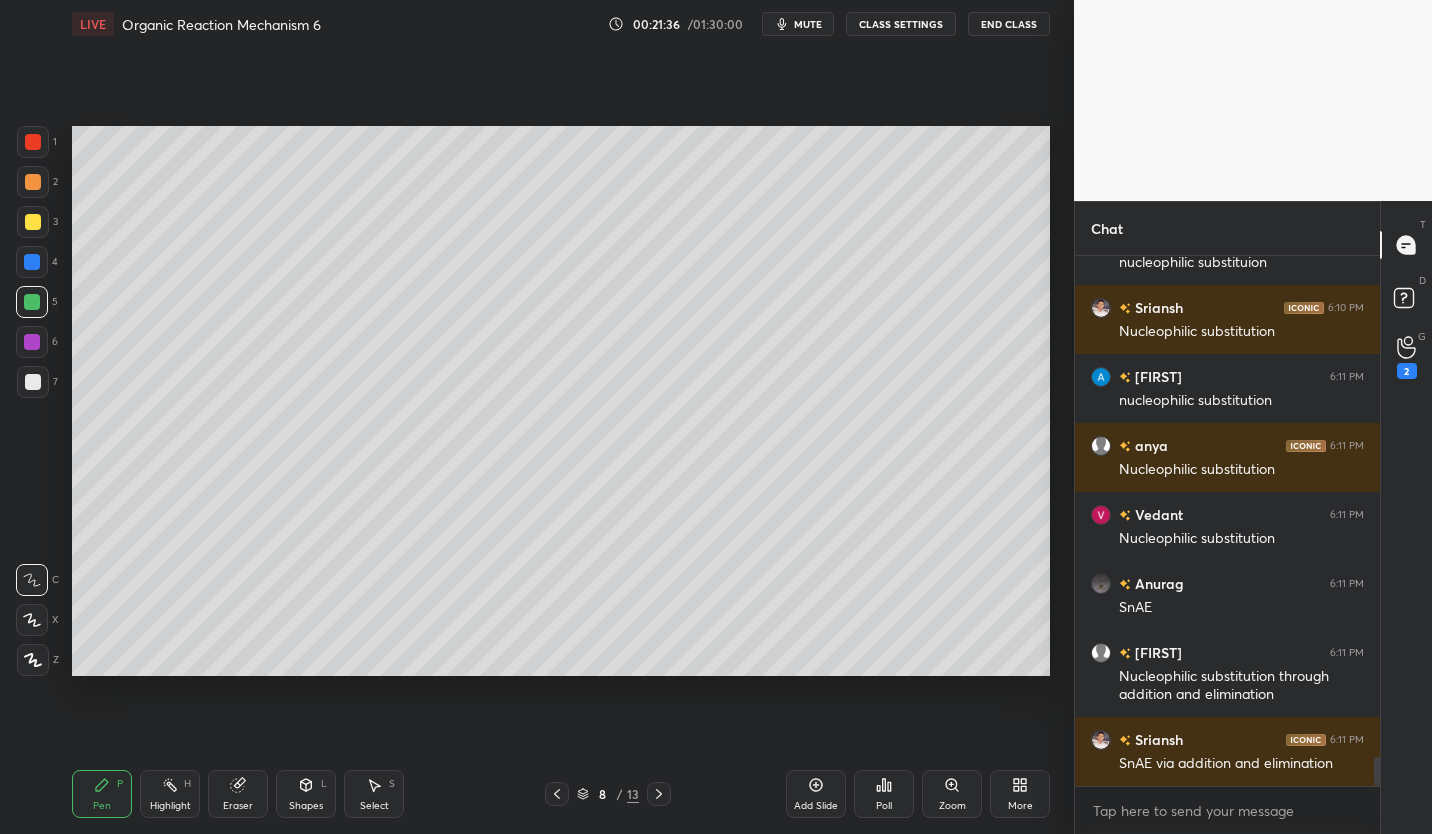 scroll, scrollTop: 9120, scrollLeft: 0, axis: vertical 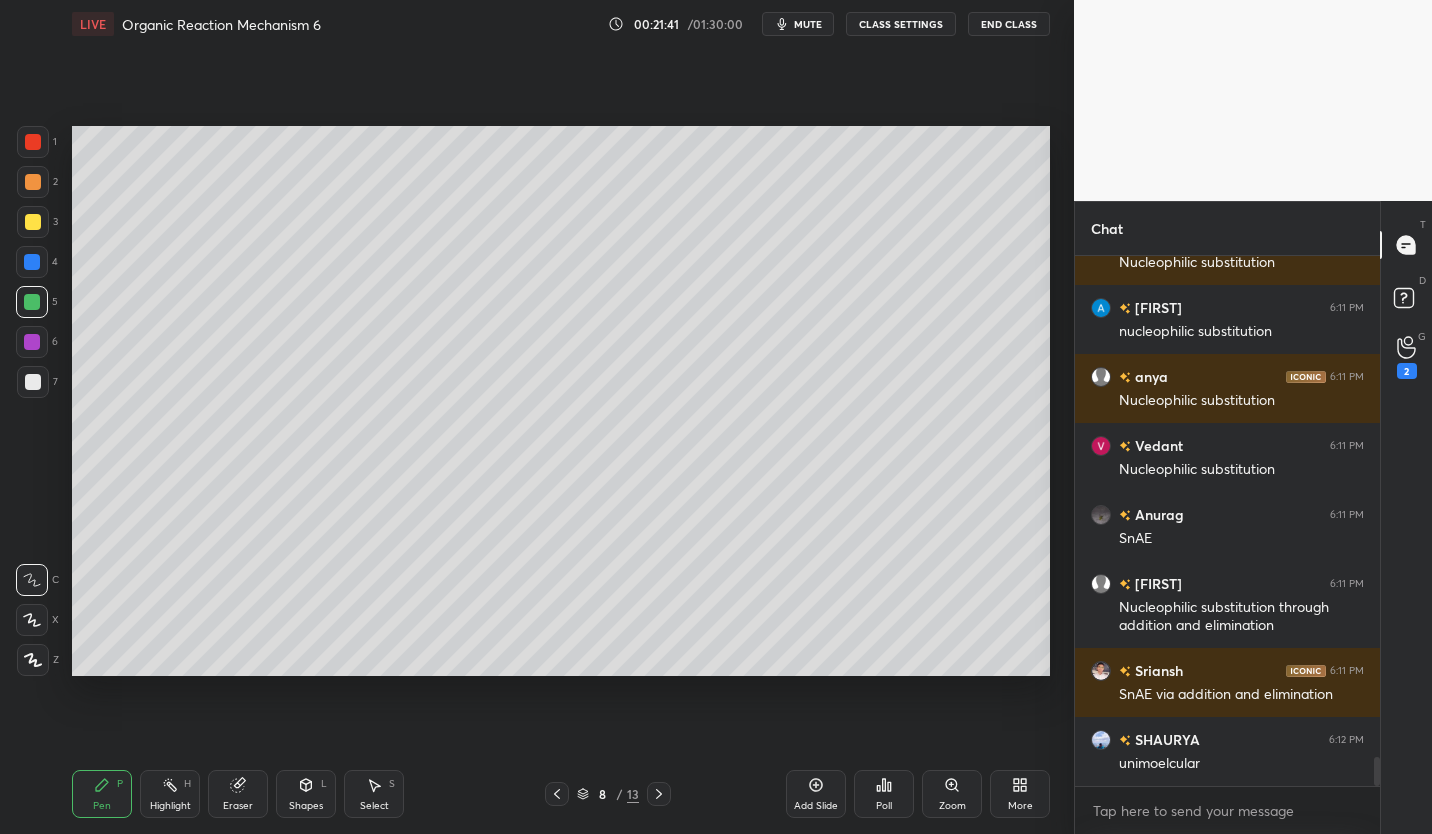 click on "CLASS SETTINGS" at bounding box center (901, 24) 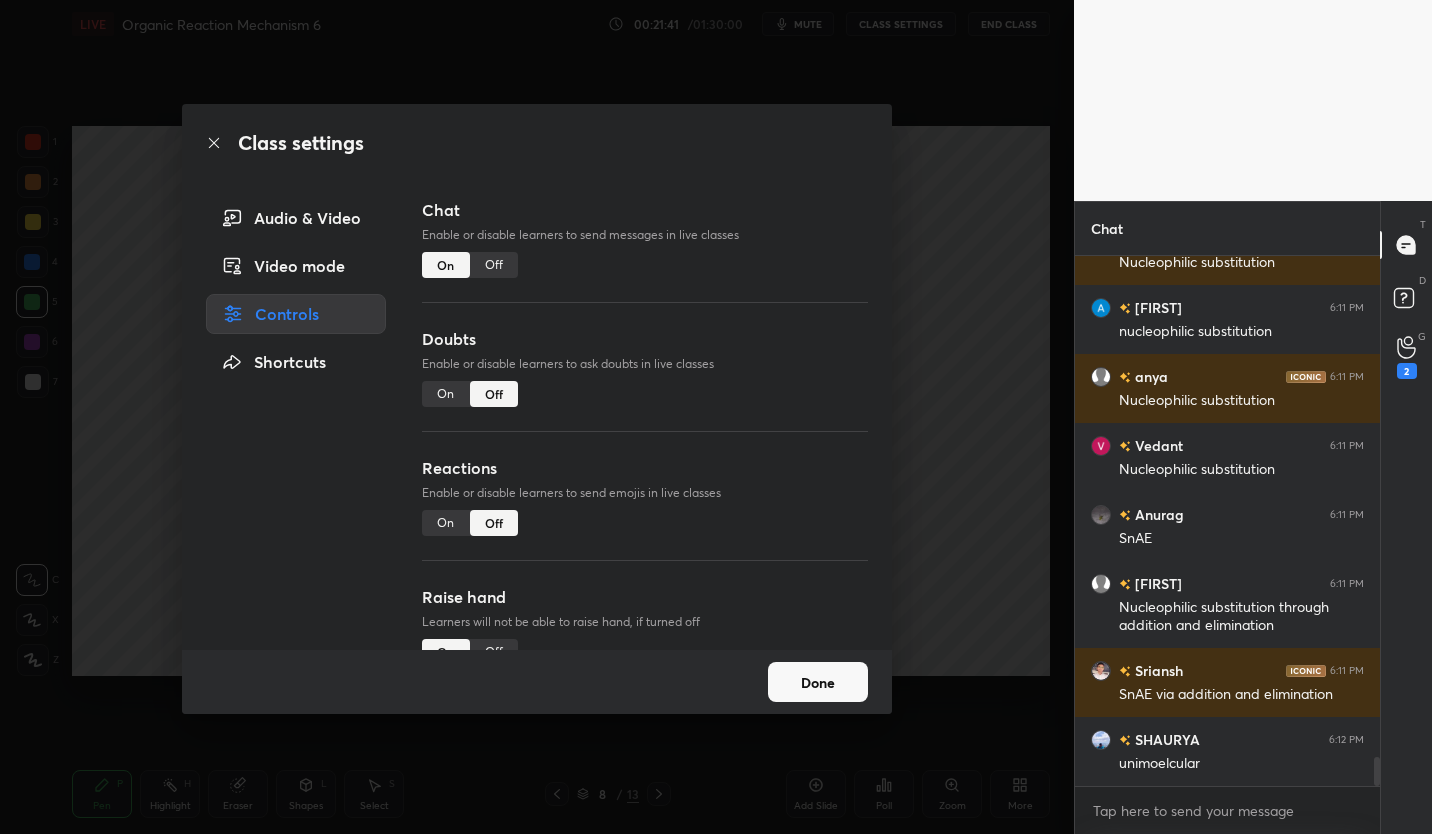click on "Off" at bounding box center [494, 265] 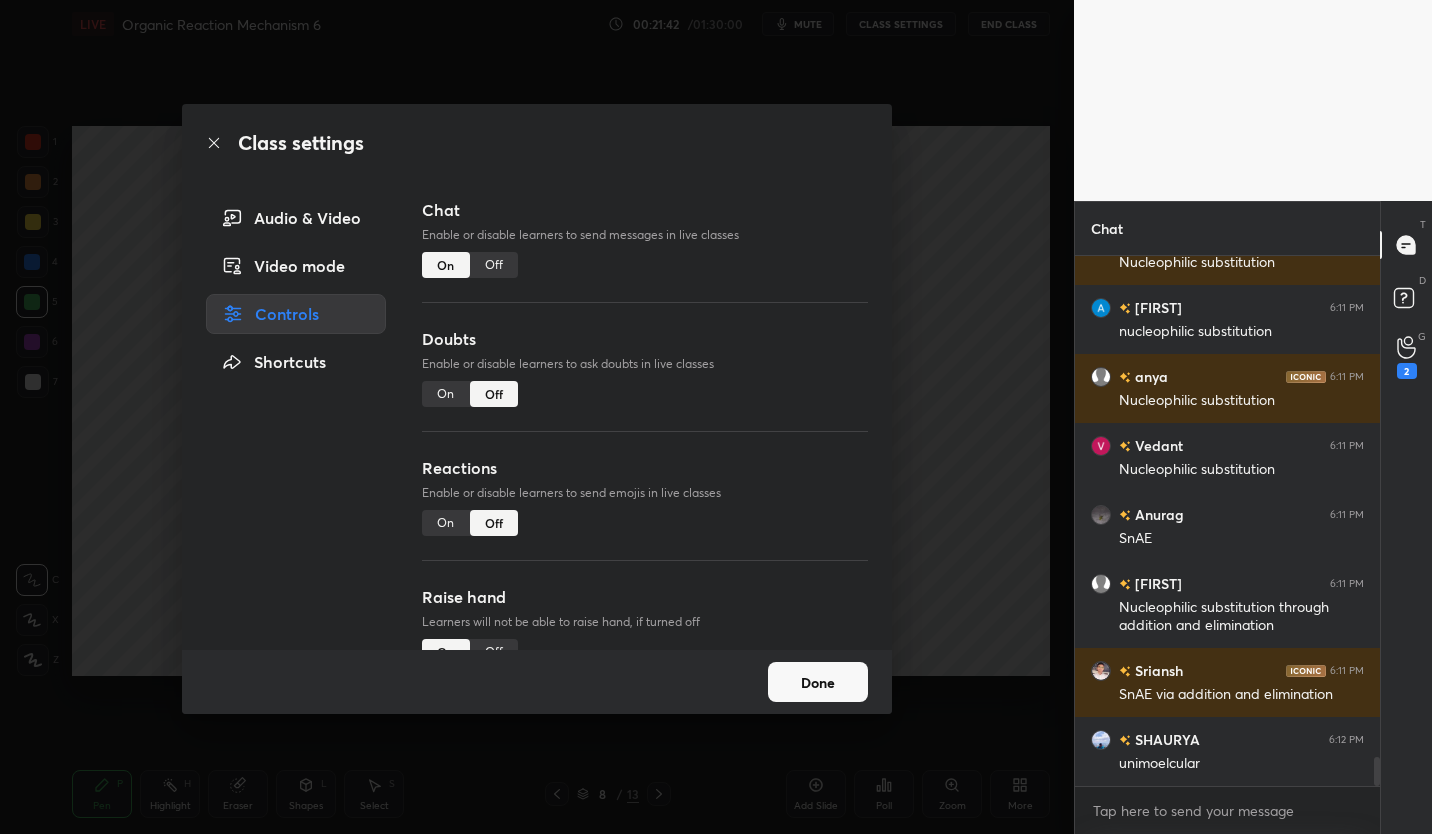 scroll, scrollTop: 8358, scrollLeft: 0, axis: vertical 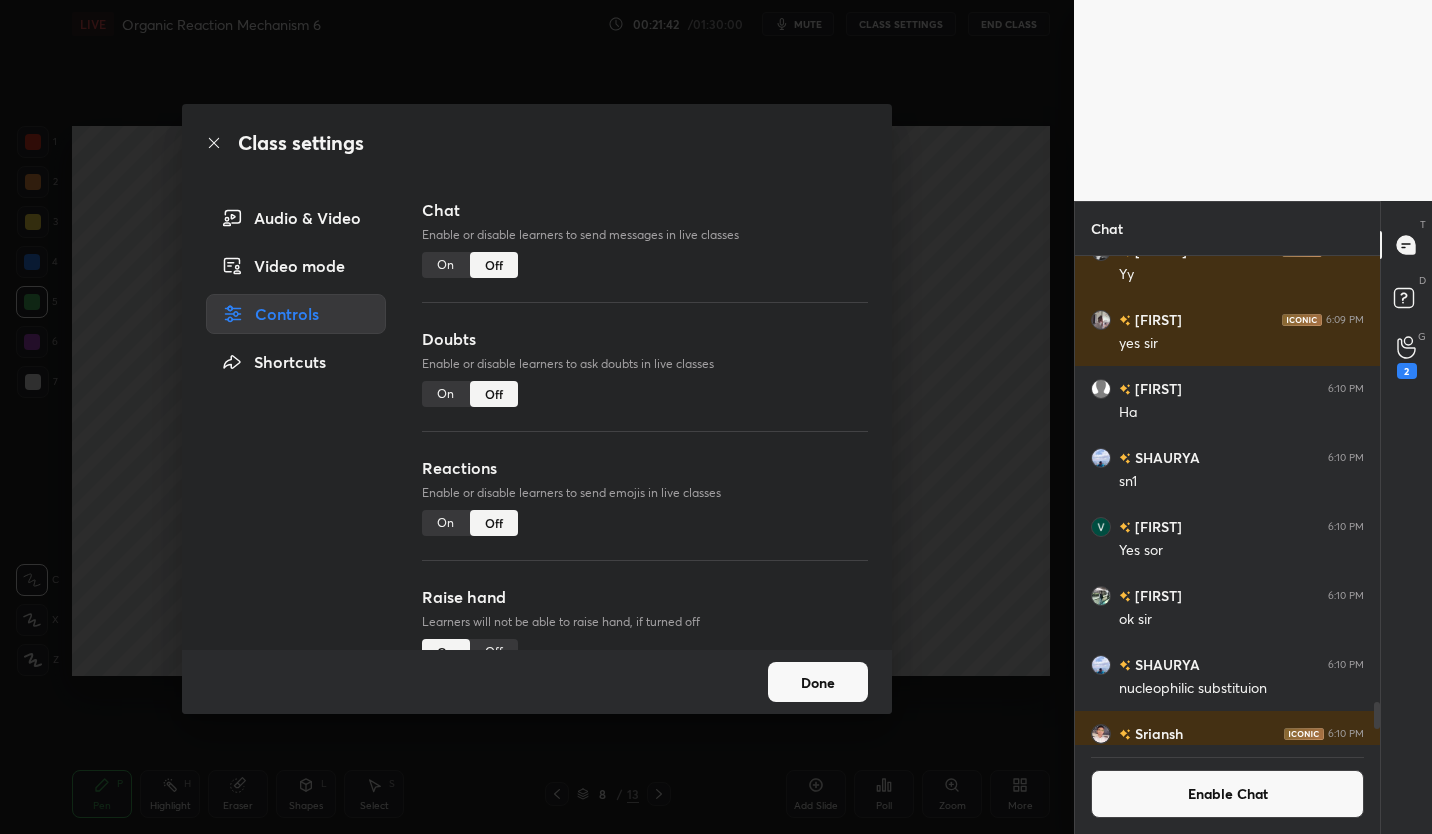 click on "Done" at bounding box center [818, 682] 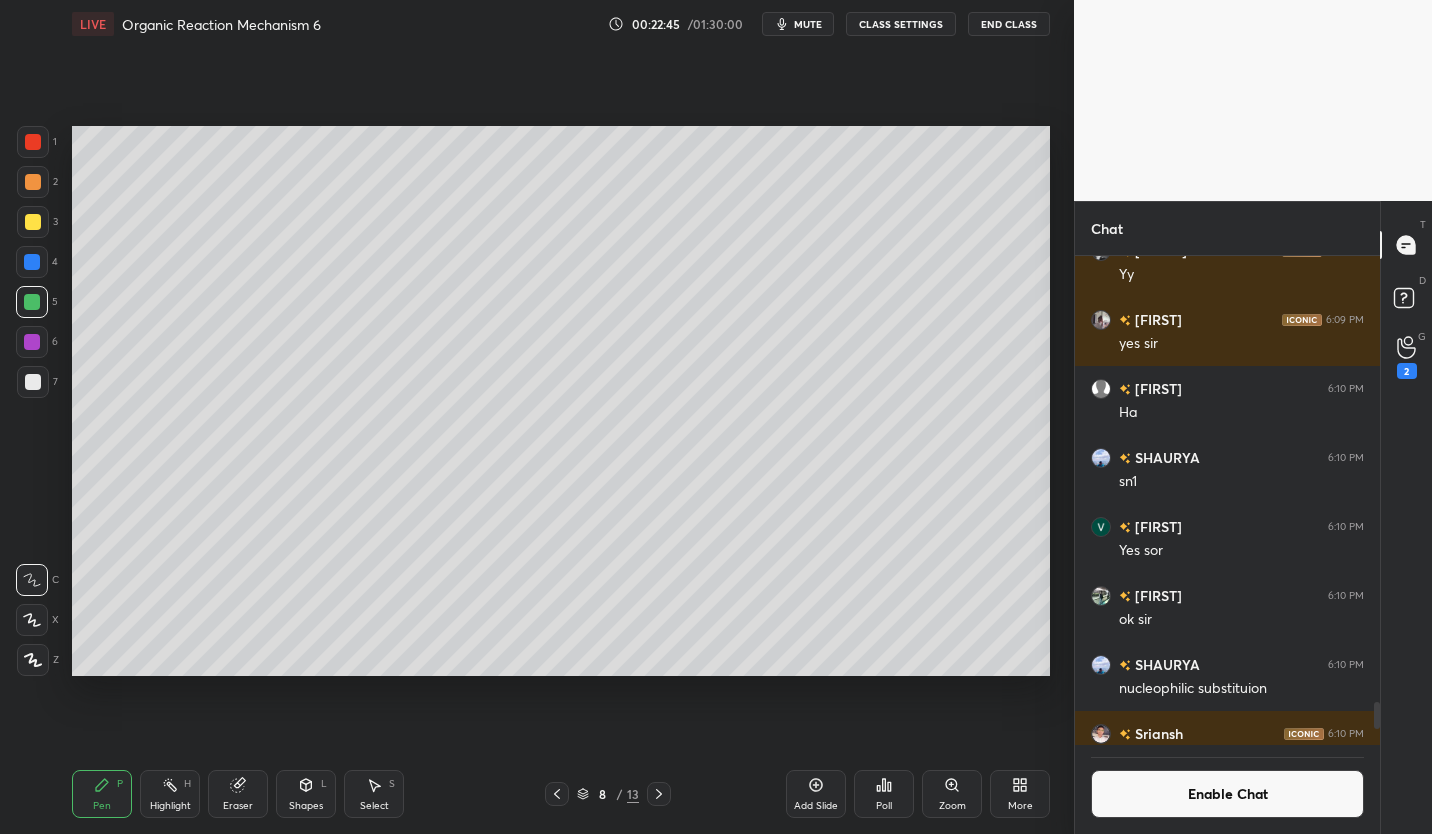click on "Eraser" at bounding box center [238, 806] 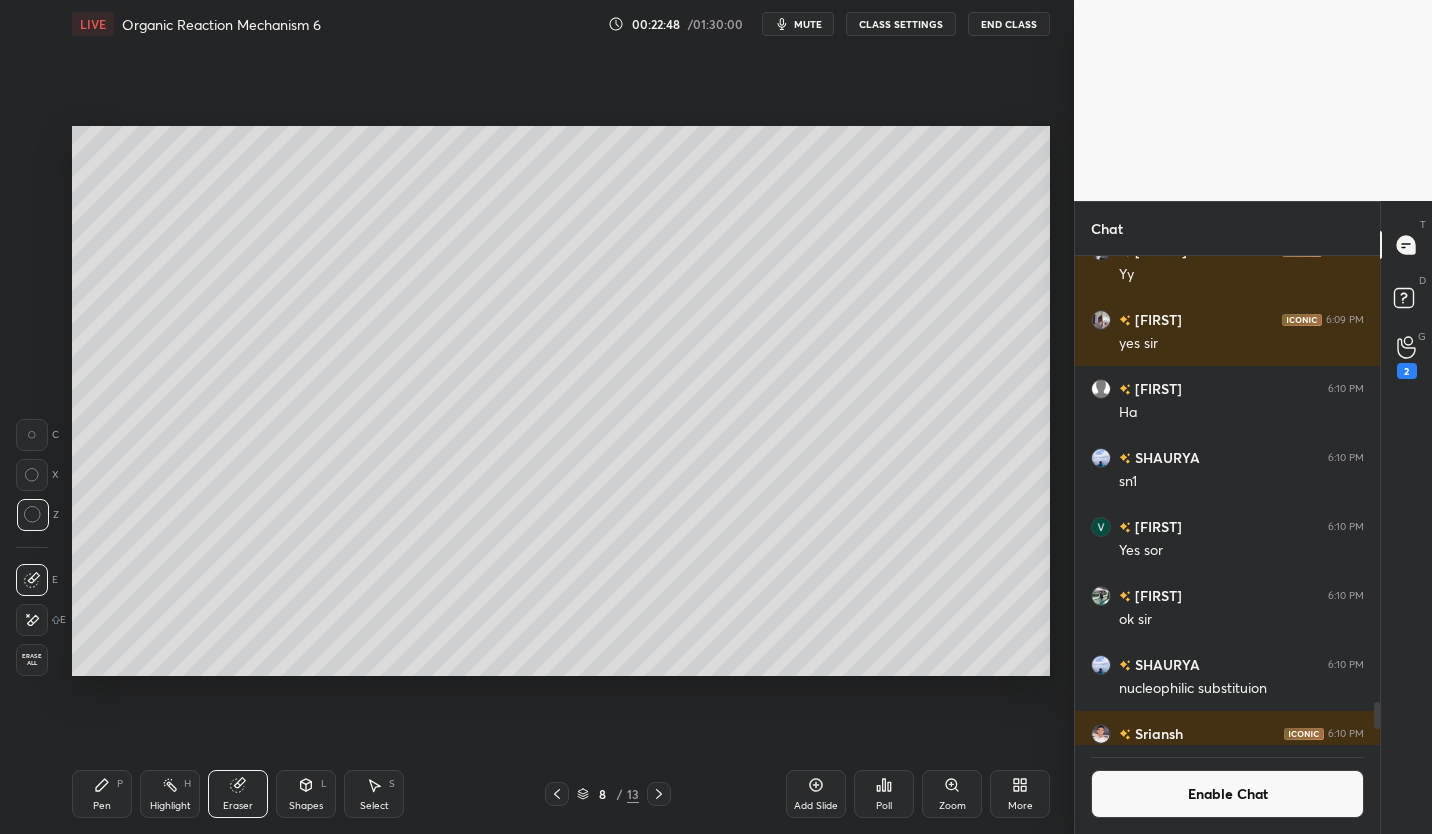 click on "Pen P" at bounding box center [102, 794] 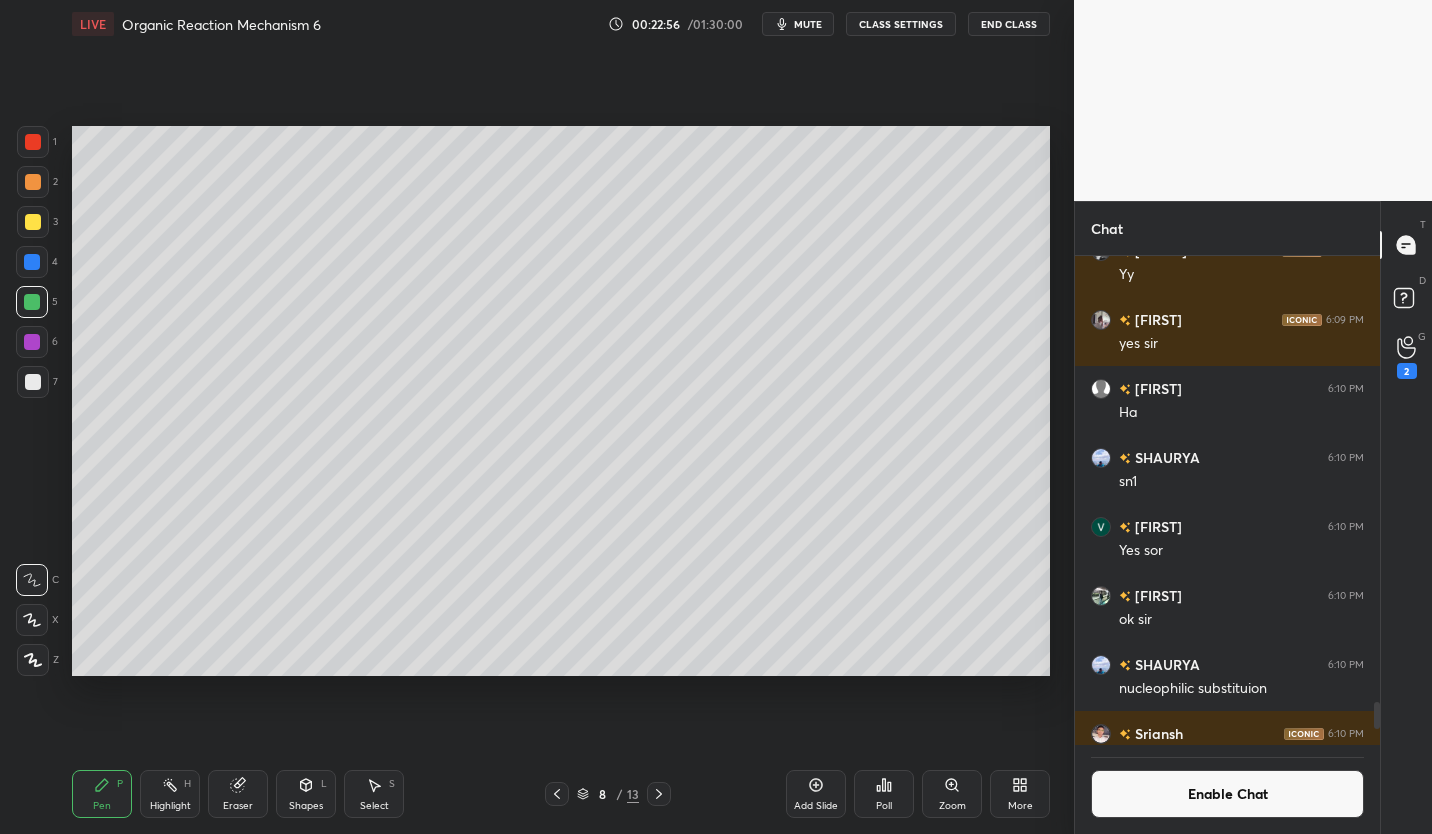 click 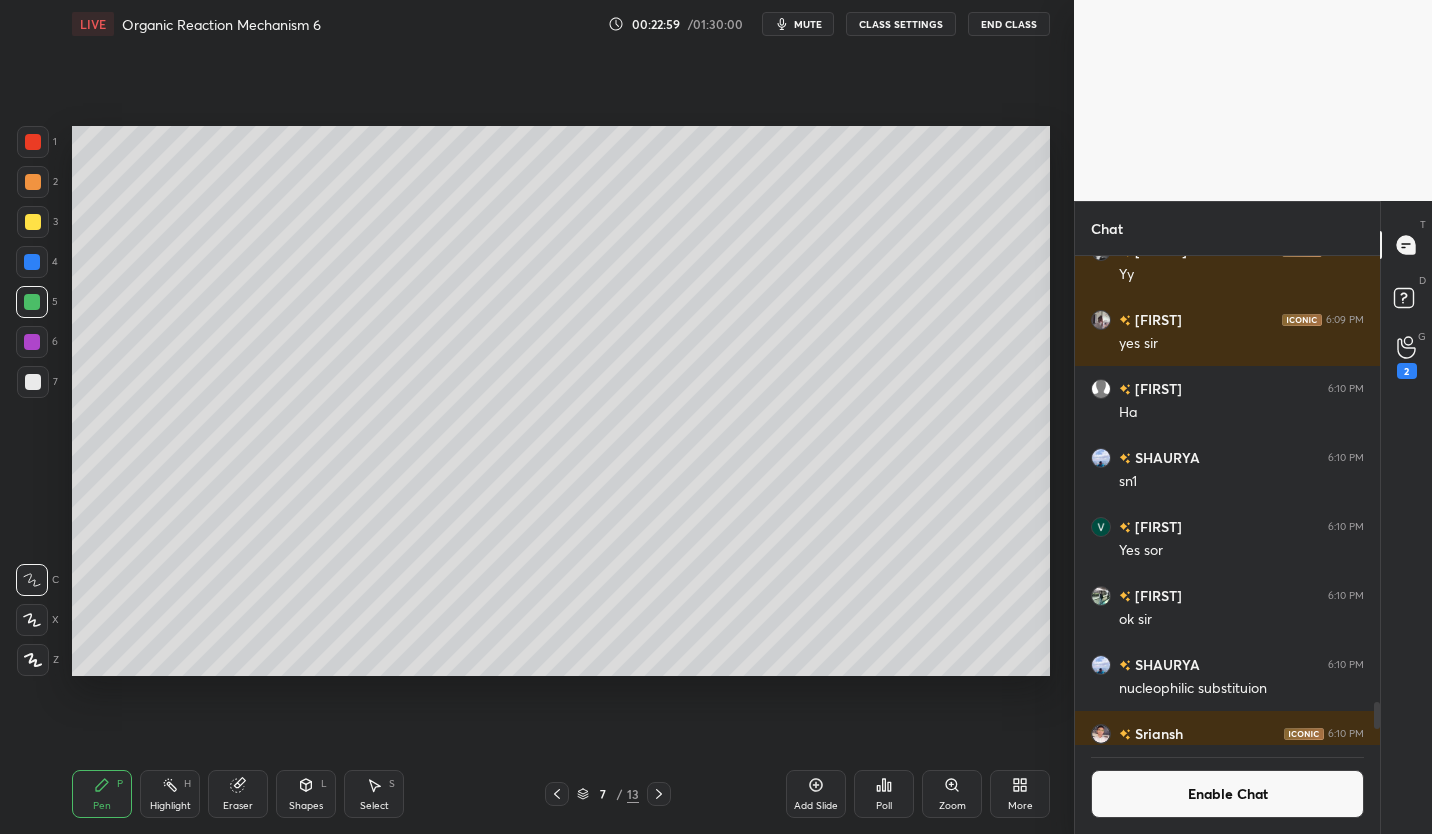 click on "Shapes L" at bounding box center [306, 794] 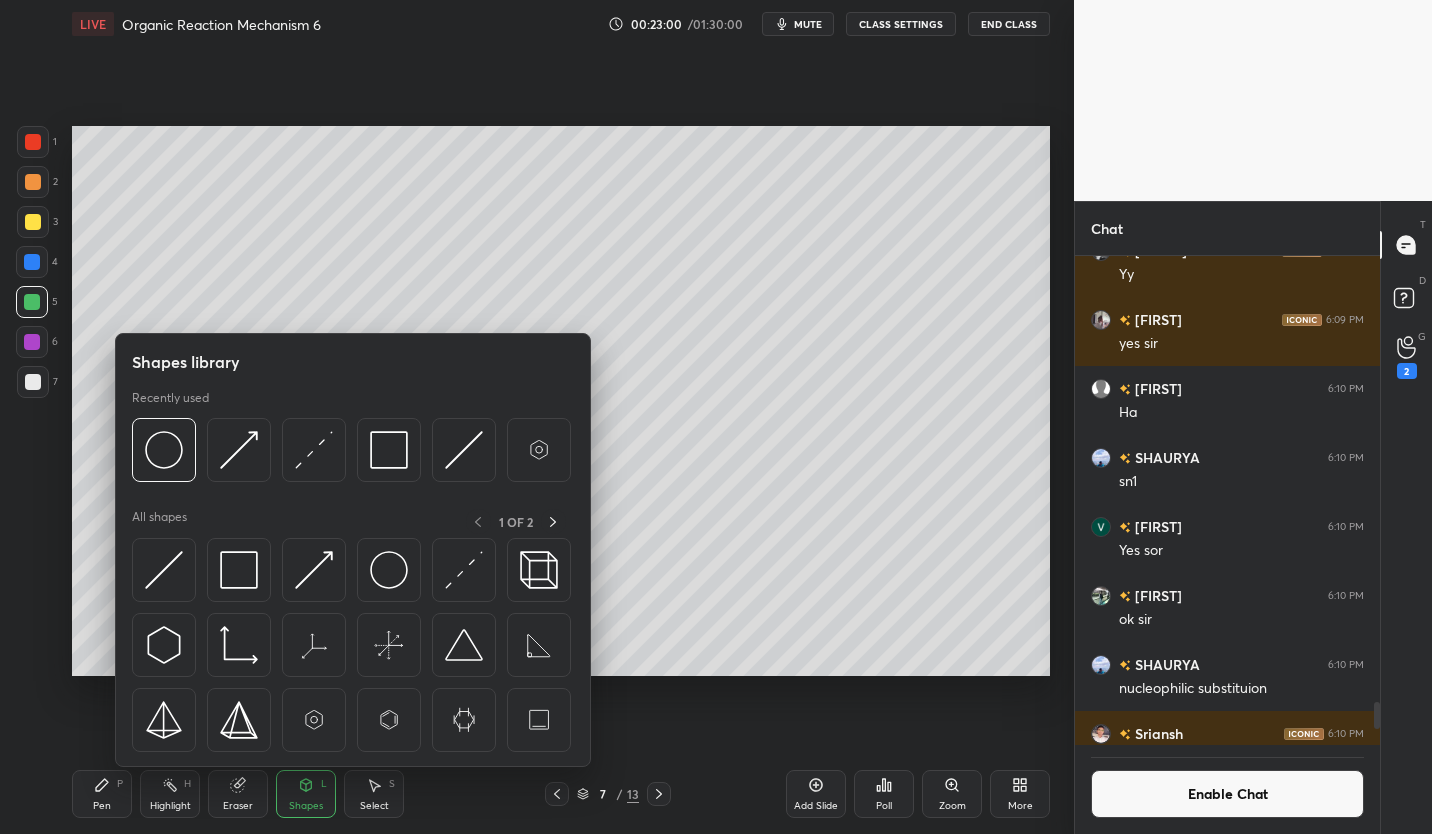 click at bounding box center [239, 570] 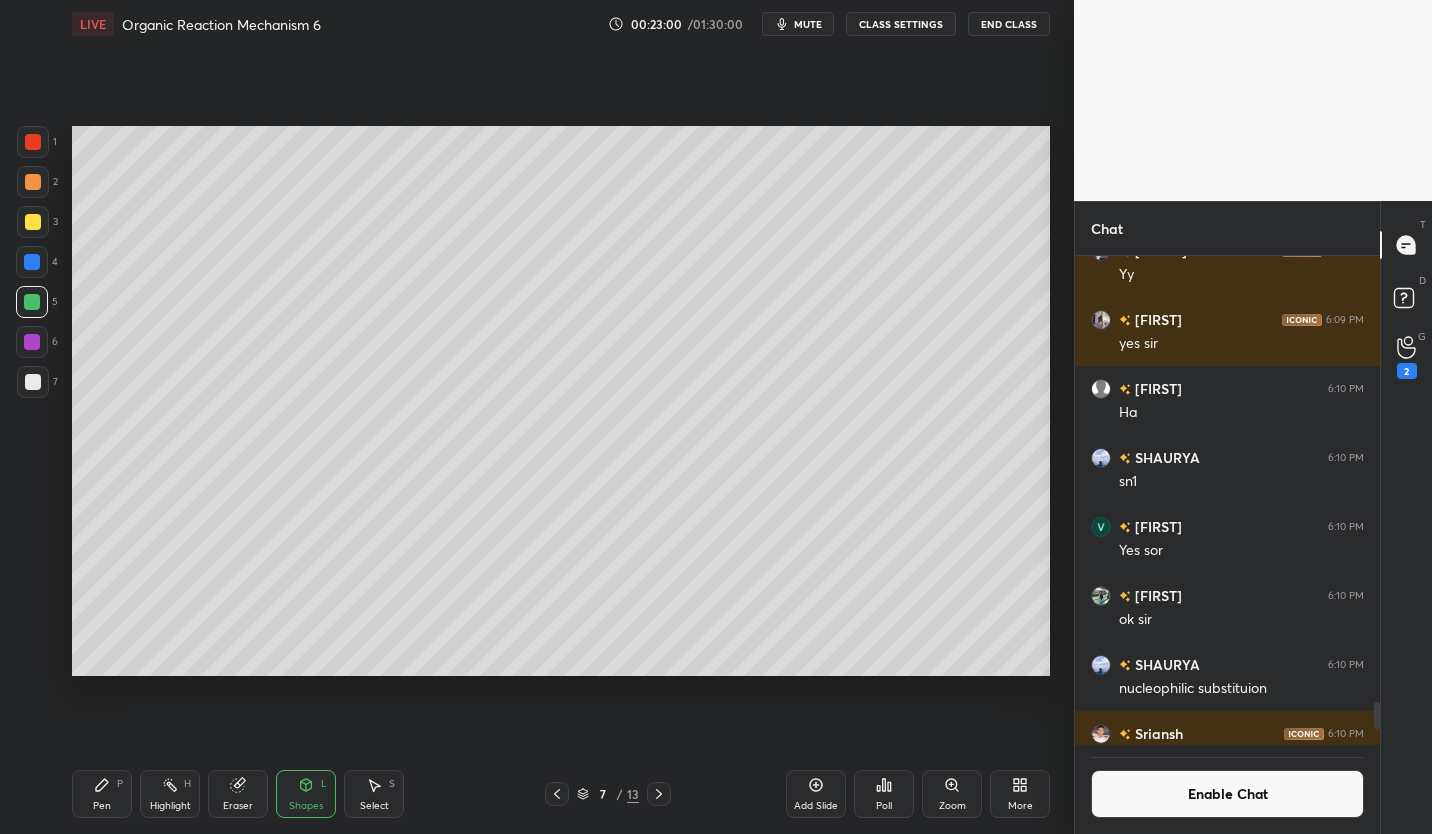 click at bounding box center [32, 342] 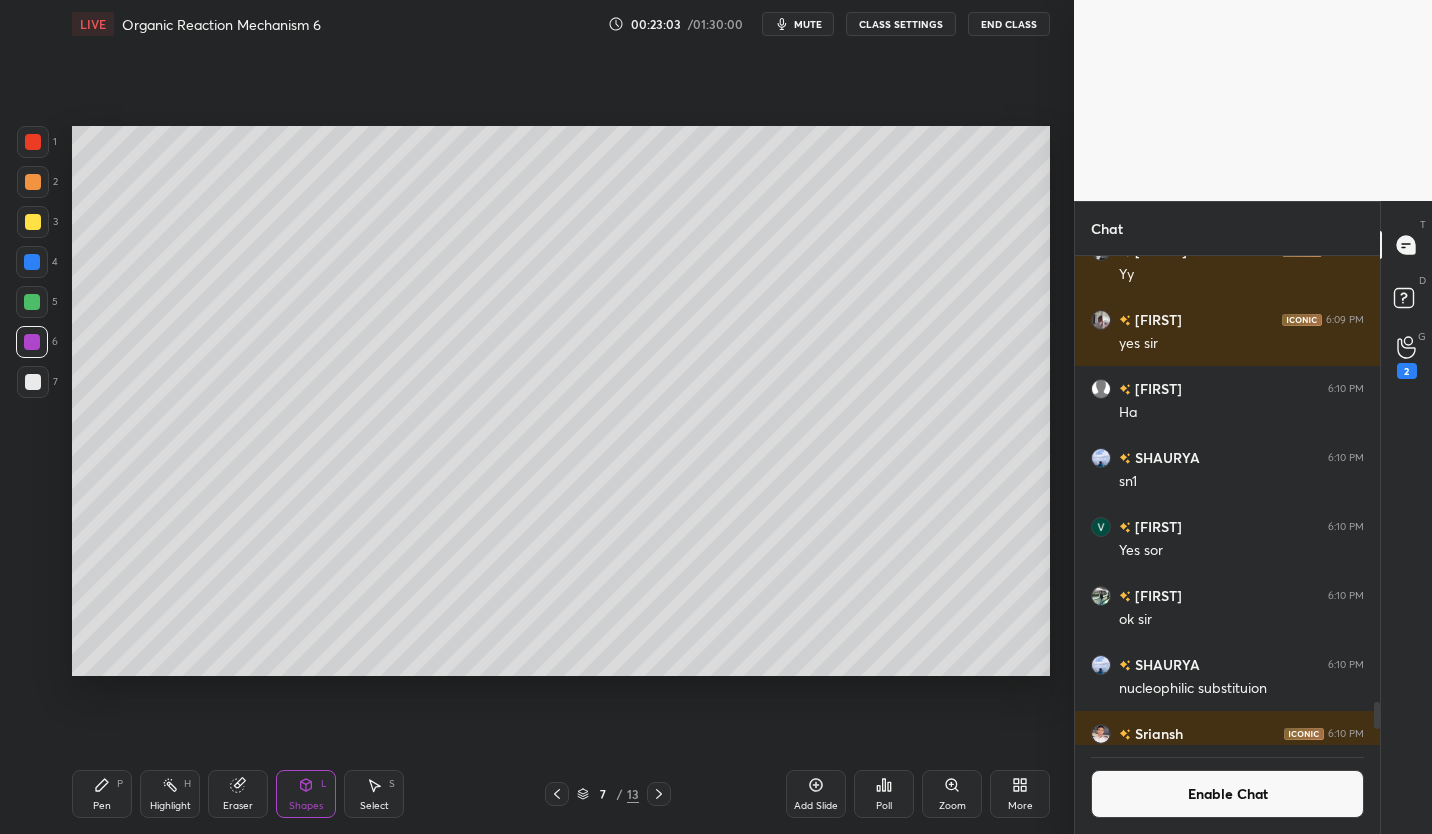 click 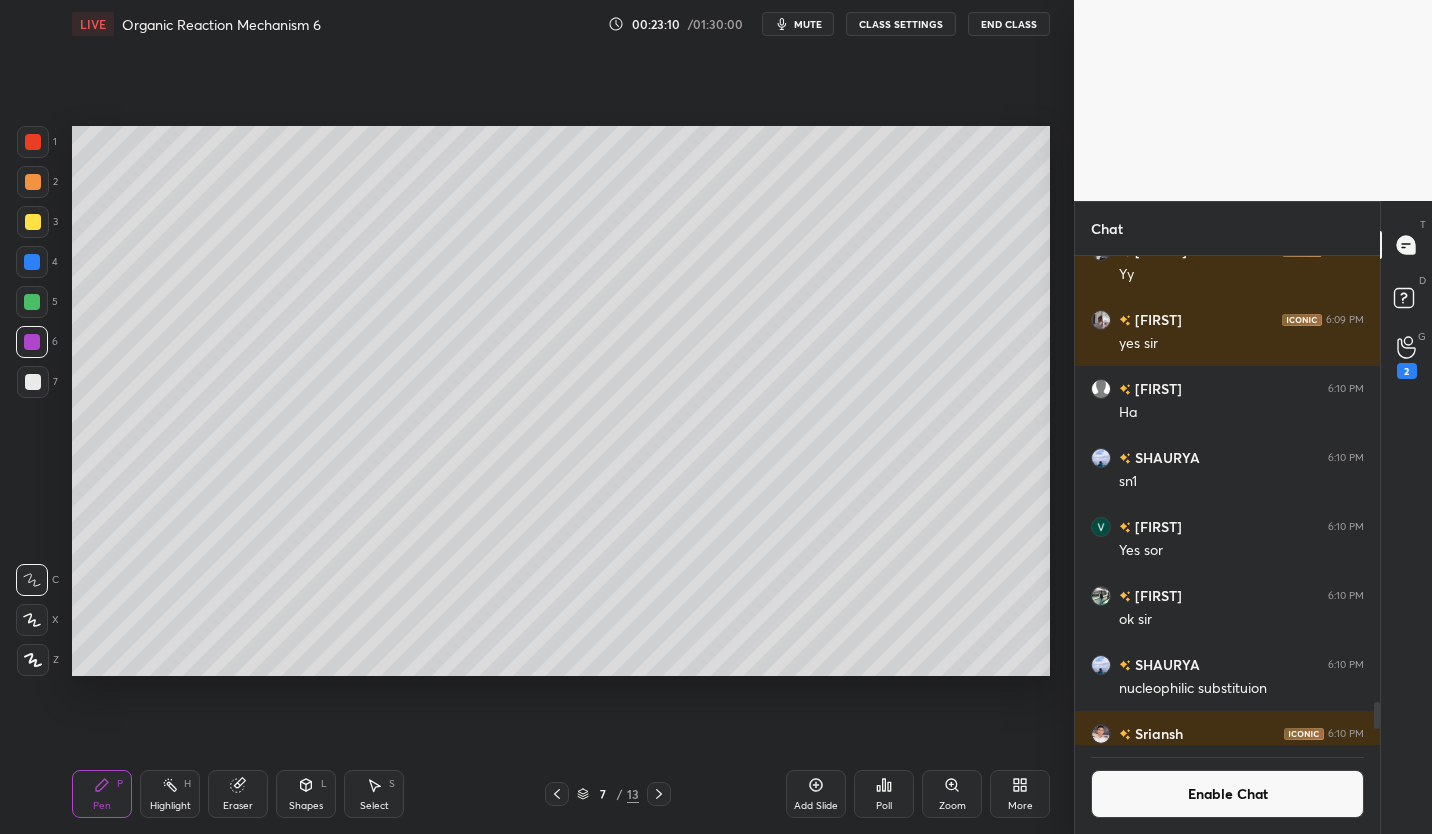 click 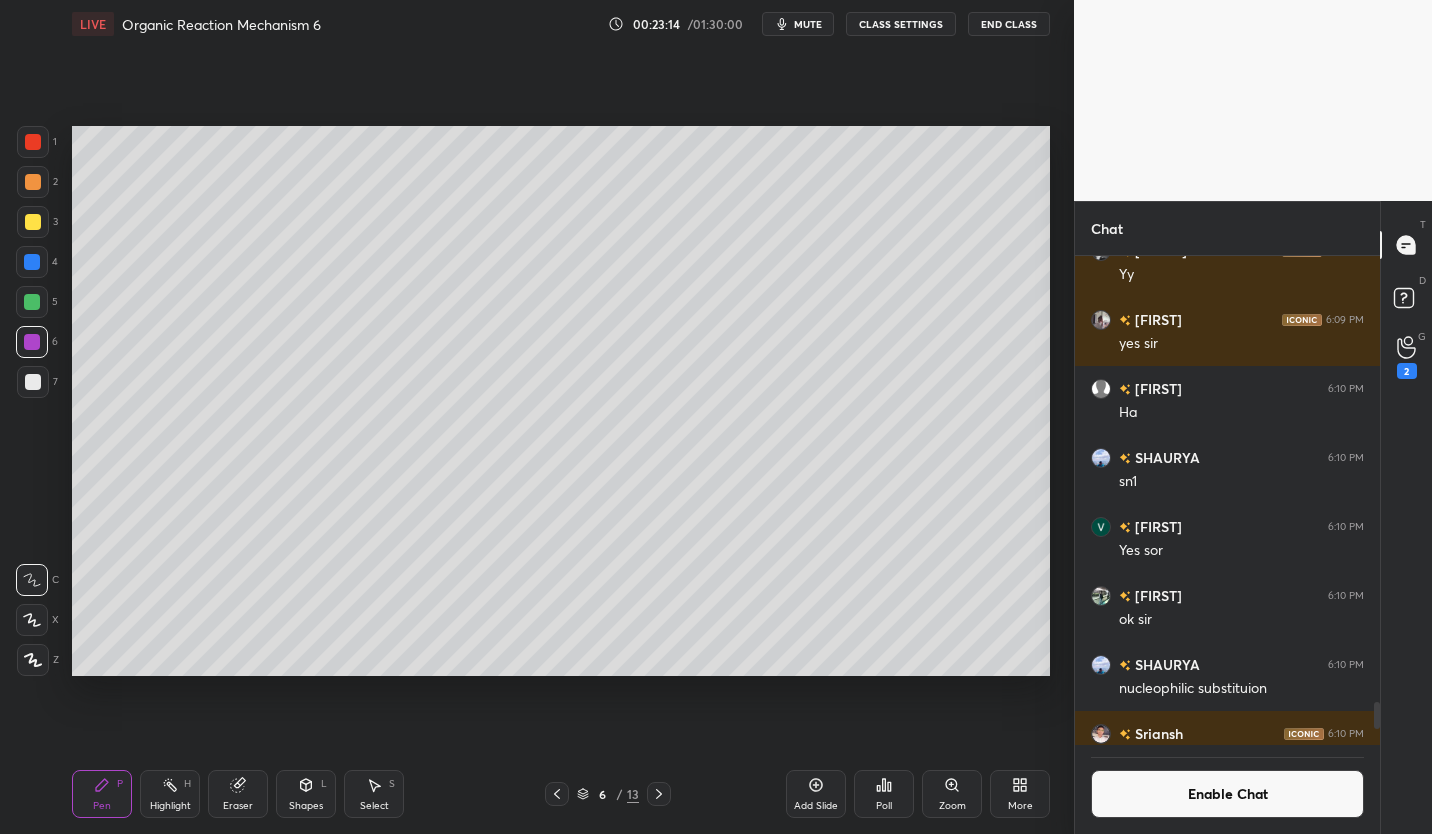 click on "Enable Chat" at bounding box center [1227, 794] 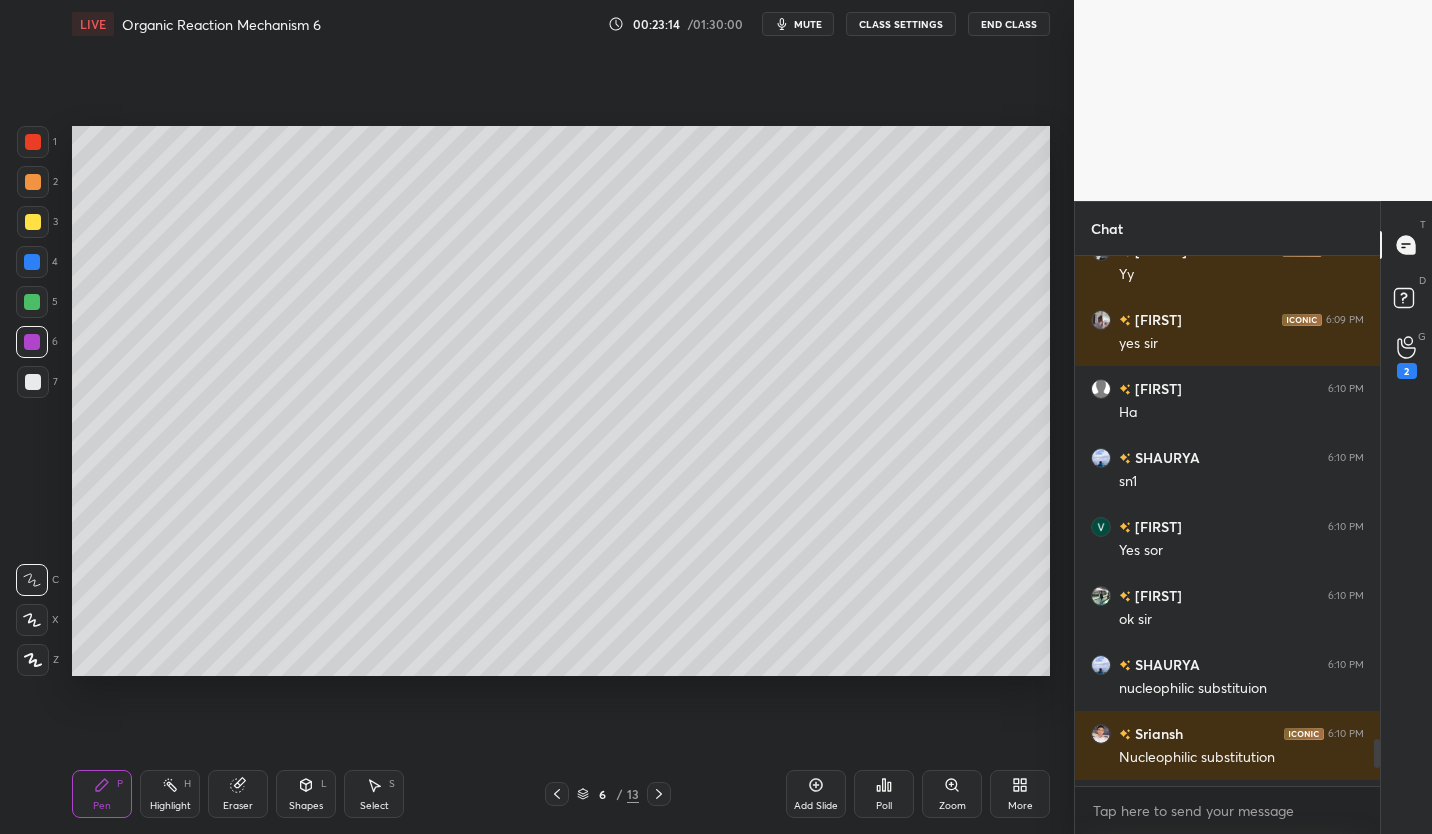 scroll, scrollTop: 7, scrollLeft: 7, axis: both 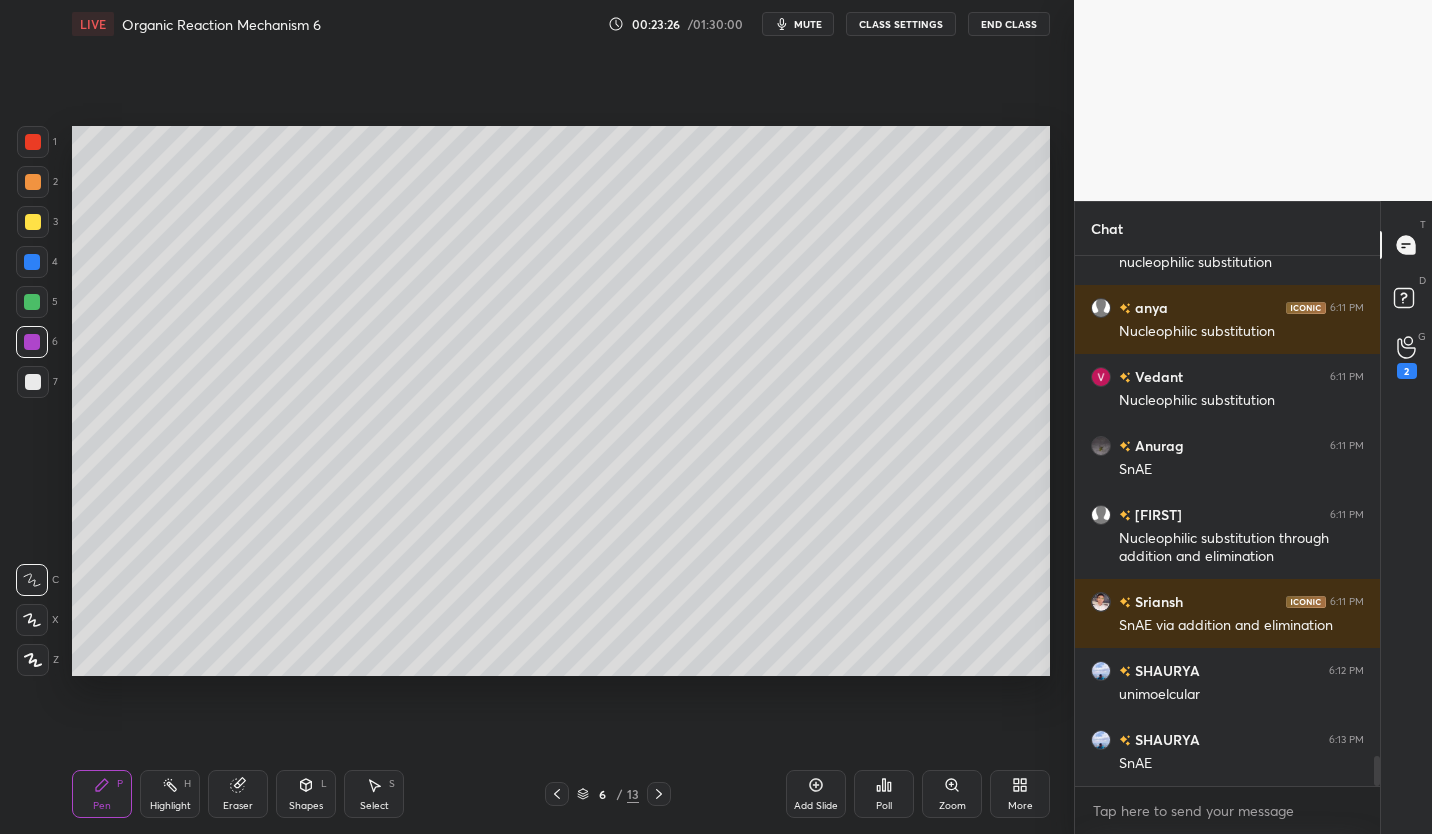 click on "CLASS SETTINGS" at bounding box center [901, 24] 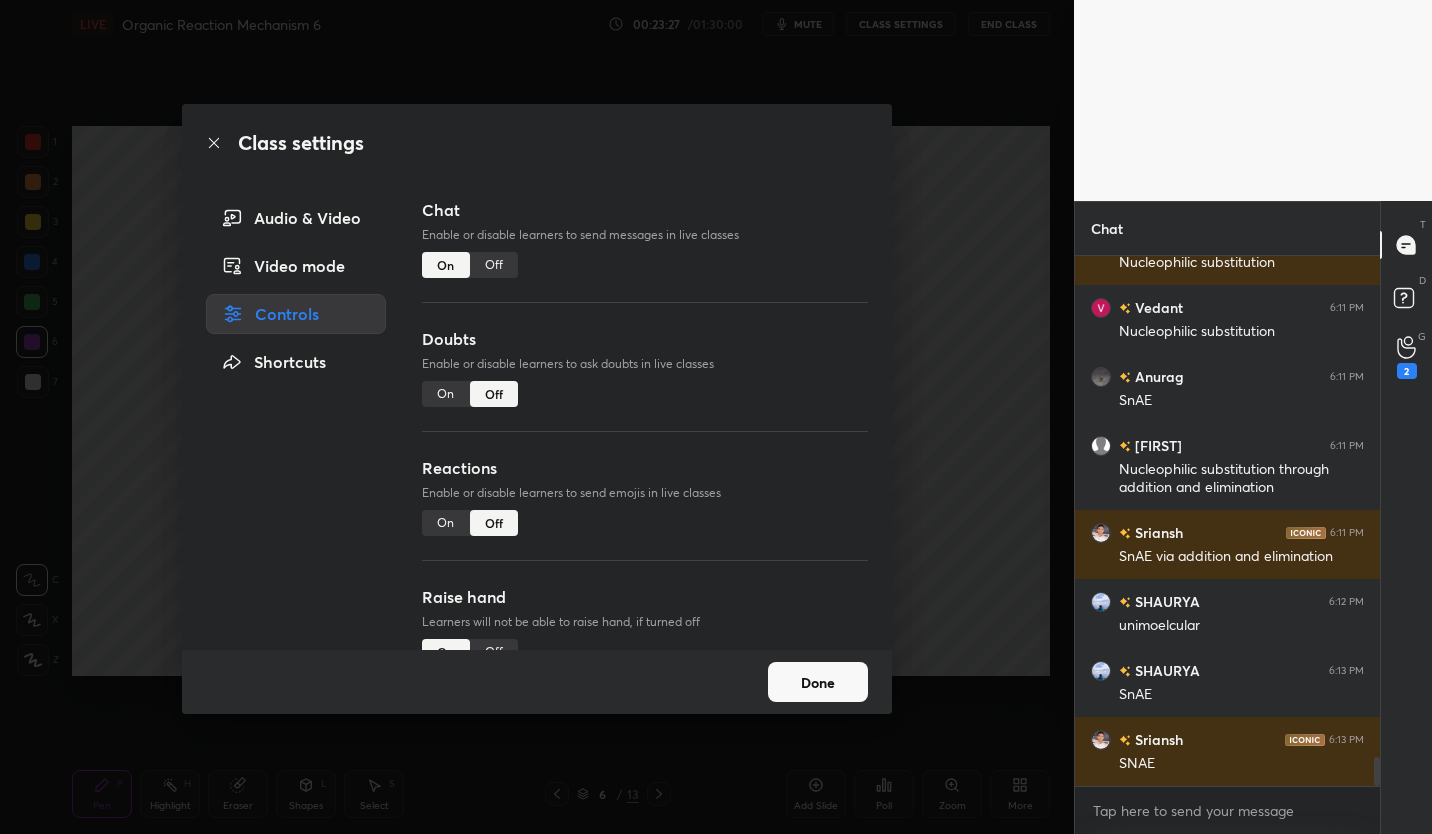 click on "Off" at bounding box center (494, 265) 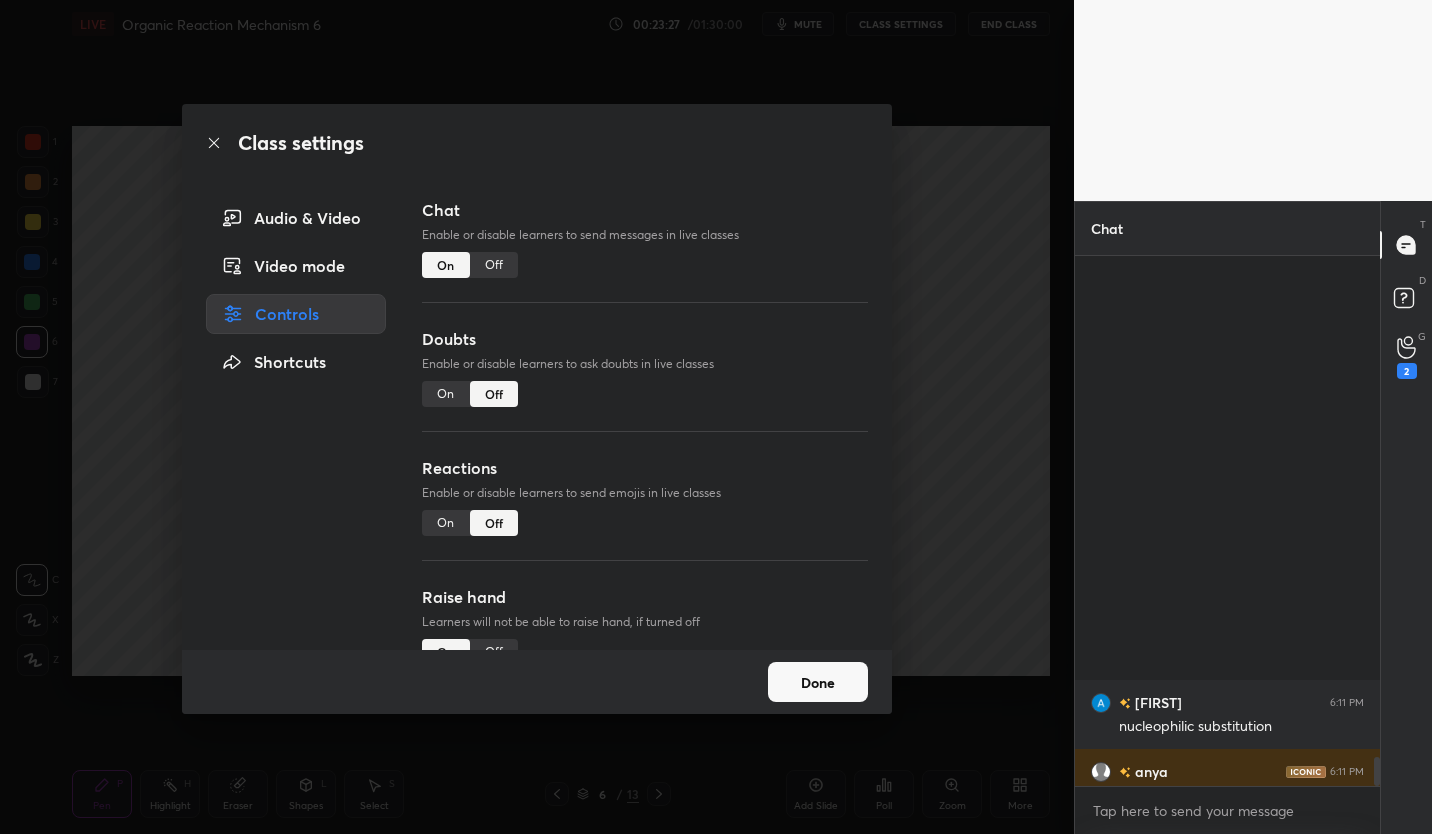 scroll, scrollTop: 483, scrollLeft: 299, axis: both 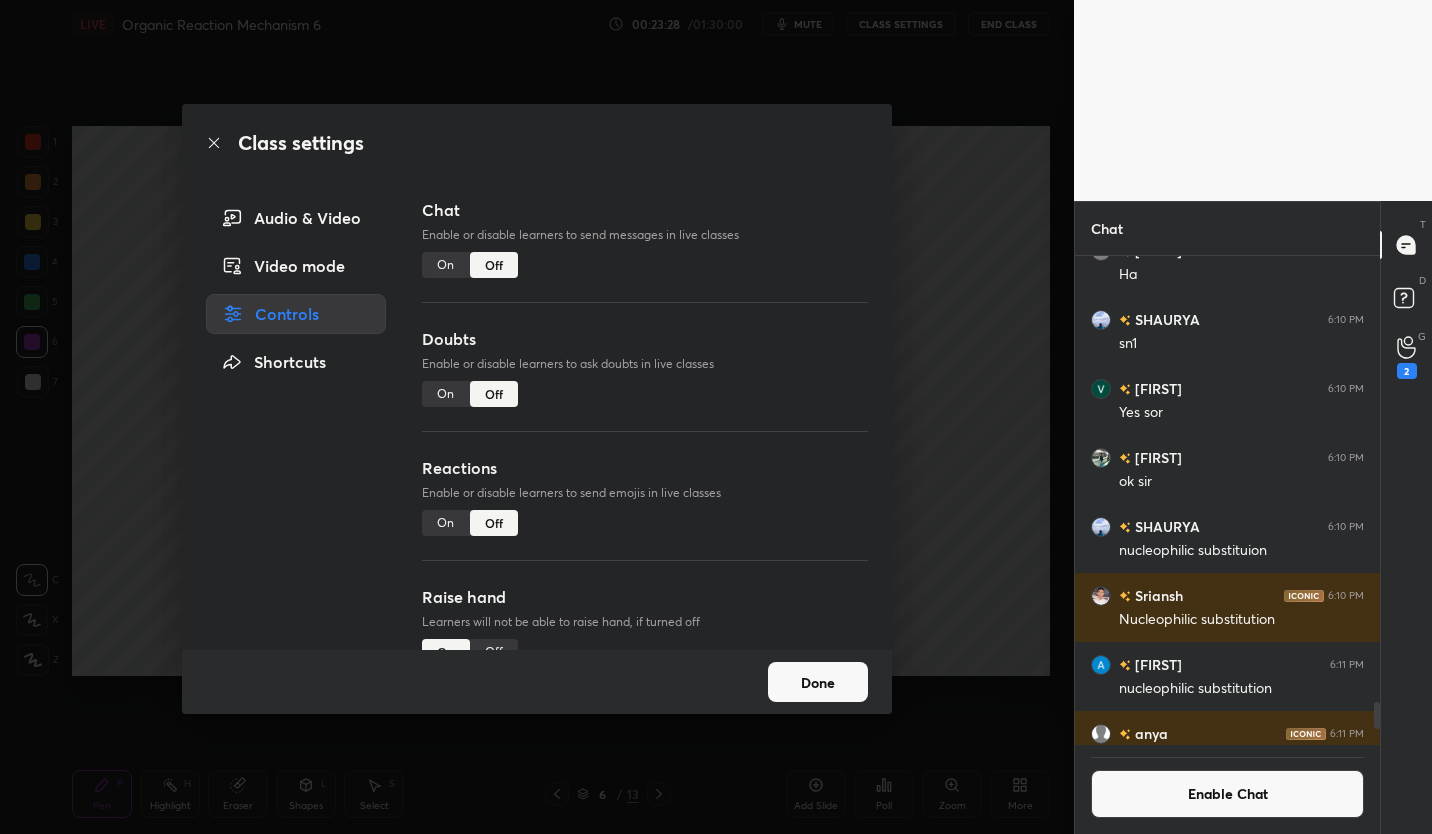 click on "Done" at bounding box center [818, 682] 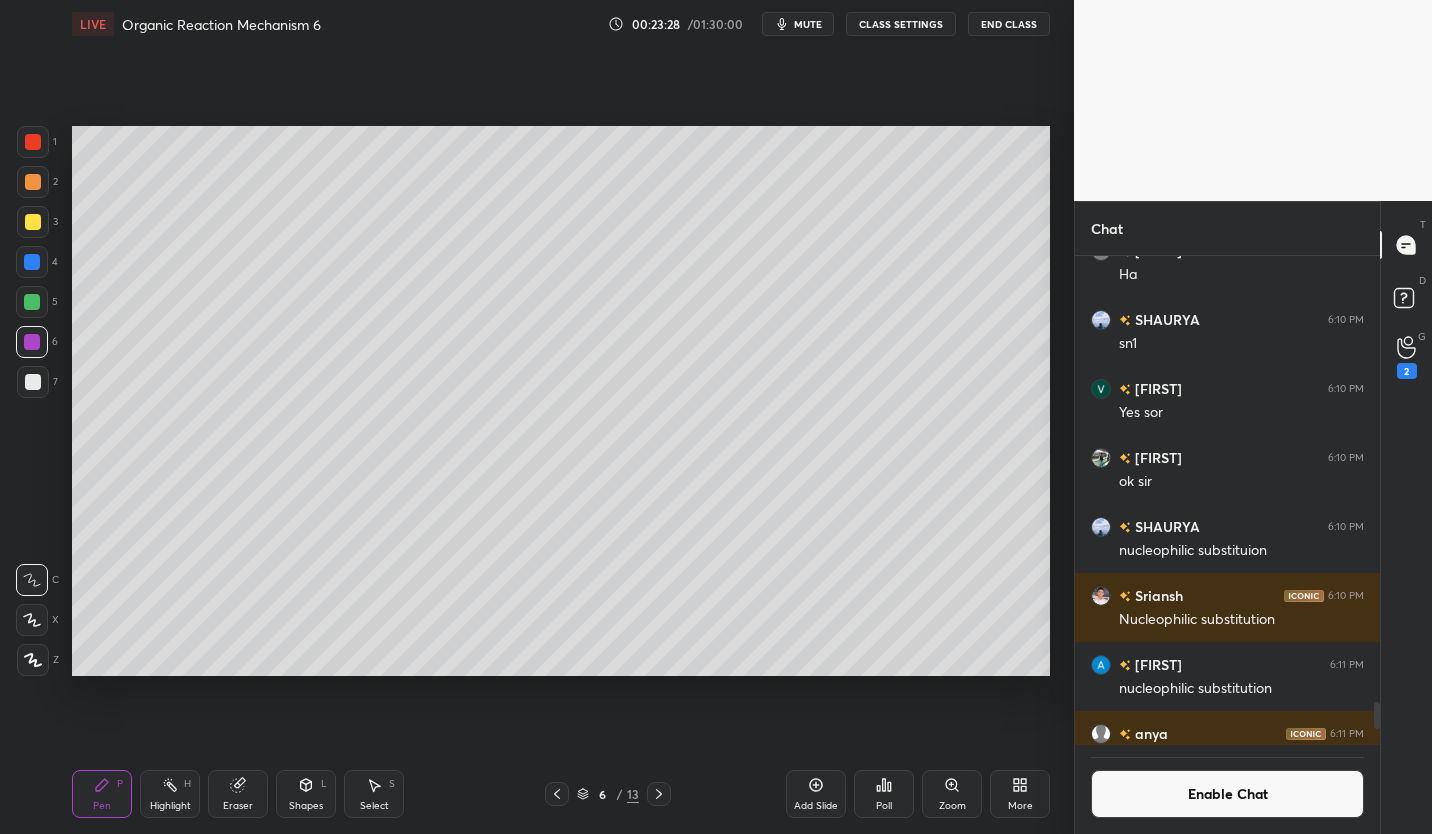 click on "Poll" at bounding box center (884, 794) 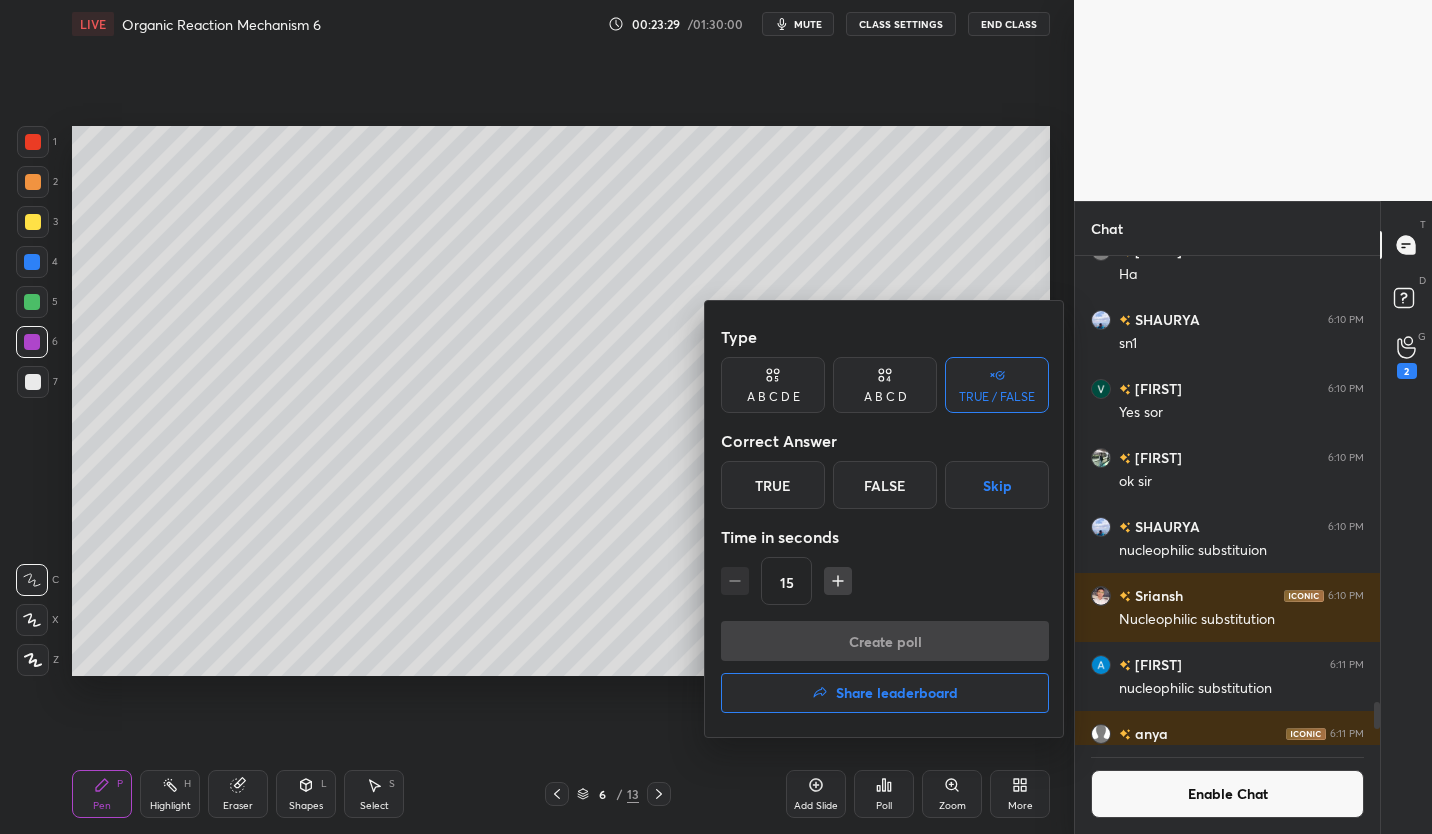 click on "False" at bounding box center [885, 485] 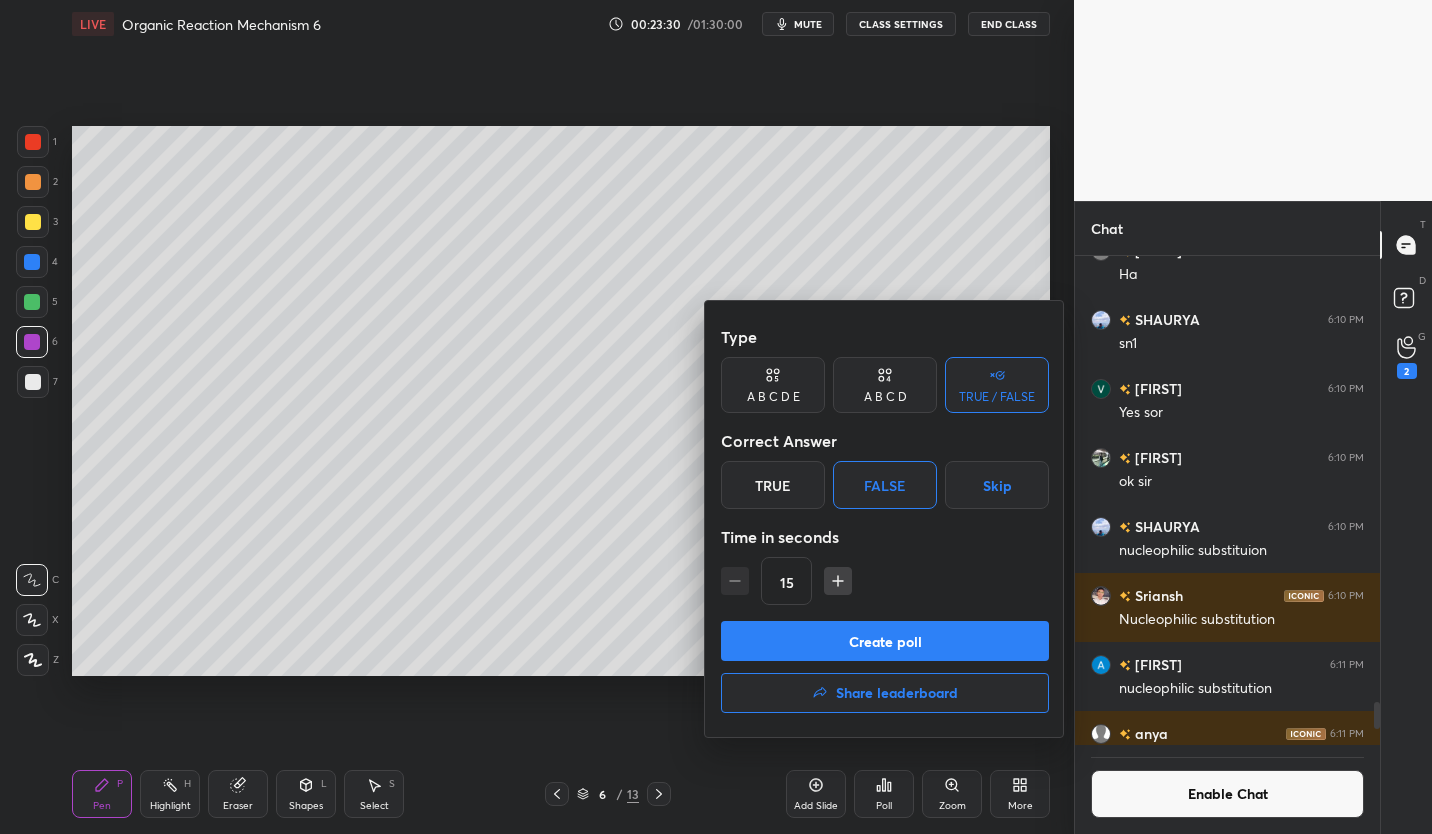 click on "Create poll" at bounding box center (885, 641) 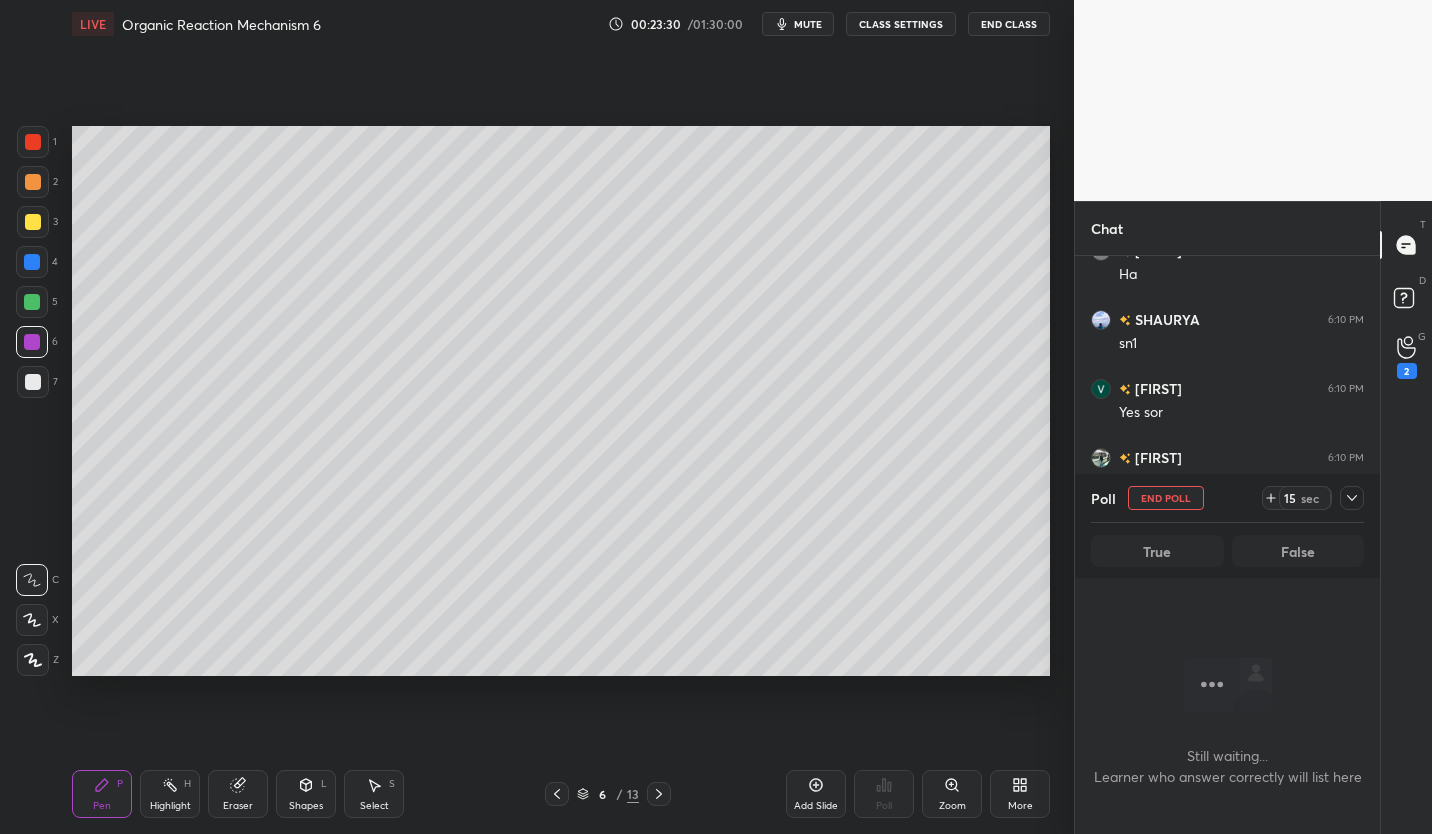 scroll, scrollTop: 420, scrollLeft: 299, axis: both 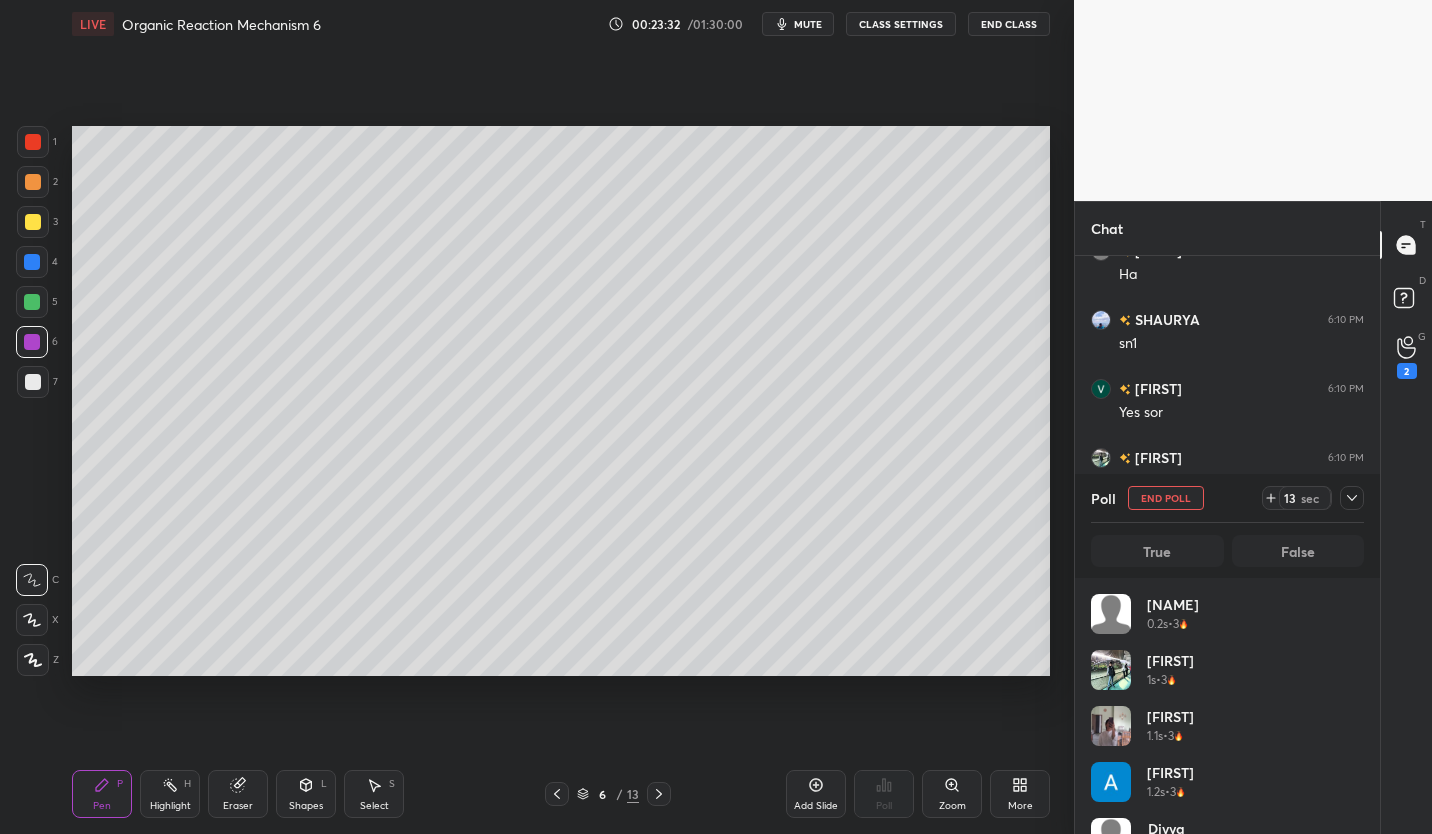 click on "mute" at bounding box center (808, 24) 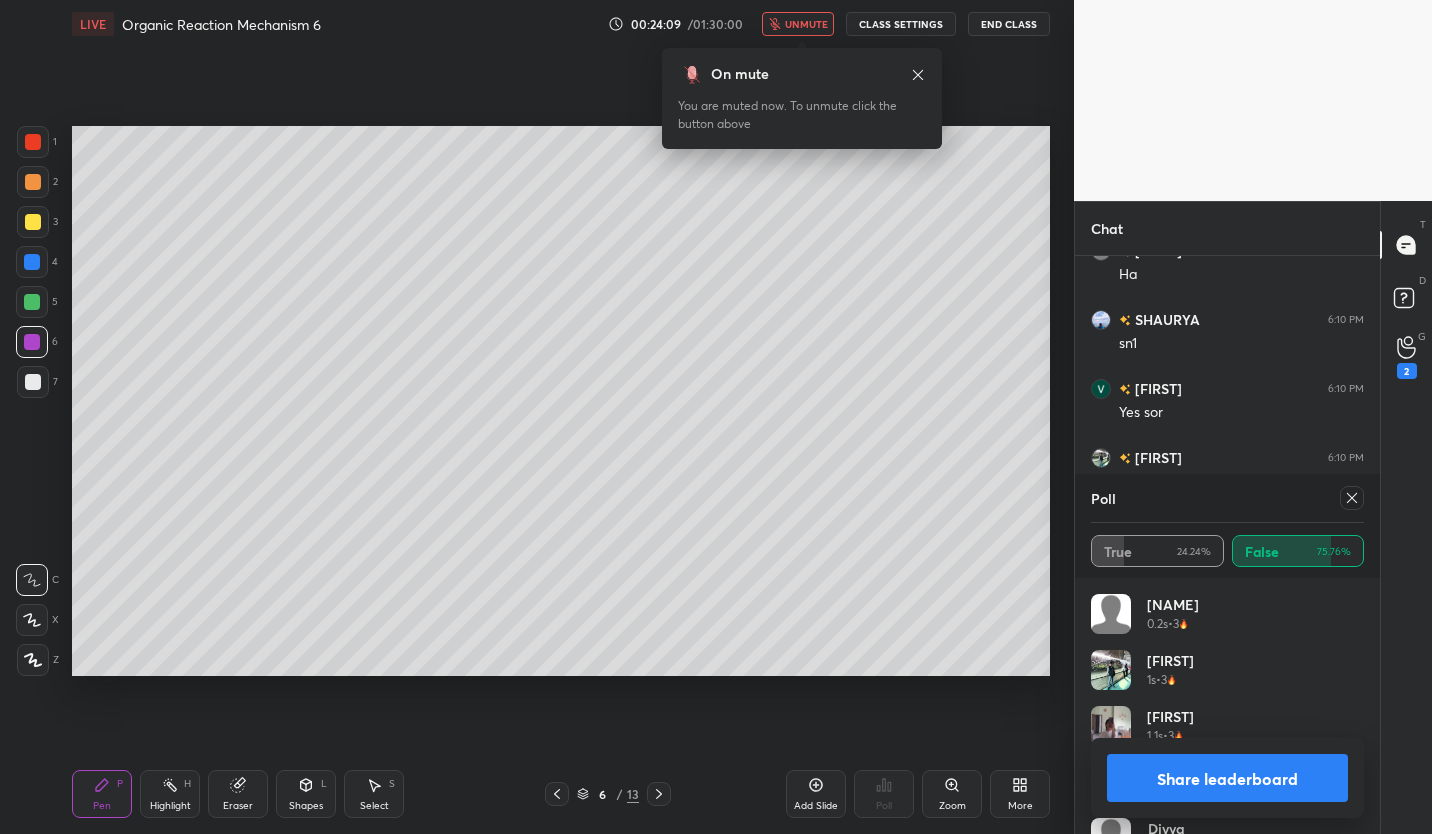 click on "unmute" at bounding box center [806, 24] 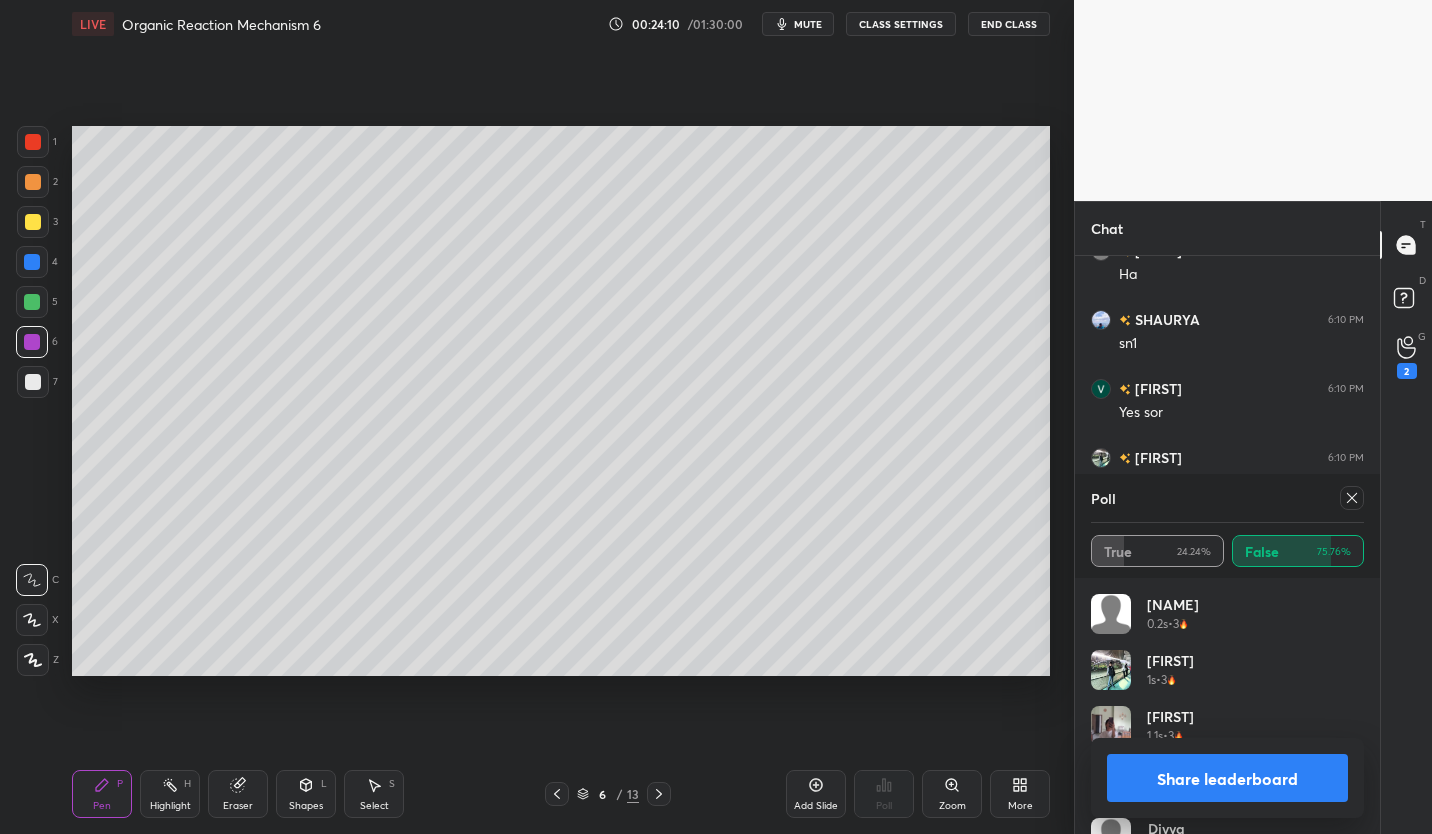 click on "Share leaderboard" at bounding box center (1227, 778) 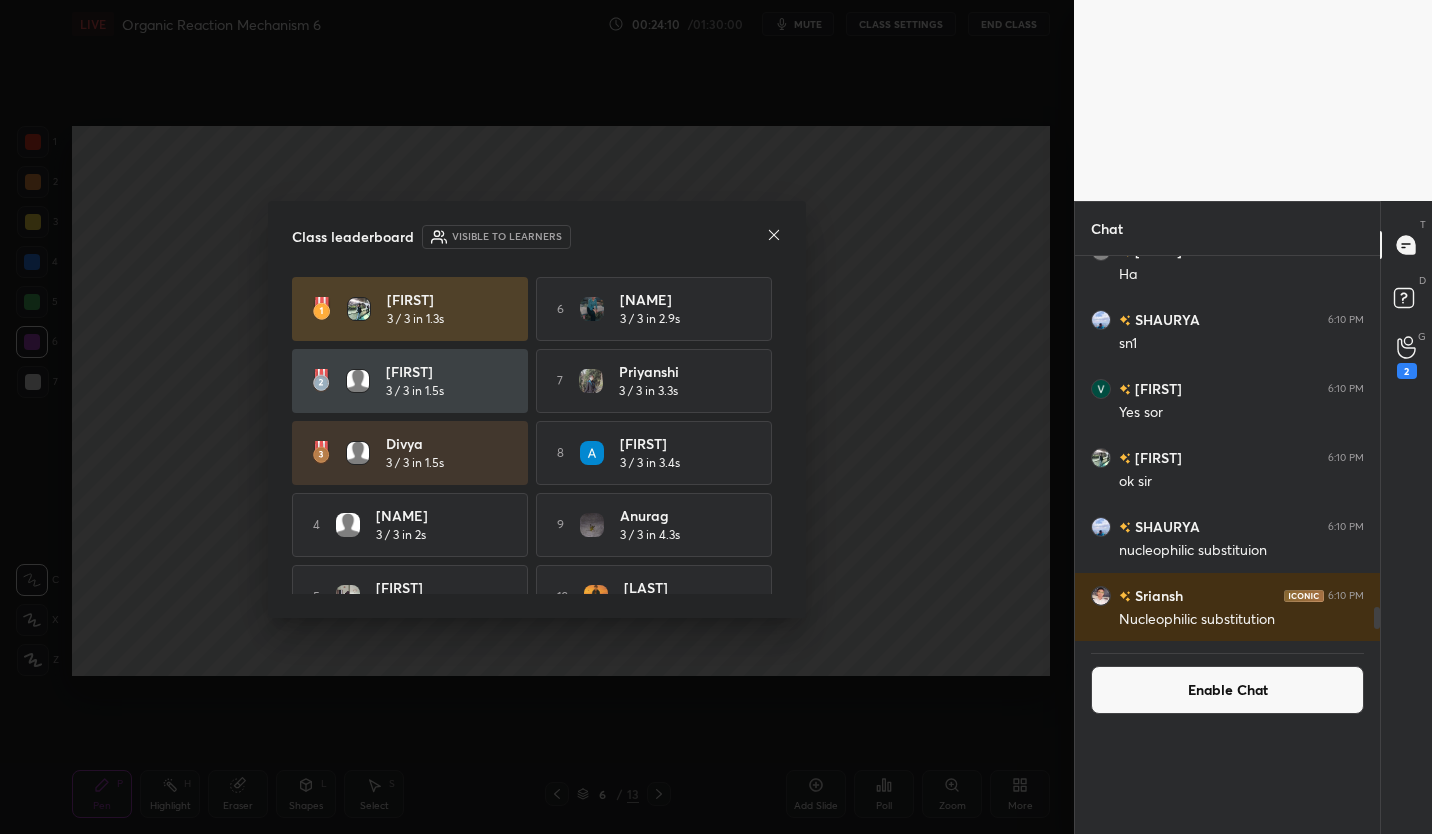 scroll, scrollTop: 1, scrollLeft: 7, axis: both 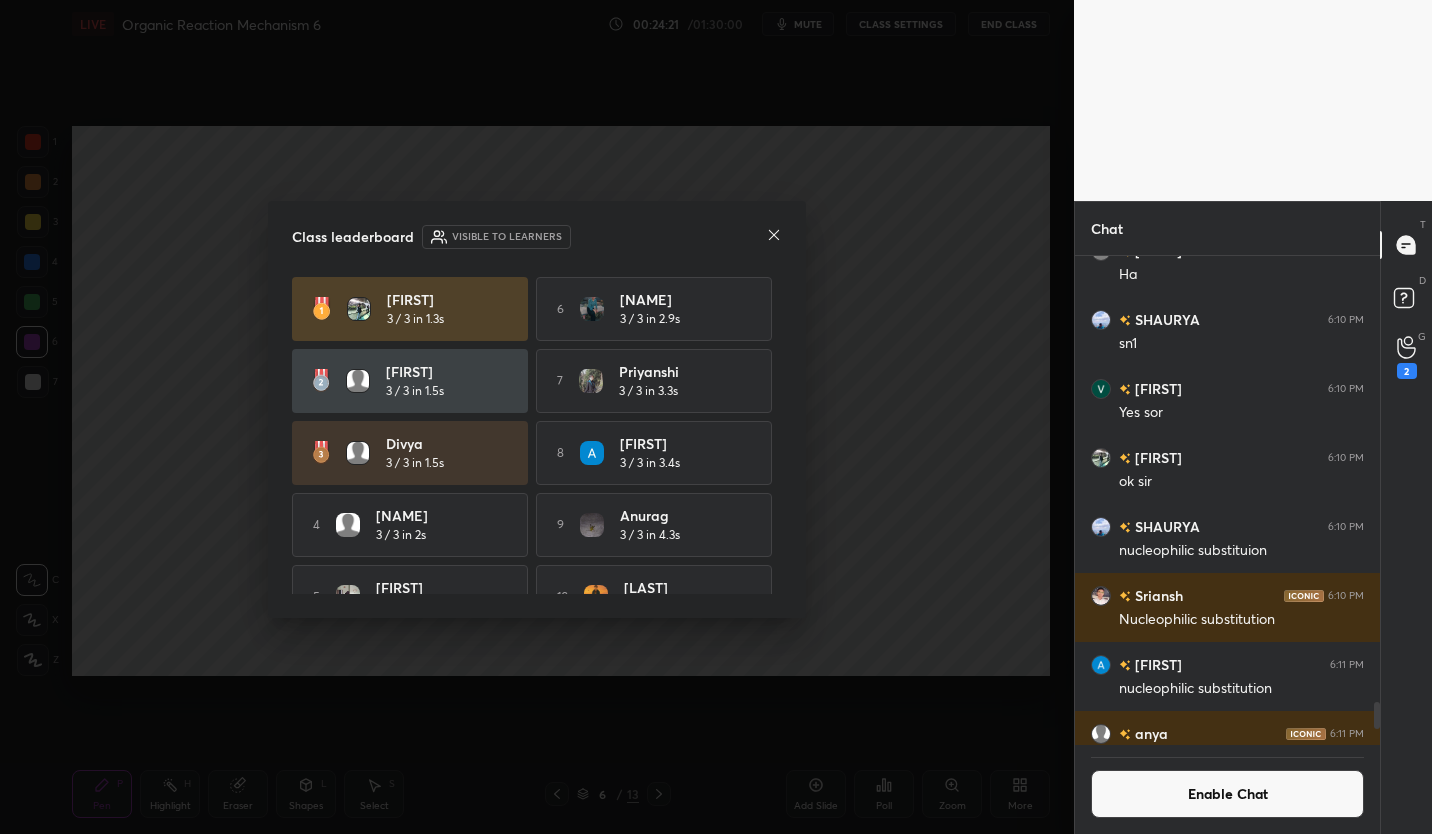 click 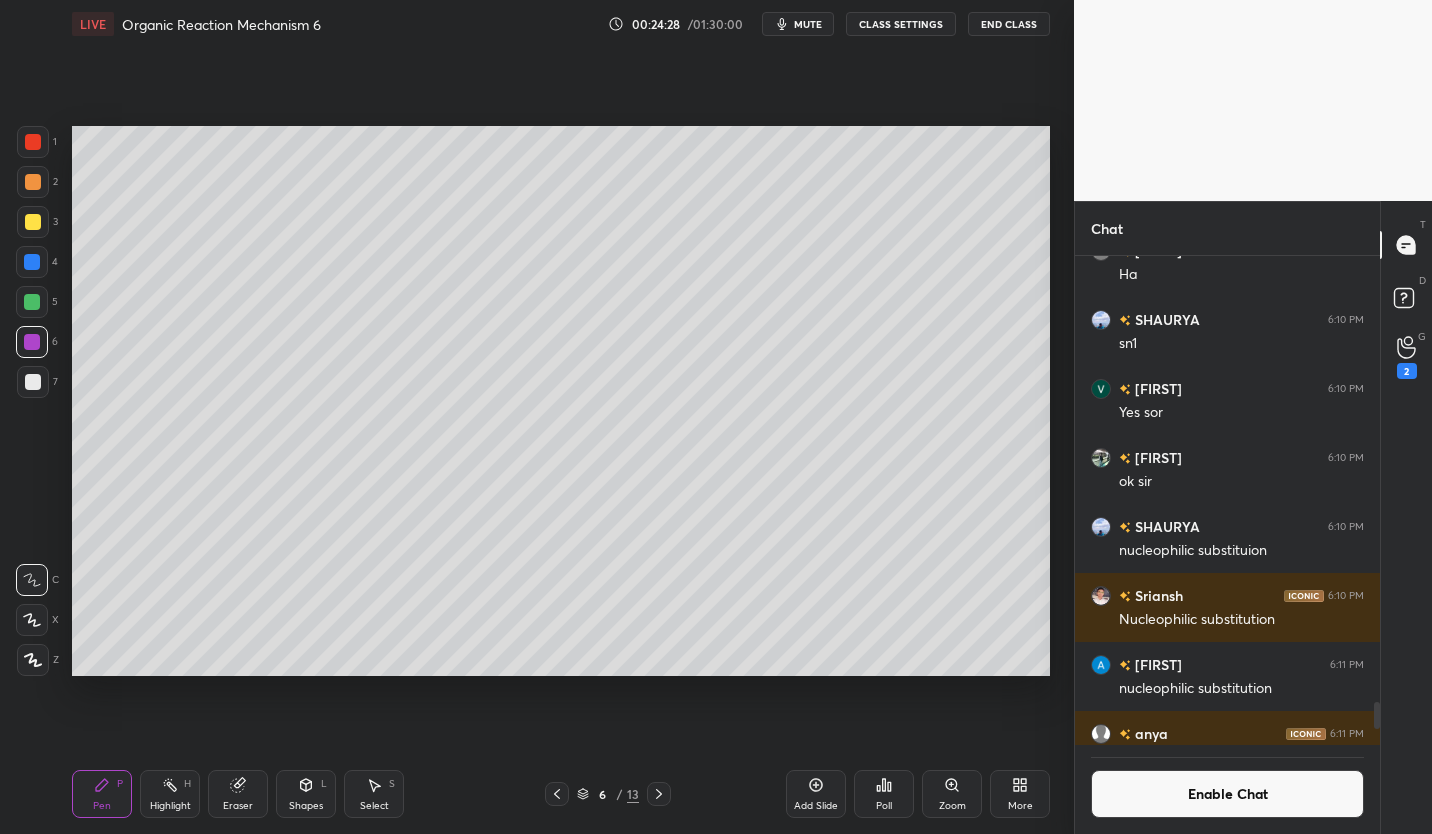click on "Enable Chat" at bounding box center [1227, 794] 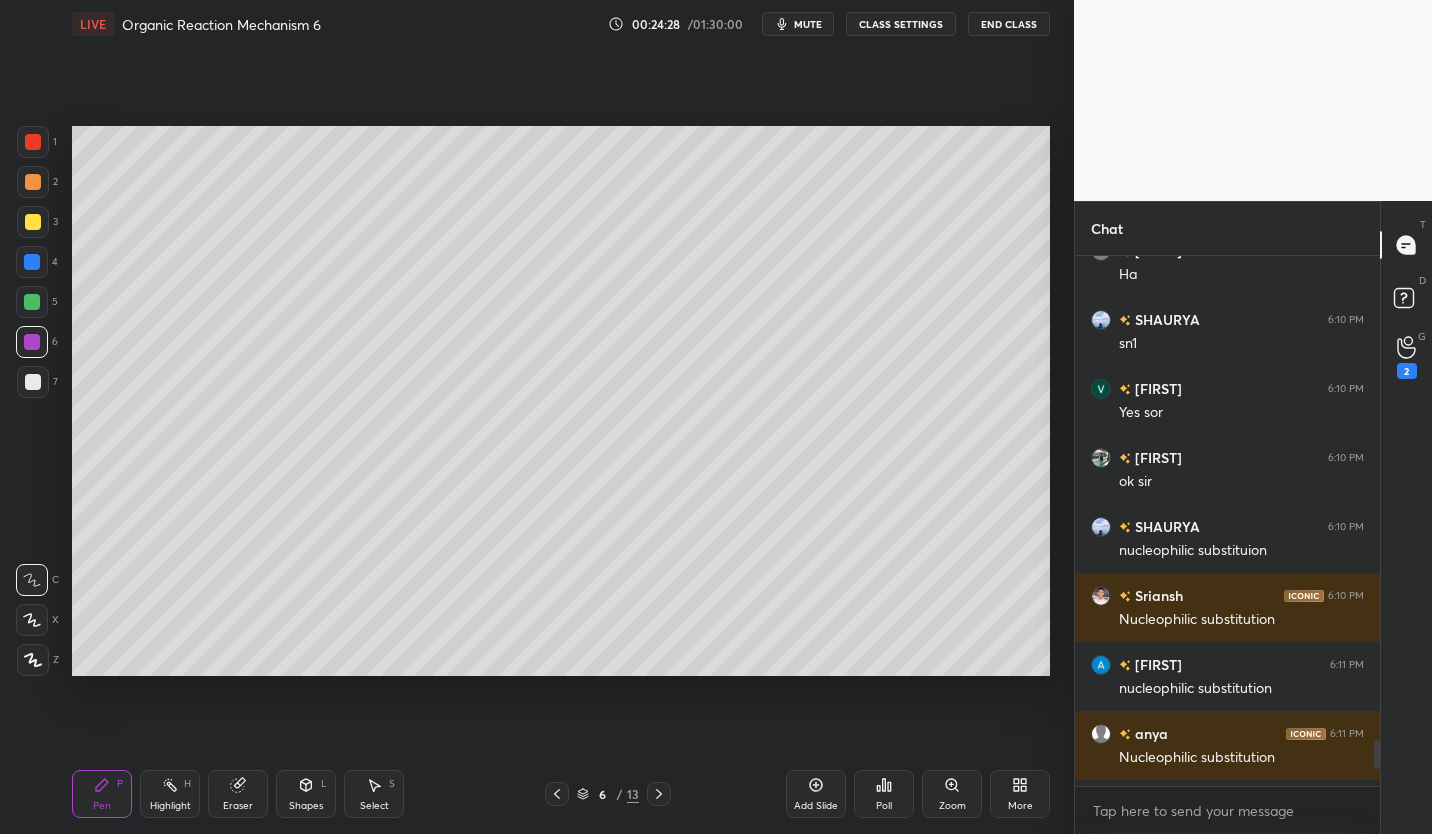 scroll, scrollTop: 7, scrollLeft: 7, axis: both 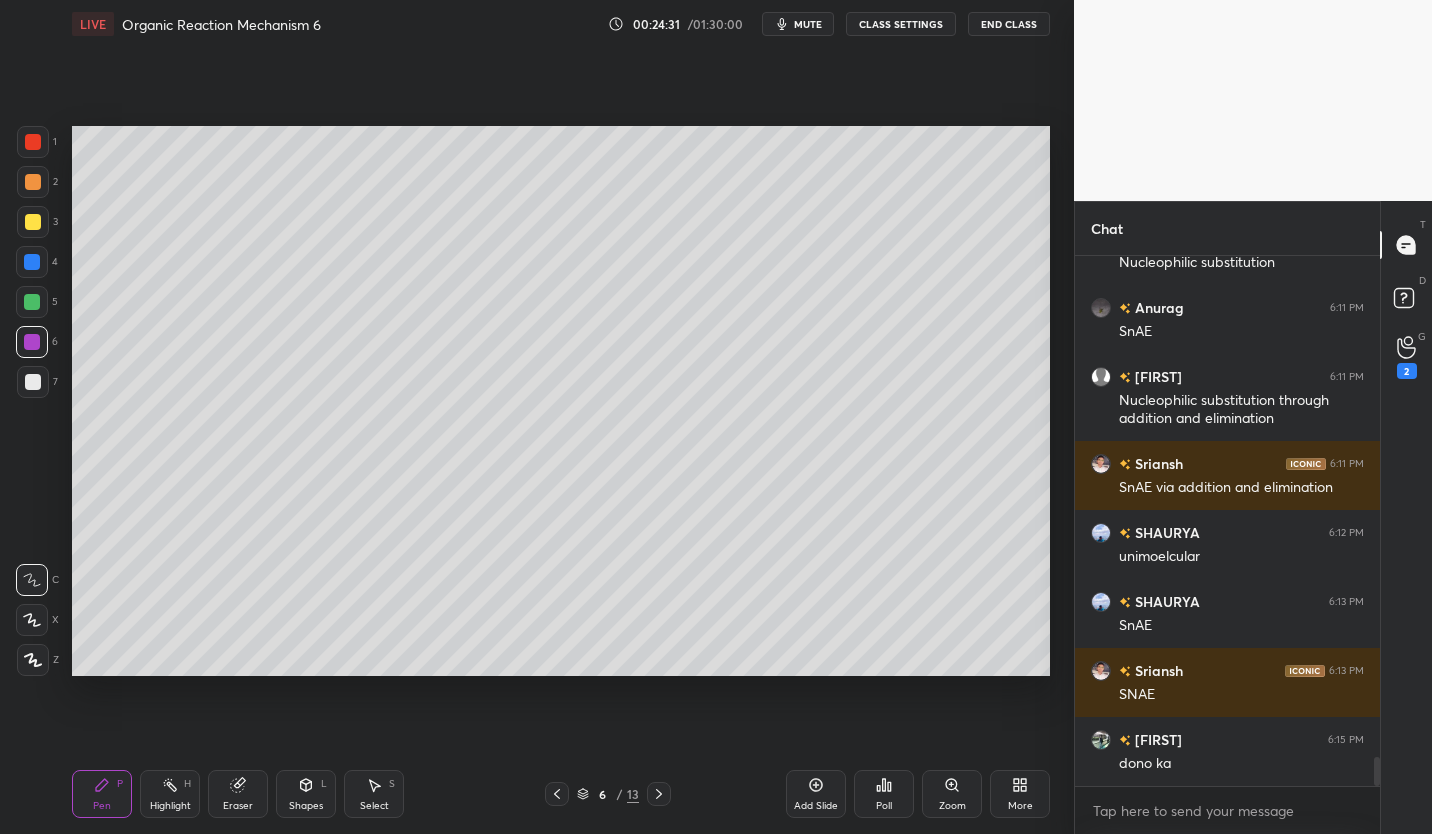 click on "CLASS SETTINGS" at bounding box center [901, 24] 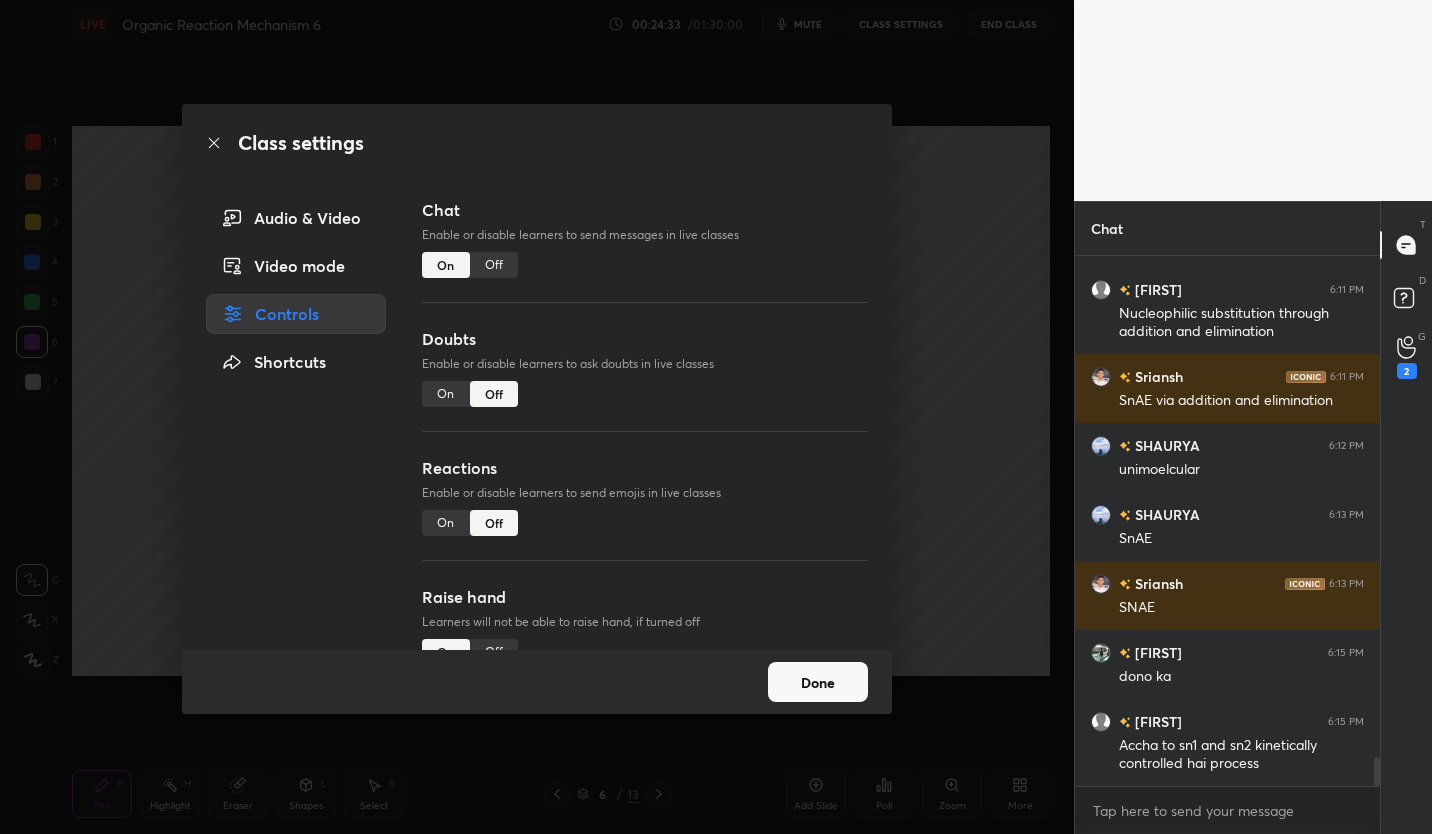 scroll, scrollTop: 9178, scrollLeft: 0, axis: vertical 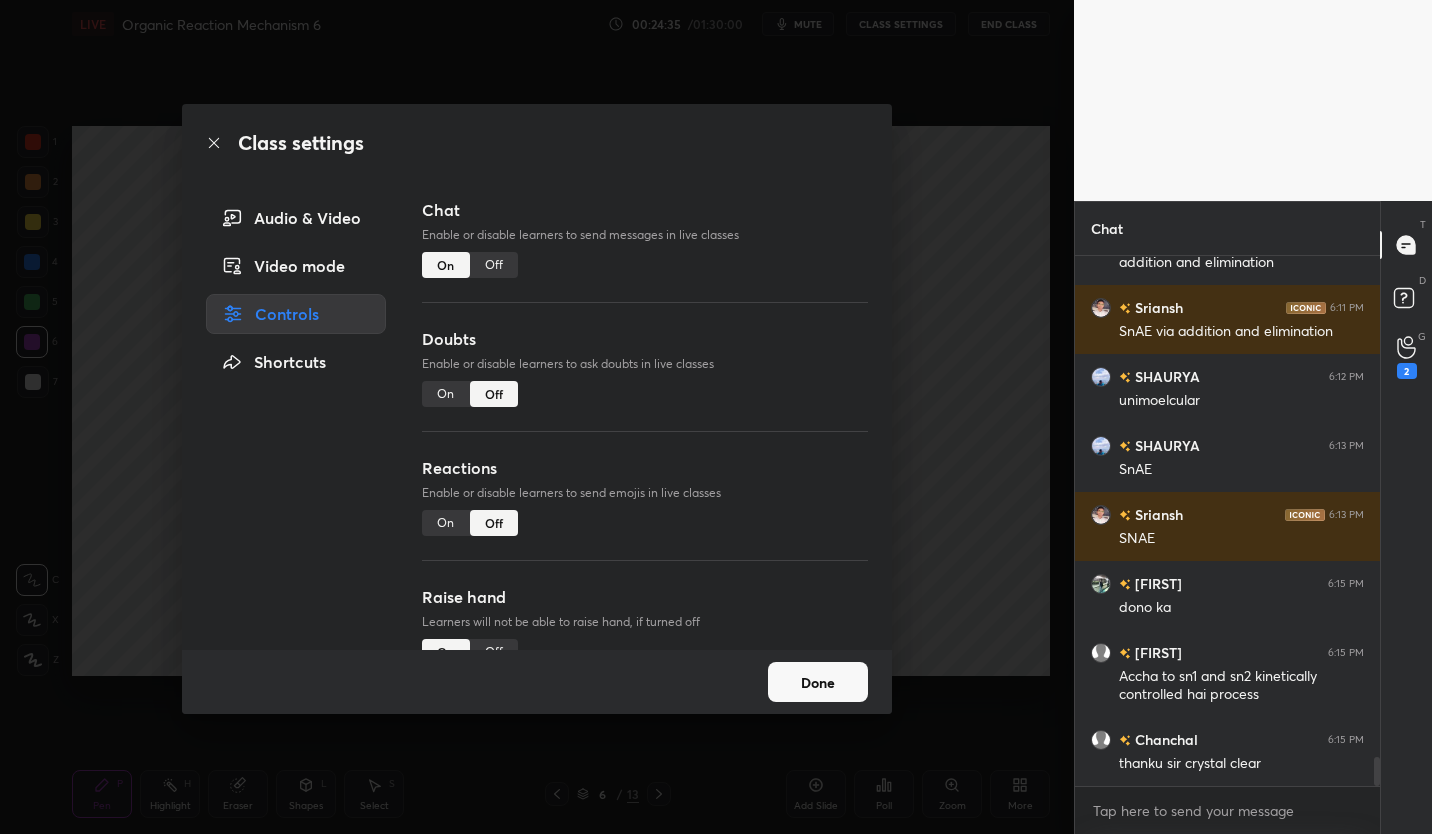 click on "Off" at bounding box center (494, 265) 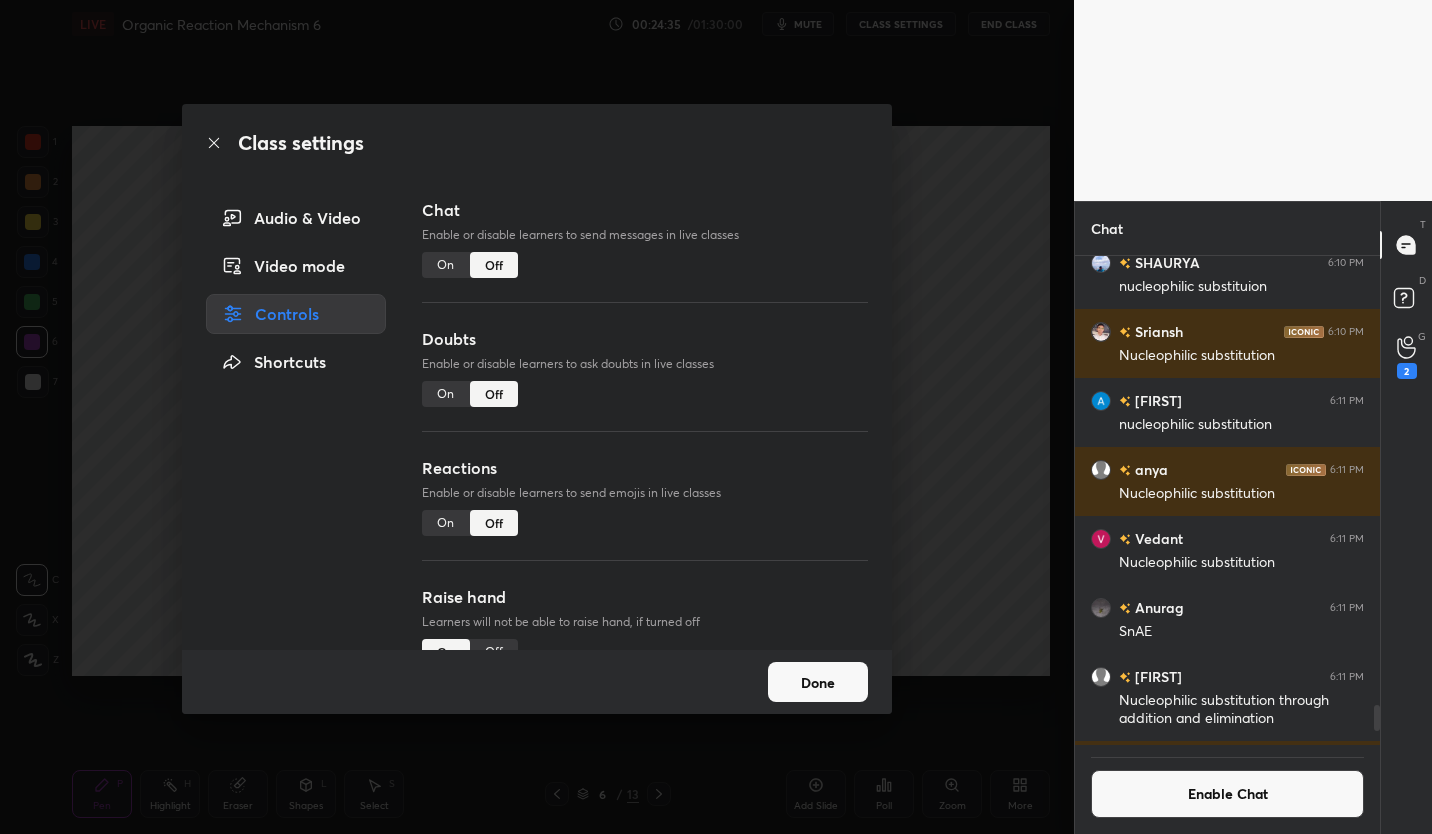 scroll, scrollTop: 483, scrollLeft: 299, axis: both 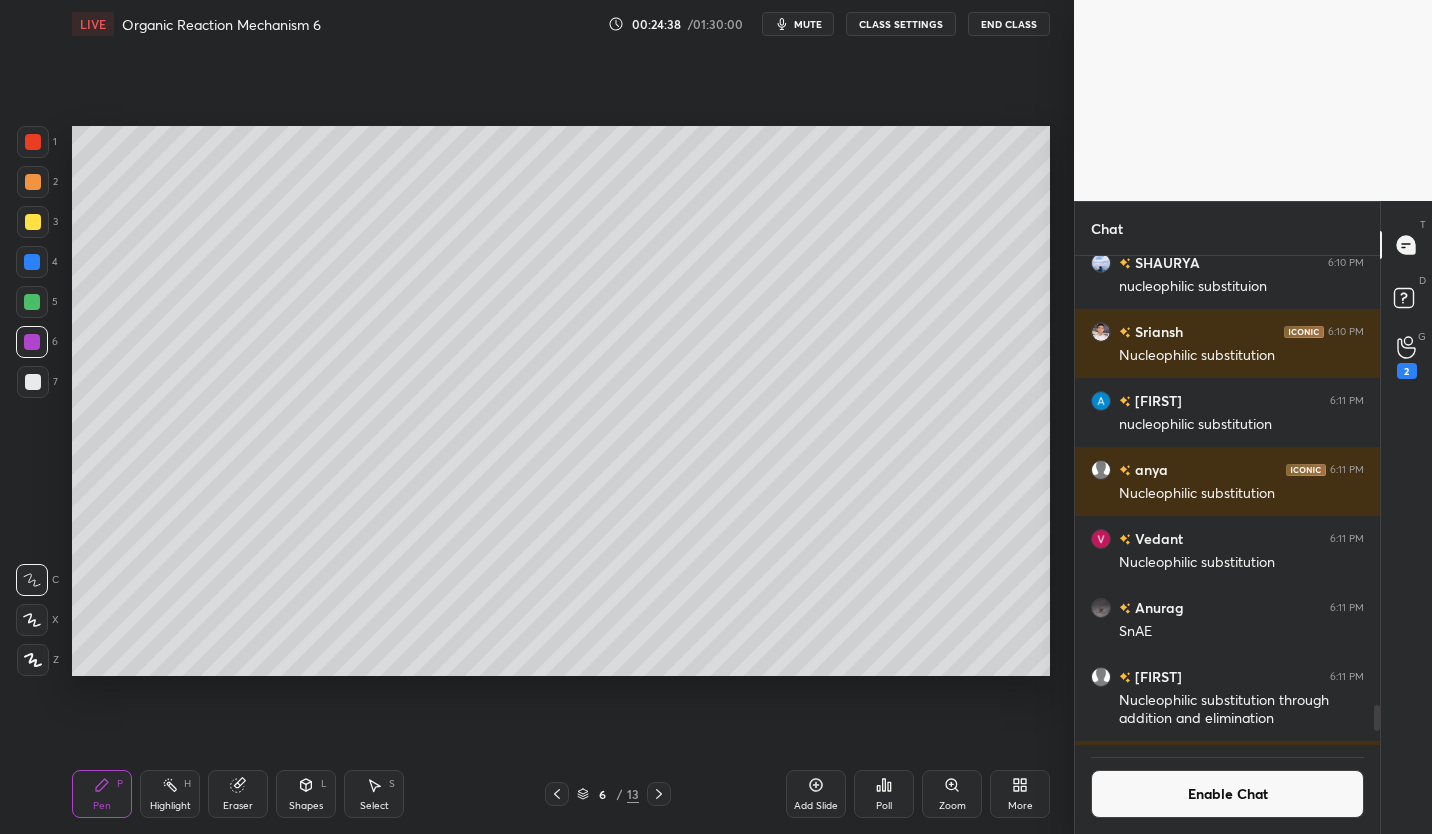 click on "Eraser" at bounding box center [238, 794] 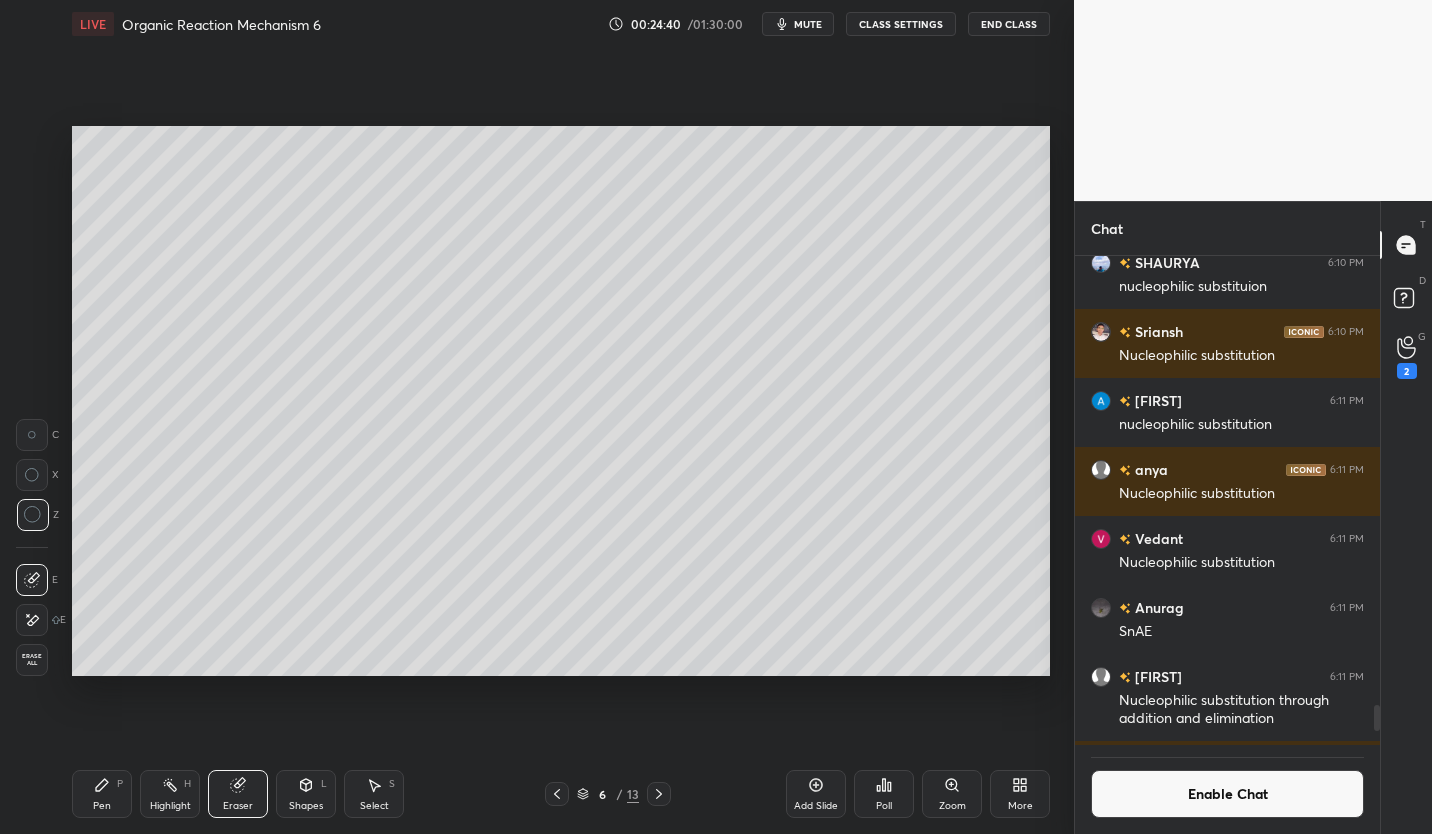 click on "Pen" at bounding box center [102, 806] 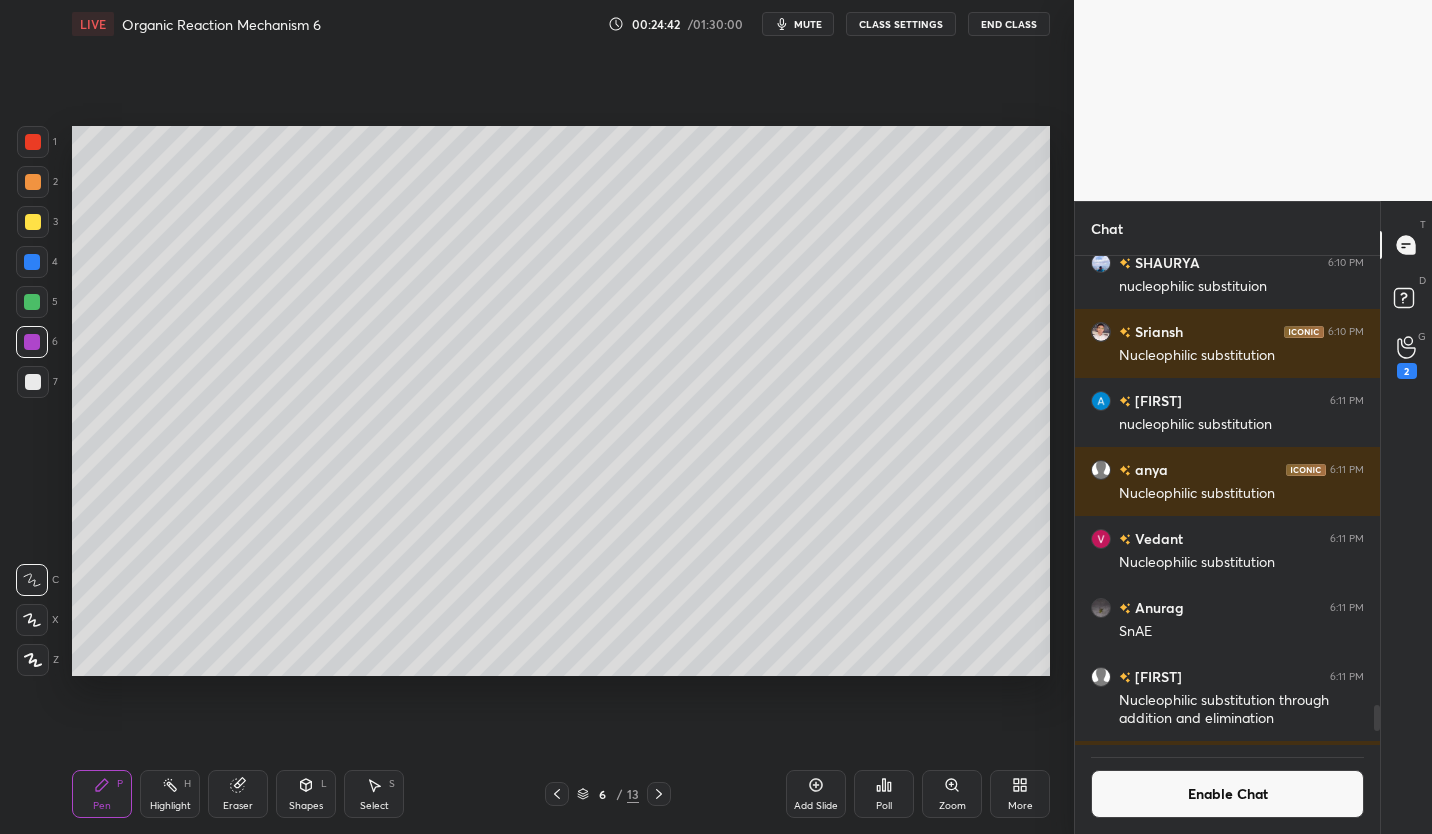 click at bounding box center [33, 382] 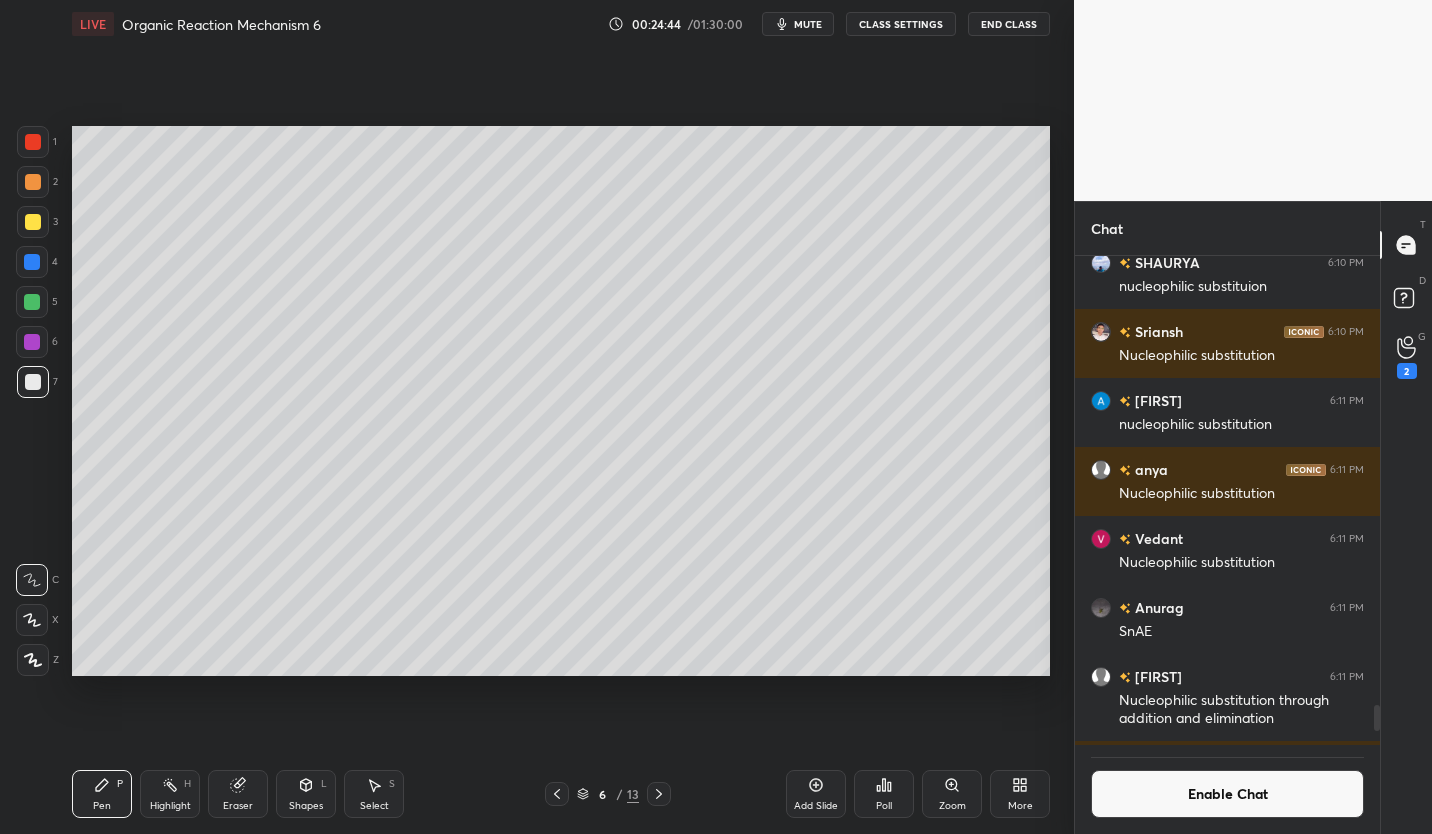 click on "mute" at bounding box center [808, 24] 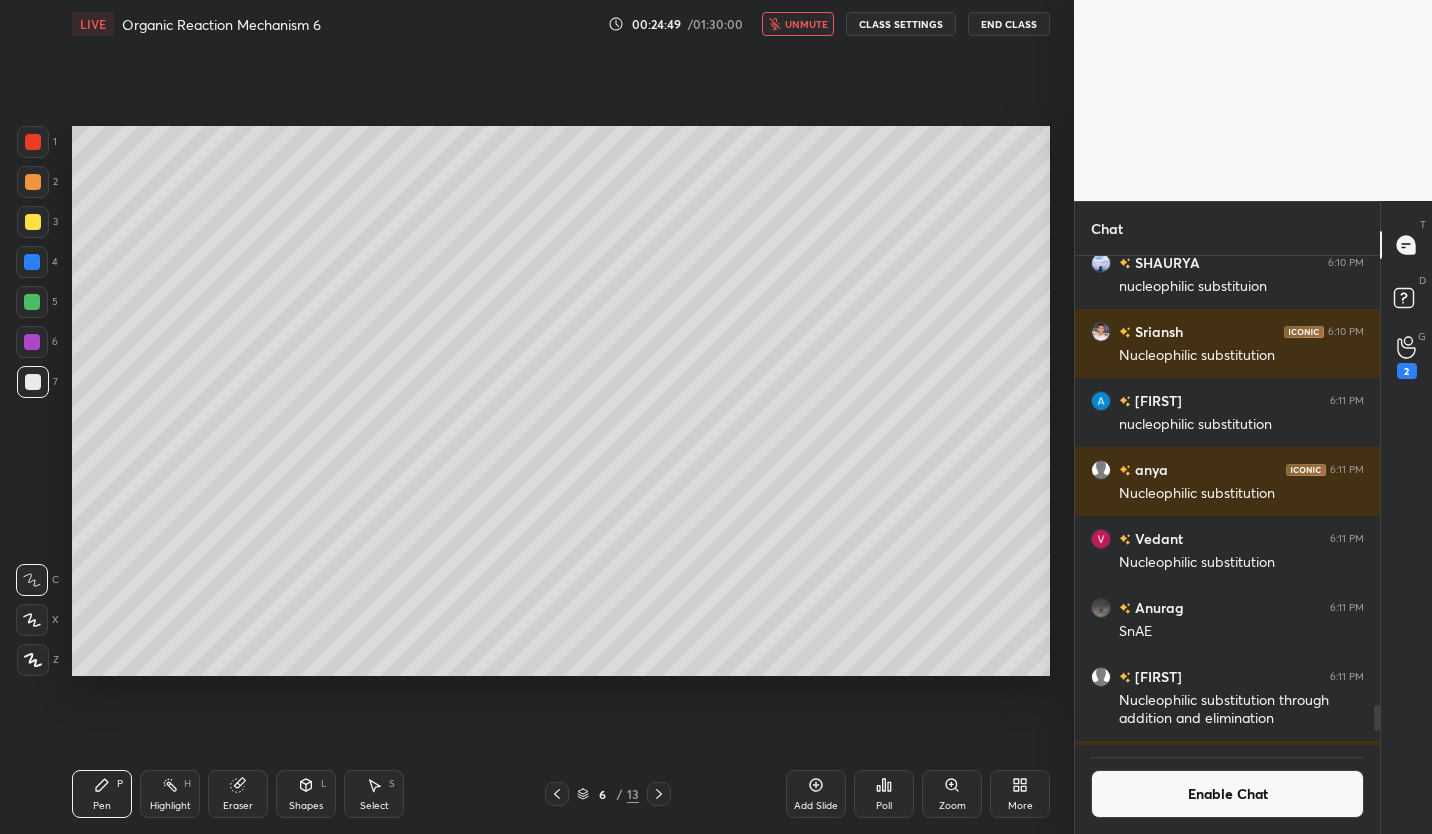 click on "Enable Chat" at bounding box center [1227, 794] 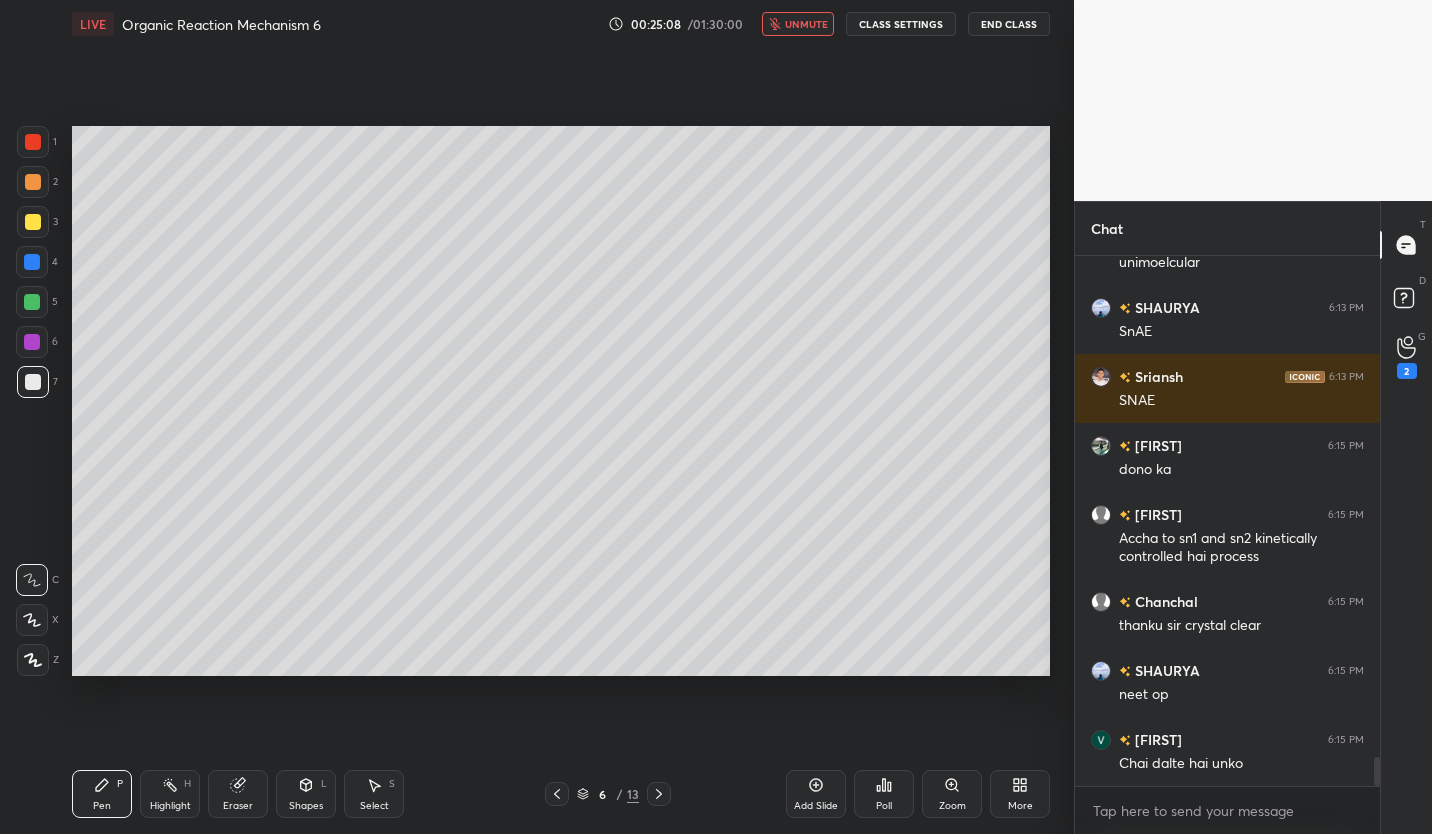 scroll, scrollTop: 9289, scrollLeft: 0, axis: vertical 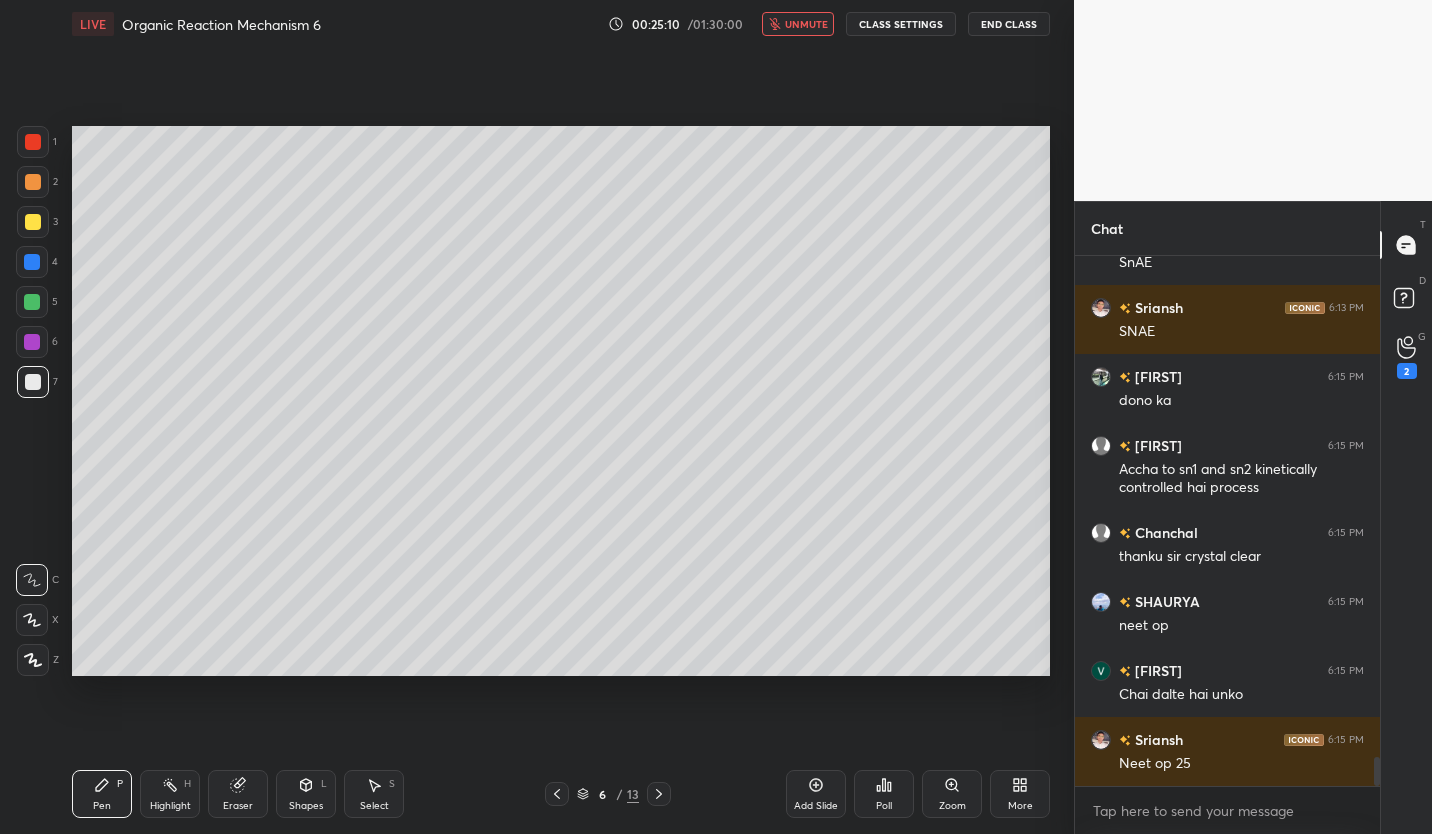 click on "unmute" at bounding box center (806, 24) 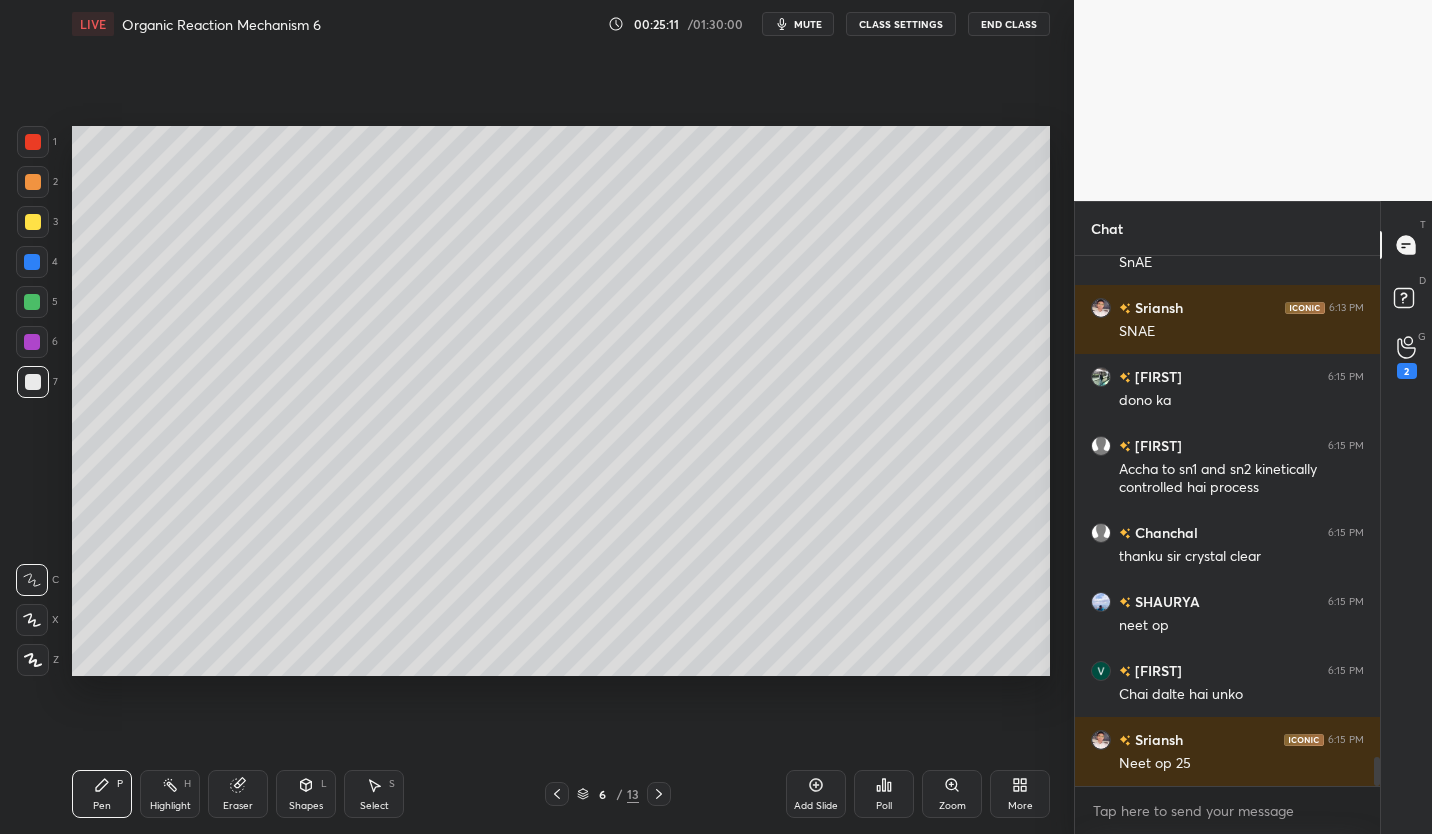 click on "CLASS SETTINGS" at bounding box center (901, 24) 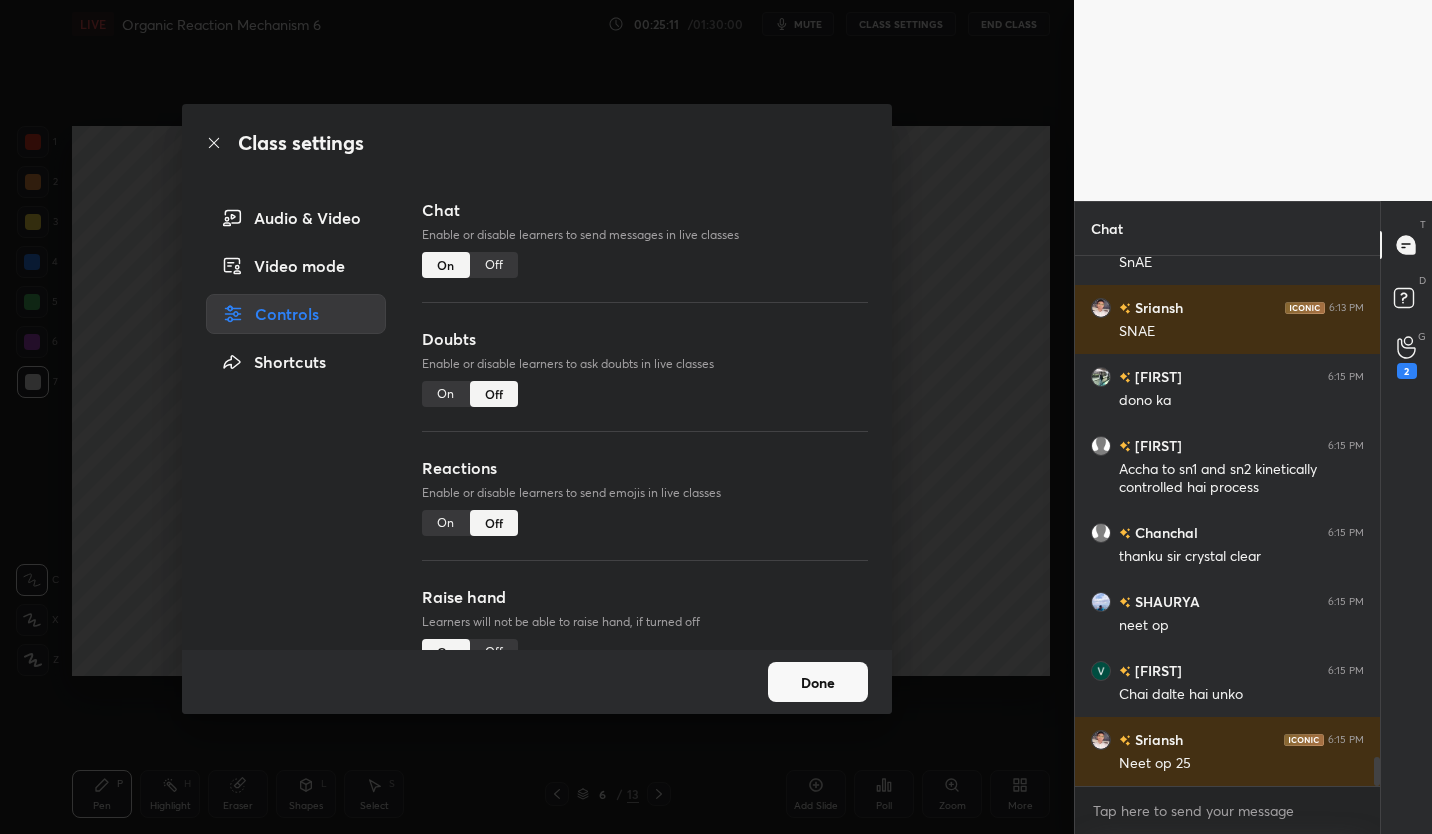click on "Off" at bounding box center [494, 265] 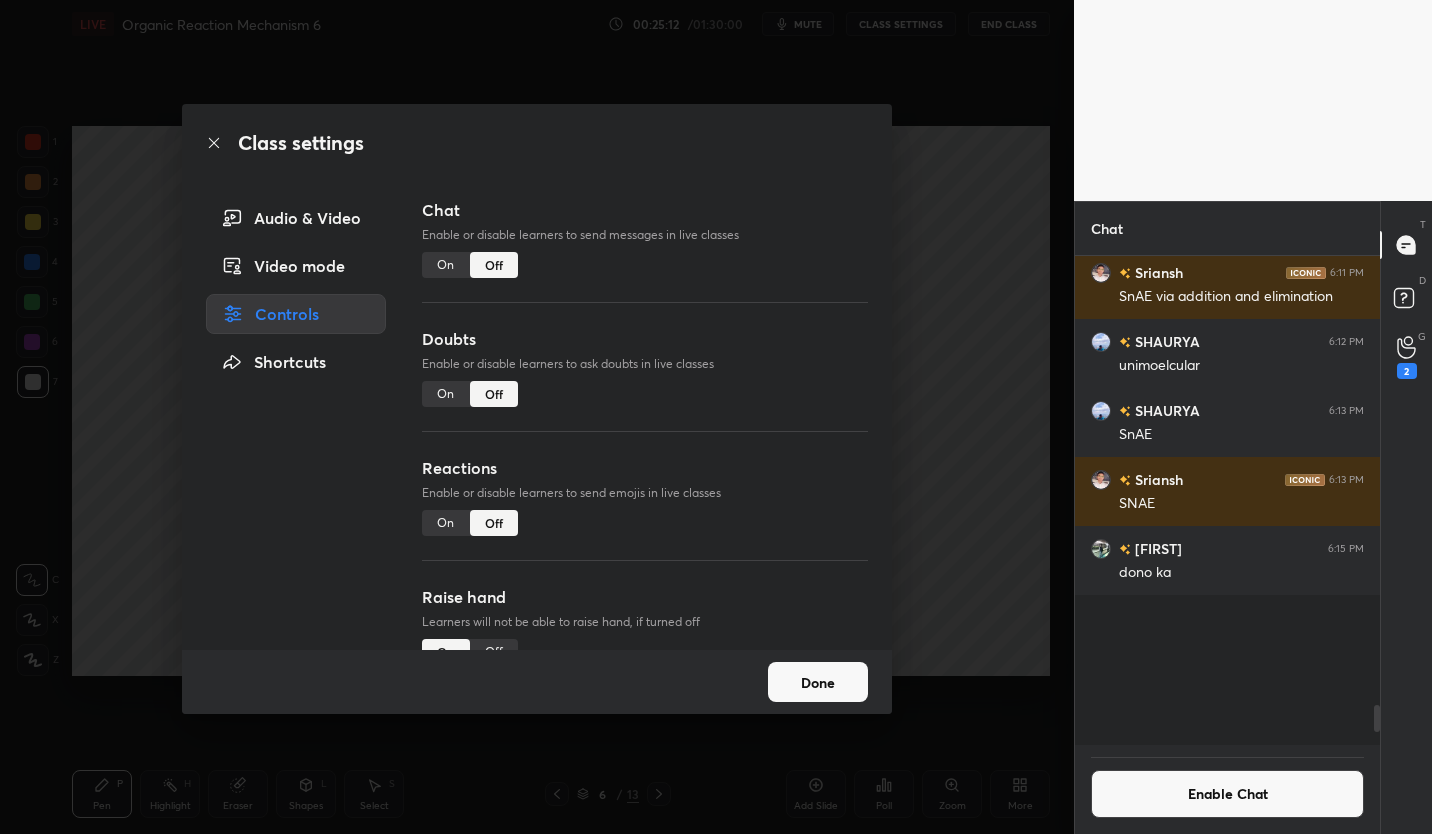 scroll, scrollTop: 8758, scrollLeft: 0, axis: vertical 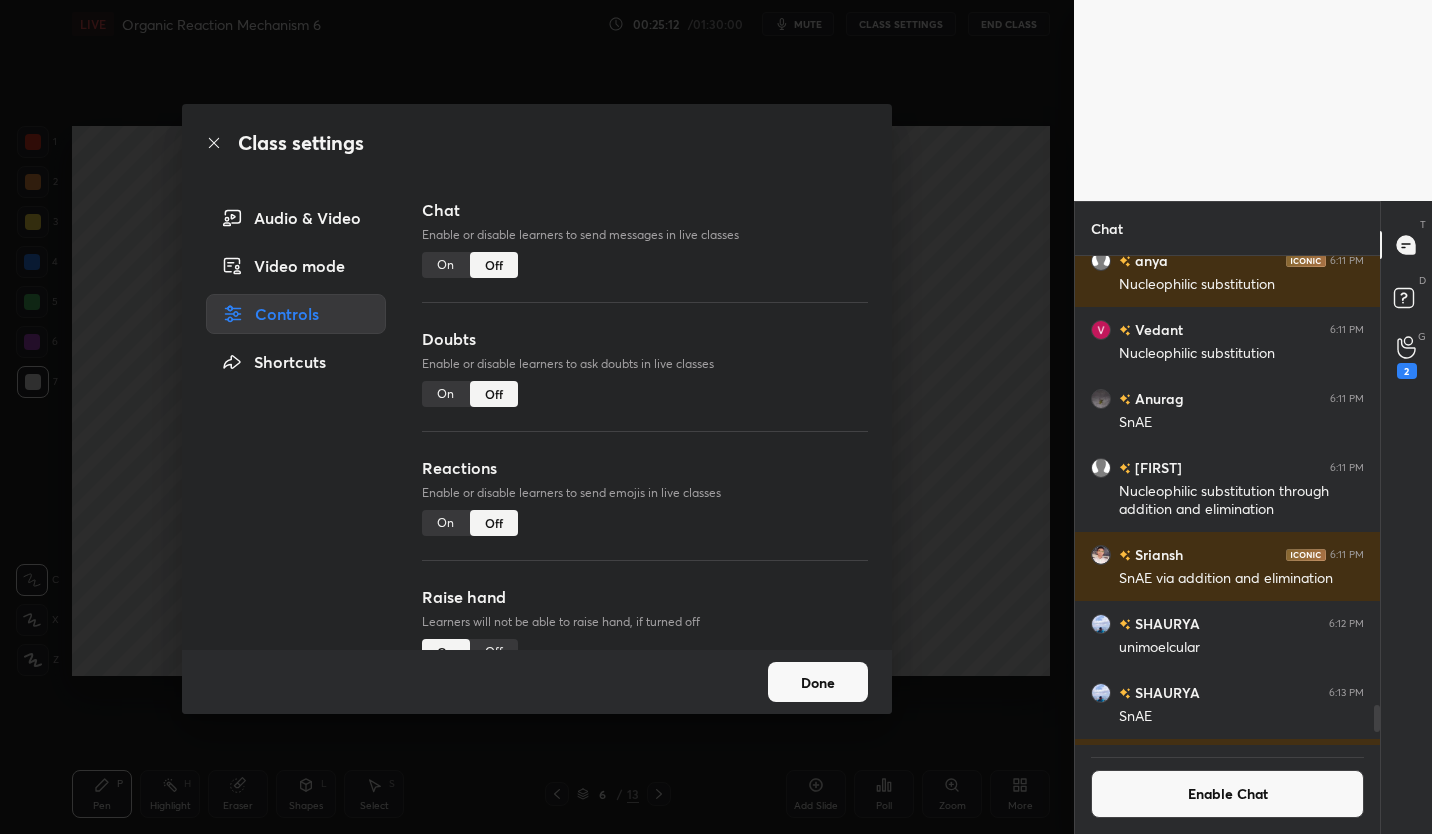 click on "Done" at bounding box center (818, 682) 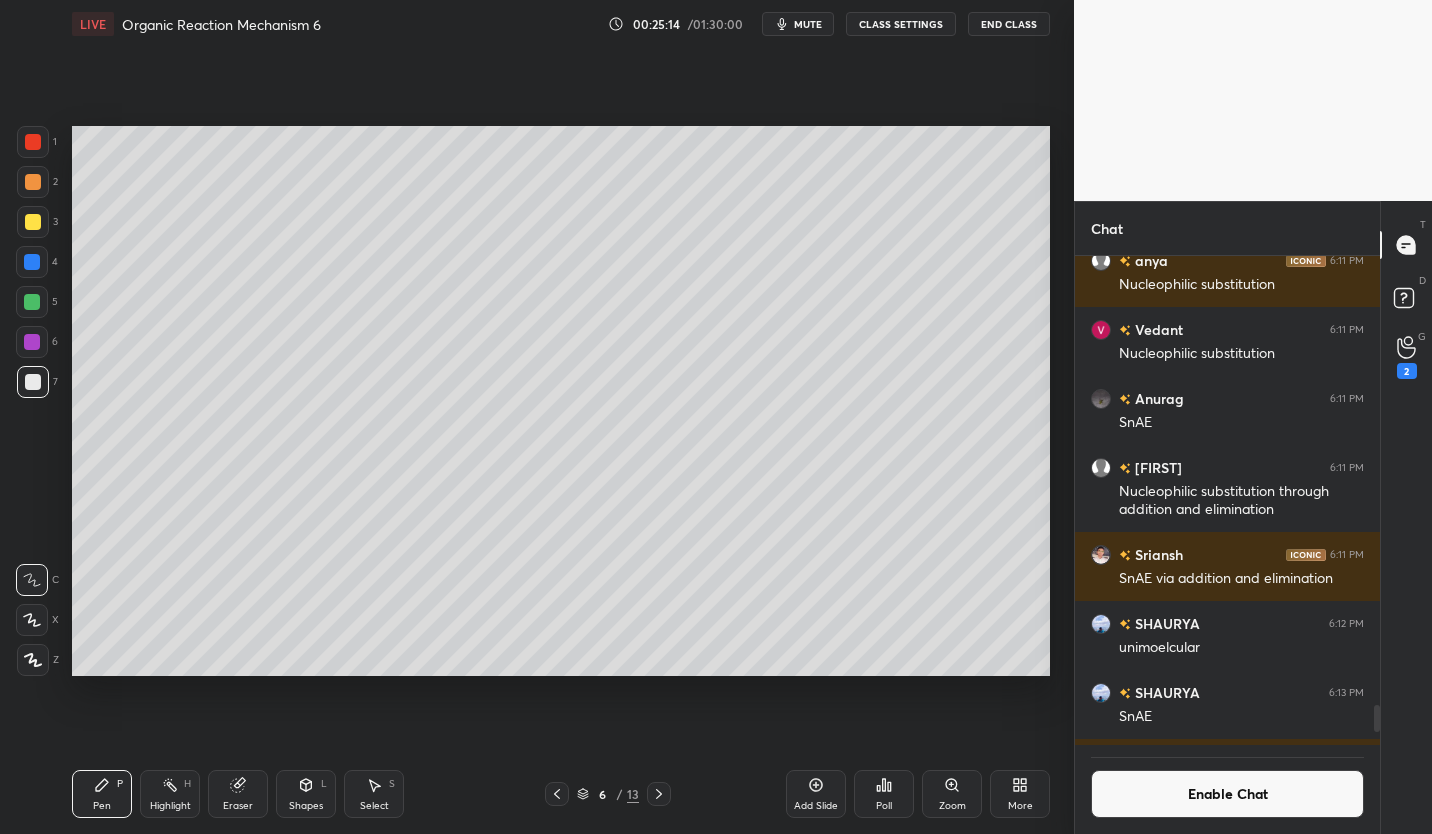 click at bounding box center (32, 302) 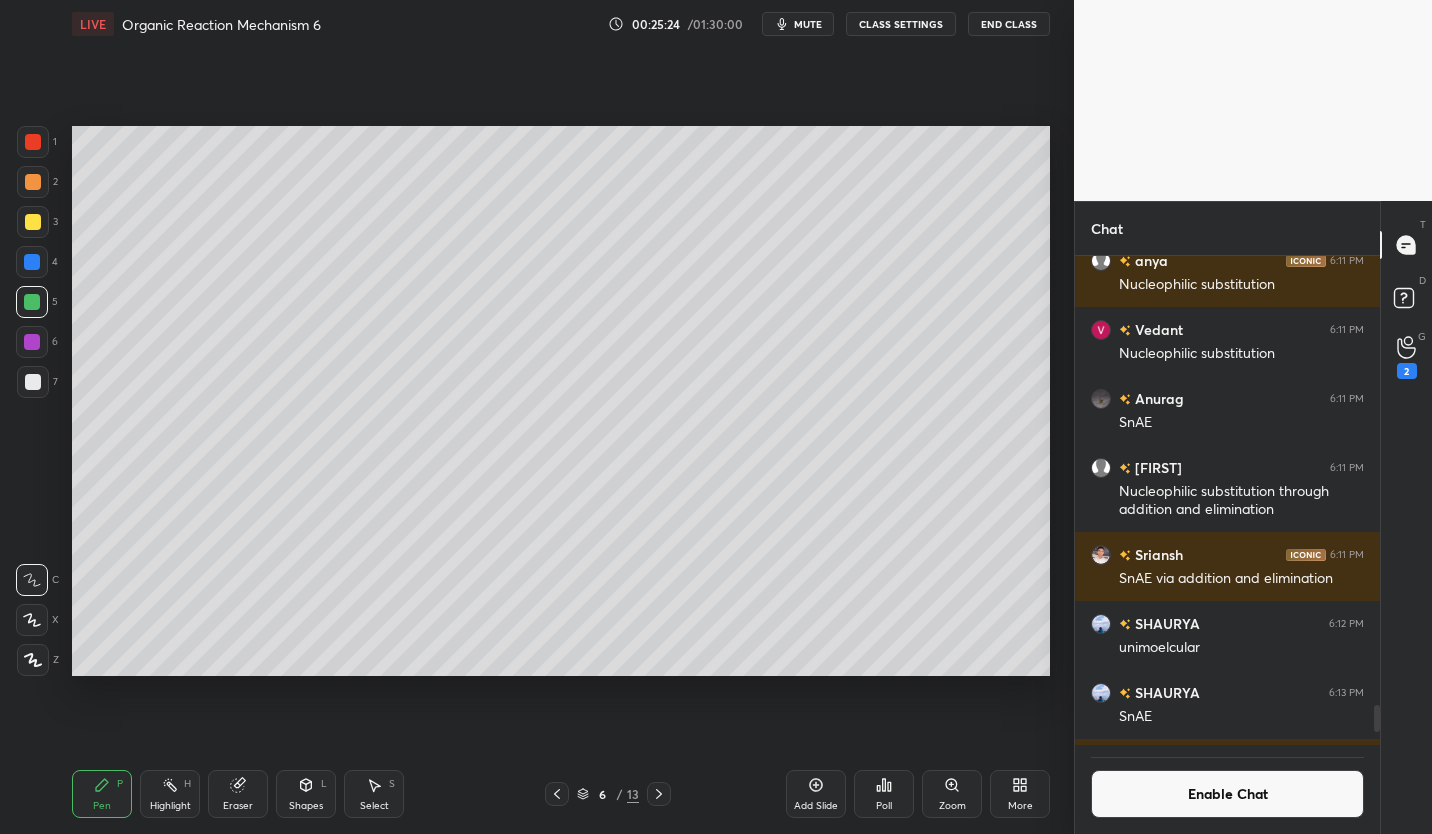 click at bounding box center (33, 382) 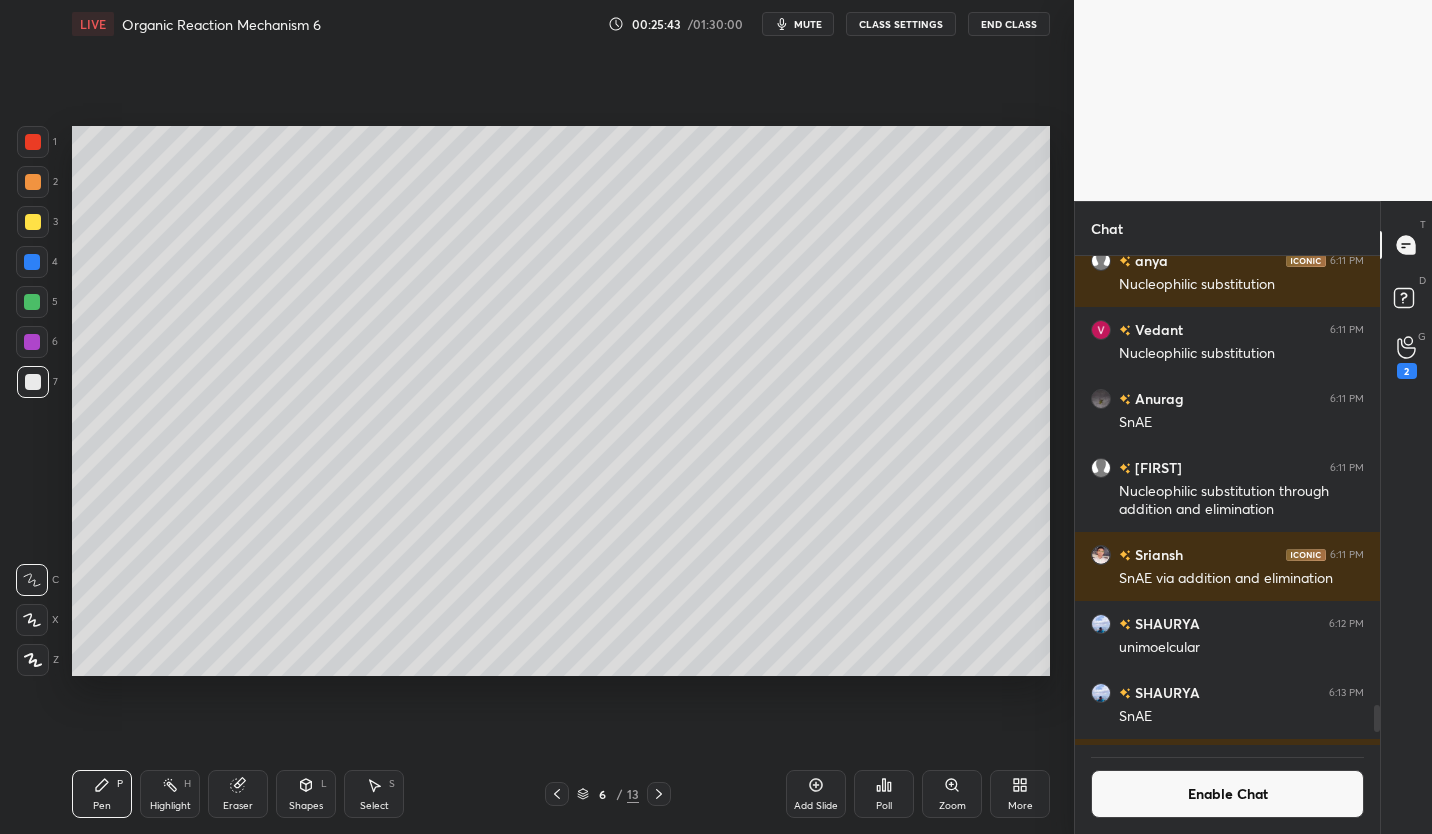 click at bounding box center (33, 222) 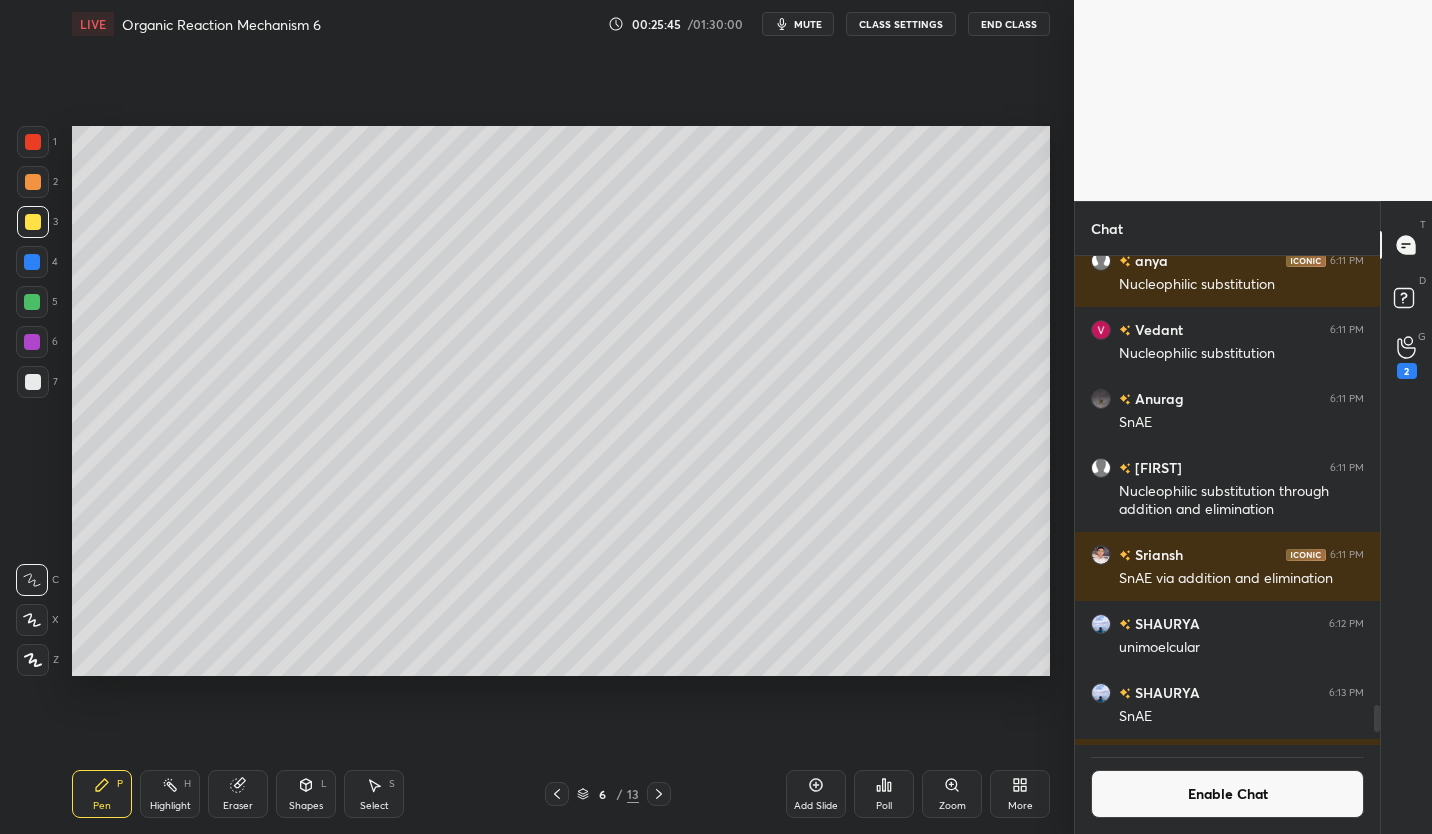 click 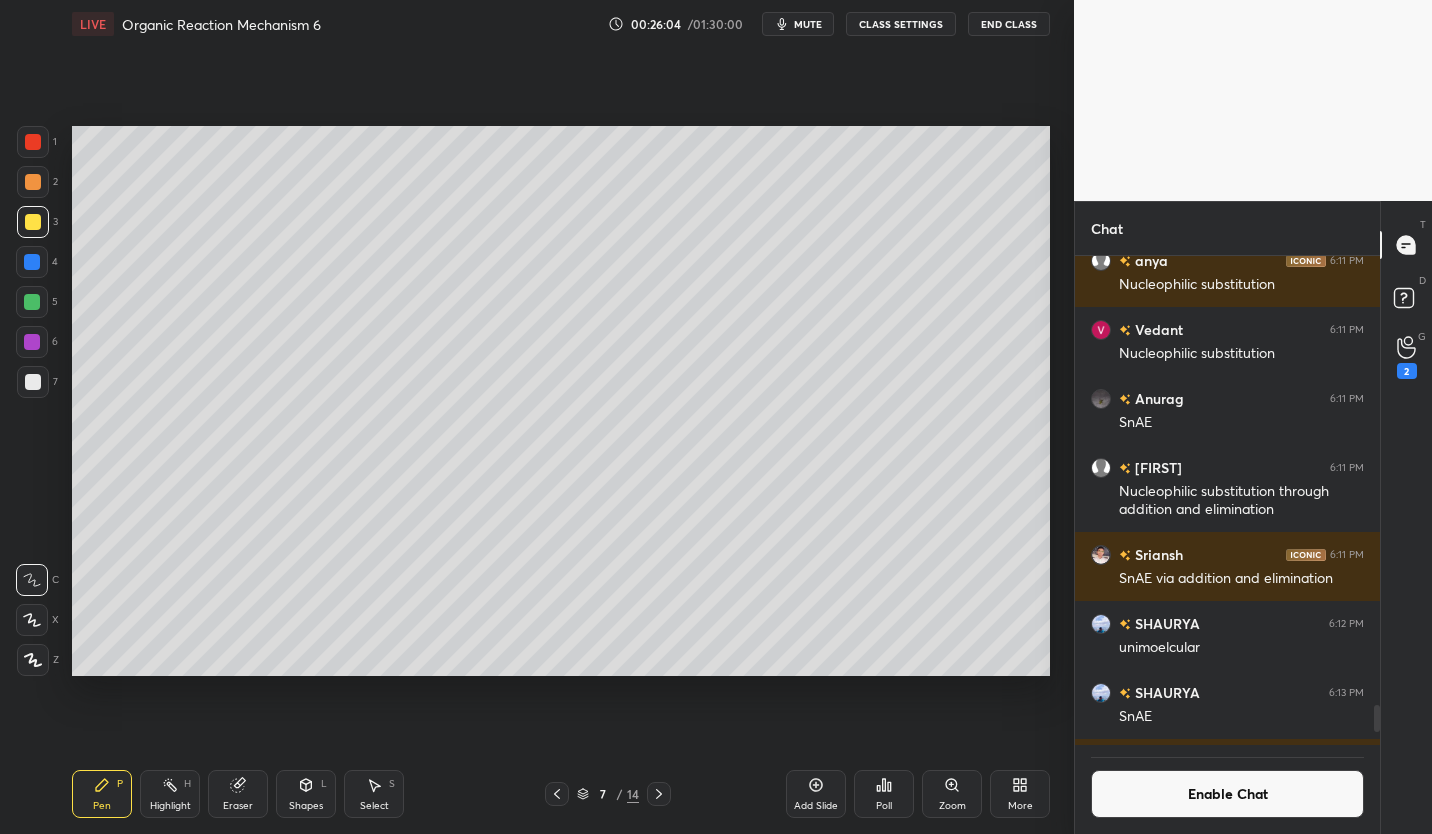 click at bounding box center [33, 382] 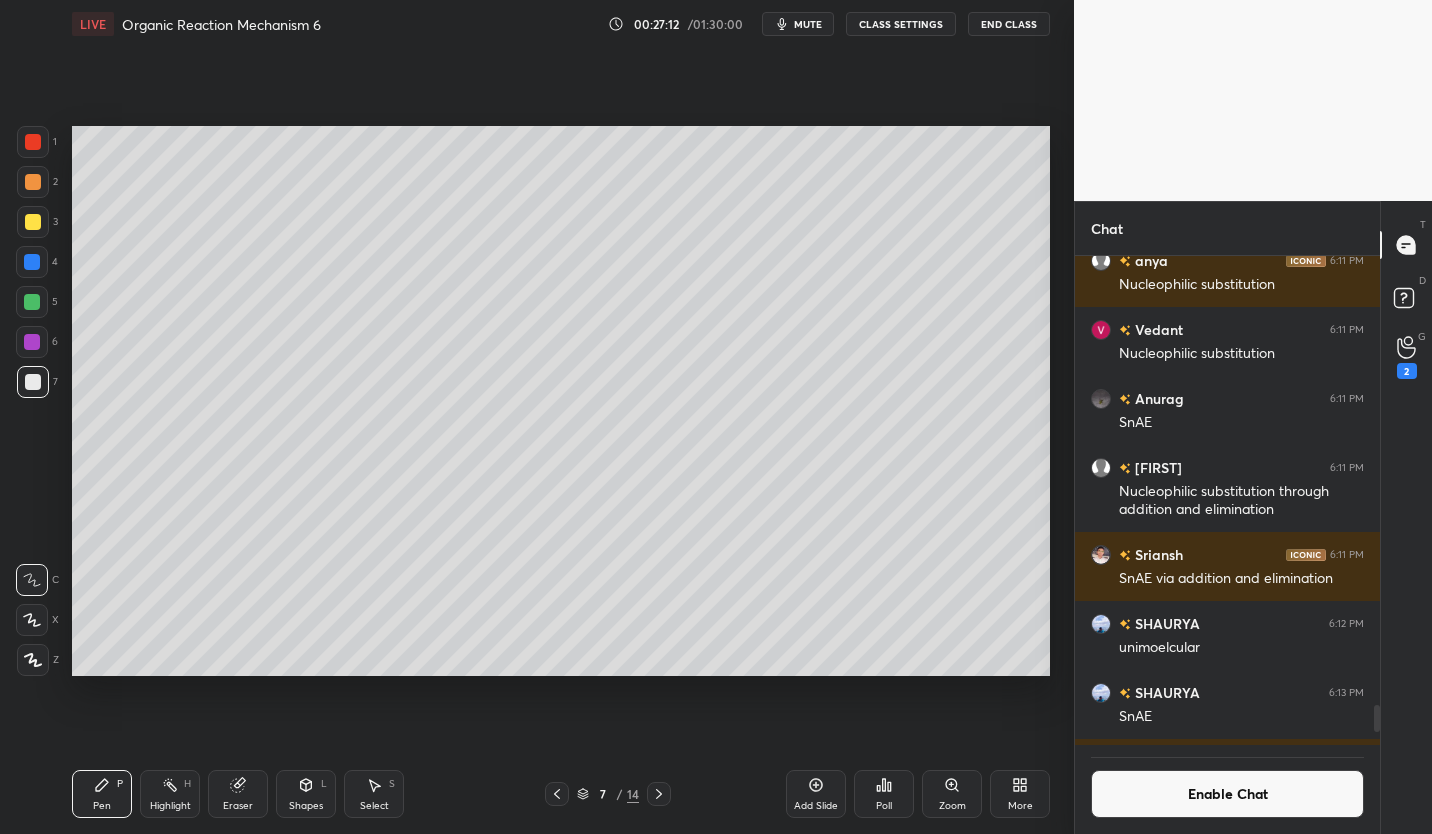 click at bounding box center [33, 222] 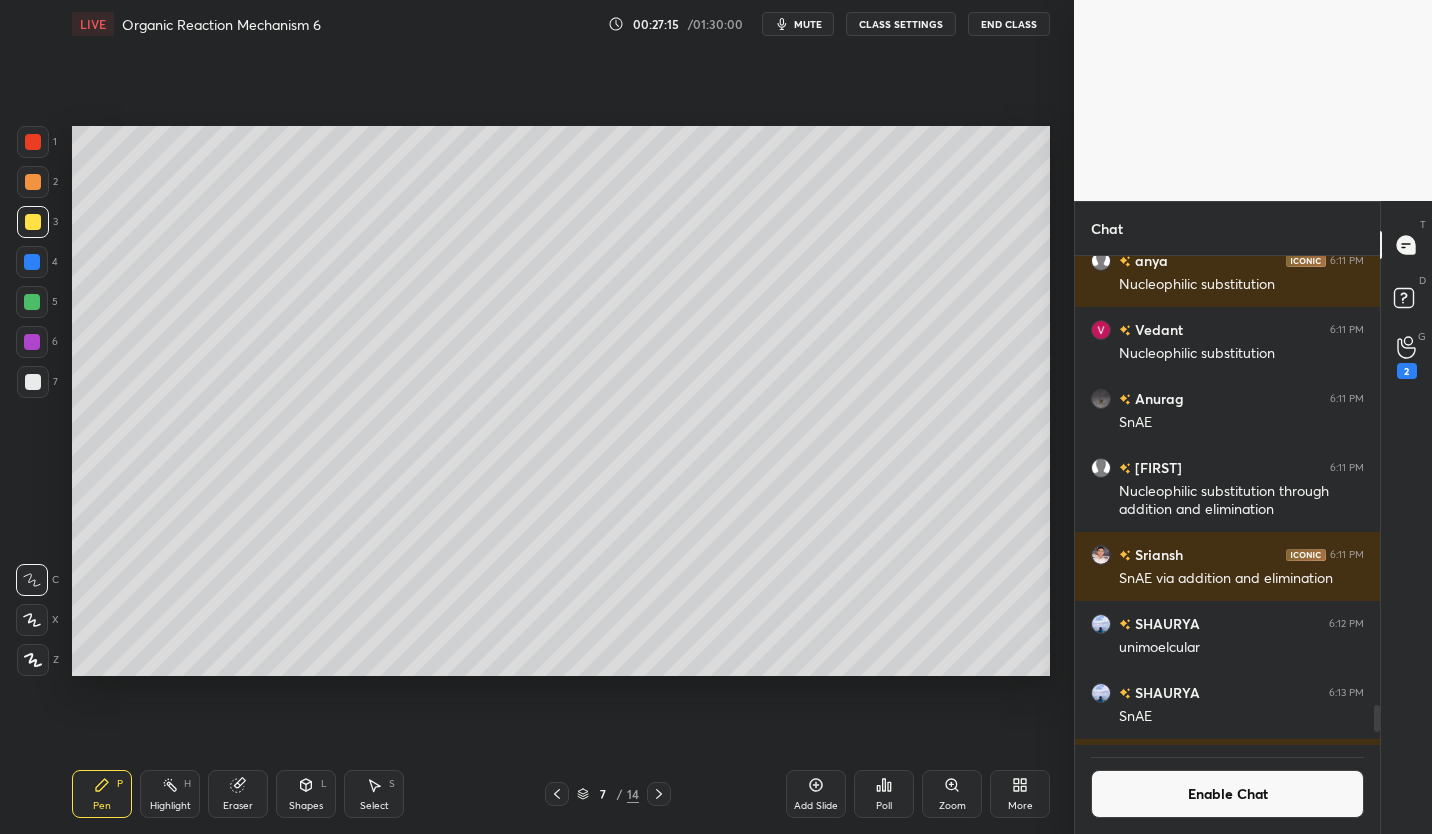 click 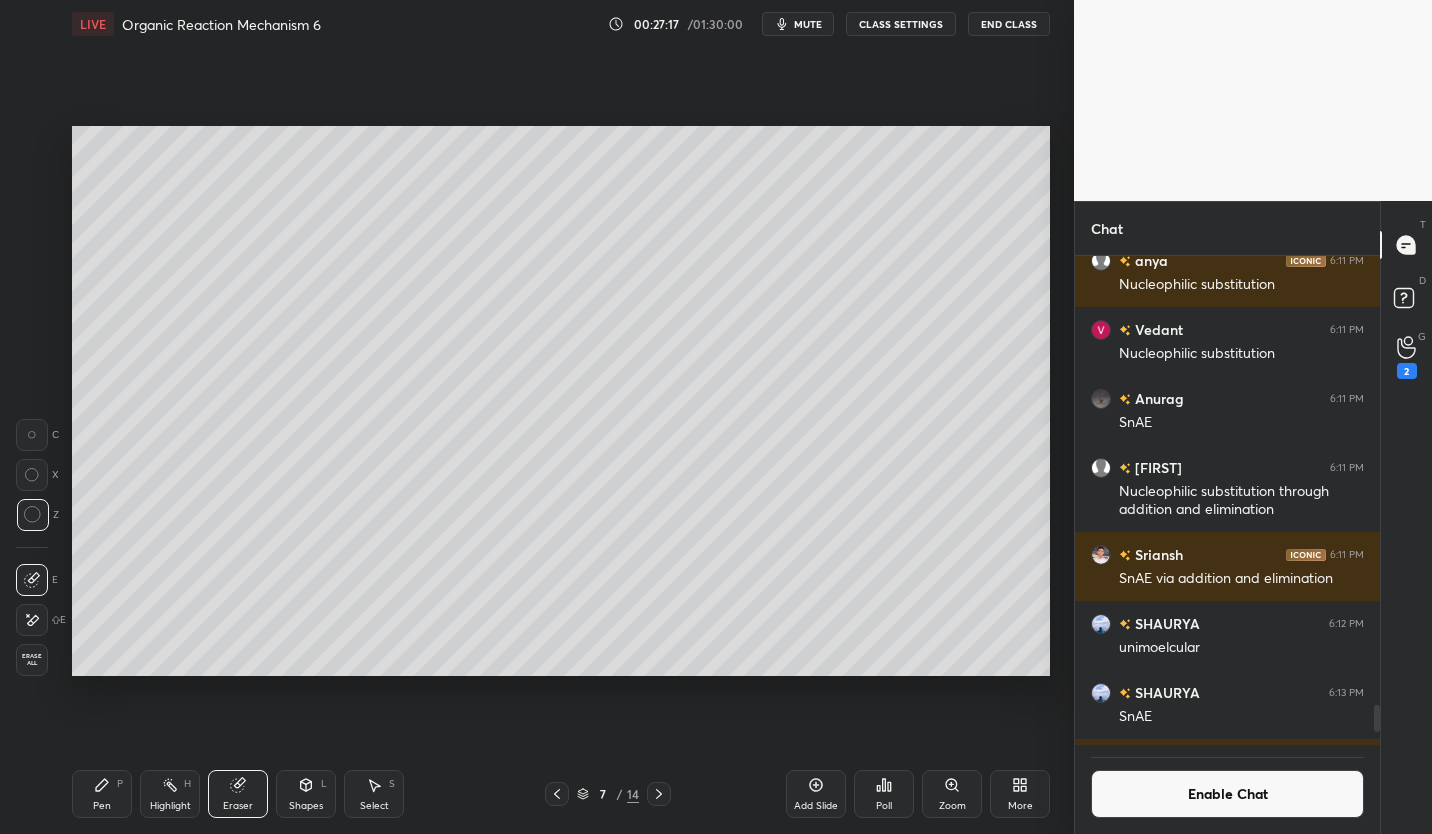 click 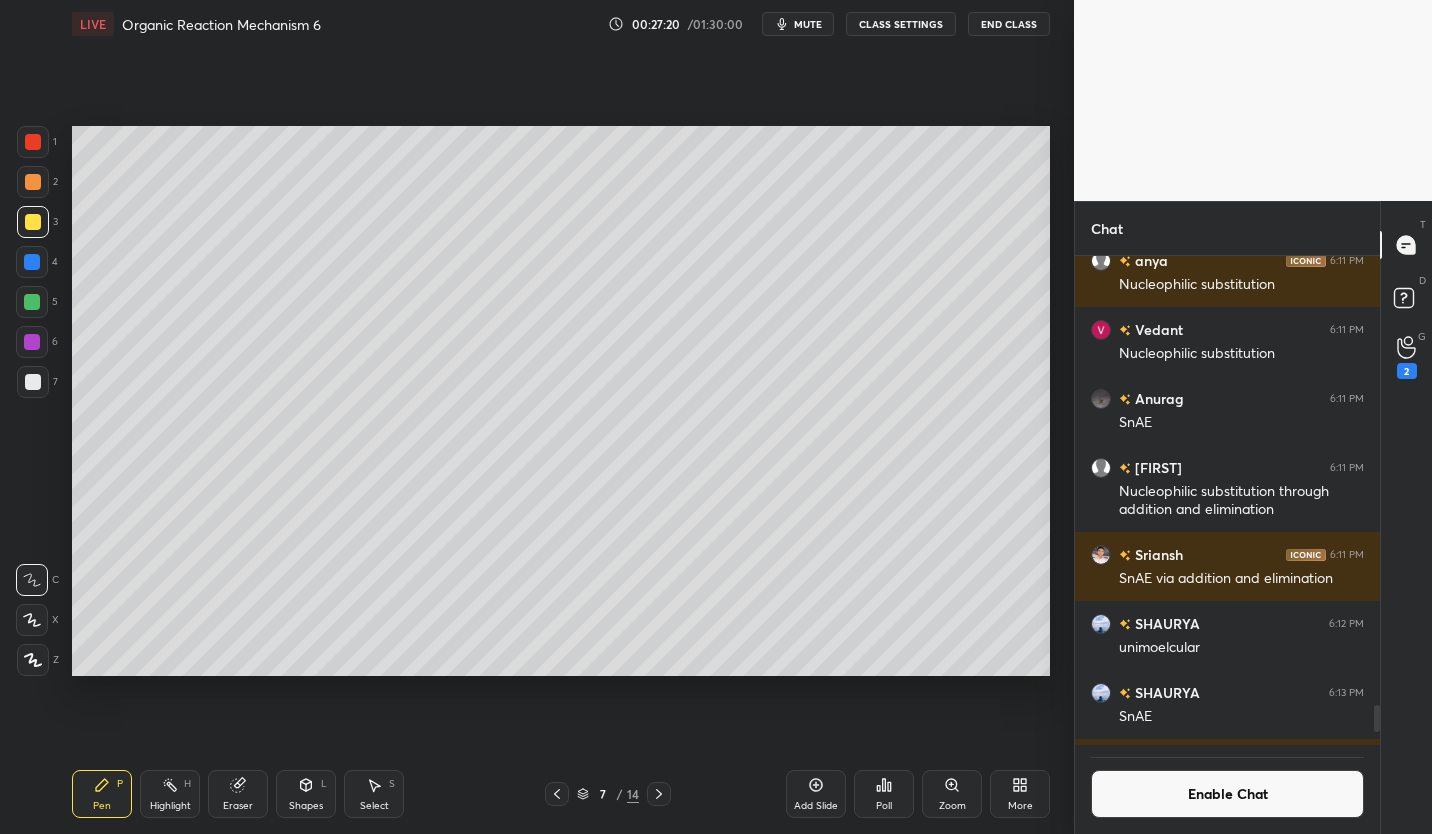 click on "mute" at bounding box center [808, 24] 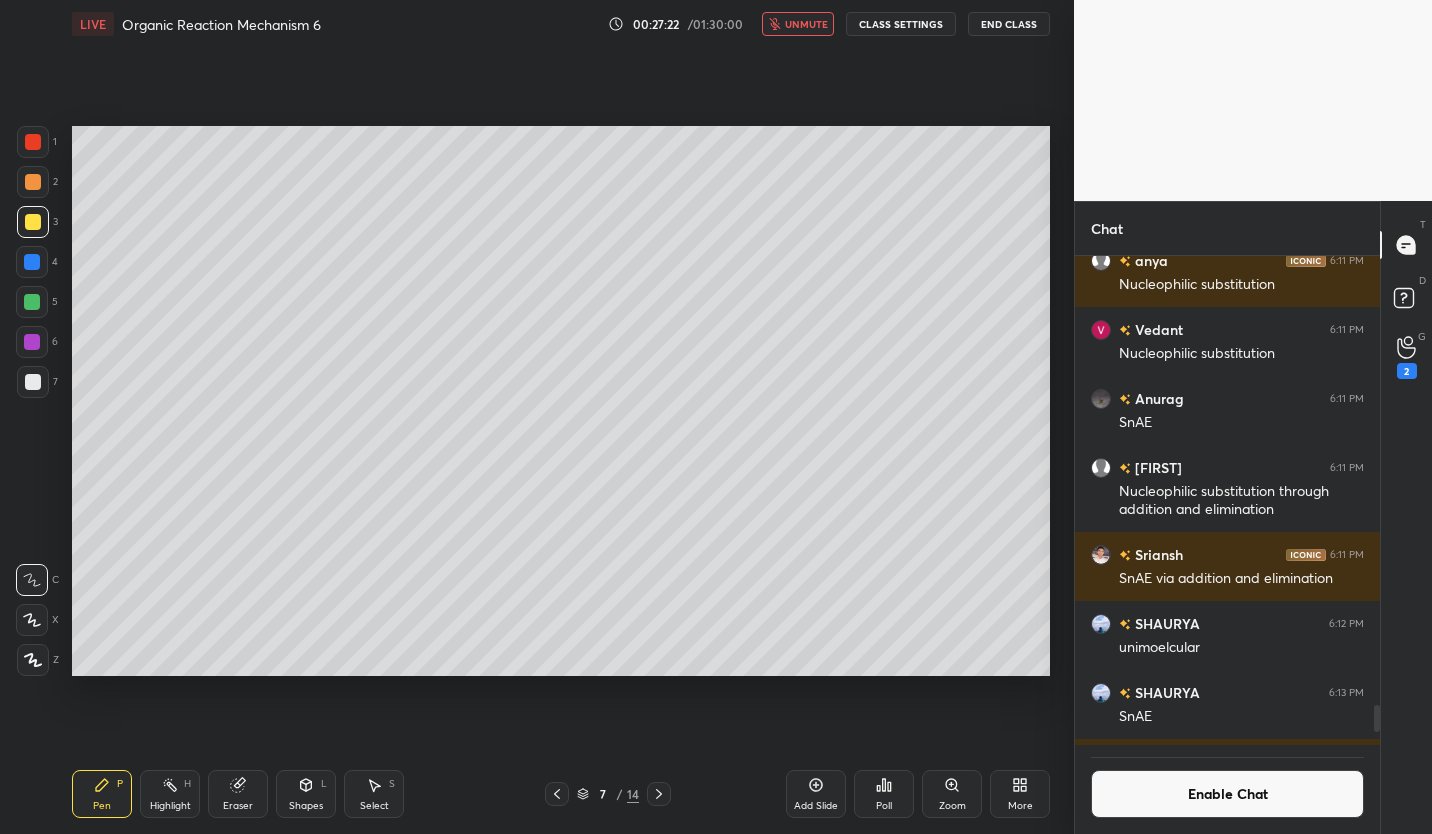 click on "Enable Chat" at bounding box center (1227, 794) 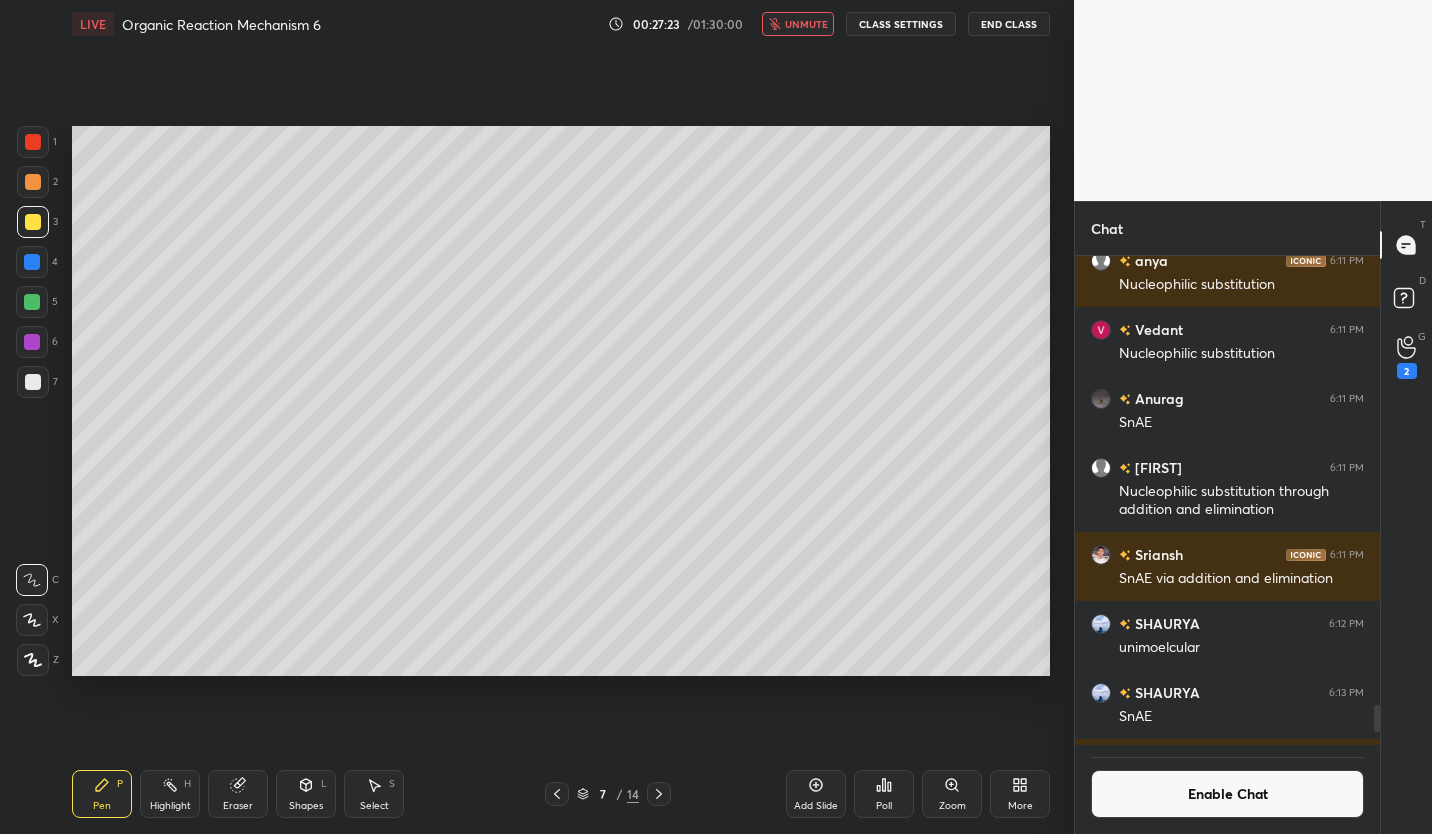 scroll, scrollTop: 7, scrollLeft: 7, axis: both 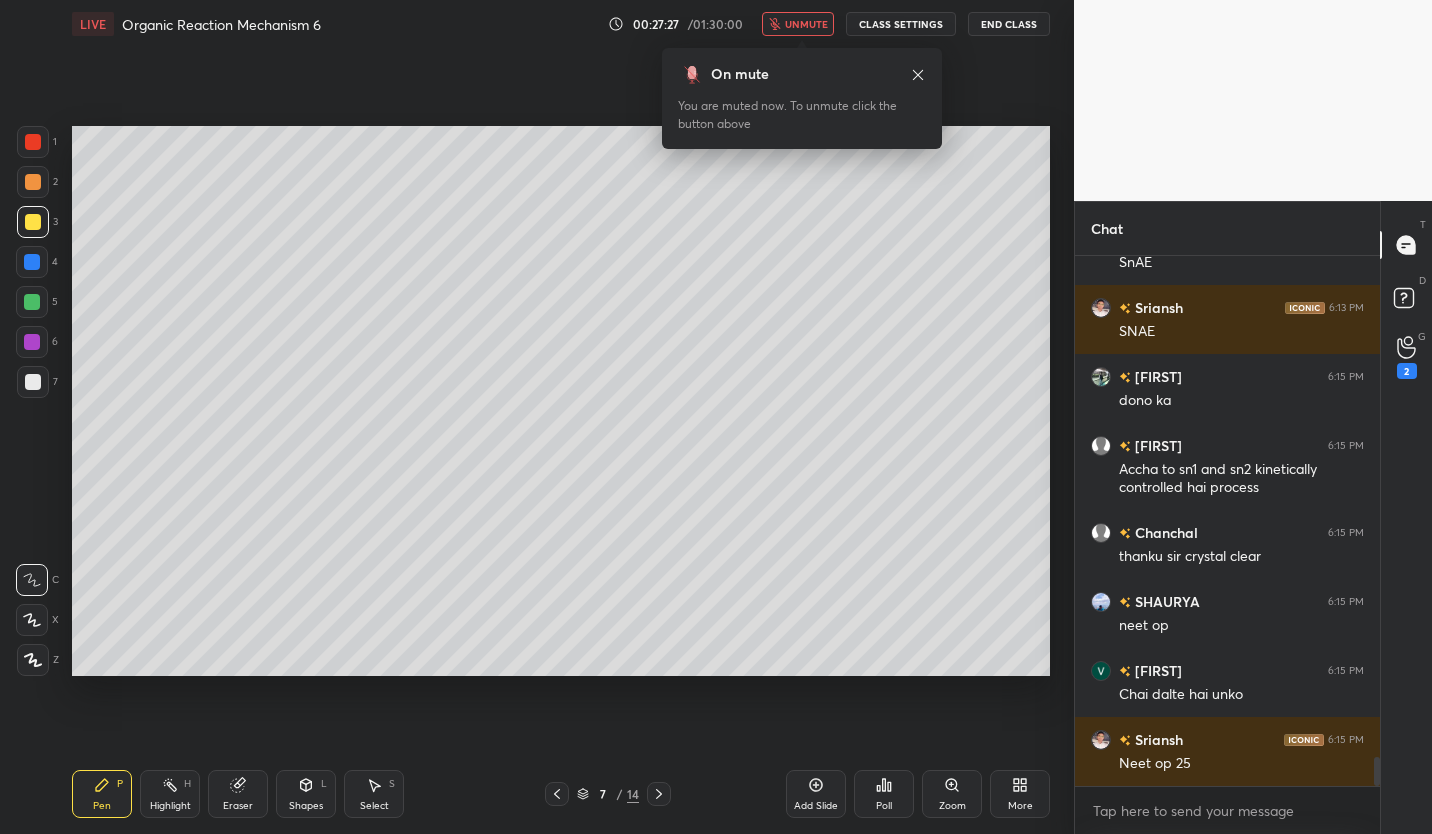 click on "unmute" at bounding box center (806, 24) 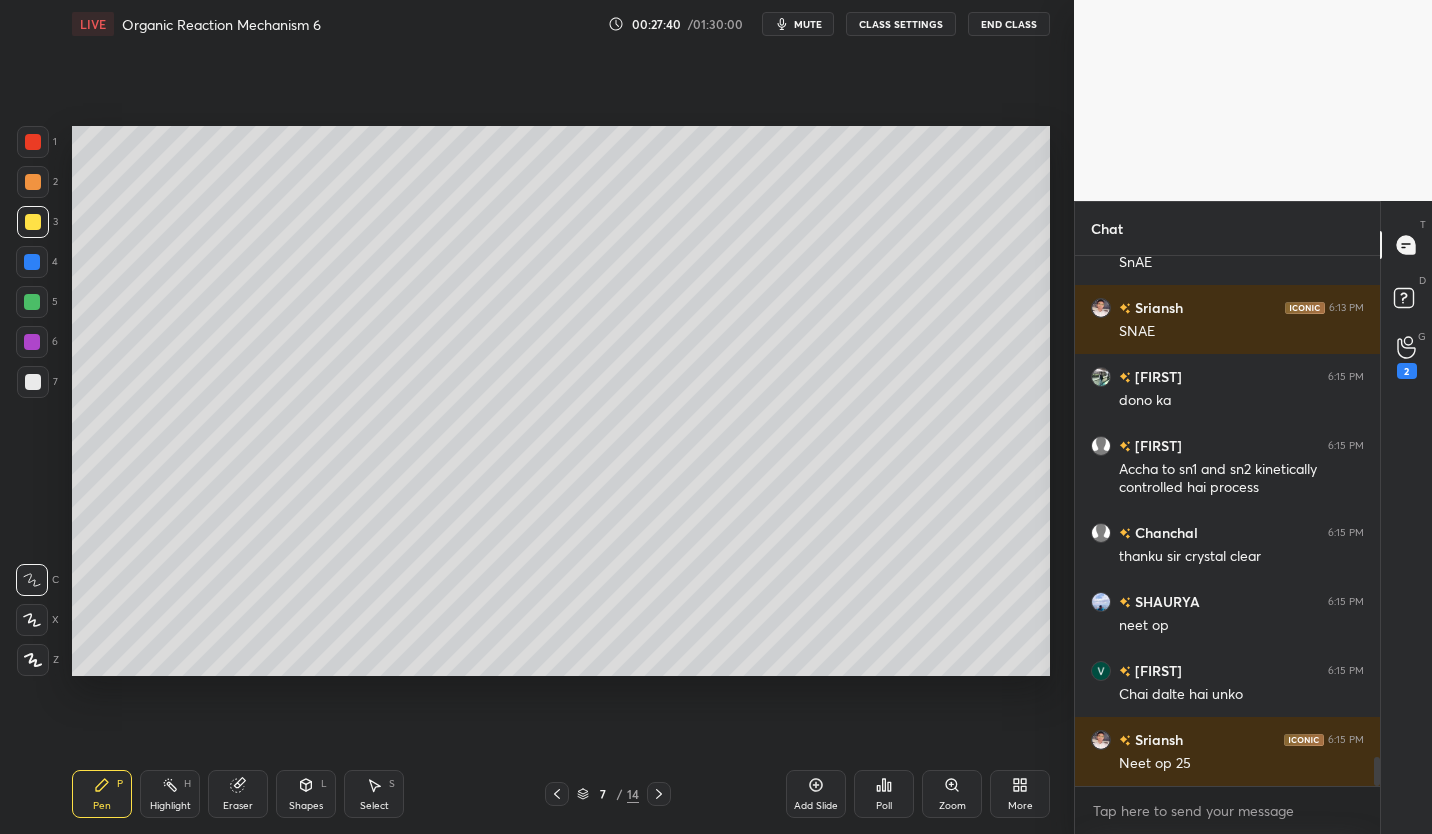 click 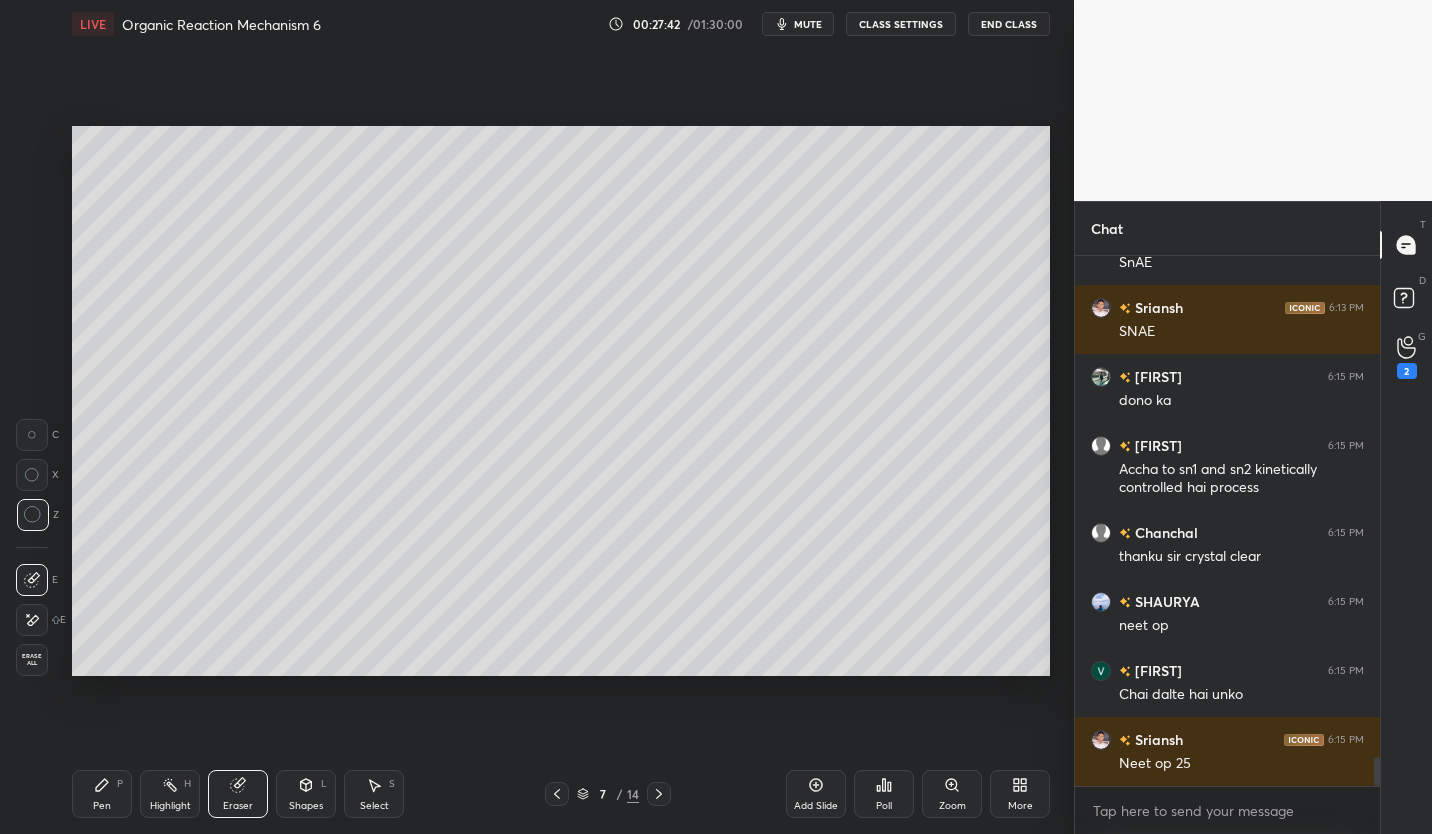 click on "Pen P" at bounding box center (102, 794) 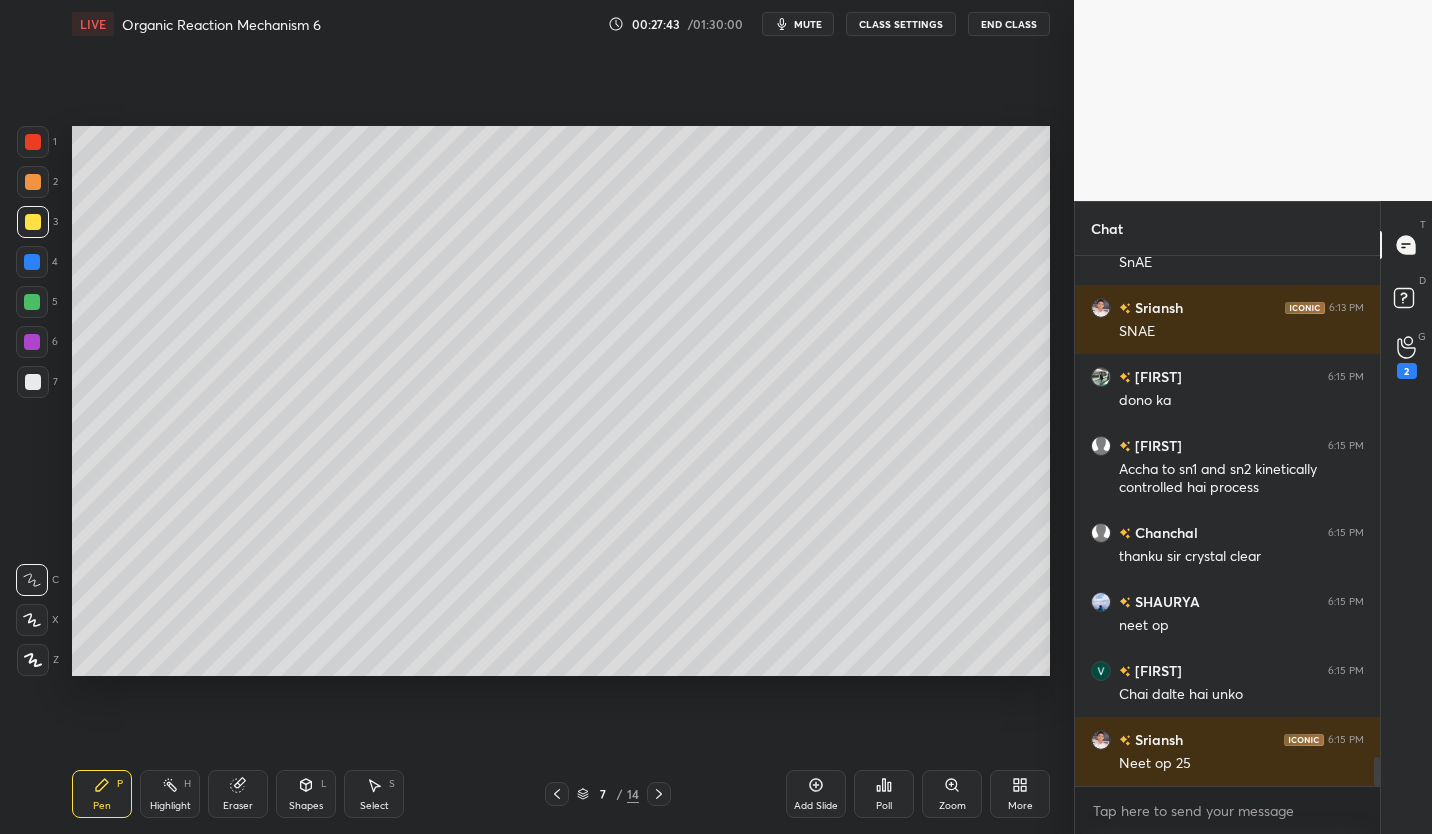 click at bounding box center (33, 382) 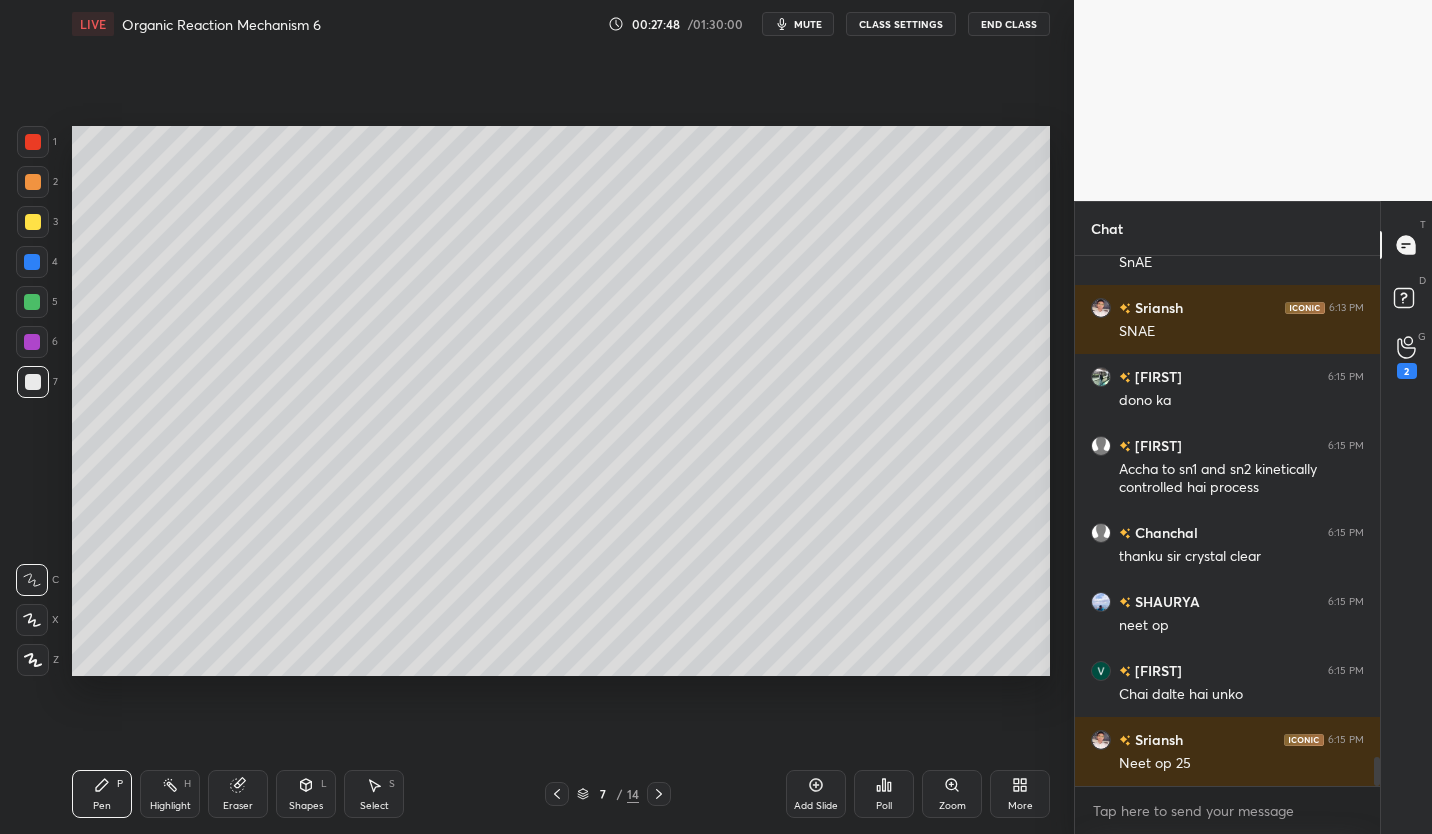 click at bounding box center (33, 222) 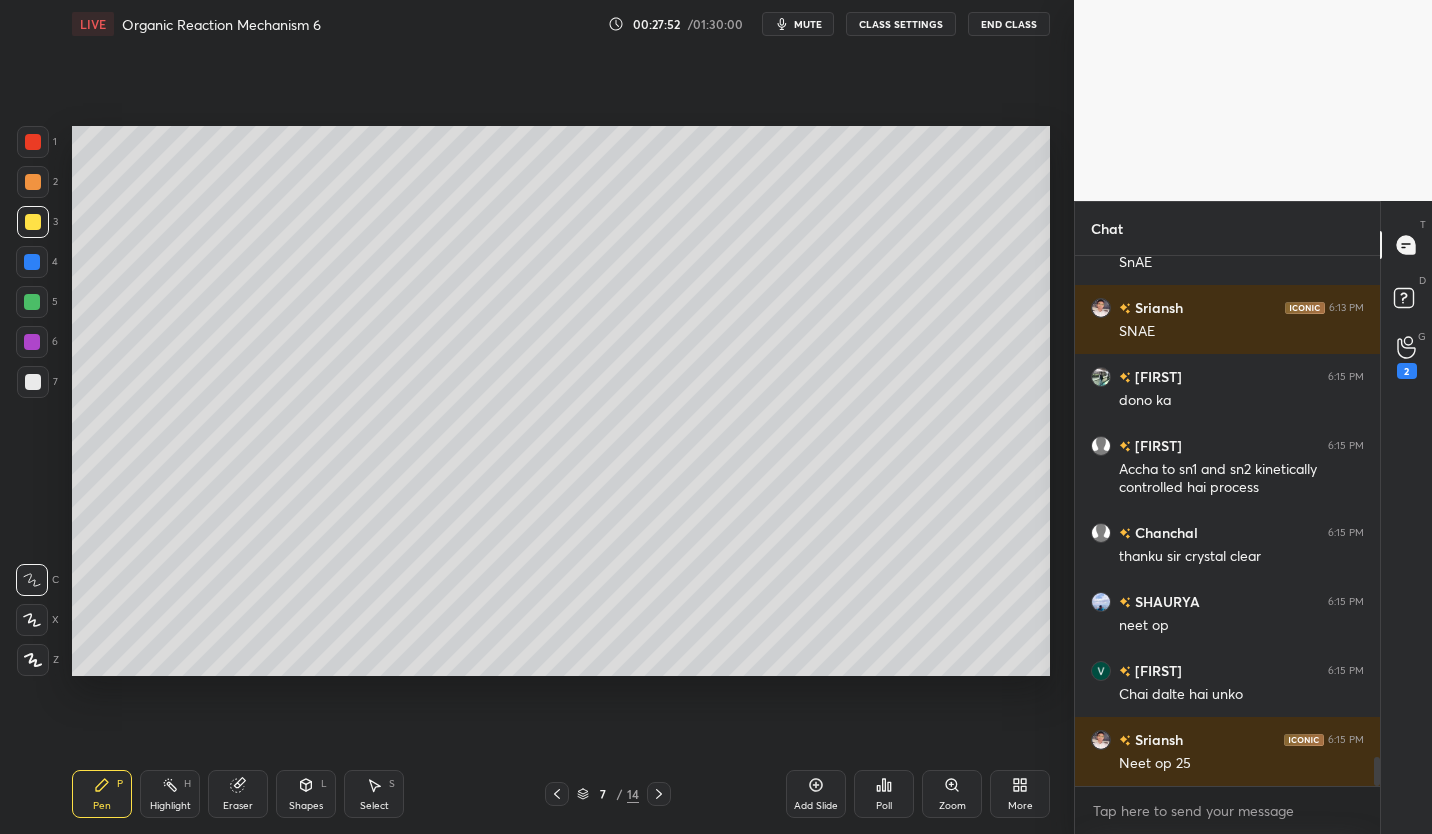 scroll, scrollTop: 9281, scrollLeft: 0, axis: vertical 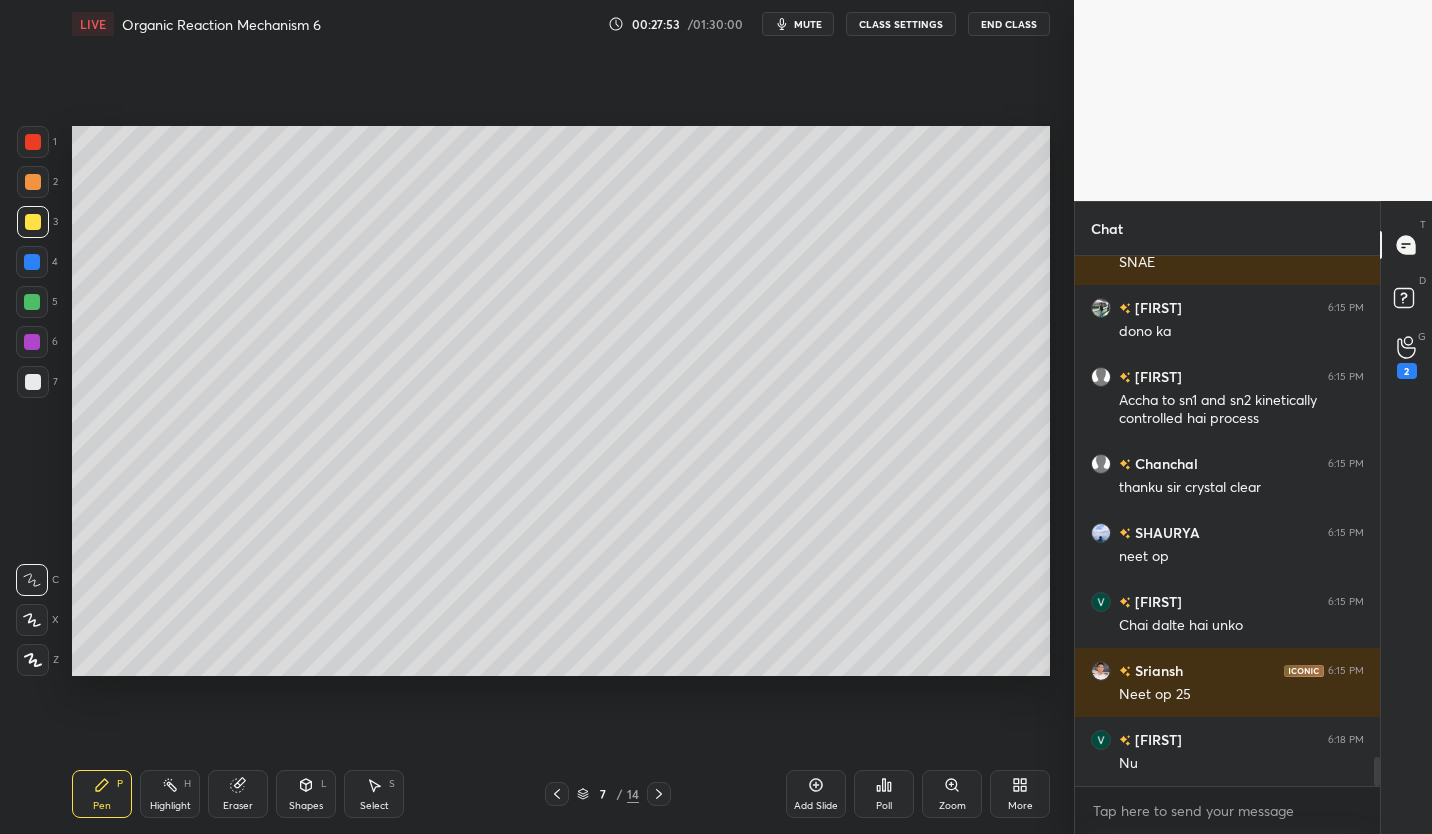 click at bounding box center (33, 382) 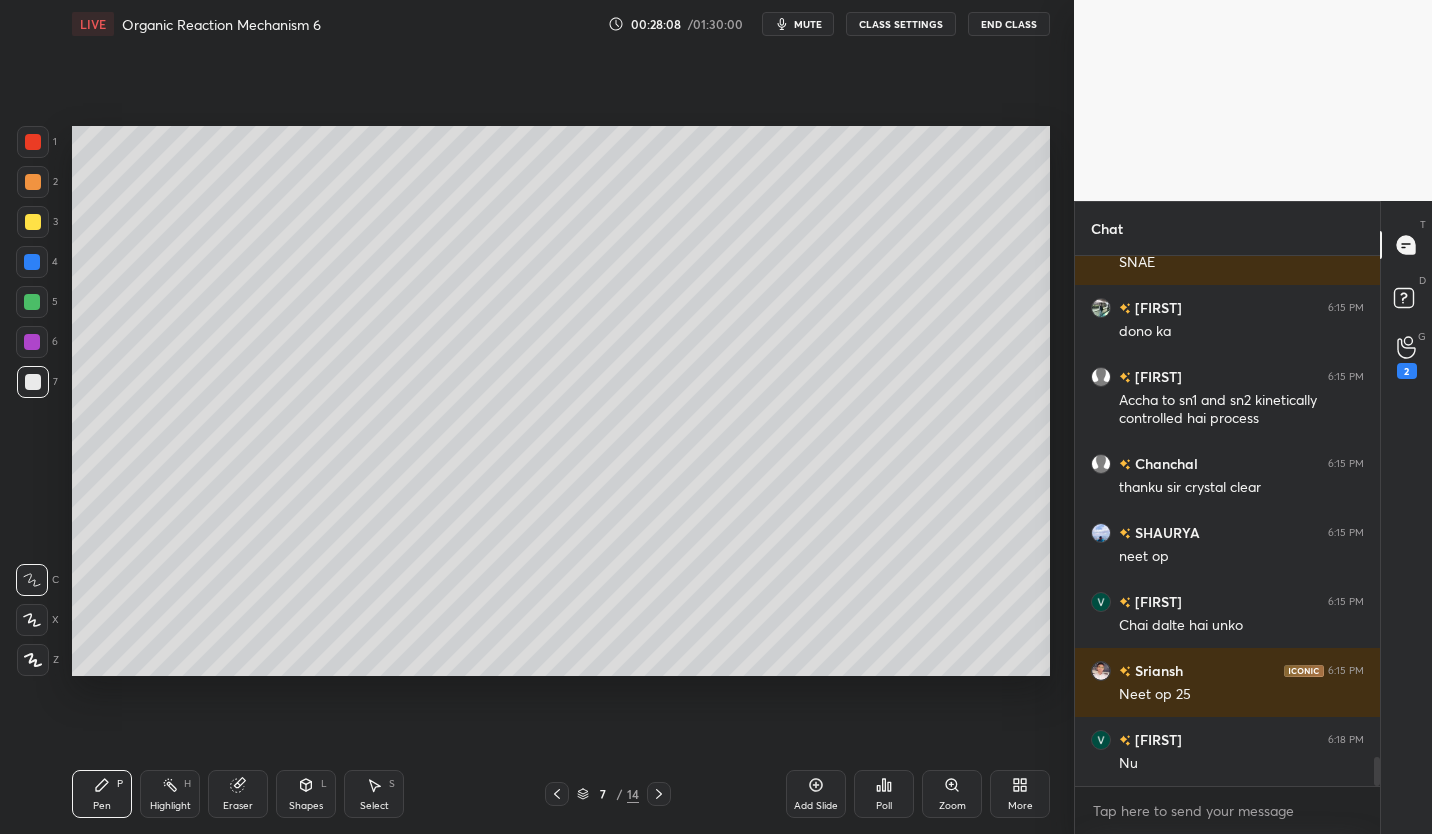 scroll, scrollTop: 9368, scrollLeft: 0, axis: vertical 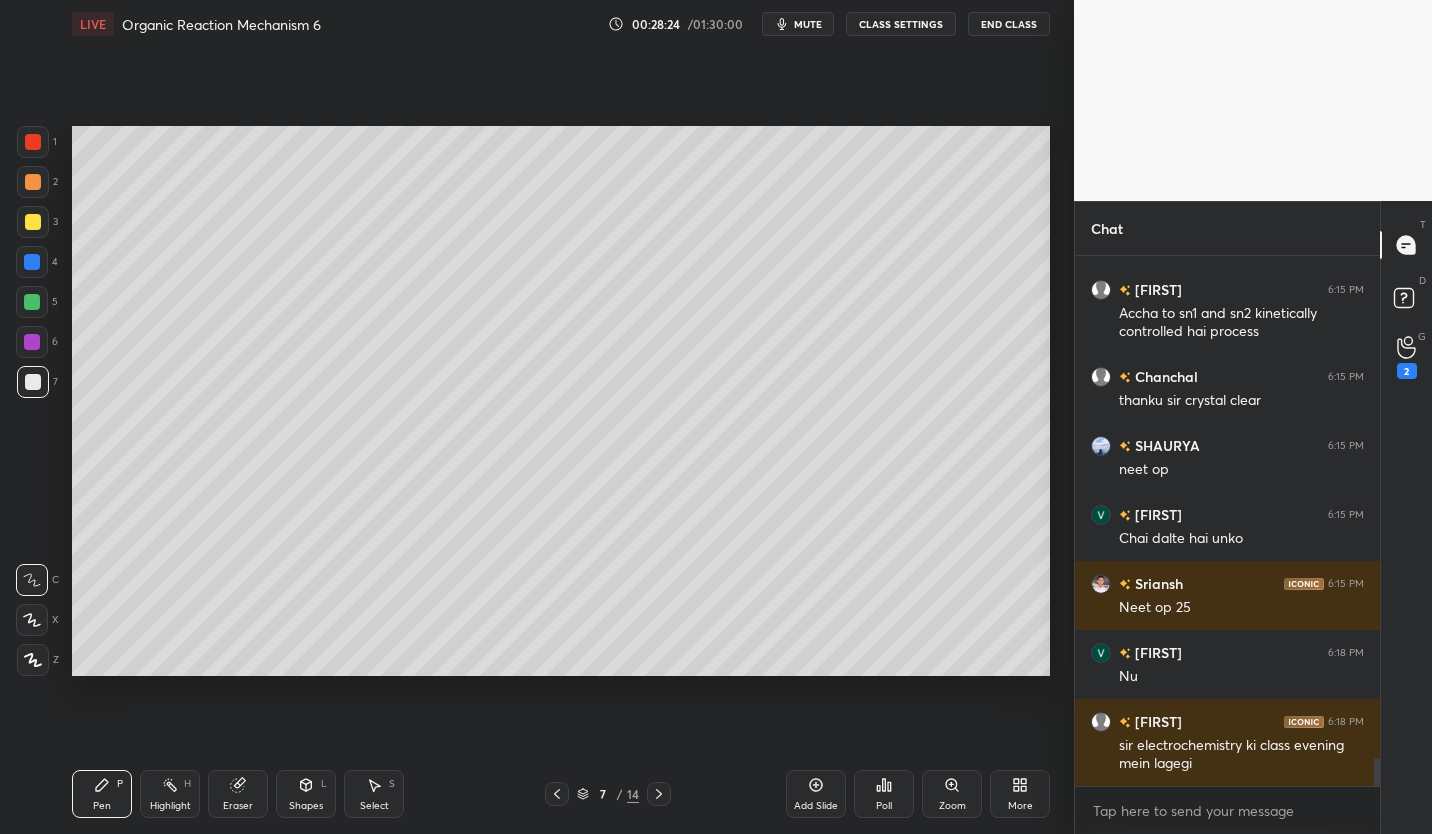 click on "Eraser" at bounding box center [238, 794] 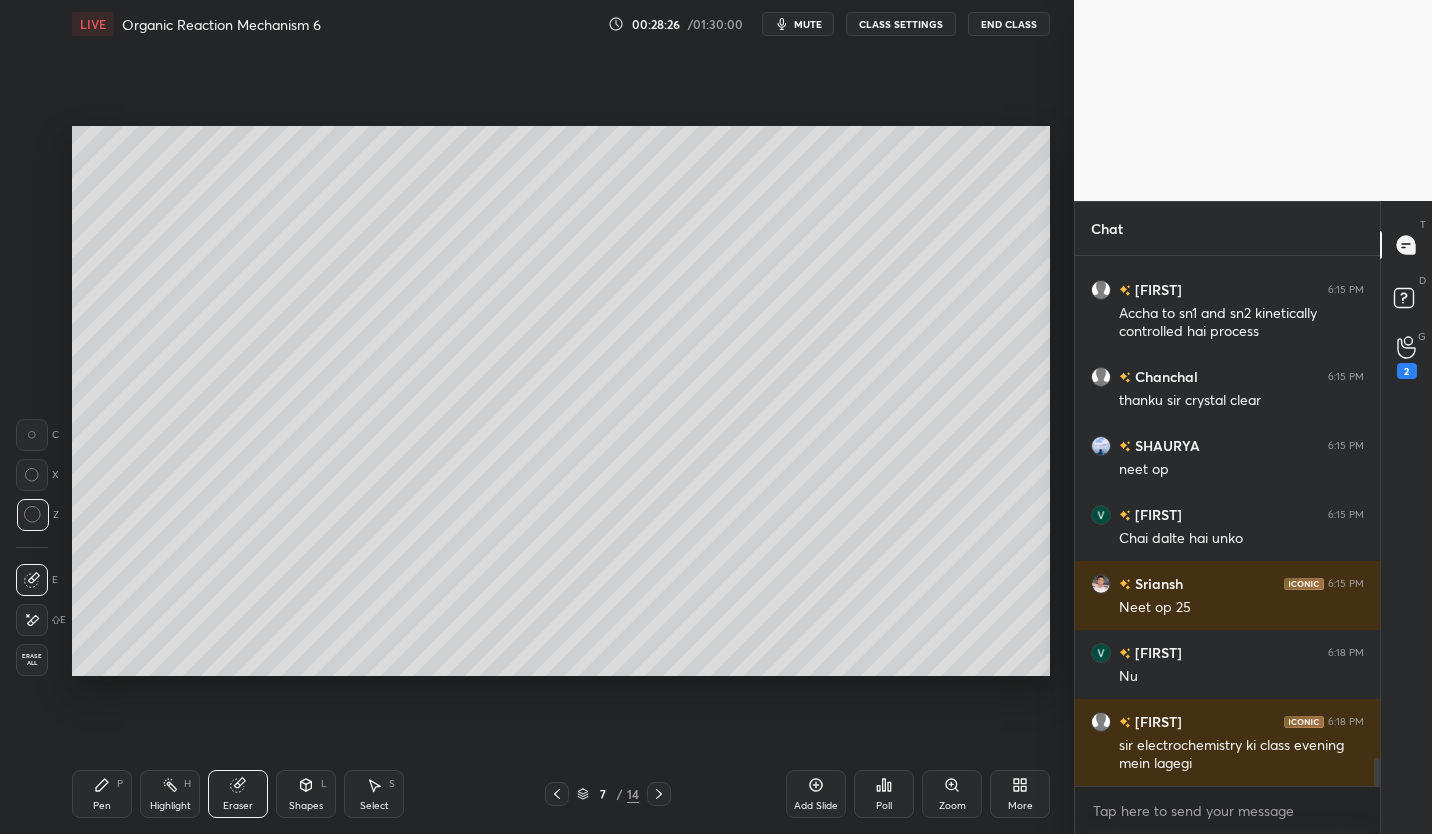 click 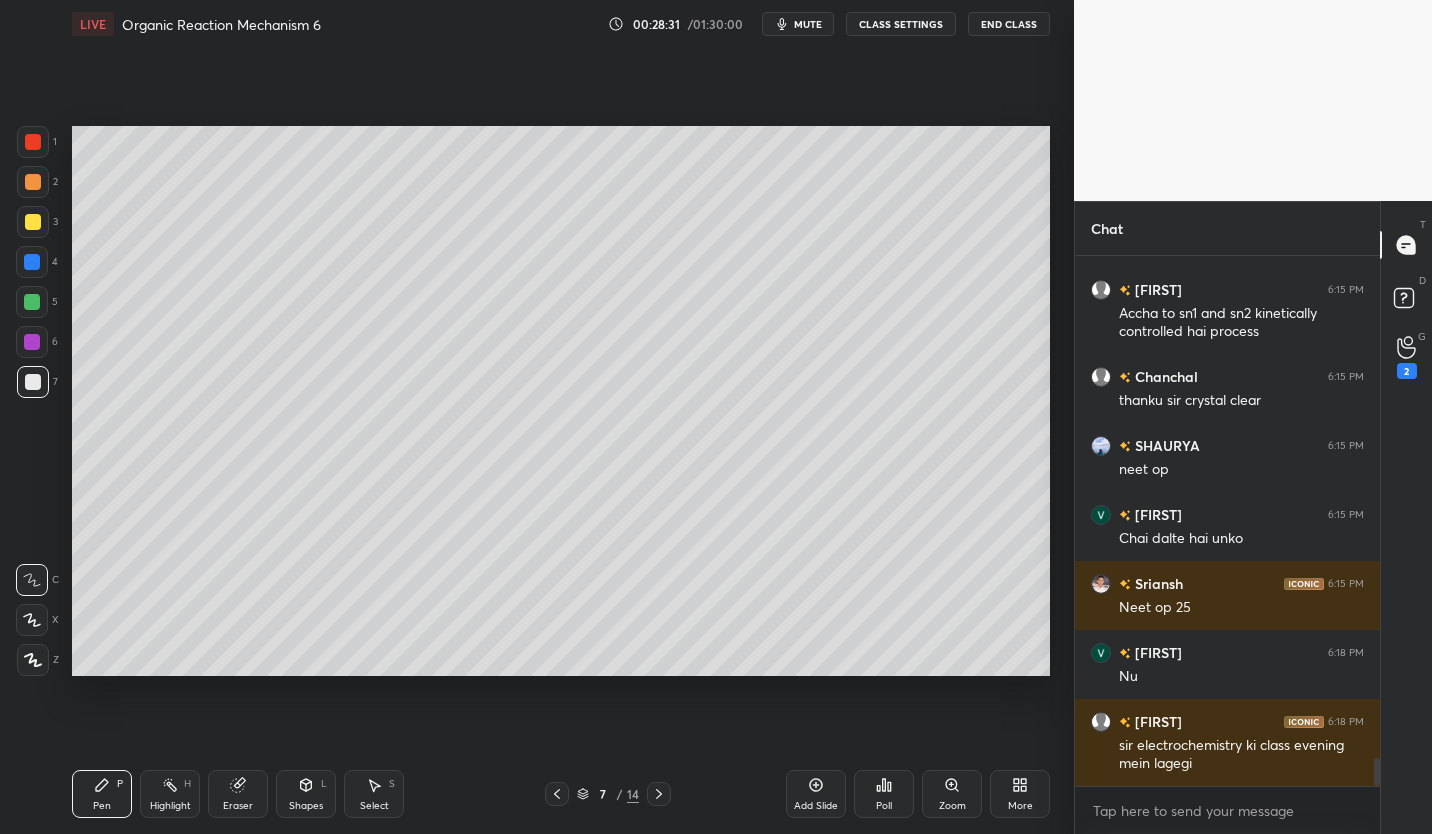 click at bounding box center (32, 302) 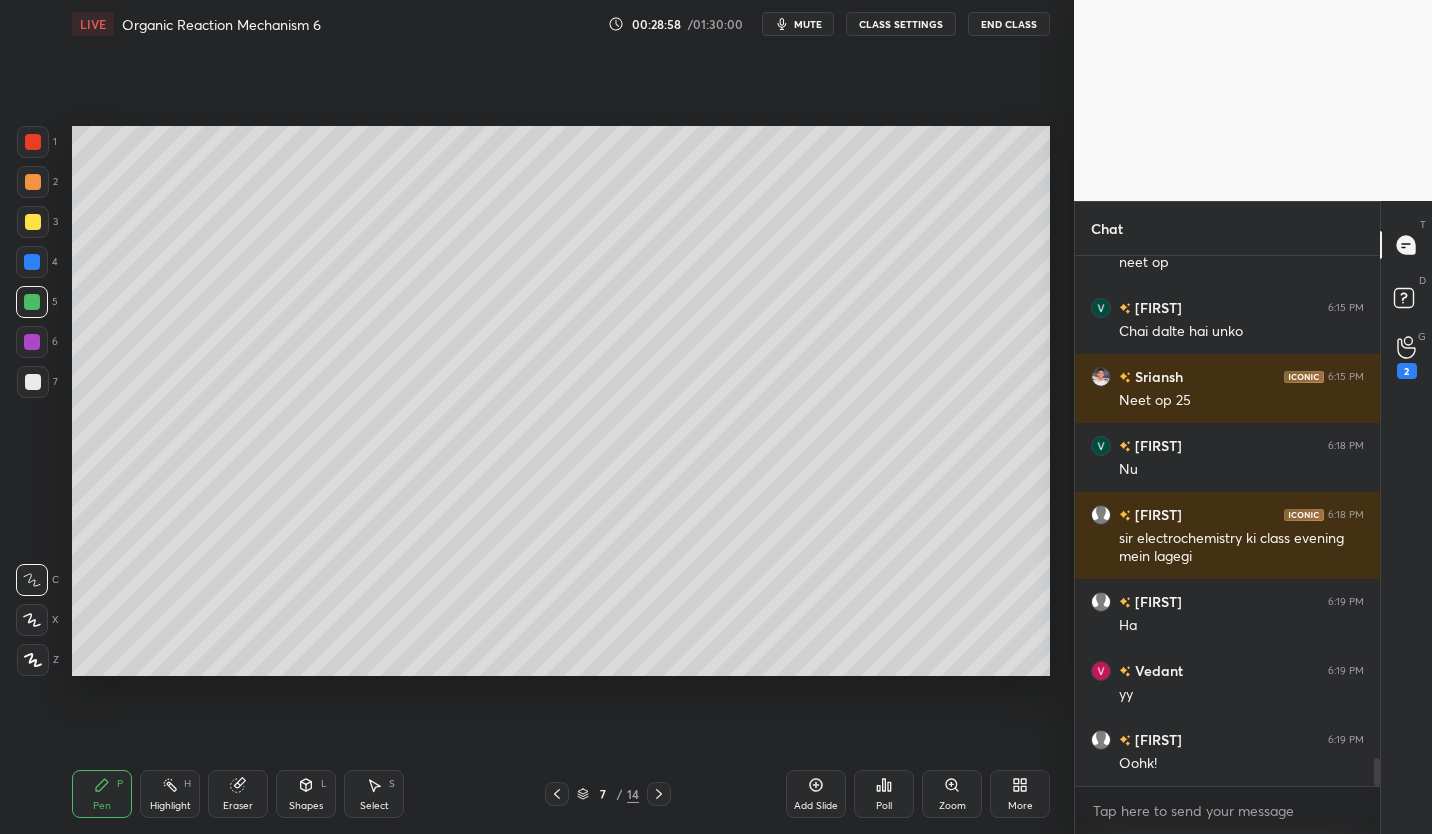 scroll, scrollTop: 9644, scrollLeft: 0, axis: vertical 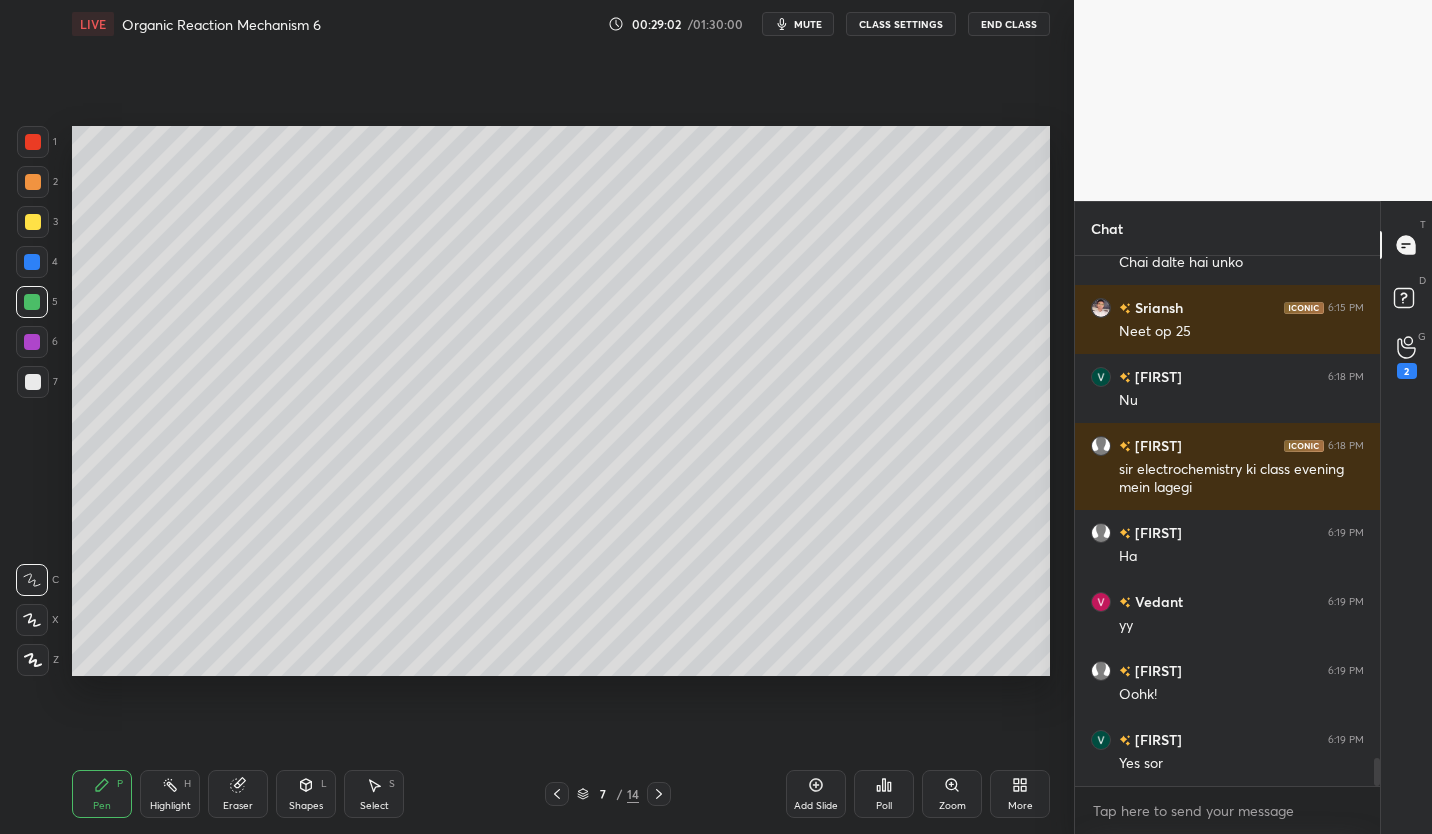 click at bounding box center (33, 382) 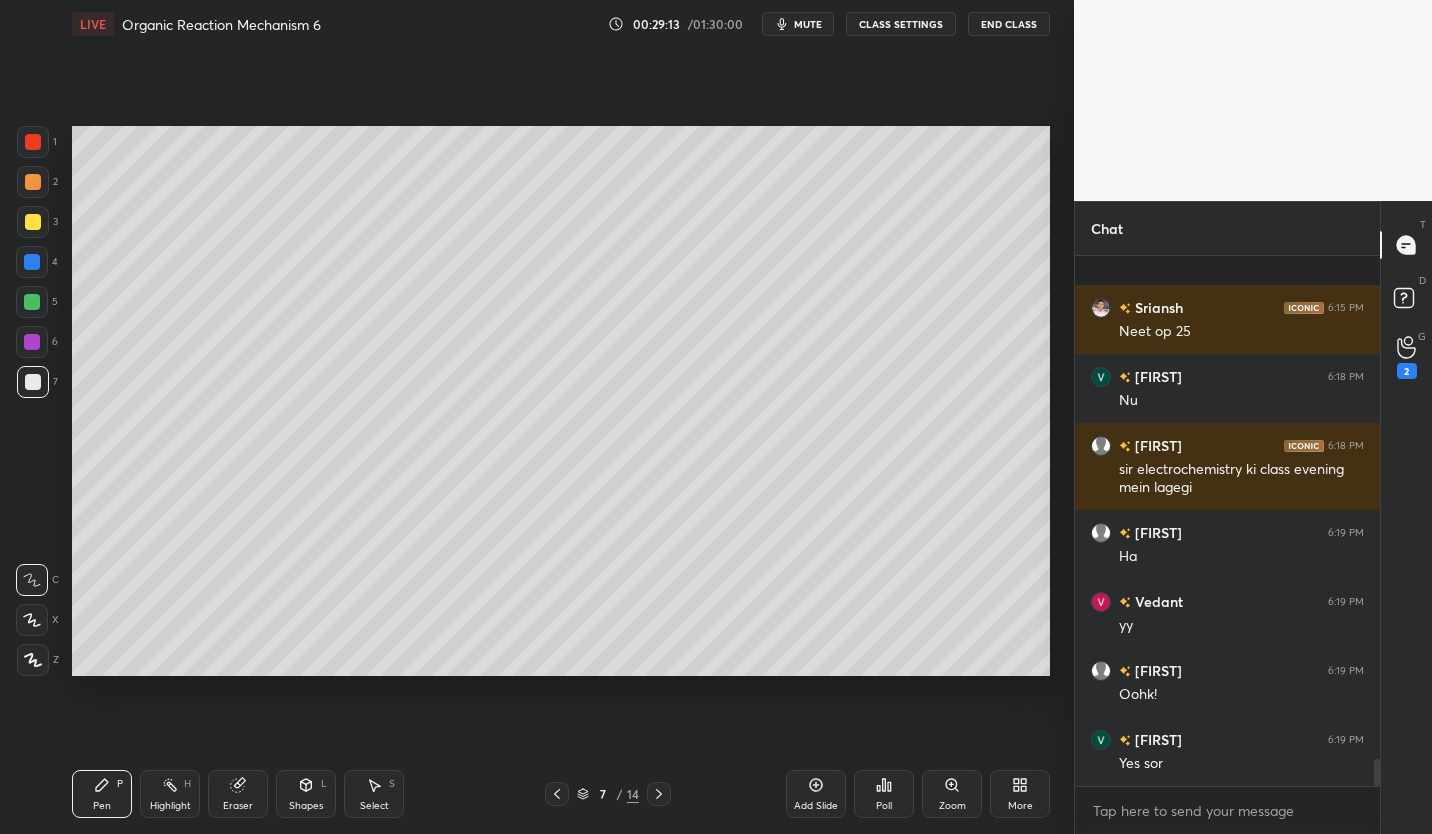 scroll, scrollTop: 9749, scrollLeft: 0, axis: vertical 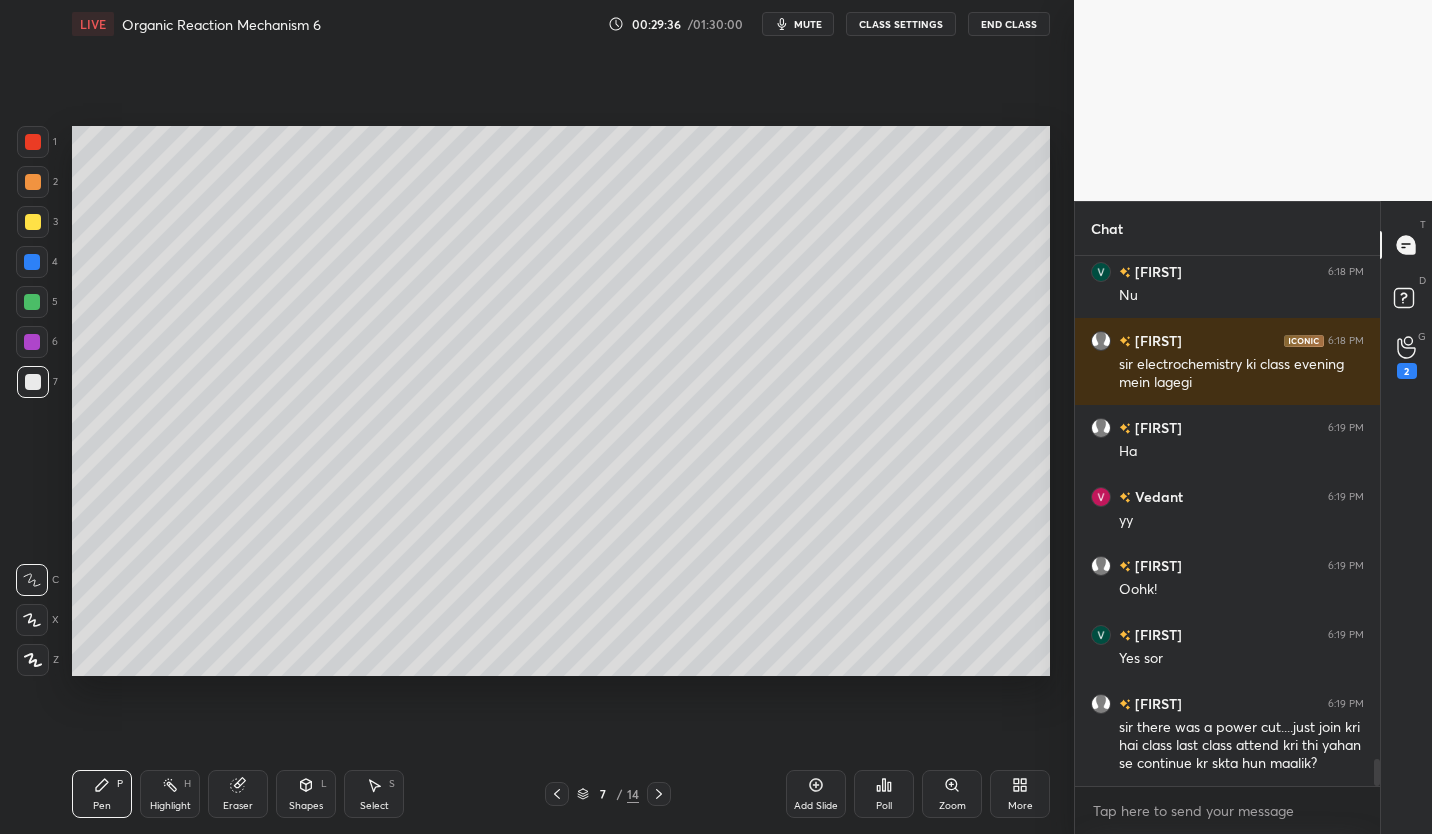 click on "CLASS SETTINGS" at bounding box center [901, 24] 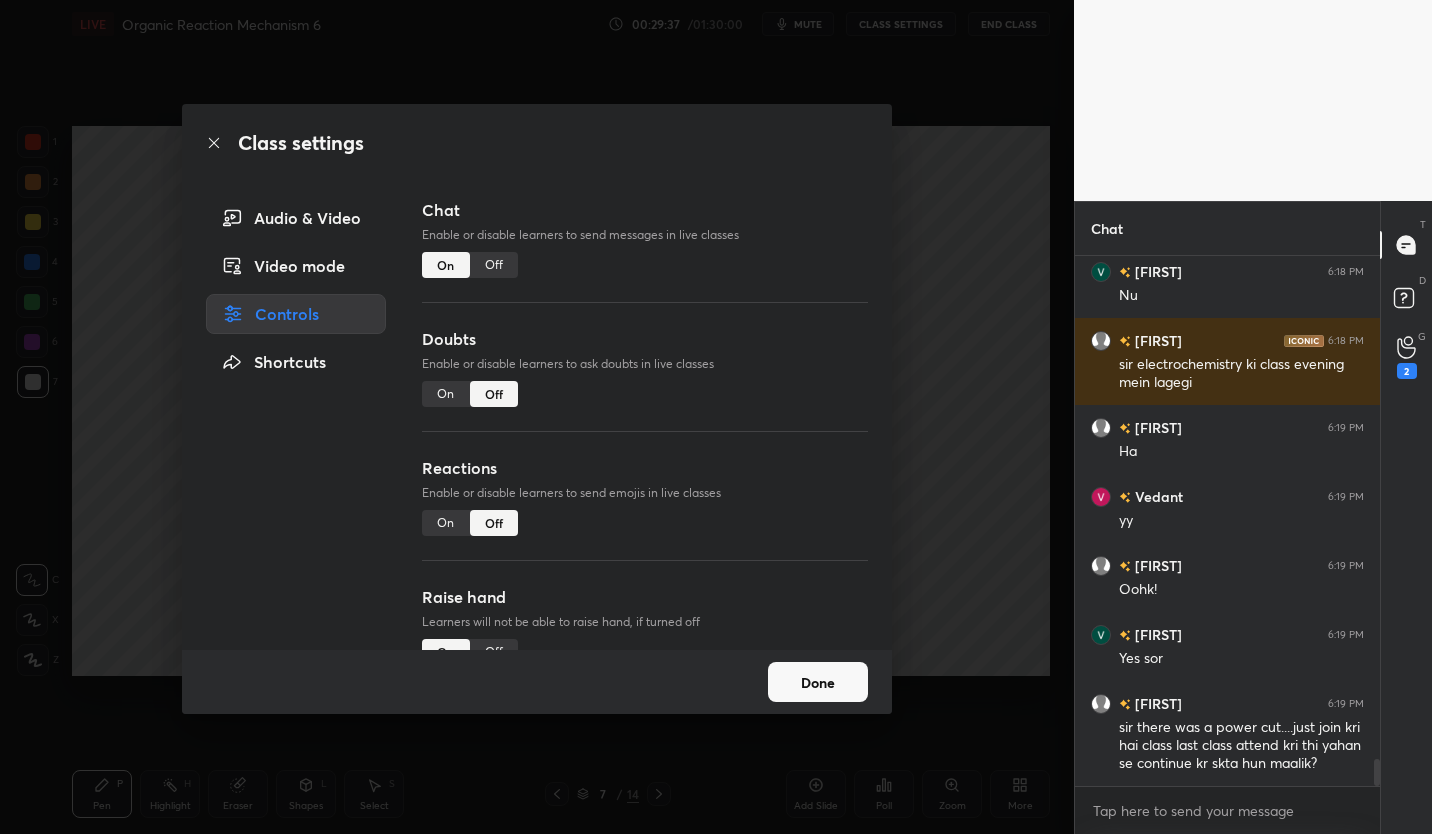 click on "Off" at bounding box center [494, 265] 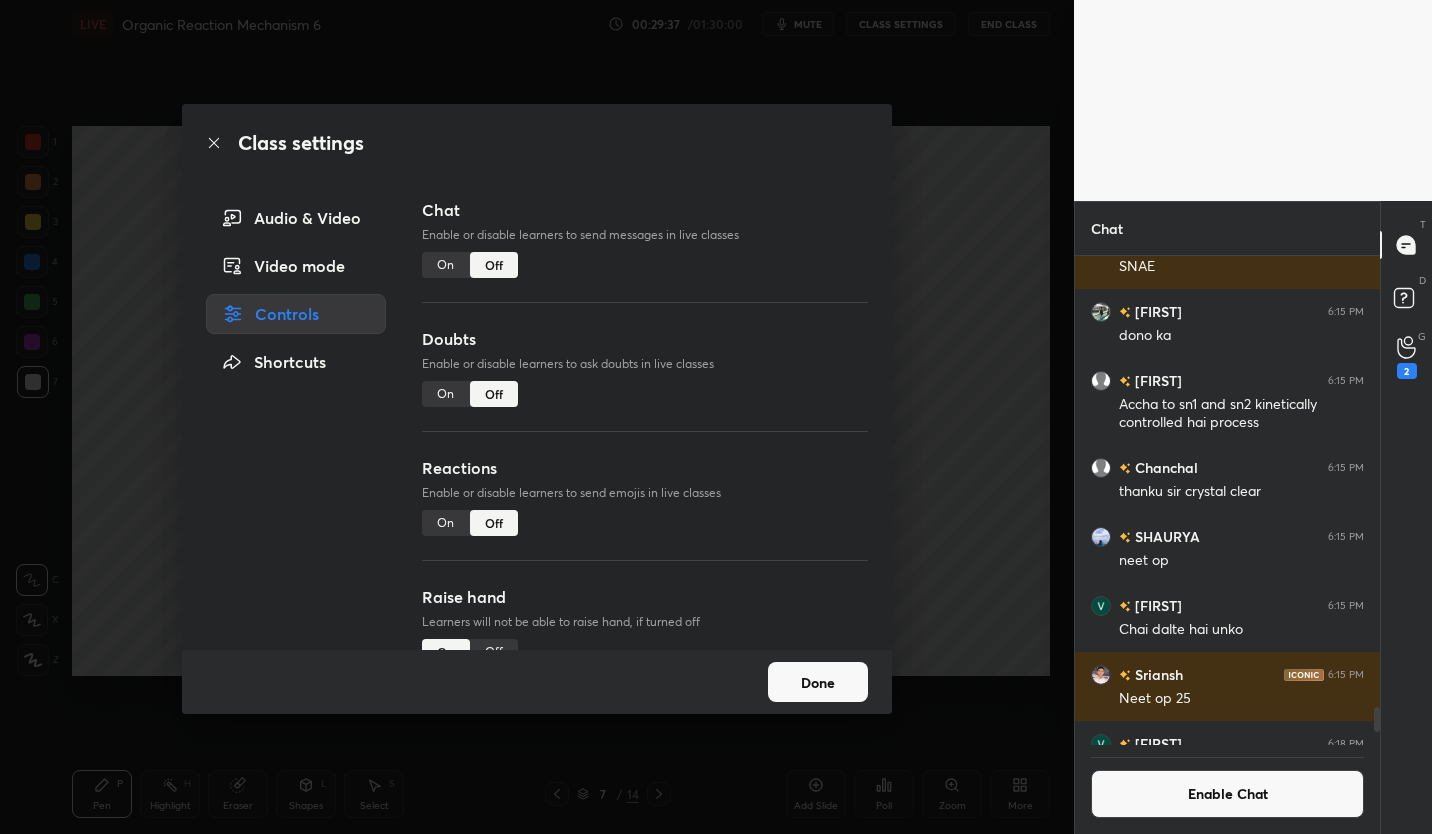 scroll, scrollTop: 483, scrollLeft: 299, axis: both 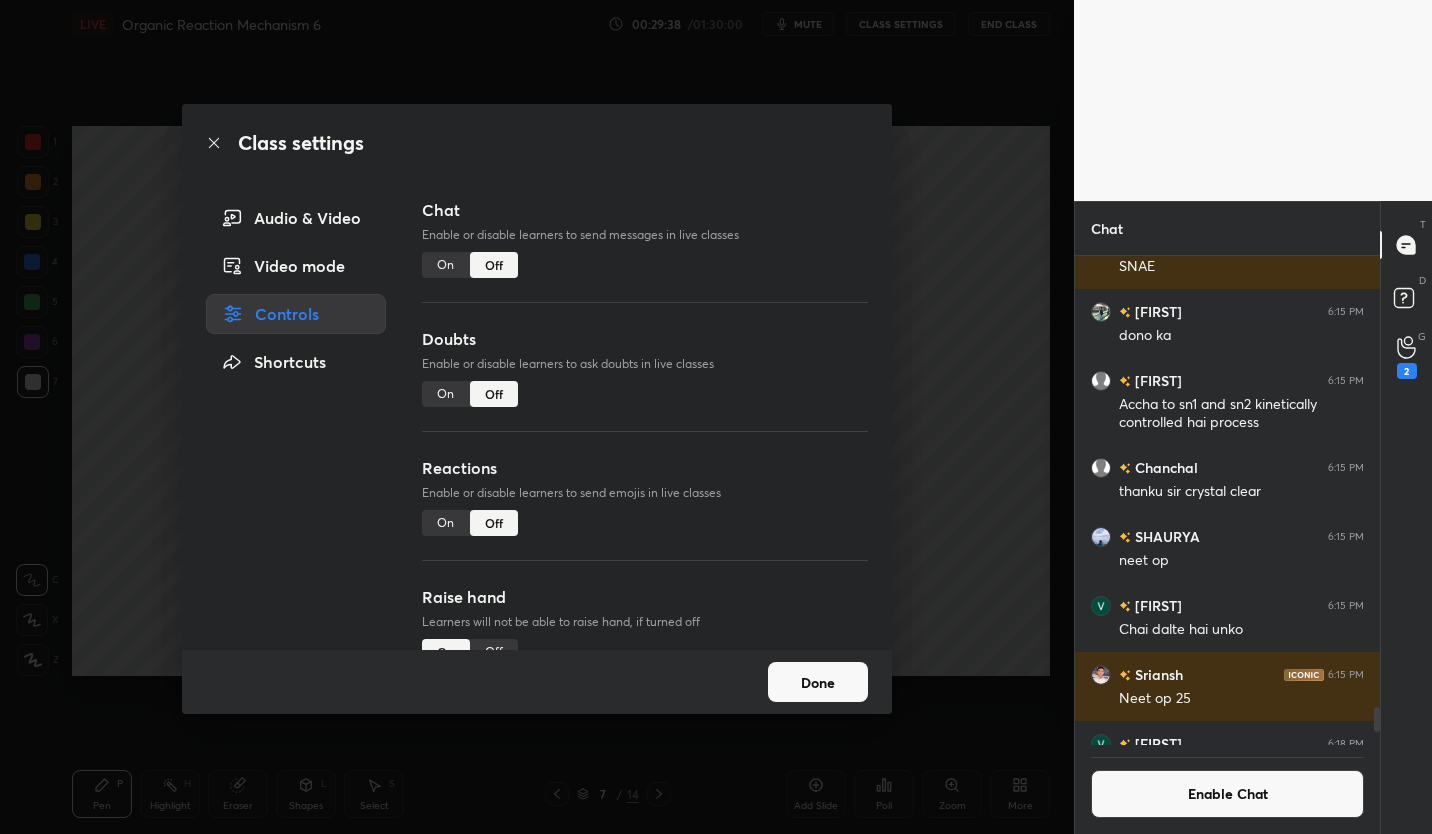 click on "Done" at bounding box center (818, 682) 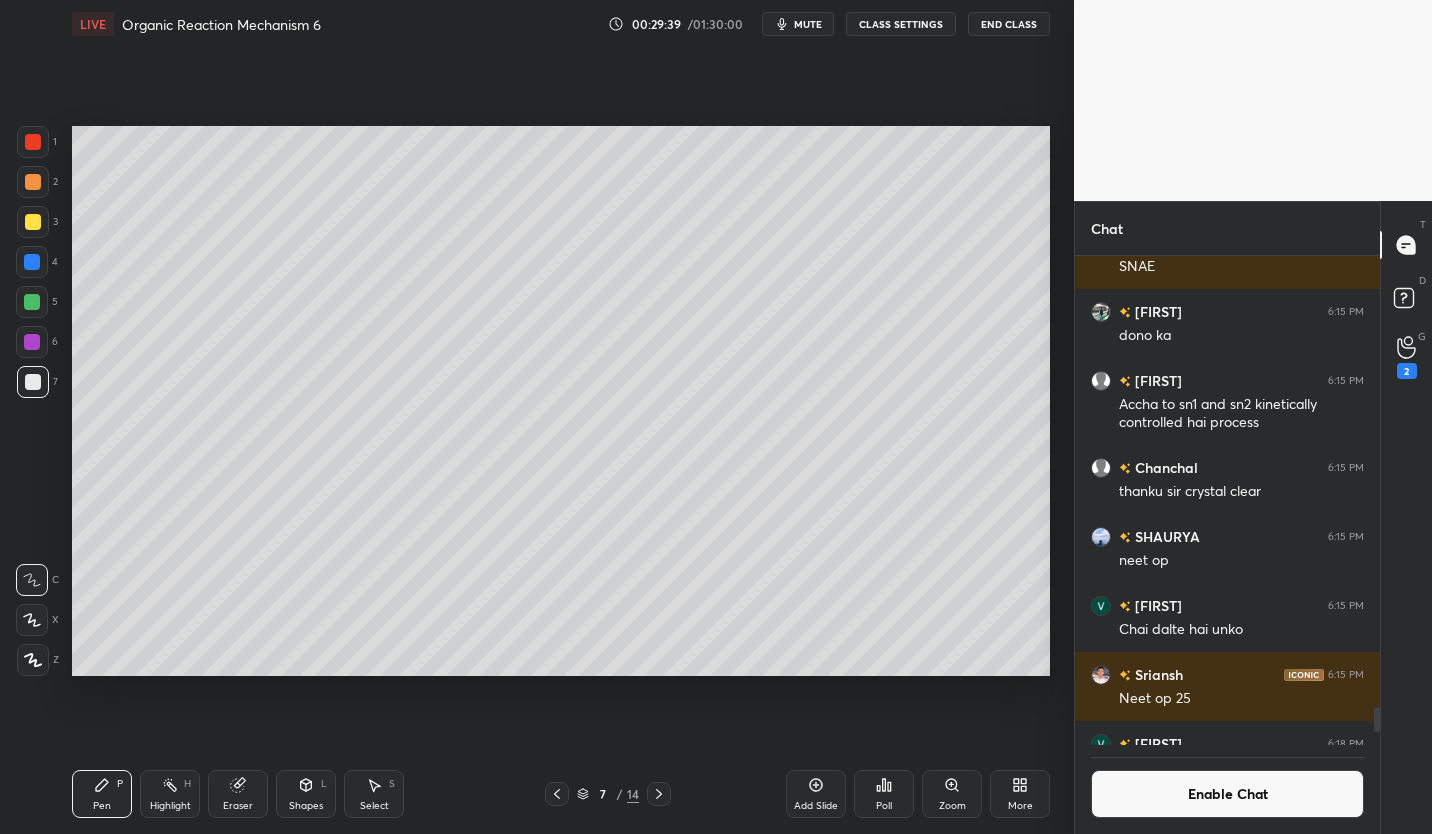 click 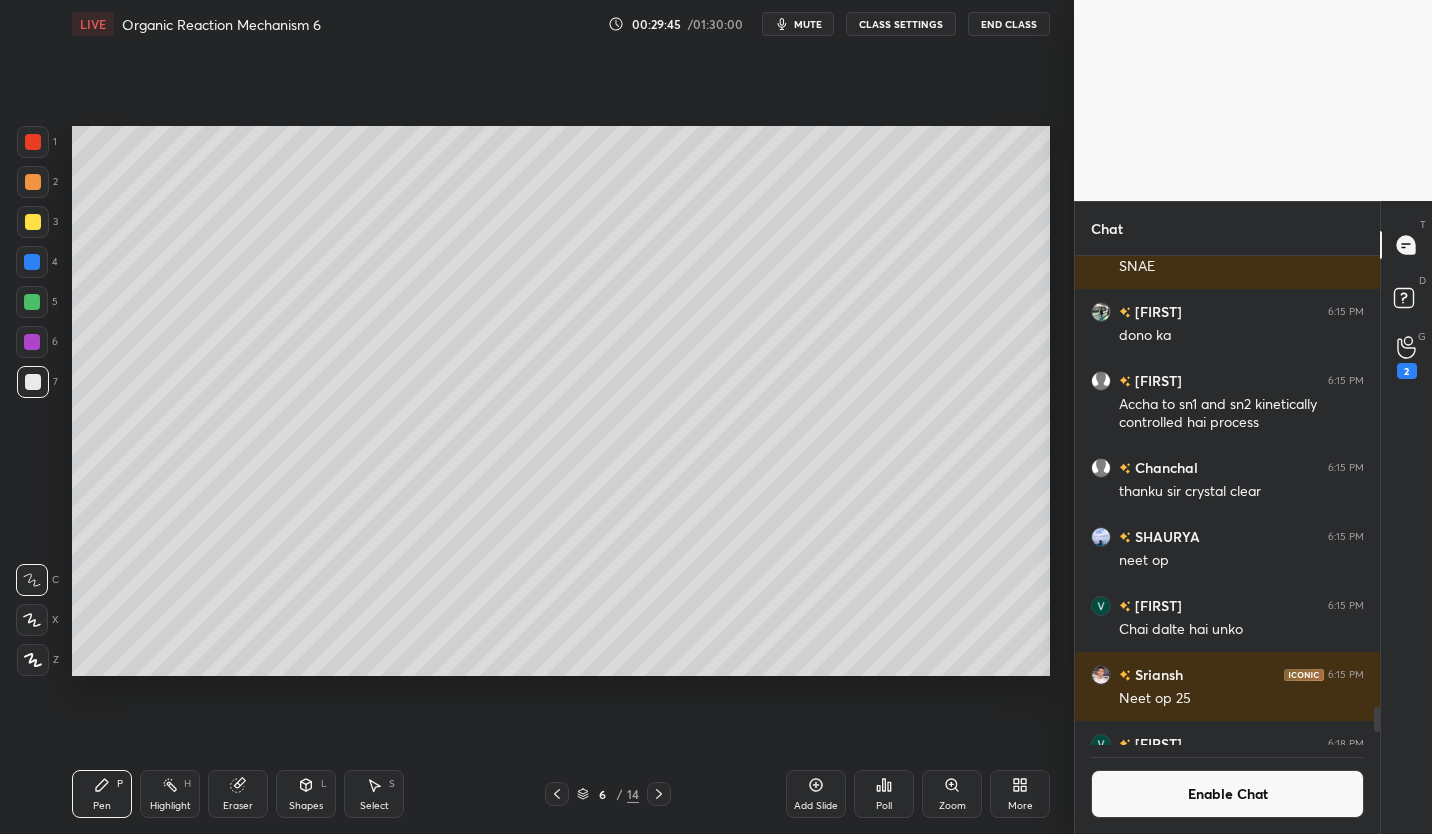 click on "Add Slide" at bounding box center (816, 794) 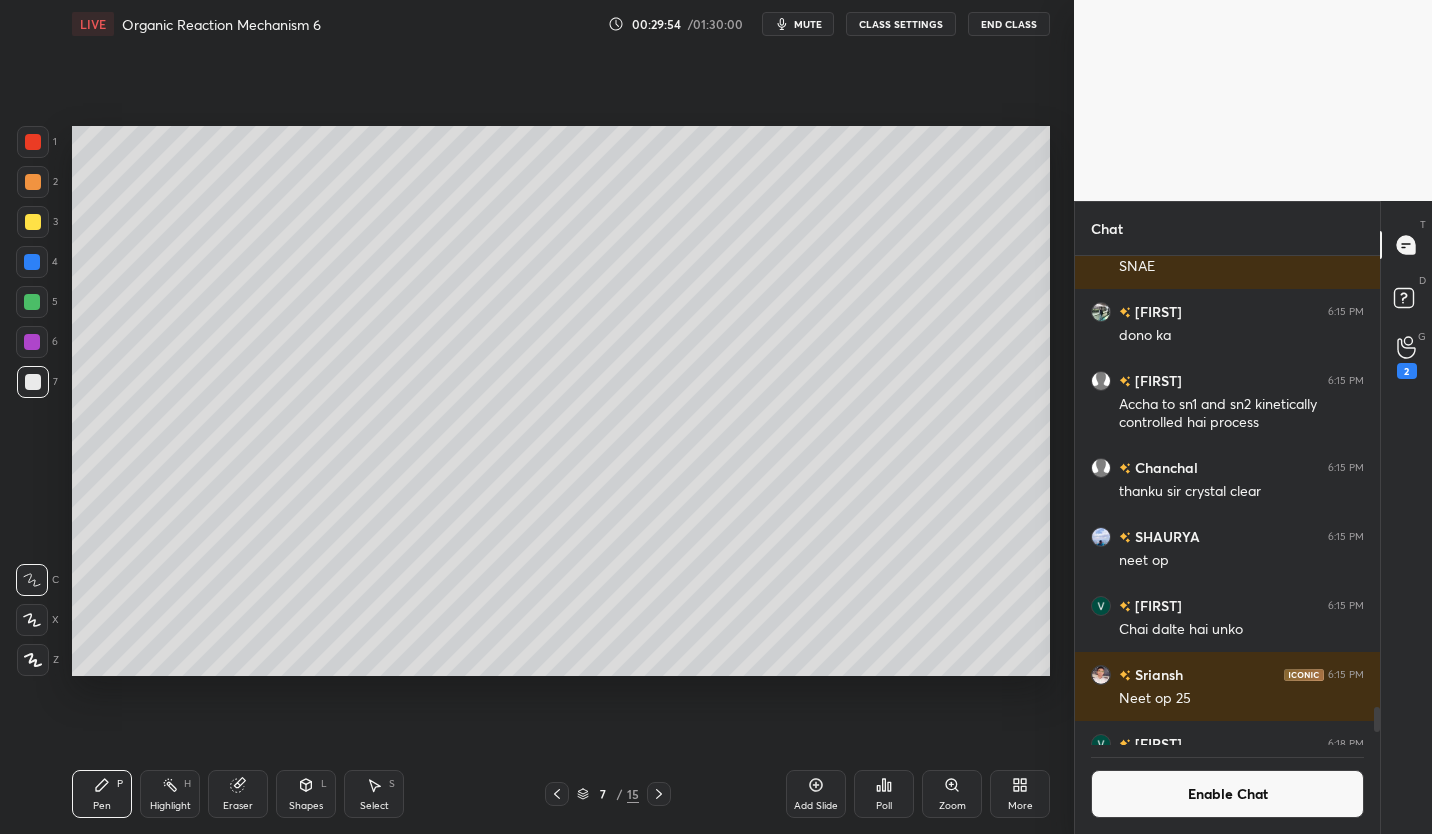 click at bounding box center (33, 222) 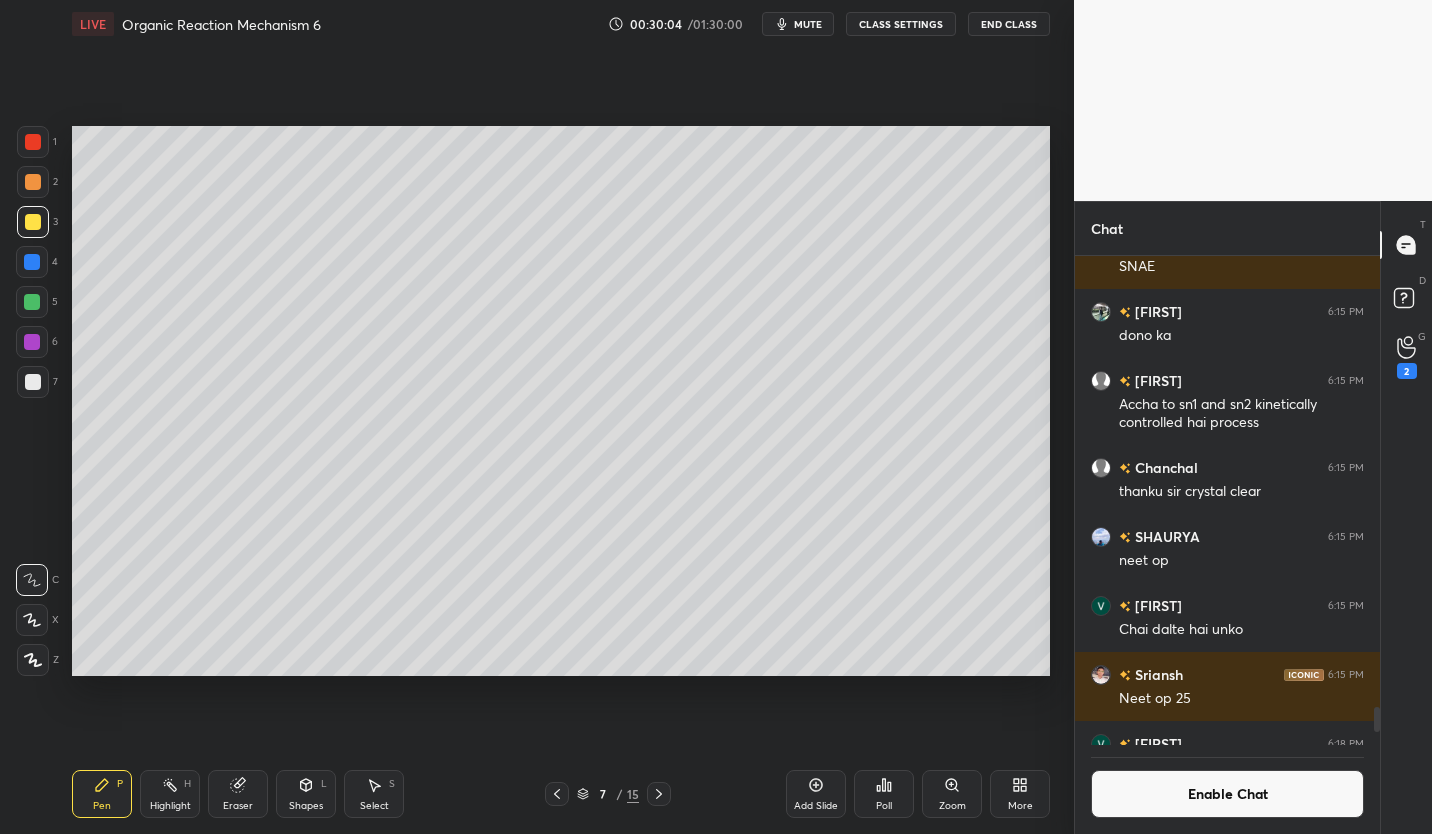 click on "CLASS SETTINGS" at bounding box center [901, 24] 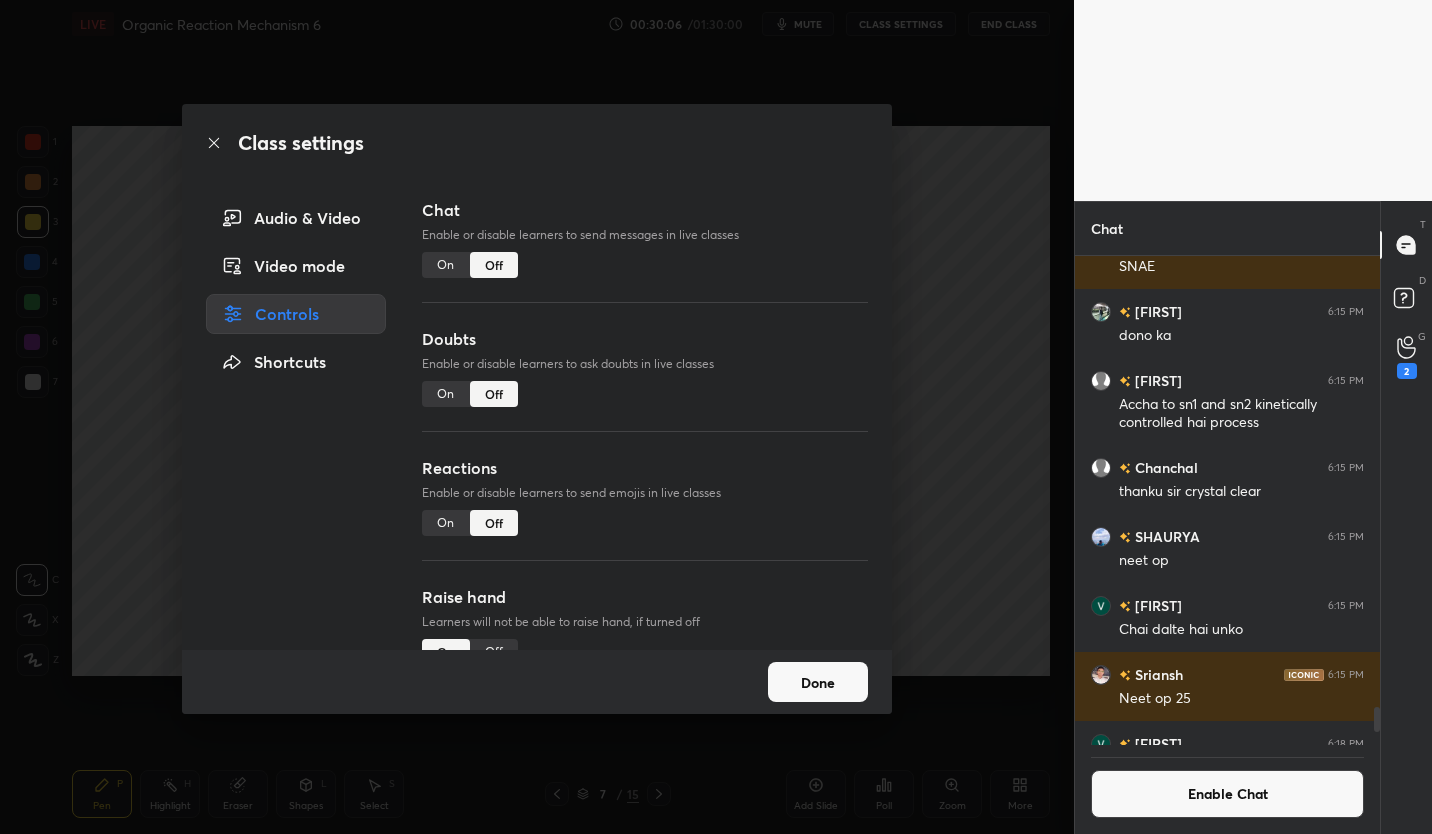 click on "Class settings Audio & Video Video mode Controls Shortcuts Chat Enable or disable learners to send messages in live classes On Off Doubts Enable or disable learners to ask doubts in live classes On Off Reactions Enable or disable learners to send emojis in live classes On Off Raise hand Learners will not be able to raise hand, if turned off On Off Poll Prediction Enable or disable poll prediction in case of a question on the slide On Off Done" at bounding box center [537, 417] 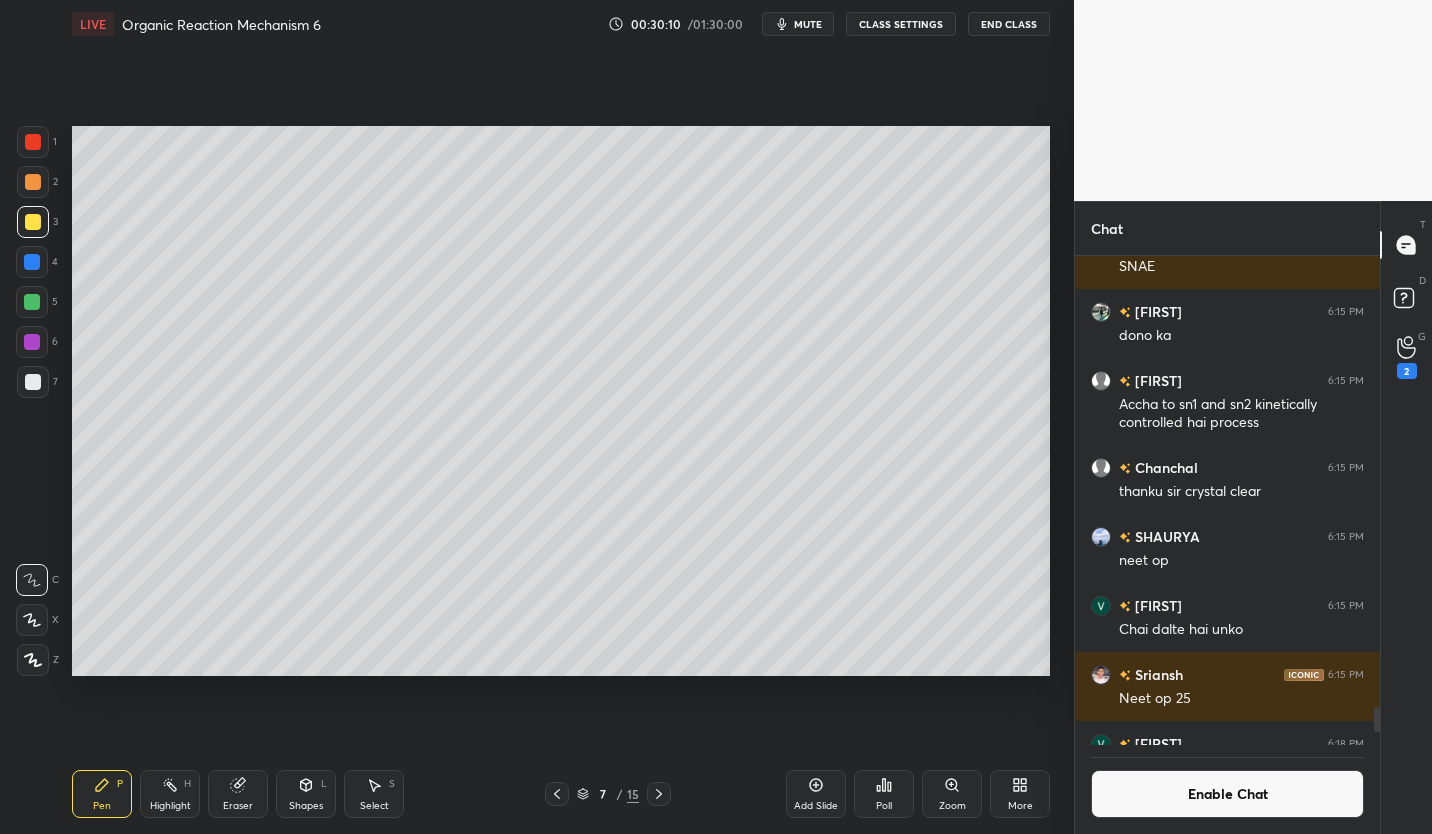 click on "Eraser" at bounding box center [238, 794] 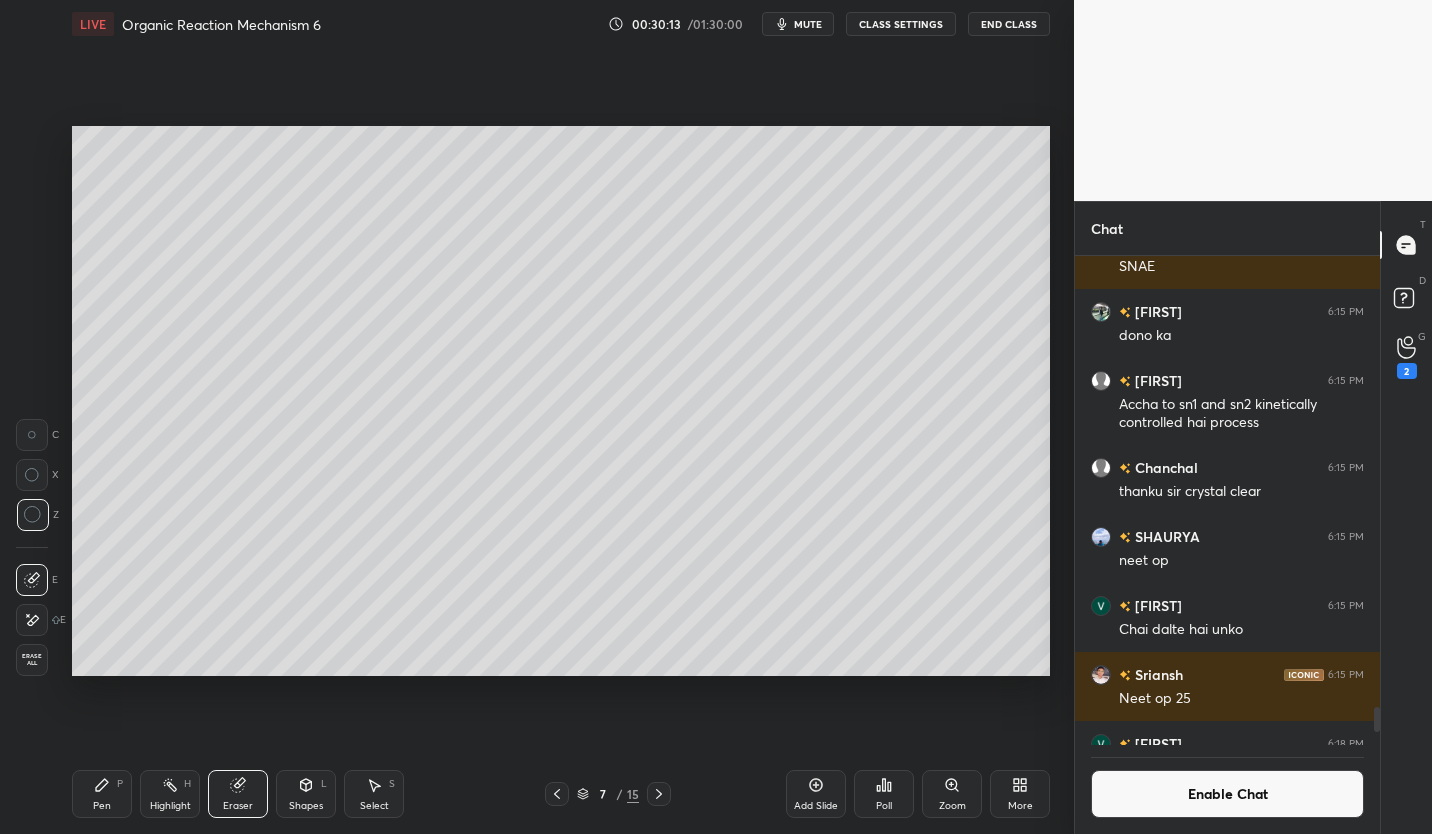 click on "Pen P" at bounding box center [102, 794] 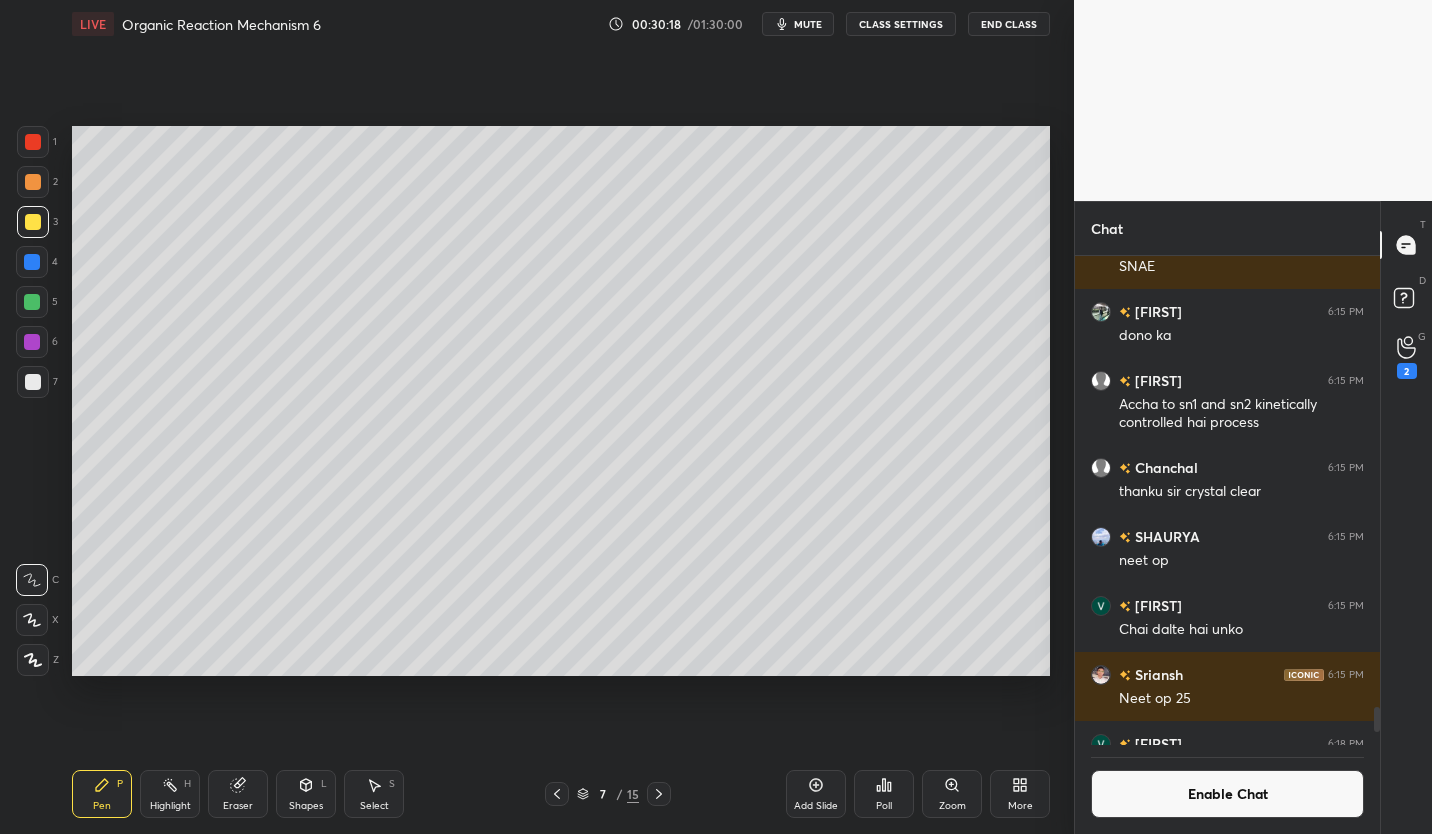 click on "Eraser" at bounding box center (238, 794) 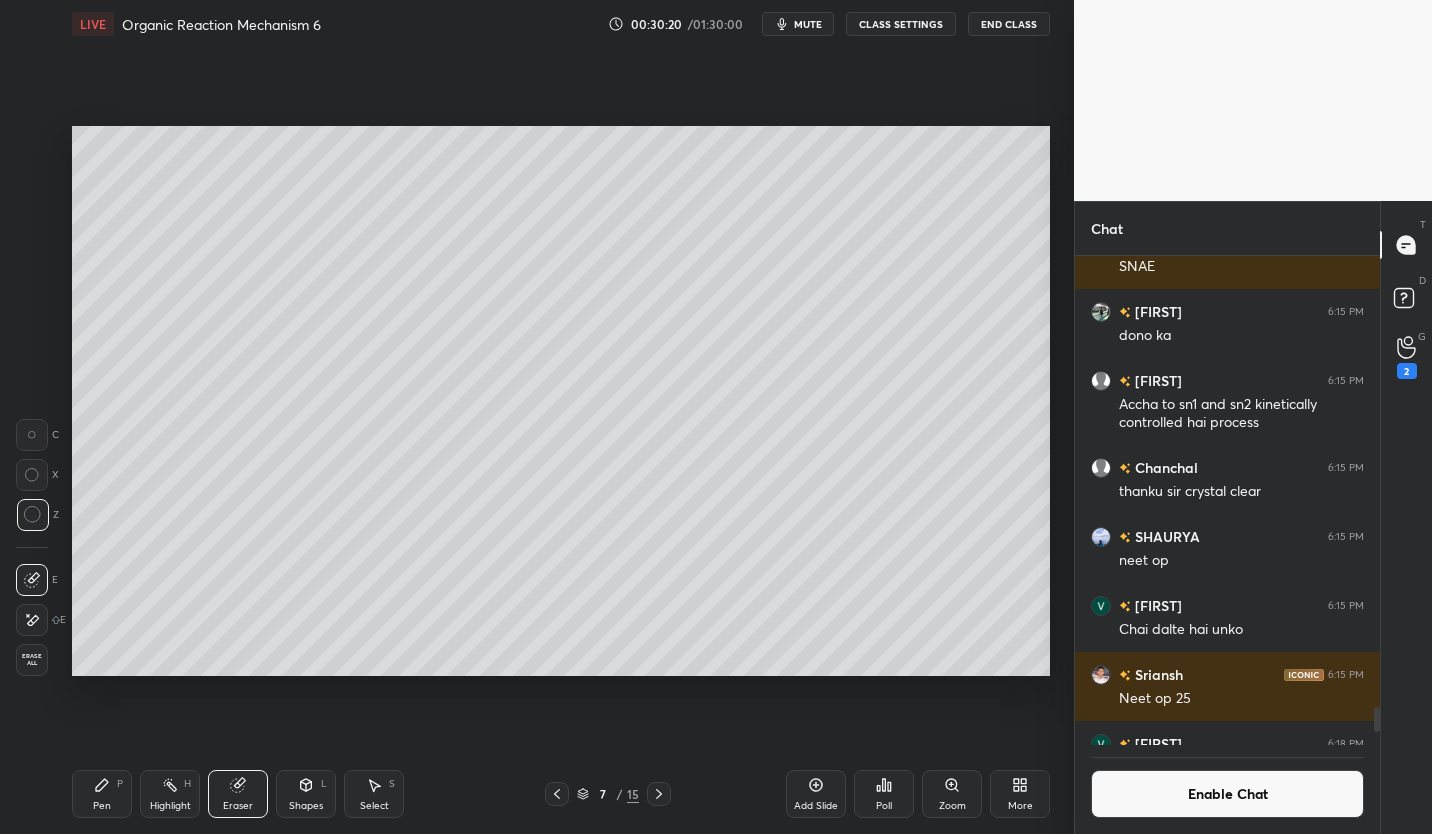 click on "Pen P" at bounding box center [102, 794] 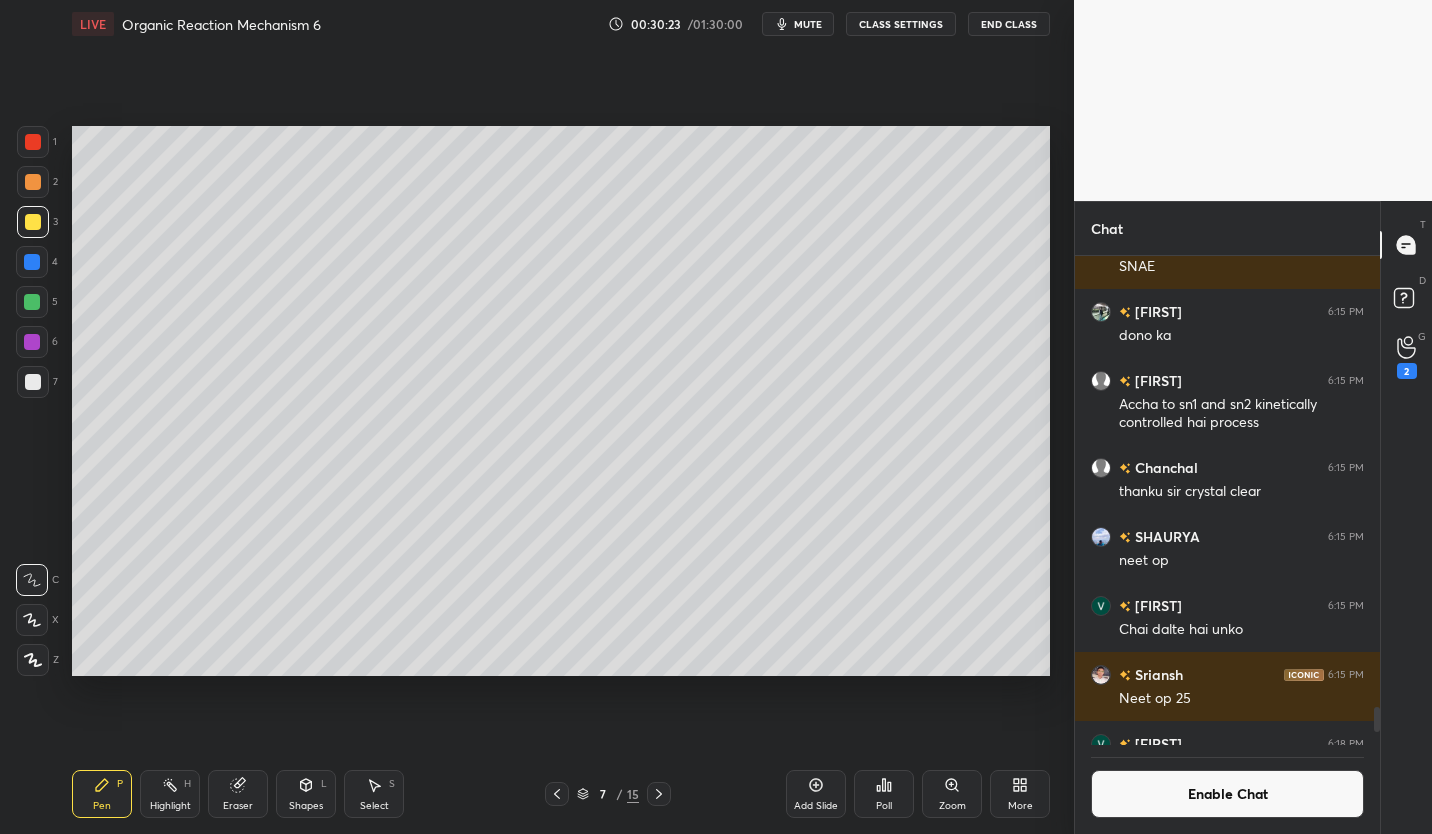 click at bounding box center (33, 382) 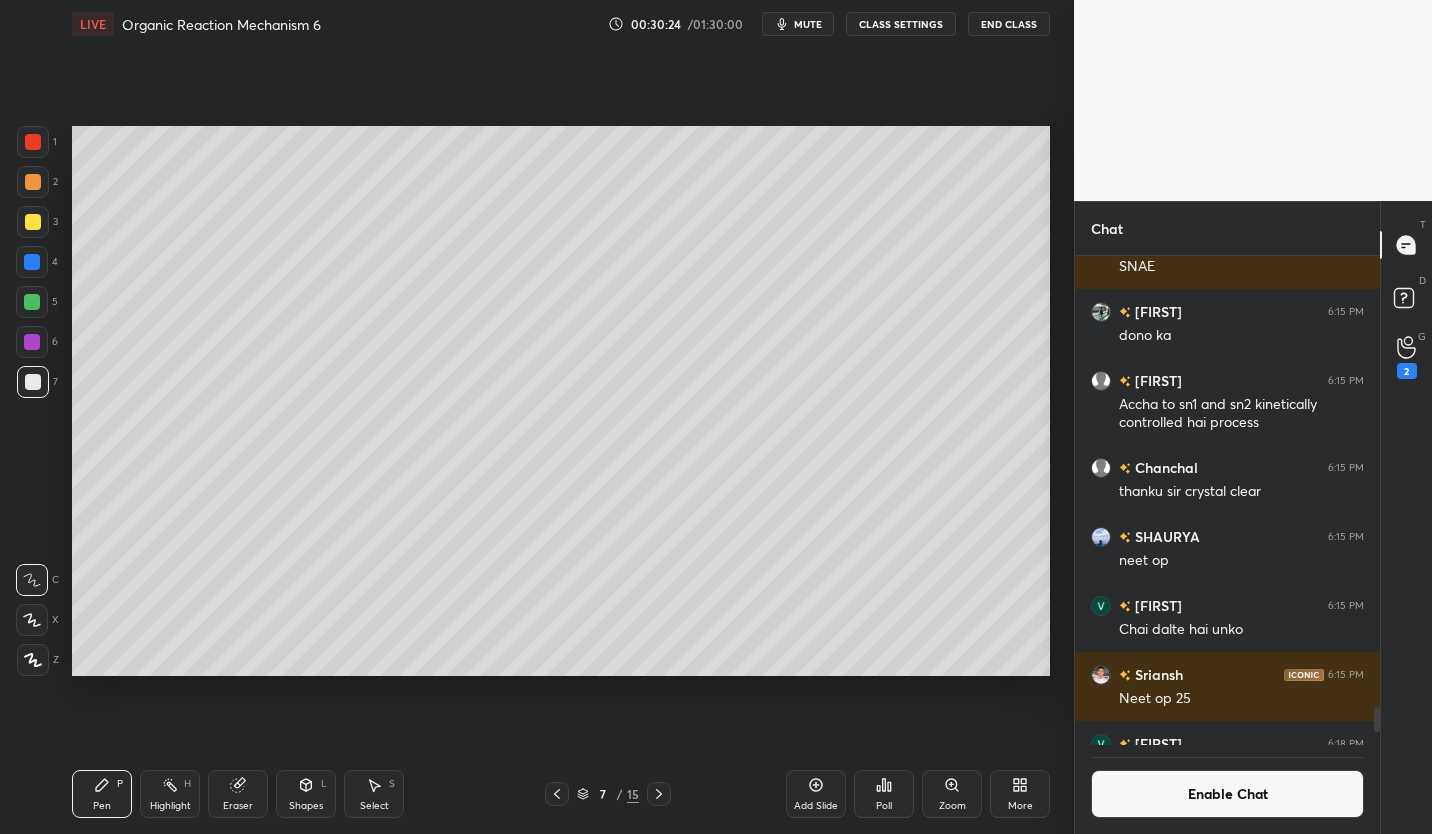 click on "Eraser" at bounding box center (238, 794) 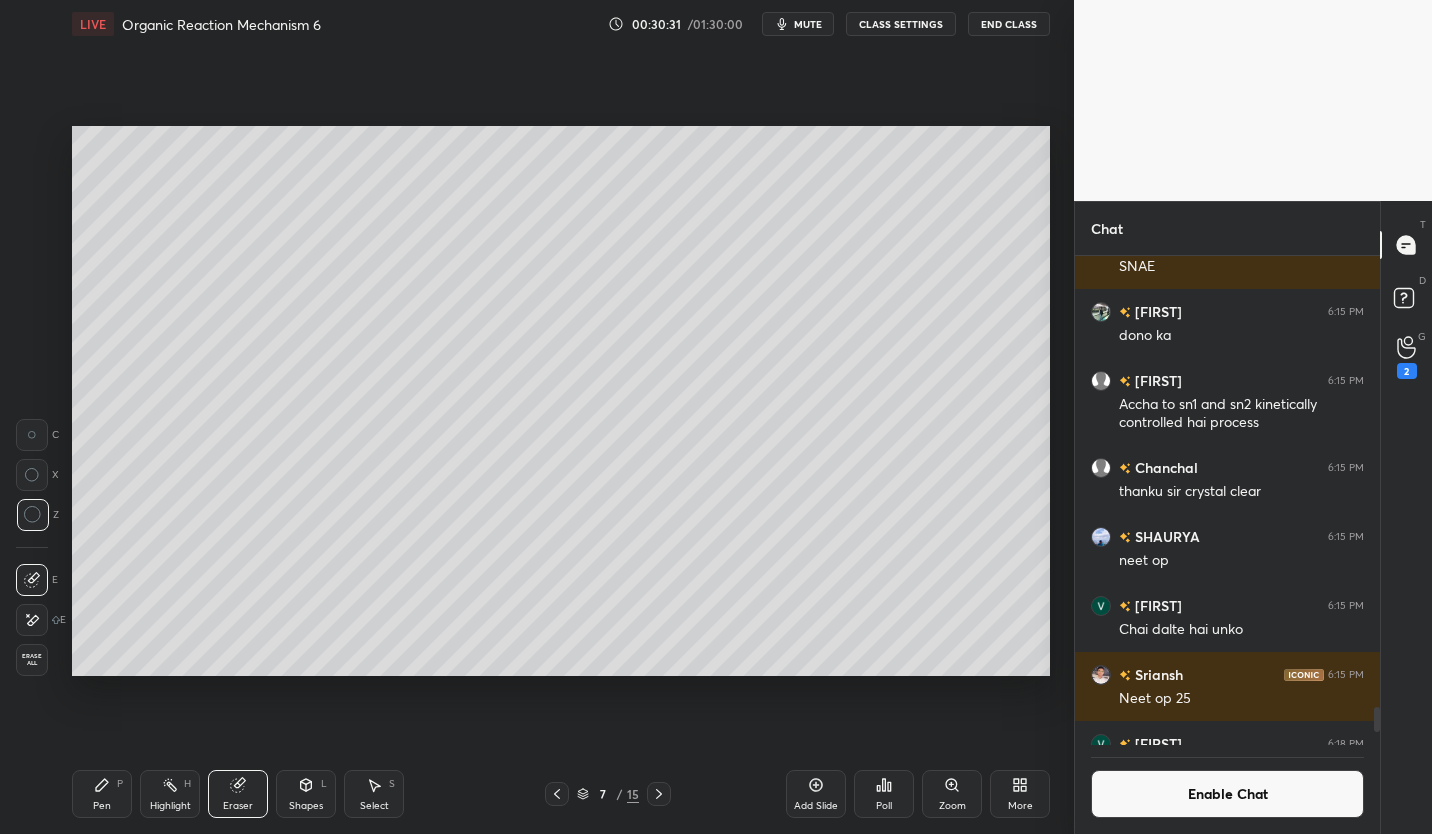 click on "Pen" at bounding box center [102, 806] 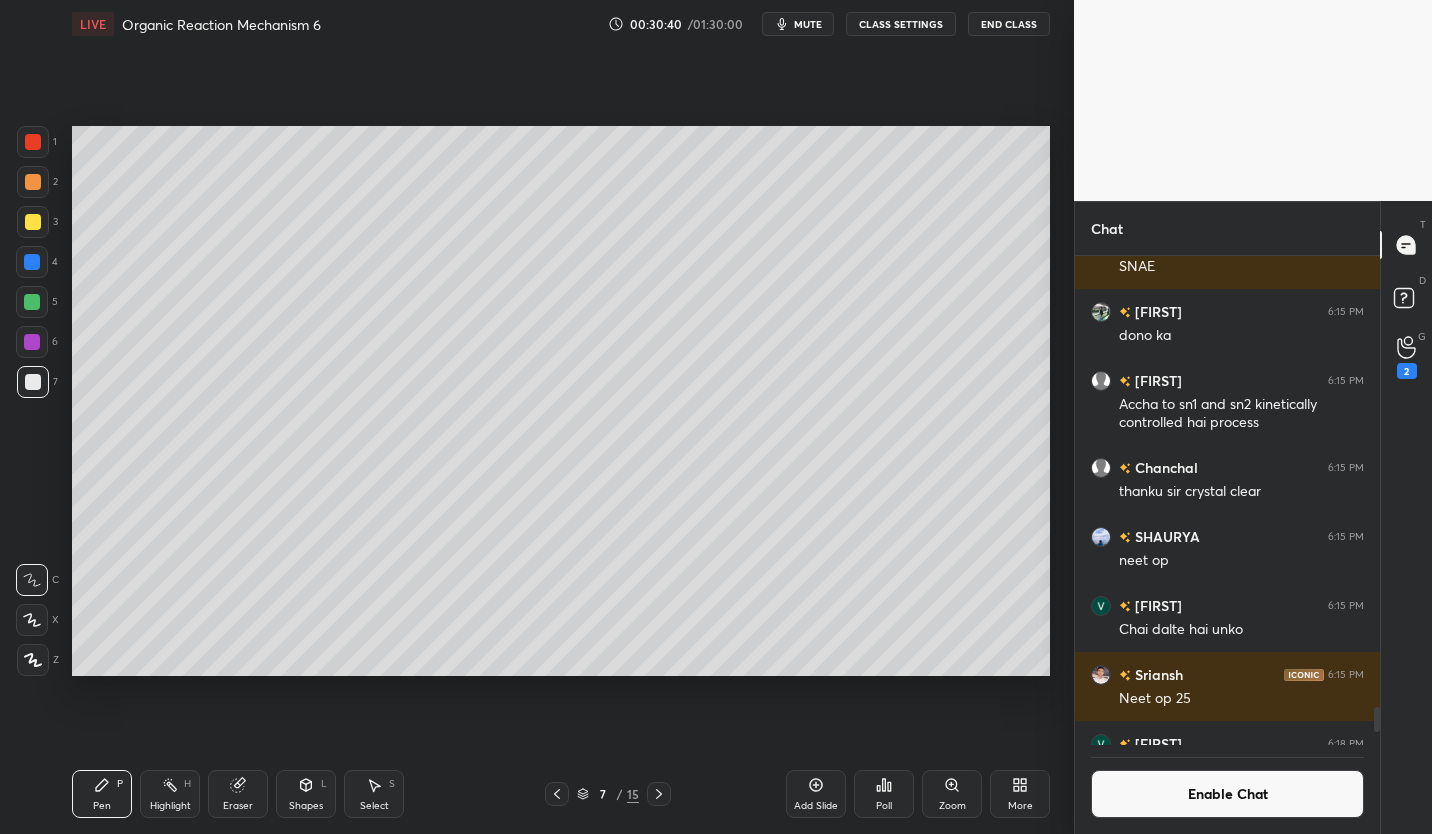 click at bounding box center [33, 222] 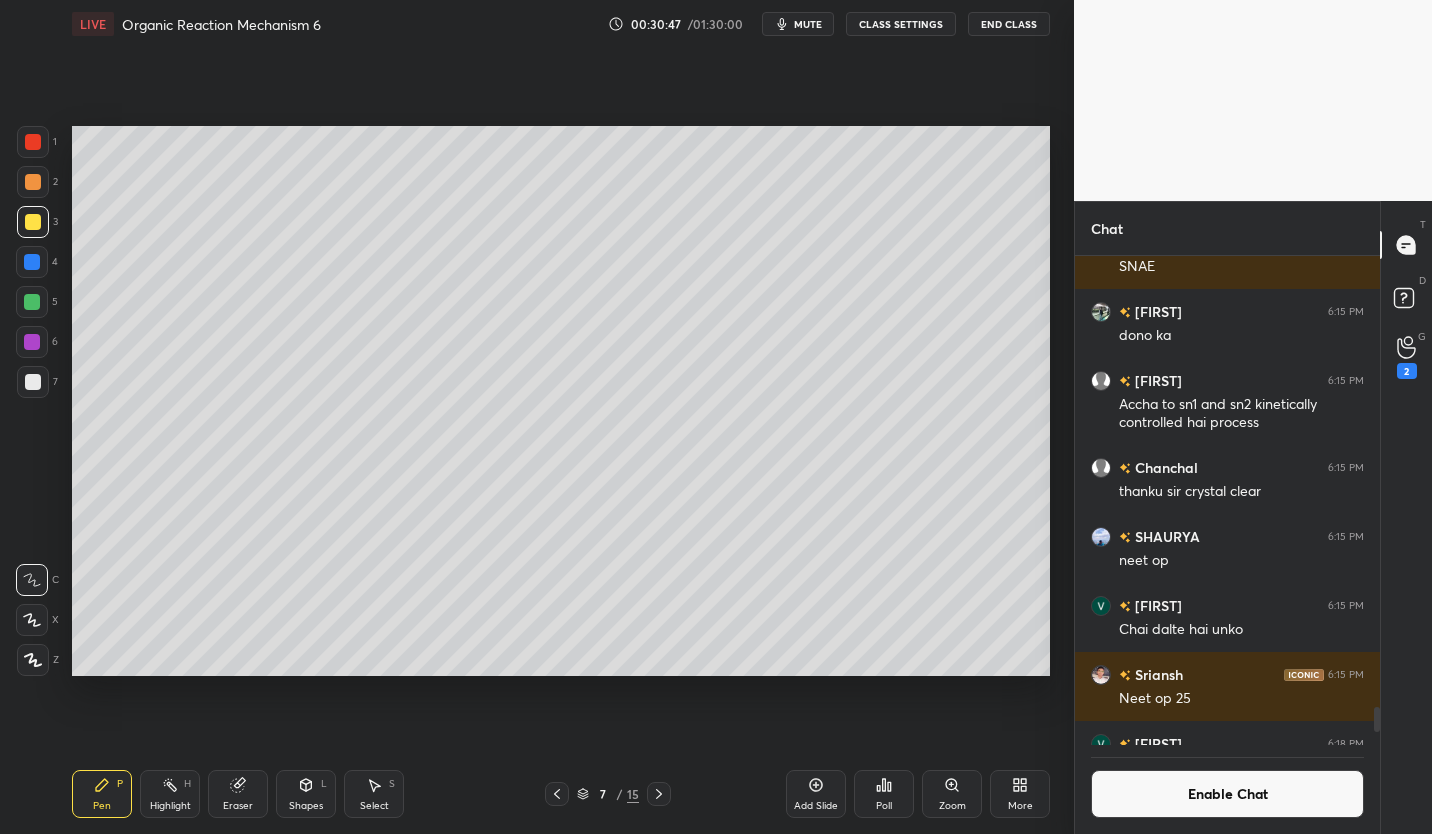 click at bounding box center (32, 302) 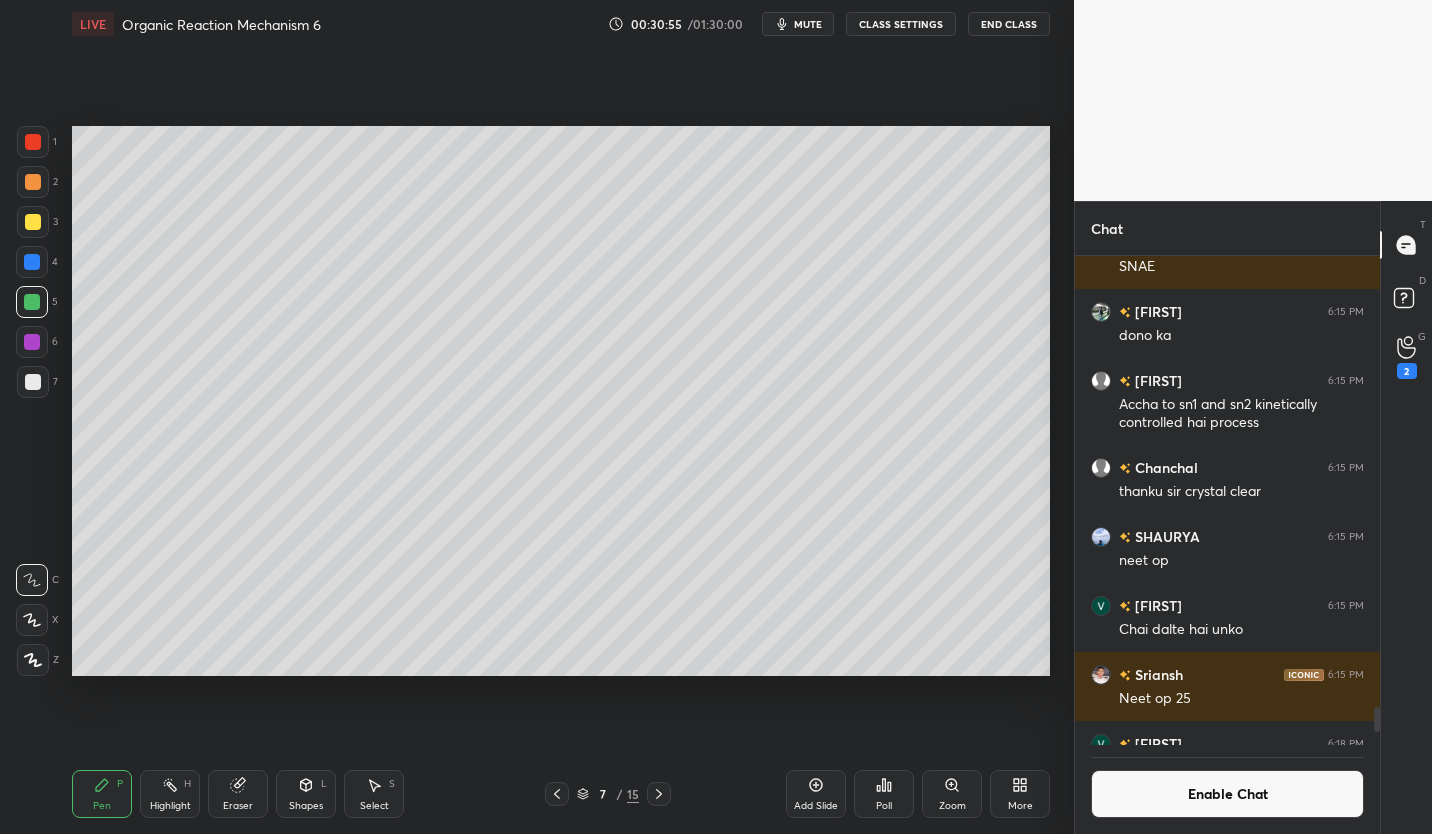 click at bounding box center (33, 382) 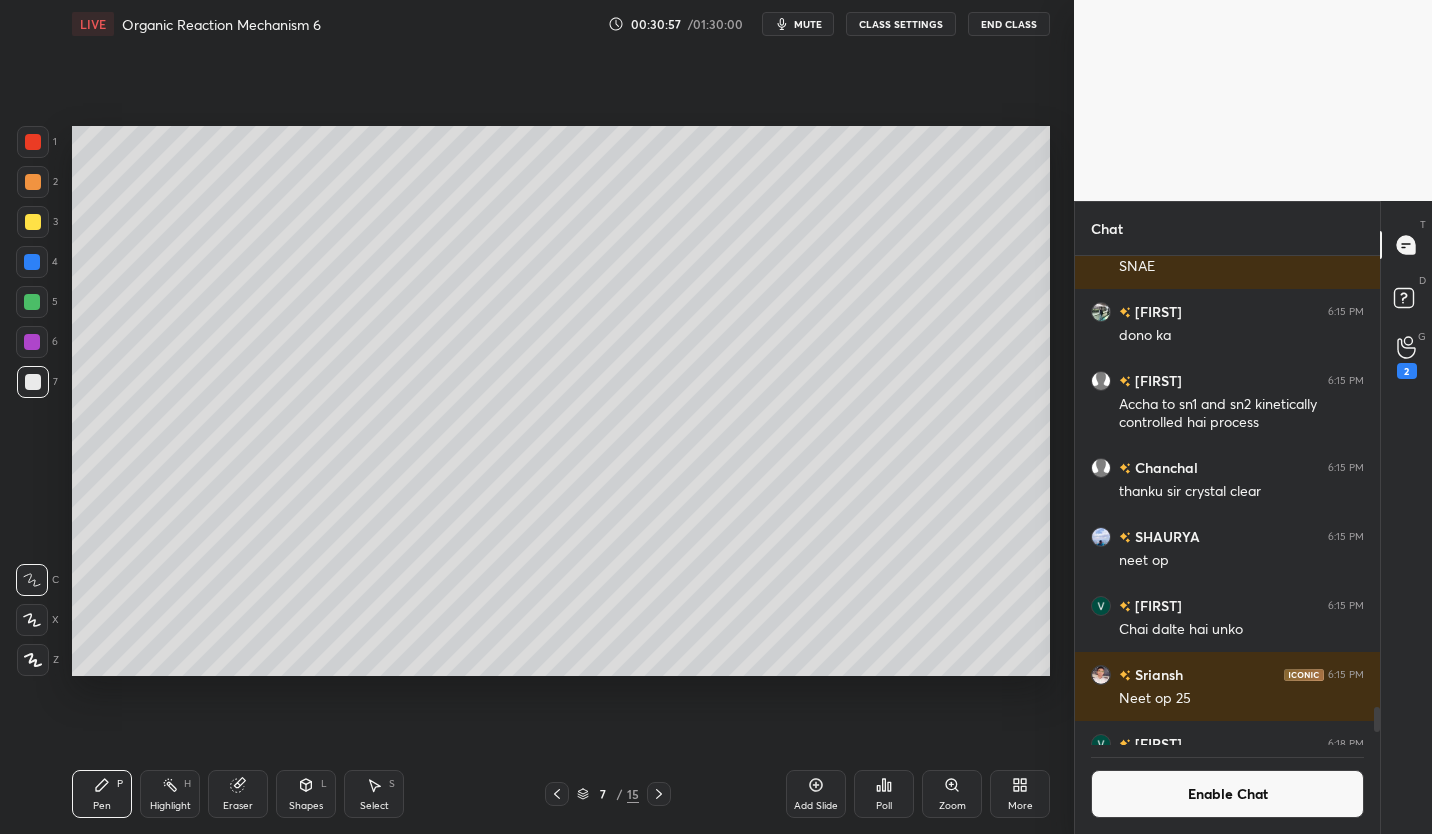 click 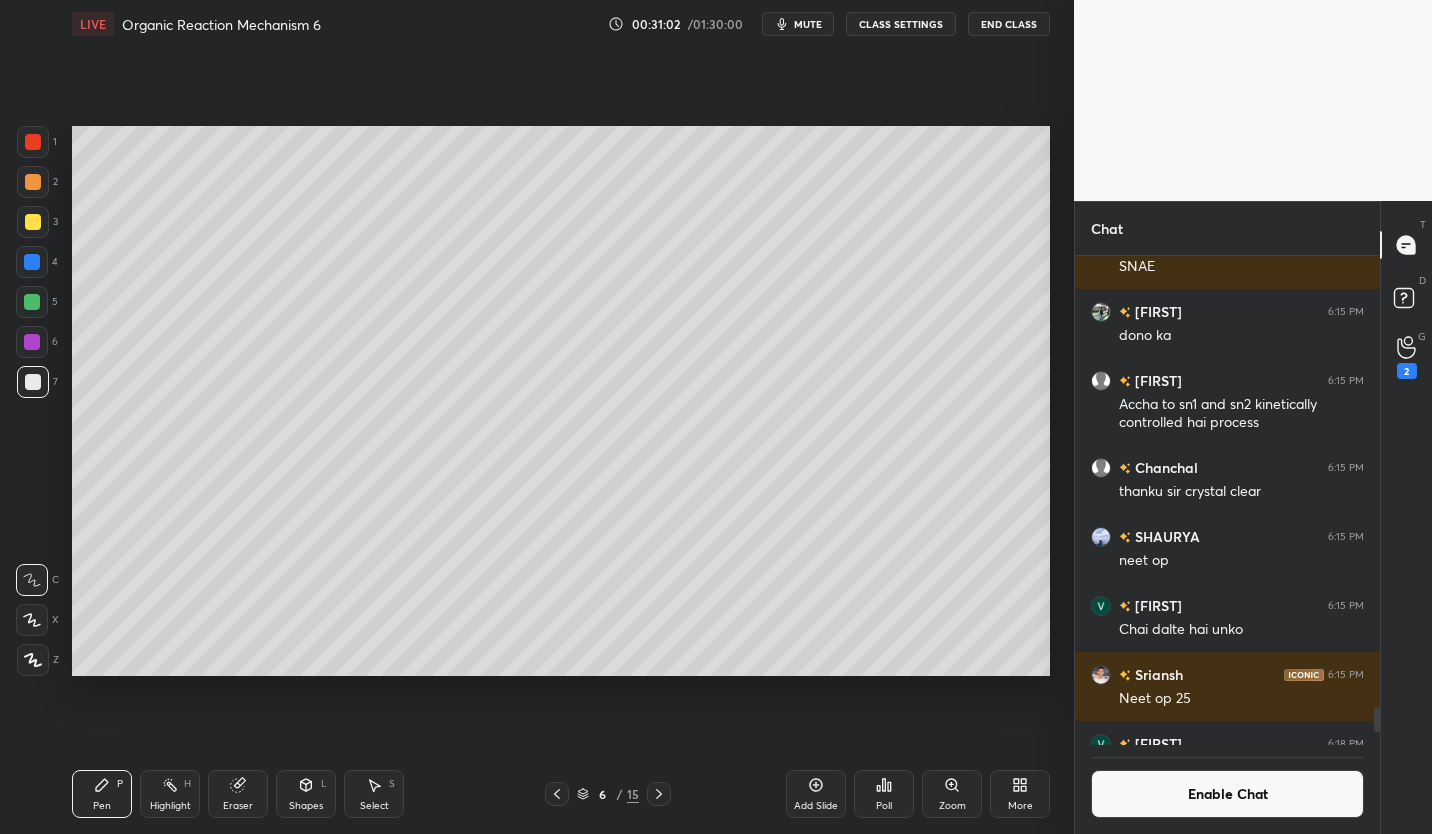 click 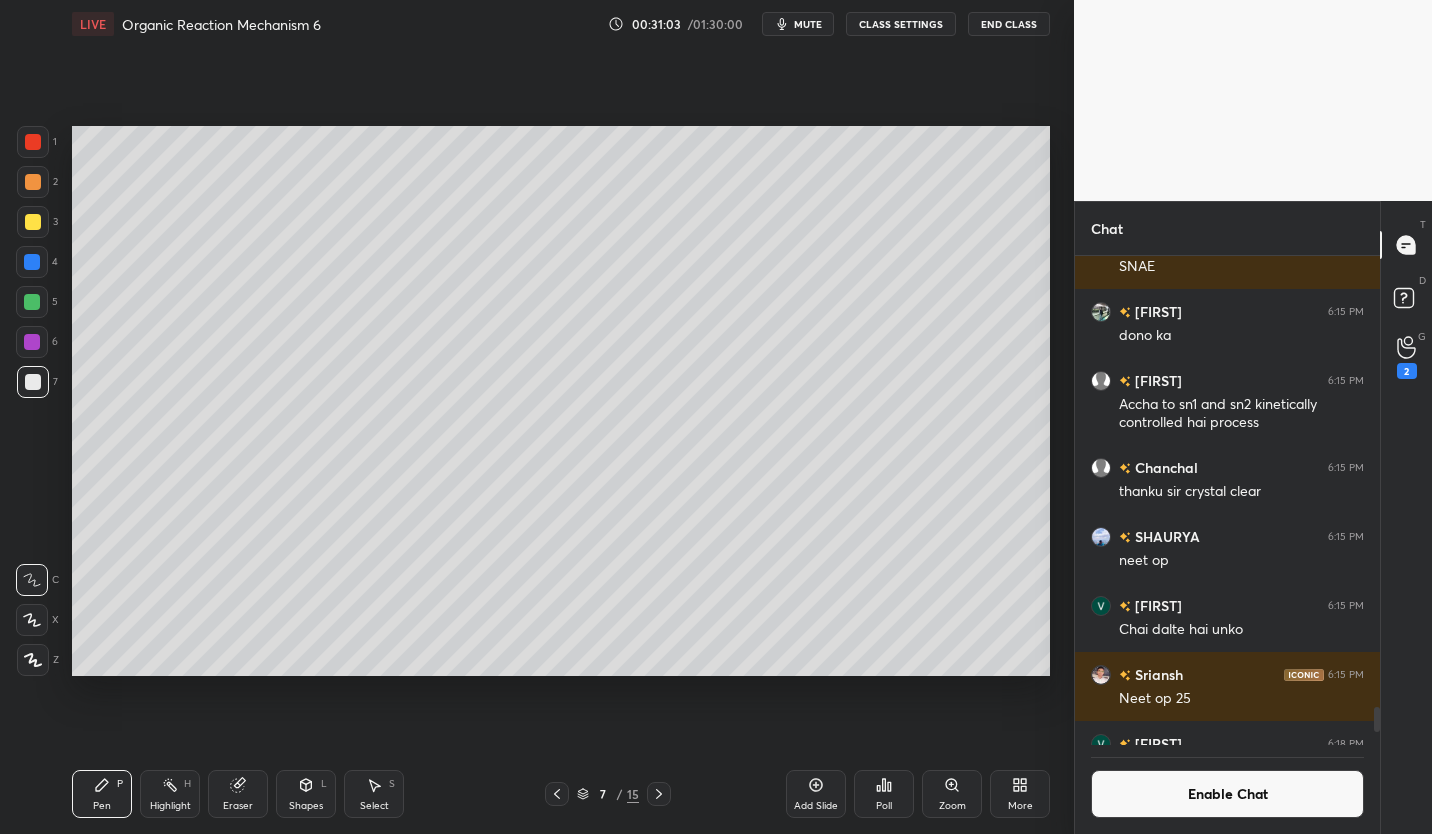 click at bounding box center [33, 222] 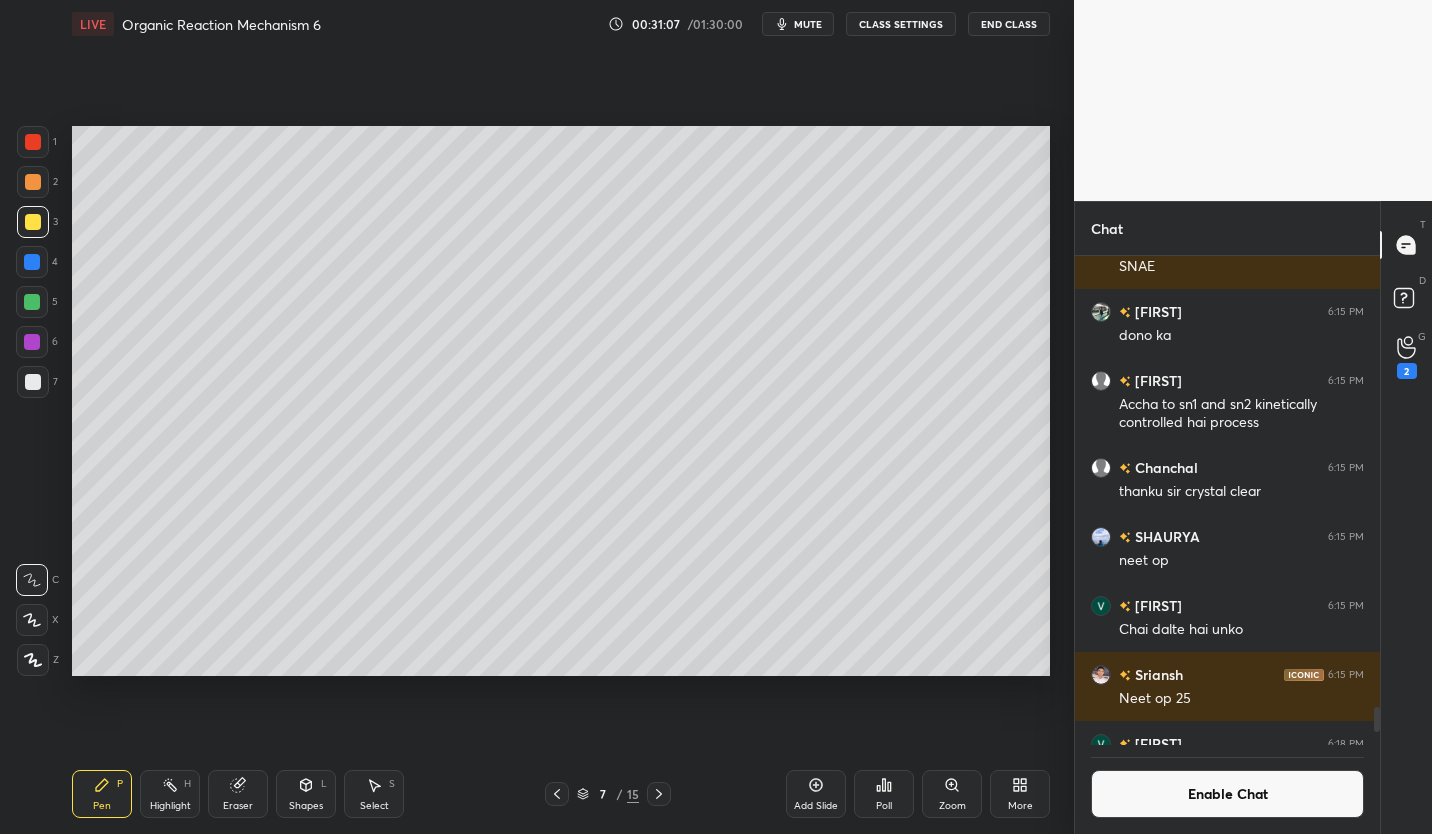 click at bounding box center (33, 382) 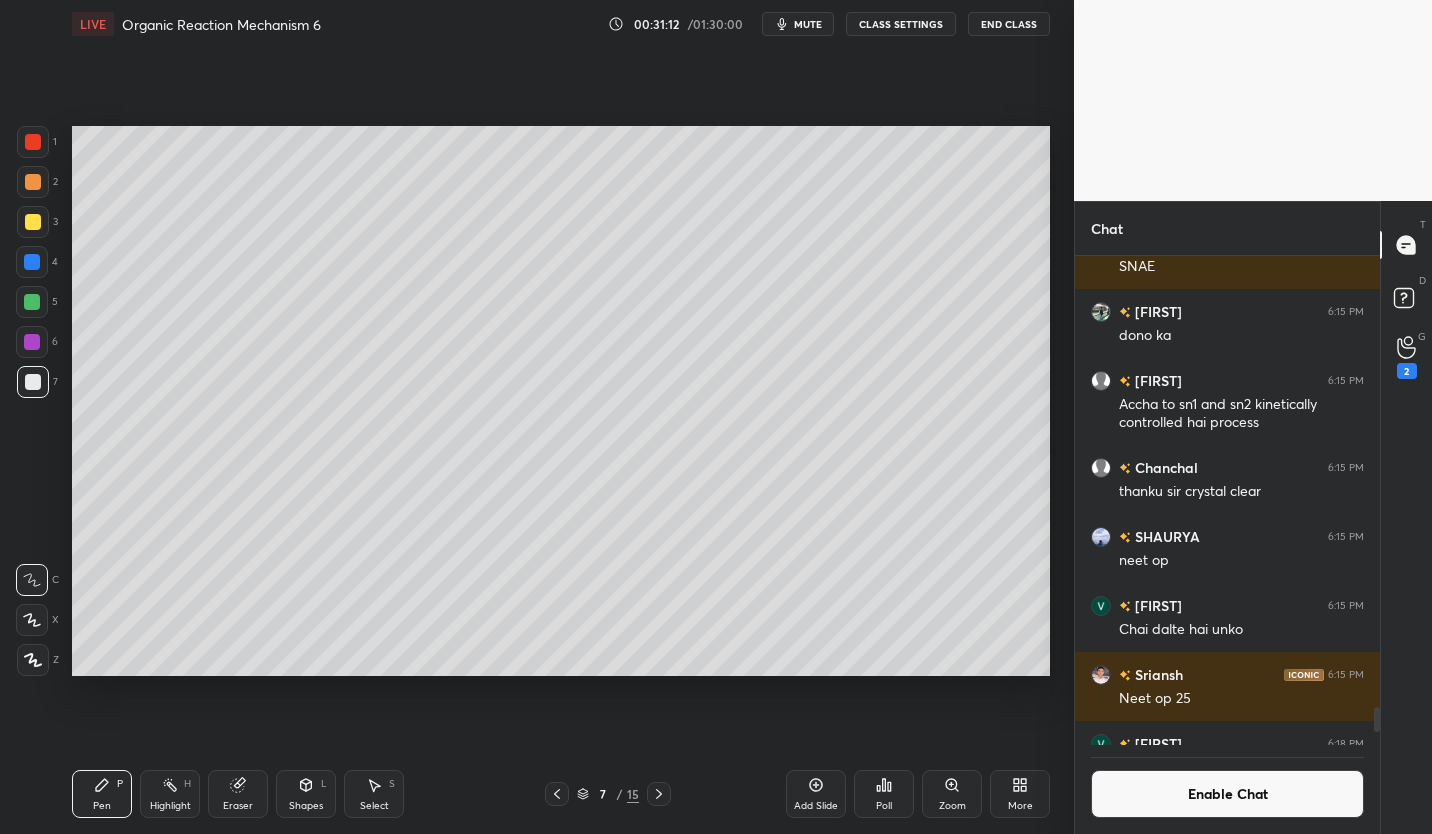 click at bounding box center [32, 302] 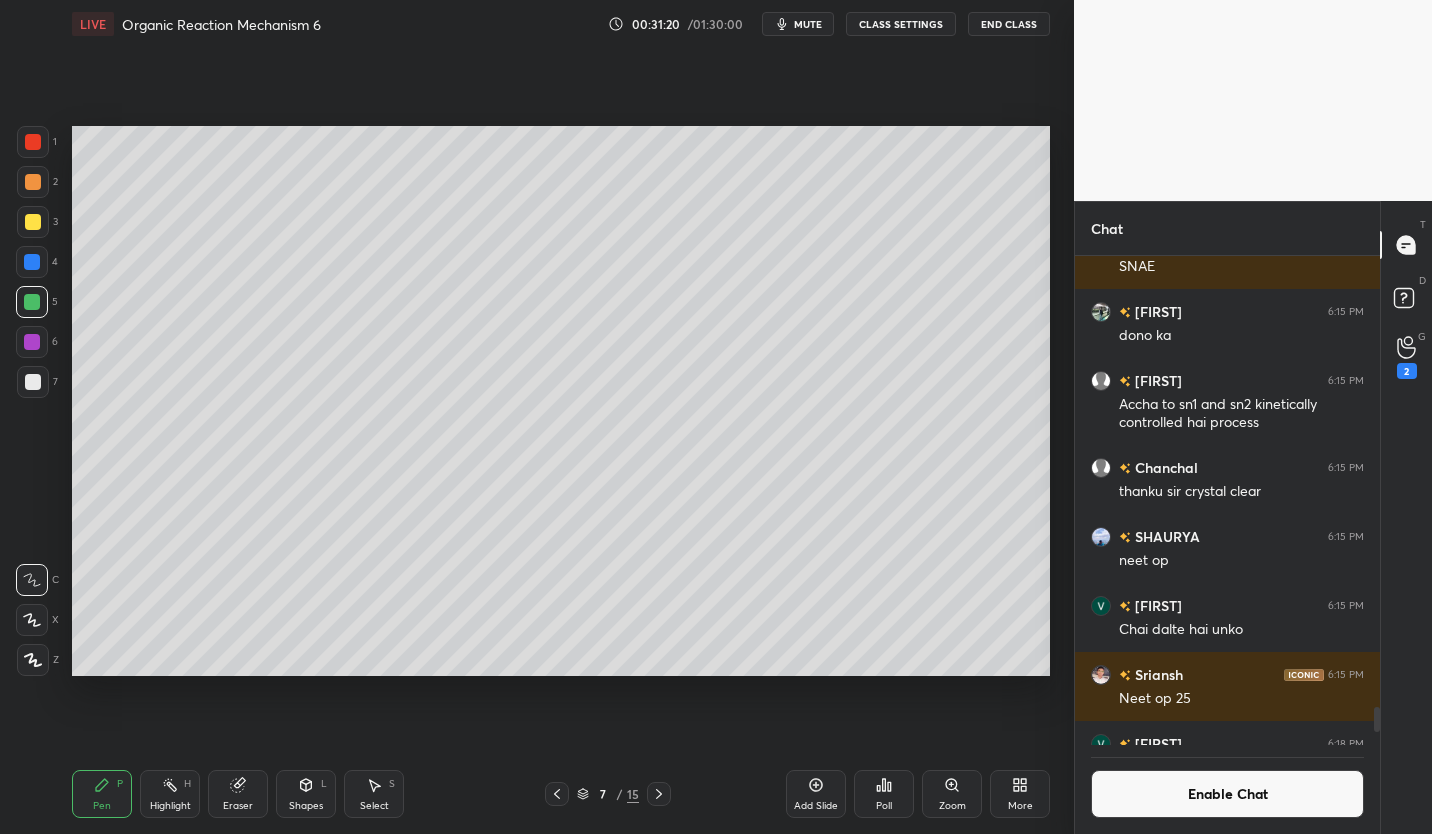click at bounding box center (33, 222) 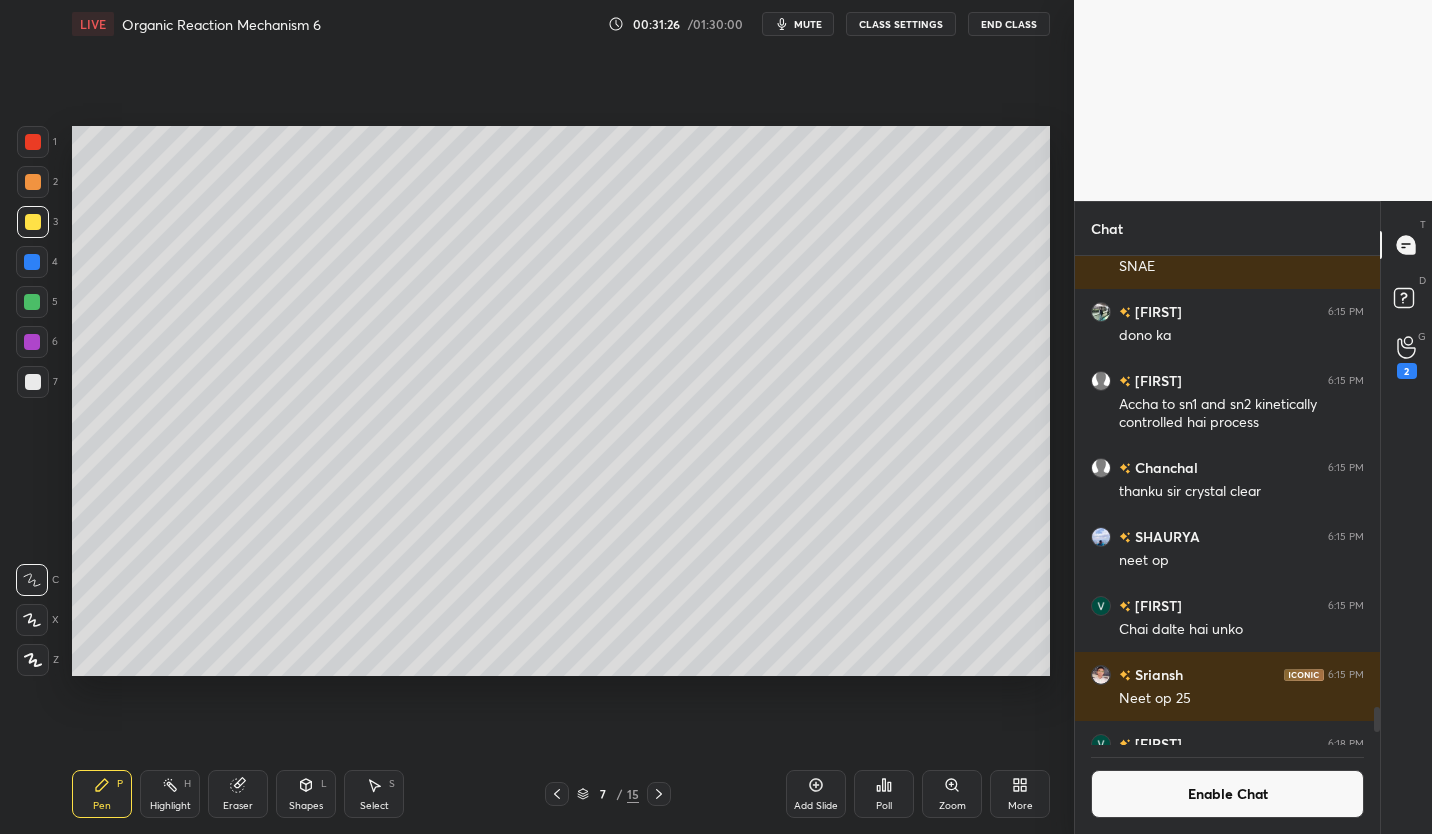 click at bounding box center [32, 302] 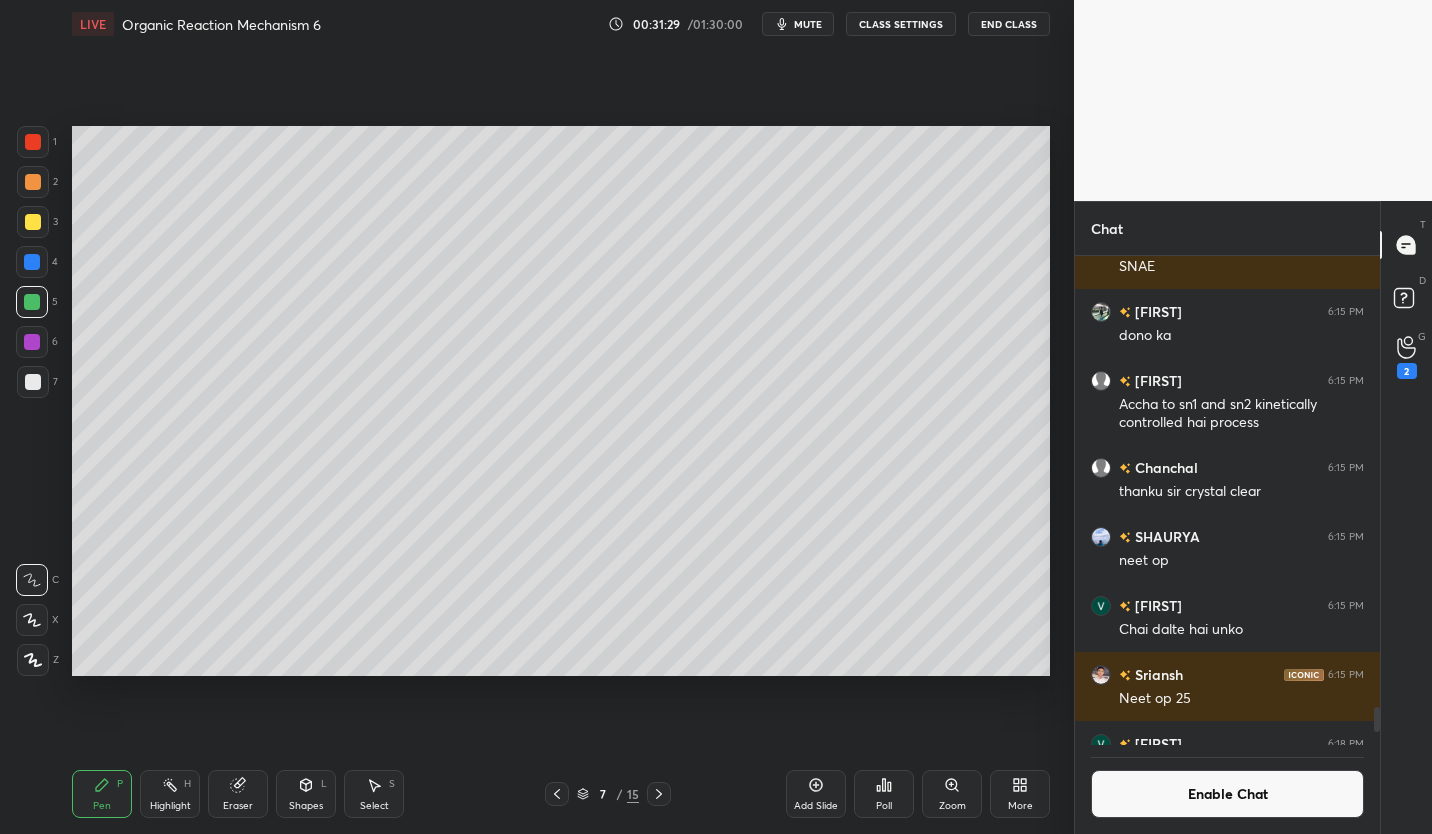 click at bounding box center [33, 382] 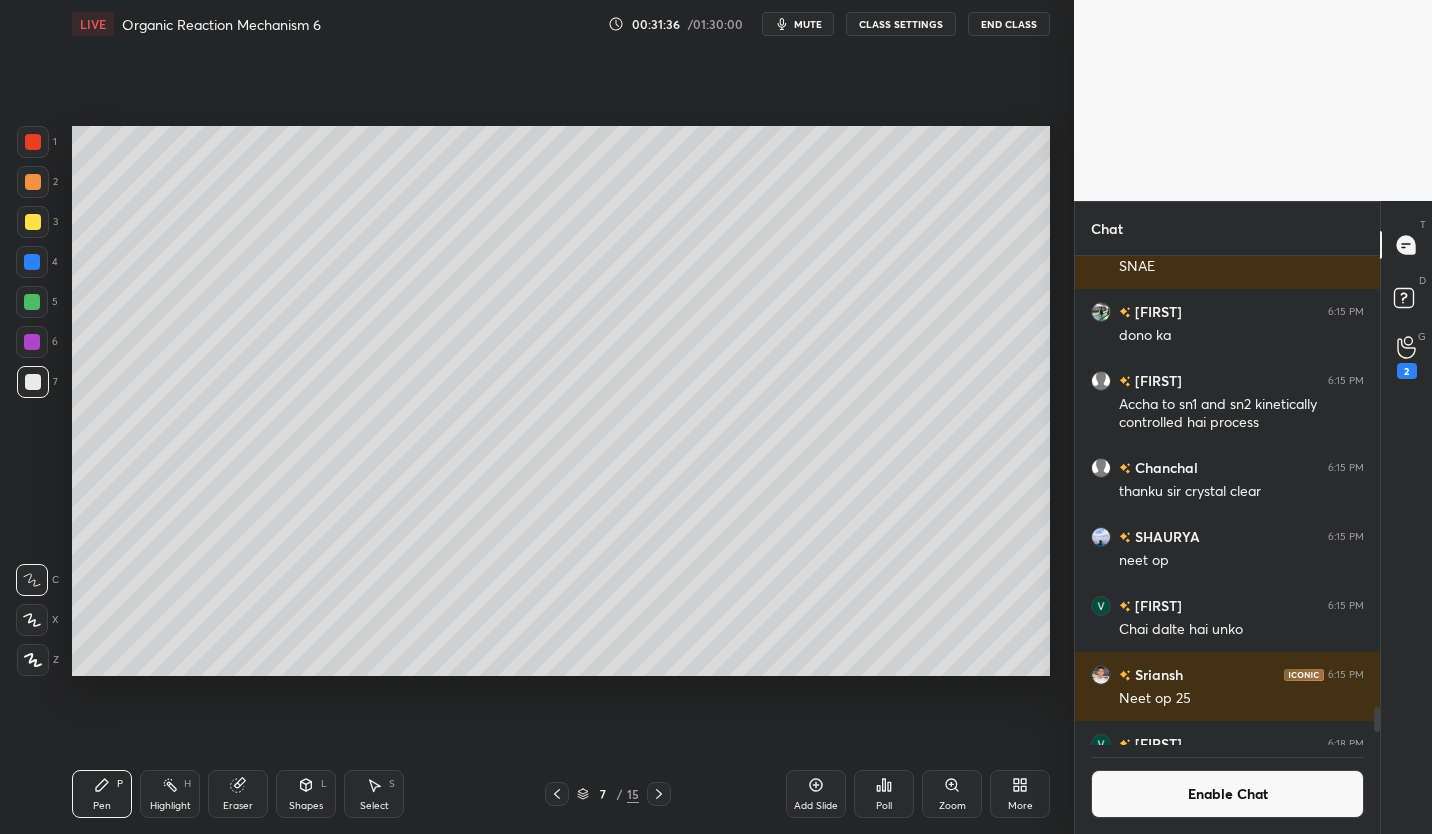 click at bounding box center [33, 222] 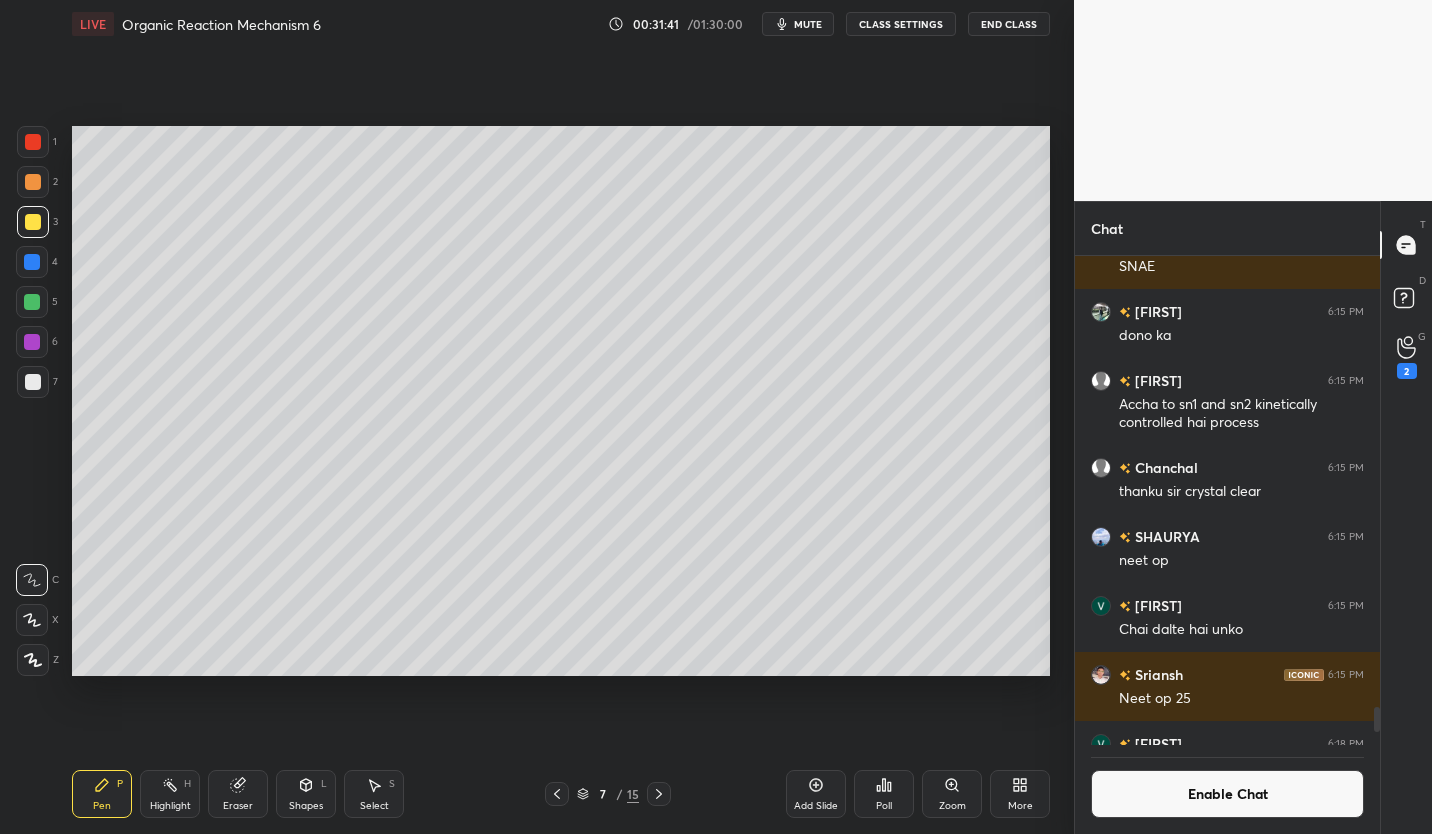 click at bounding box center (33, 382) 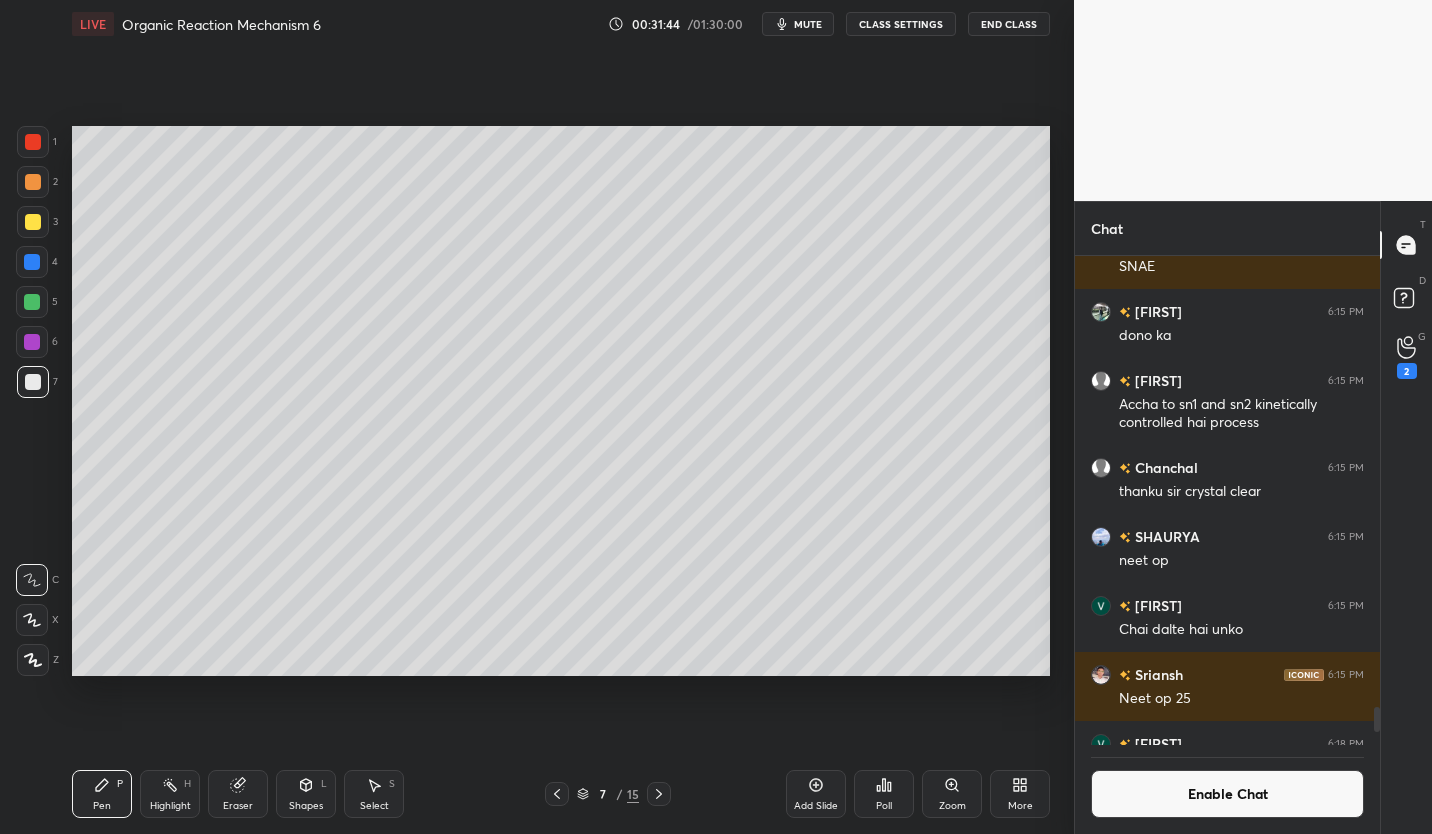 click at bounding box center [32, 302] 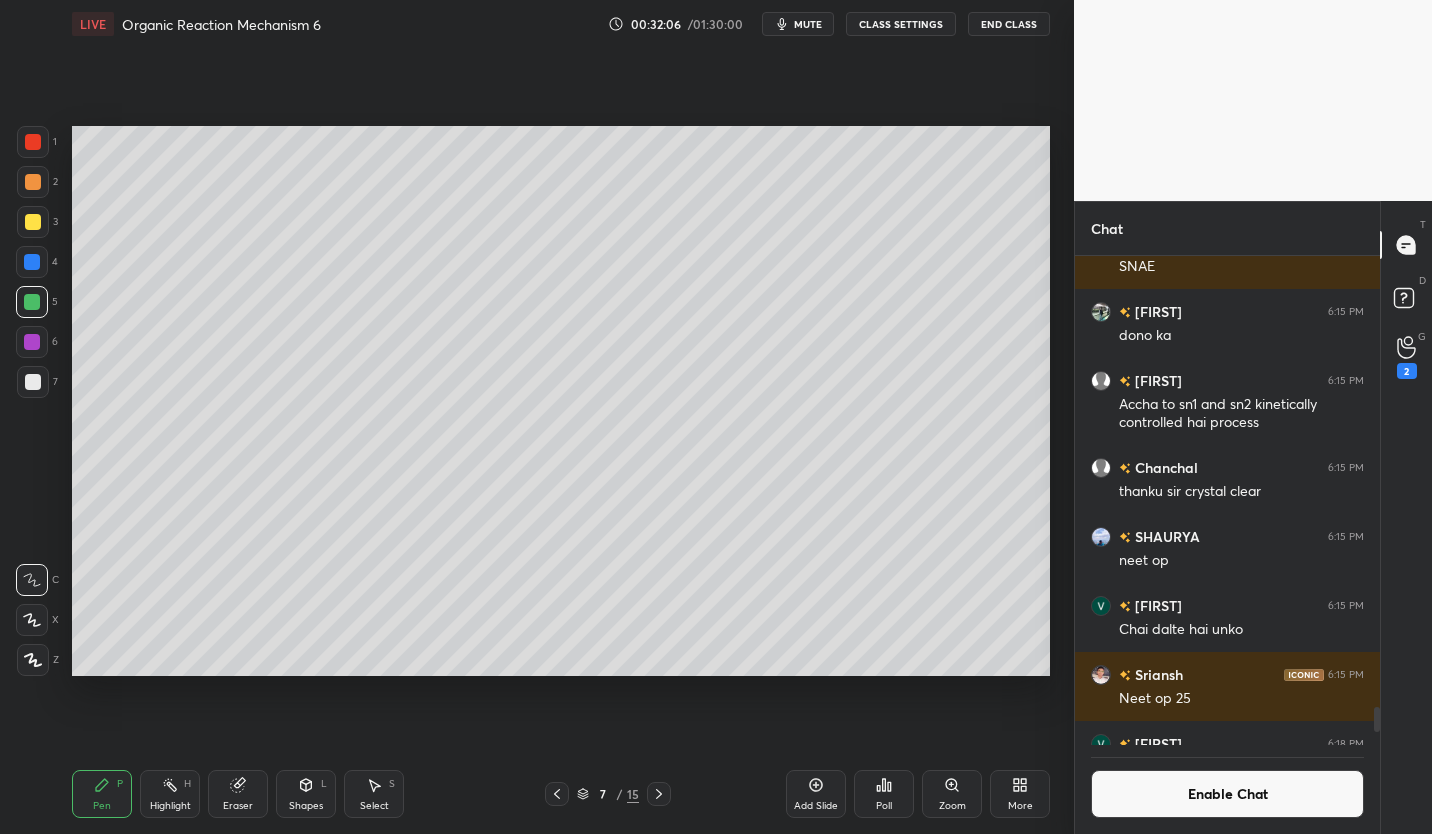 click 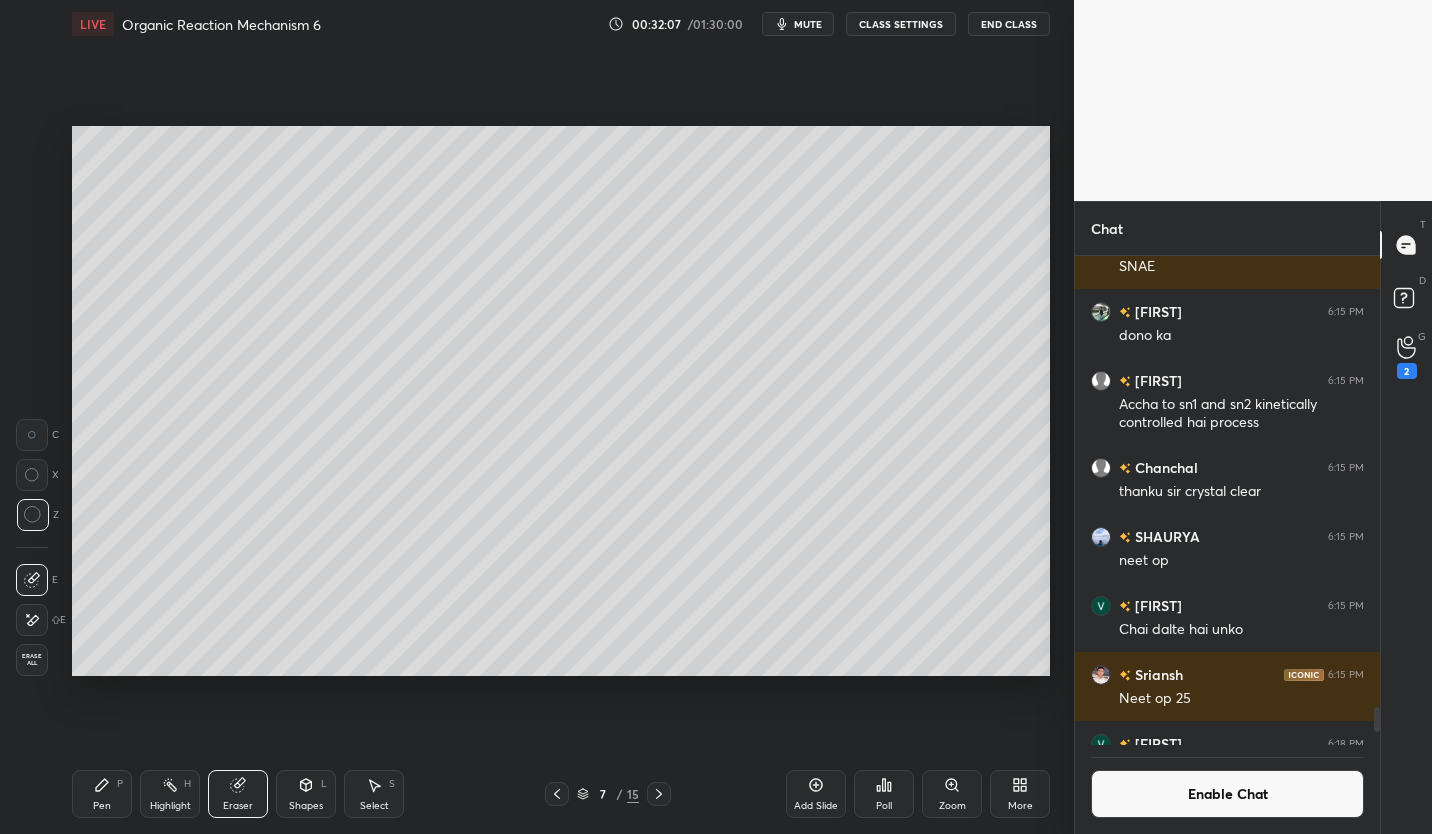 click 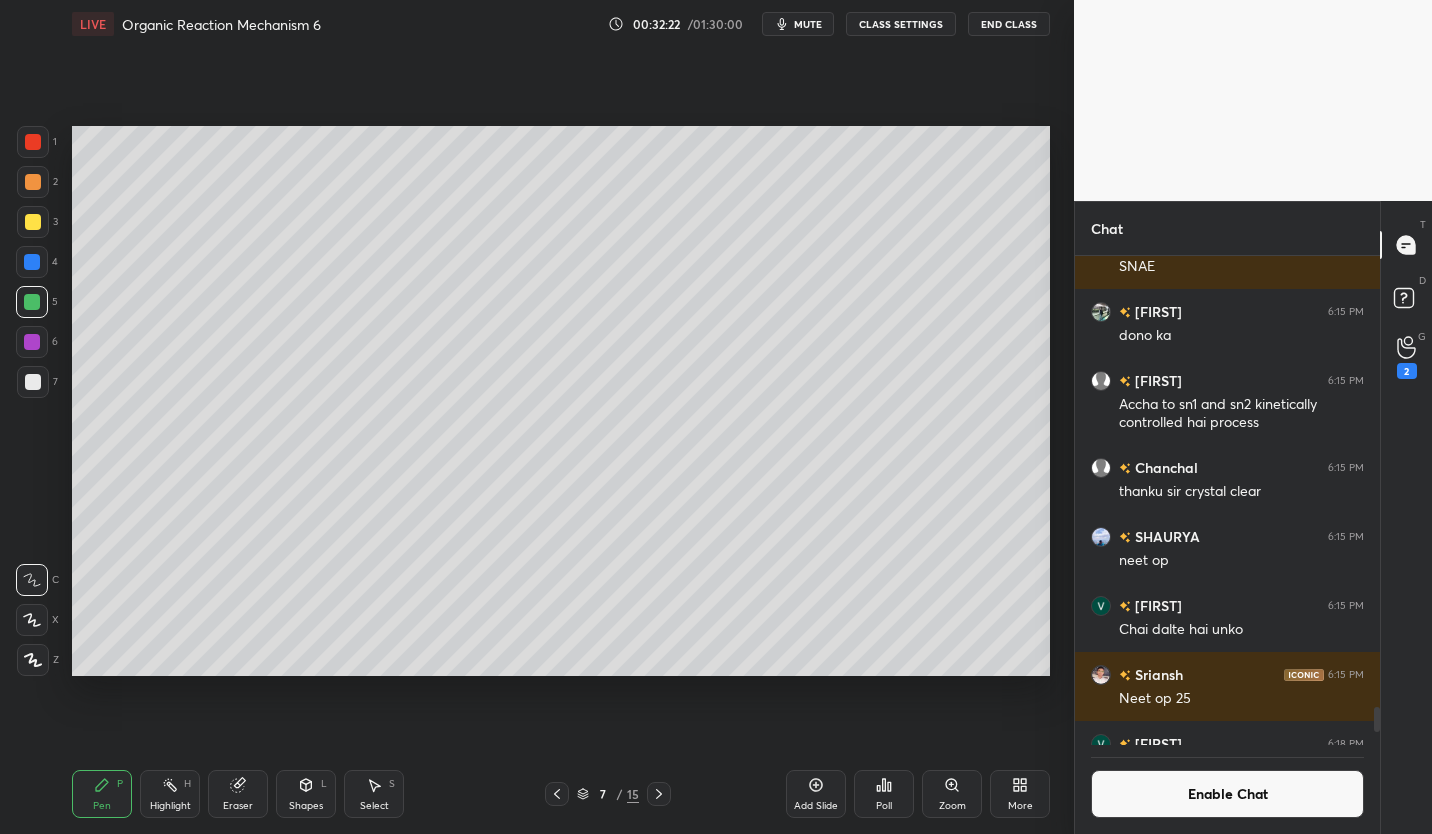 click at bounding box center [33, 382] 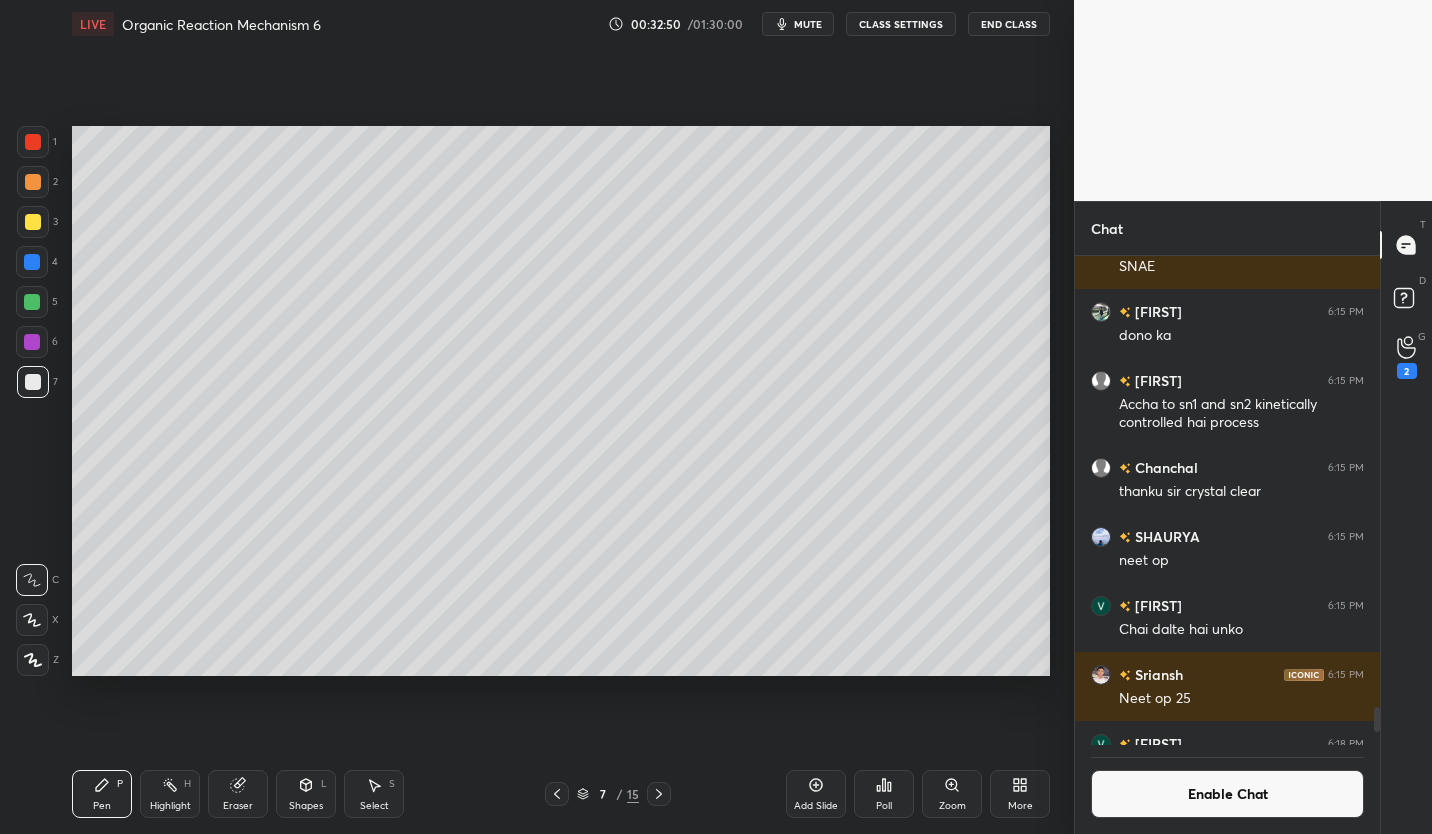click on "Enable Chat" at bounding box center (1227, 794) 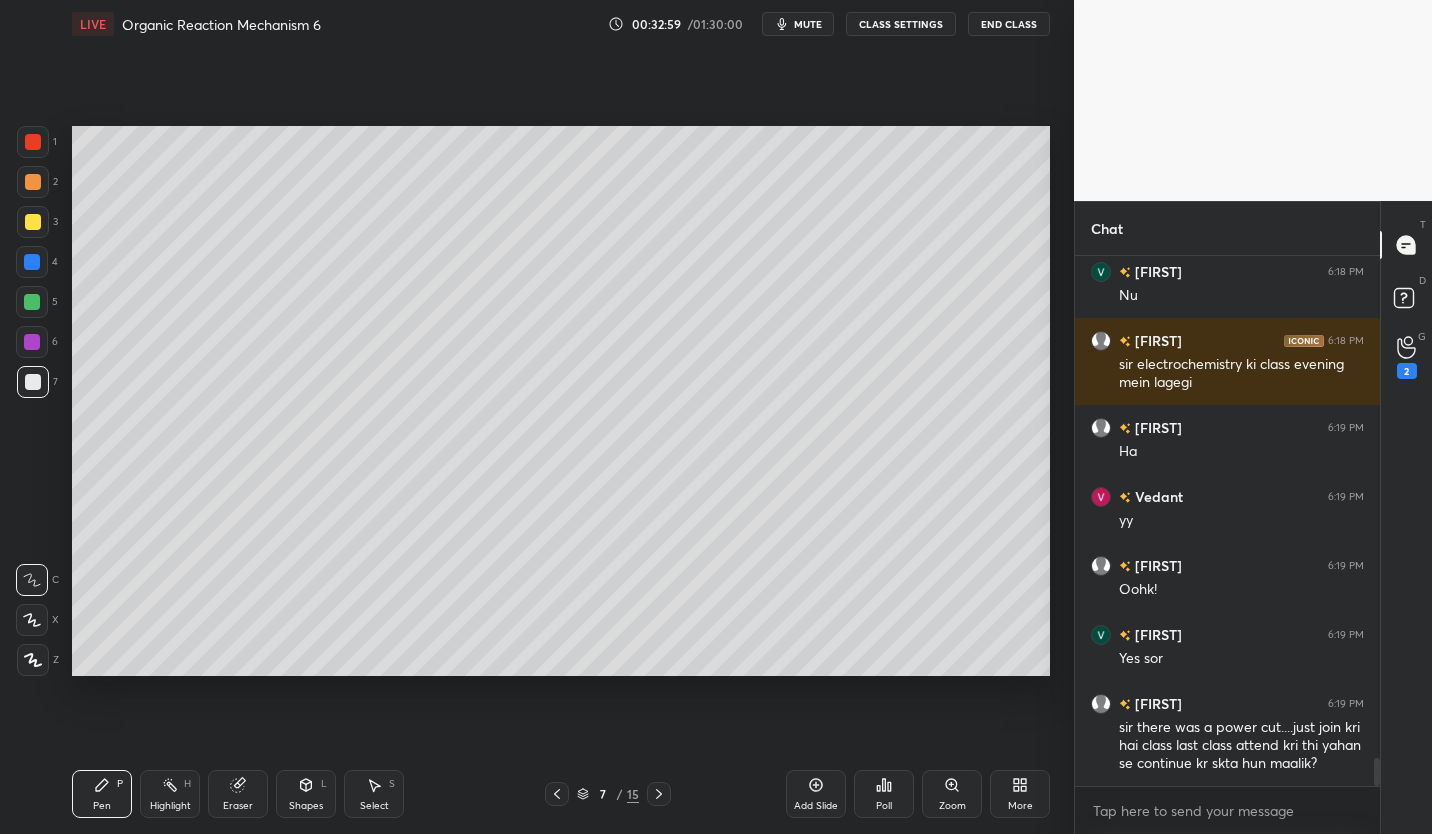 scroll, scrollTop: 9739, scrollLeft: 0, axis: vertical 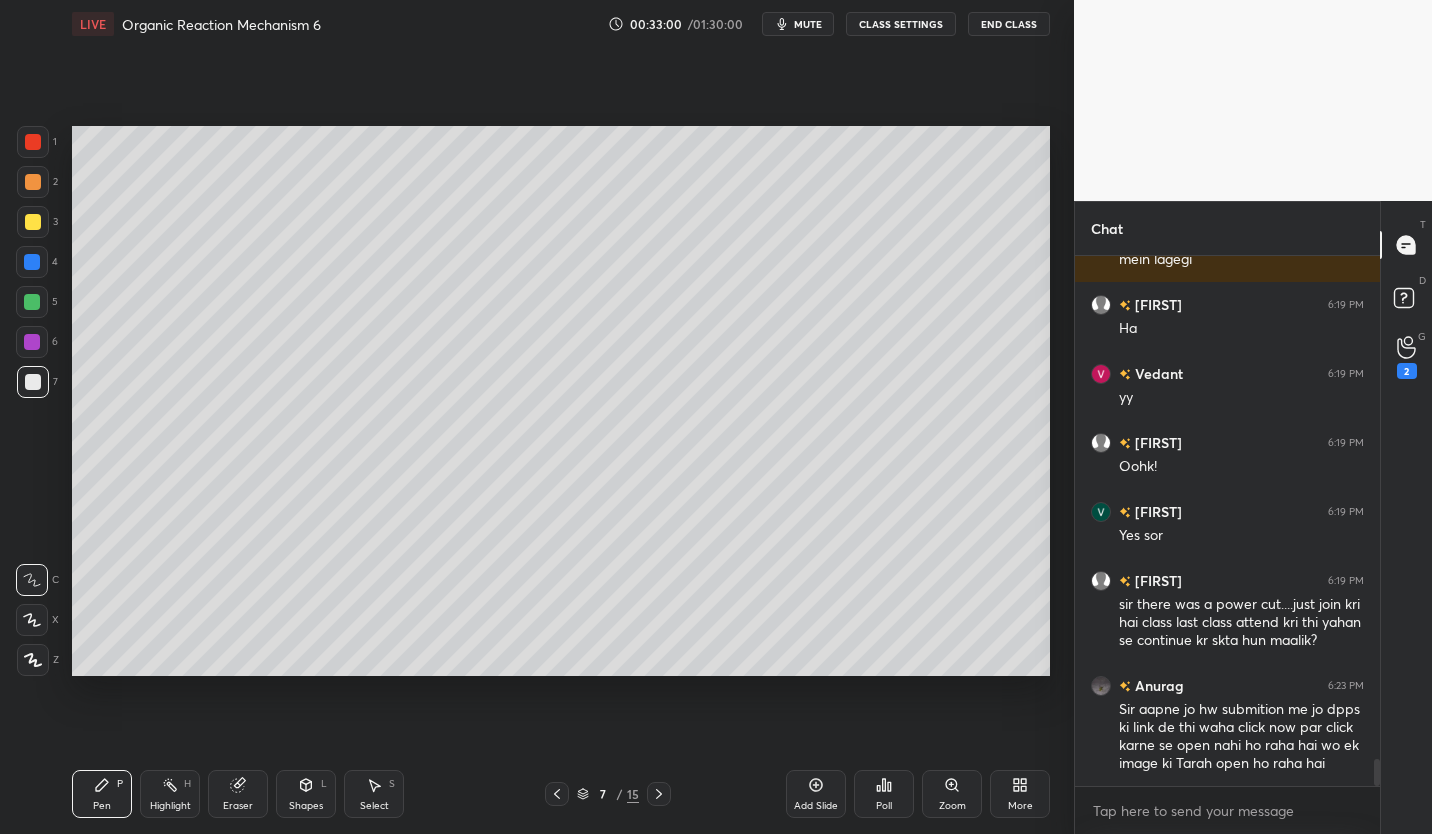 click on "CLASS SETTINGS" at bounding box center (901, 24) 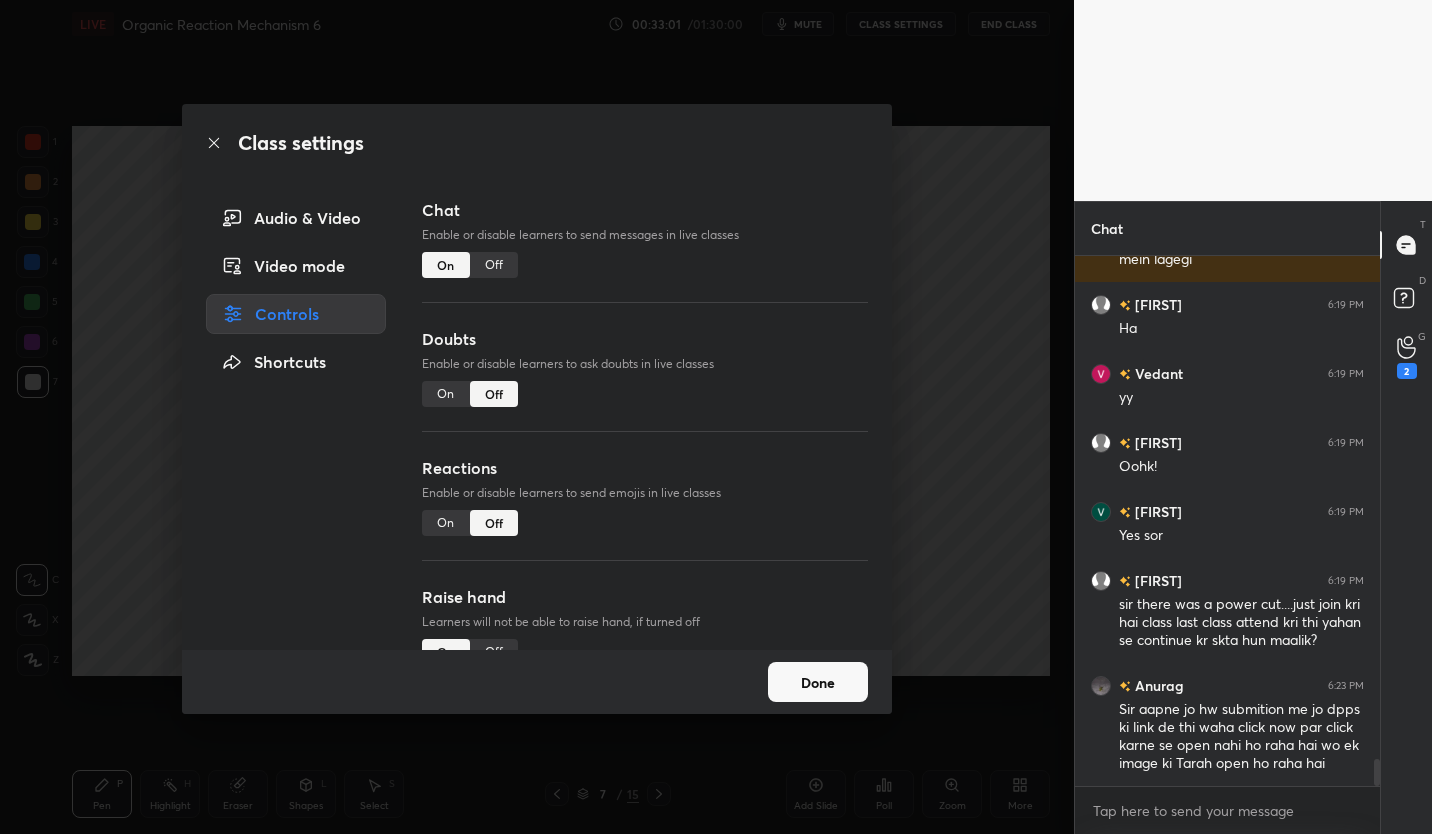 scroll, scrollTop: 9808, scrollLeft: 0, axis: vertical 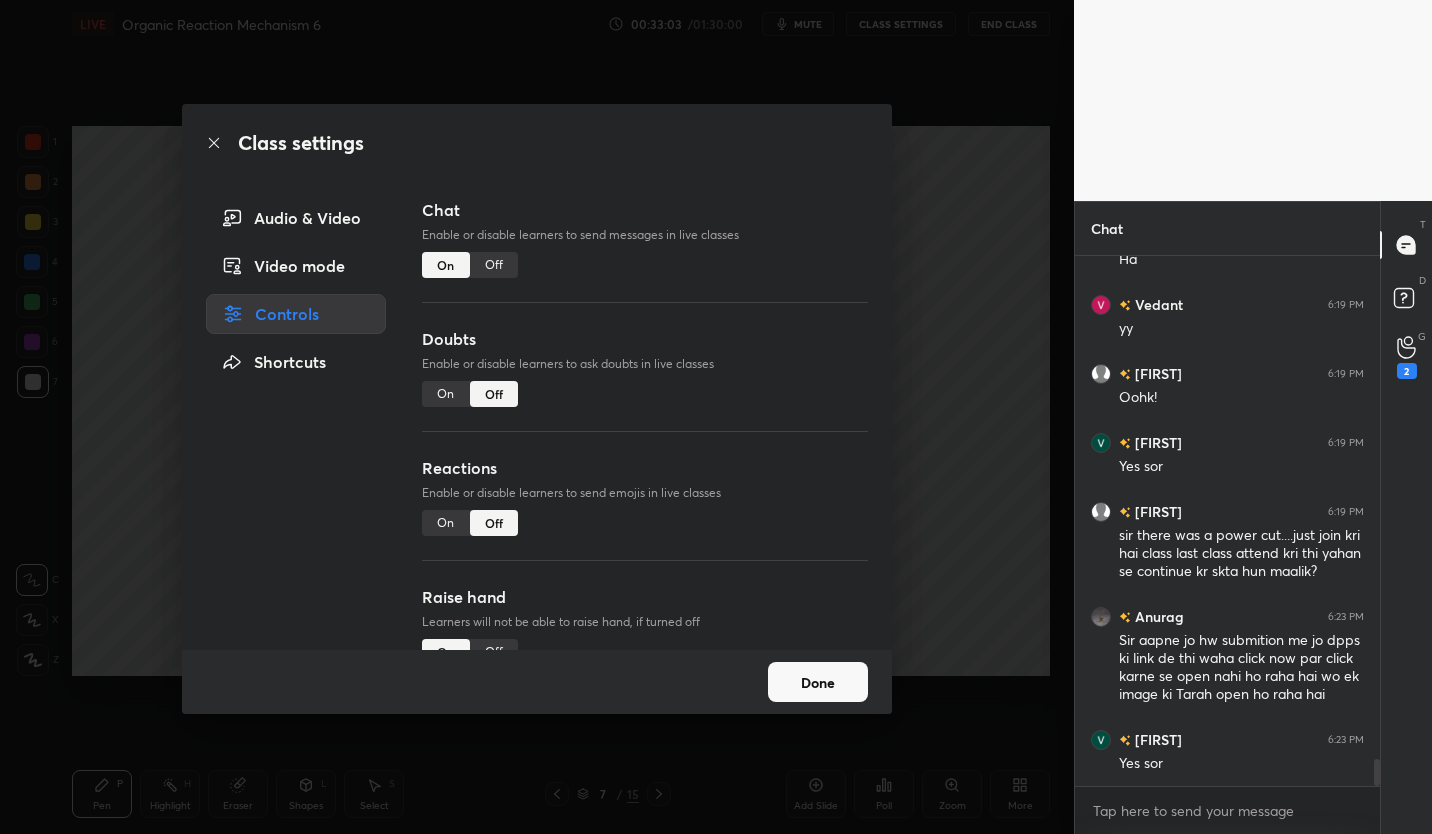 click on "Off" at bounding box center [494, 265] 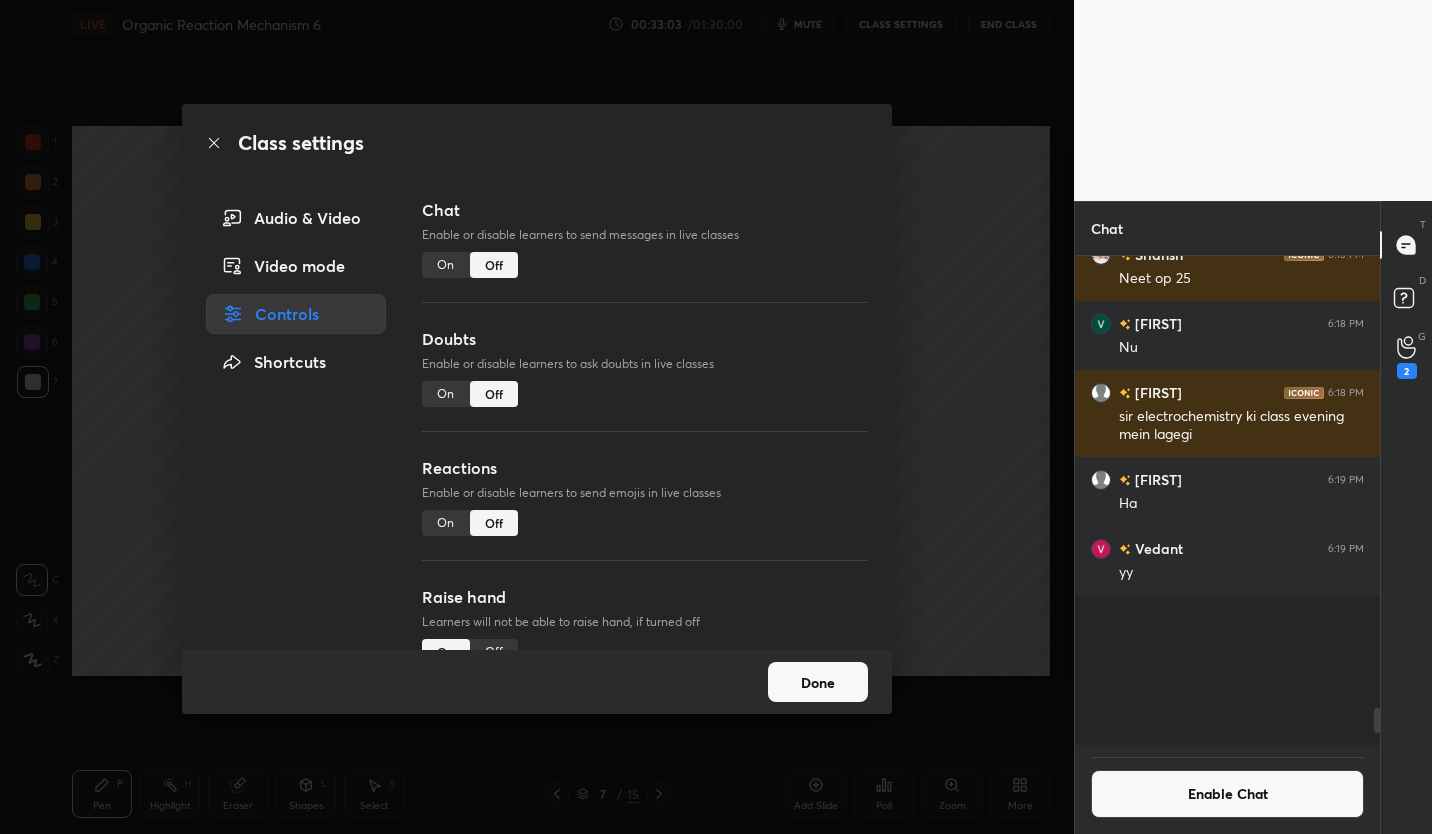scroll, scrollTop: 9262, scrollLeft: 0, axis: vertical 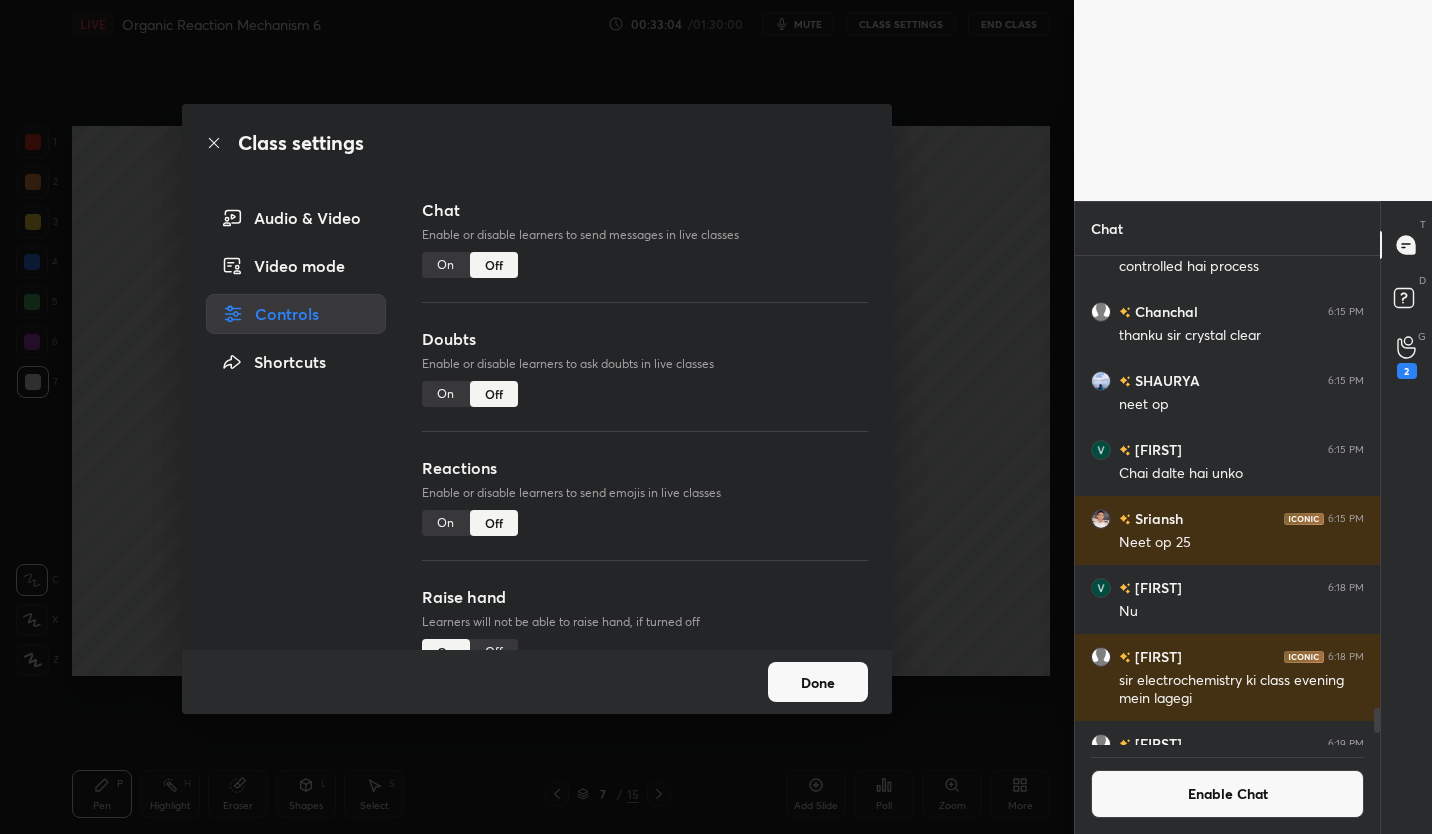 click on "Done" at bounding box center [818, 682] 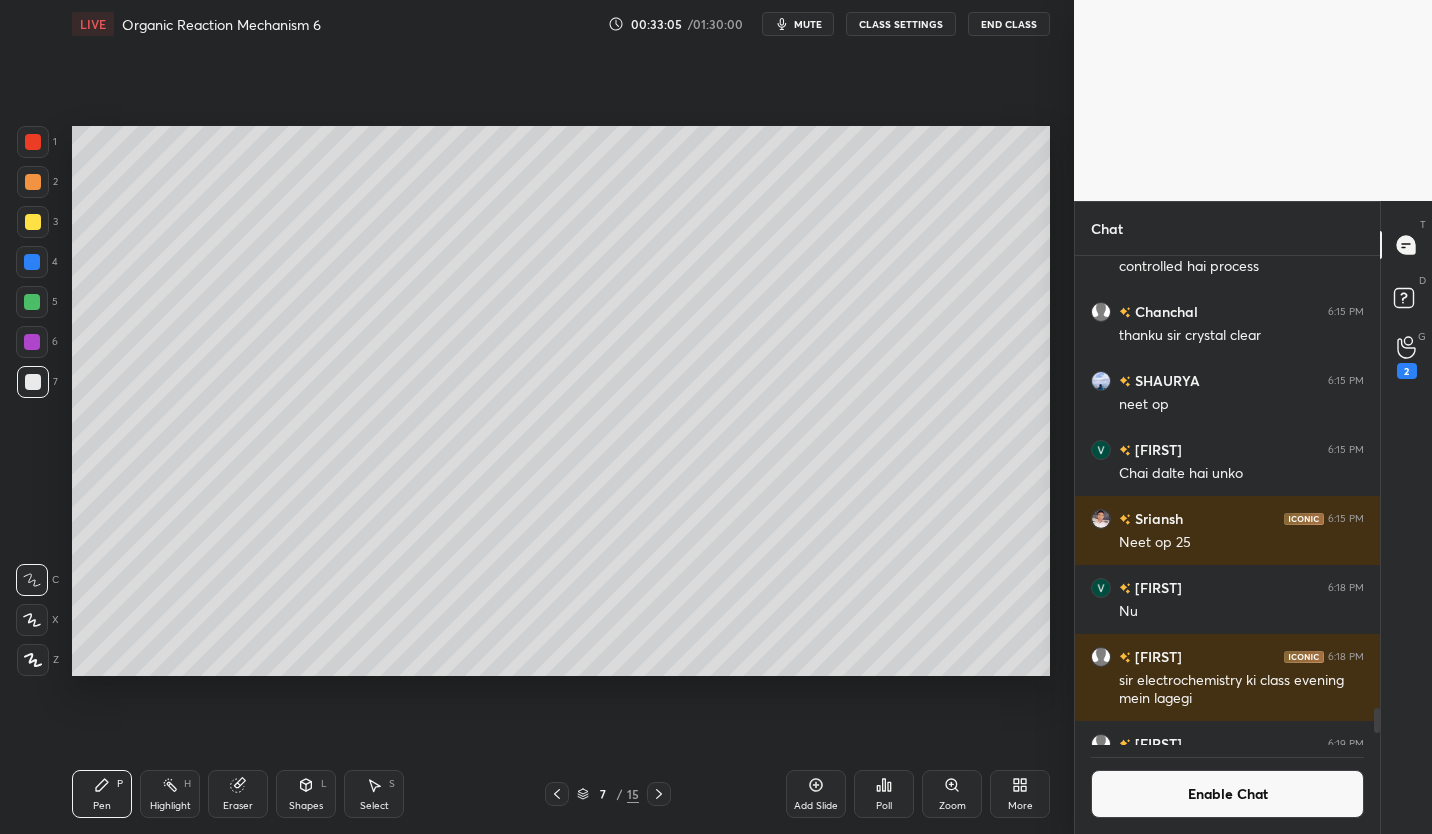 click on "Add Slide" at bounding box center (816, 794) 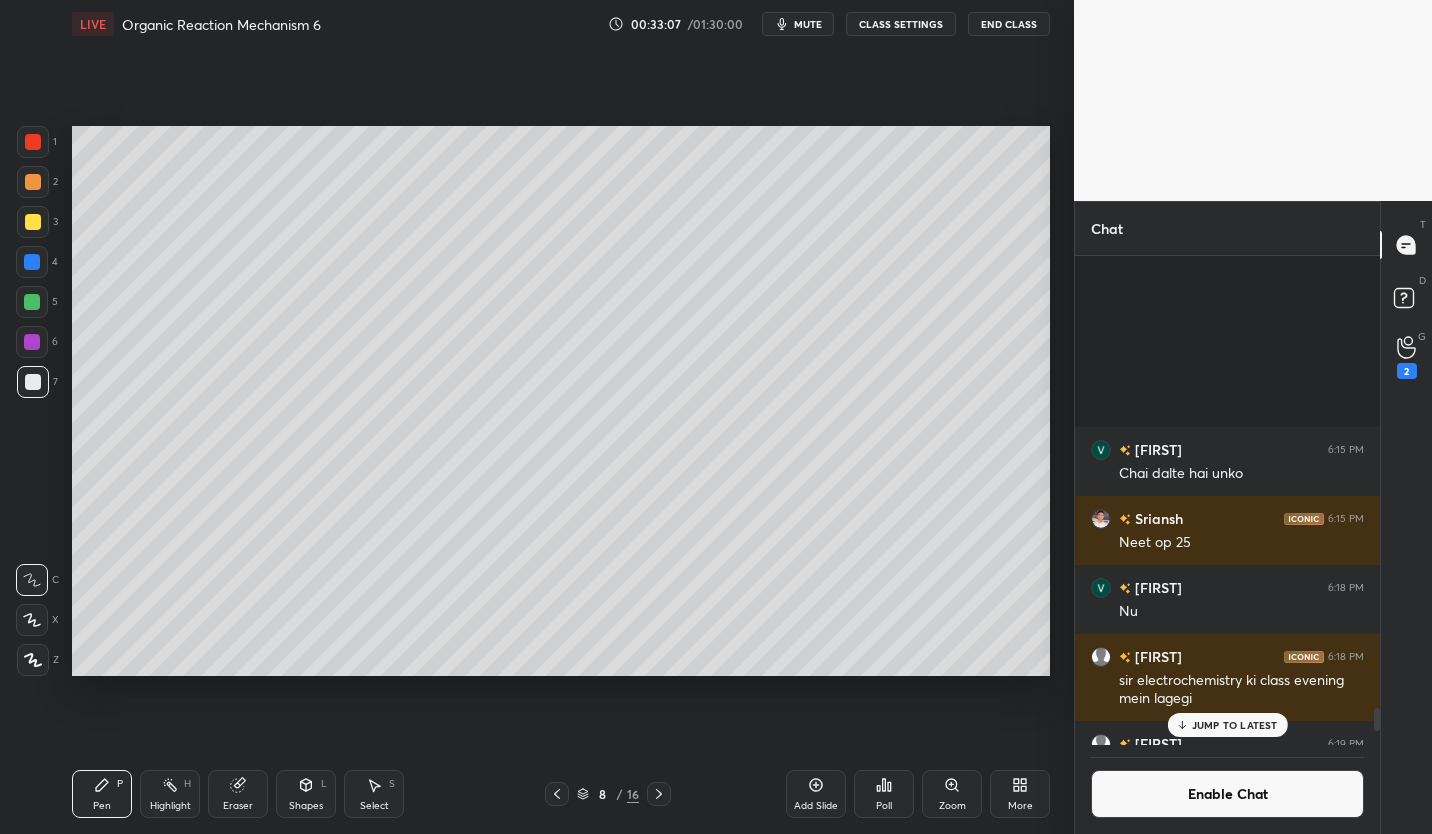 scroll, scrollTop: 9811, scrollLeft: 0, axis: vertical 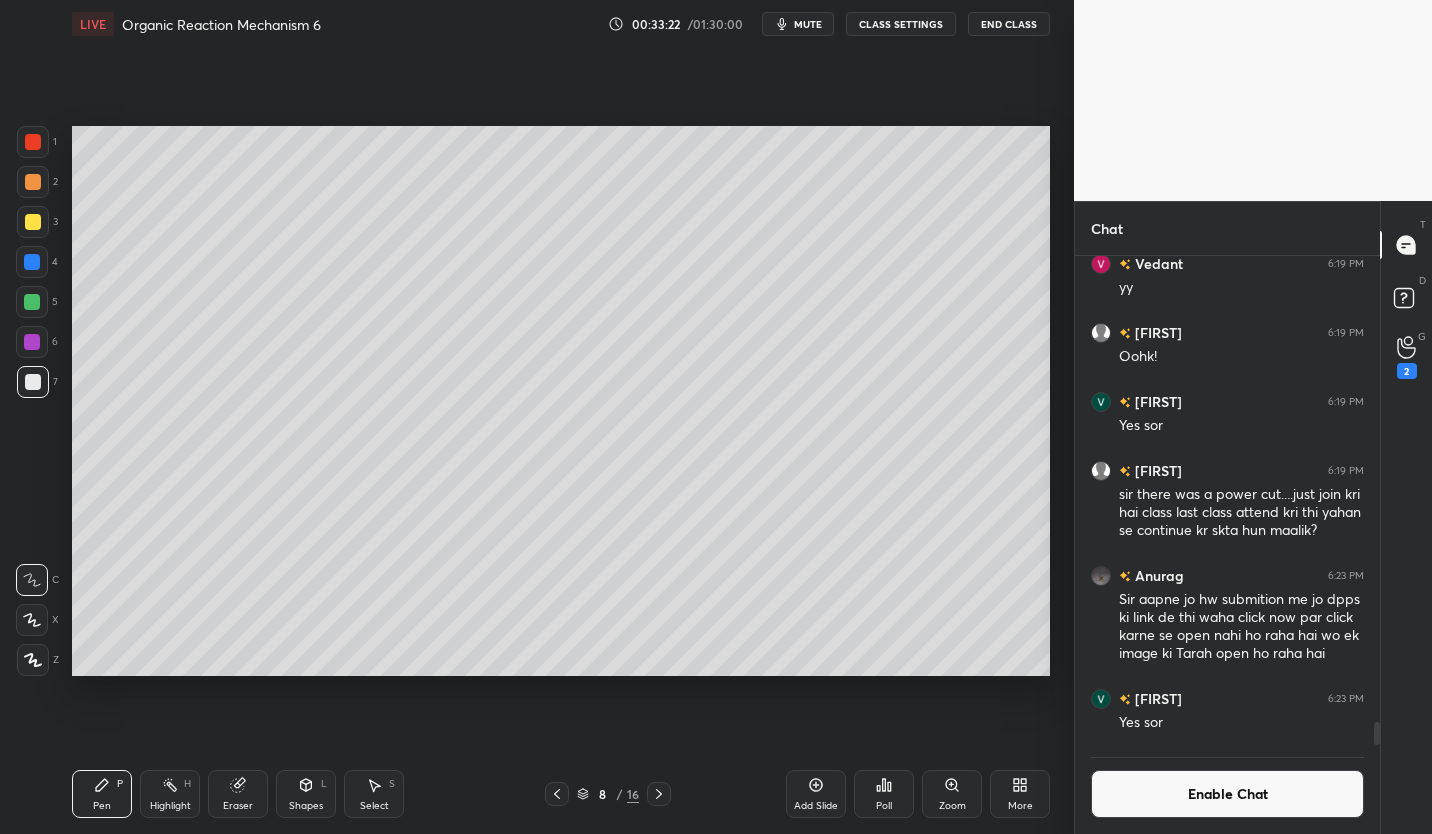 click at bounding box center (33, 222) 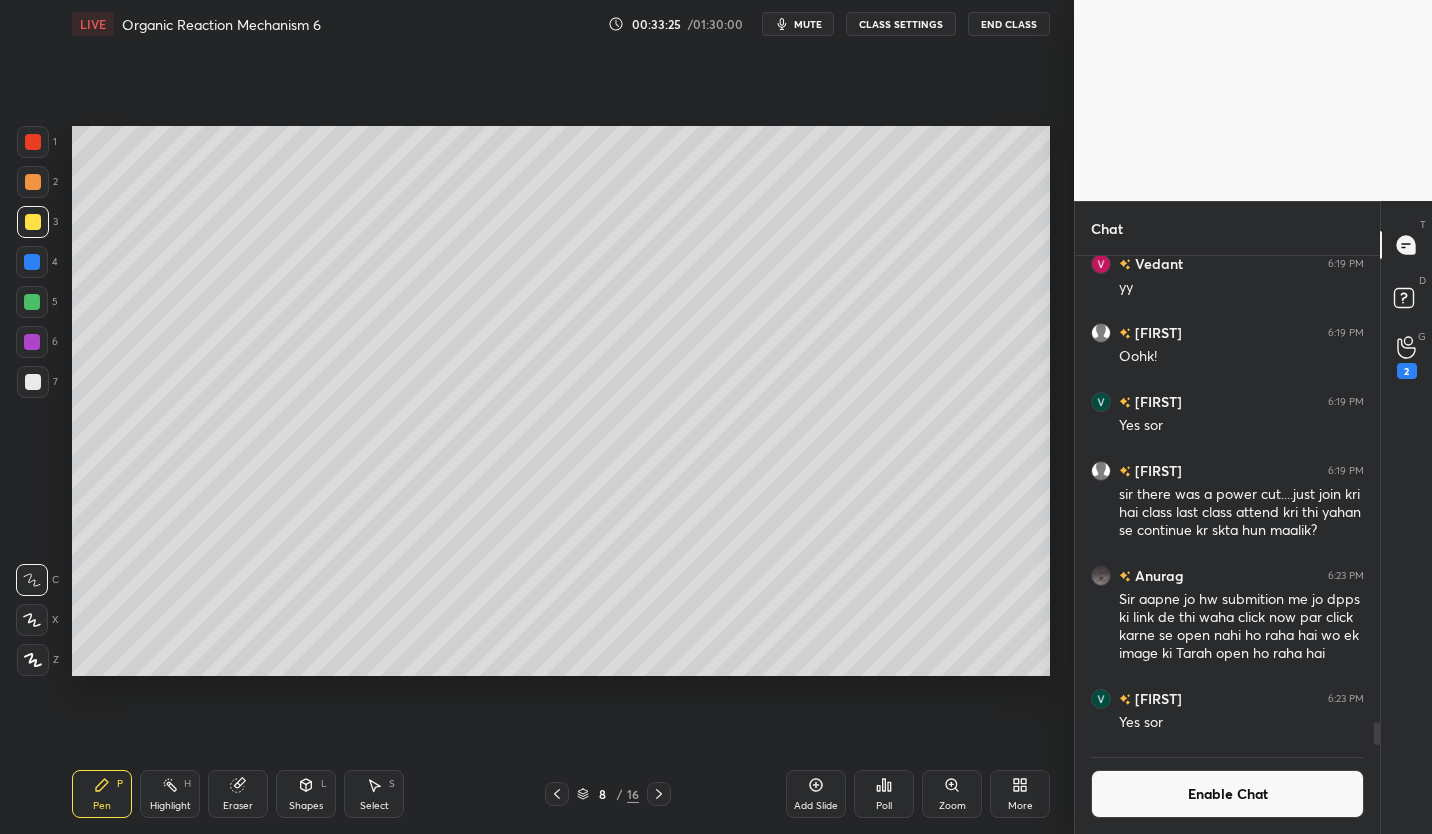 click at bounding box center [32, 302] 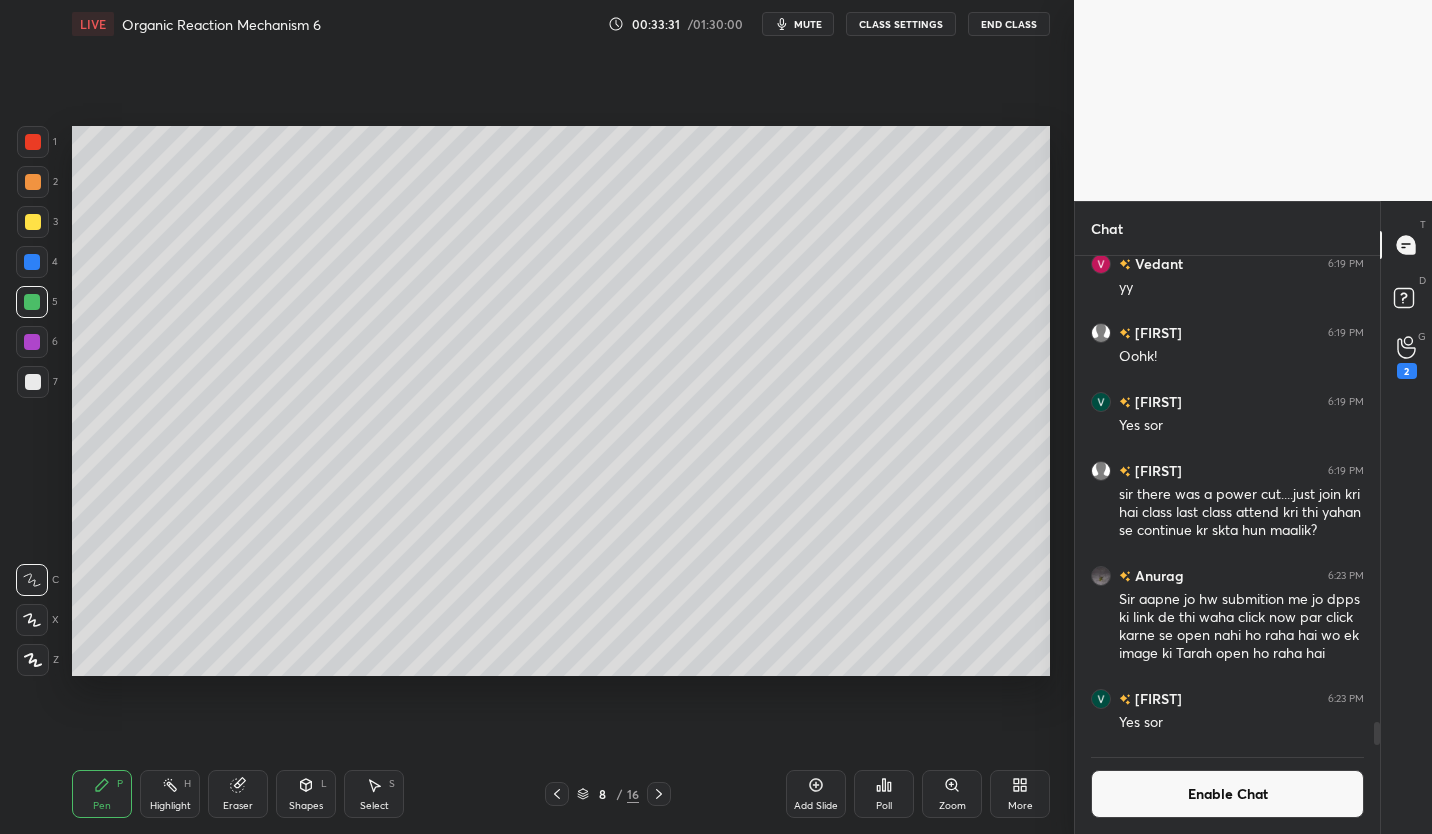 click at bounding box center (33, 382) 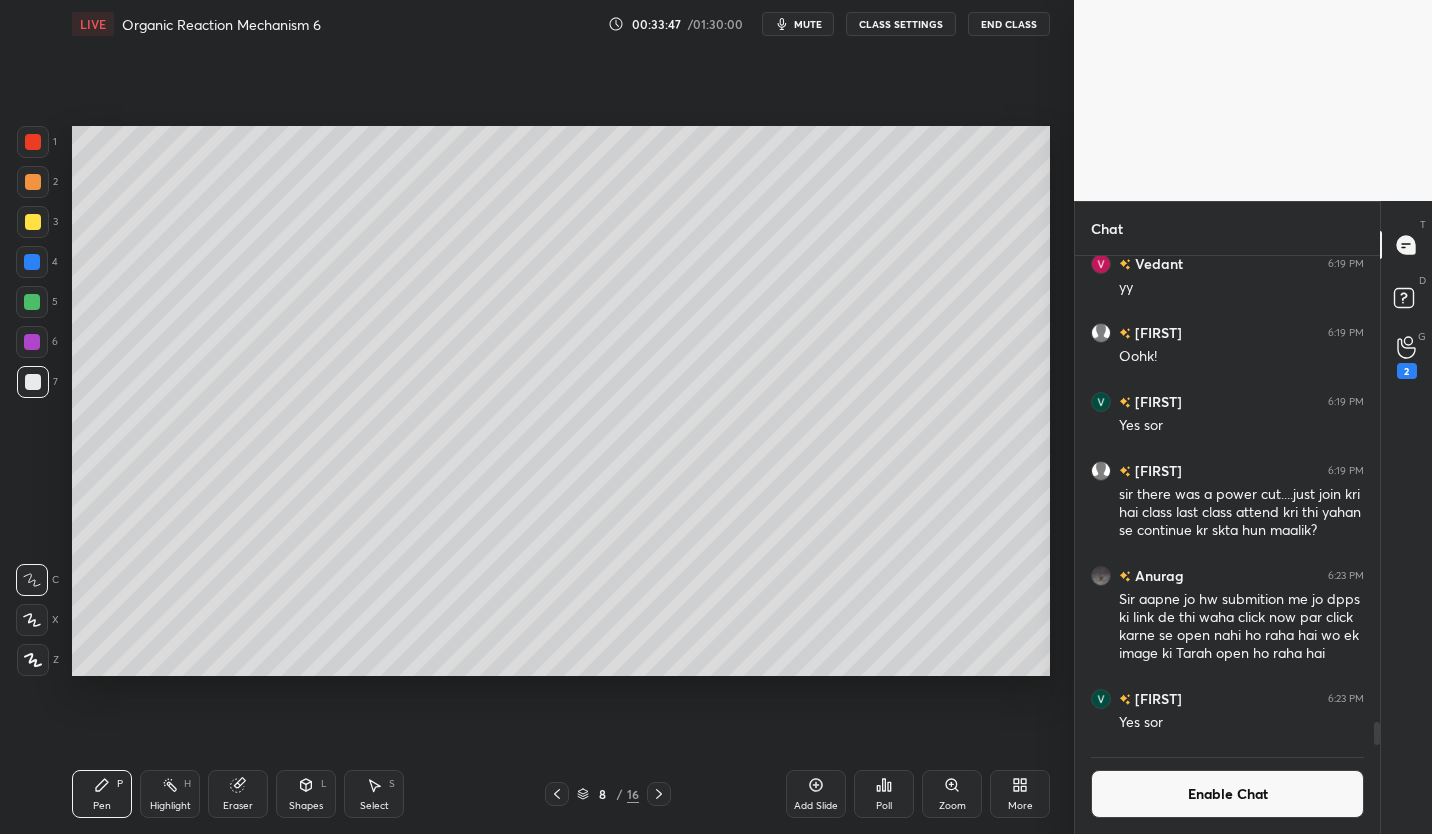 click at bounding box center (32, 302) 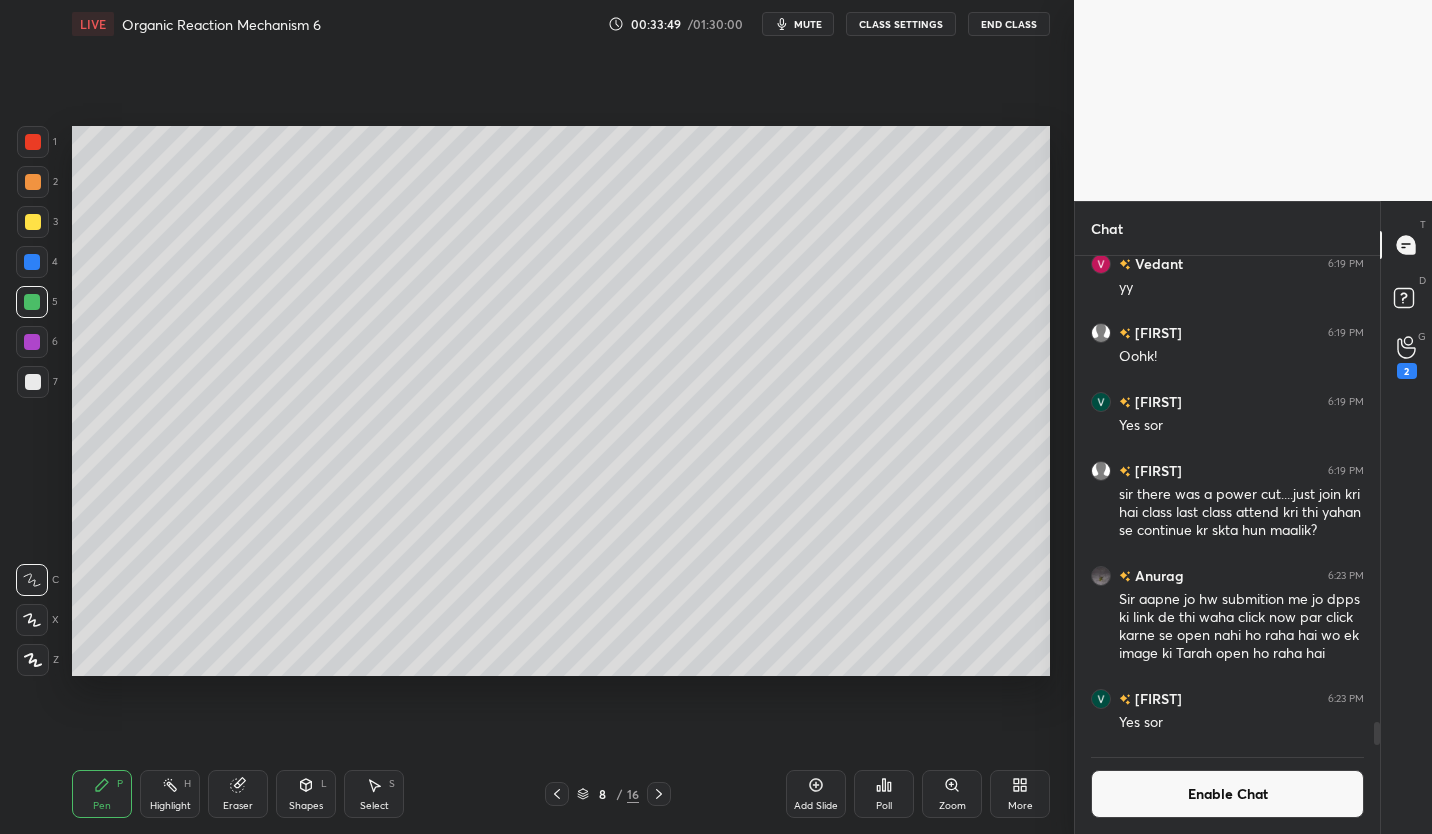 click at bounding box center [32, 342] 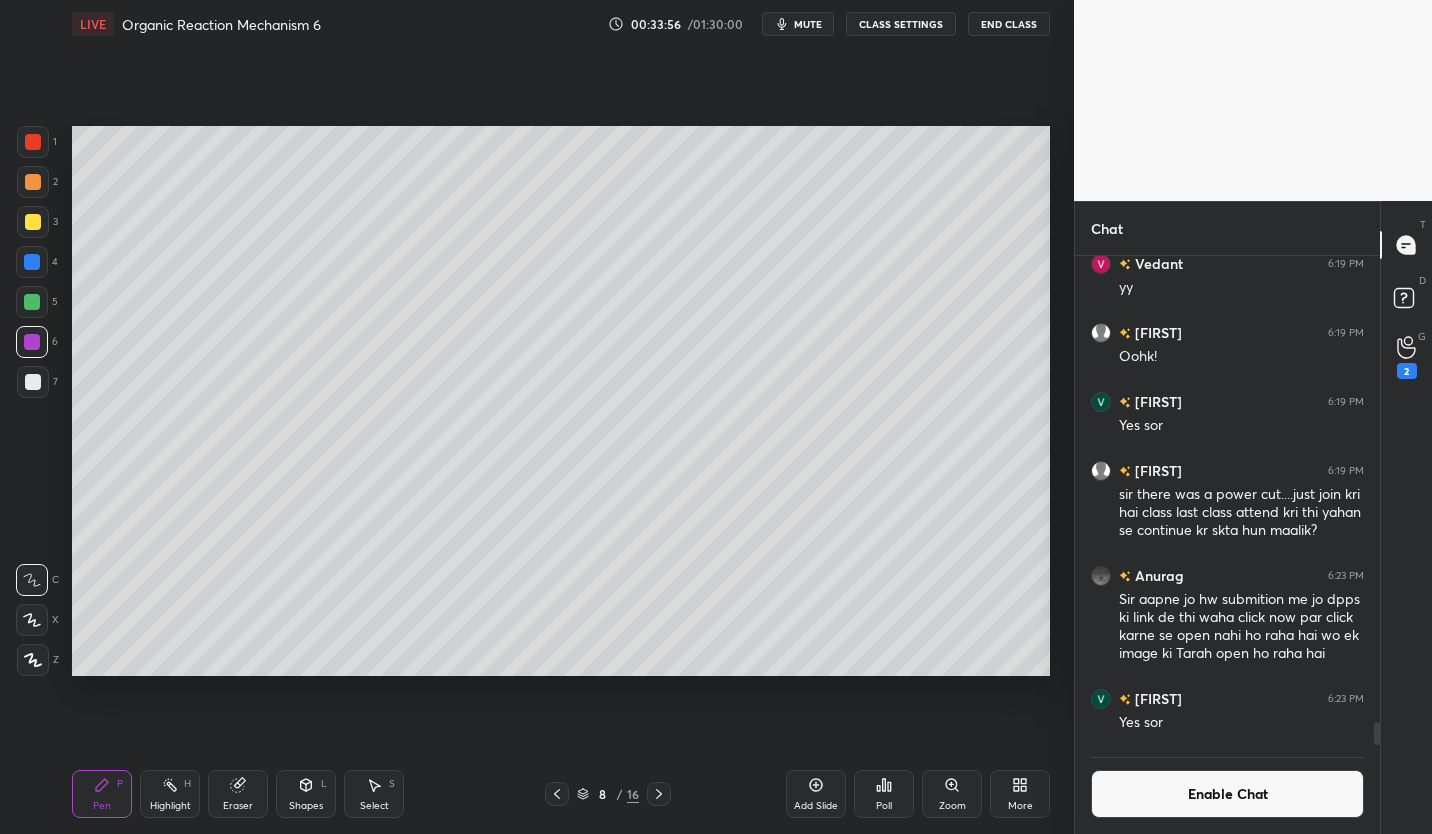 click at bounding box center (33, 222) 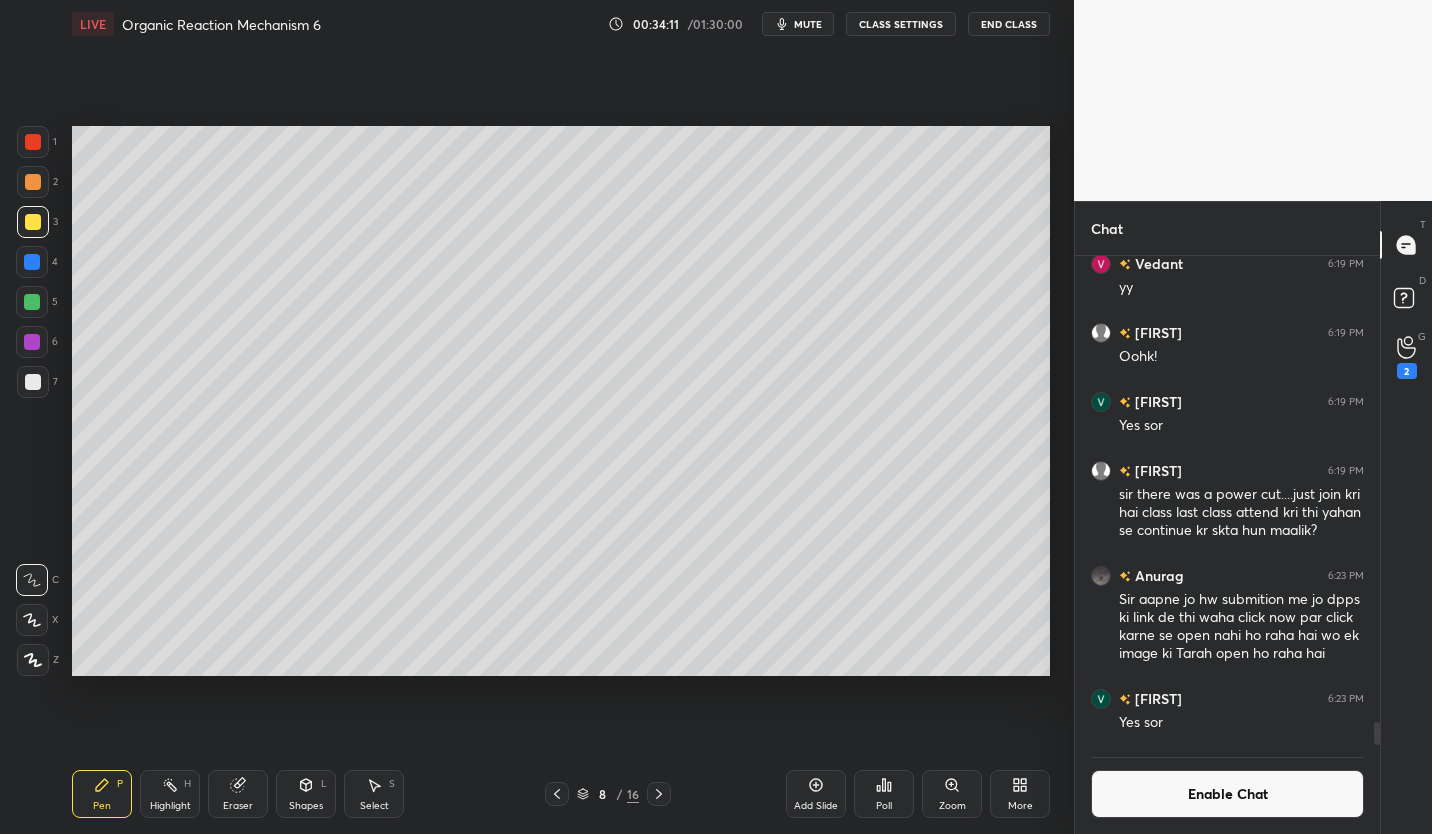 click at bounding box center [32, 302] 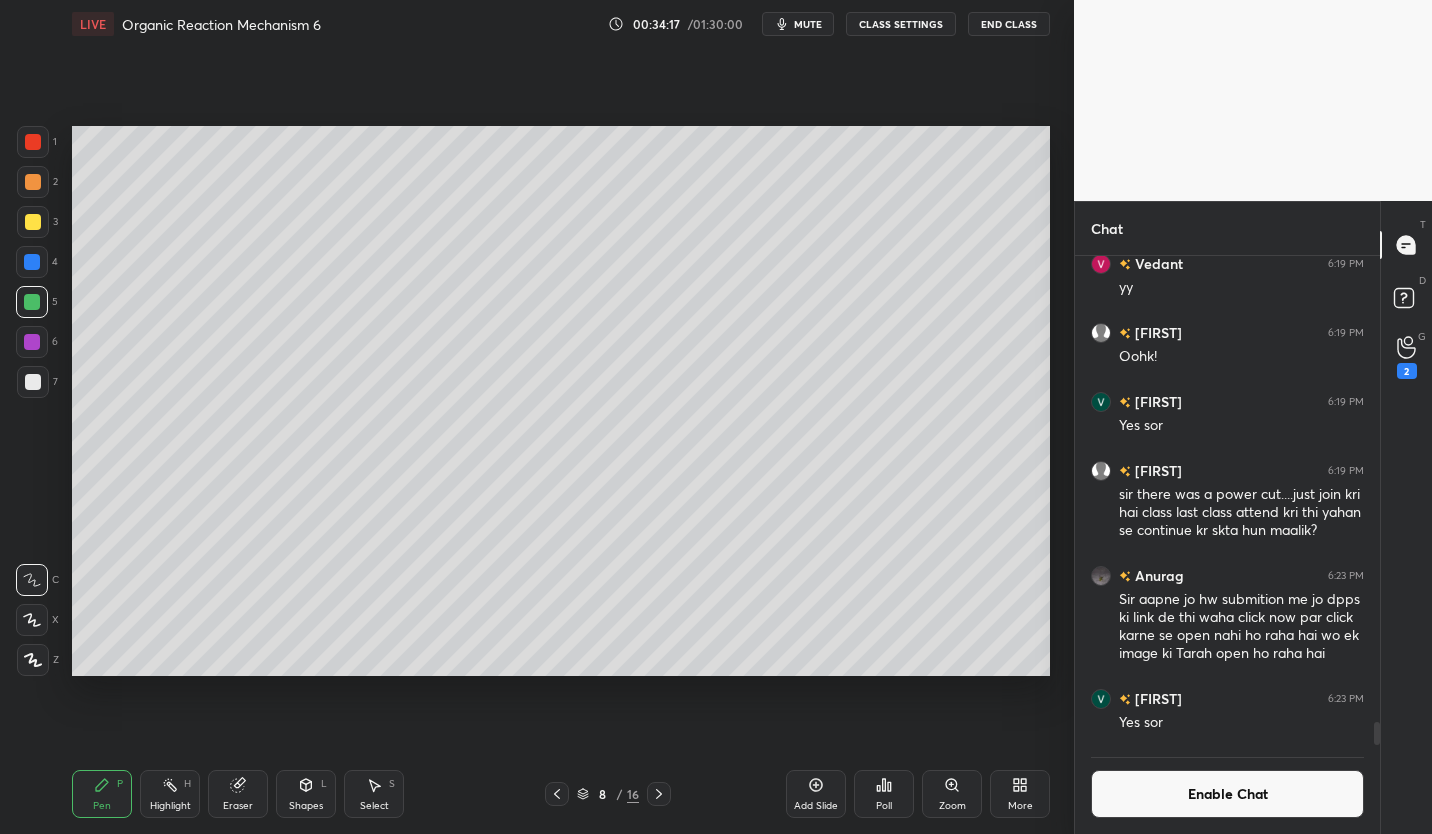 click at bounding box center [33, 222] 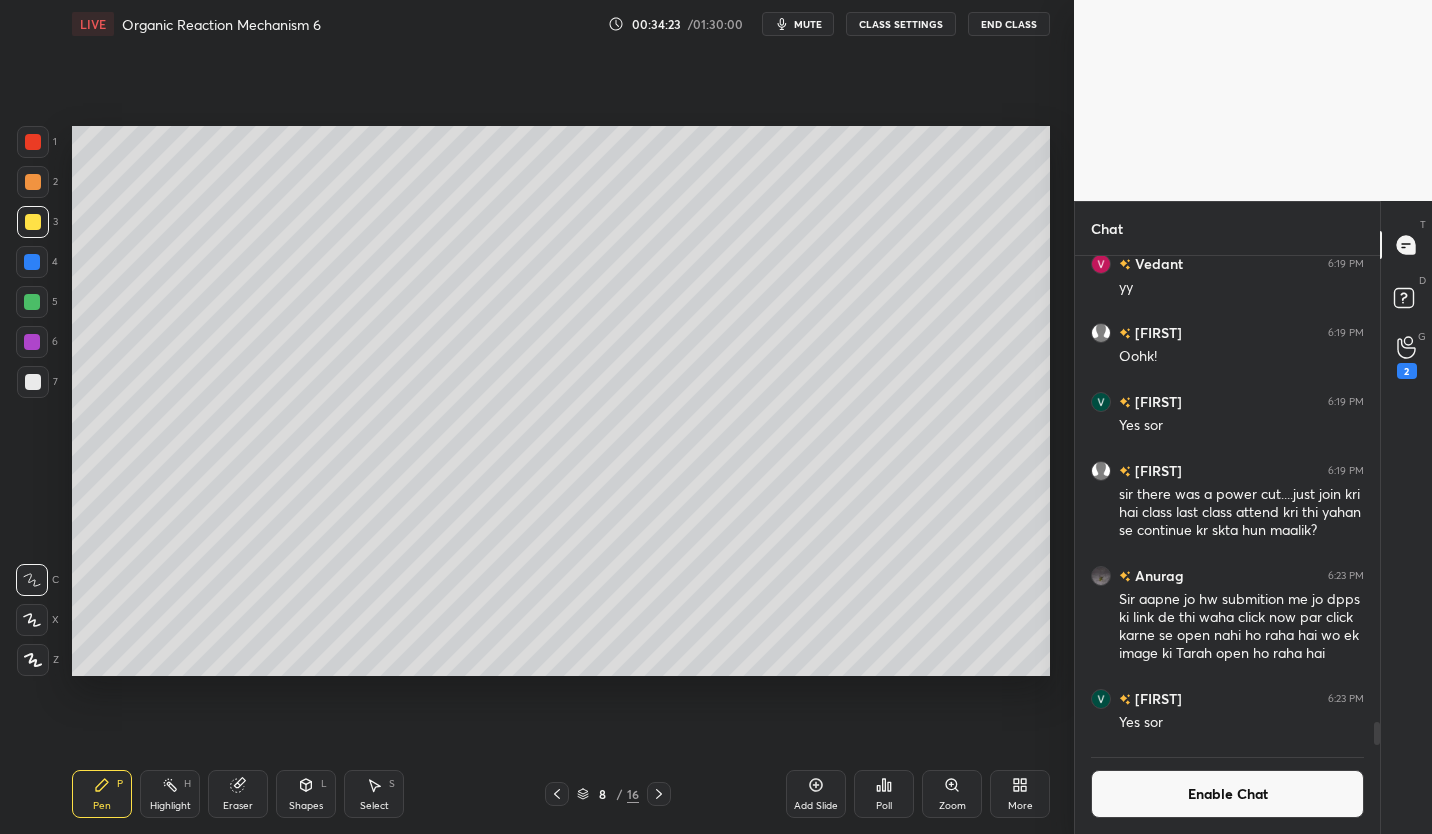 click at bounding box center (33, 382) 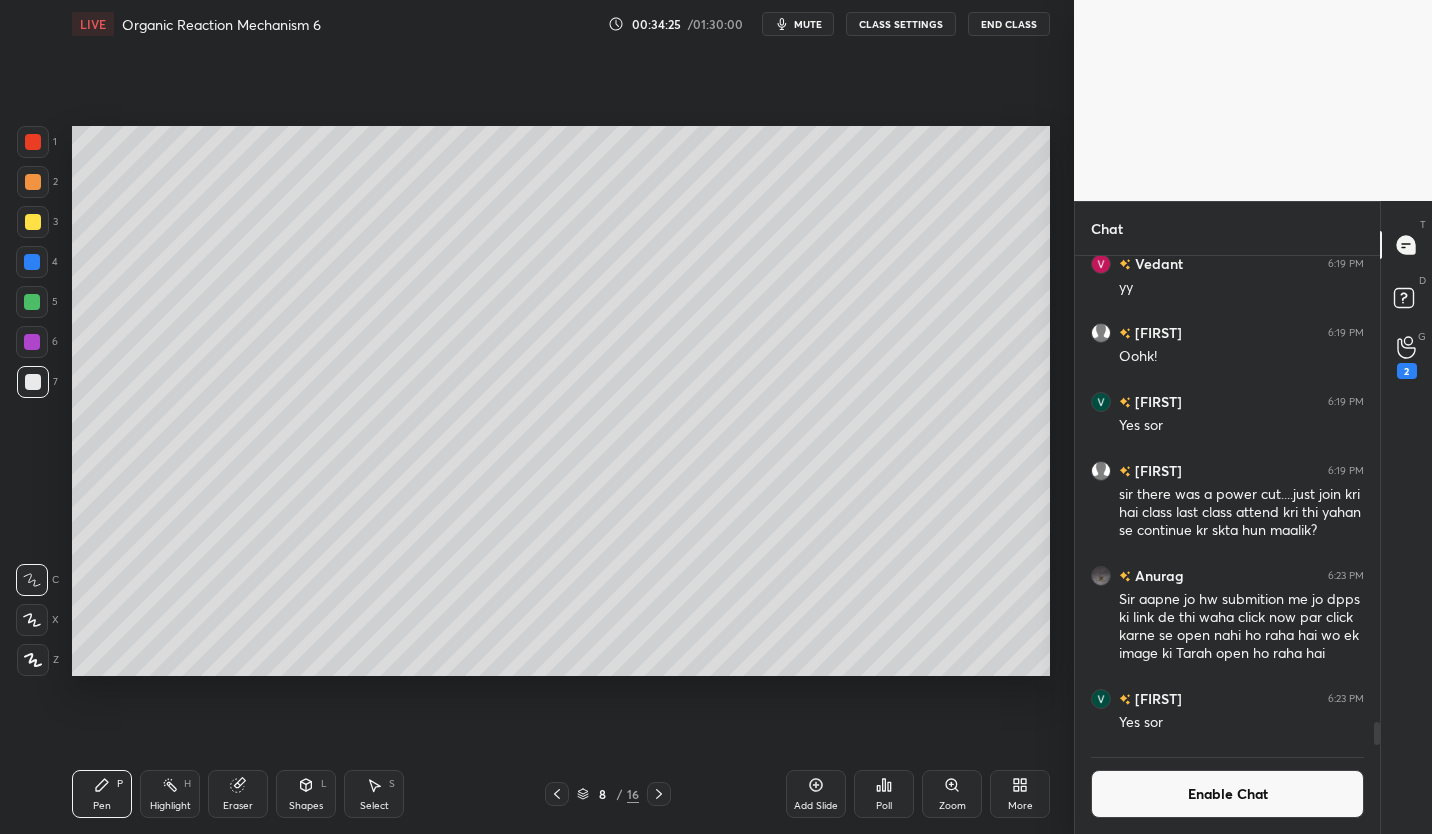 click on "Enable Chat" at bounding box center (1227, 794) 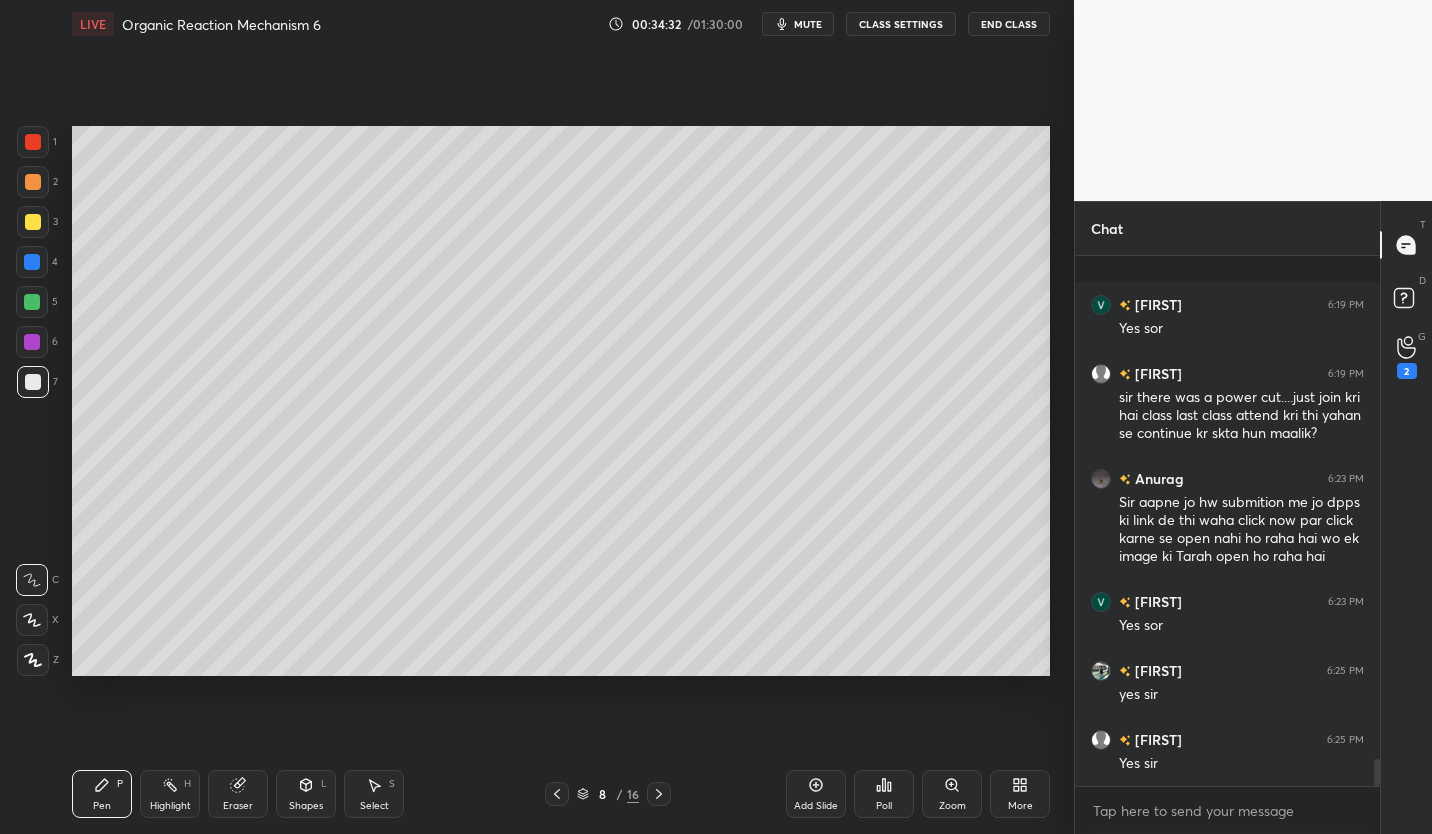 scroll, scrollTop: 10046, scrollLeft: 0, axis: vertical 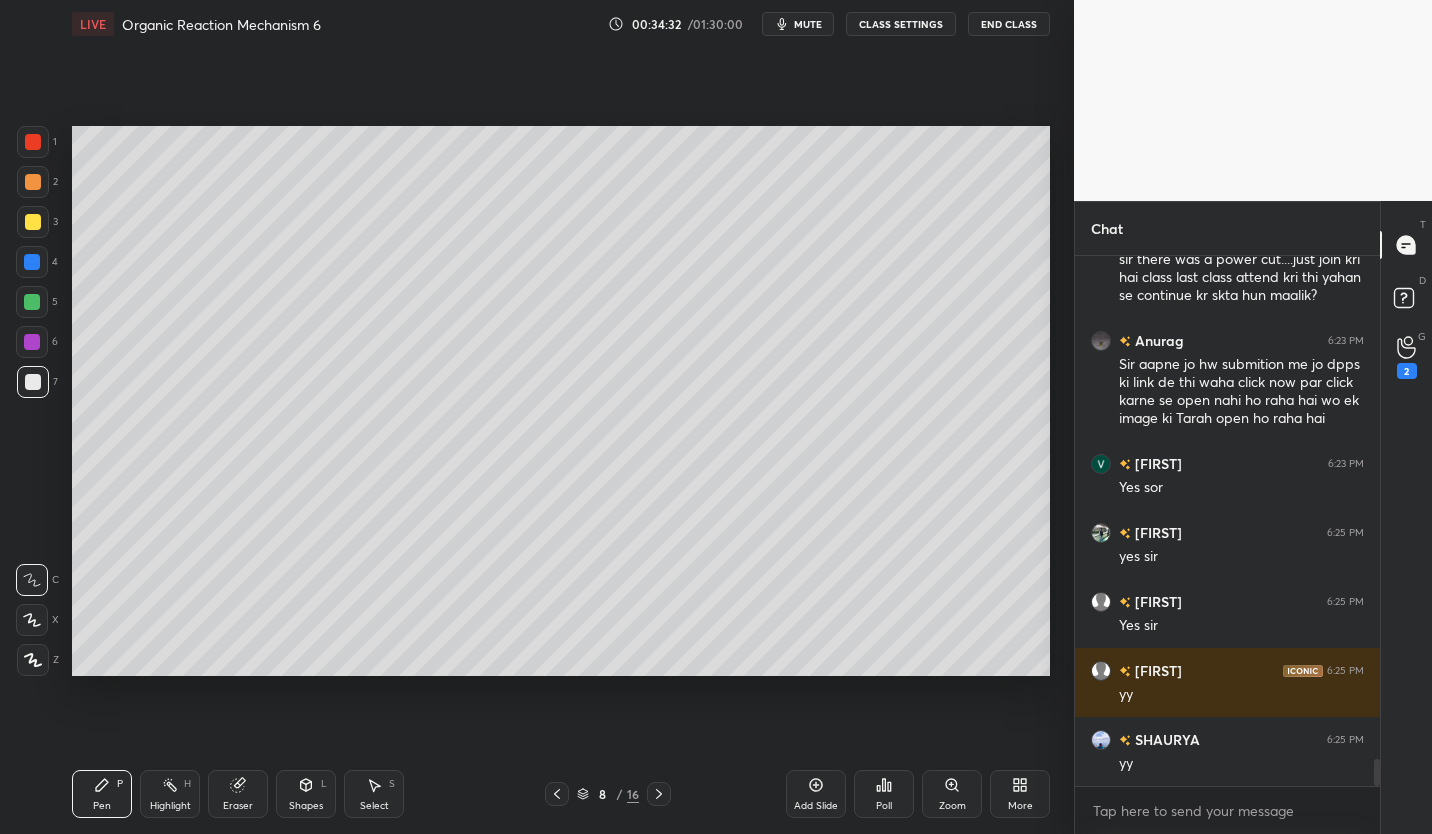 click on "Eraser" at bounding box center (238, 806) 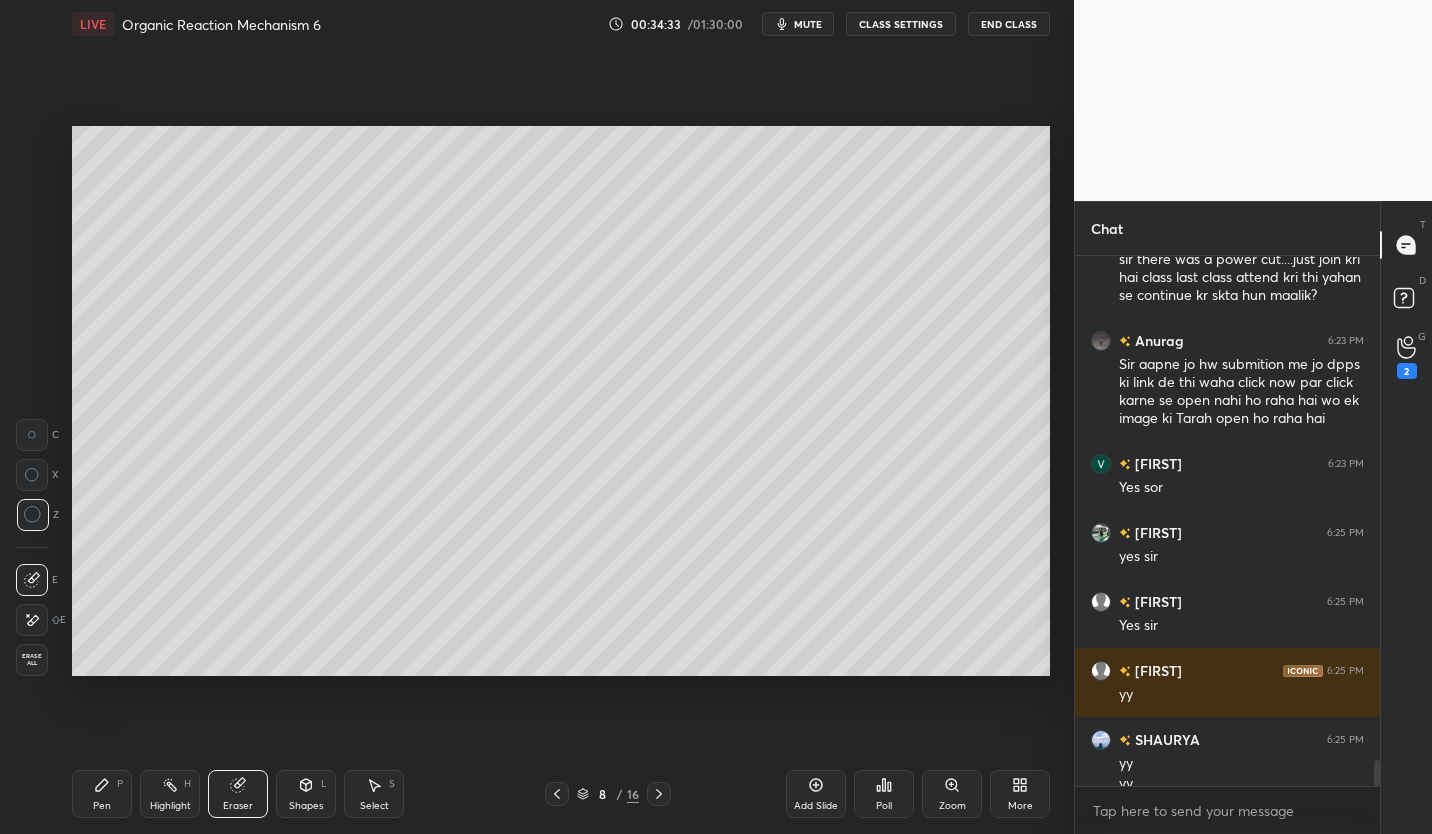 scroll, scrollTop: 10224, scrollLeft: 0, axis: vertical 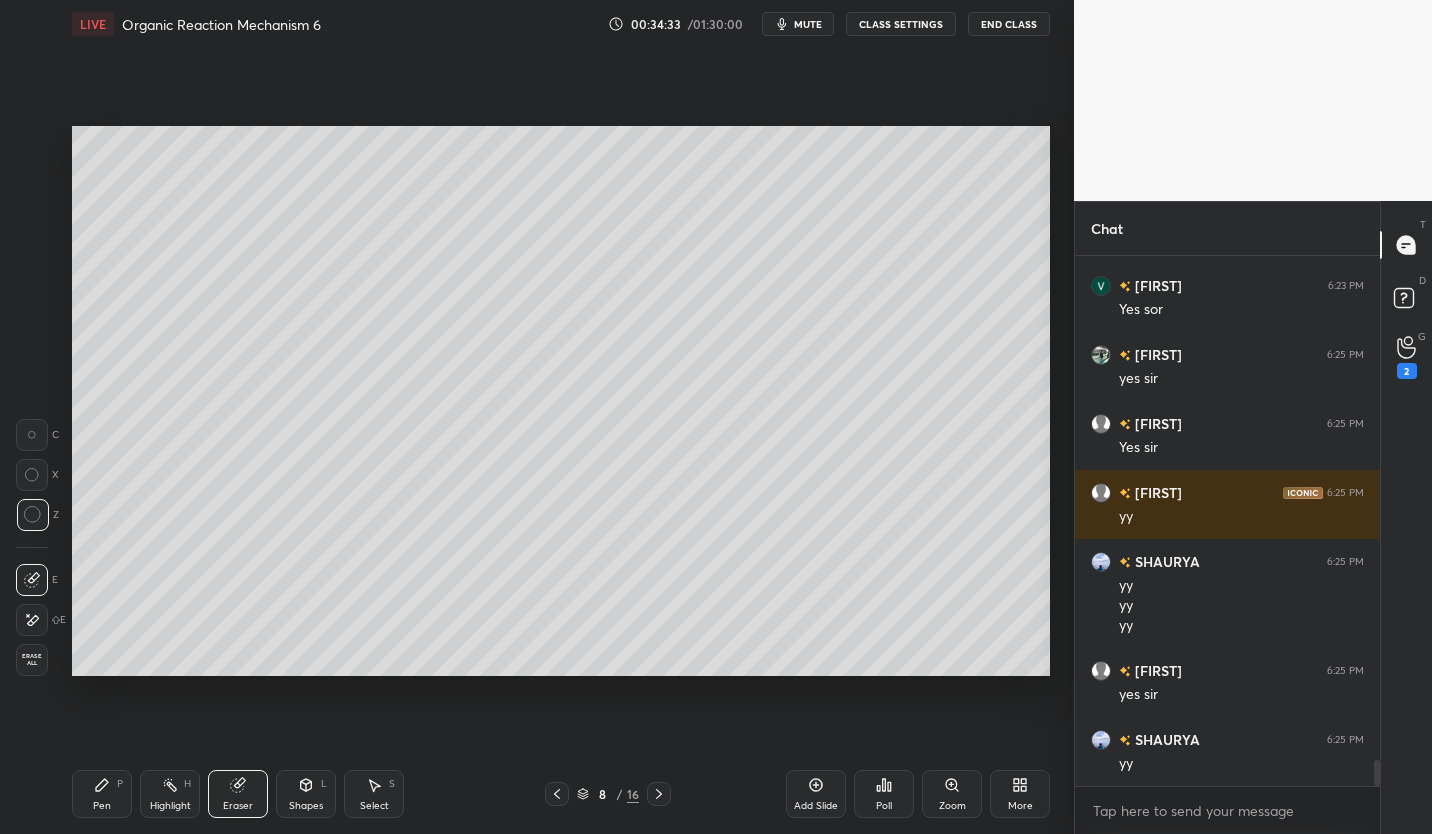 click on "Pen P" at bounding box center (102, 794) 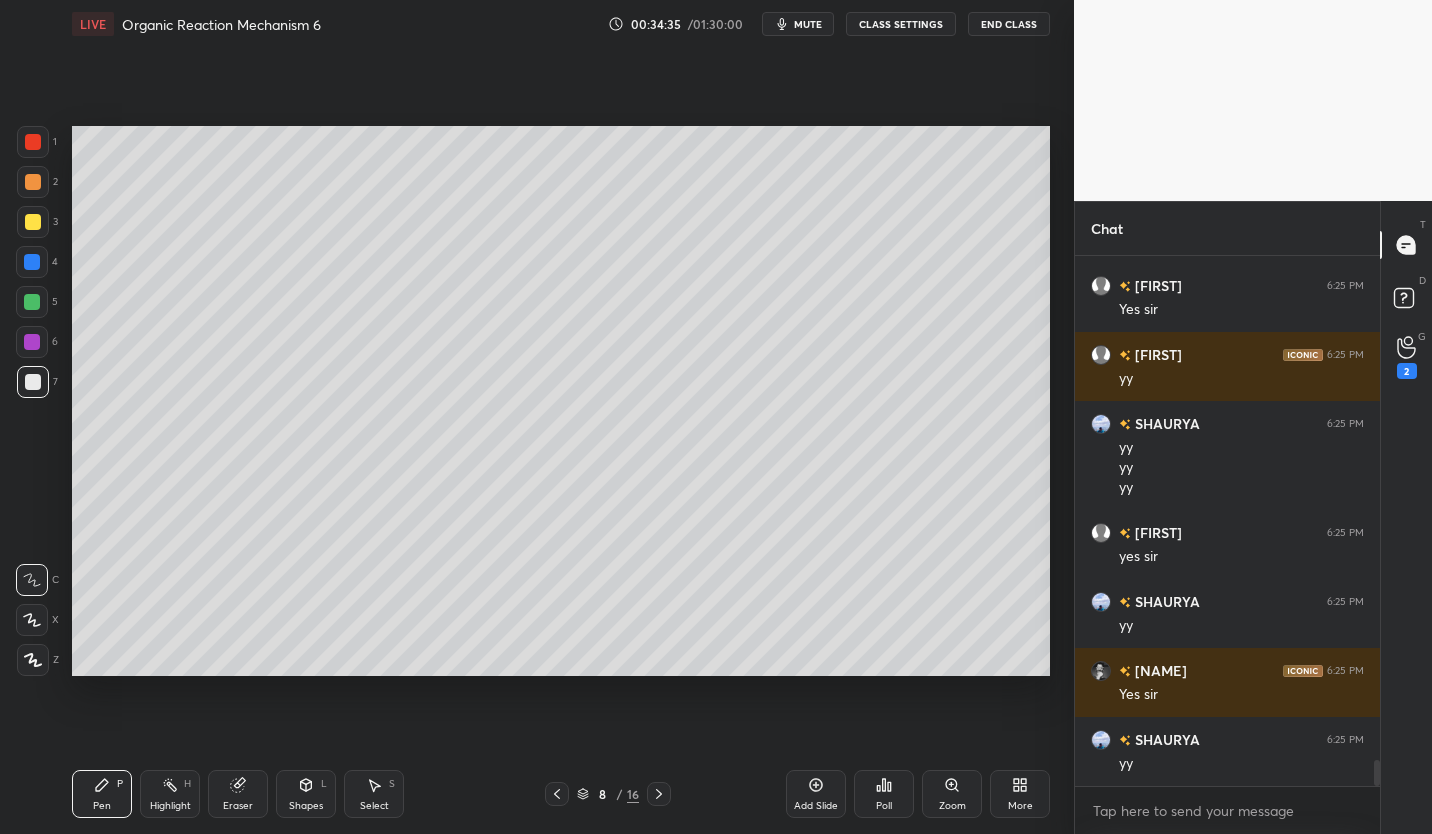 scroll, scrollTop: 10431, scrollLeft: 0, axis: vertical 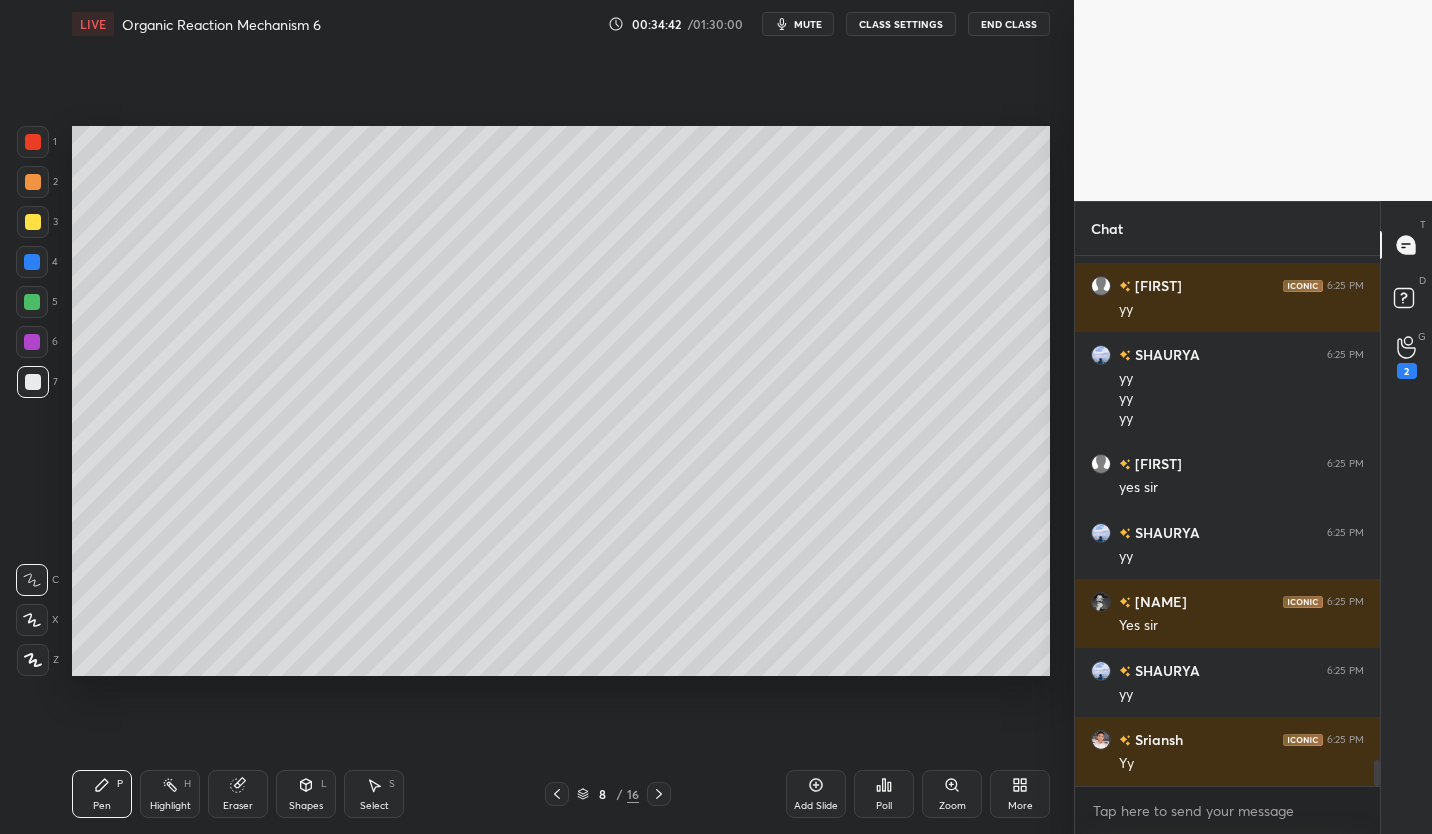 click at bounding box center (32, 302) 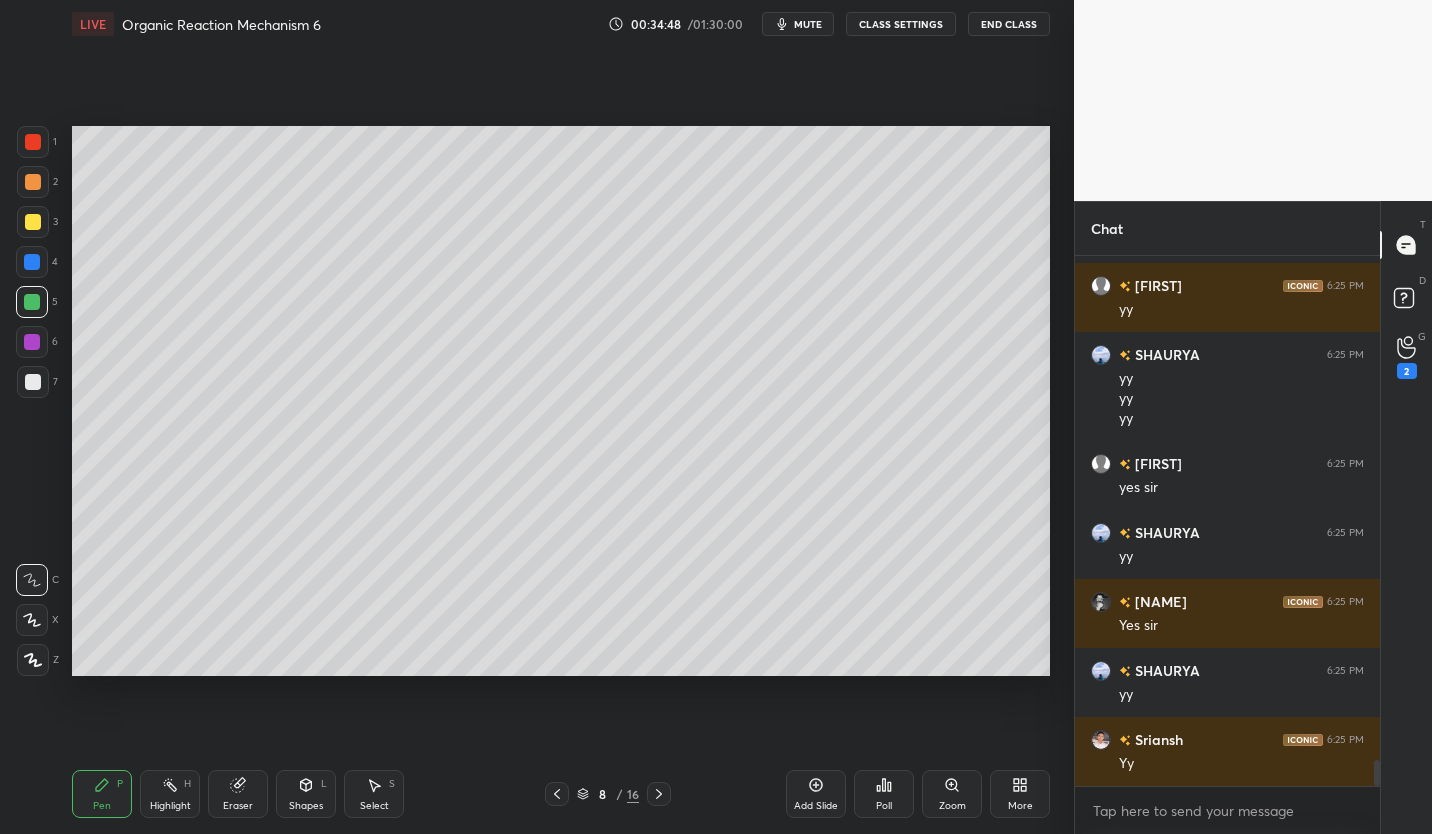 click at bounding box center [33, 222] 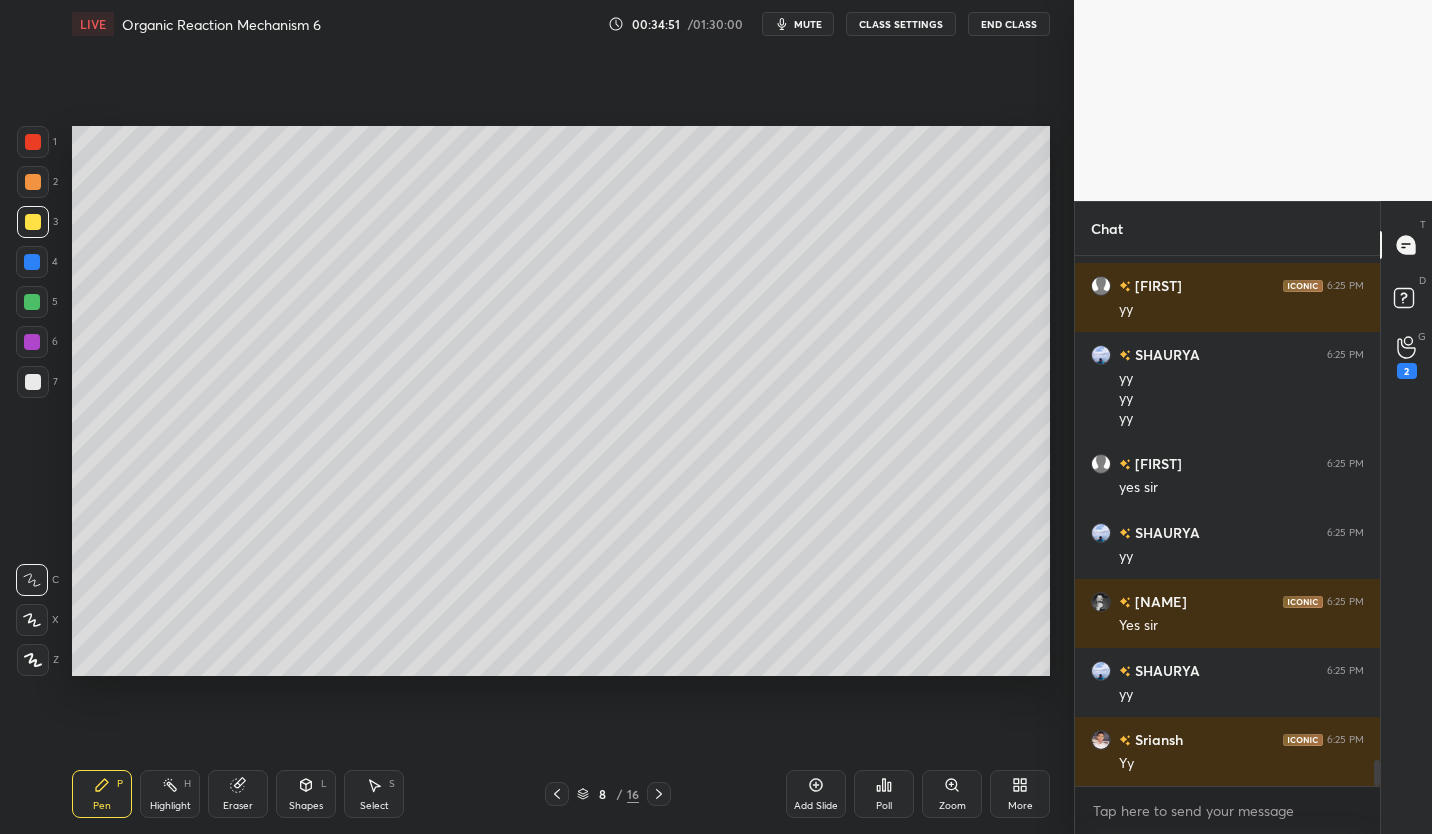 click at bounding box center [33, 382] 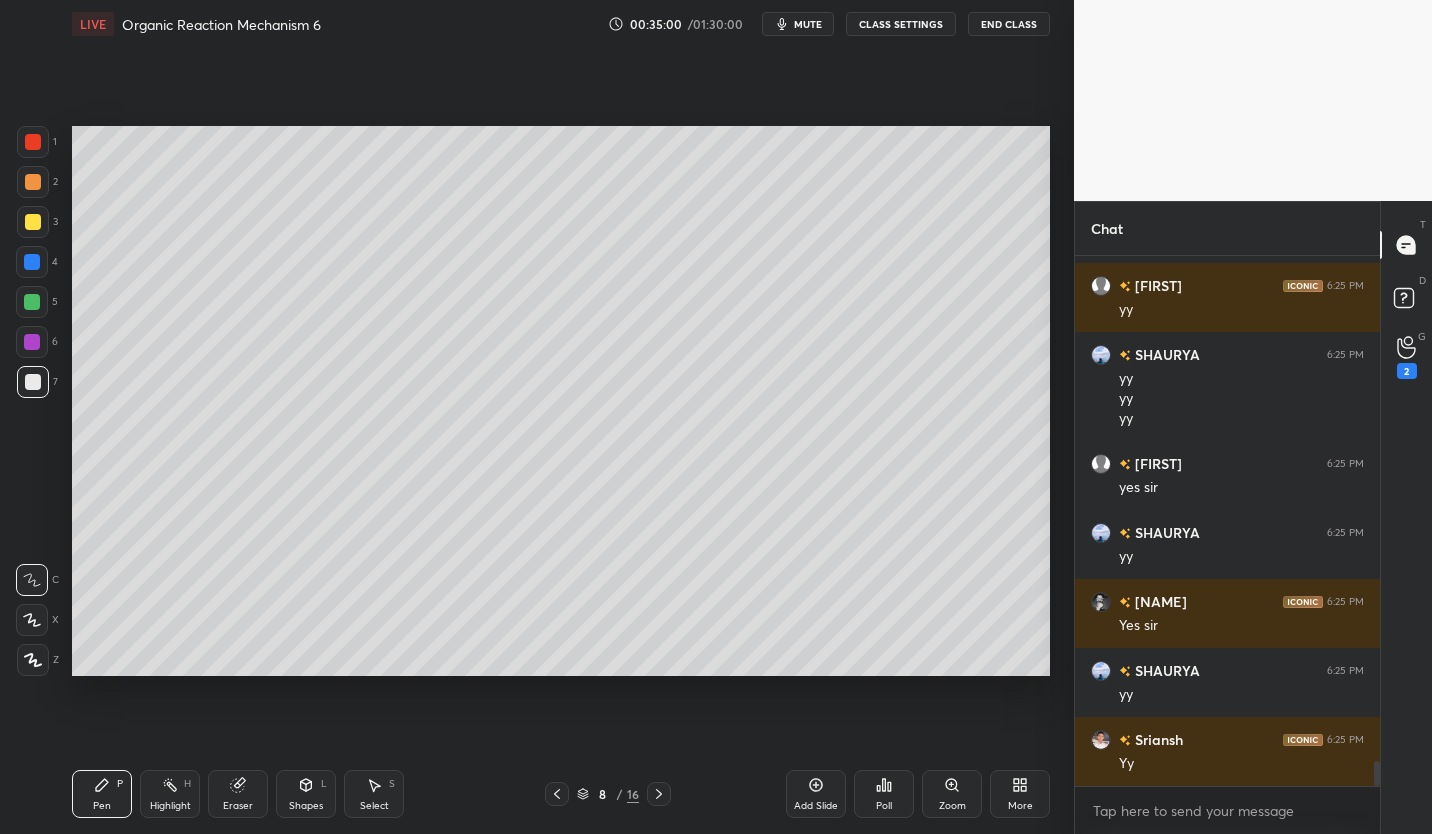 scroll, scrollTop: 10500, scrollLeft: 0, axis: vertical 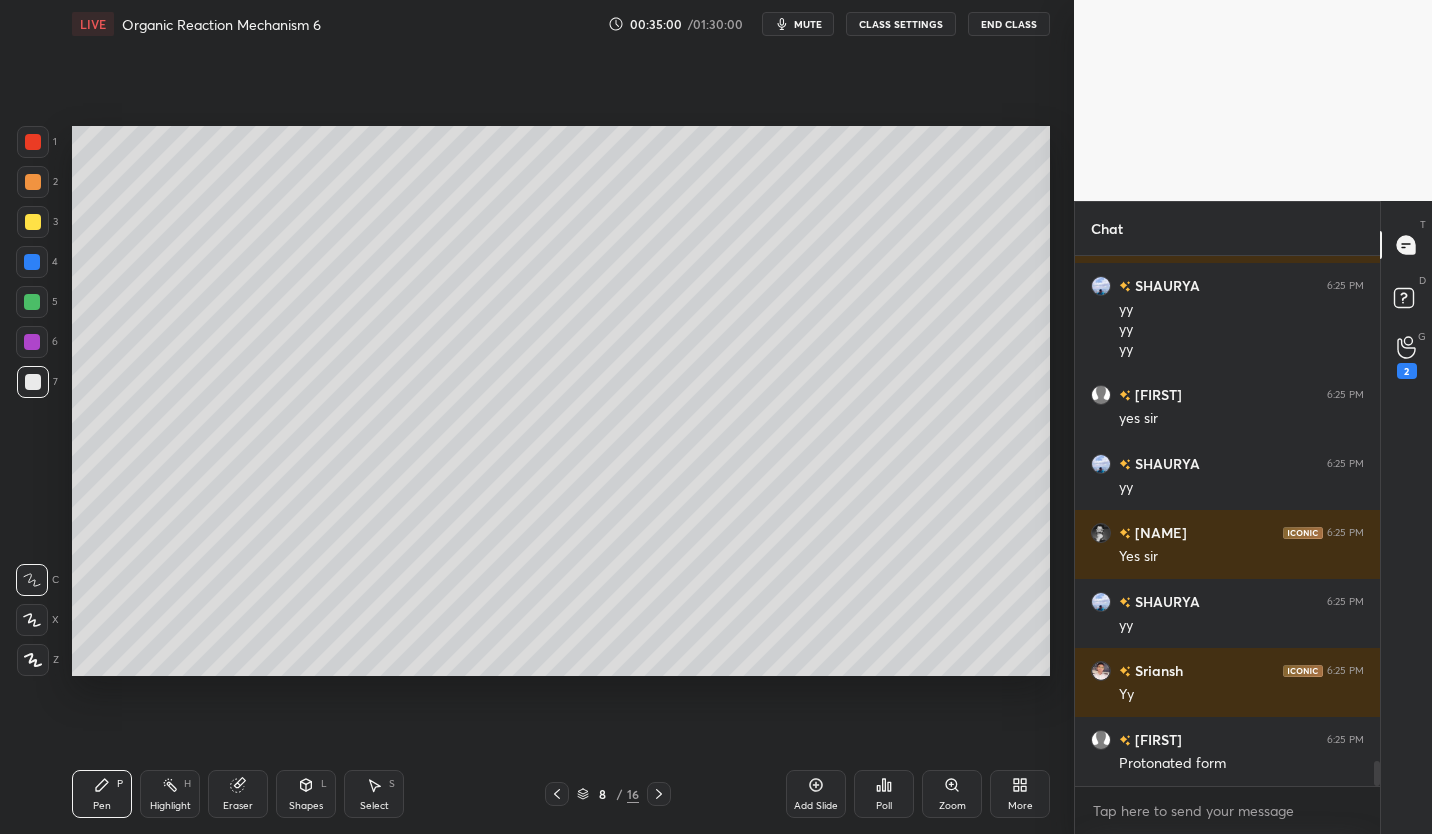 click on "Eraser" at bounding box center [238, 794] 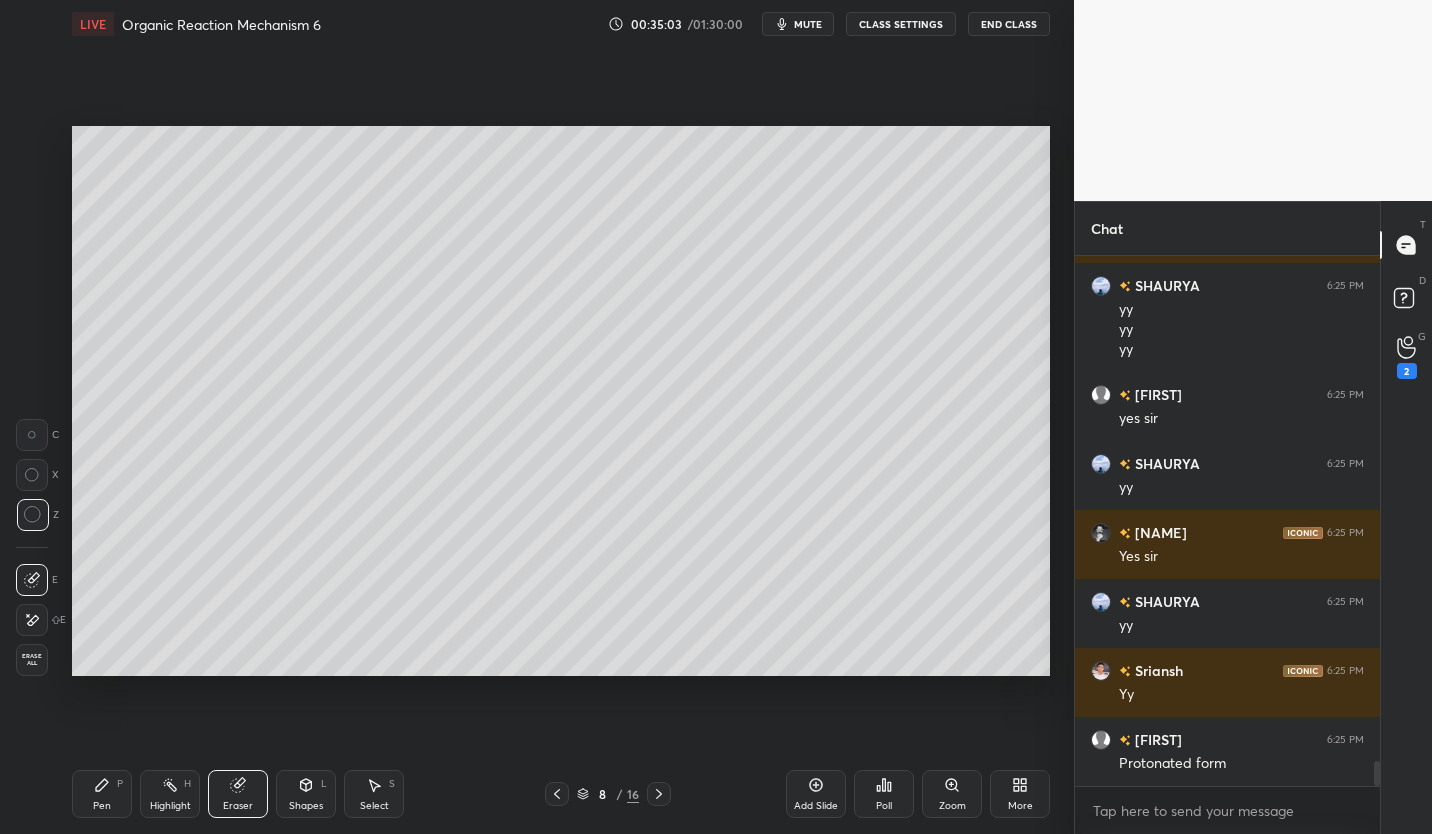 click 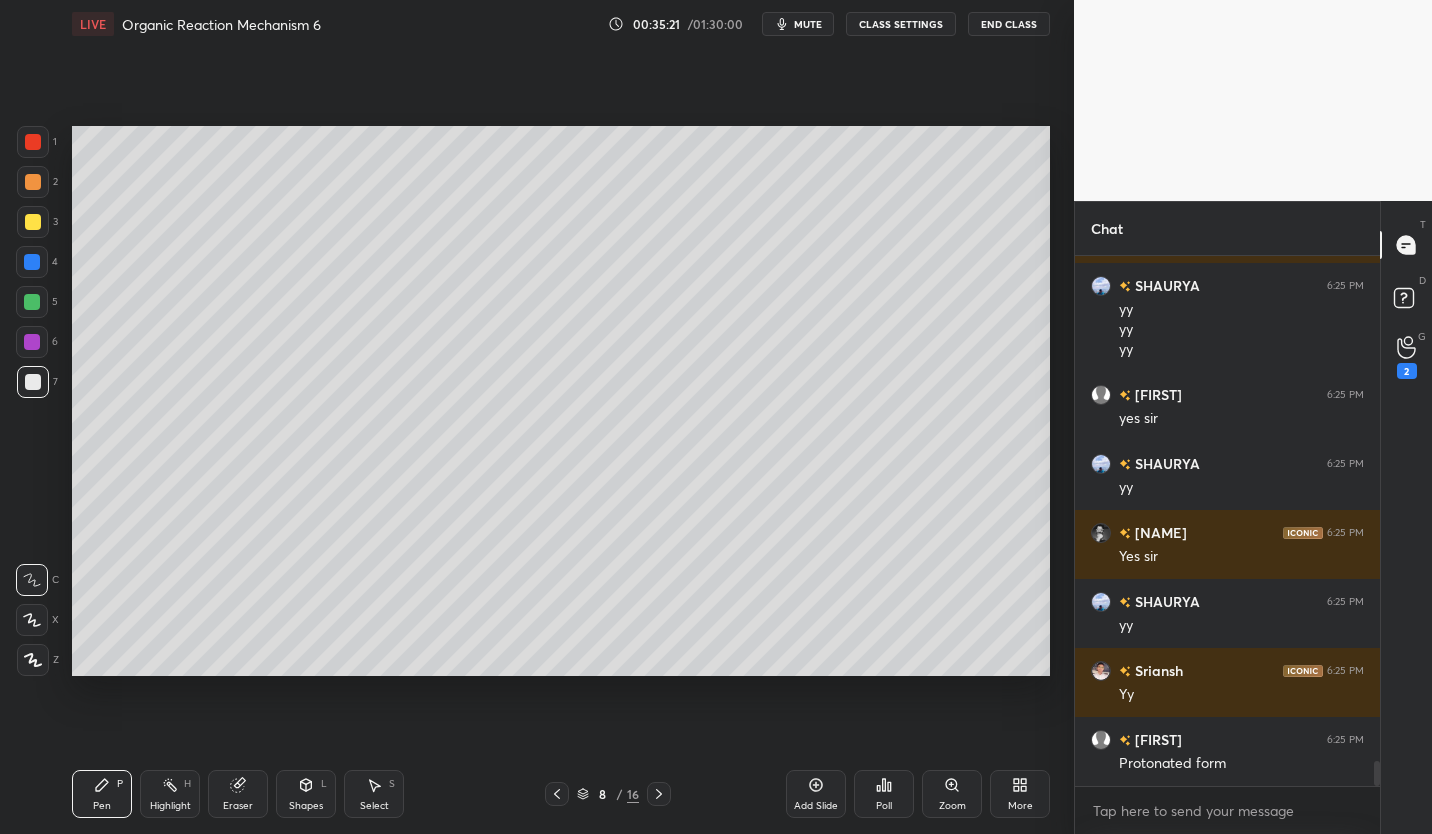 click 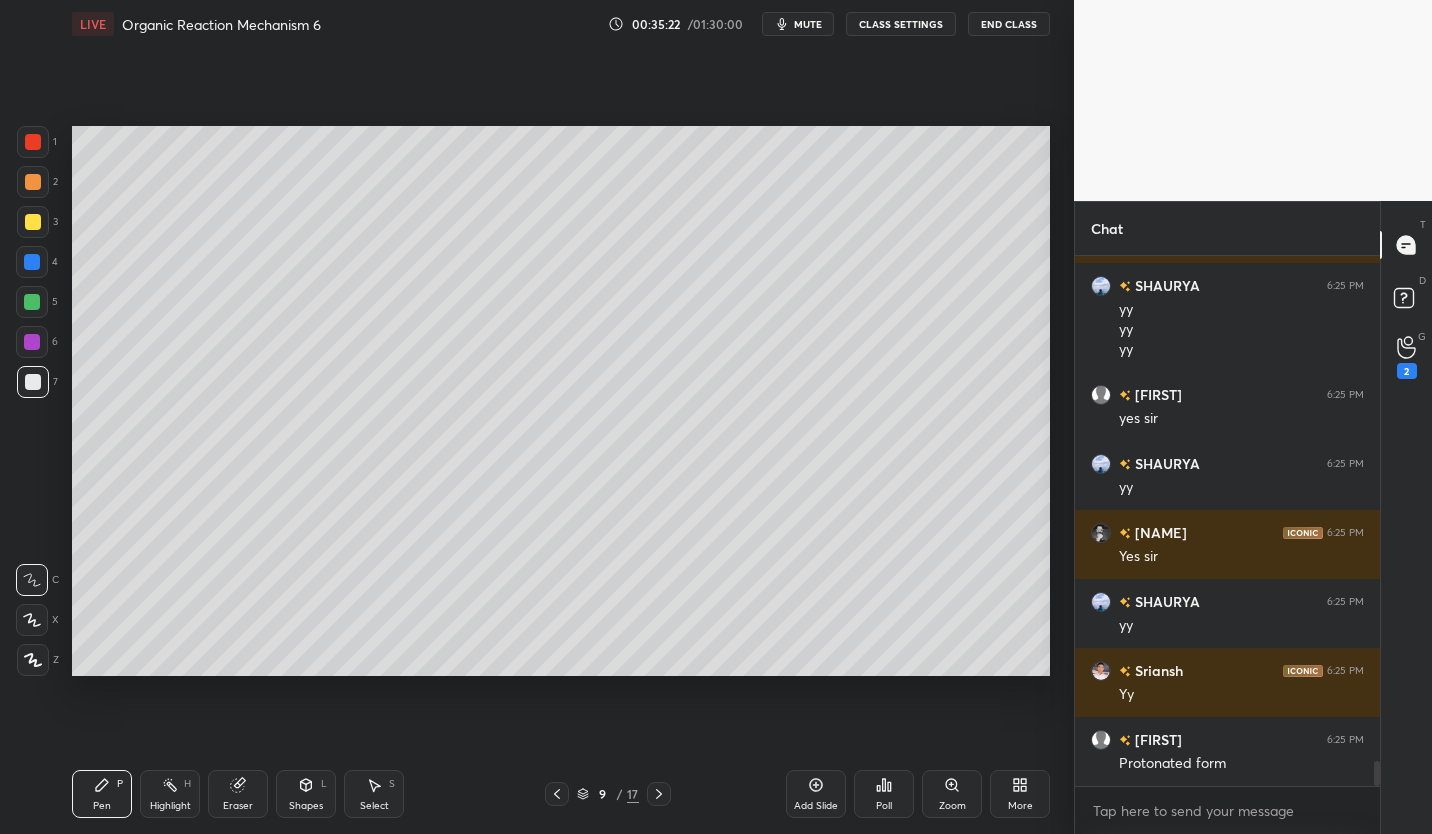 click at bounding box center [32, 302] 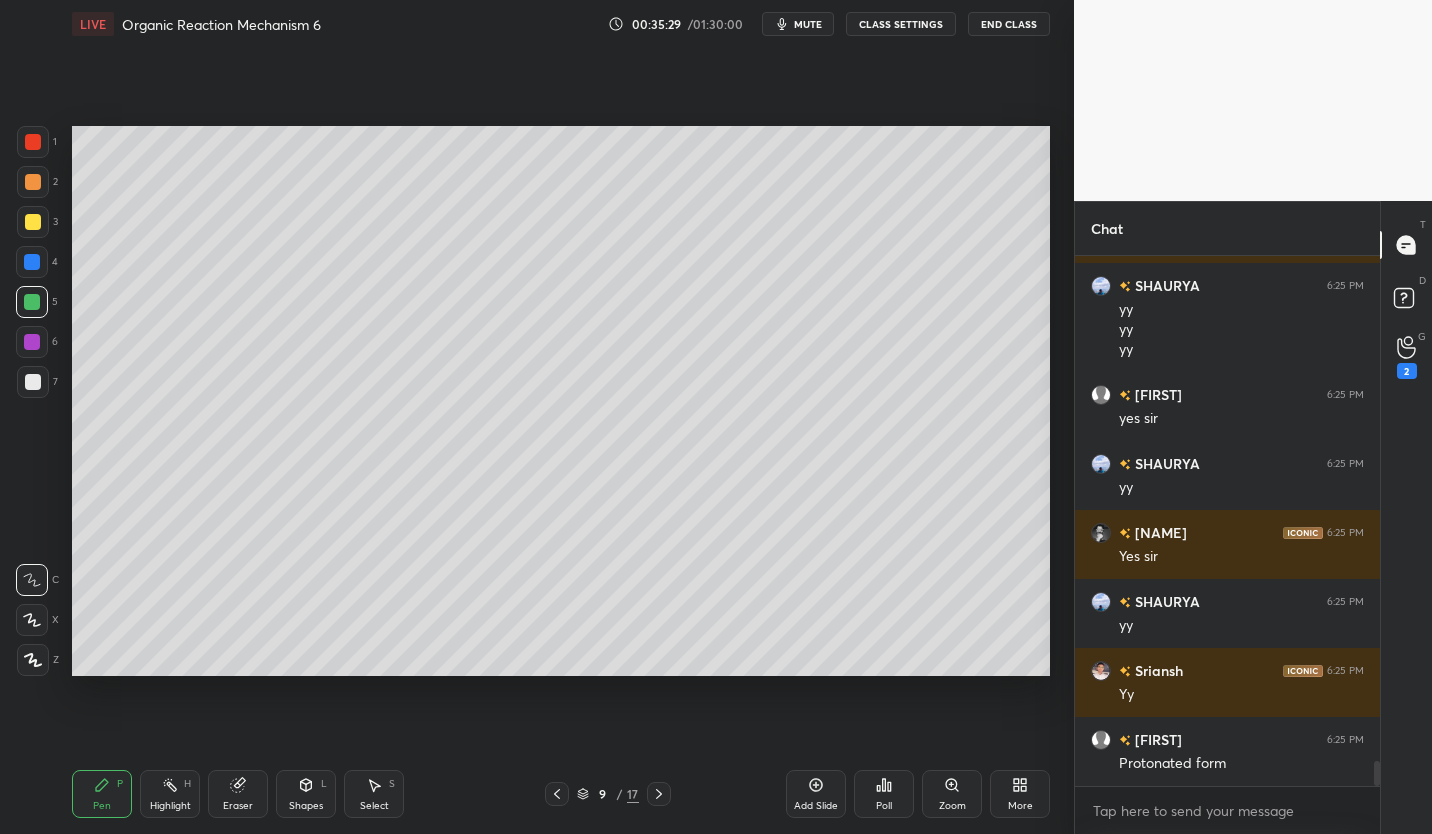 click at bounding box center [33, 222] 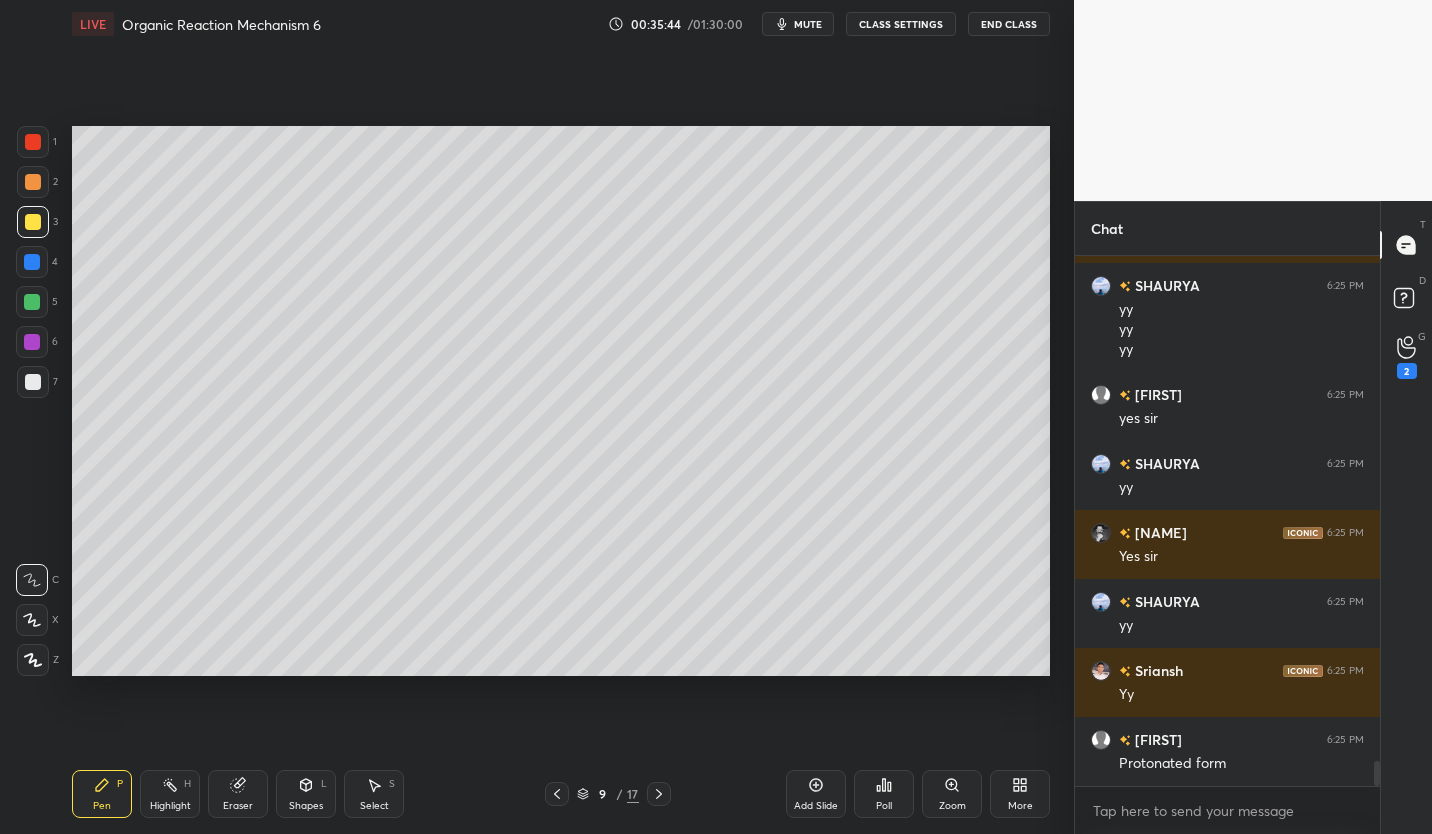click at bounding box center (33, 382) 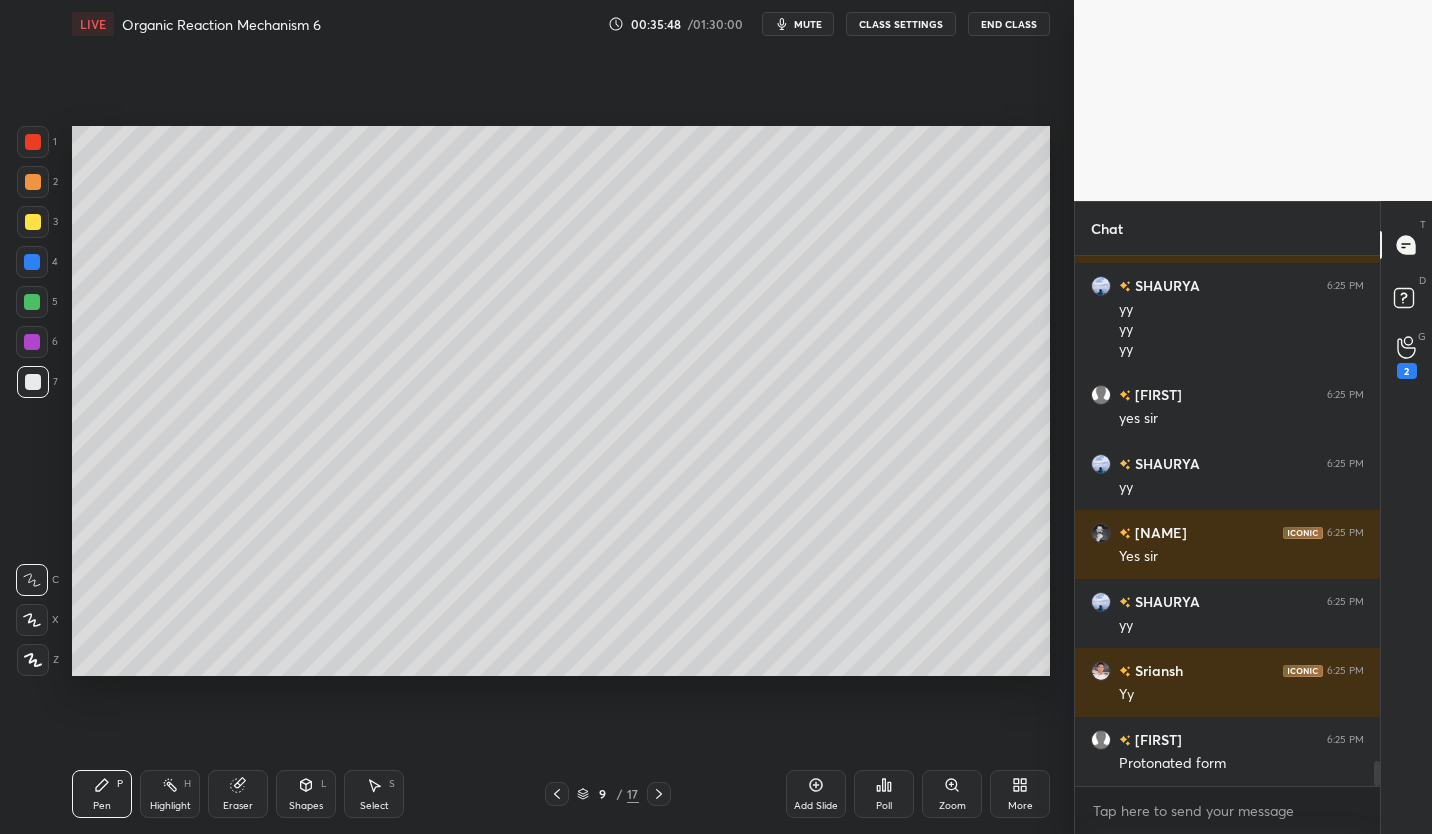 click at bounding box center [33, 222] 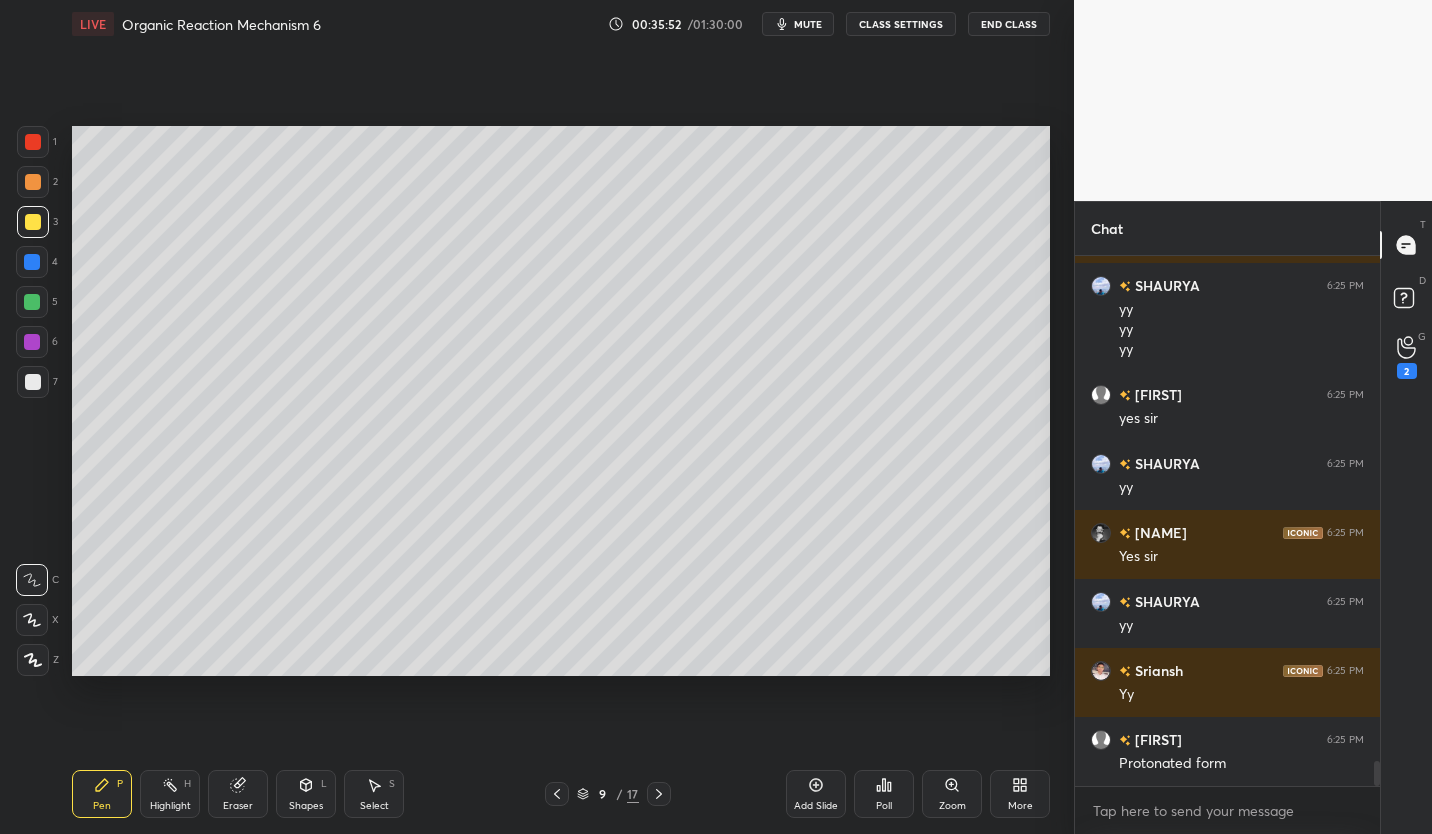 click at bounding box center (33, 382) 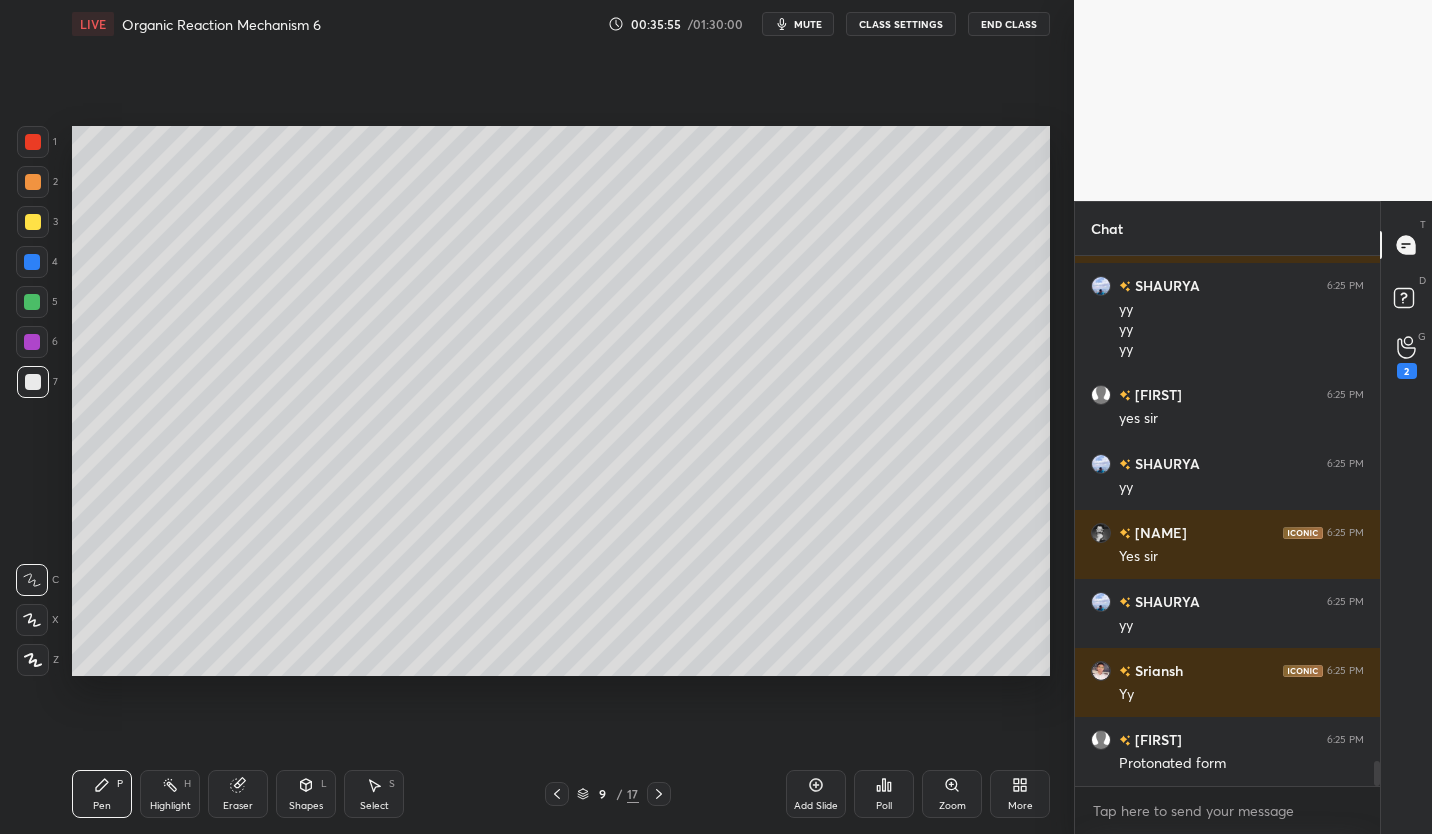 scroll, scrollTop: 10569, scrollLeft: 0, axis: vertical 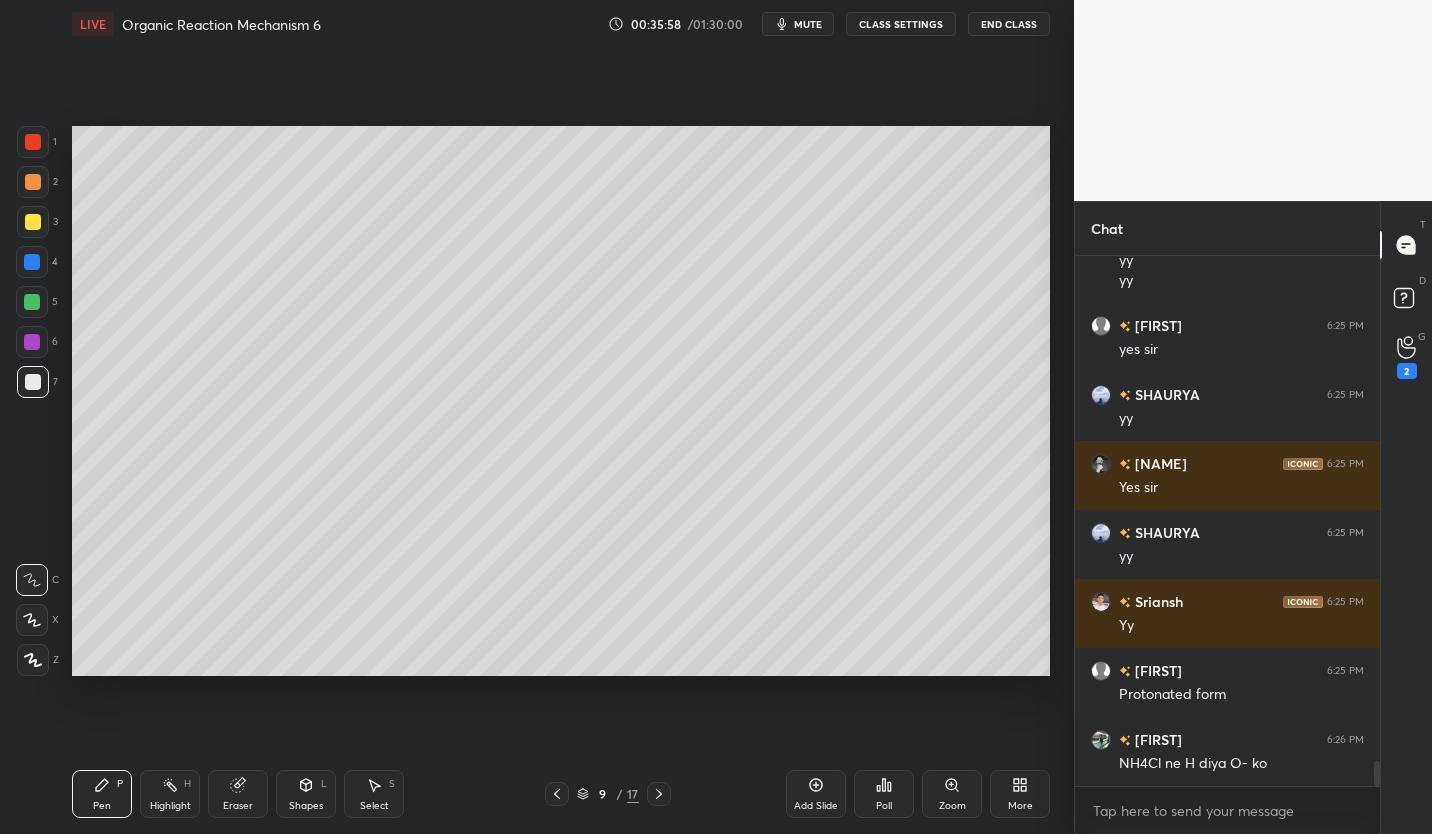 click on "CLASS SETTINGS" at bounding box center (901, 24) 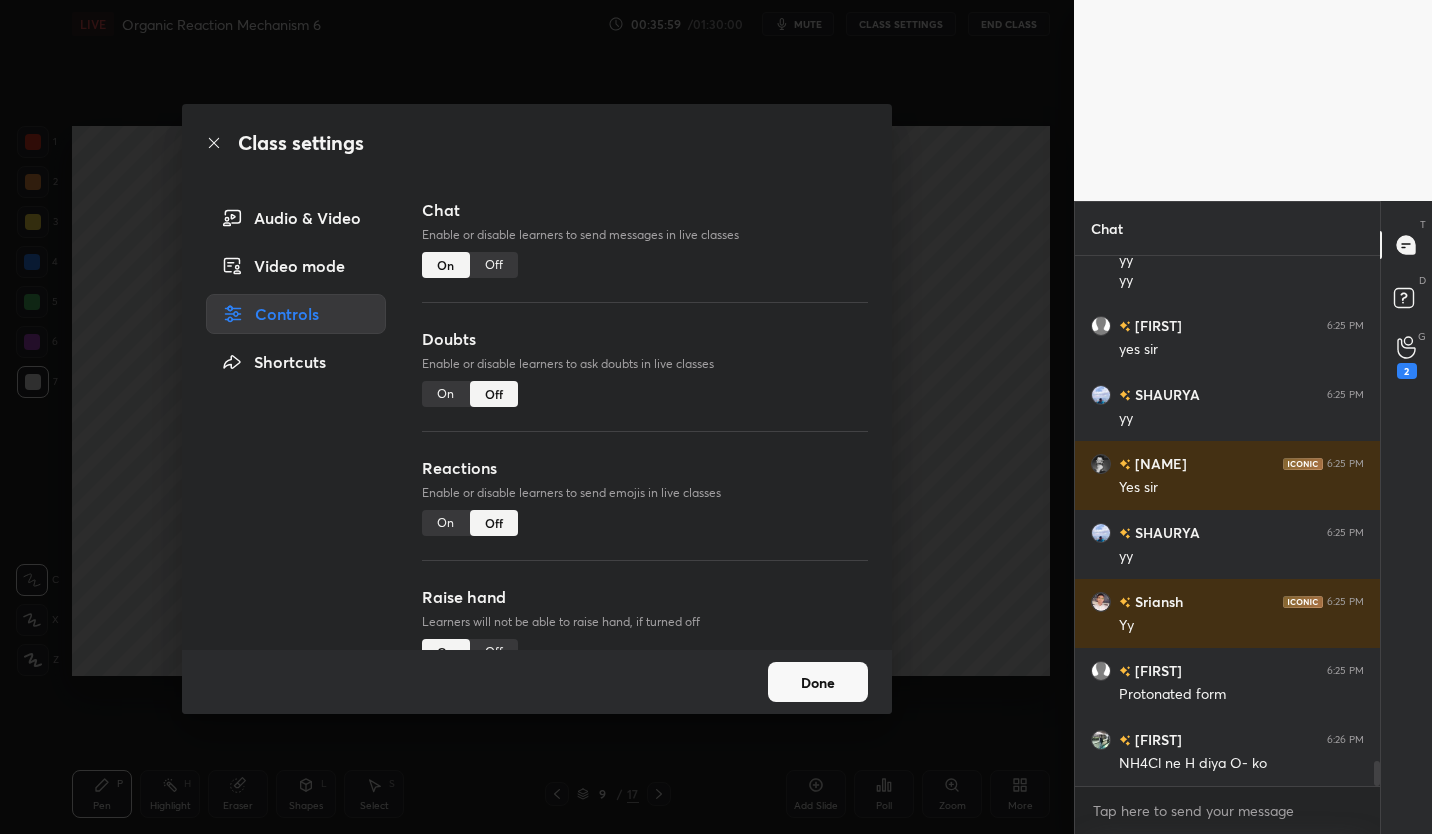 click on "Off" at bounding box center (494, 265) 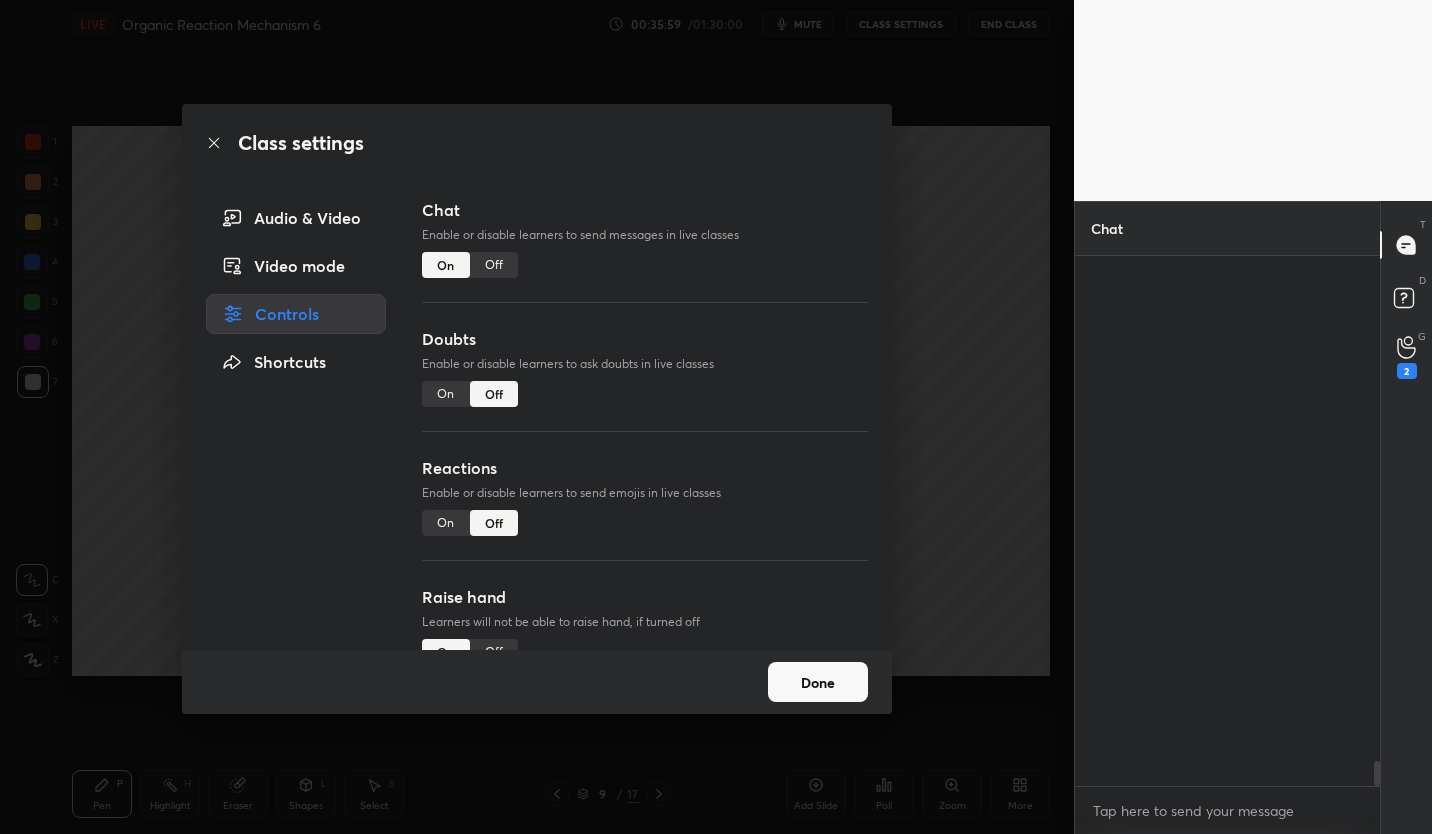 scroll, scrollTop: 483, scrollLeft: 299, axis: both 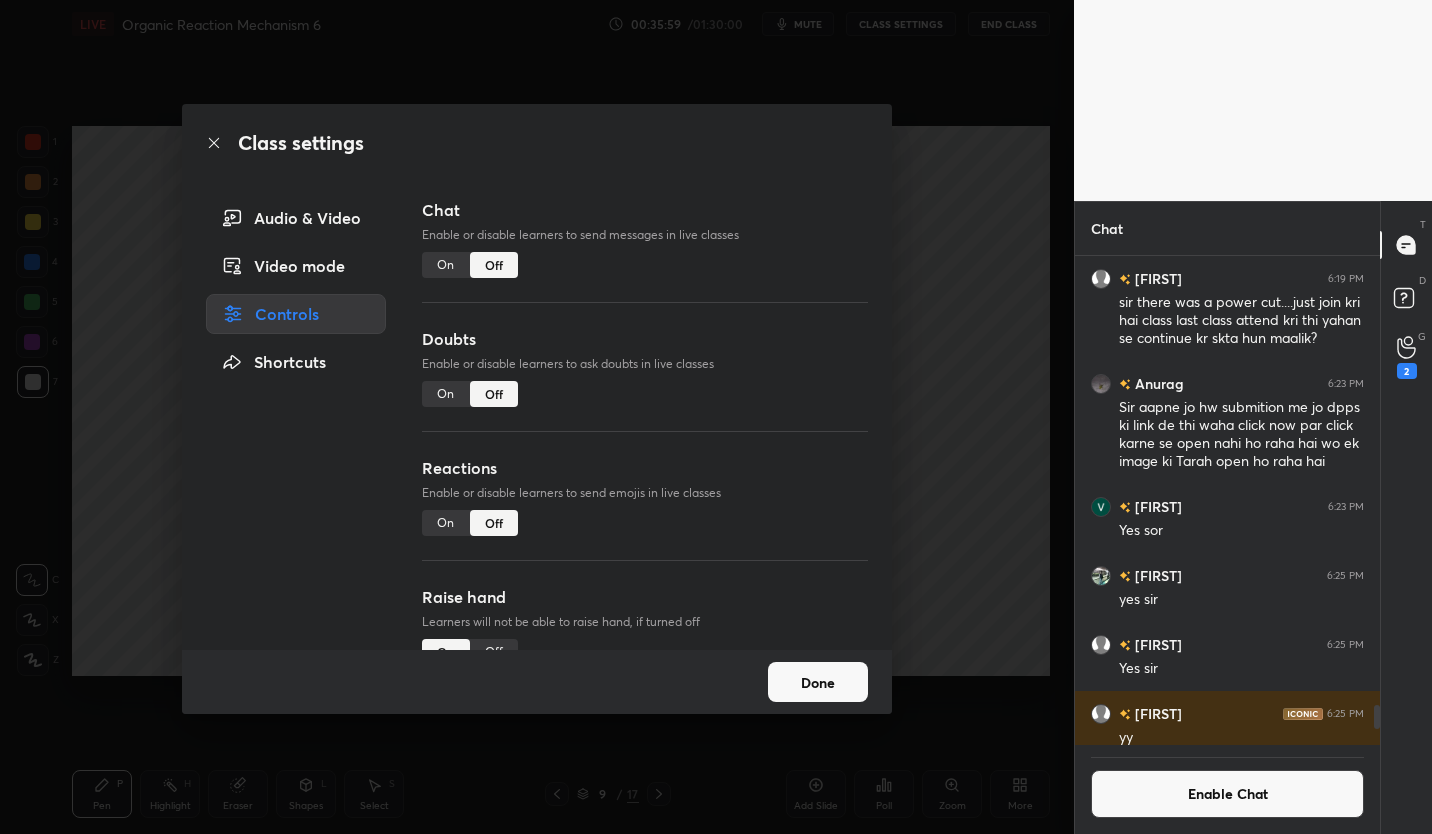 click on "Done" at bounding box center (818, 682) 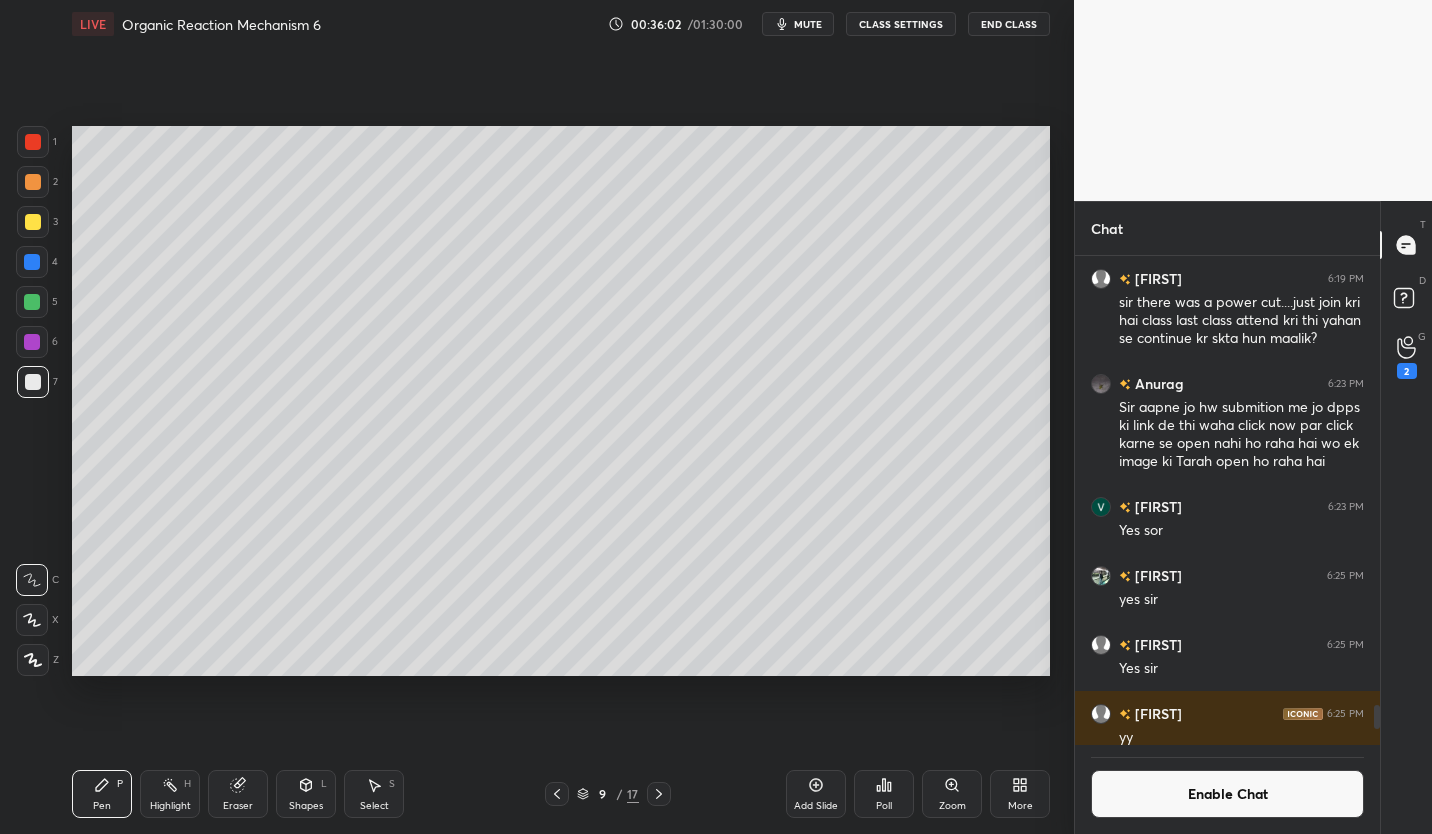 click at bounding box center [32, 302] 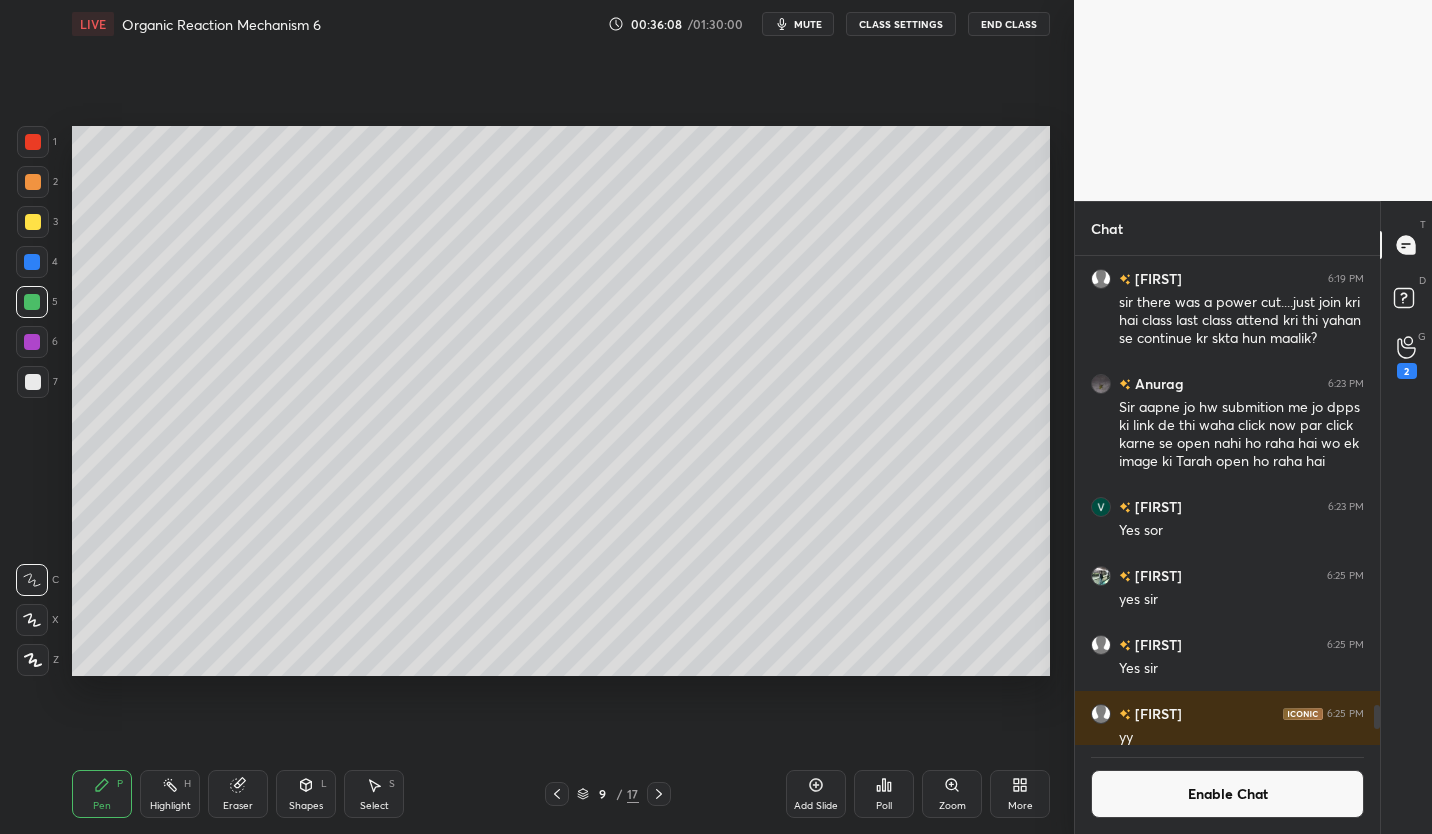 click at bounding box center (33, 222) 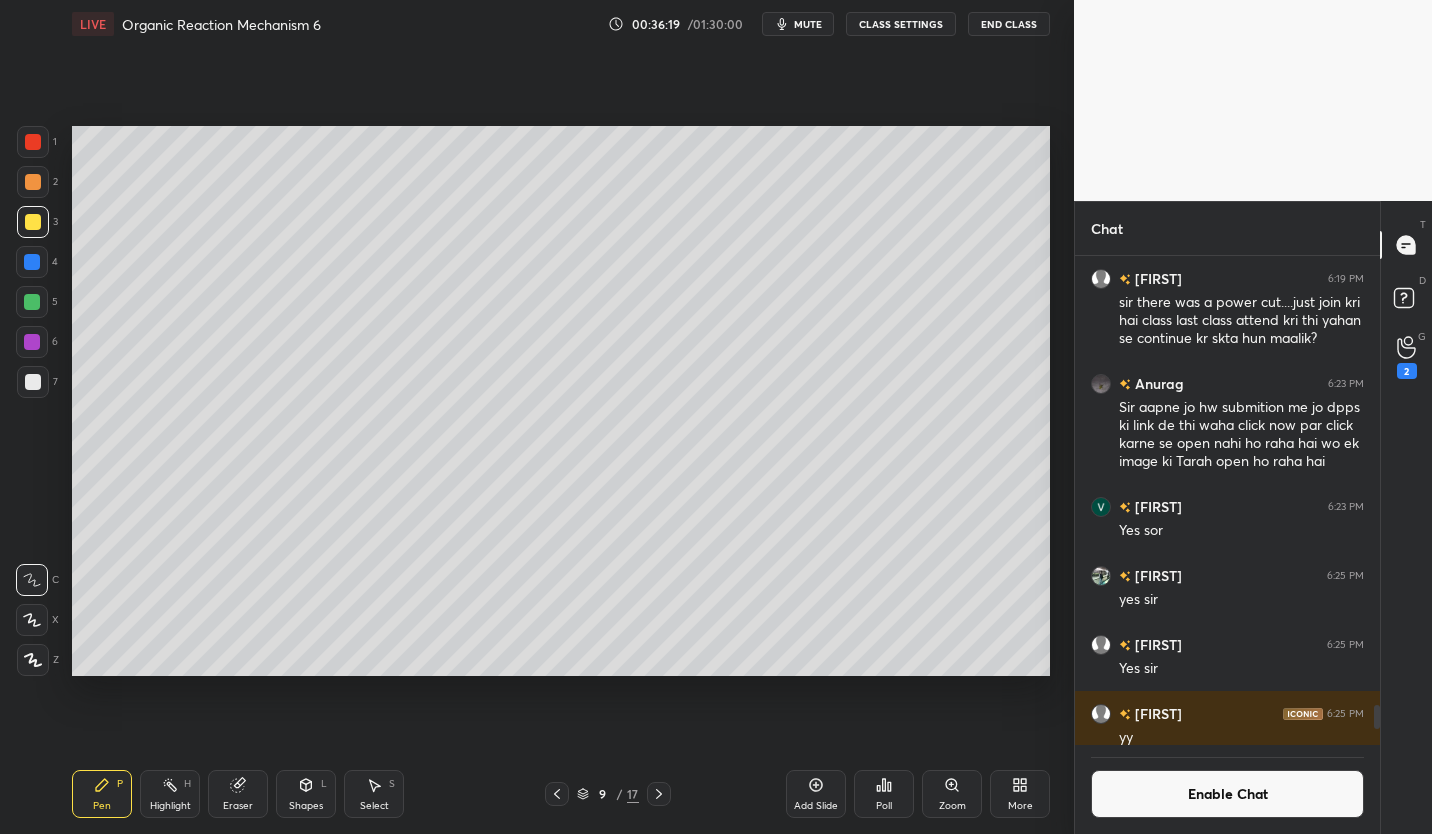 click on "Eraser" at bounding box center (238, 806) 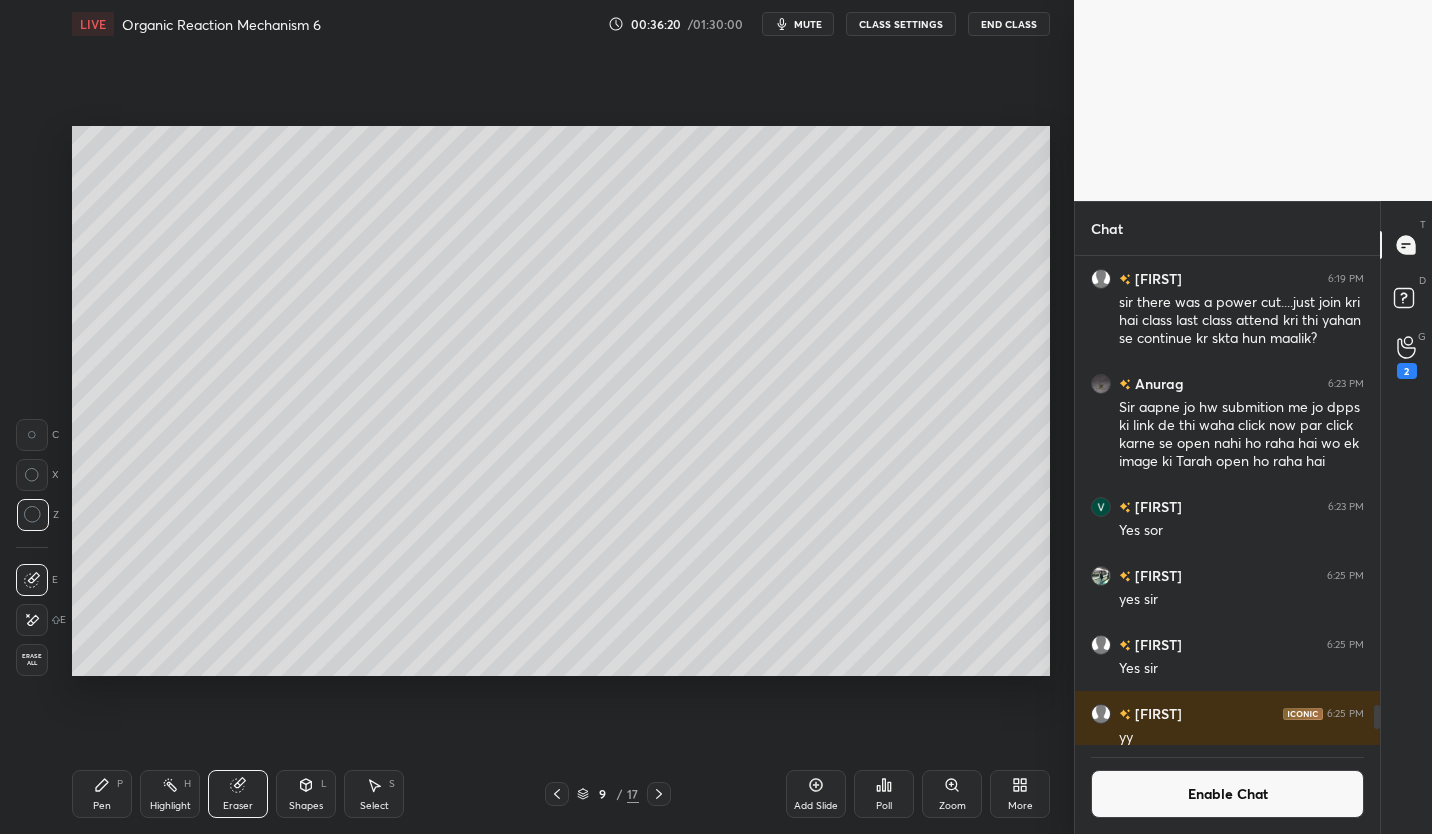 click 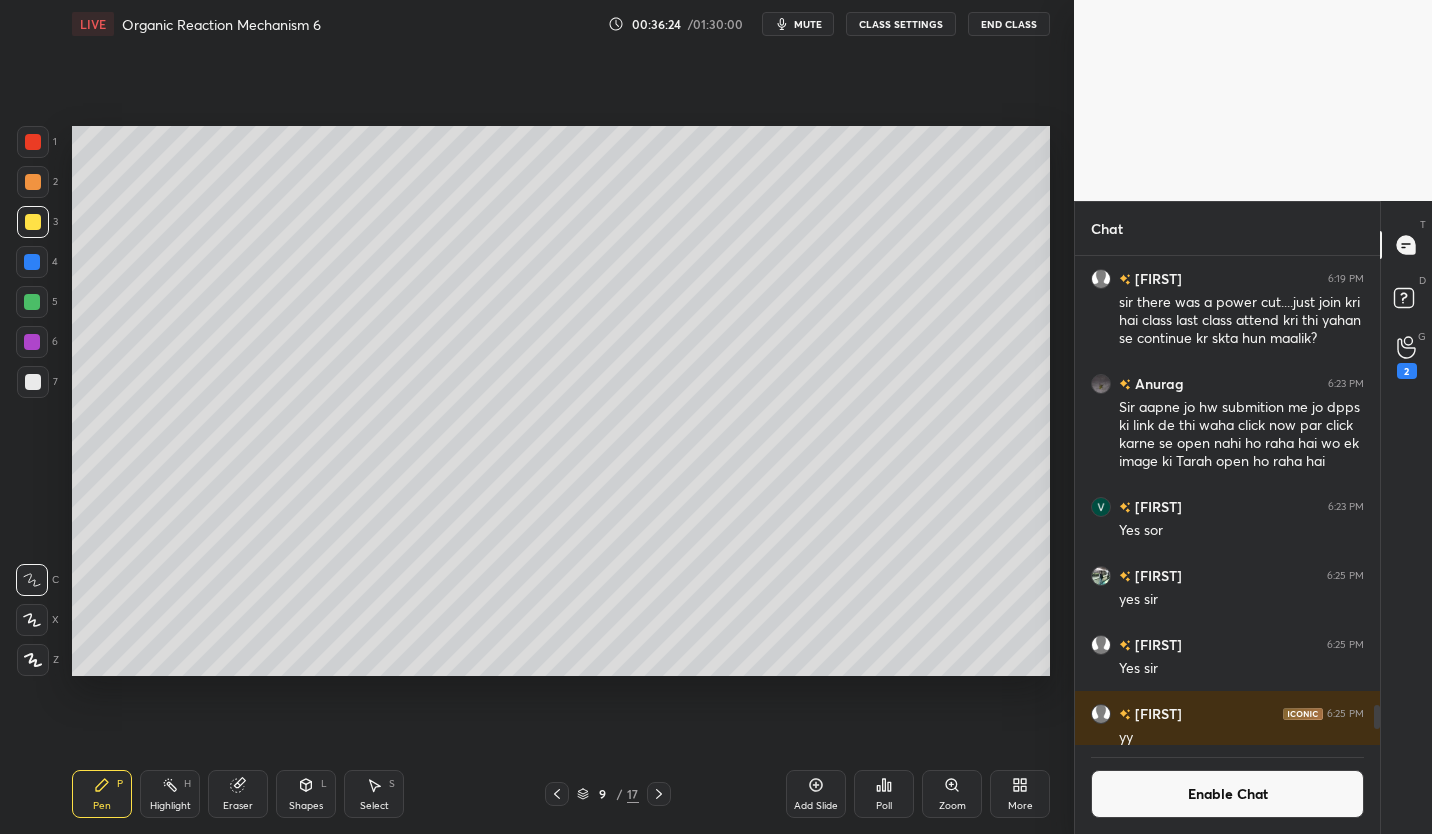 click on "Enable Chat" at bounding box center [1227, 794] 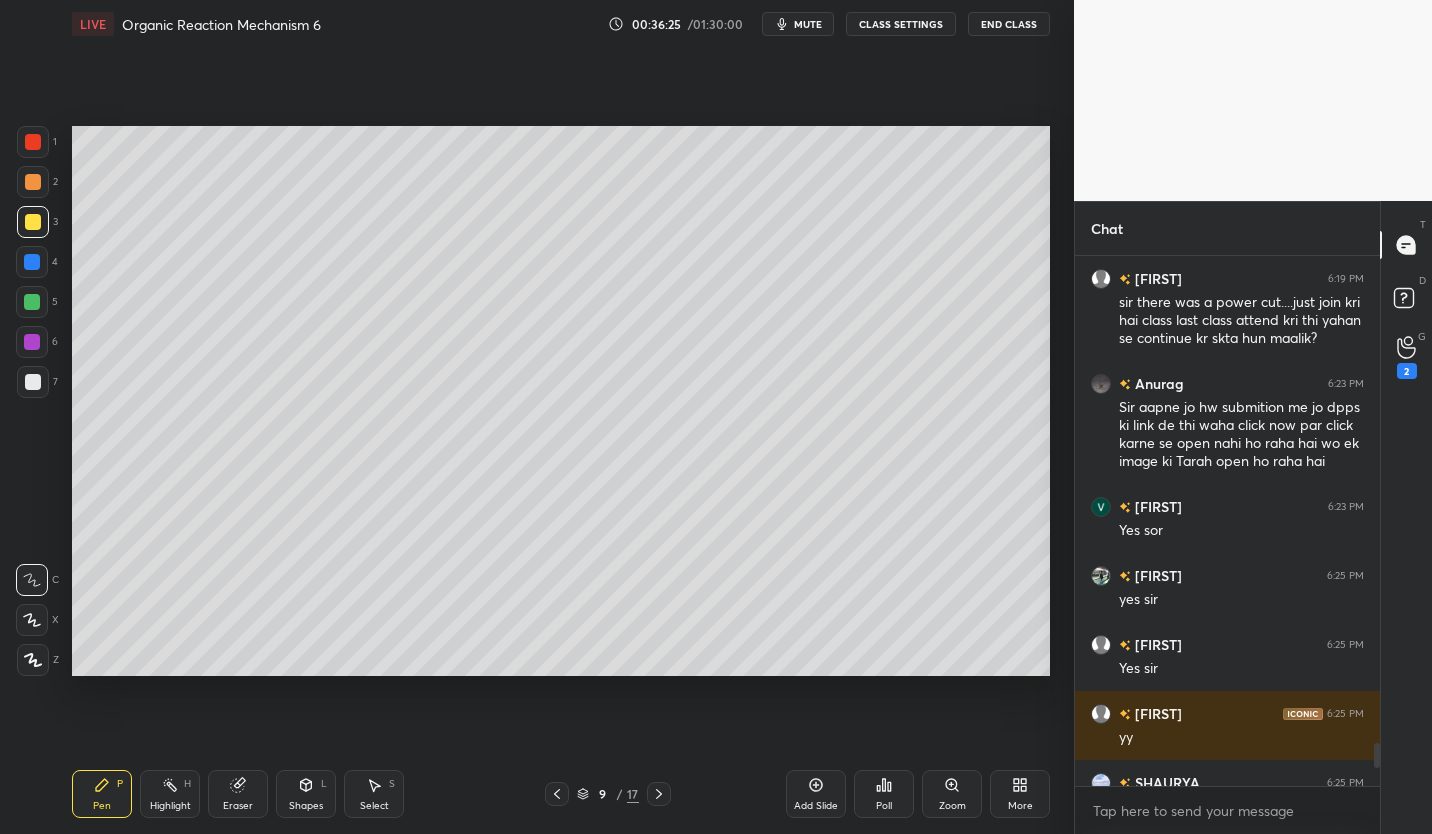 scroll, scrollTop: 7, scrollLeft: 7, axis: both 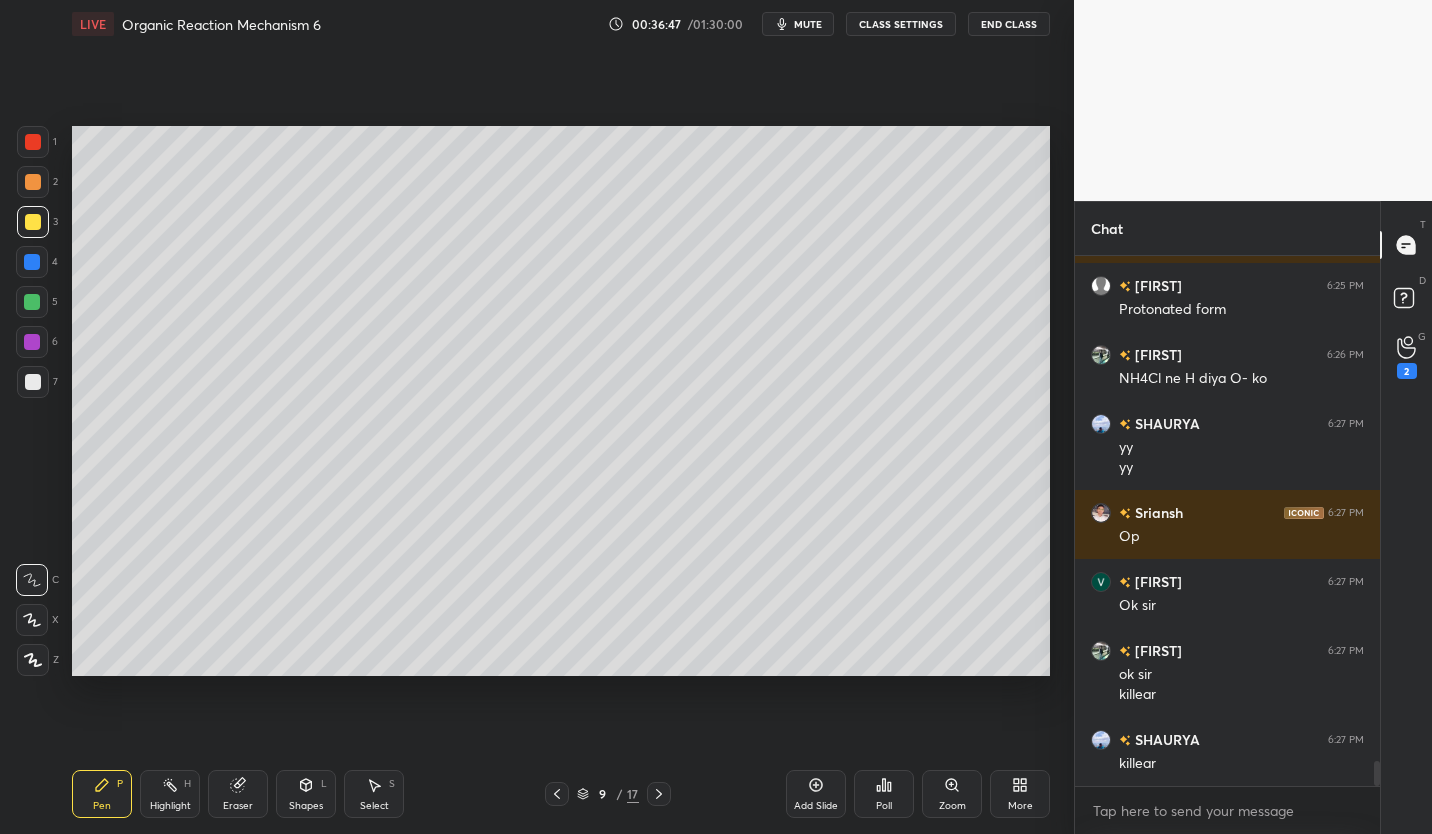 click on "CLASS SETTINGS" at bounding box center [901, 24] 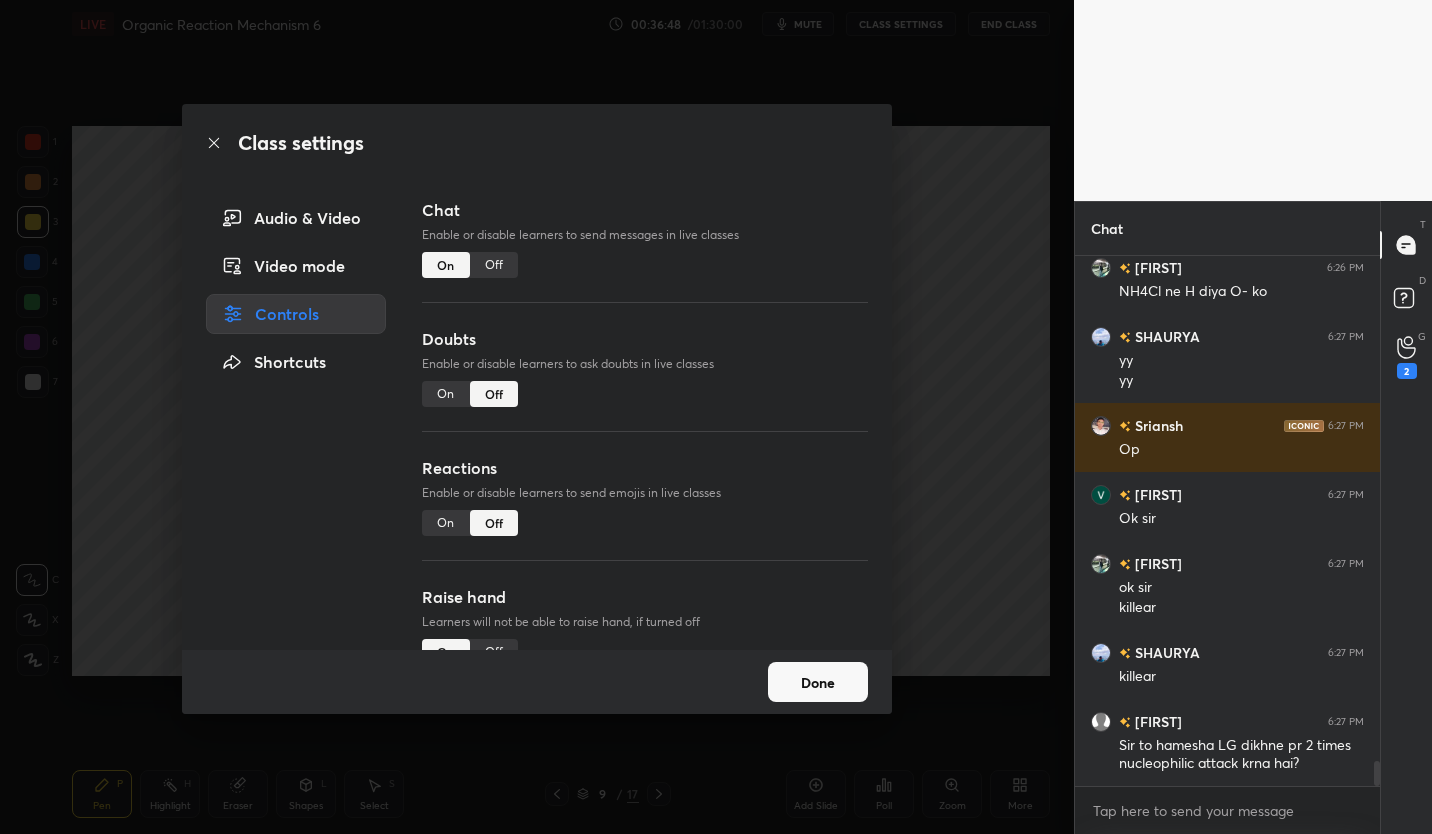 click on "Off" at bounding box center (494, 265) 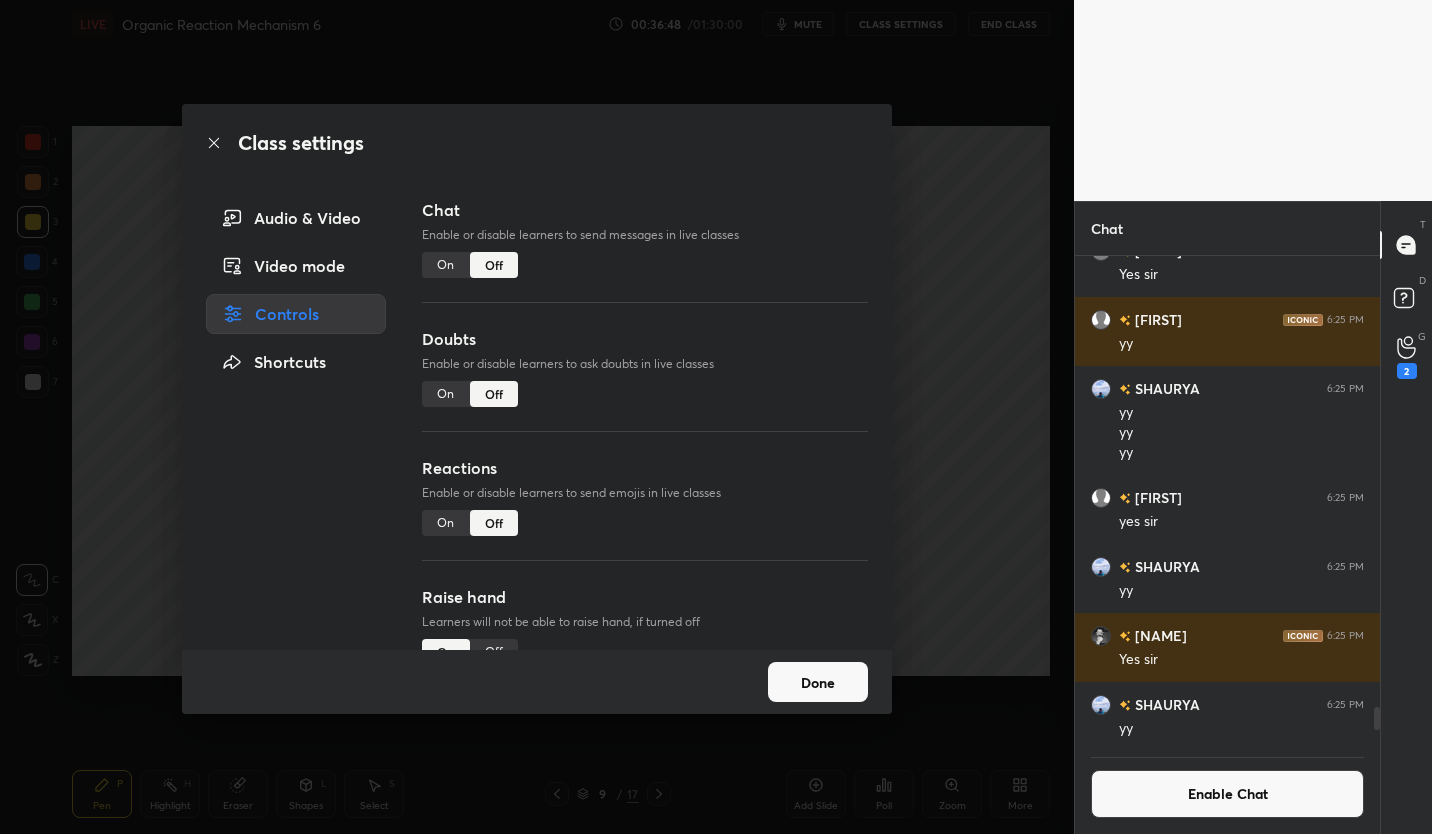 scroll, scrollTop: 483, scrollLeft: 299, axis: both 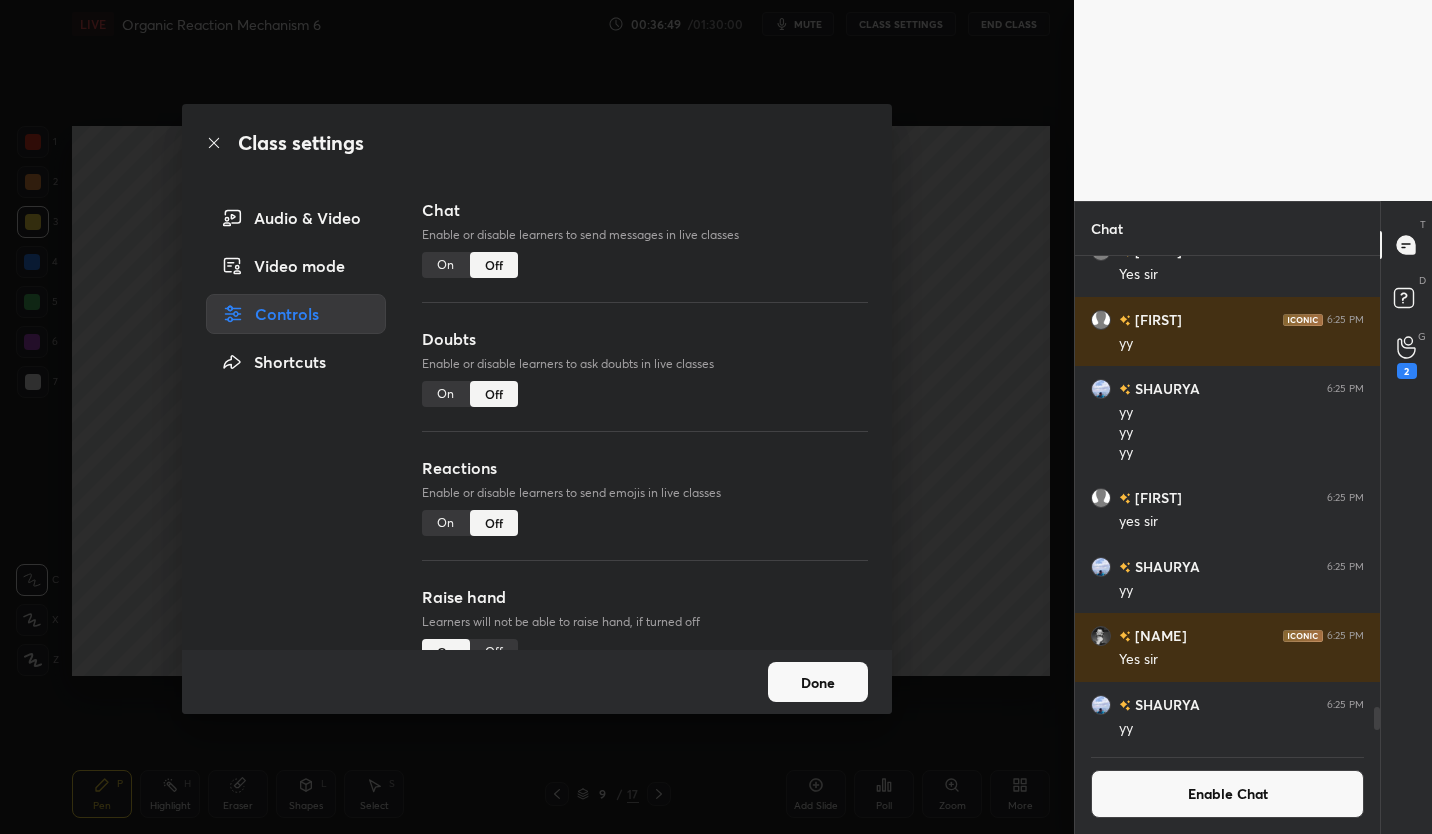 click on "Done" at bounding box center [818, 682] 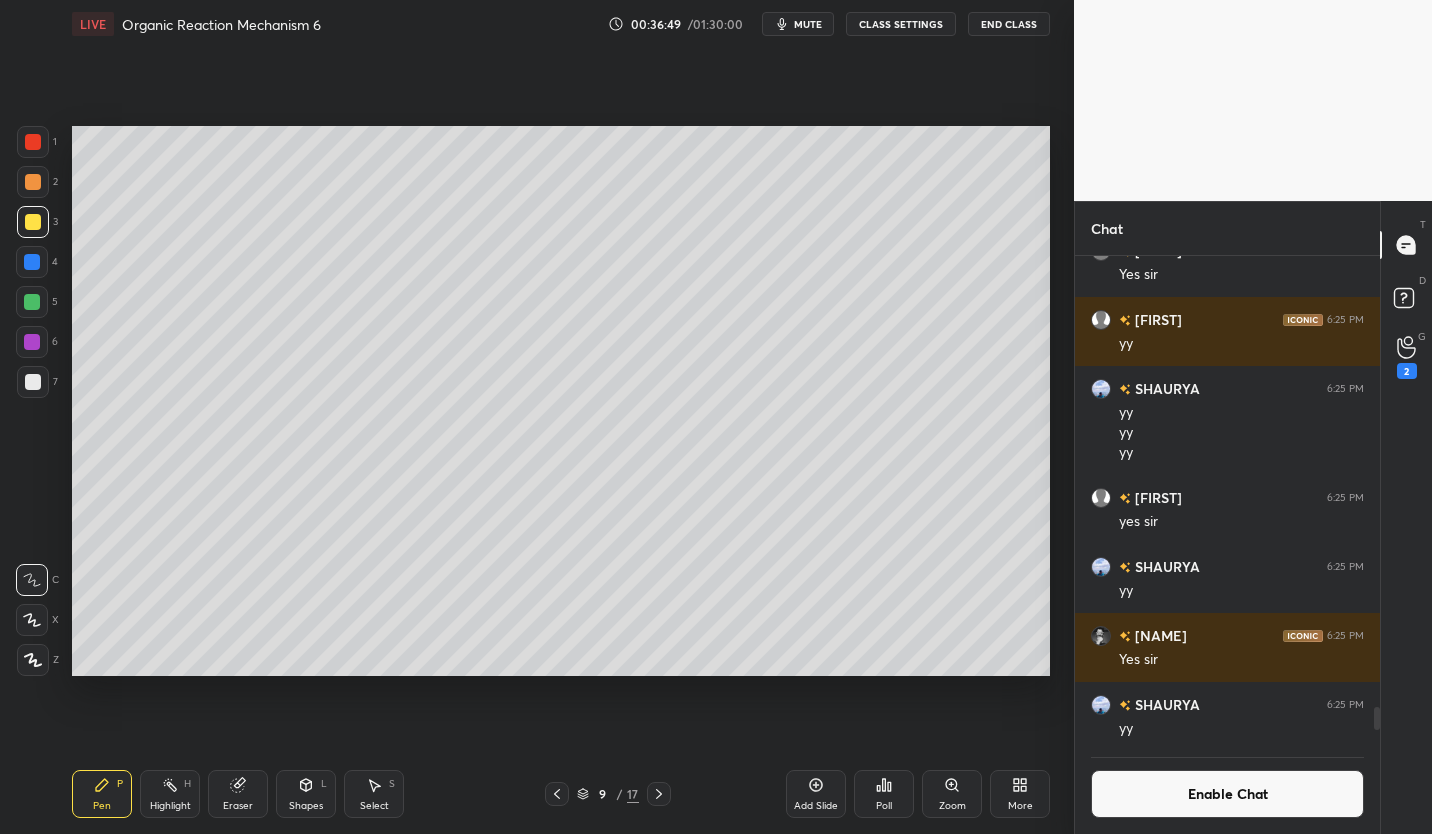 click on "Add Slide" at bounding box center (816, 794) 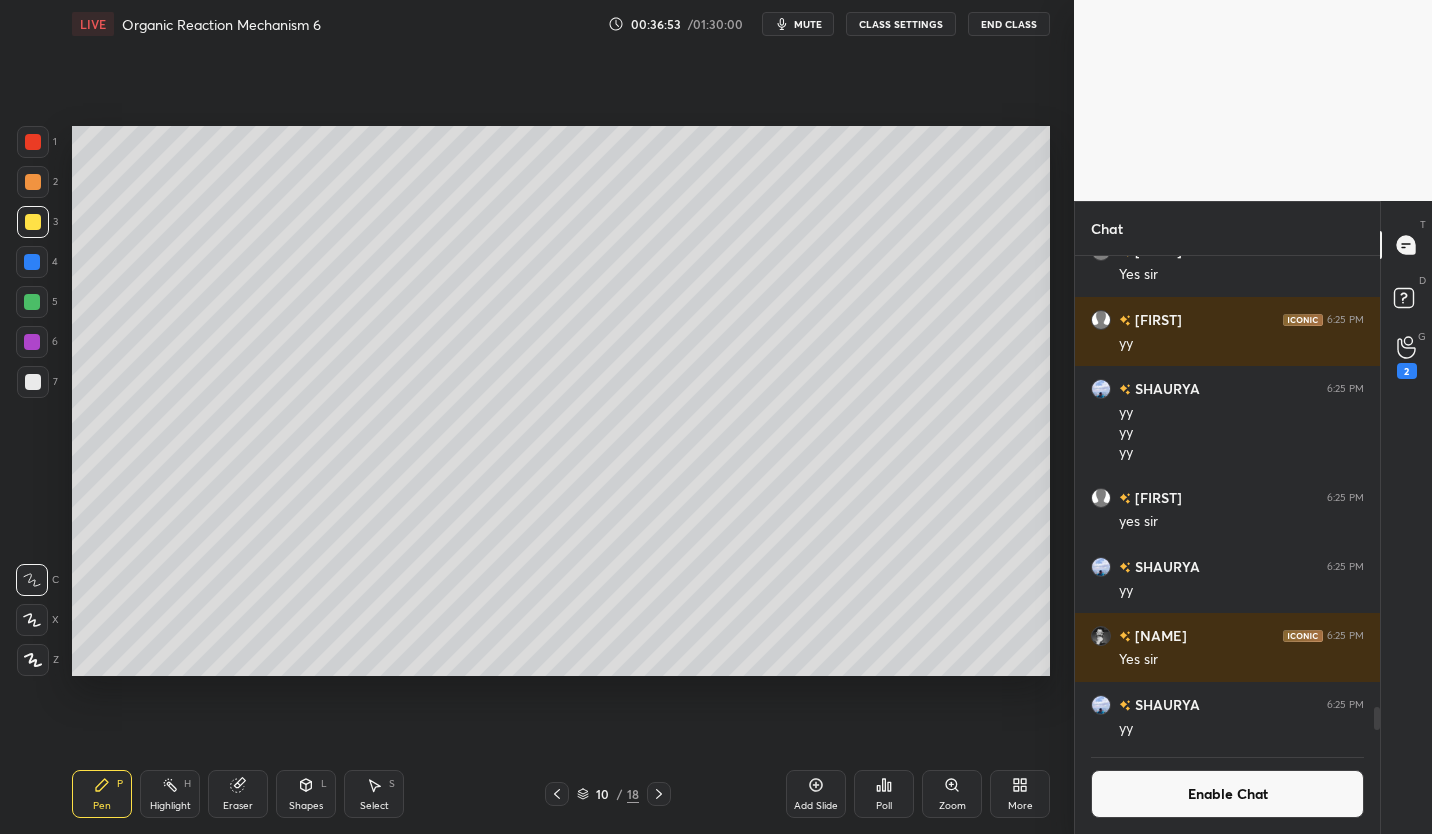 click at bounding box center [33, 382] 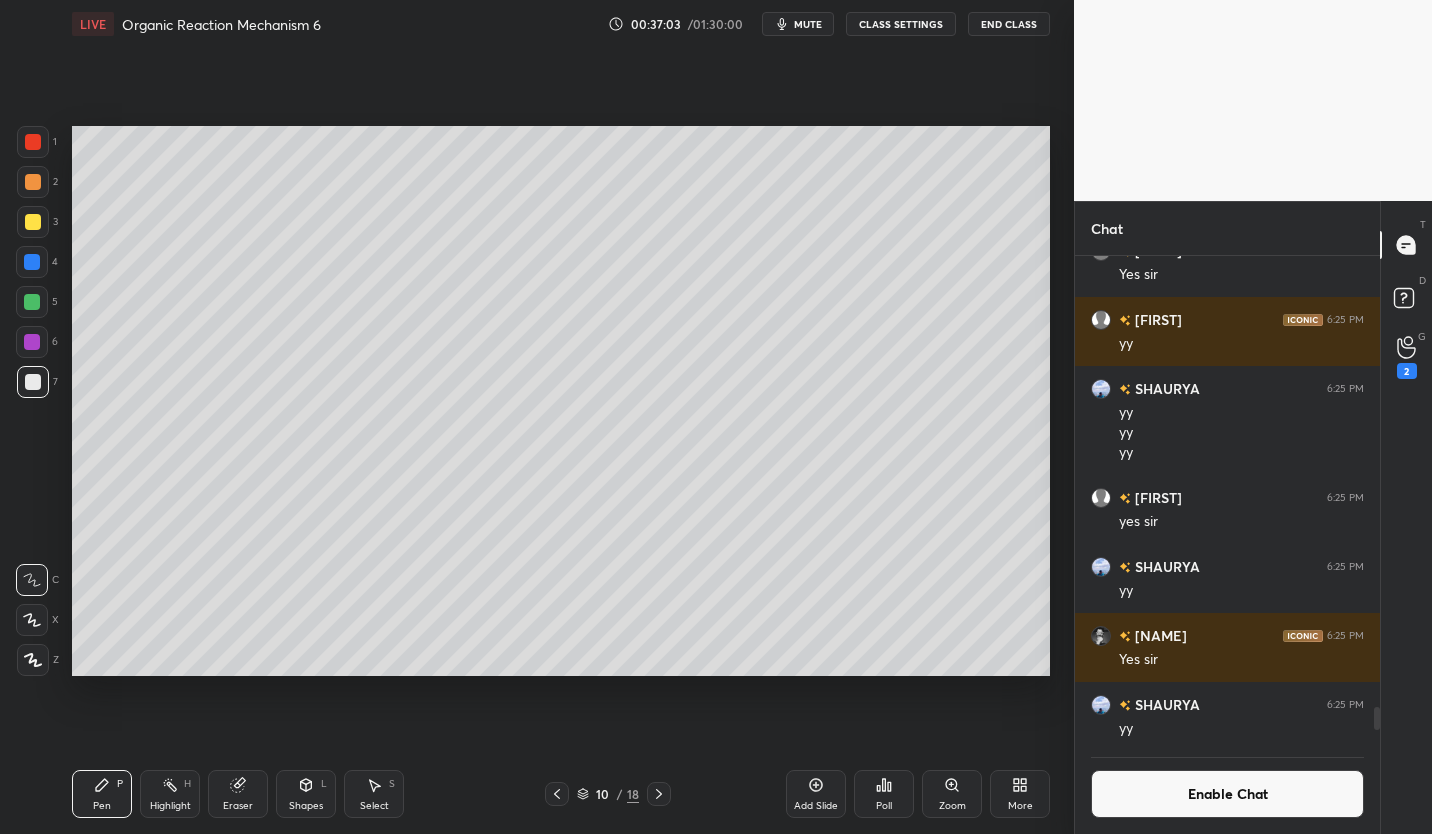 click at bounding box center (33, 222) 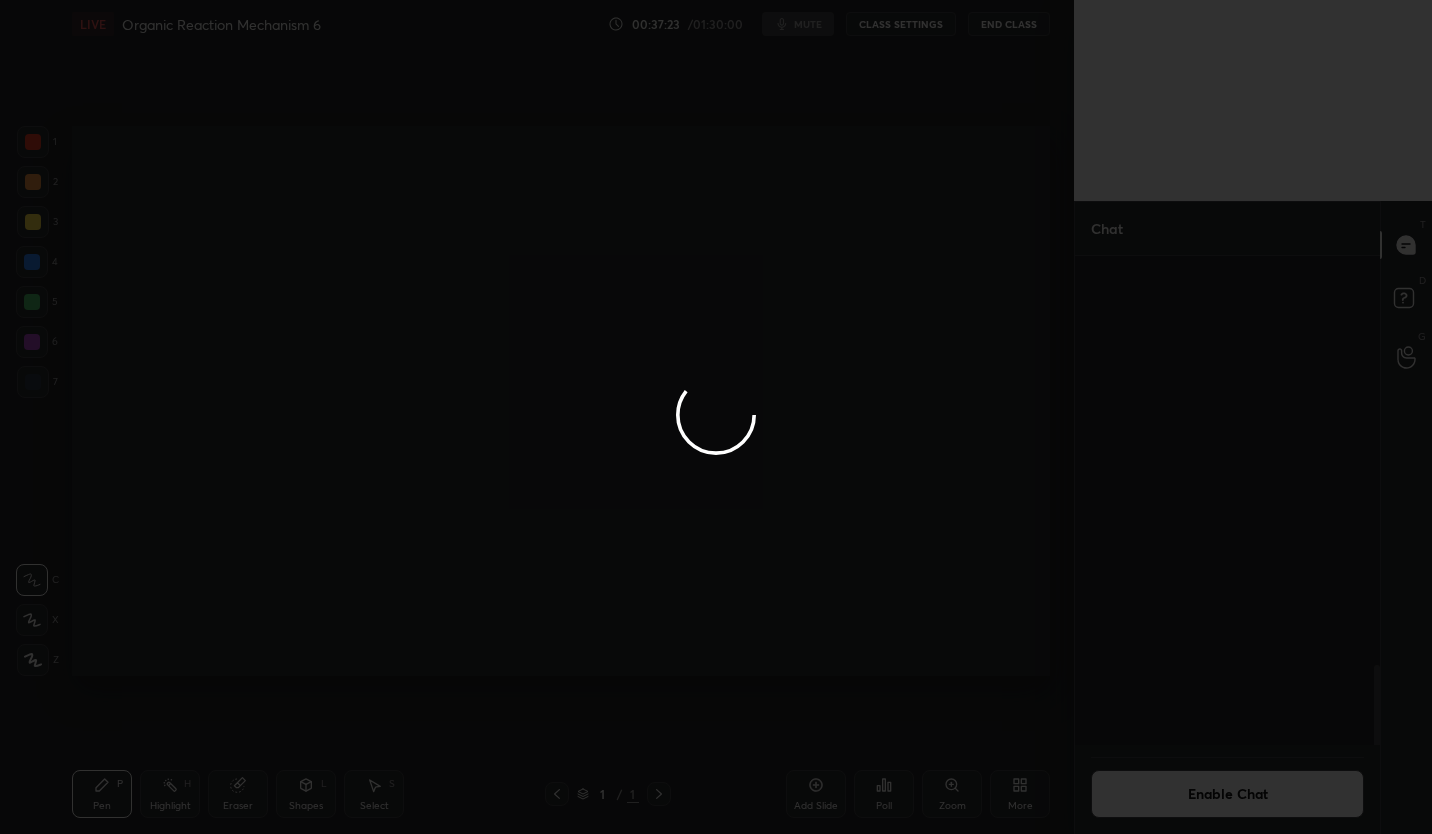 scroll, scrollTop: 0, scrollLeft: 0, axis: both 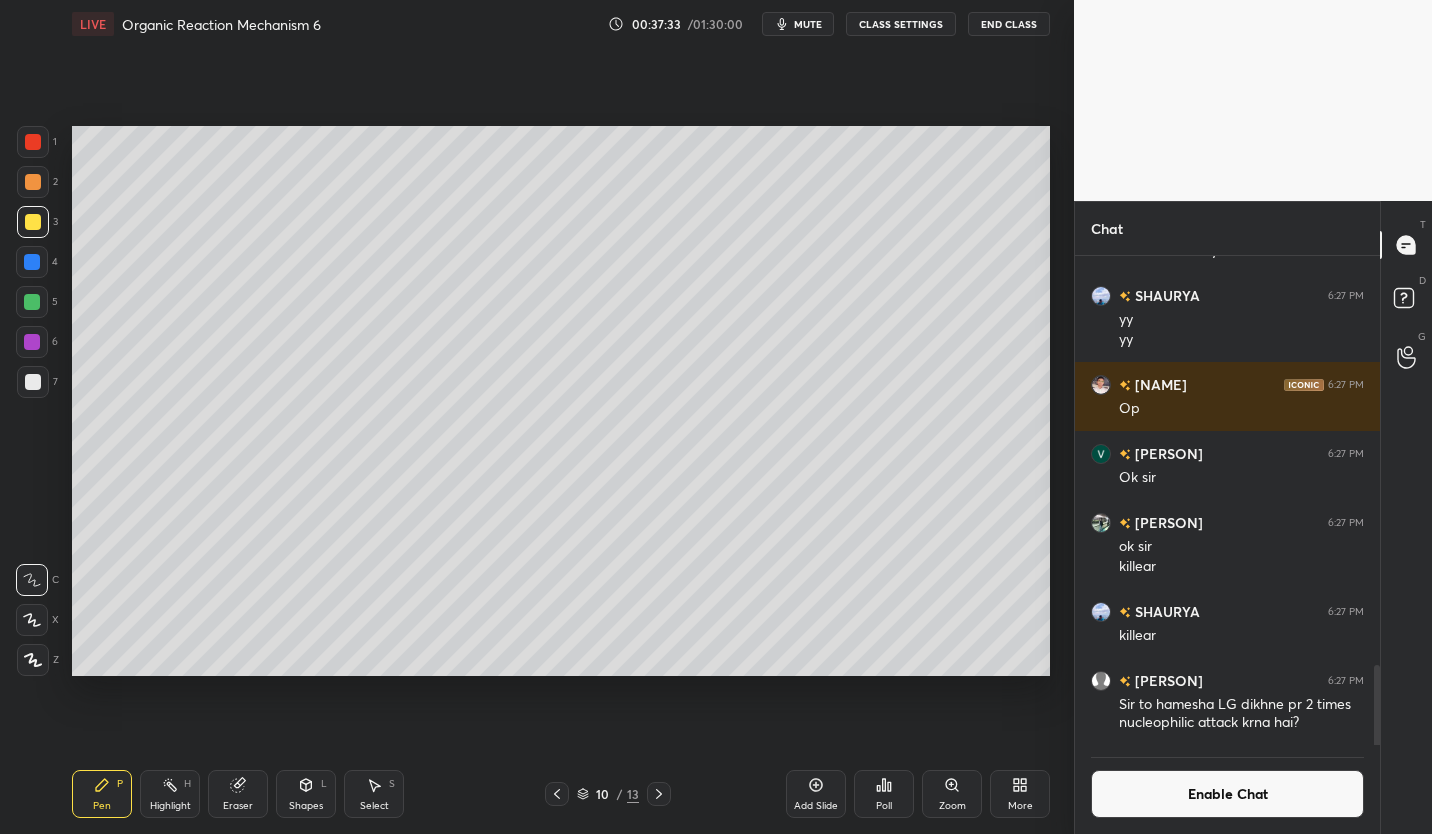 click on "Eraser" at bounding box center [238, 794] 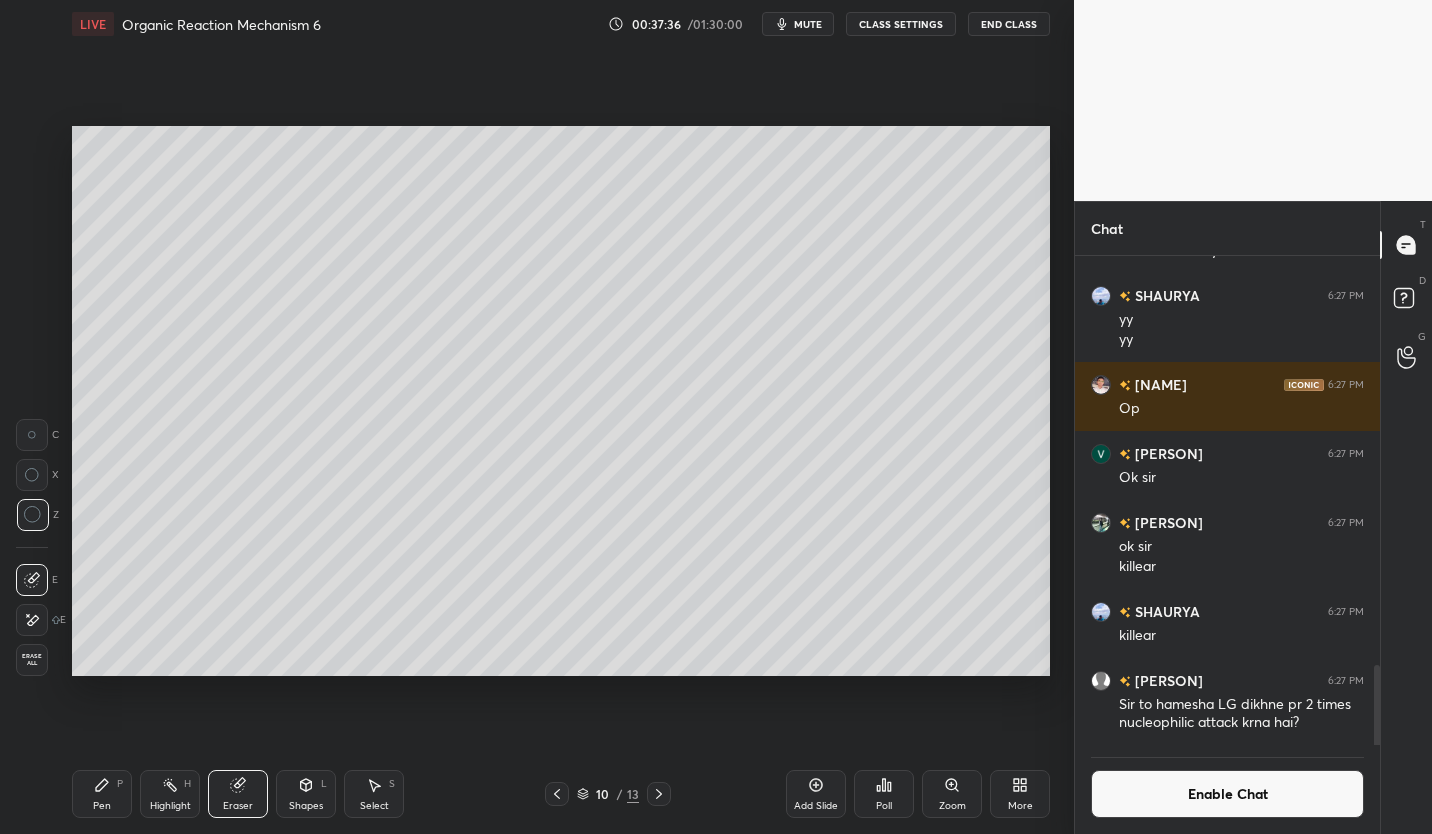 click on "Pen P" at bounding box center (102, 794) 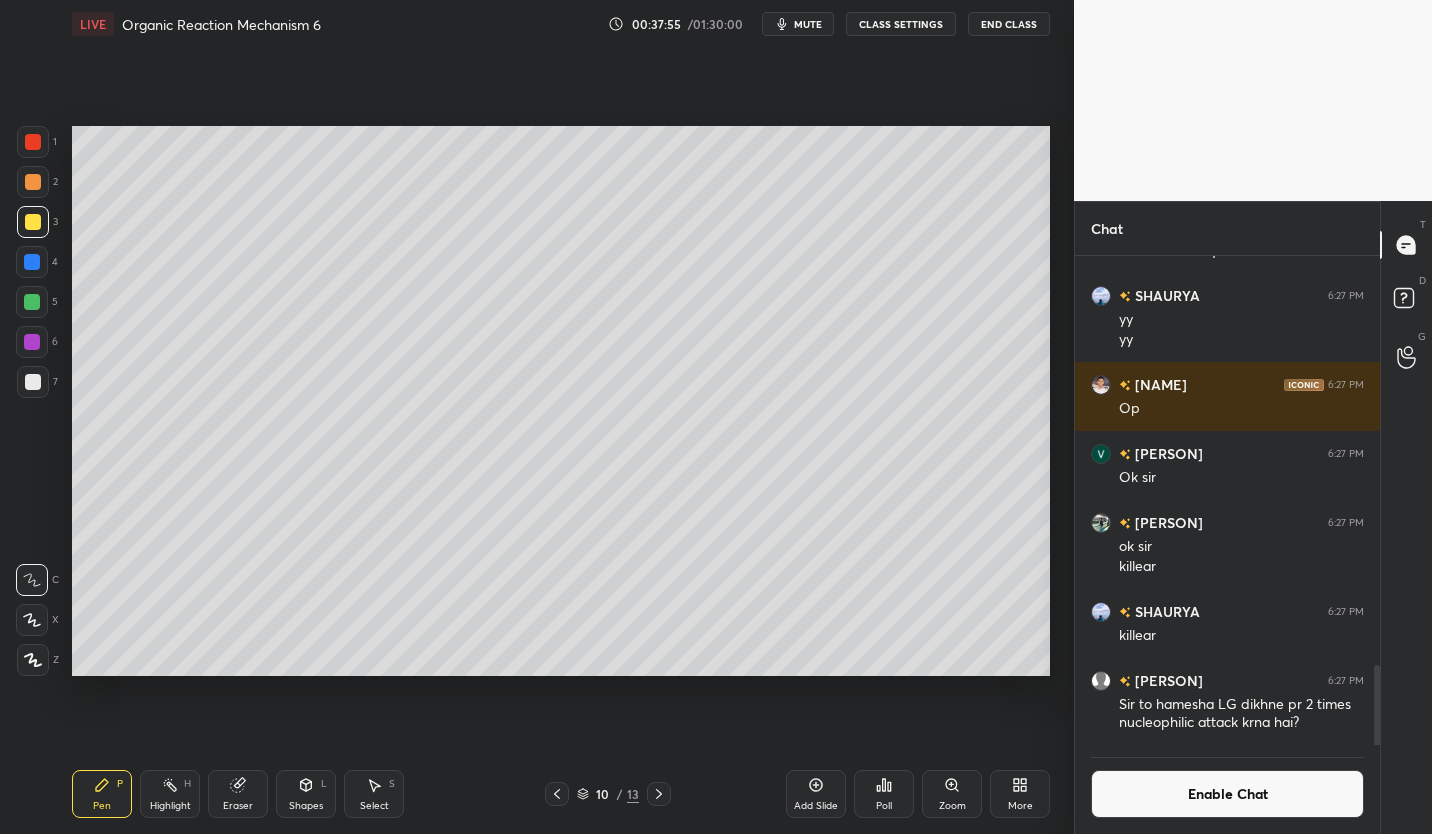 click at bounding box center [33, 382] 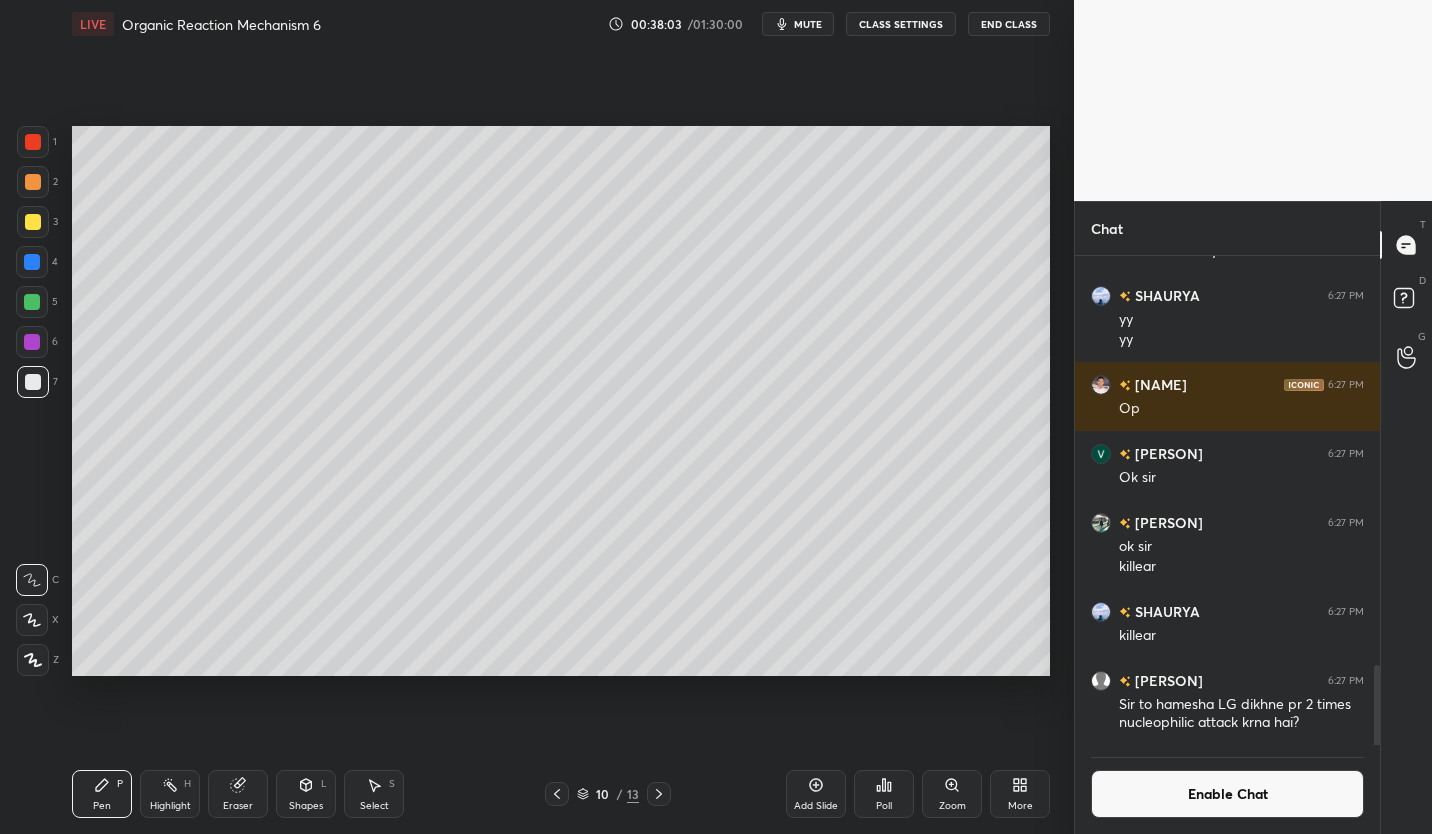 click on "Poll" at bounding box center (884, 794) 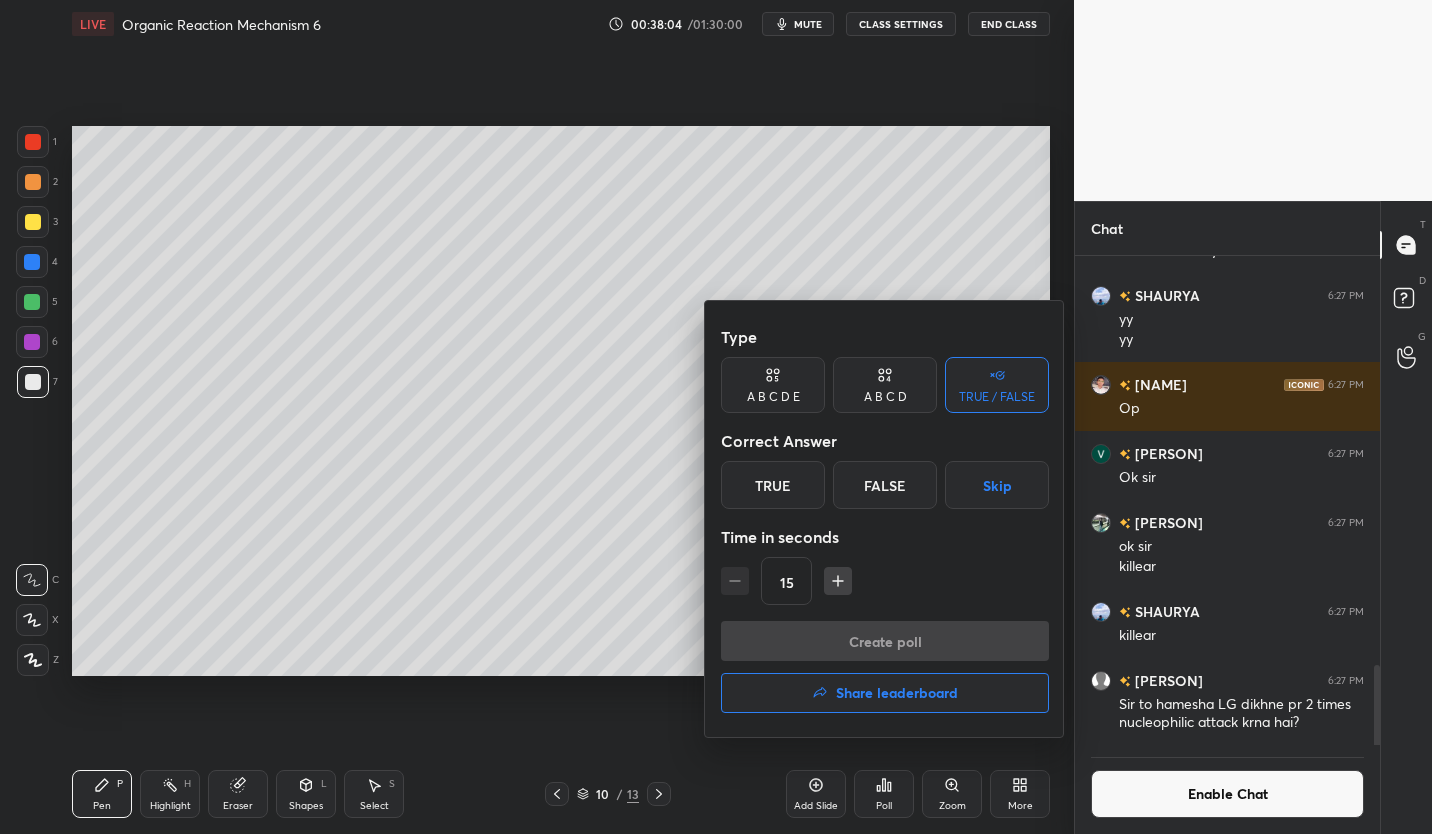 click on "False" at bounding box center (885, 485) 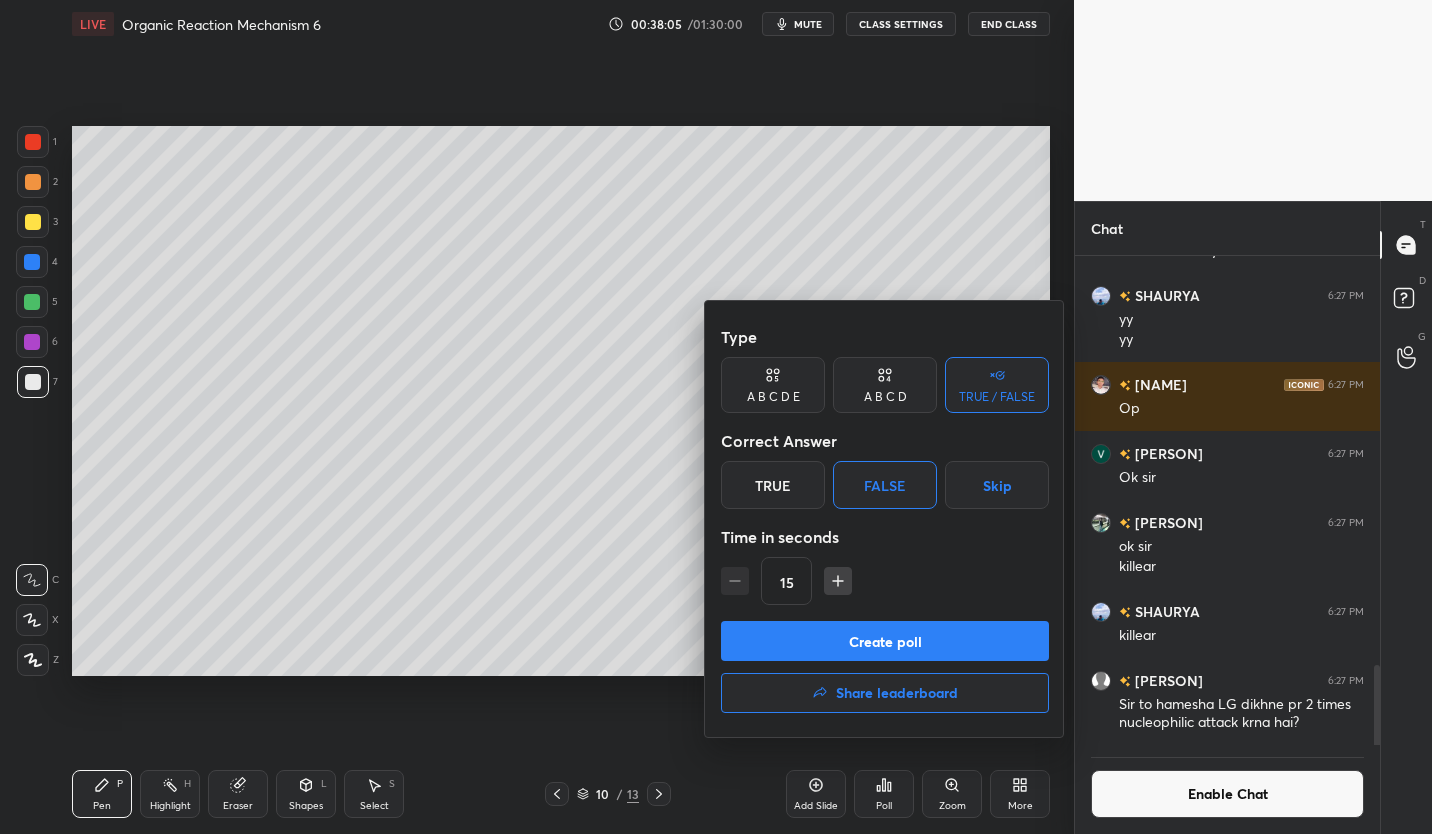 click on "Create poll" at bounding box center (885, 641) 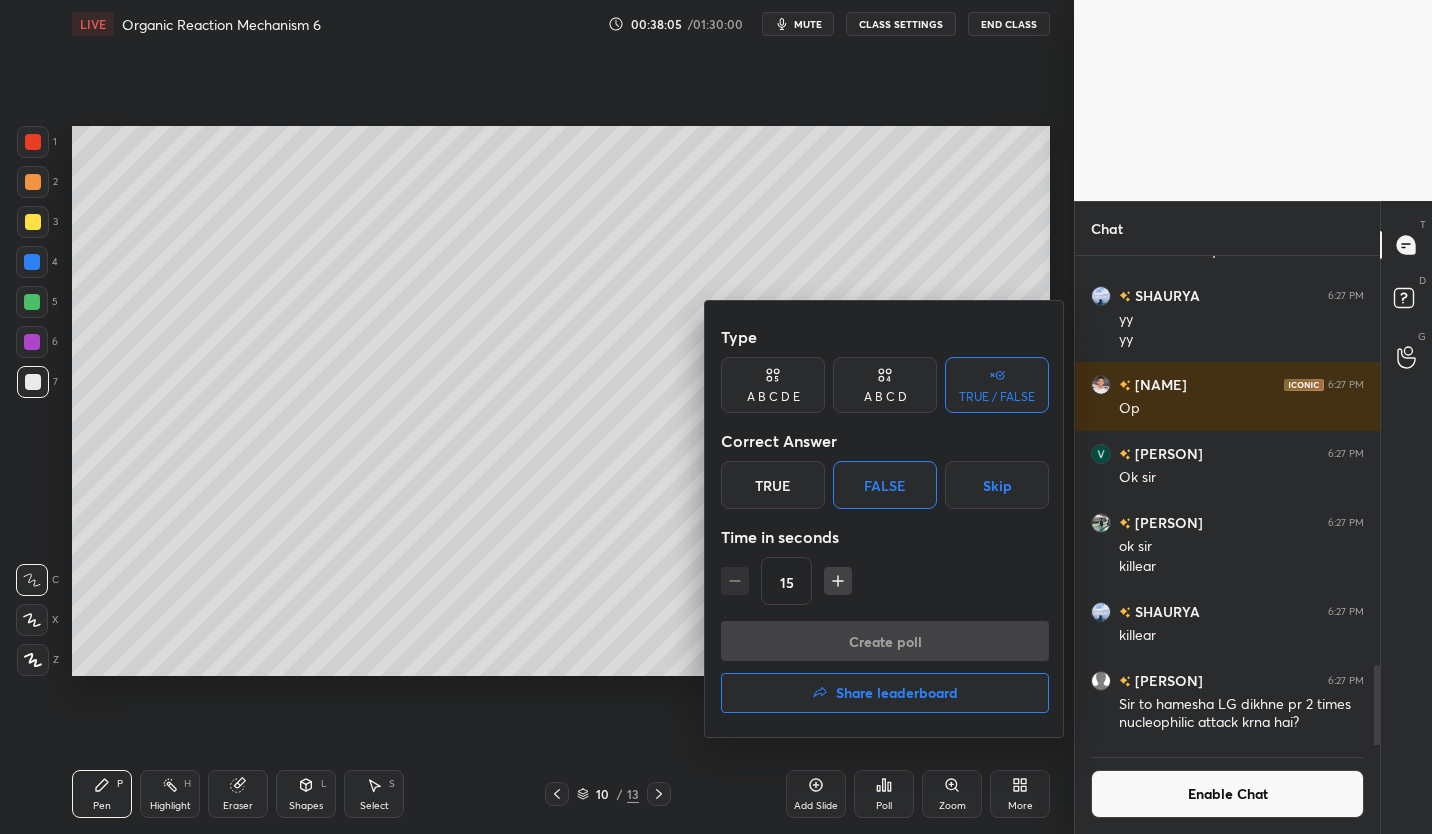 scroll, scrollTop: 440, scrollLeft: 299, axis: both 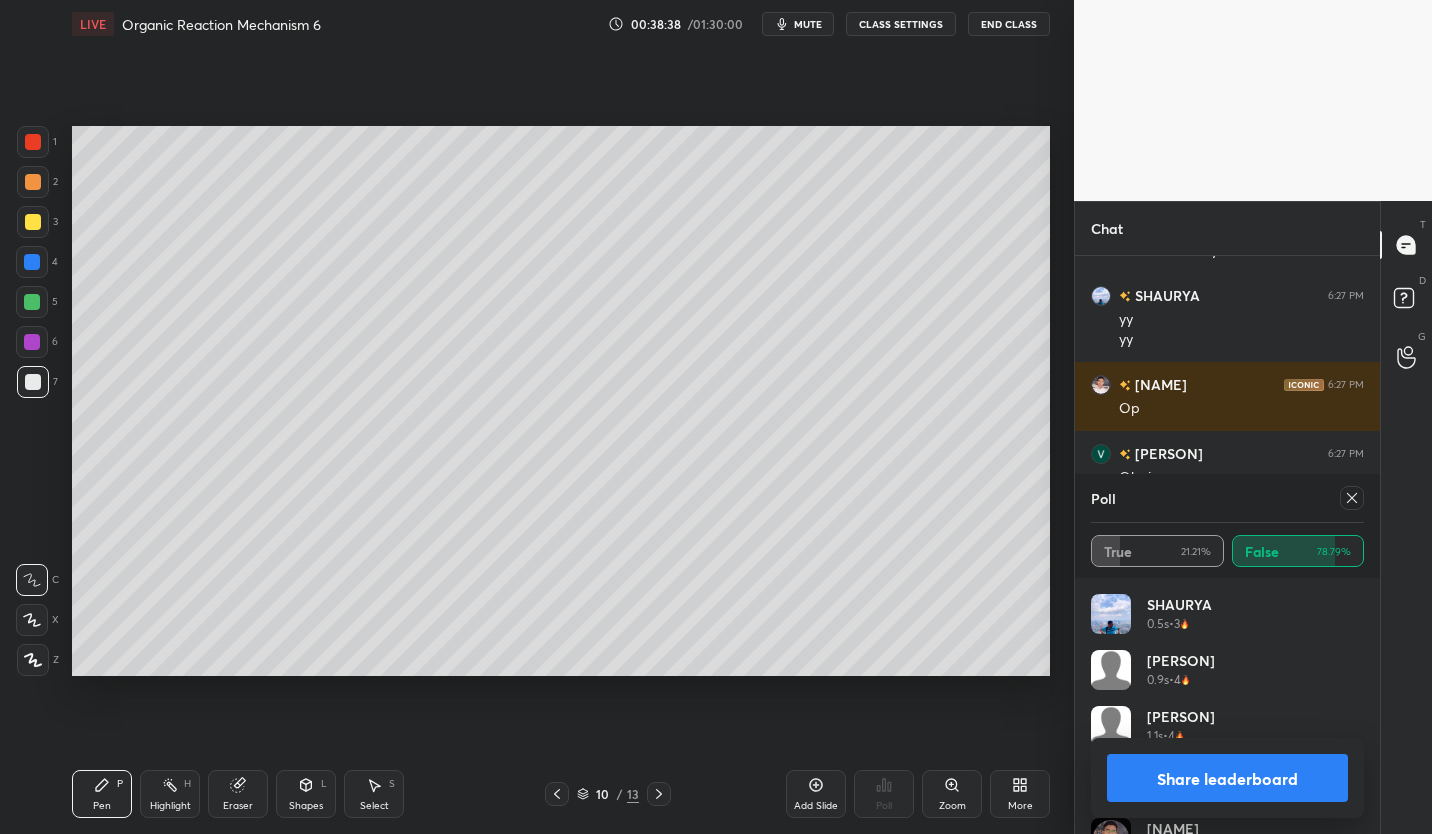 click on "Share leaderboard" at bounding box center (1227, 778) 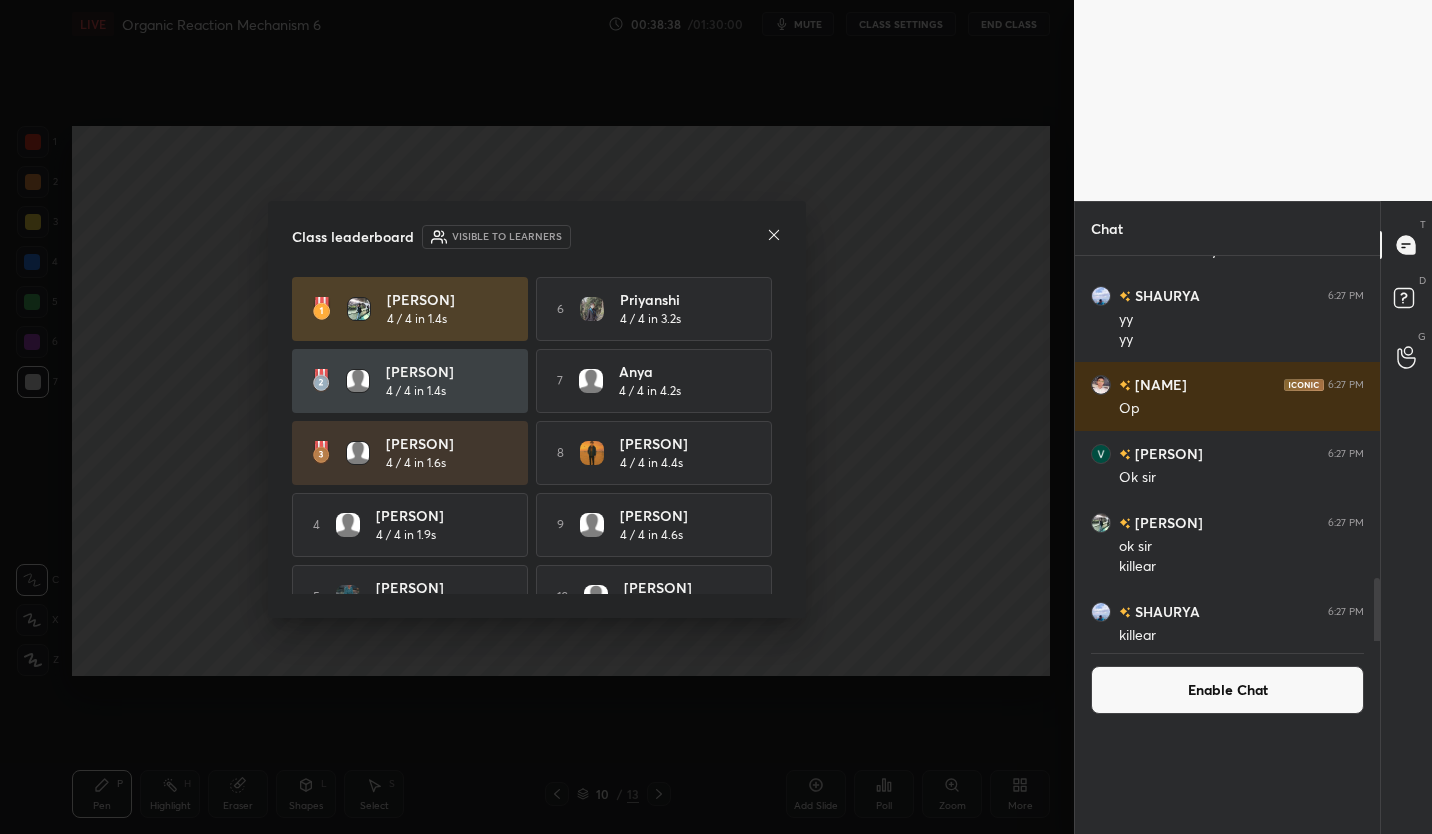 scroll, scrollTop: 136, scrollLeft: 267, axis: both 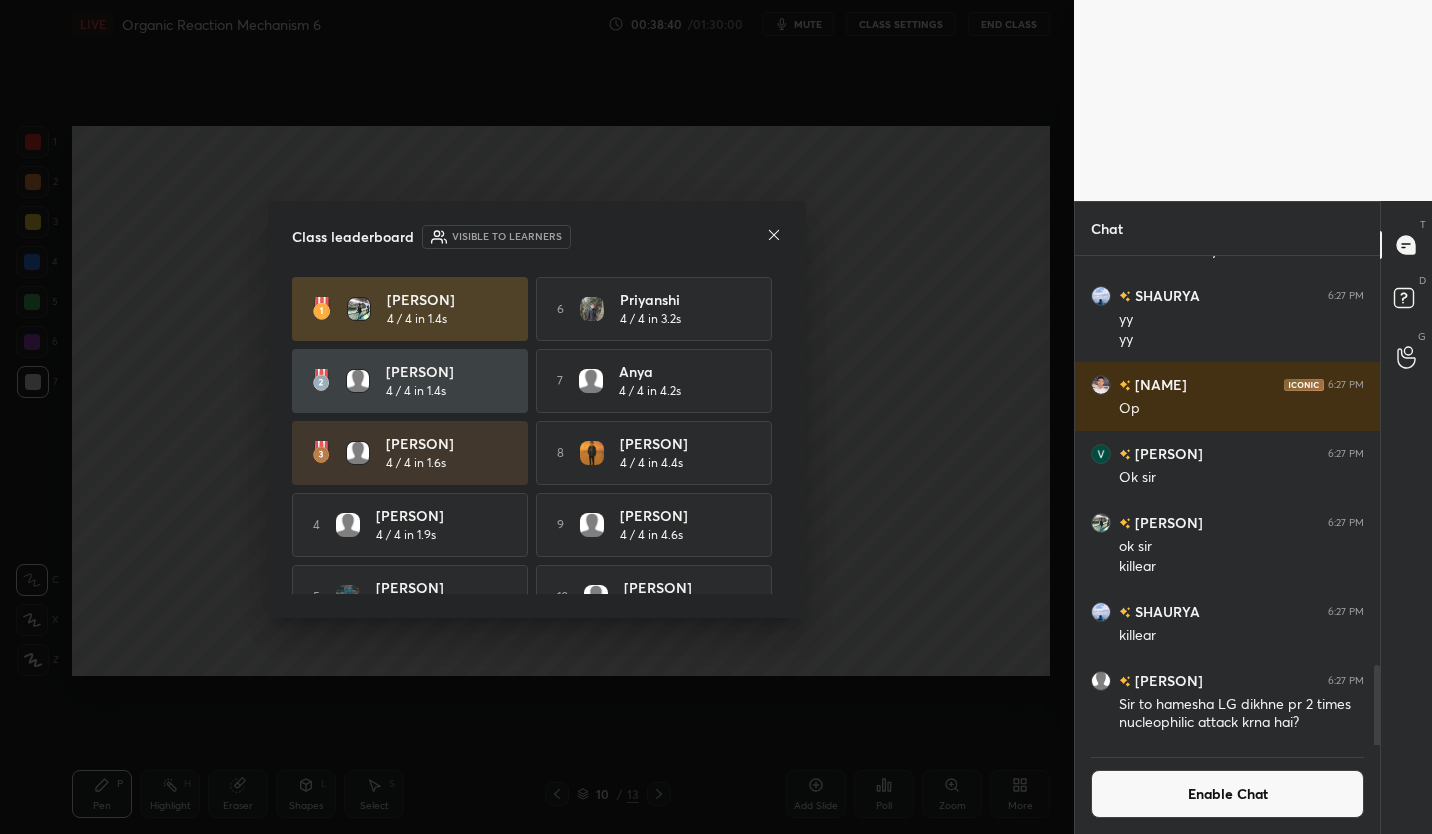 click 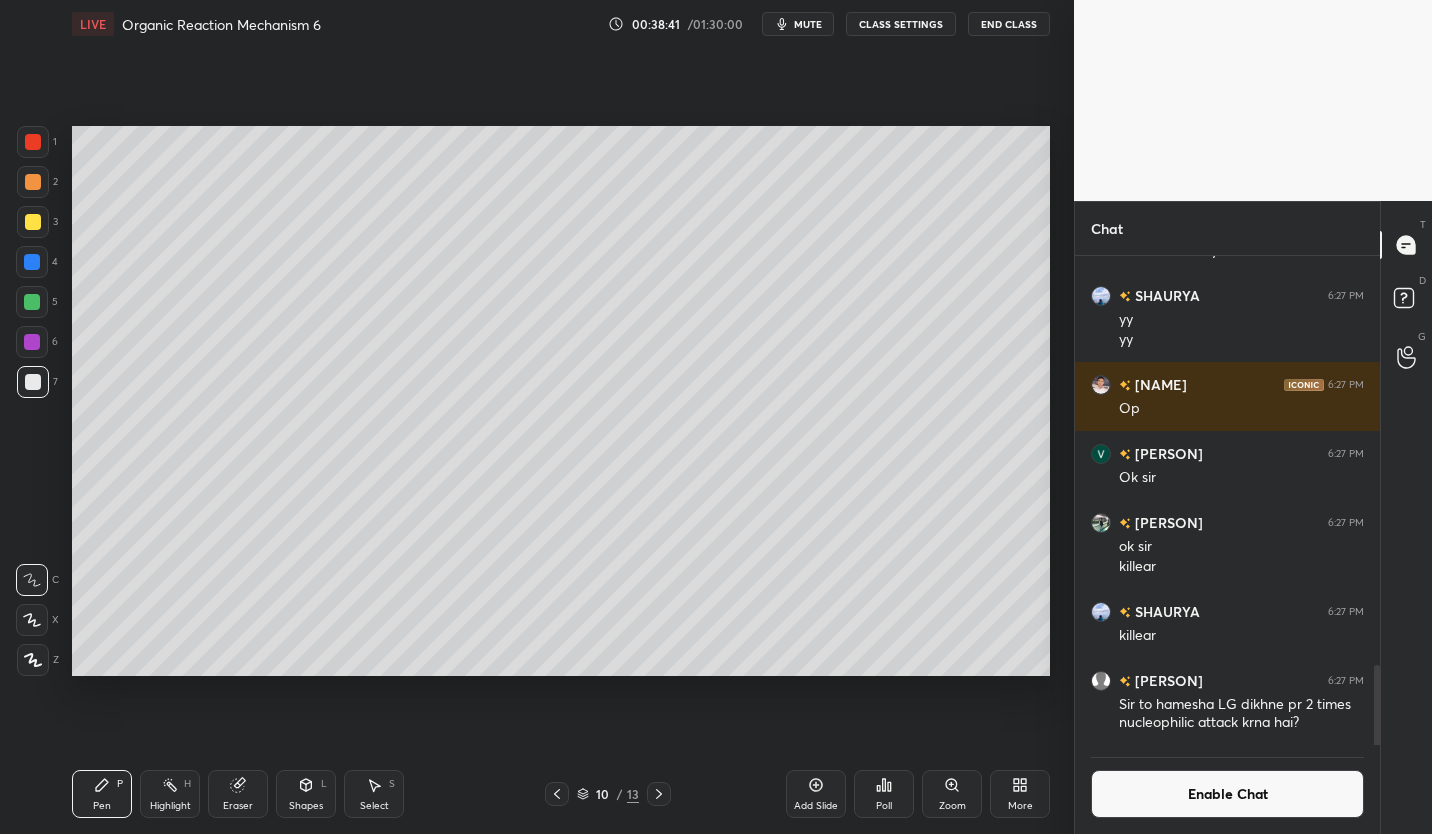 click on "Enable Chat" at bounding box center (1227, 794) 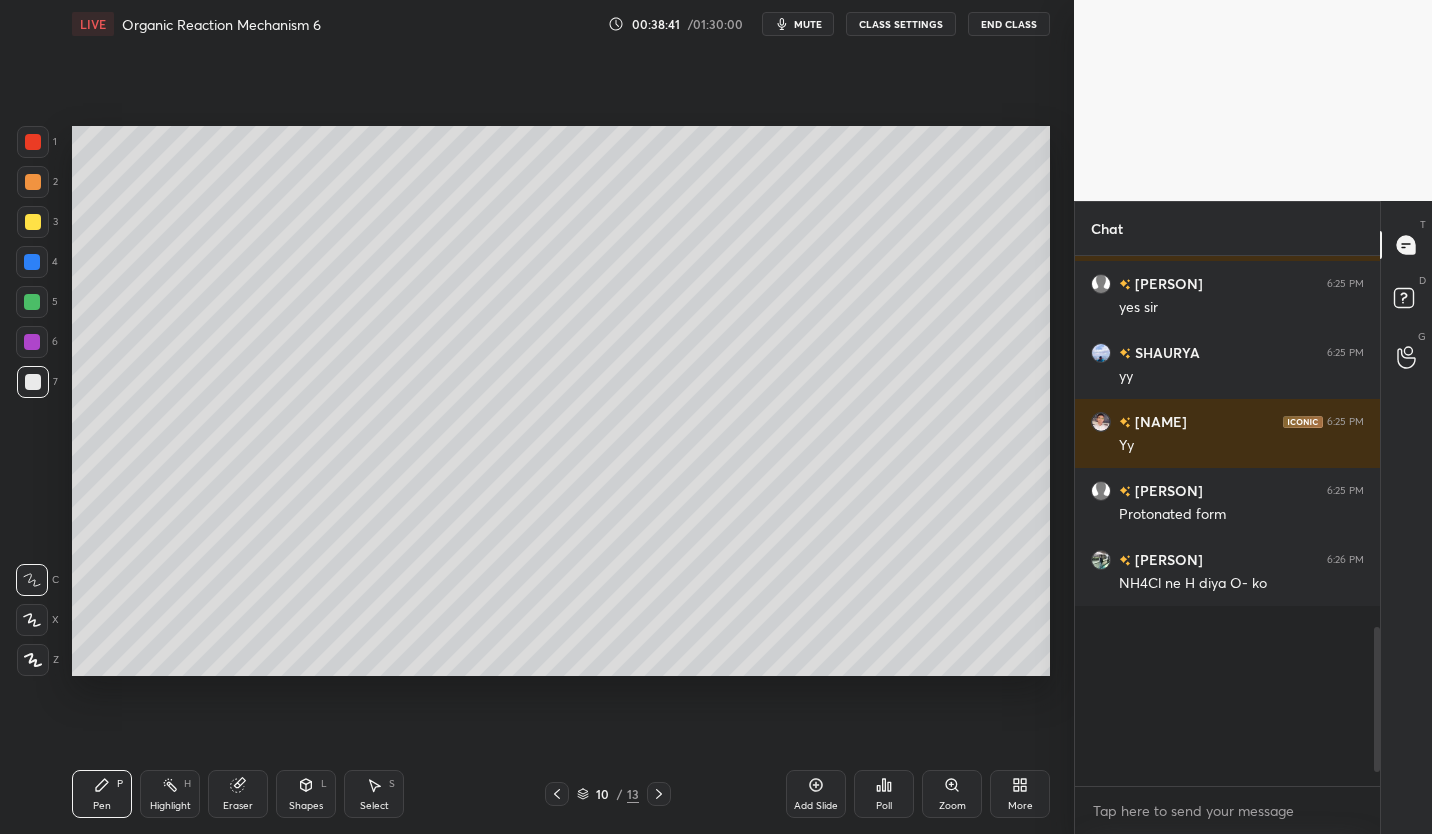 scroll, scrollTop: 1867, scrollLeft: 0, axis: vertical 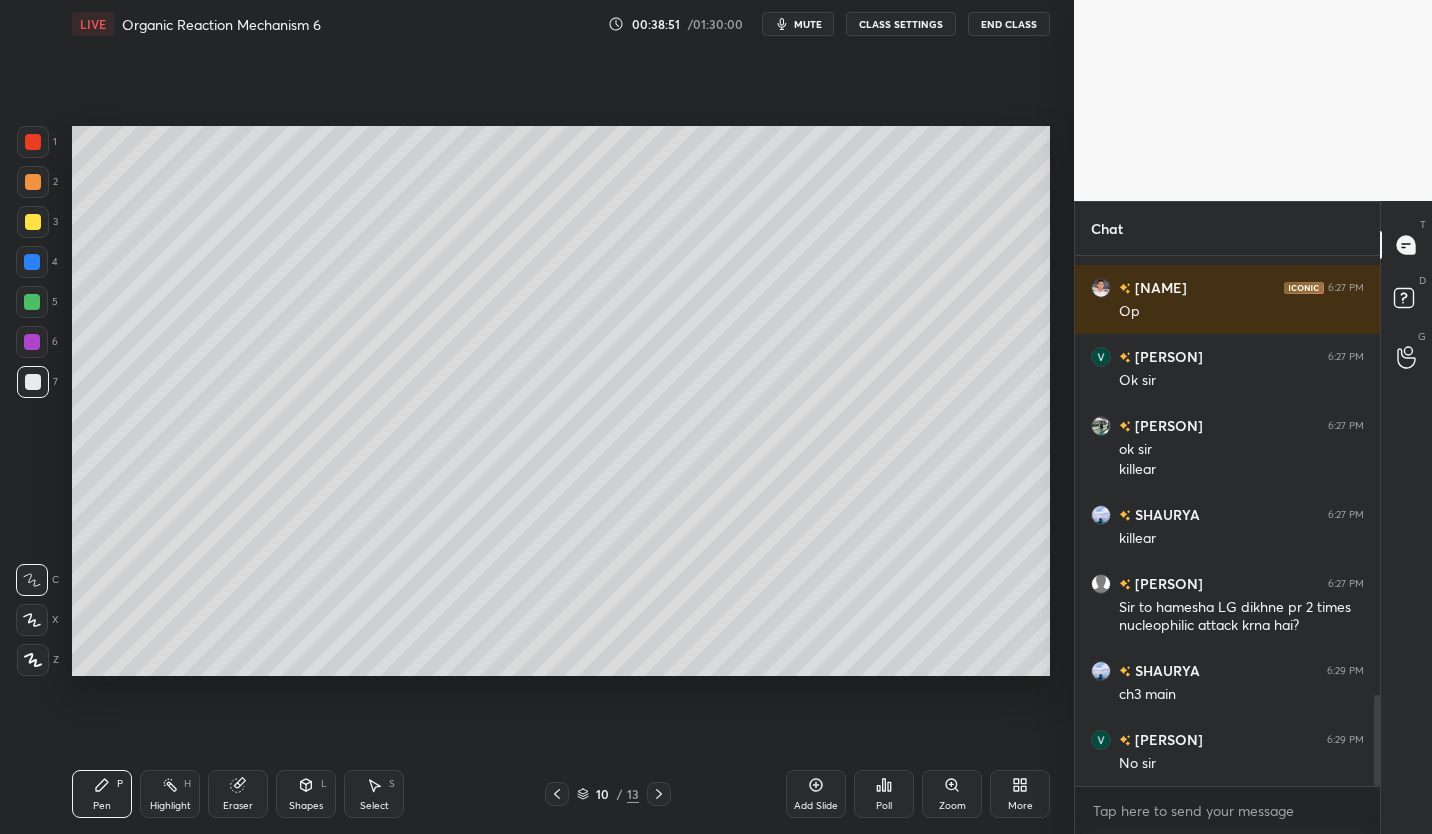 click at bounding box center [32, 302] 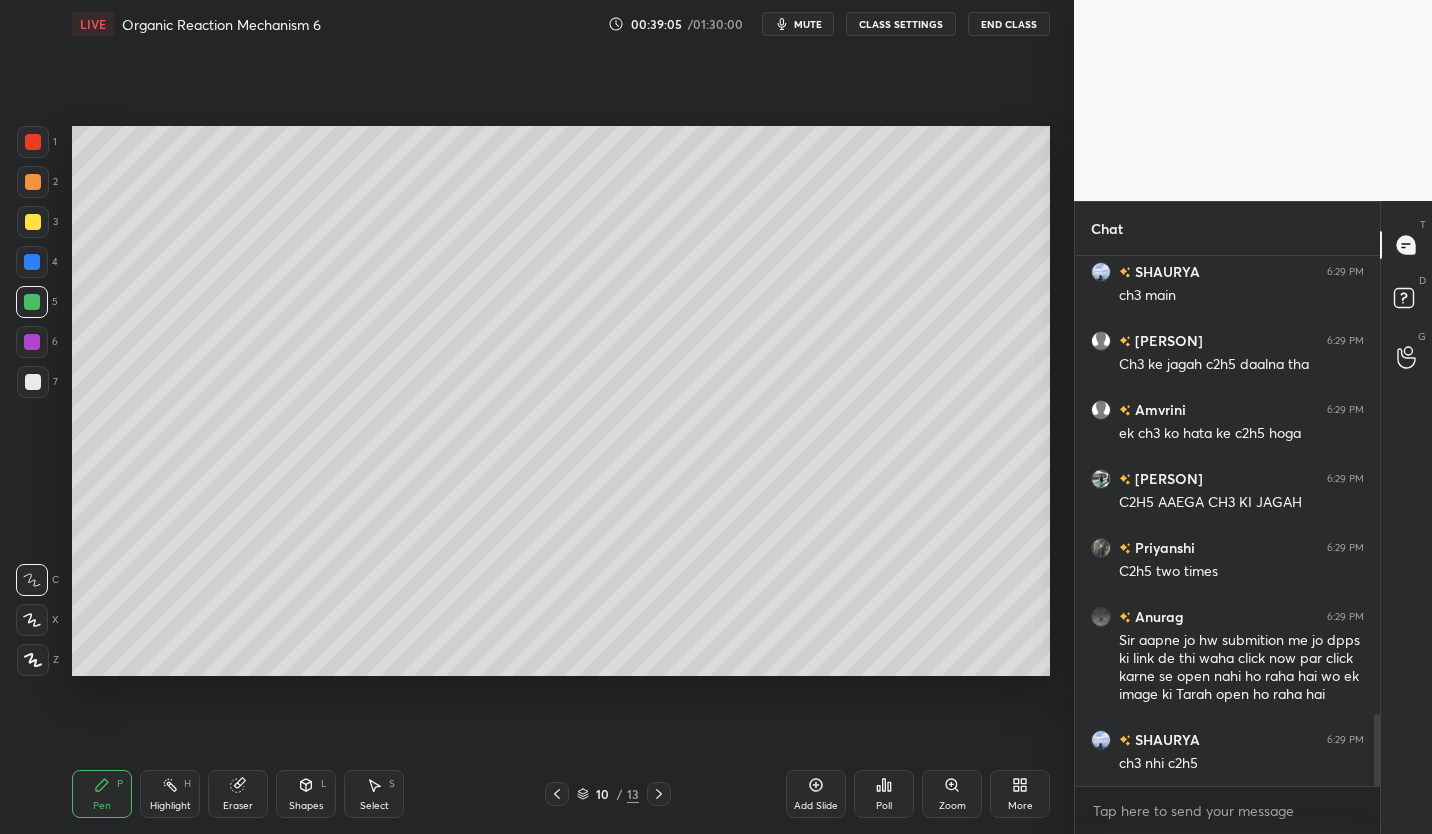 scroll, scrollTop: 3384, scrollLeft: 0, axis: vertical 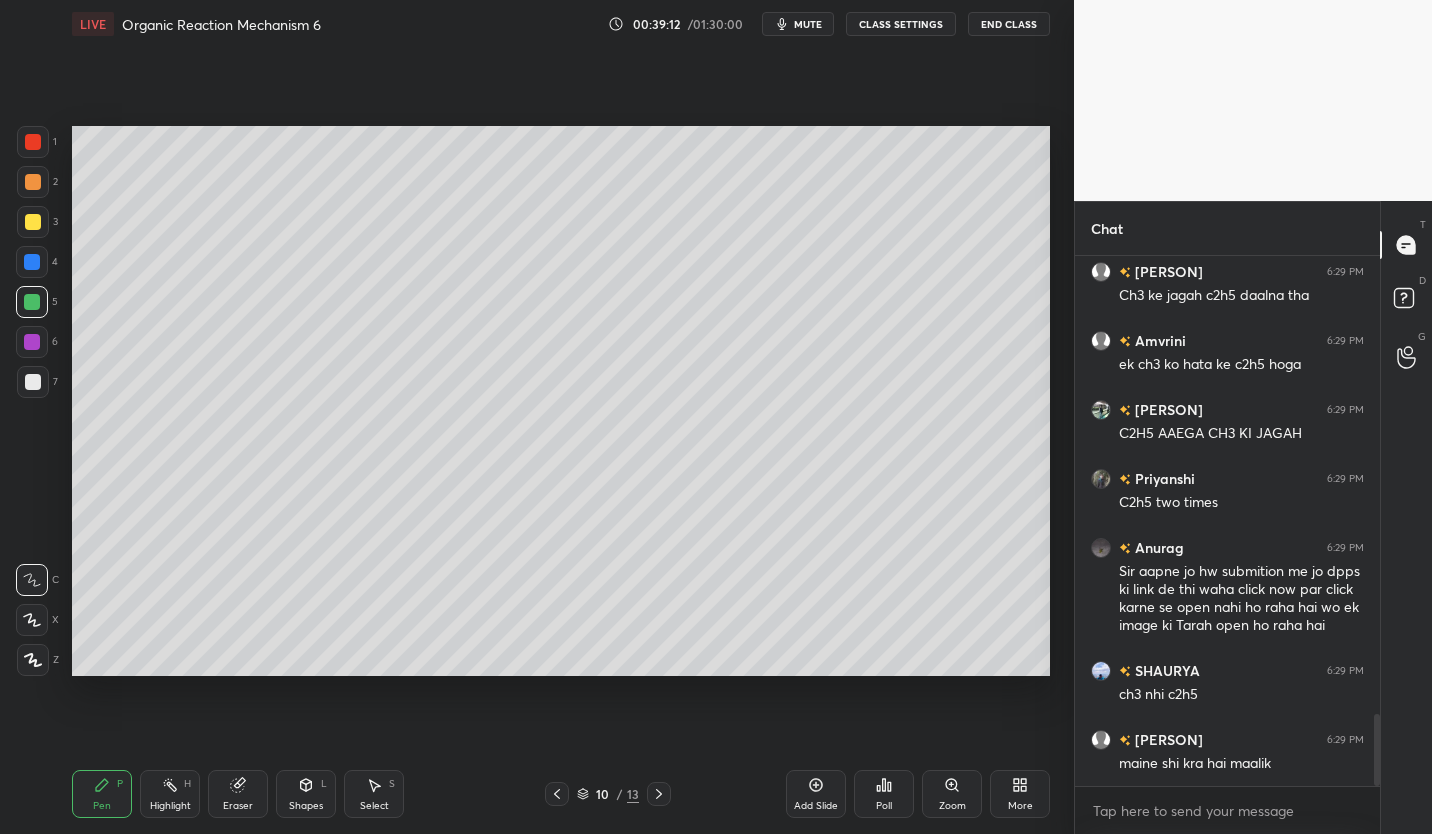 click 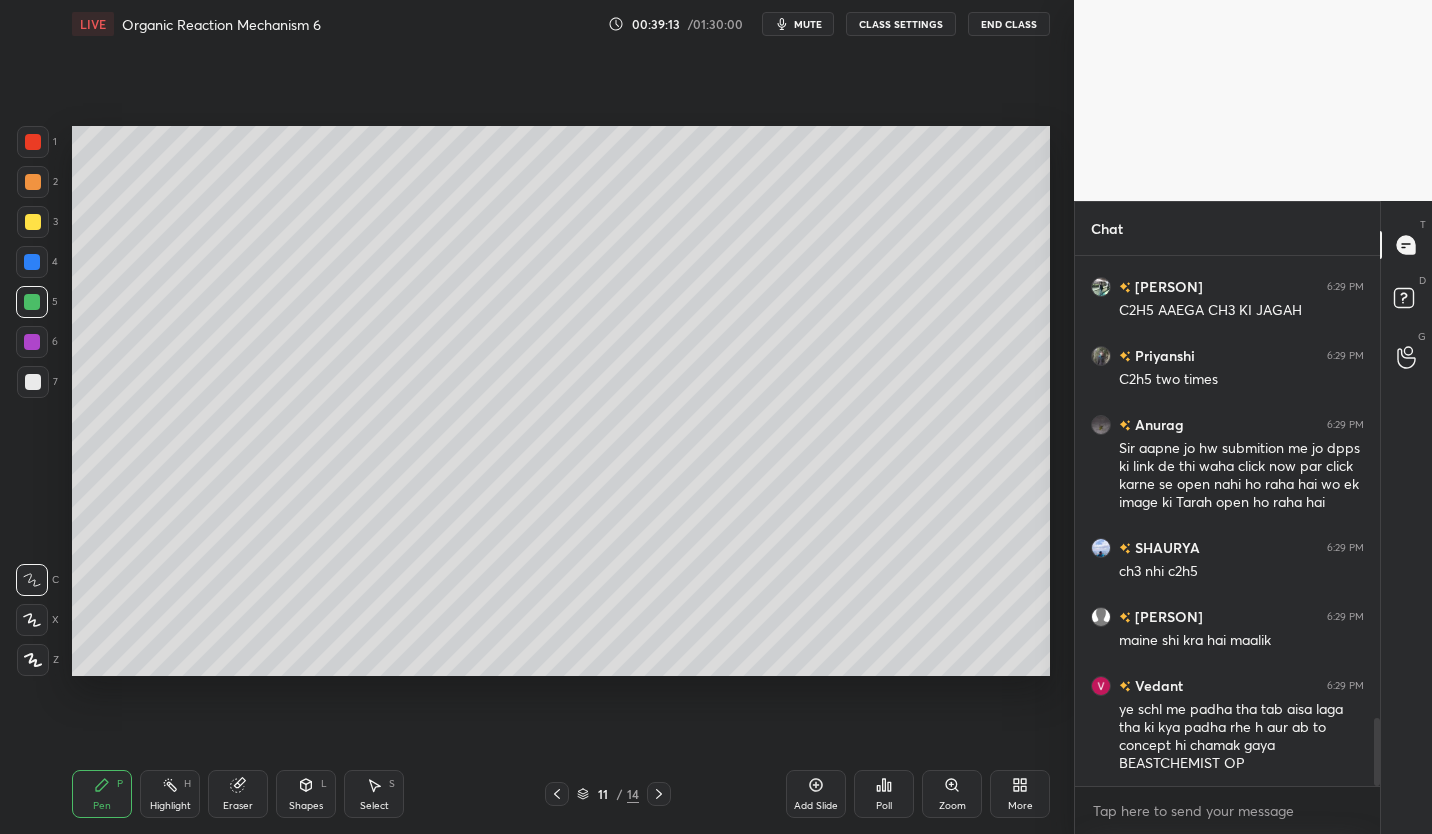 scroll, scrollTop: 3576, scrollLeft: 0, axis: vertical 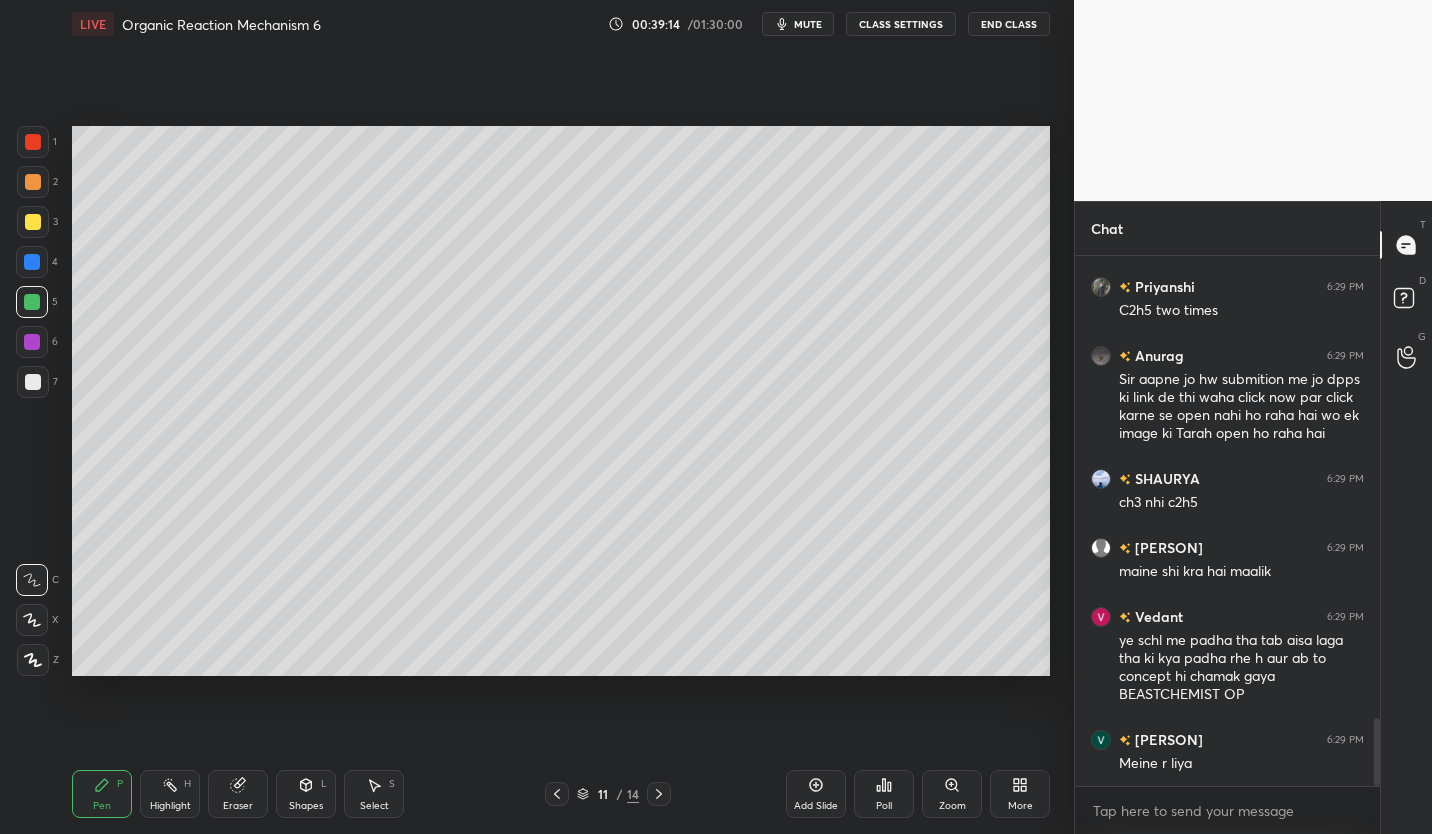 click on "CLASS SETTINGS" at bounding box center [901, 24] 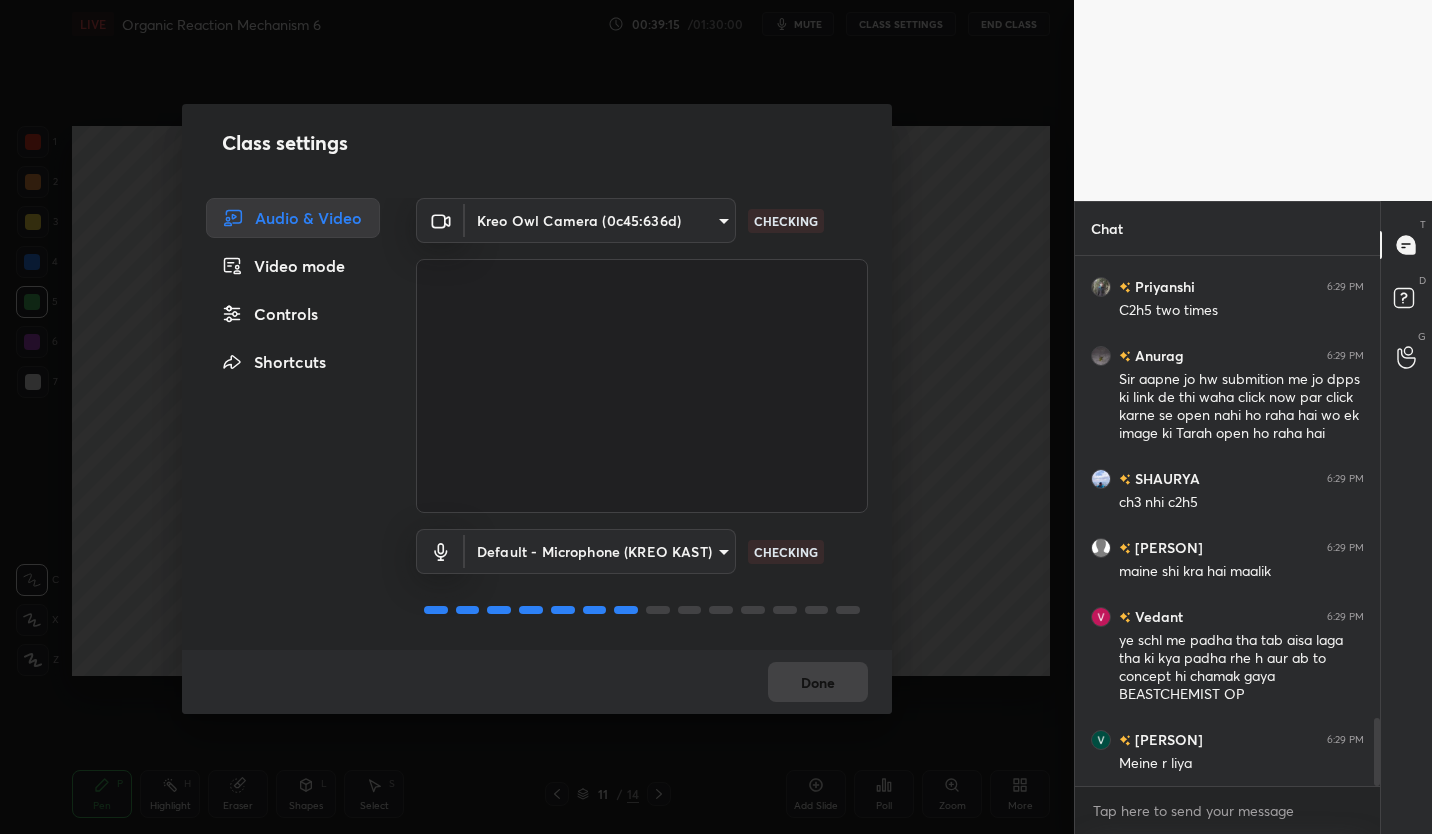 click on "Controls" at bounding box center (293, 314) 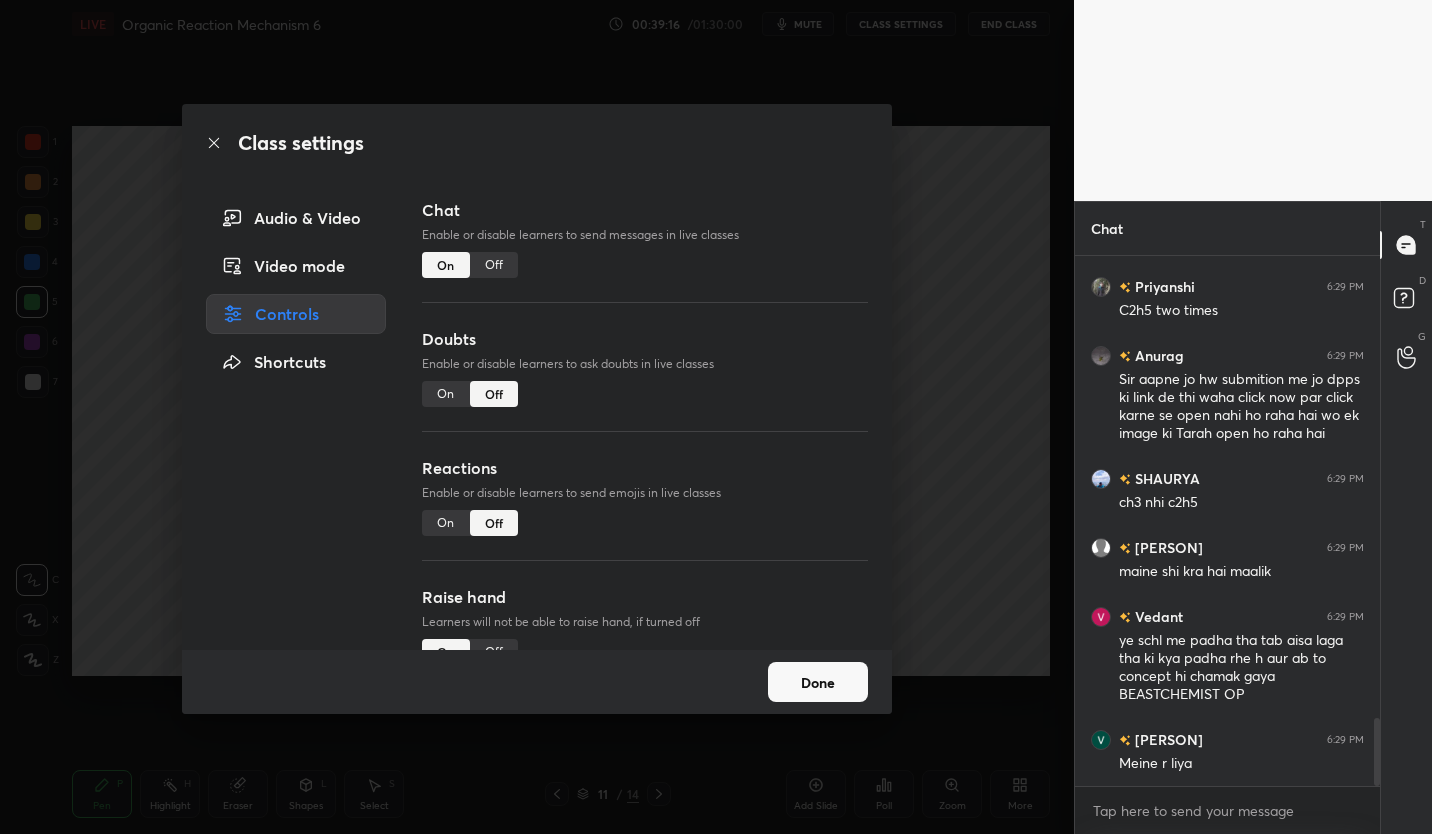 click on "Off" at bounding box center [494, 265] 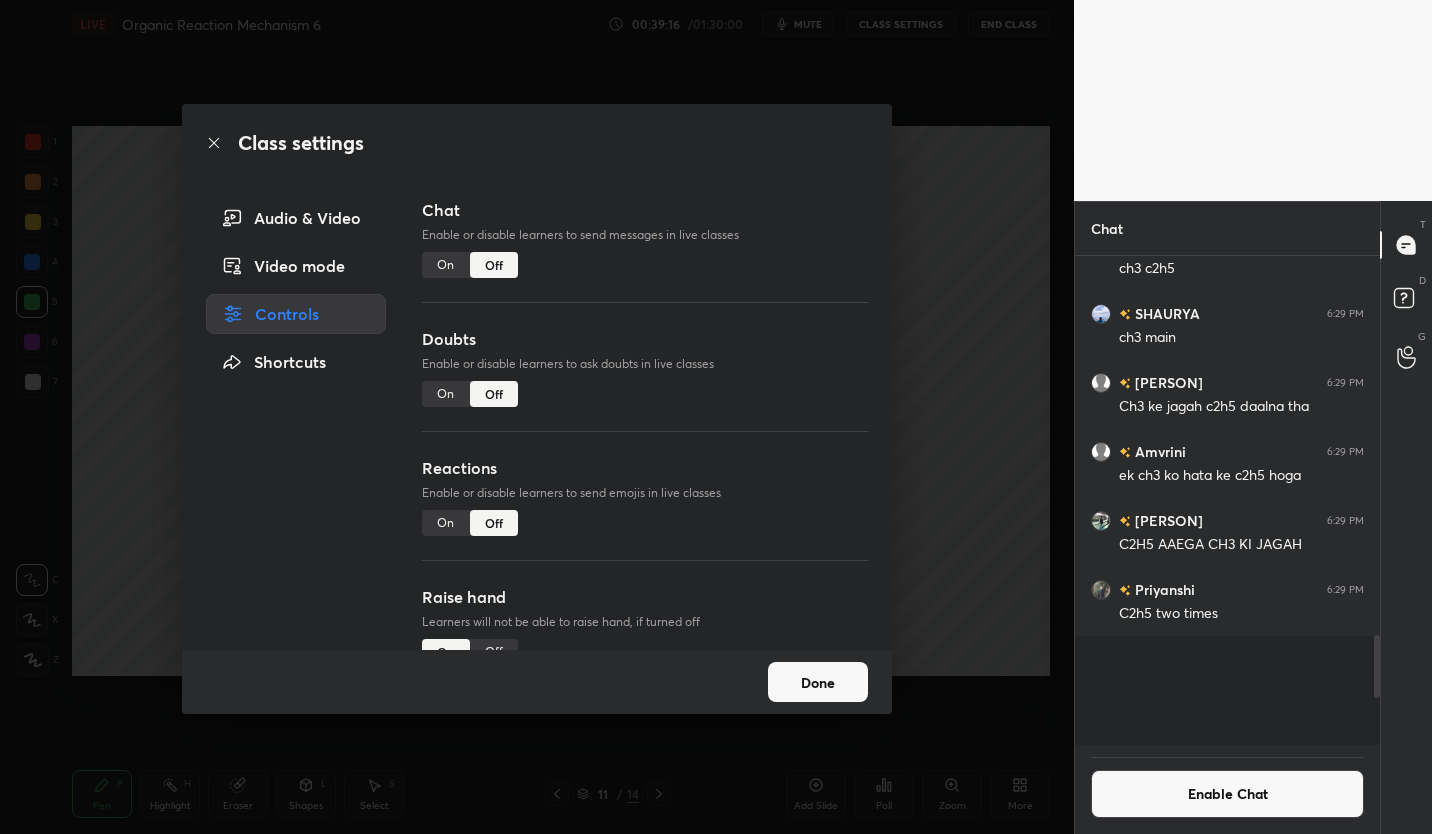 scroll, scrollTop: 2612, scrollLeft: 0, axis: vertical 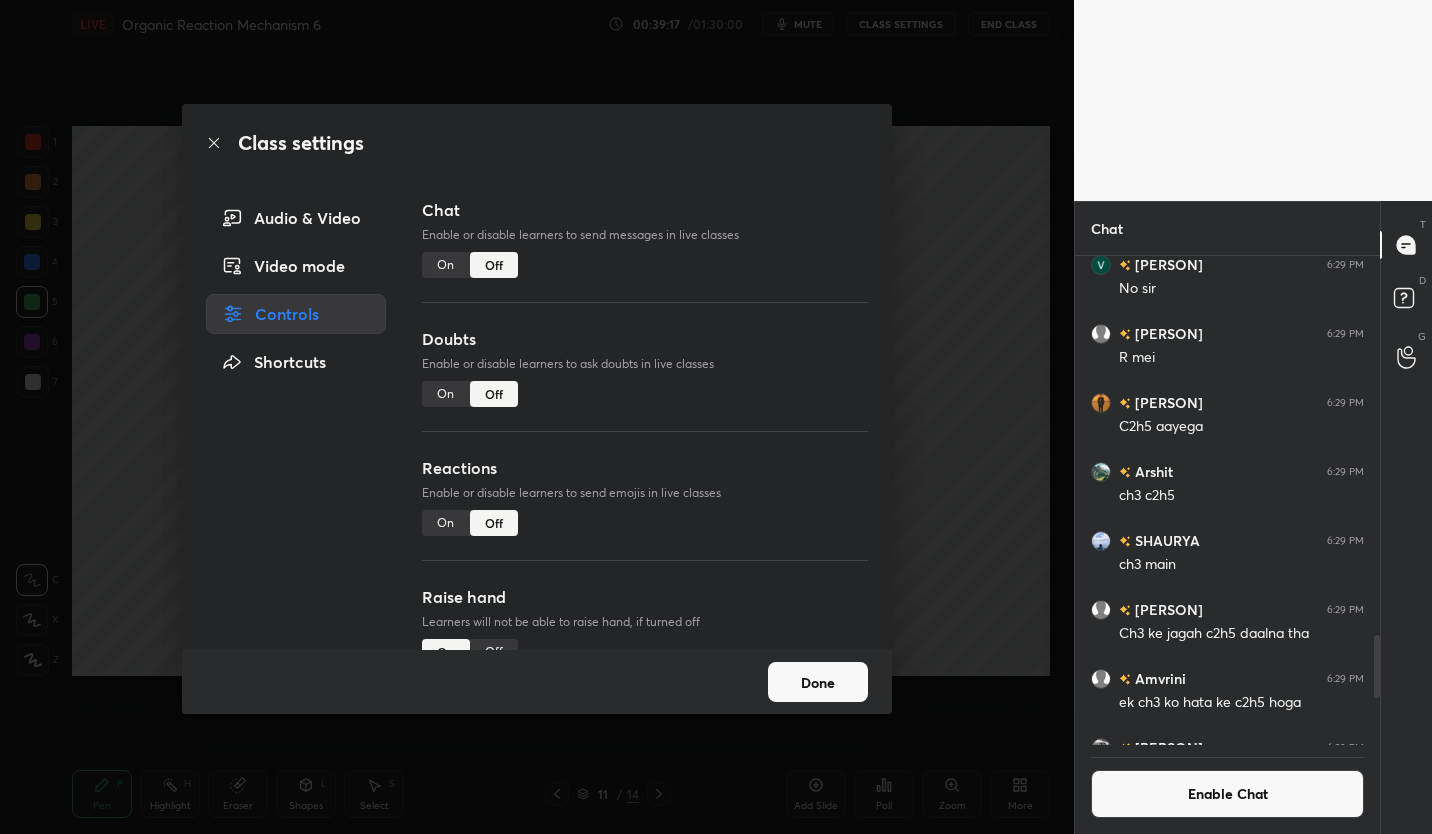 click on "Done" at bounding box center (818, 682) 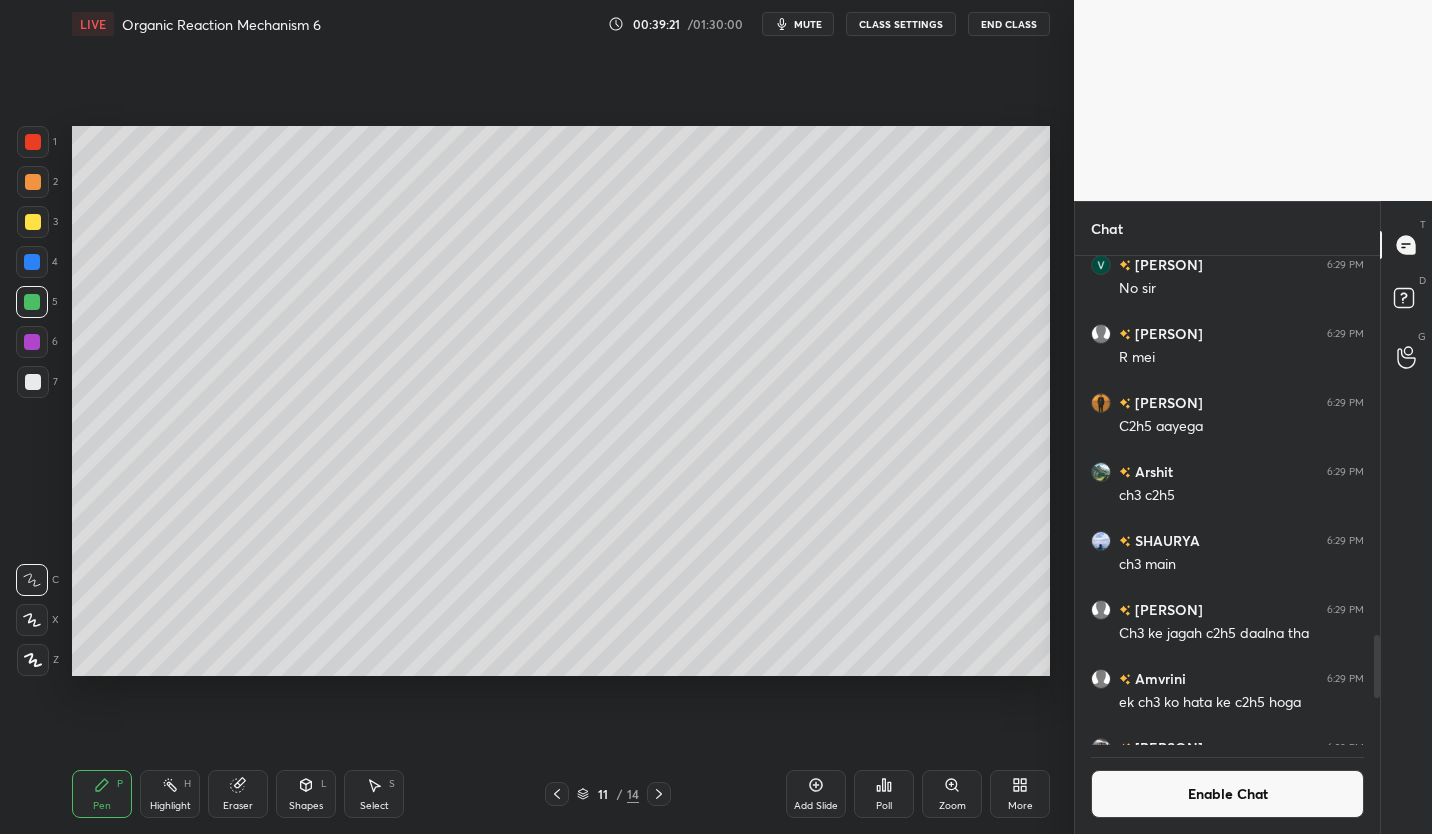 click at bounding box center (33, 382) 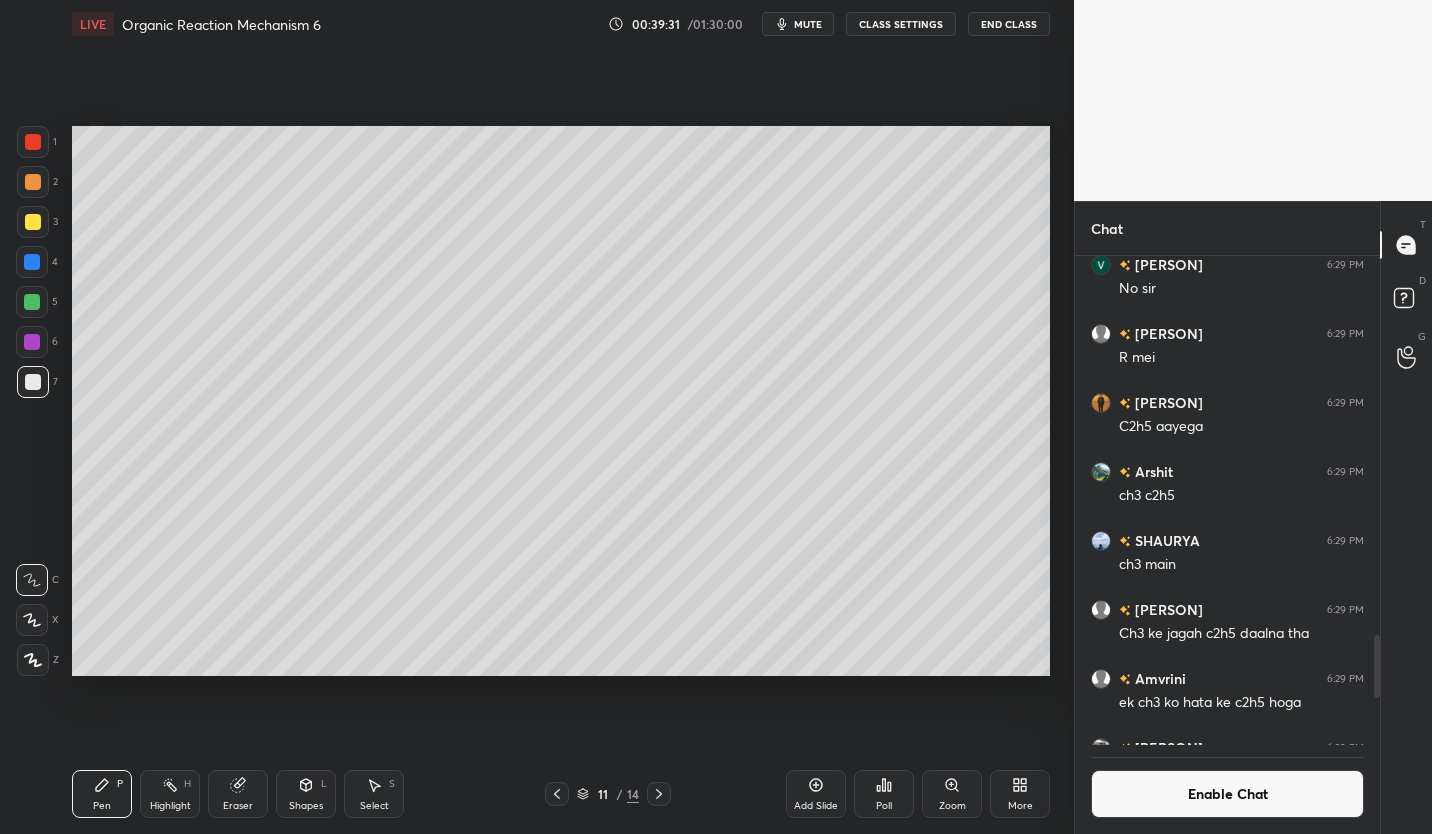 click at bounding box center (33, 222) 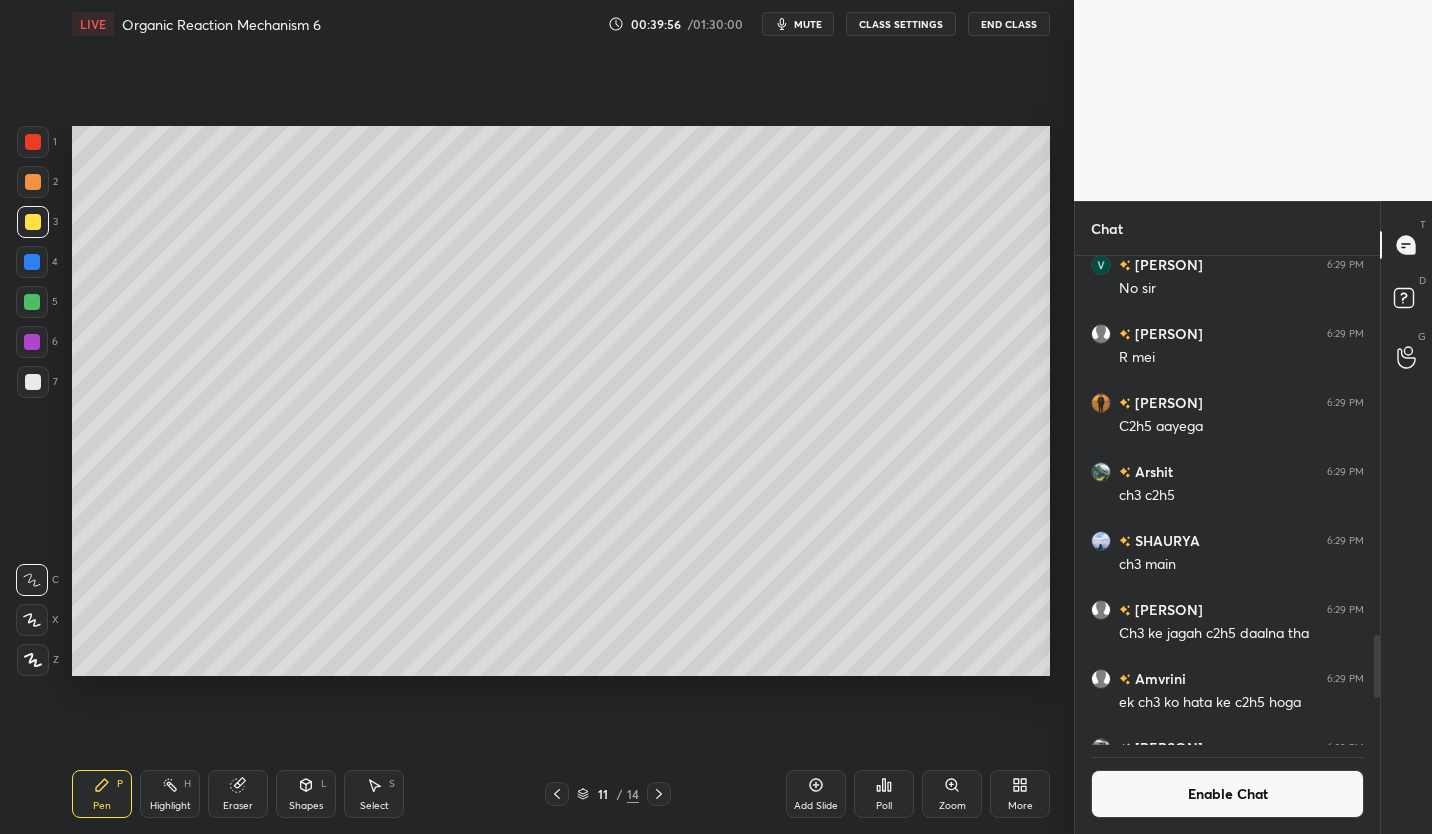 click at bounding box center [33, 382] 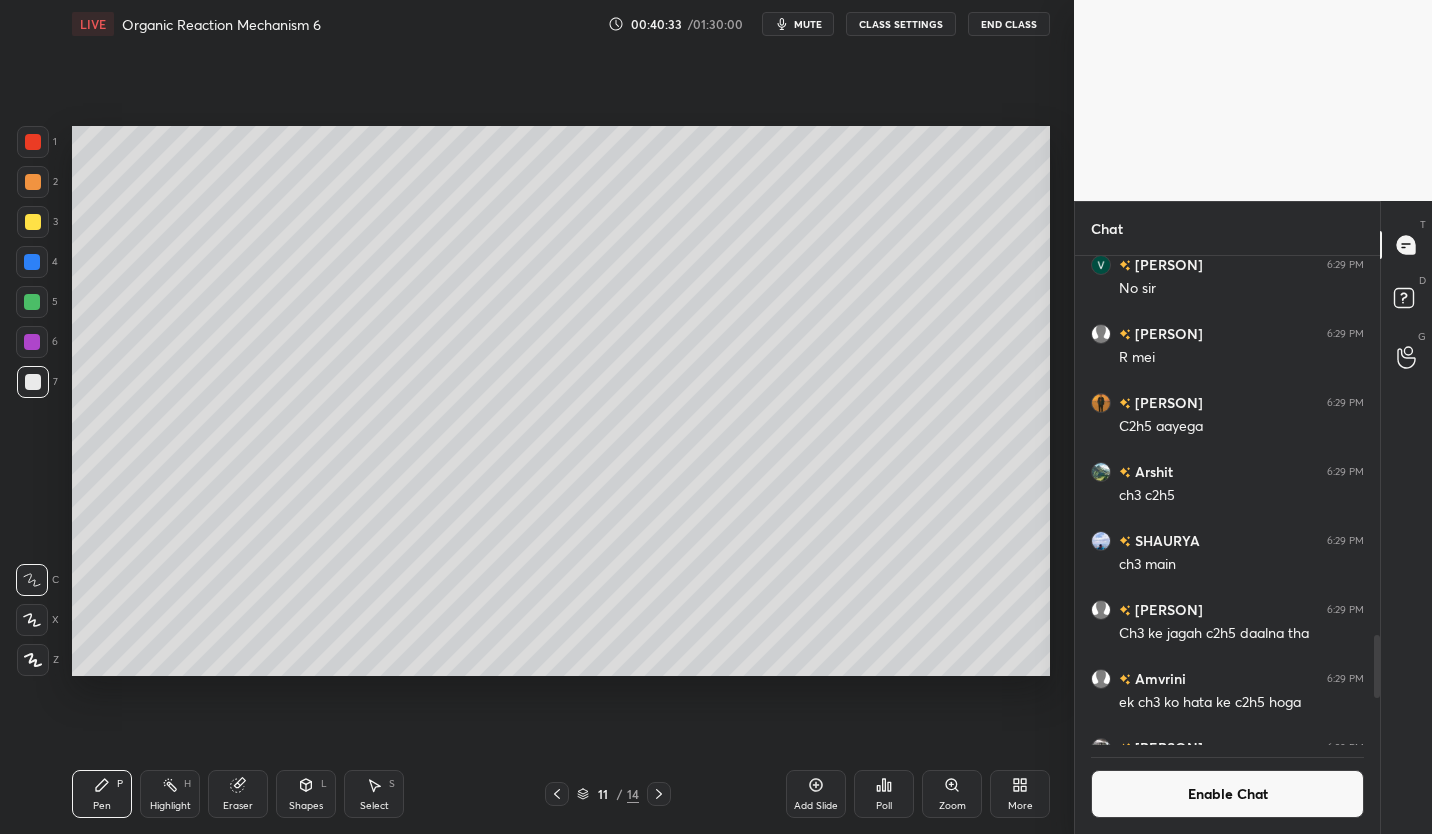 click on "mute" at bounding box center (798, 24) 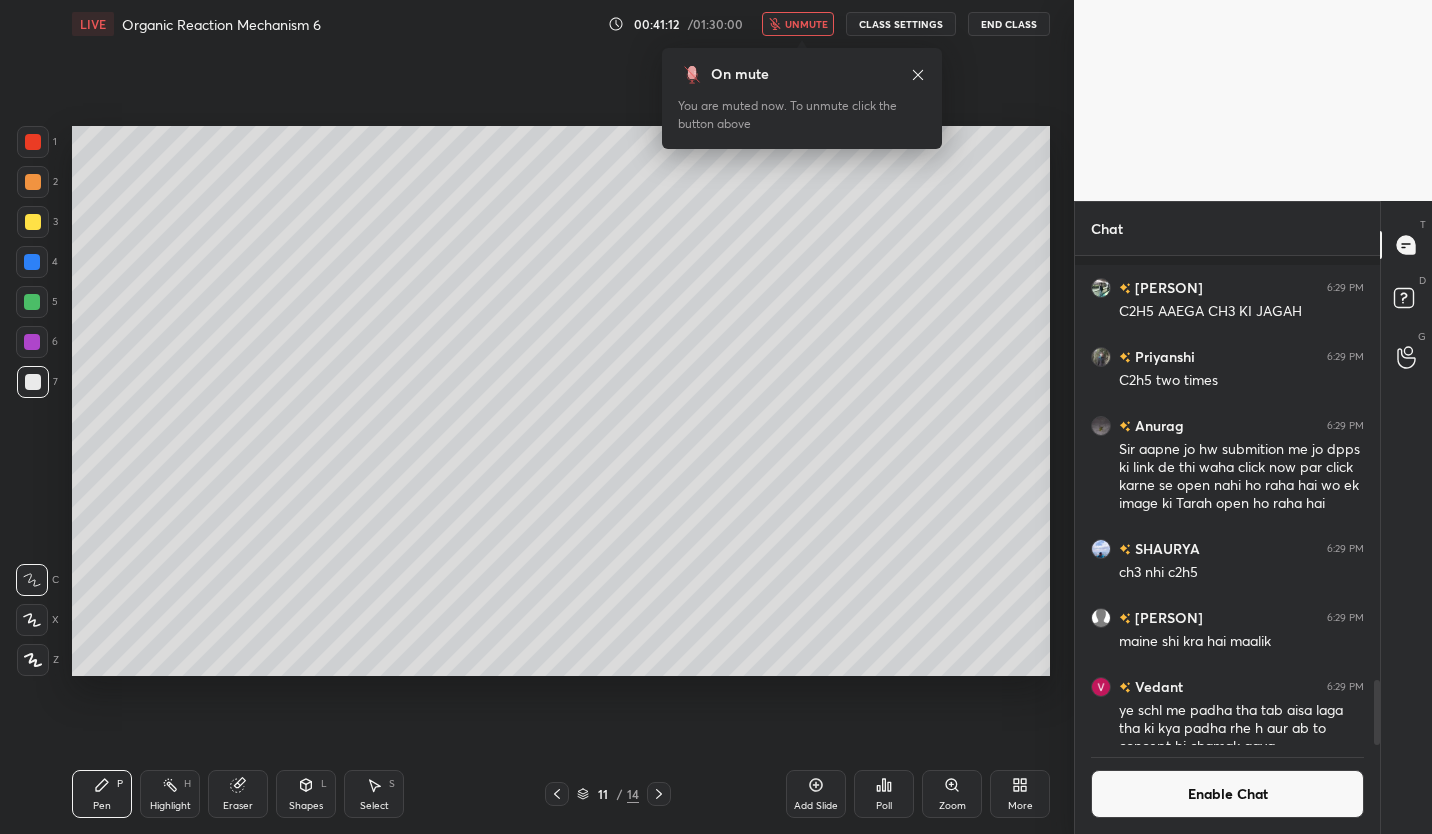 scroll, scrollTop: 3183, scrollLeft: 0, axis: vertical 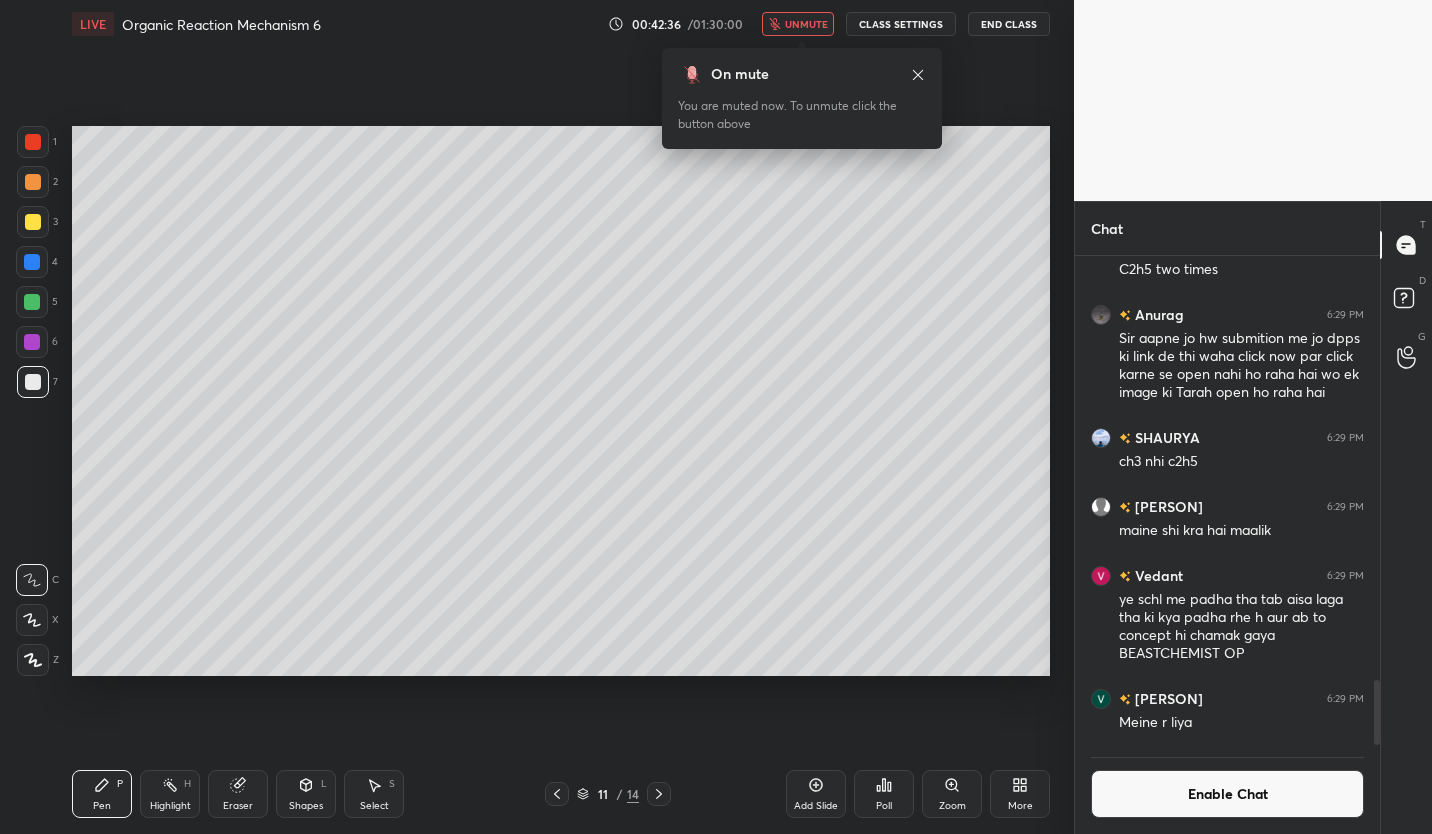 click on "Enable Chat" at bounding box center (1227, 794) 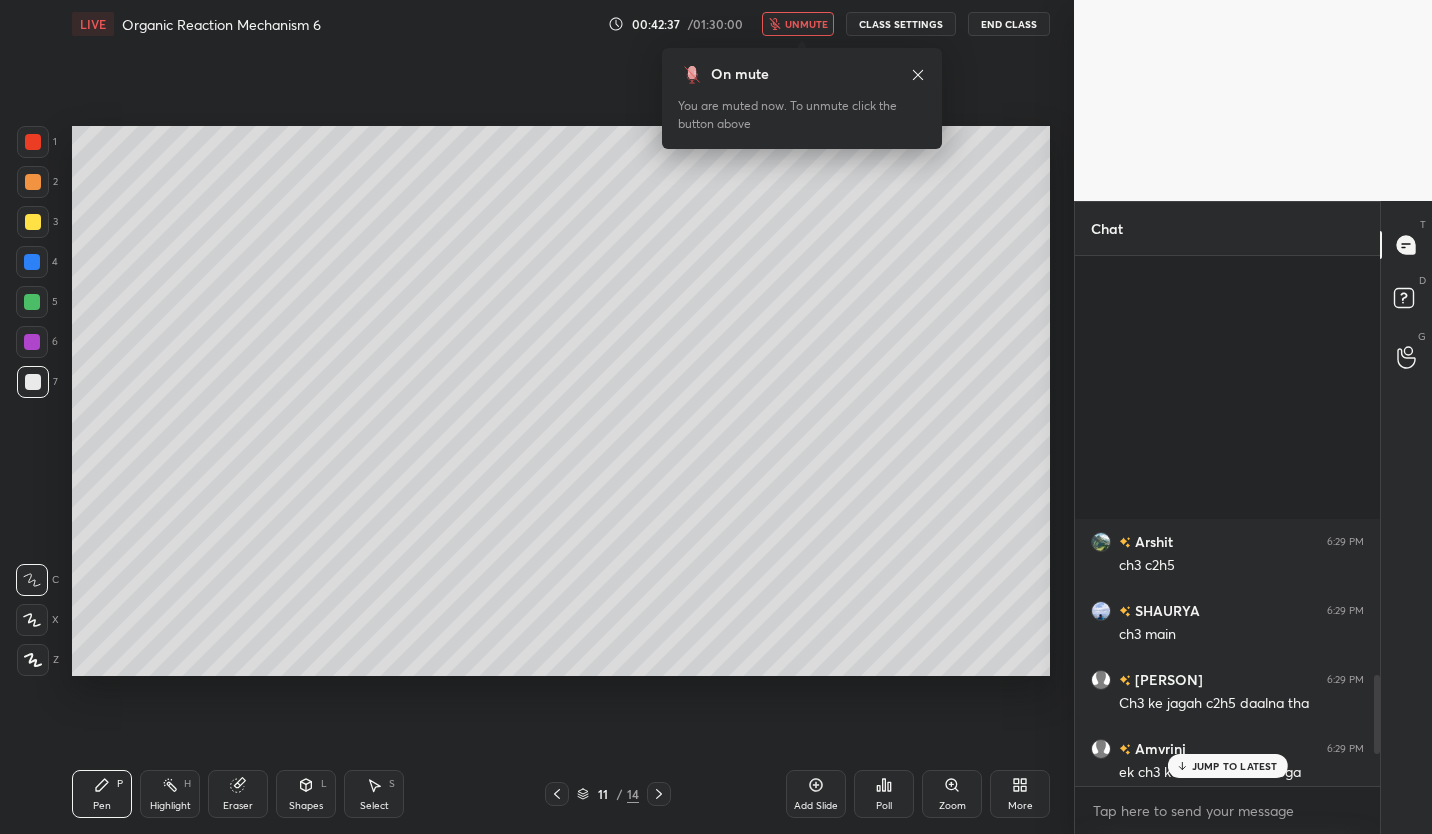 scroll, scrollTop: 3161, scrollLeft: 0, axis: vertical 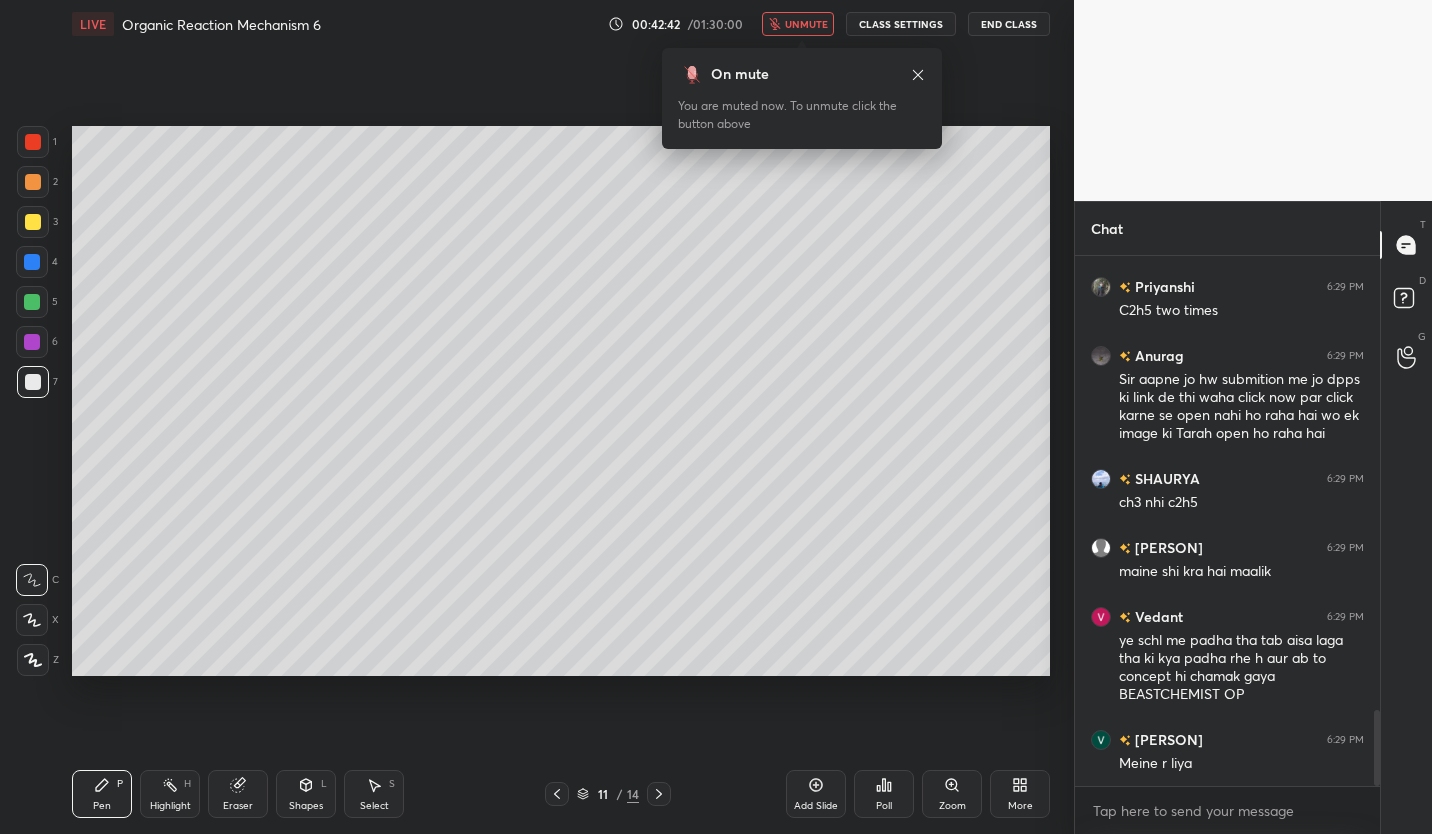 click on "LIVE Organic Reaction Mechanism 6 00:42:42 /  01:30:00 unmute CLASS SETTINGS End Class" at bounding box center [561, 24] 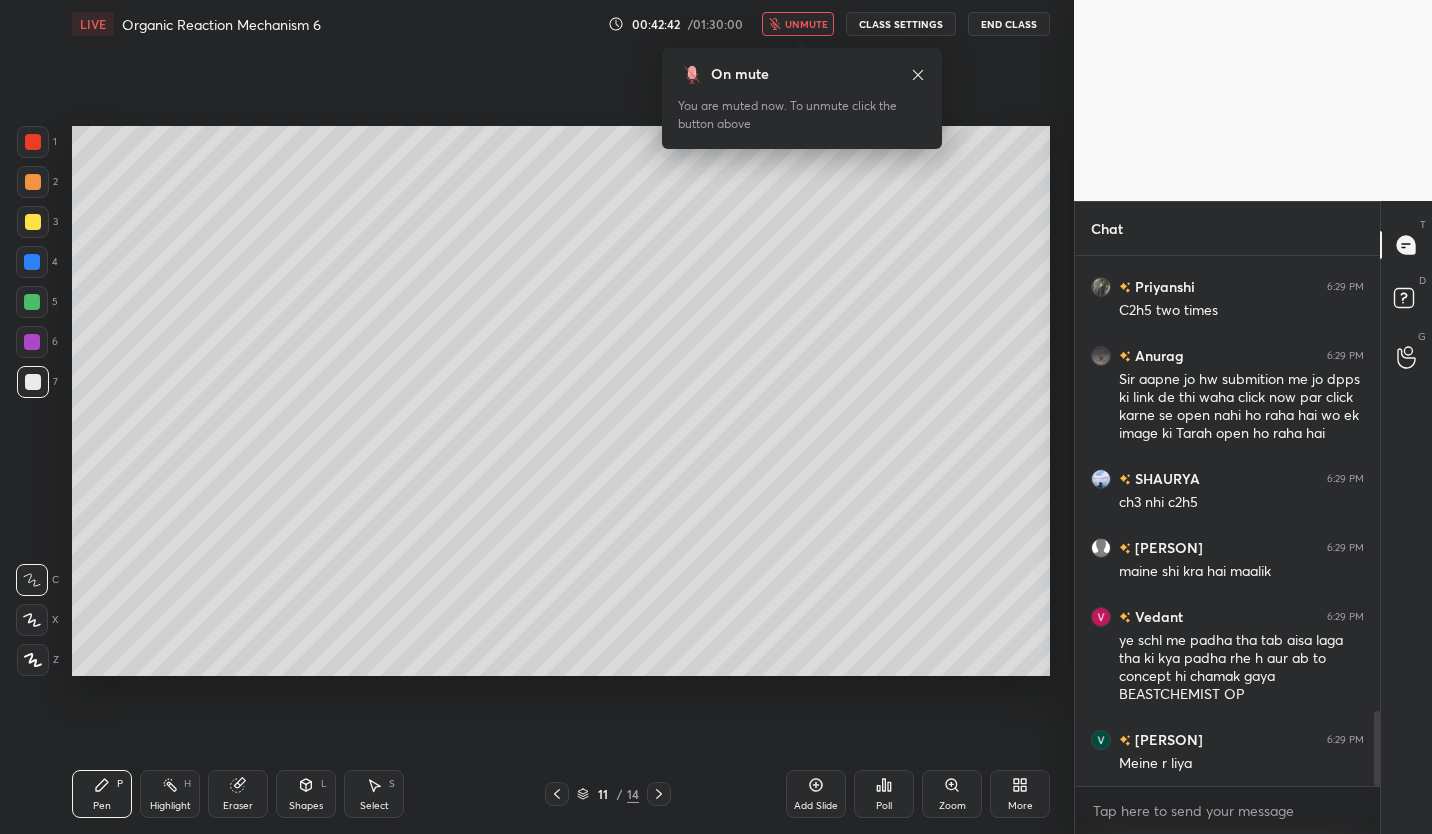 scroll, scrollTop: 3230, scrollLeft: 0, axis: vertical 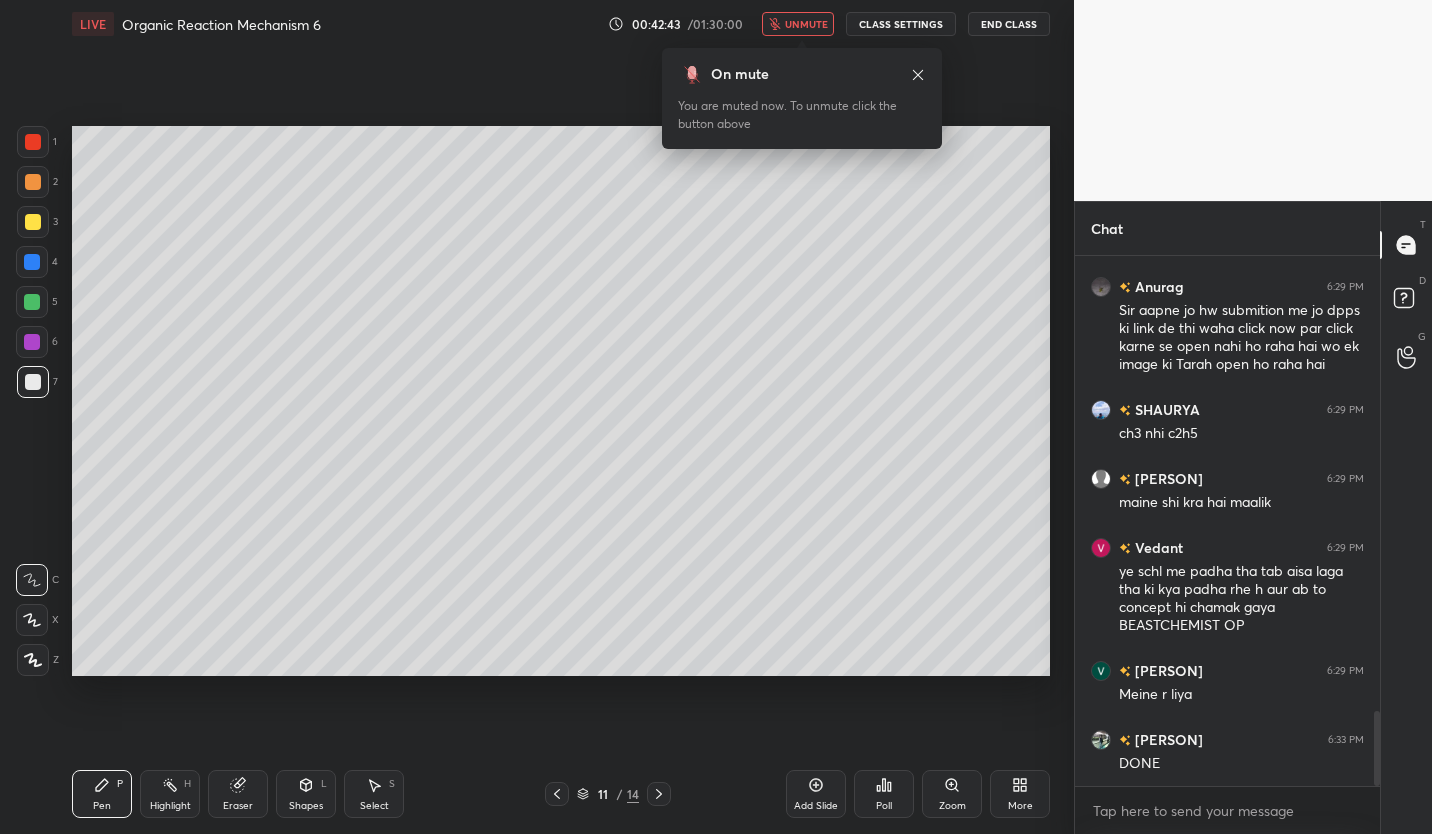 click on "unmute" at bounding box center (798, 24) 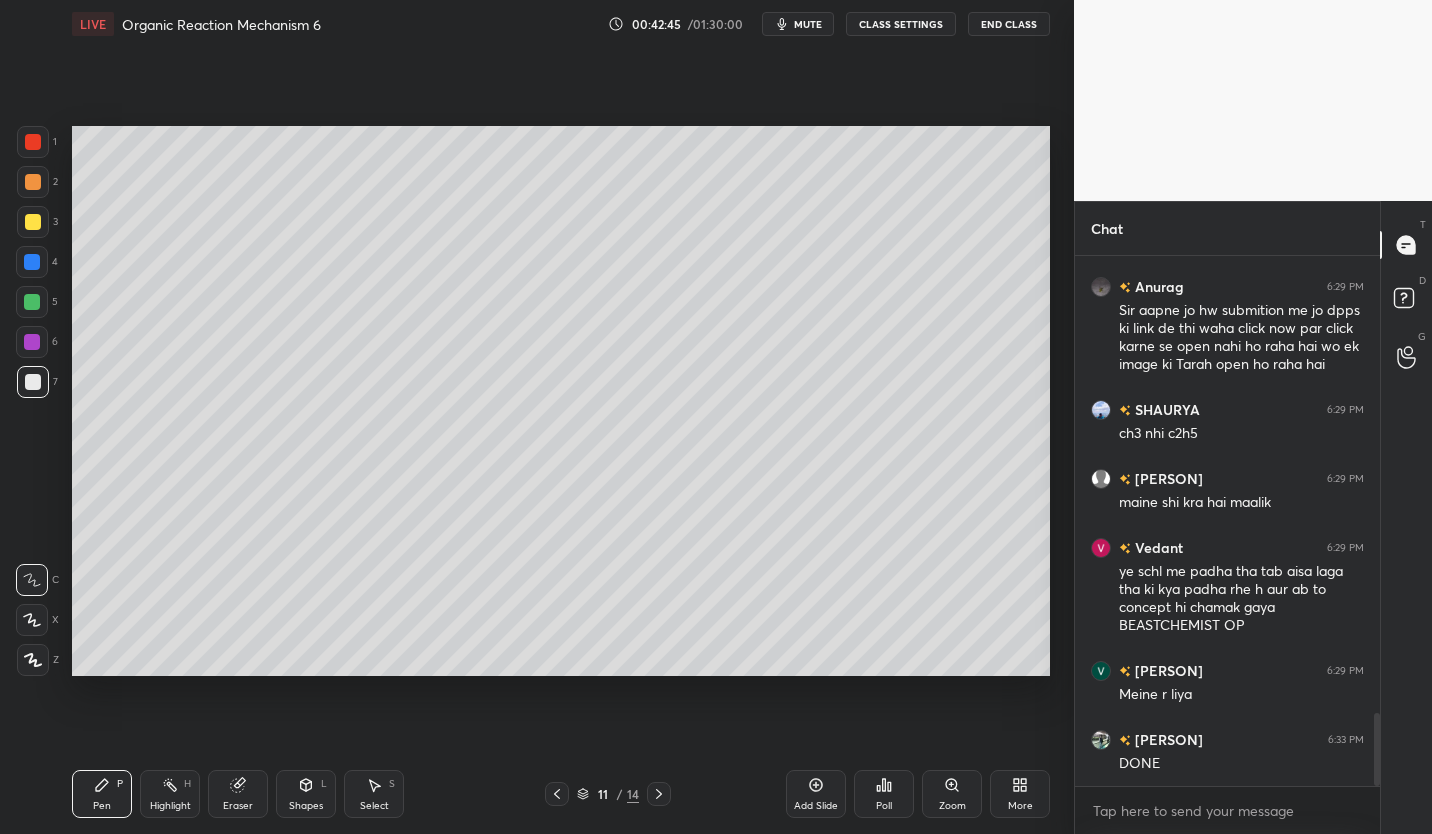 scroll, scrollTop: 3317, scrollLeft: 0, axis: vertical 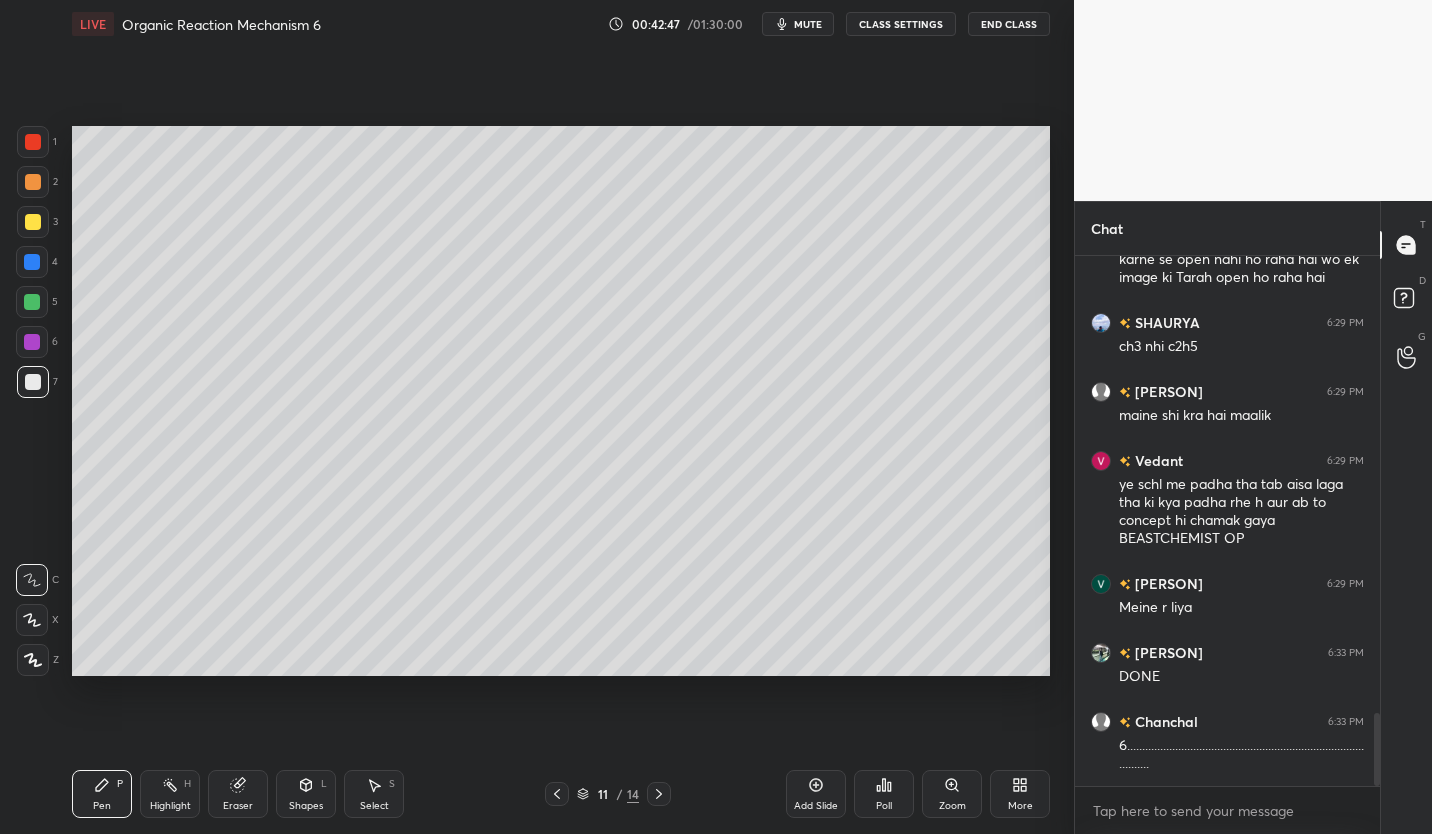 click on "Add Slide" at bounding box center [816, 794] 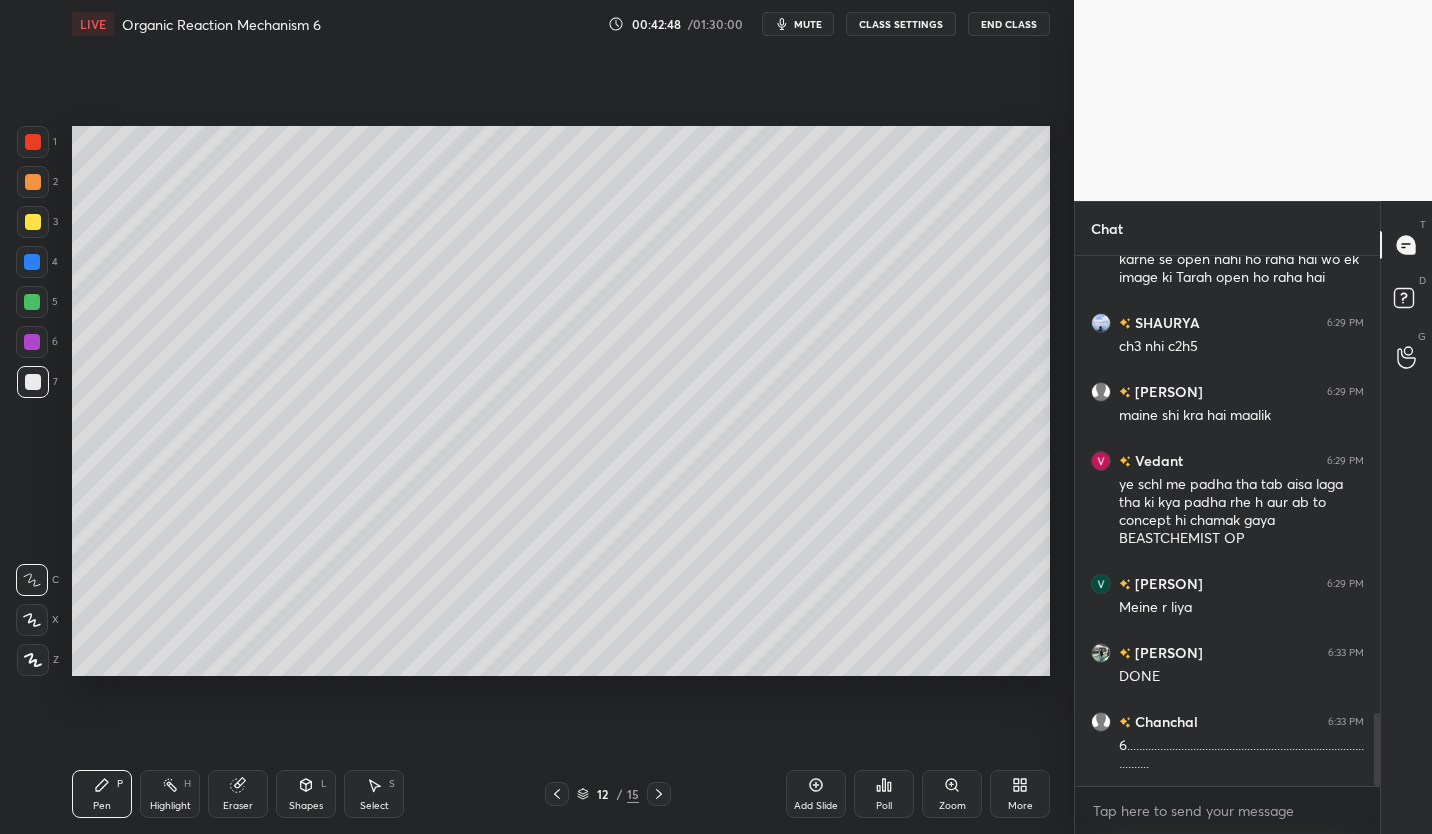 click on "CLASS SETTINGS" at bounding box center (901, 24) 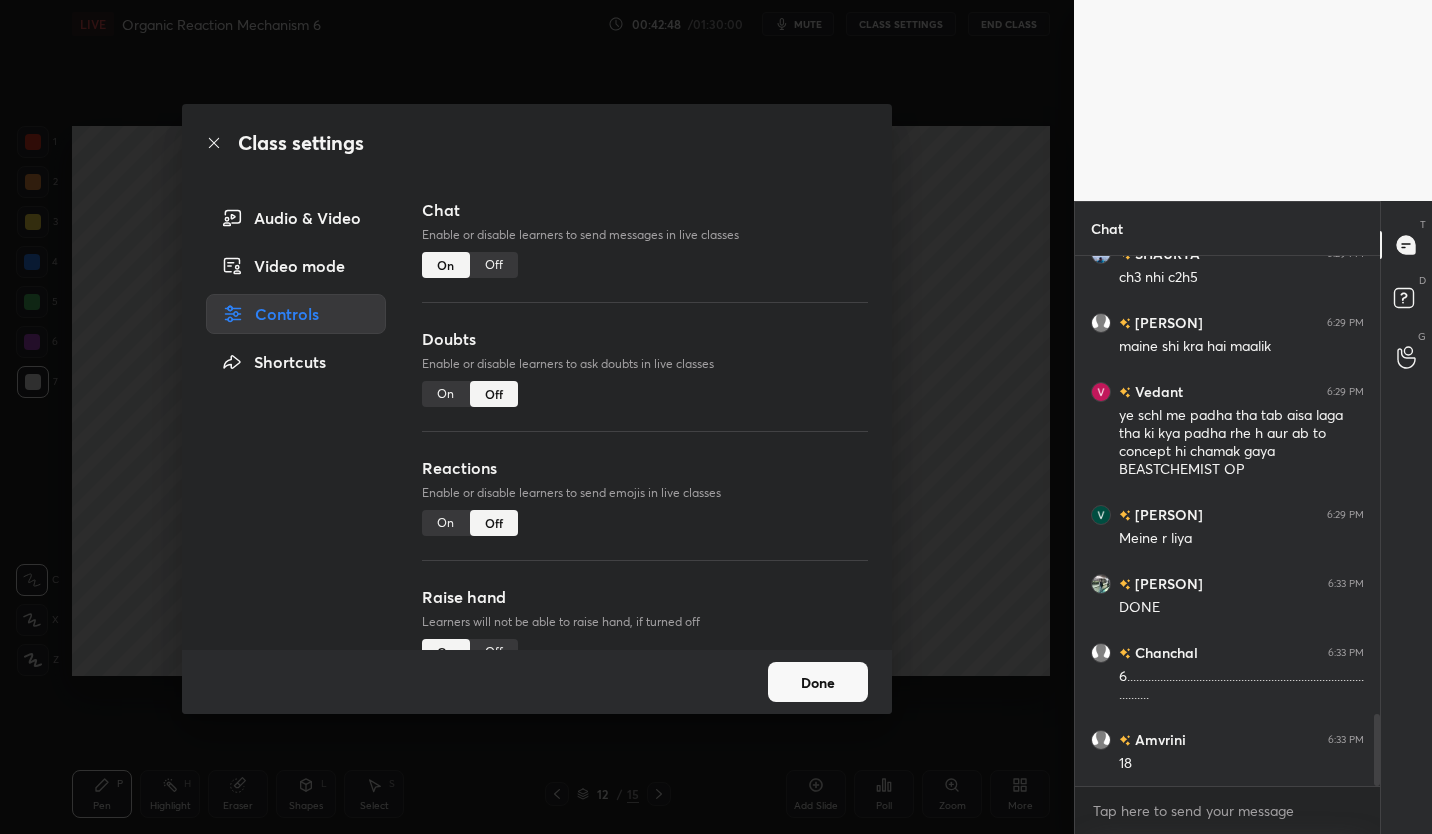 click on "Off" at bounding box center [494, 265] 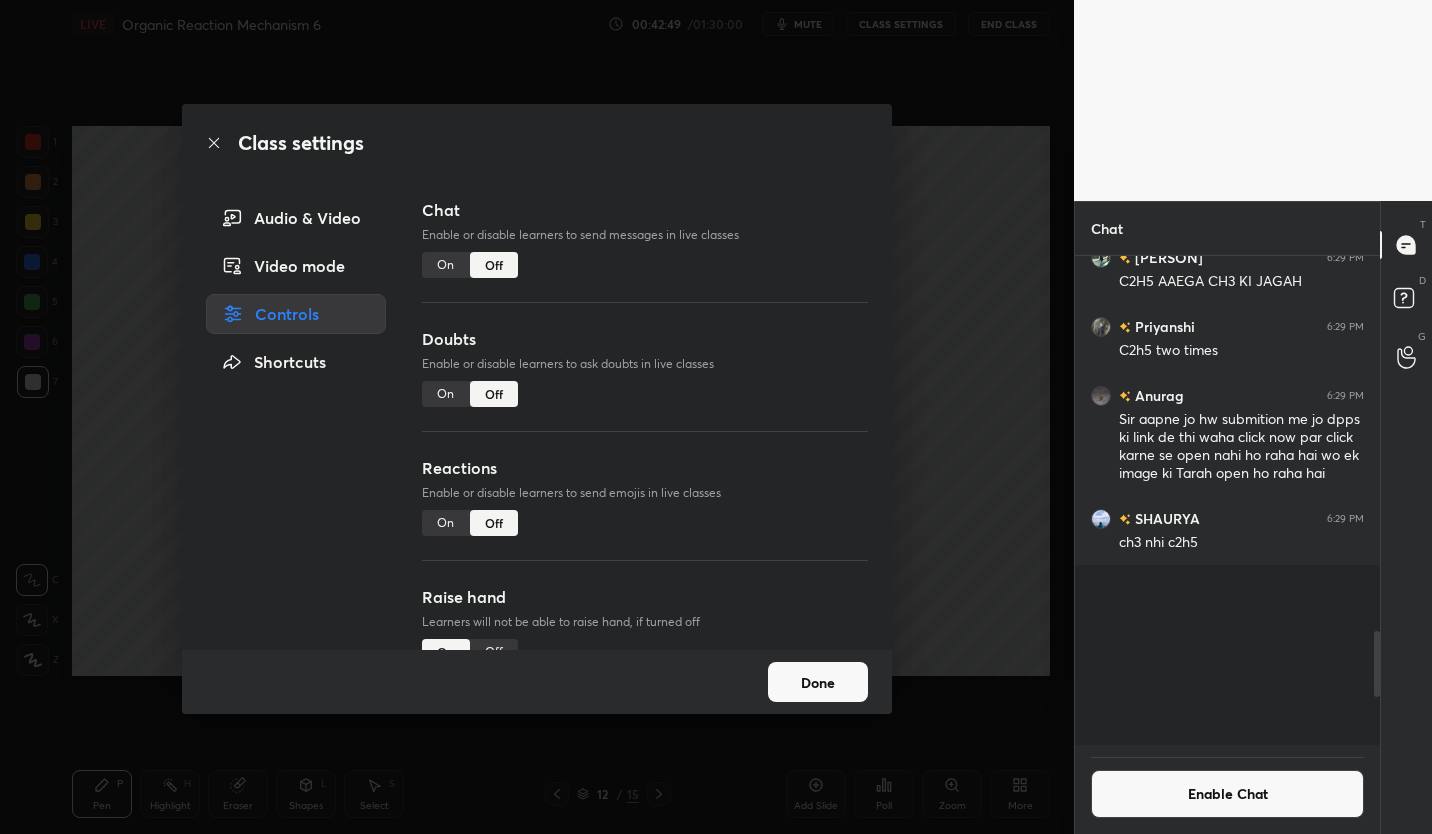 scroll, scrollTop: 2726, scrollLeft: 0, axis: vertical 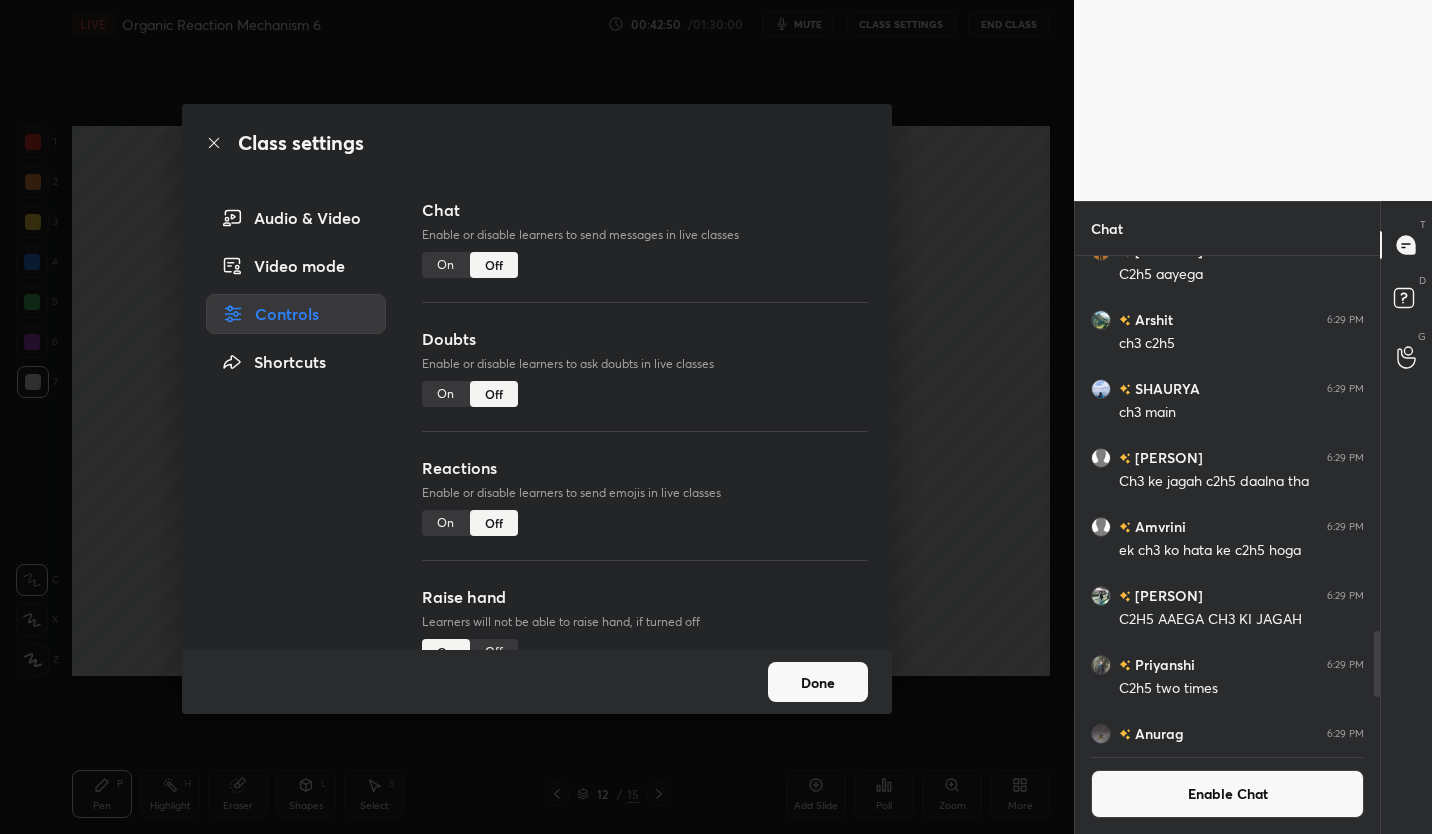 click on "Done" at bounding box center (818, 682) 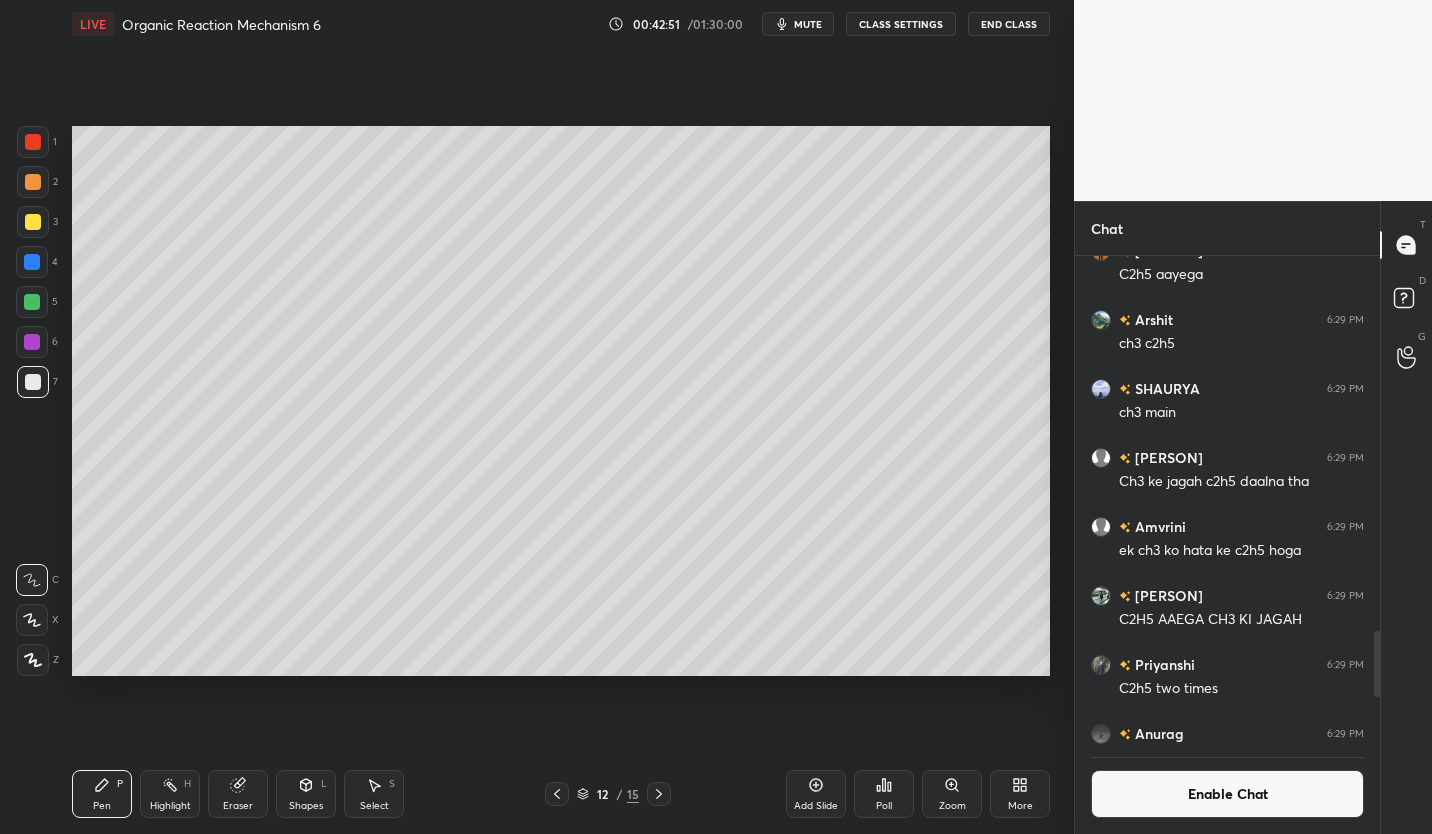 click at bounding box center (33, 222) 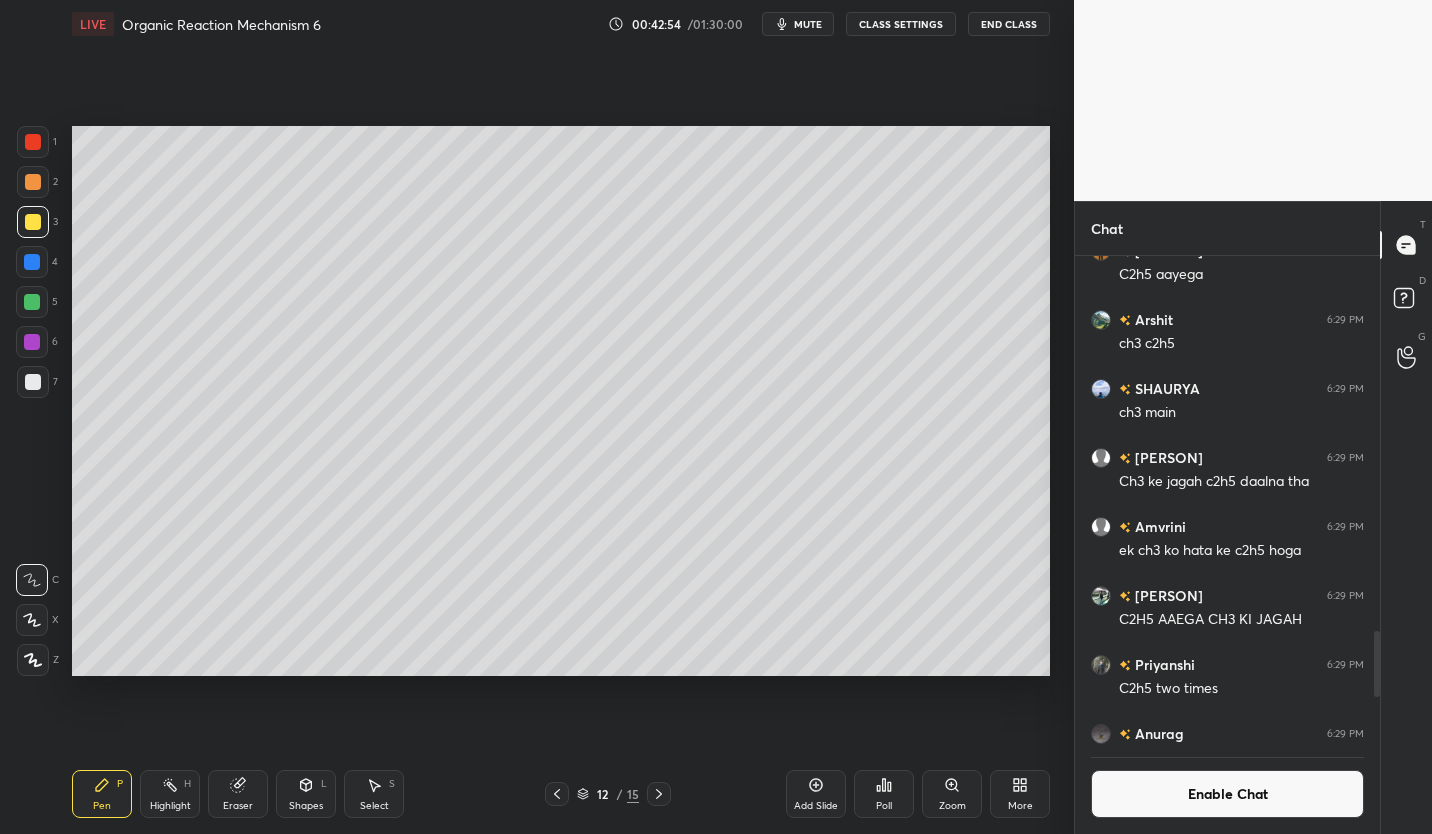 click at bounding box center (33, 382) 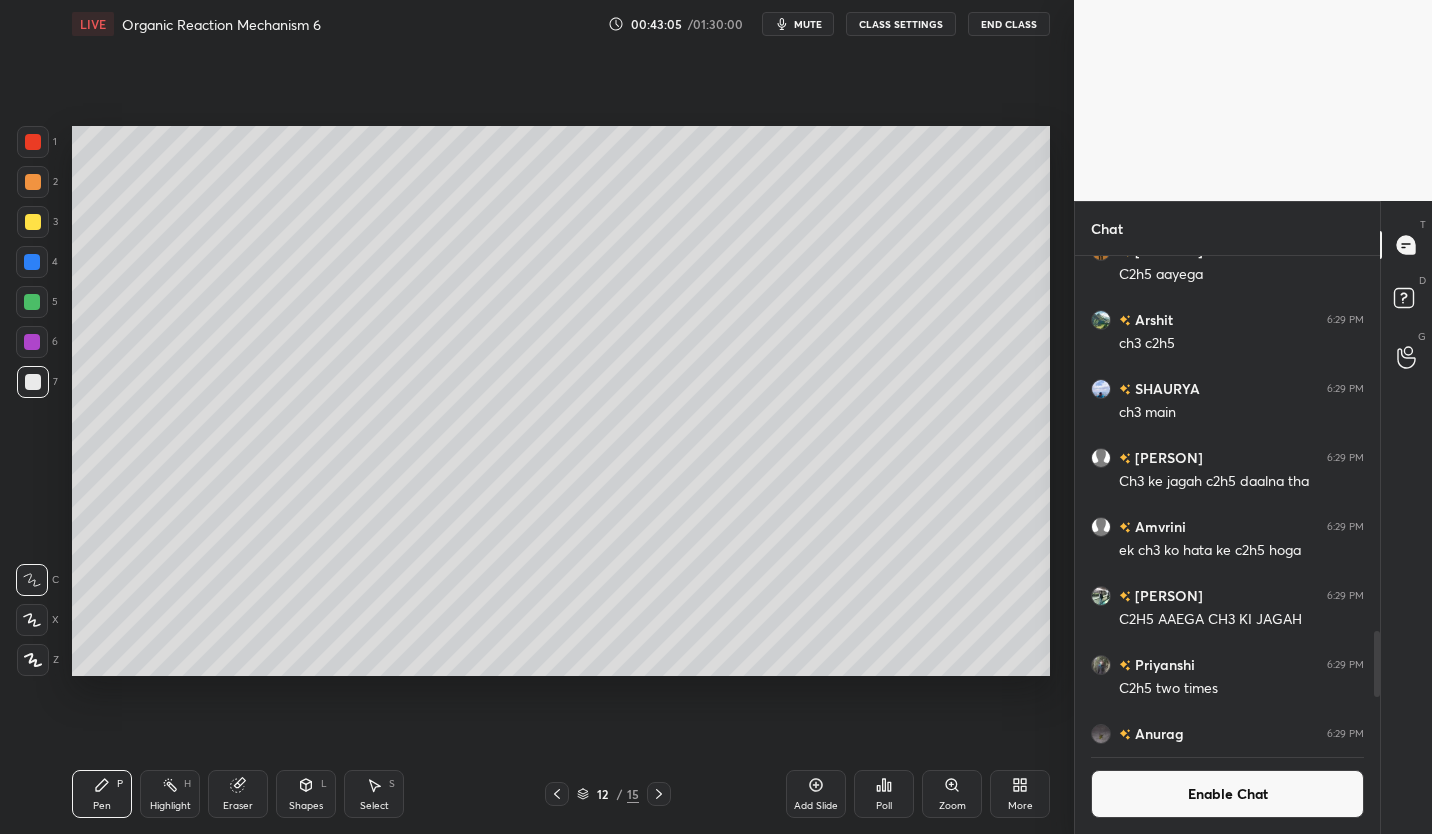 click at bounding box center [32, 302] 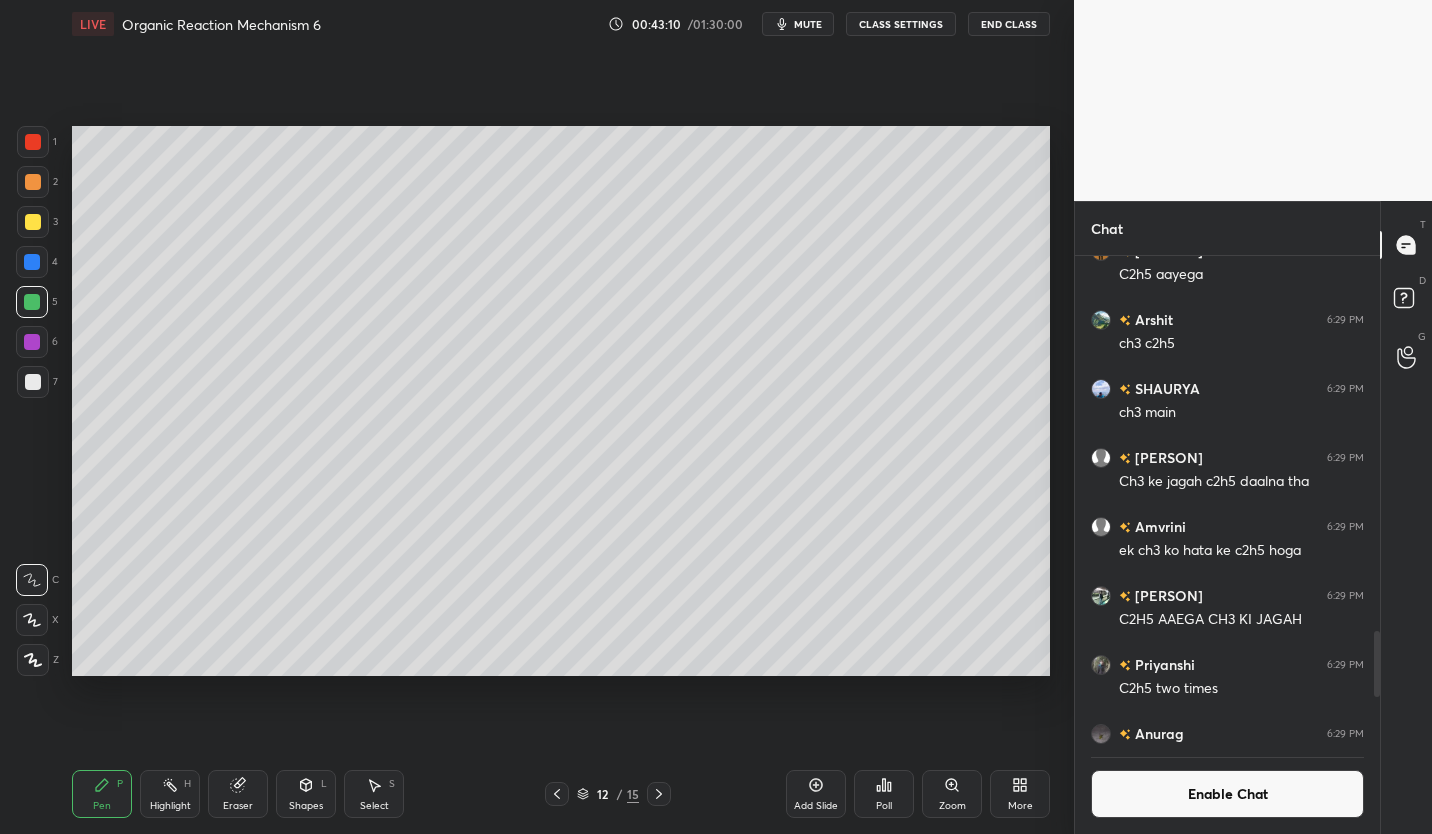 click at bounding box center (33, 382) 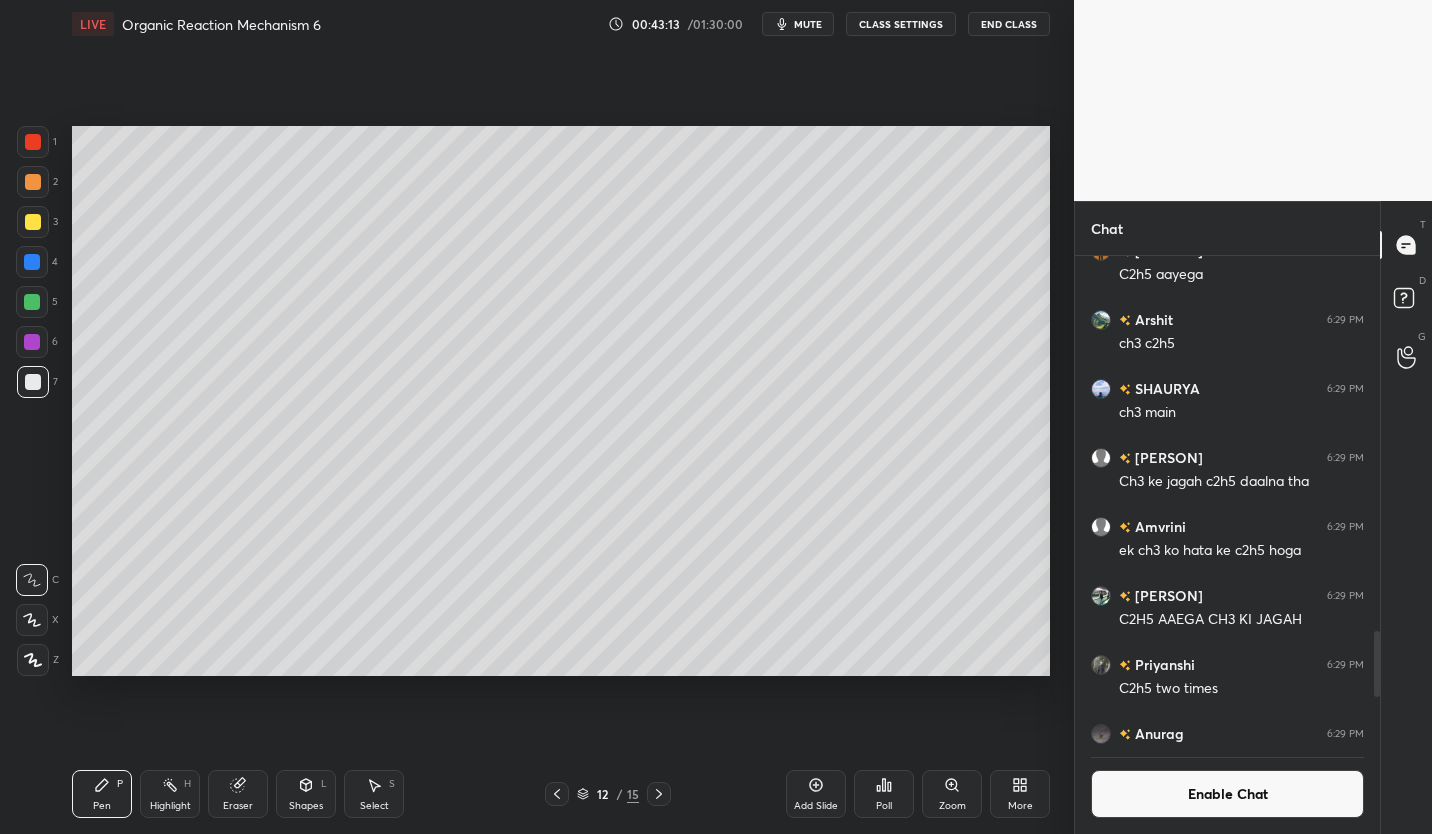 click at bounding box center [33, 222] 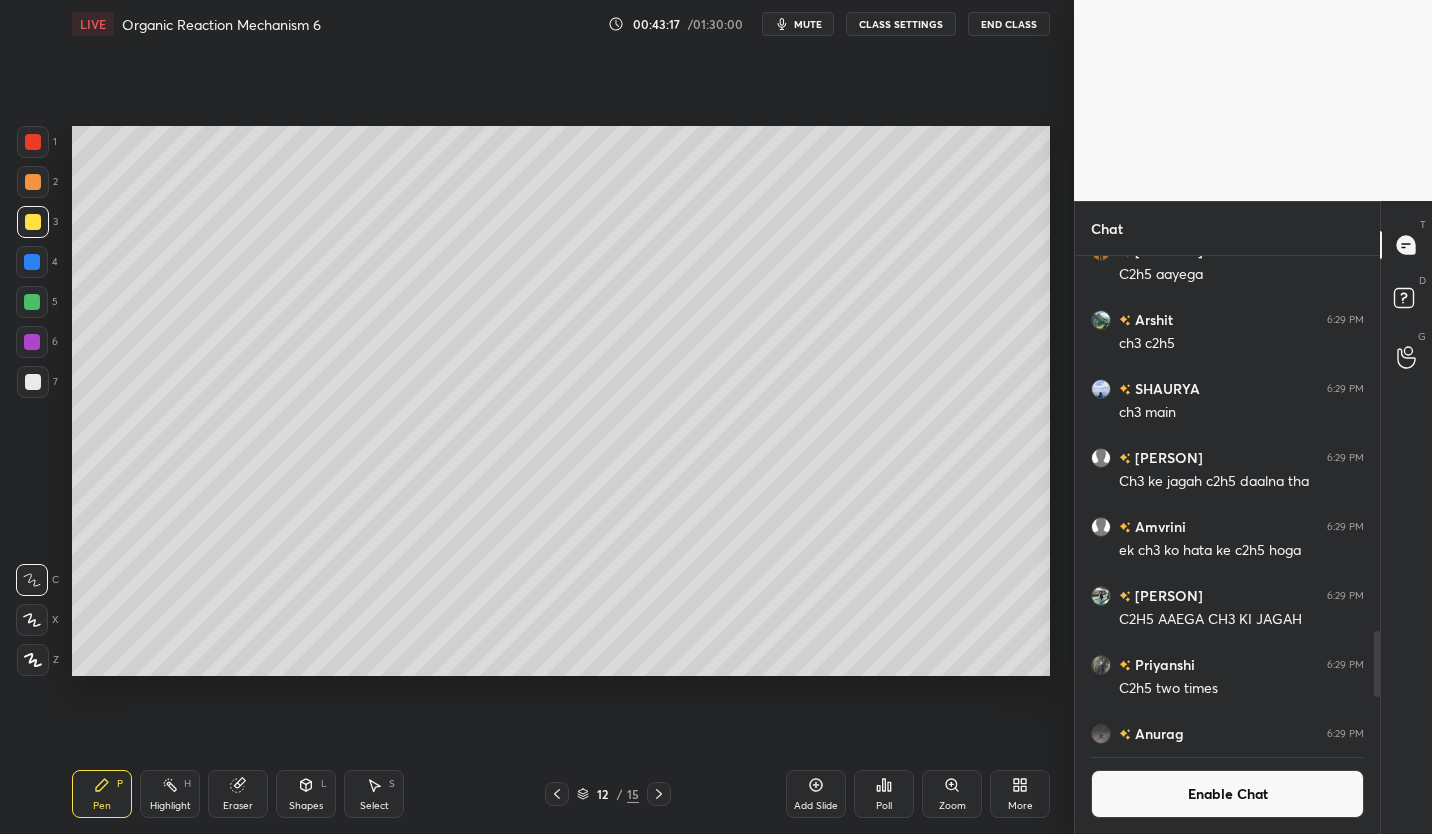click at bounding box center [33, 382] 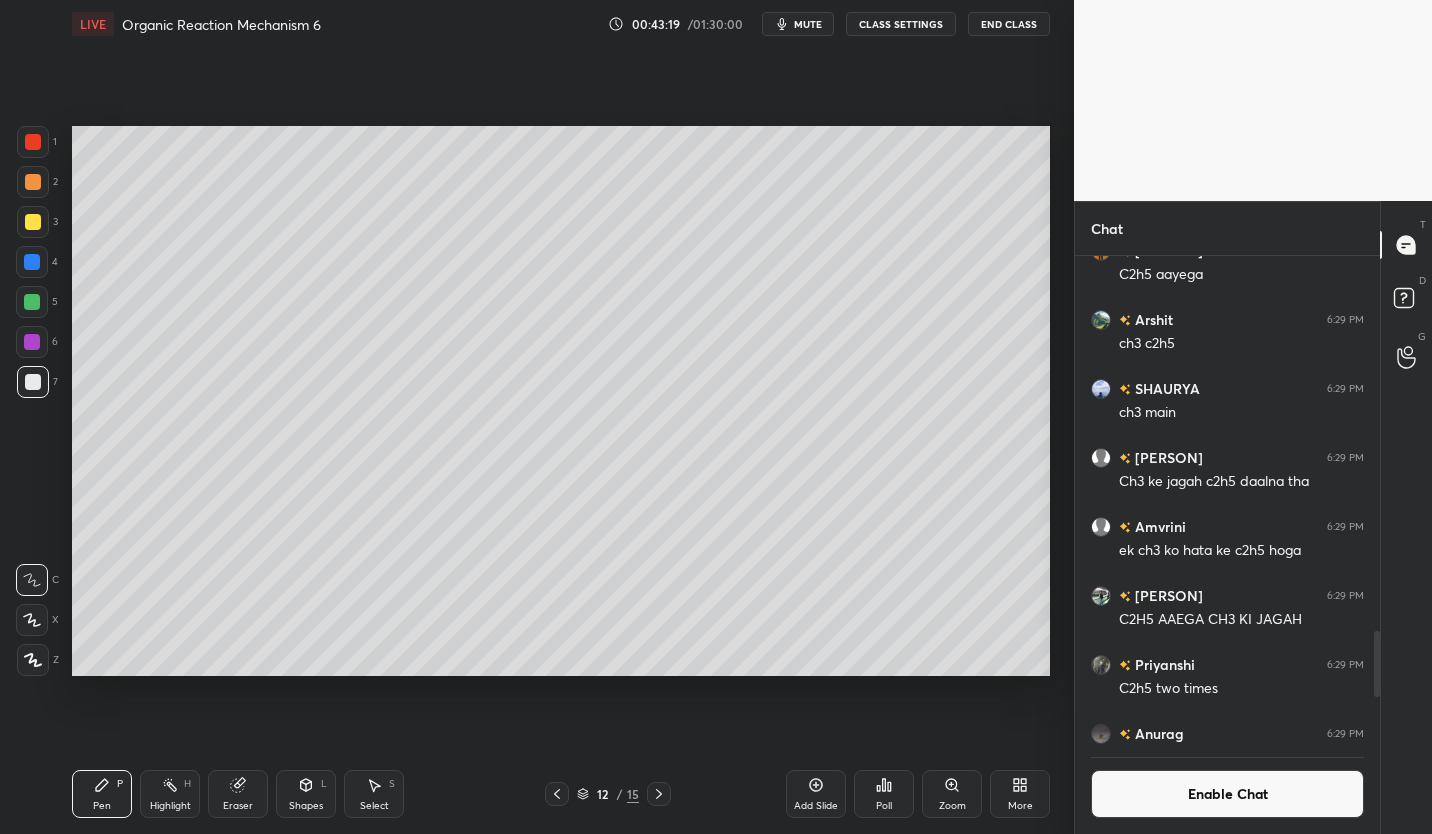click on "Eraser" at bounding box center [238, 794] 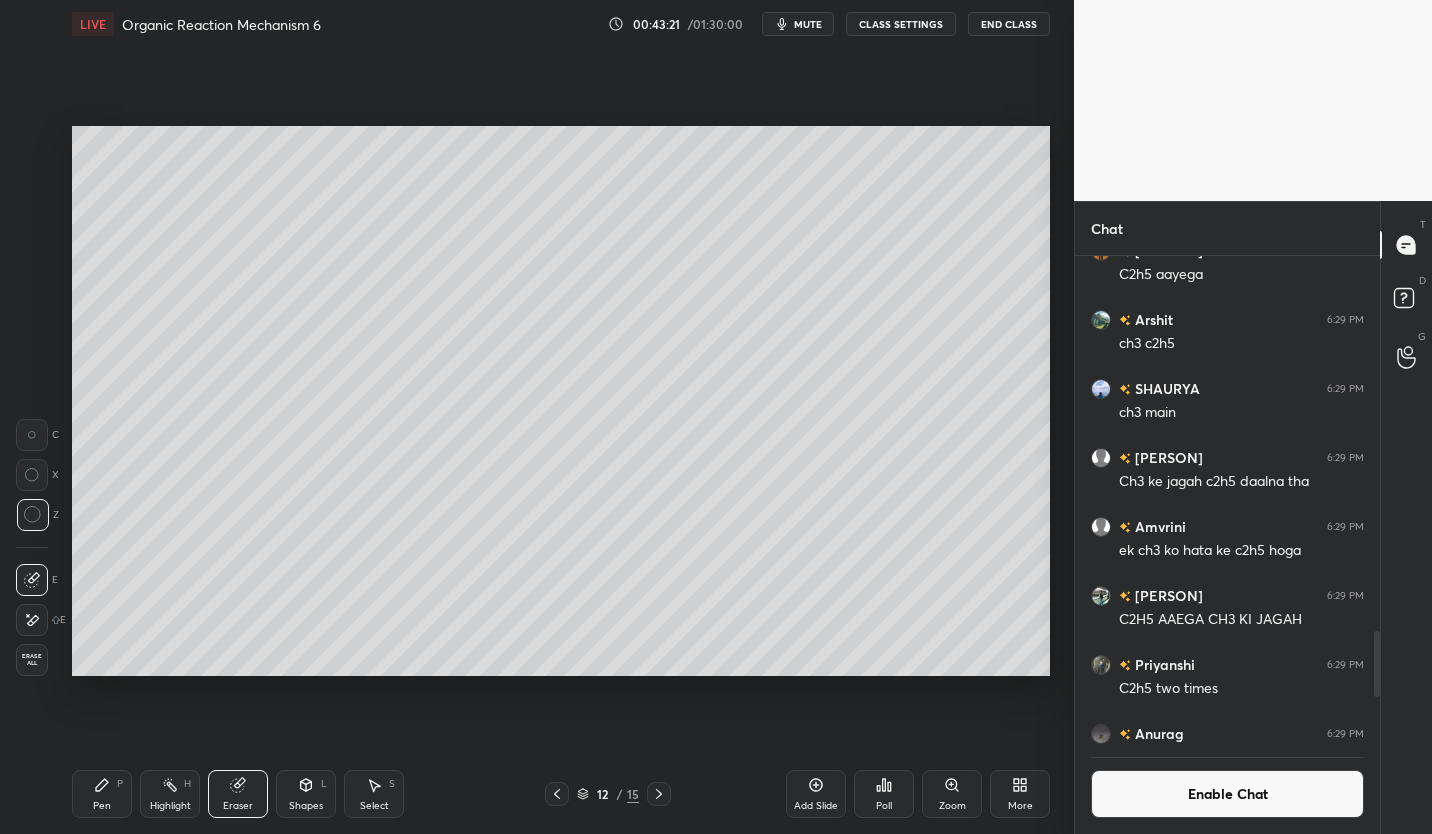 click 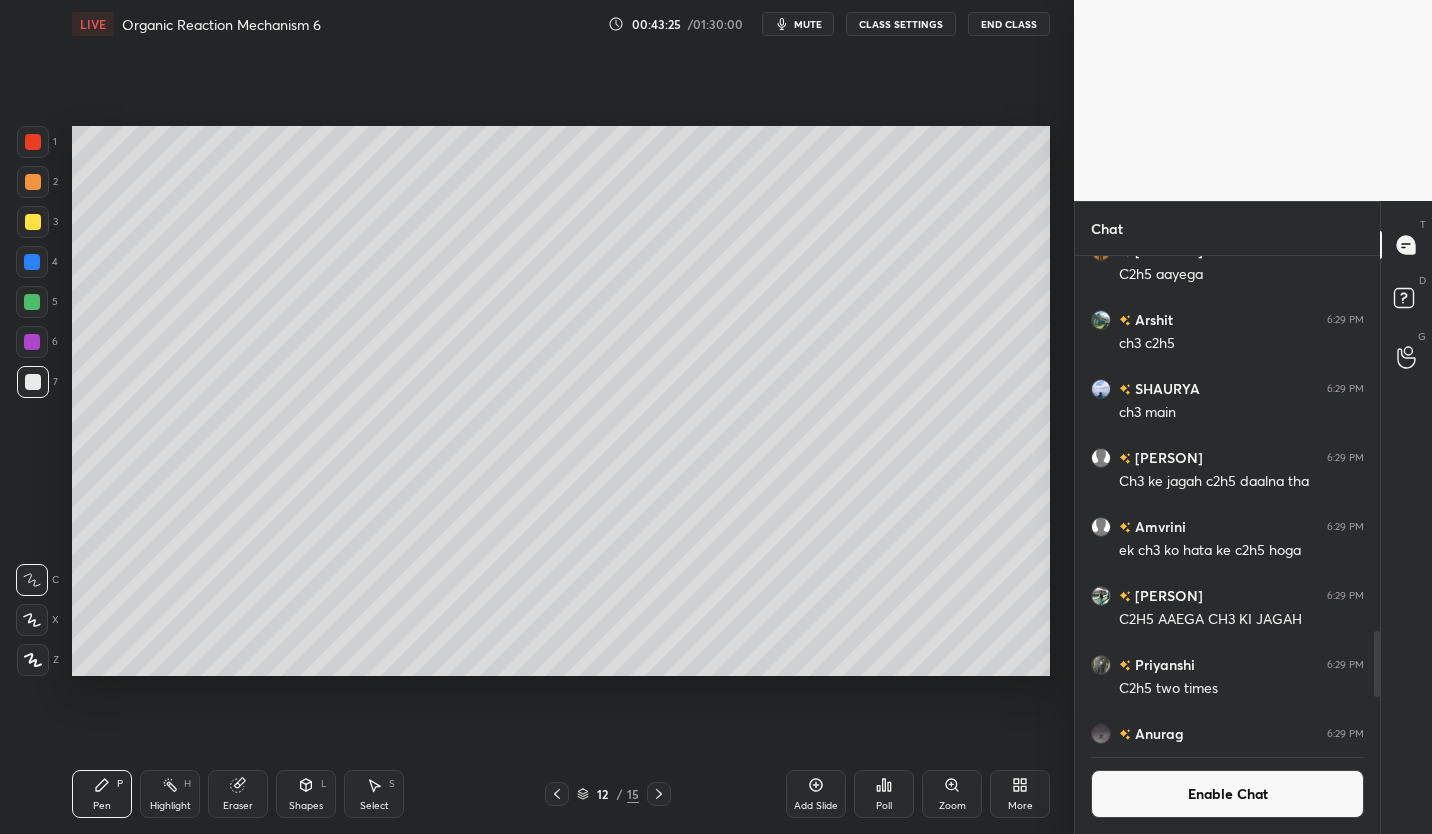 click on "Eraser" at bounding box center [238, 794] 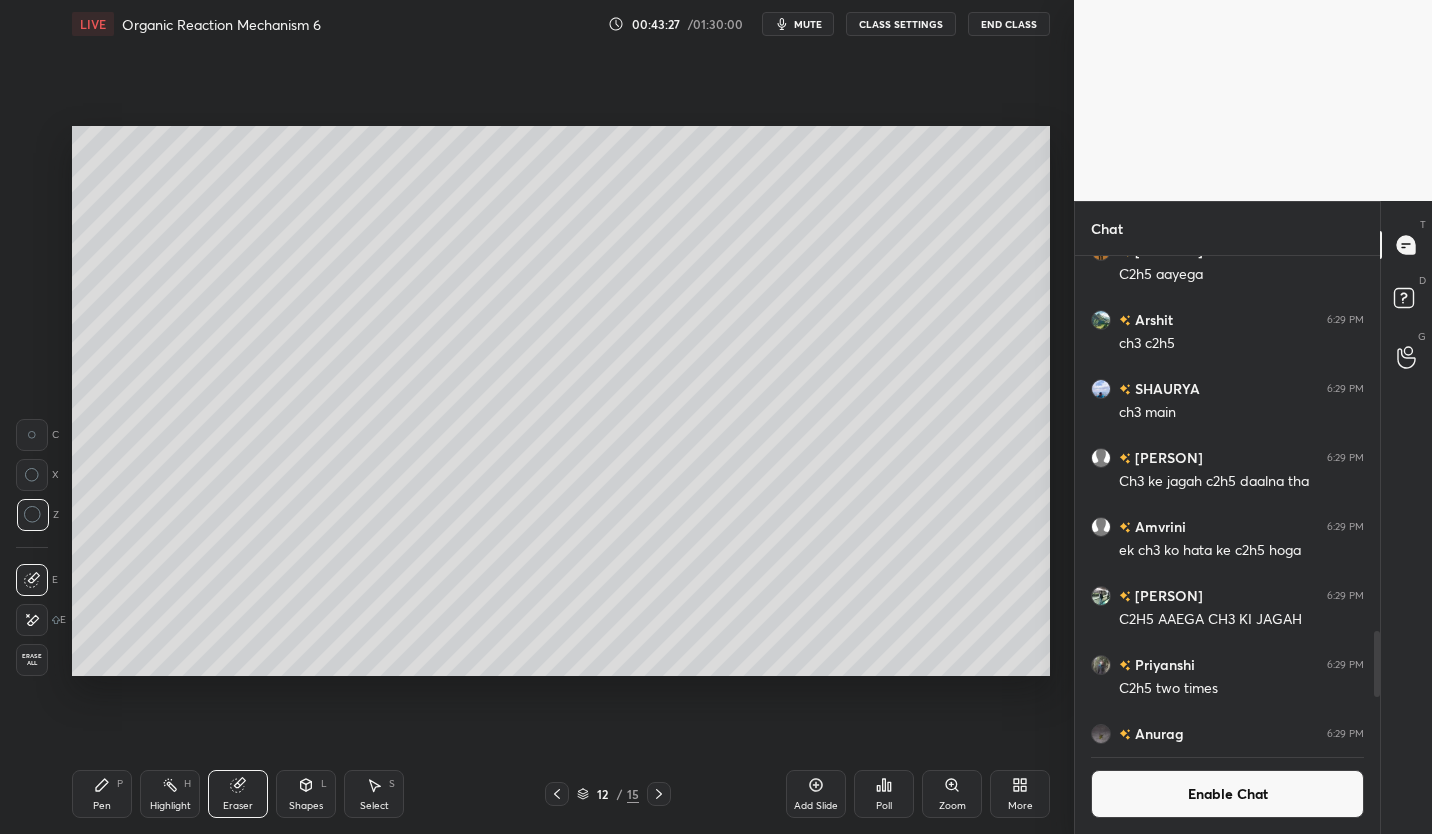 click 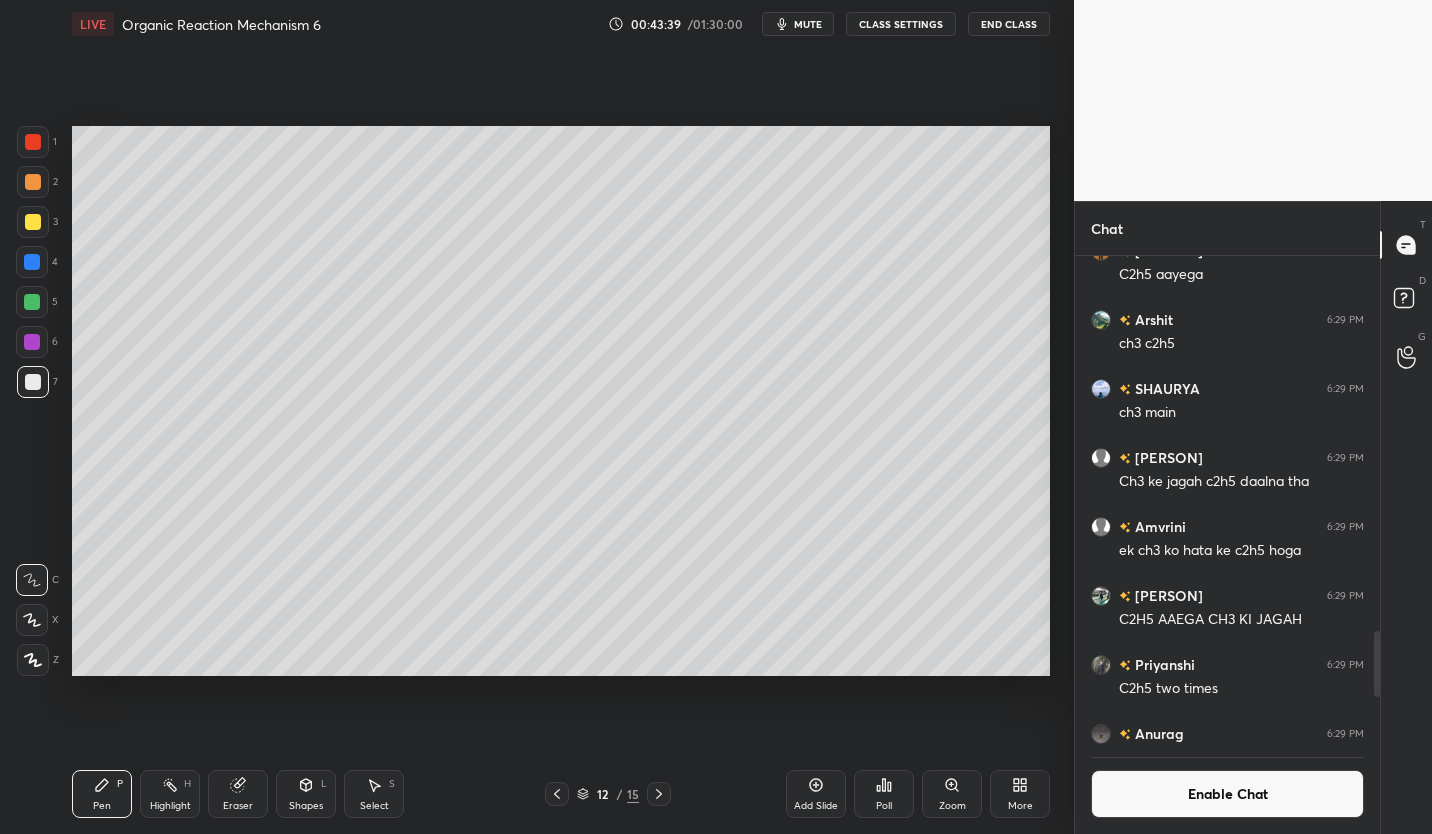 click on "Enable Chat" at bounding box center [1227, 794] 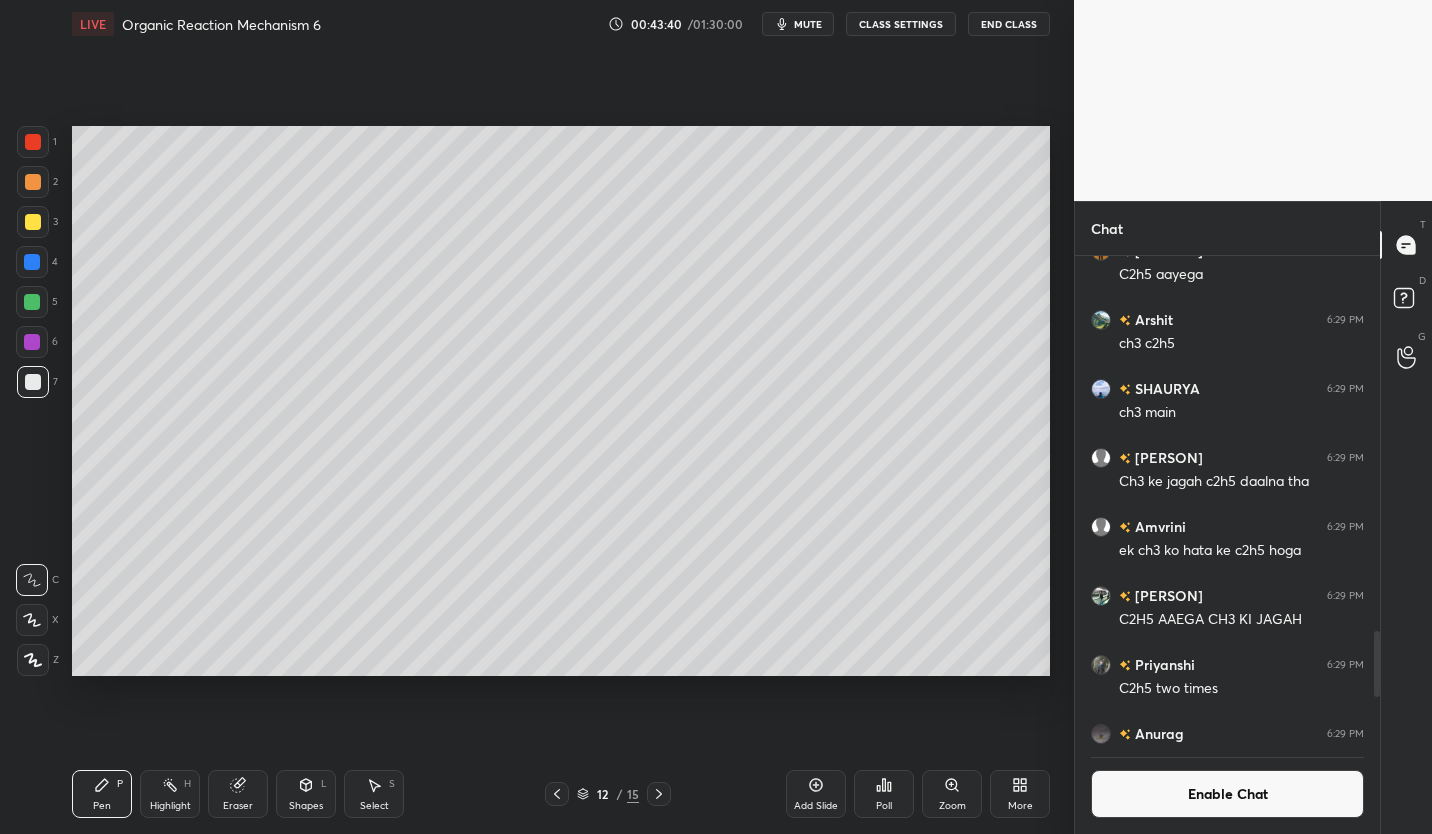 scroll, scrollTop: 7, scrollLeft: 7, axis: both 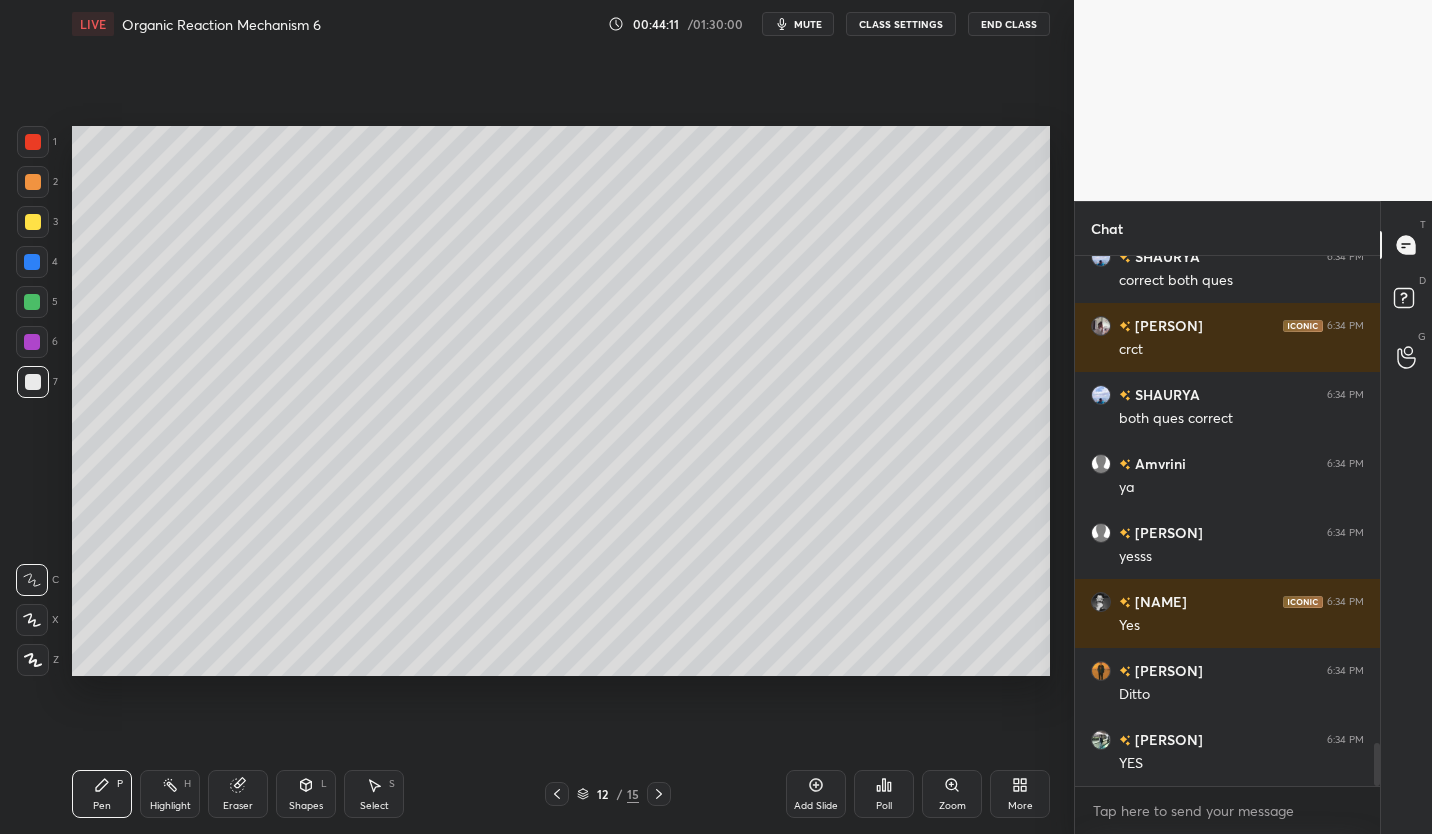 click on "CLASS SETTINGS" at bounding box center (901, 24) 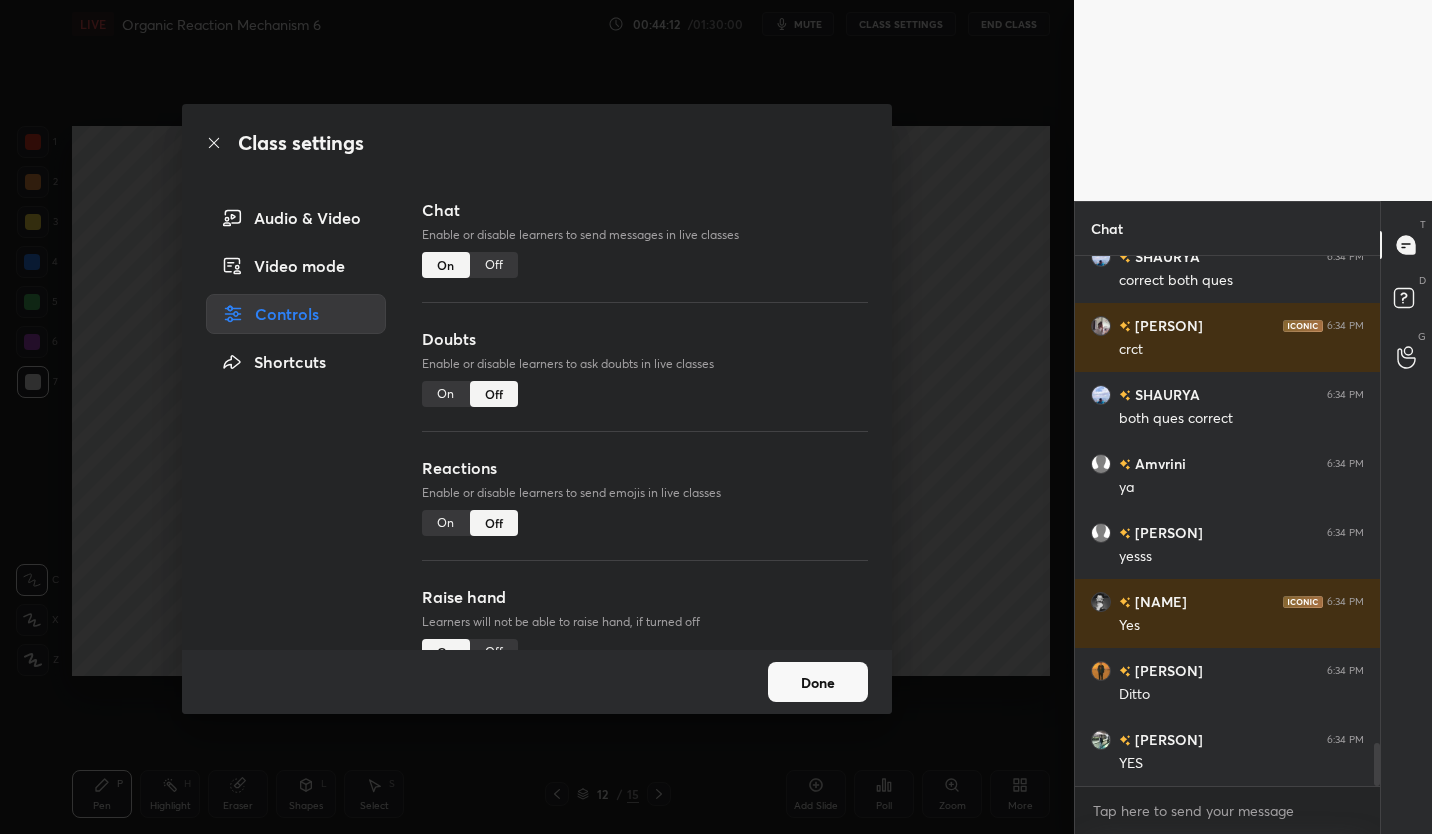 click on "Off" at bounding box center (494, 265) 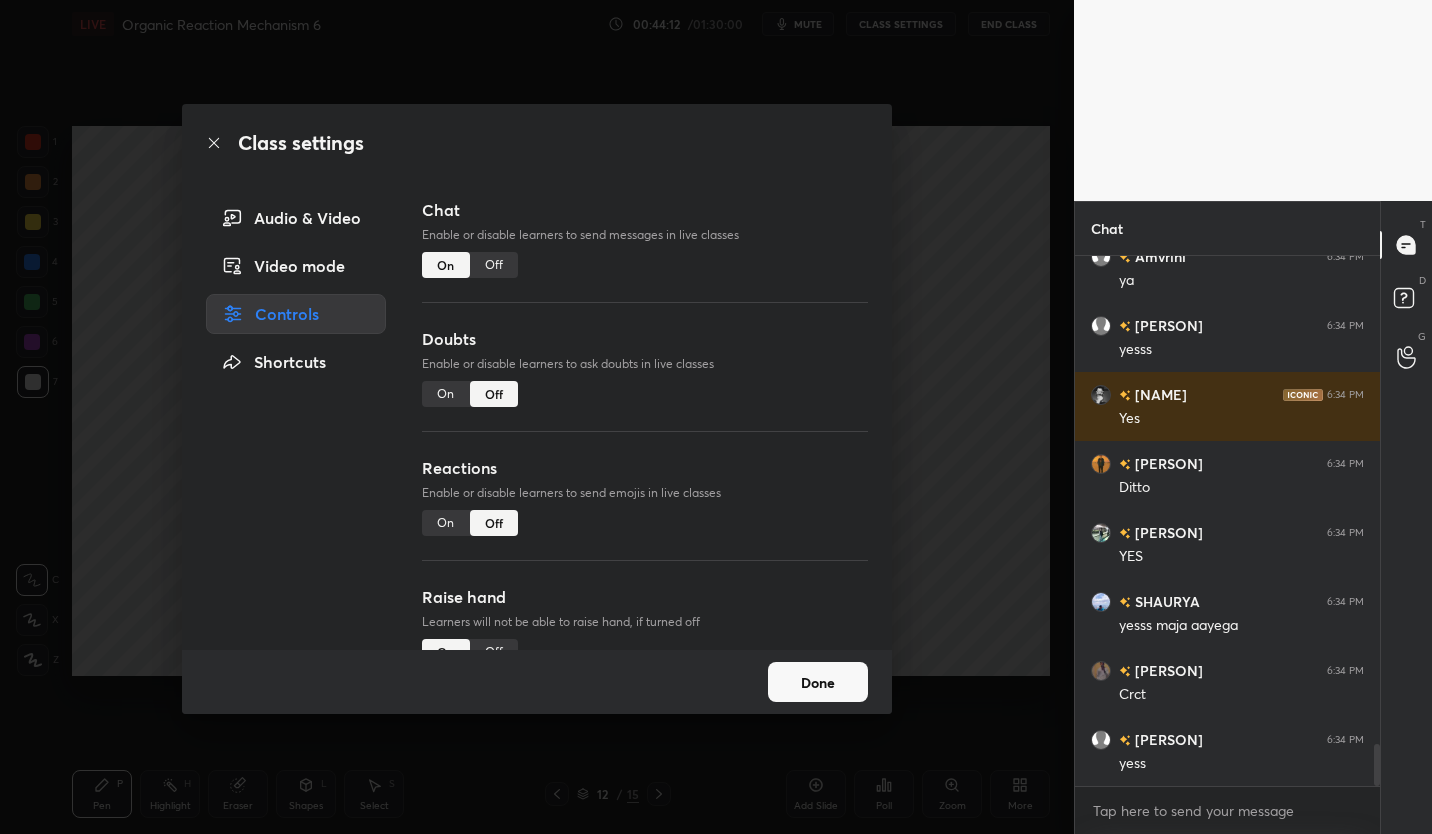 scroll, scrollTop: 4758, scrollLeft: 0, axis: vertical 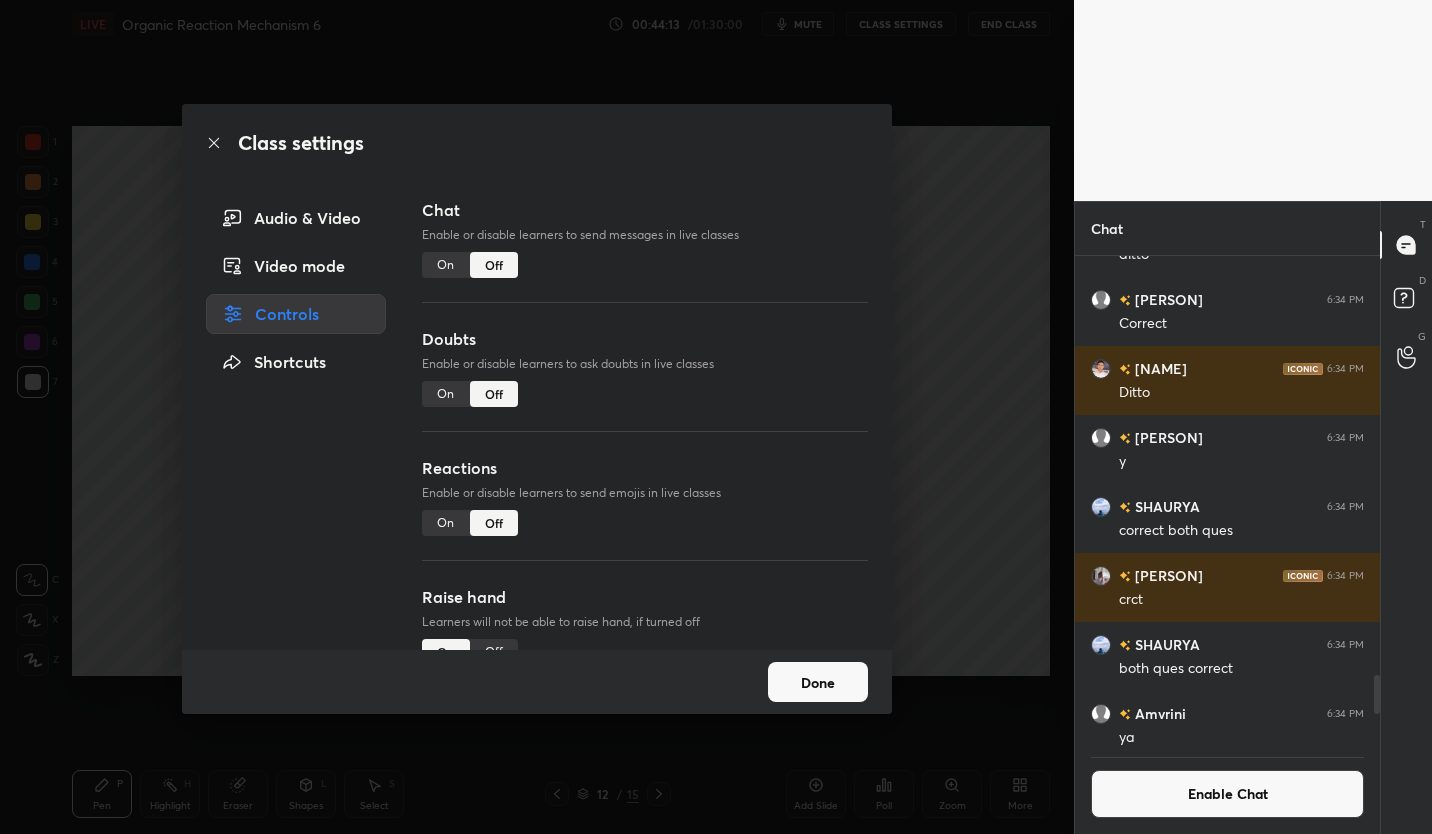 click on "Done" at bounding box center (818, 682) 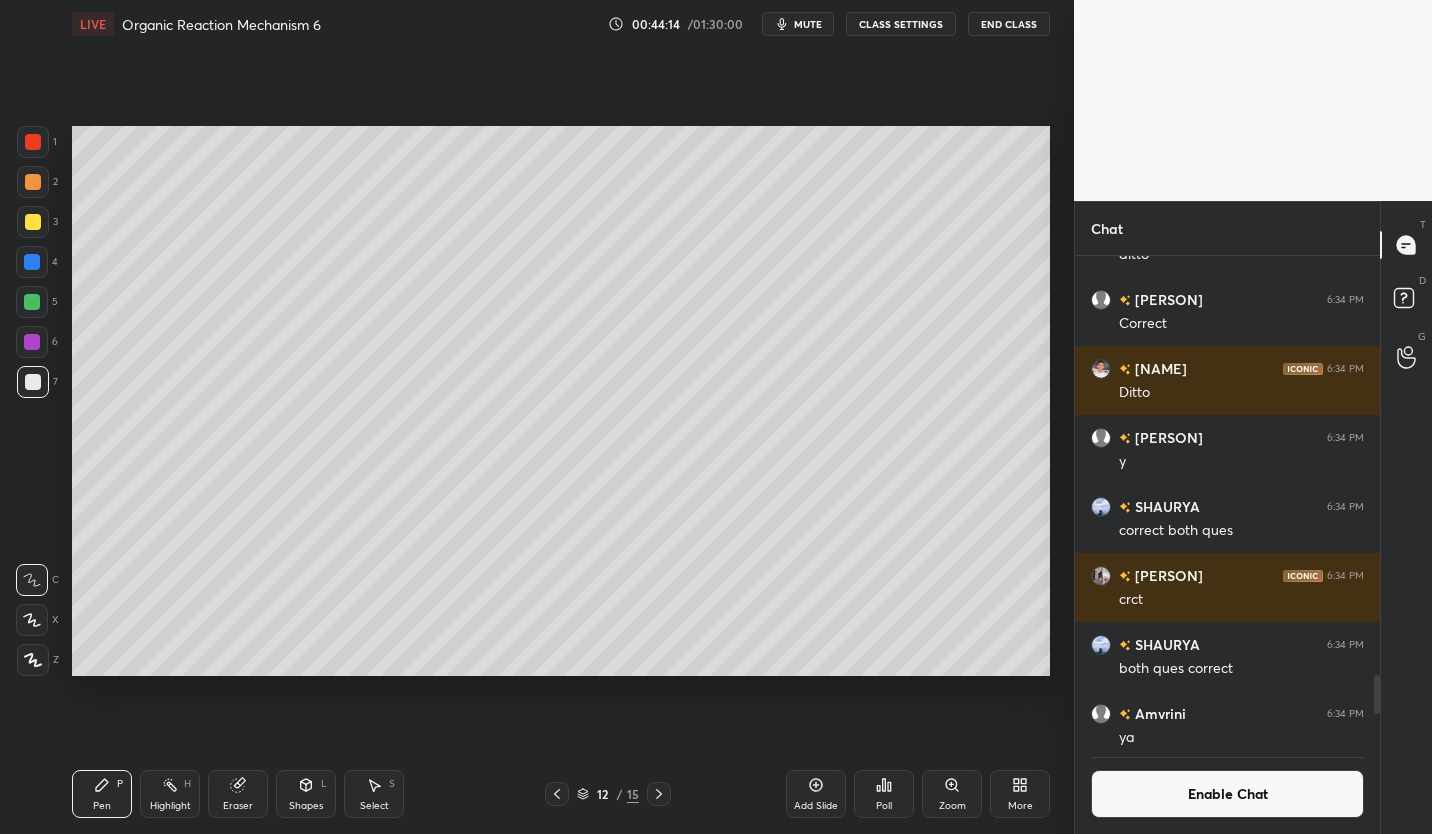 click on "Add Slide" at bounding box center [816, 794] 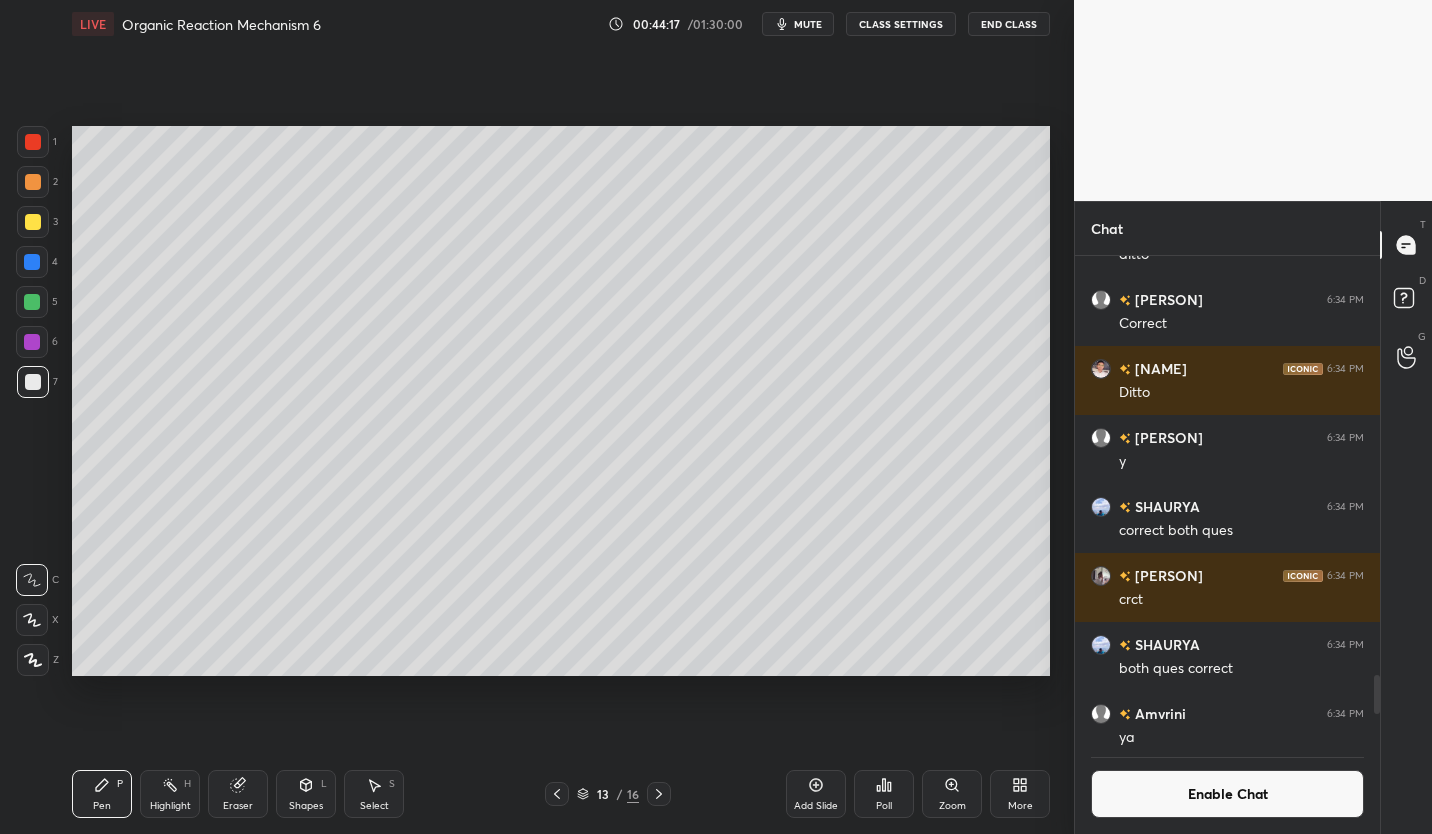 click at bounding box center [32, 302] 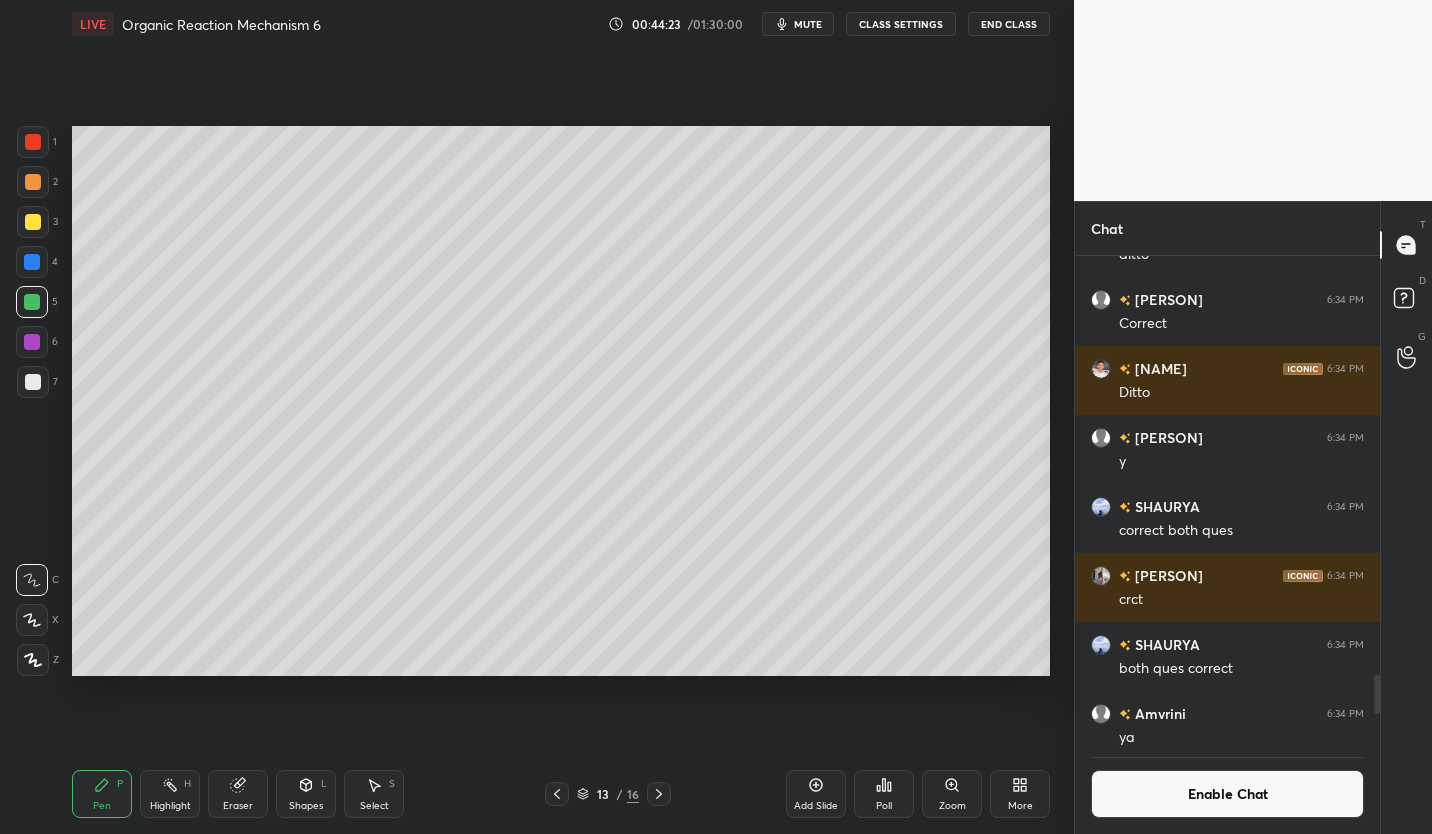 click at bounding box center [33, 382] 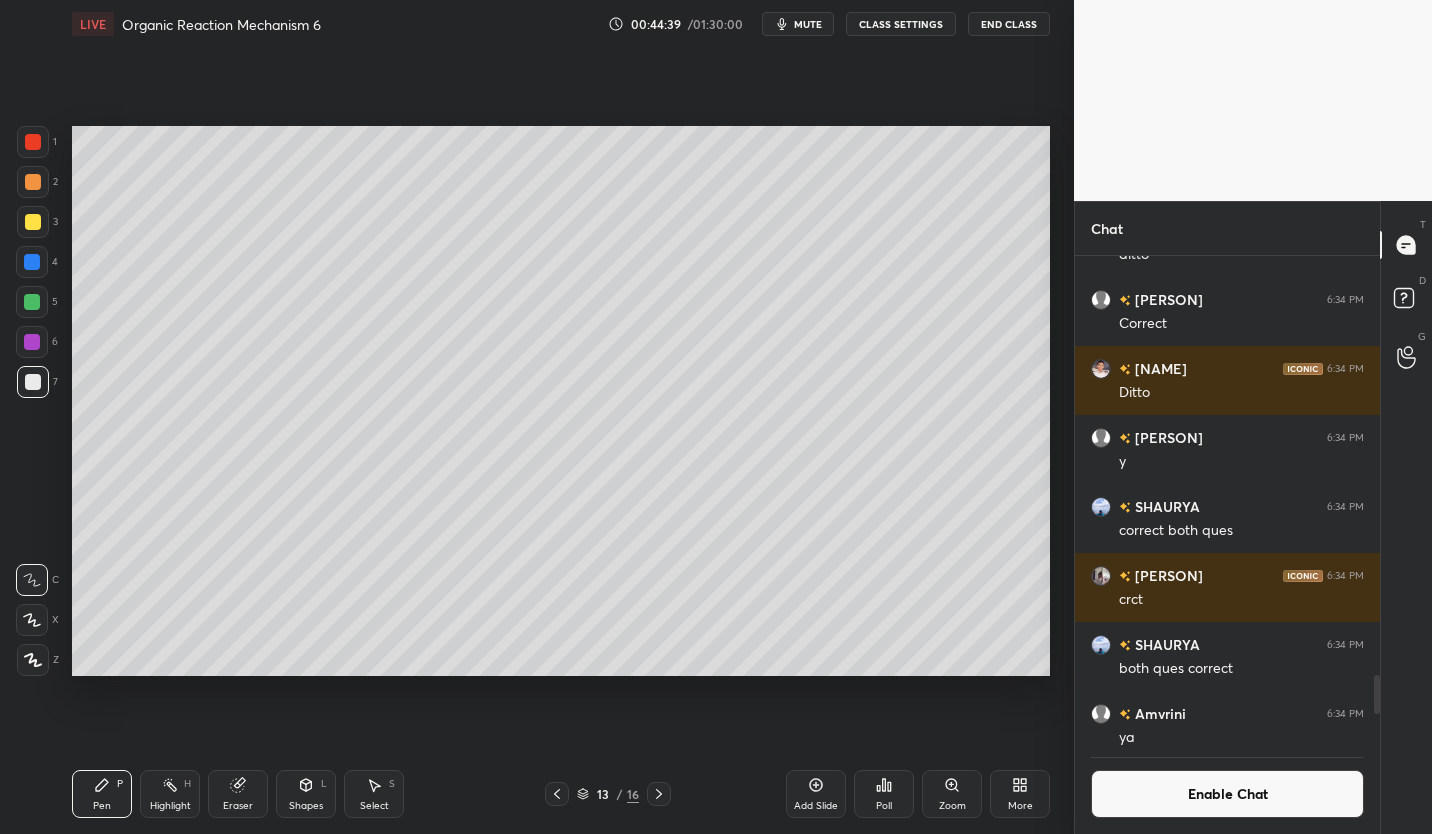 click at bounding box center [32, 302] 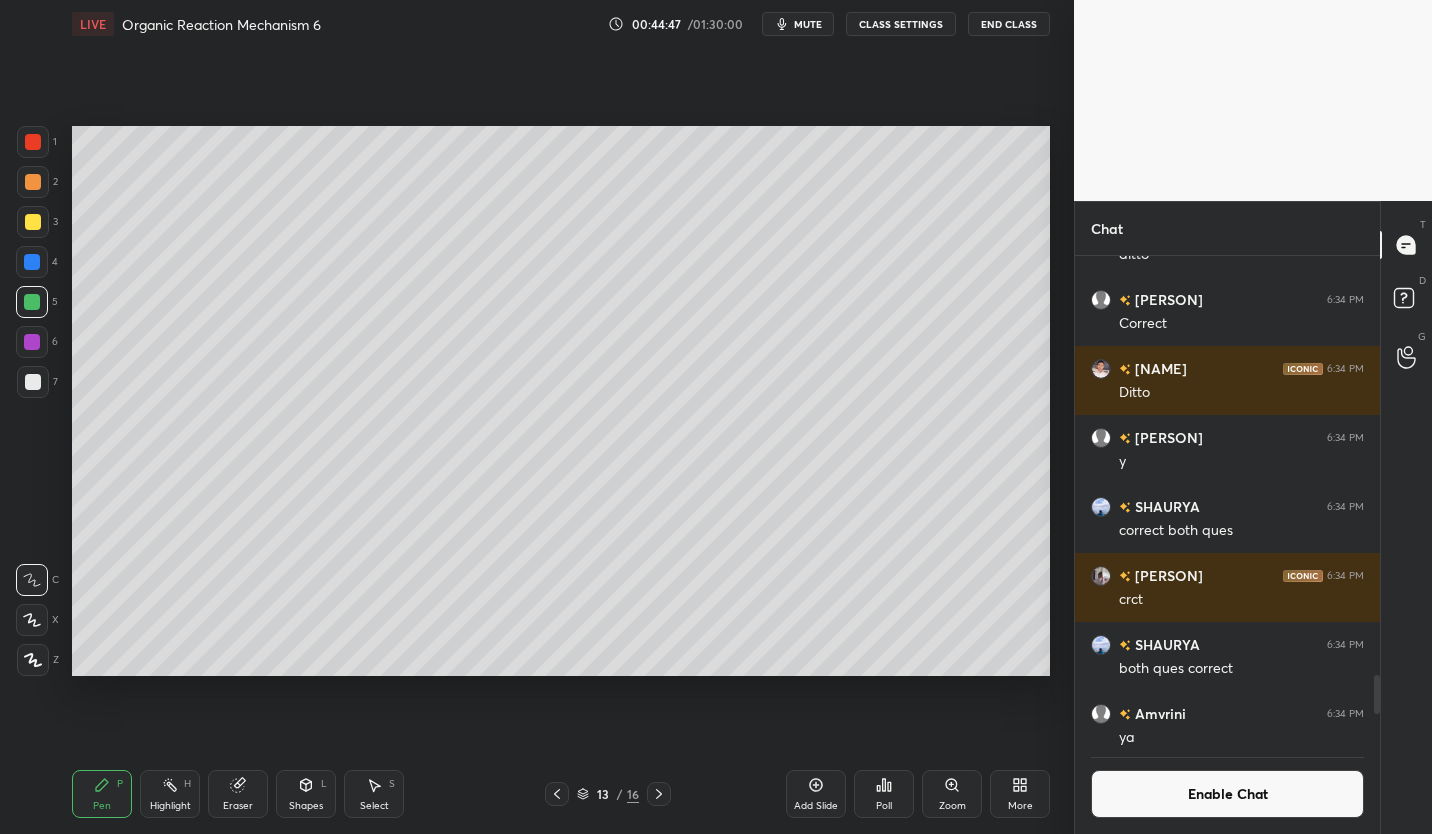 click at bounding box center [33, 382] 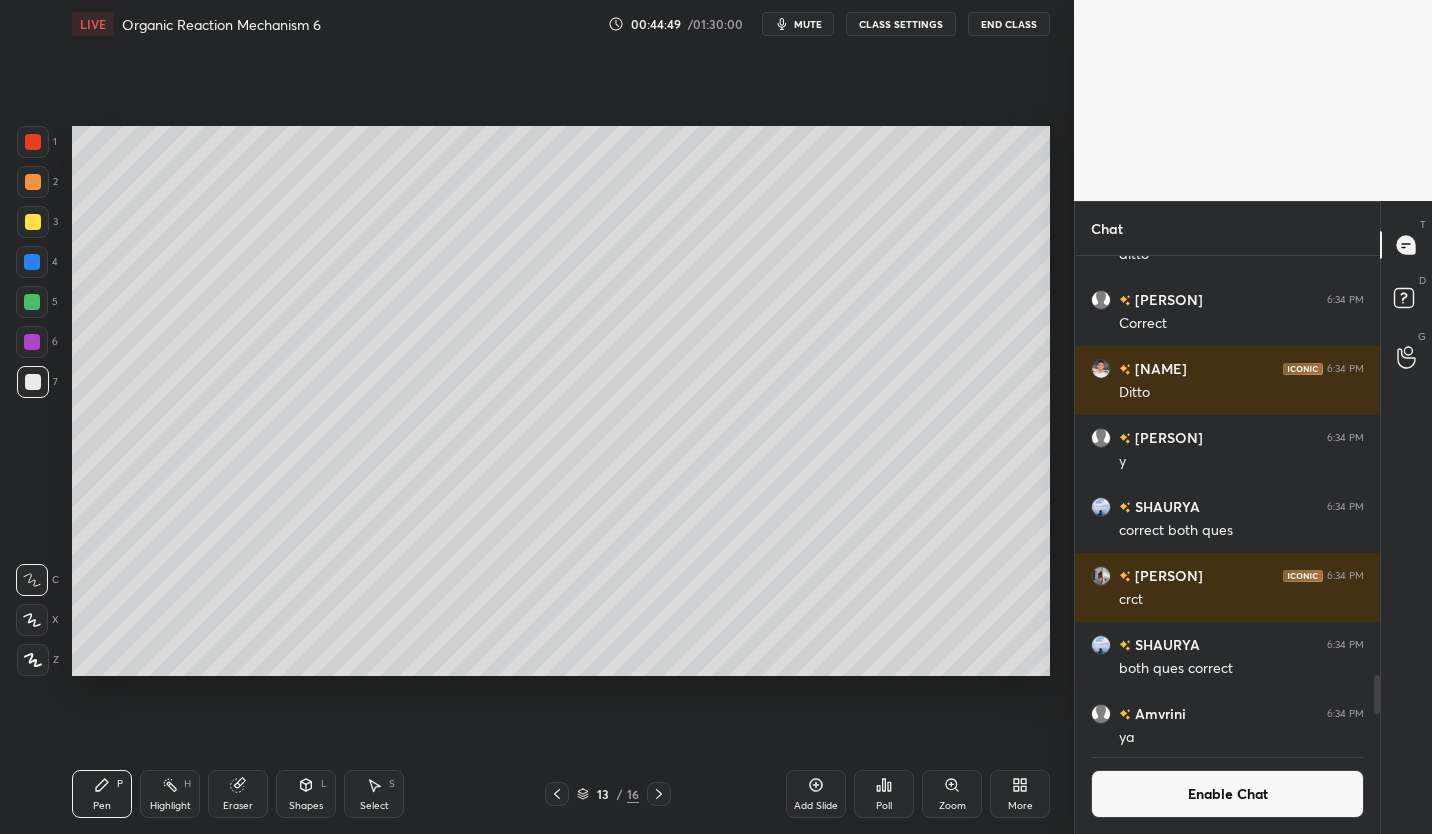 click at bounding box center (33, 222) 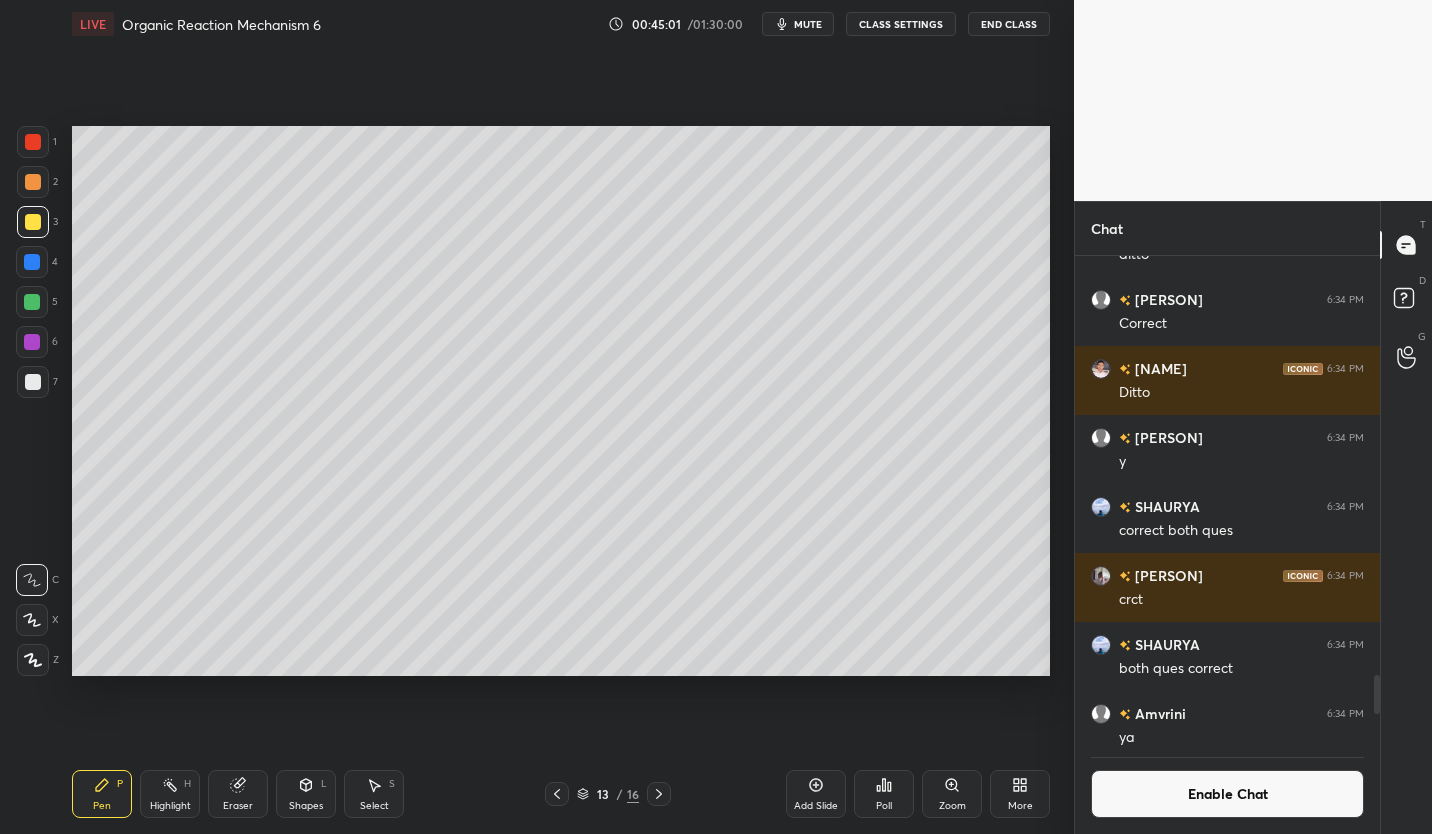 click at bounding box center (33, 382) 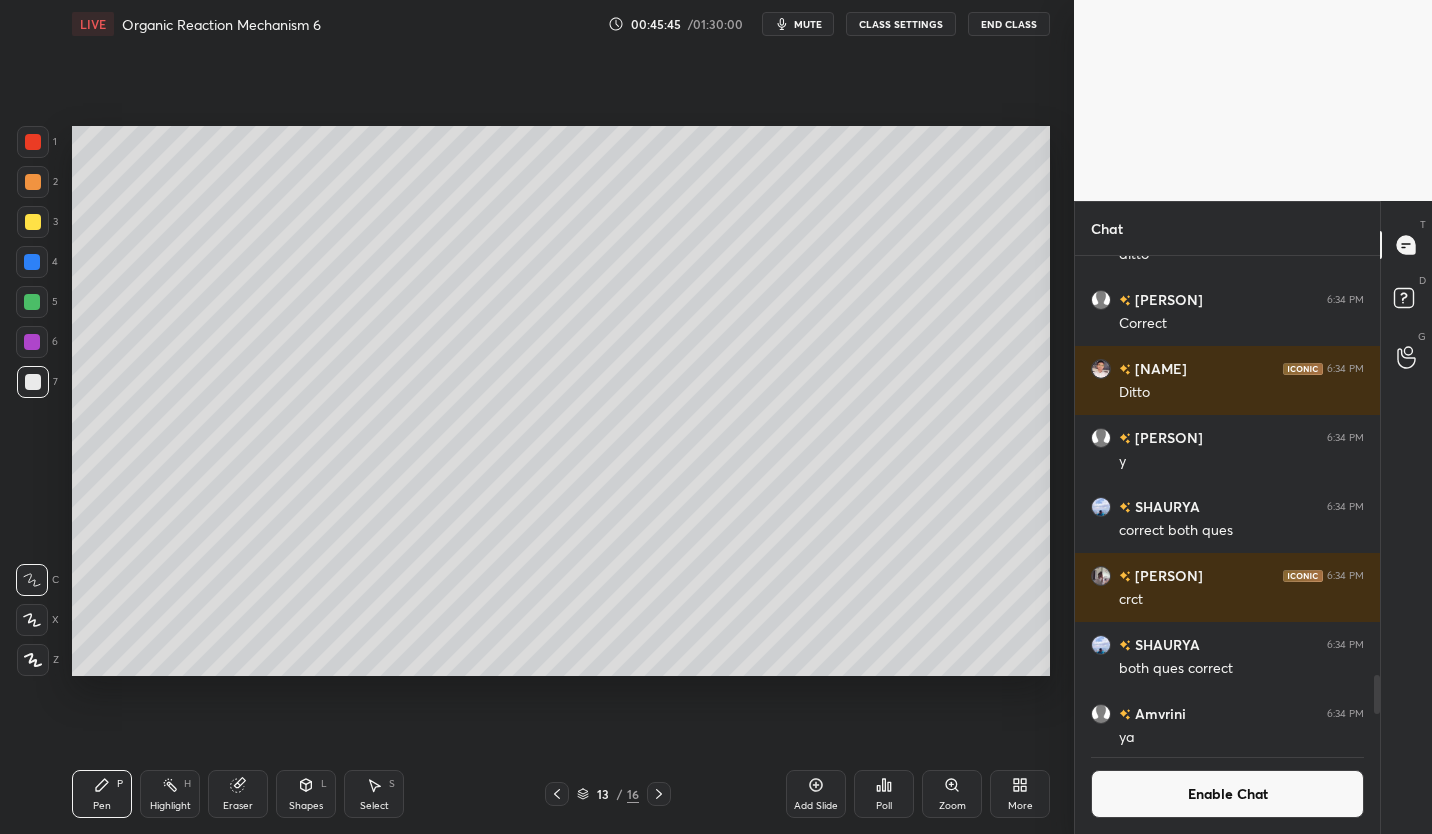 click at bounding box center [32, 302] 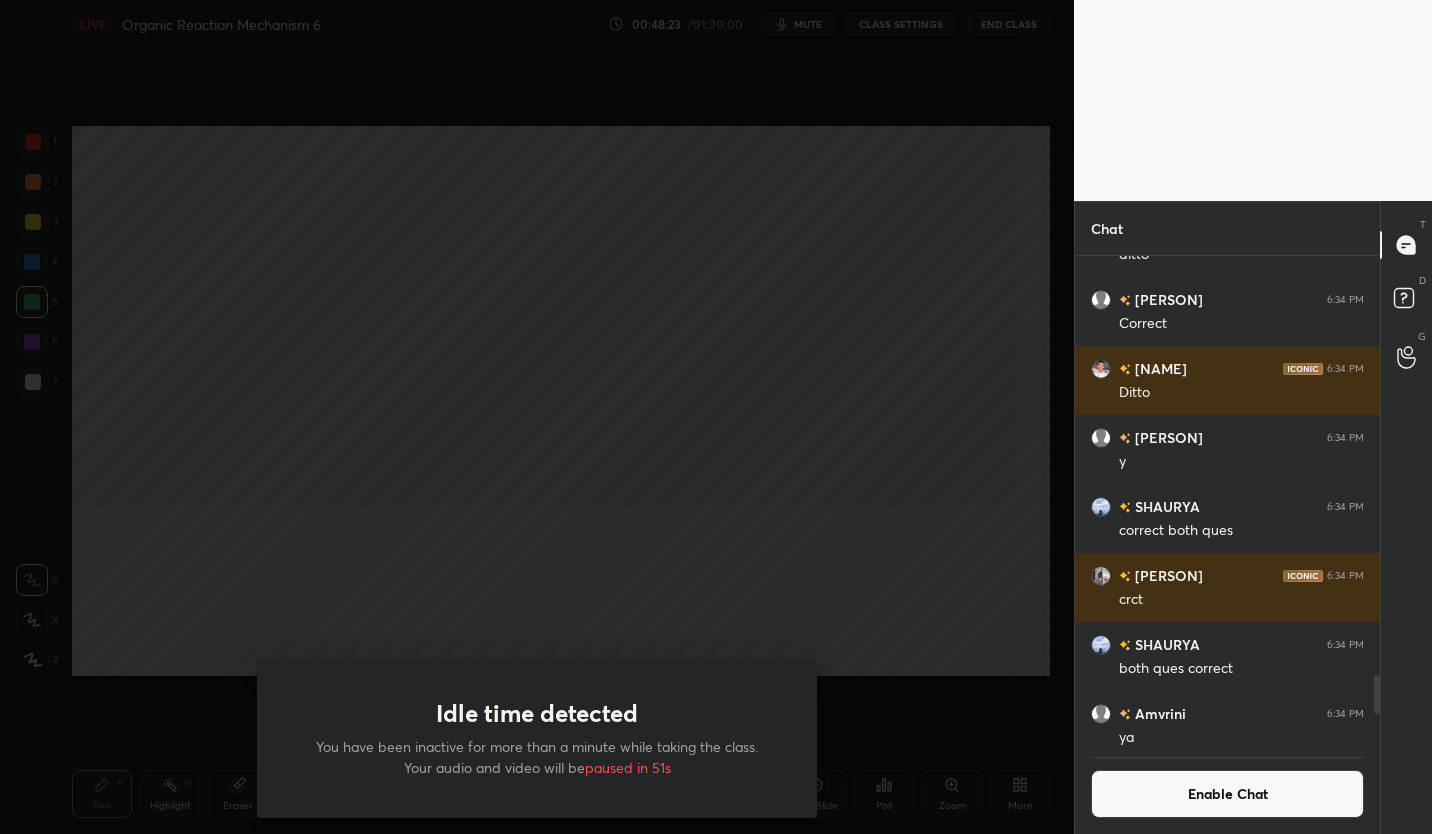 click on "Idle time detected You have been inactive for more than a minute while taking the class. Your audio and video will be  paused in 51s" at bounding box center [537, 417] 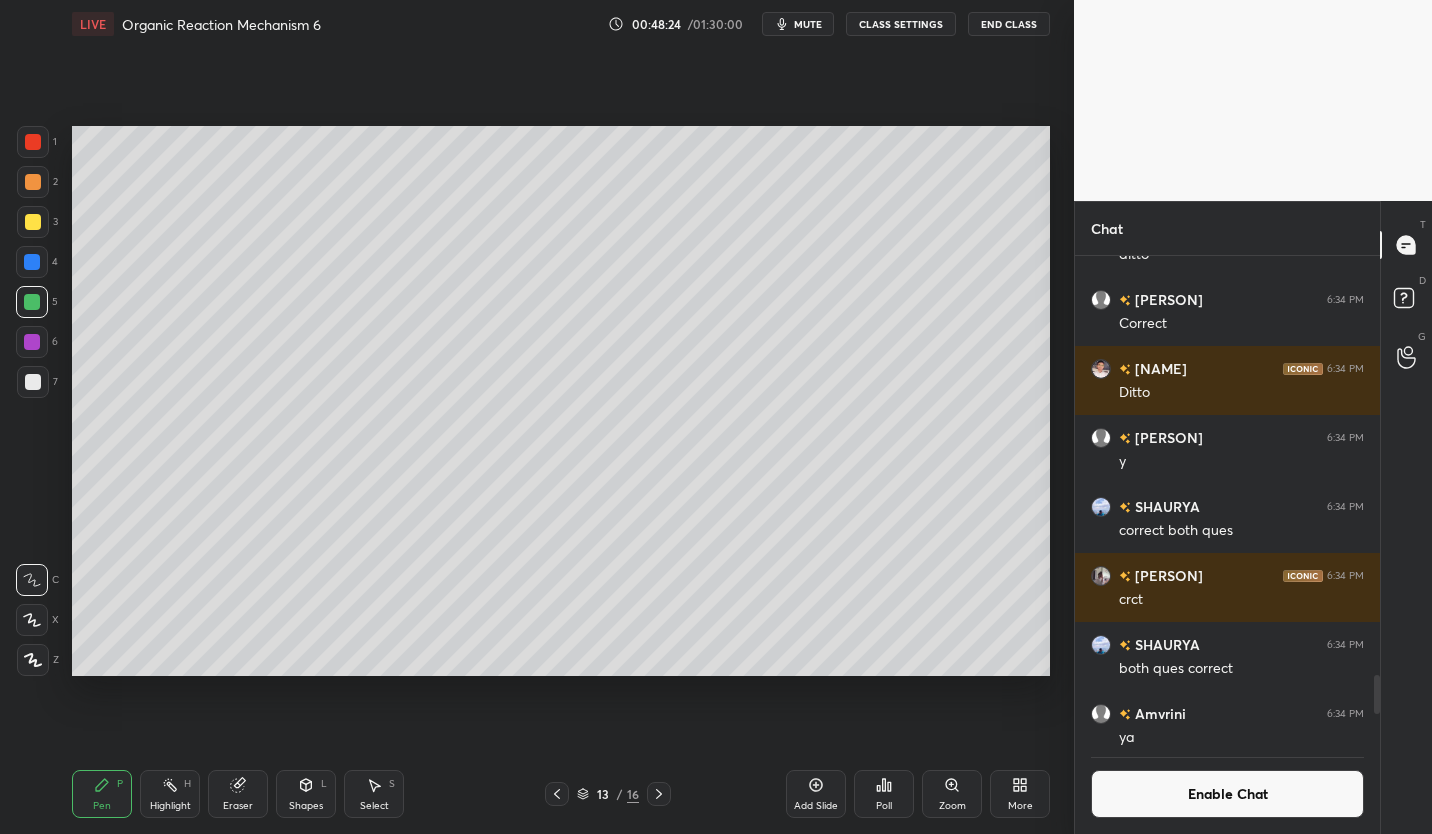 click on "mute" at bounding box center (808, 24) 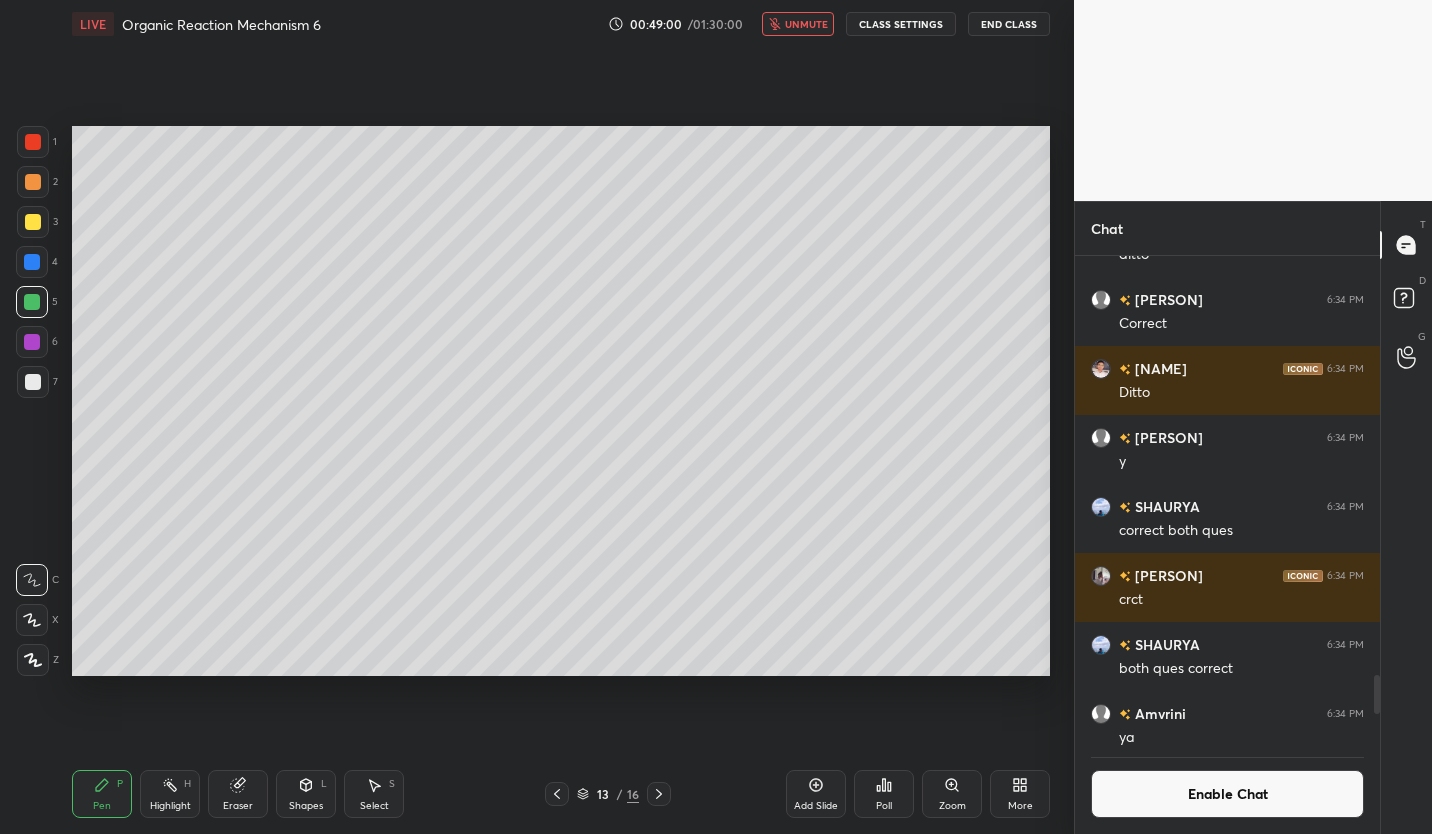 click on "unmute" at bounding box center [806, 24] 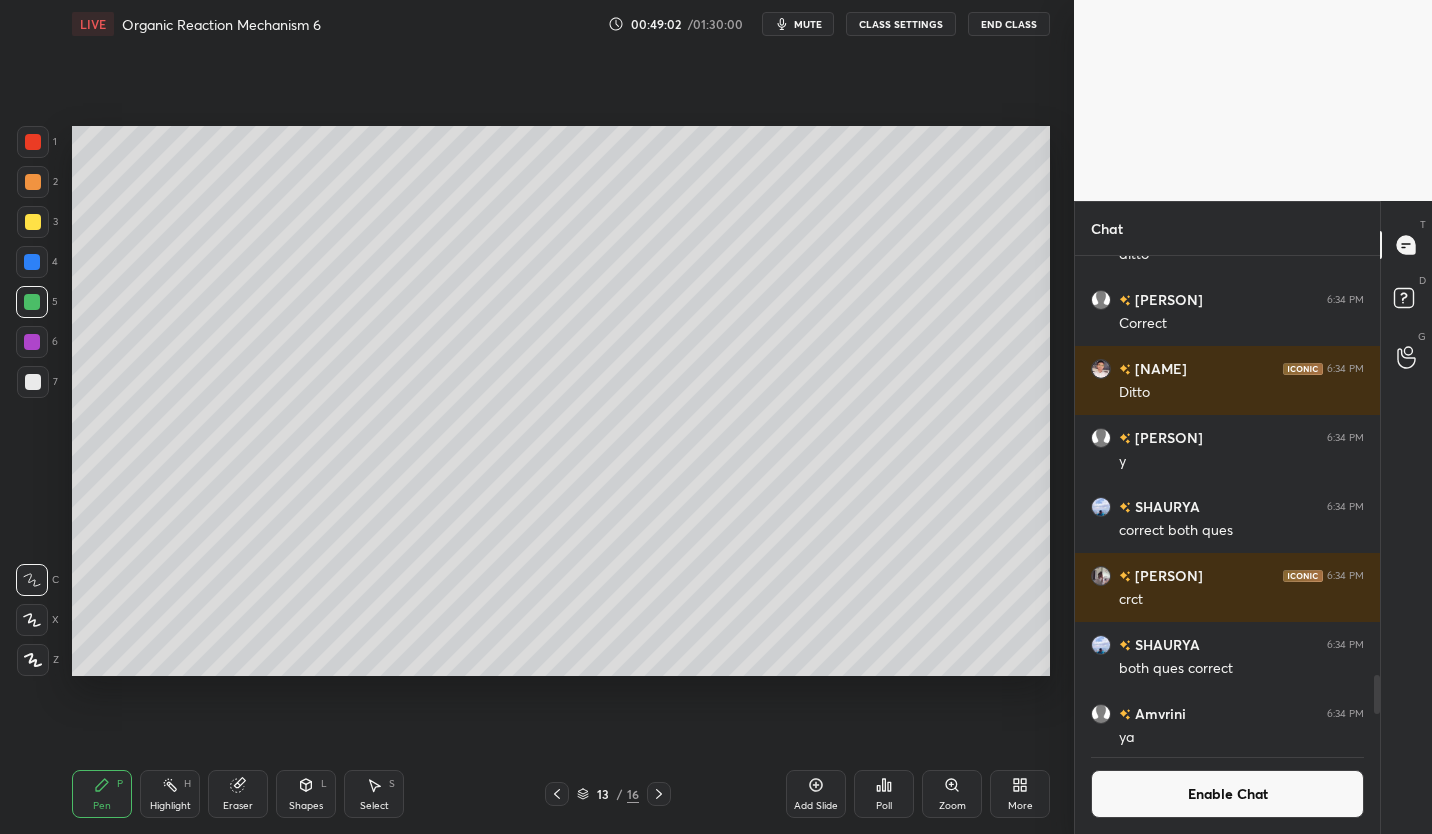 click on "Enable Chat" at bounding box center (1227, 794) 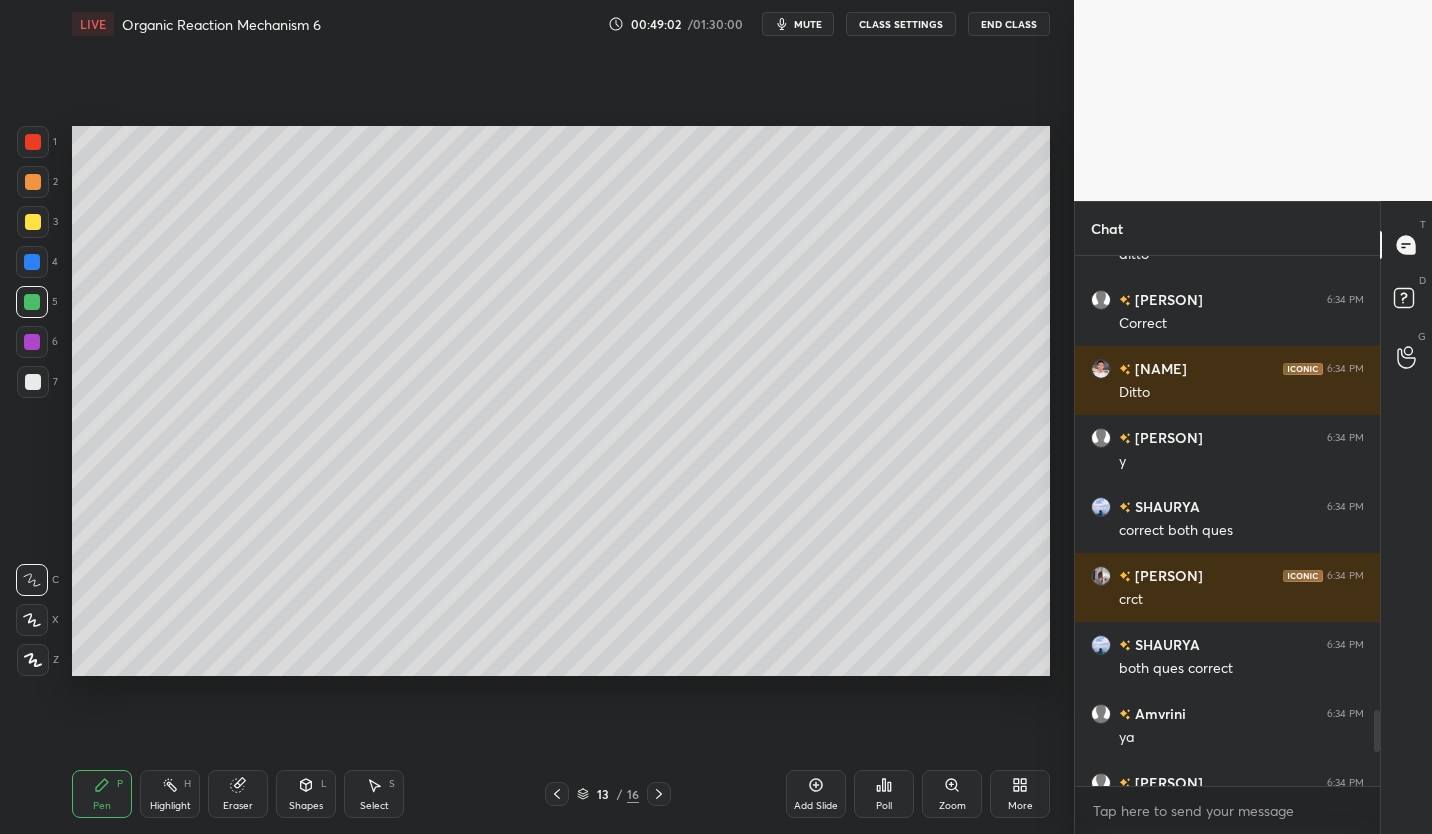 scroll, scrollTop: 7, scrollLeft: 7, axis: both 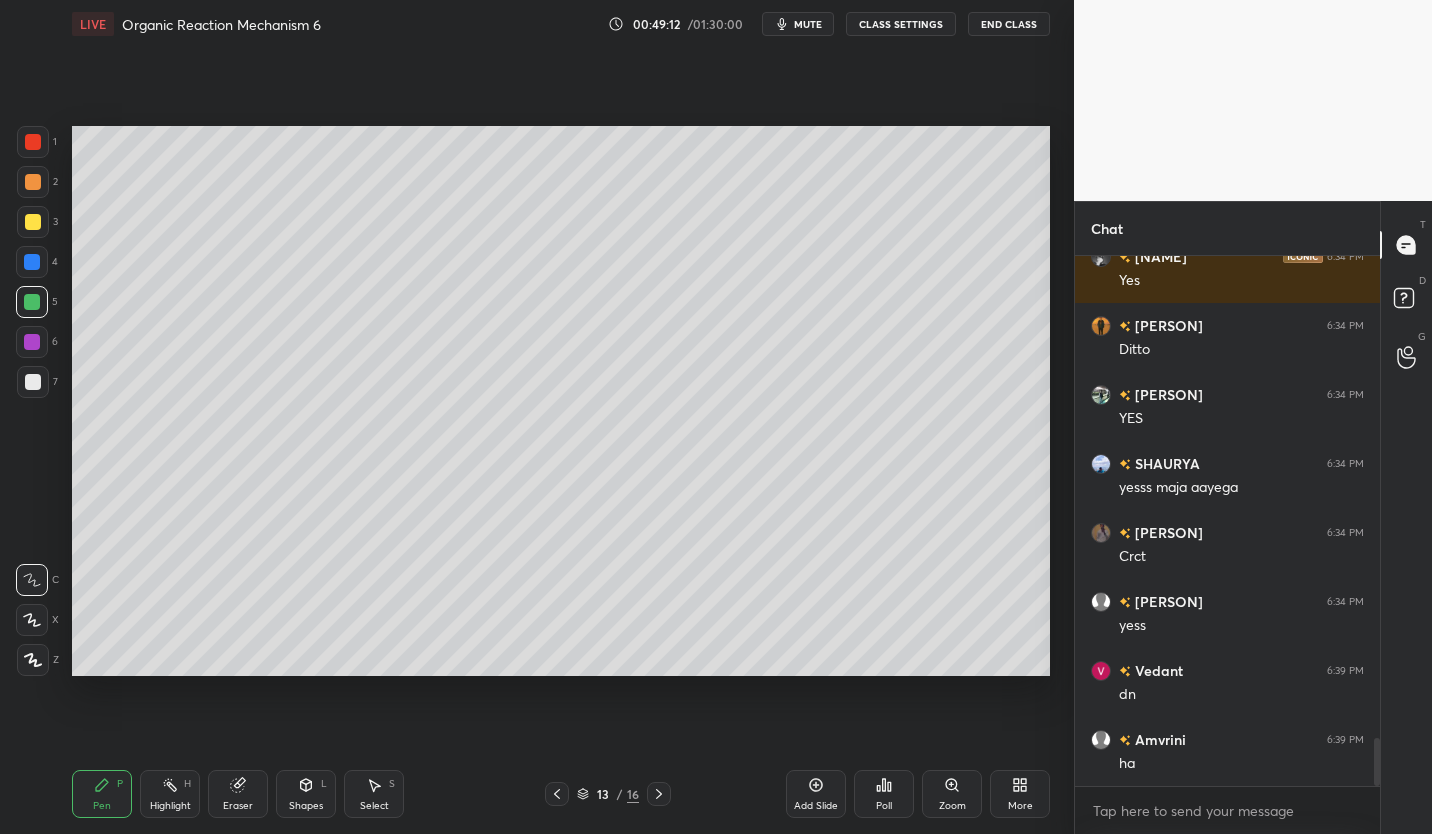 click 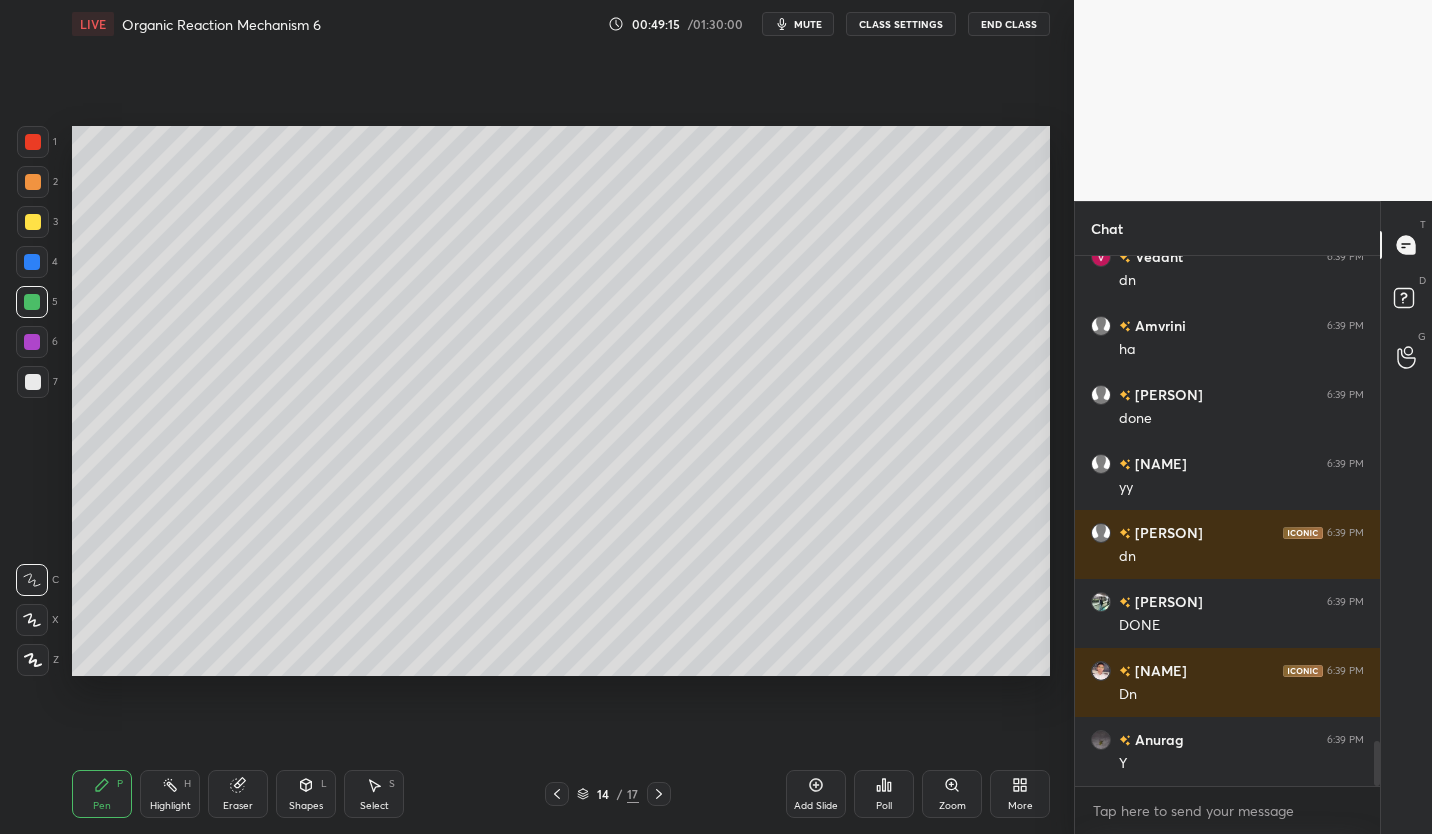 scroll, scrollTop: 5905, scrollLeft: 0, axis: vertical 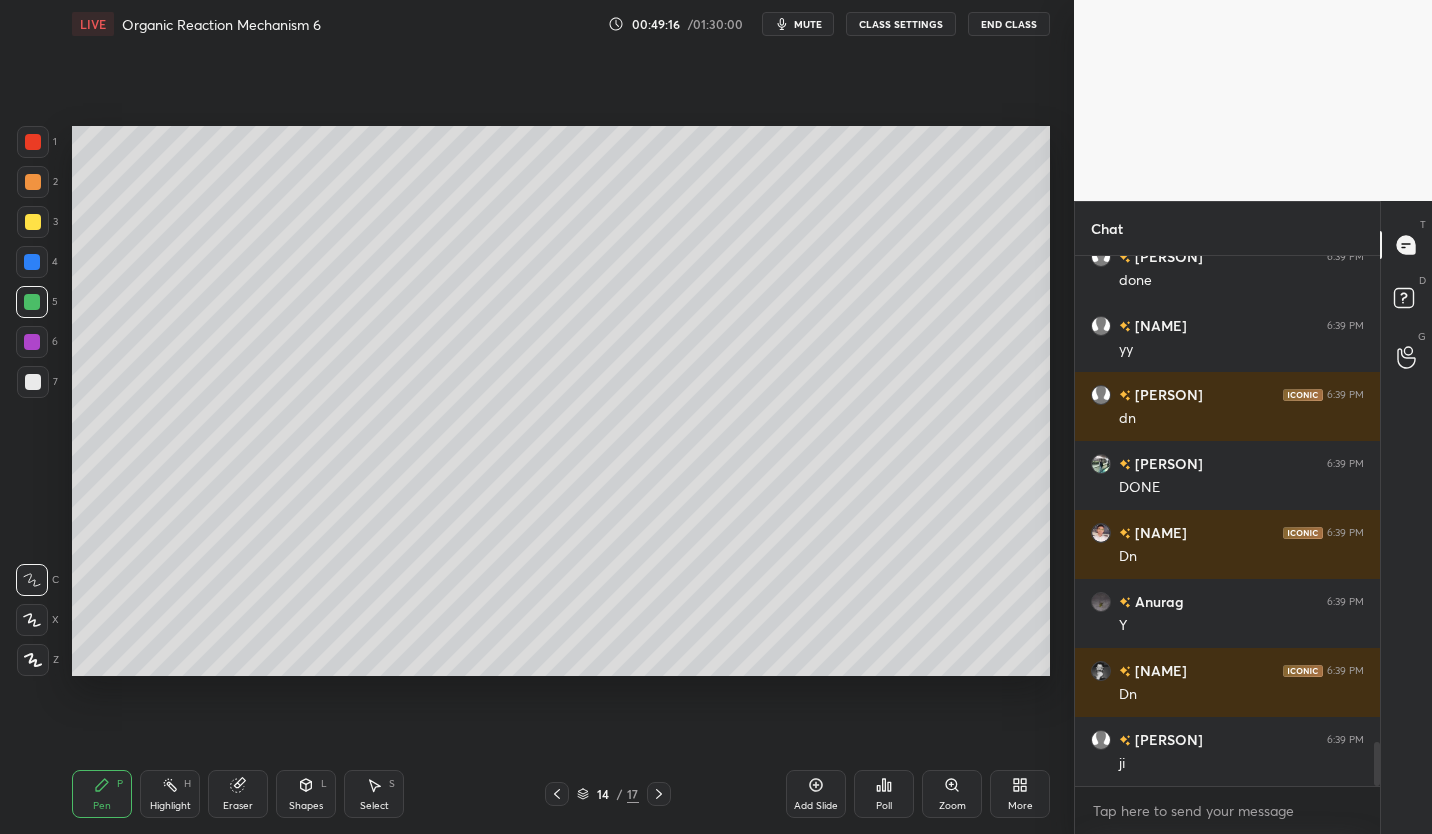click at bounding box center [33, 222] 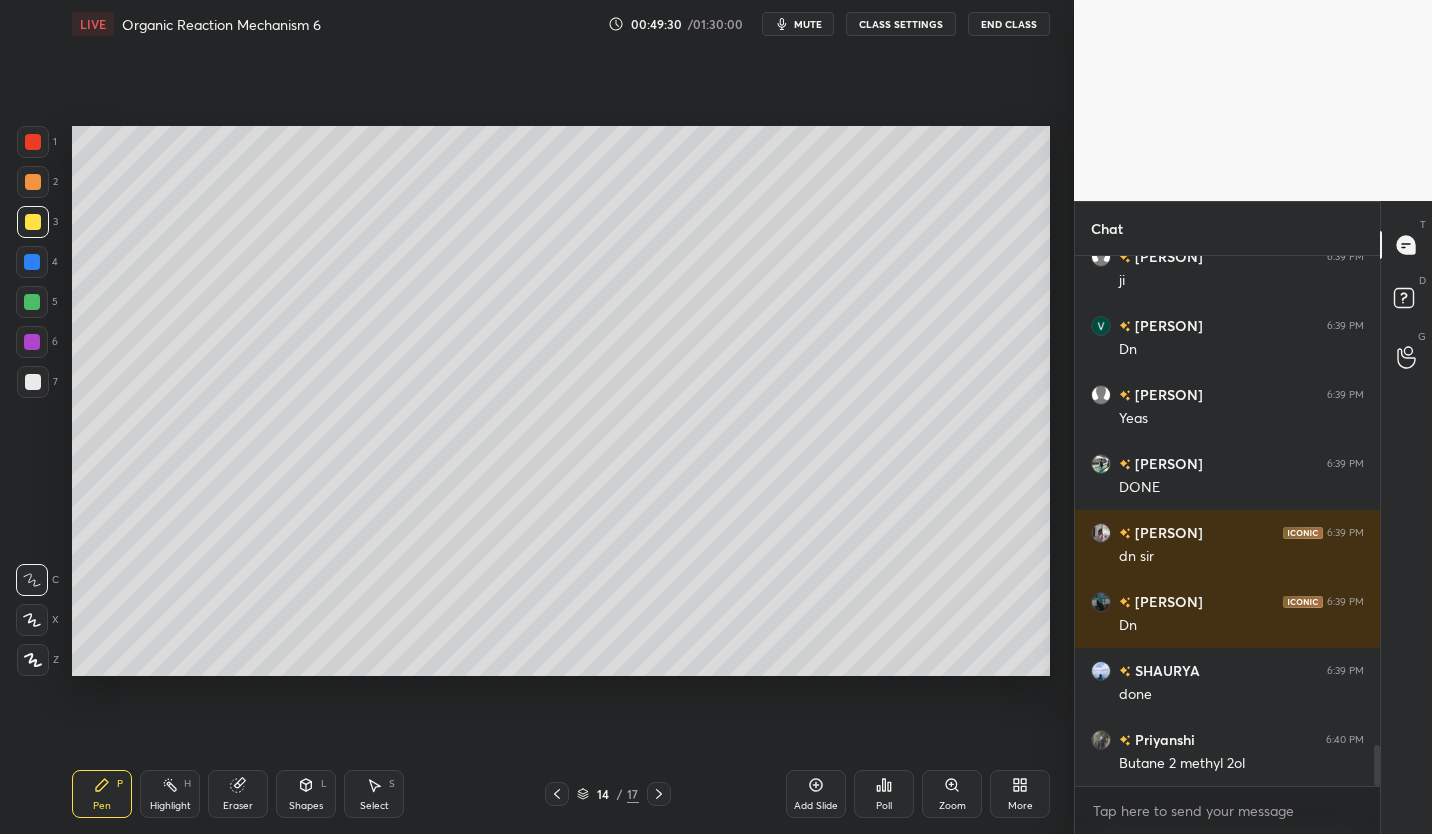 scroll, scrollTop: 6457, scrollLeft: 0, axis: vertical 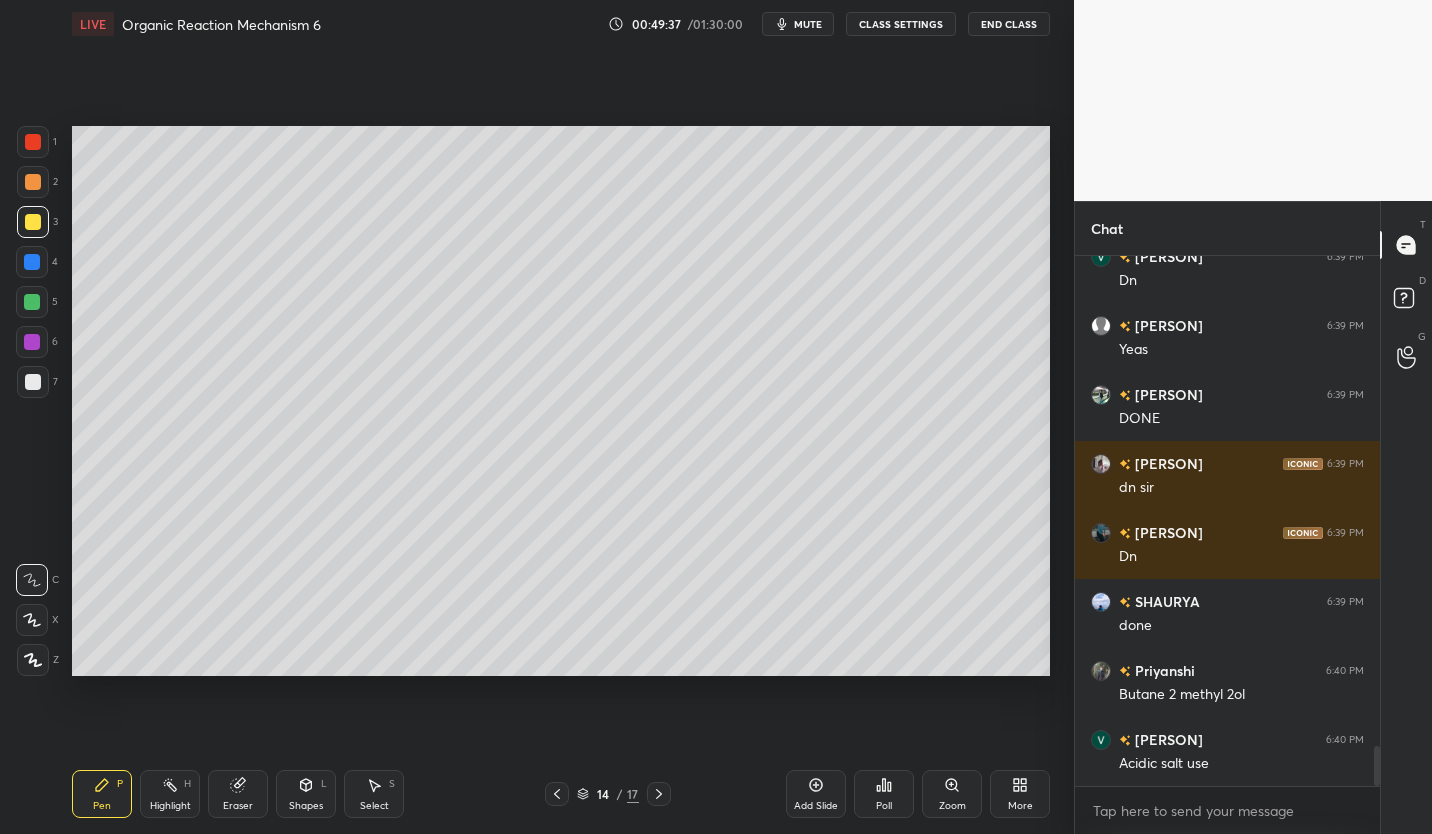 click at bounding box center (32, 302) 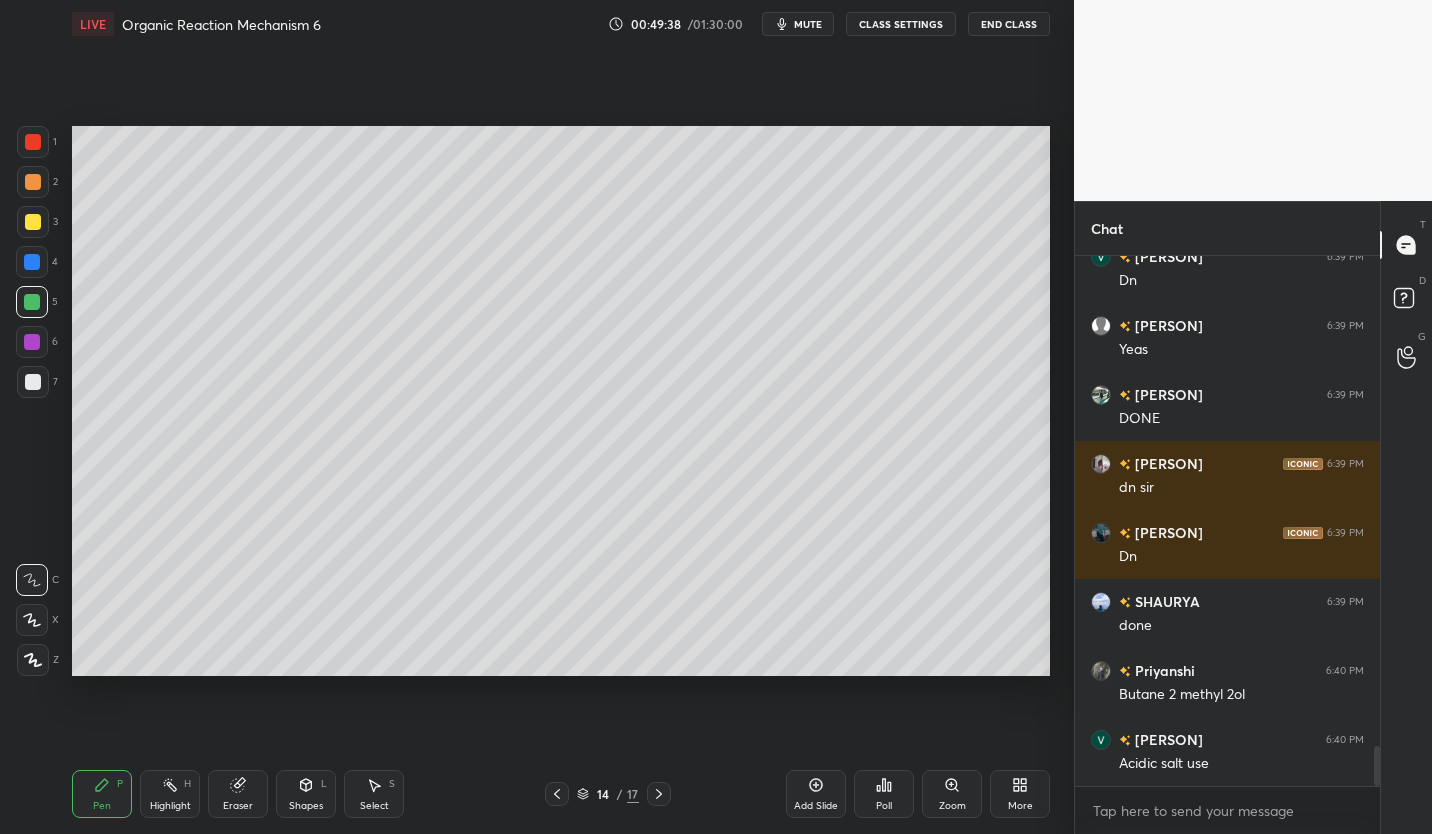 click at bounding box center [33, 222] 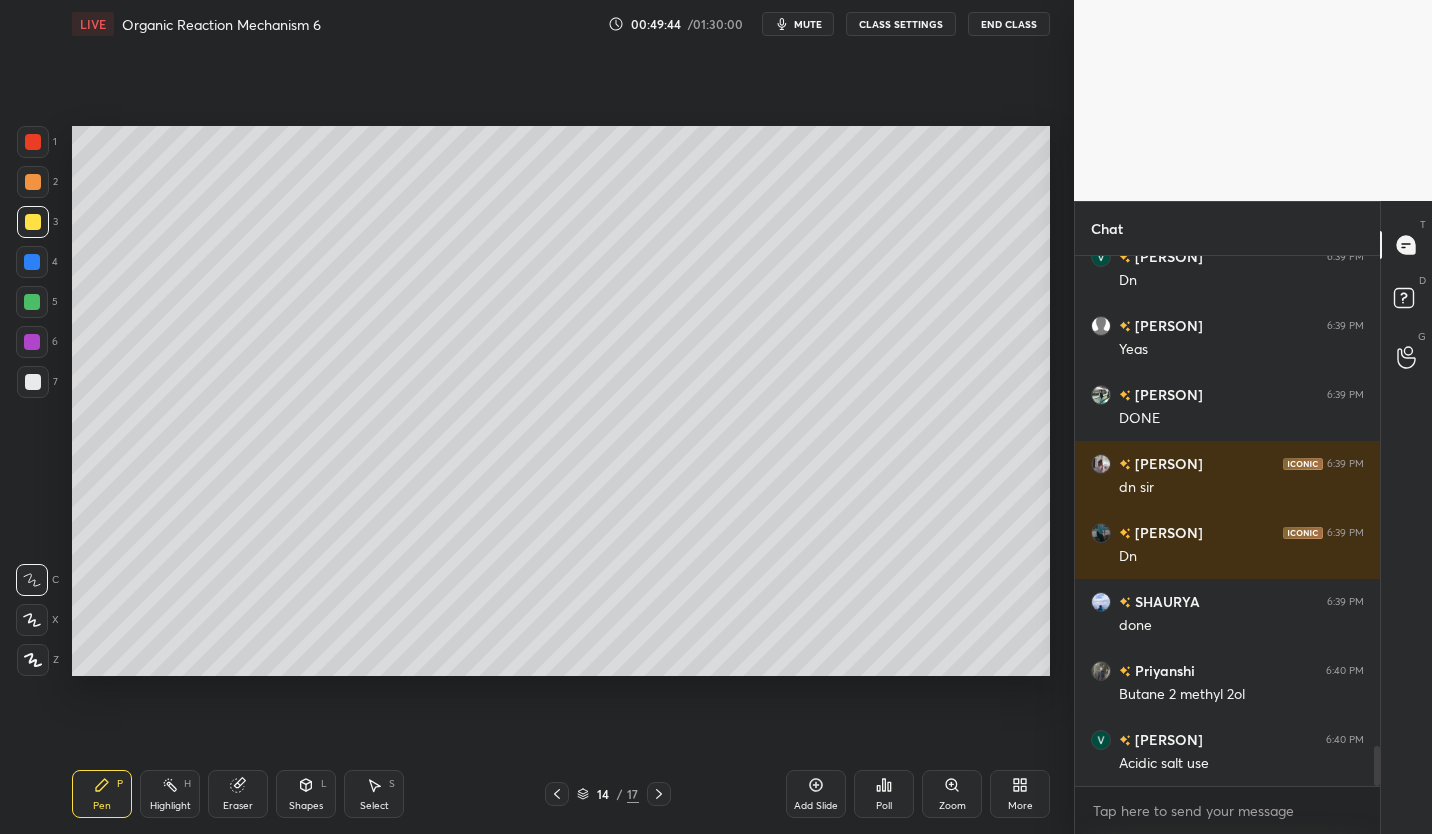 click at bounding box center (32, 302) 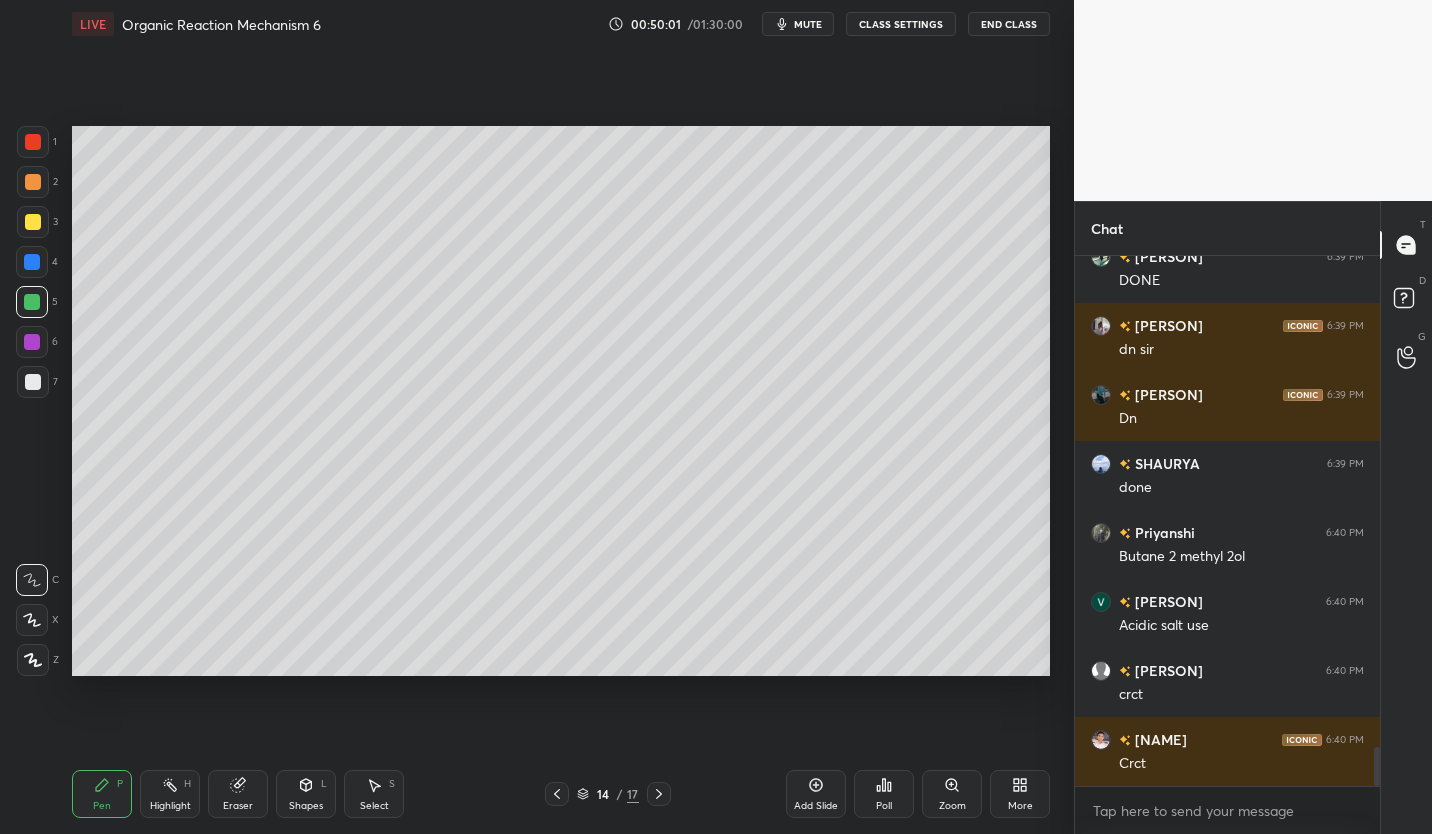 scroll, scrollTop: 6664, scrollLeft: 0, axis: vertical 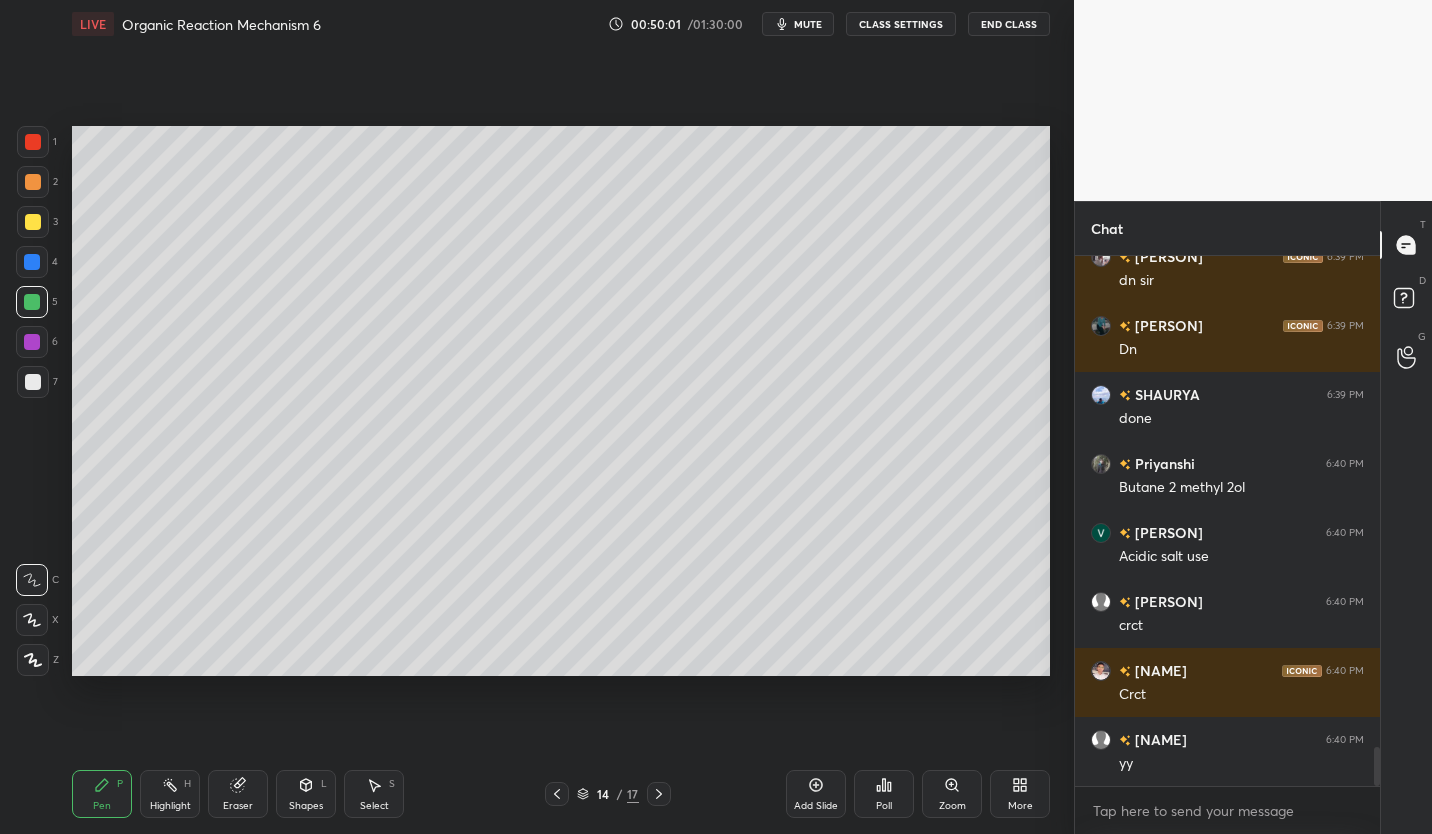 click on "mute" at bounding box center (808, 24) 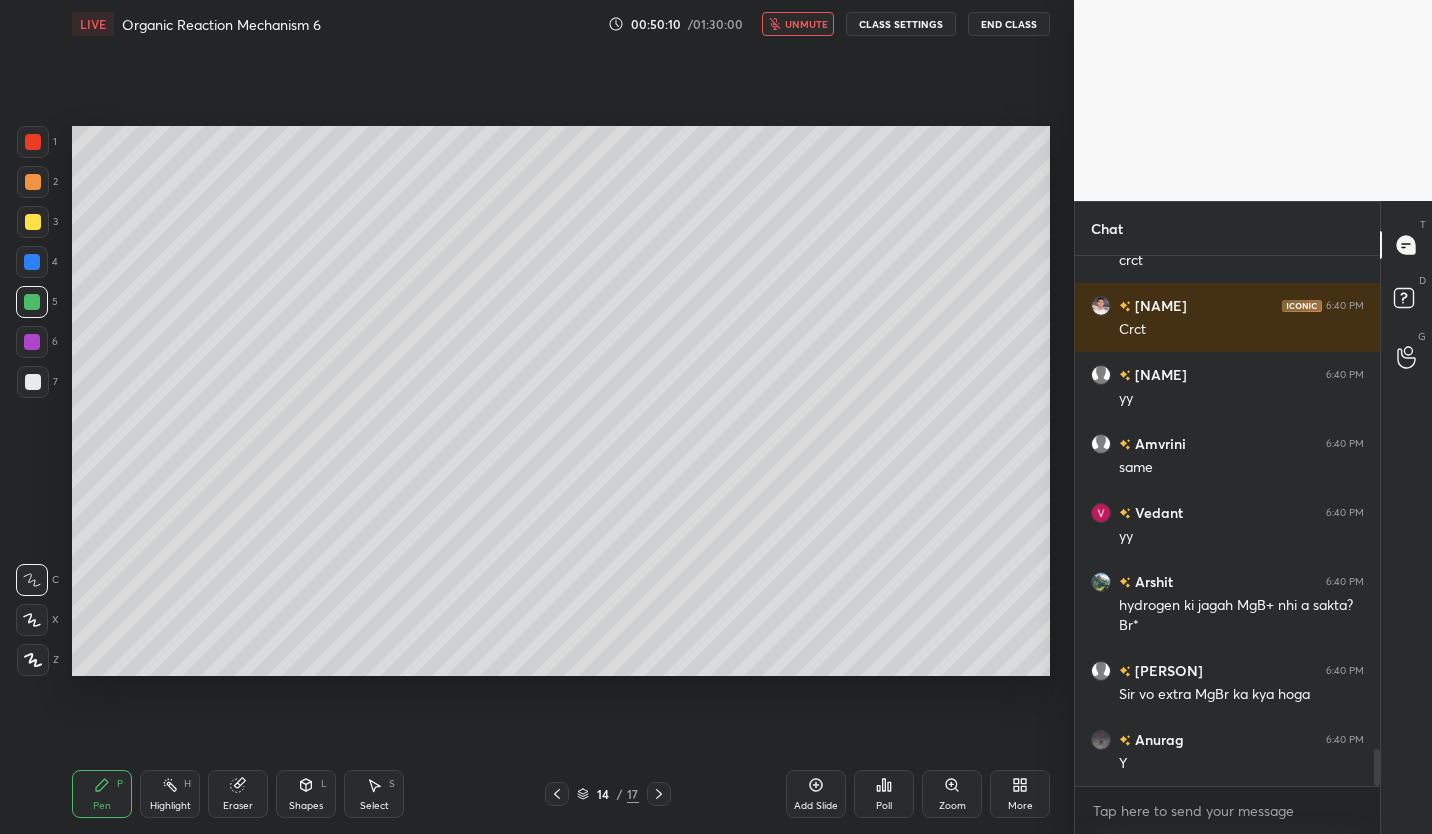 scroll, scrollTop: 7098, scrollLeft: 0, axis: vertical 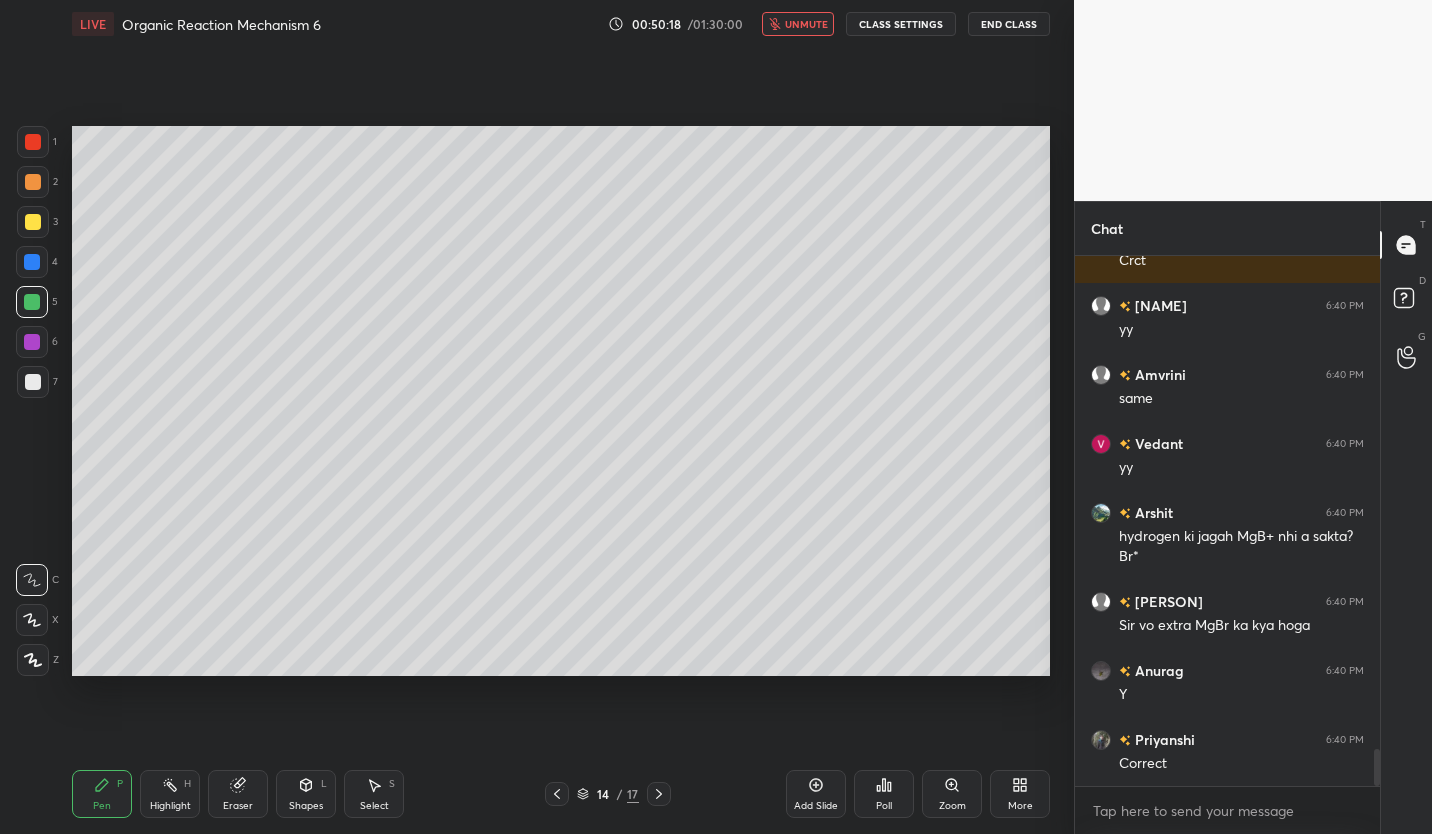 click on "unmute" at bounding box center [806, 24] 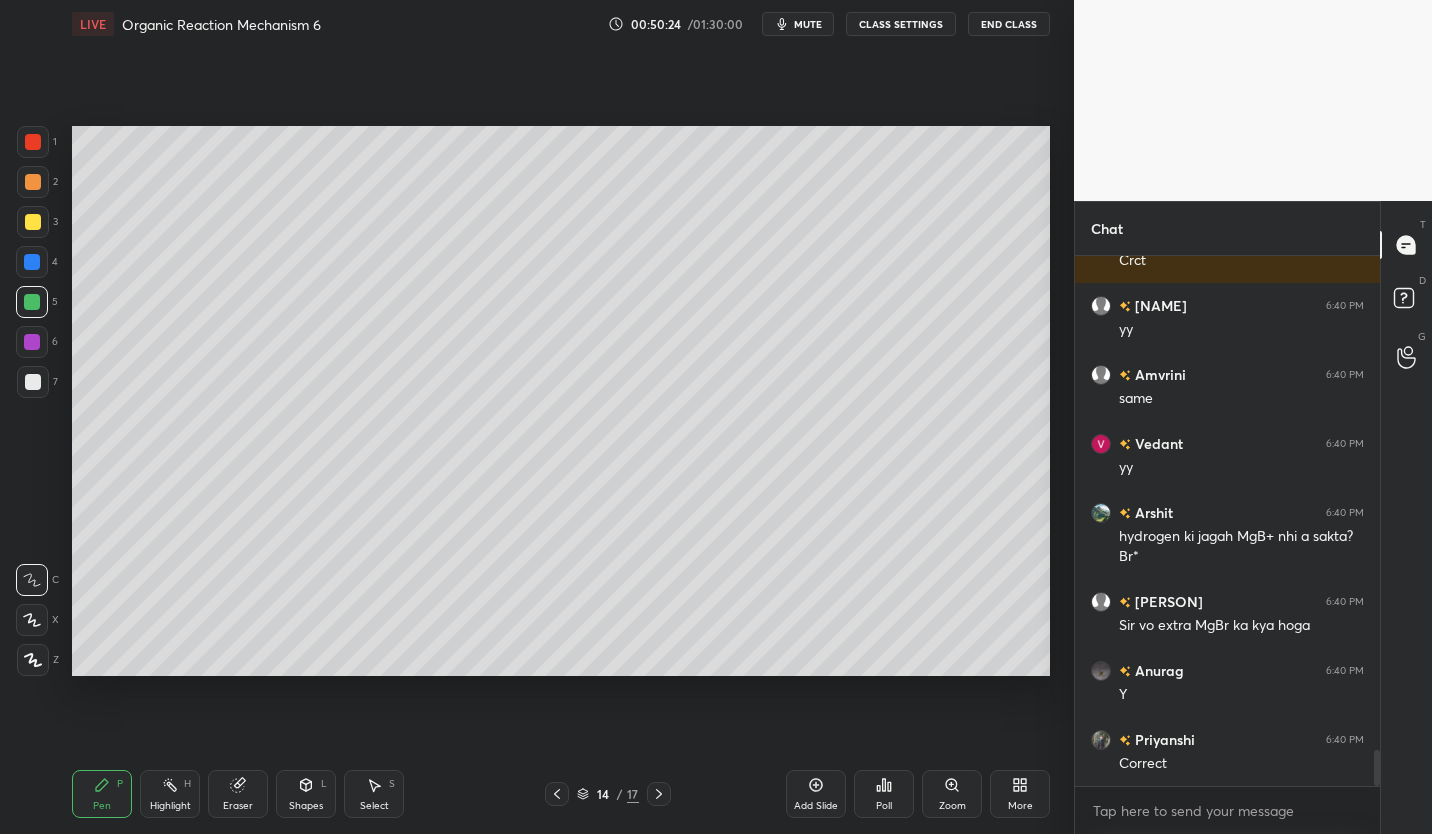 scroll, scrollTop: 7167, scrollLeft: 0, axis: vertical 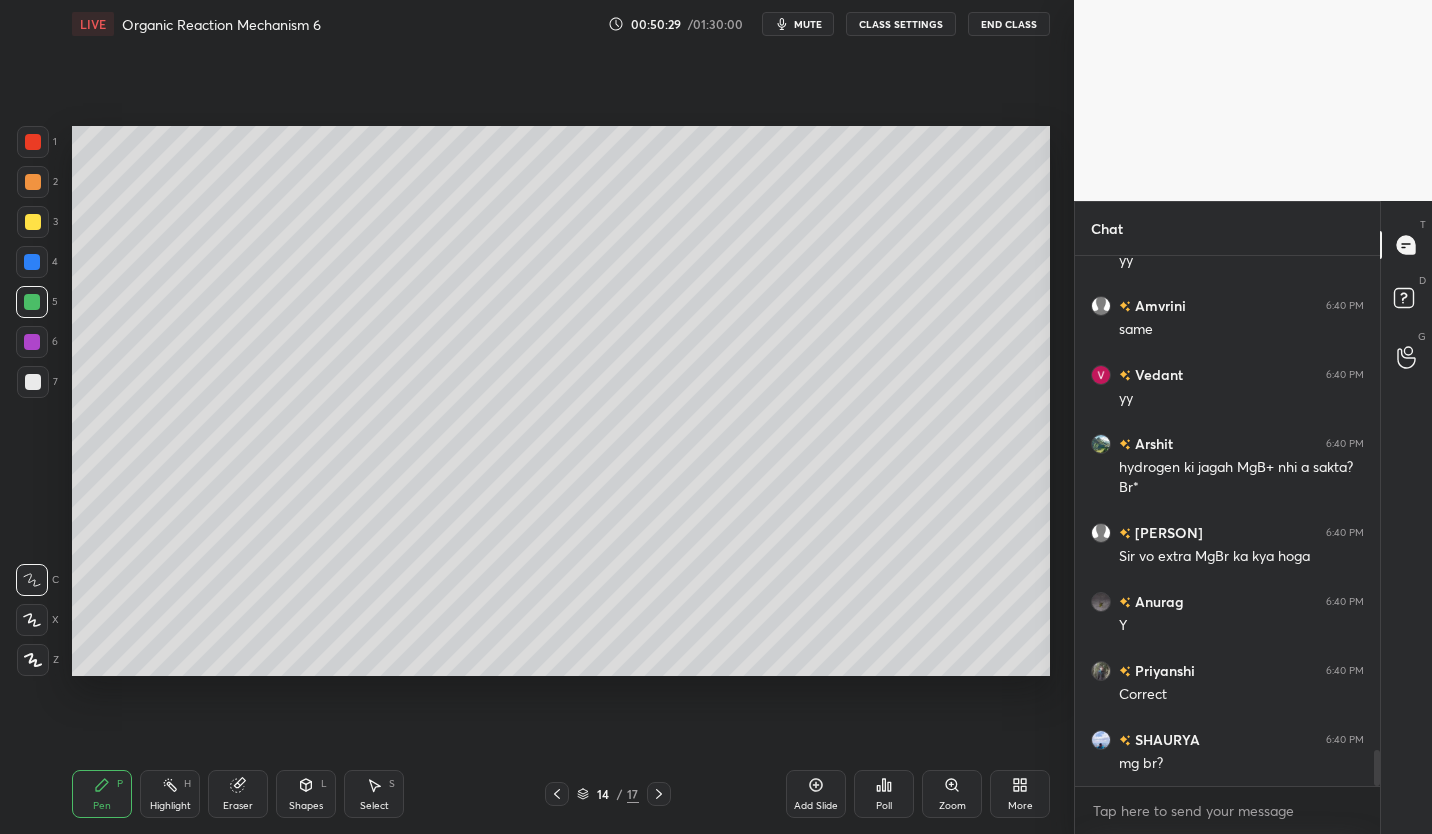 click 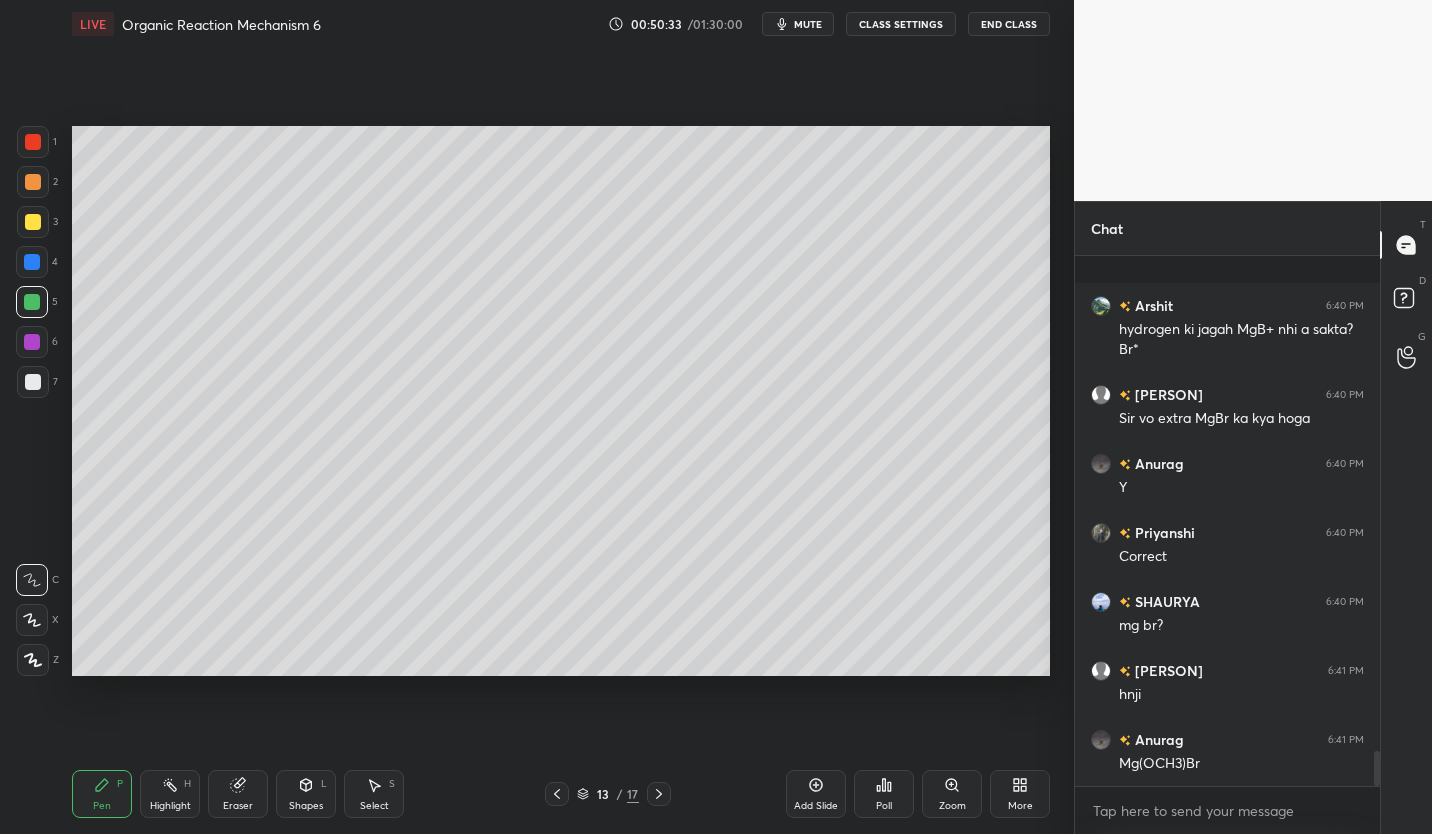 scroll, scrollTop: 7443, scrollLeft: 0, axis: vertical 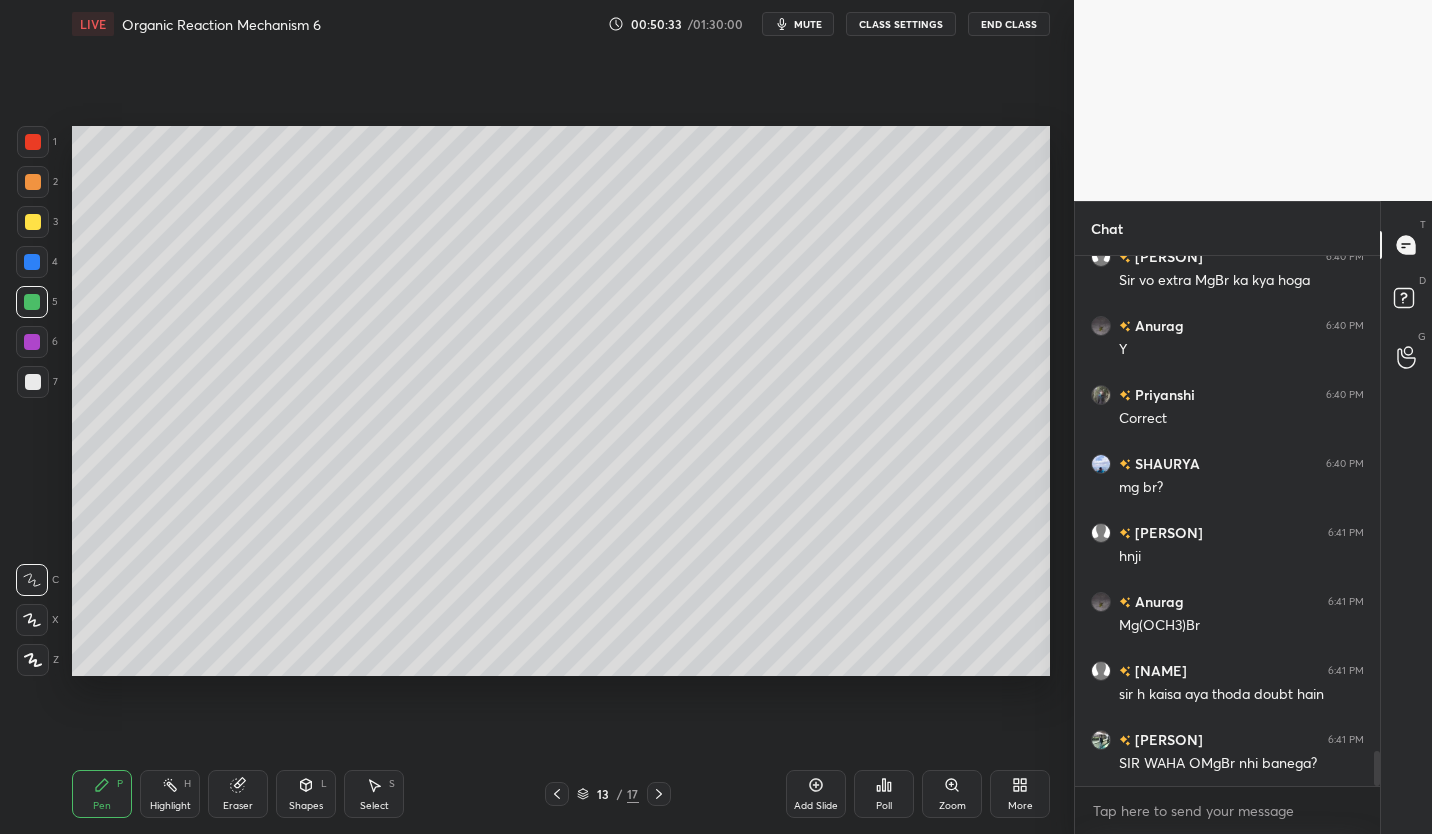 click on "CLASS SETTINGS" at bounding box center (901, 24) 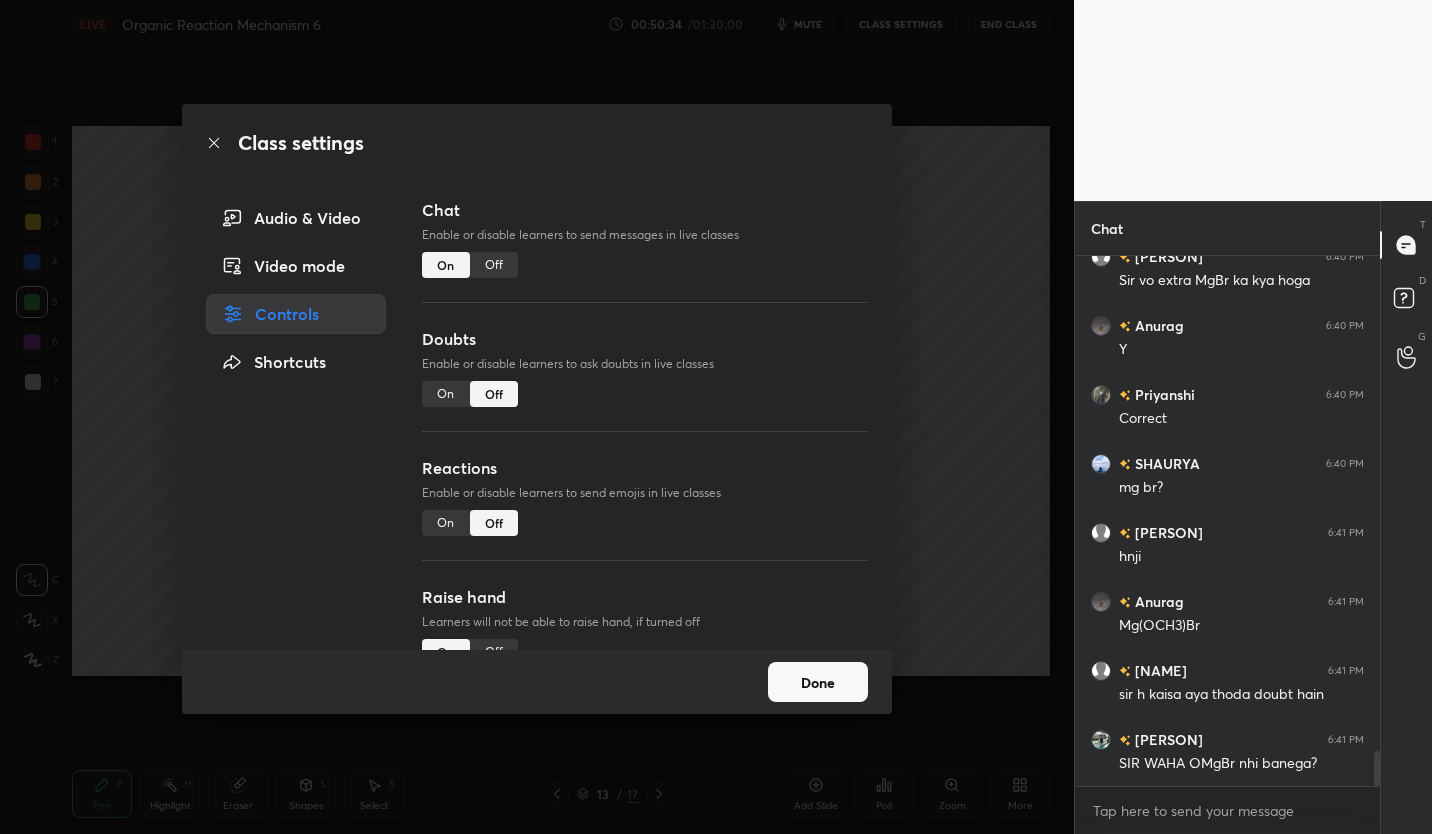 click on "Off" at bounding box center [494, 265] 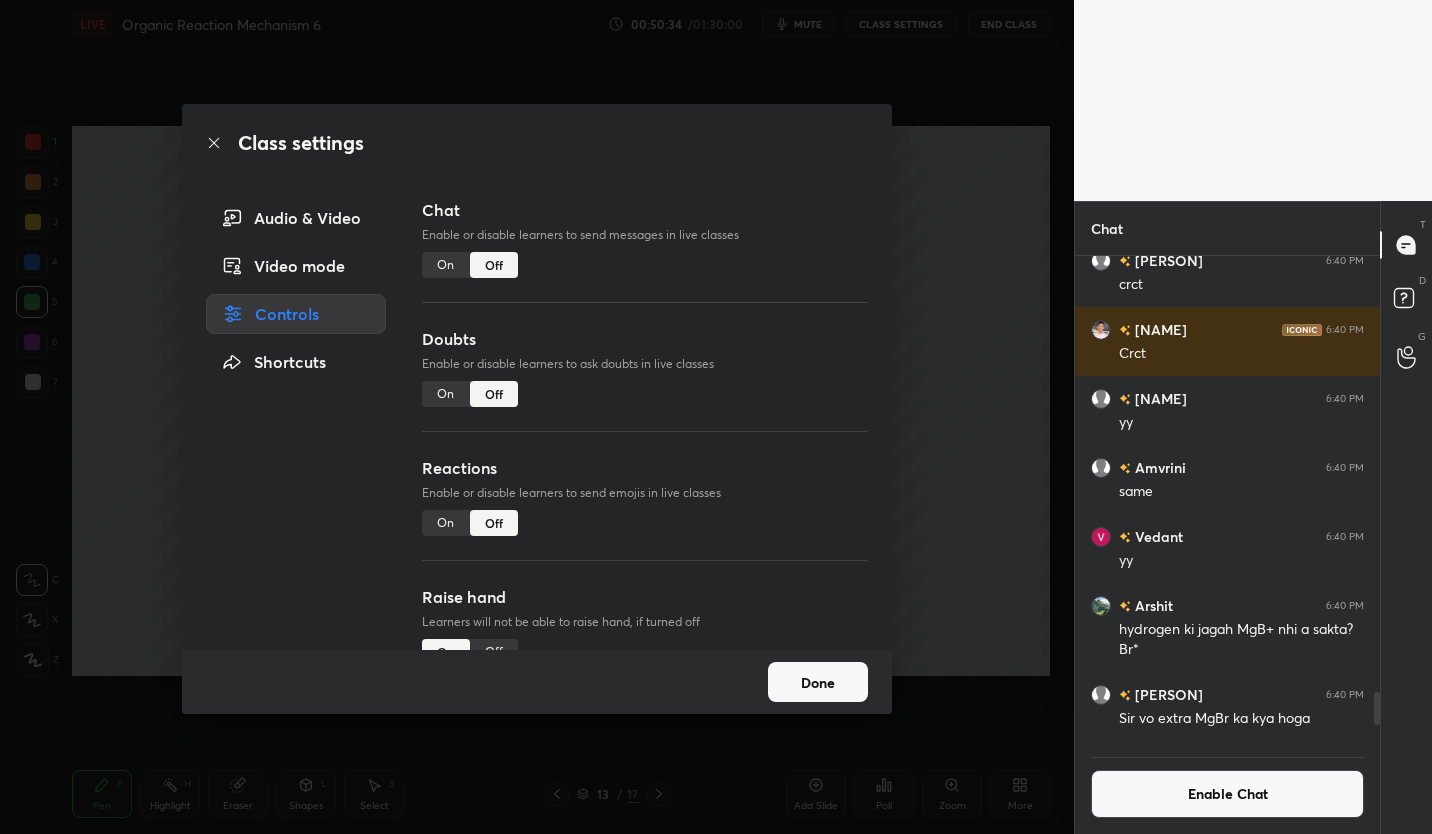 click on "Done" at bounding box center [818, 682] 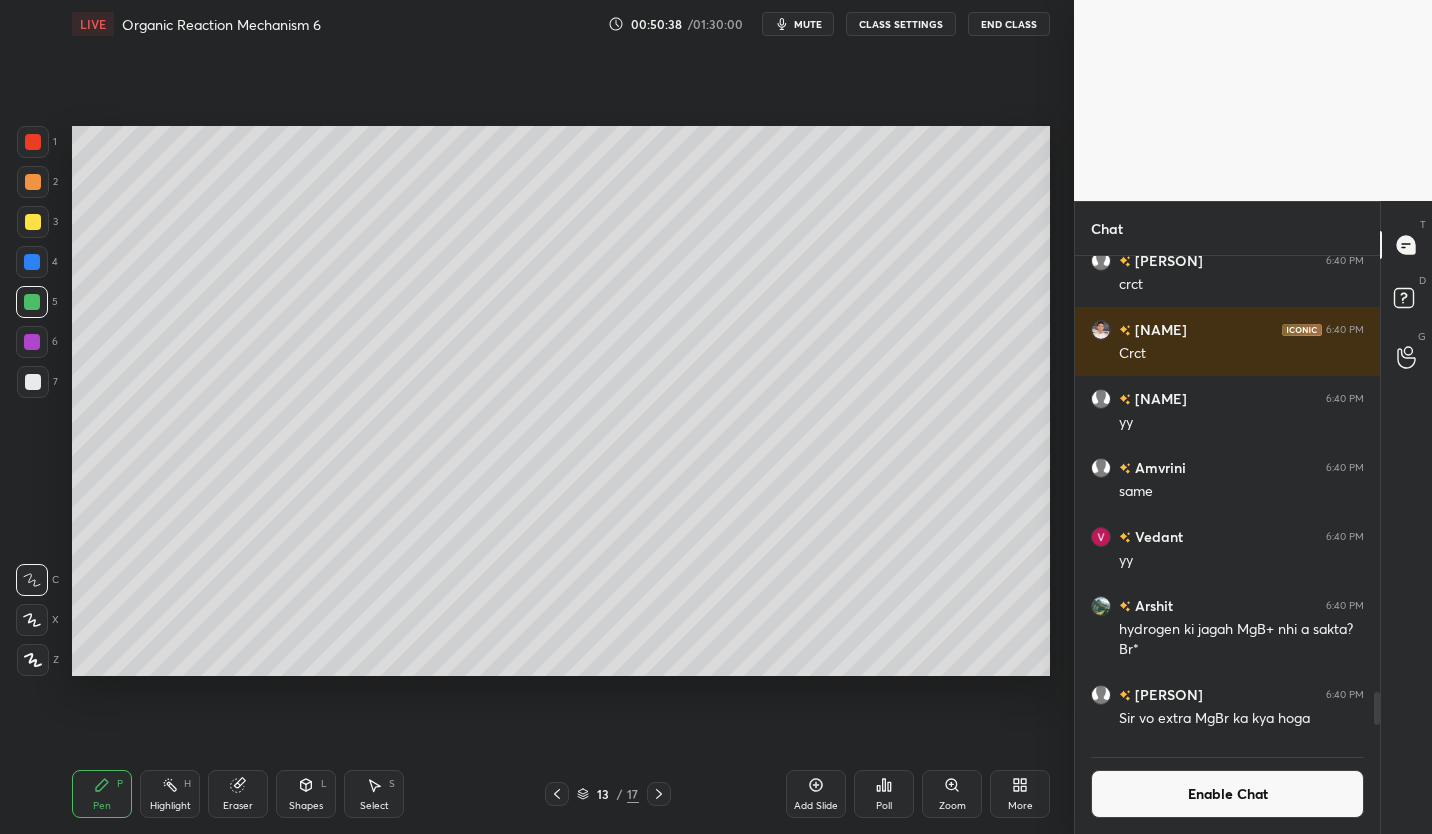 click 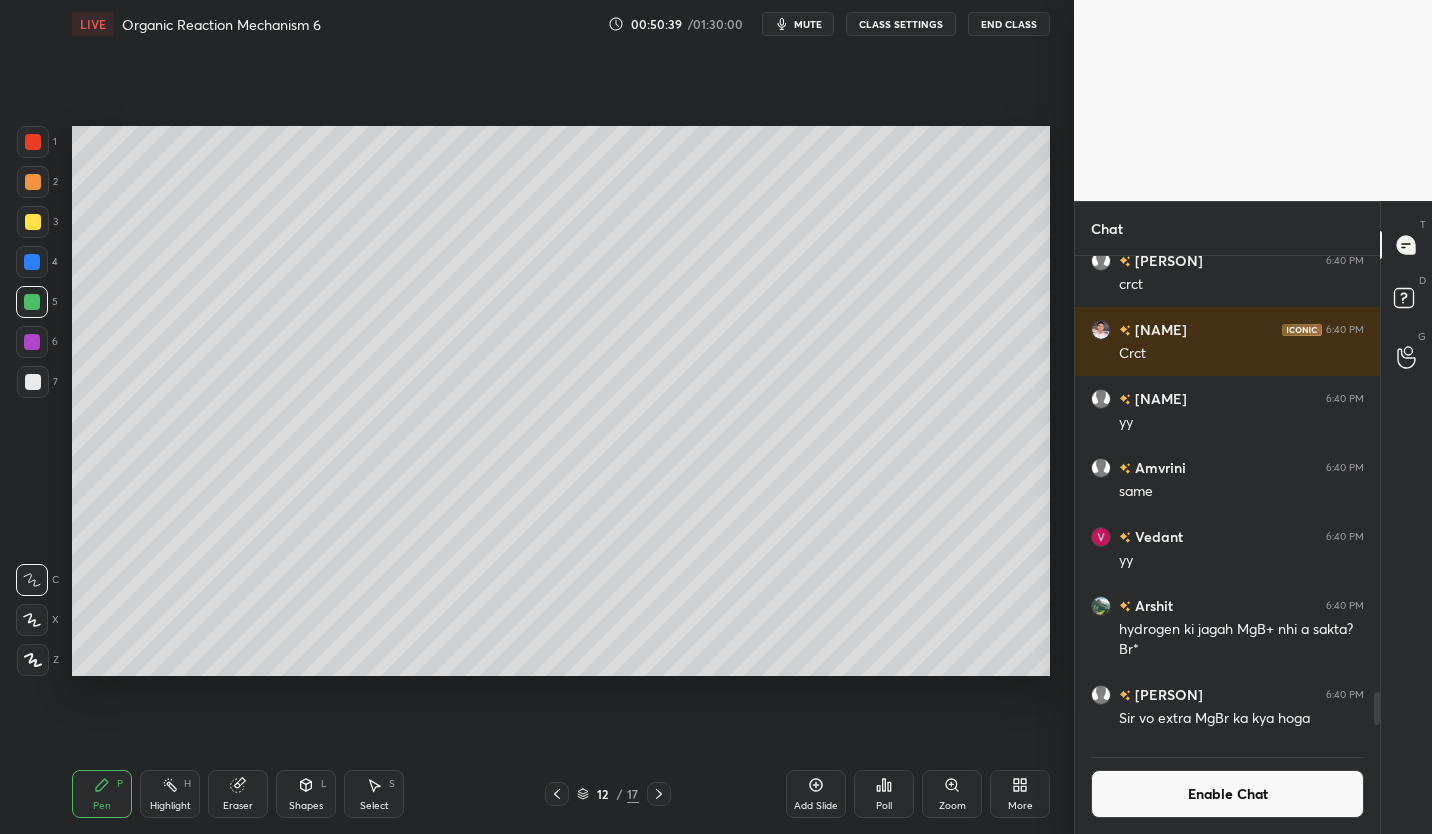 click 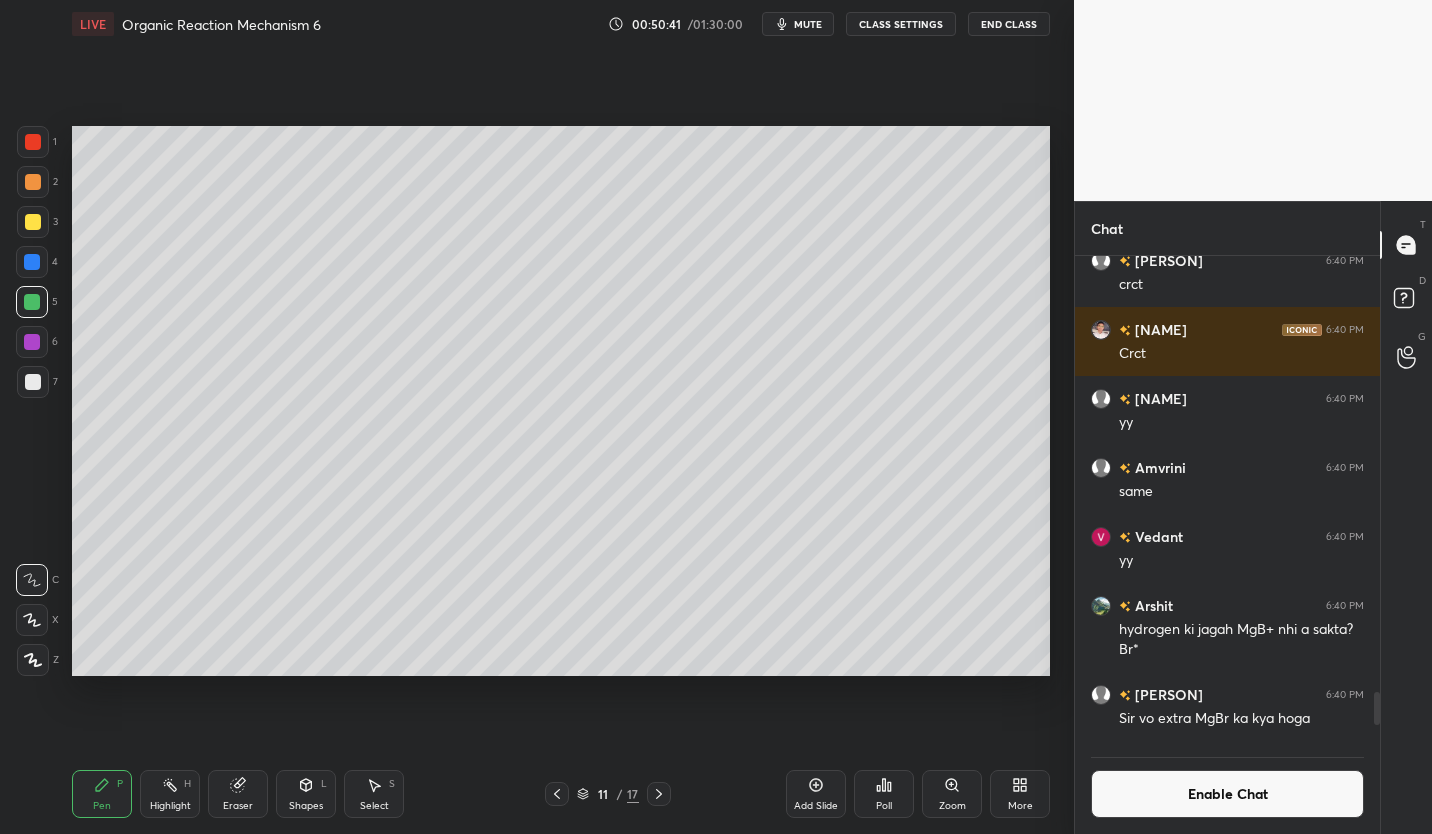 click 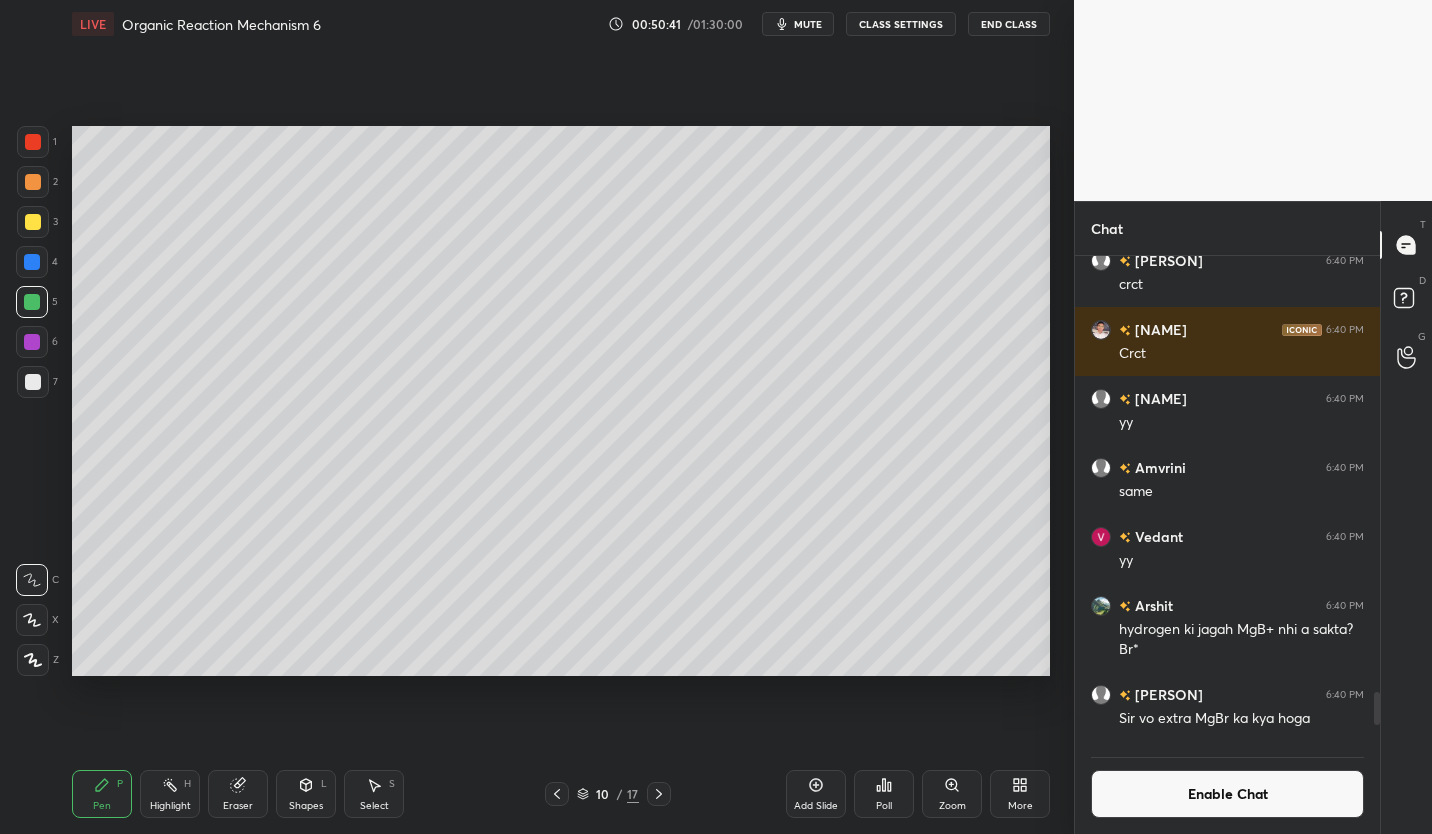 click 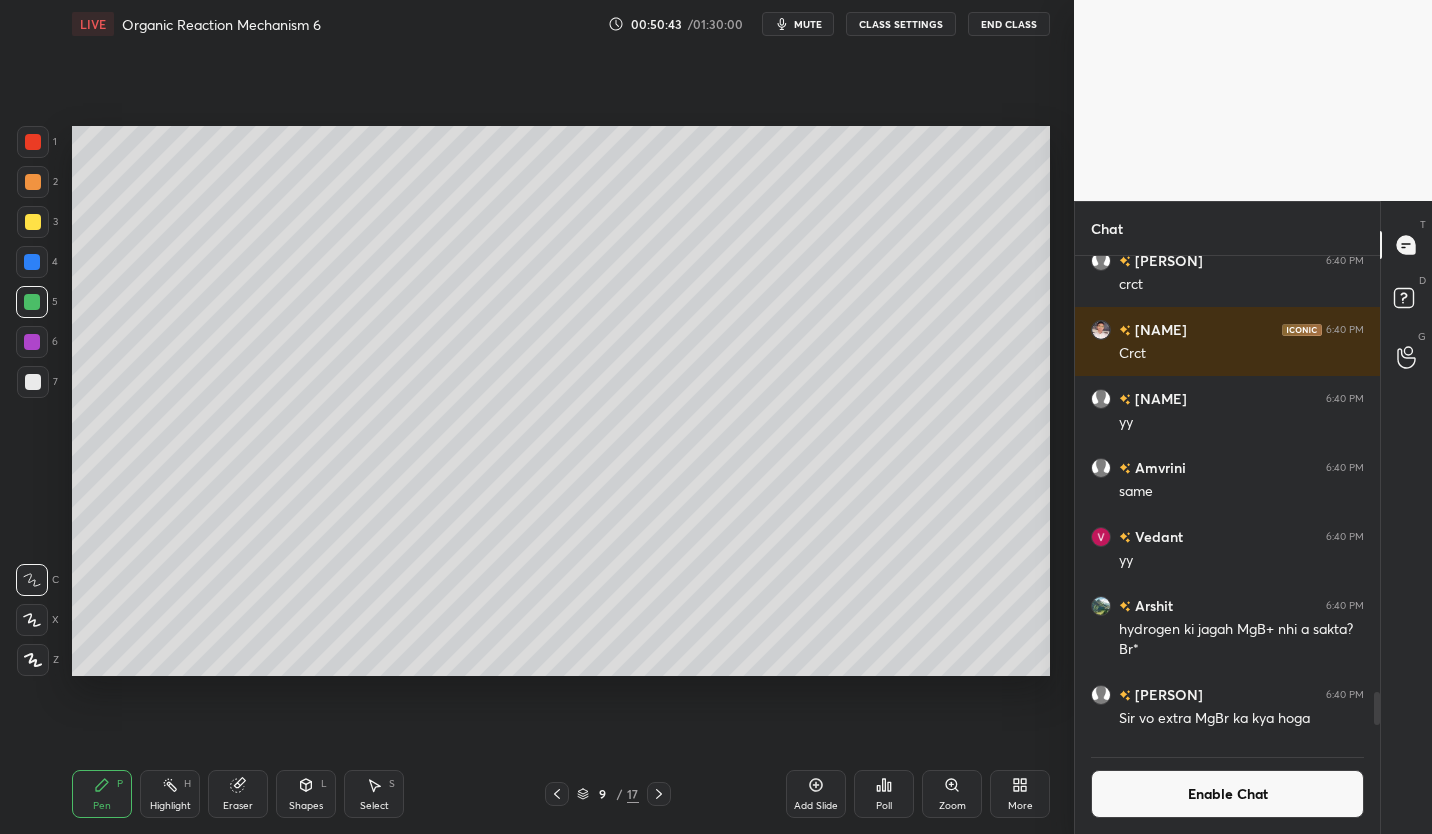 click 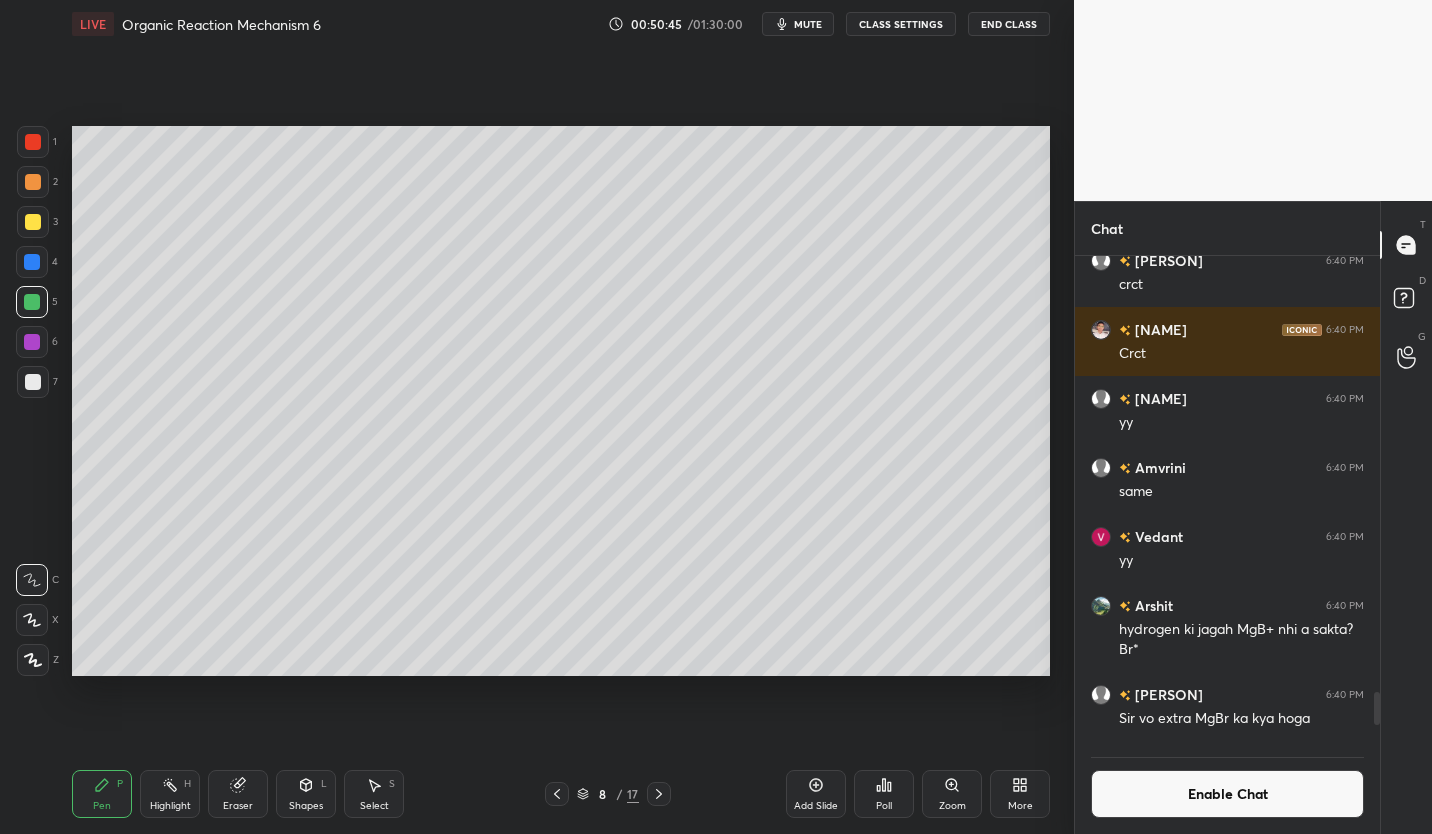 click 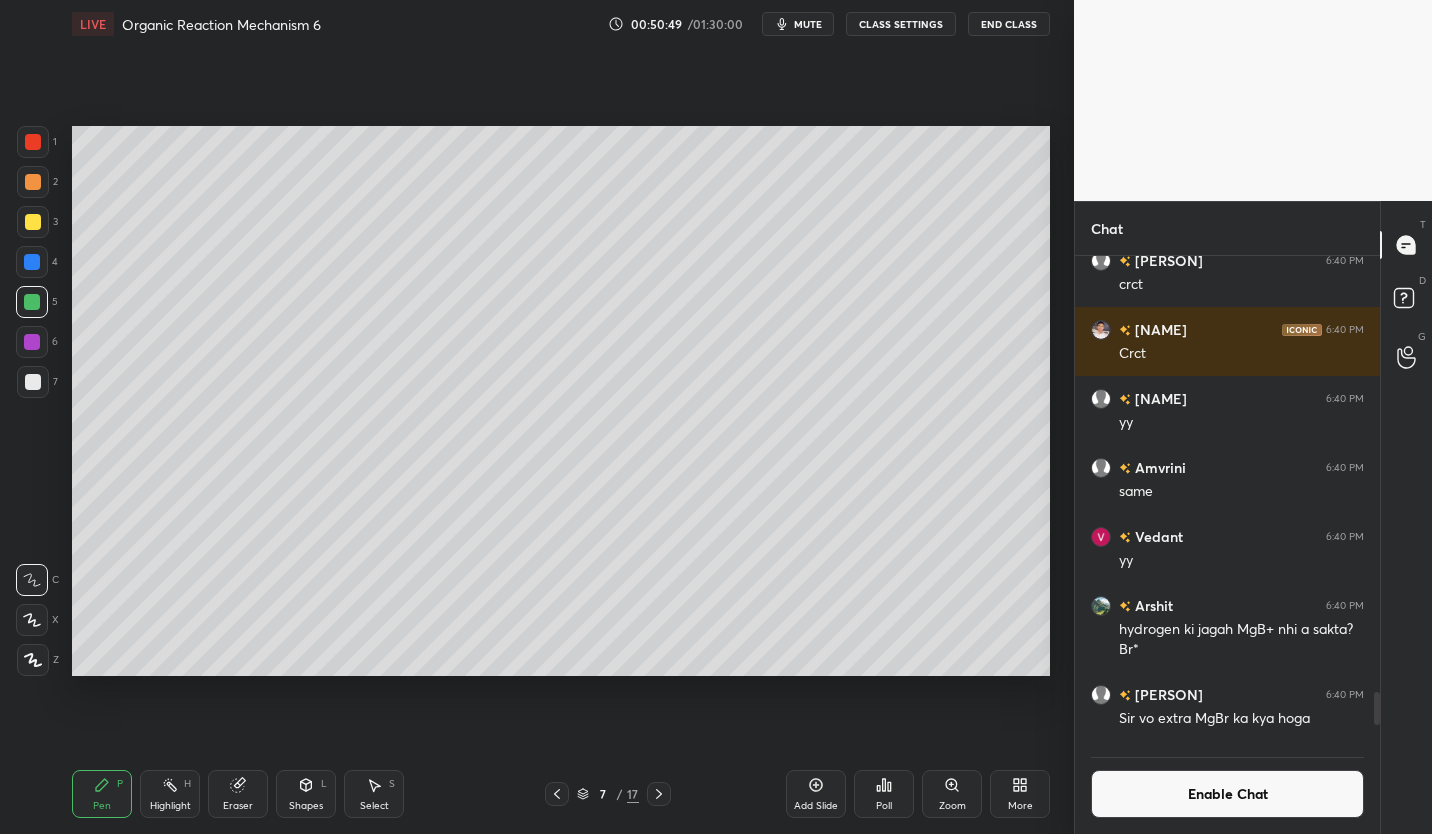 click 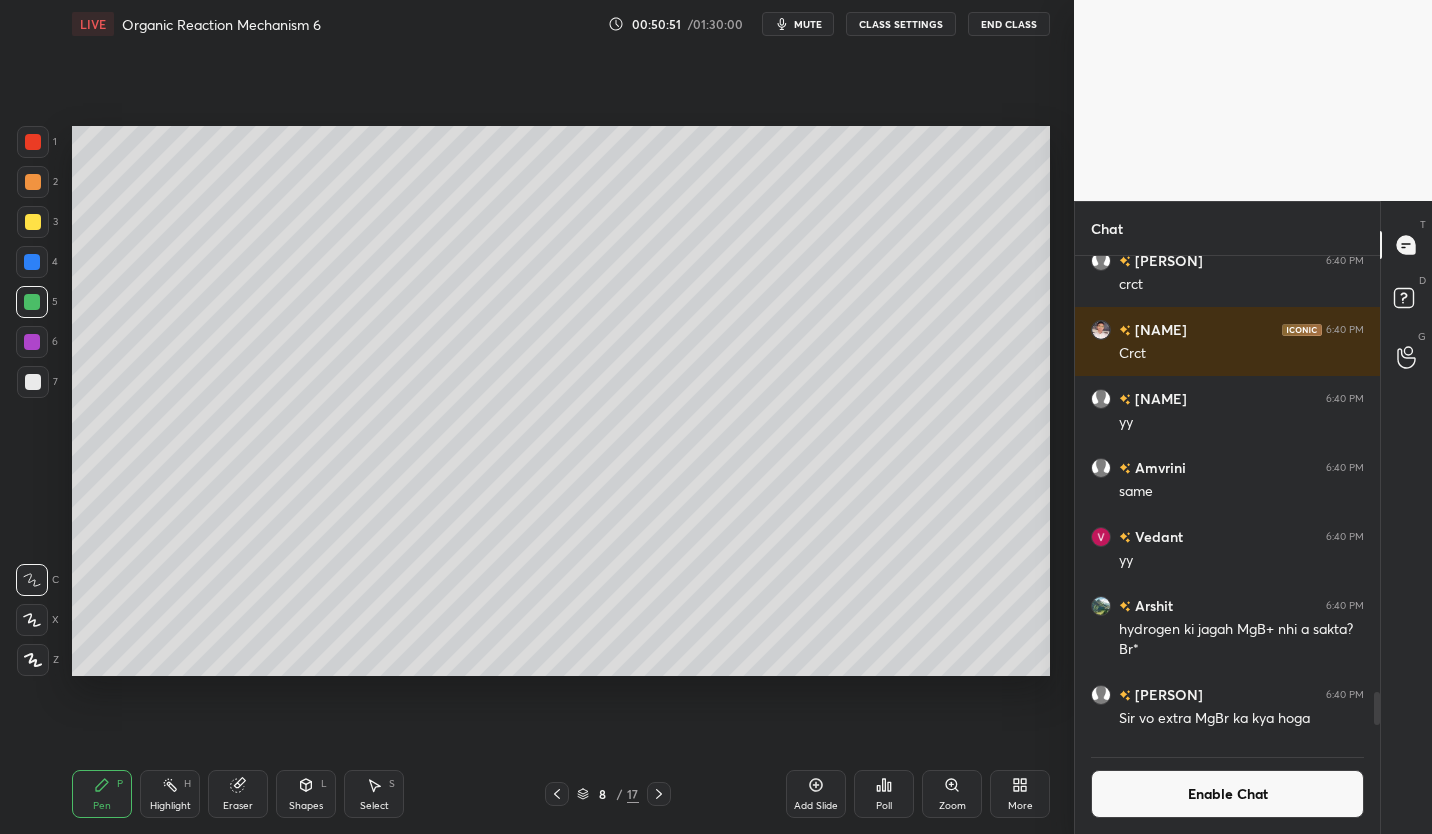 click 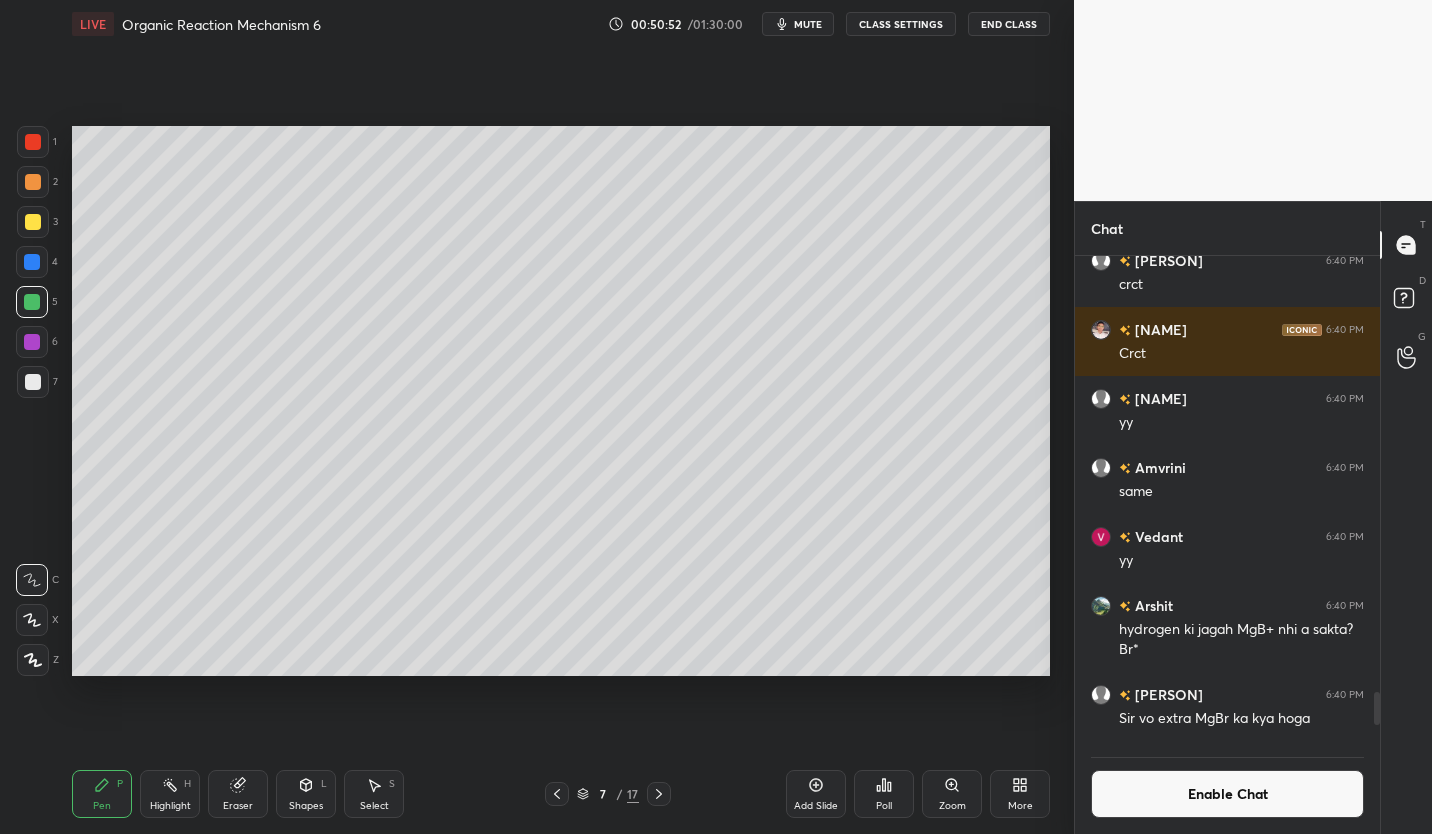 click 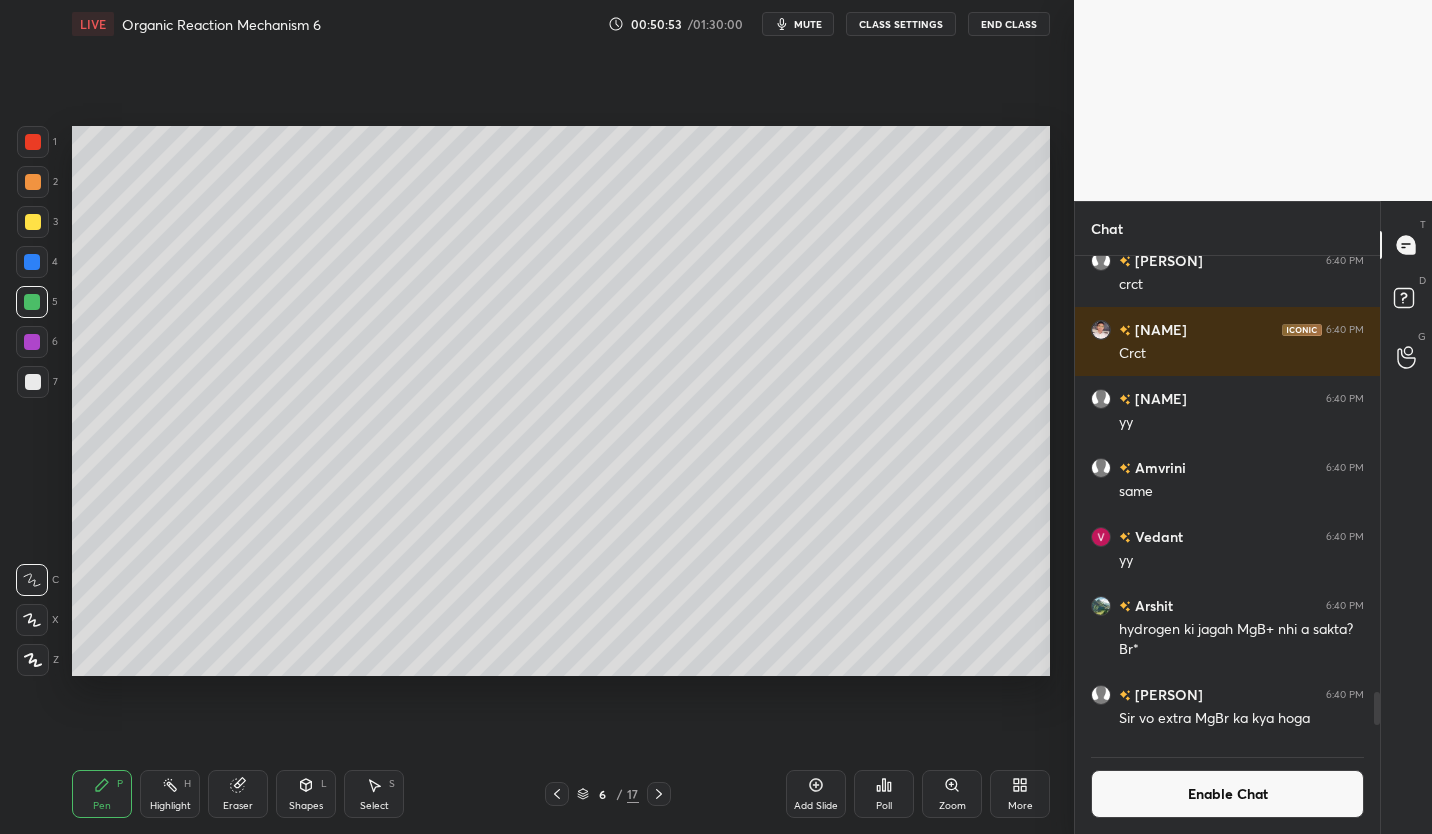click 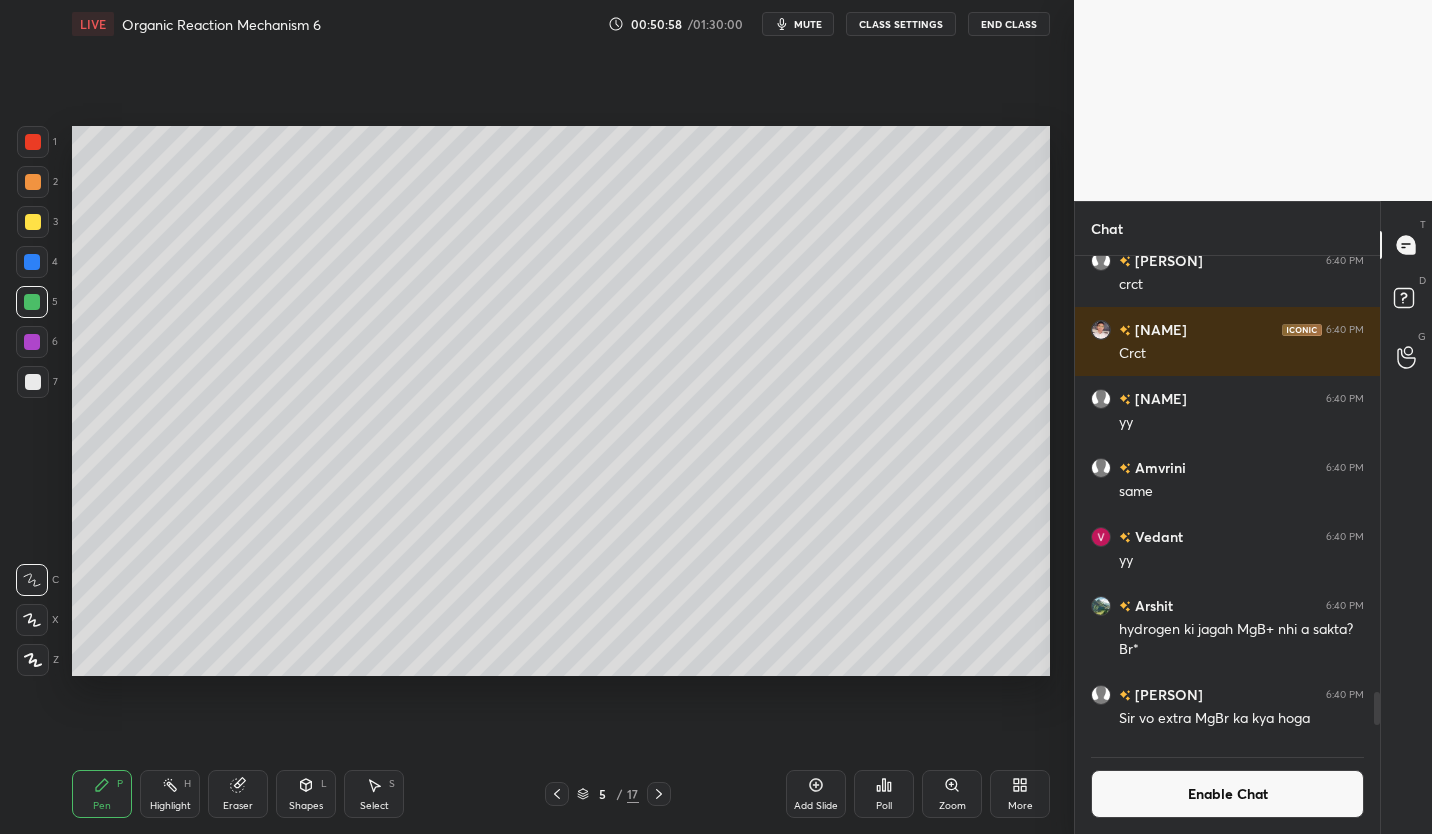click 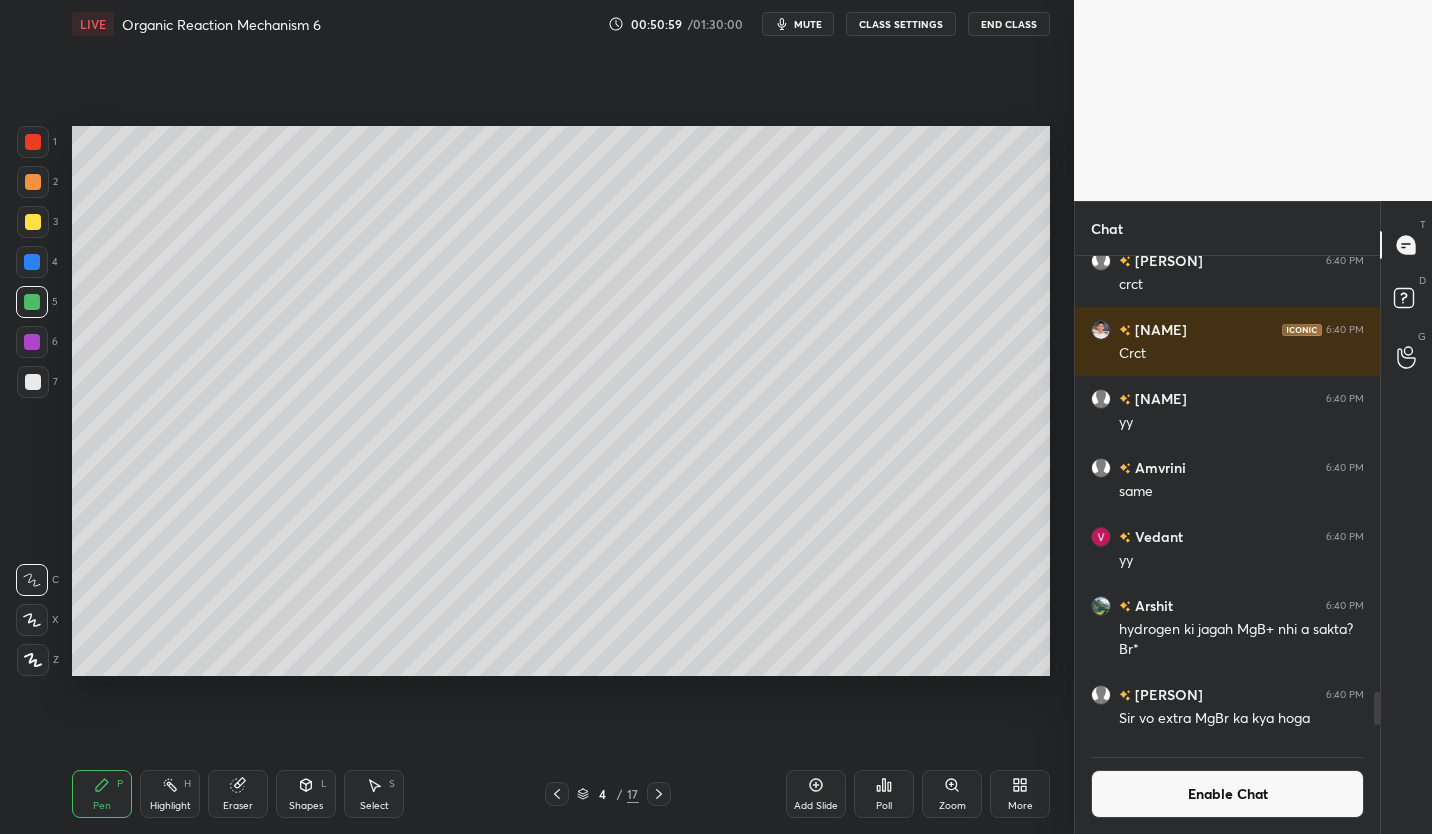 click 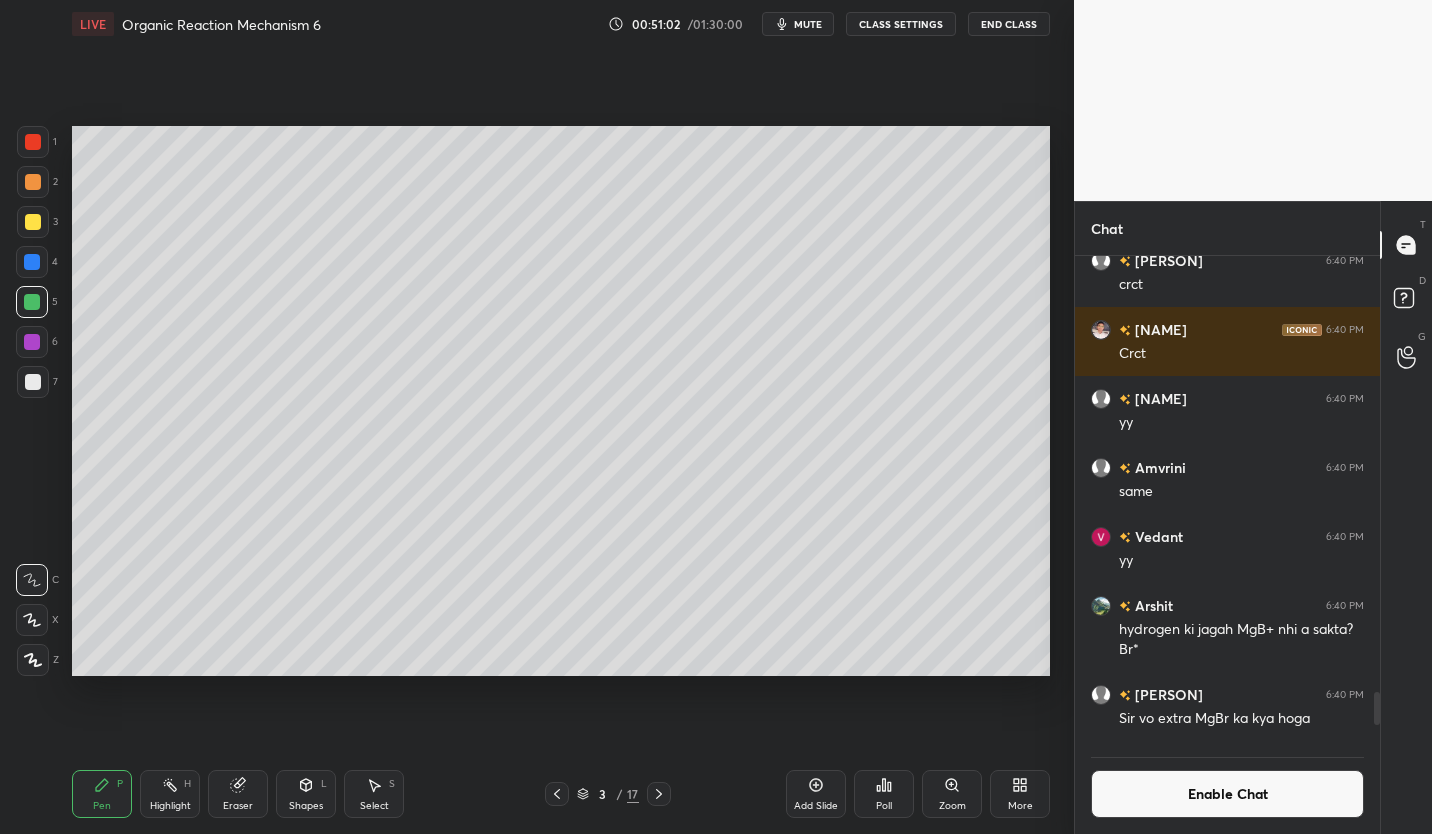 click on "Enable Chat" at bounding box center [1227, 794] 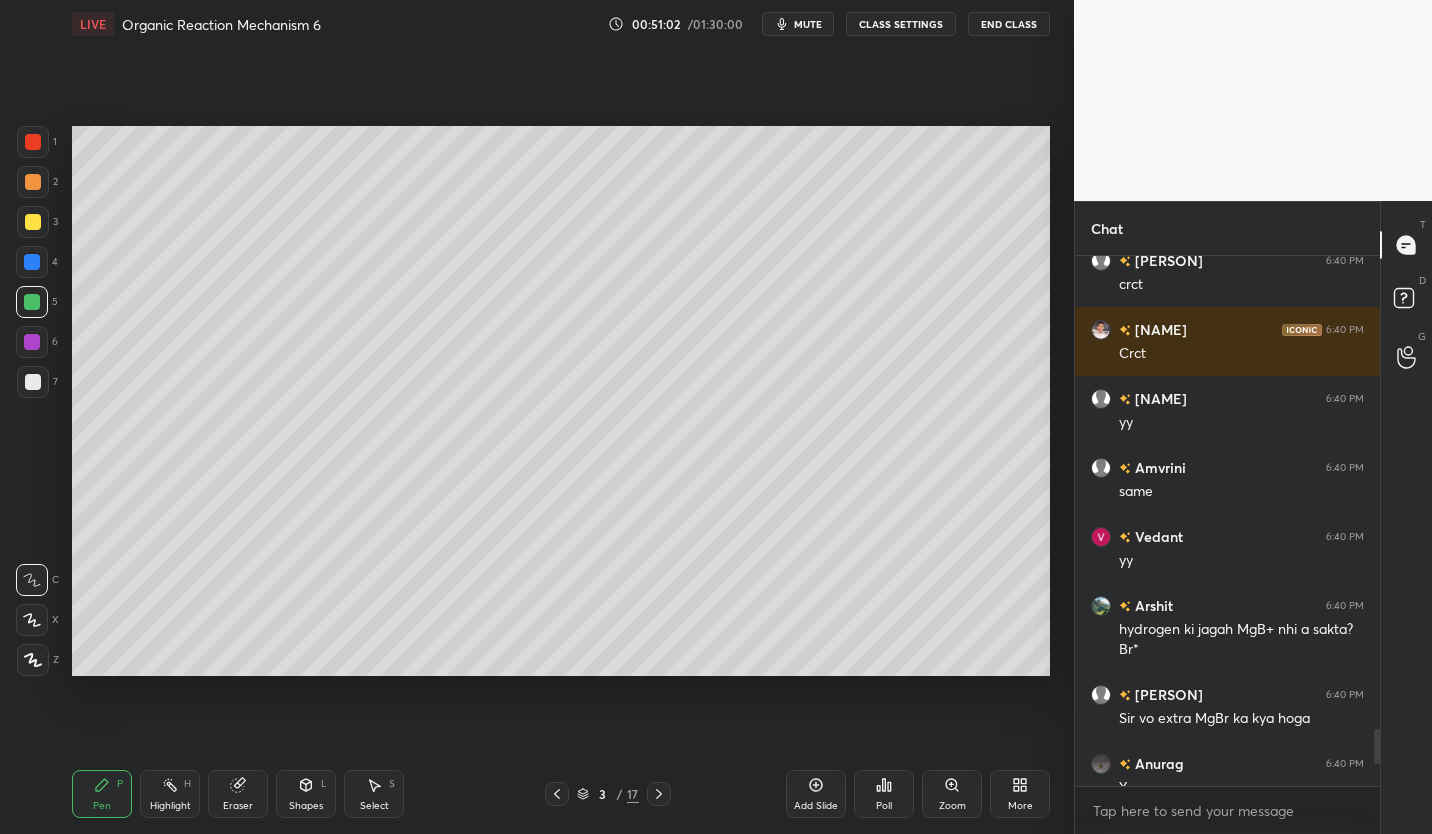 scroll, scrollTop: 7, scrollLeft: 7, axis: both 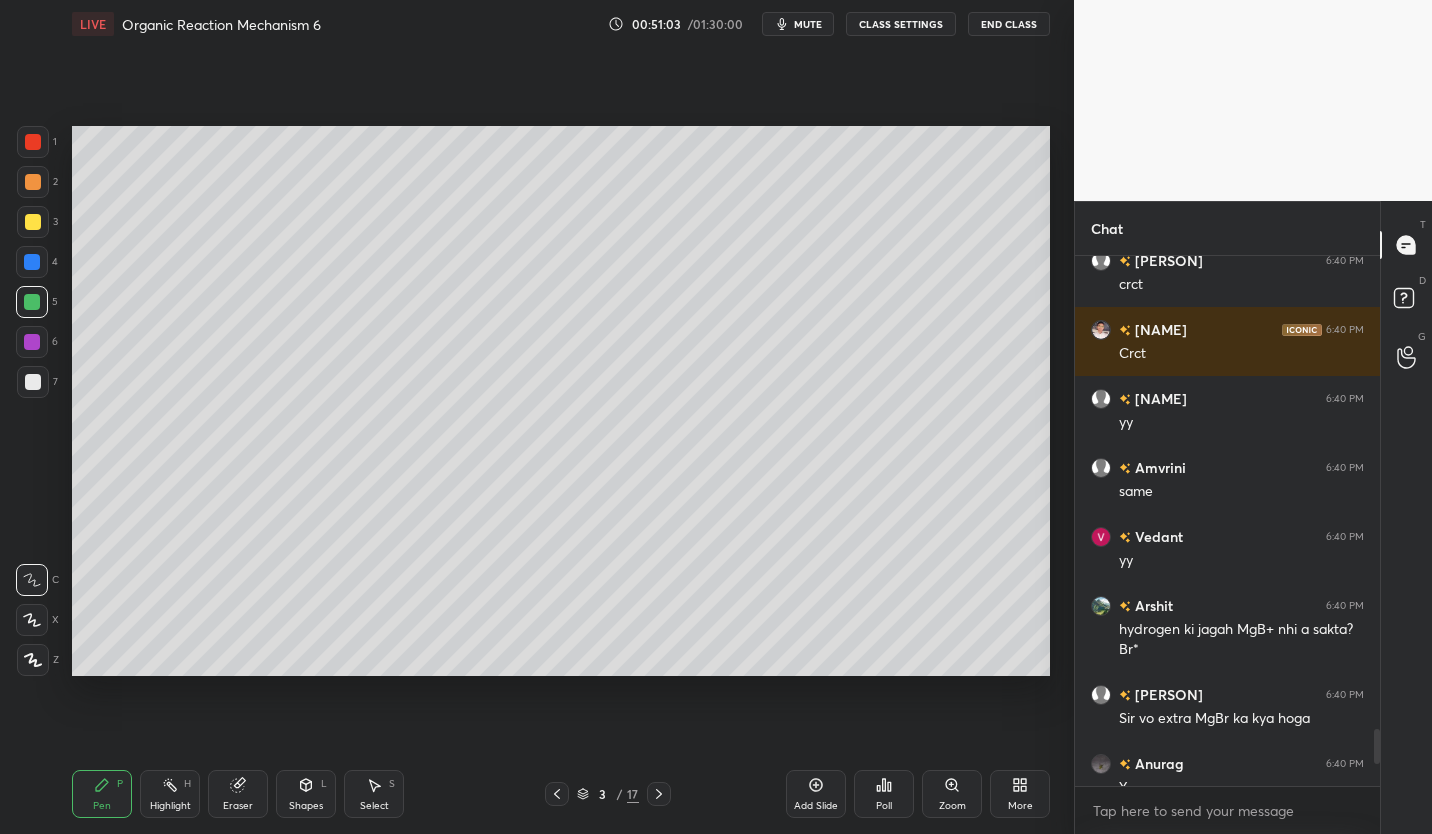 click 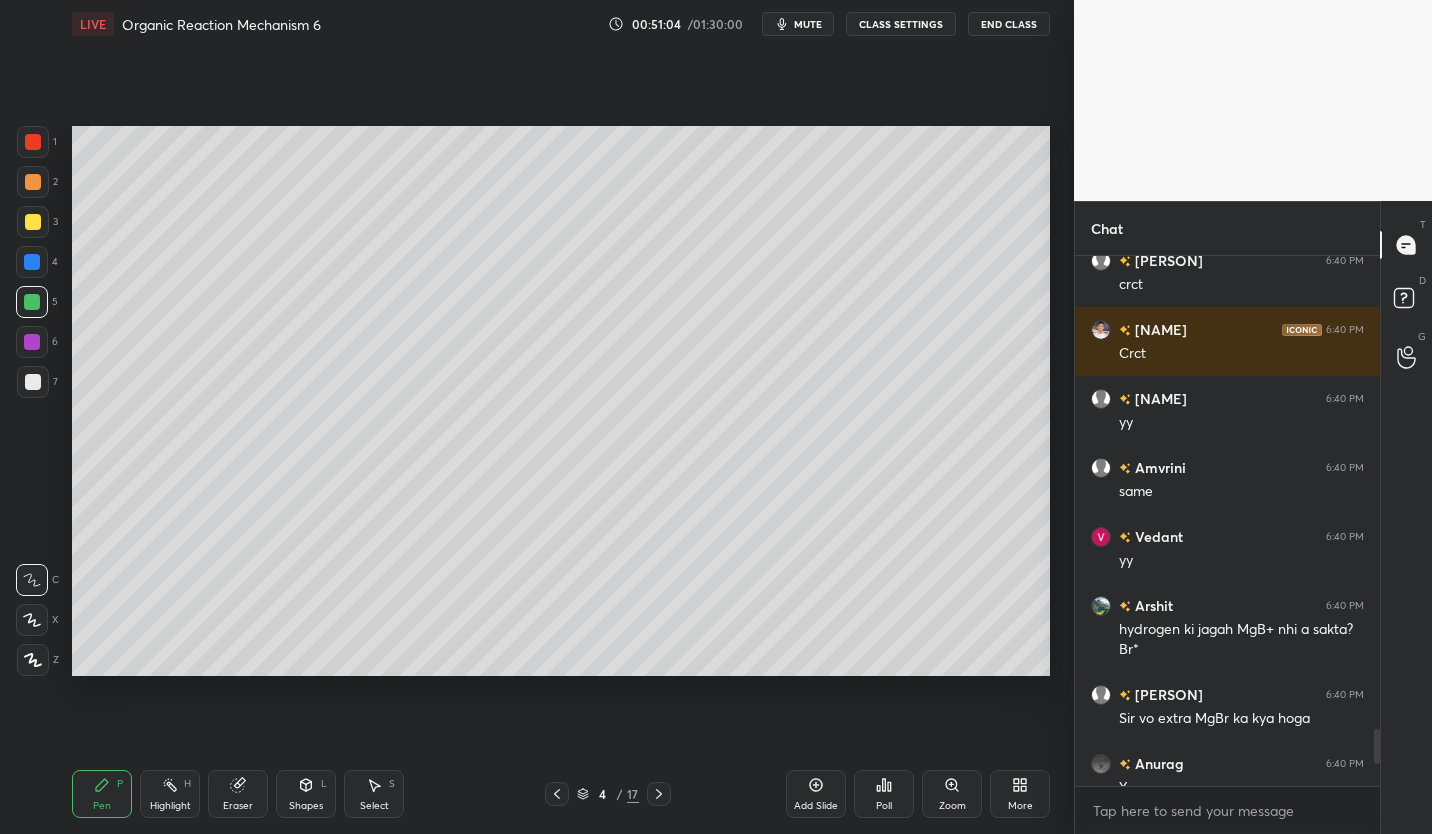 click 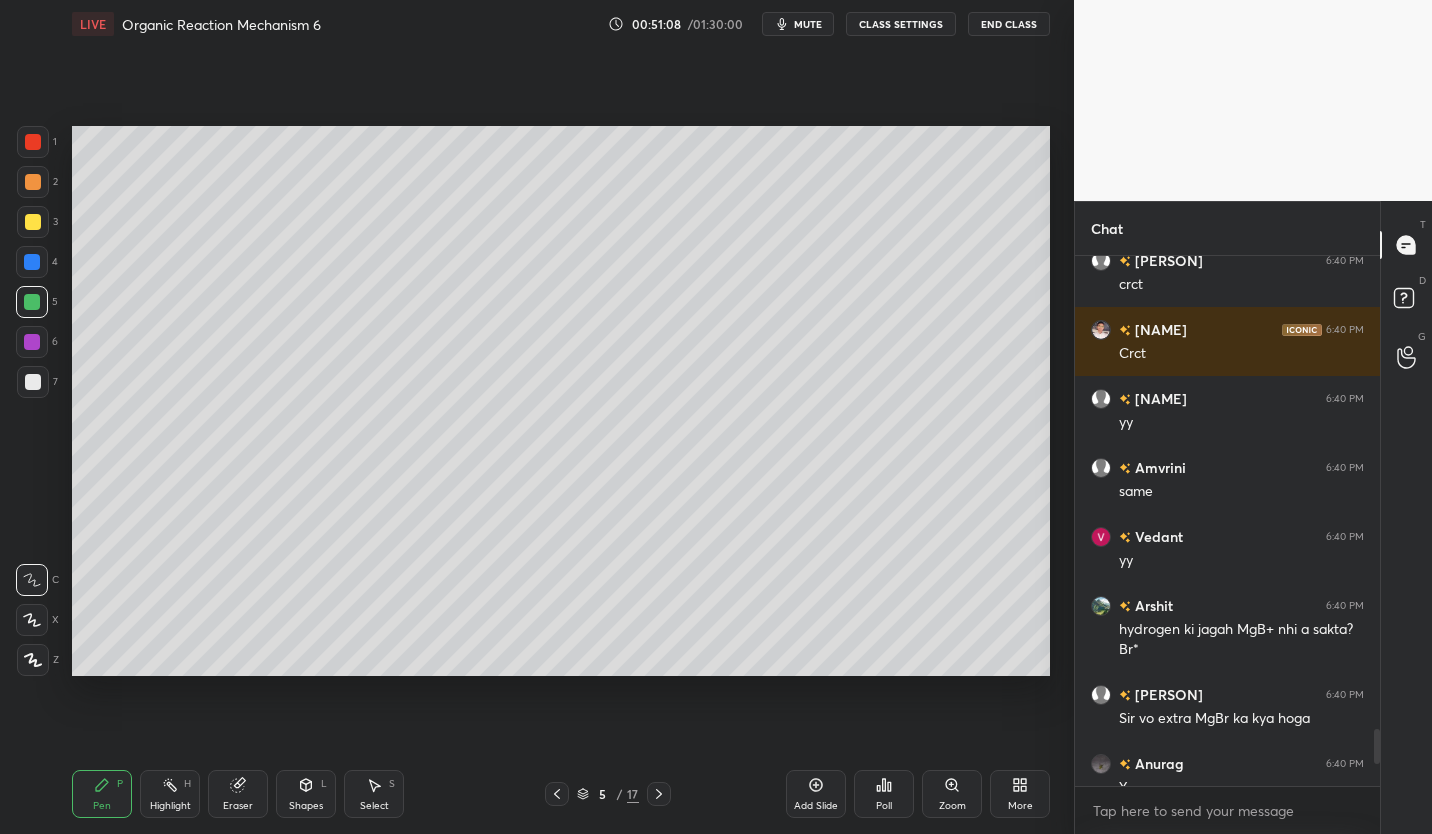 click 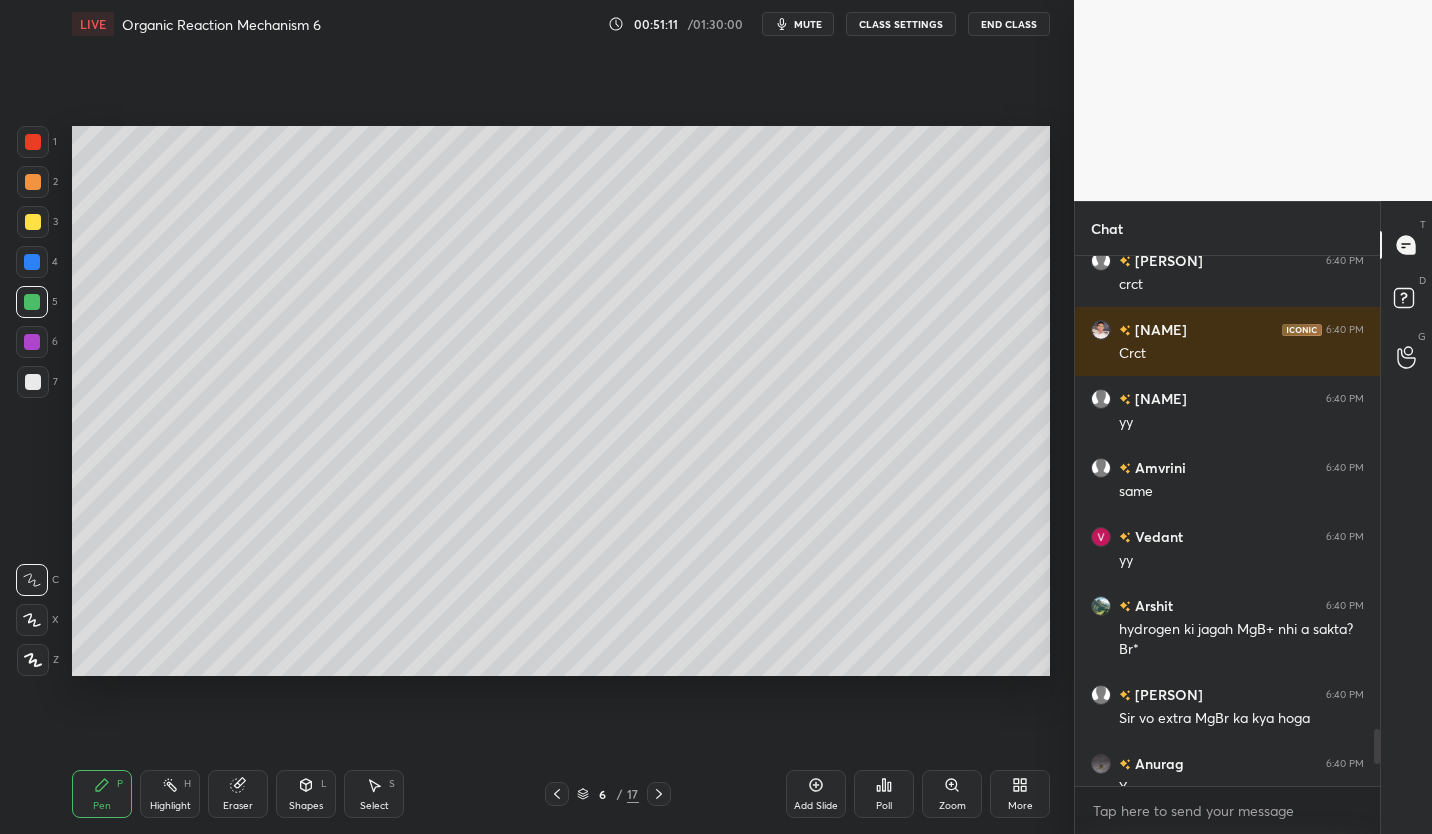 click 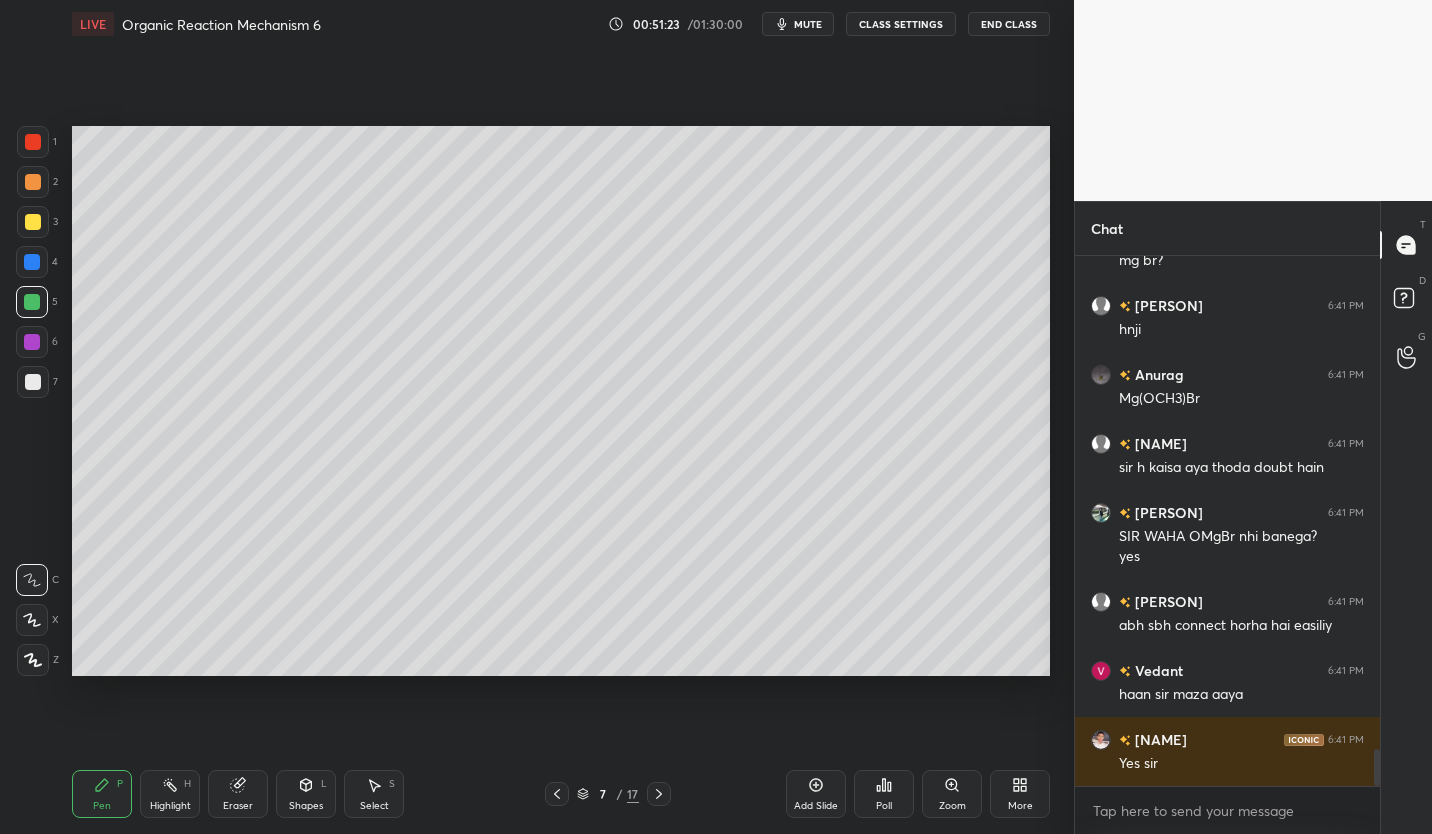 scroll, scrollTop: 7092, scrollLeft: 0, axis: vertical 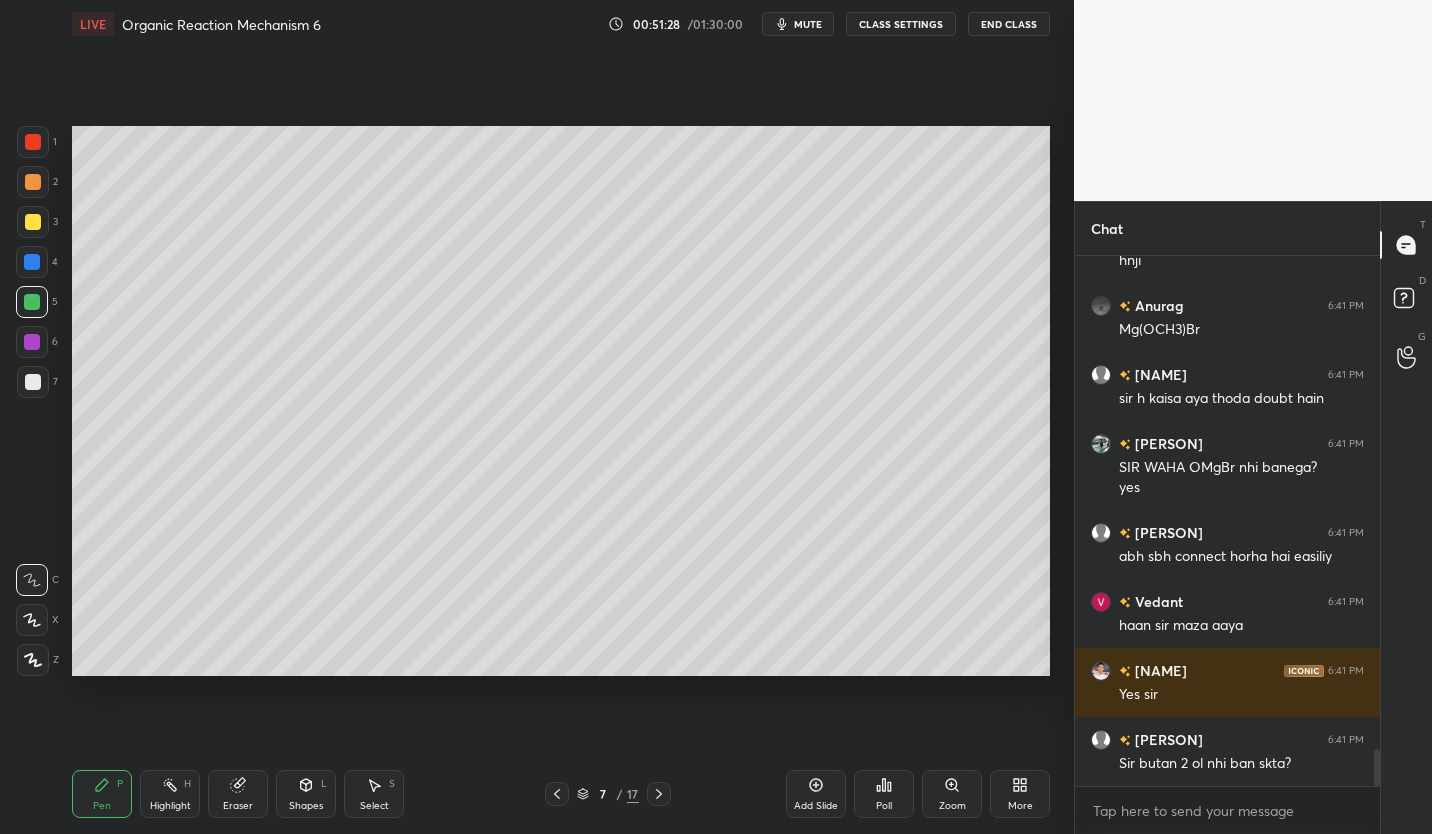 click on "CLASS SETTINGS" at bounding box center (901, 24) 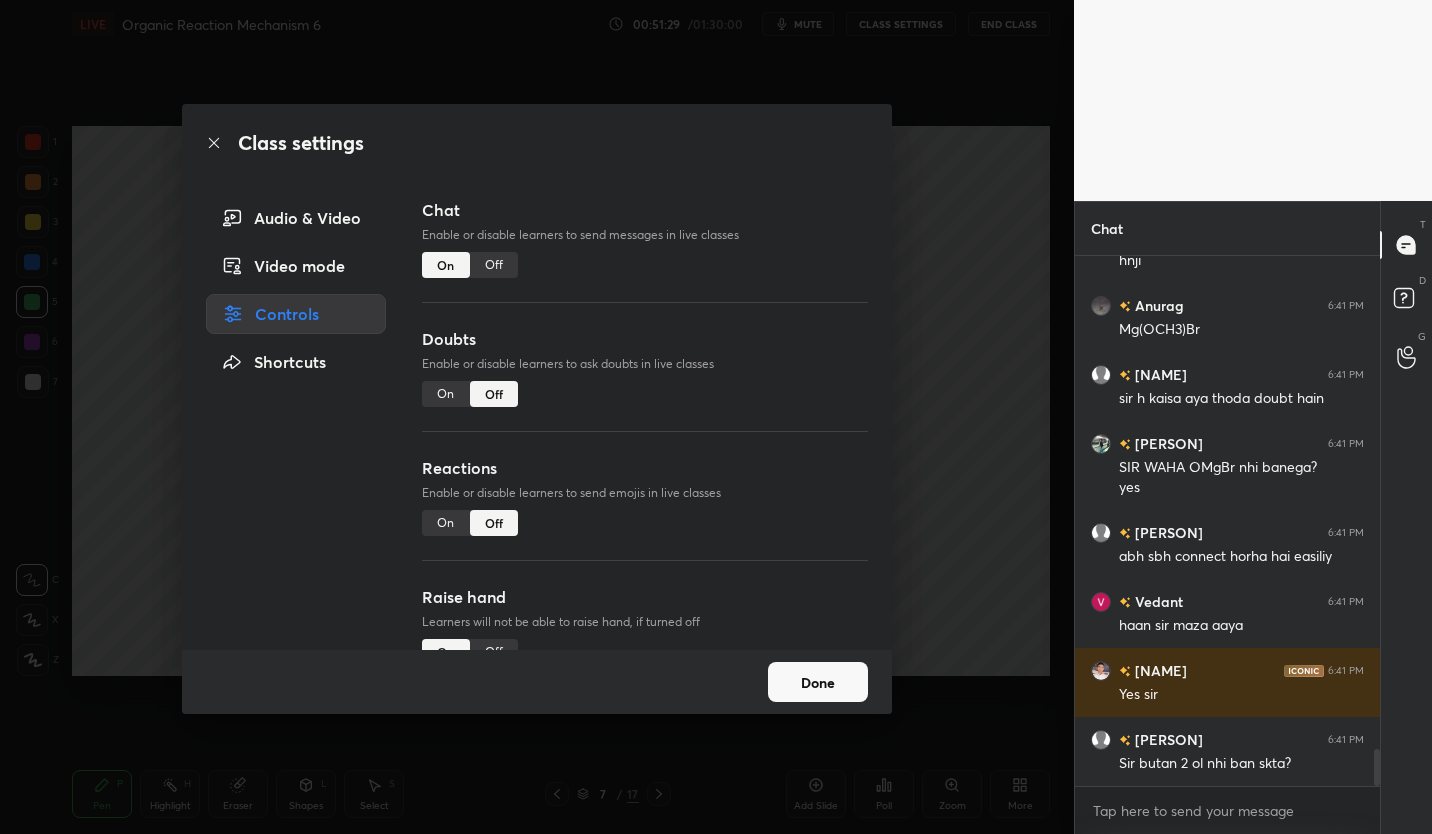 click on "Off" at bounding box center (494, 265) 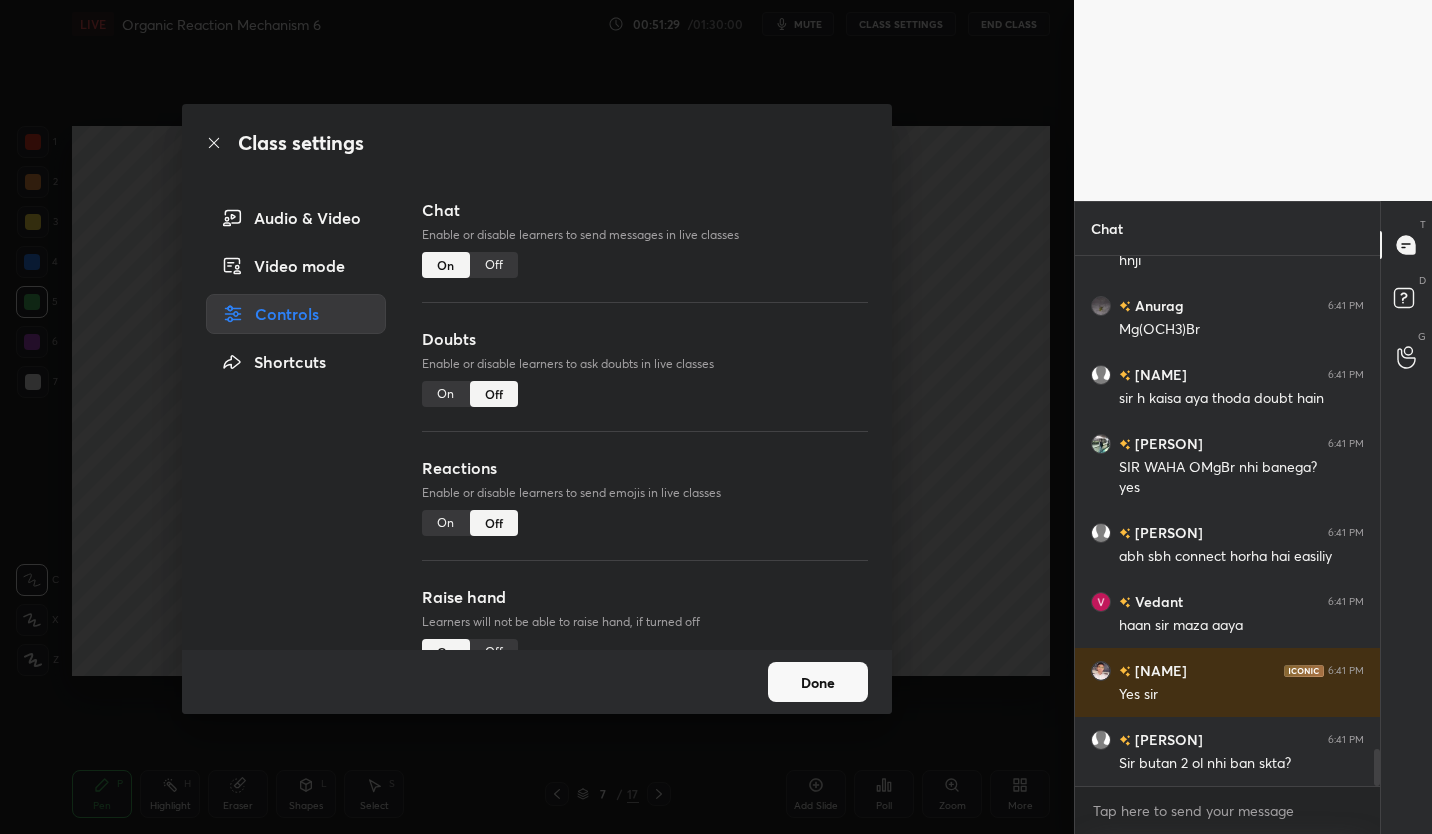 scroll, scrollTop: 6558, scrollLeft: 0, axis: vertical 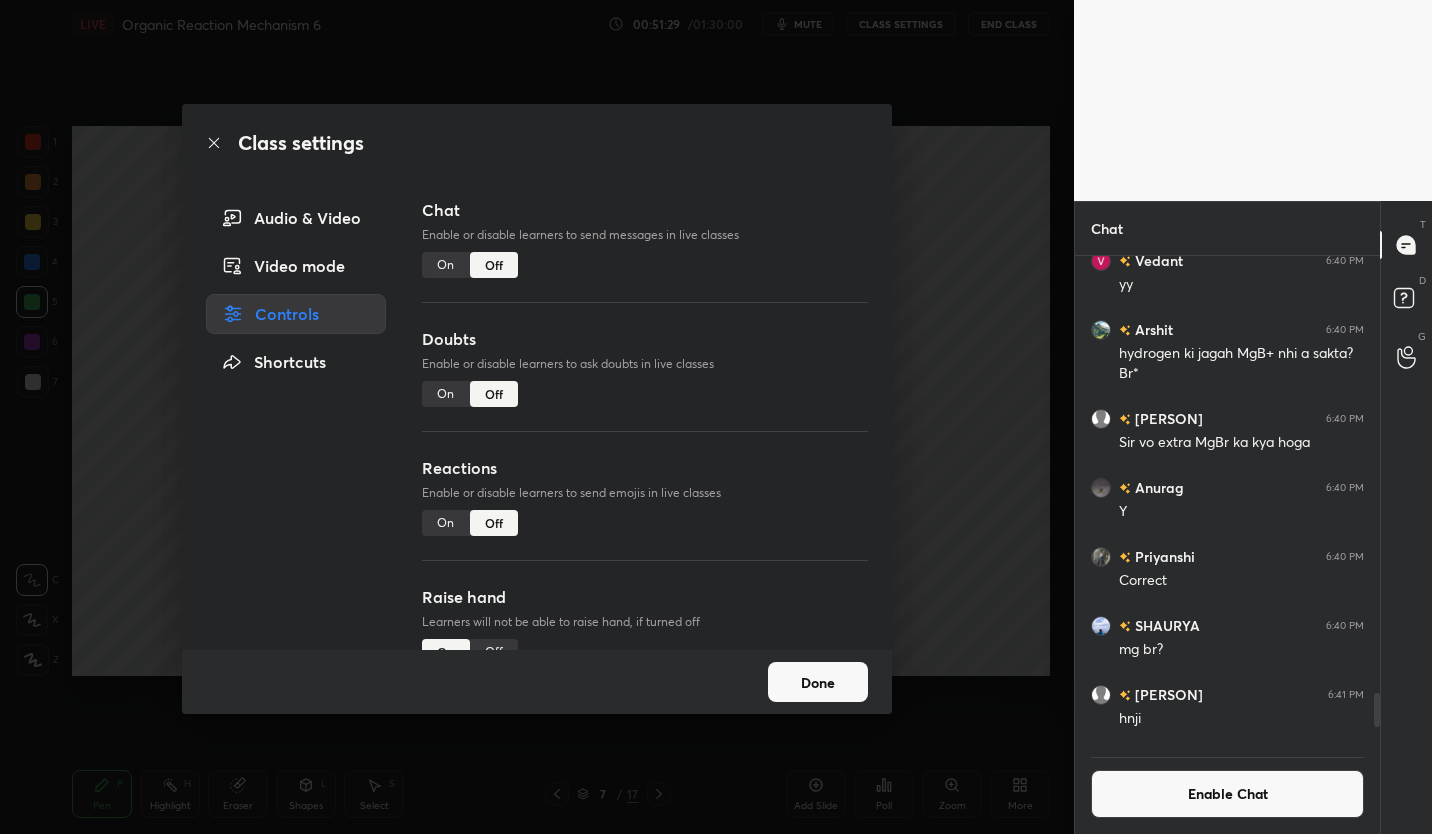 click on "Done" at bounding box center [818, 682] 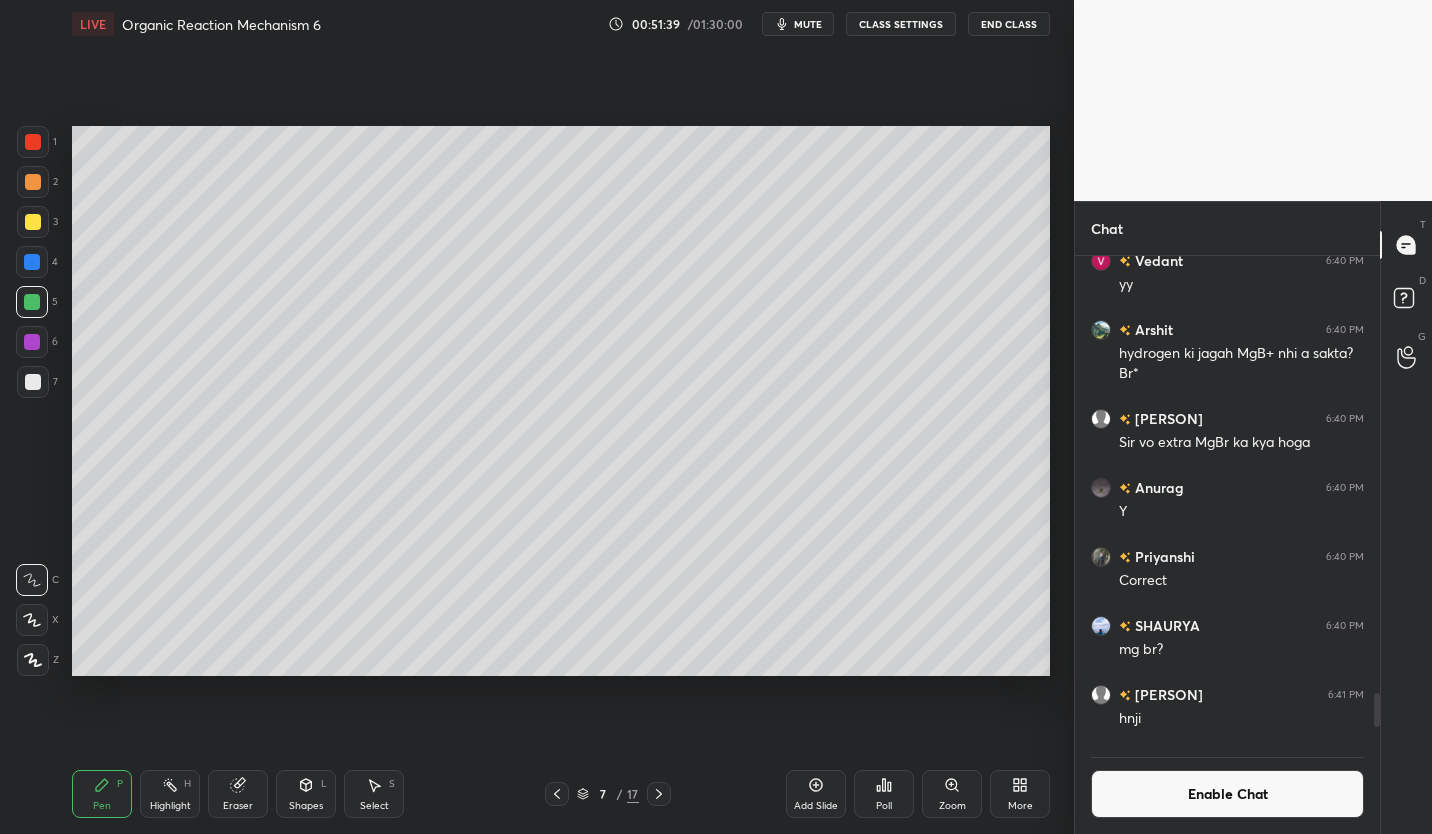 click 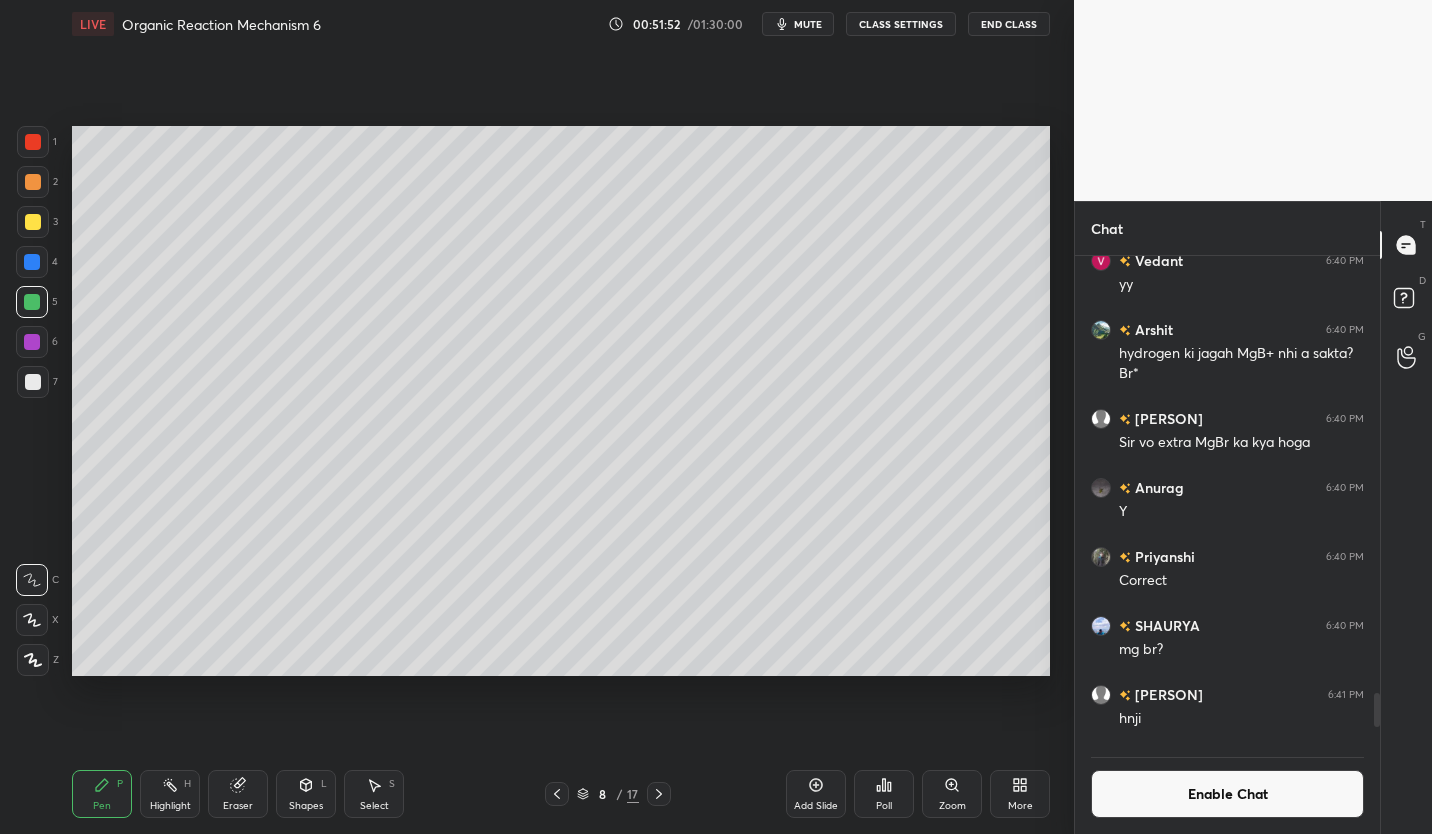 click 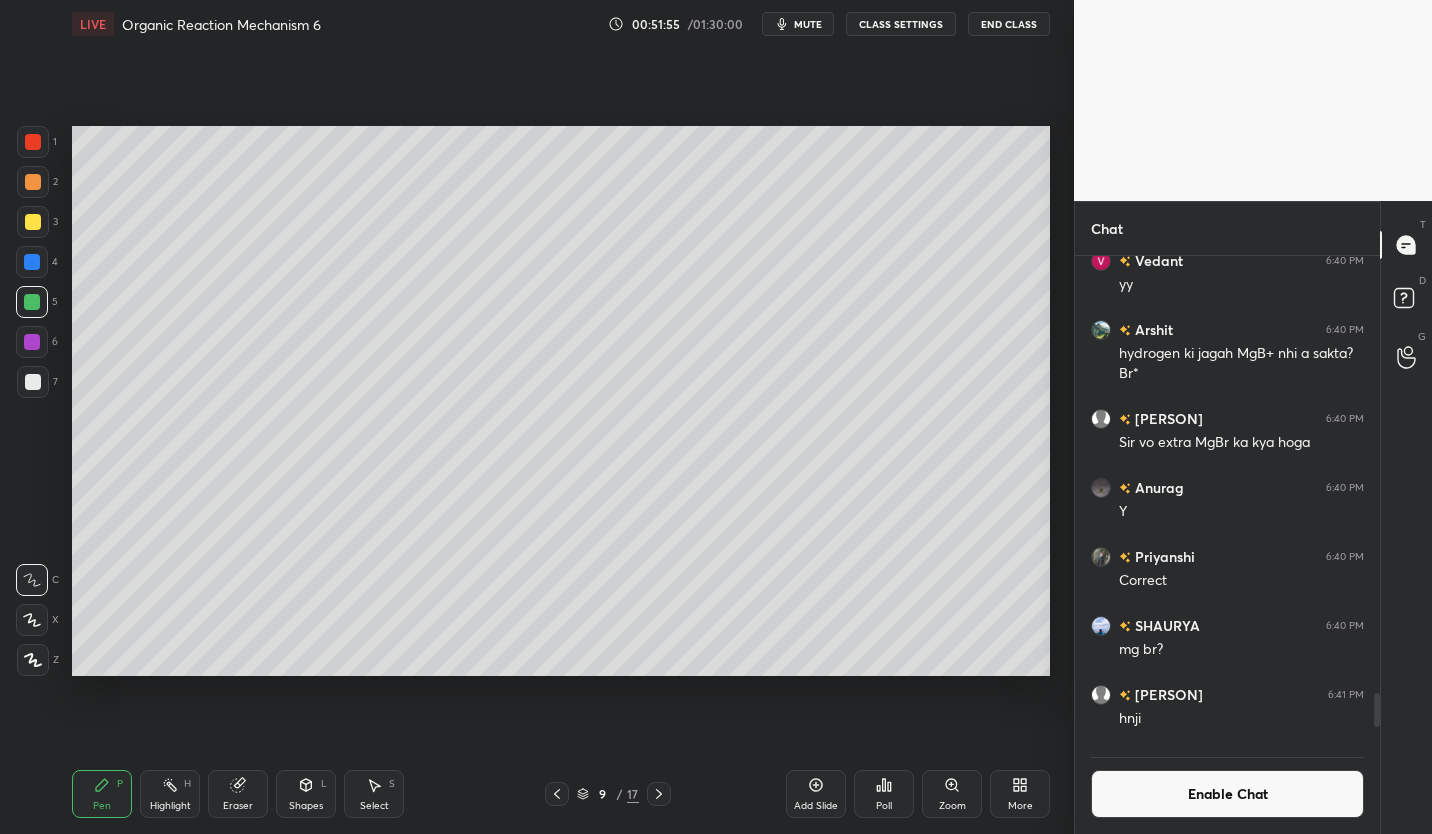 click 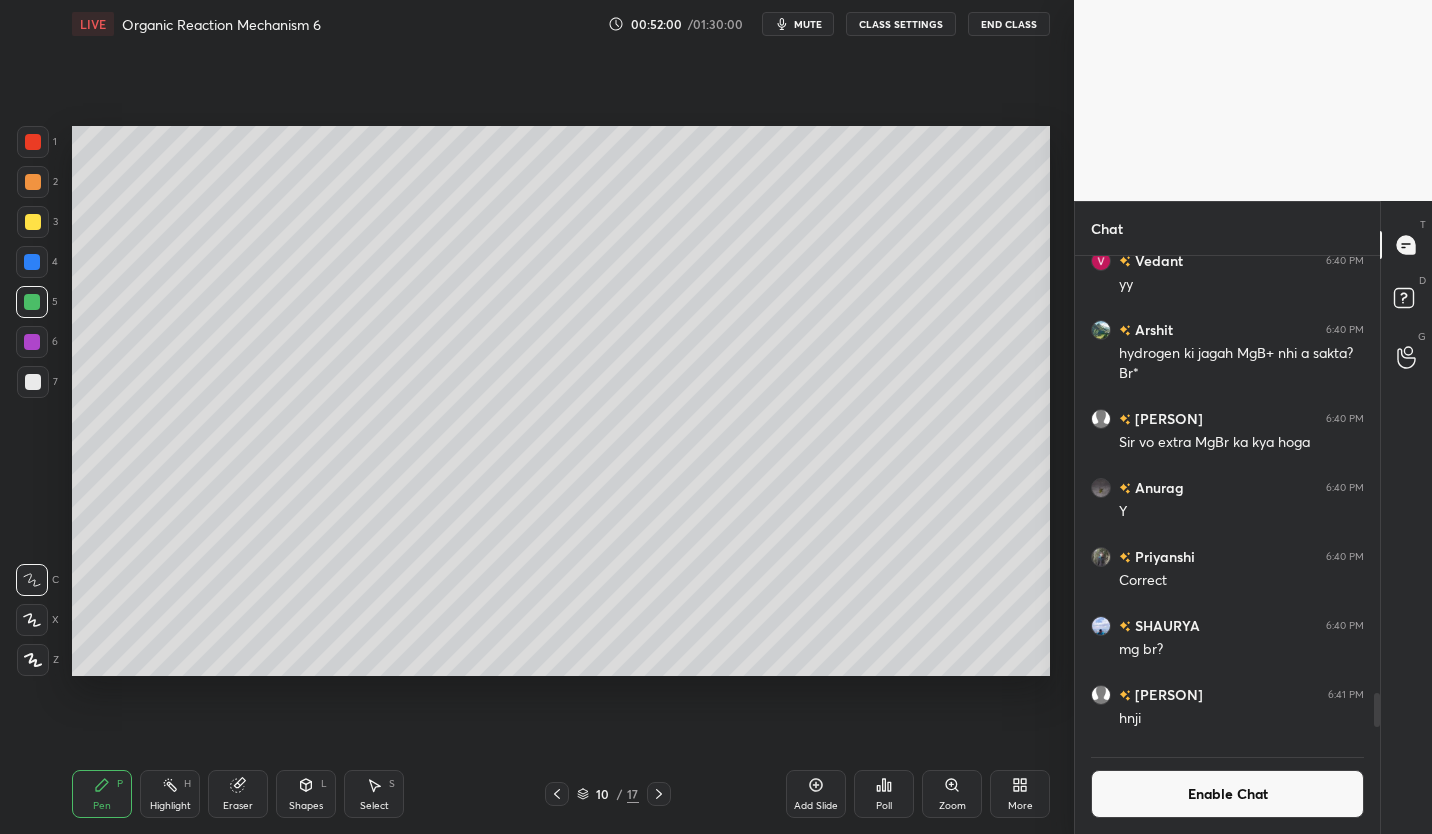 click 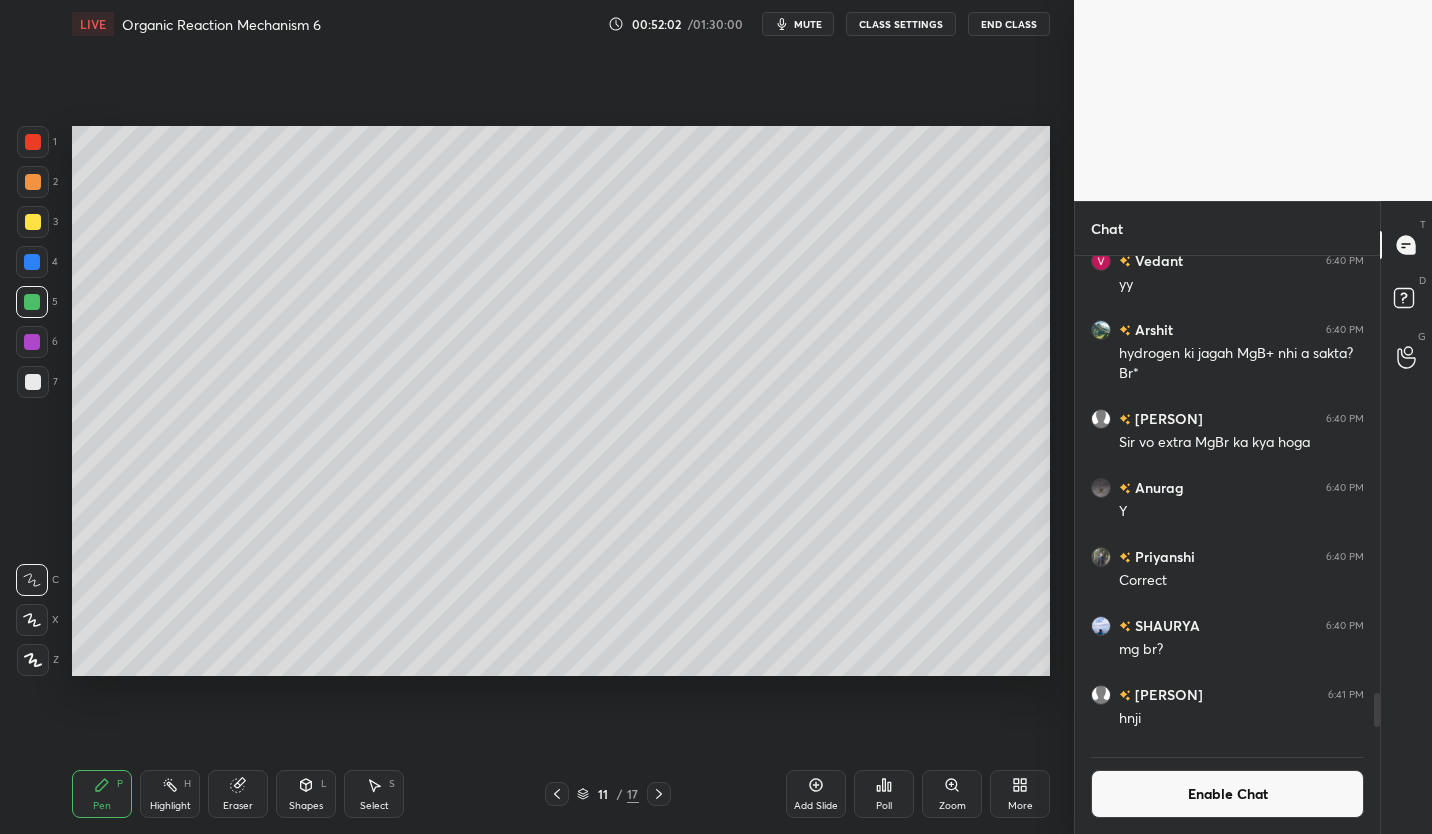 click 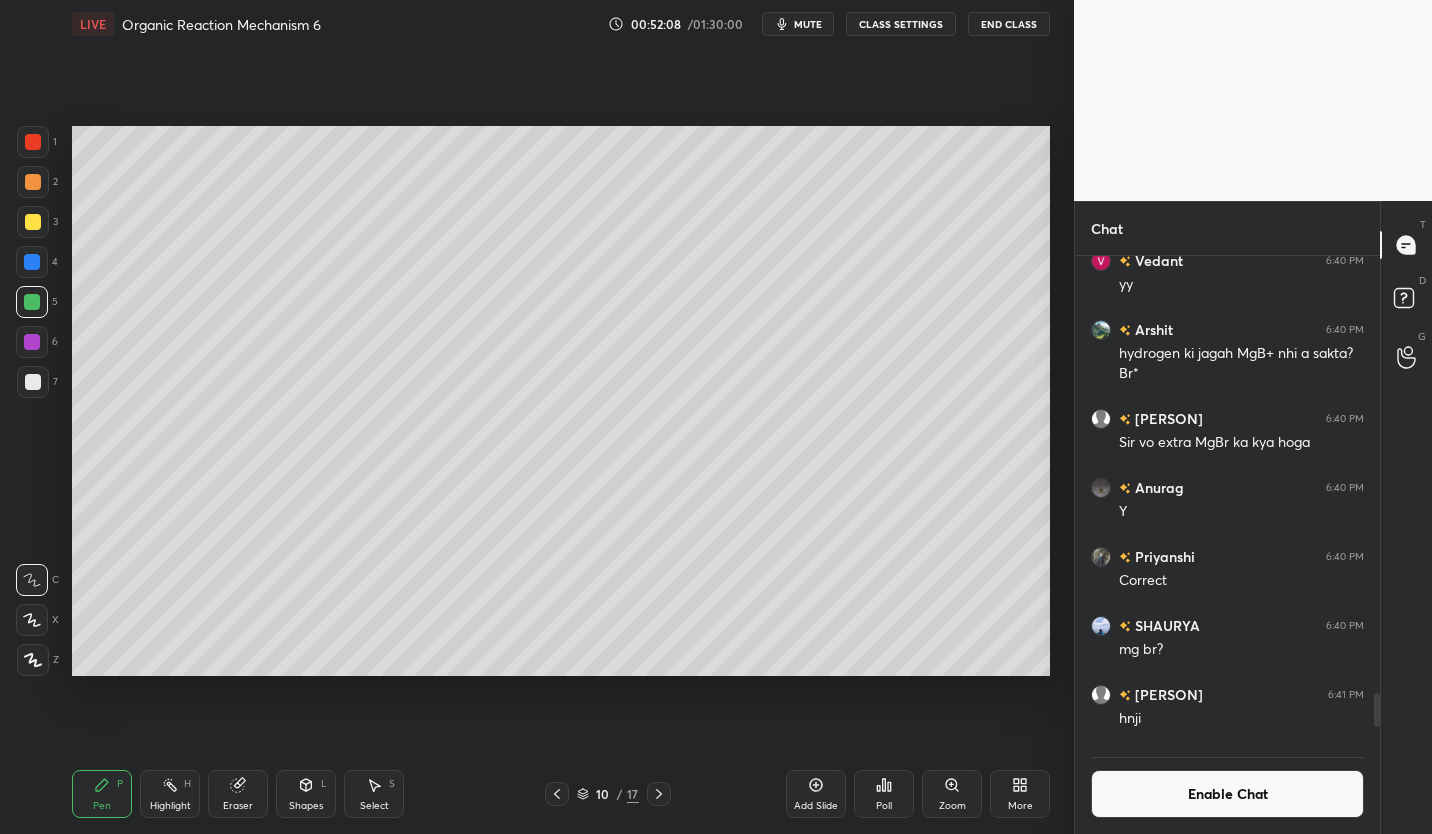click at bounding box center [33, 382] 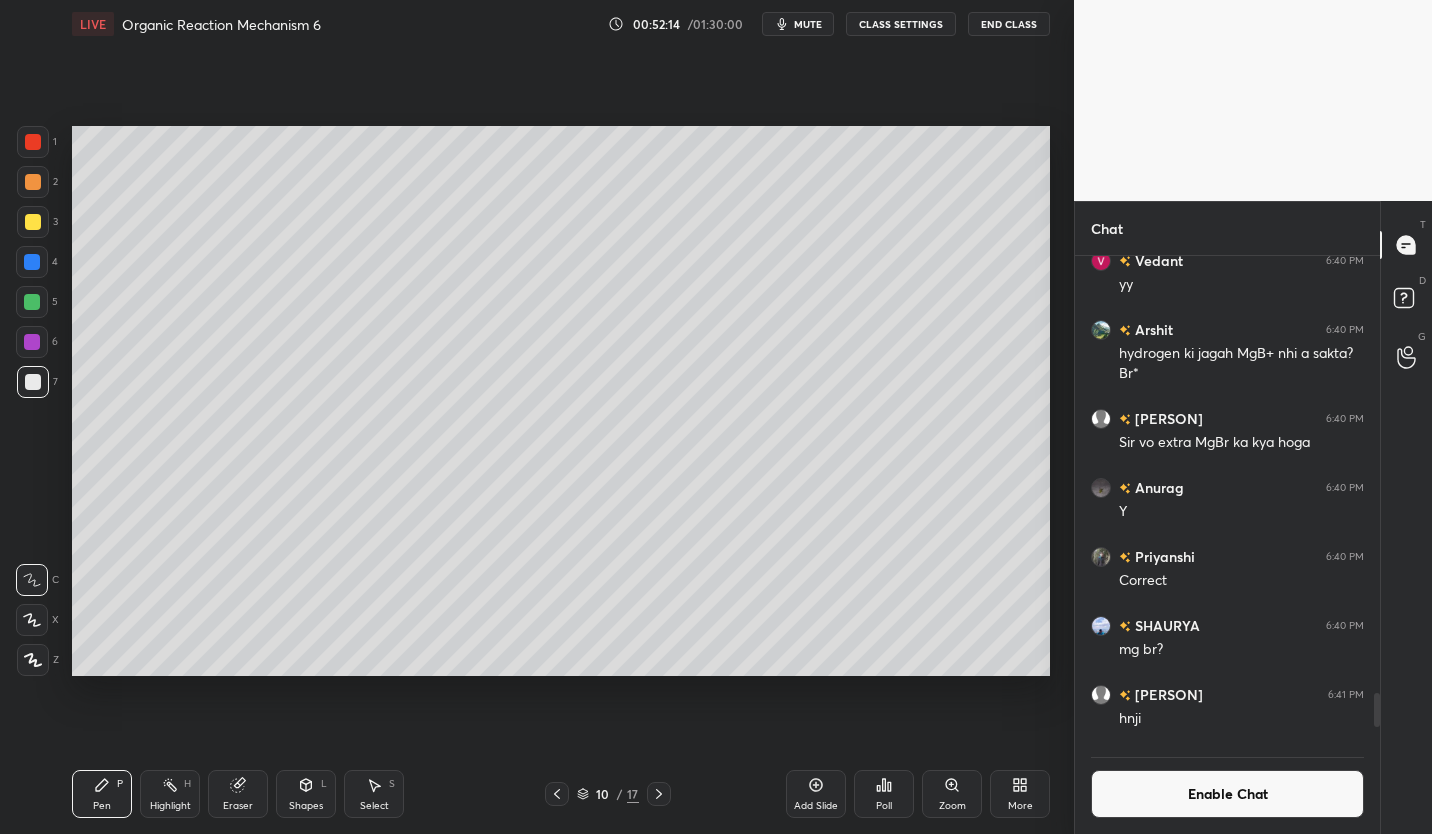 click at bounding box center (32, 302) 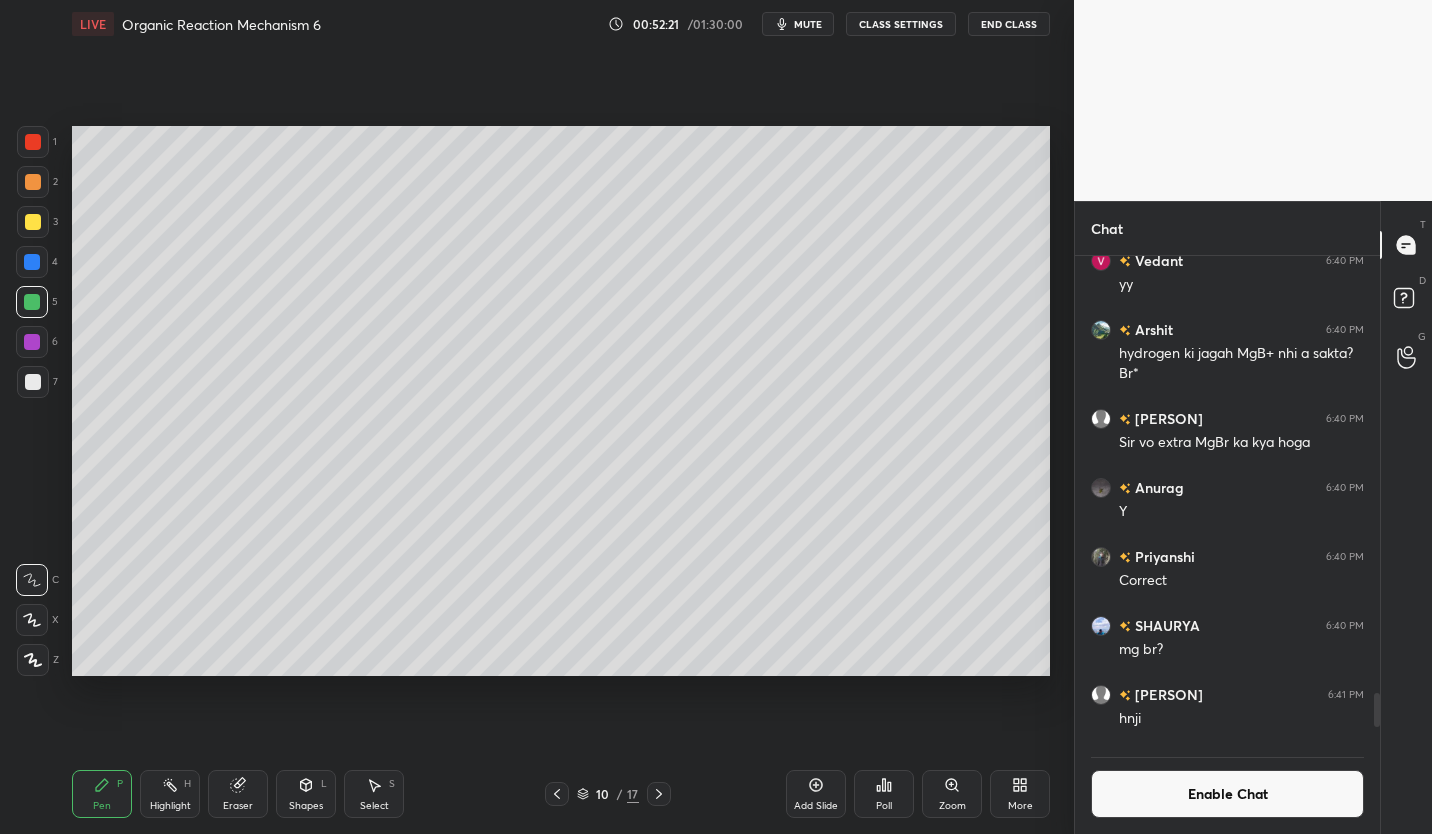 click on "Enable Chat" at bounding box center (1227, 794) 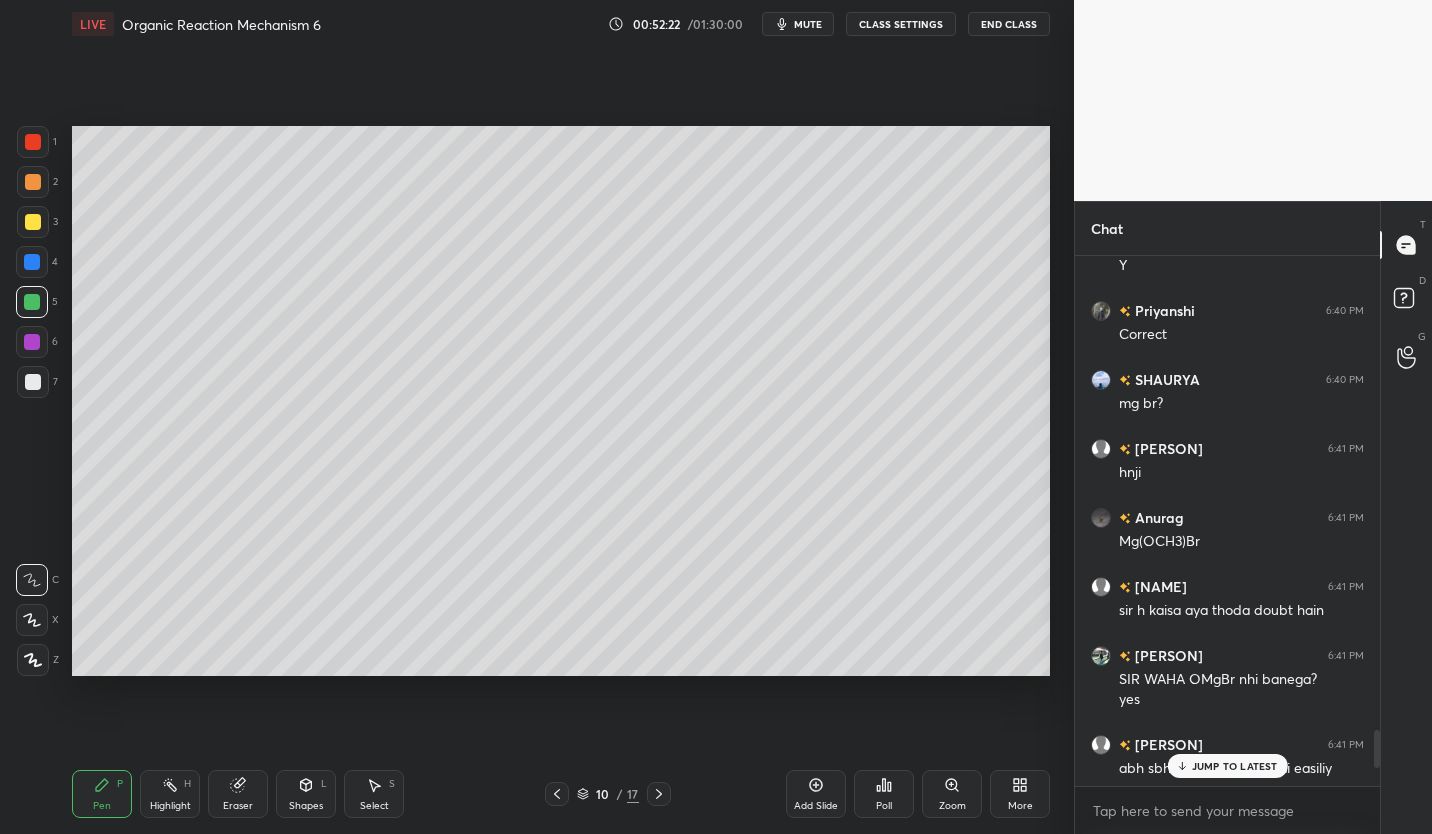 scroll, scrollTop: 7016, scrollLeft: 0, axis: vertical 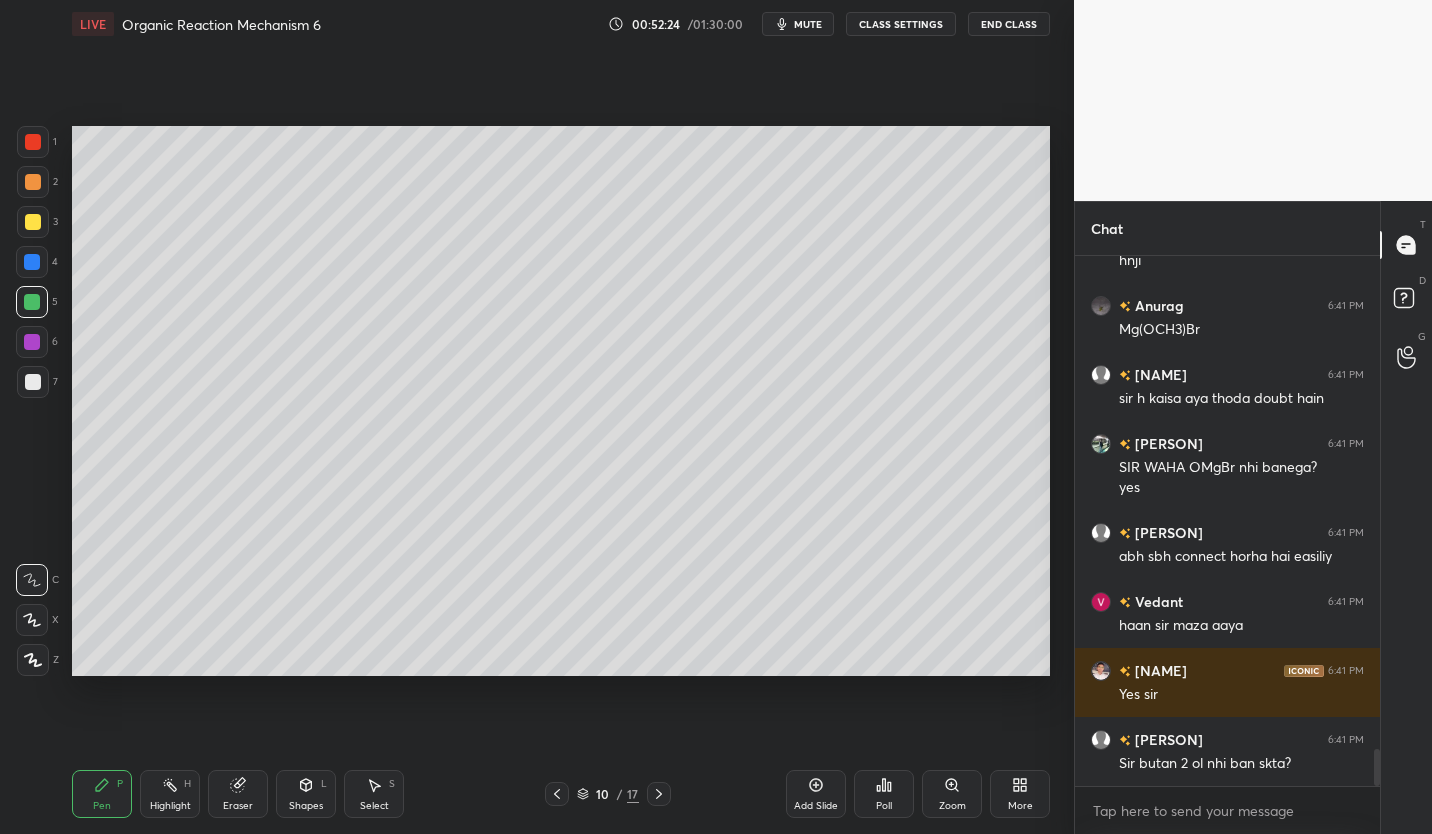 click 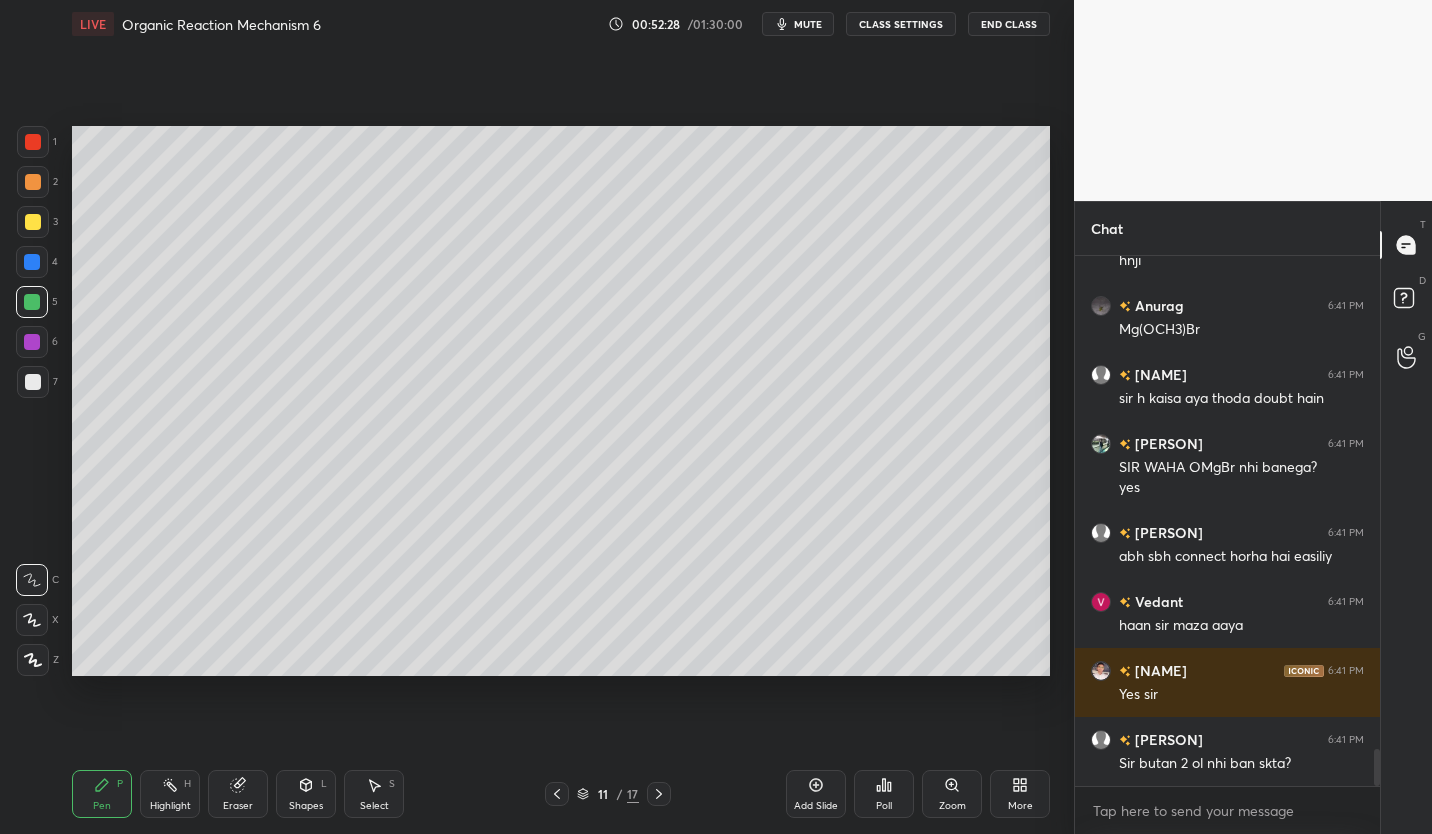 click 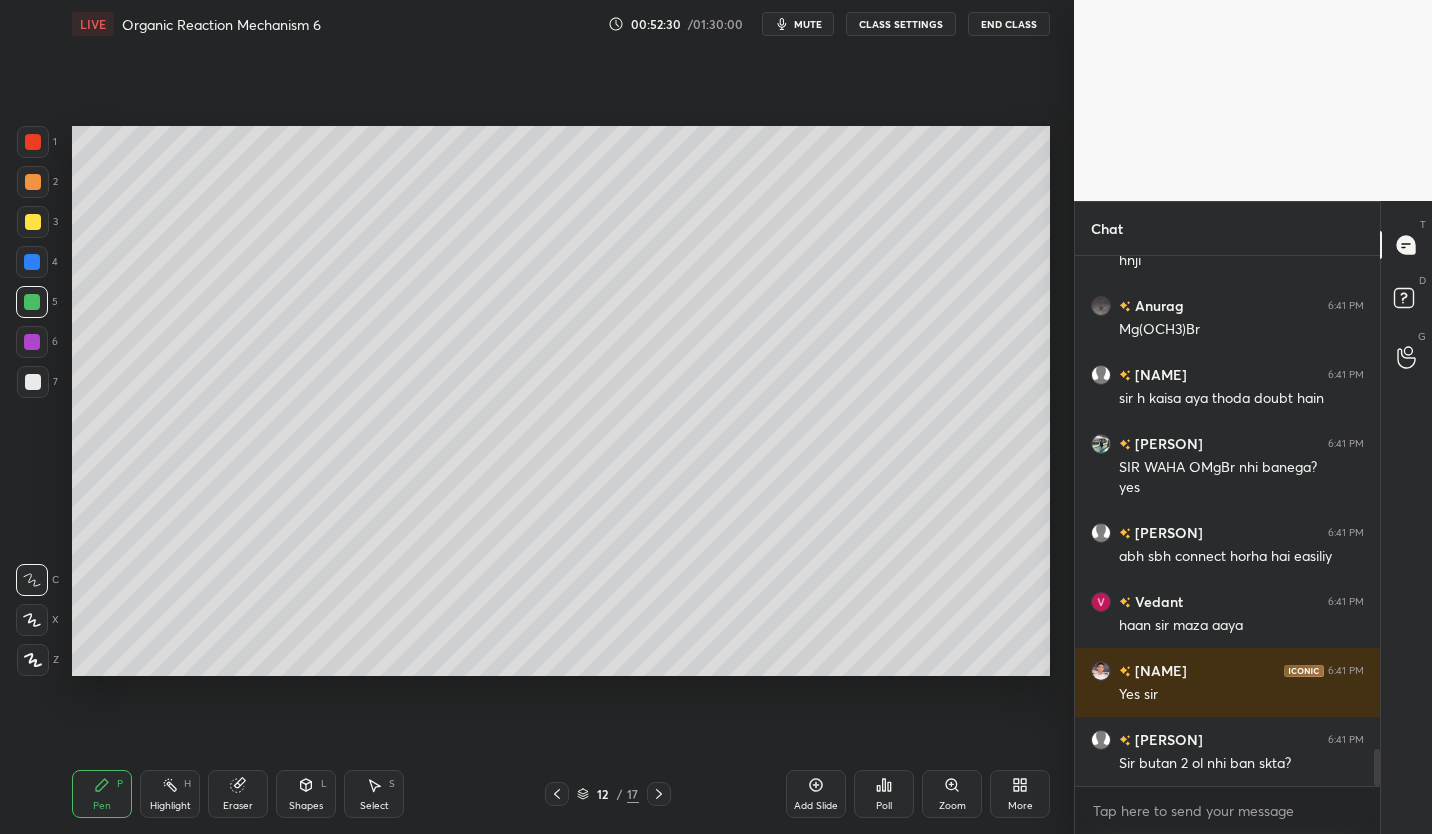 click 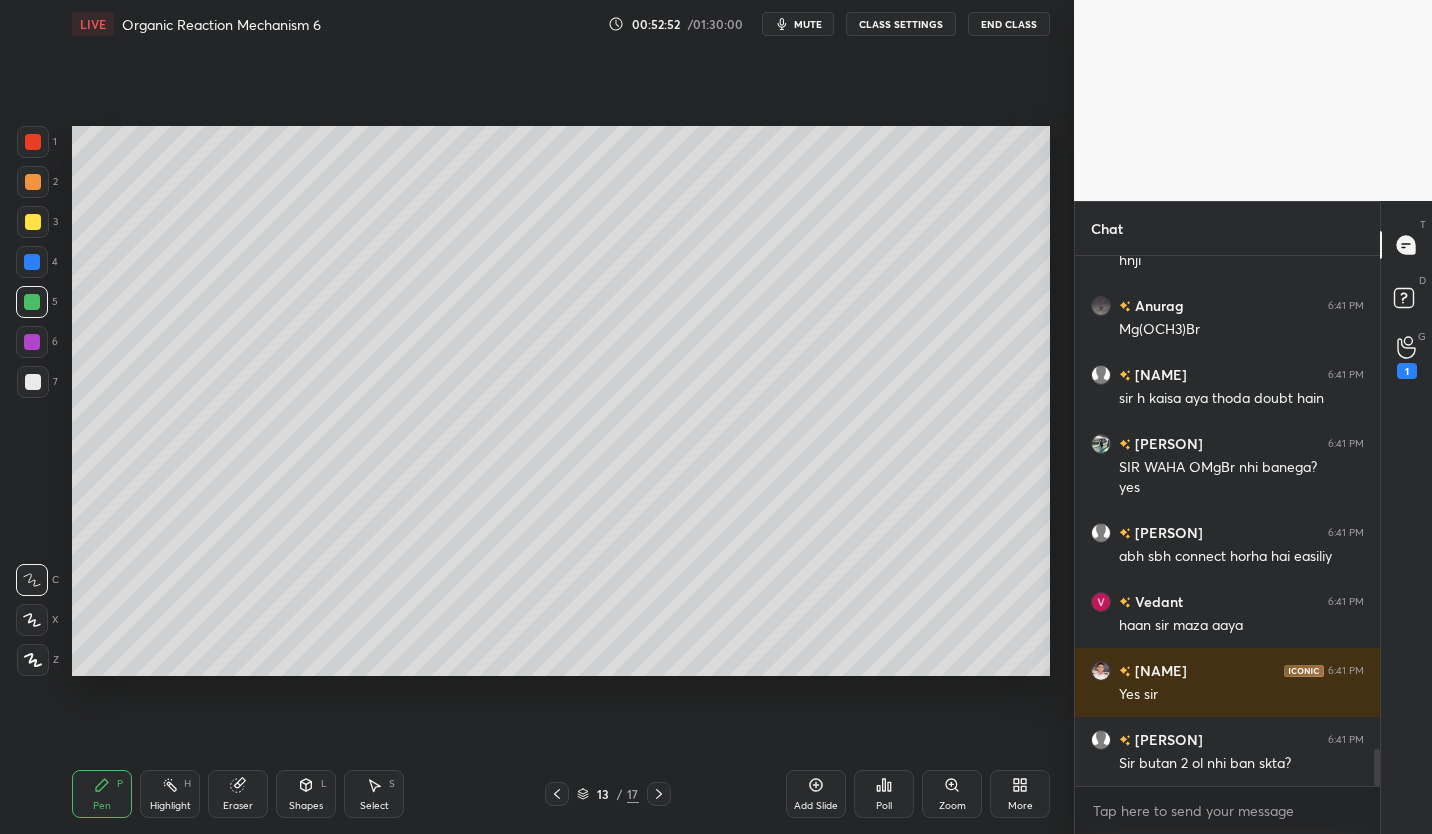 click 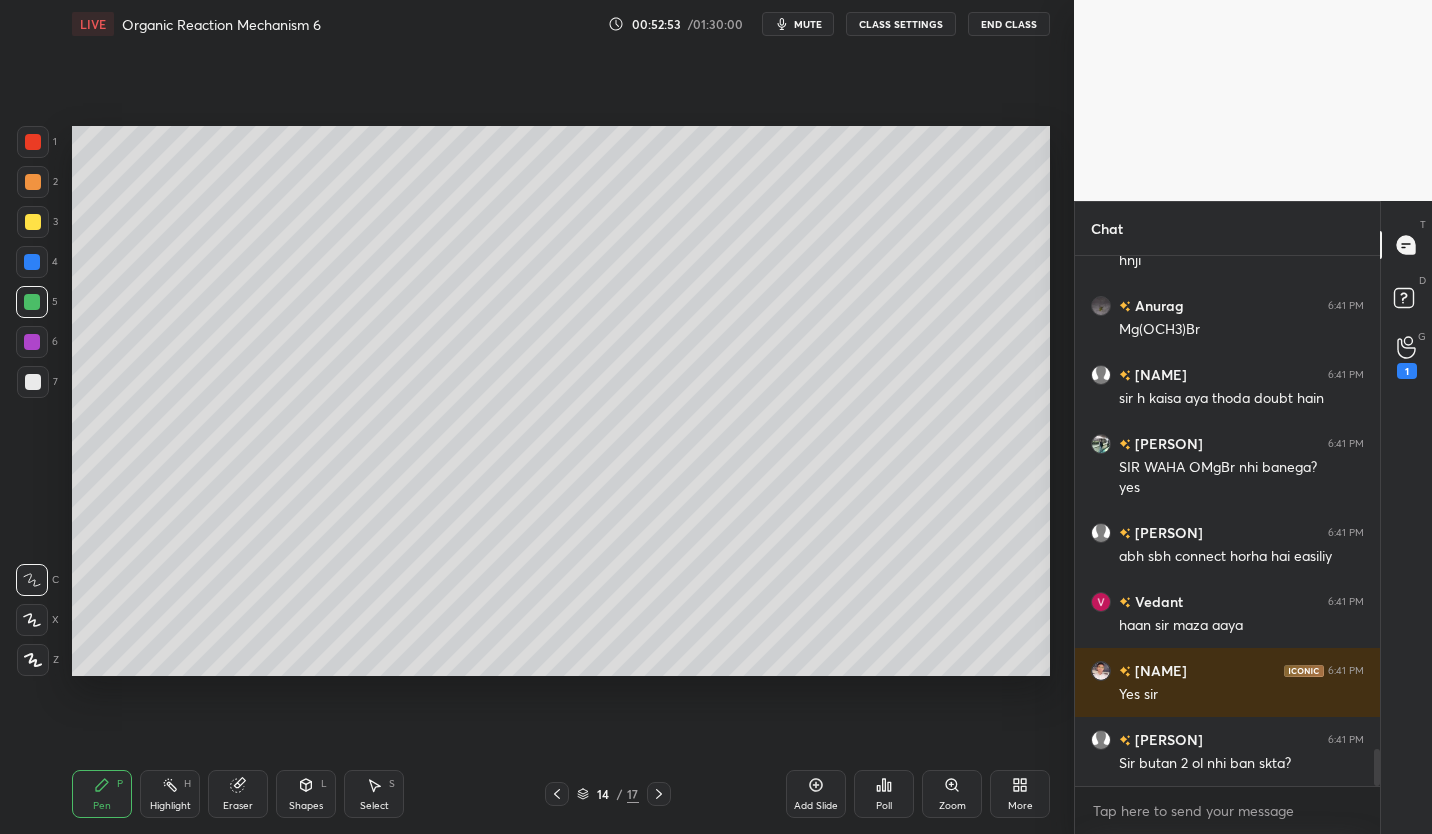 click 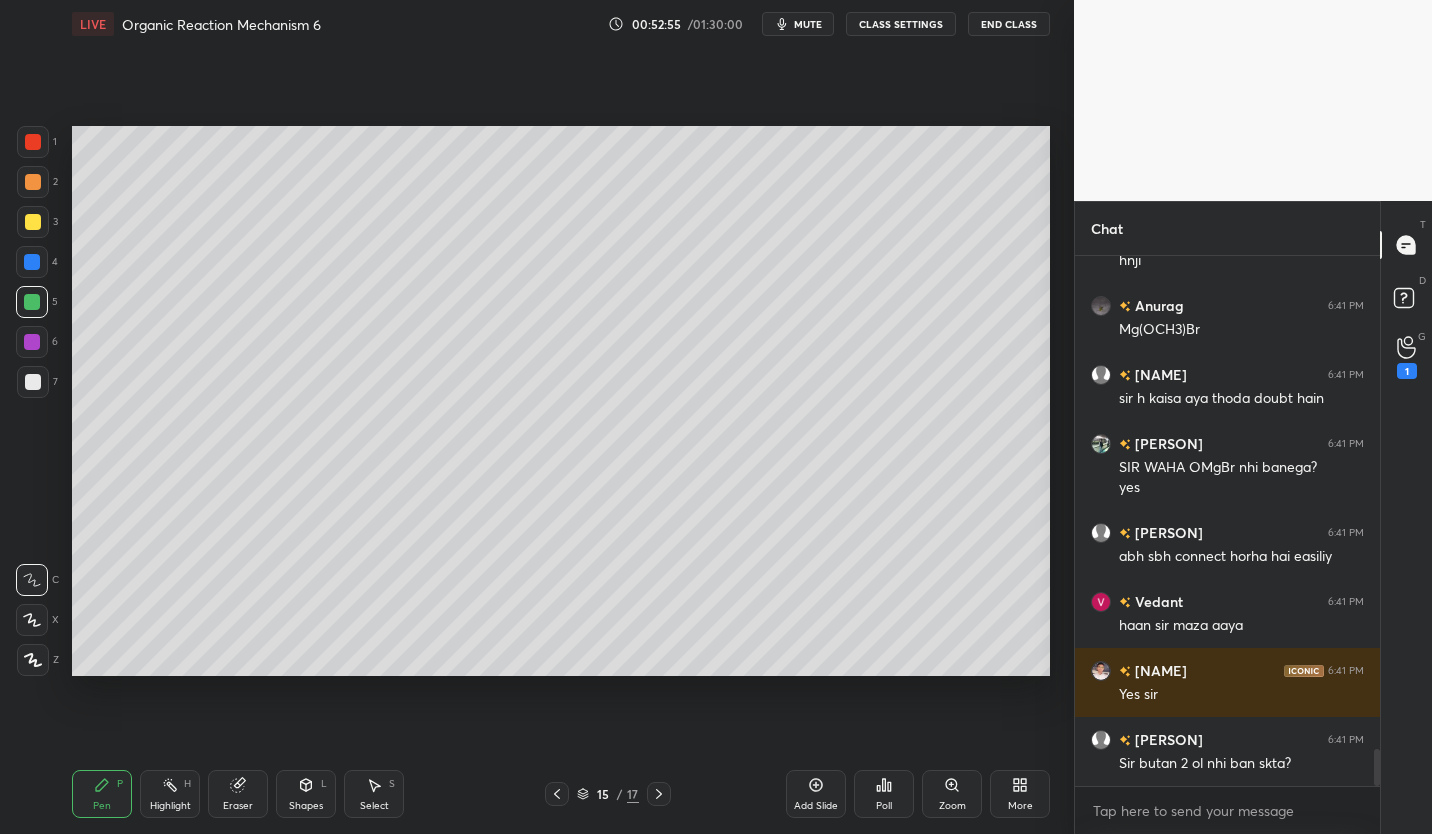 scroll, scrollTop: 7085, scrollLeft: 0, axis: vertical 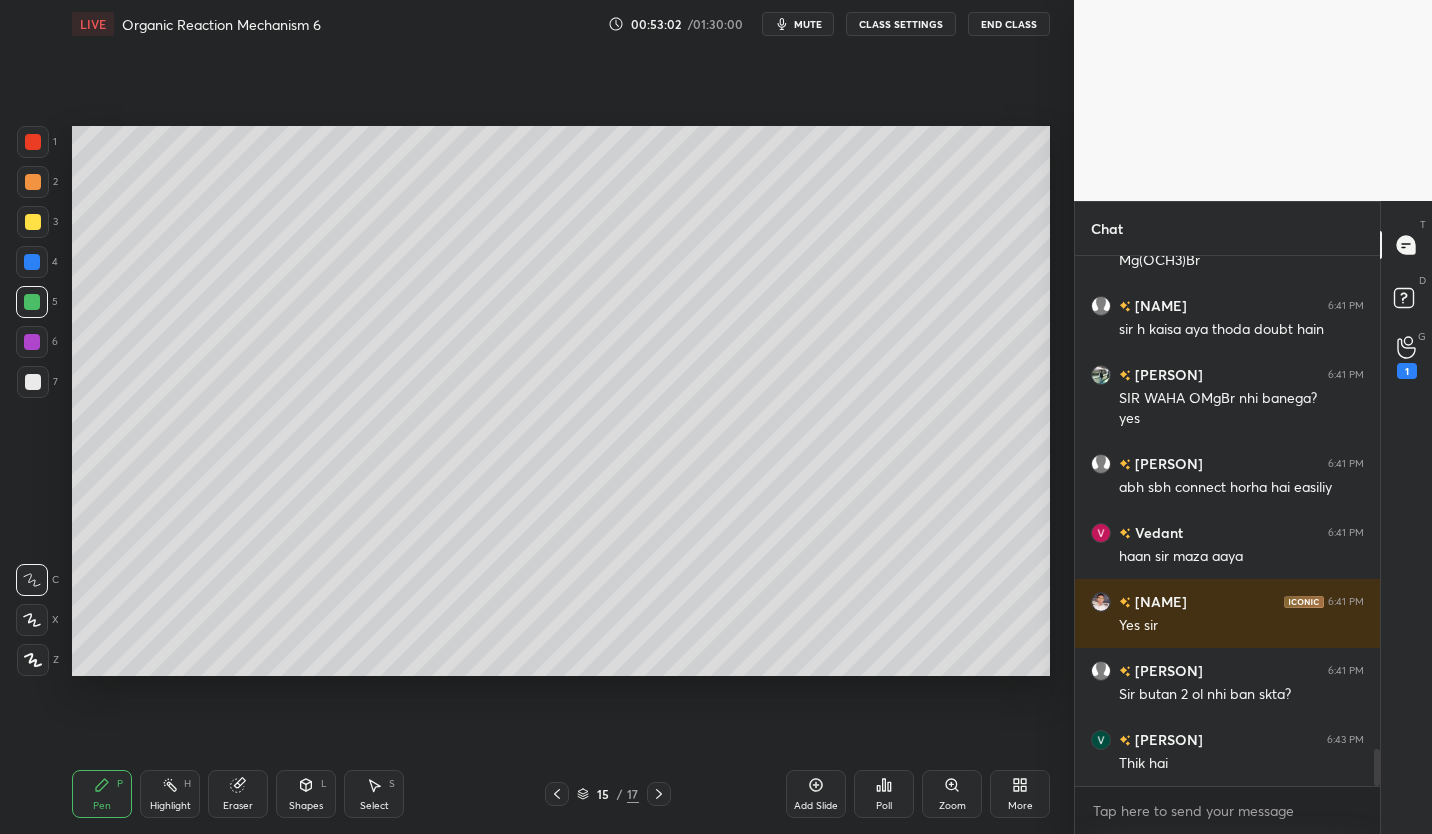 click 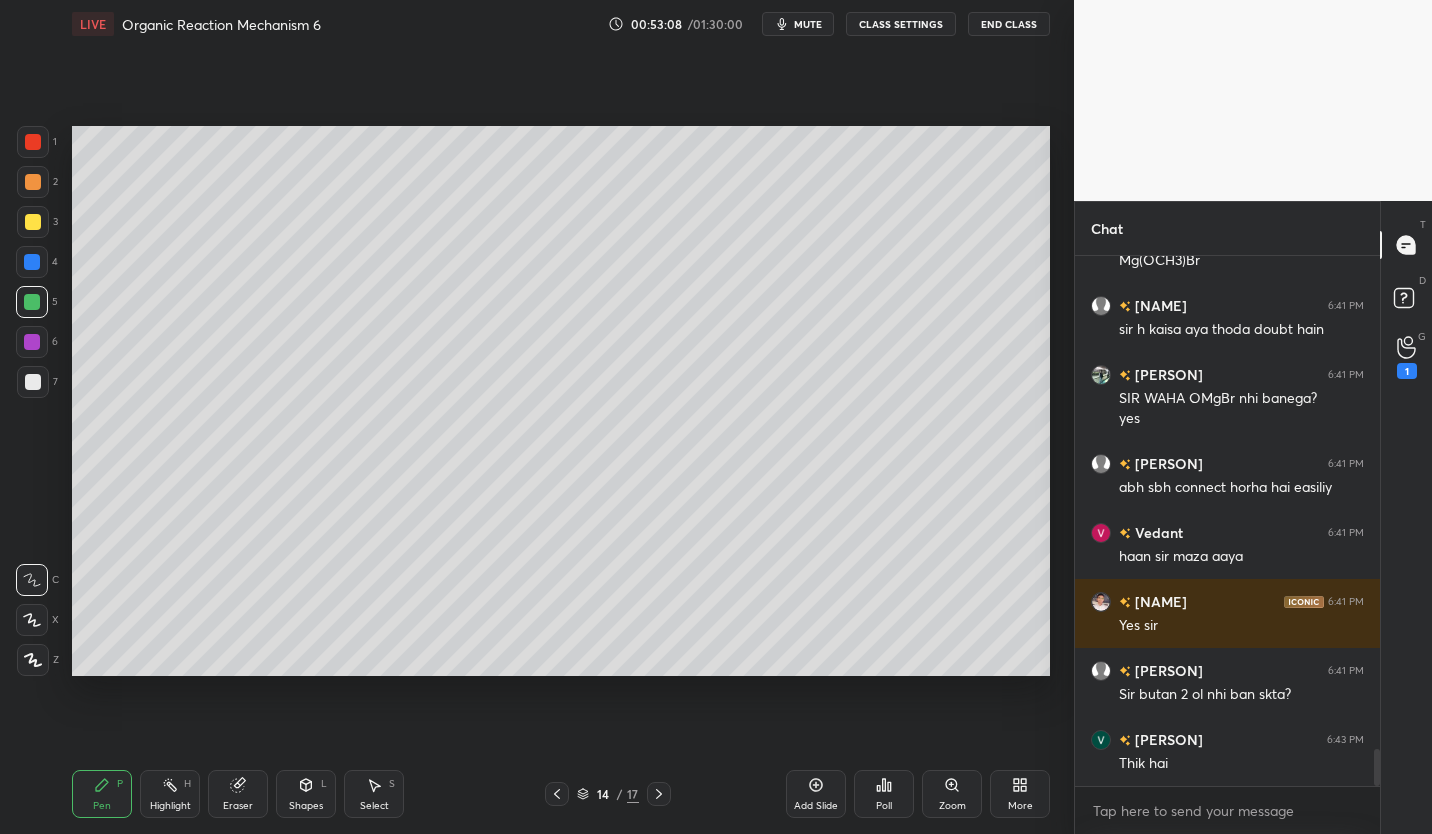 scroll, scrollTop: 7154, scrollLeft: 0, axis: vertical 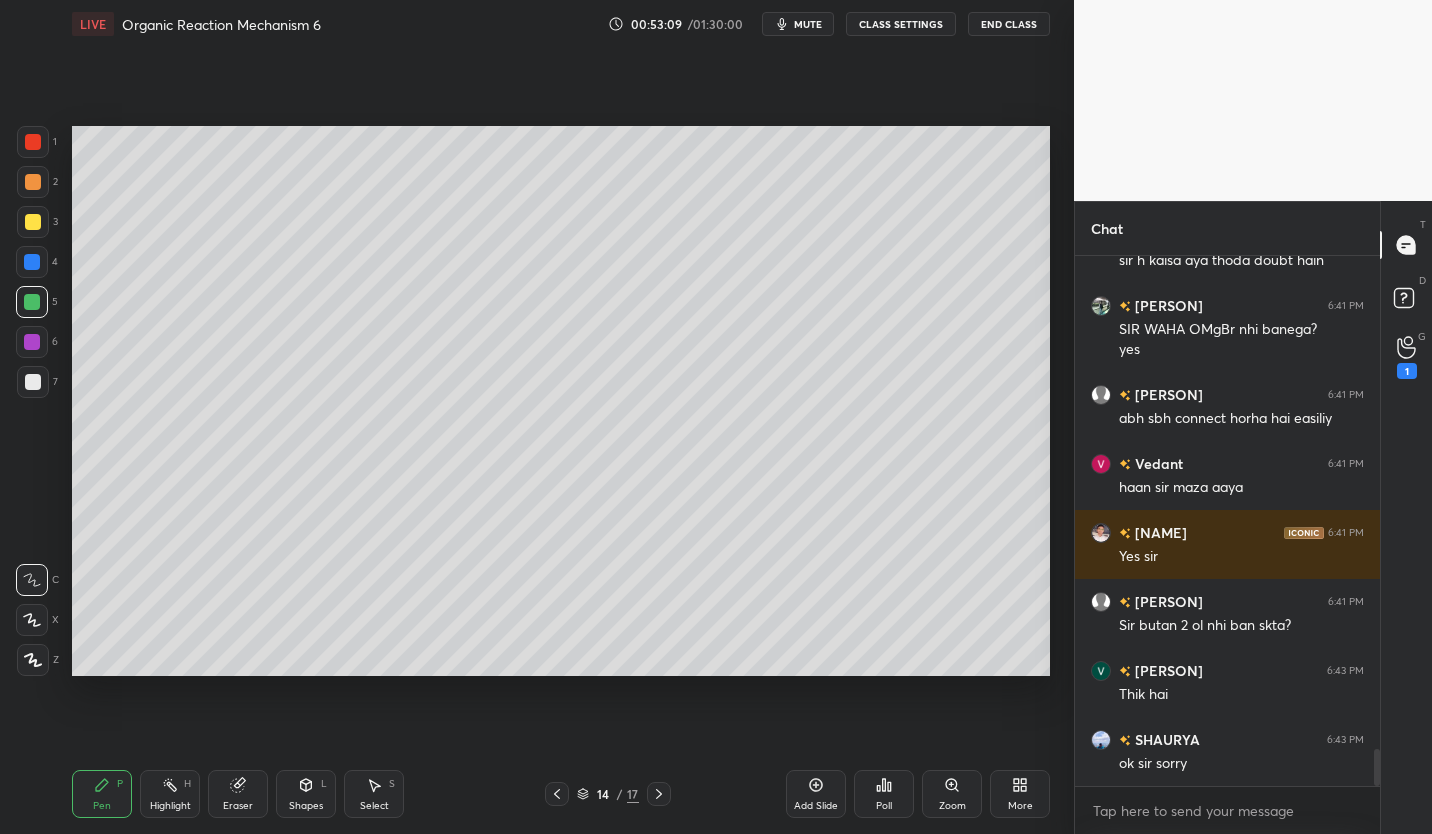click 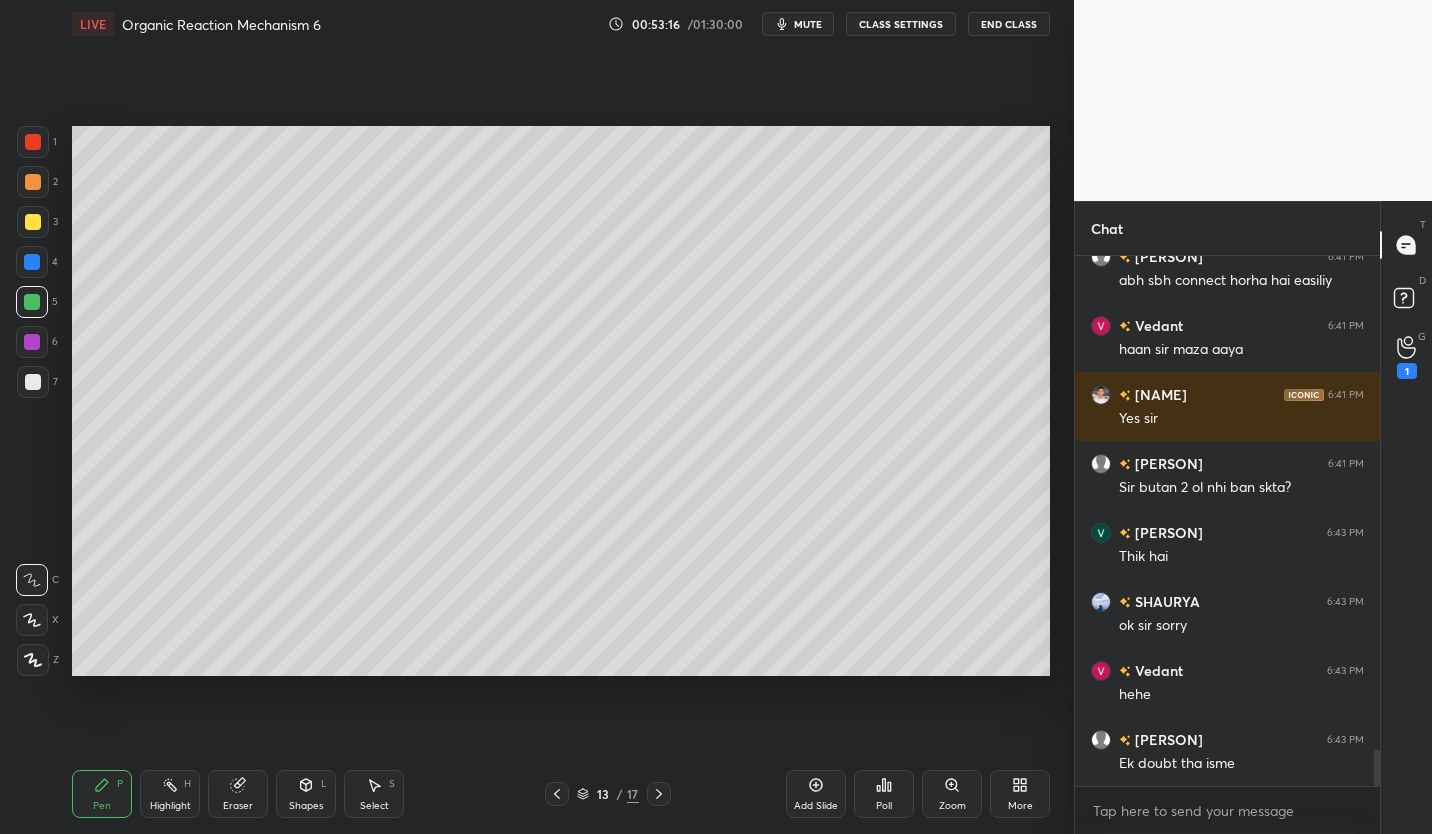 scroll, scrollTop: 7361, scrollLeft: 0, axis: vertical 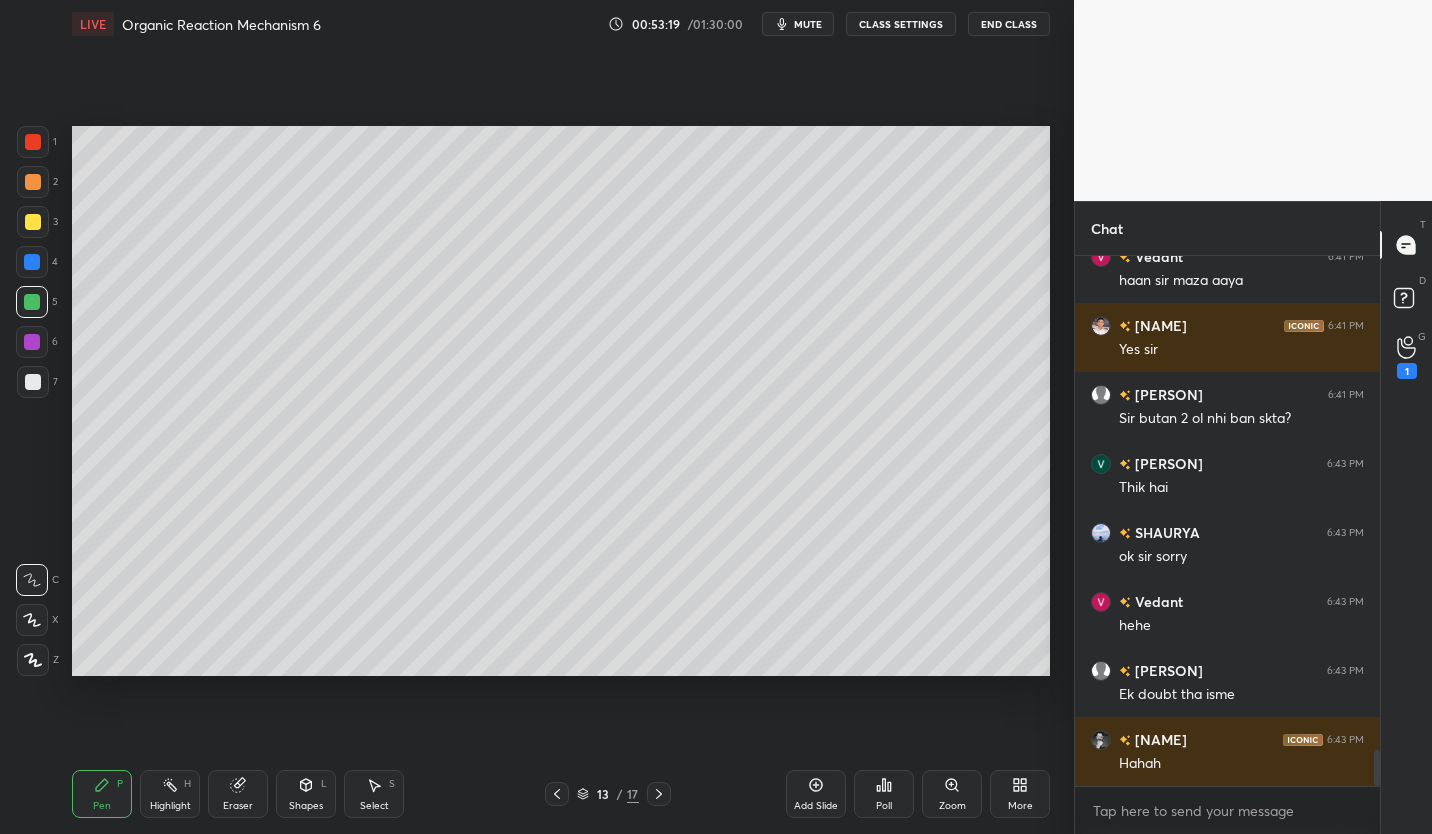 click 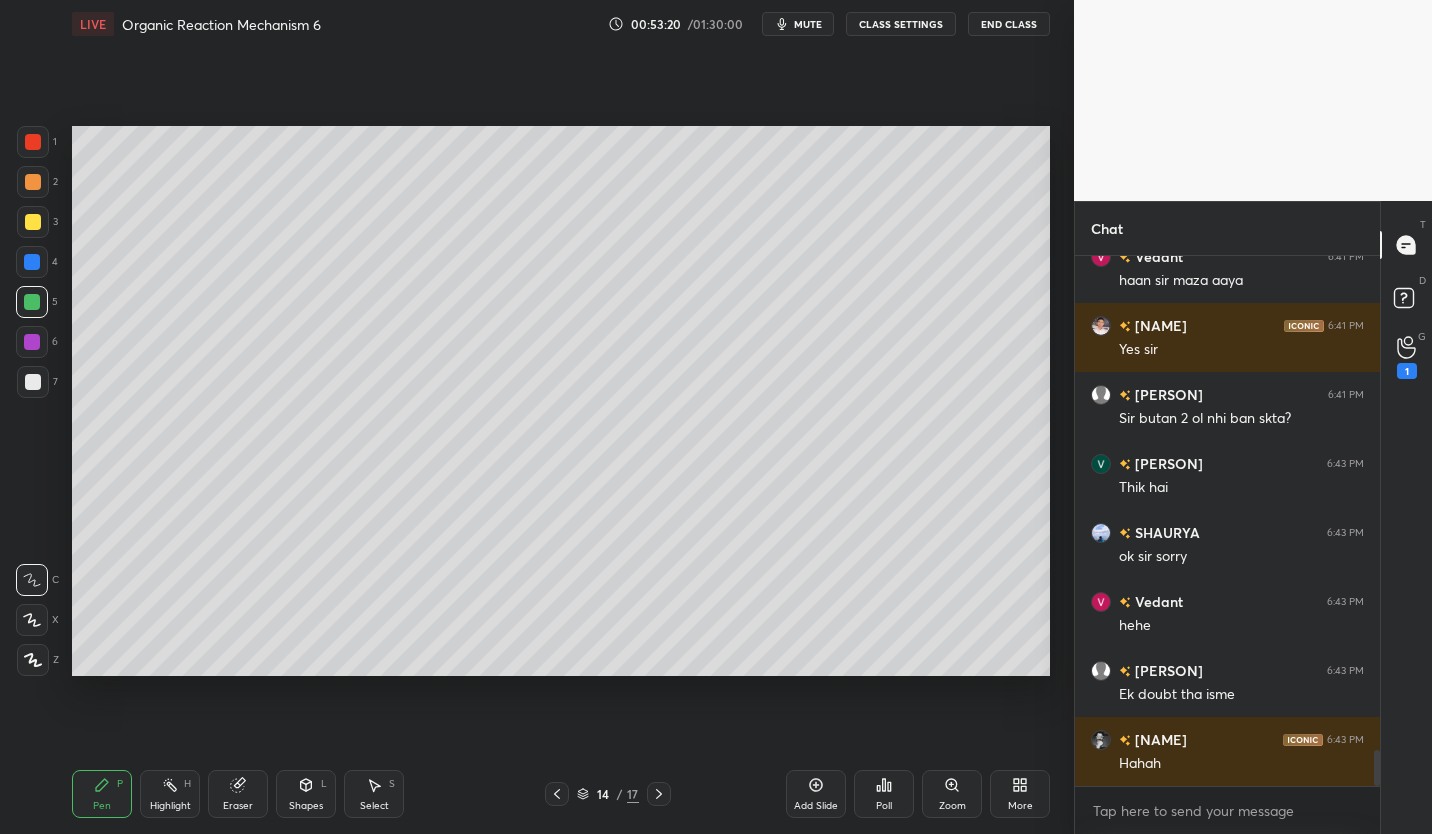 click 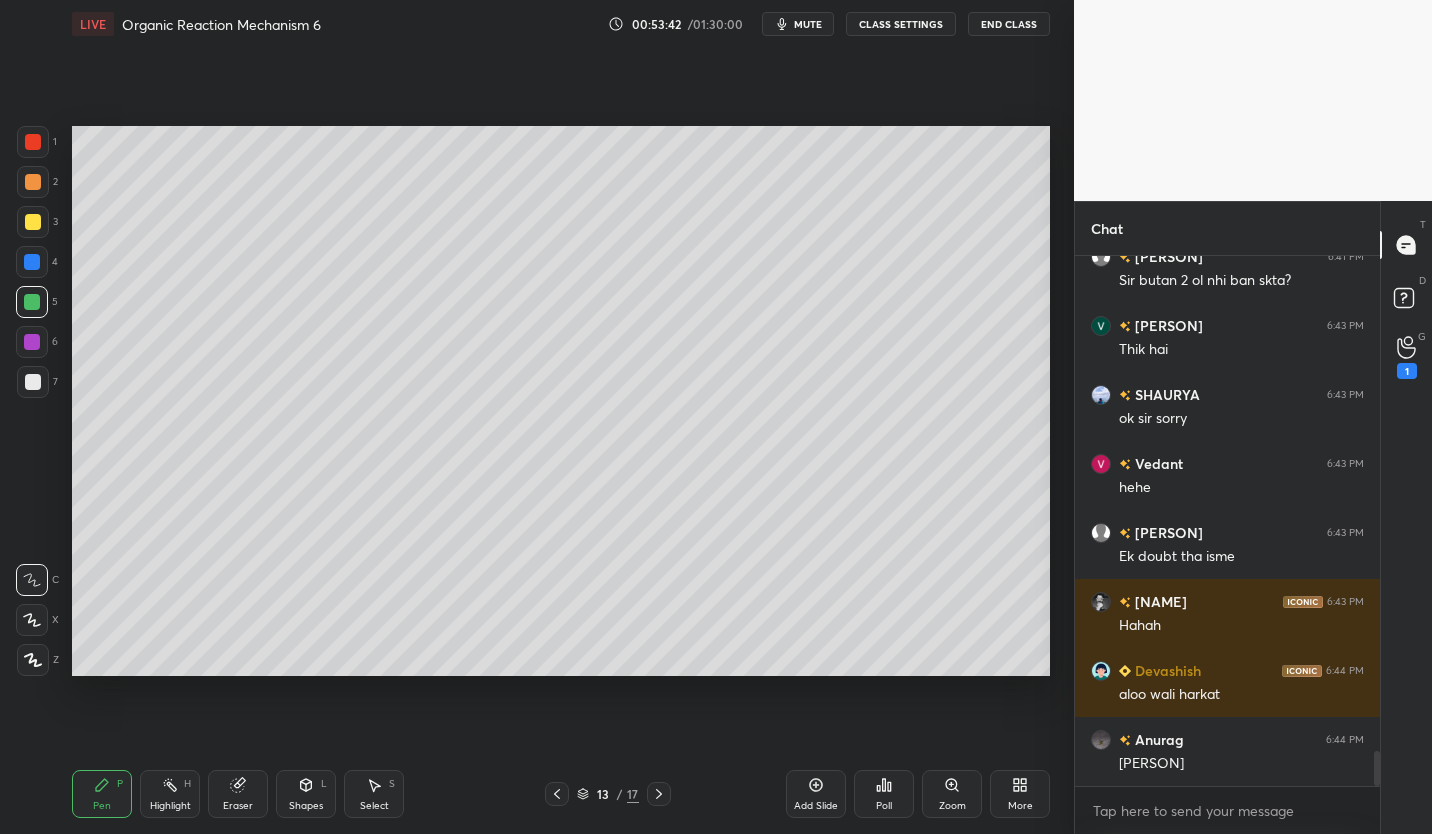 scroll, scrollTop: 7568, scrollLeft: 0, axis: vertical 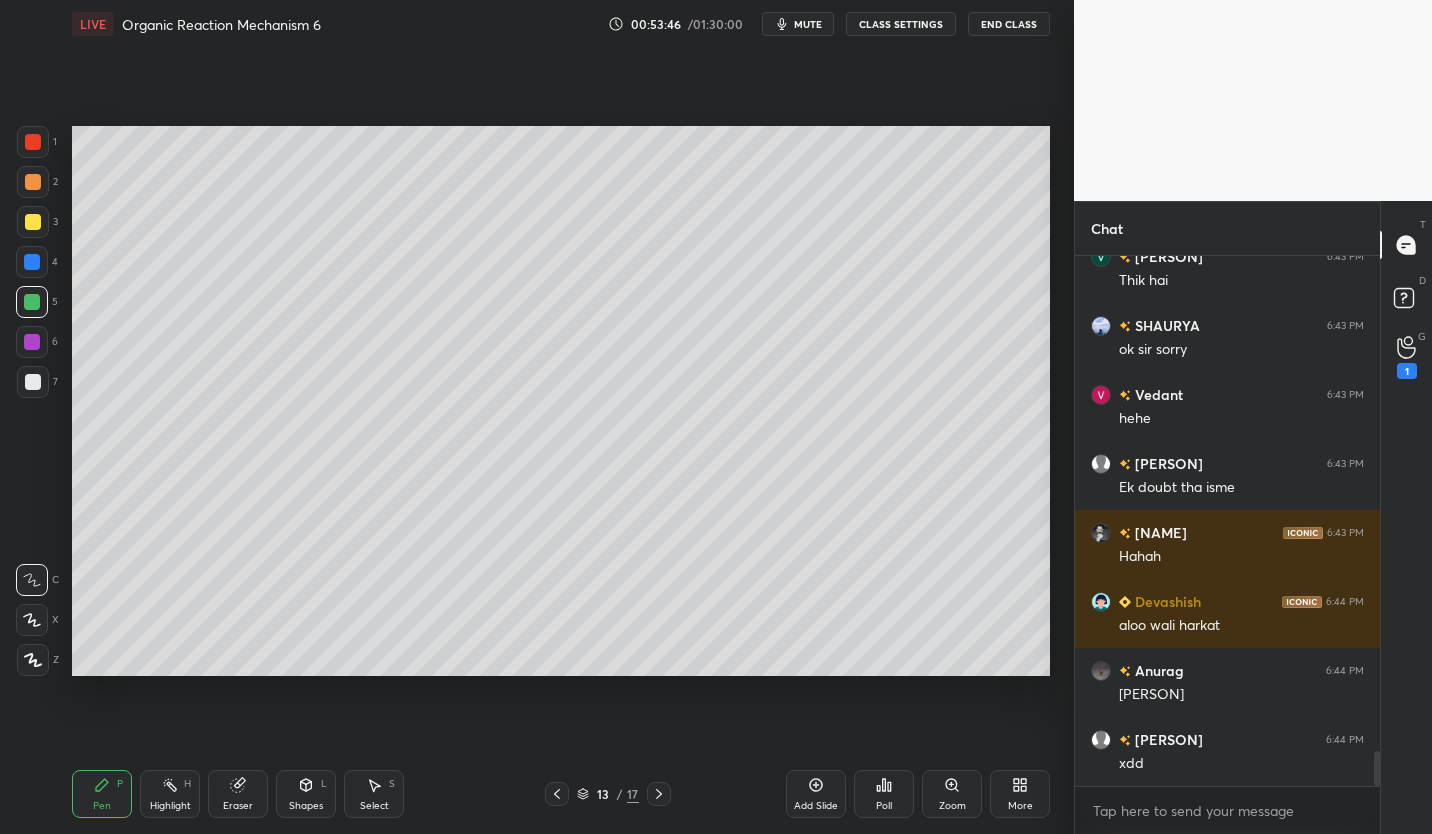 click 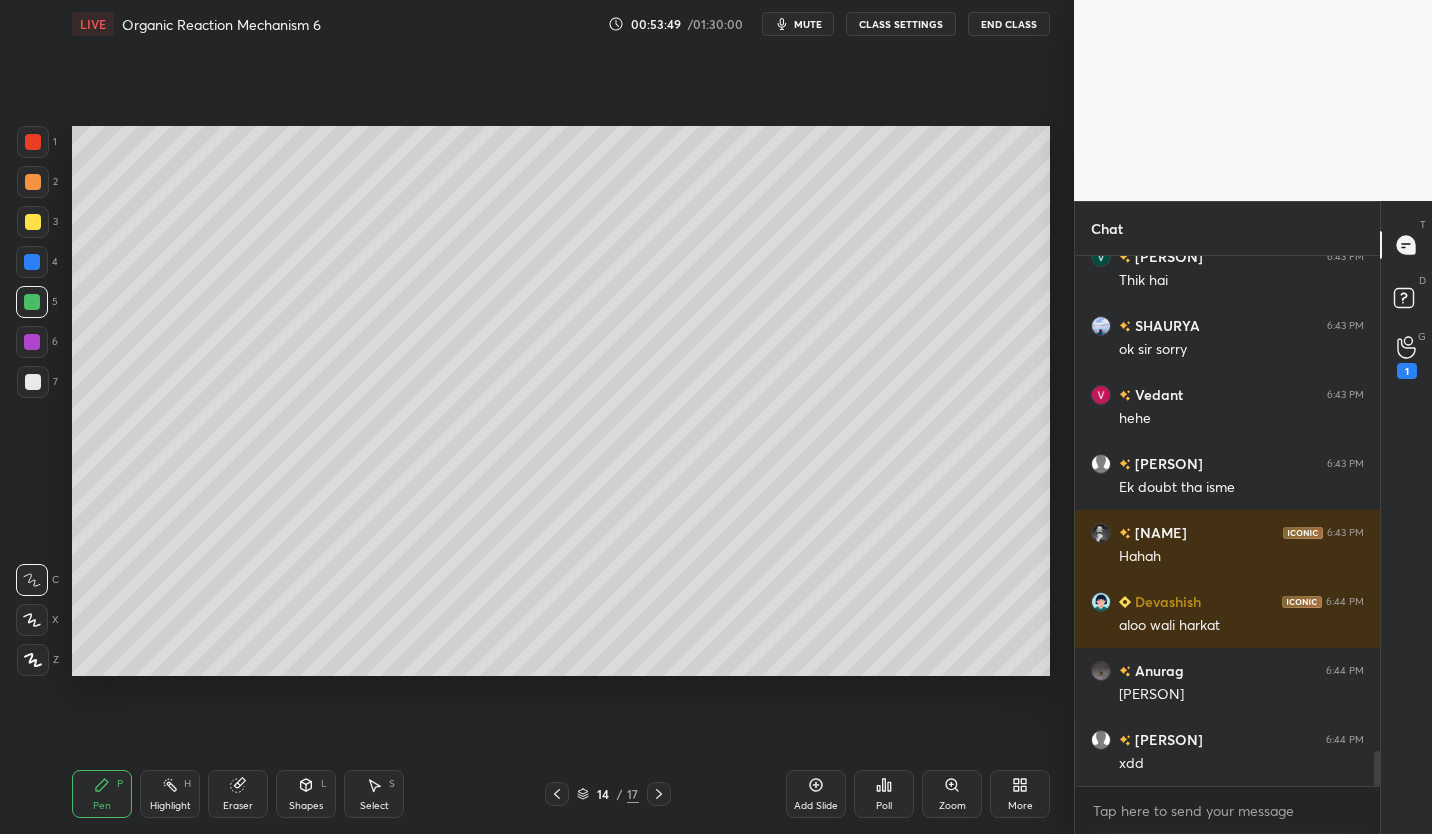 click on "CLASS SETTINGS" at bounding box center [901, 24] 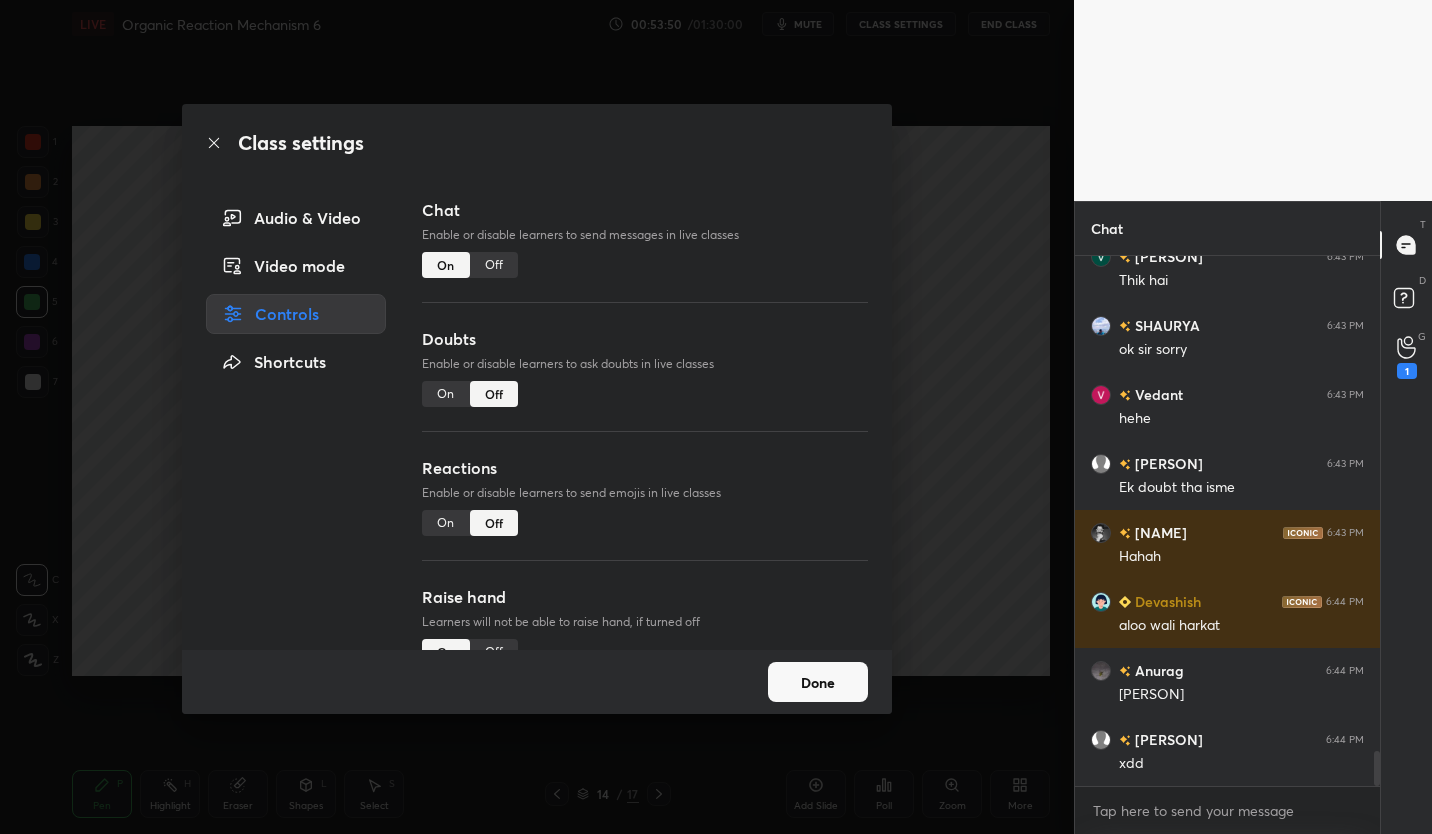 click on "Off" at bounding box center (494, 265) 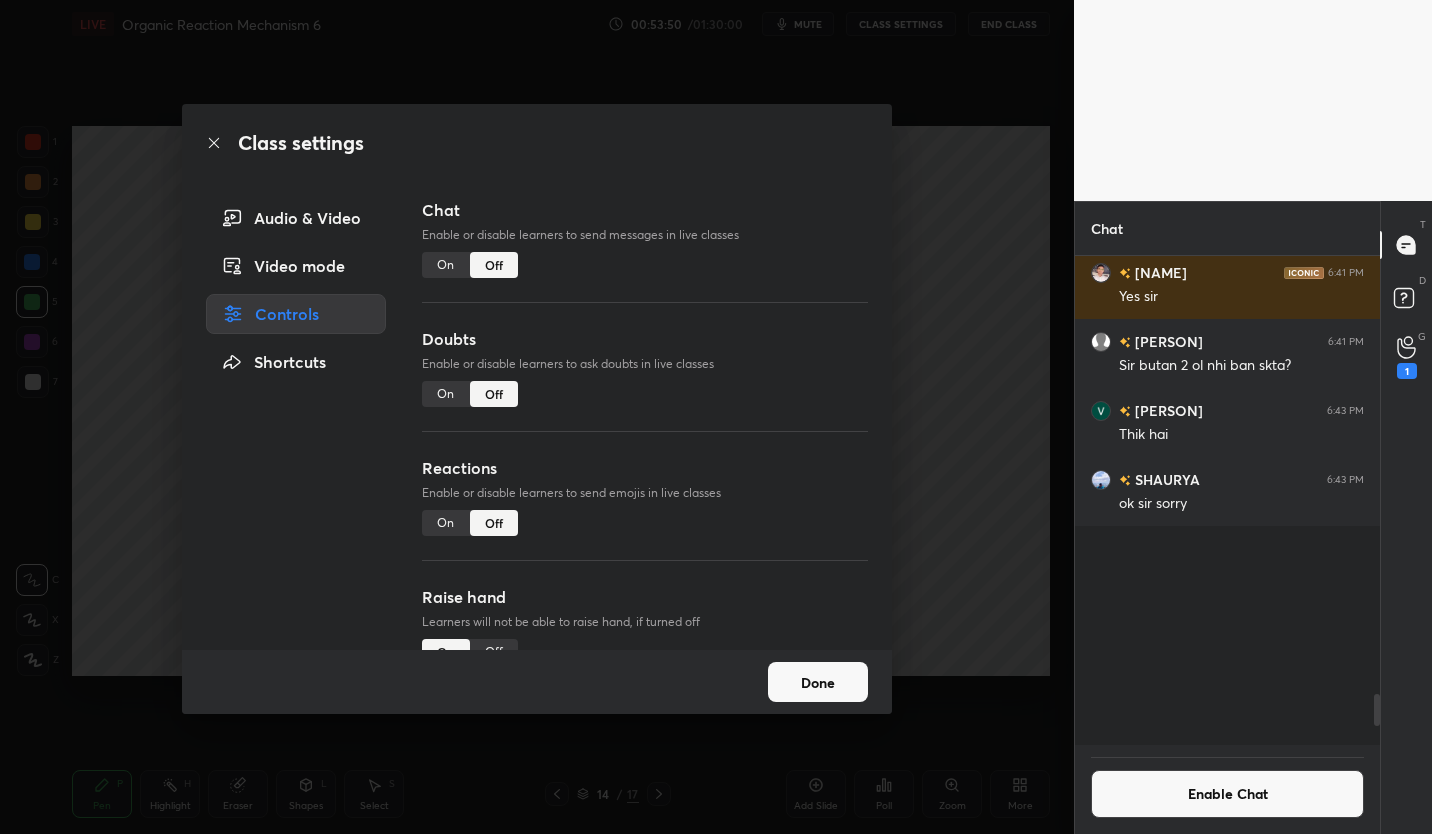 scroll, scrollTop: 6958, scrollLeft: 0, axis: vertical 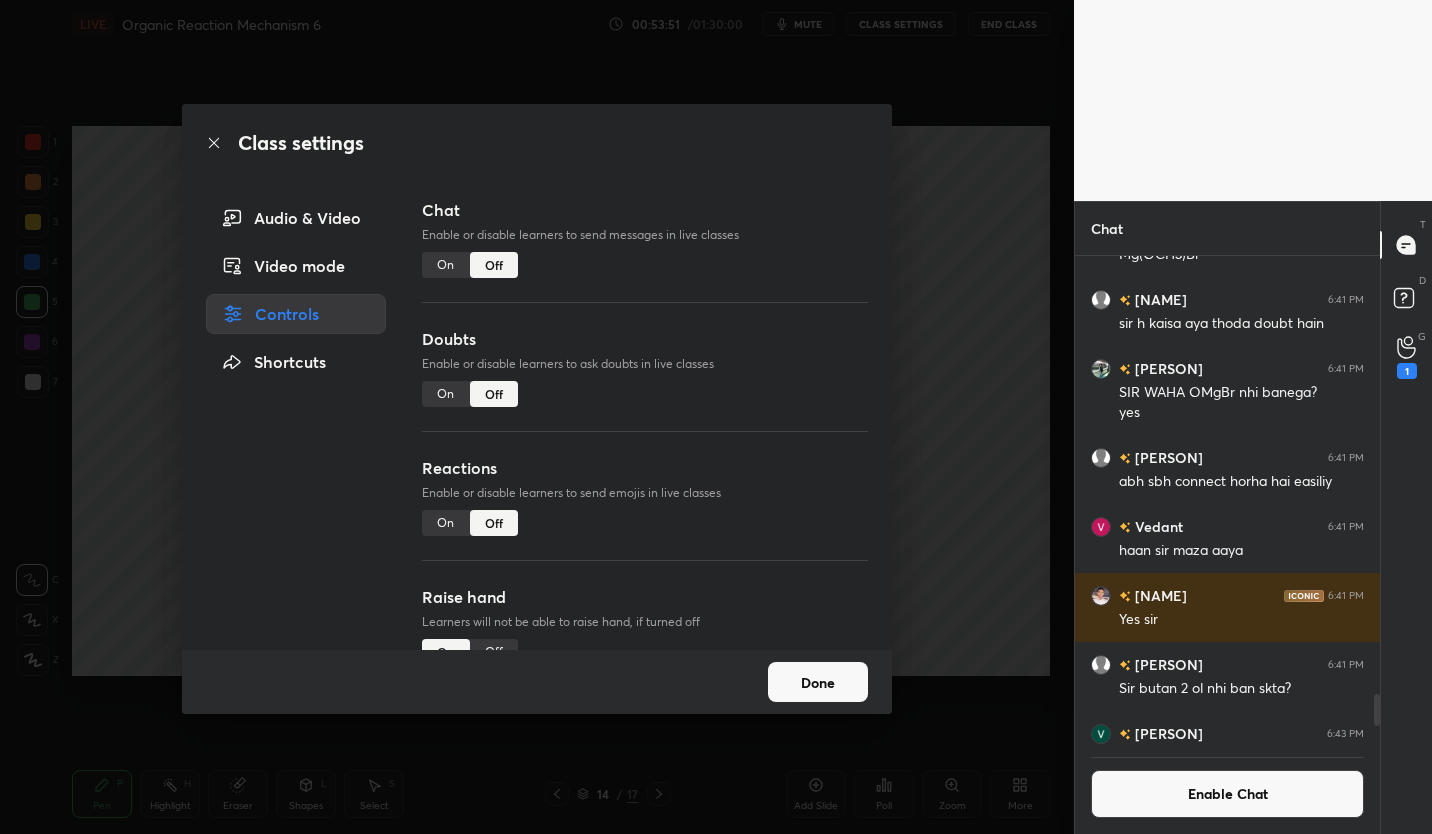 click on "Done" at bounding box center [818, 682] 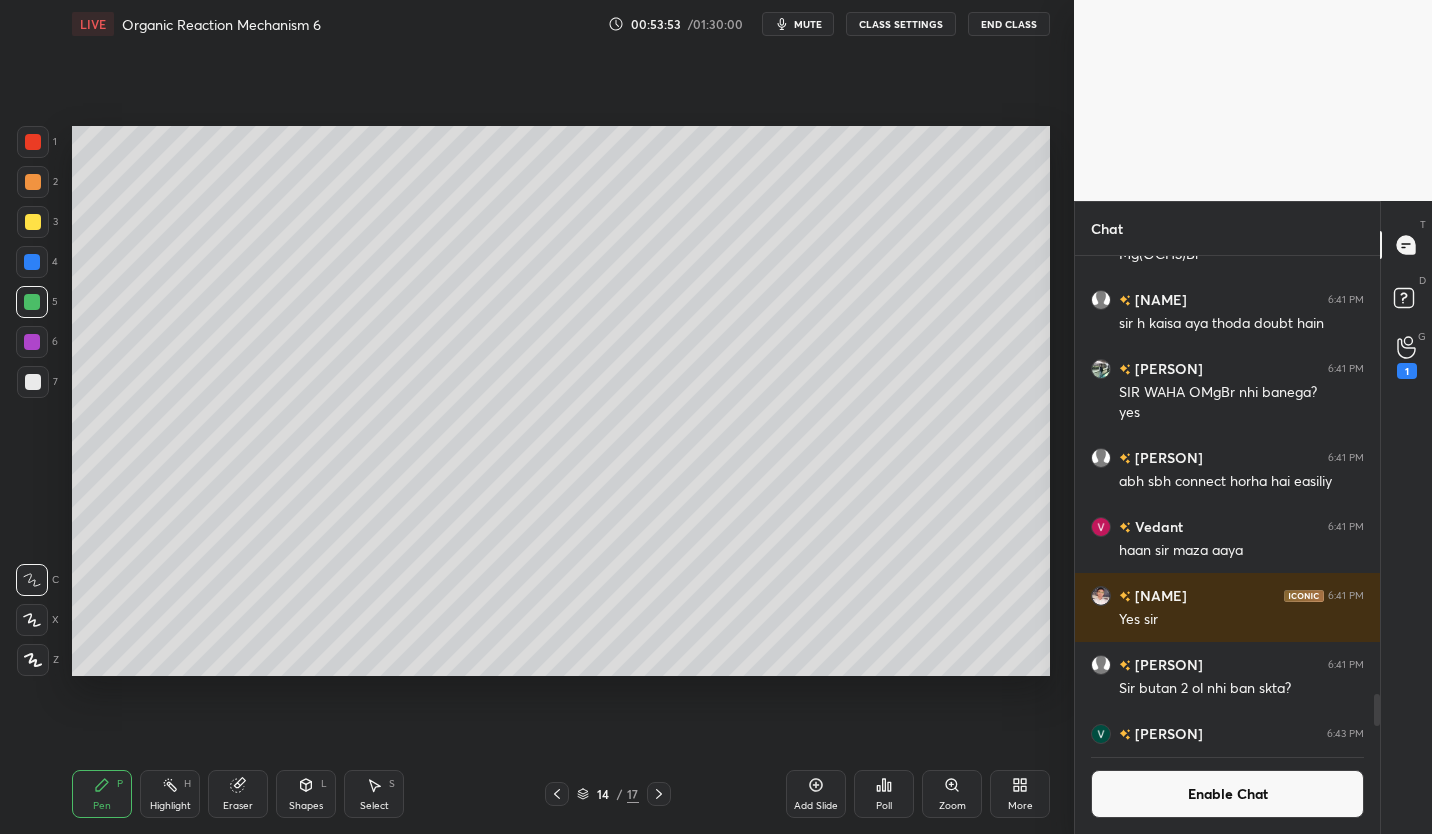 click 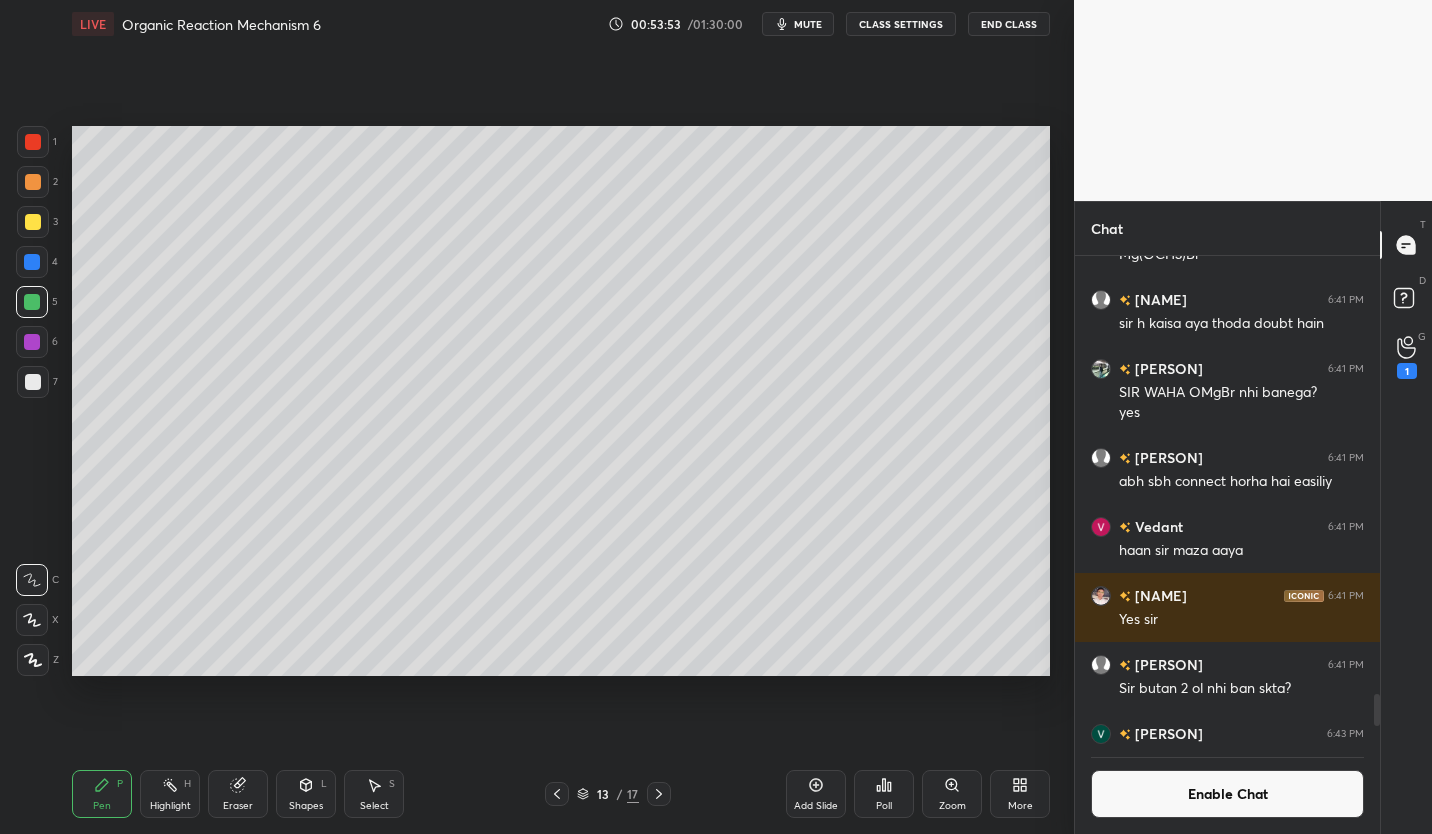 click 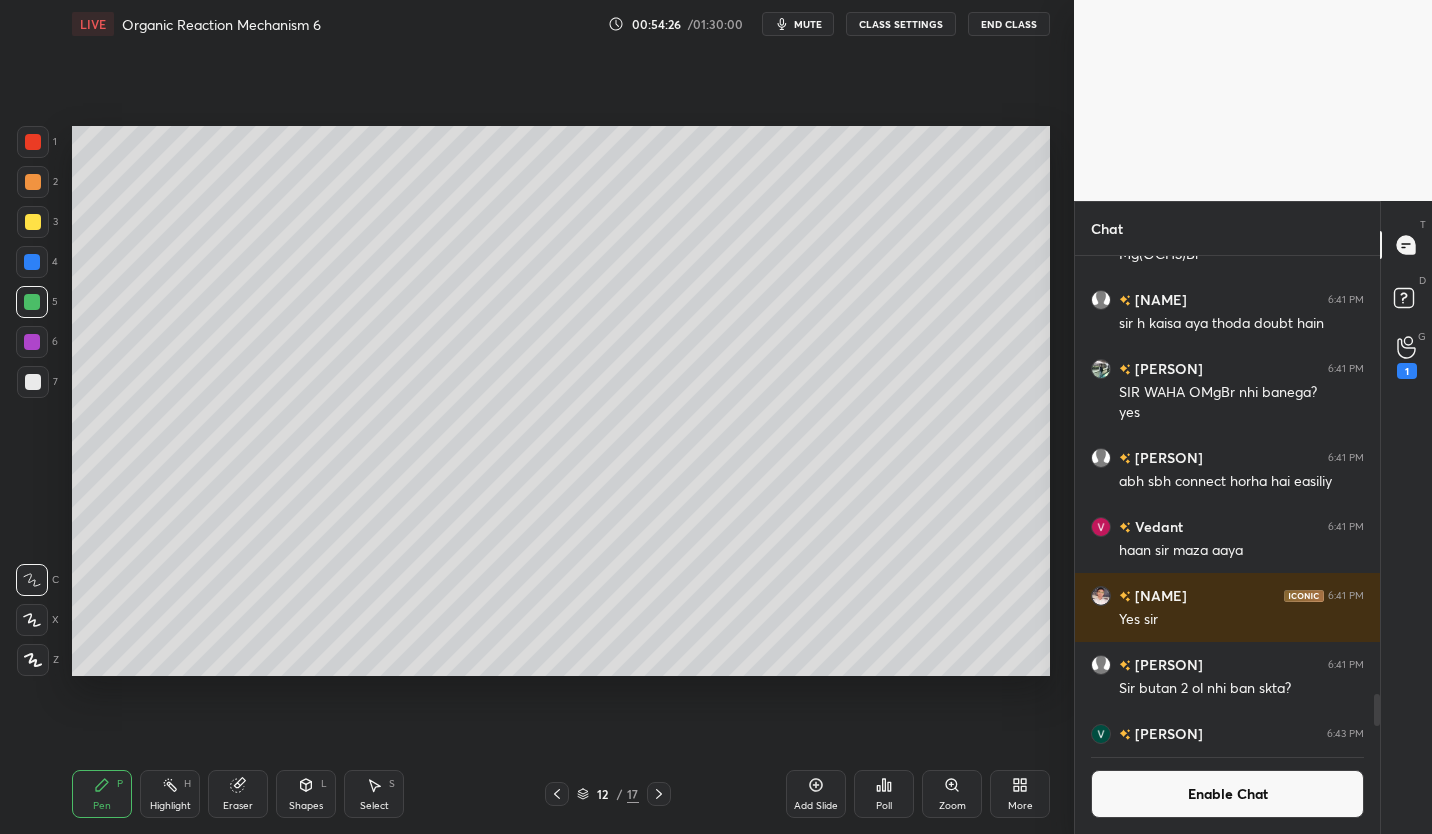 click at bounding box center (659, 794) 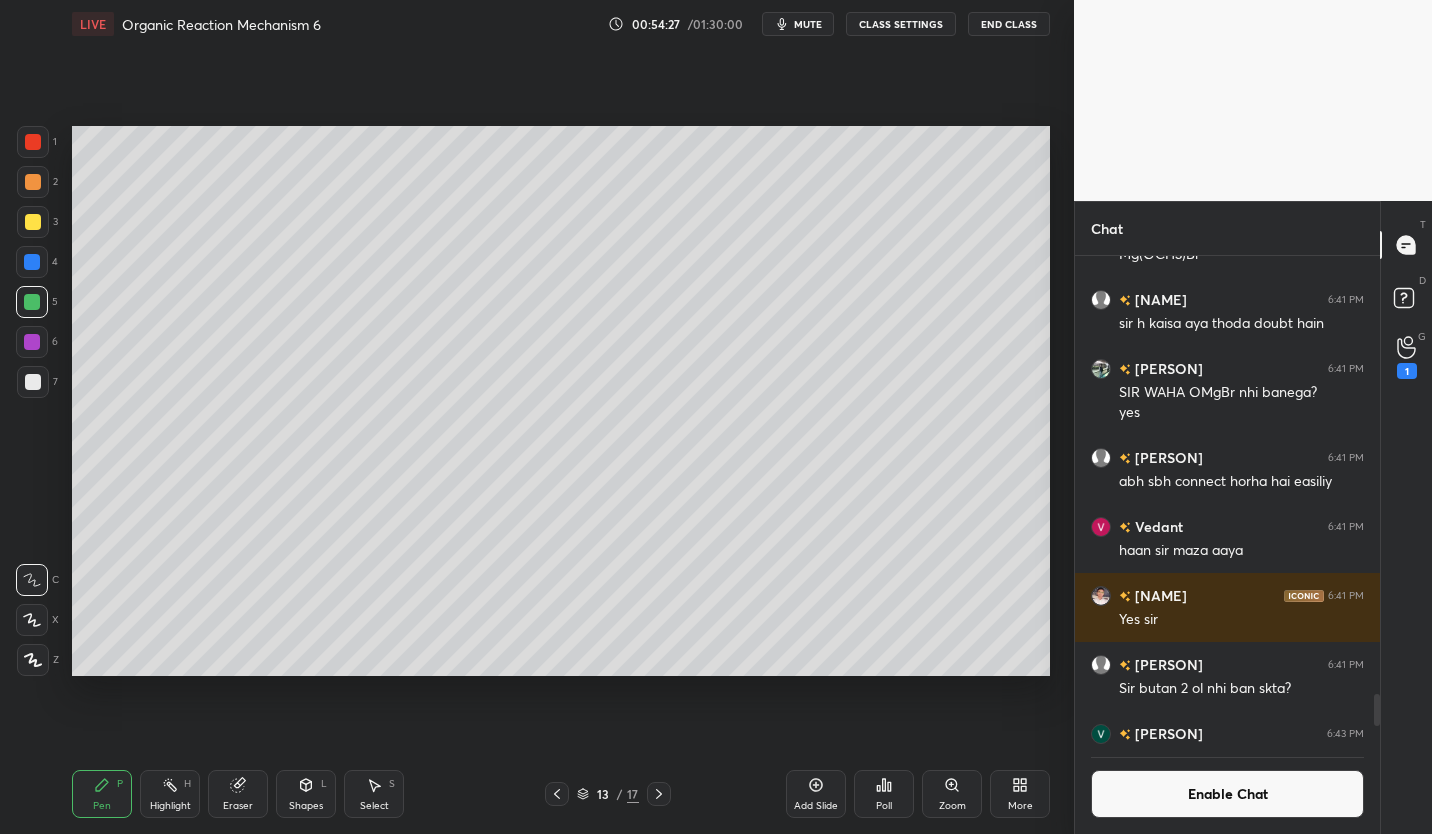 click 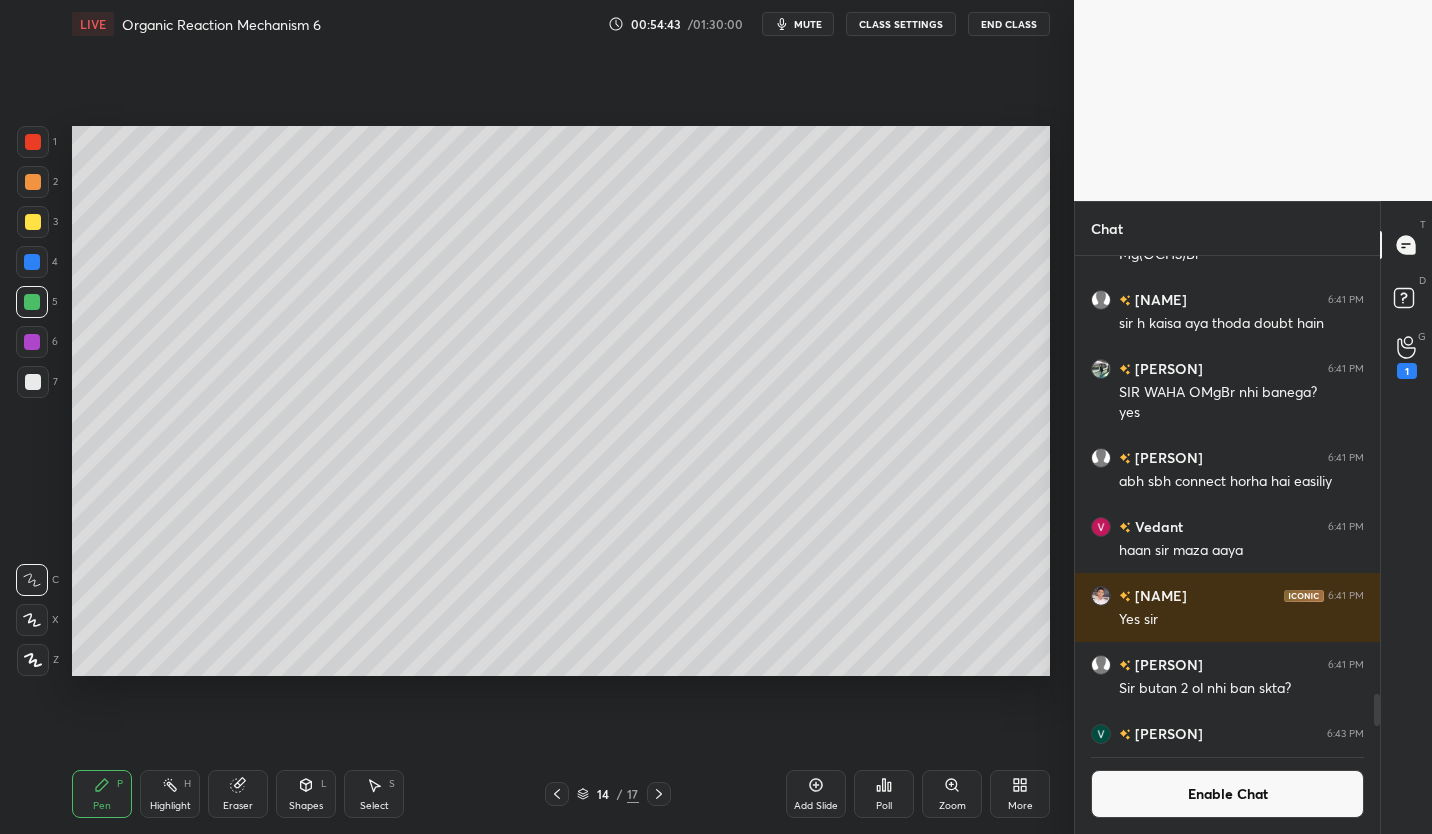 click 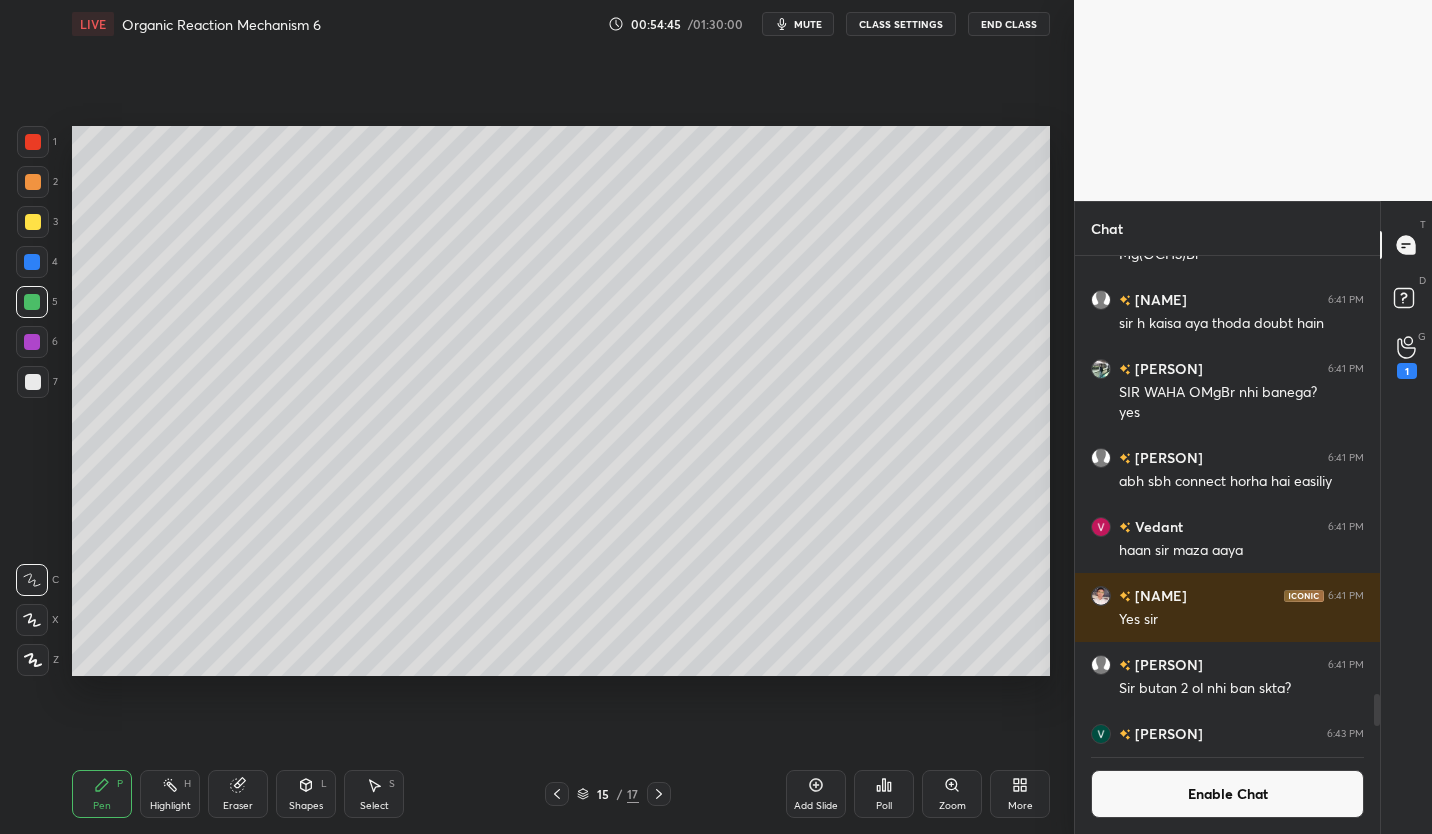 click 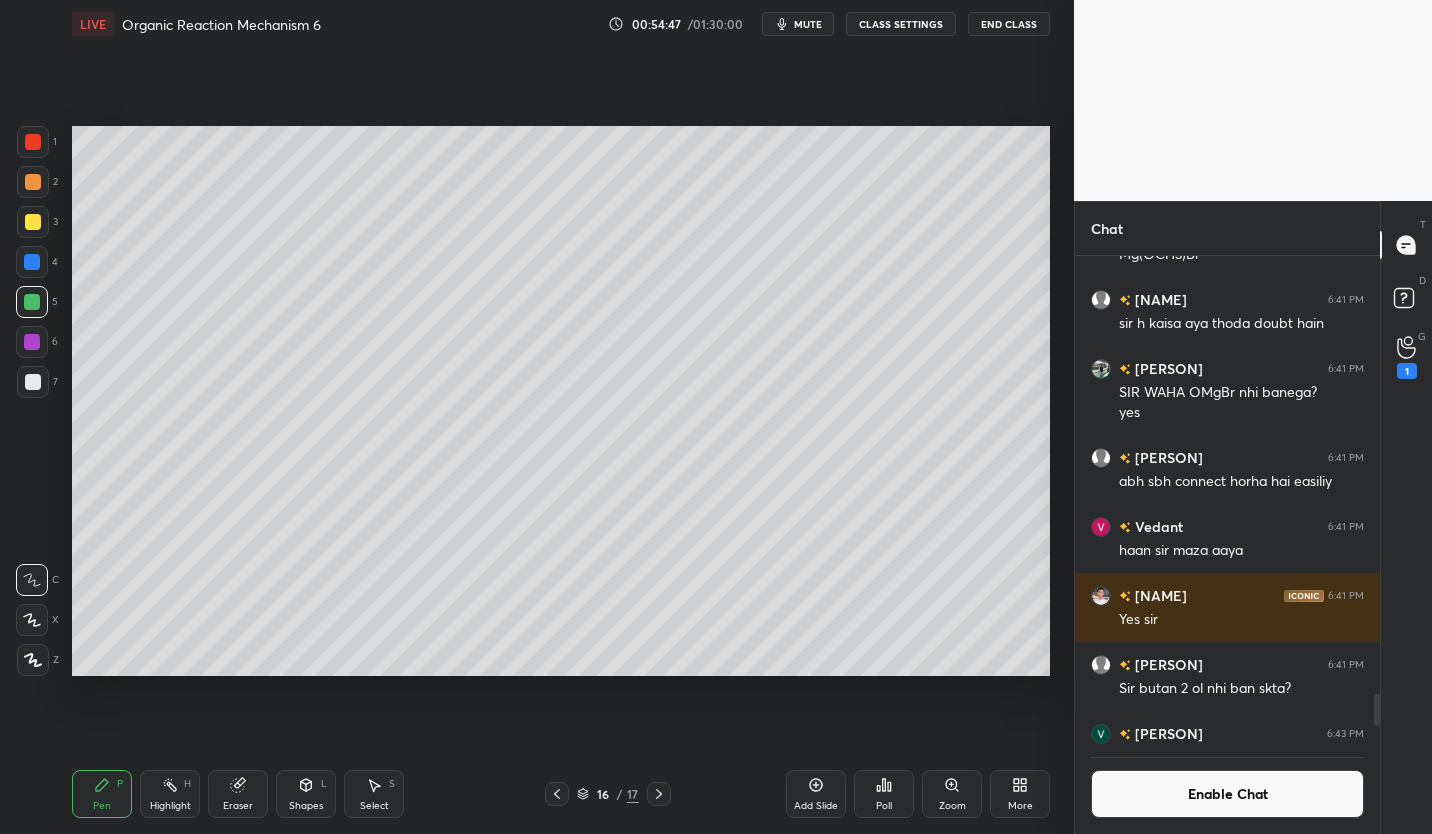 click 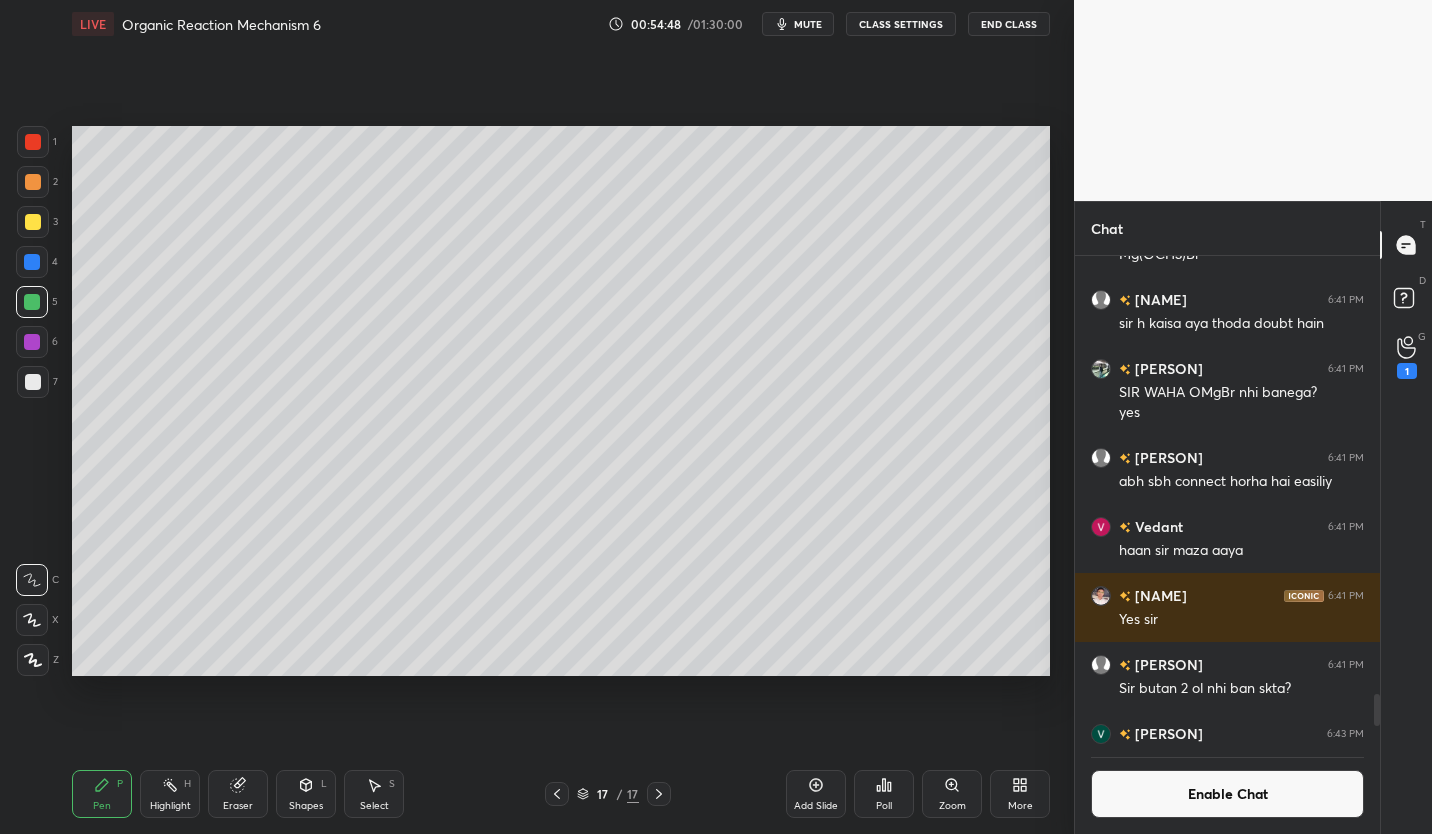 click 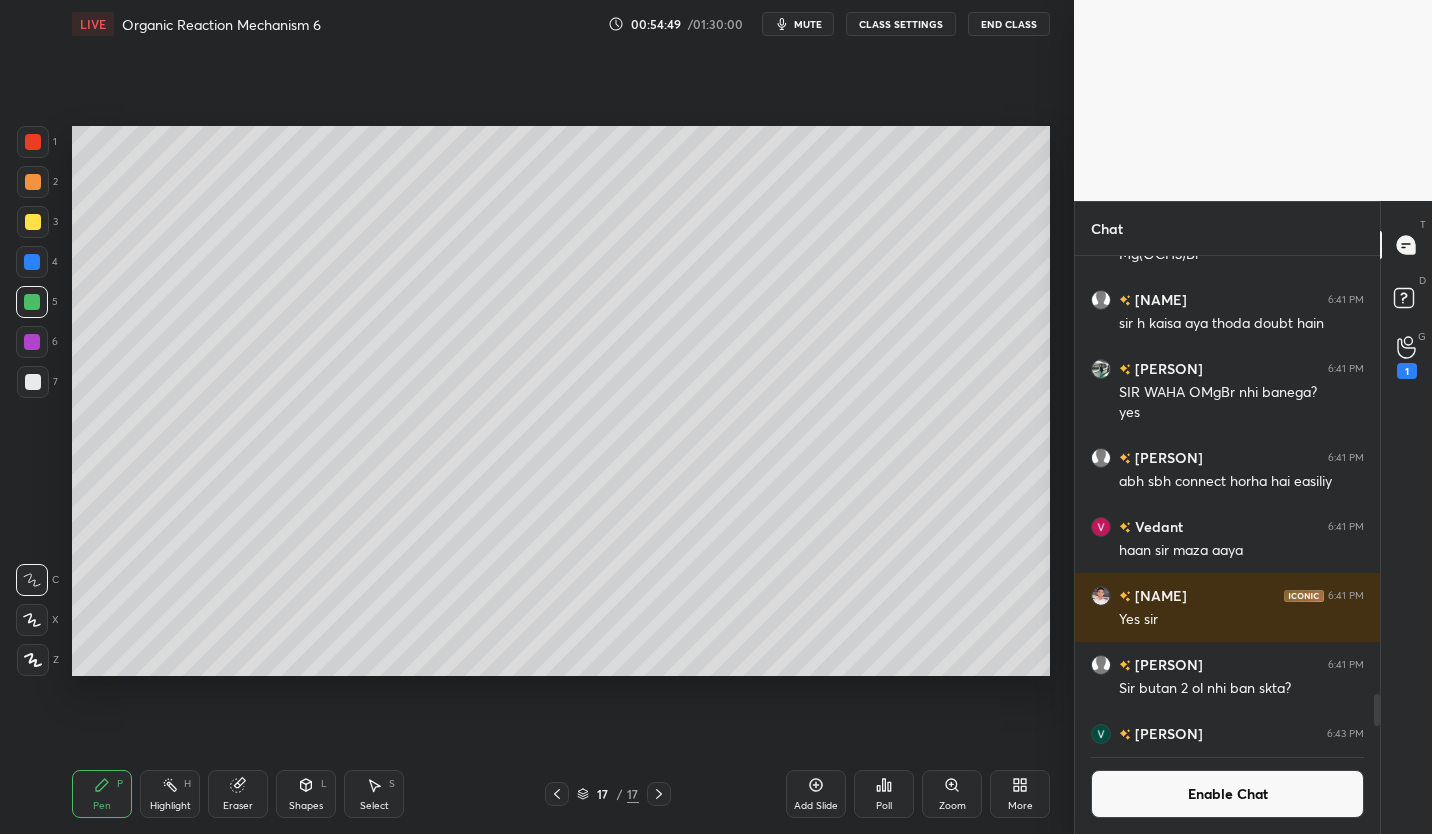 click 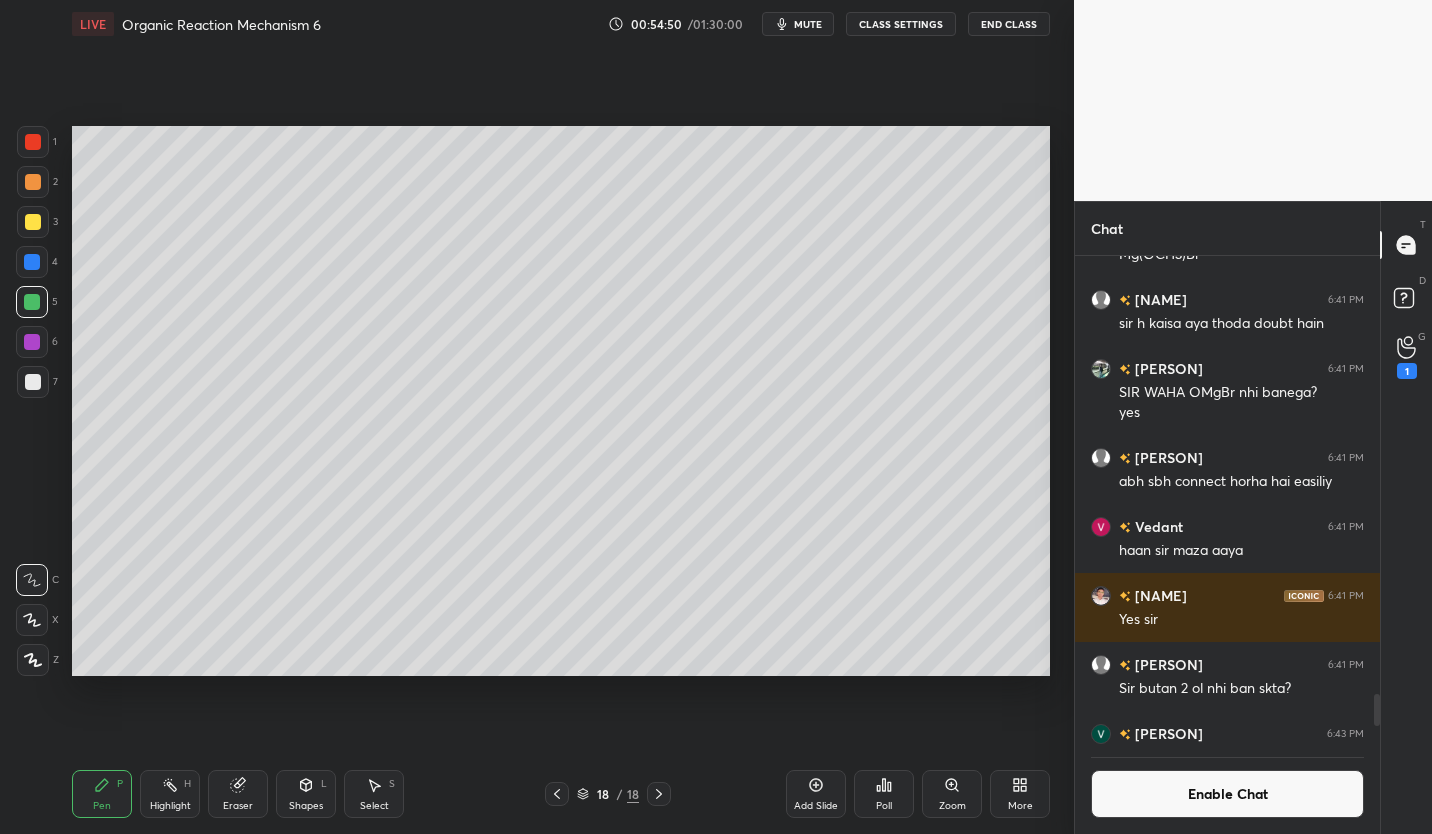 click at bounding box center (33, 222) 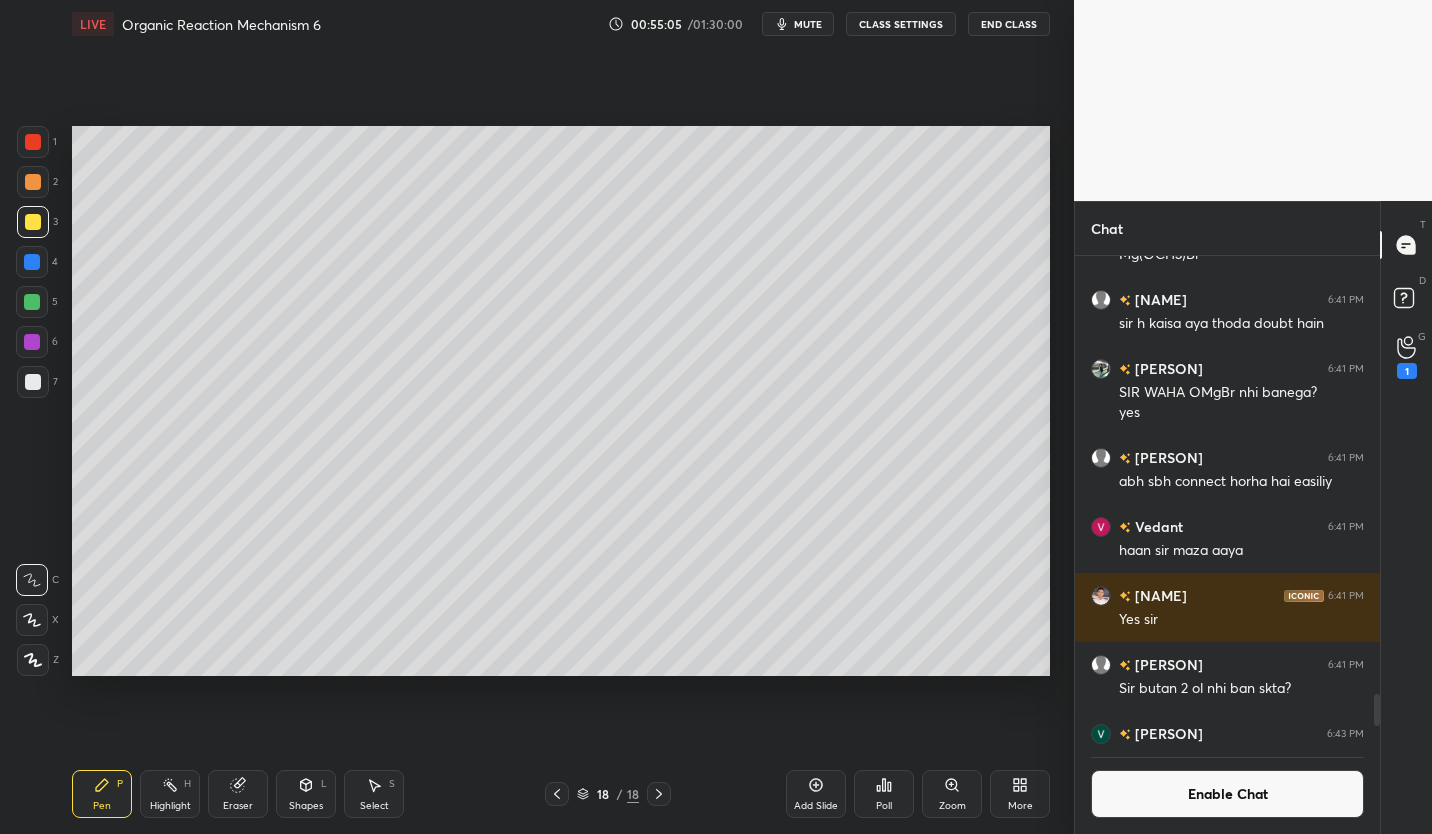 click on "Eraser" at bounding box center [238, 794] 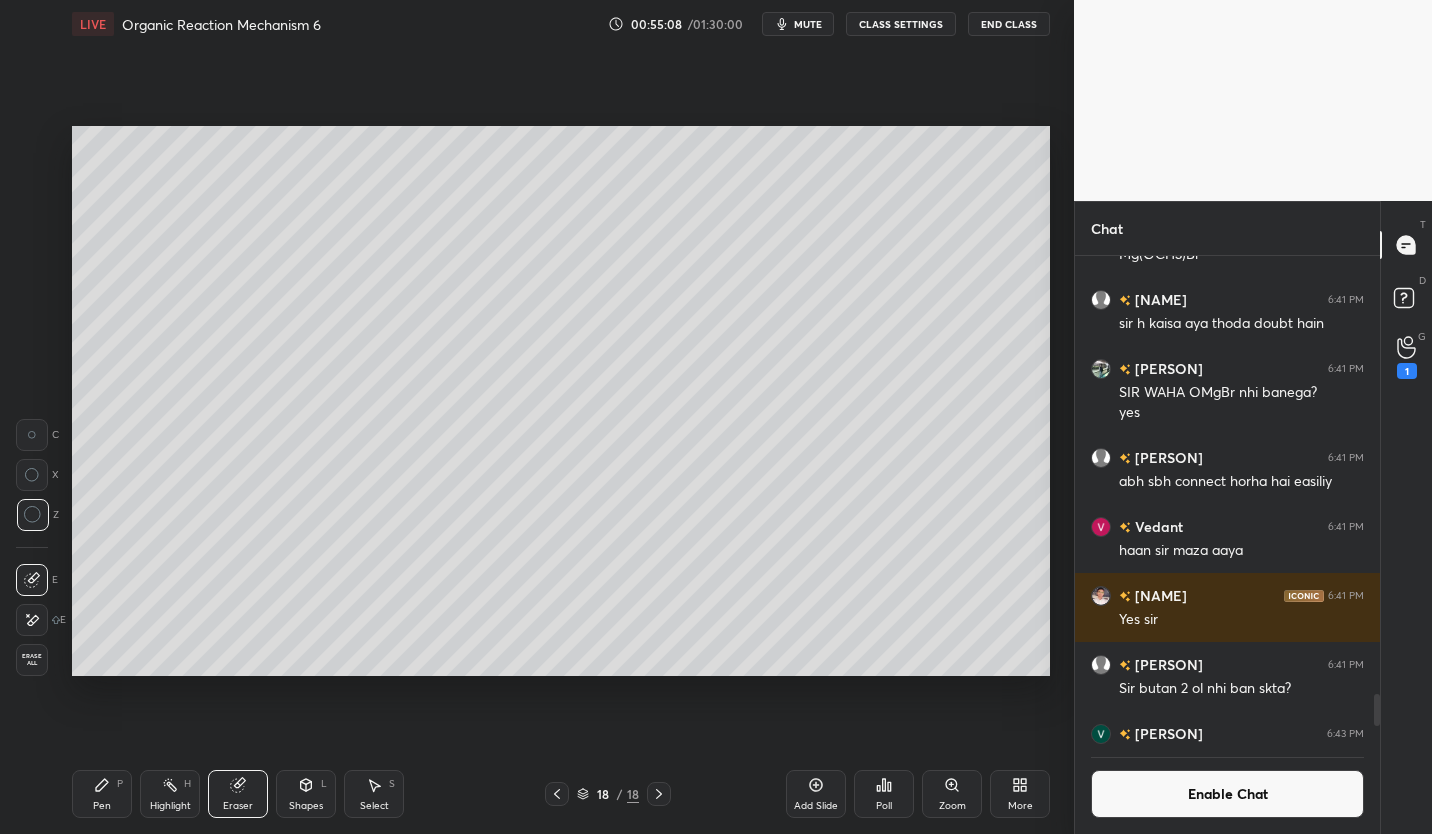 click 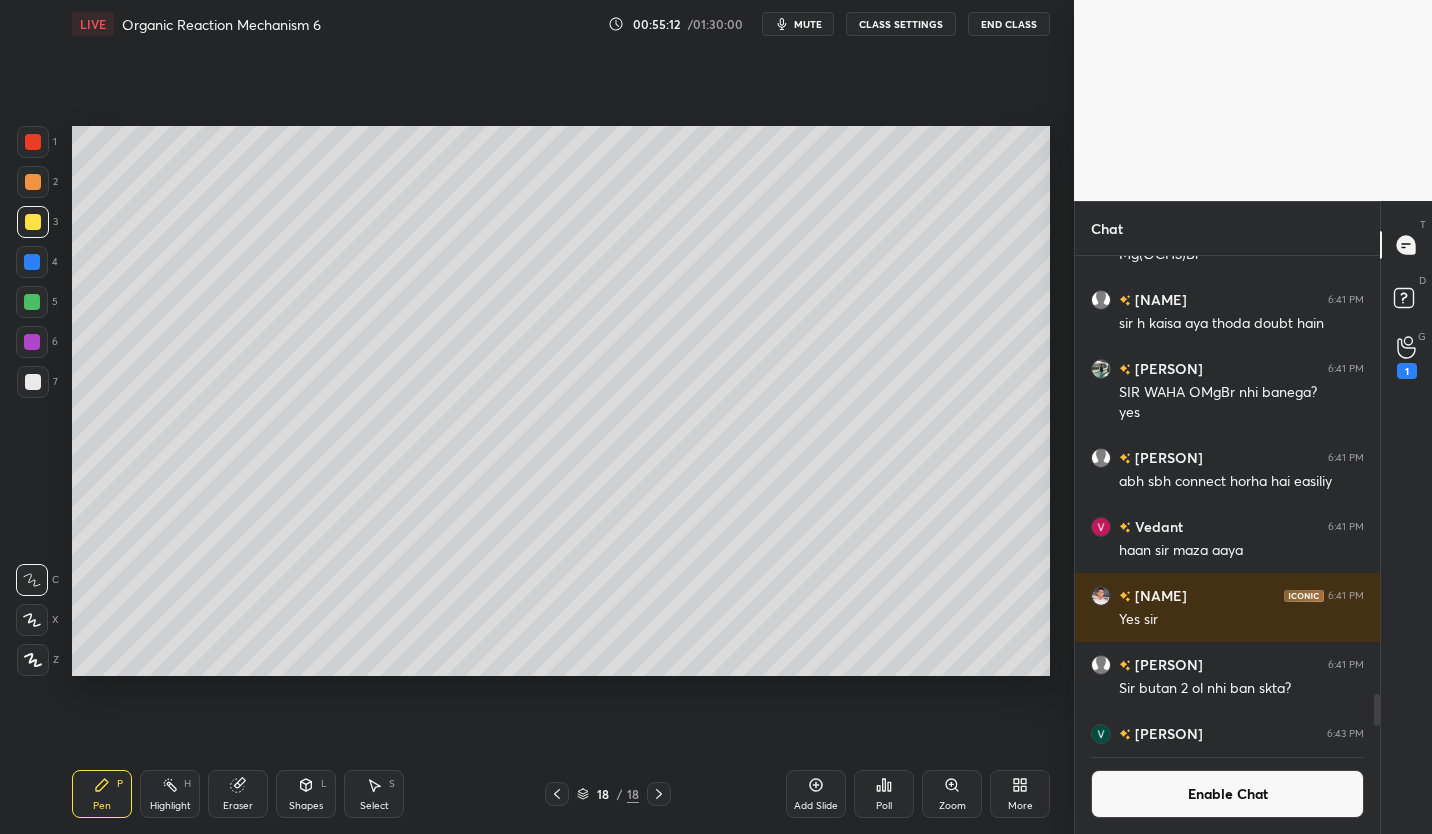 click at bounding box center [33, 382] 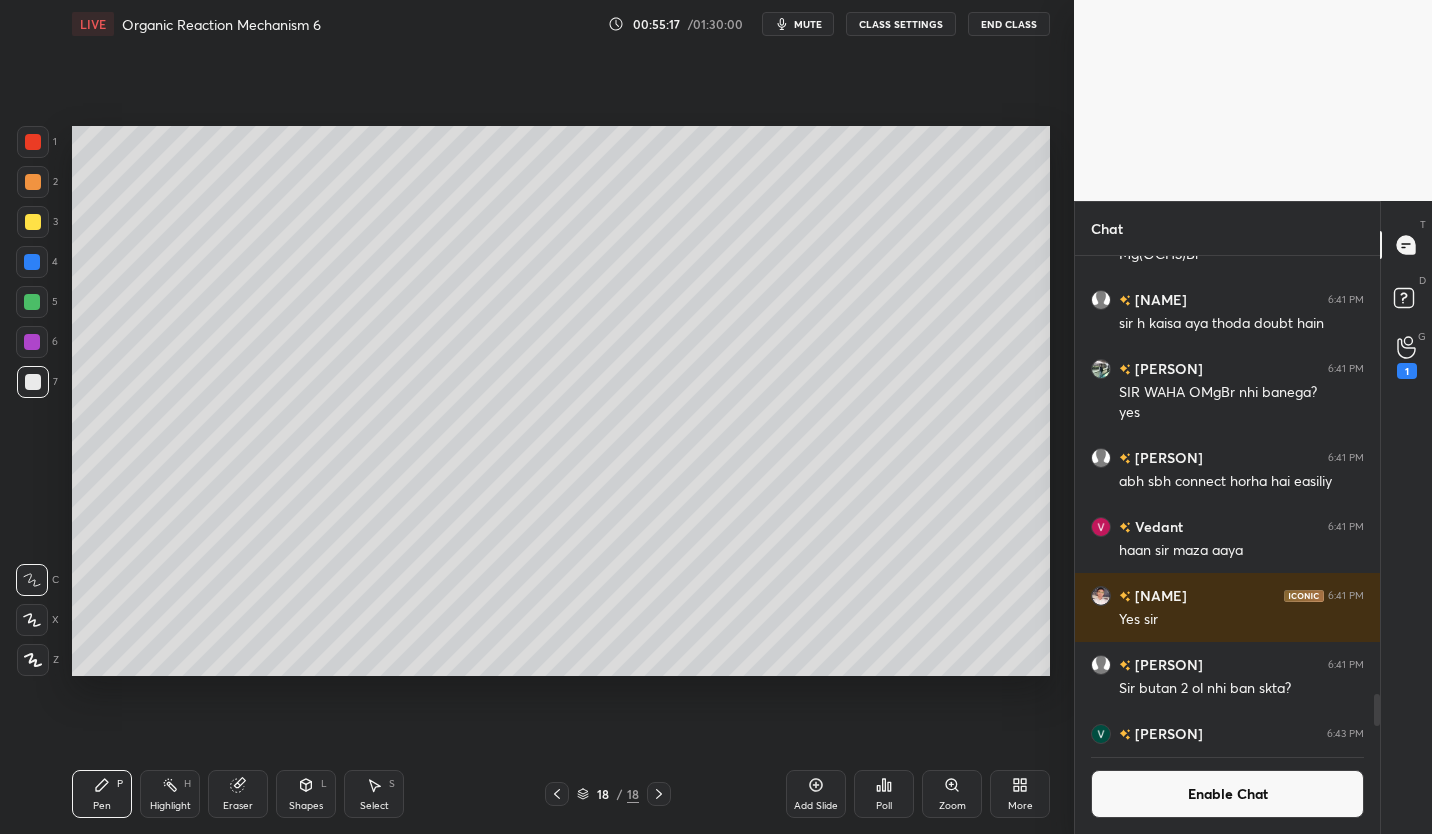 click 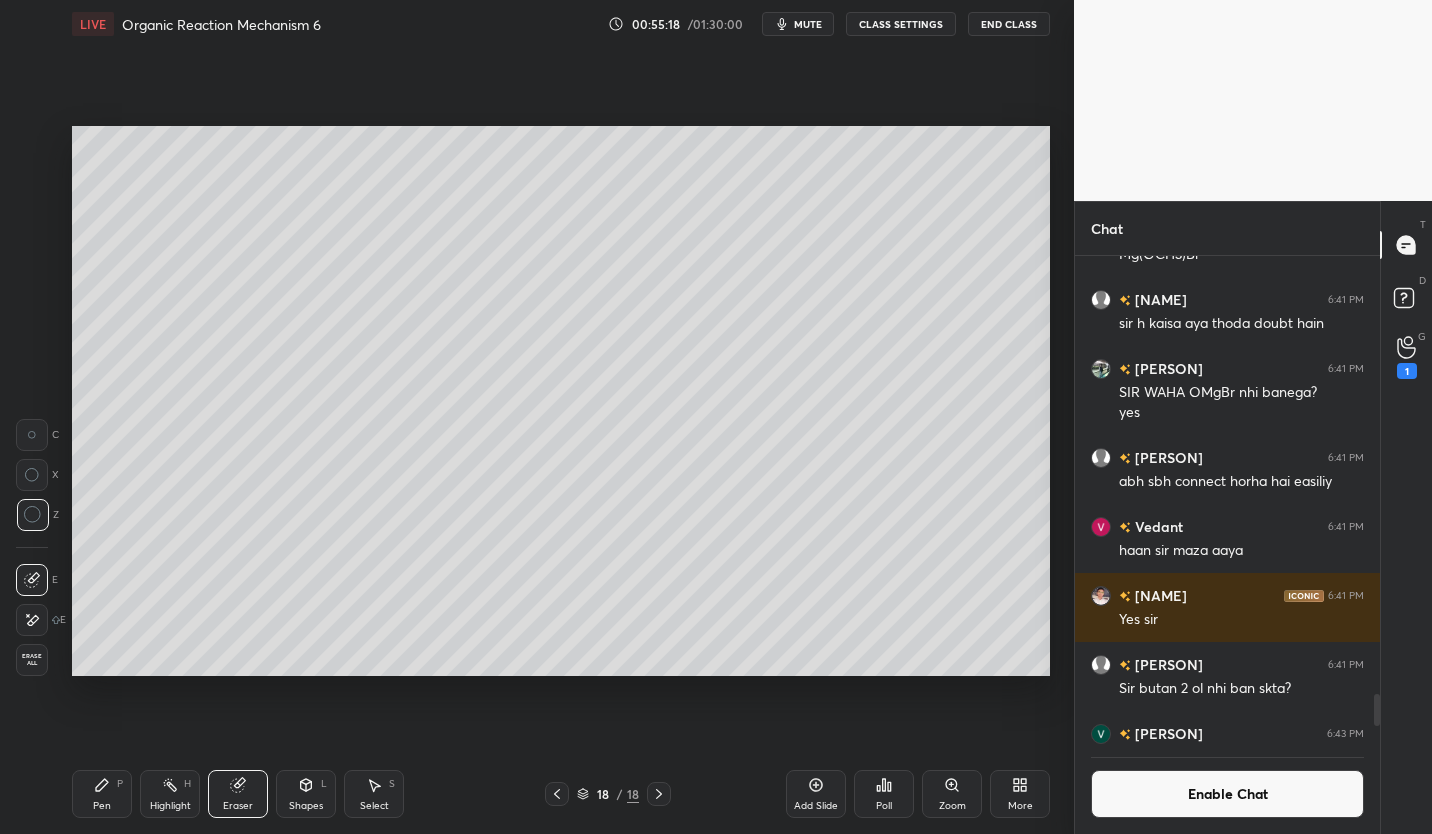 click on "Pen P" at bounding box center [102, 794] 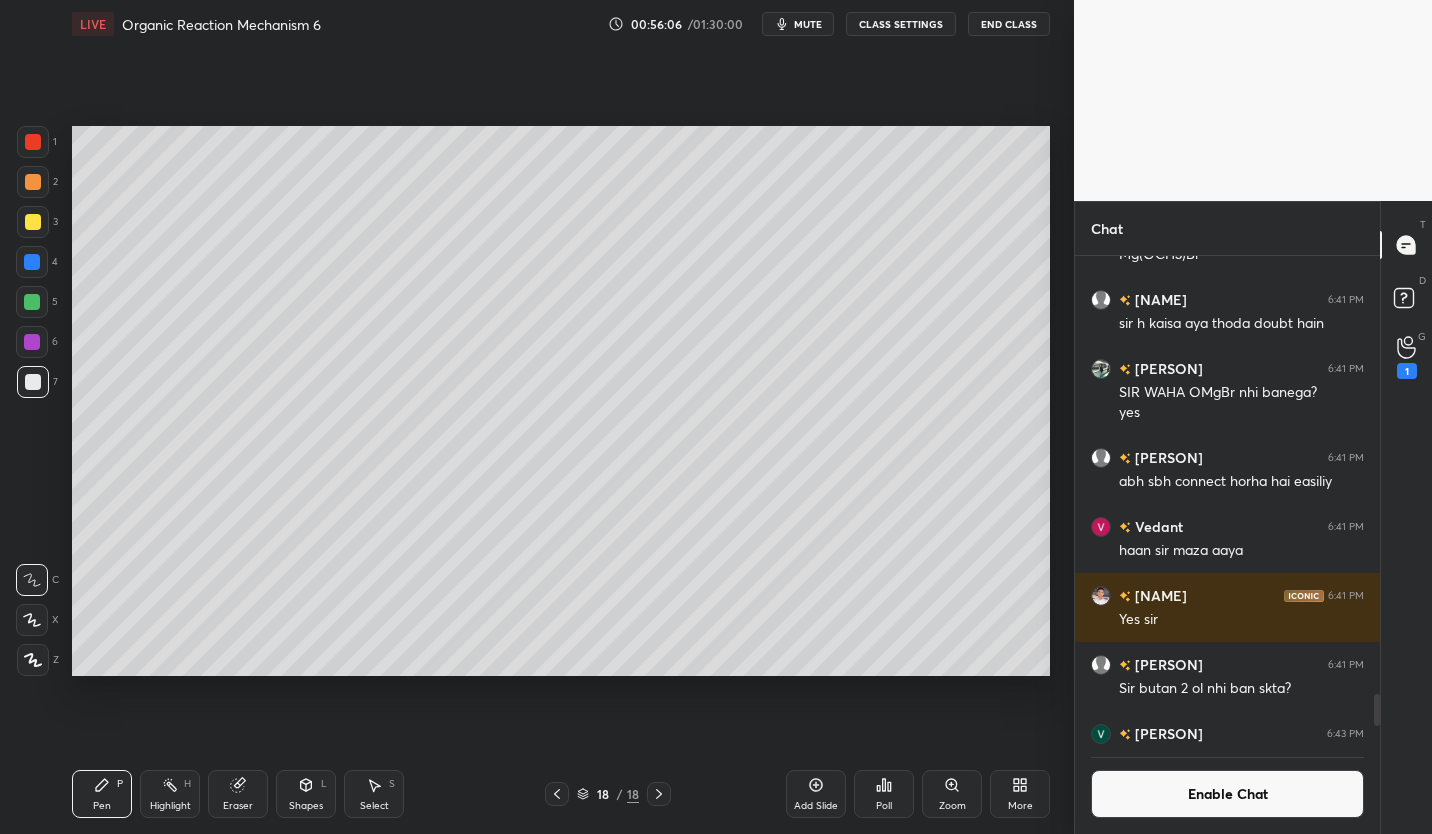 click on "Enable Chat" at bounding box center (1227, 794) 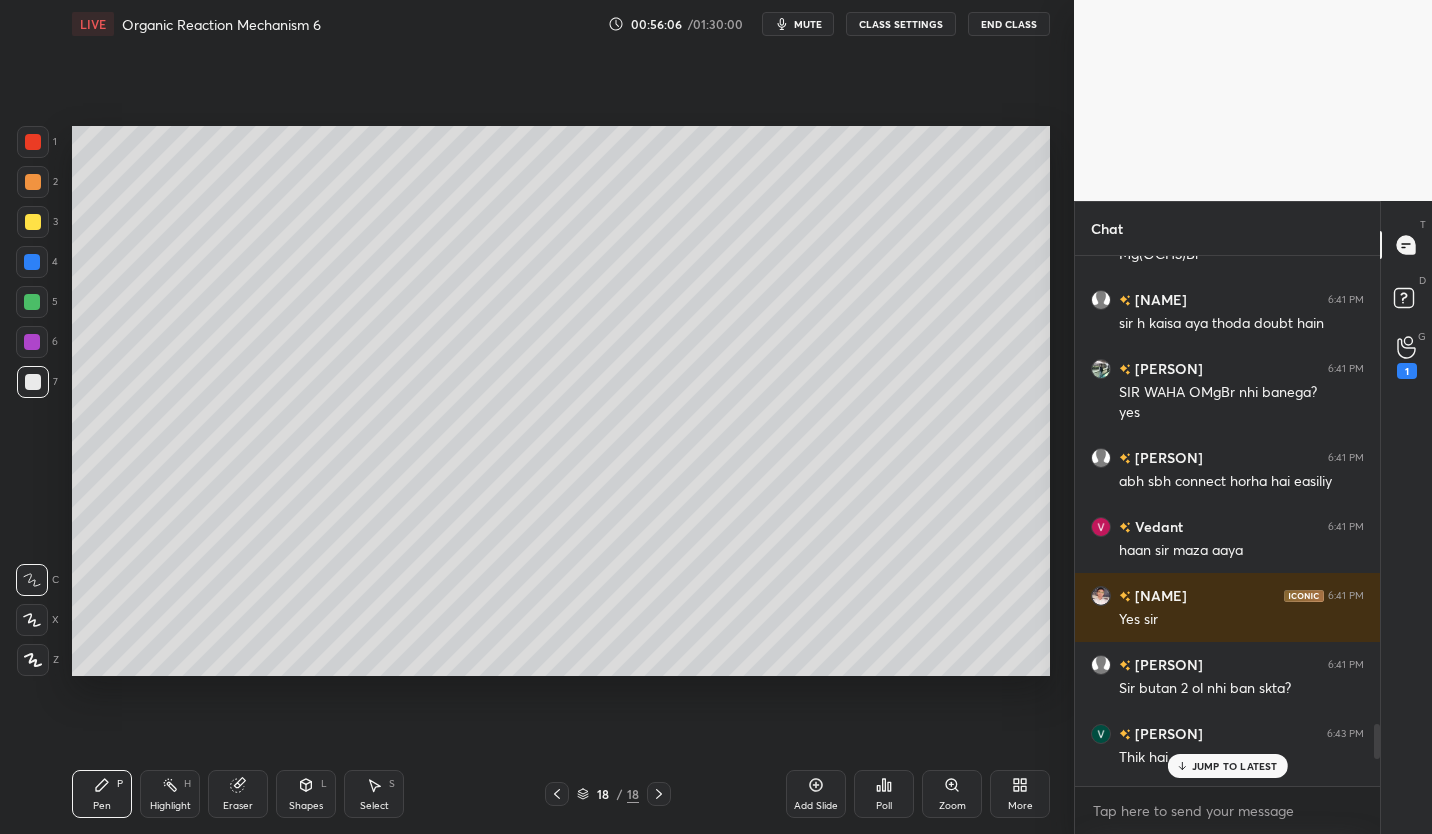scroll, scrollTop: 7418, scrollLeft: 0, axis: vertical 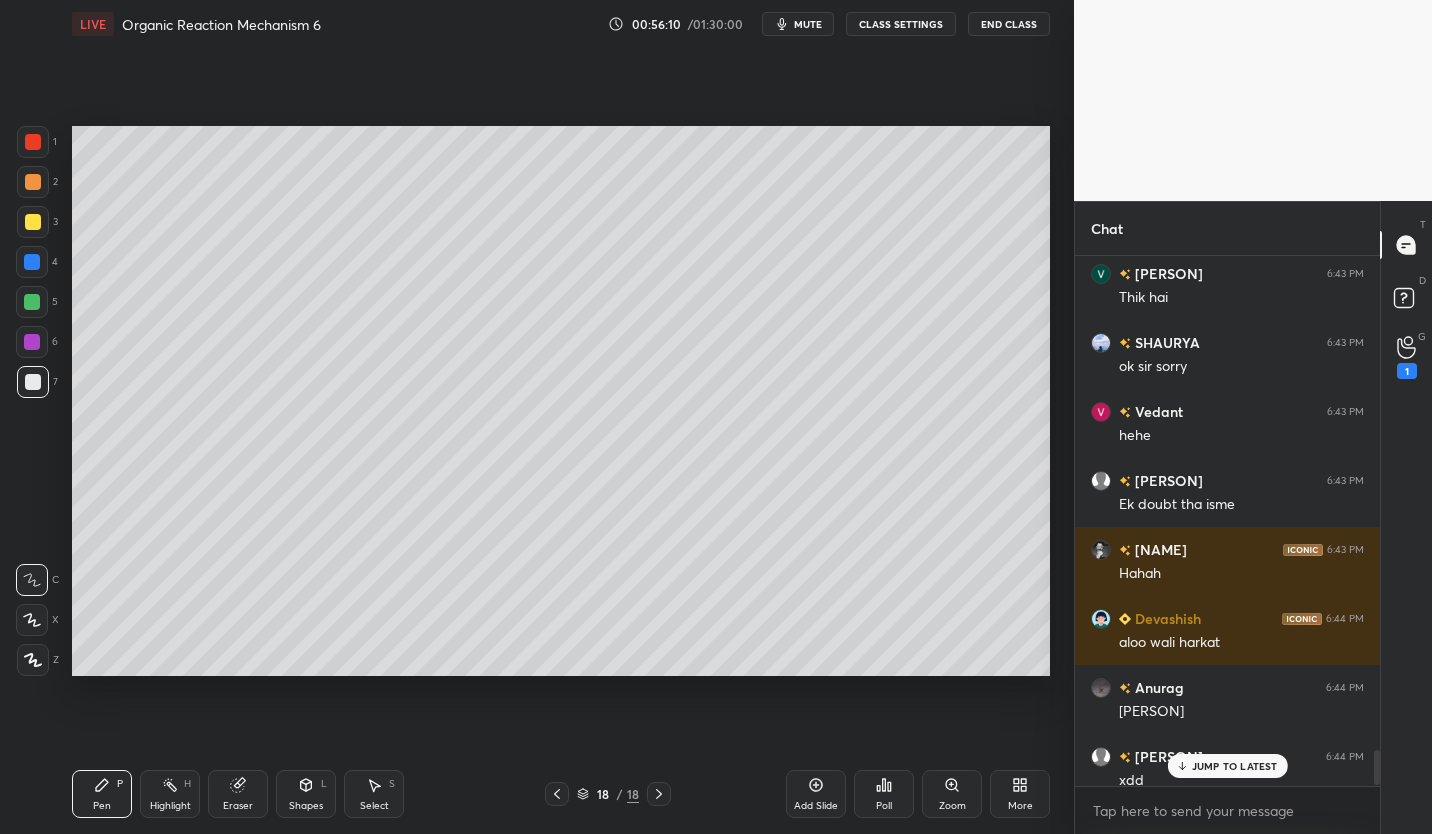 click at bounding box center (33, 222) 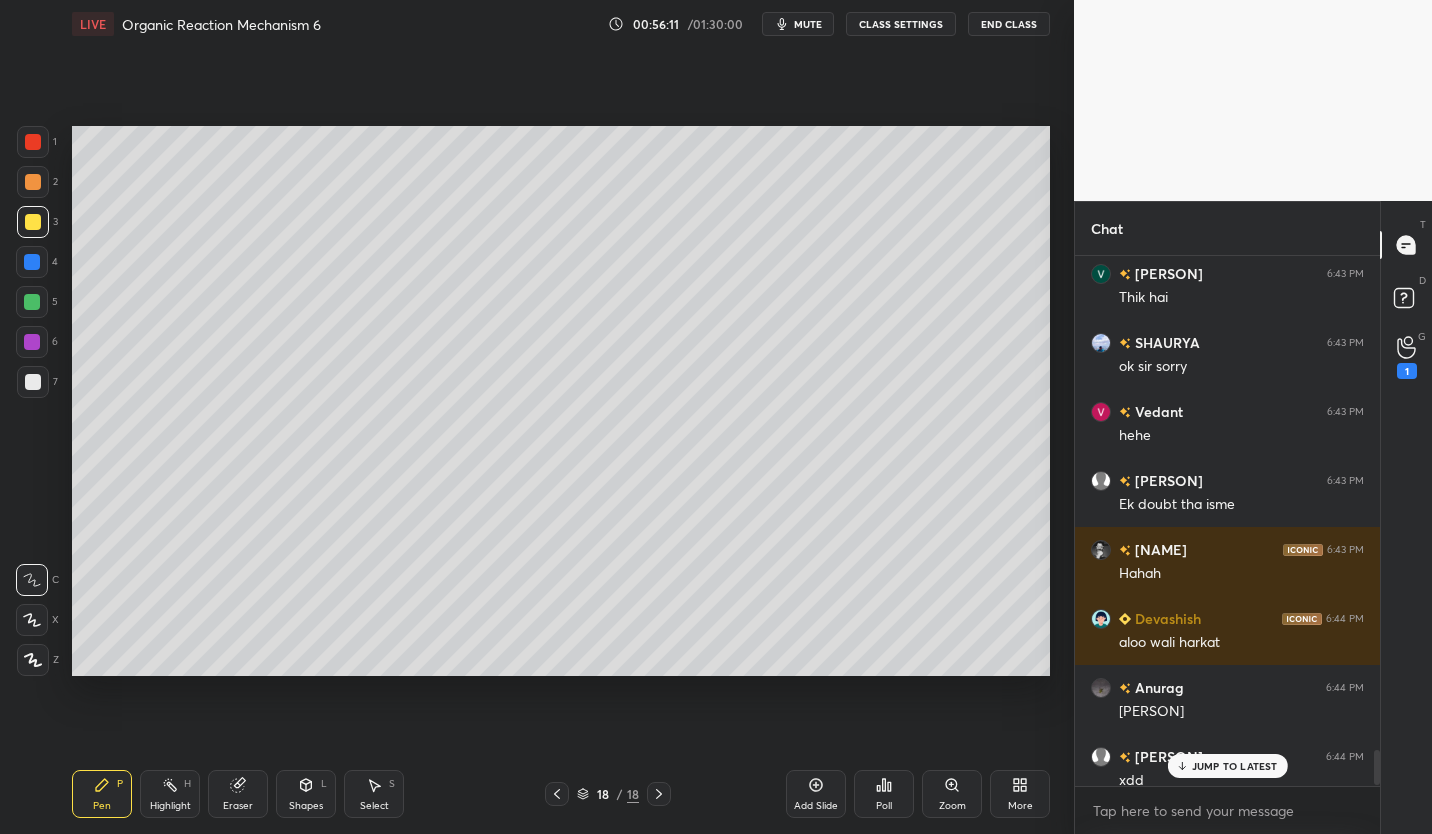 scroll, scrollTop: 7504, scrollLeft: 0, axis: vertical 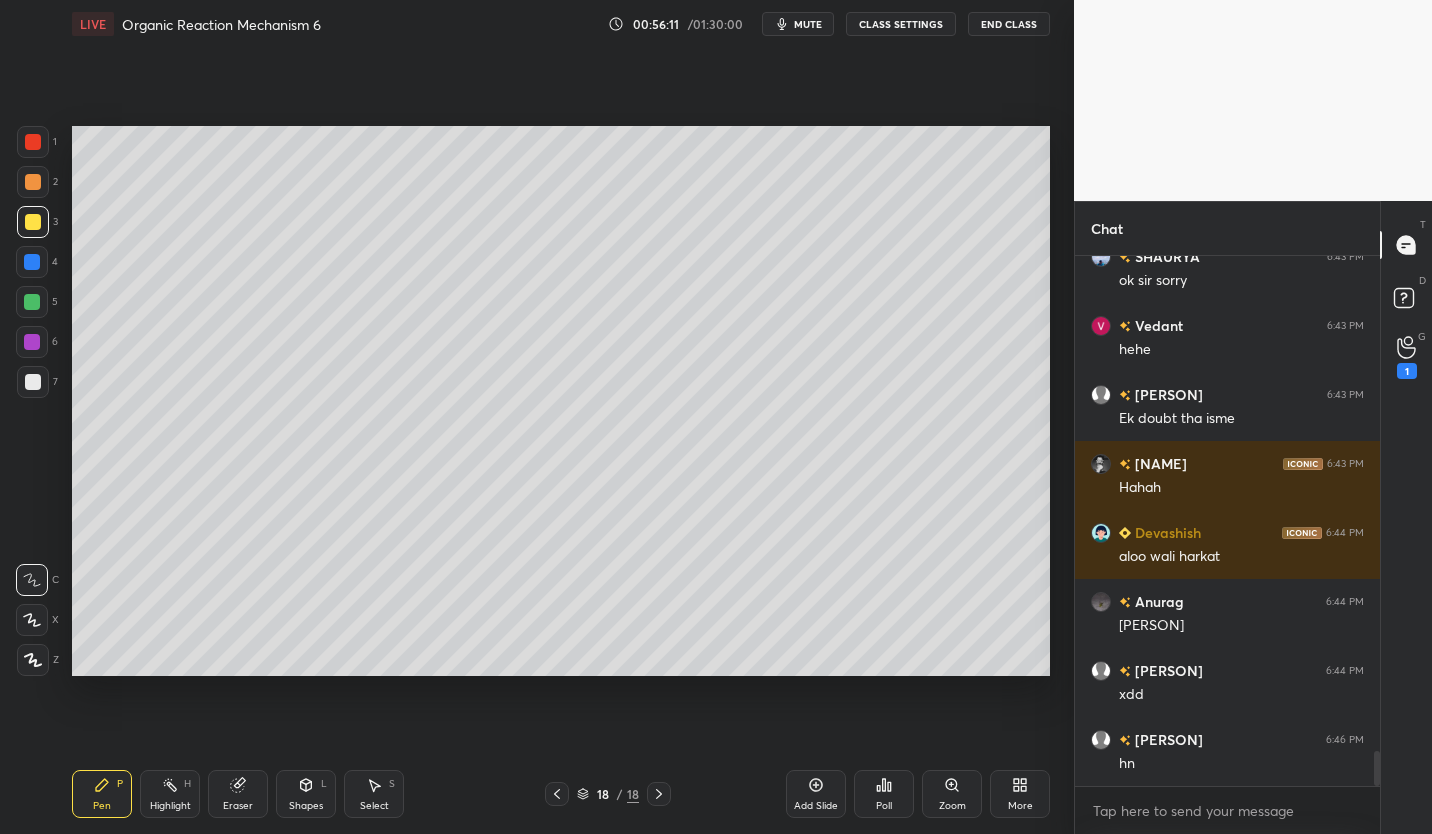 click at bounding box center [32, 302] 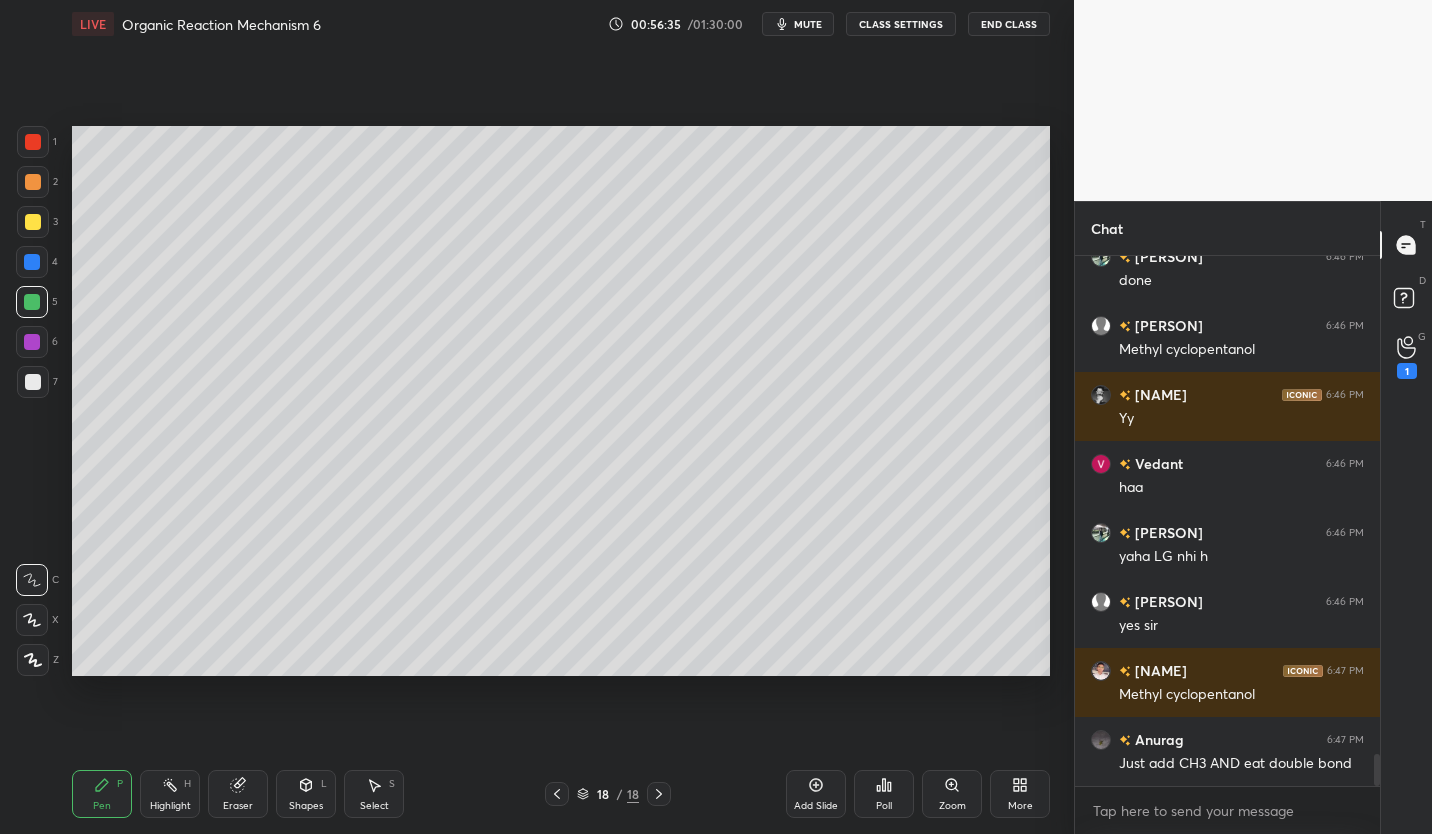 scroll, scrollTop: 8263, scrollLeft: 0, axis: vertical 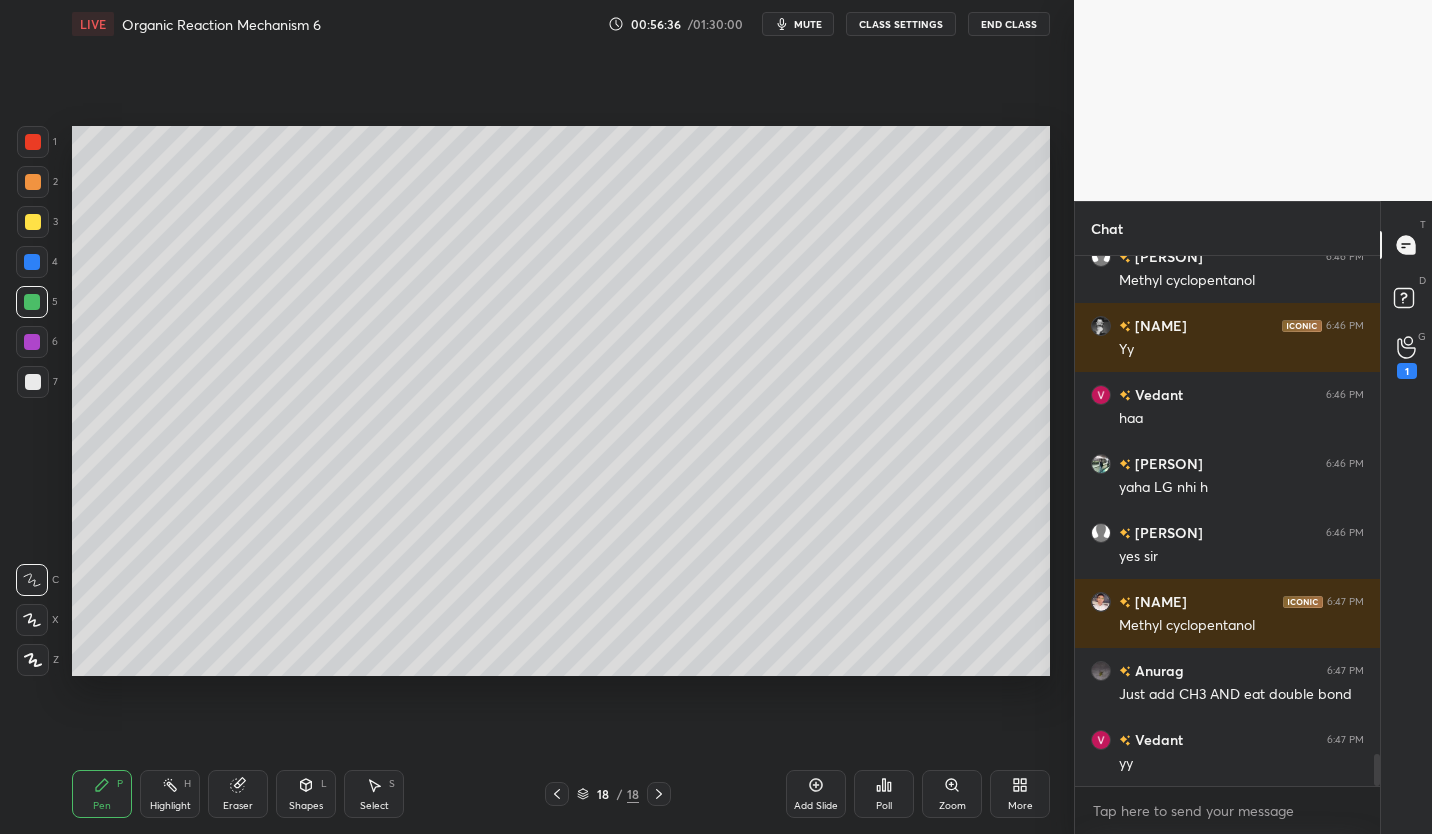 click on "CLASS SETTINGS" at bounding box center [901, 24] 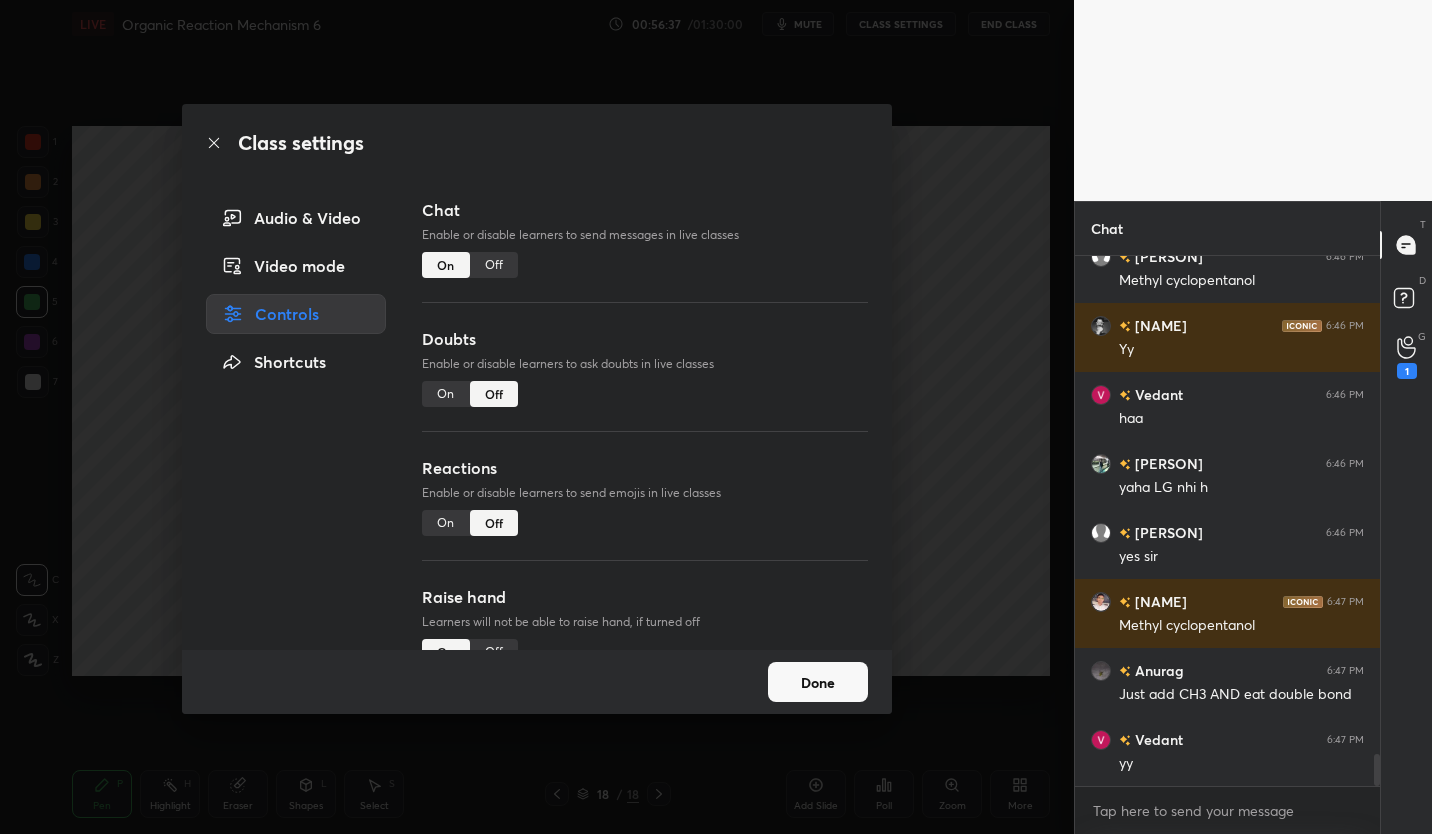 click on "Off" at bounding box center (494, 265) 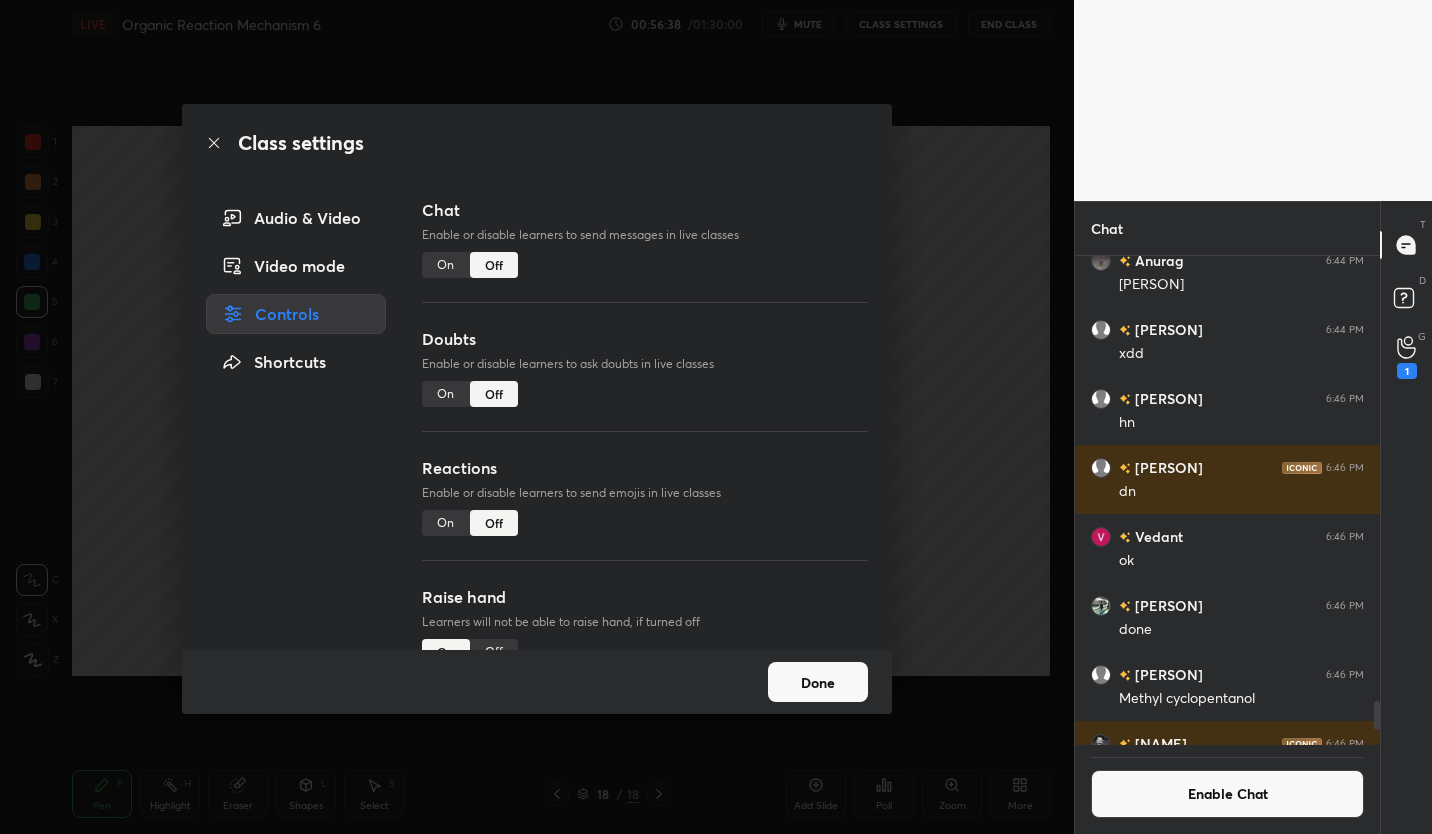 click on "Done" at bounding box center (818, 682) 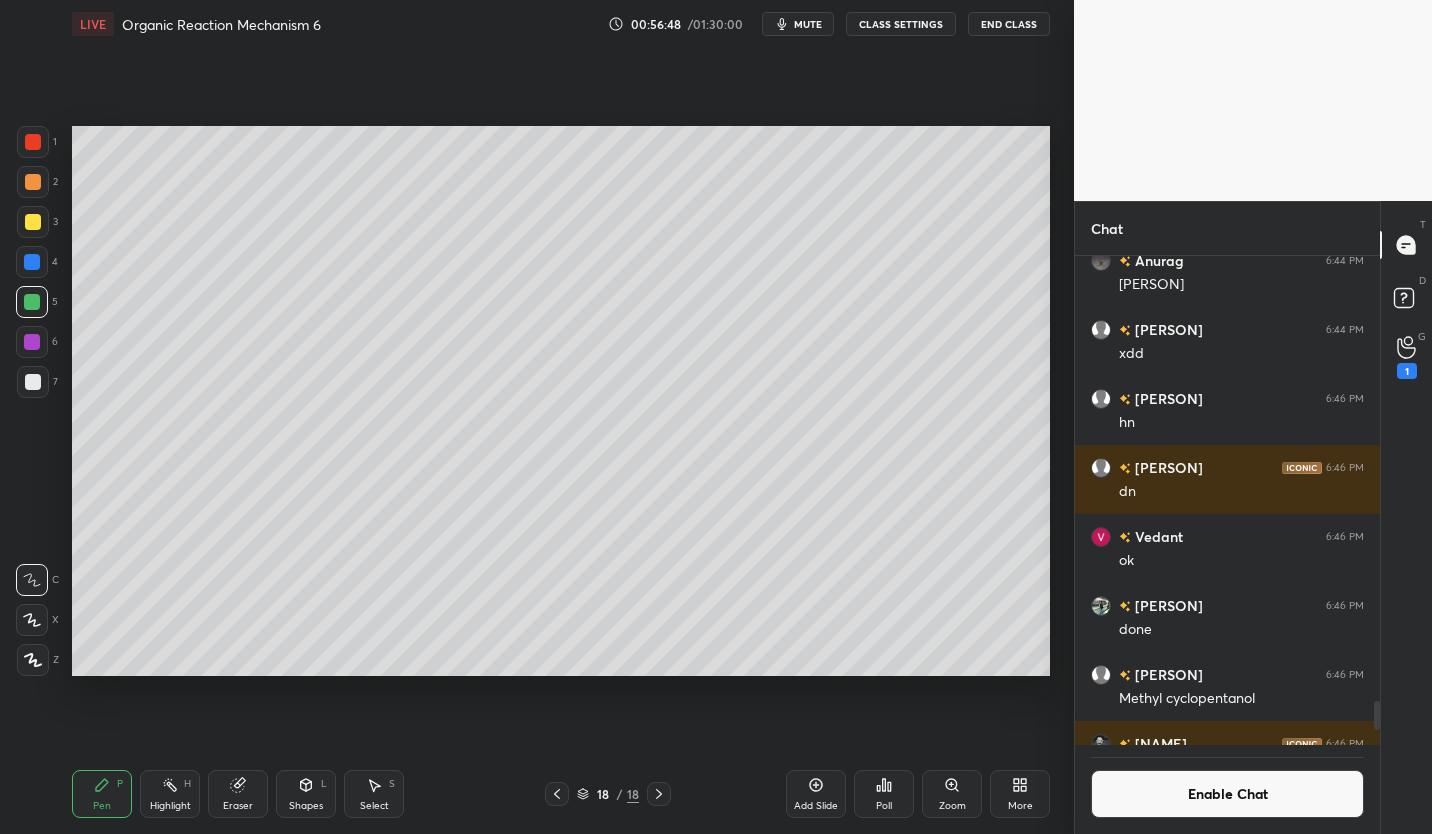 click at bounding box center (33, 382) 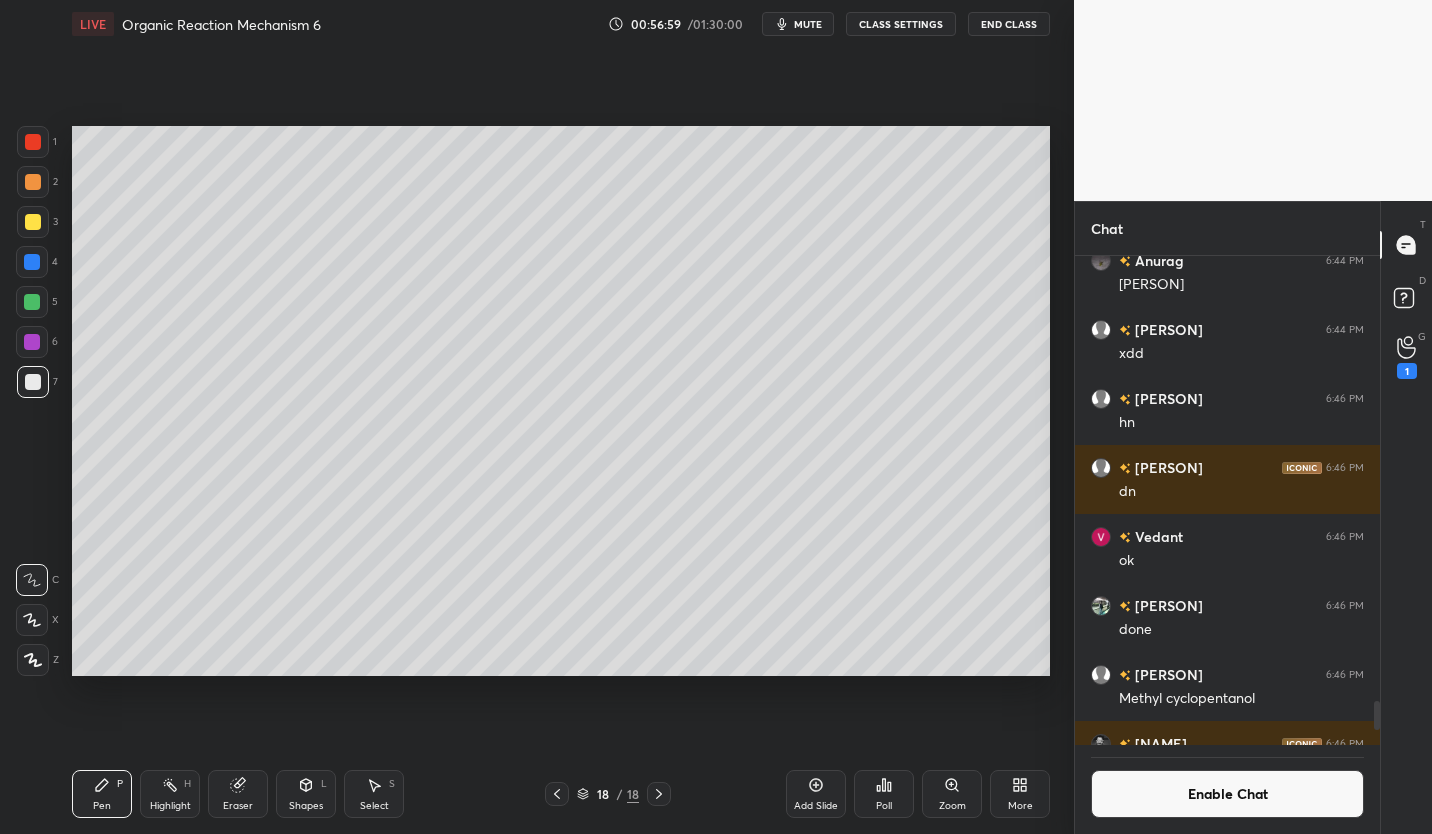 click at bounding box center [33, 222] 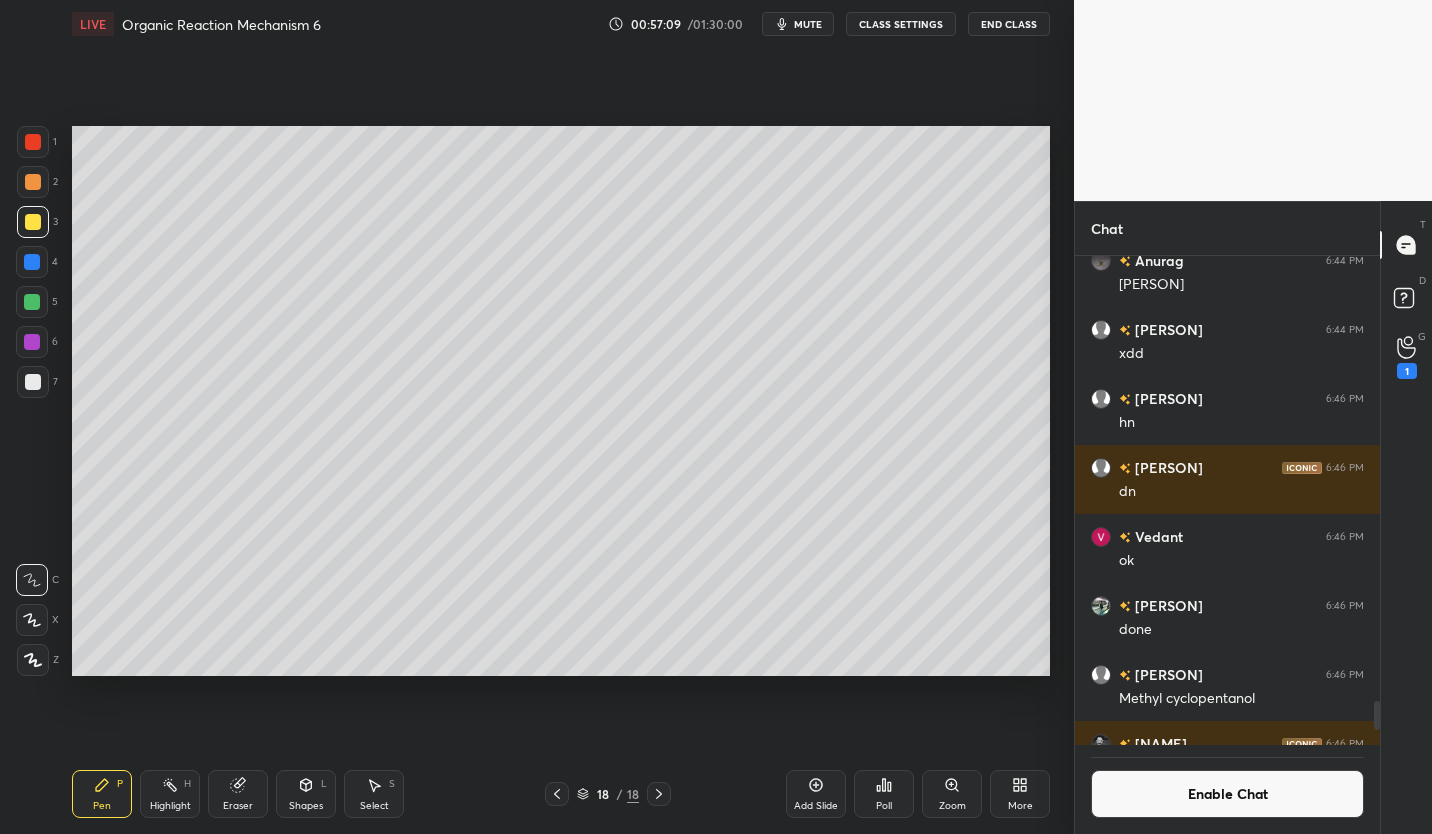 click on "Eraser" at bounding box center [238, 794] 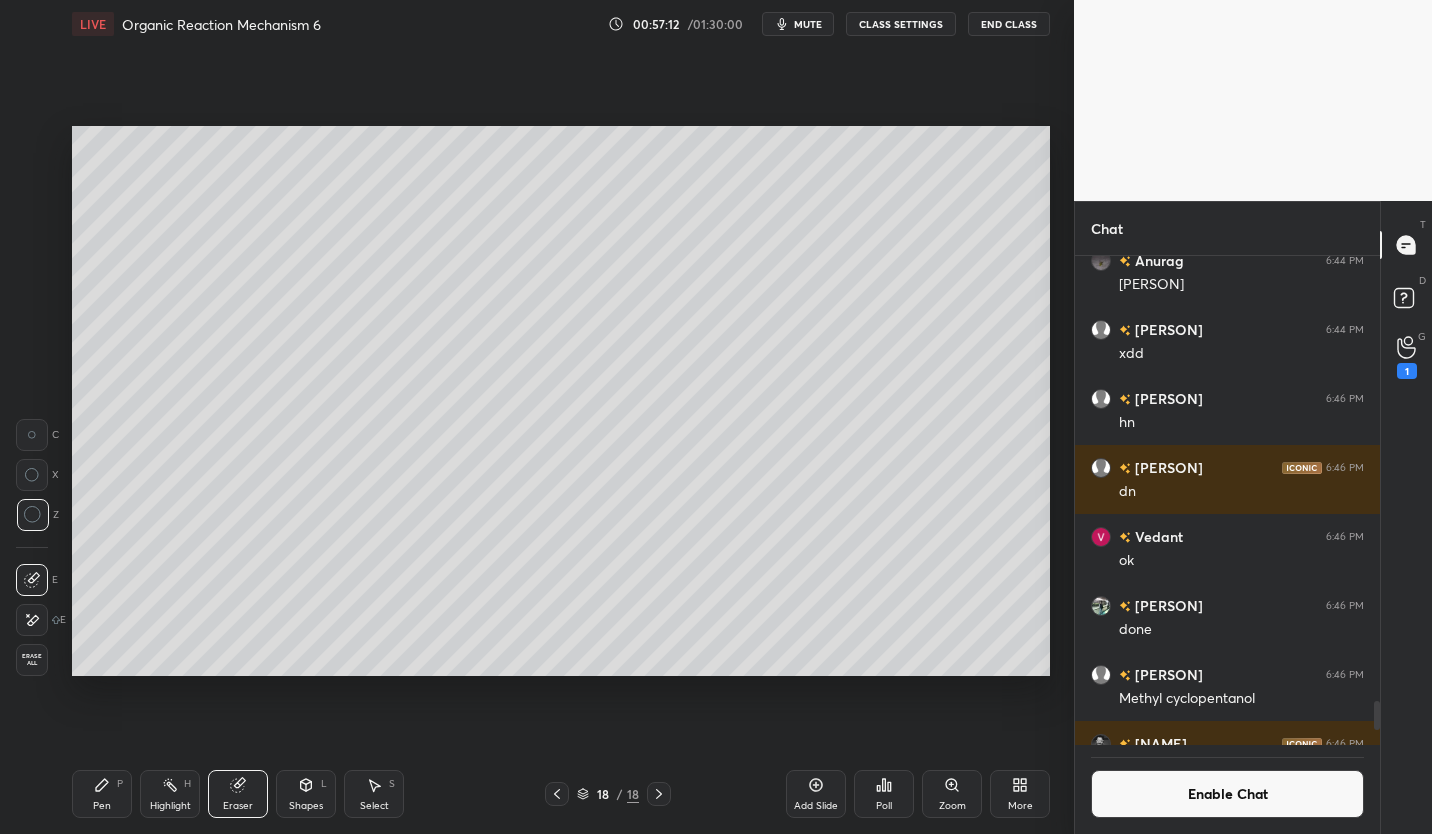 click on "Pen P" at bounding box center (102, 794) 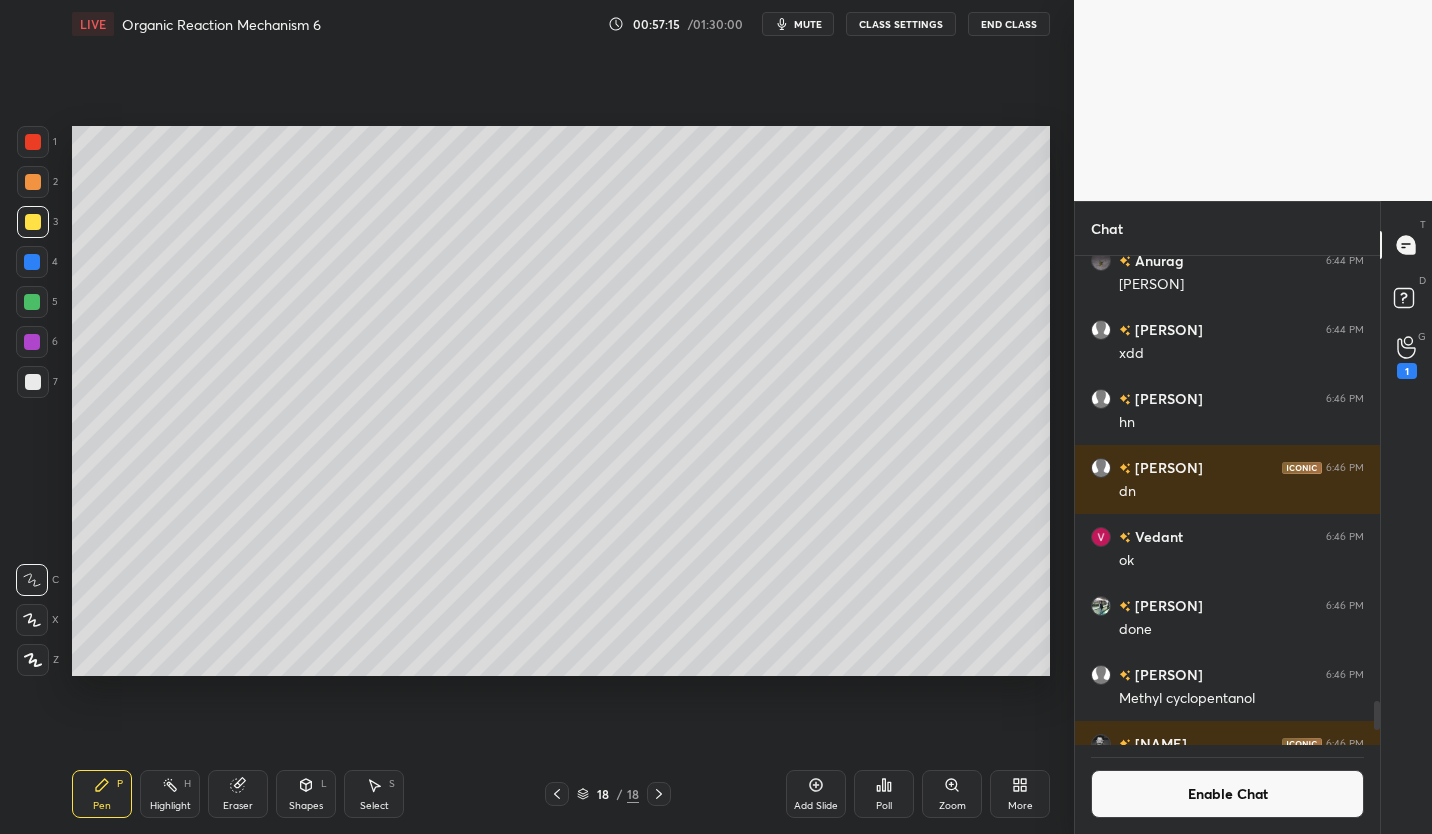 click at bounding box center (33, 382) 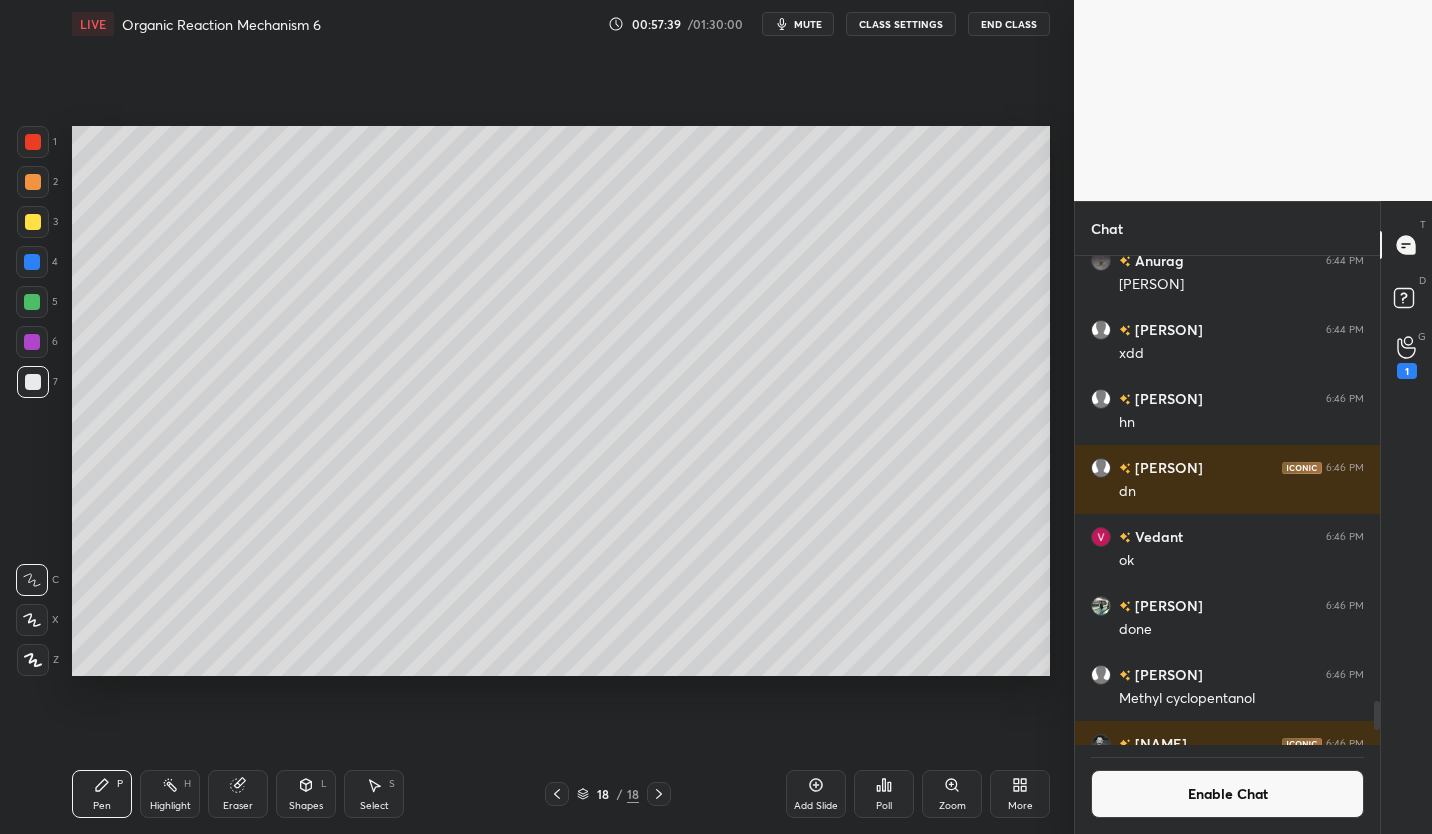 click at bounding box center (33, 222) 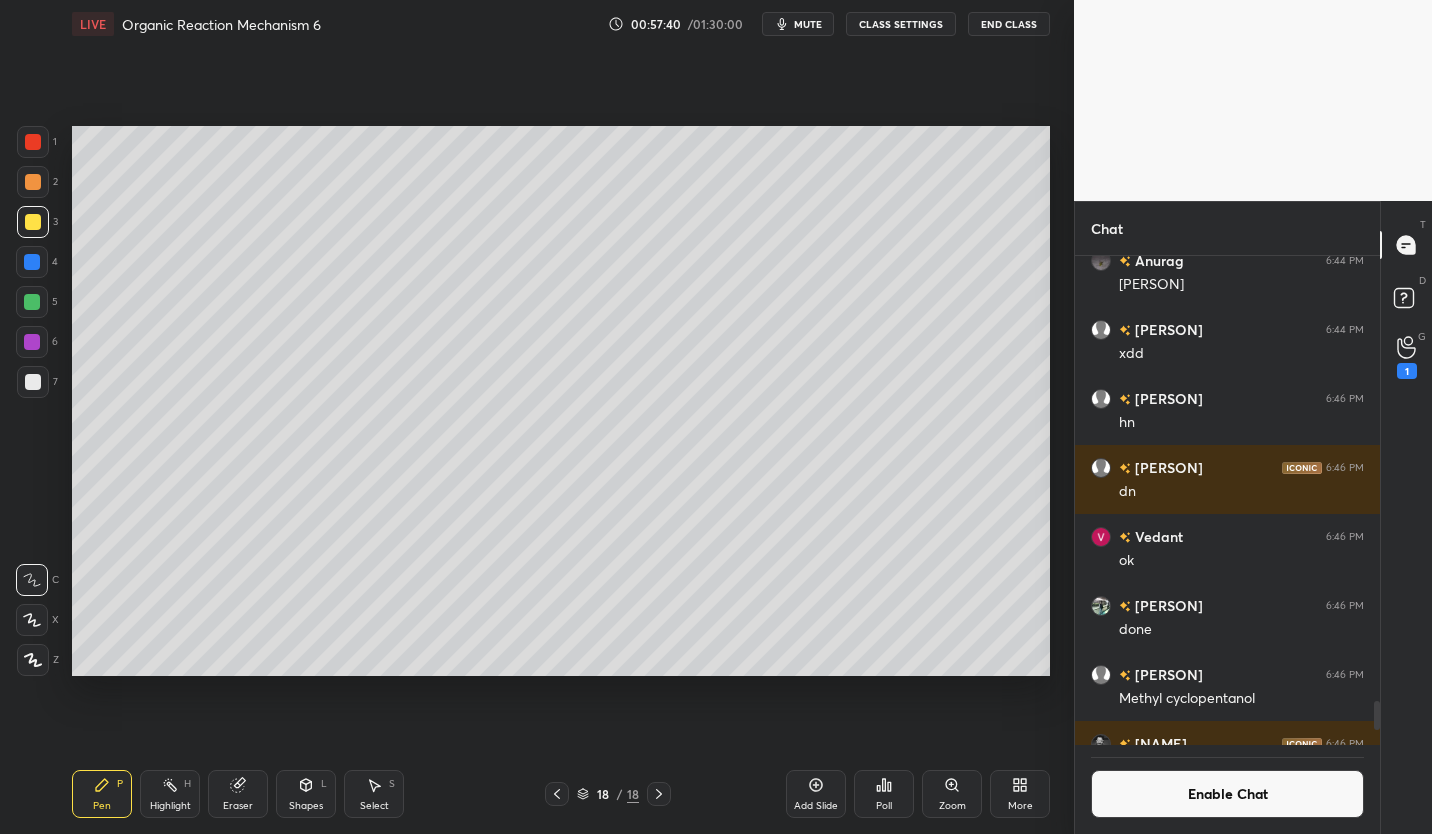 click on "Setting up your live class Poll for   secs No correct answer Start poll" at bounding box center (561, 401) 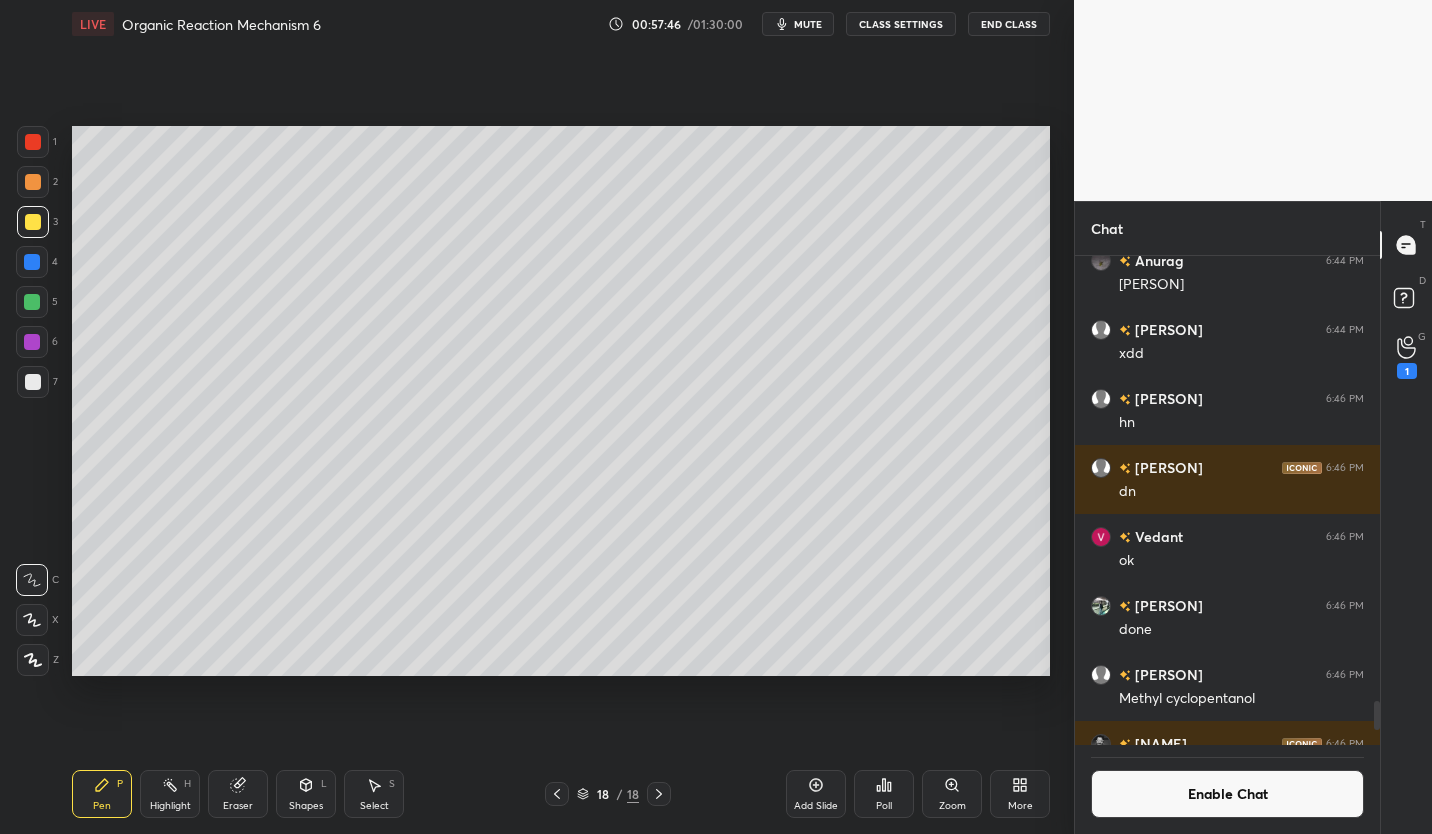click at bounding box center [33, 382] 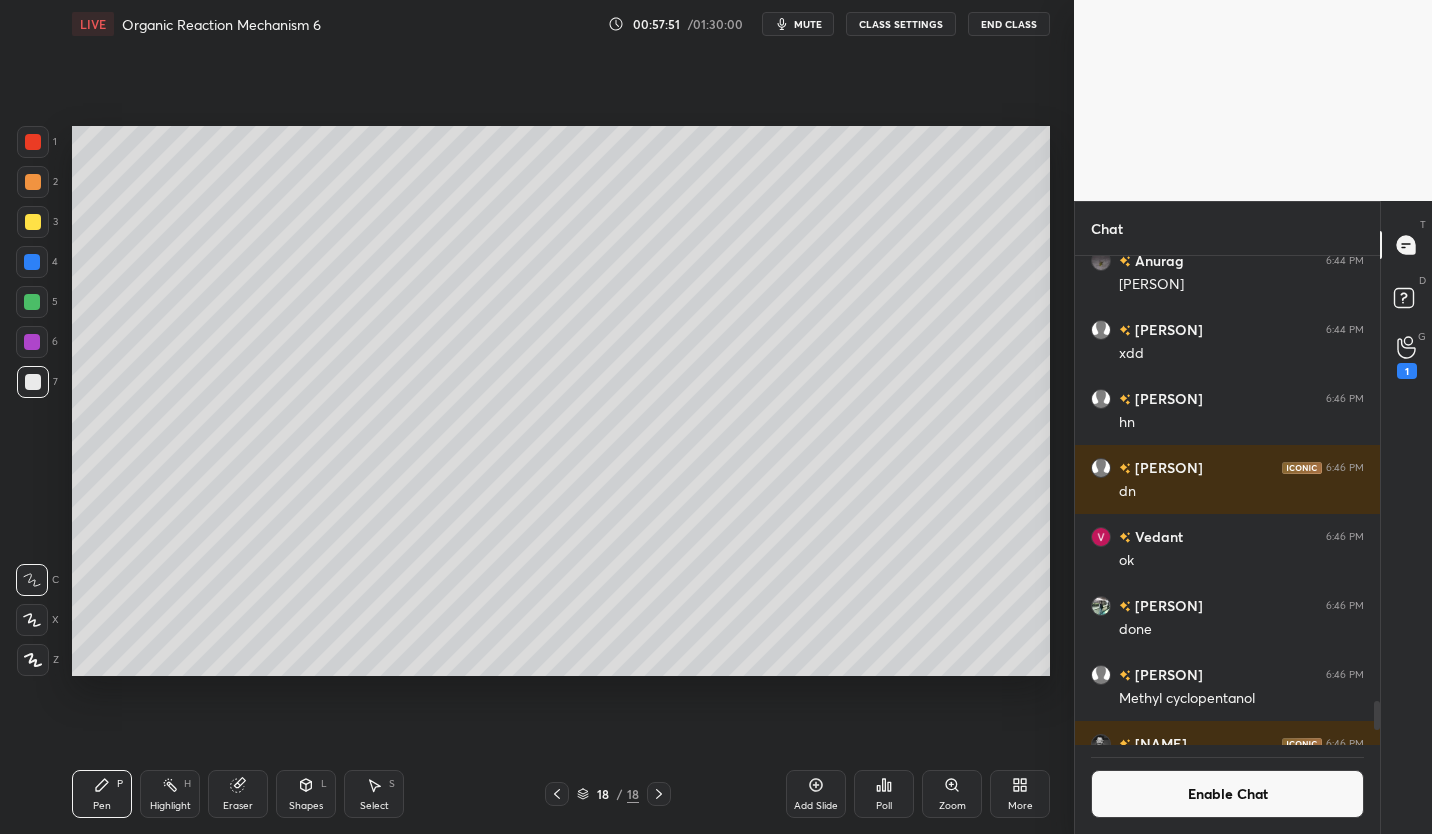 click on "Enable Chat" at bounding box center [1227, 794] 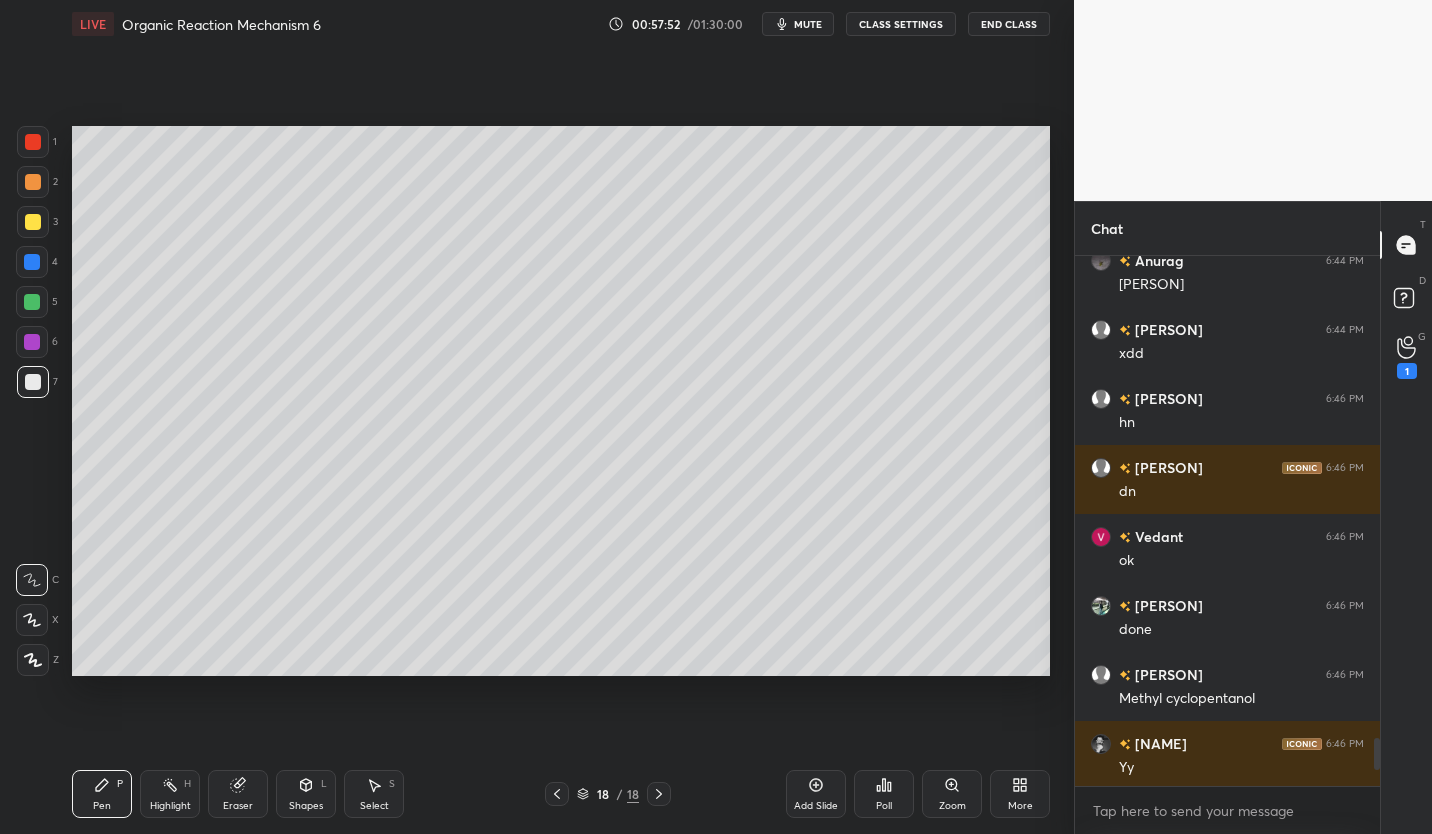 scroll, scrollTop: 7, scrollLeft: 7, axis: both 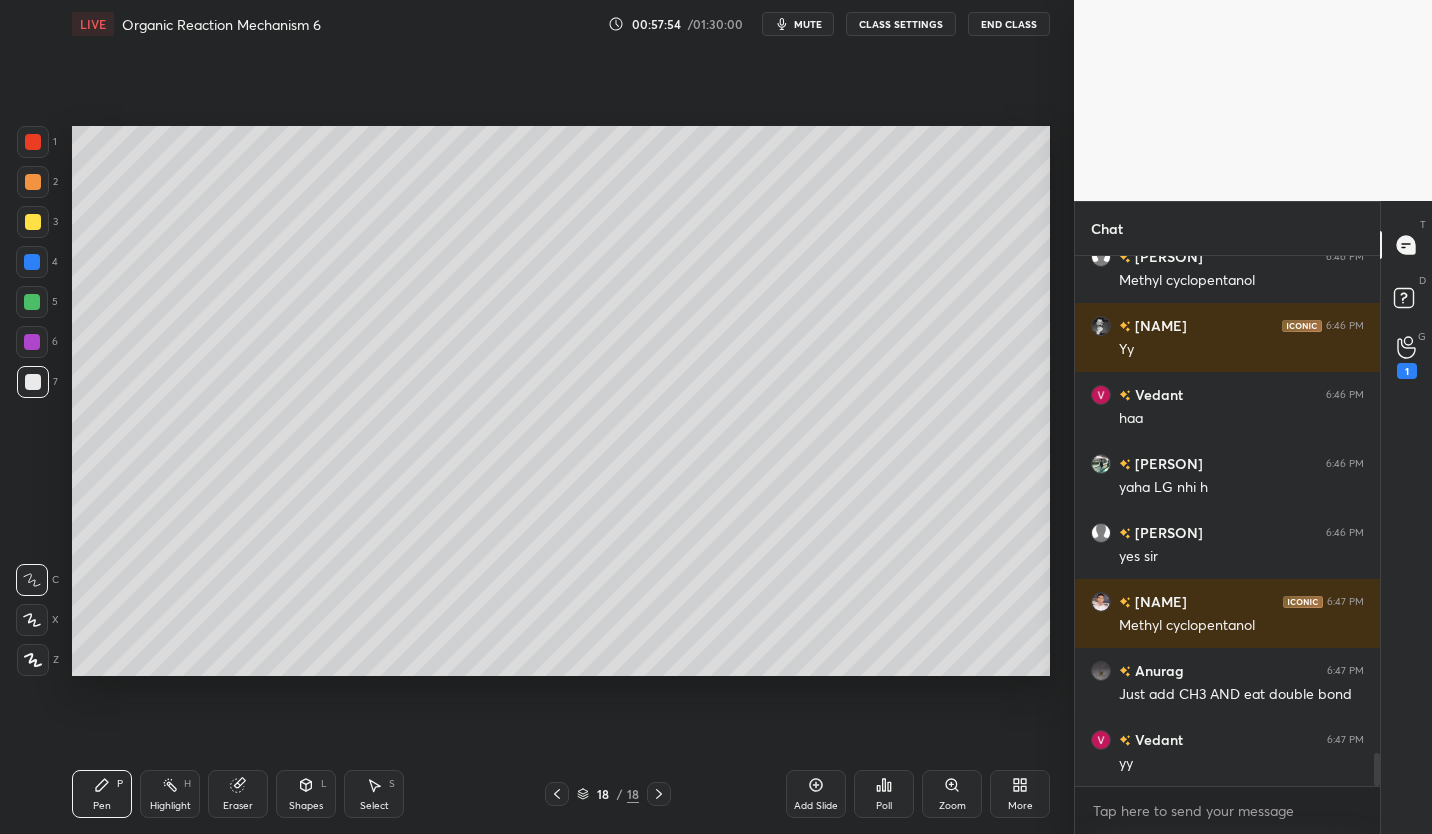 click on "Eraser" at bounding box center [238, 794] 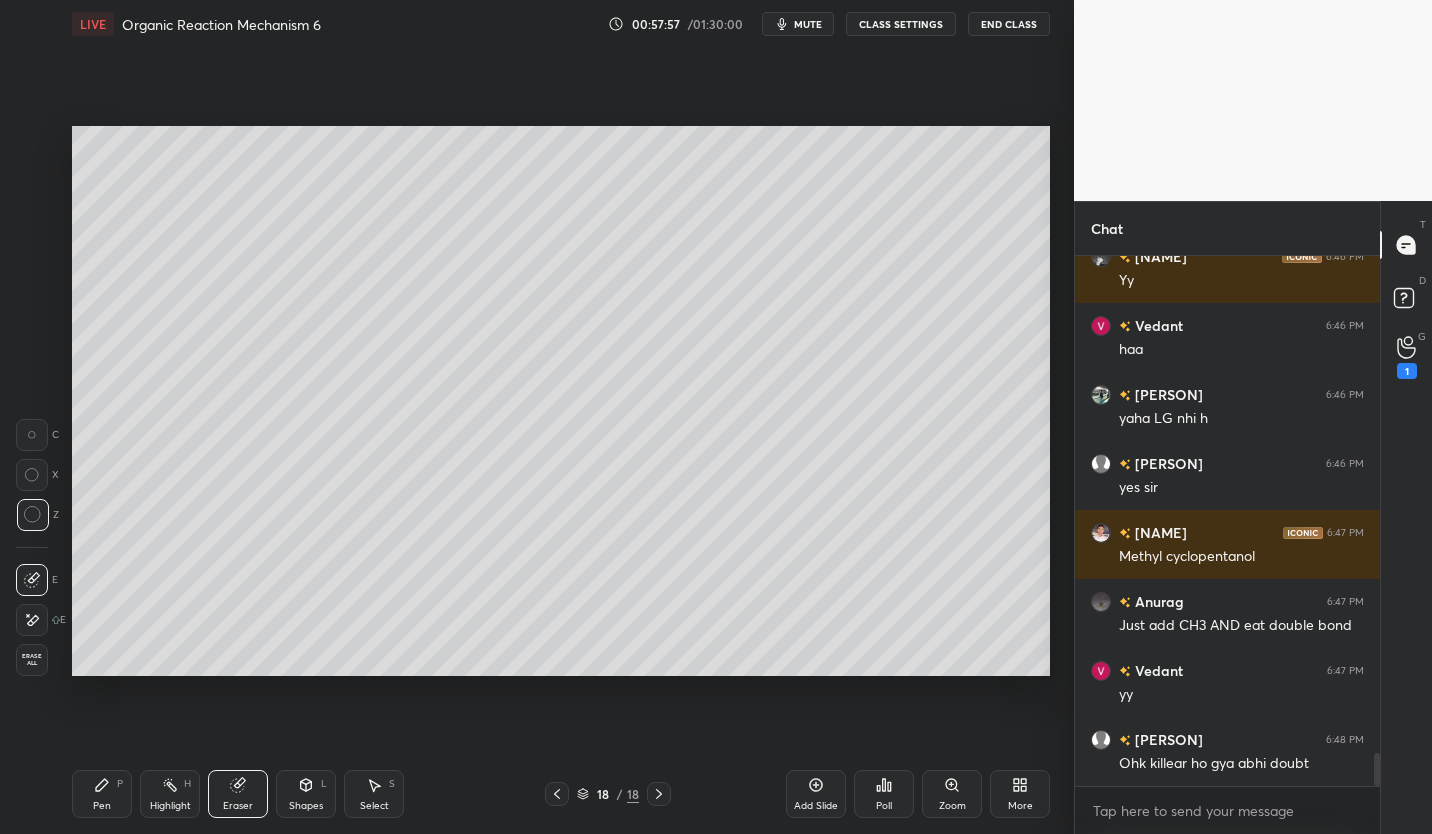 click on "Pen" at bounding box center [102, 806] 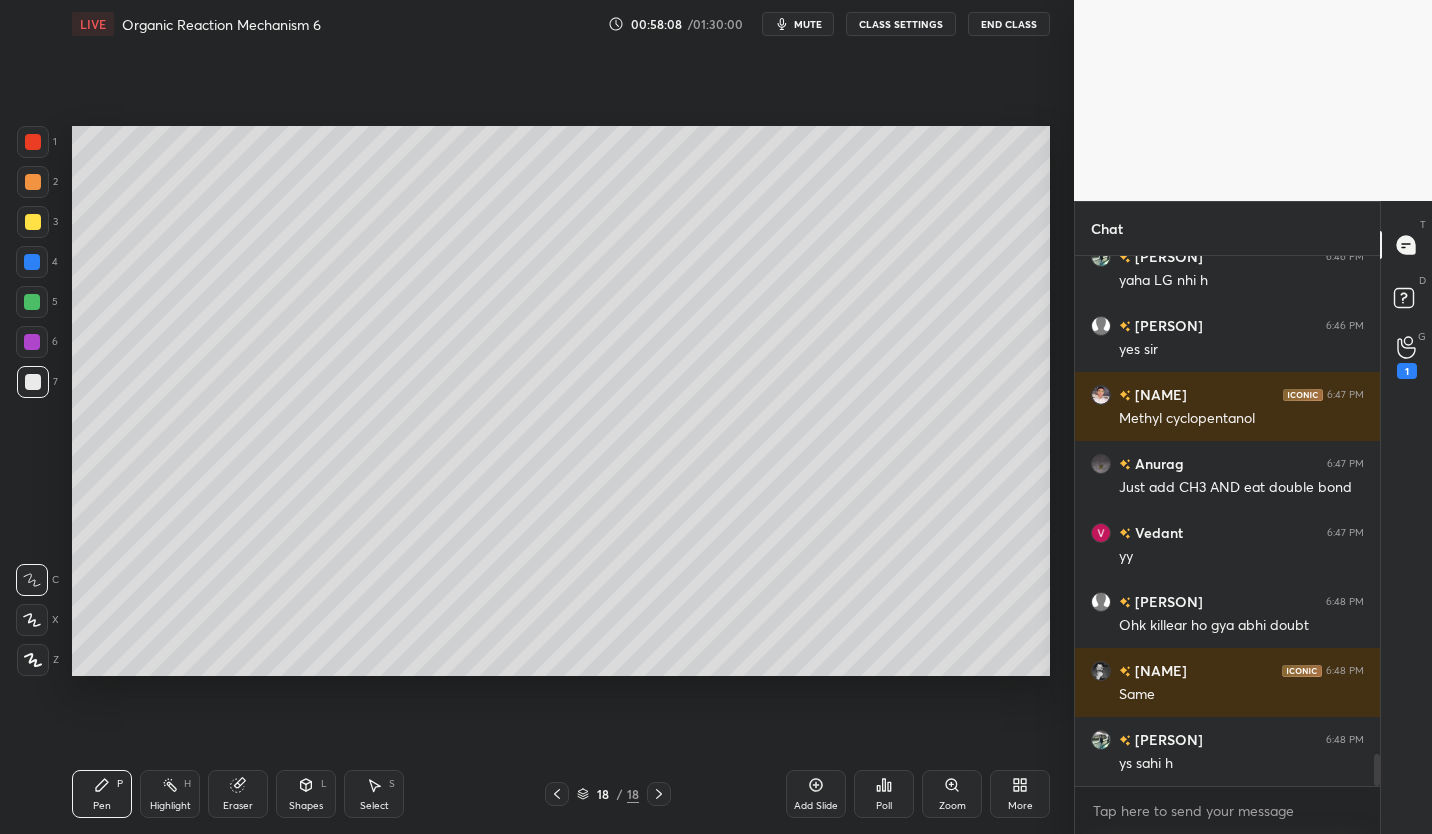 scroll, scrollTop: 8252, scrollLeft: 0, axis: vertical 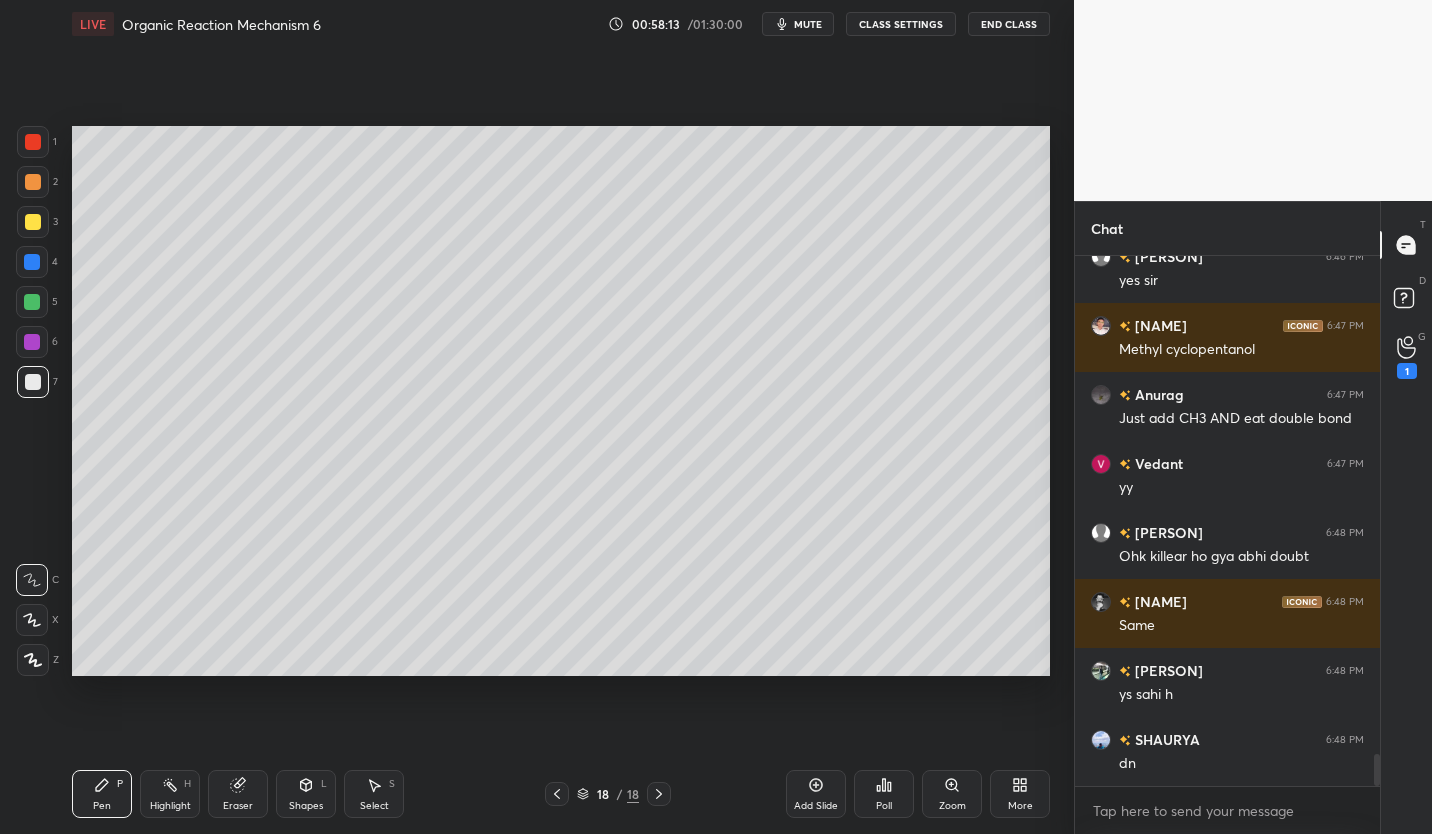 click on "Eraser" at bounding box center [238, 806] 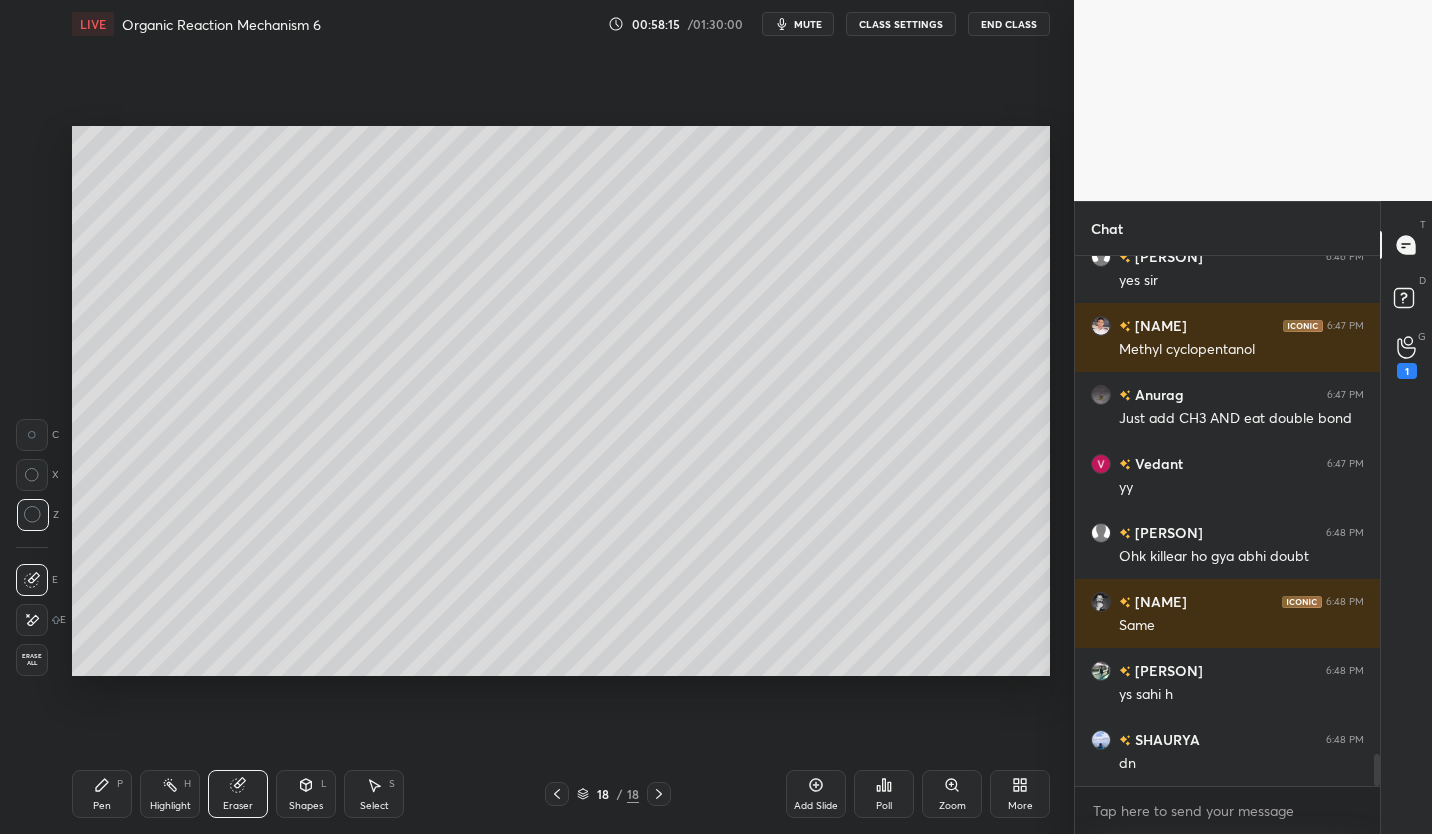click on "Shapes" at bounding box center (306, 806) 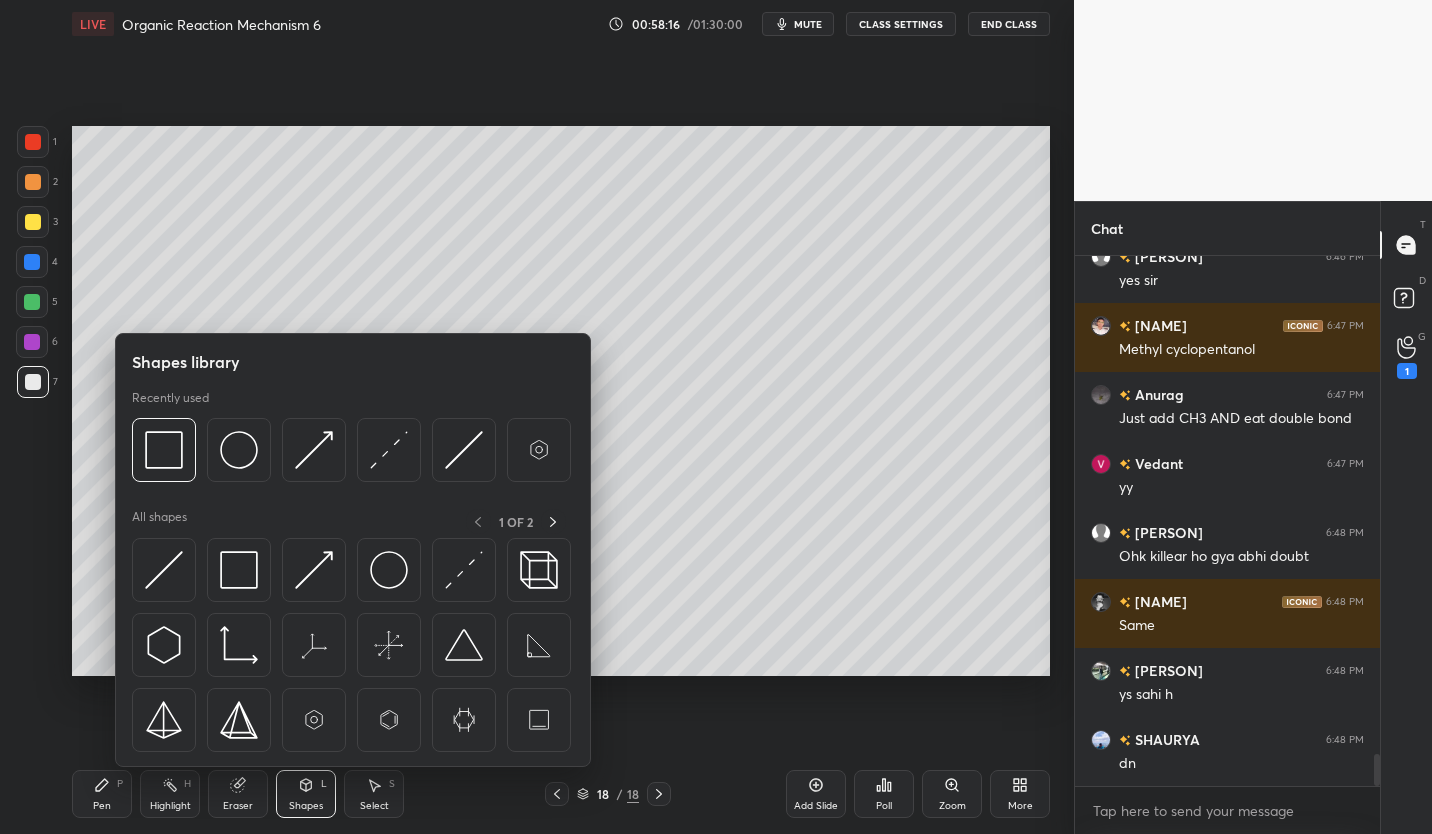 click at bounding box center (239, 570) 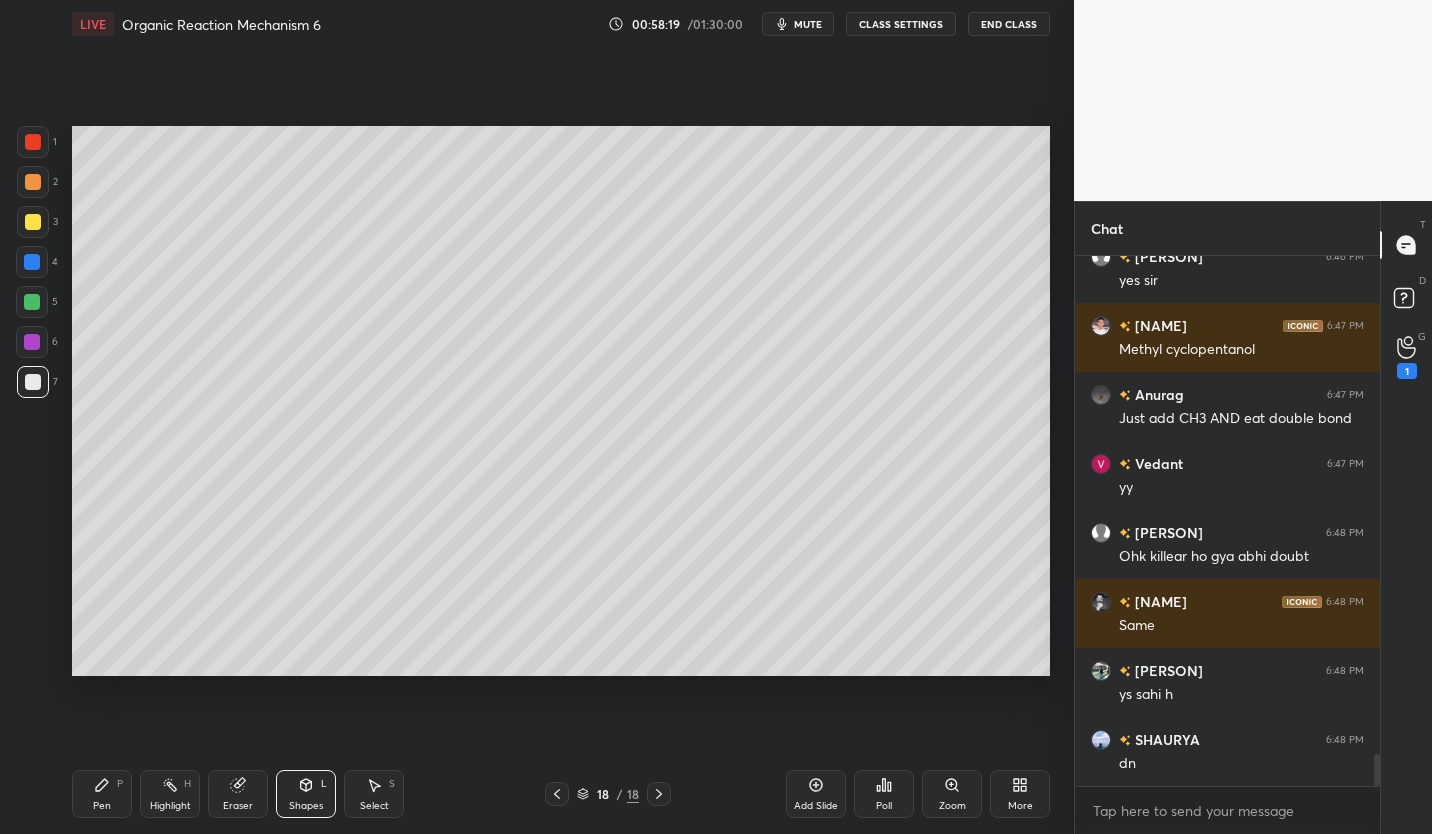 scroll, scrollTop: 8321, scrollLeft: 0, axis: vertical 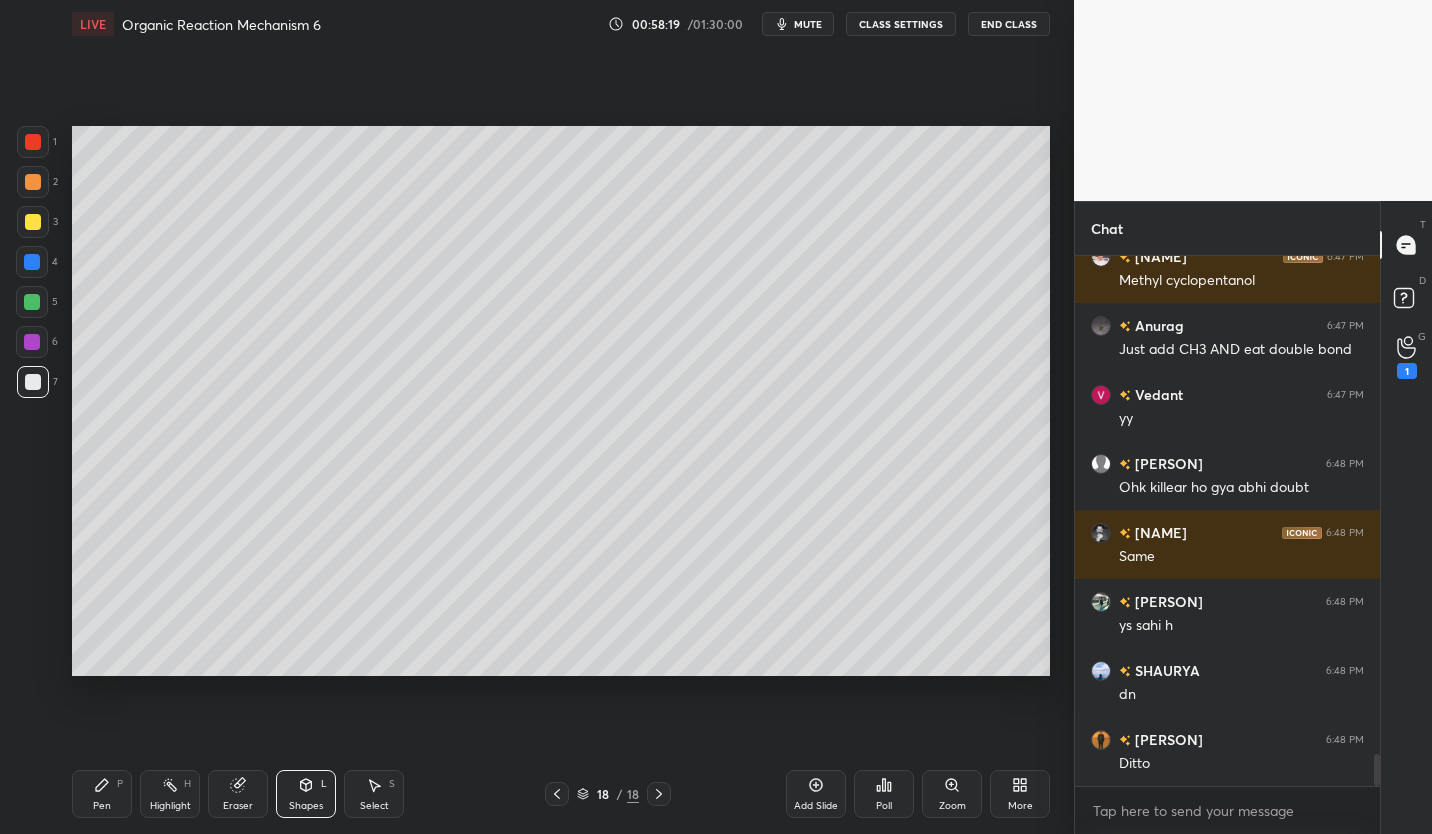 click on "Pen P" at bounding box center [102, 794] 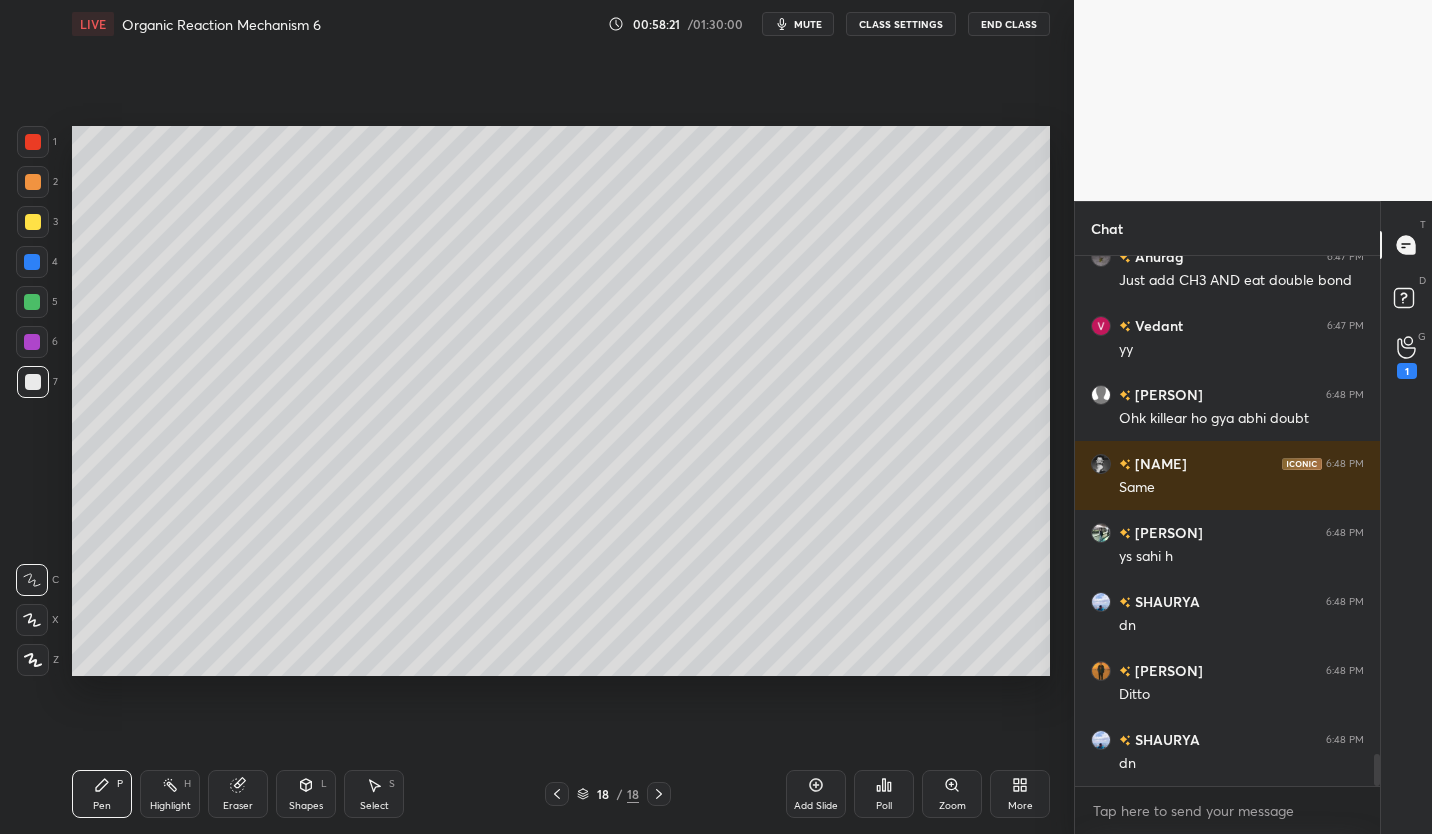 click on "CLASS SETTINGS" at bounding box center (901, 24) 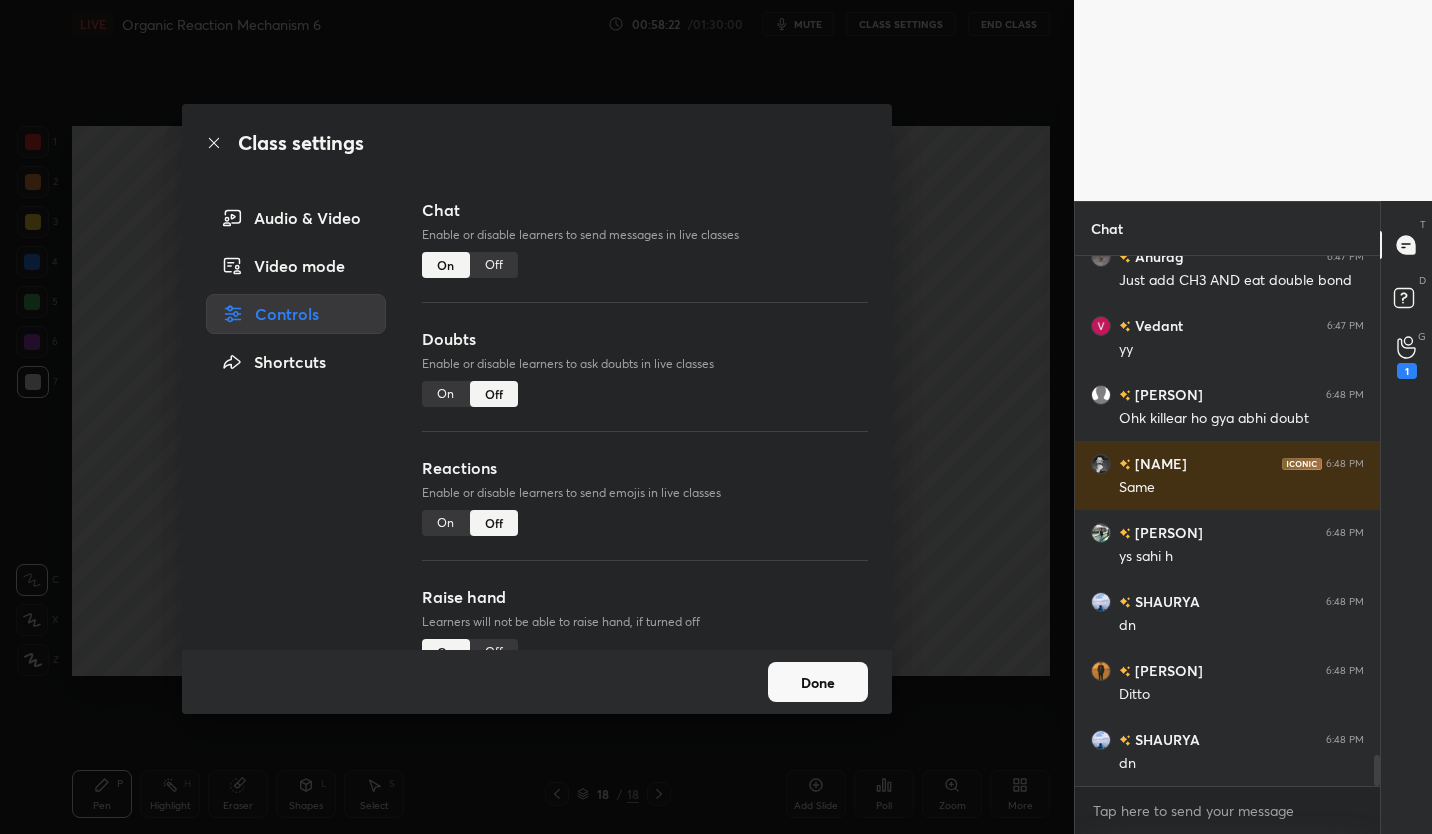click on "Off" at bounding box center (494, 265) 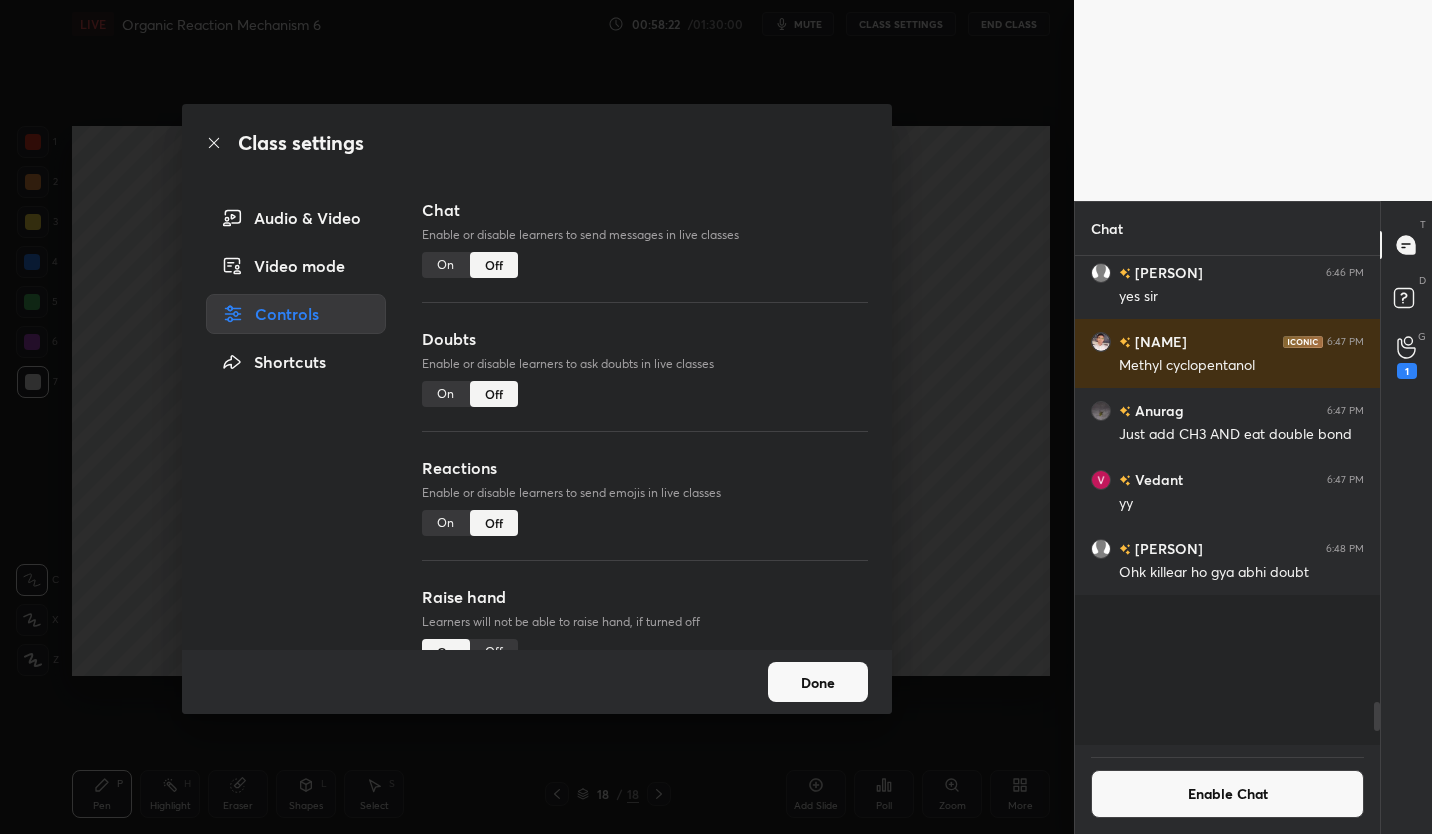 scroll, scrollTop: 7858, scrollLeft: 0, axis: vertical 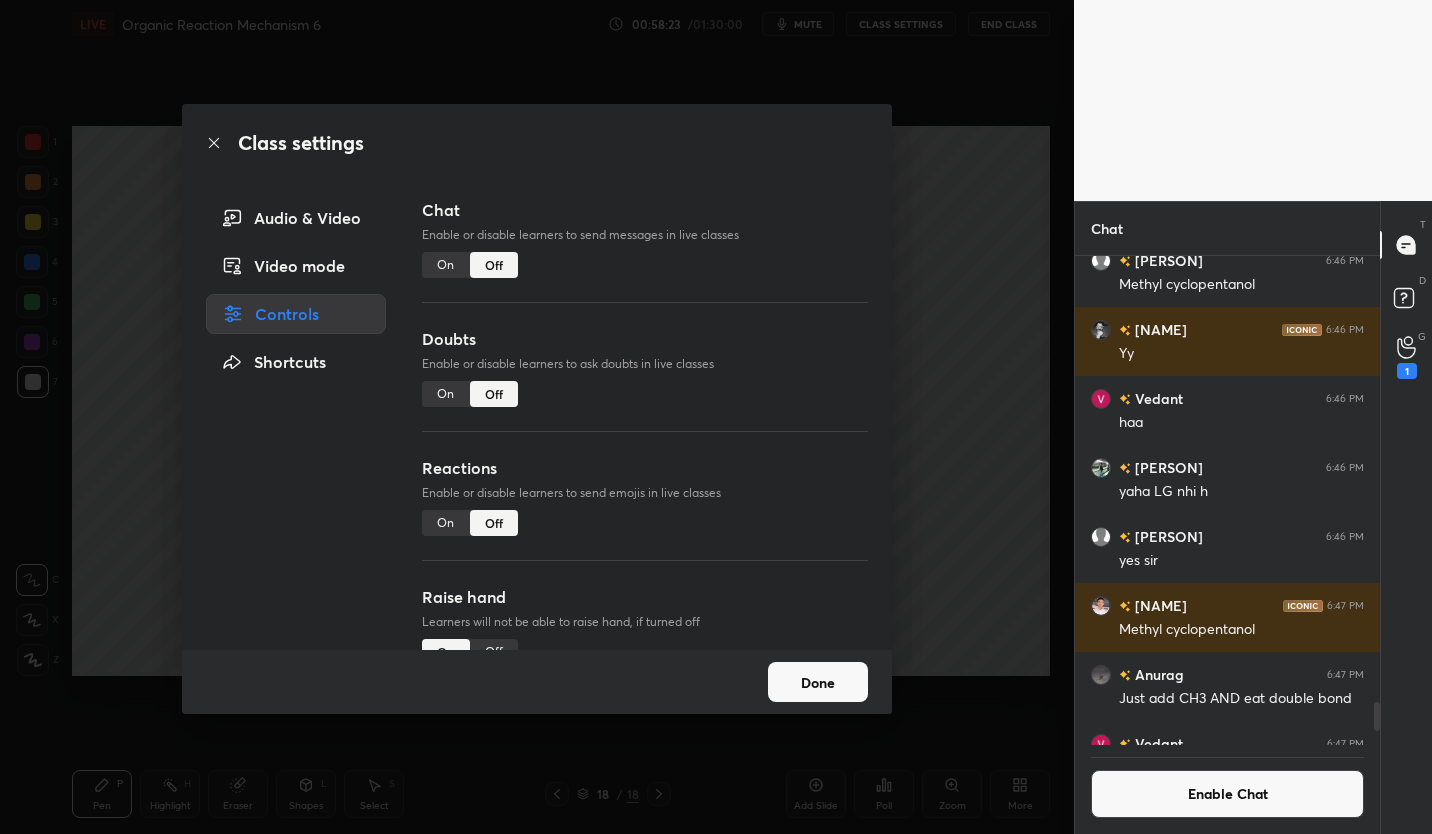click on "Done" at bounding box center (818, 682) 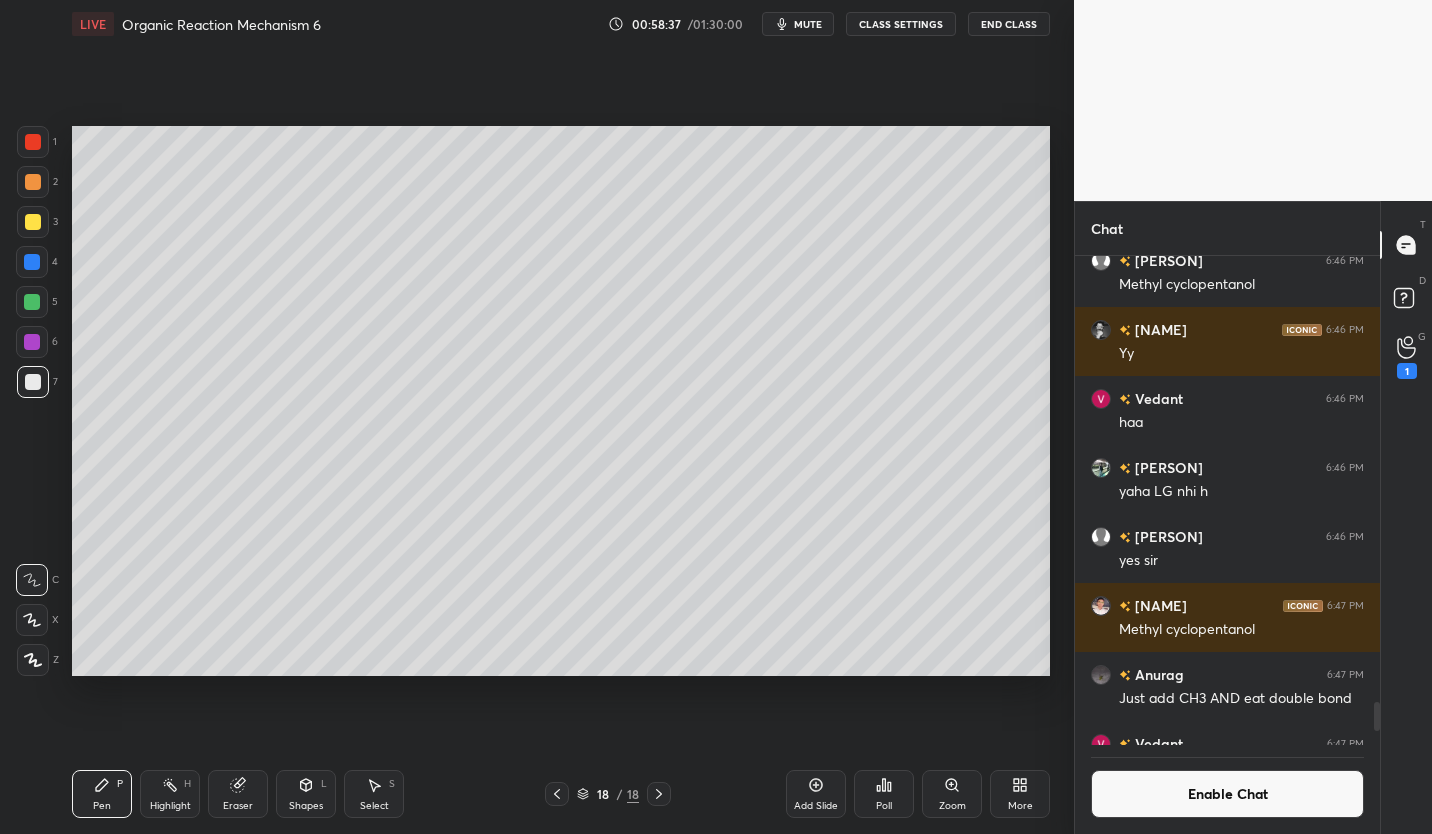 click 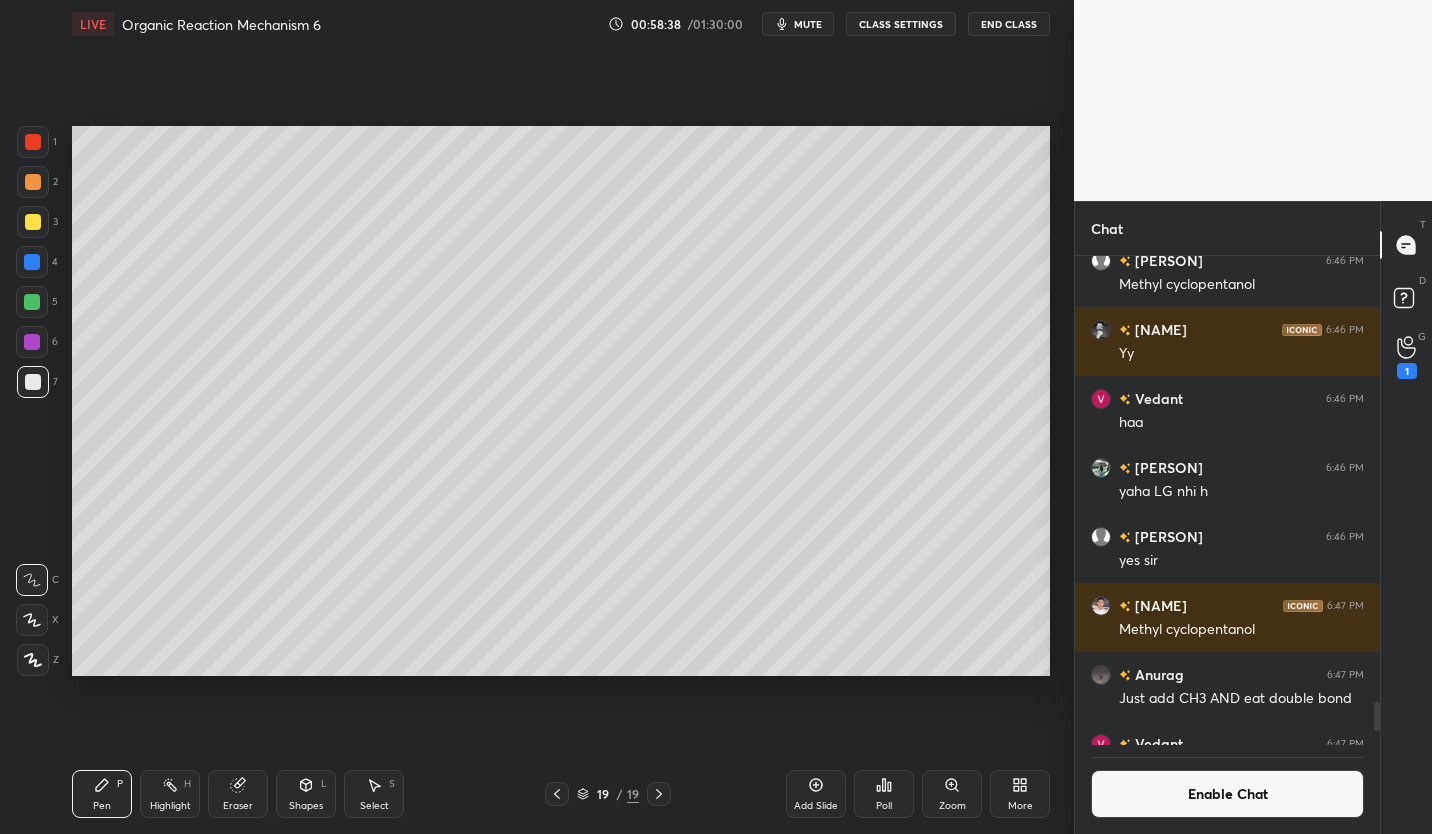 click at bounding box center (33, 222) 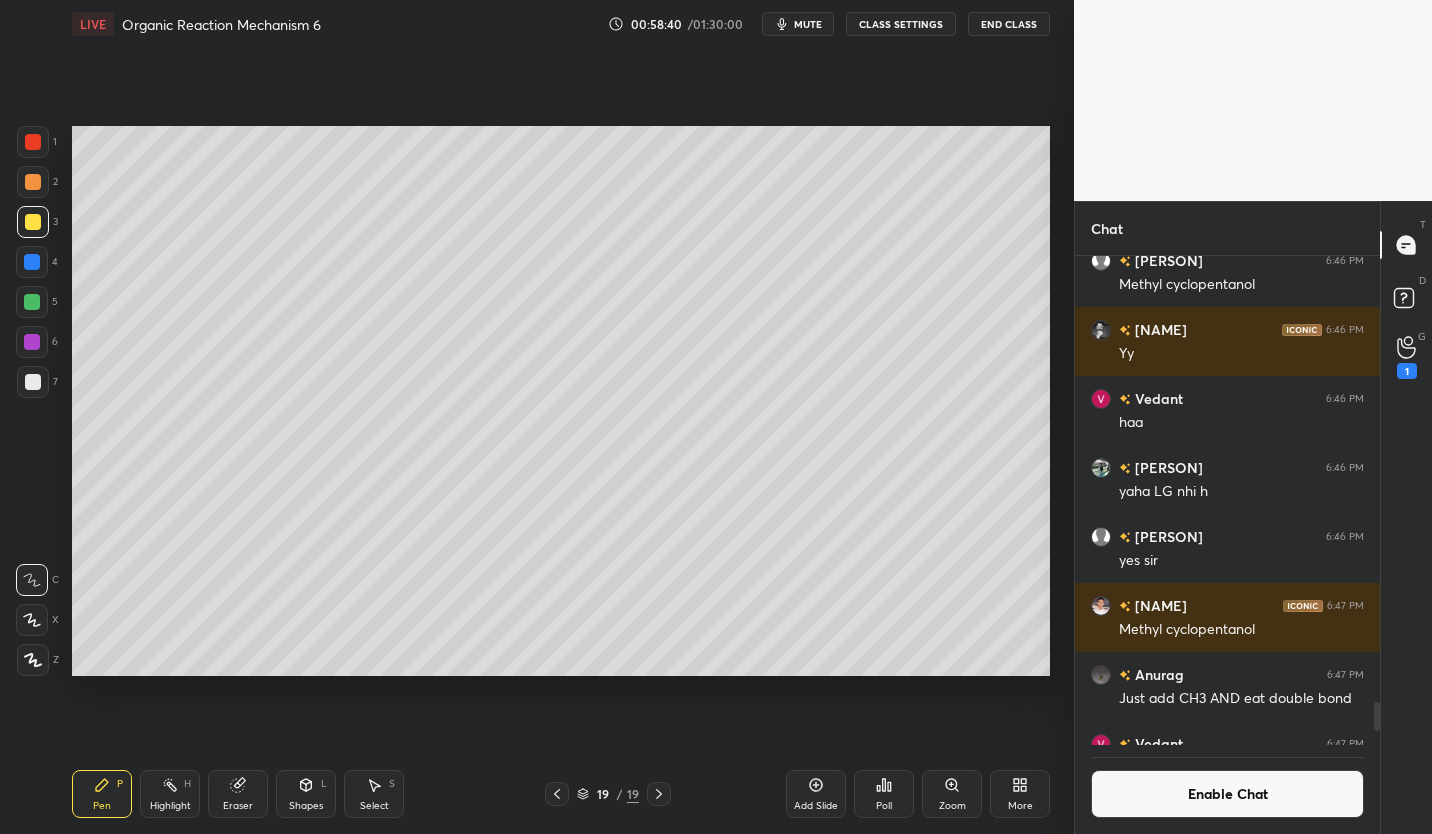 click on "Pen P" at bounding box center [102, 794] 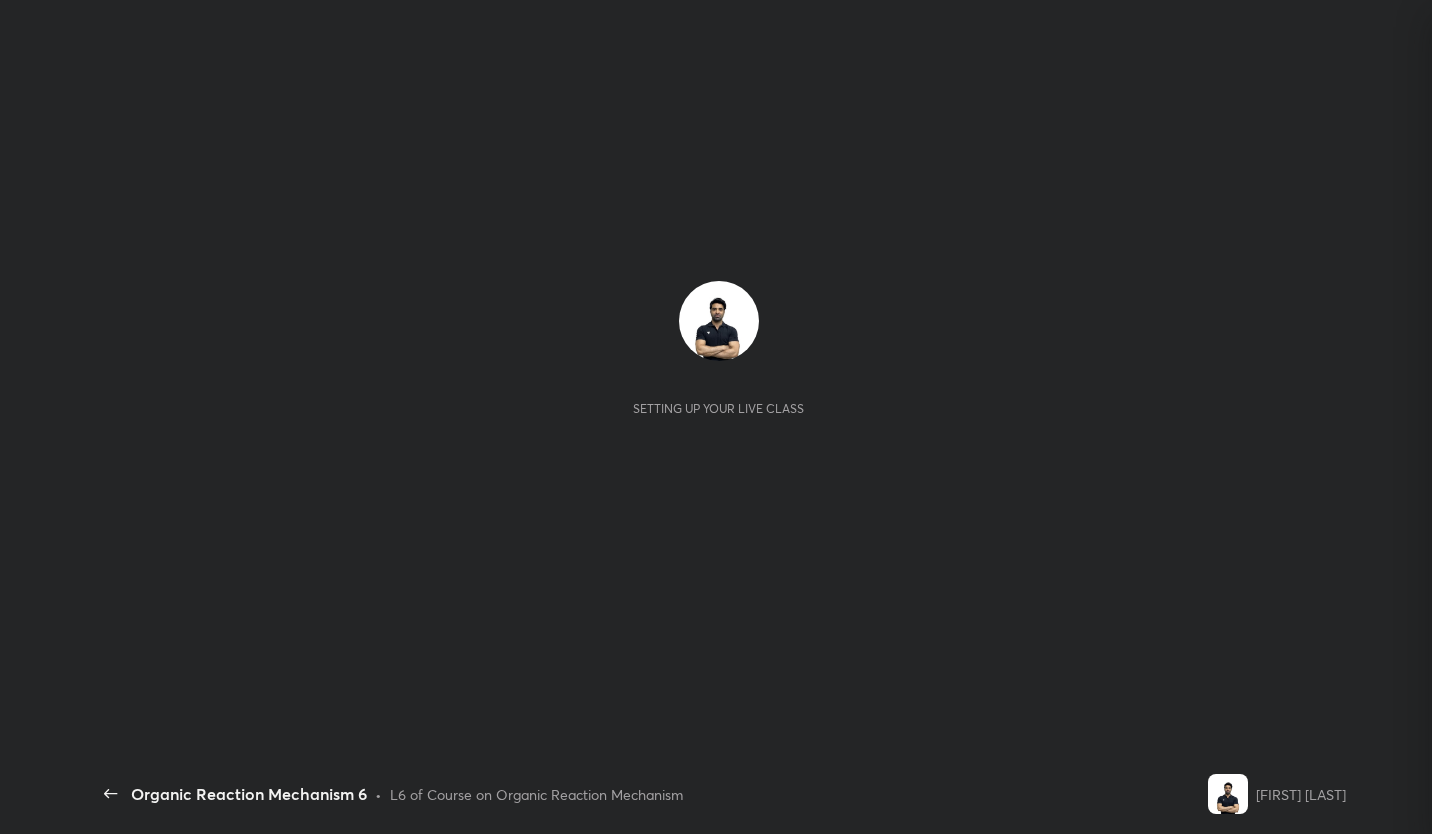 scroll, scrollTop: 0, scrollLeft: 0, axis: both 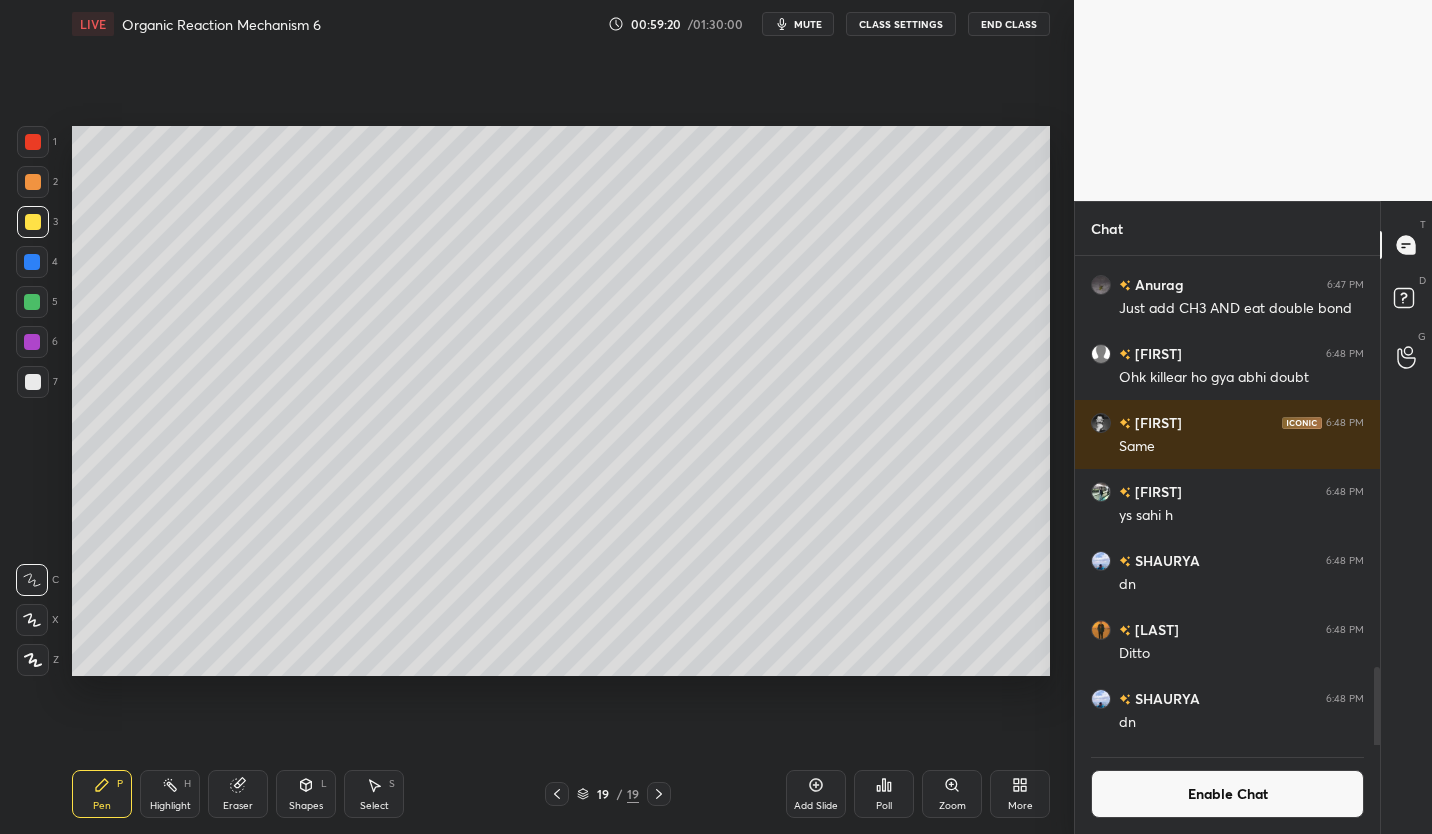click 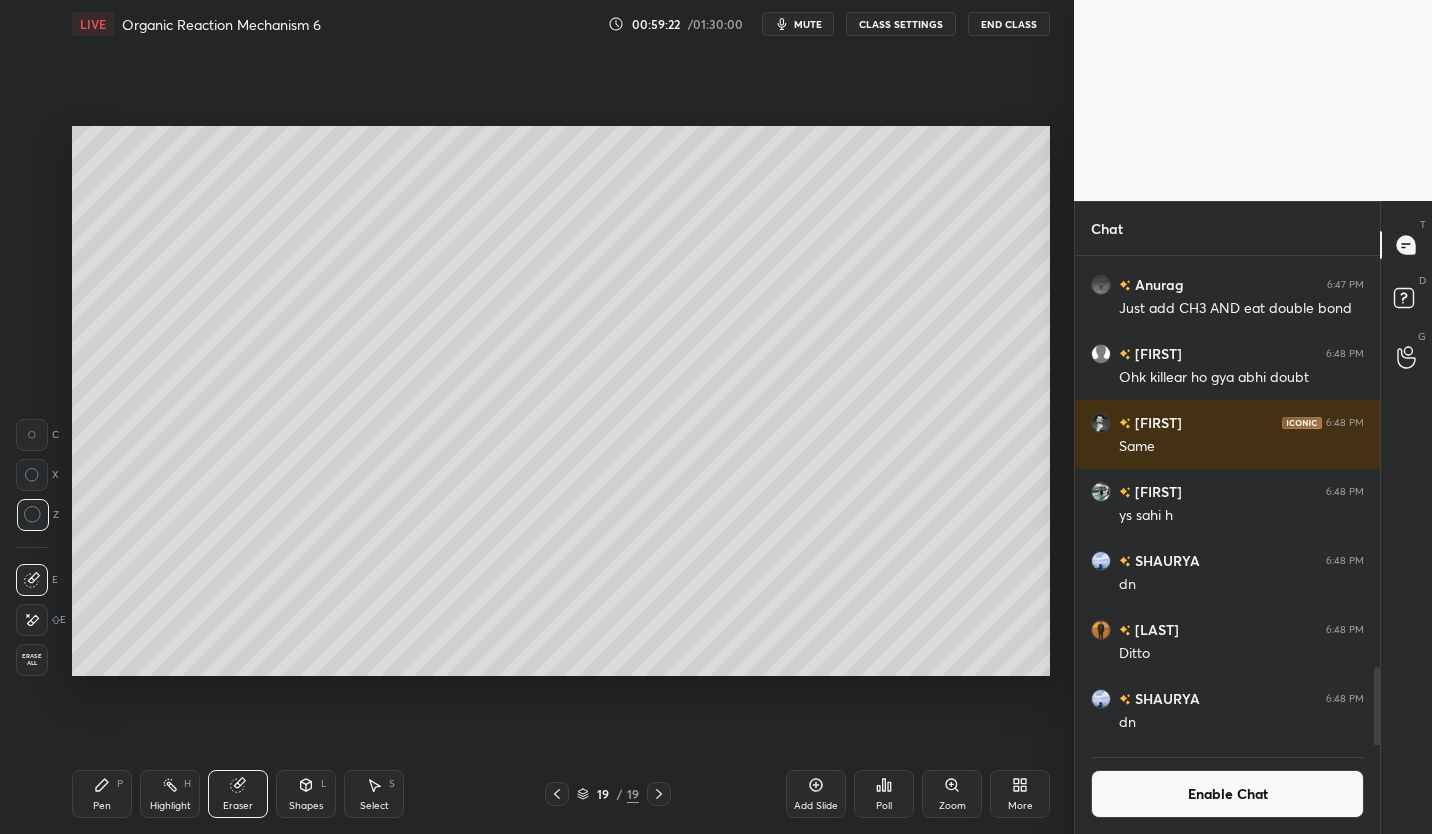 click on "Pen P" at bounding box center (102, 794) 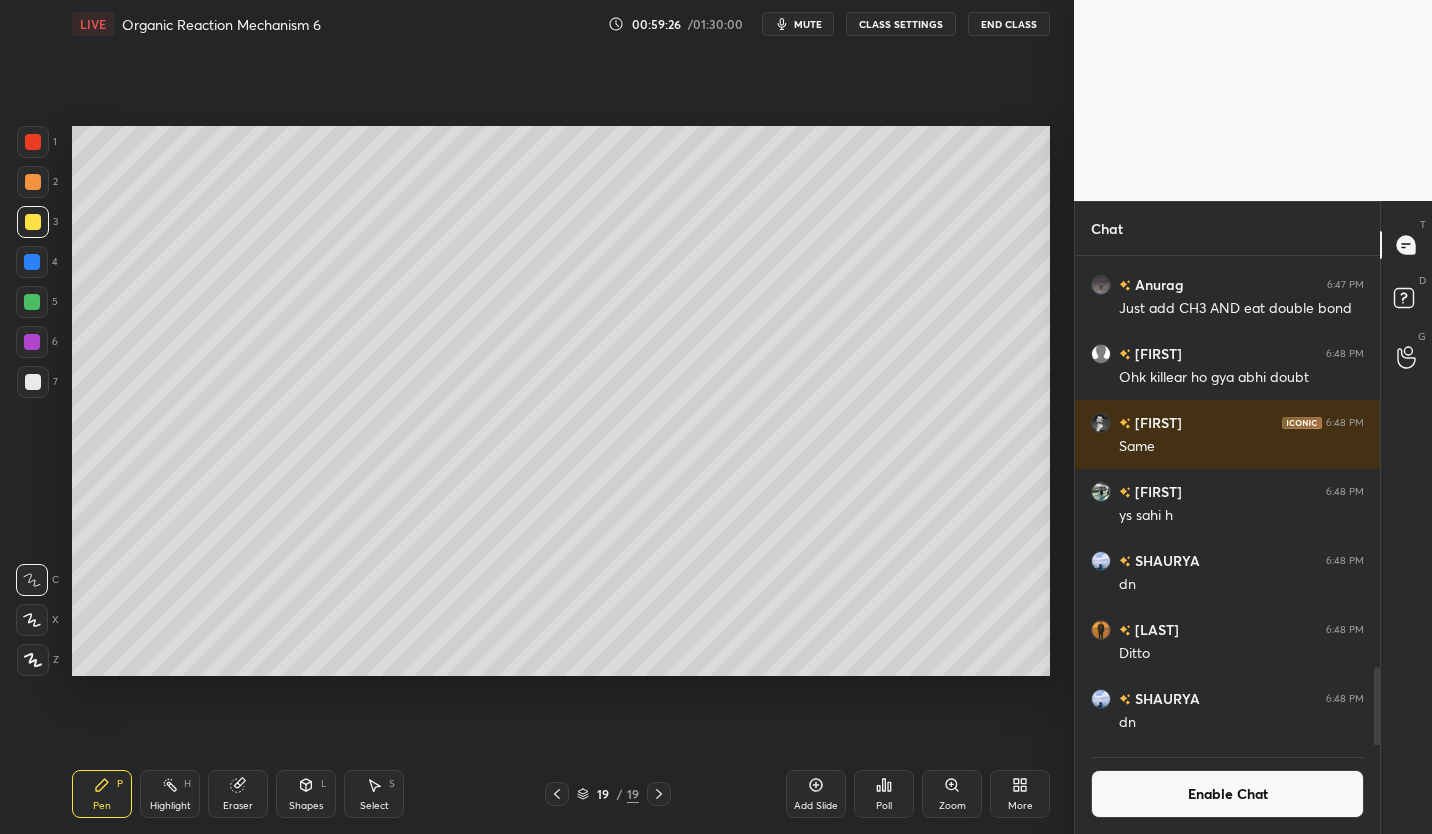 click at bounding box center [33, 382] 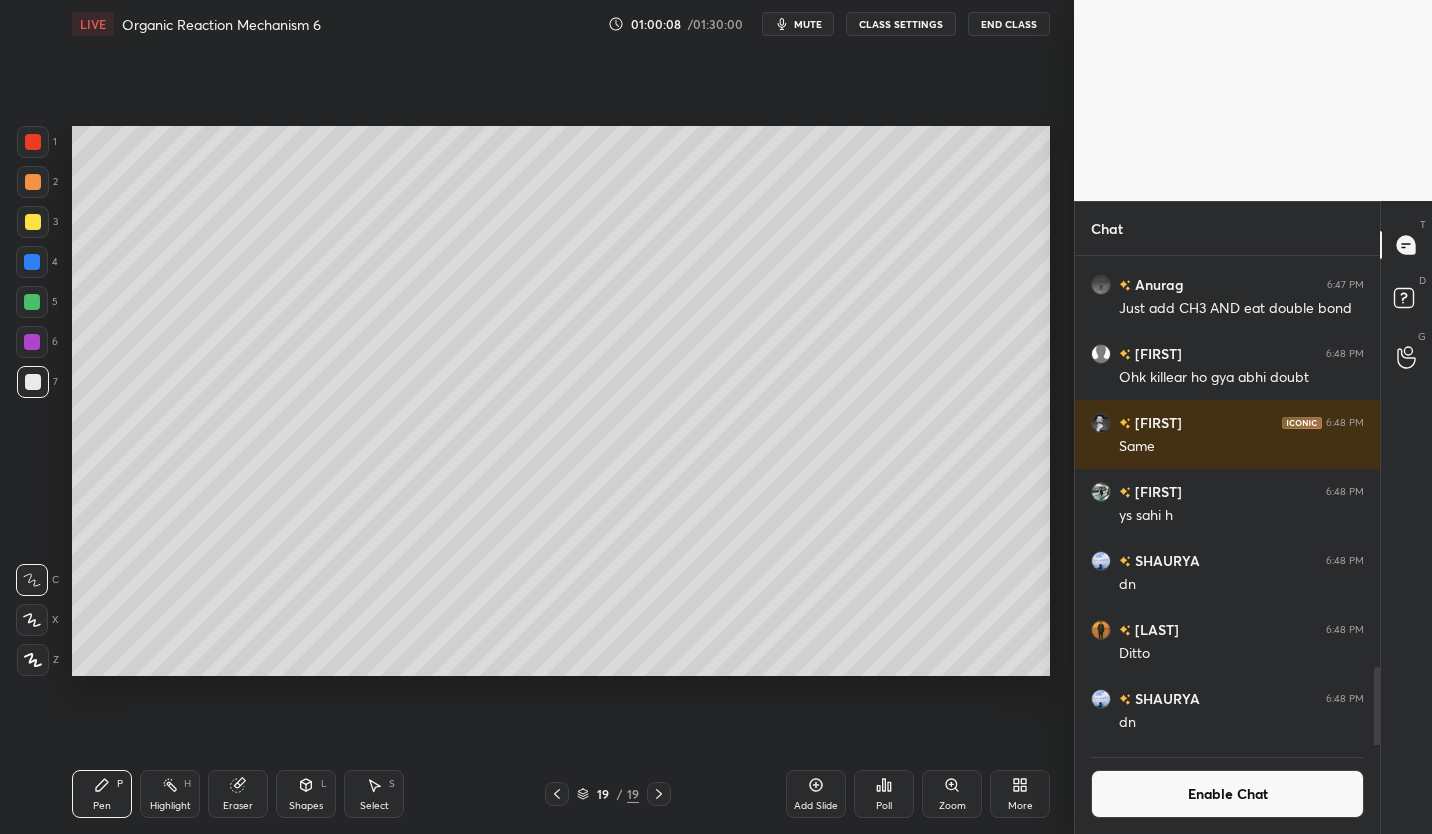 click at bounding box center [33, 222] 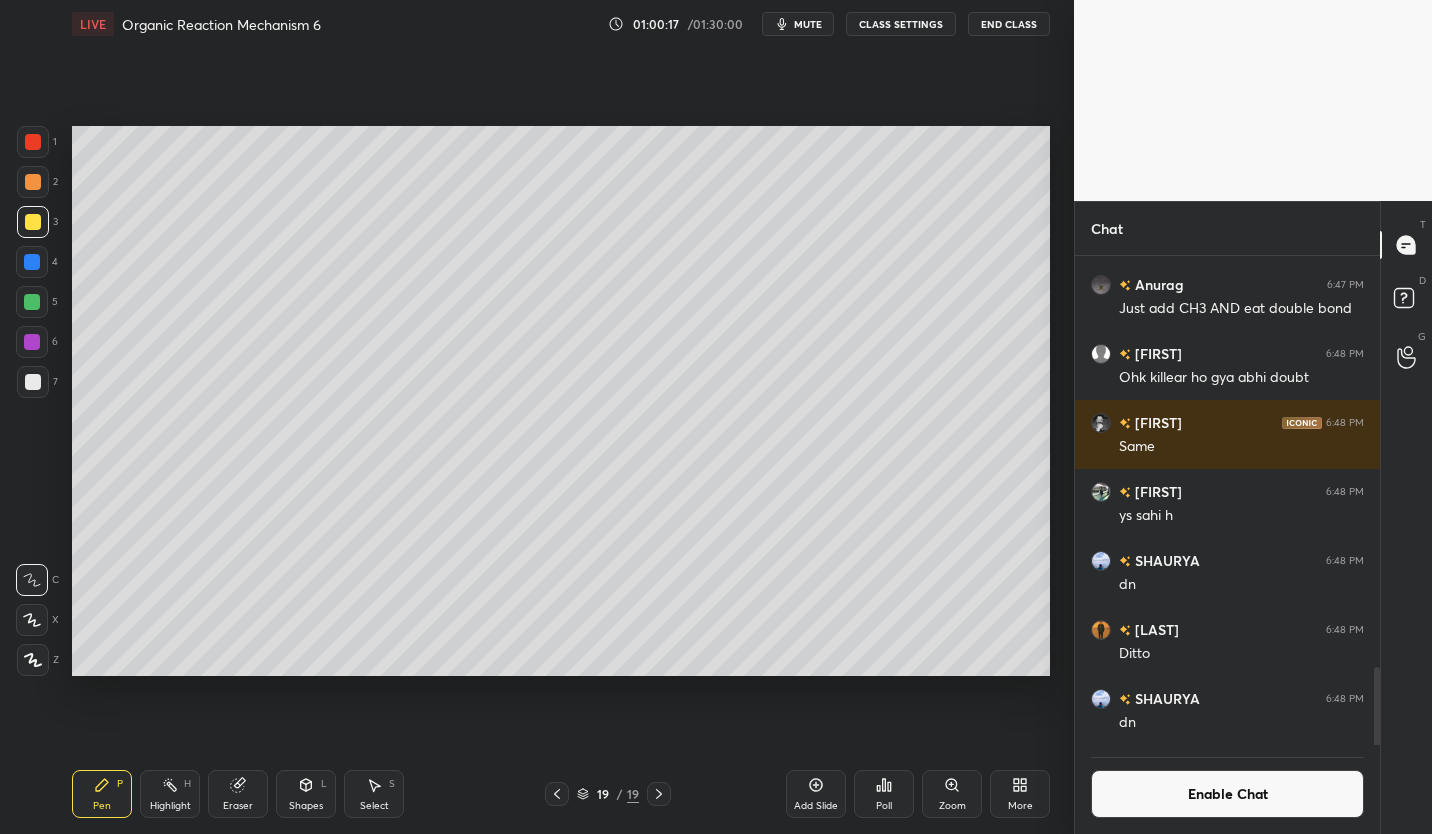 click on "Enable Chat" at bounding box center (1227, 794) 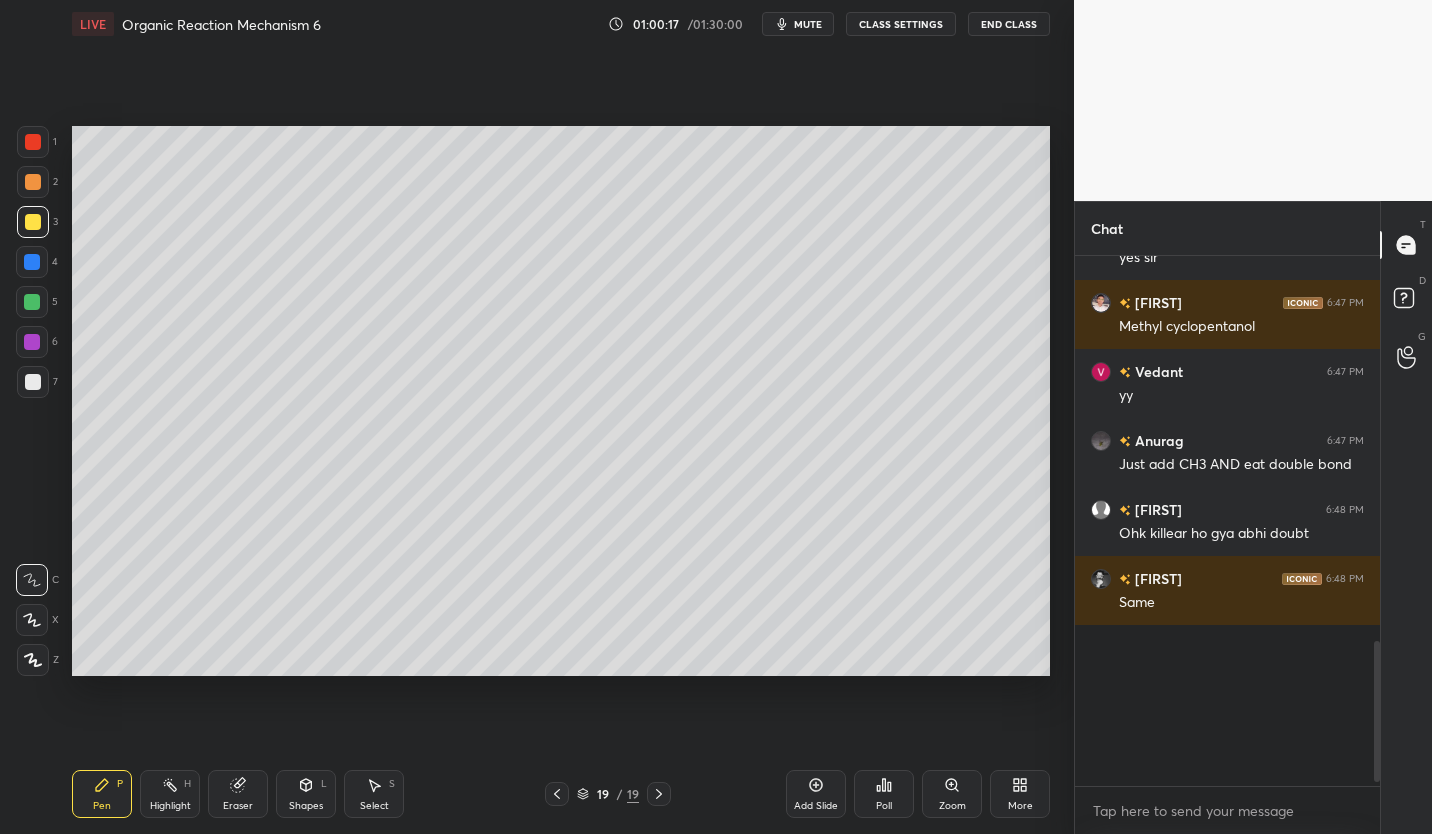 scroll, scrollTop: 1949, scrollLeft: 0, axis: vertical 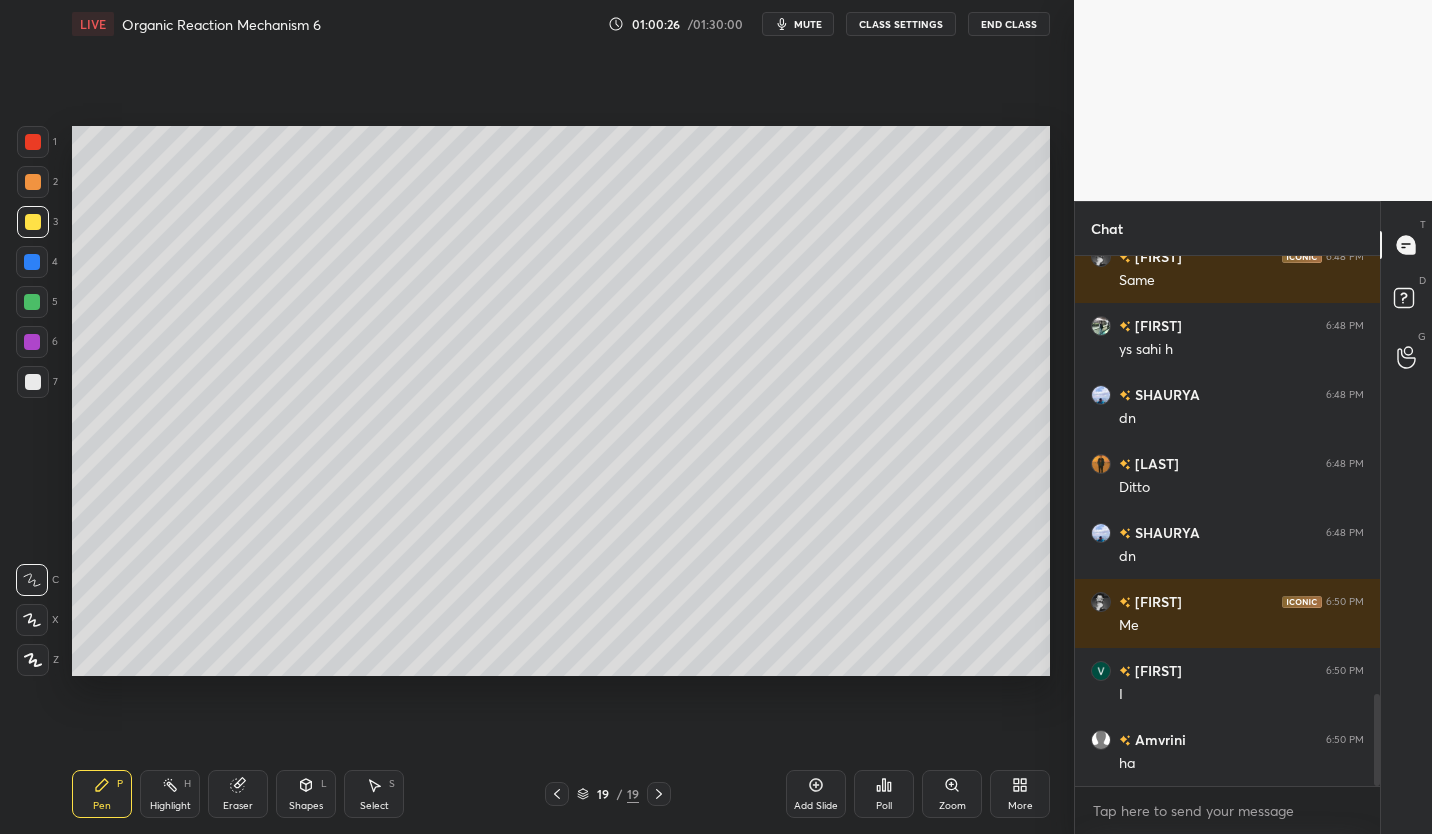 click on "CLASS SETTINGS" at bounding box center [901, 24] 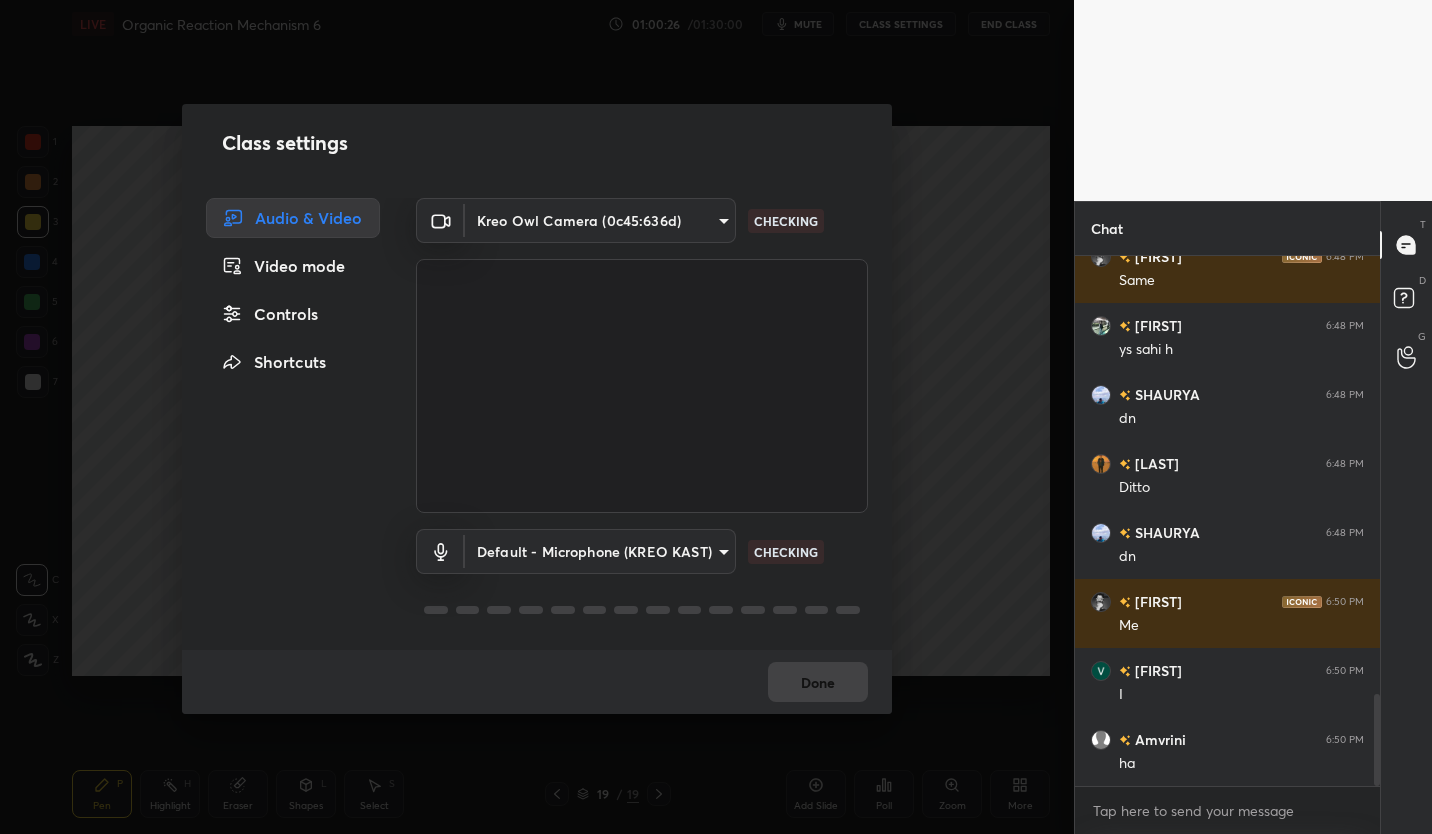 scroll, scrollTop: 2583, scrollLeft: 0, axis: vertical 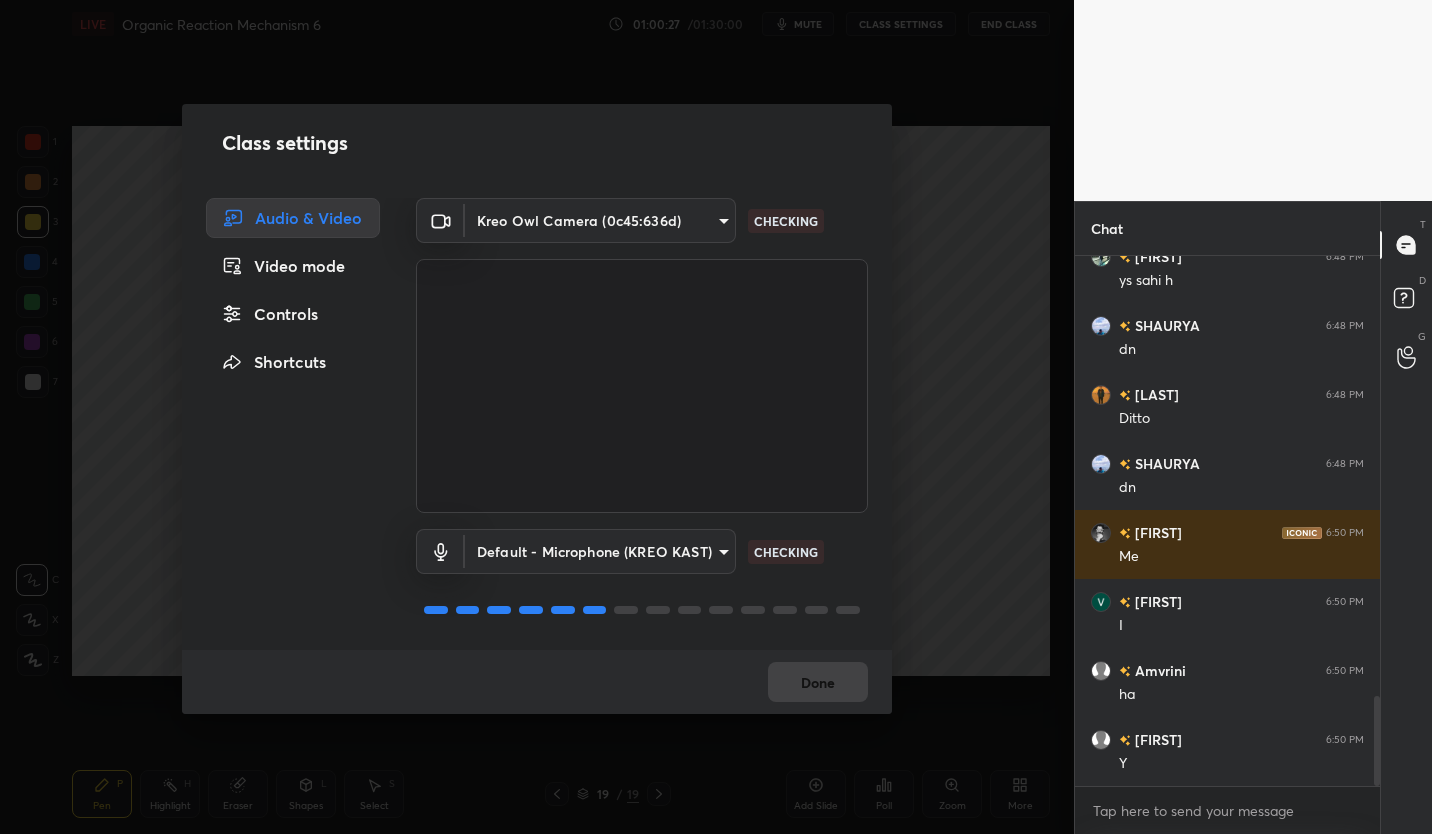 click on "Controls" at bounding box center [293, 314] 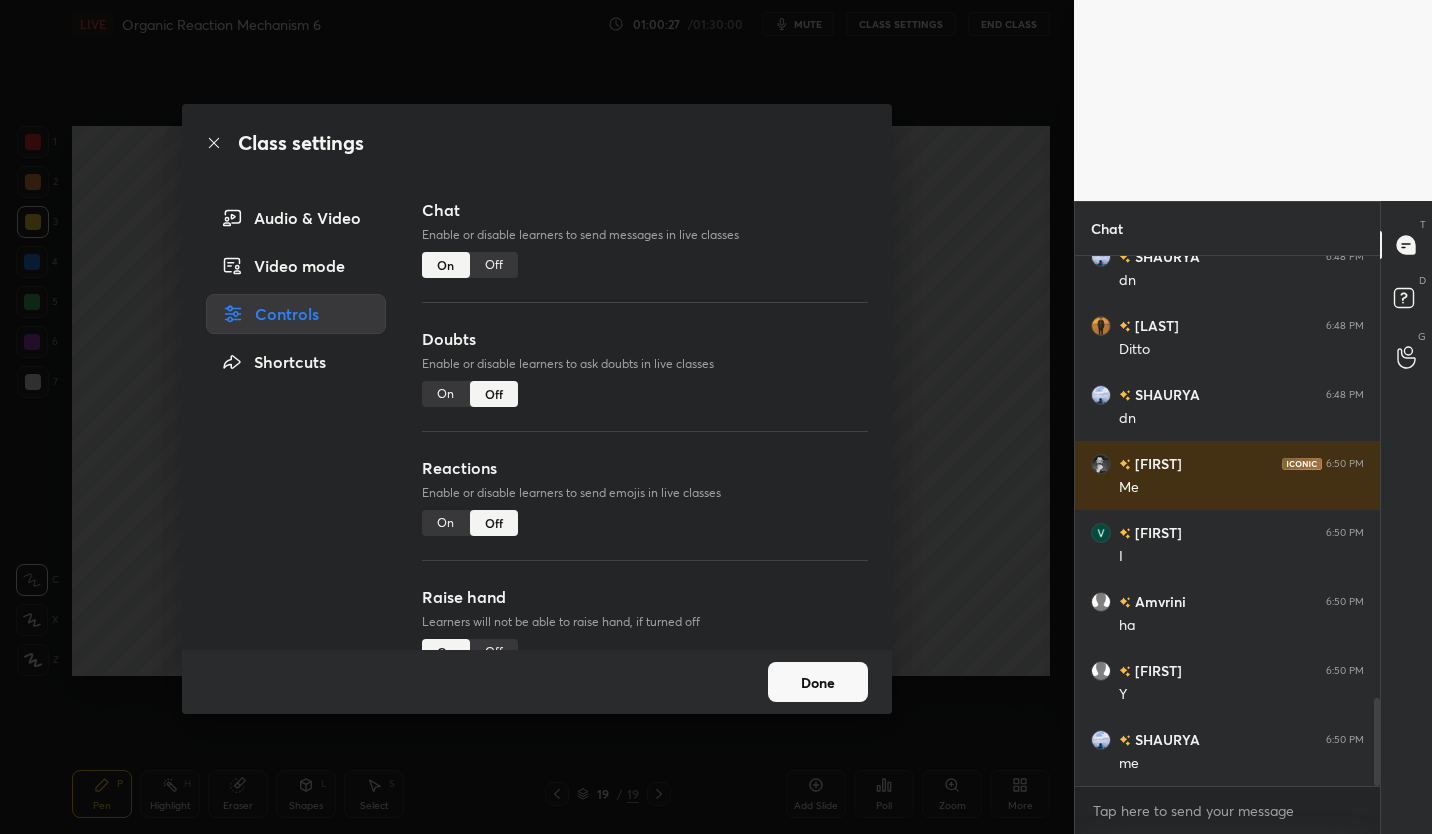 click on "Off" at bounding box center (494, 265) 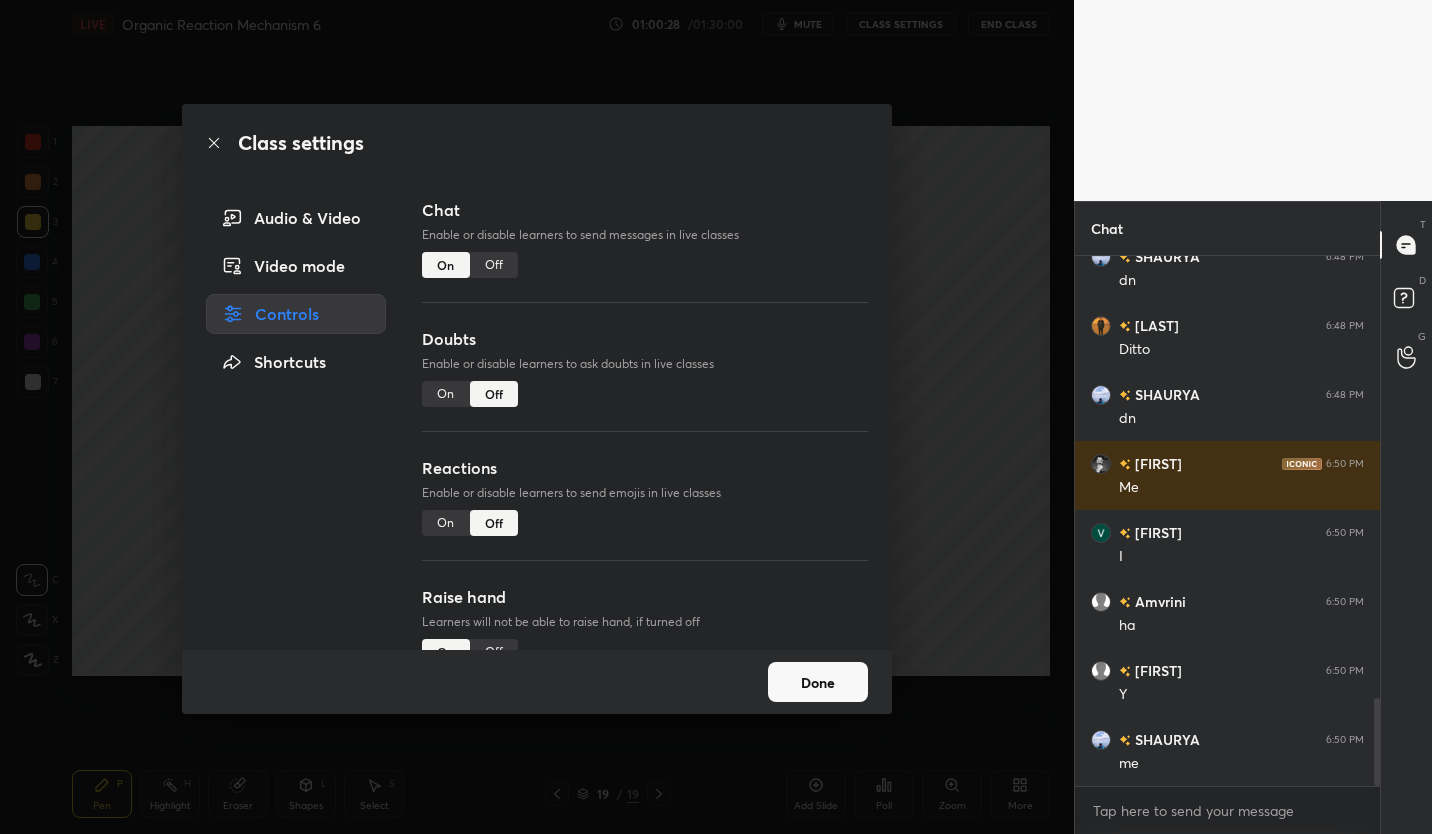 scroll, scrollTop: 2158, scrollLeft: 0, axis: vertical 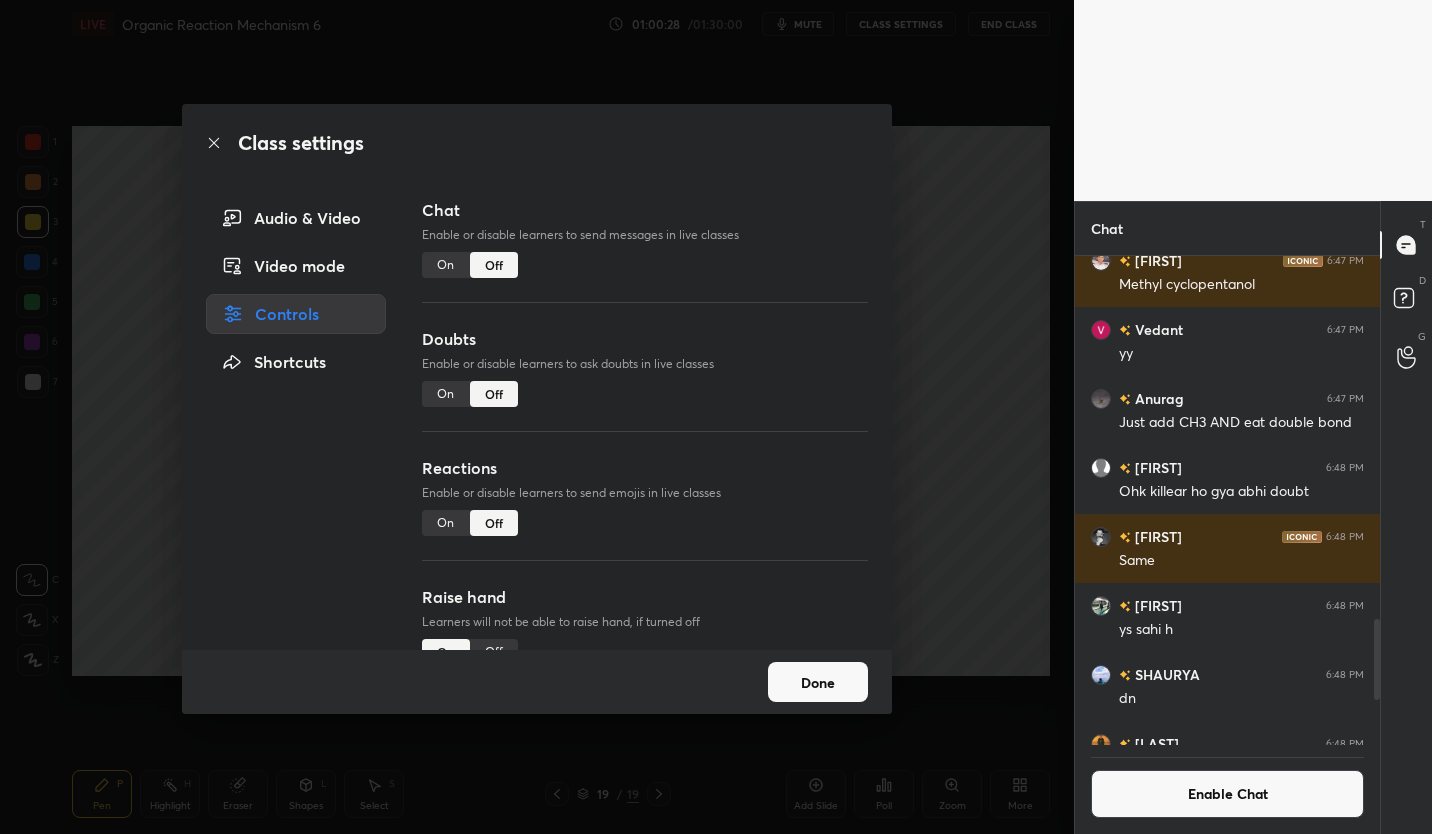 click on "Done" at bounding box center [818, 682] 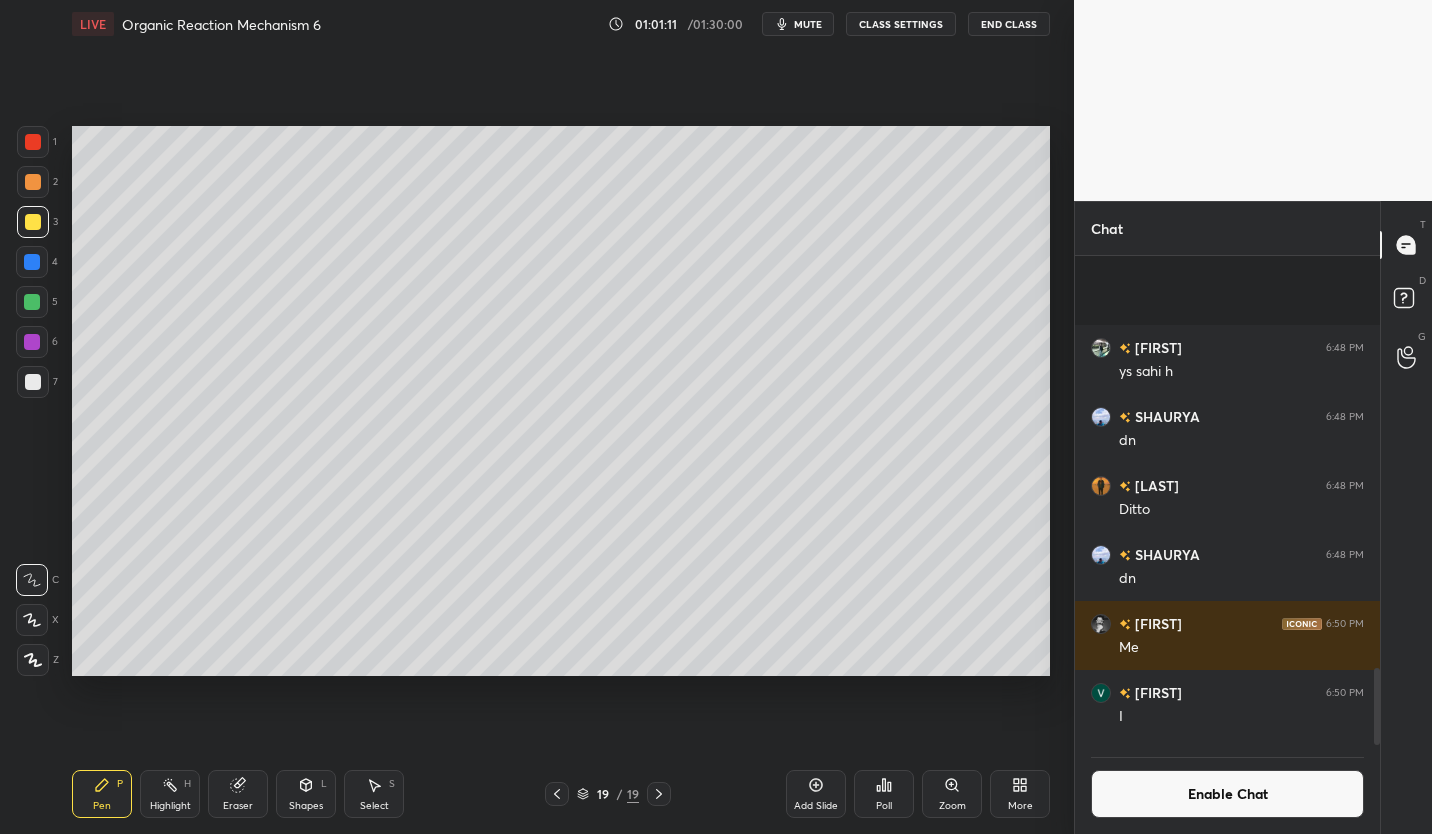 scroll, scrollTop: 2617, scrollLeft: 0, axis: vertical 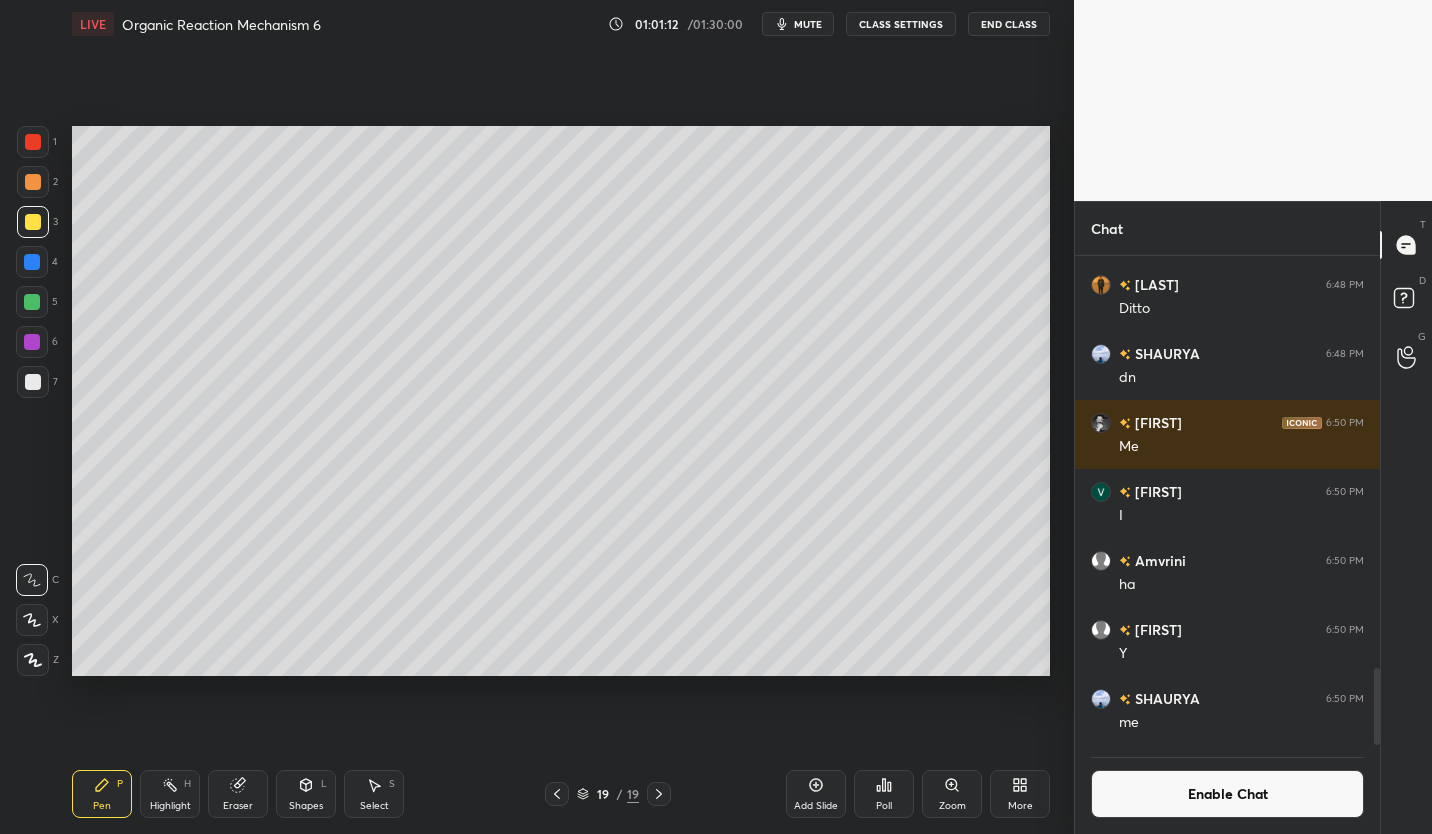 click on "Enable Chat" at bounding box center [1227, 794] 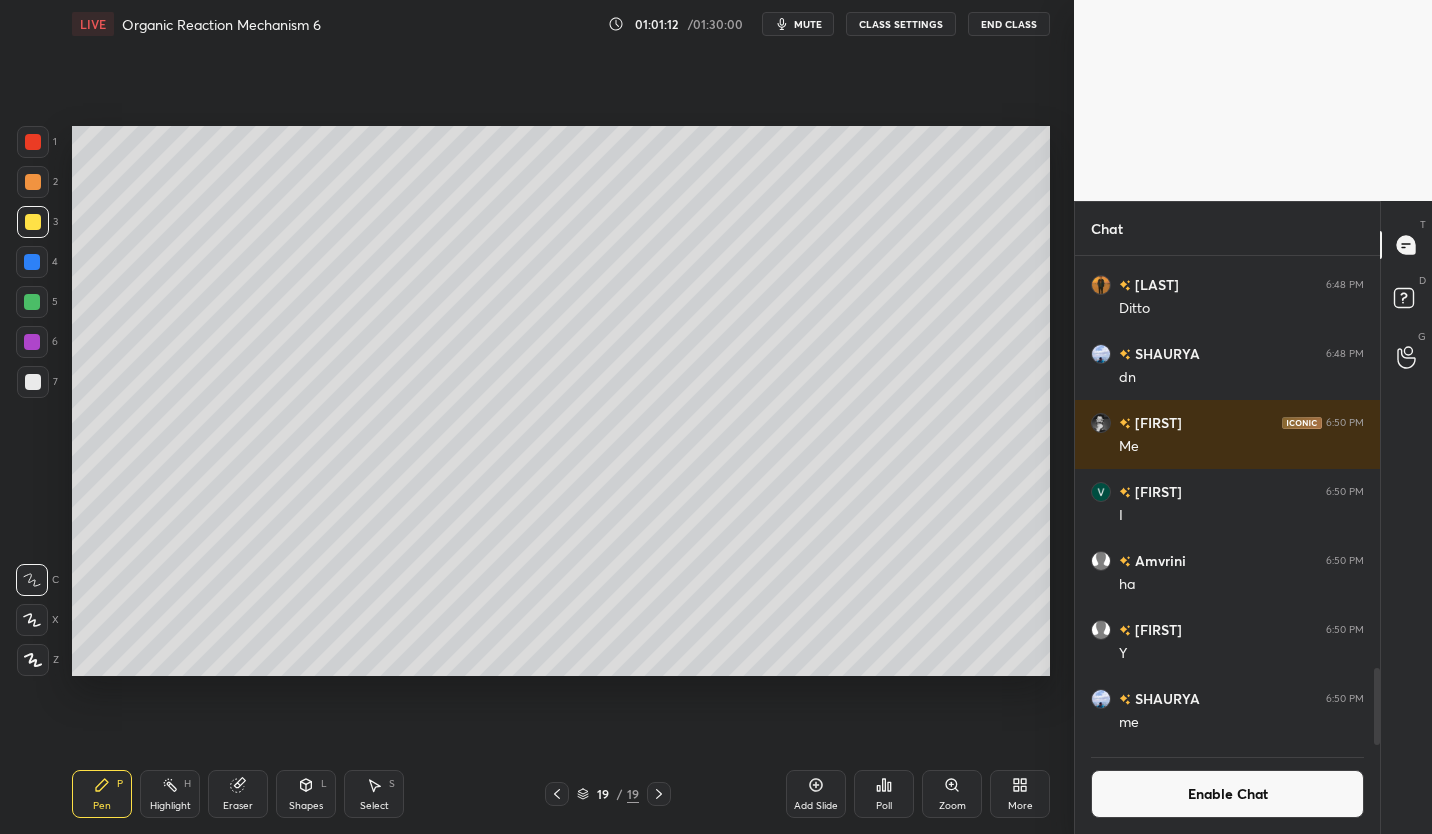 scroll, scrollTop: 524, scrollLeft: 299, axis: both 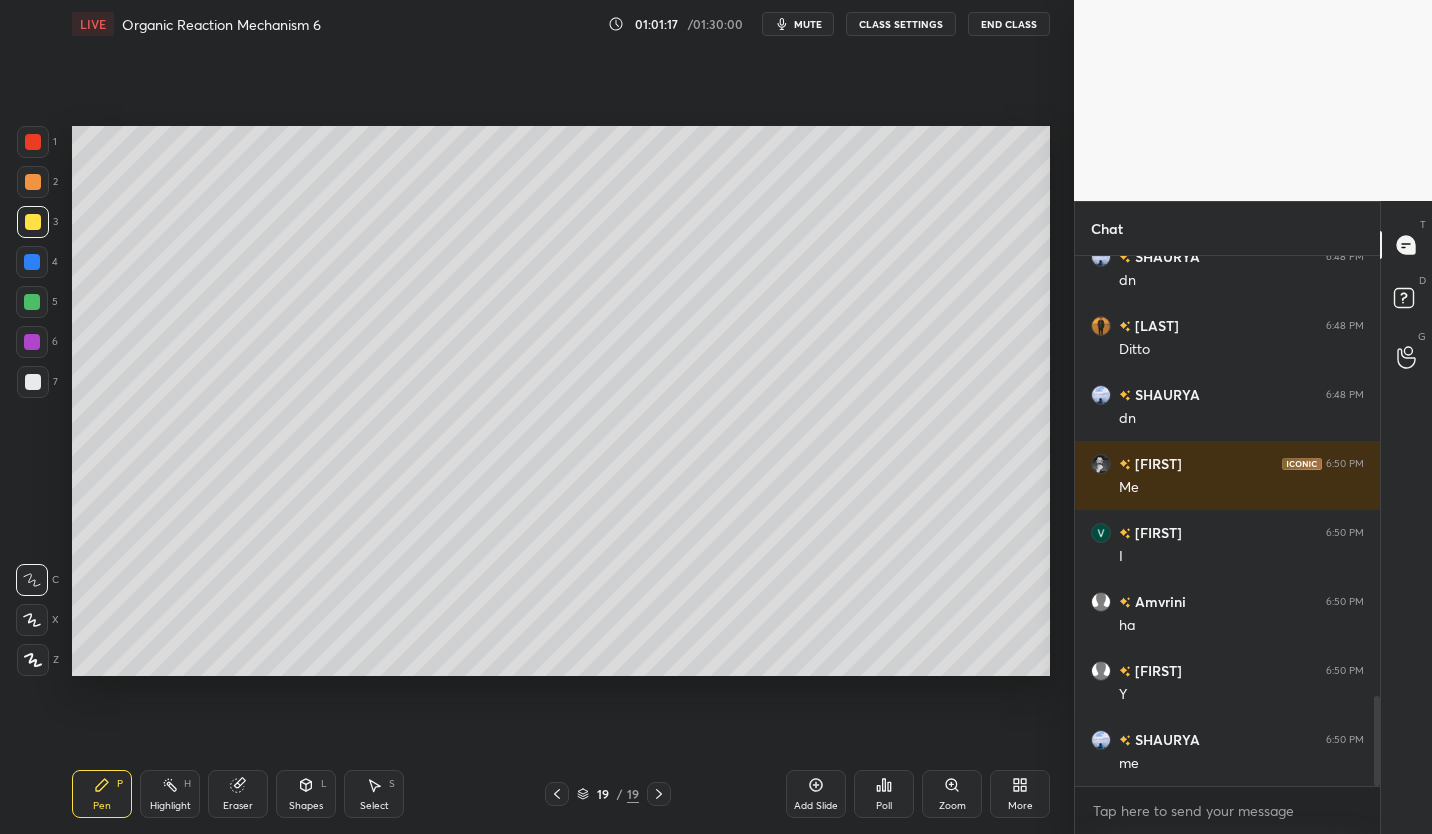click on "CLASS SETTINGS" at bounding box center (901, 24) 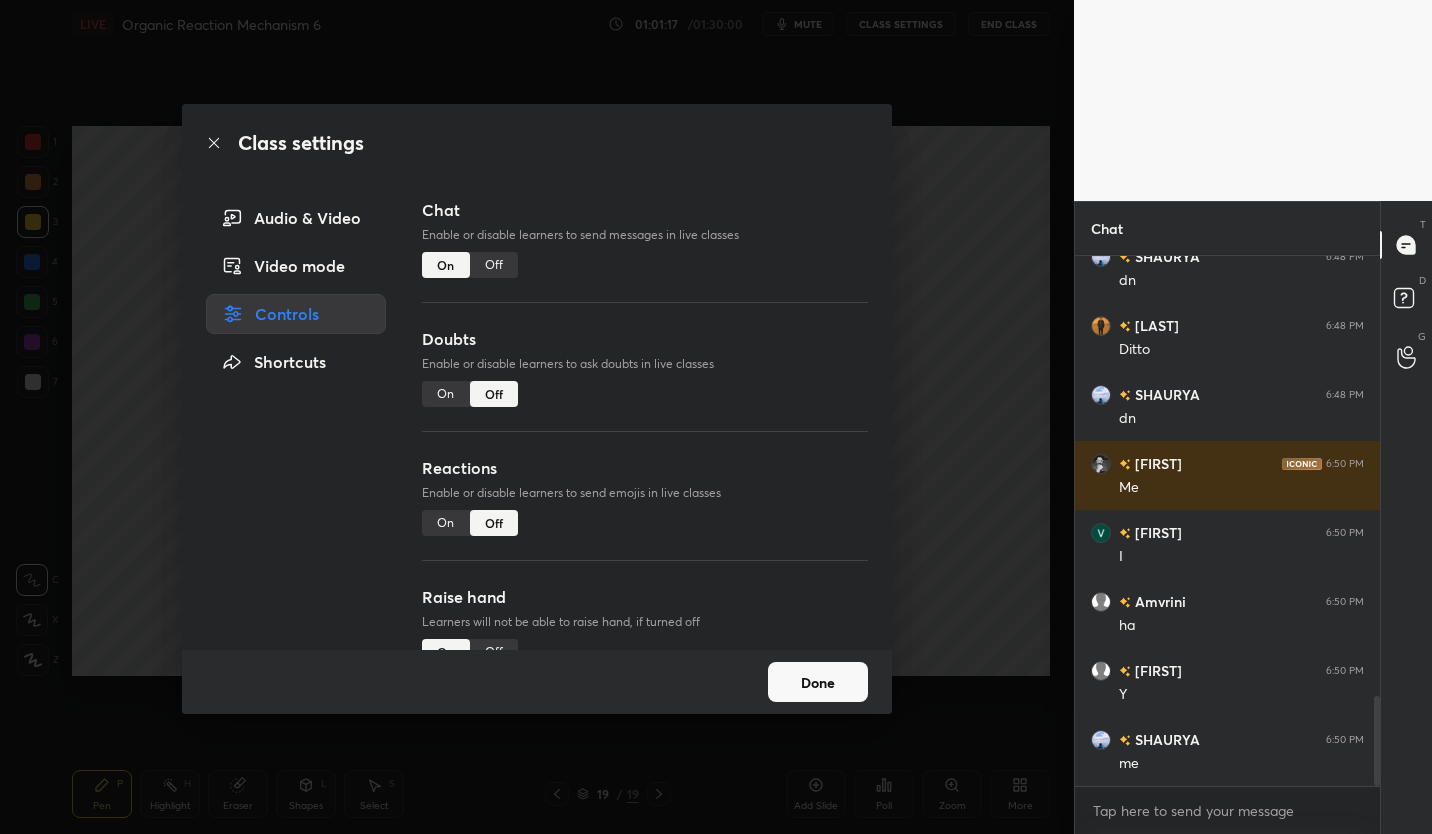 click on "Chat Enable or disable learners to send messages in live classes On Off" at bounding box center (645, 262) 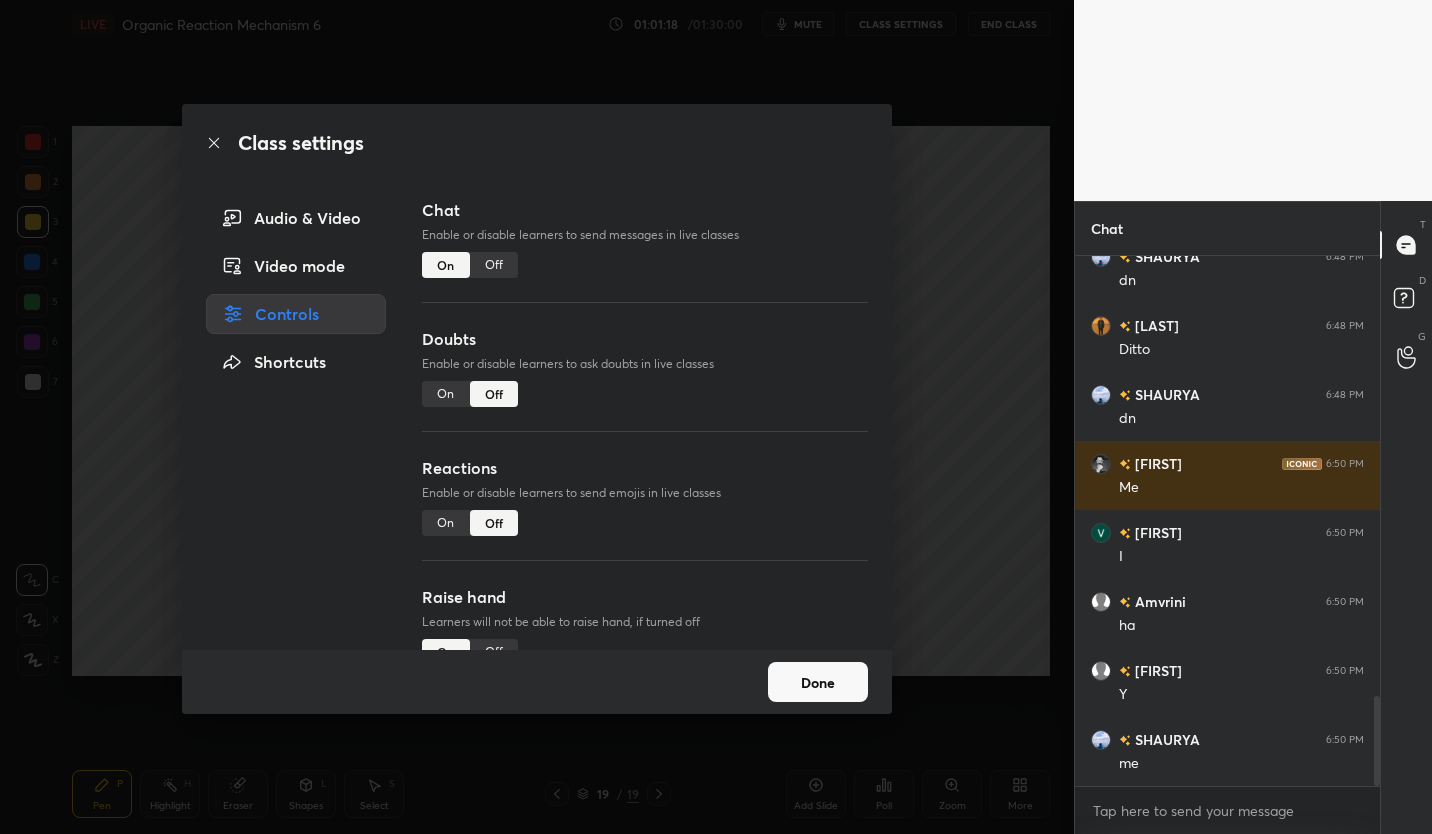 click on "Off" at bounding box center [494, 265] 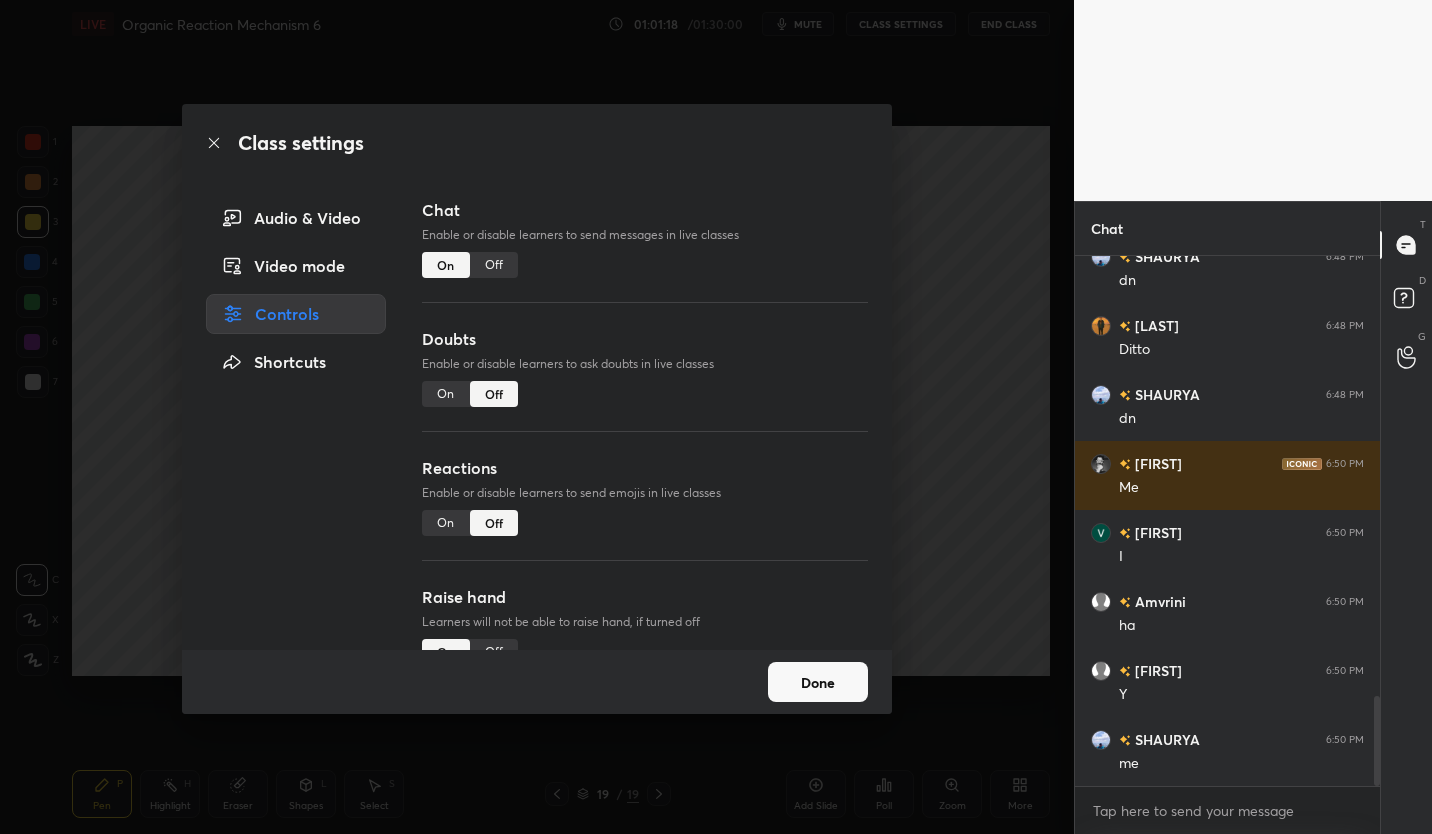 scroll, scrollTop: 2120, scrollLeft: 0, axis: vertical 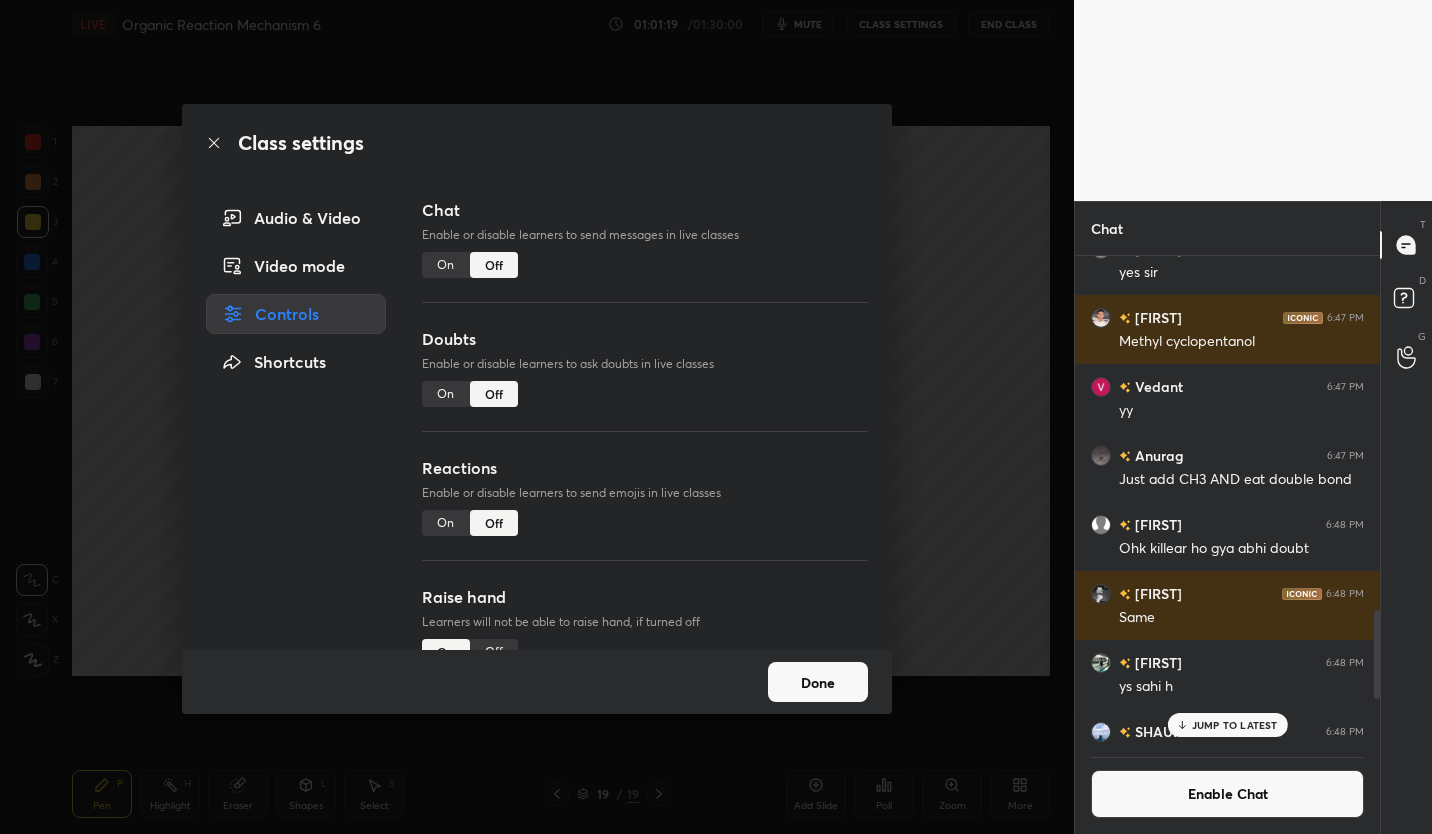 click on "Done" at bounding box center [818, 682] 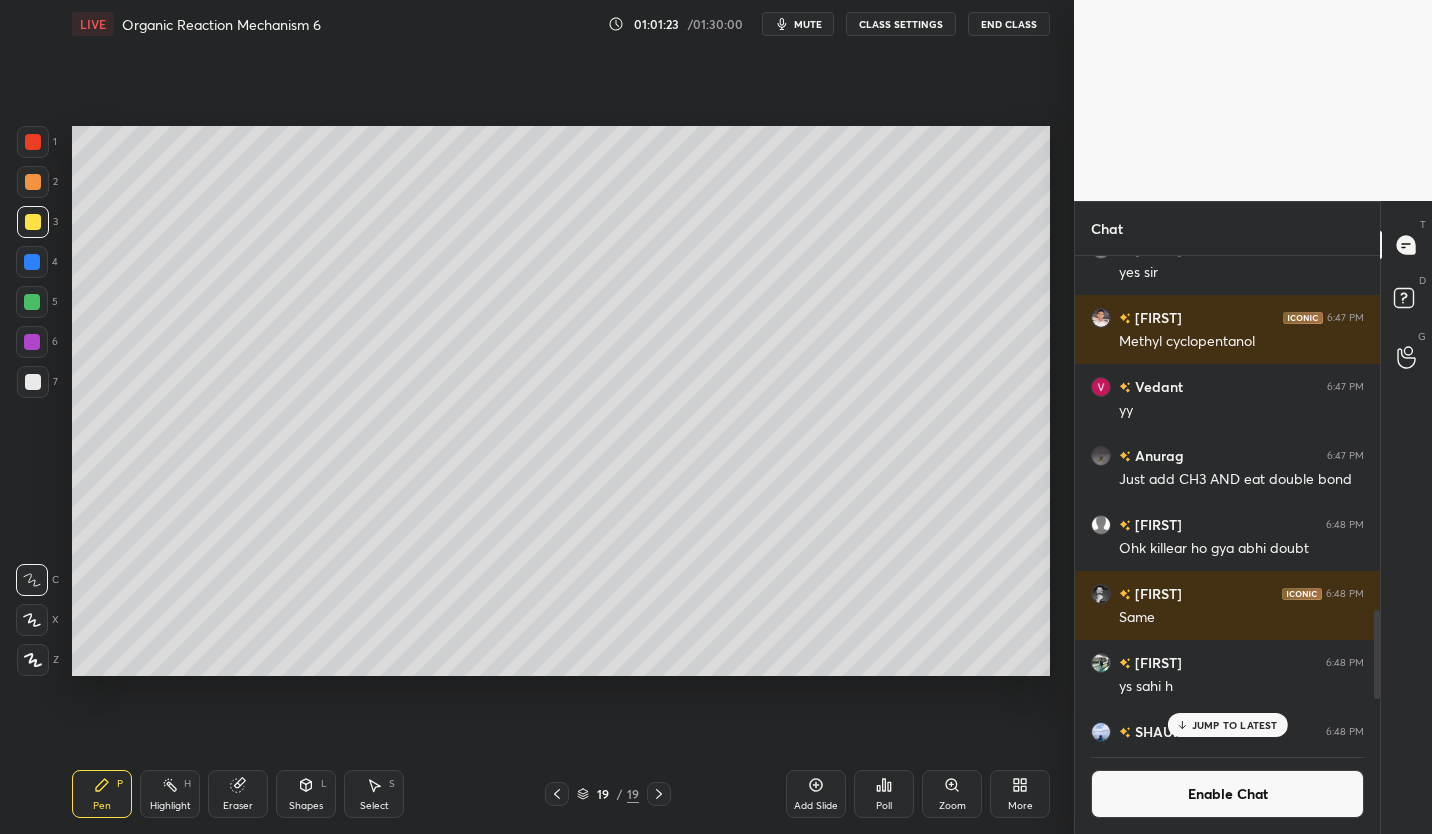 click at bounding box center [33, 382] 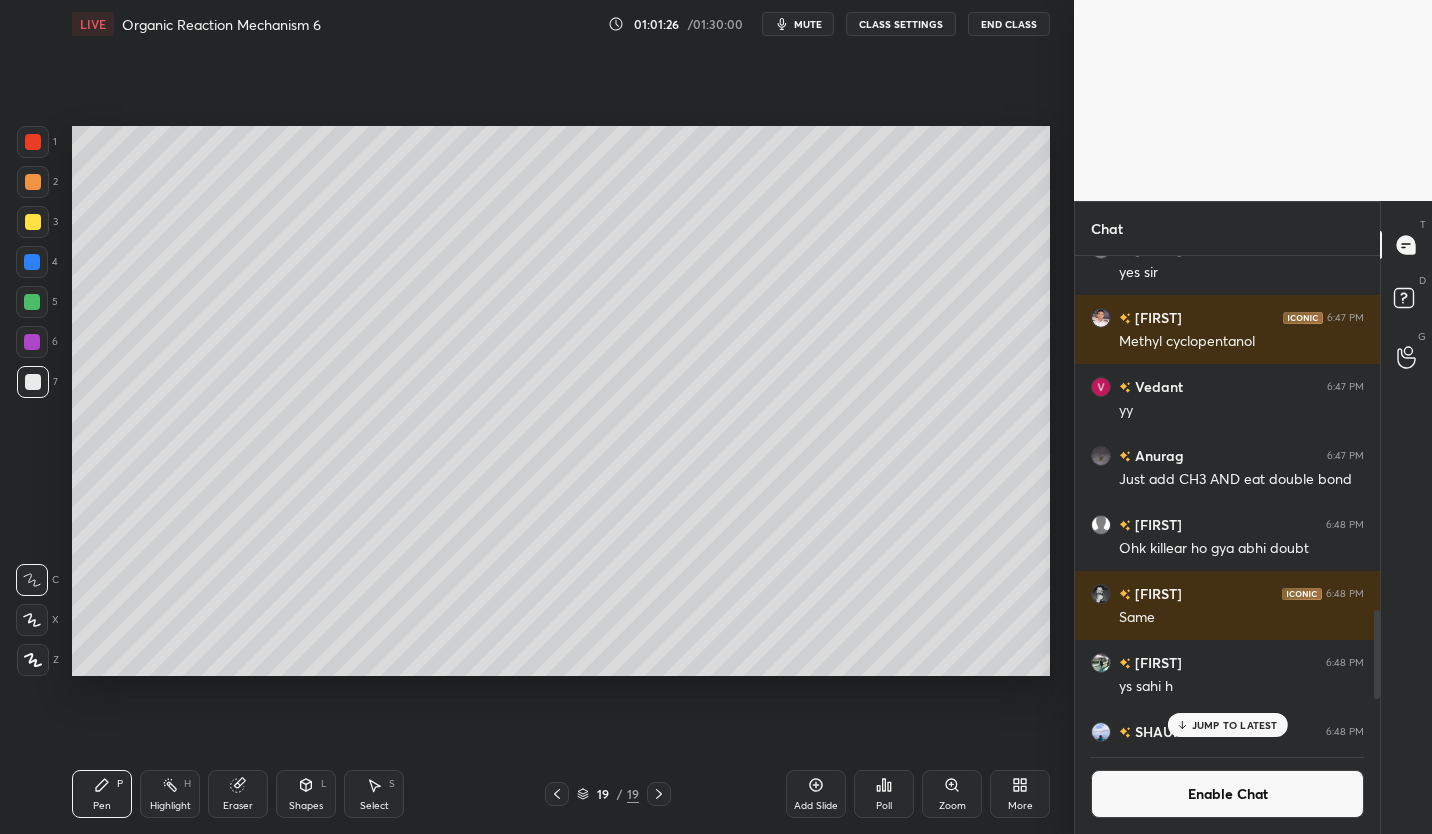 click at bounding box center [33, 222] 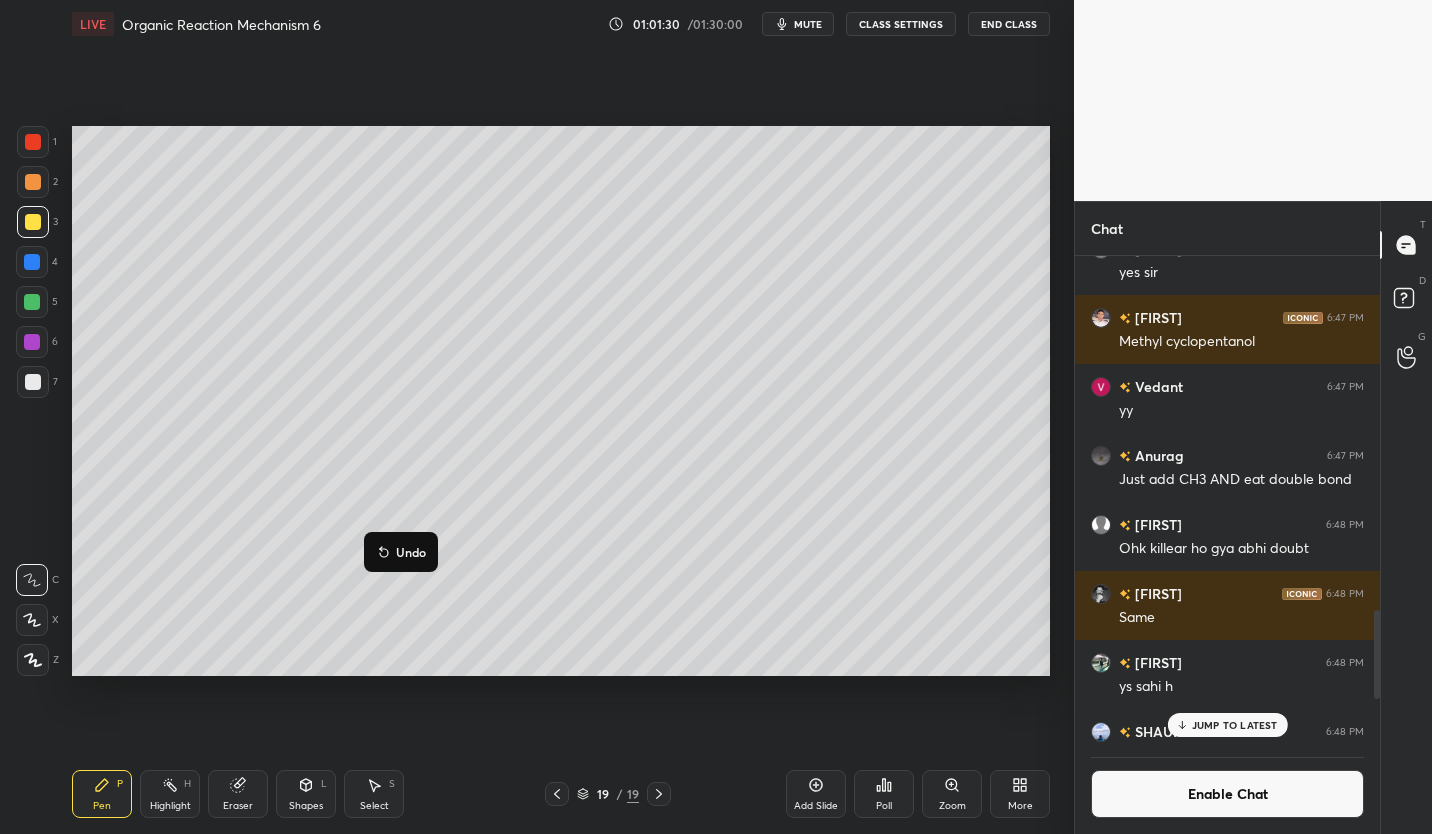 click at bounding box center (32, 302) 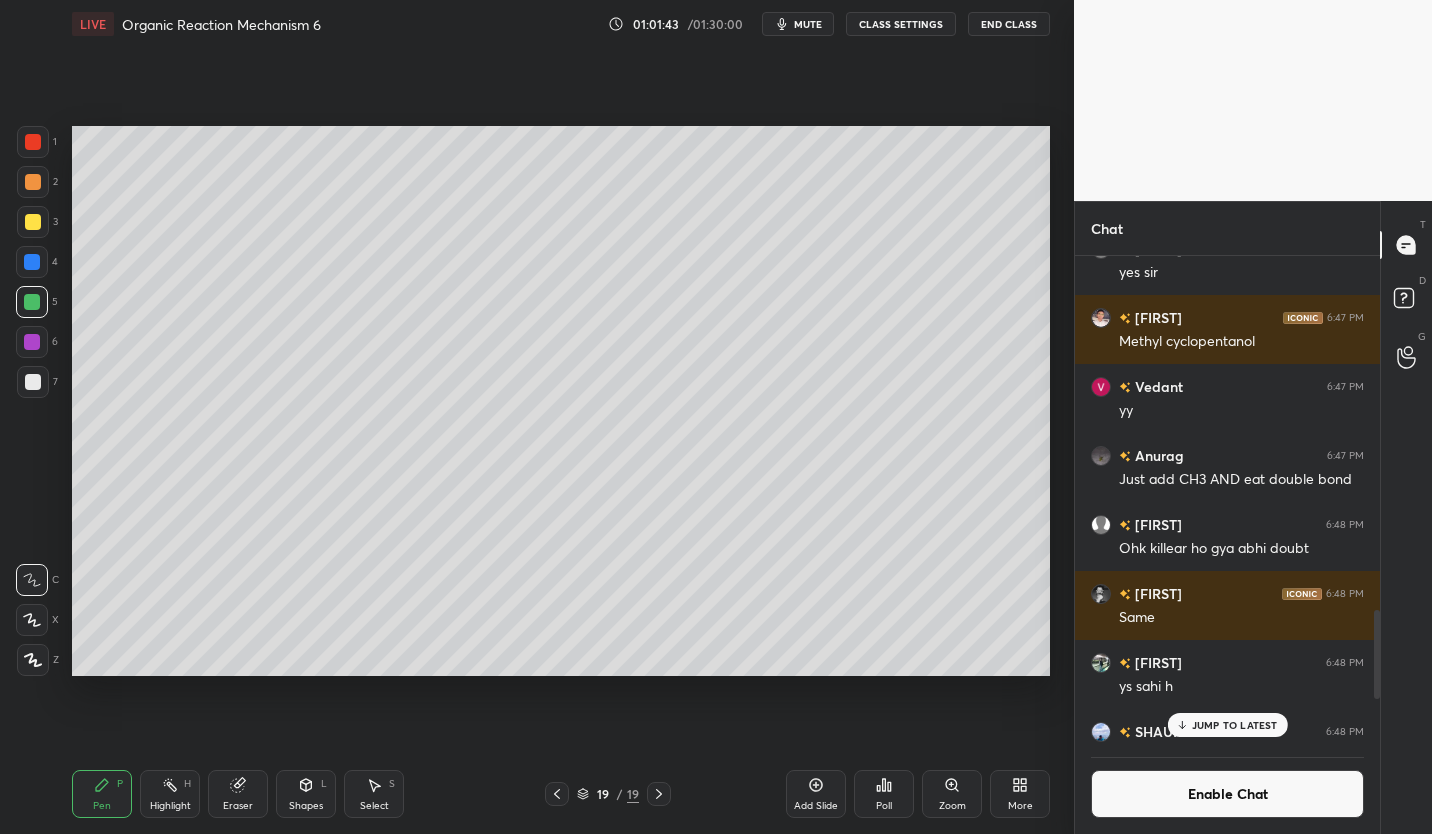 click on "Eraser" at bounding box center (238, 794) 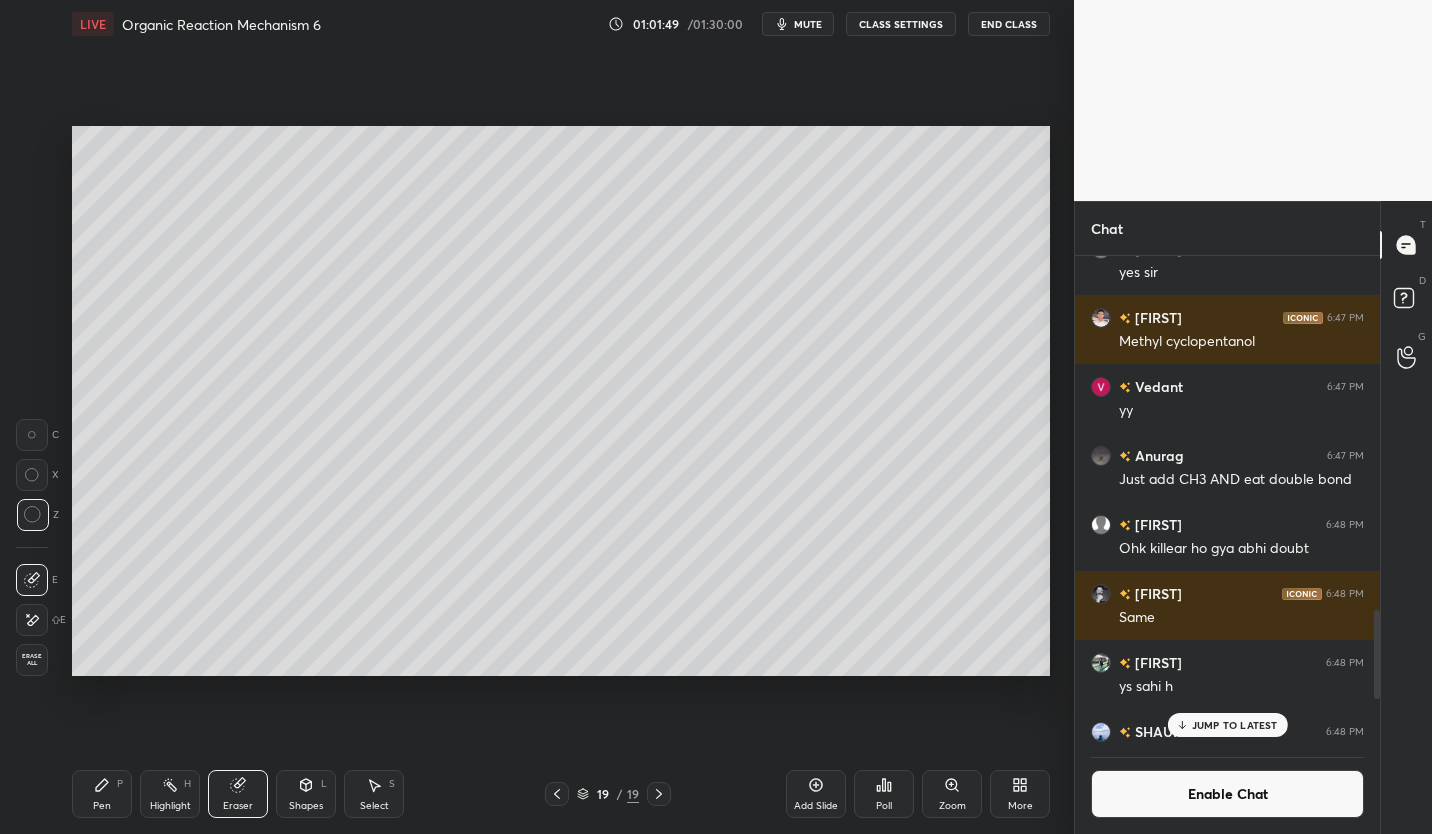 click 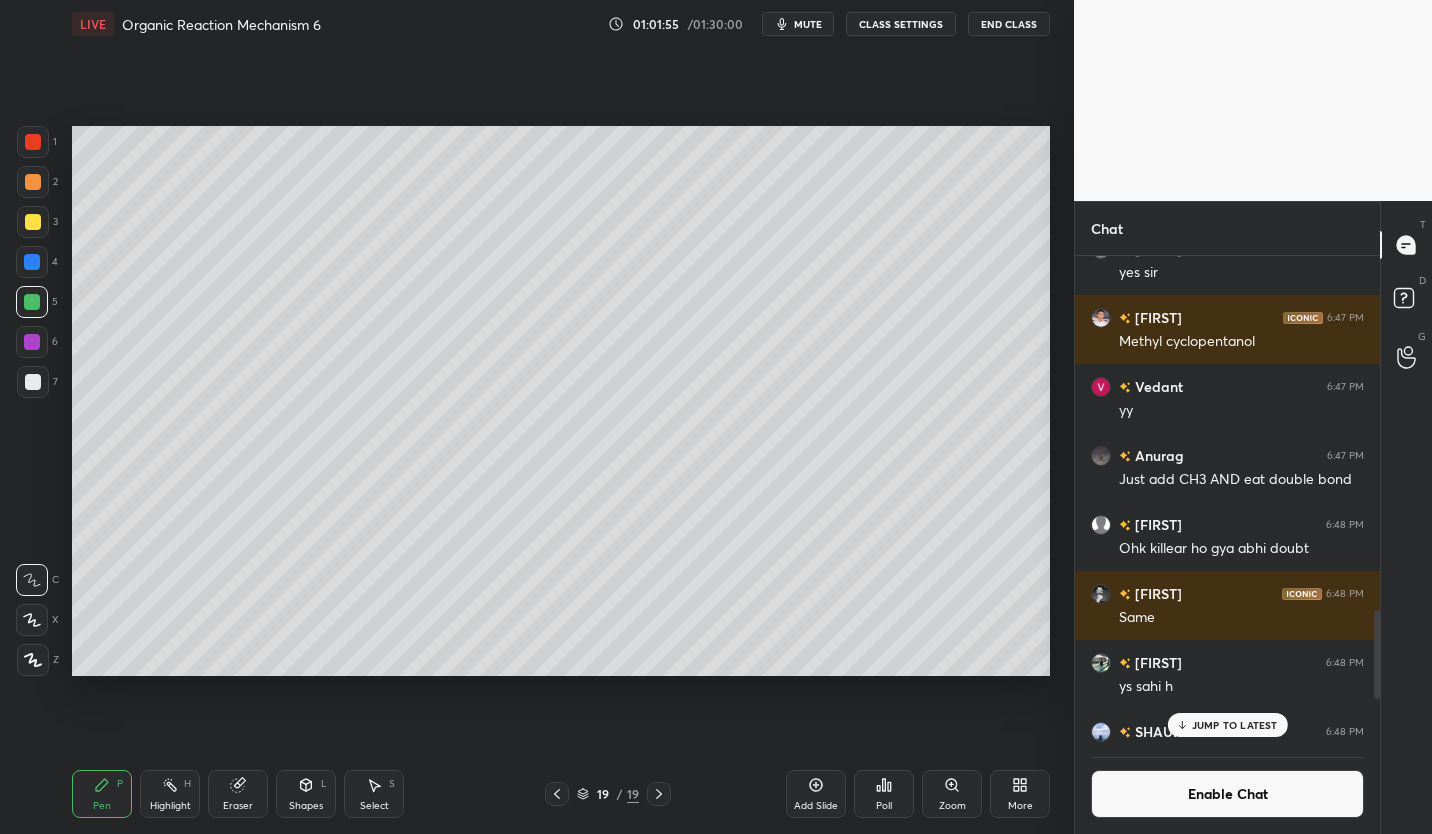 click 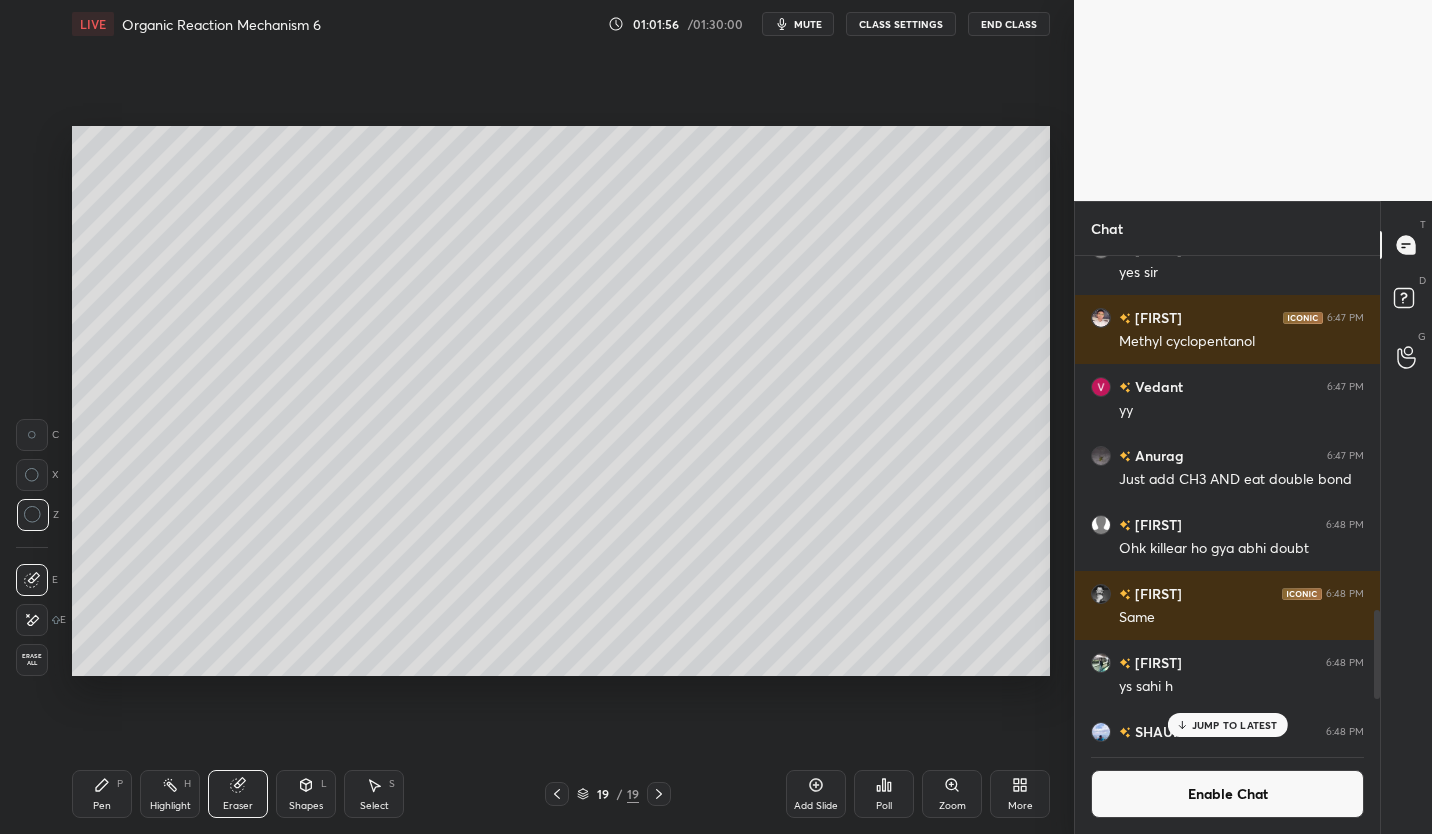 click 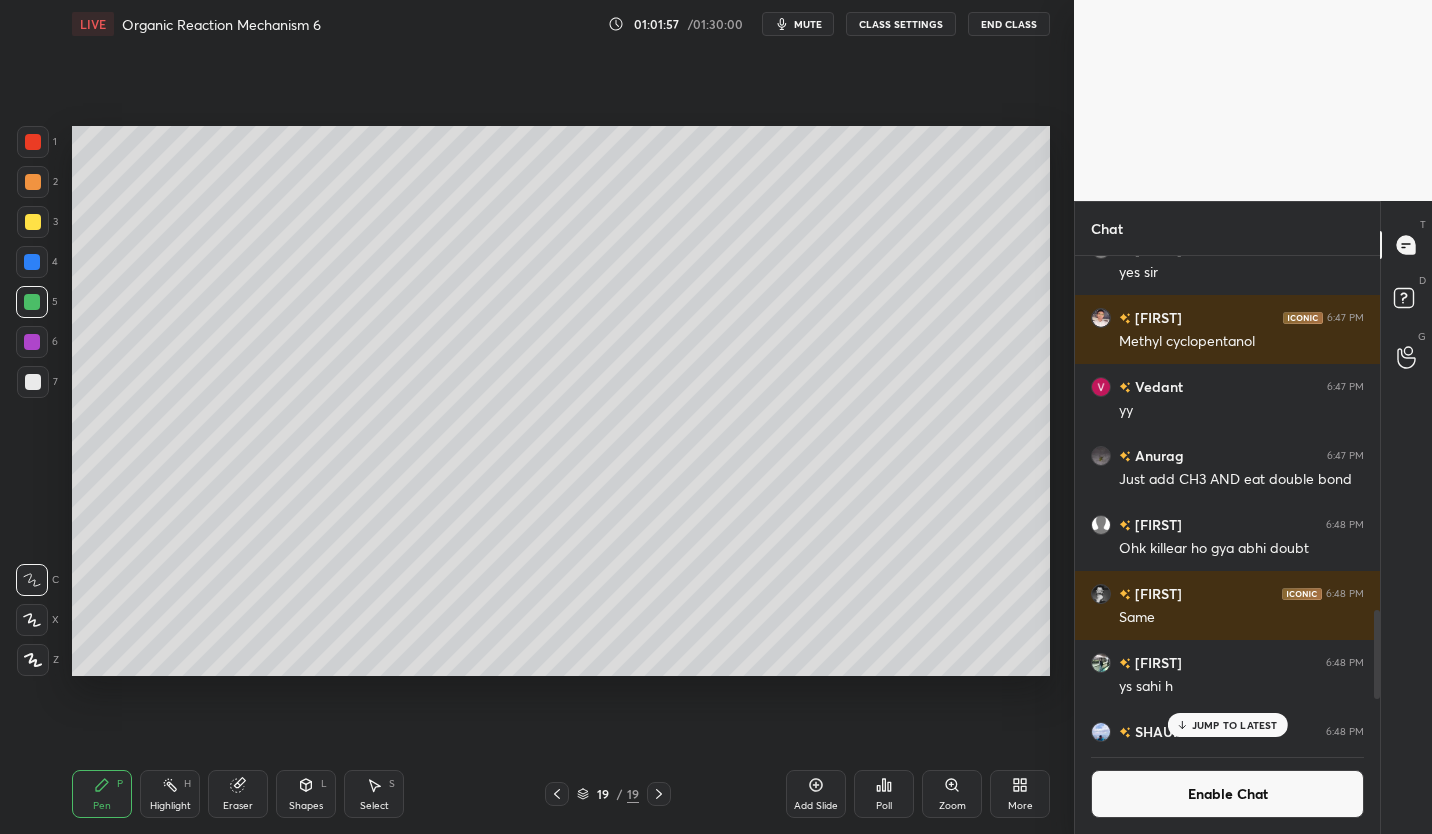 click on "Pen P" at bounding box center [102, 794] 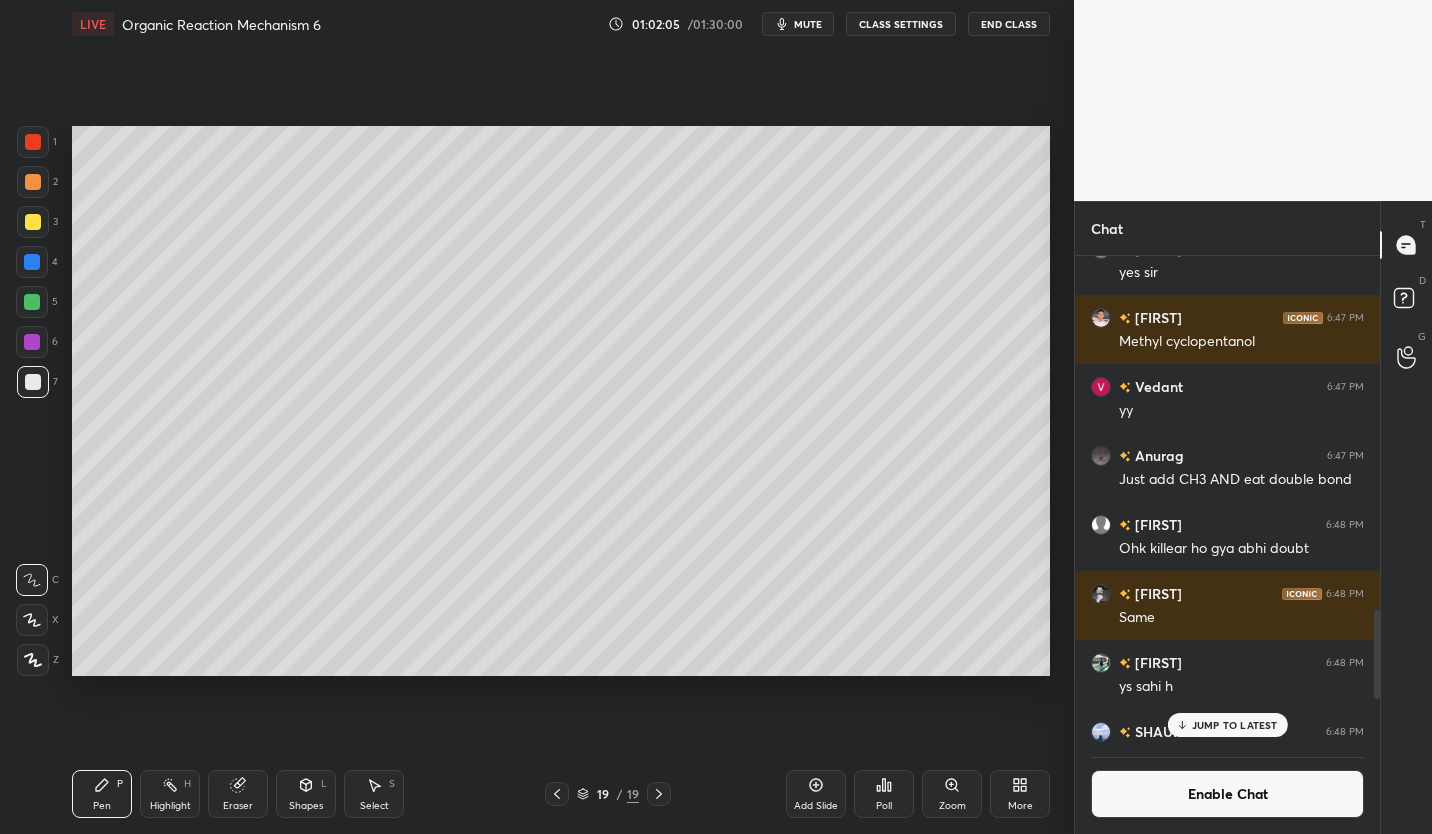 click at bounding box center [33, 222] 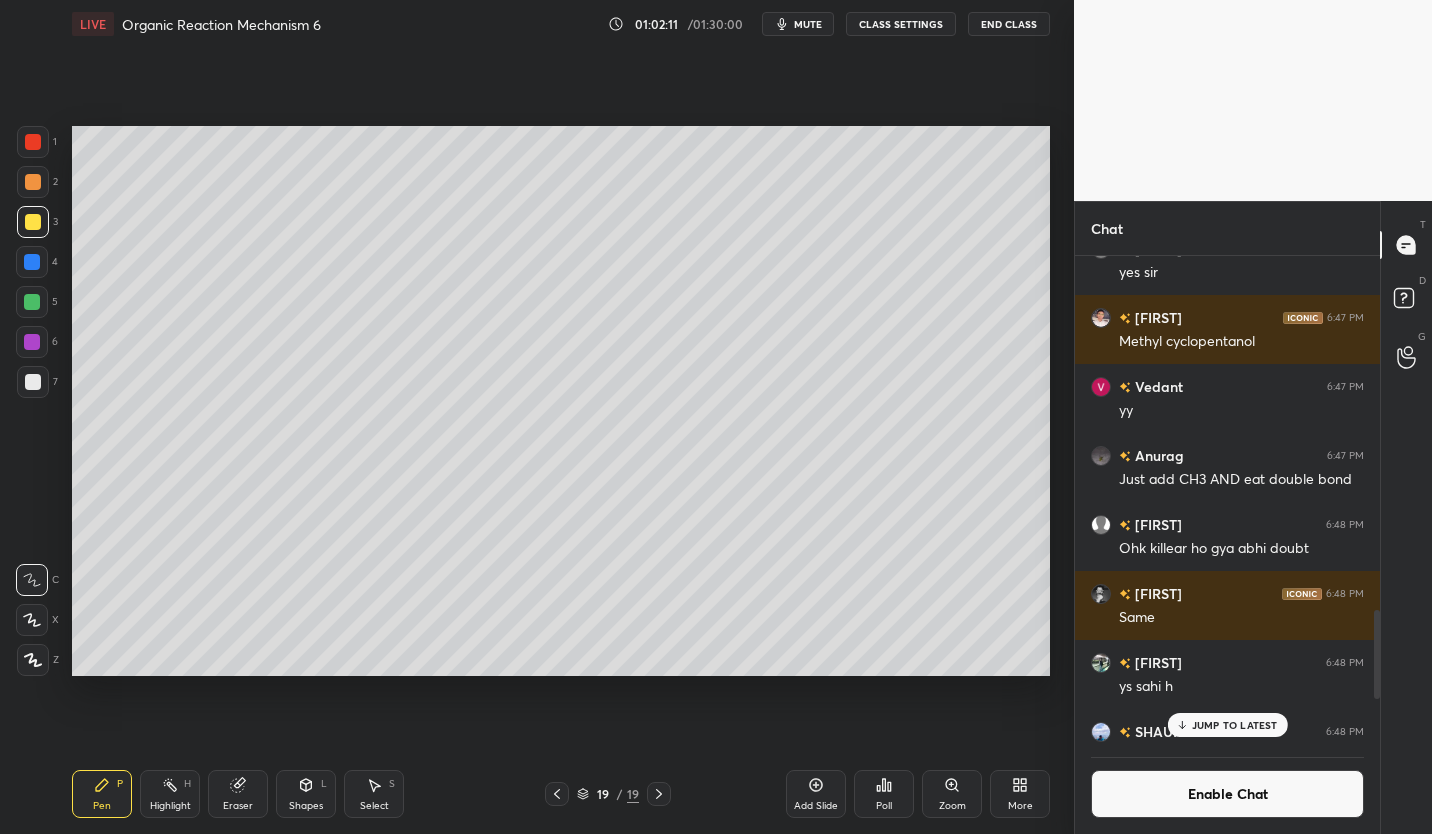 click at bounding box center (33, 382) 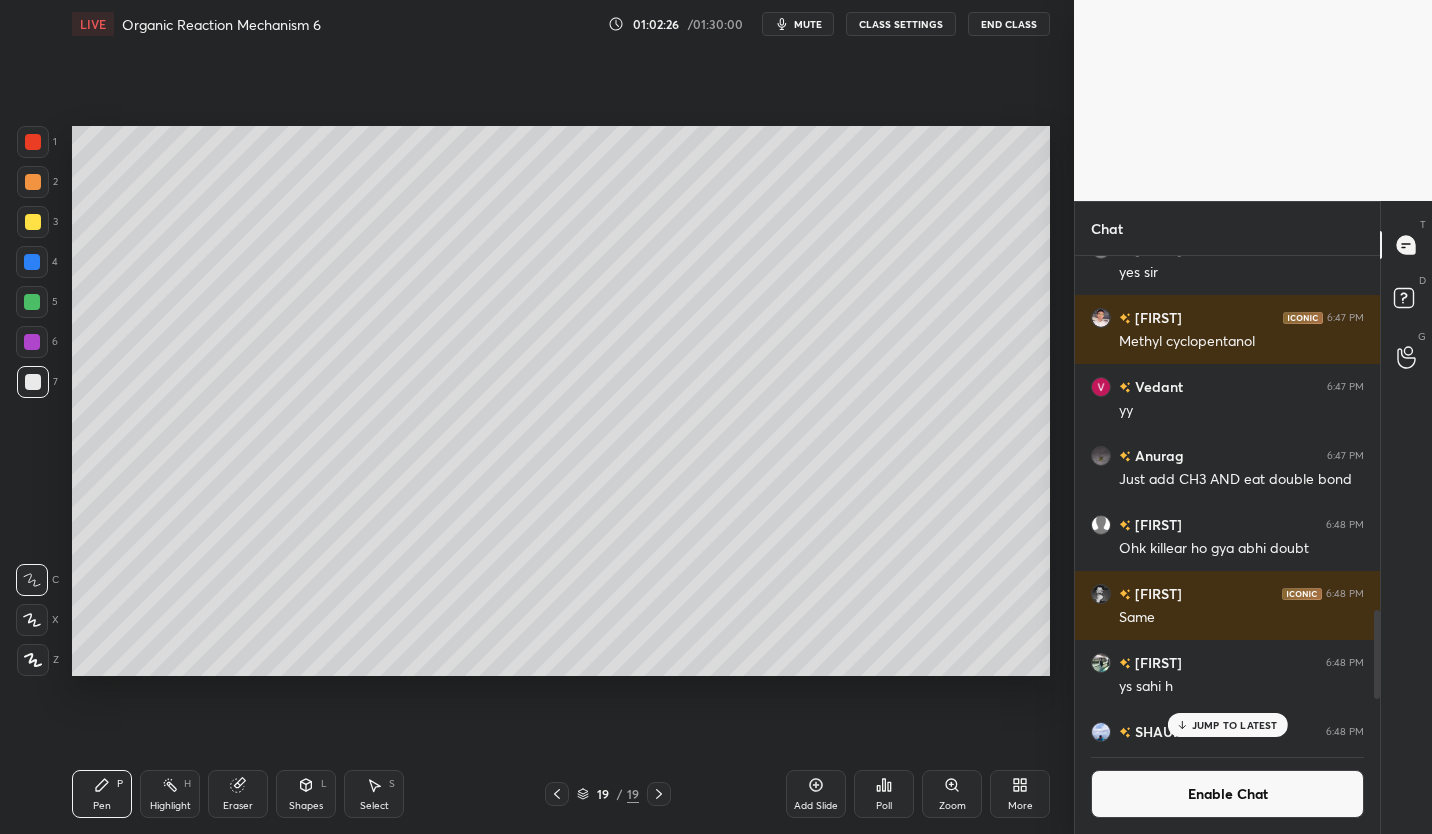 click on "Eraser" at bounding box center (238, 794) 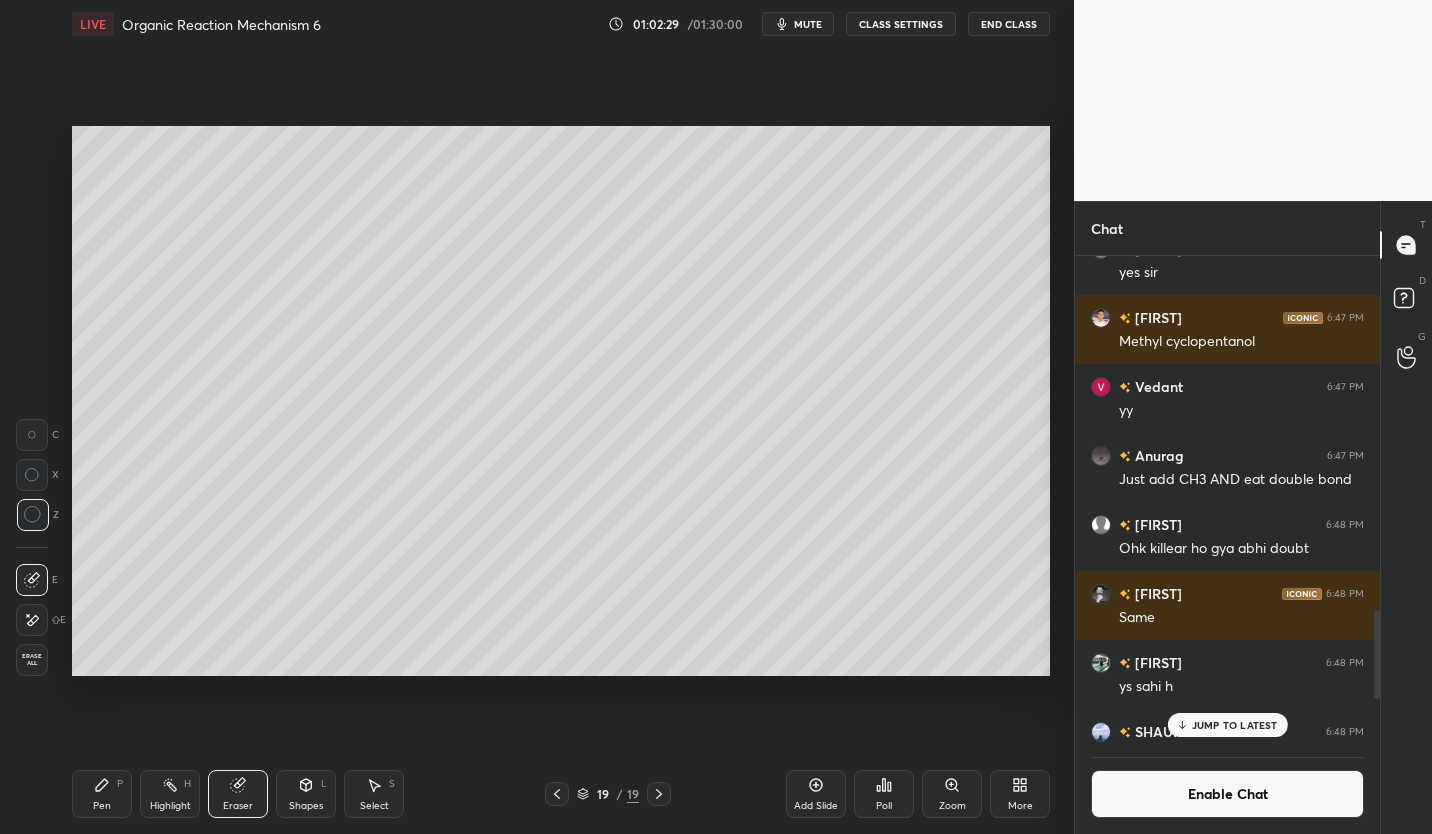click on "Pen P" at bounding box center (102, 794) 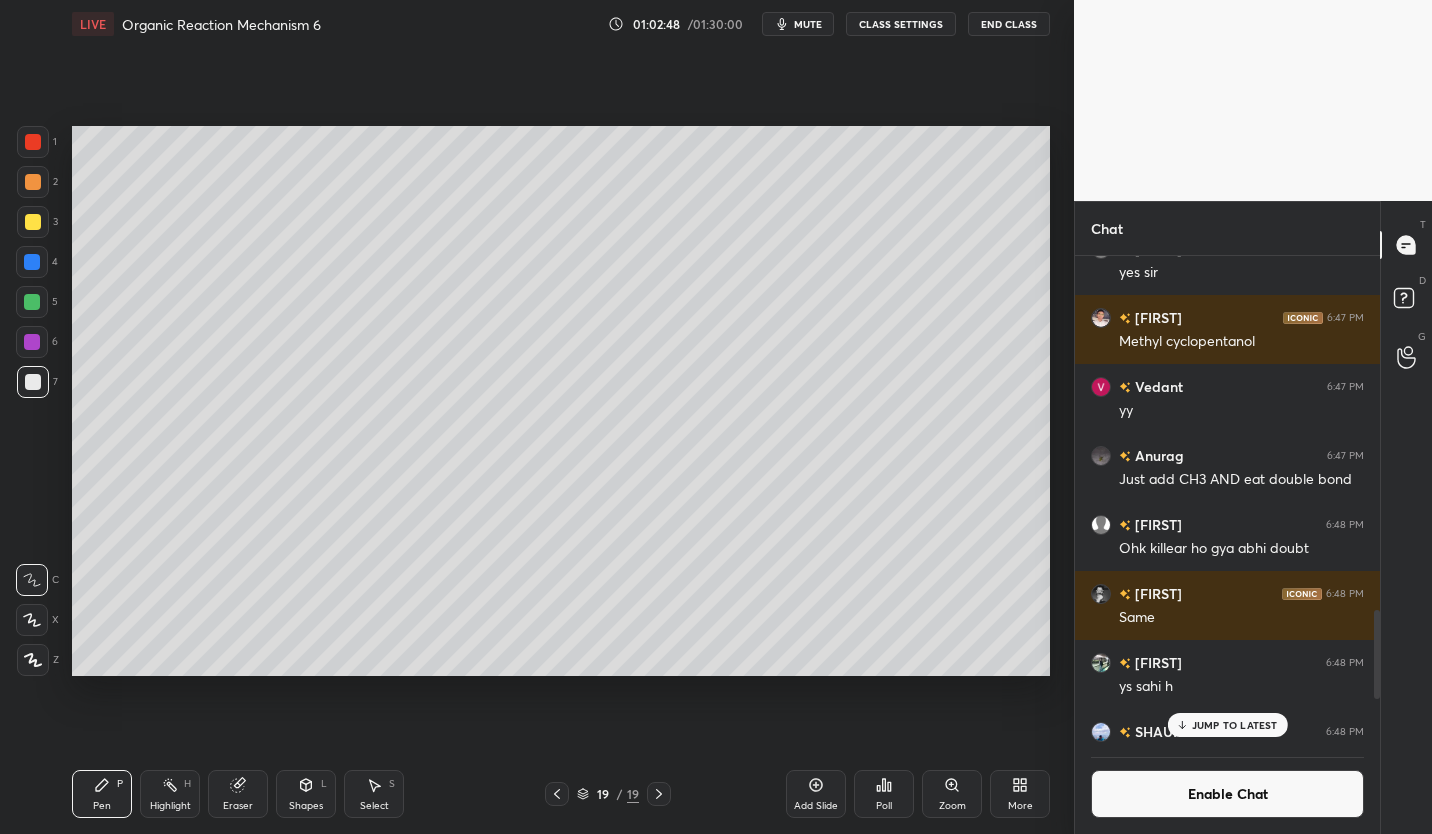 click on "Poll" at bounding box center (884, 794) 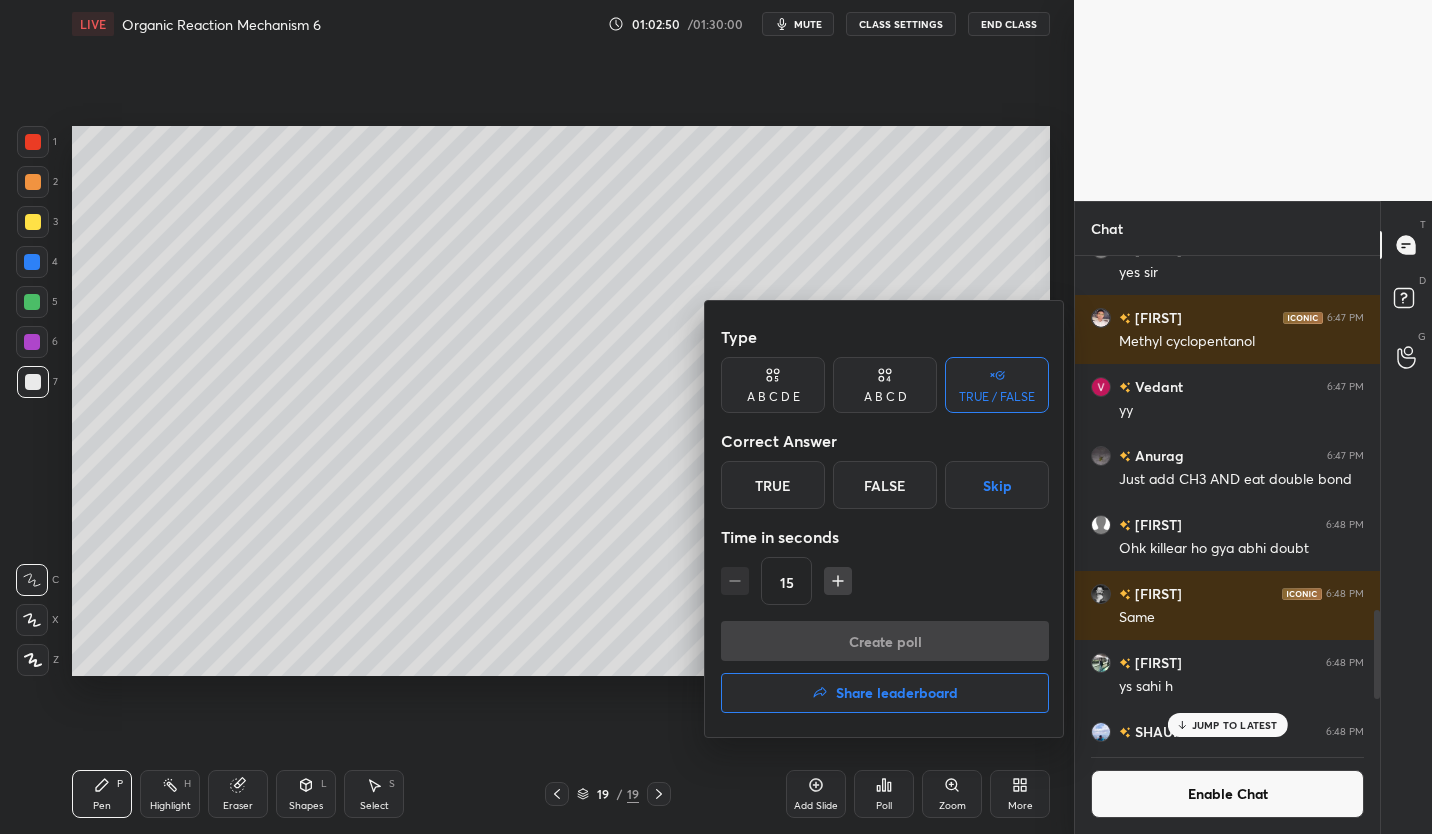 click on "False" at bounding box center [885, 485] 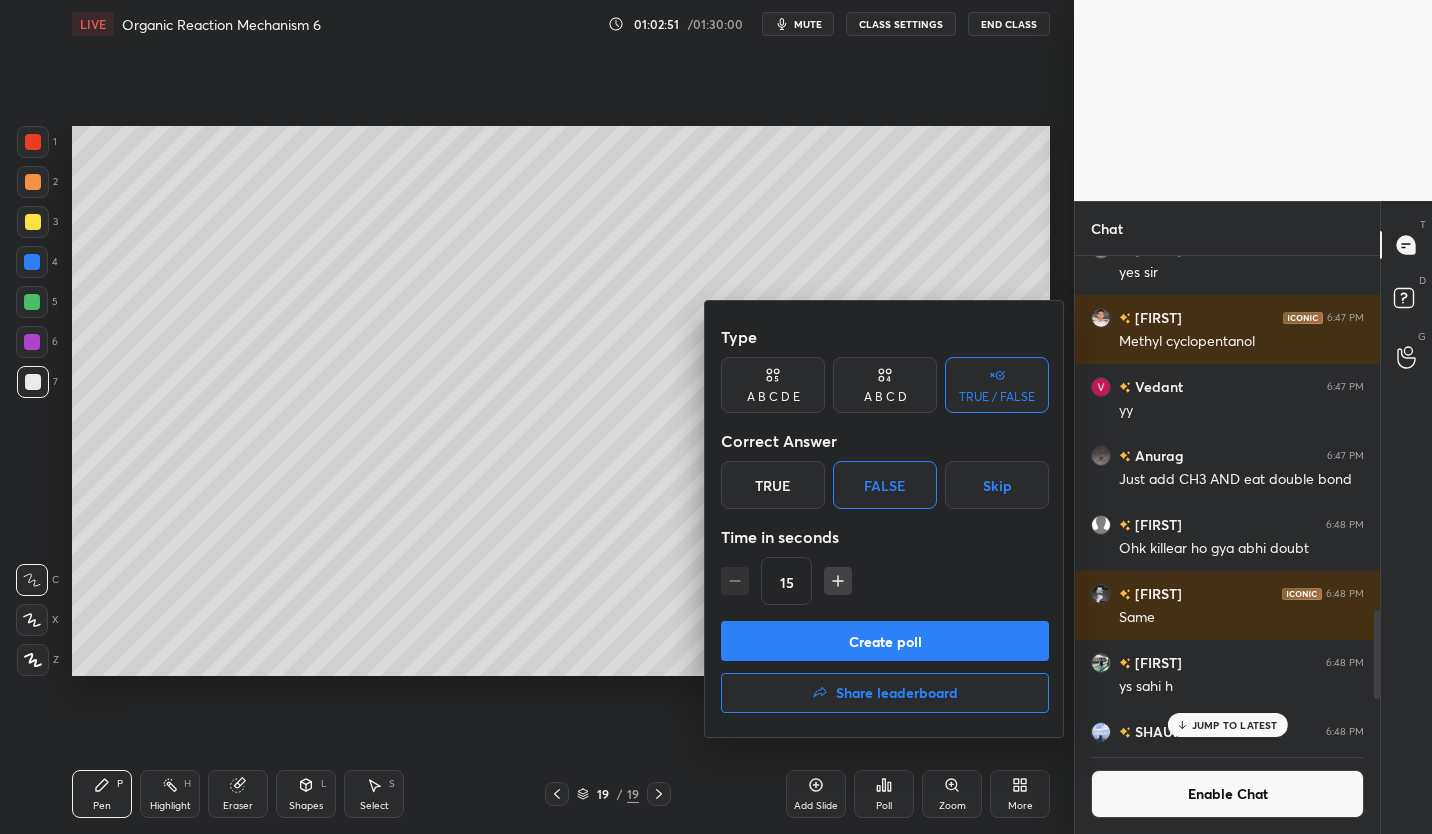 click on "Create poll" at bounding box center (885, 641) 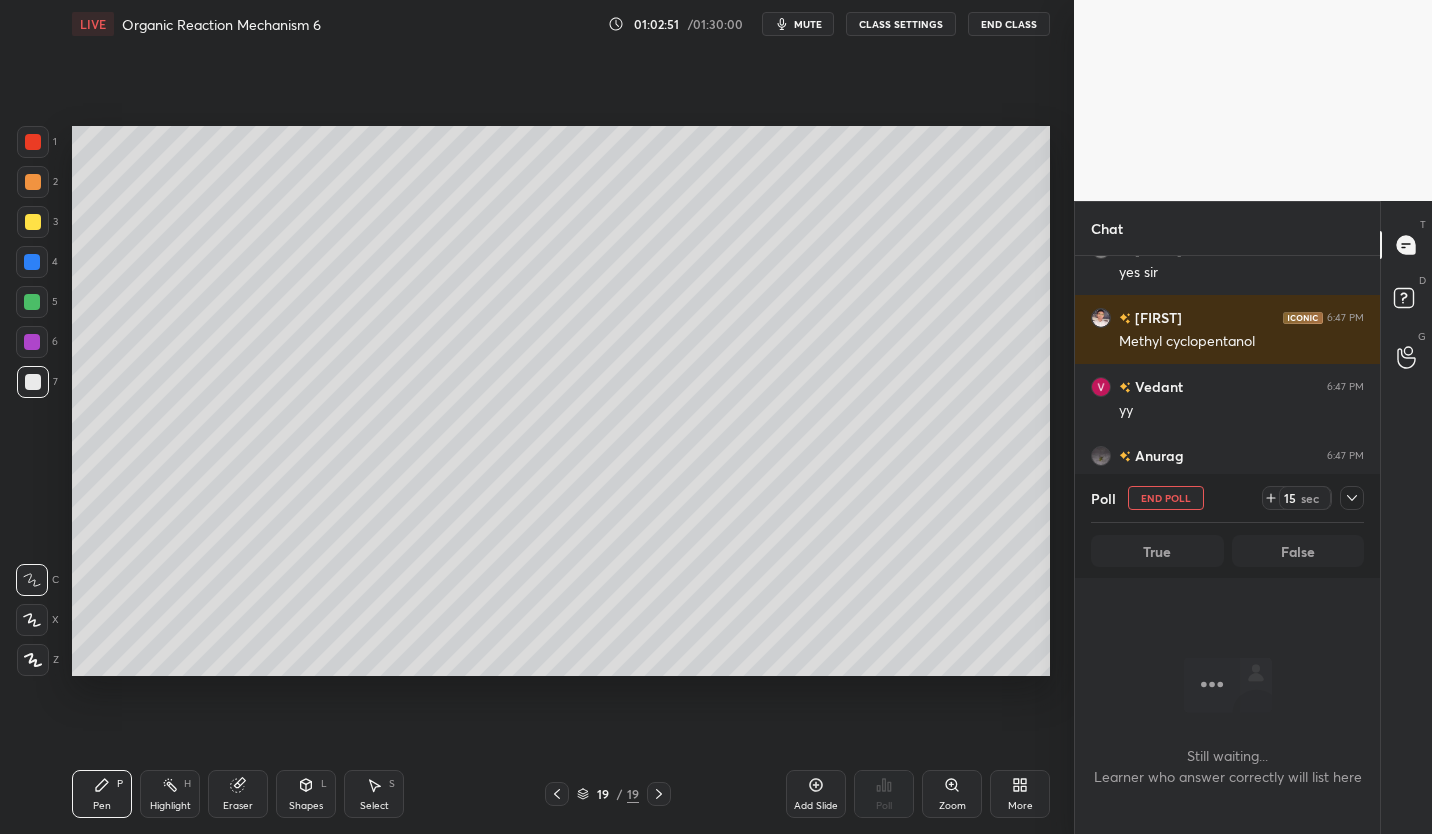 scroll, scrollTop: 416, scrollLeft: 299, axis: both 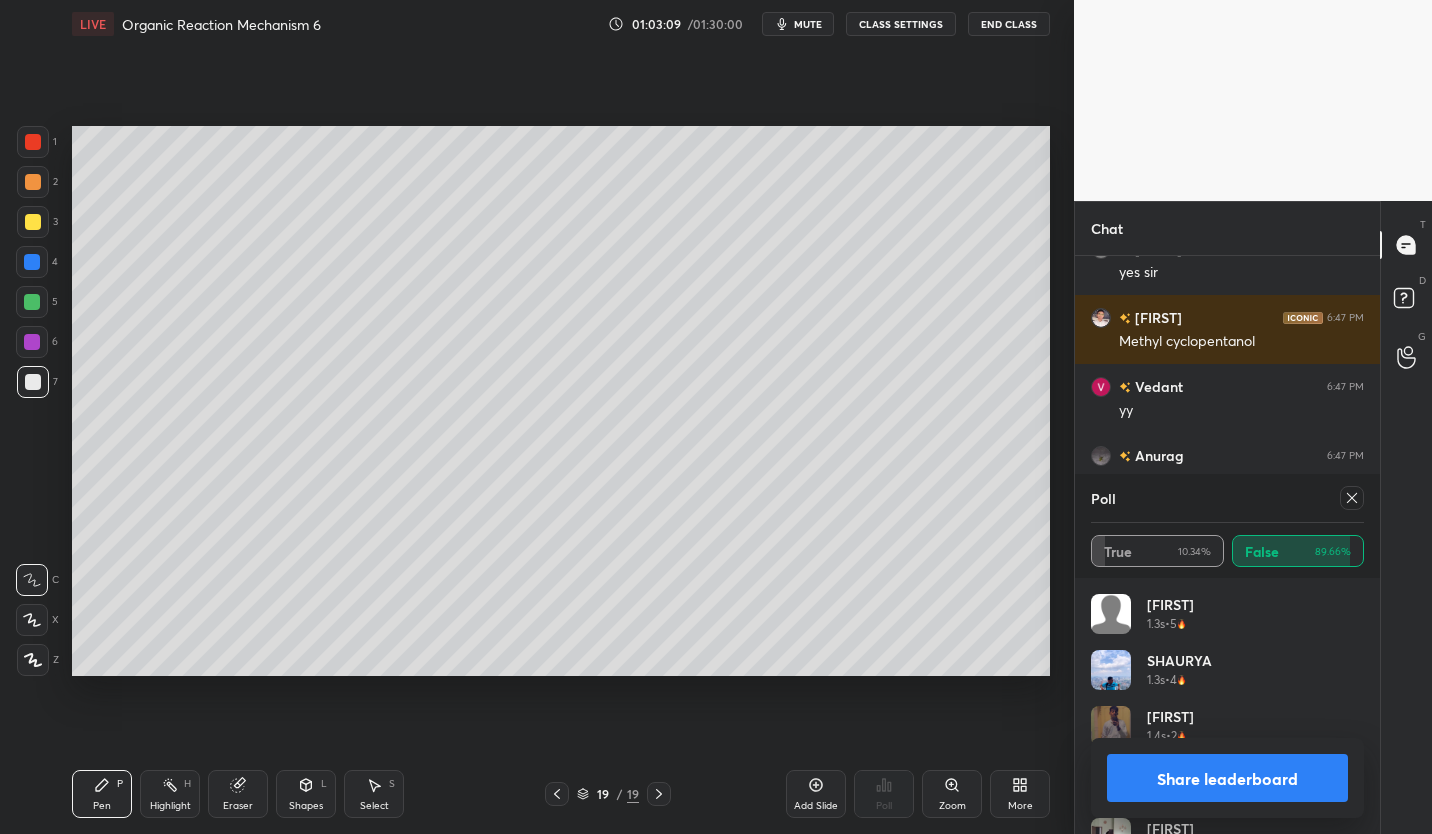 click 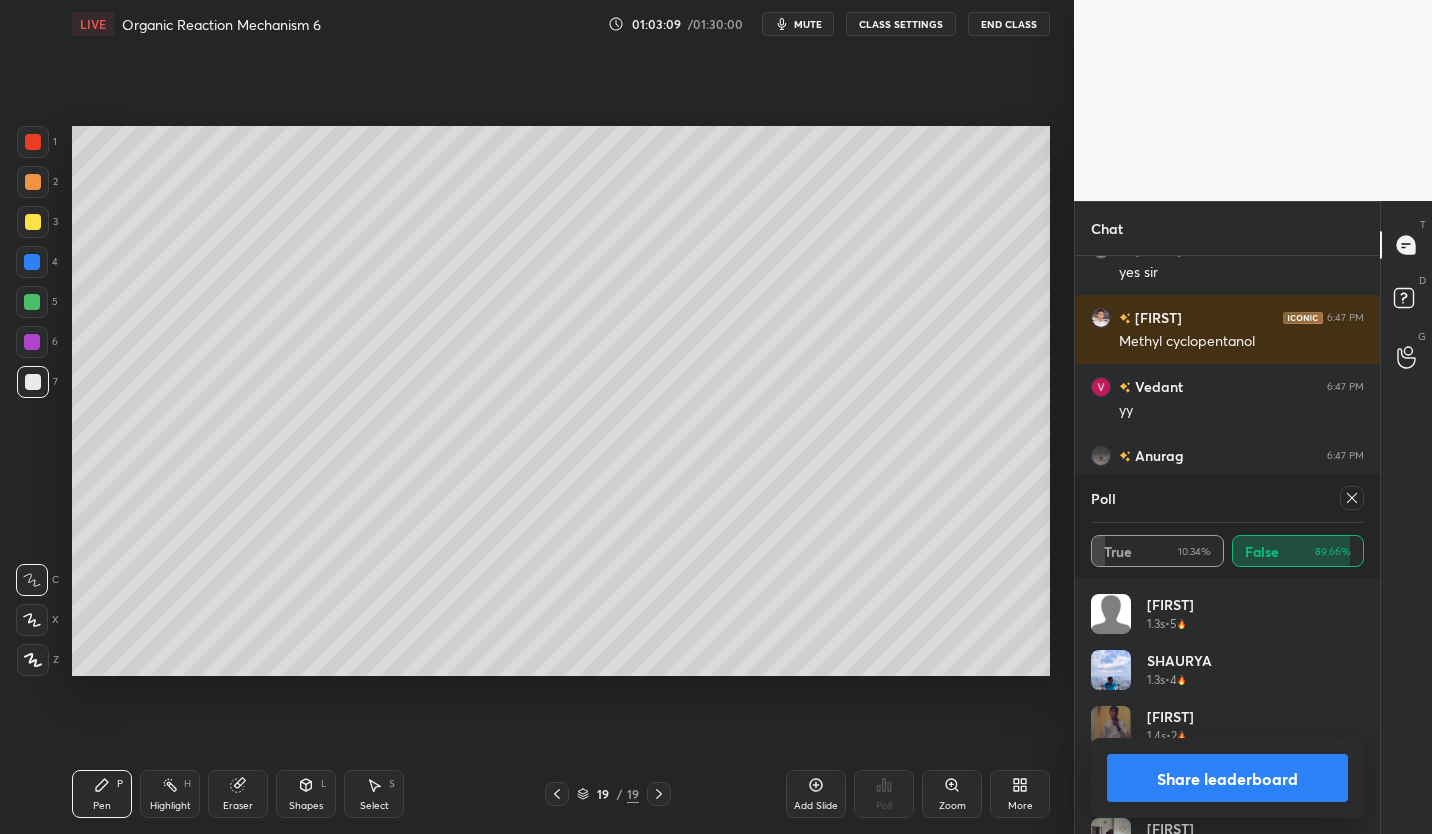scroll, scrollTop: 3, scrollLeft: 267, axis: both 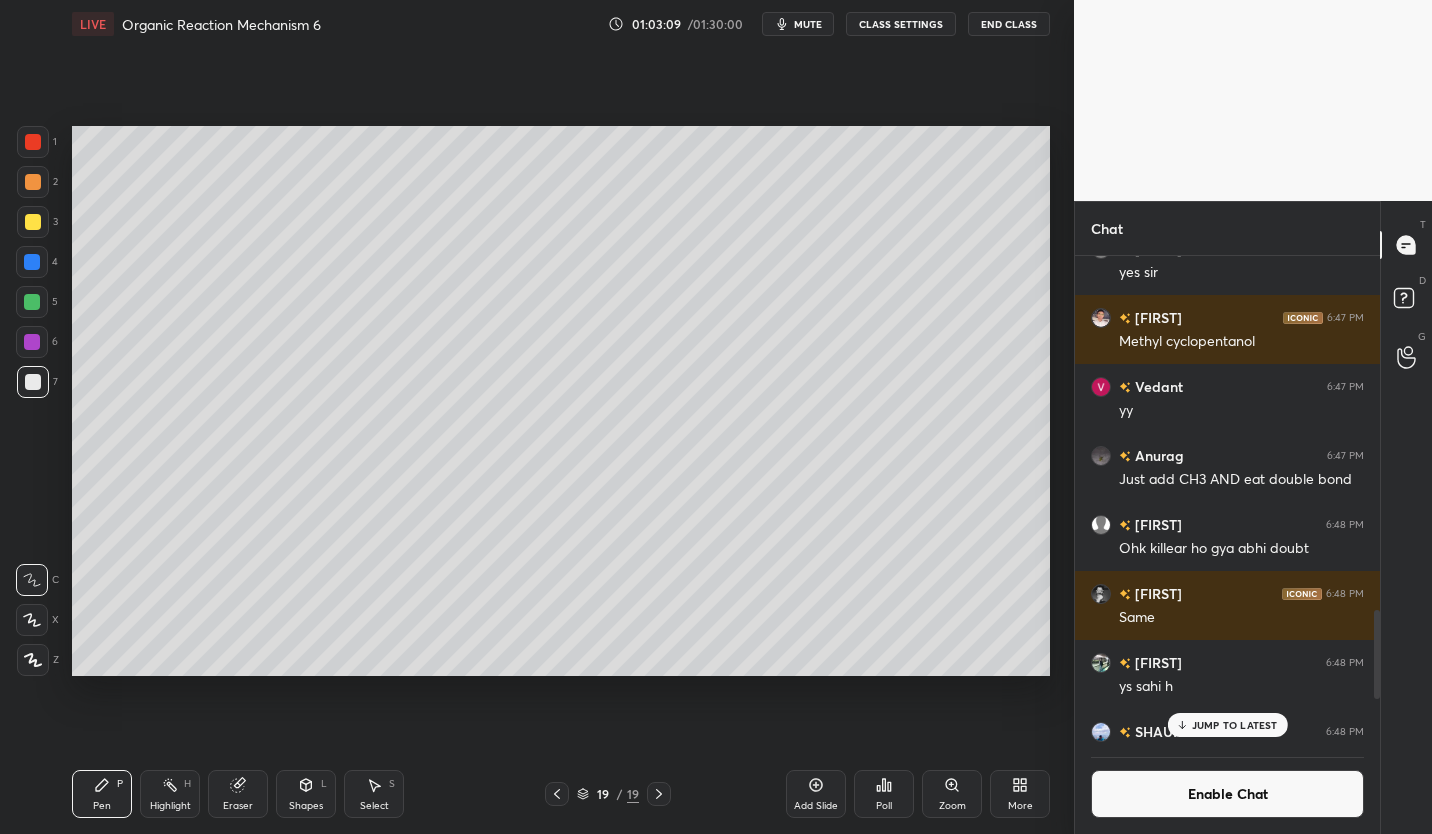 click on "Shapes L" at bounding box center [306, 794] 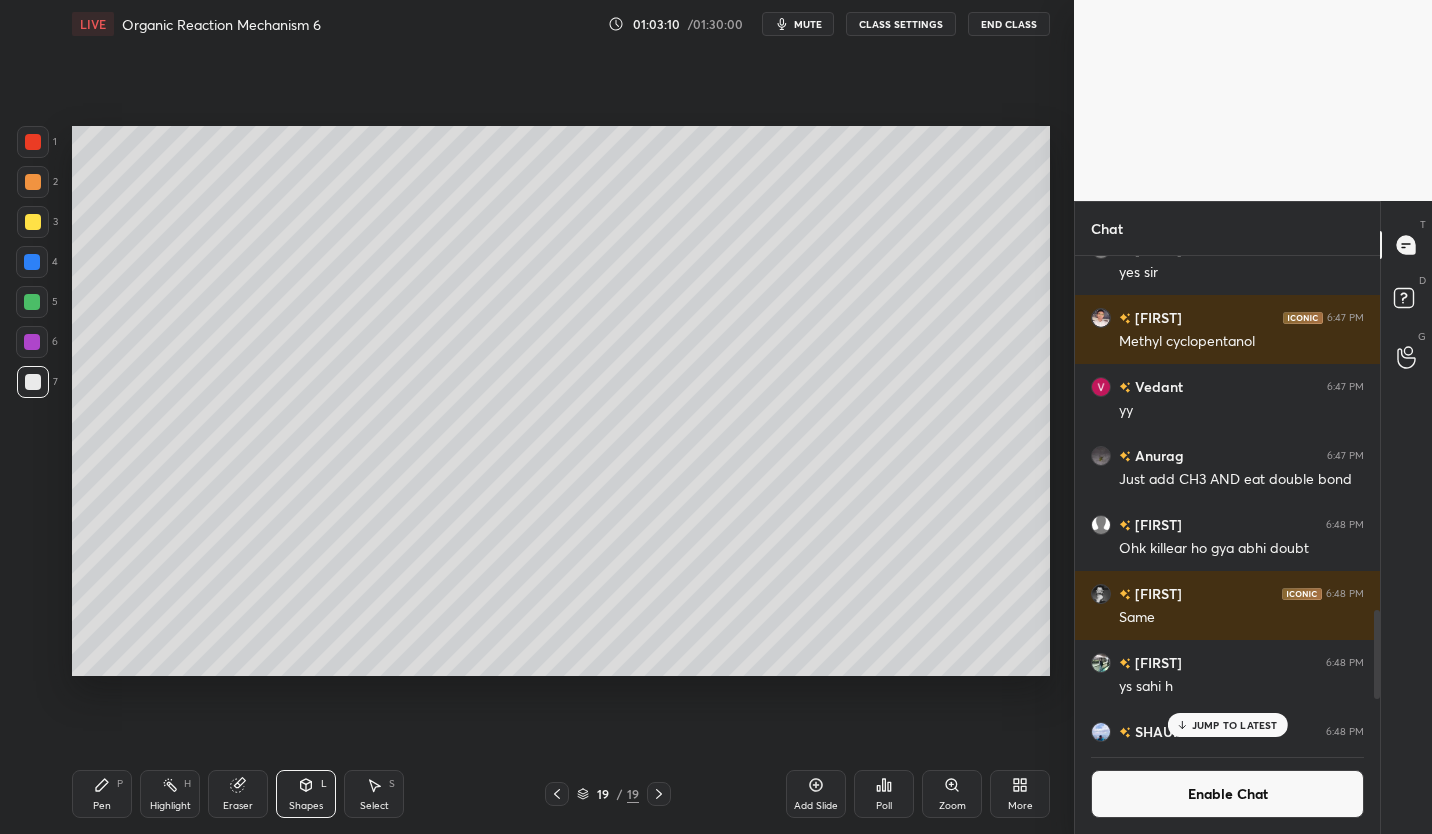 click on "Eraser" at bounding box center [238, 794] 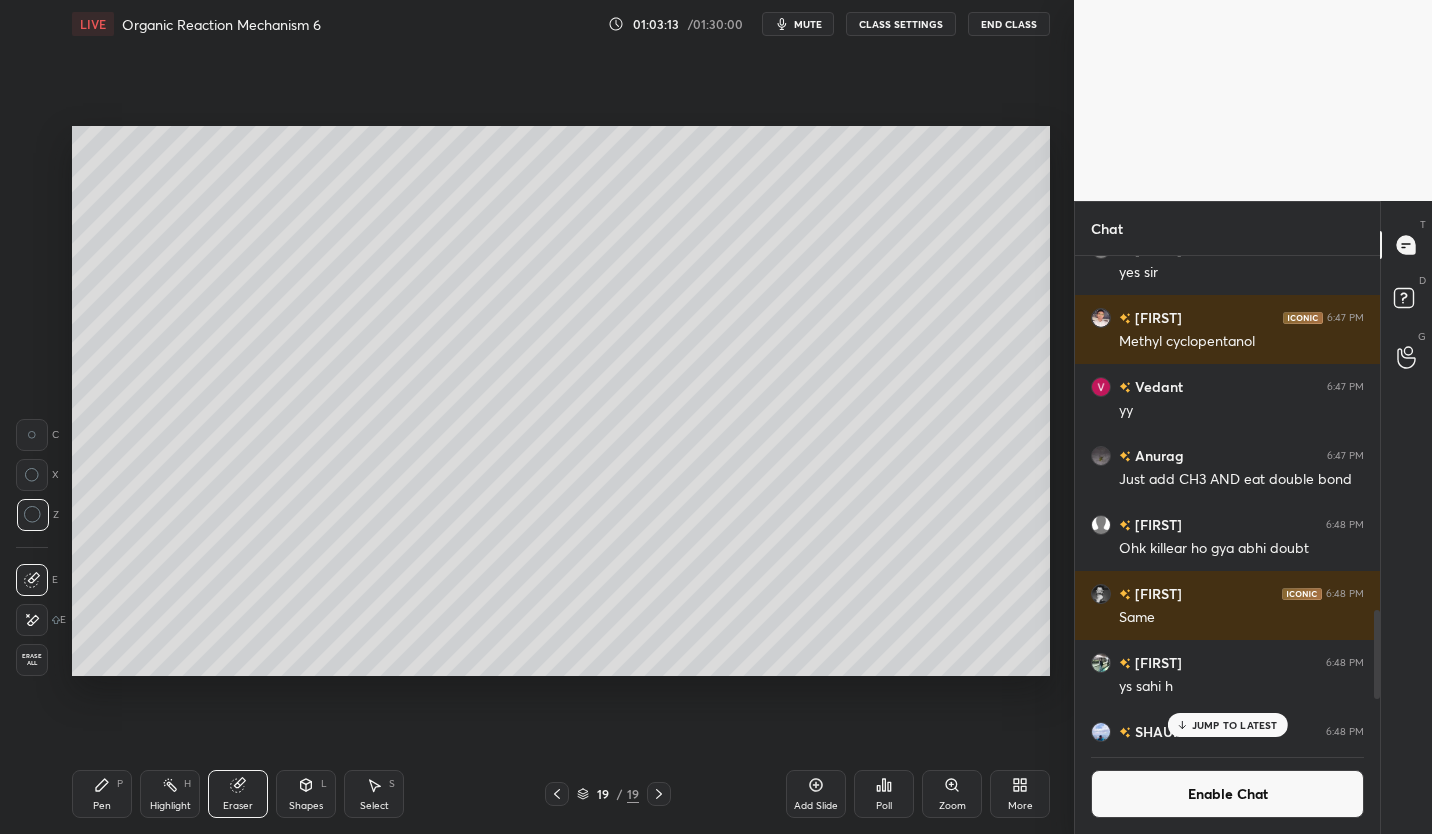 click on "Pen P" at bounding box center (102, 794) 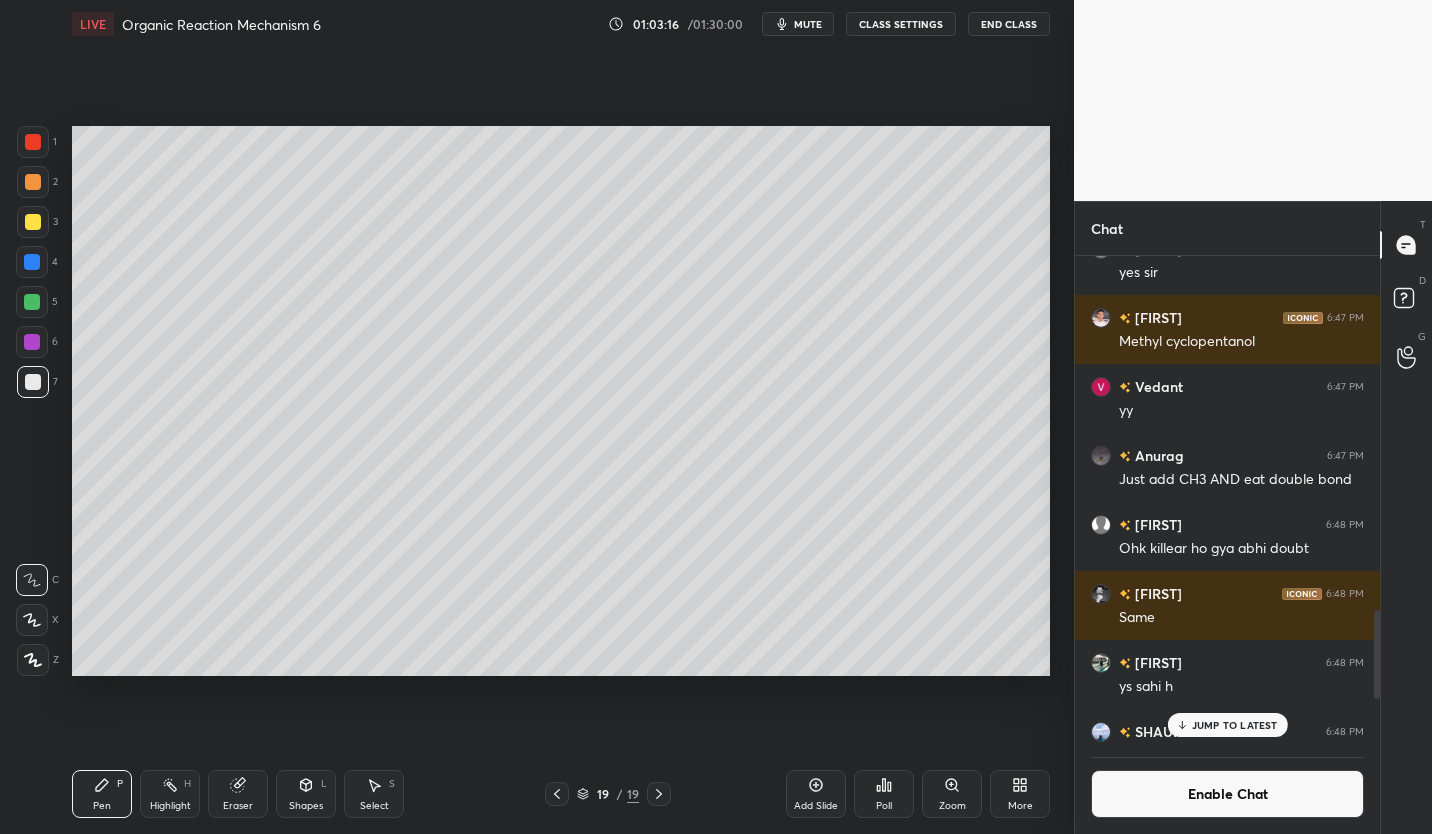 click at bounding box center (32, 302) 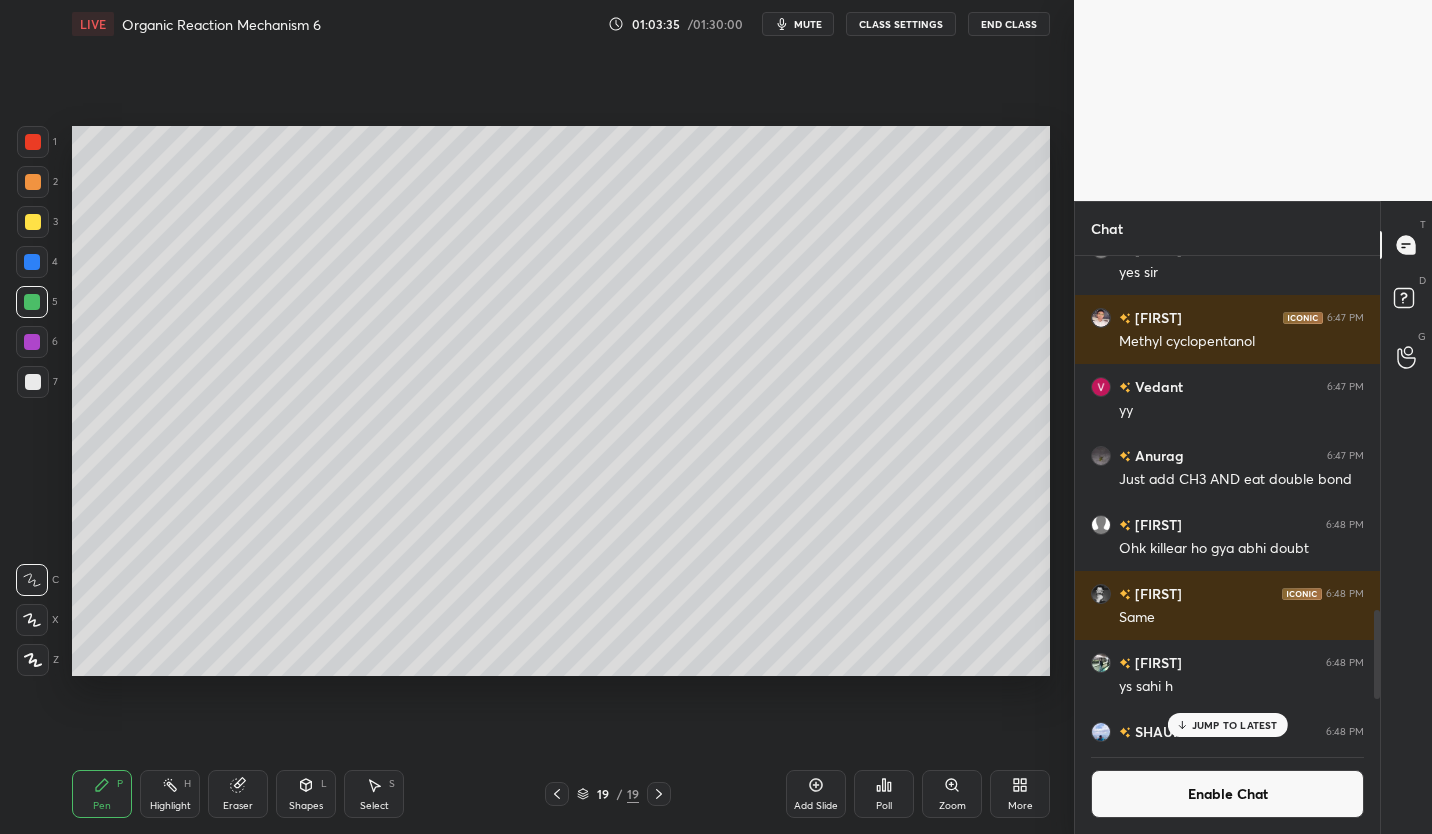 click on "JUMP TO LATEST" at bounding box center (1235, 725) 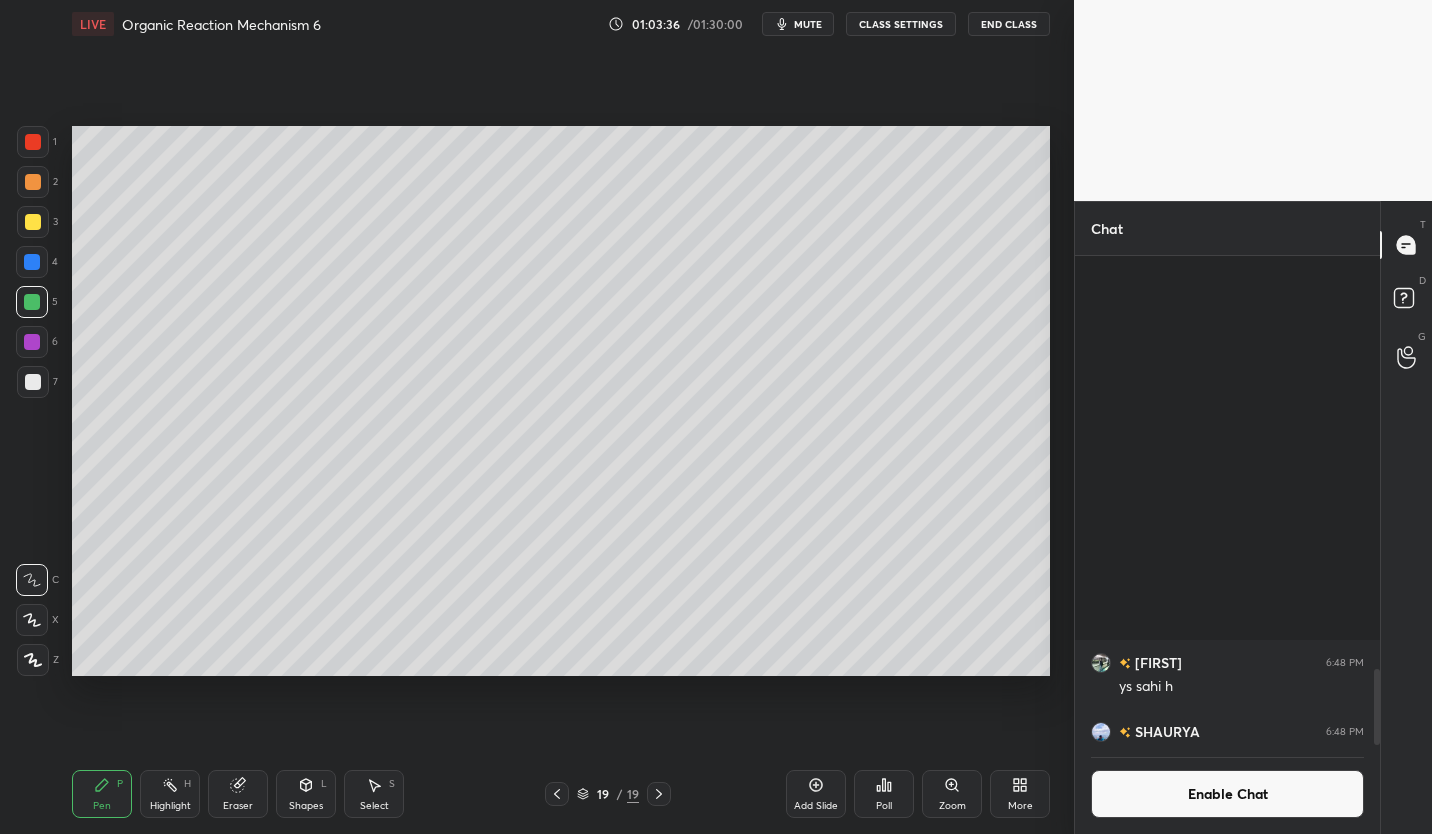 scroll, scrollTop: 2636, scrollLeft: 0, axis: vertical 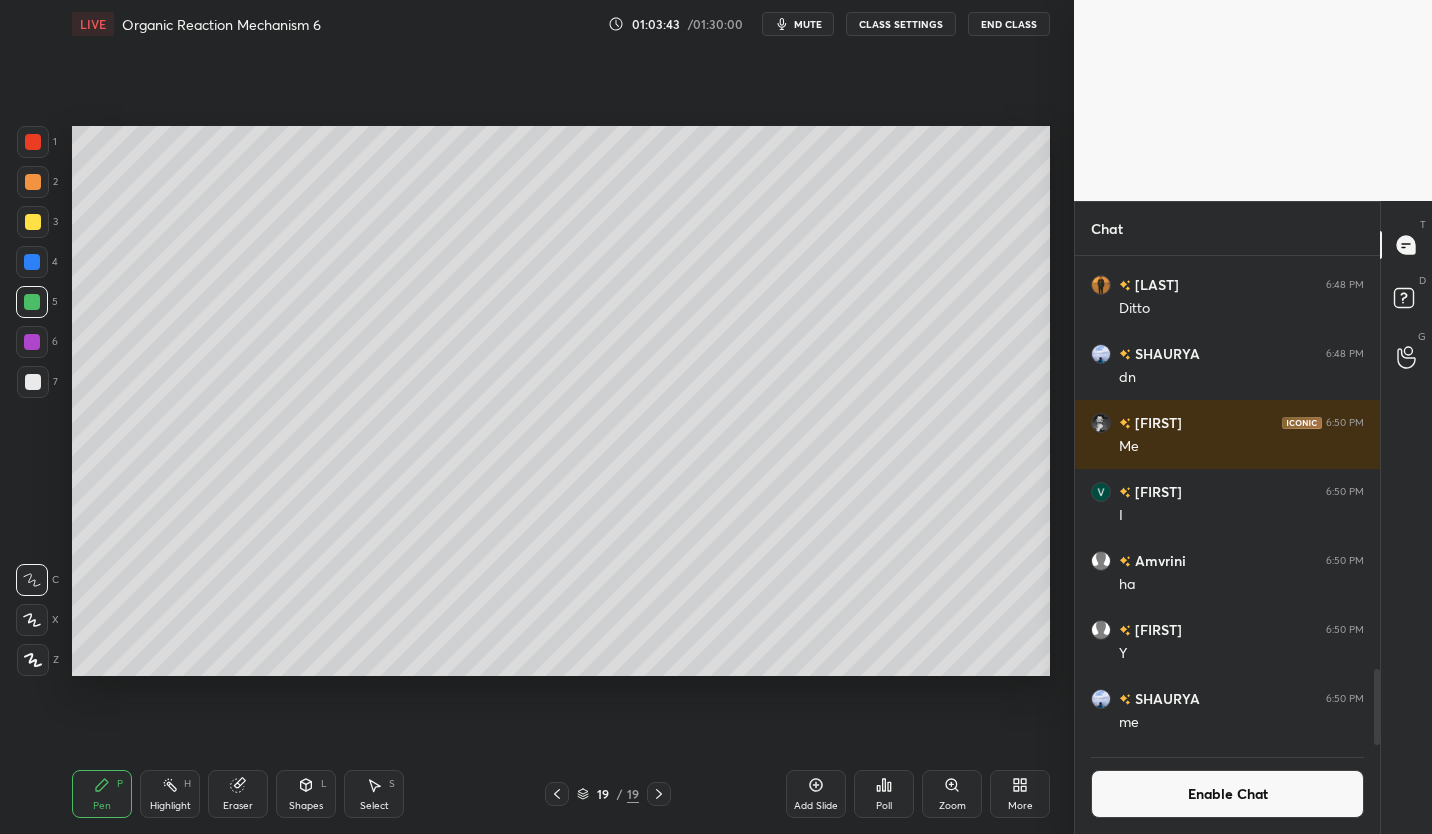 click 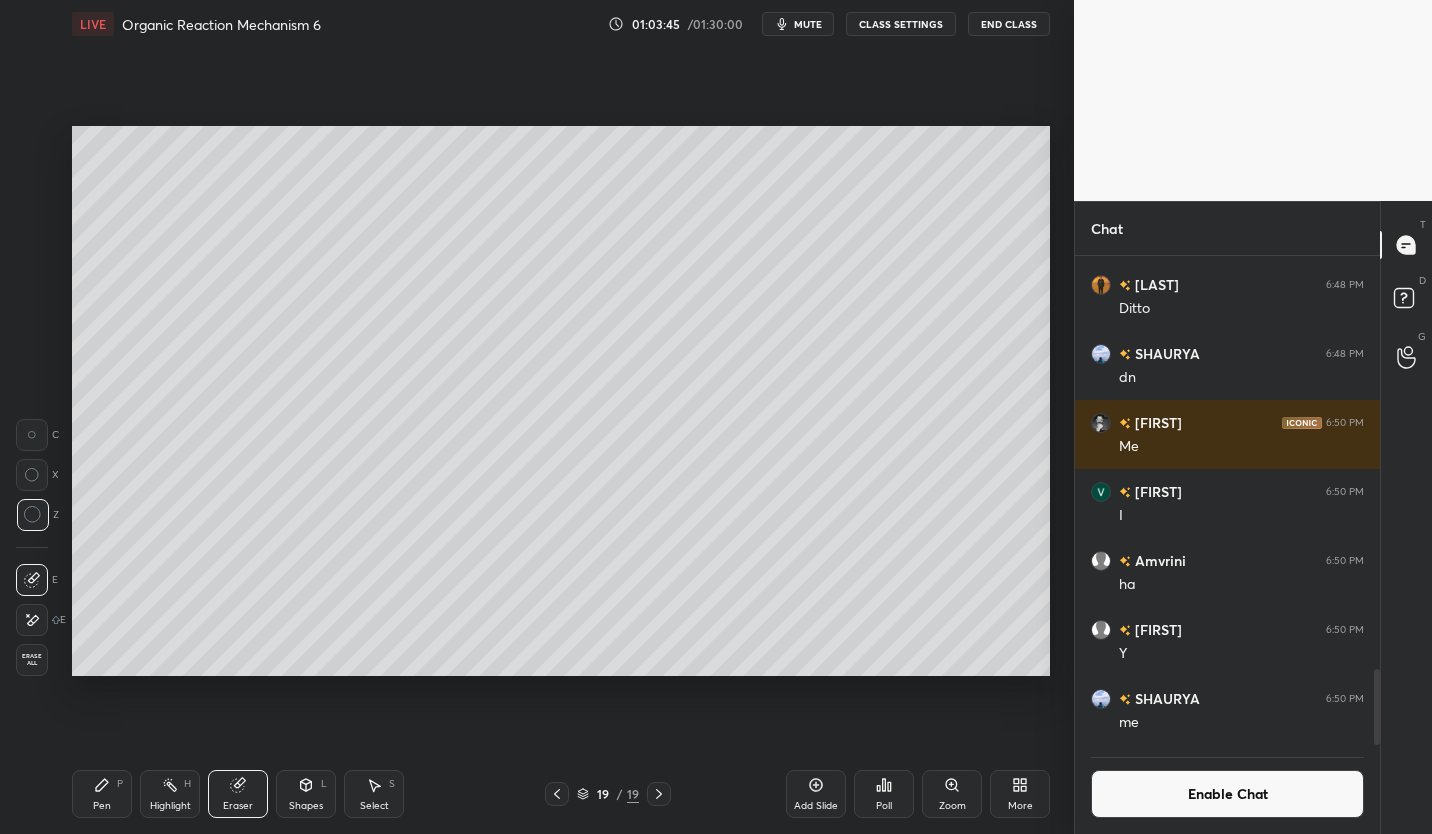 click on "P" at bounding box center (120, 784) 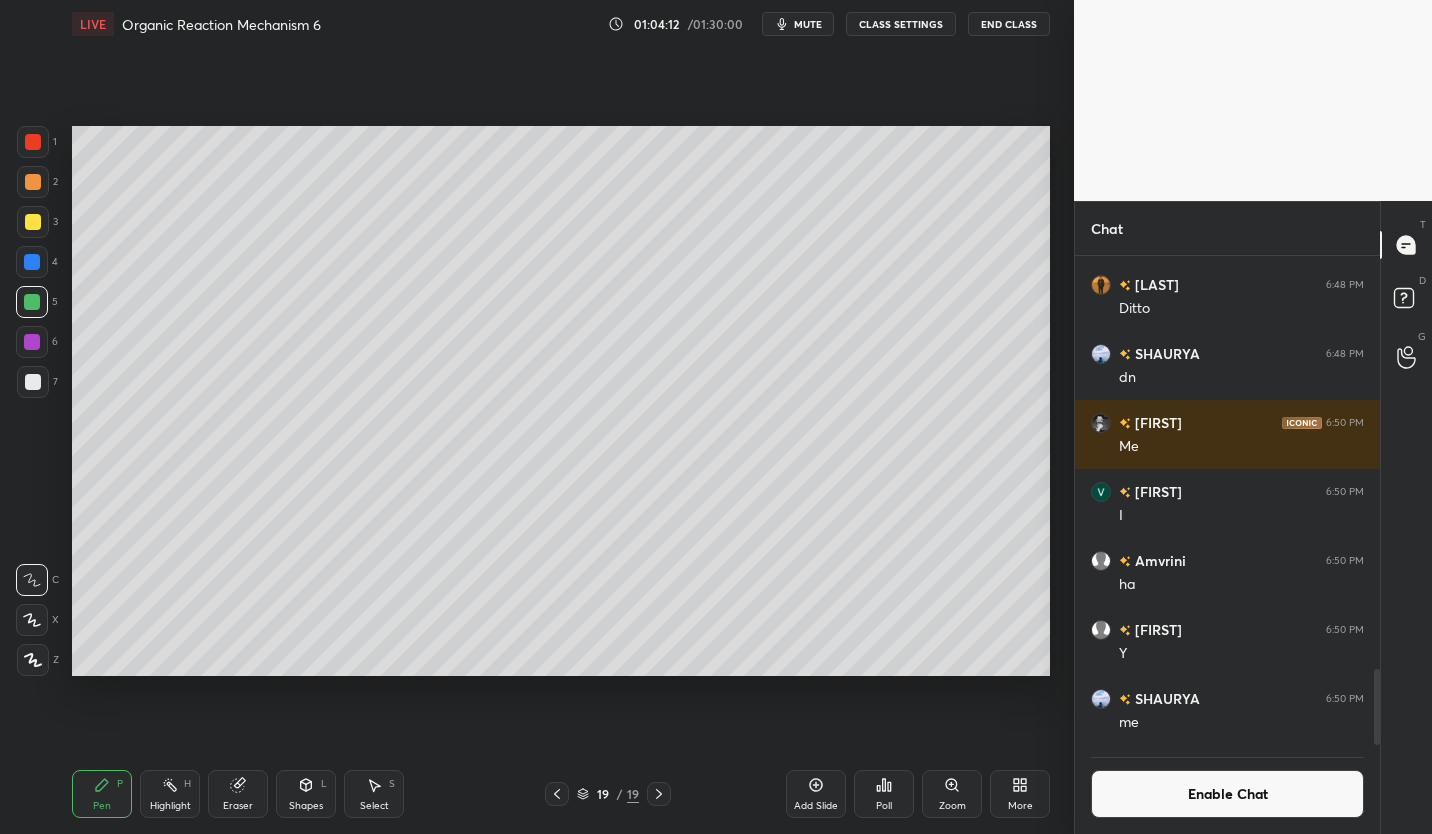 click at bounding box center [33, 222] 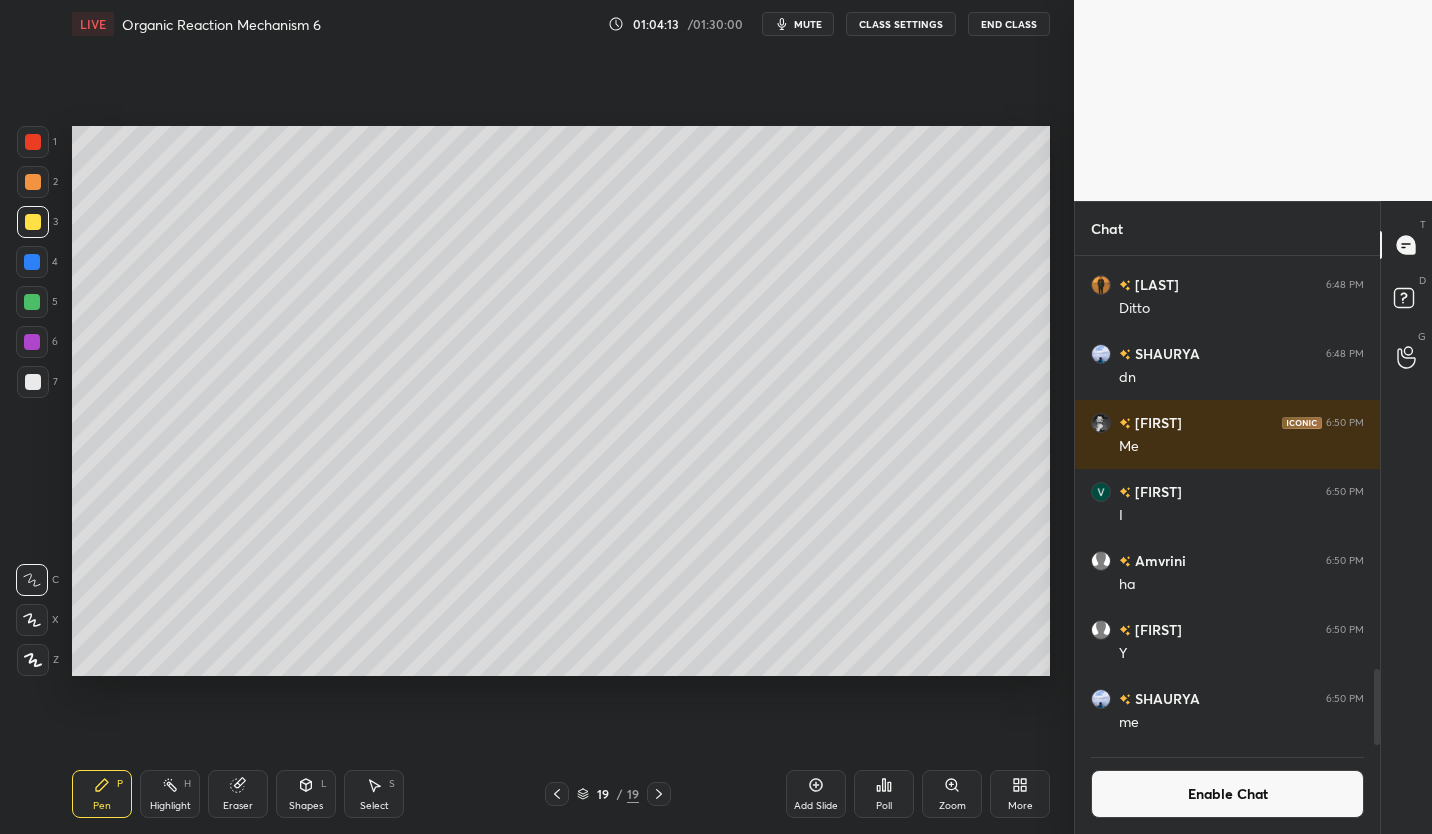 click at bounding box center [33, 382] 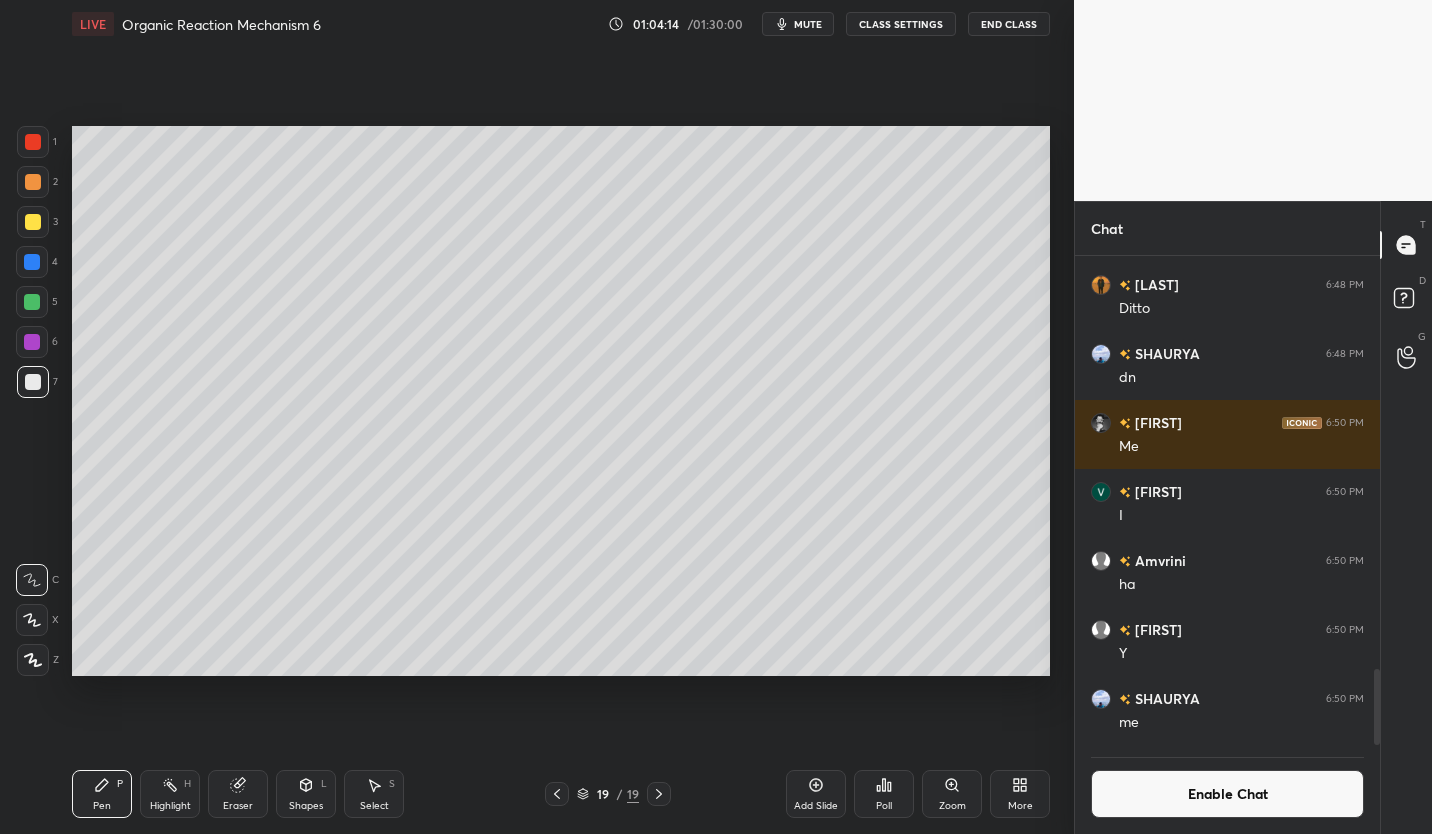 click at bounding box center (33, 222) 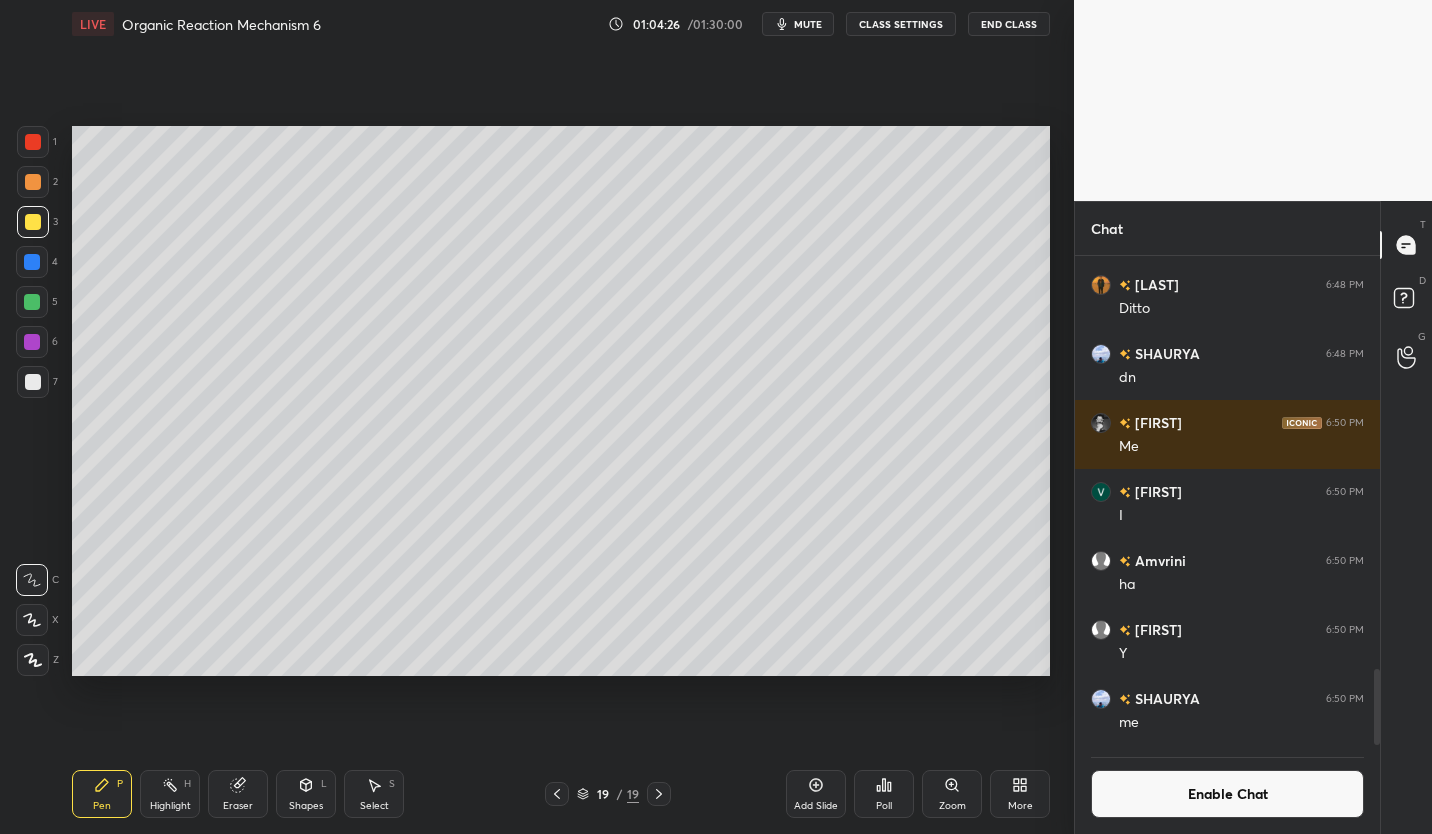 click at bounding box center (32, 302) 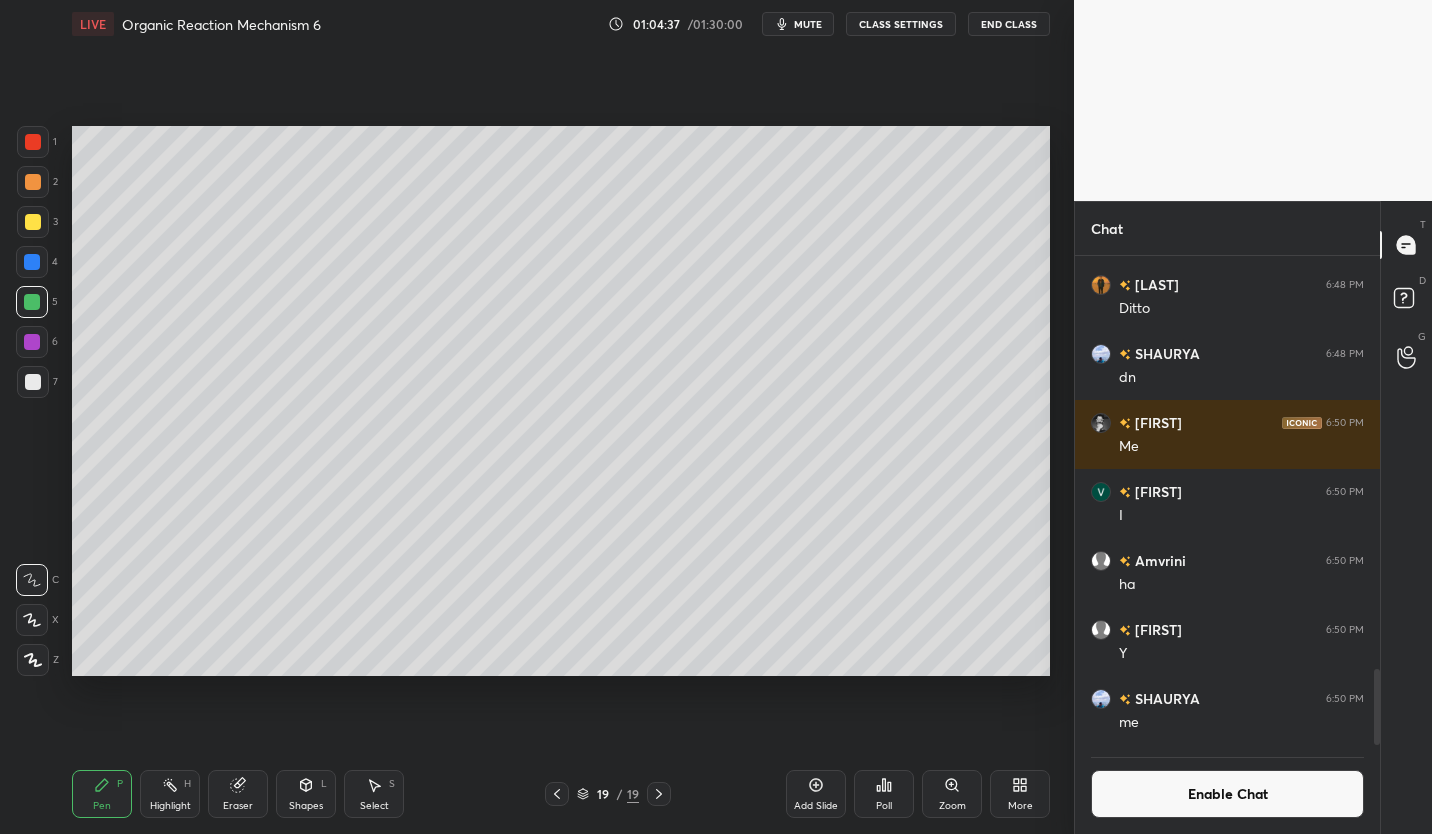 click at bounding box center [33, 382] 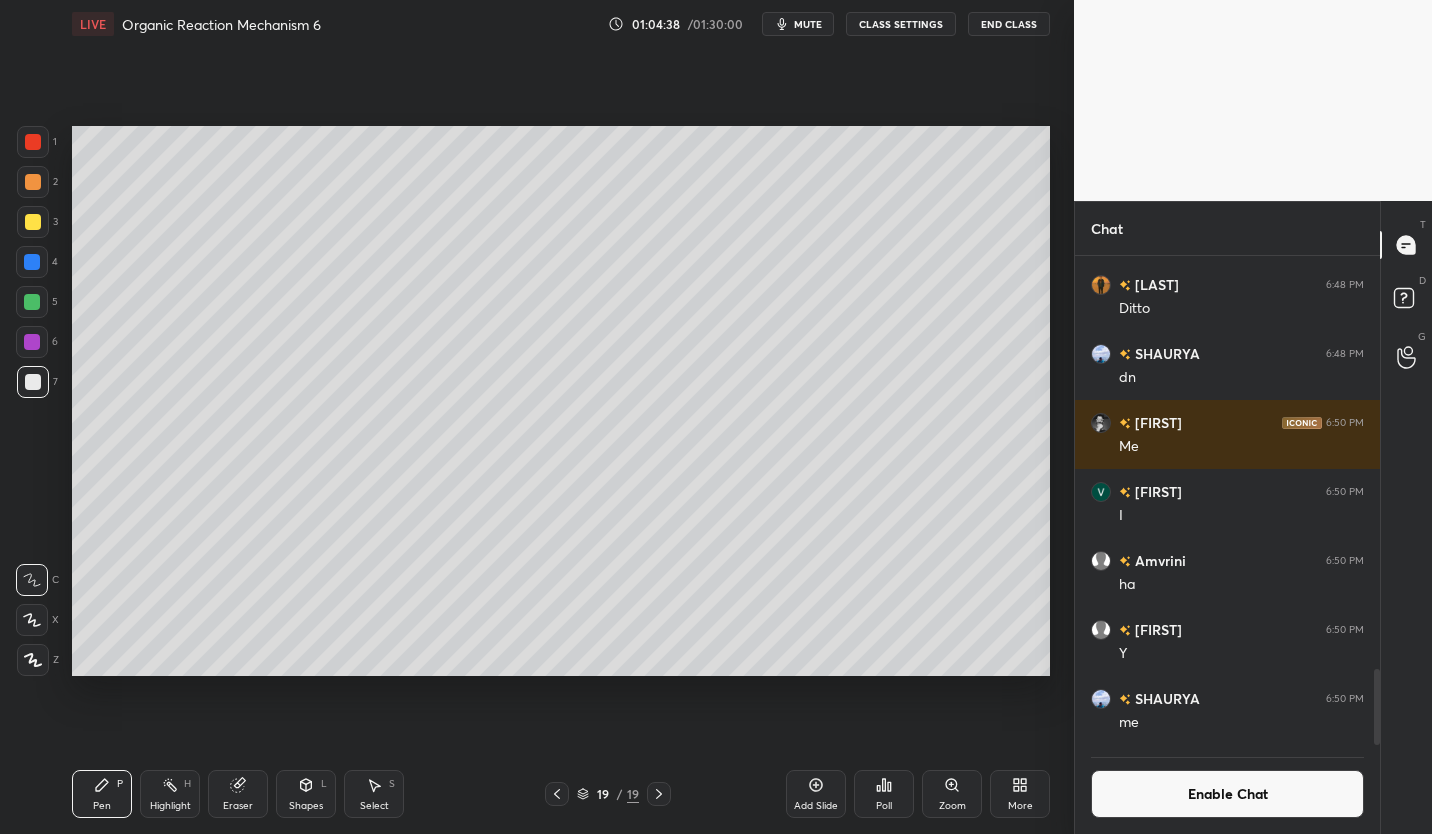 click at bounding box center [33, 222] 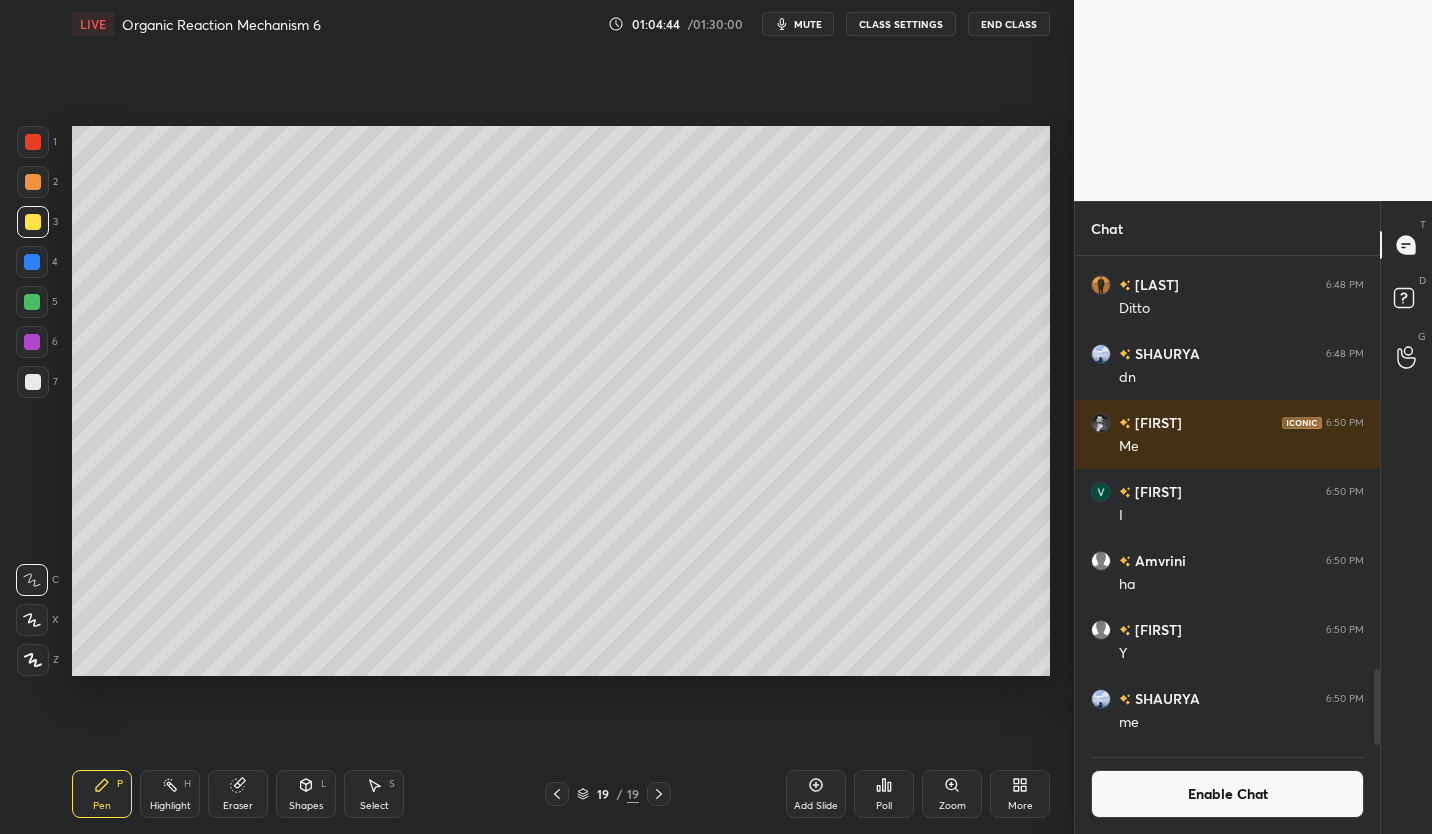 click on "Enable Chat" at bounding box center [1227, 794] 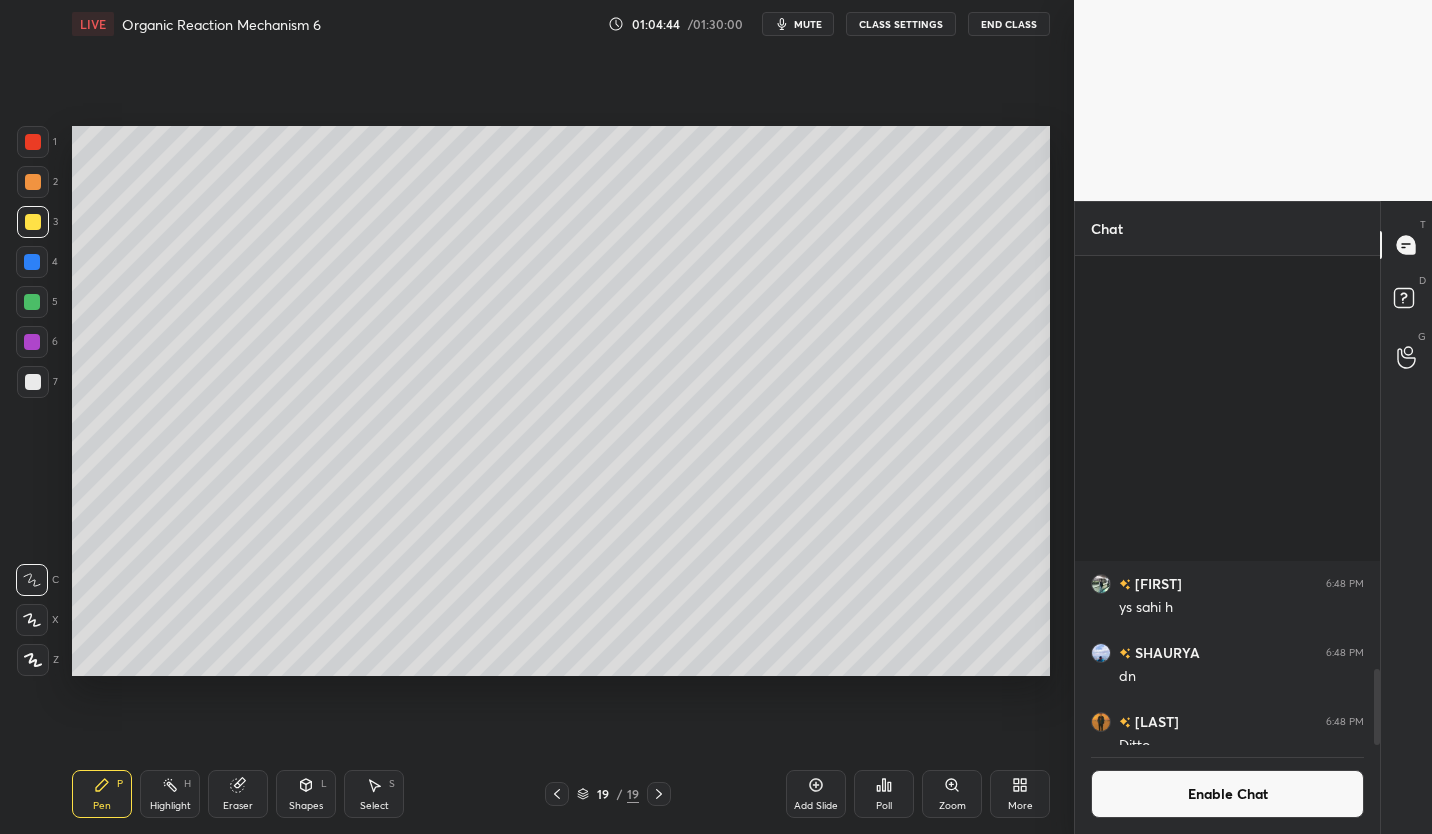 scroll, scrollTop: 7, scrollLeft: 7, axis: both 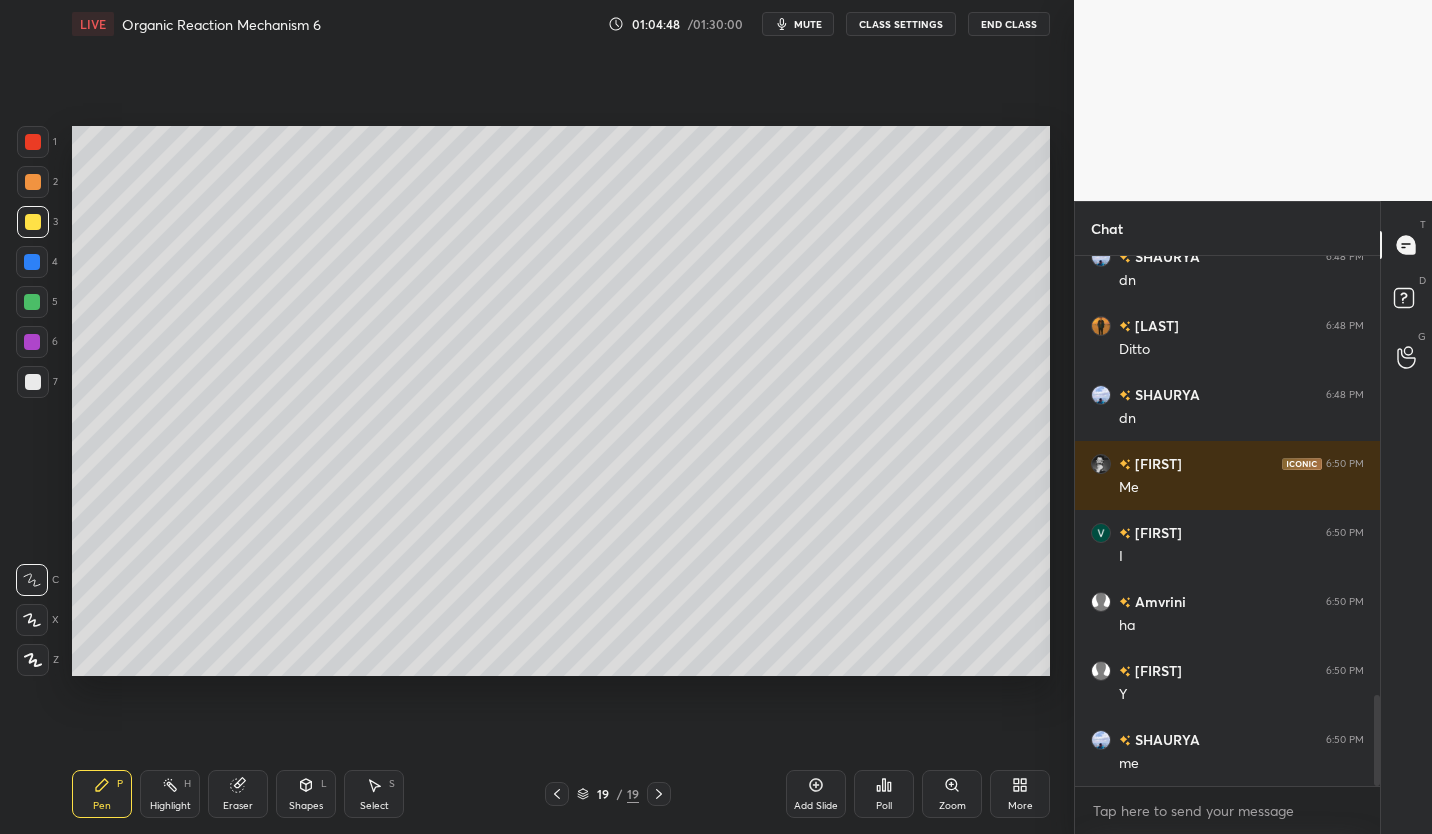 click 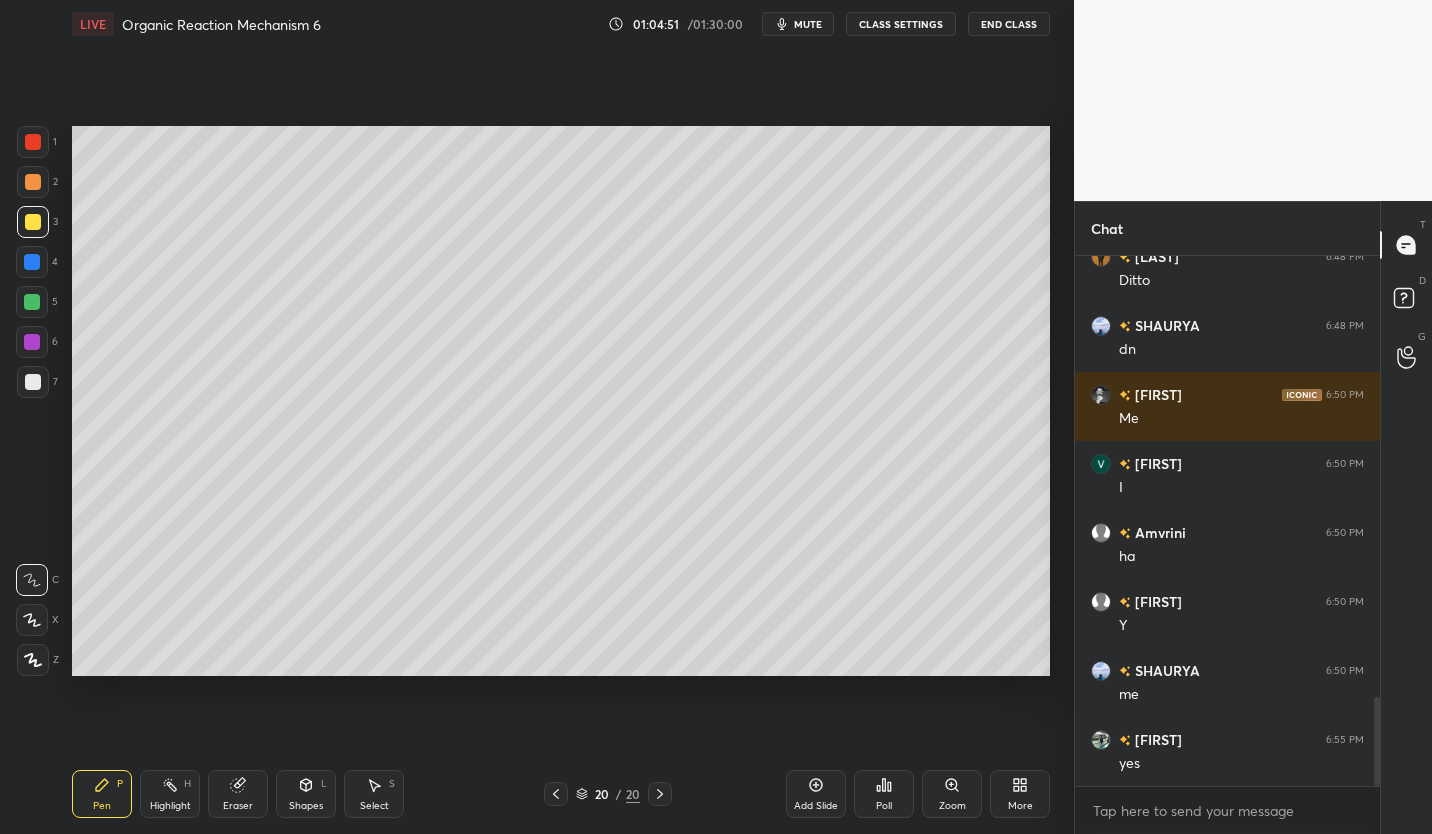 scroll, scrollTop: 2695, scrollLeft: 0, axis: vertical 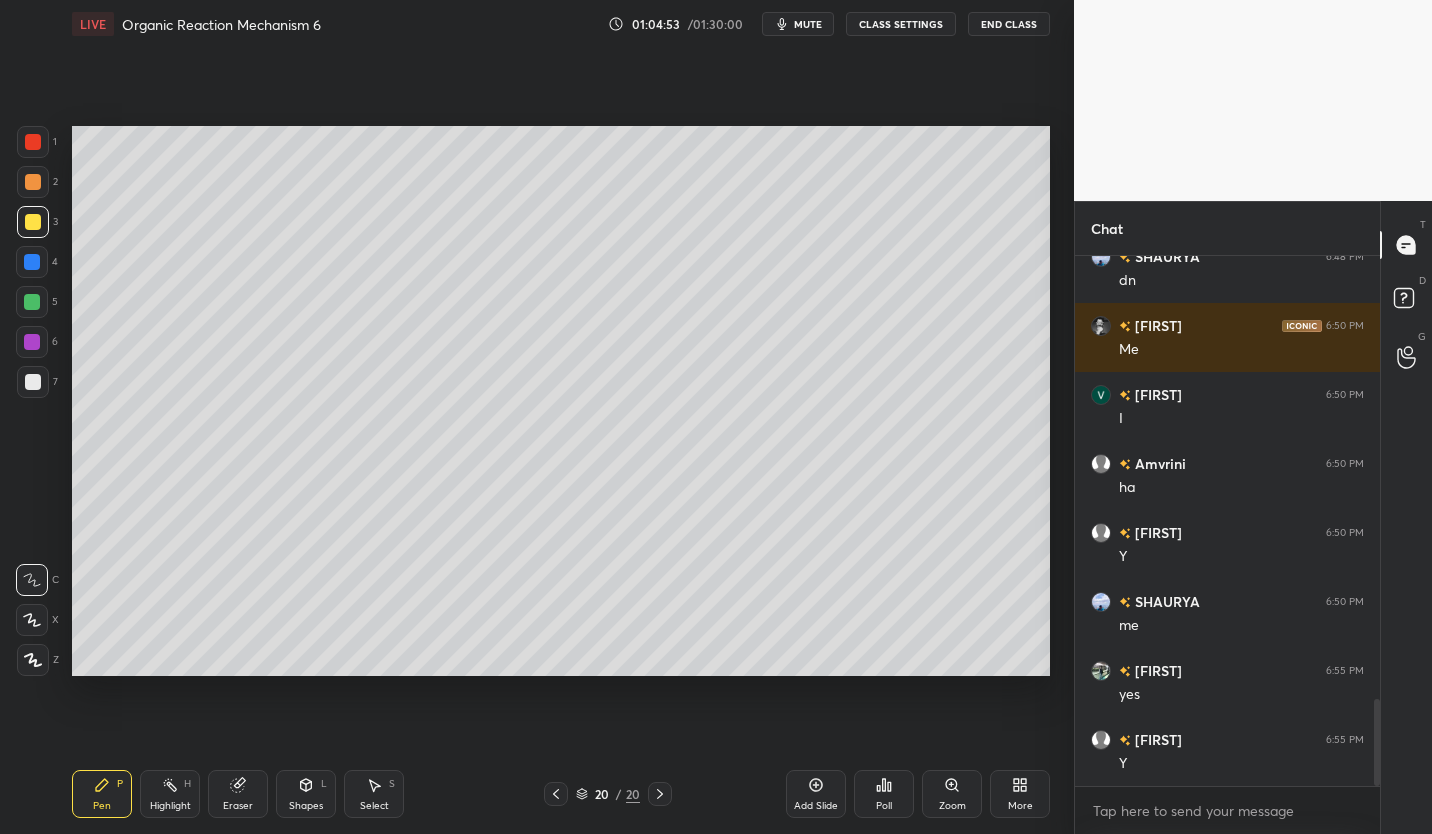 click 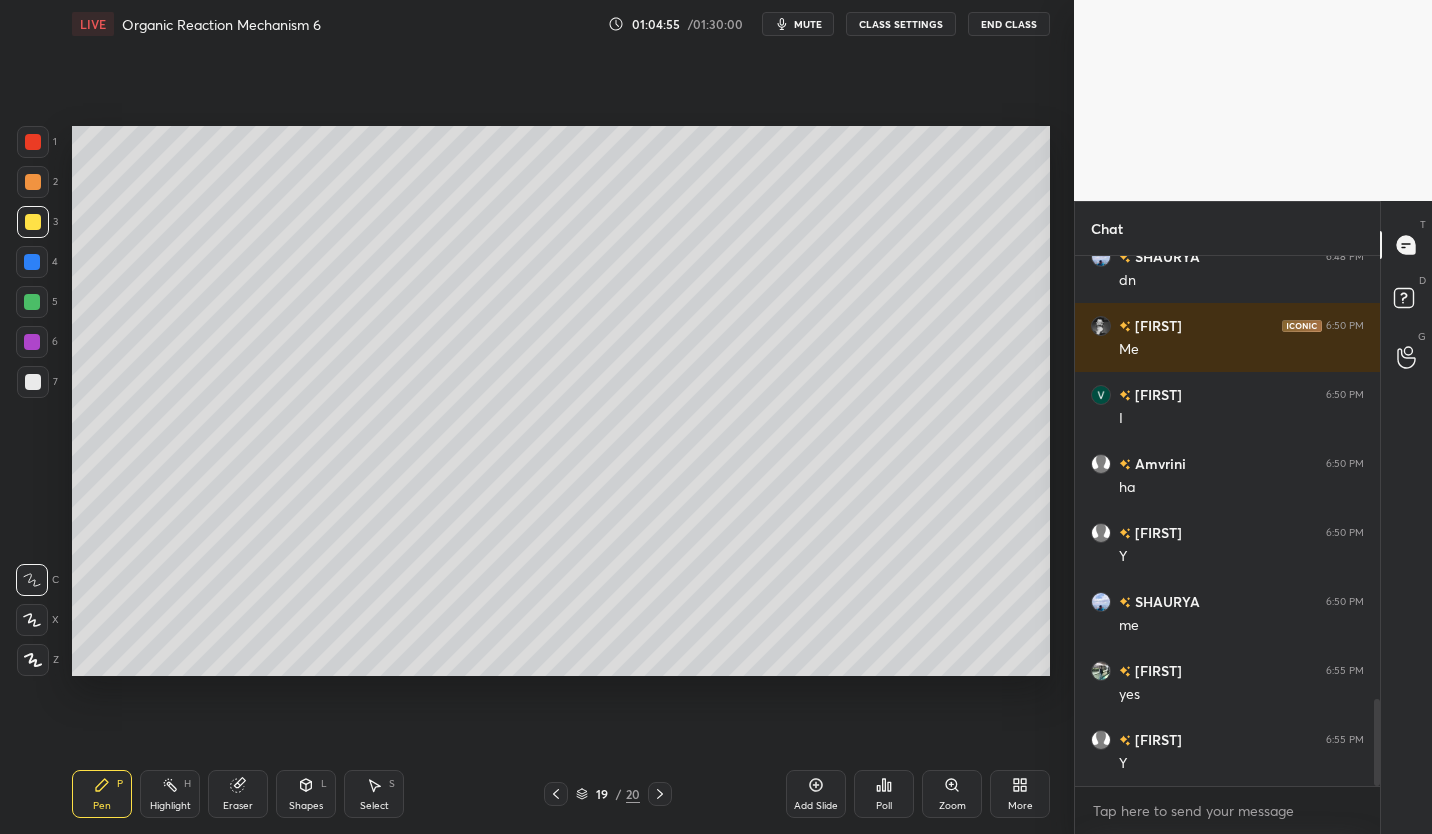 click 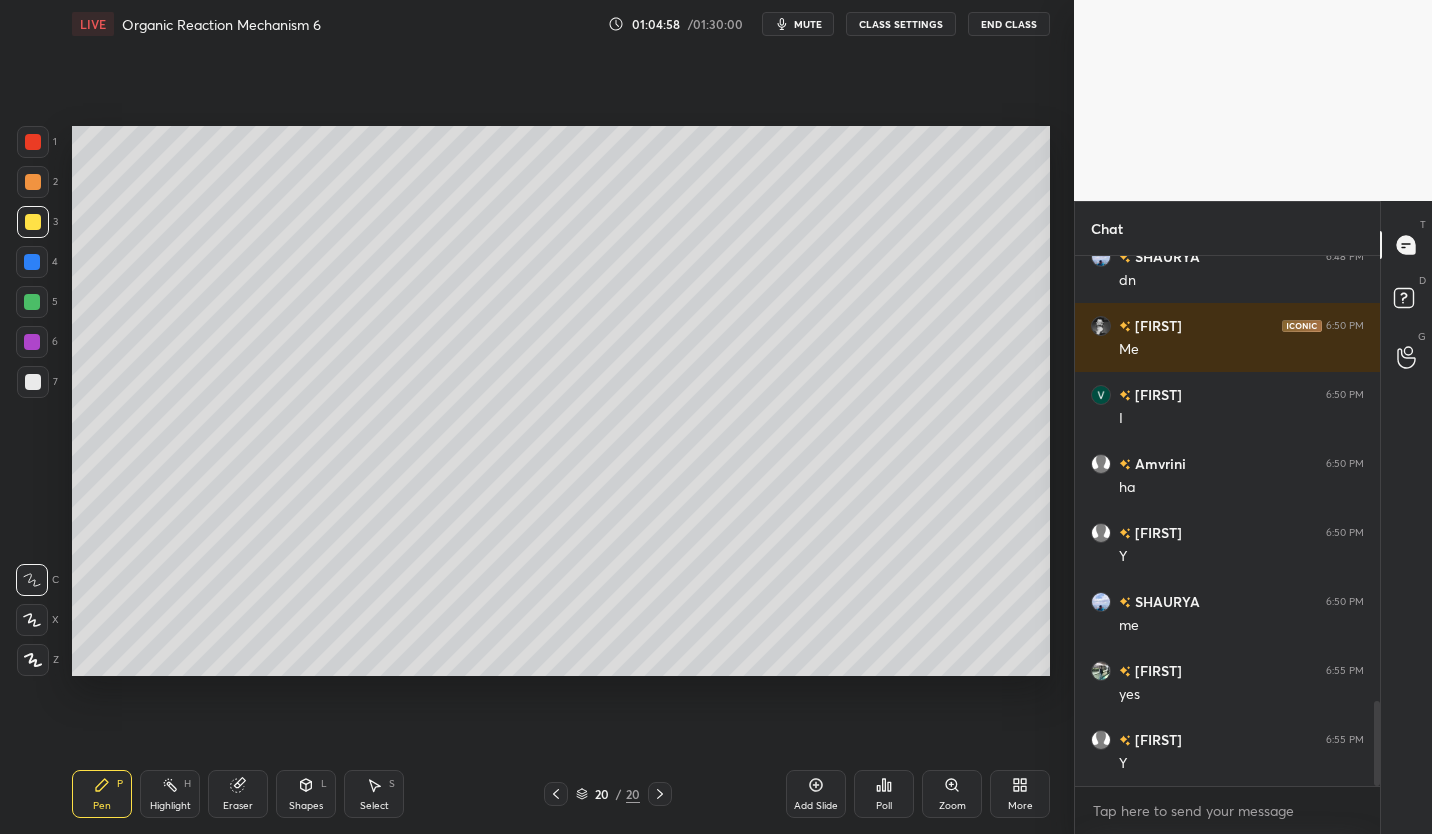 scroll, scrollTop: 2764, scrollLeft: 0, axis: vertical 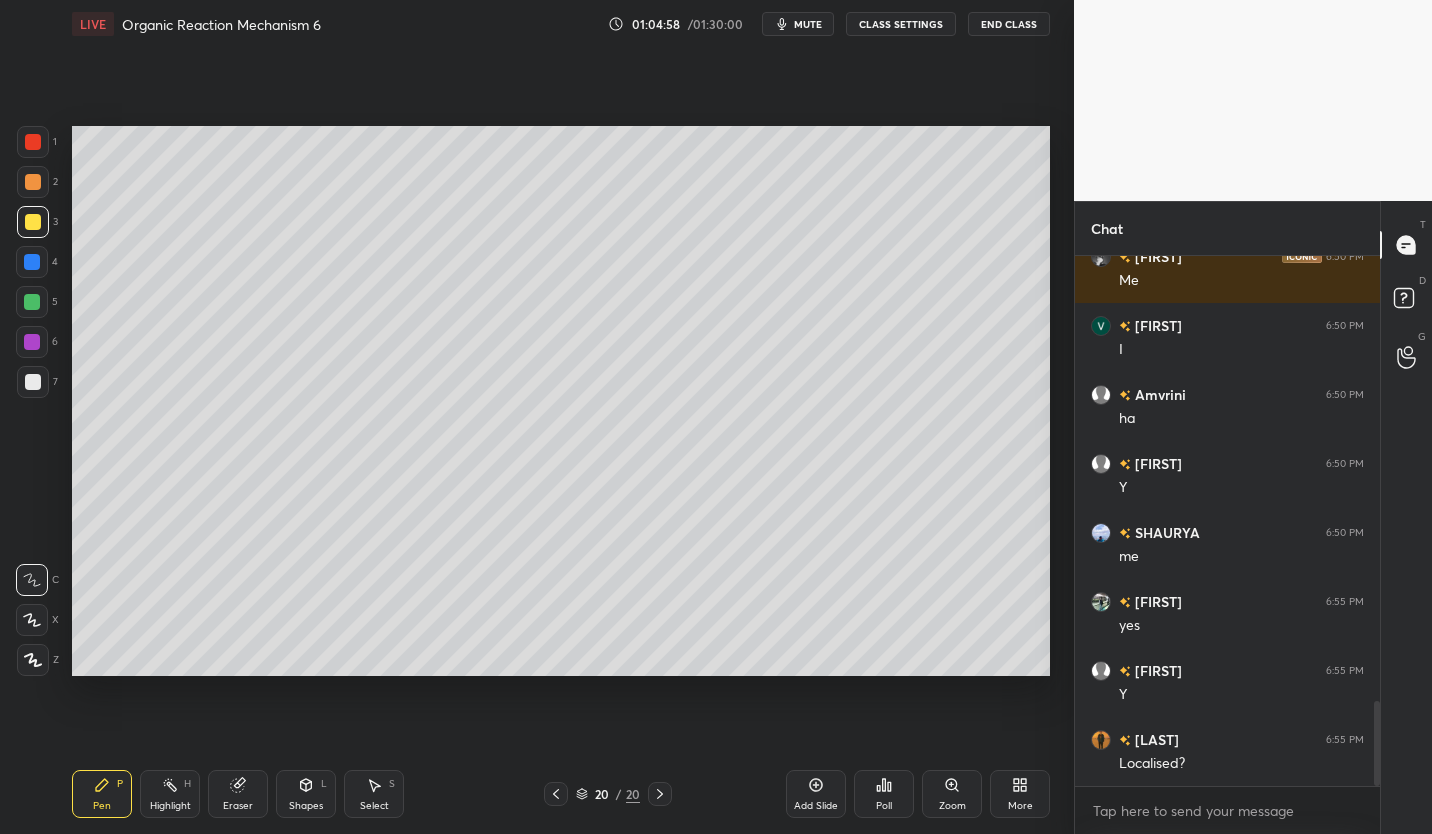 click 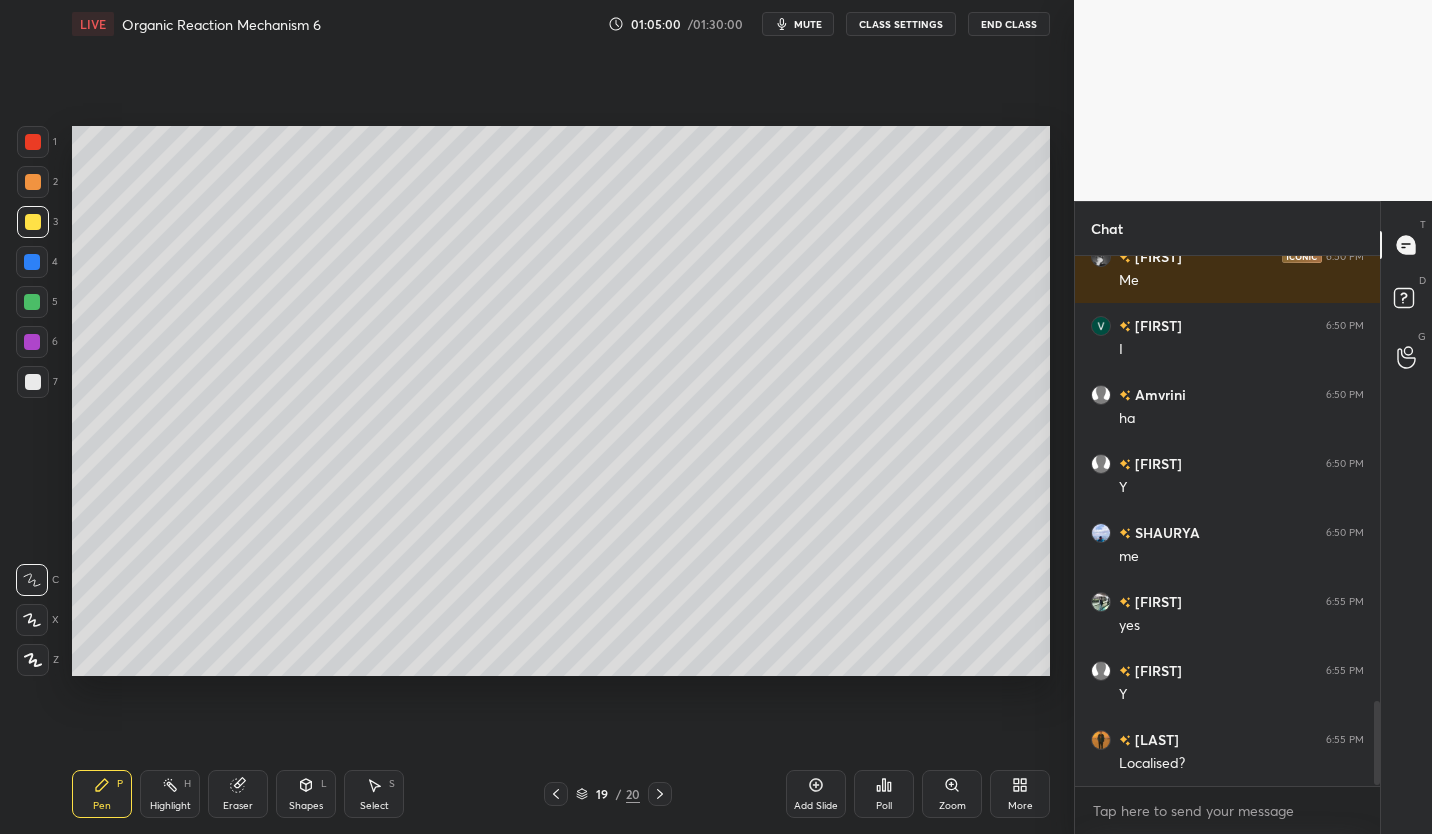 scroll, scrollTop: 2833, scrollLeft: 0, axis: vertical 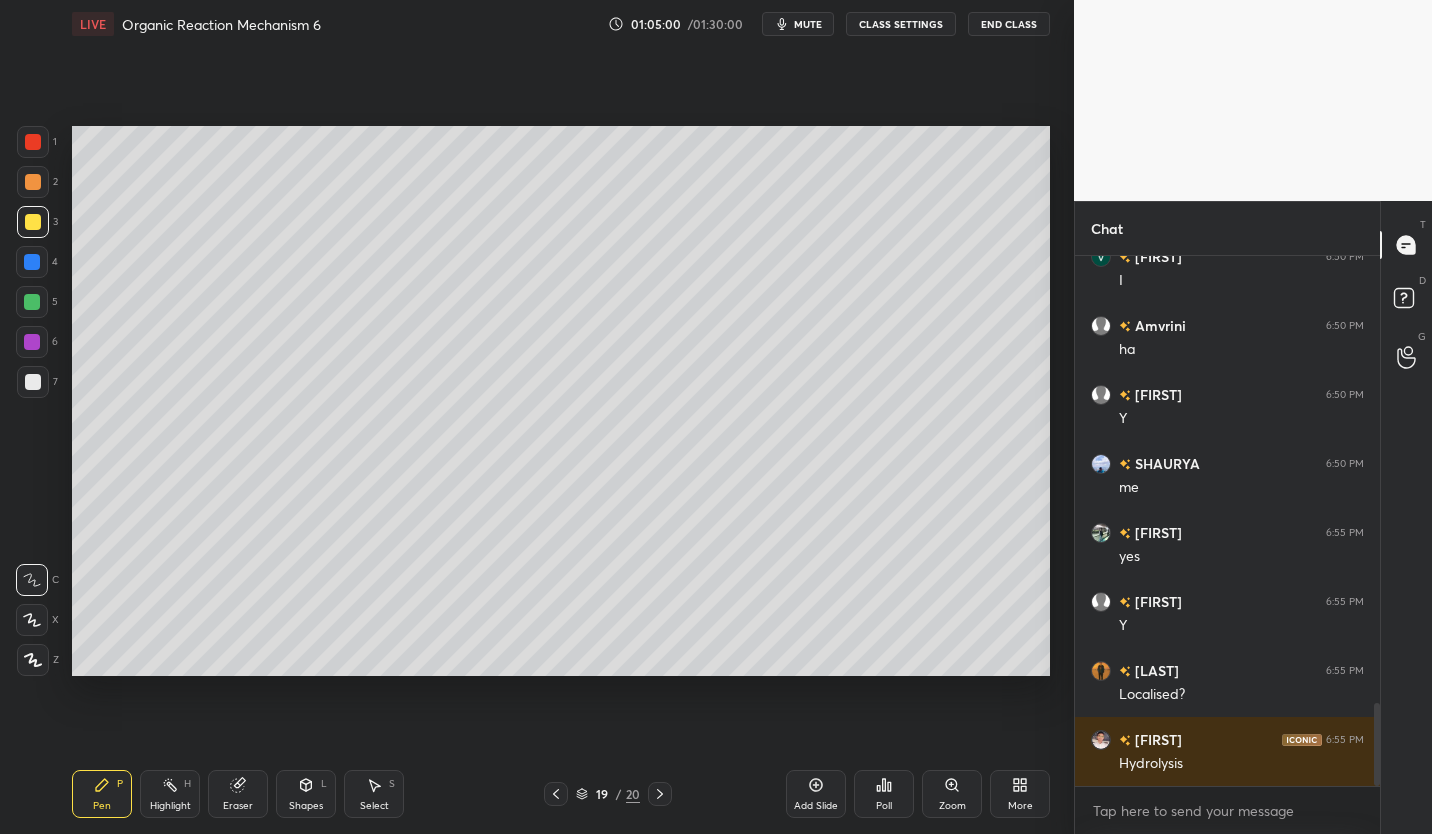 click 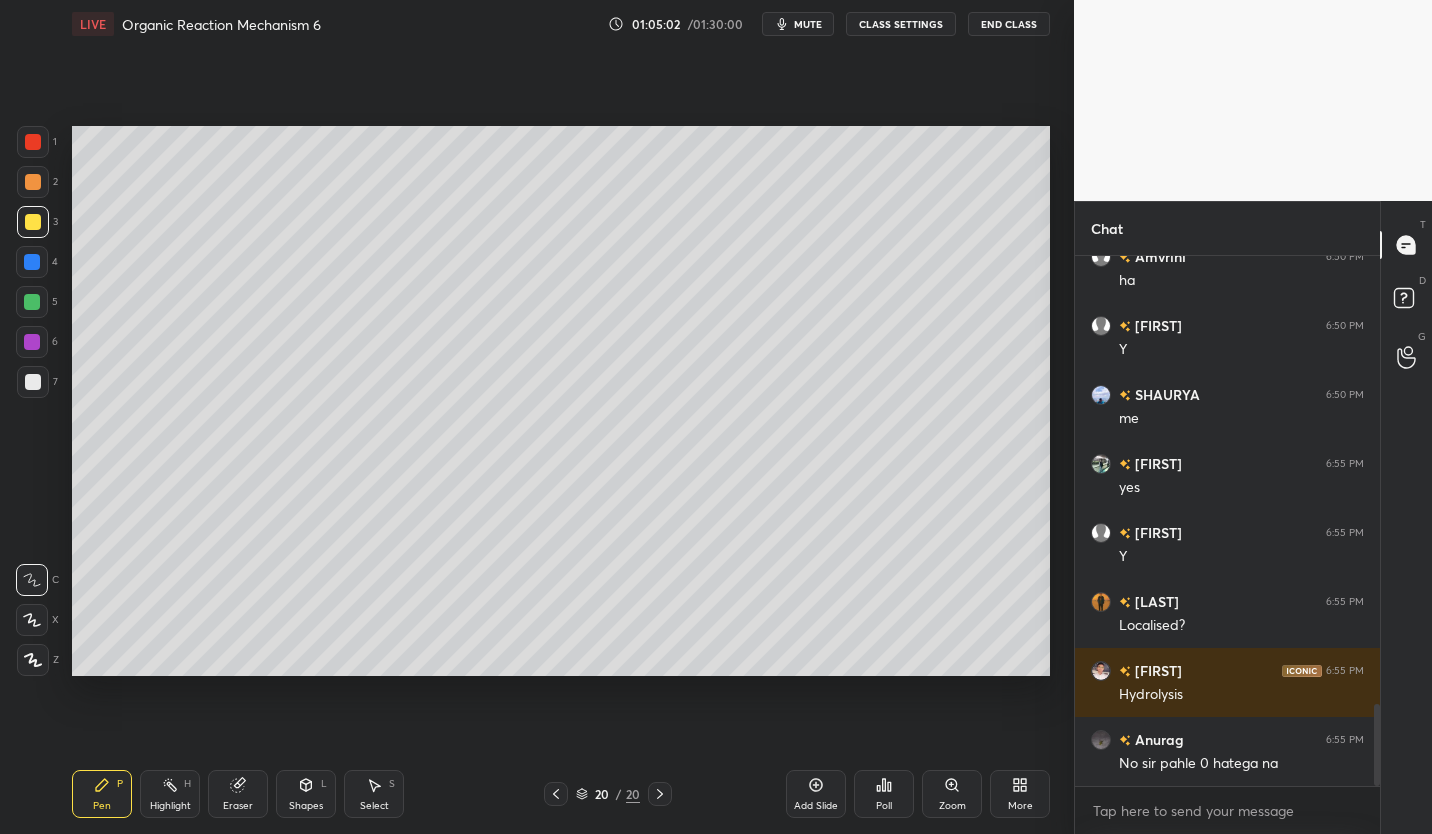 click at bounding box center (32, 302) 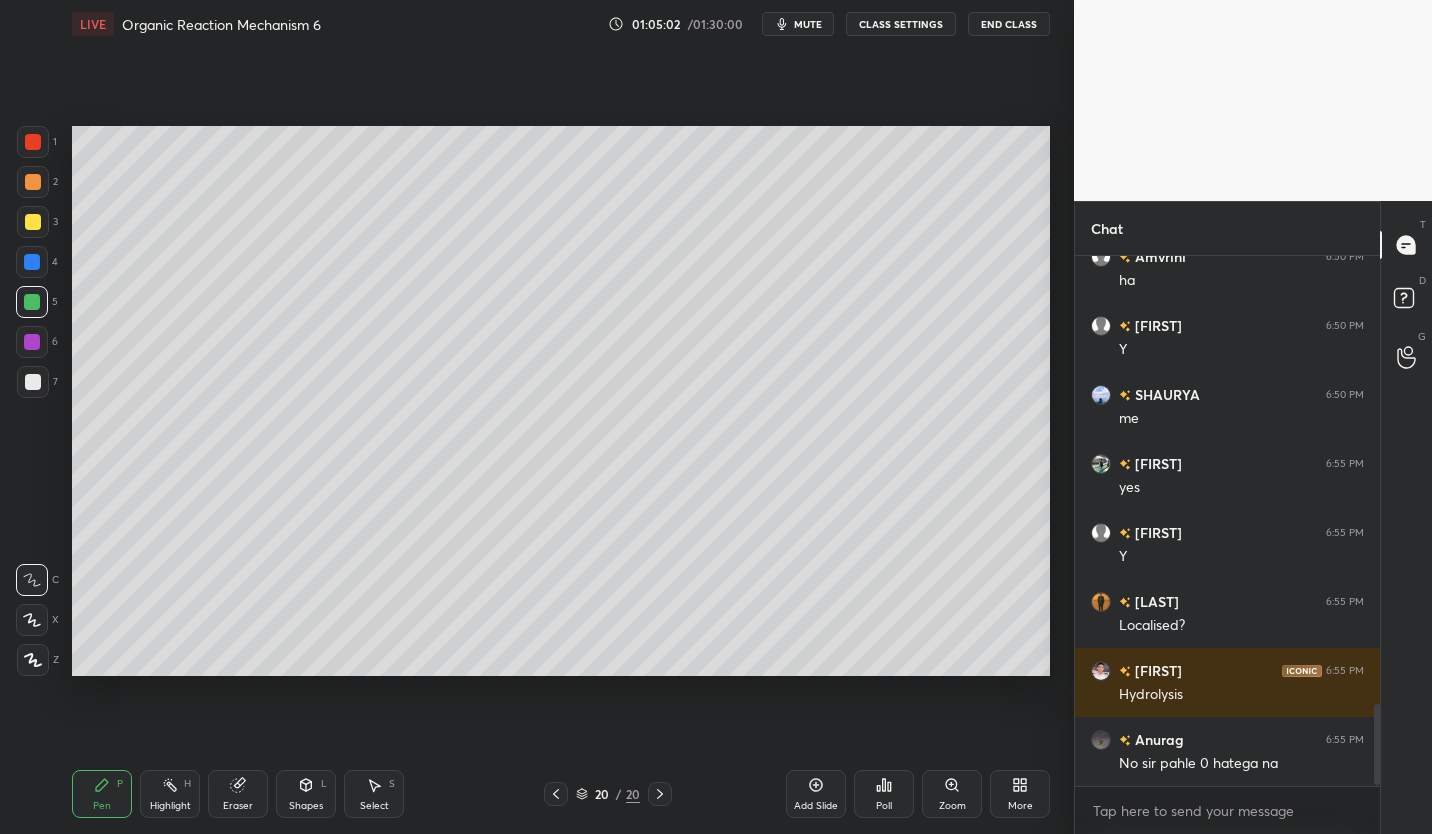 scroll, scrollTop: 2971, scrollLeft: 0, axis: vertical 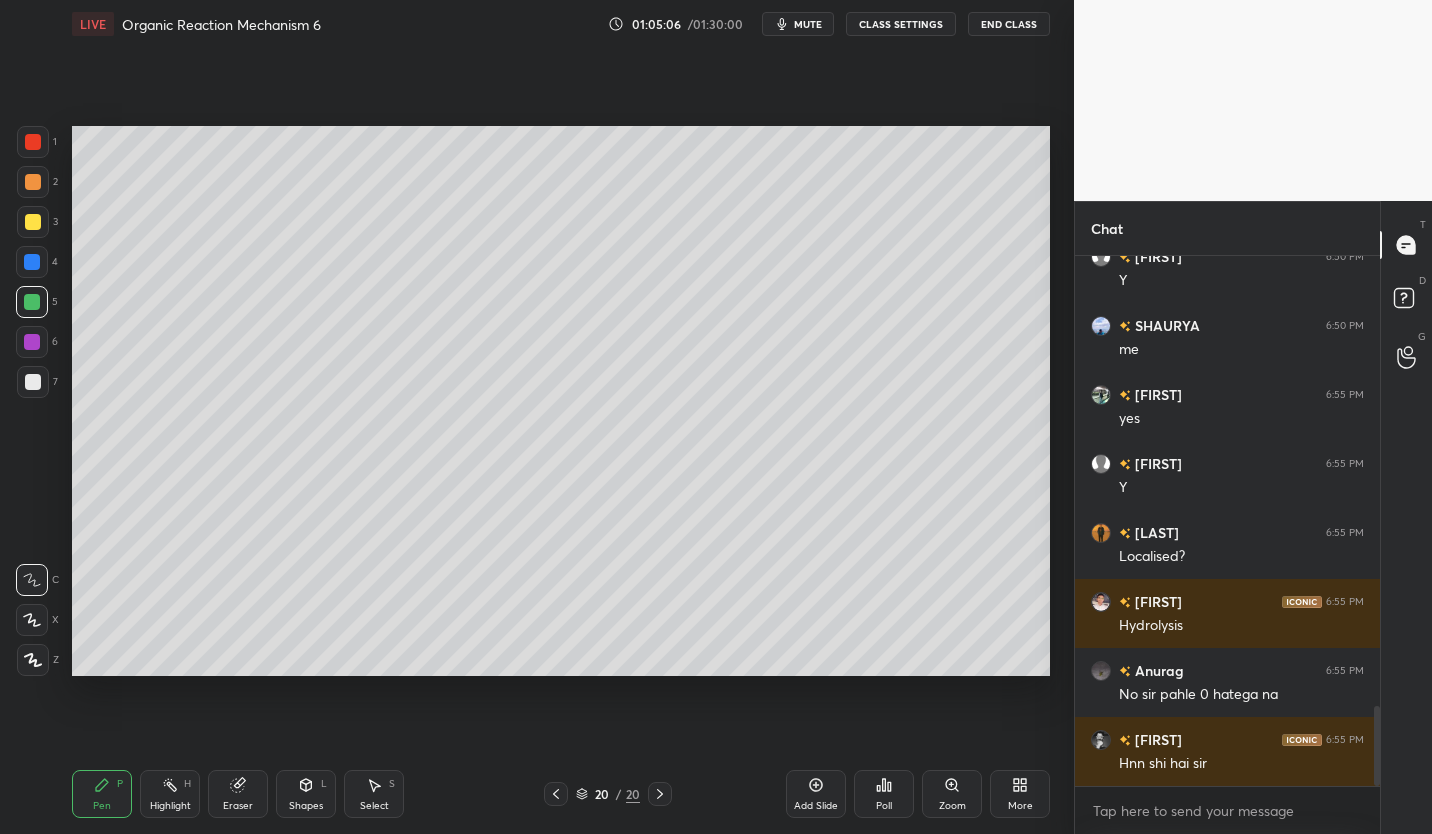 click at bounding box center [33, 222] 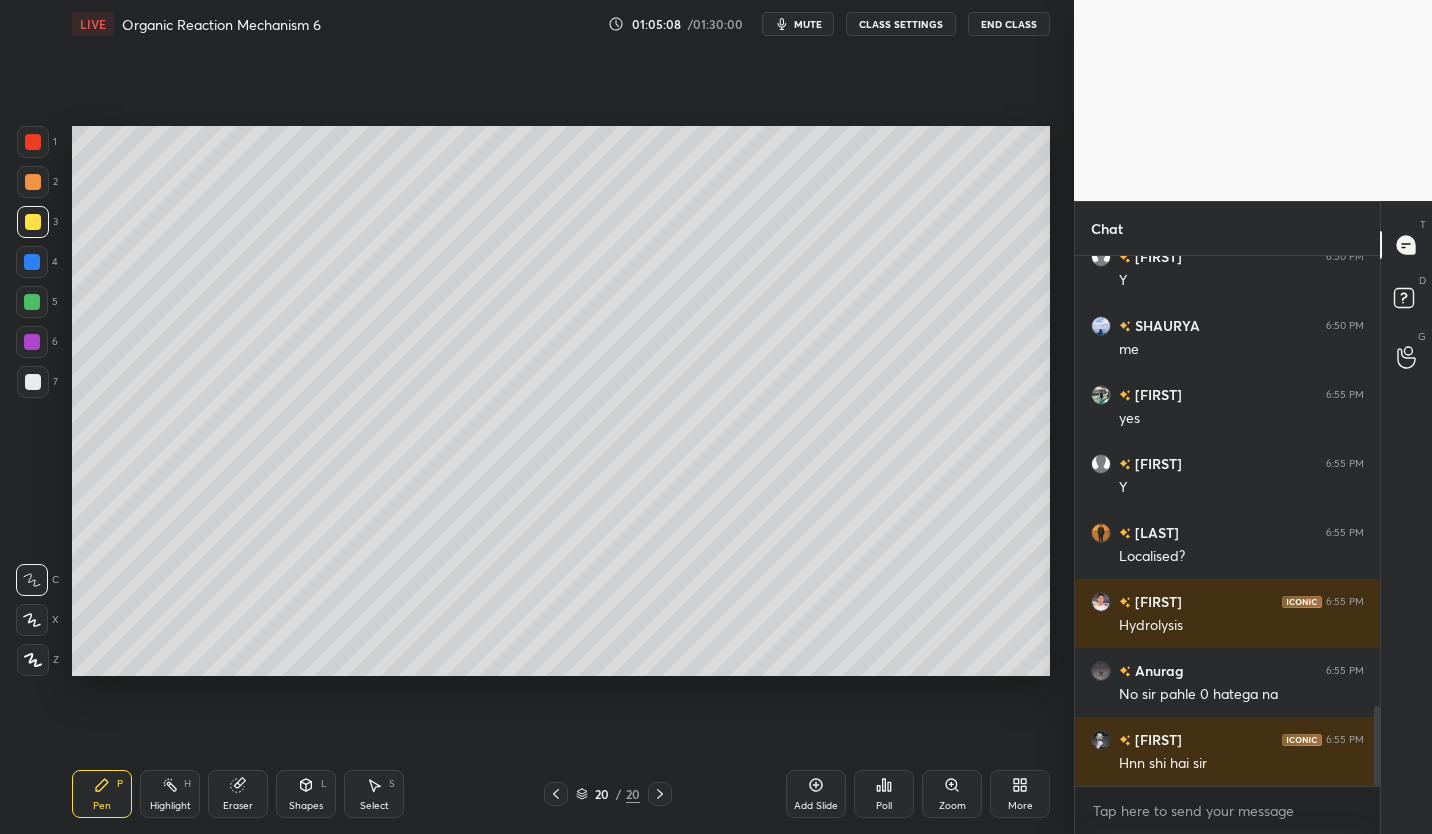 click at bounding box center (556, 794) 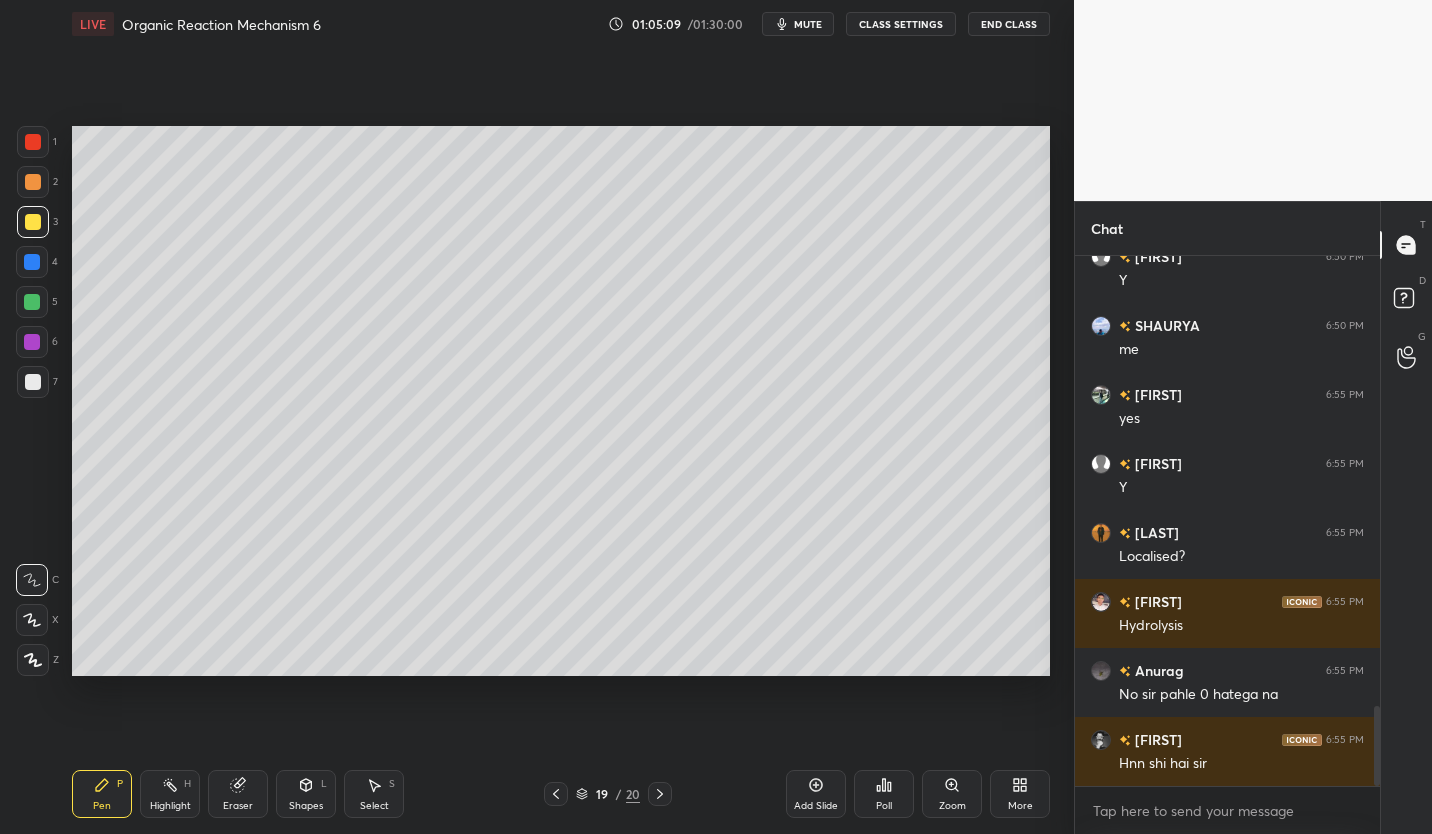 click 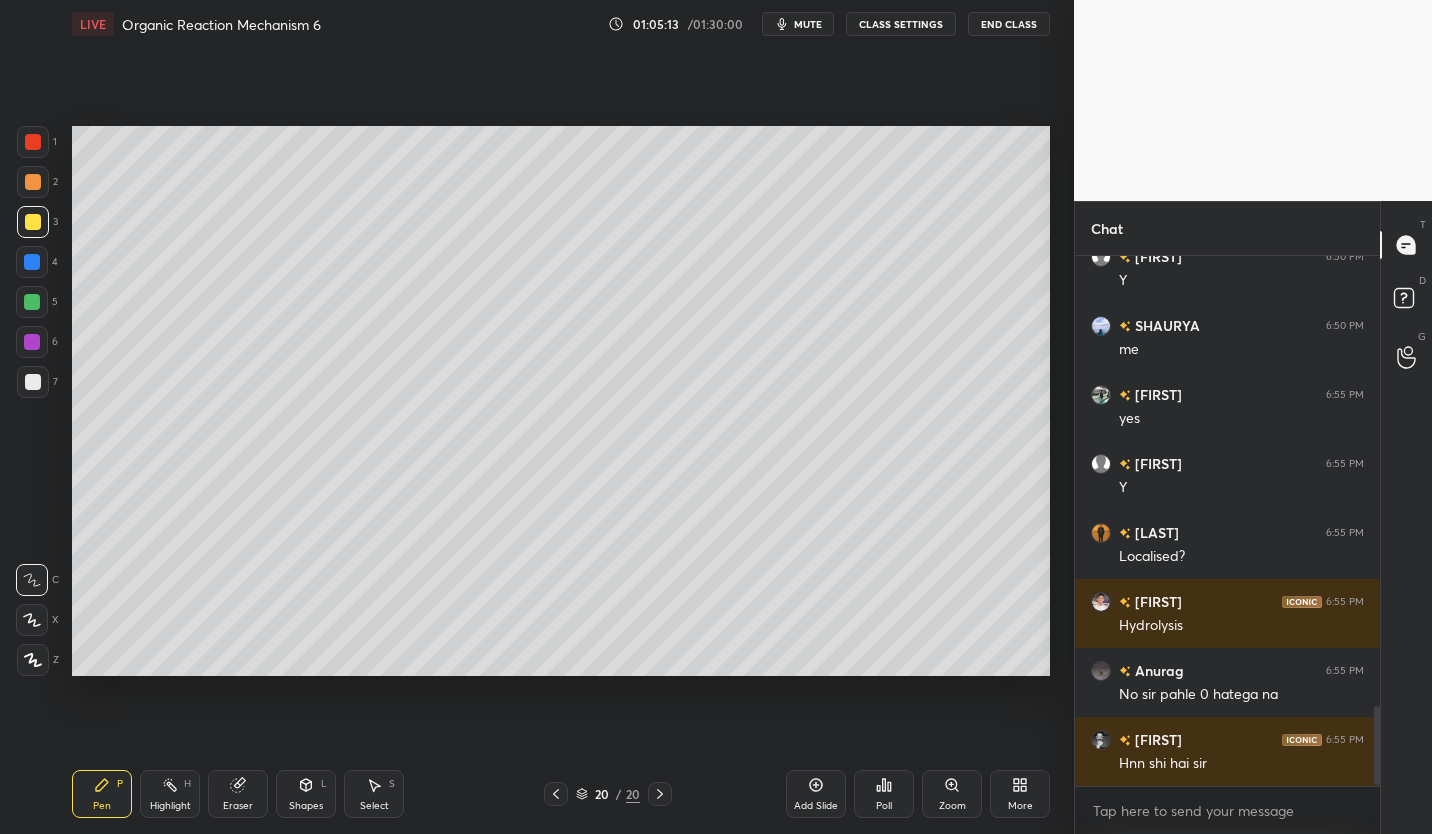 scroll, scrollTop: 3040, scrollLeft: 0, axis: vertical 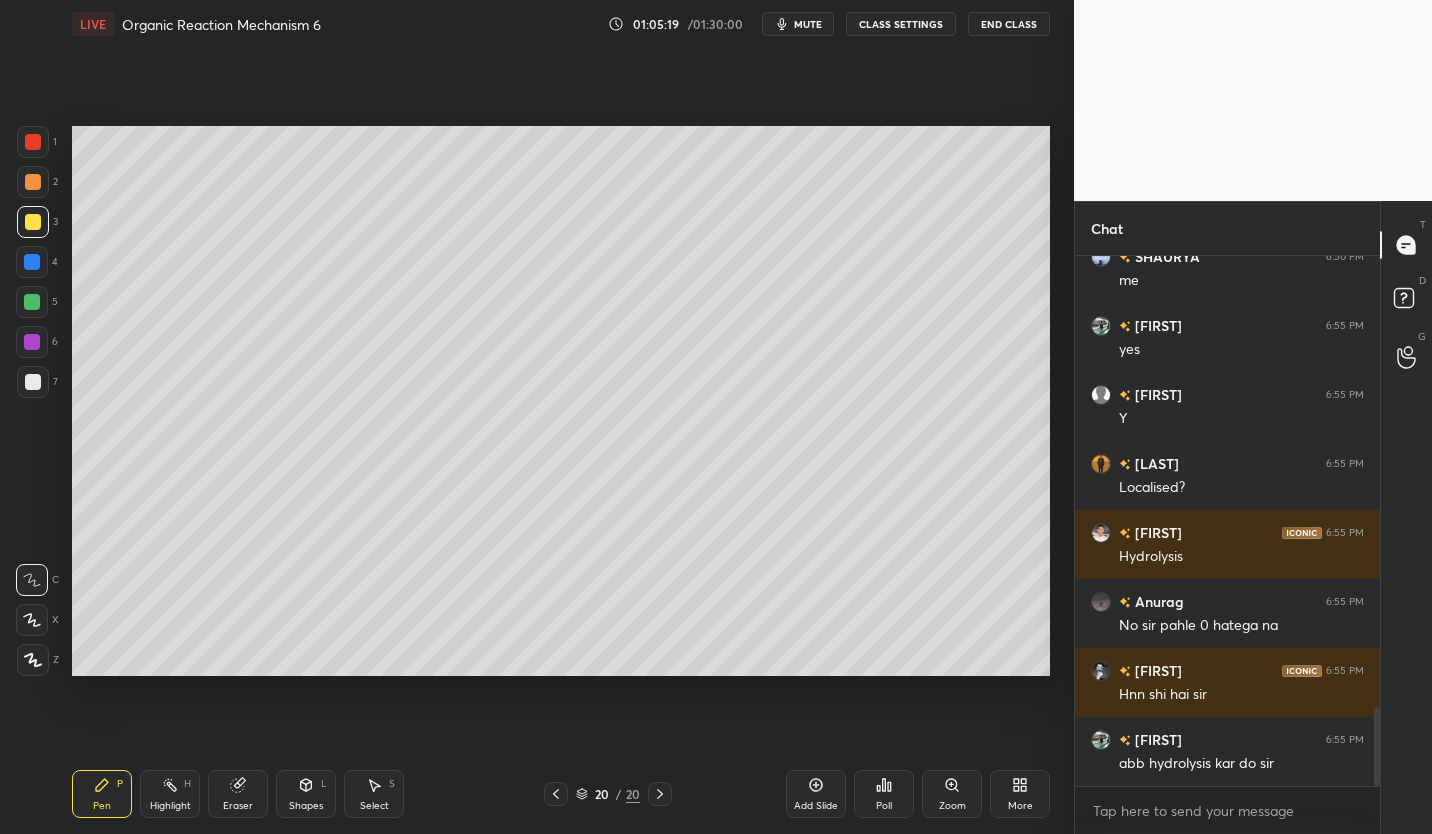 click at bounding box center [33, 382] 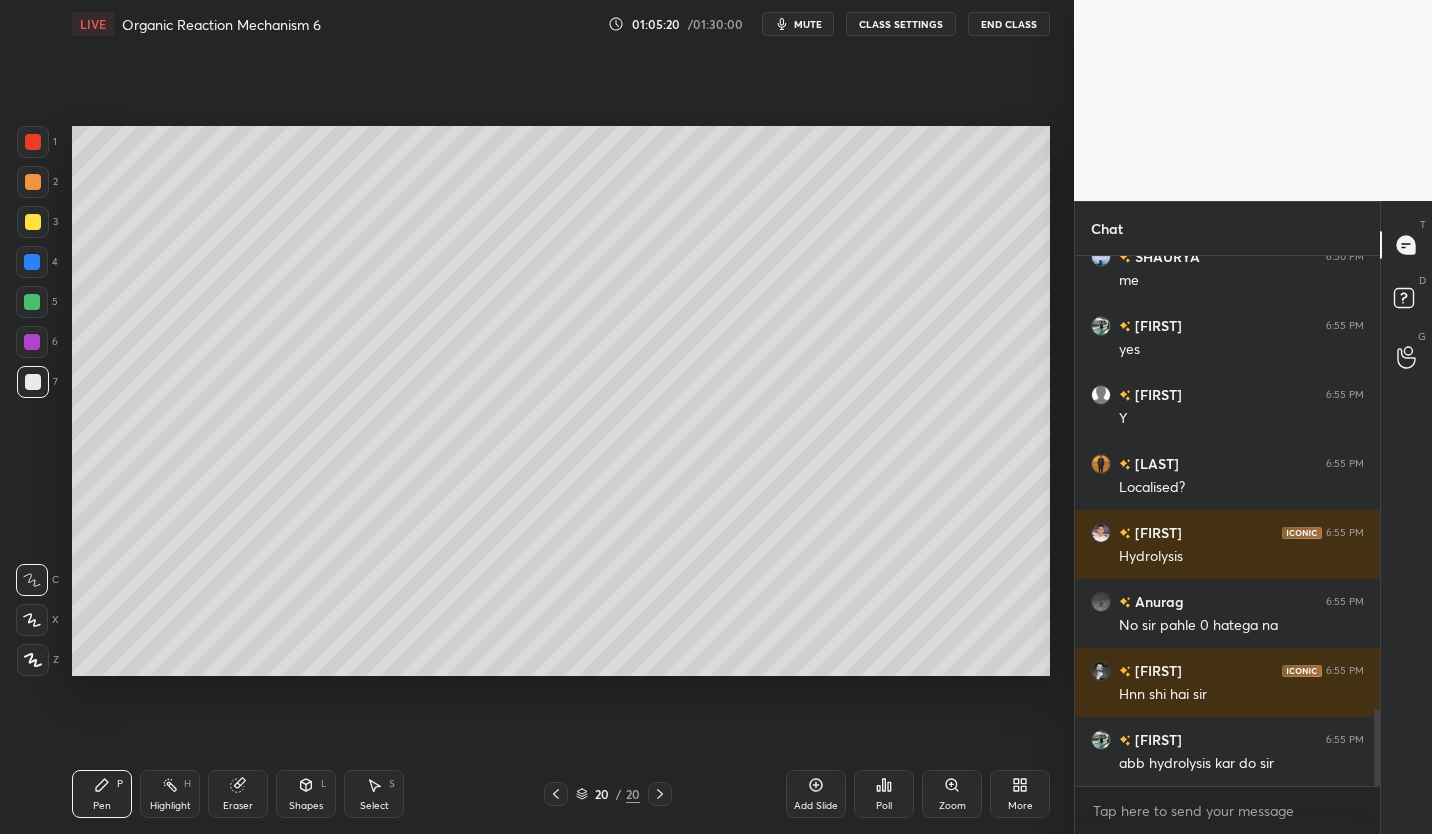 scroll, scrollTop: 3109, scrollLeft: 0, axis: vertical 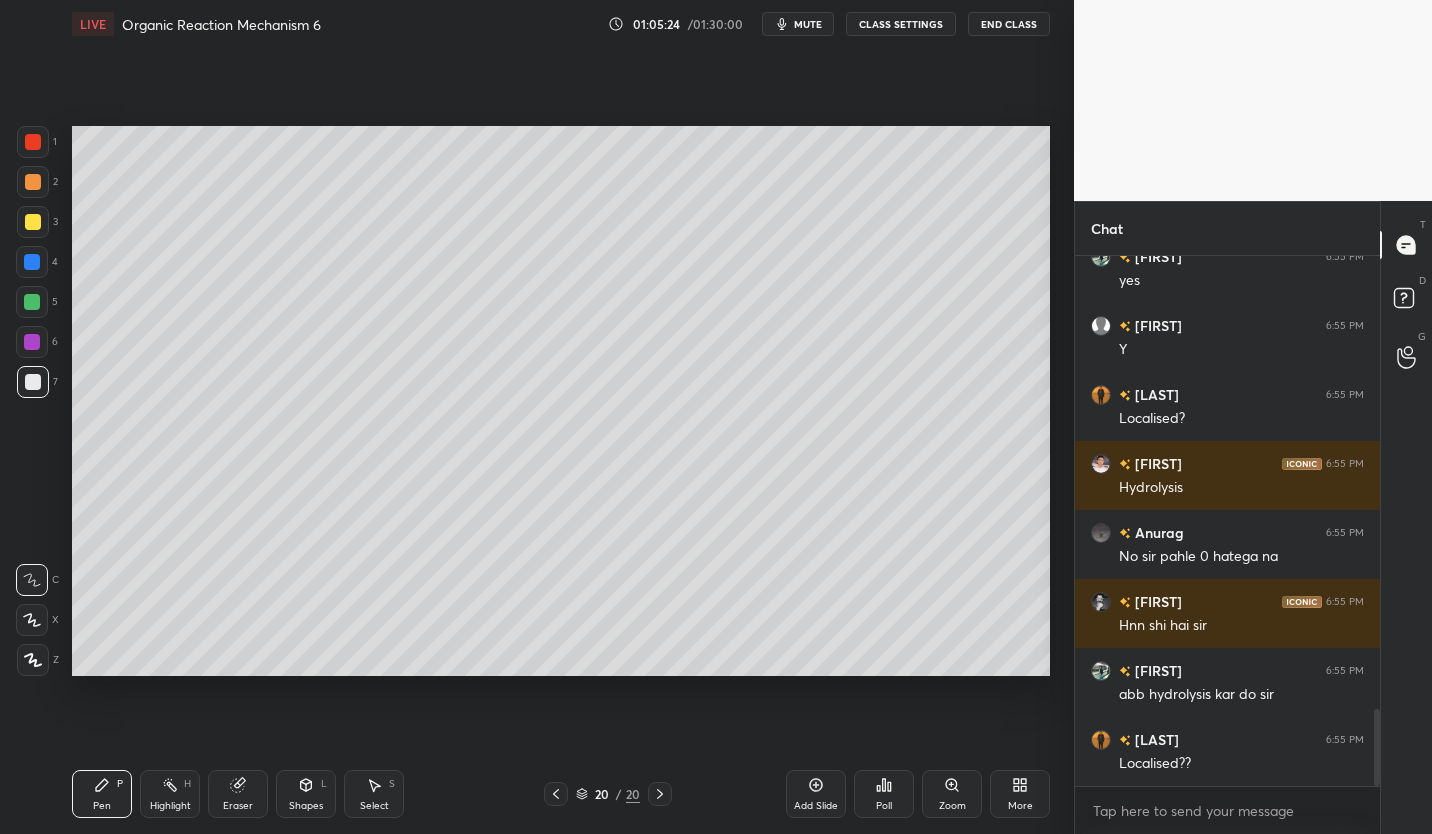 click at bounding box center [33, 222] 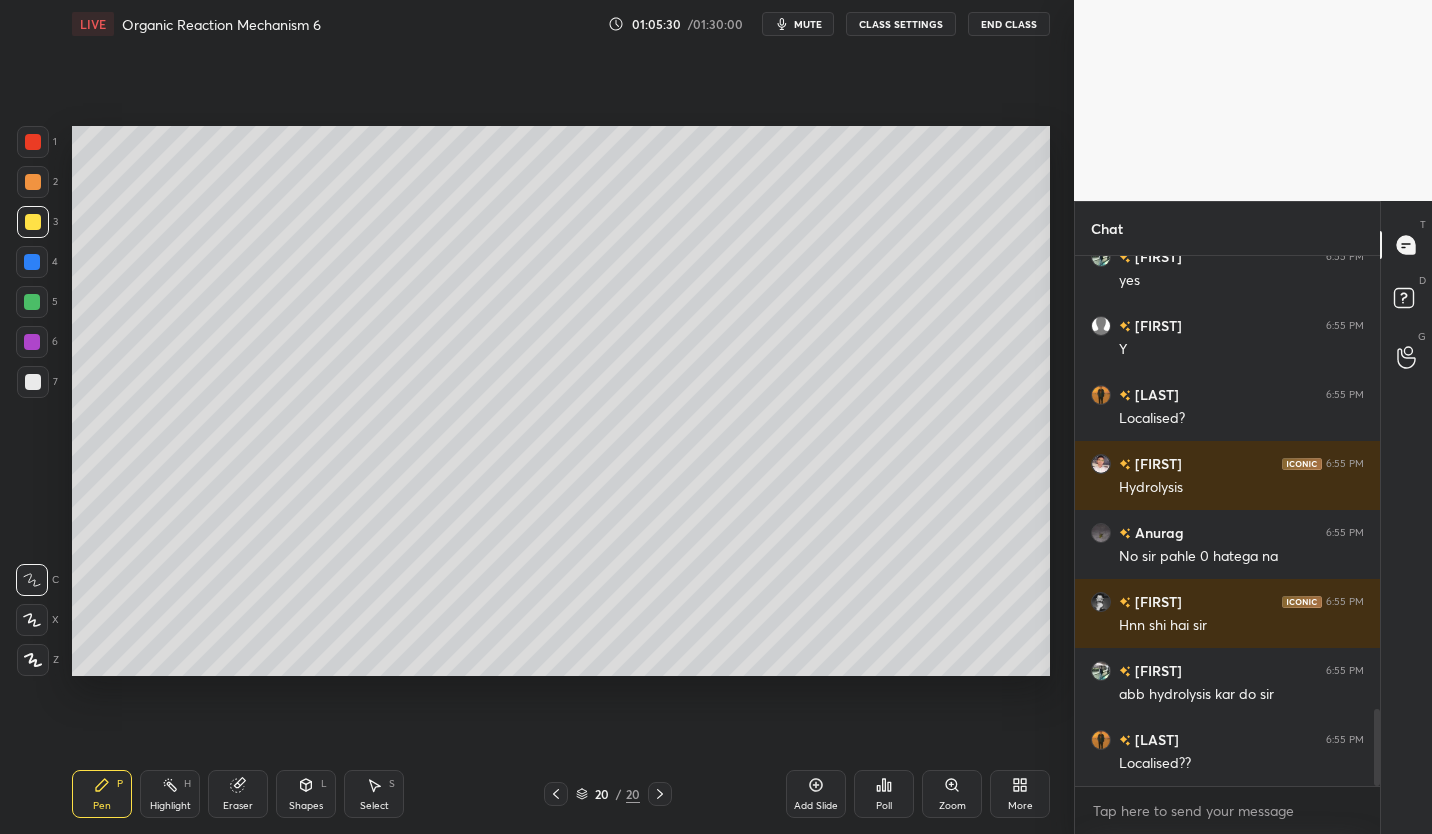 click at bounding box center [33, 382] 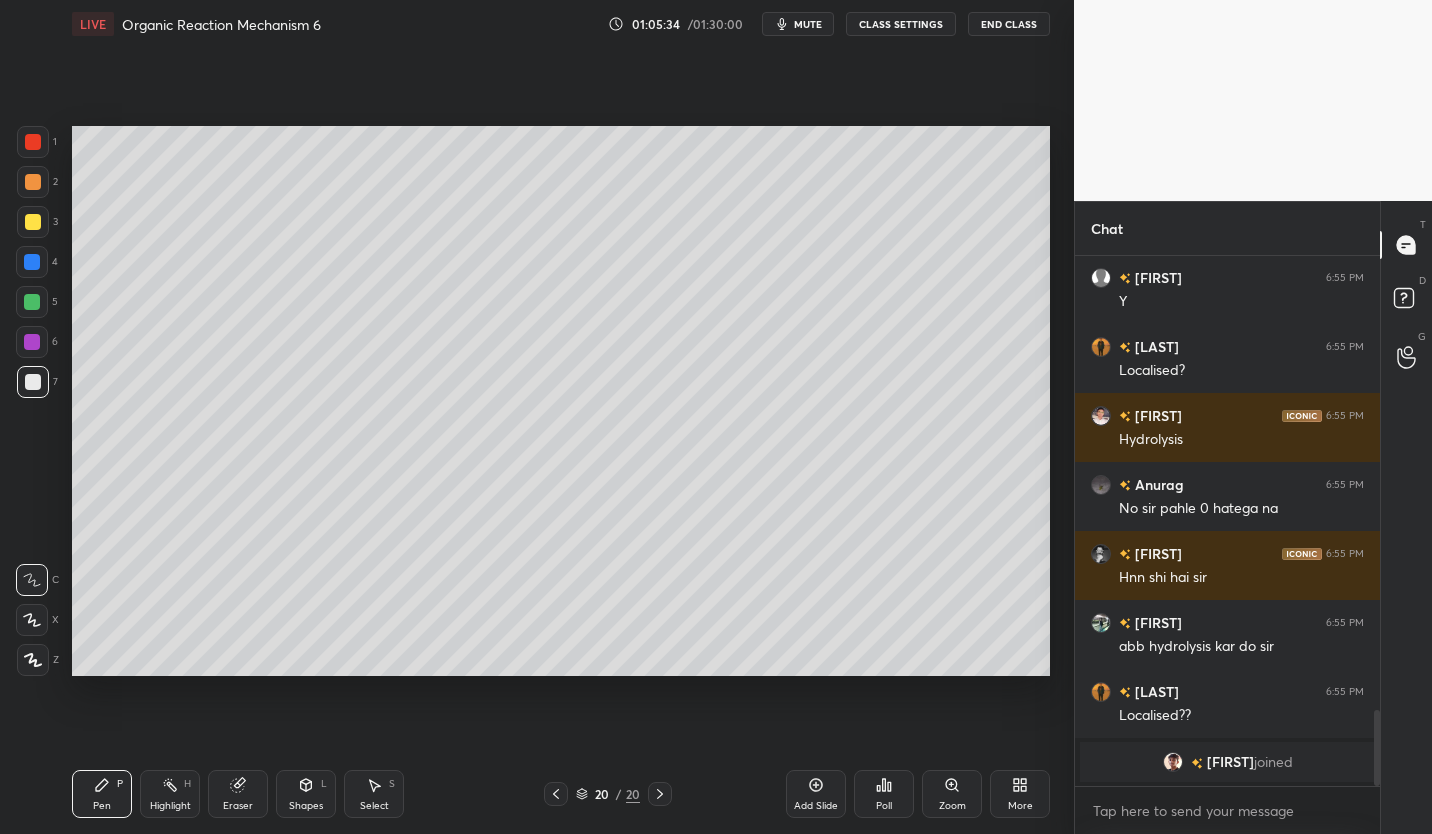 scroll, scrollTop: 2998, scrollLeft: 0, axis: vertical 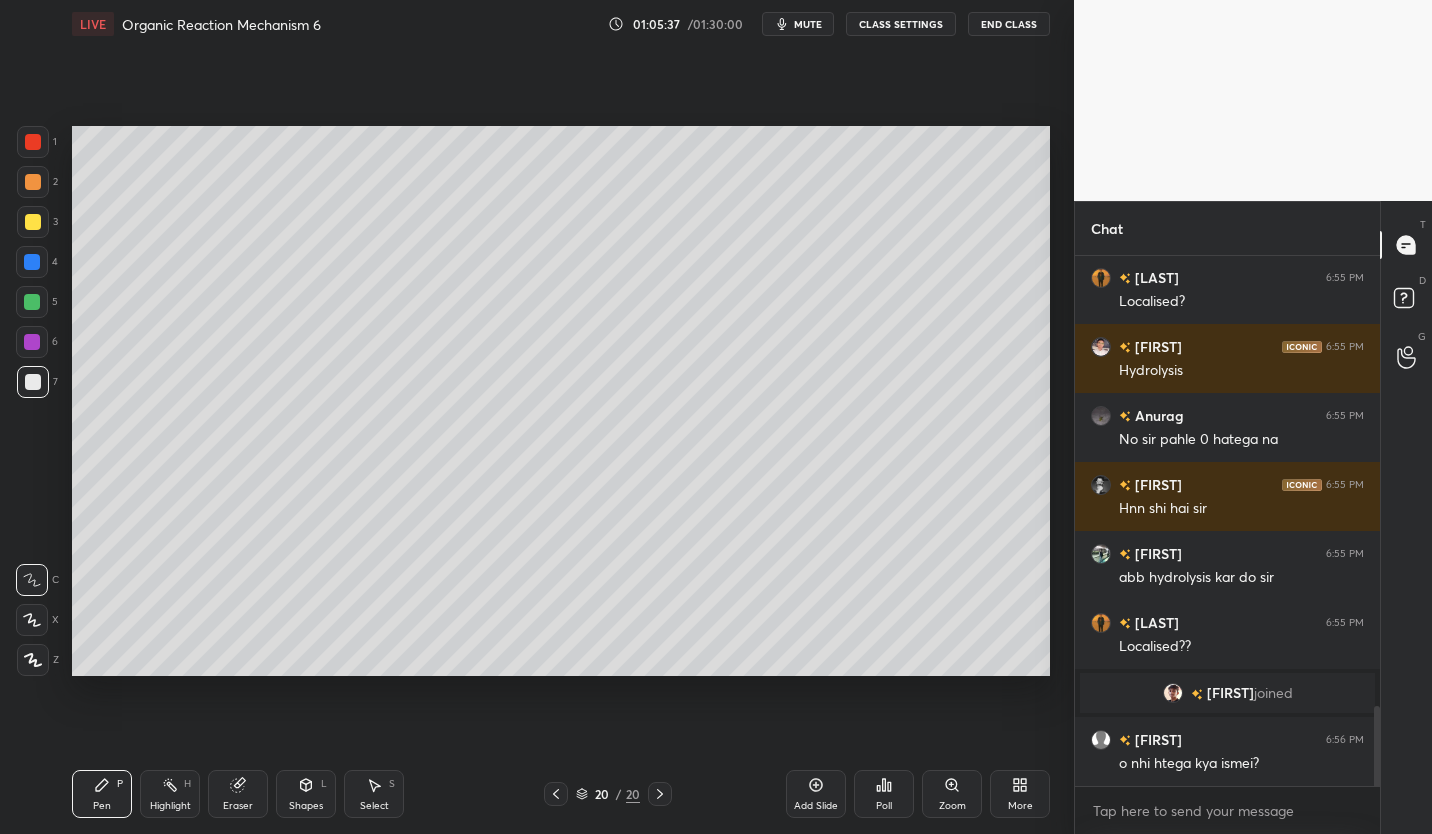 click on "CLASS SETTINGS" at bounding box center [901, 24] 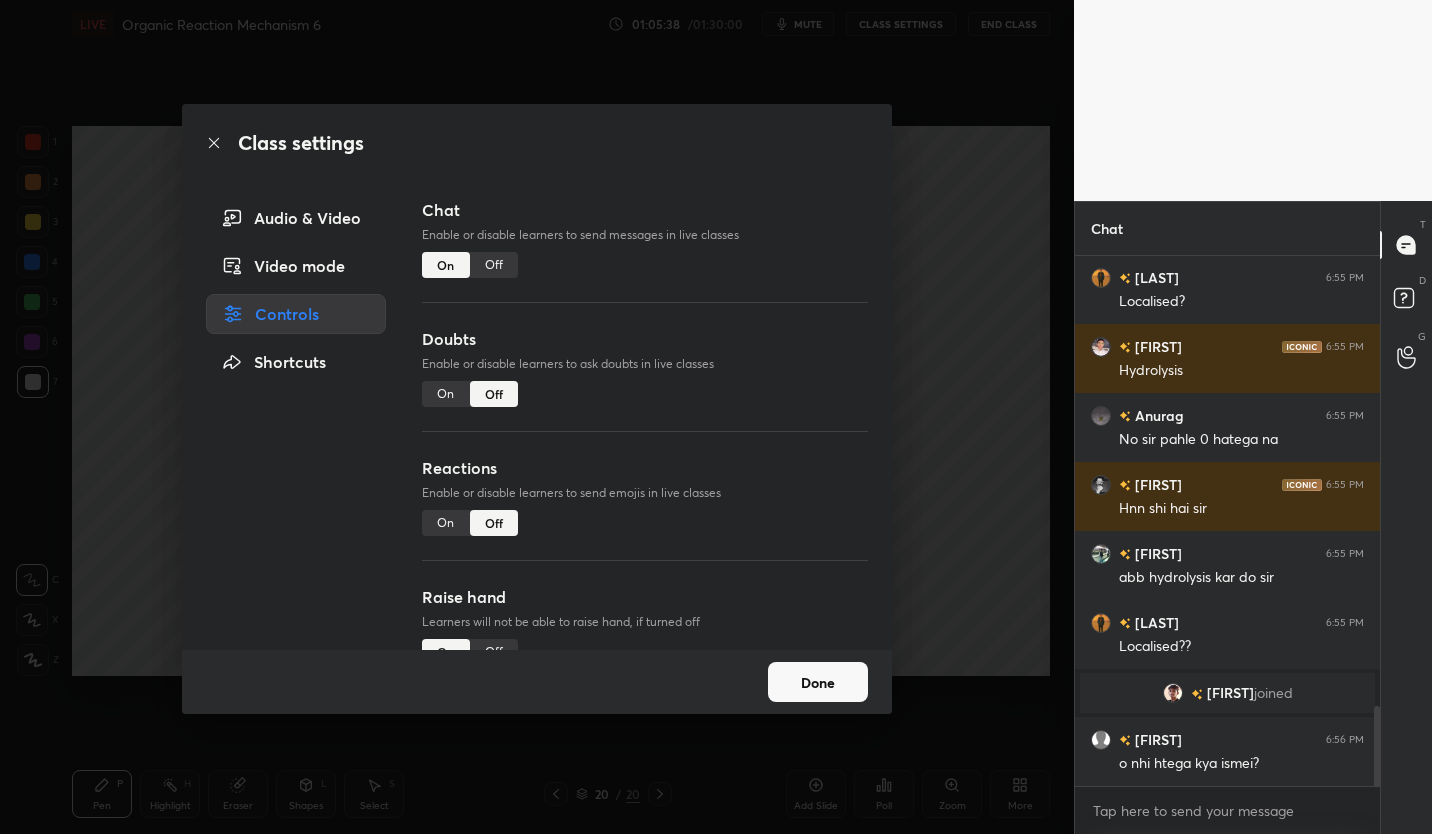 click on "Off" at bounding box center [494, 265] 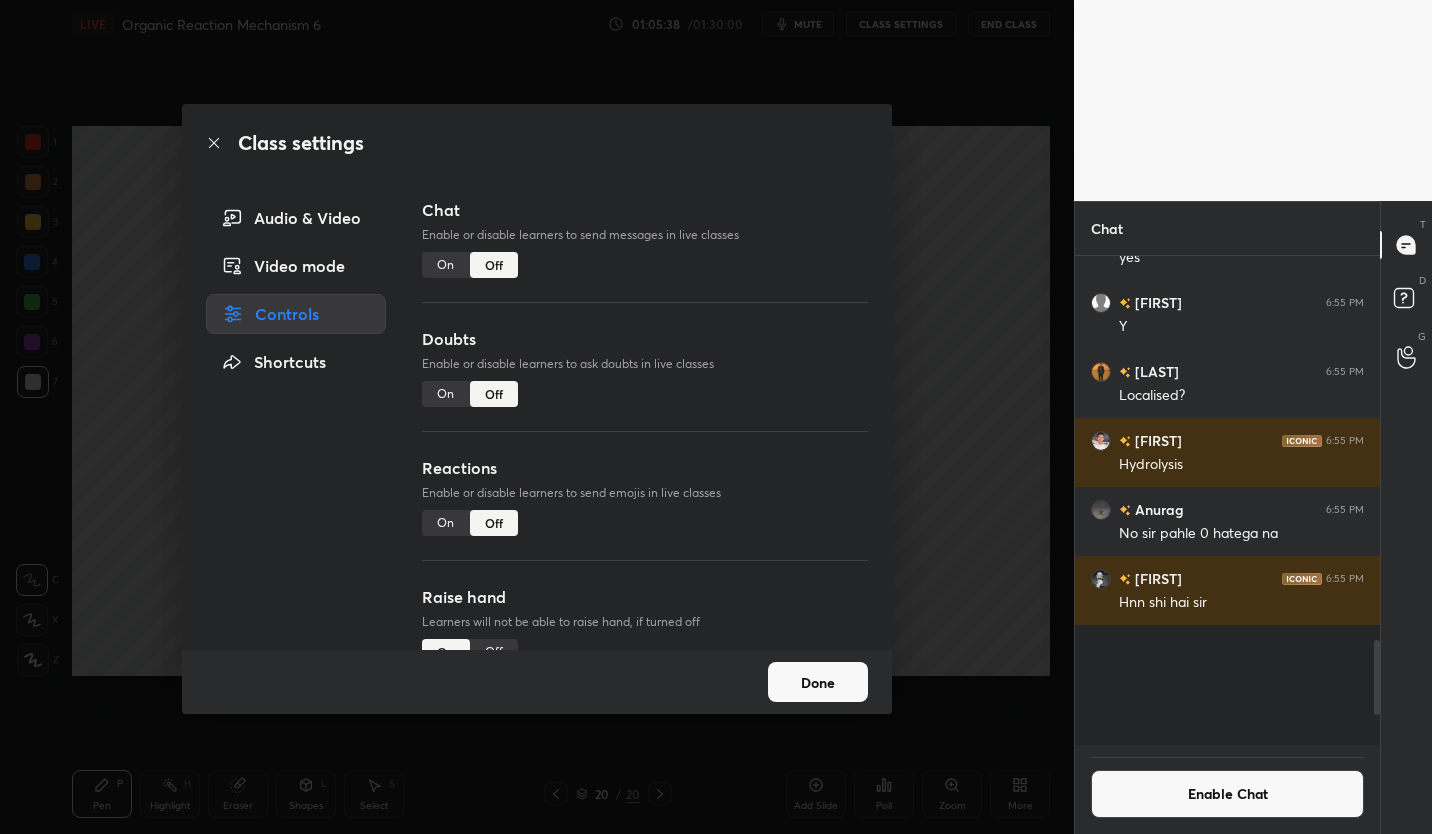 scroll, scrollTop: 2694, scrollLeft: 0, axis: vertical 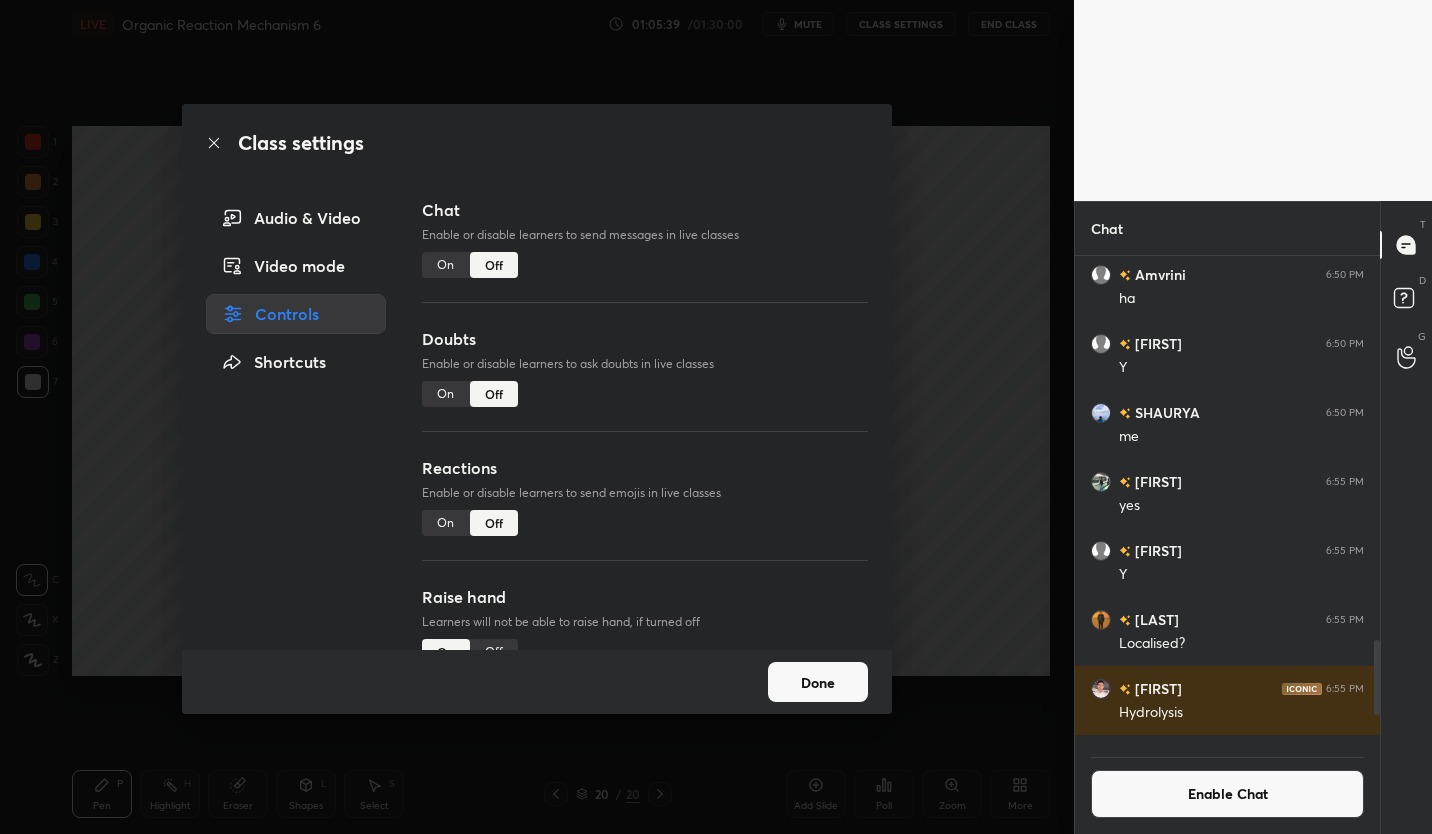 click on "Done" at bounding box center (818, 682) 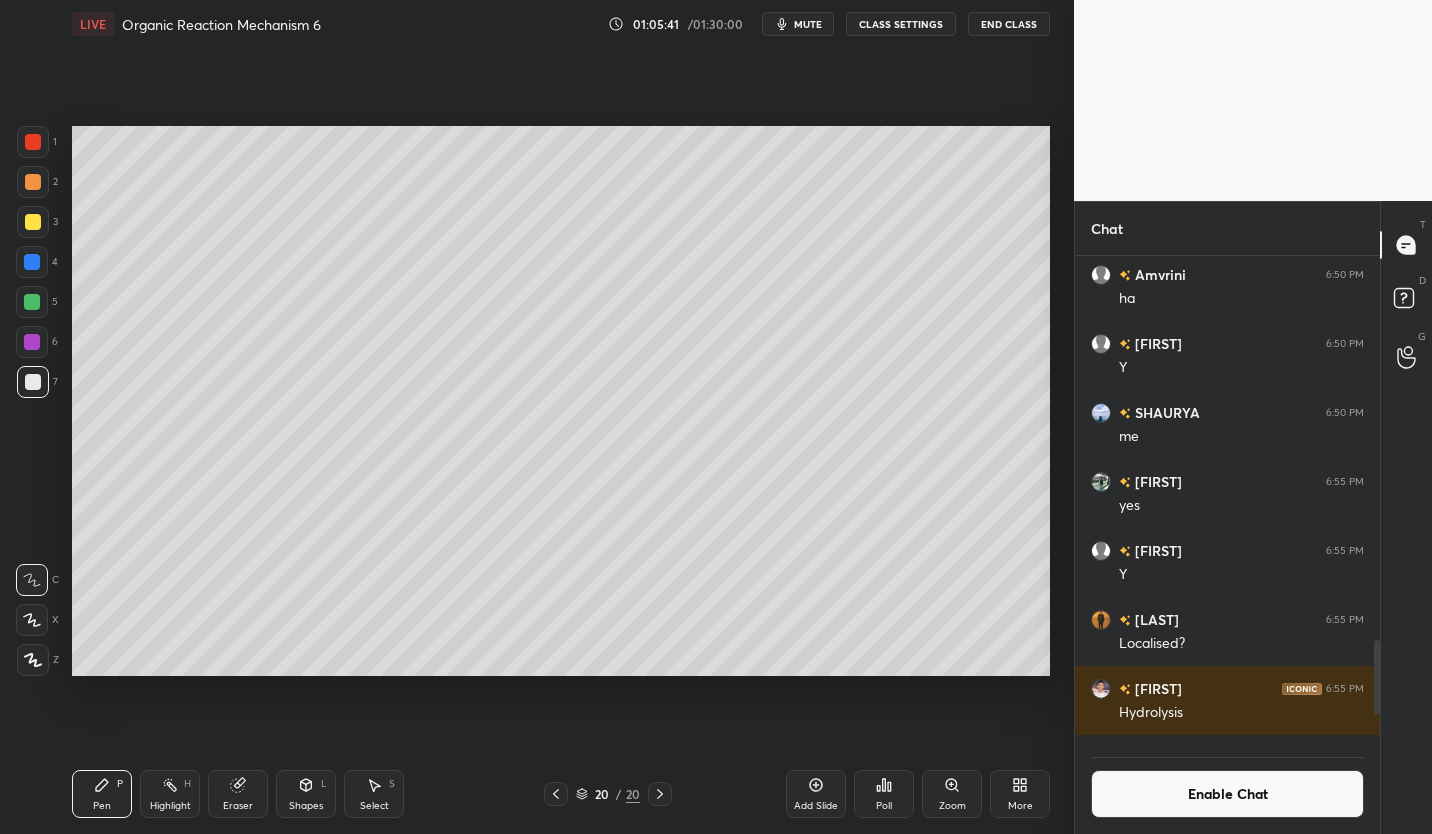 click 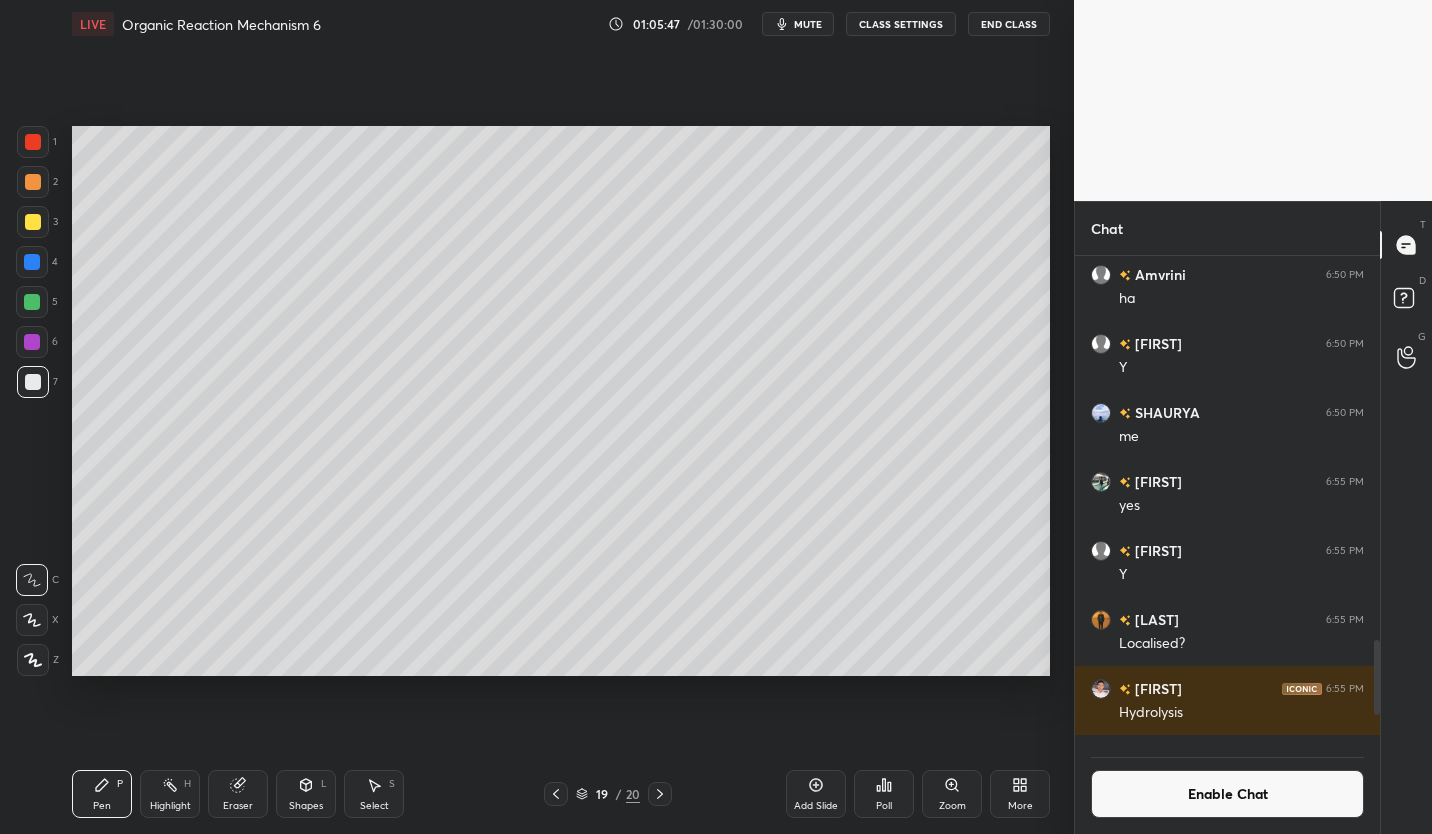 click at bounding box center [660, 794] 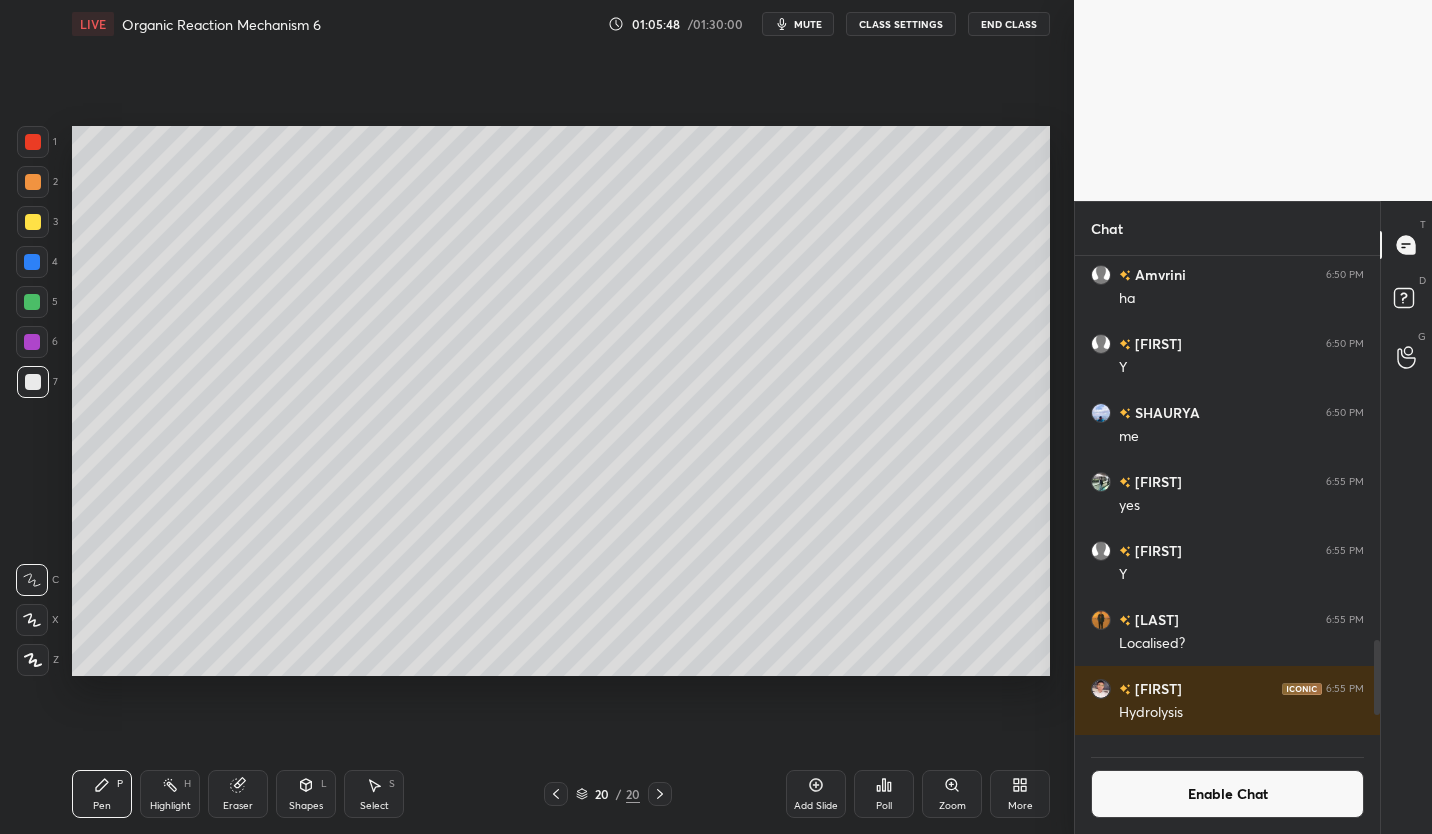 click 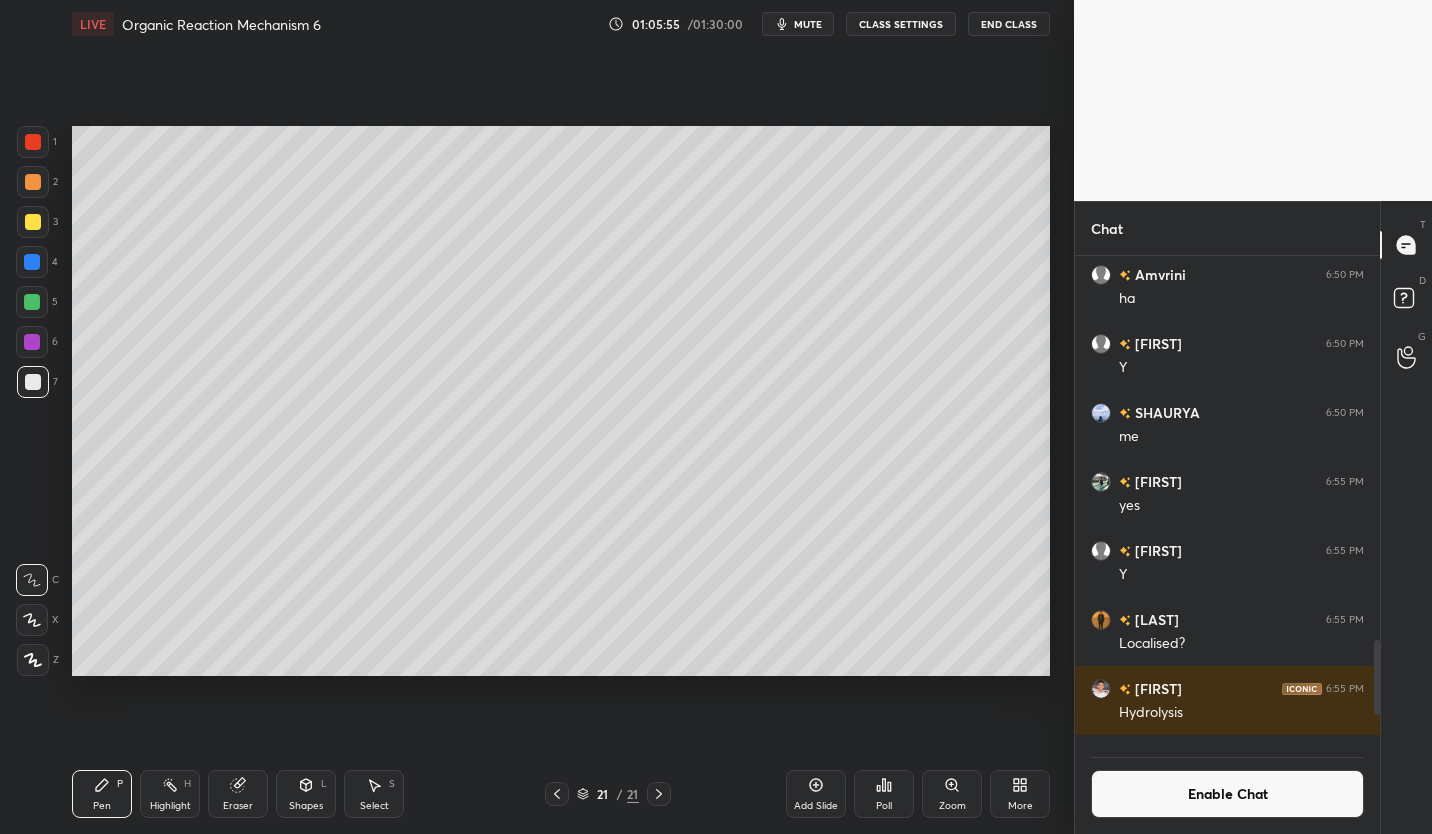 click at bounding box center [33, 222] 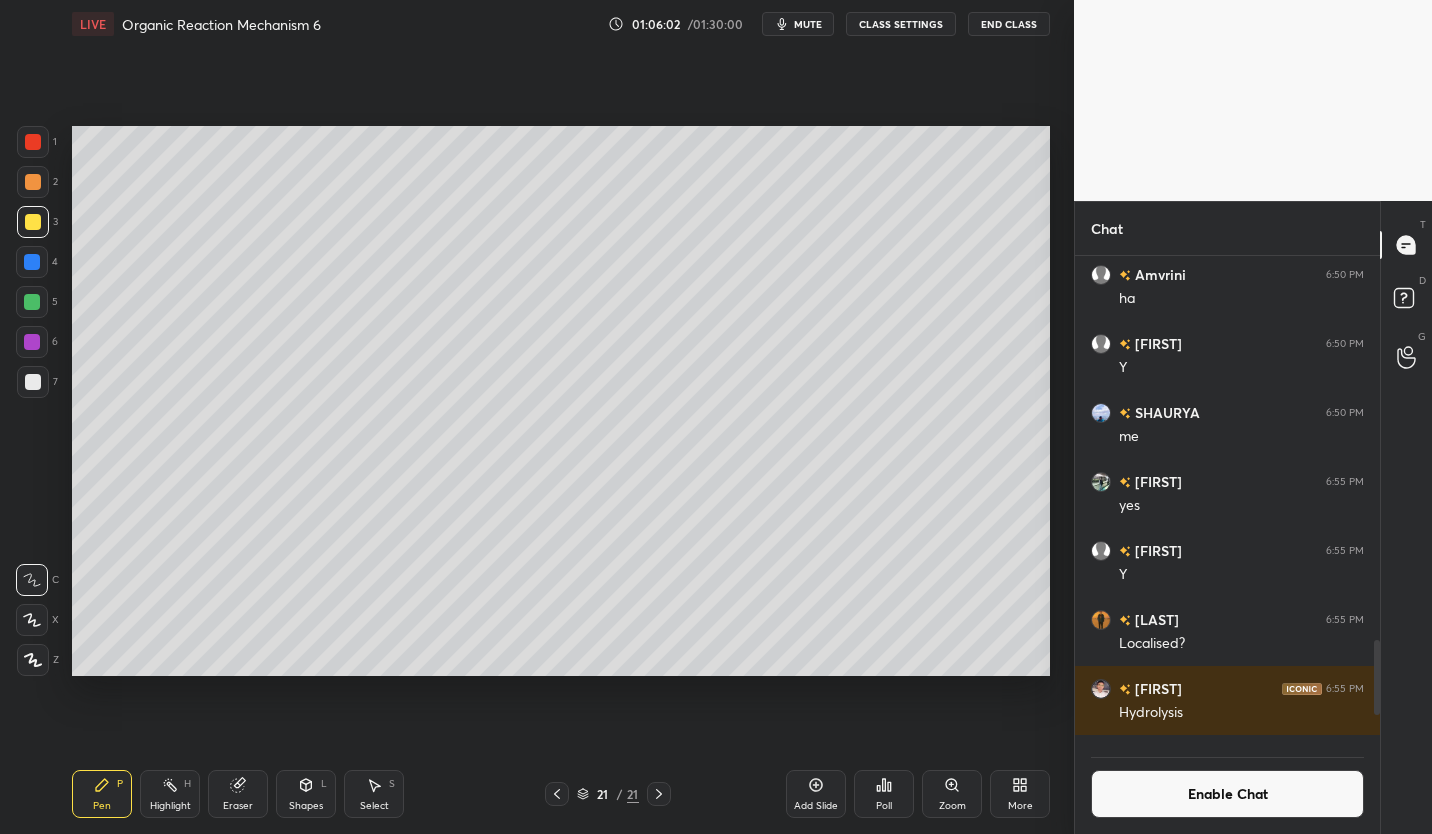 click on "Eraser" at bounding box center (238, 806) 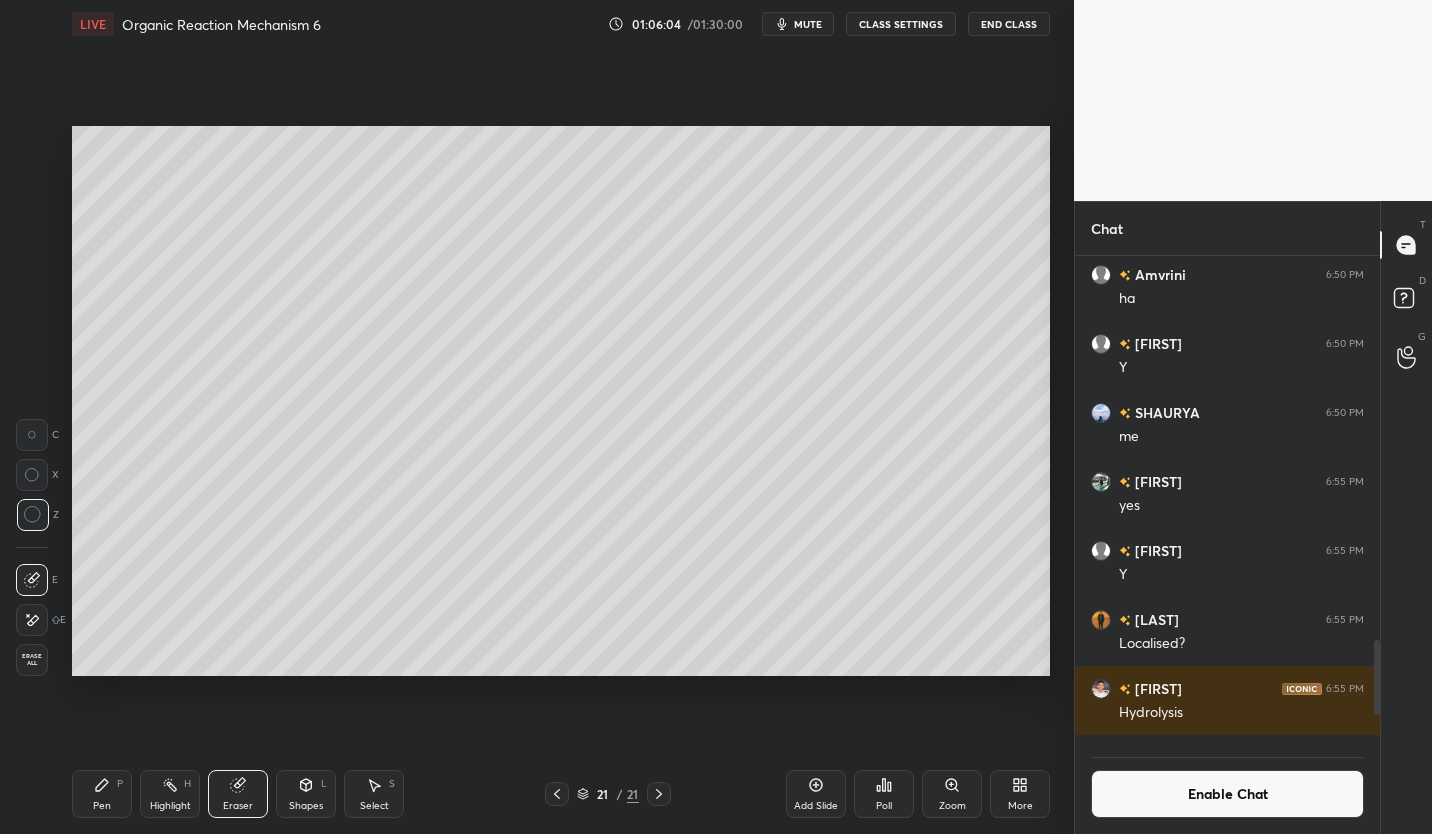 click on "Pen" at bounding box center (102, 806) 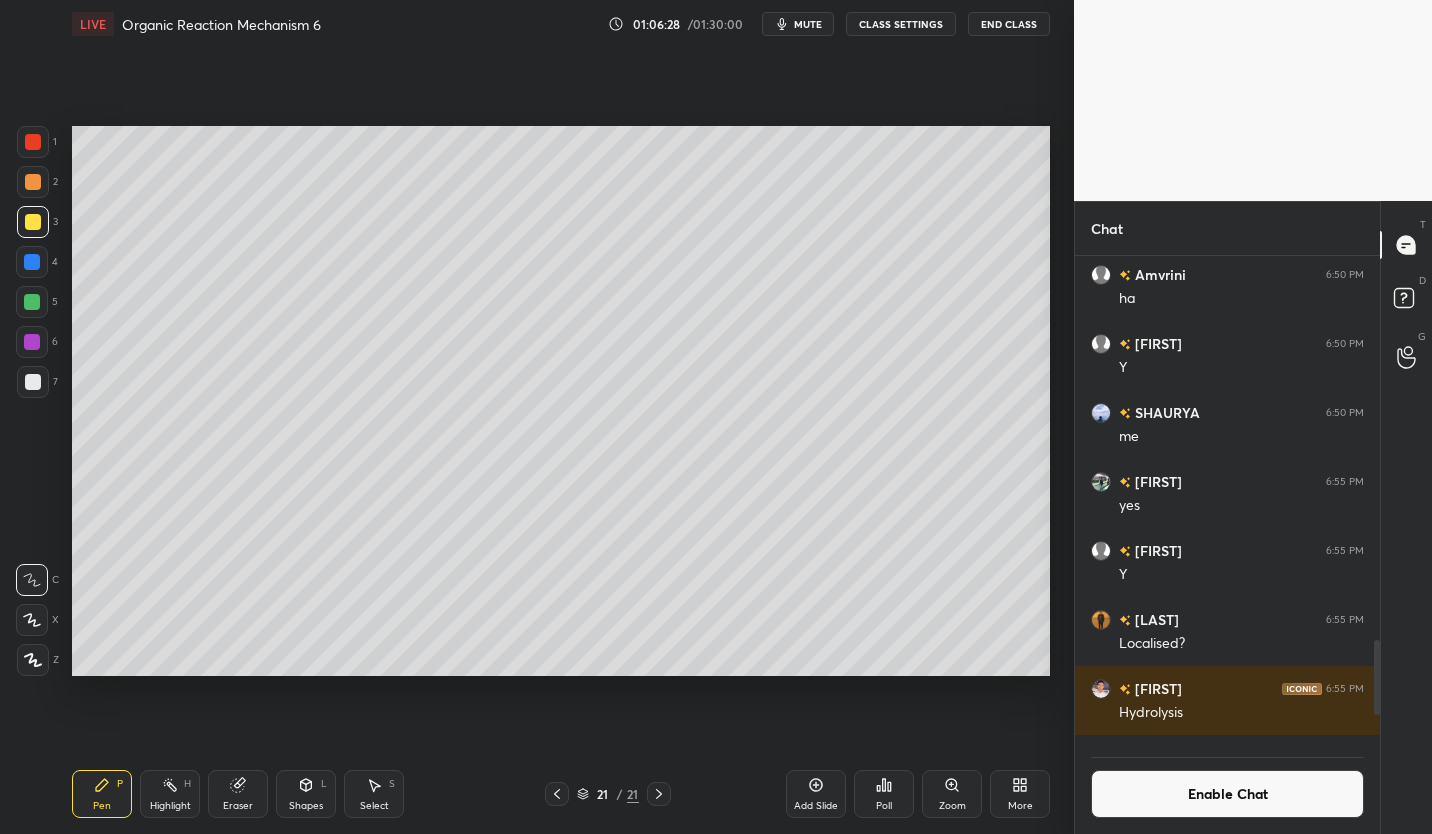 click at bounding box center [32, 302] 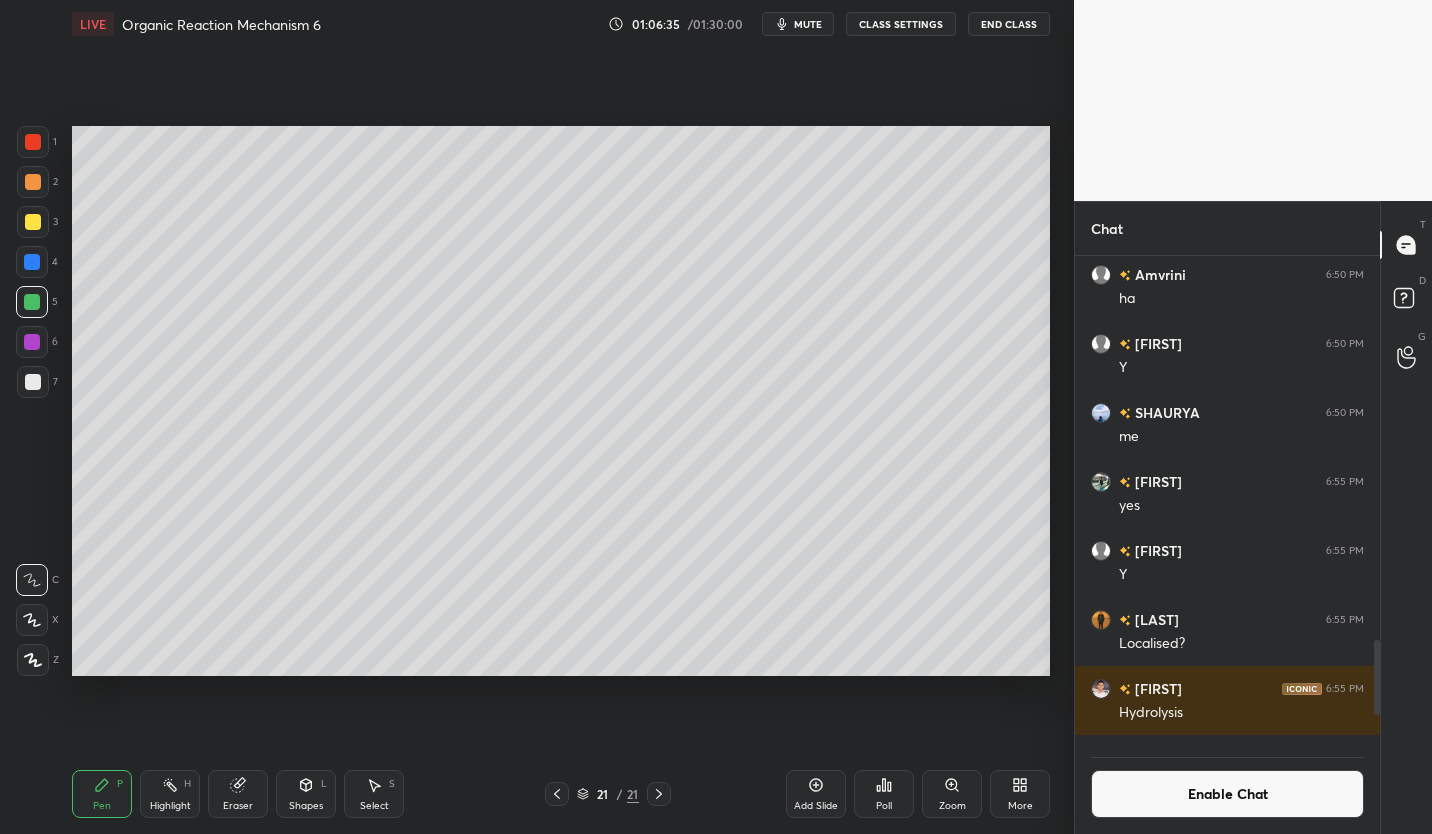 click at bounding box center [33, 382] 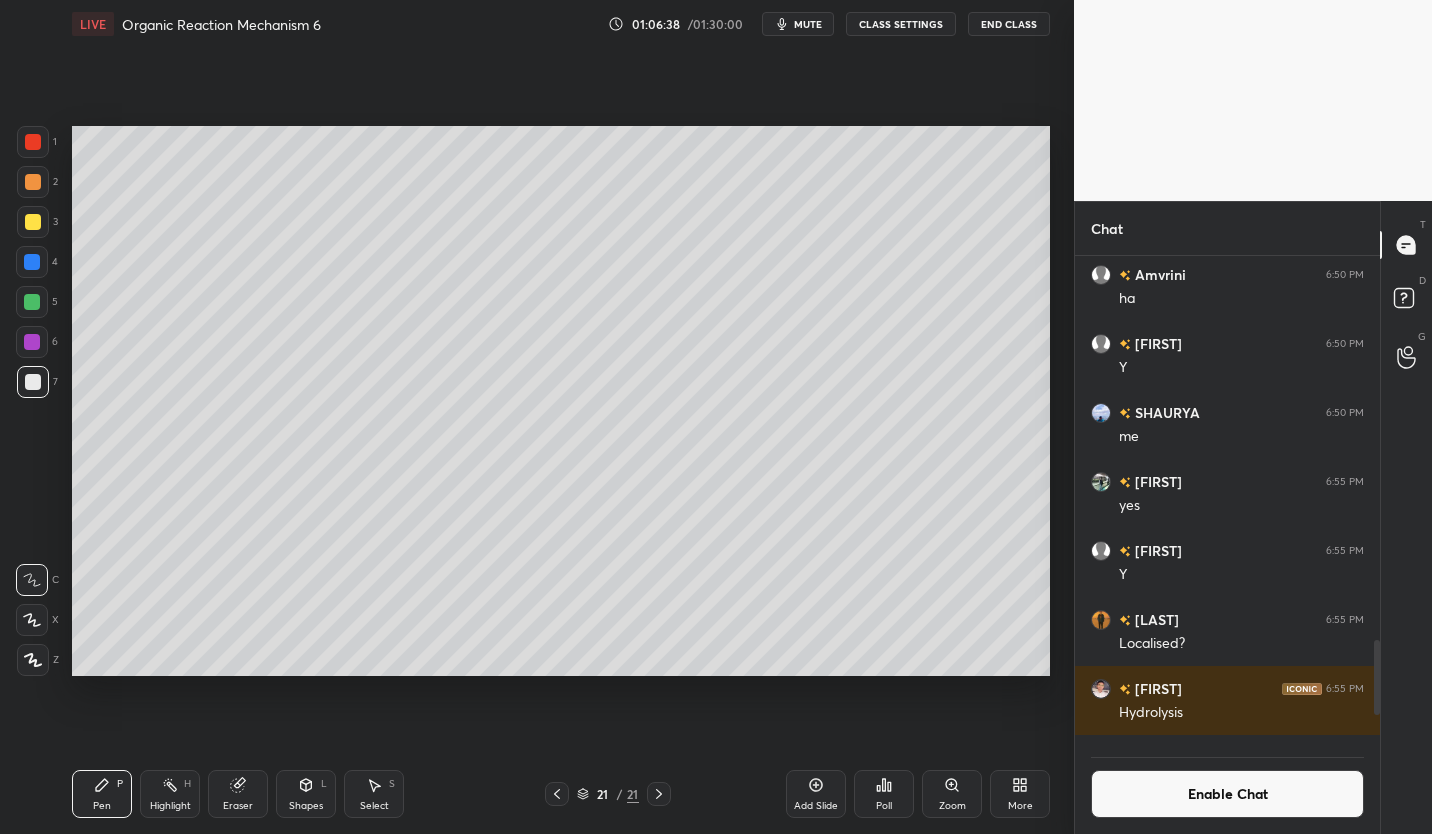 click on "Eraser" at bounding box center (238, 806) 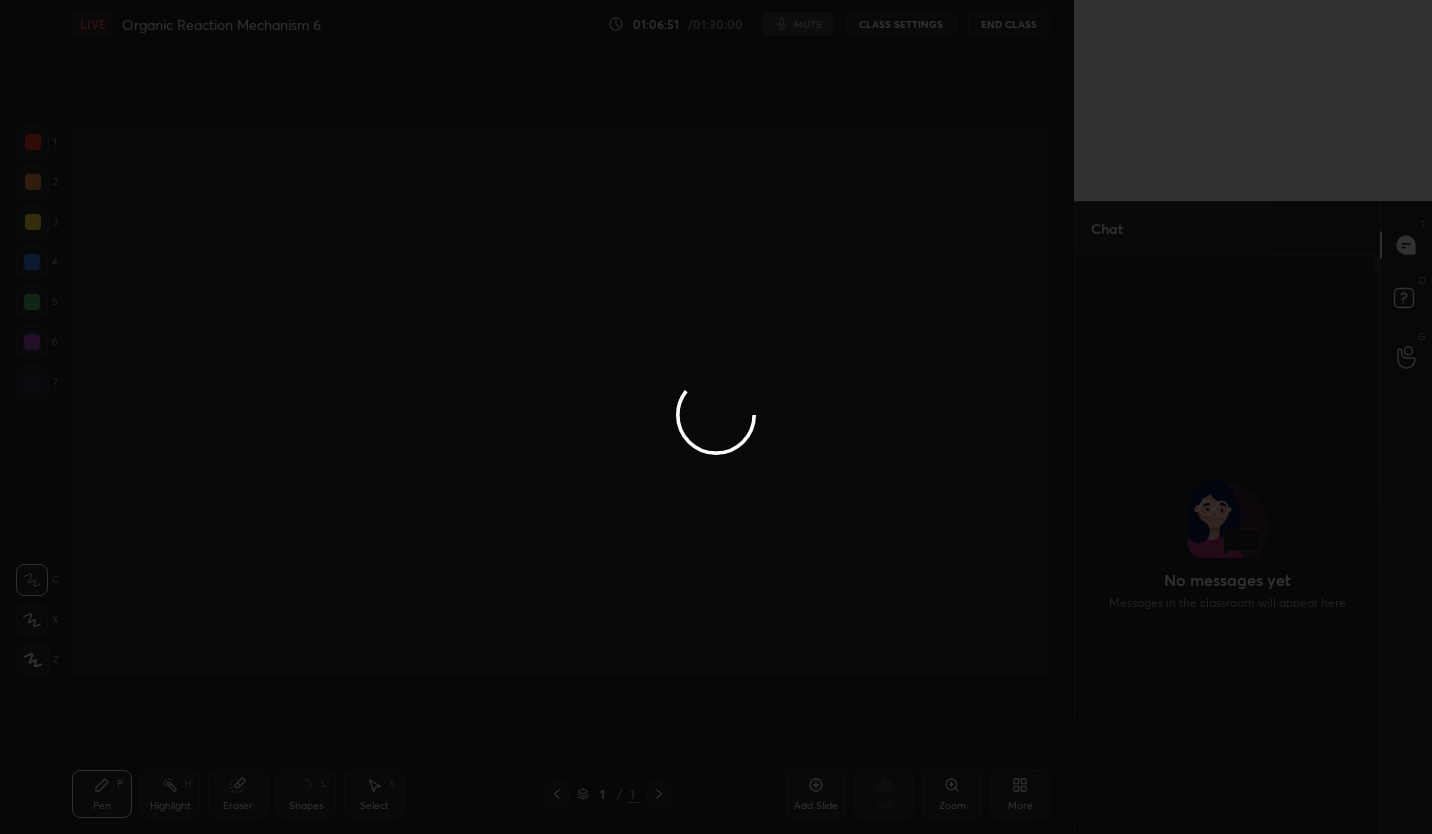 scroll, scrollTop: 0, scrollLeft: 0, axis: both 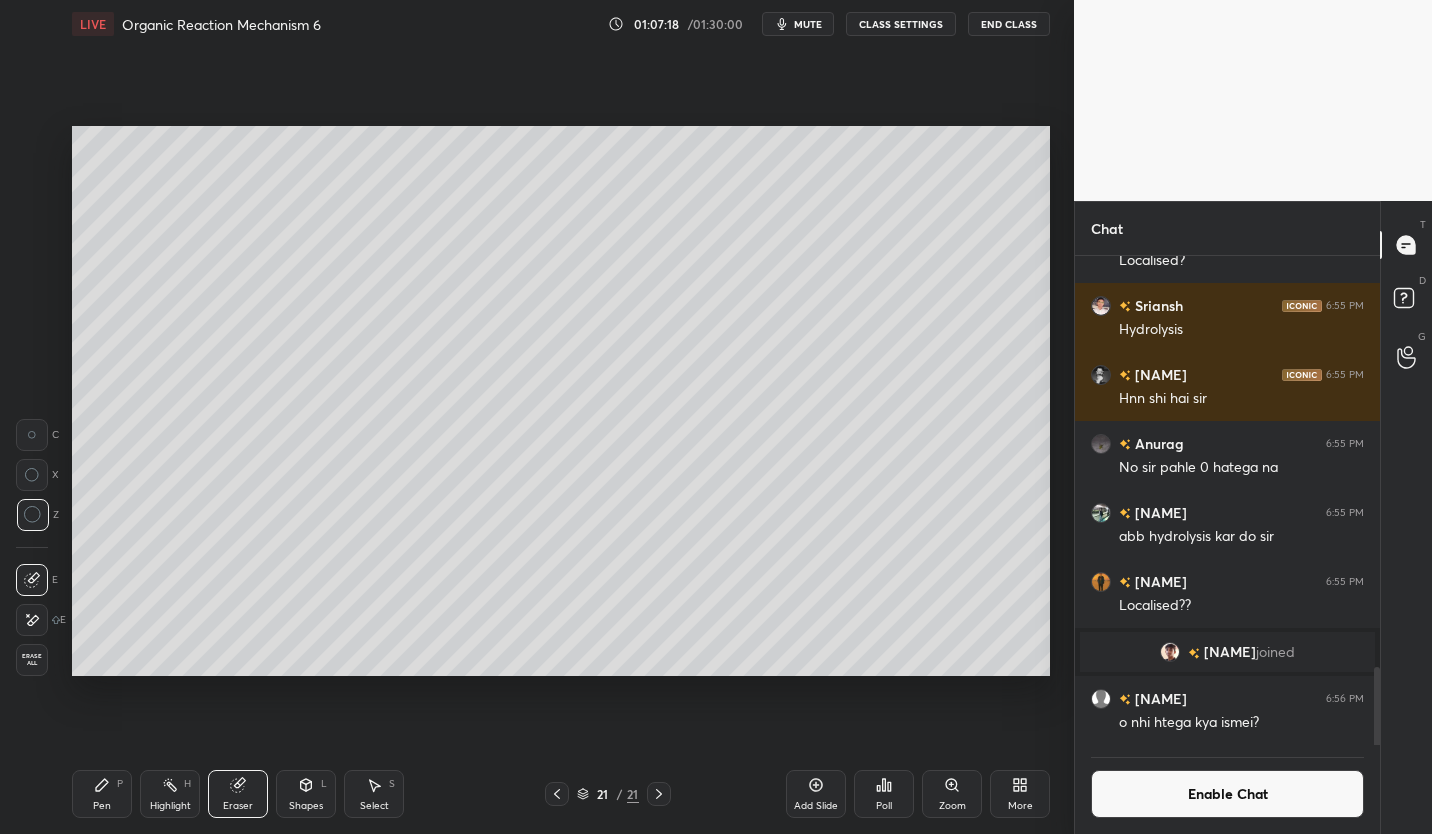 click on "Pen P" at bounding box center (102, 794) 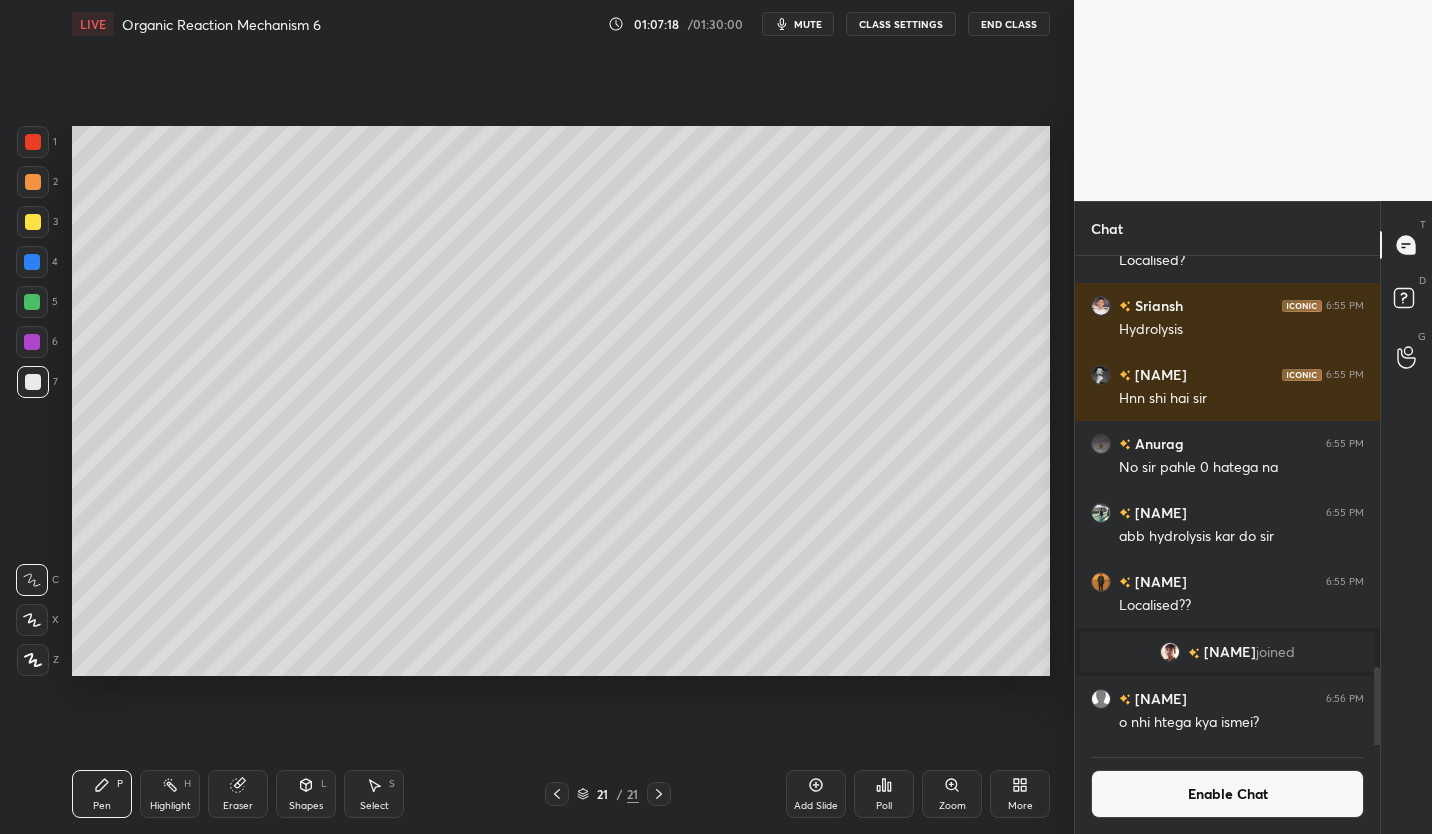 click on "Pen P" at bounding box center [102, 794] 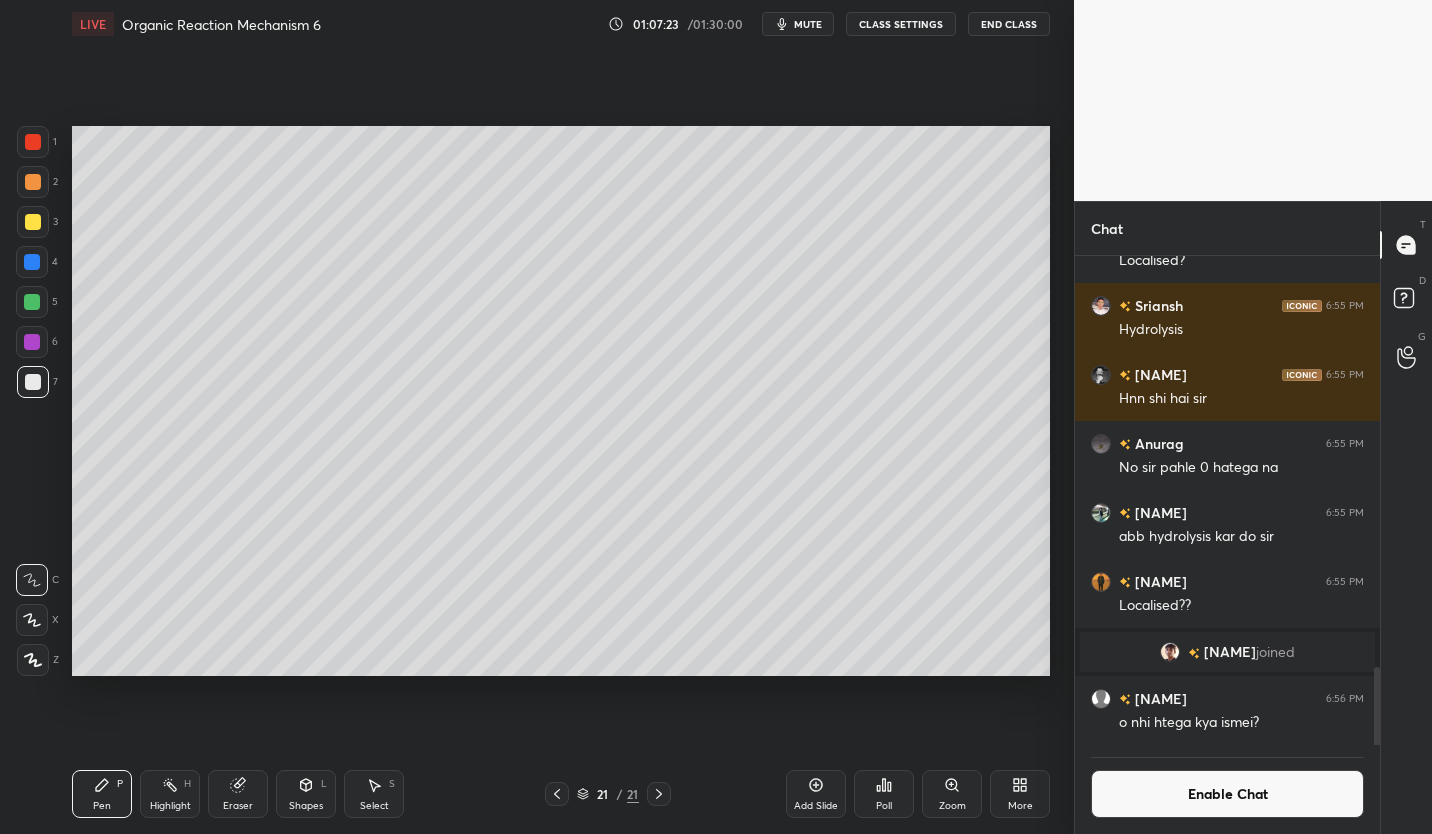 click at bounding box center (32, 302) 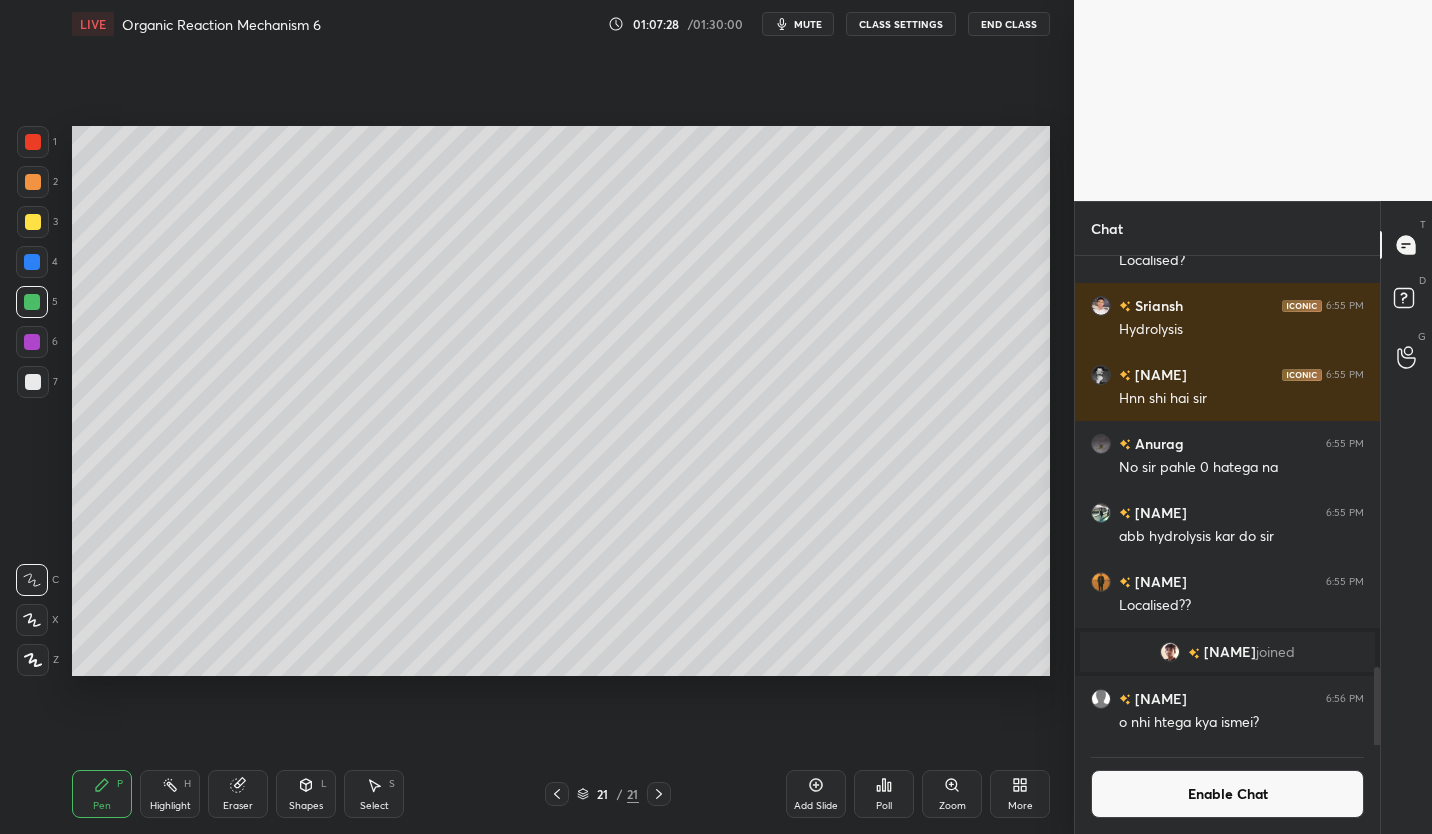 click at bounding box center [33, 222] 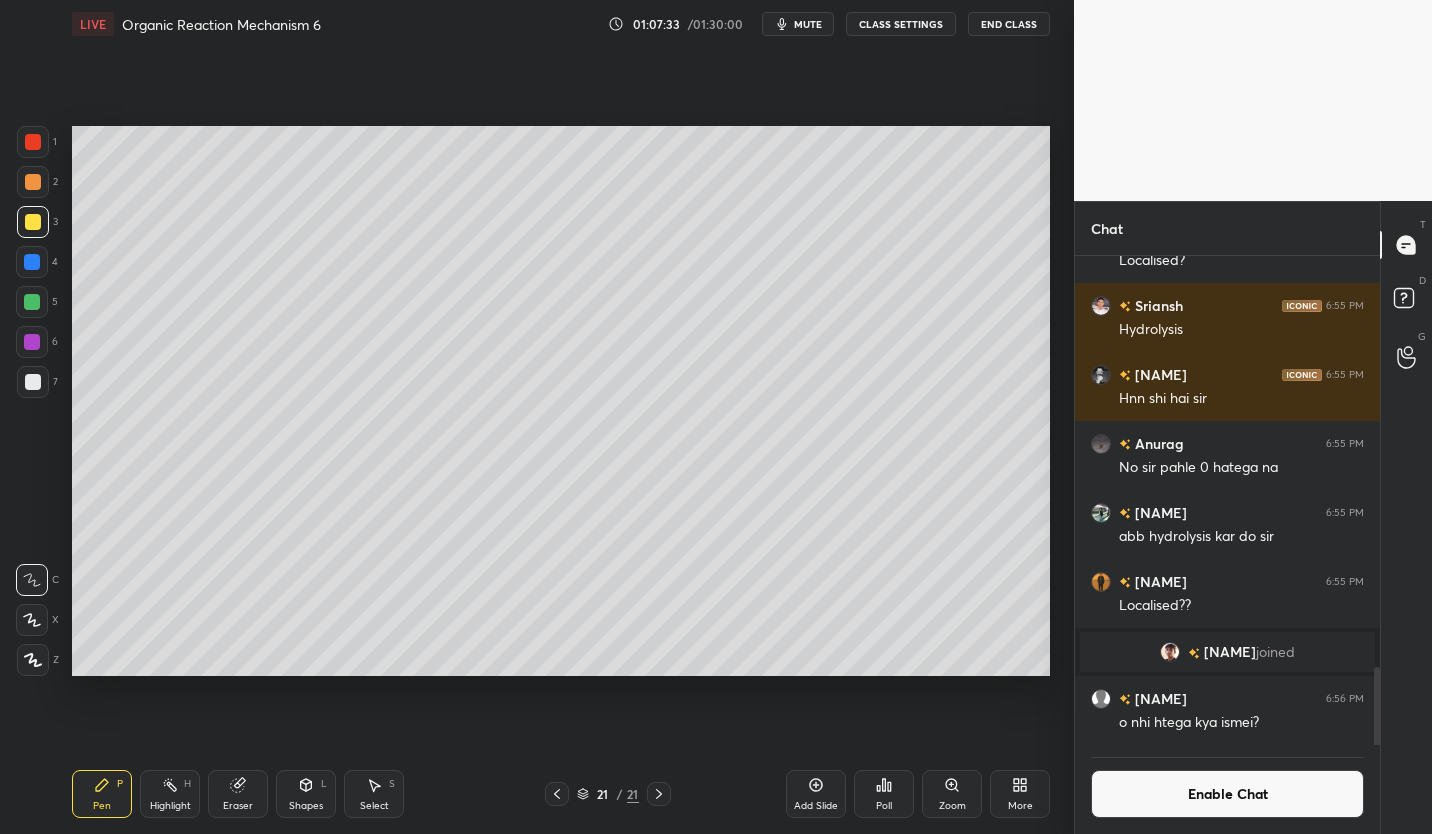 click at bounding box center (33, 382) 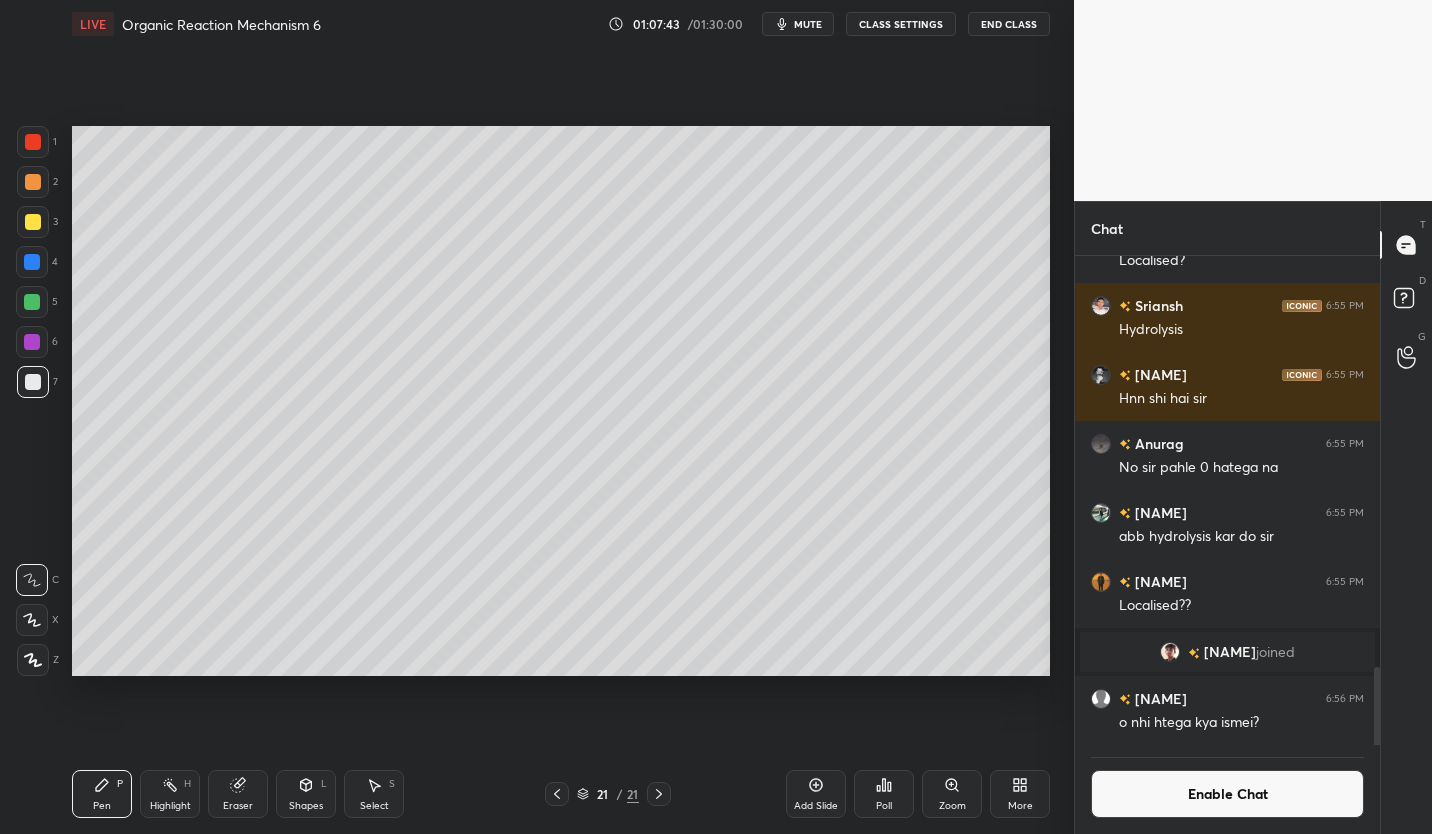 click on "Eraser" at bounding box center (238, 806) 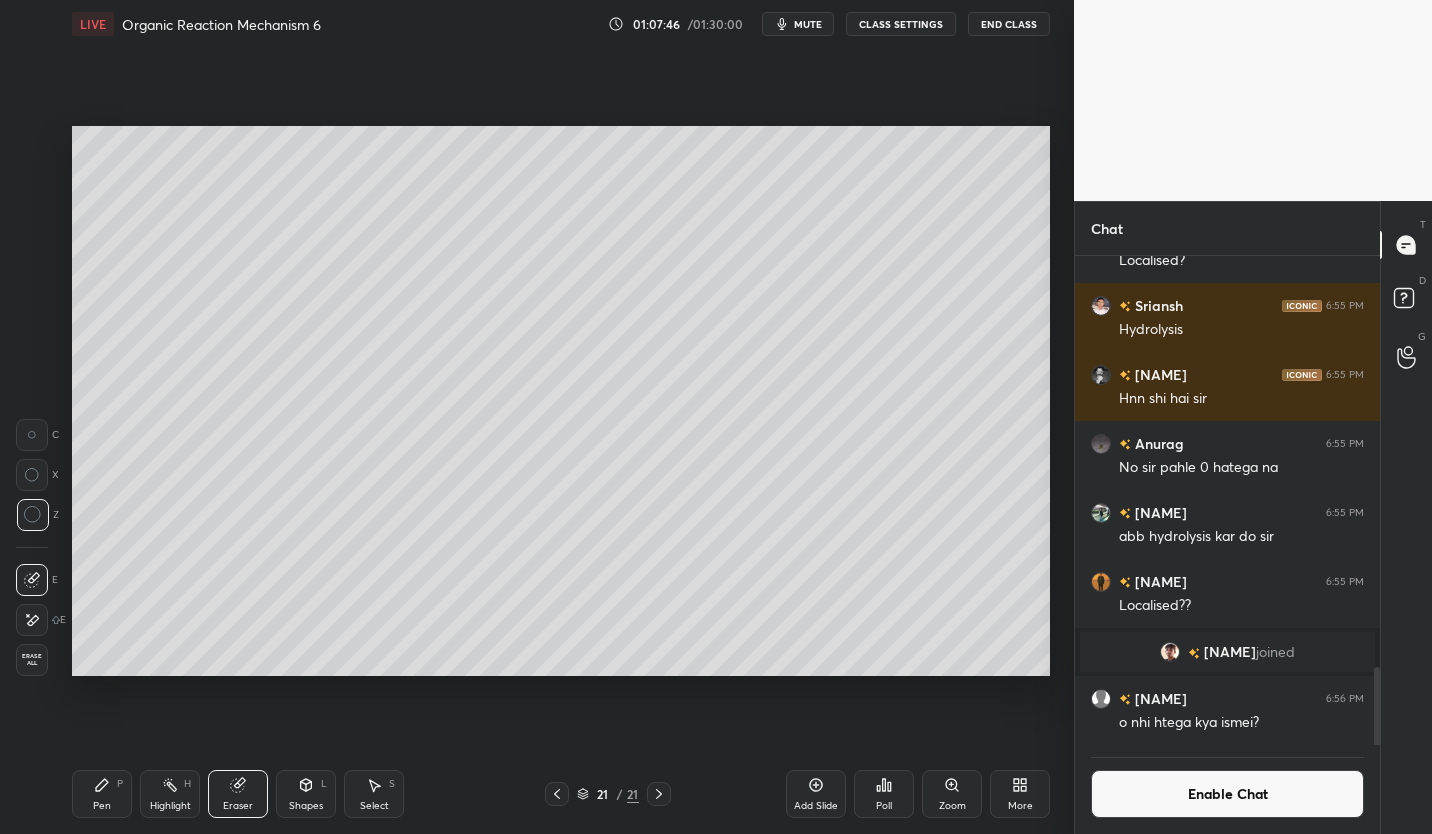 click on "Pen P" at bounding box center [102, 794] 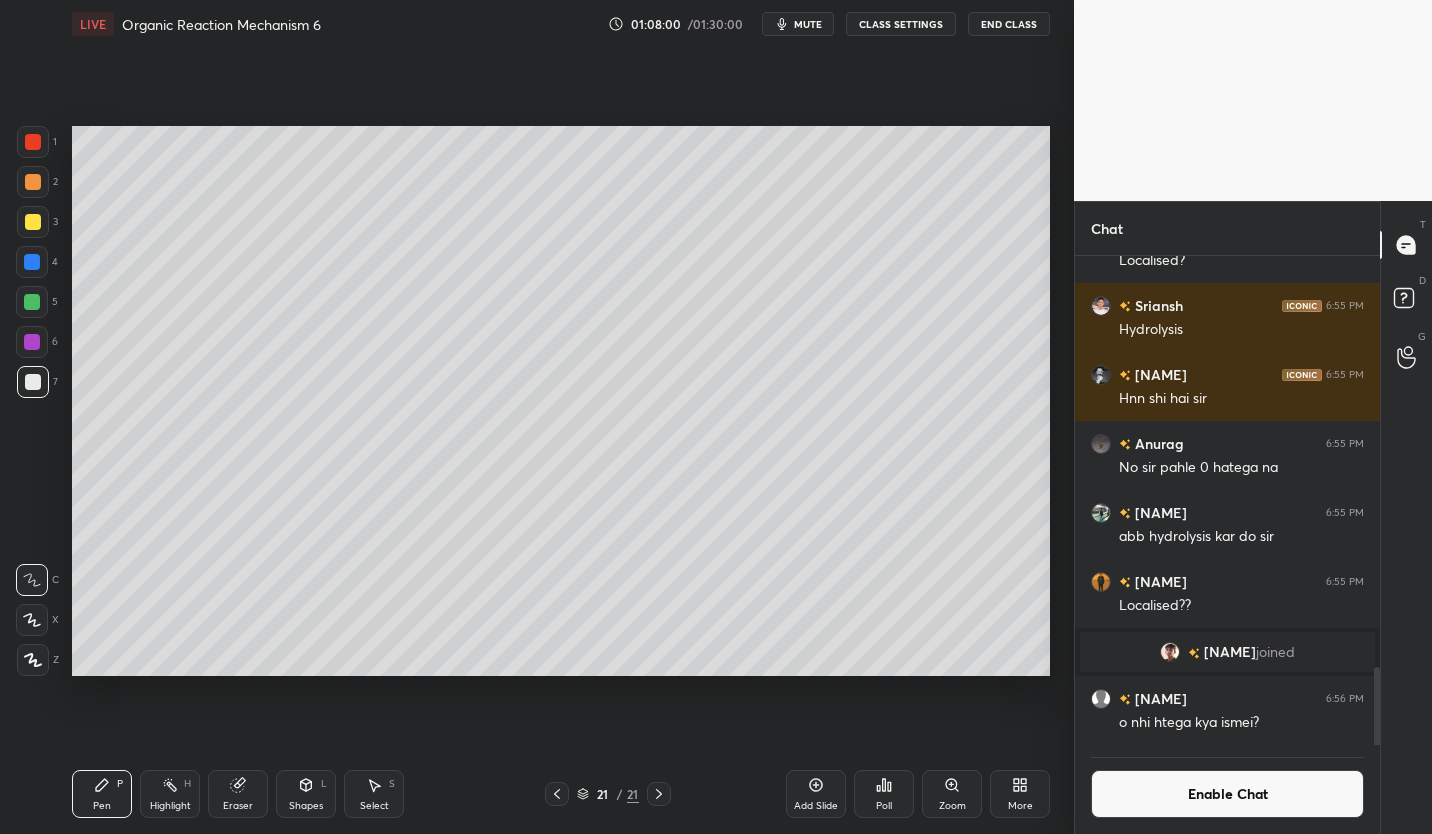 click 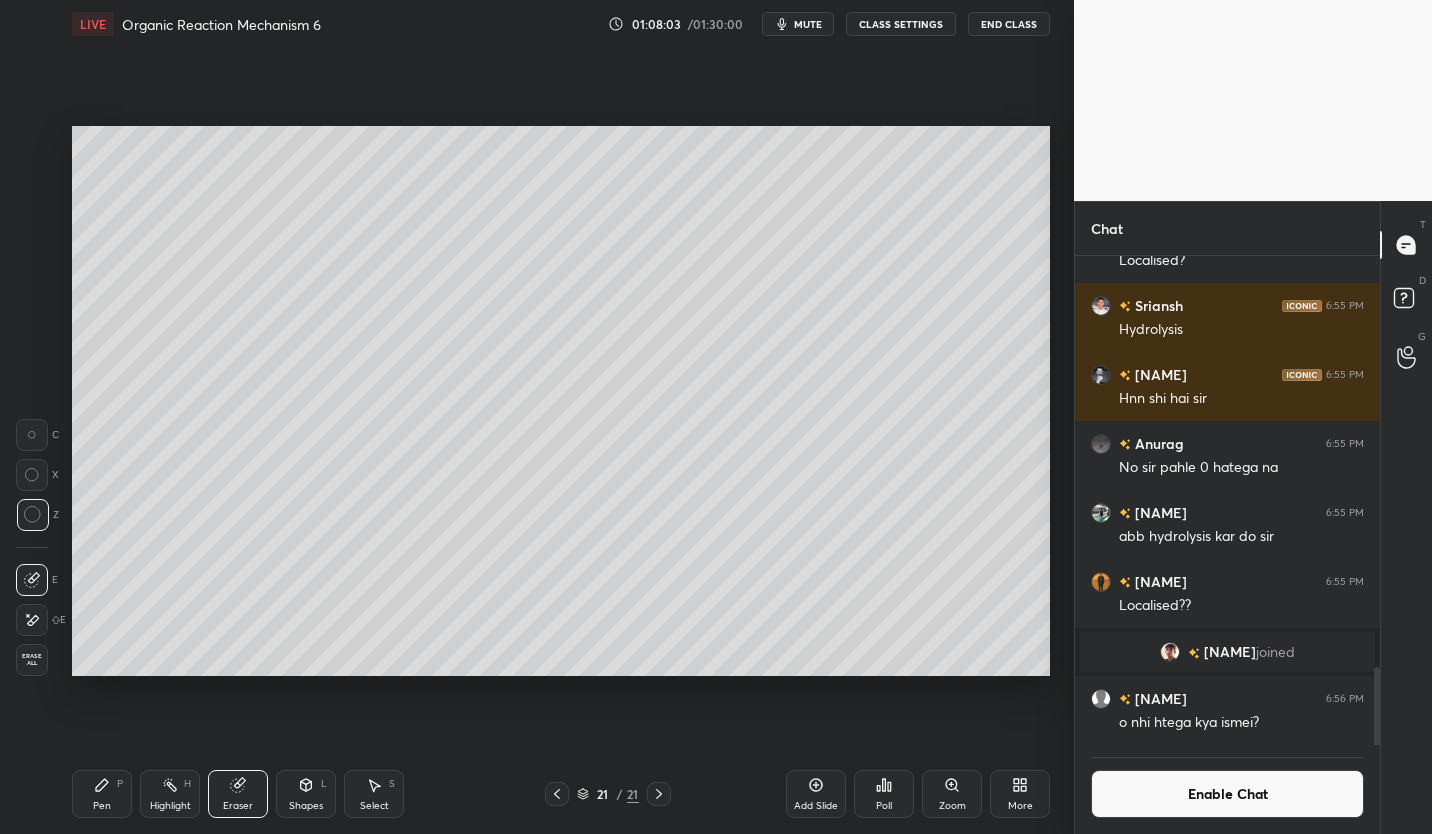click on "Pen P" at bounding box center [102, 794] 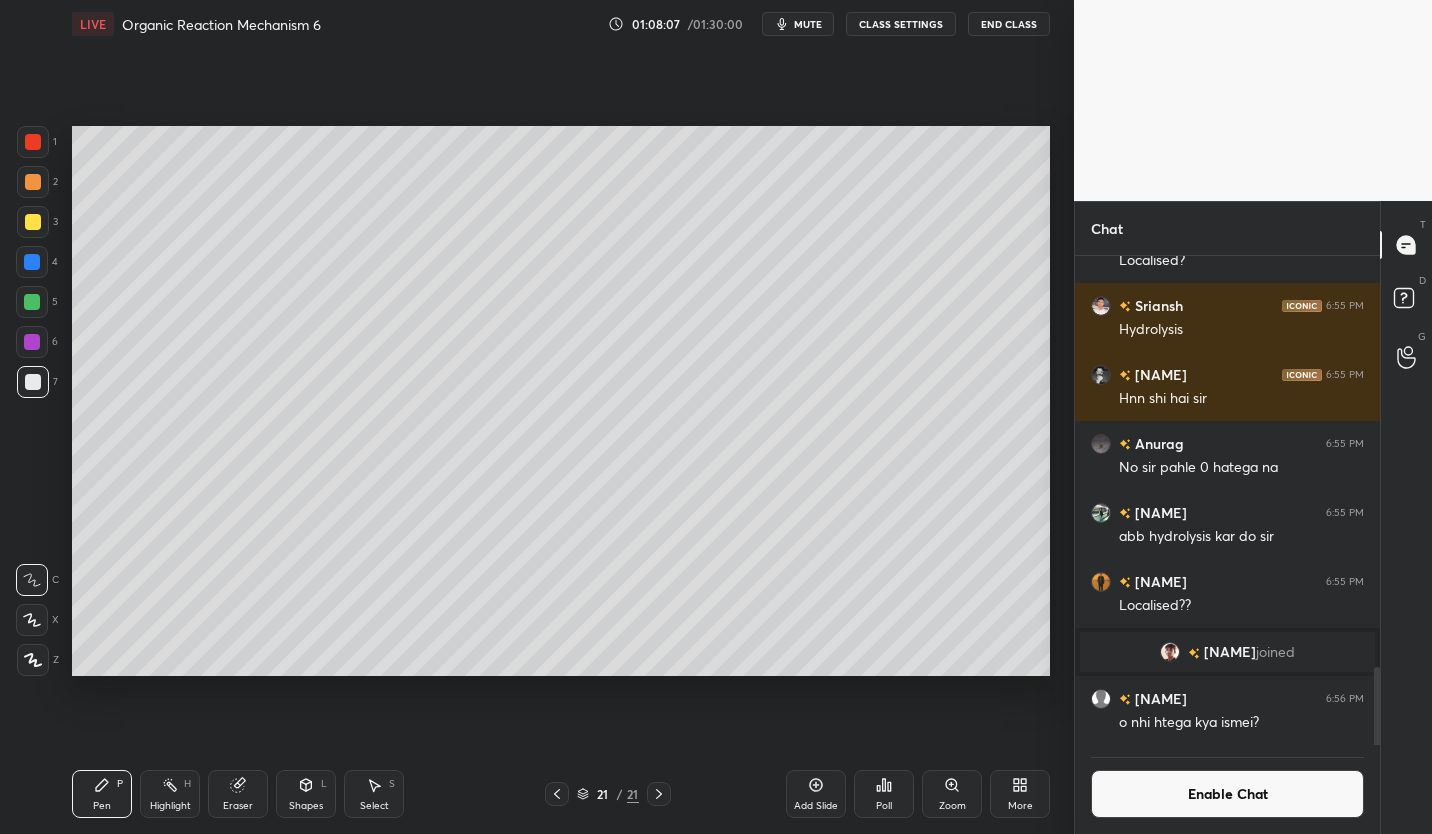 click on "Enable Chat" at bounding box center (1227, 794) 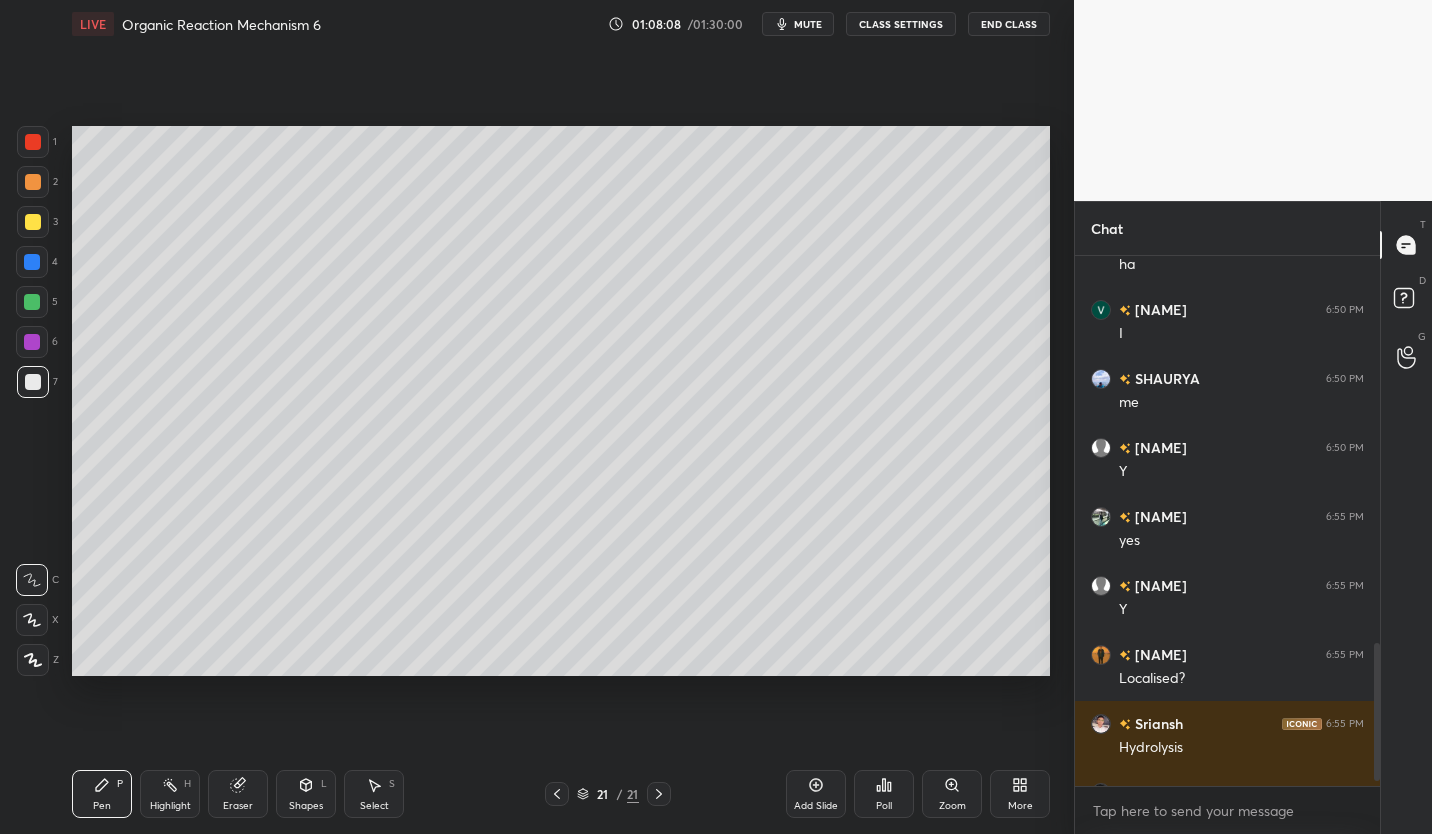 scroll, scrollTop: 7, scrollLeft: 7, axis: both 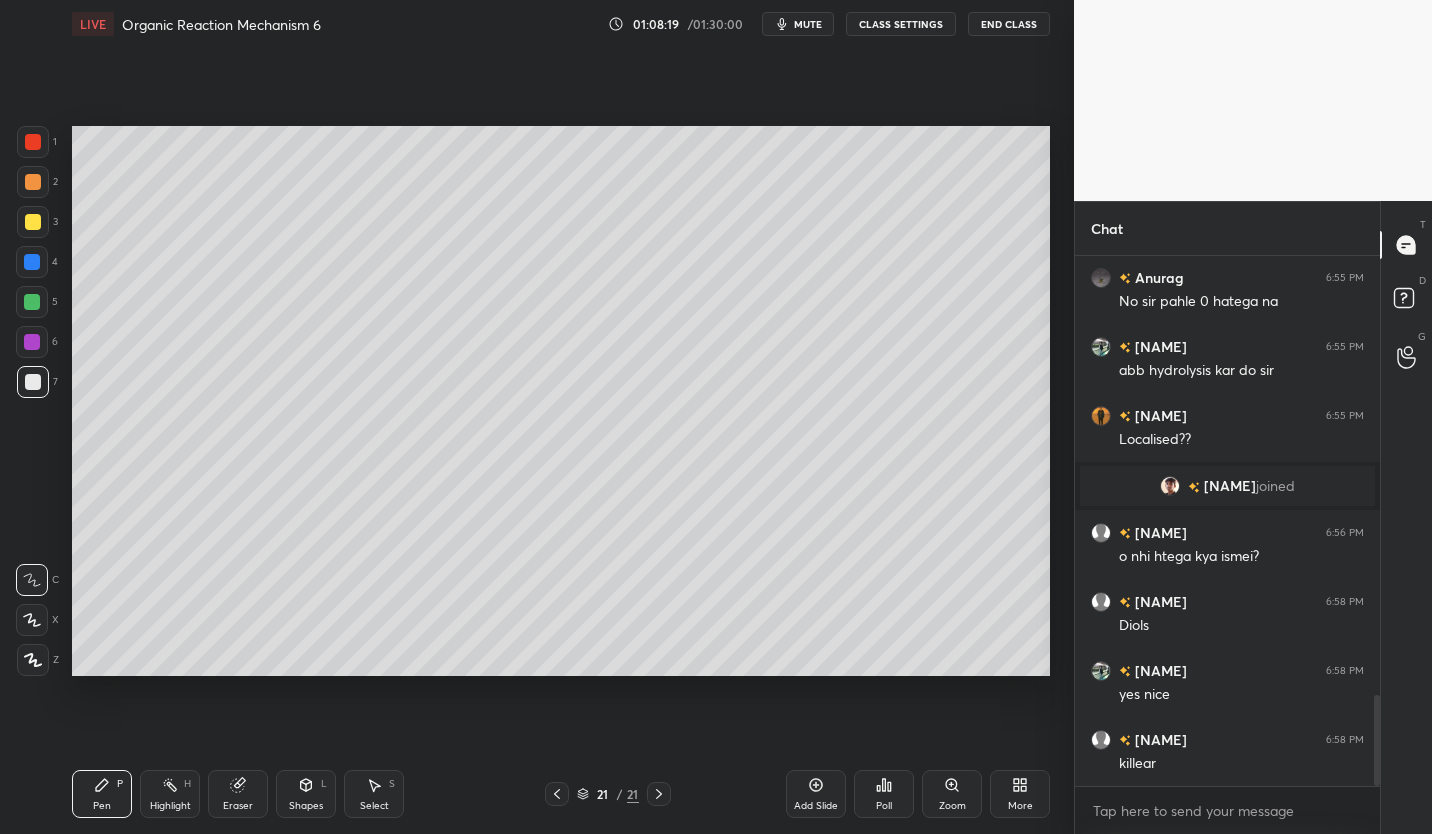click 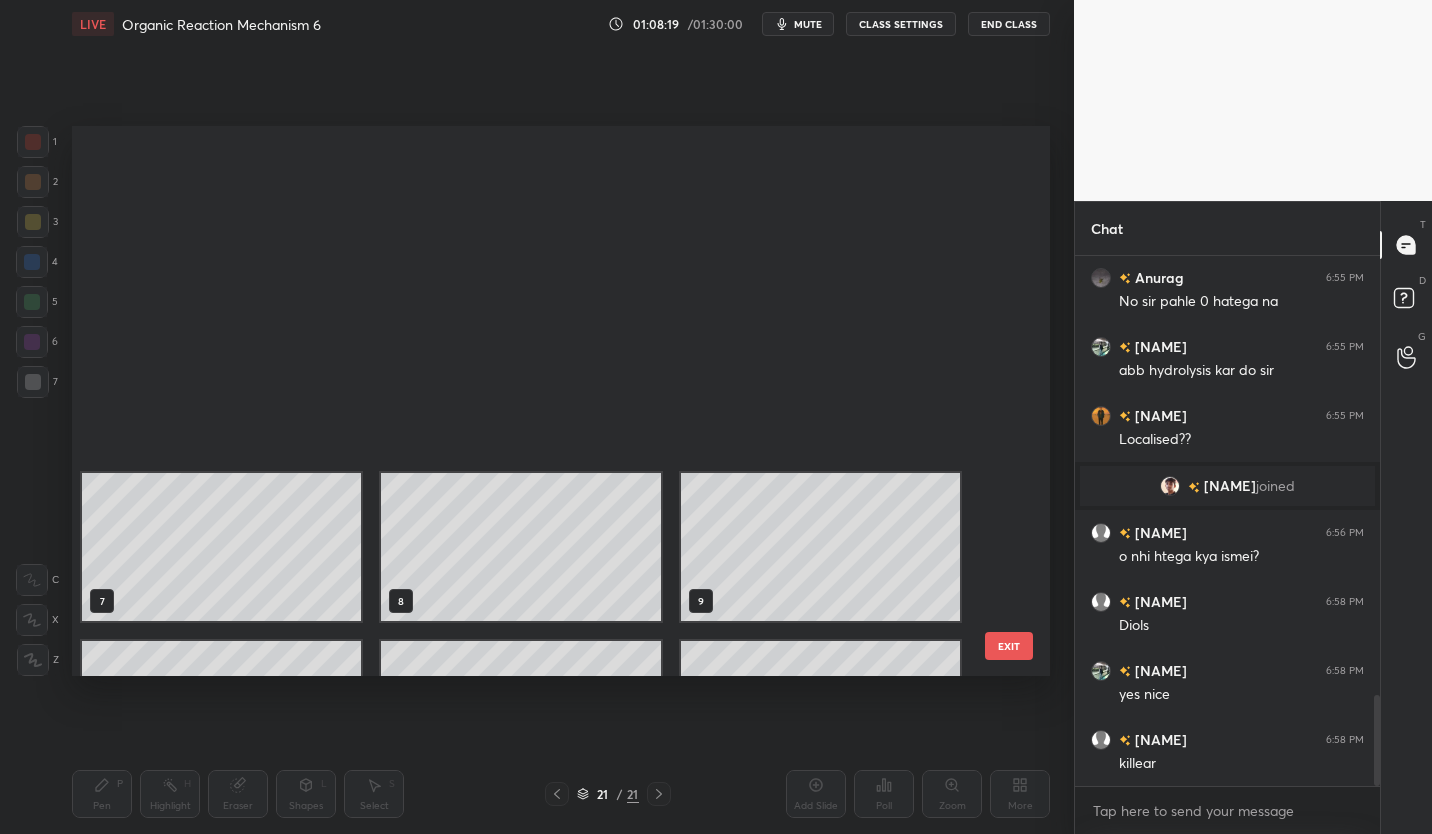 scroll, scrollTop: 628, scrollLeft: 0, axis: vertical 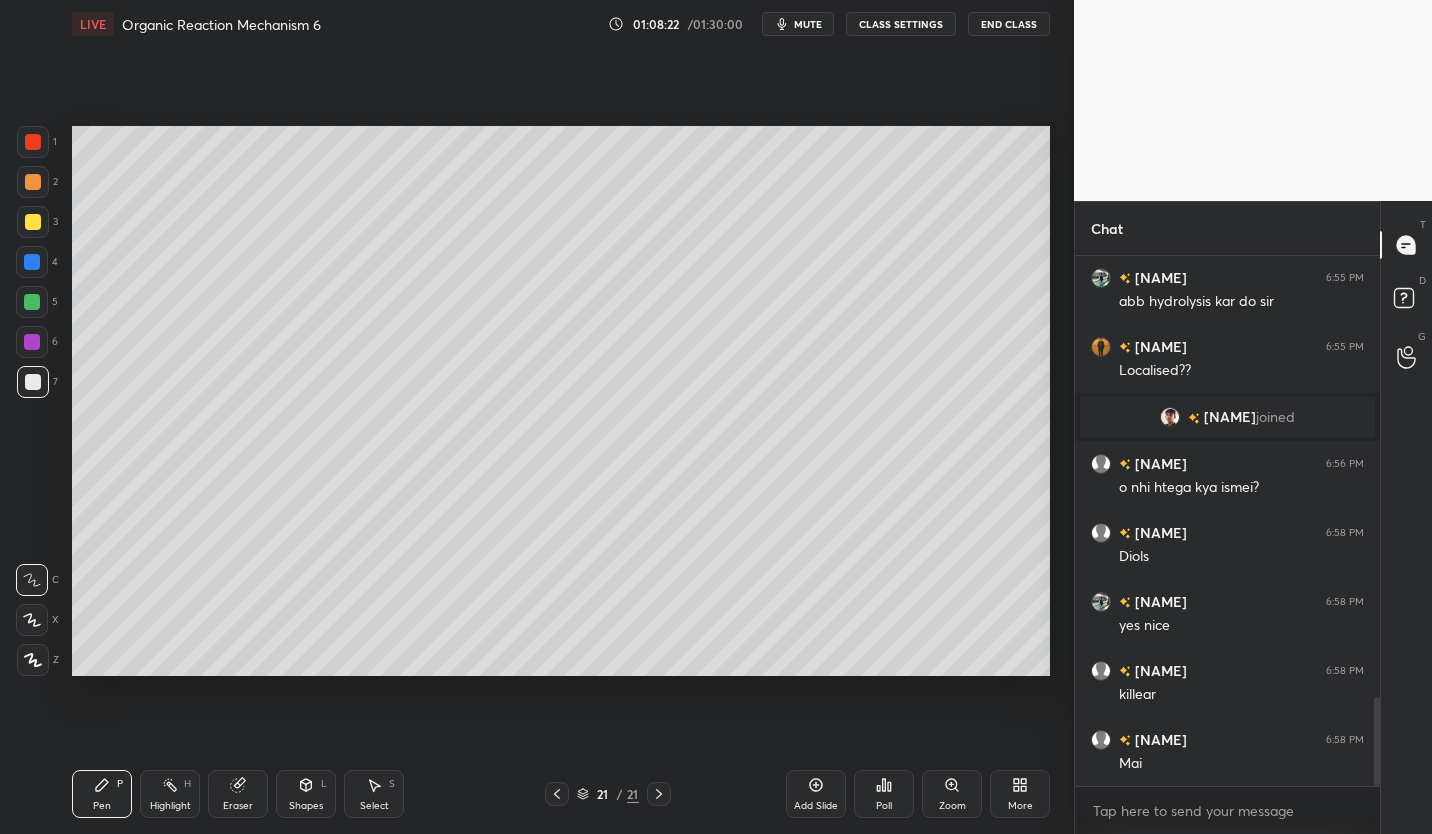 click 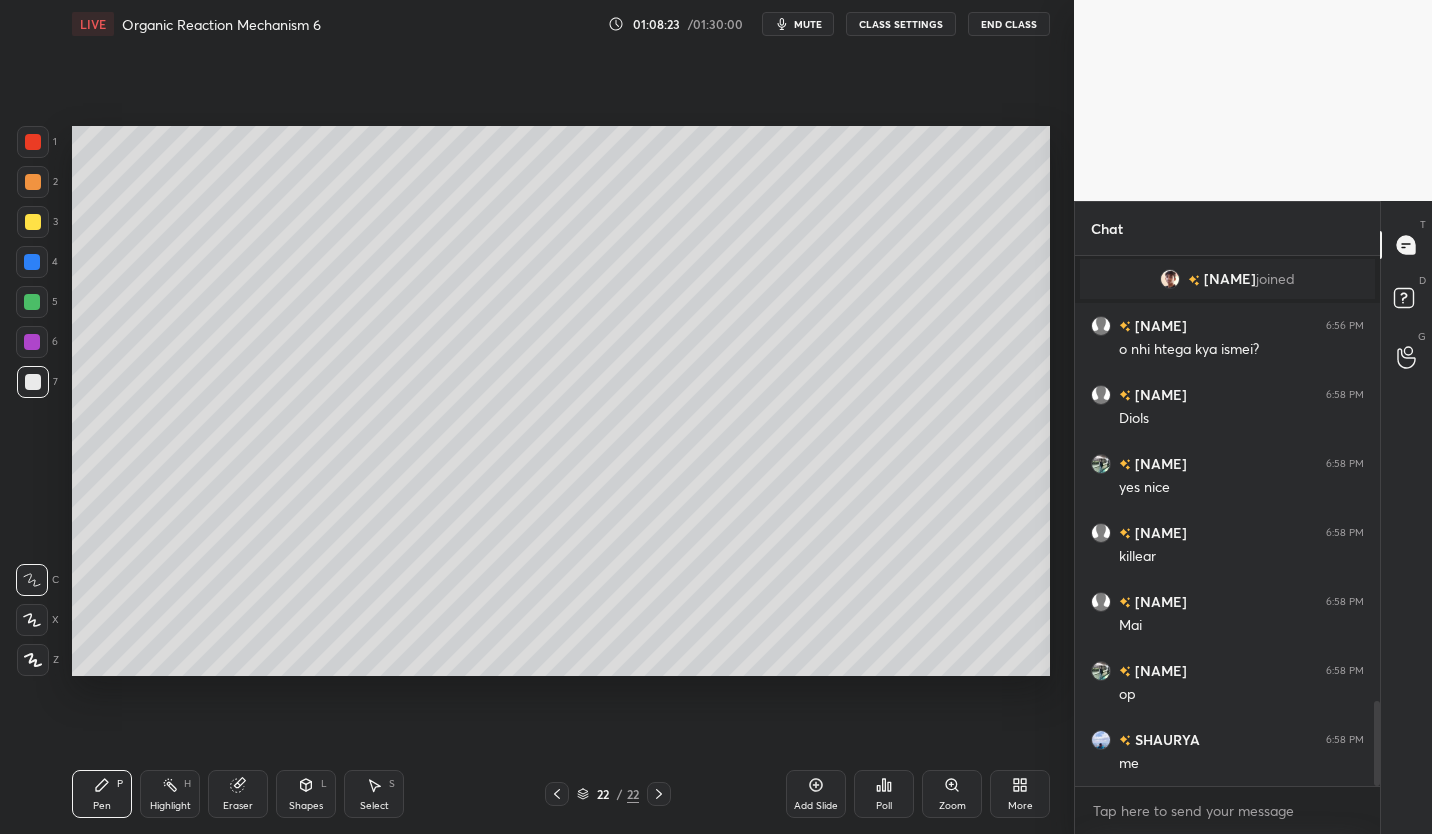 scroll, scrollTop: 2838, scrollLeft: 0, axis: vertical 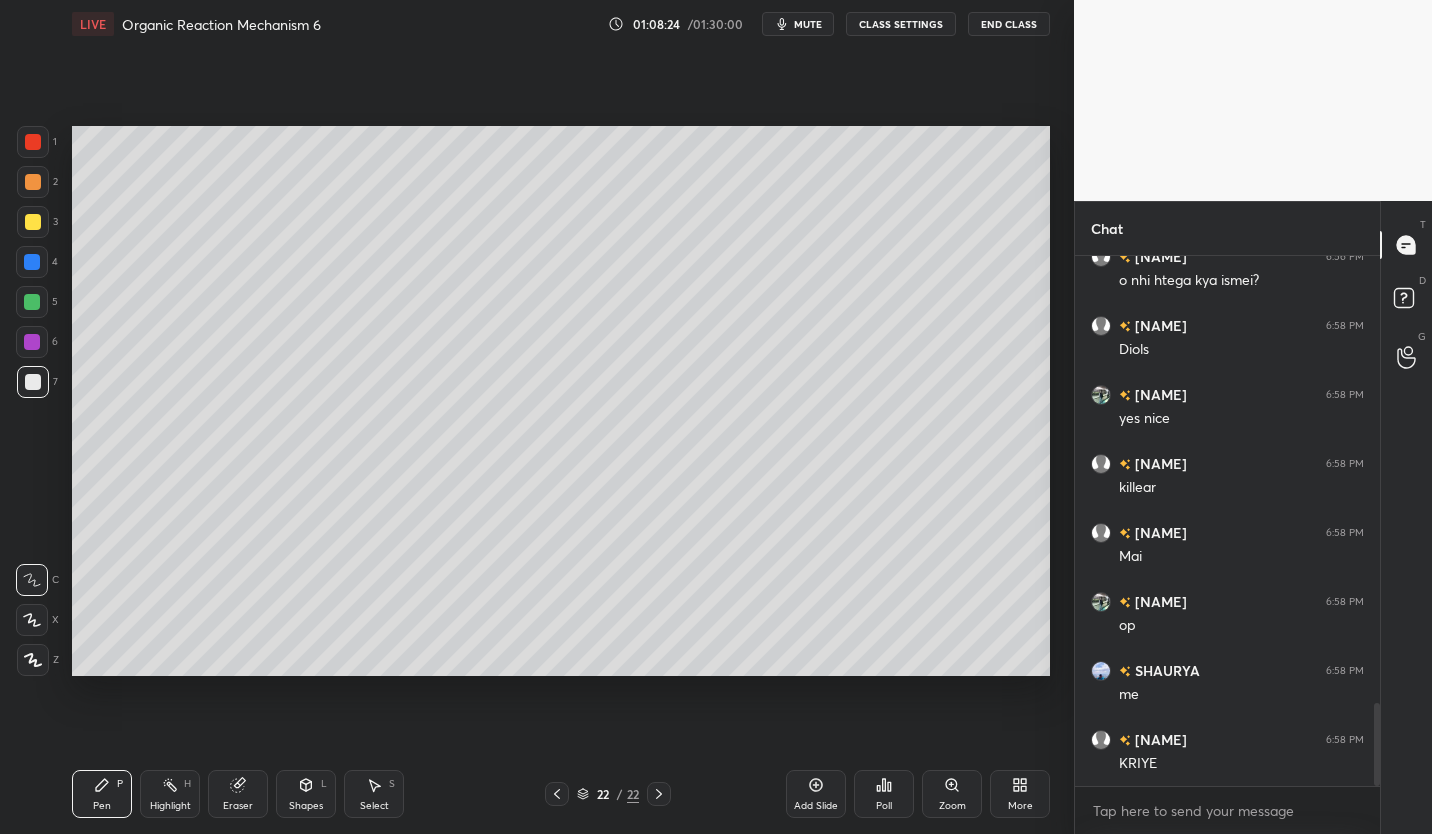 click on "CLASS SETTINGS" at bounding box center [901, 24] 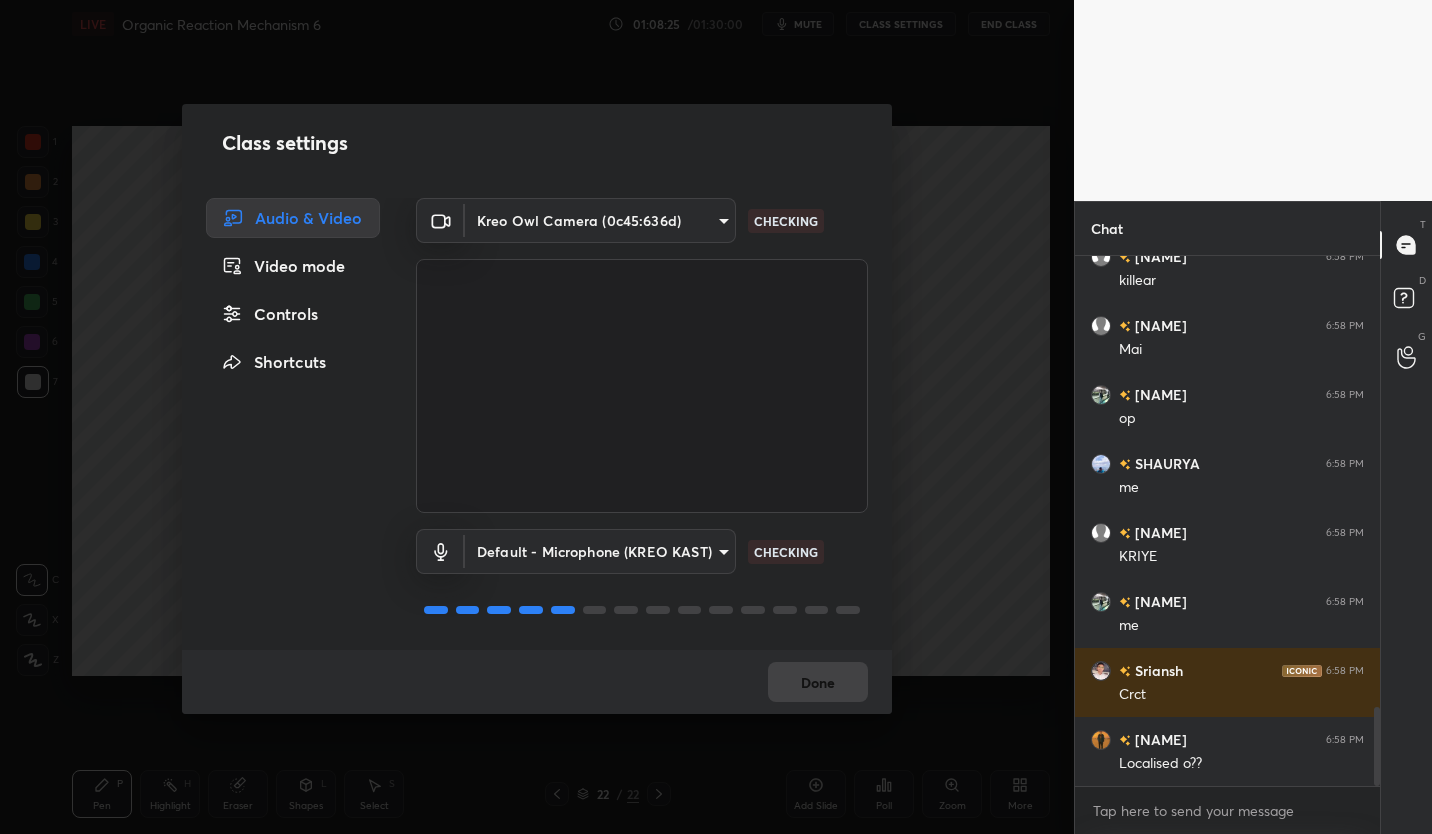 click on "Controls" at bounding box center (293, 314) 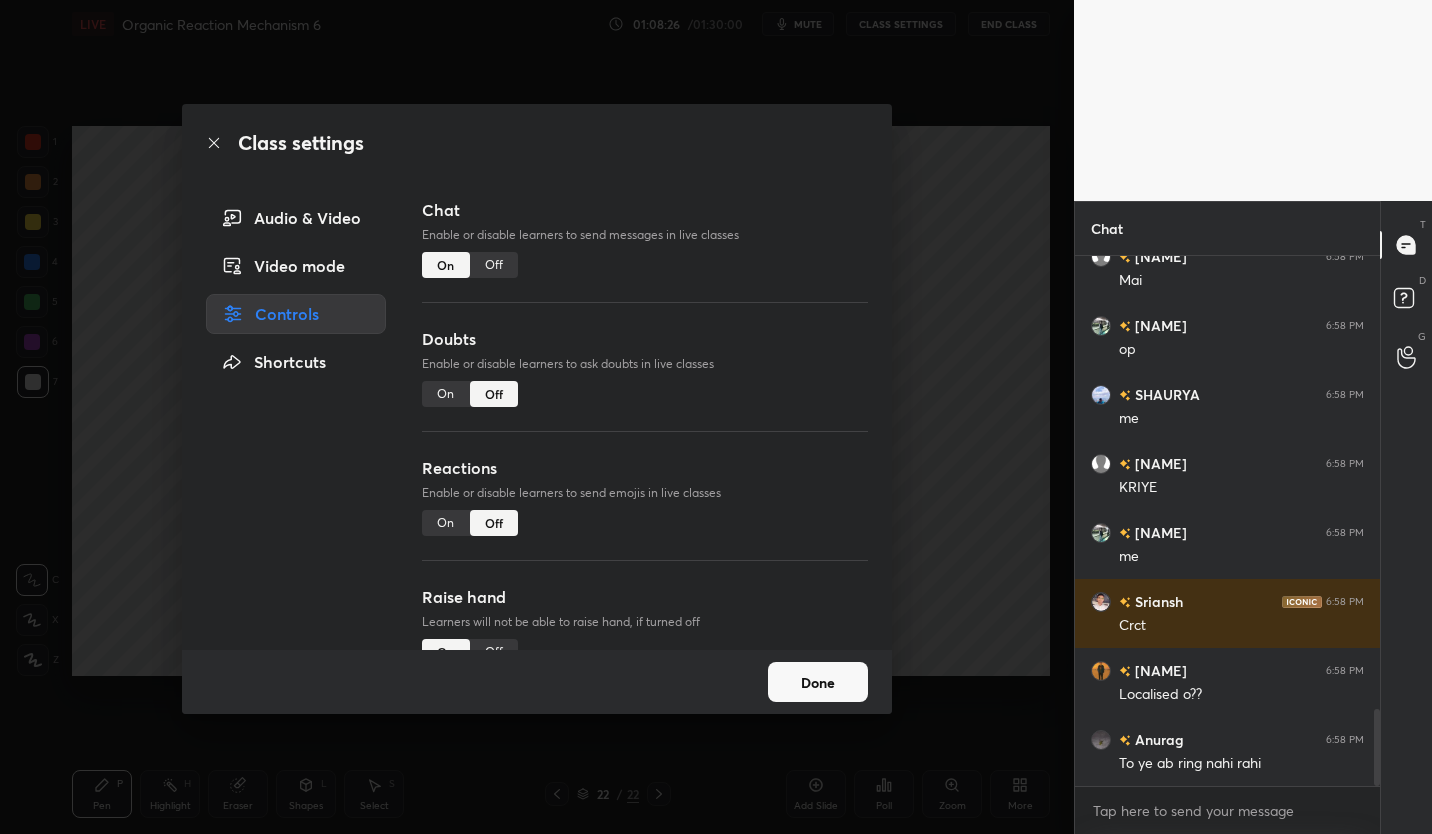 click on "Off" at bounding box center (494, 265) 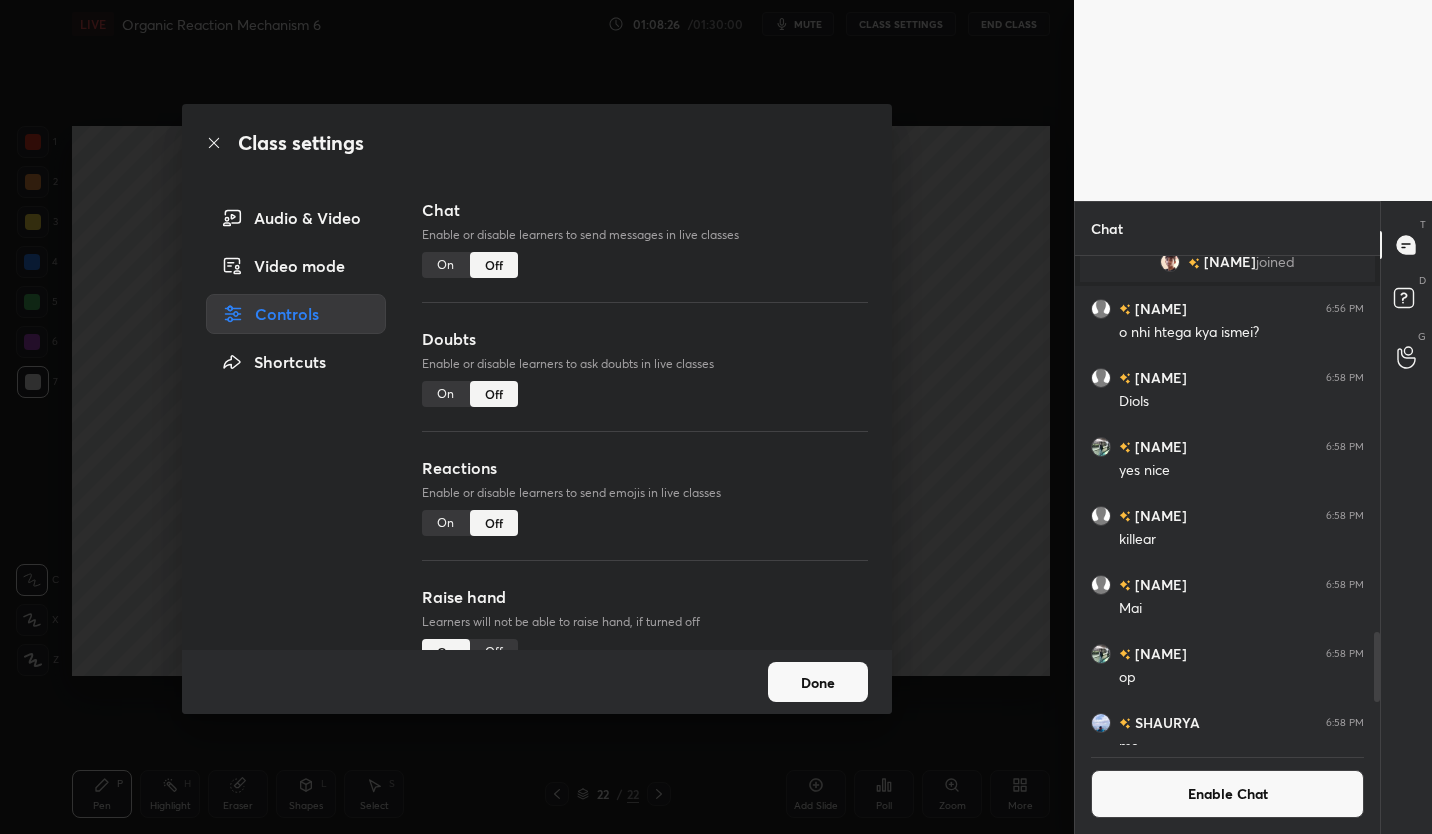 scroll, scrollTop: 483, scrollLeft: 299, axis: both 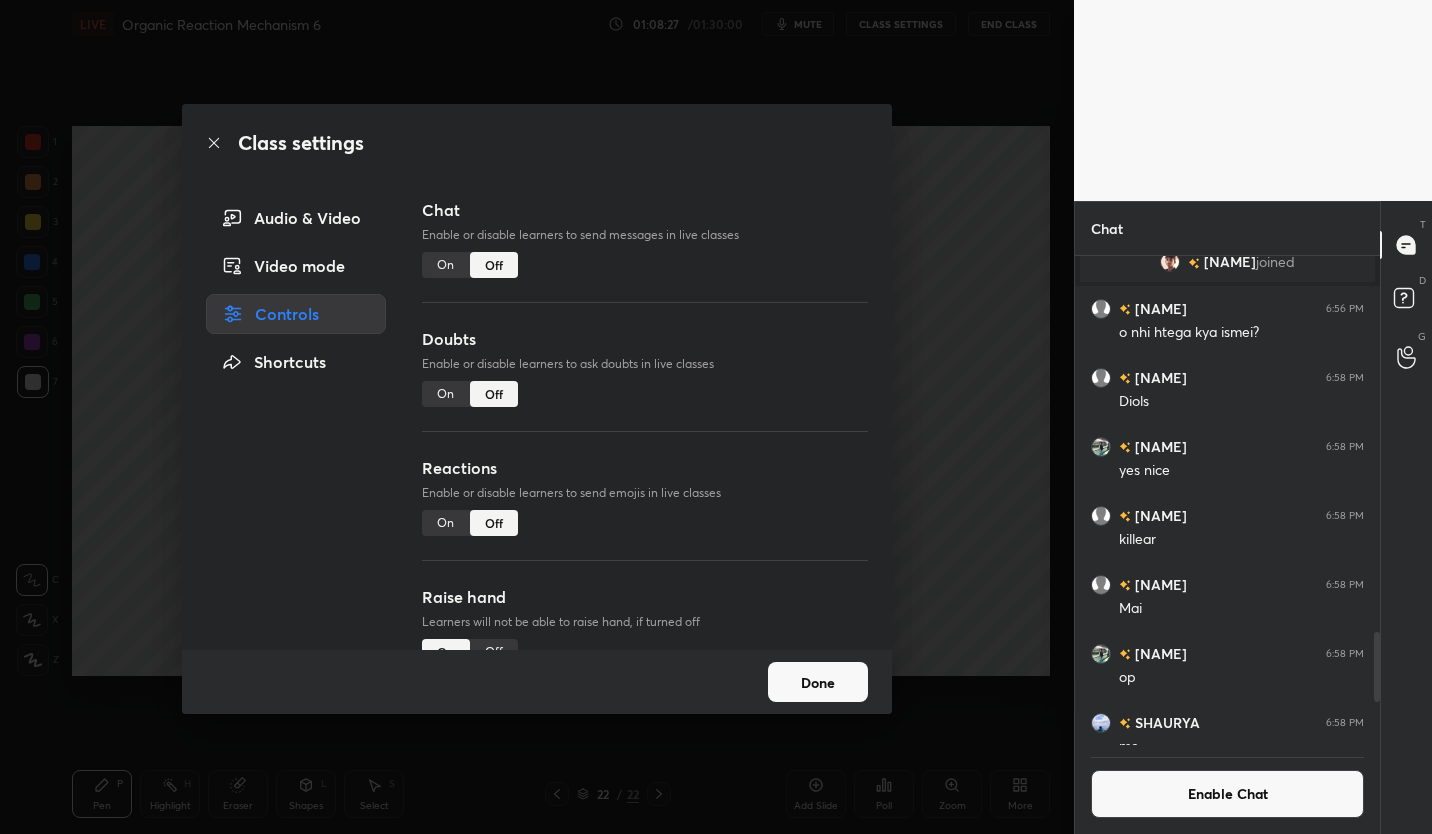 click on "Done" at bounding box center [818, 682] 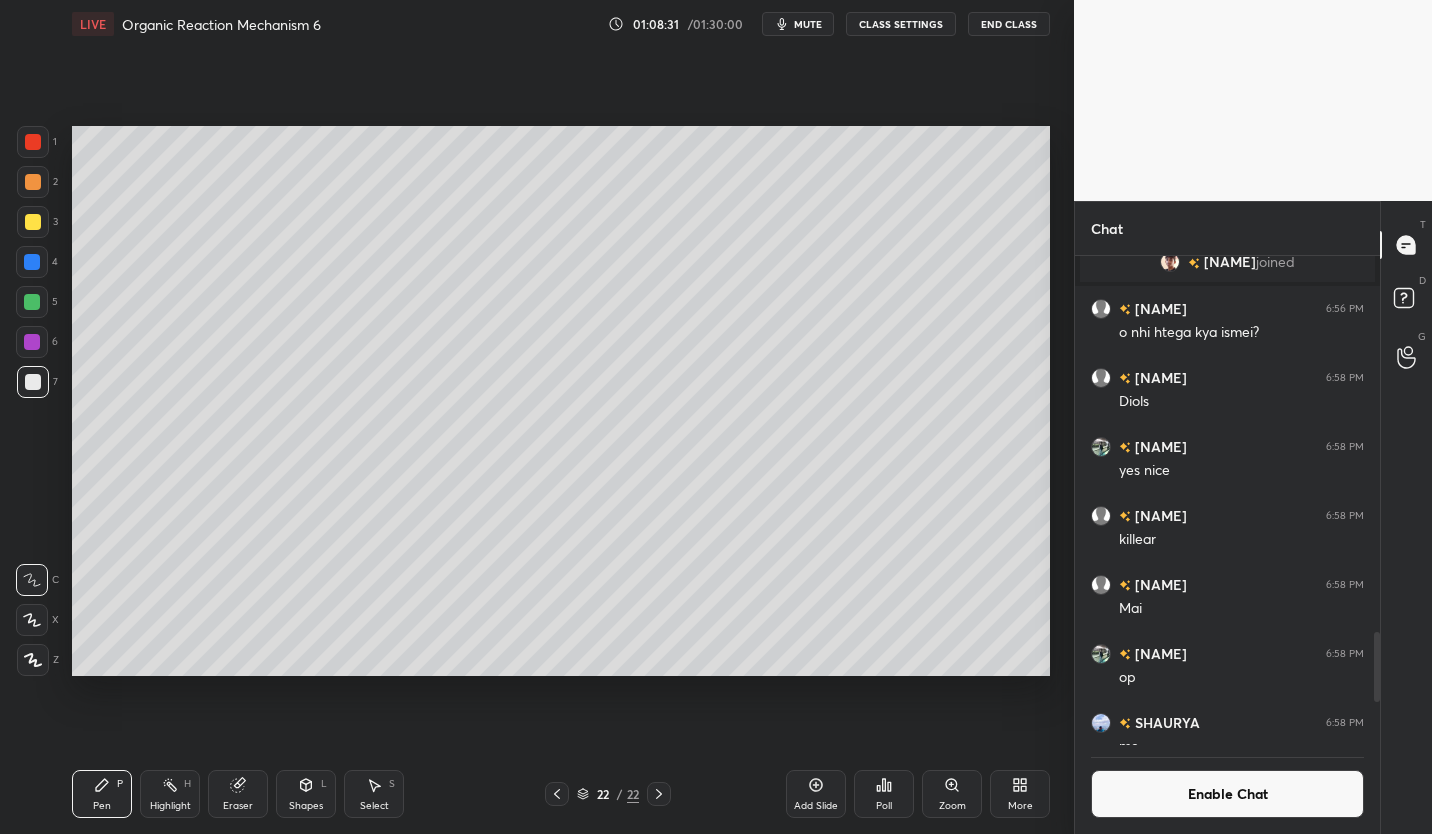 click at bounding box center [33, 222] 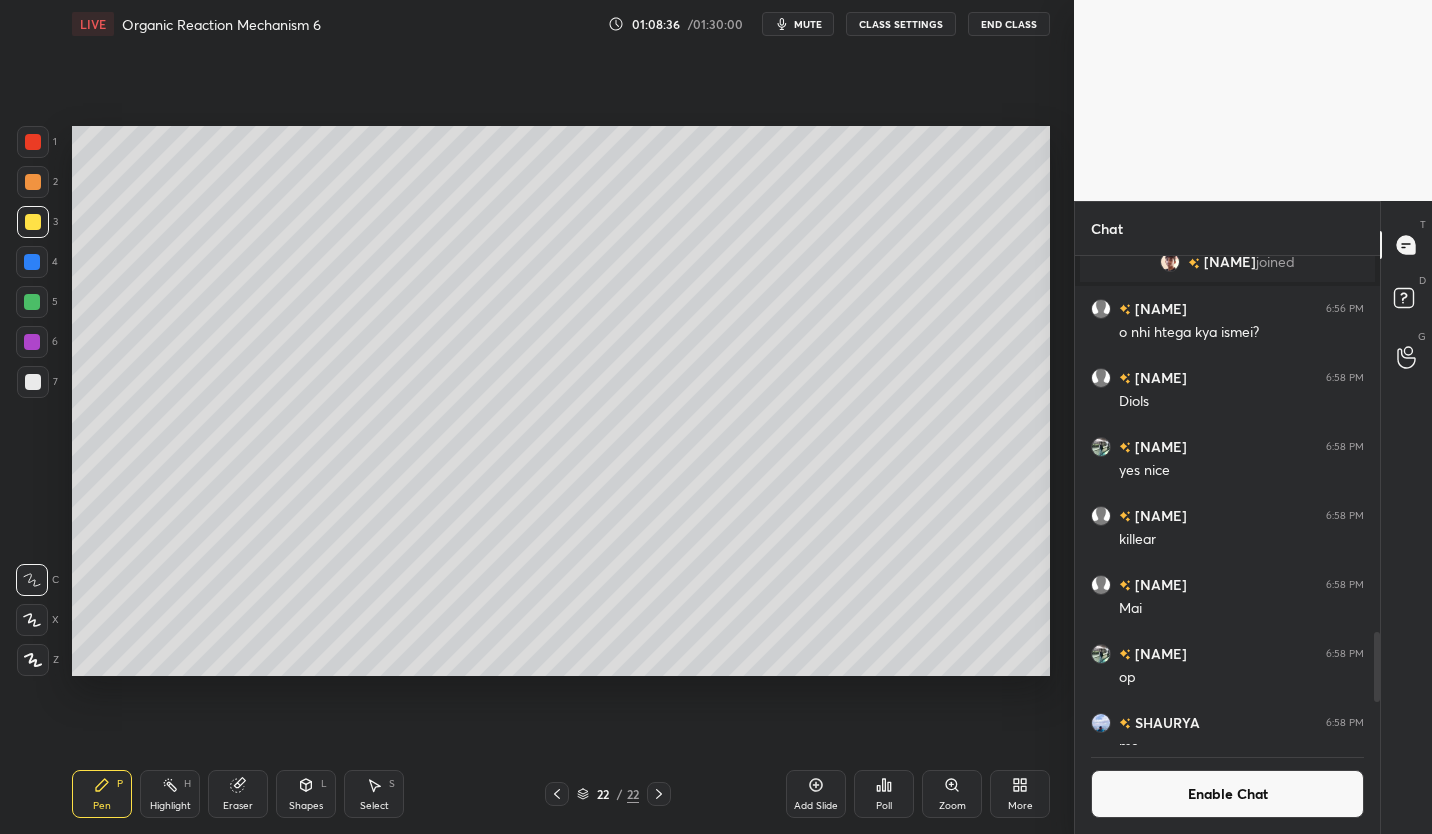 click at bounding box center (33, 382) 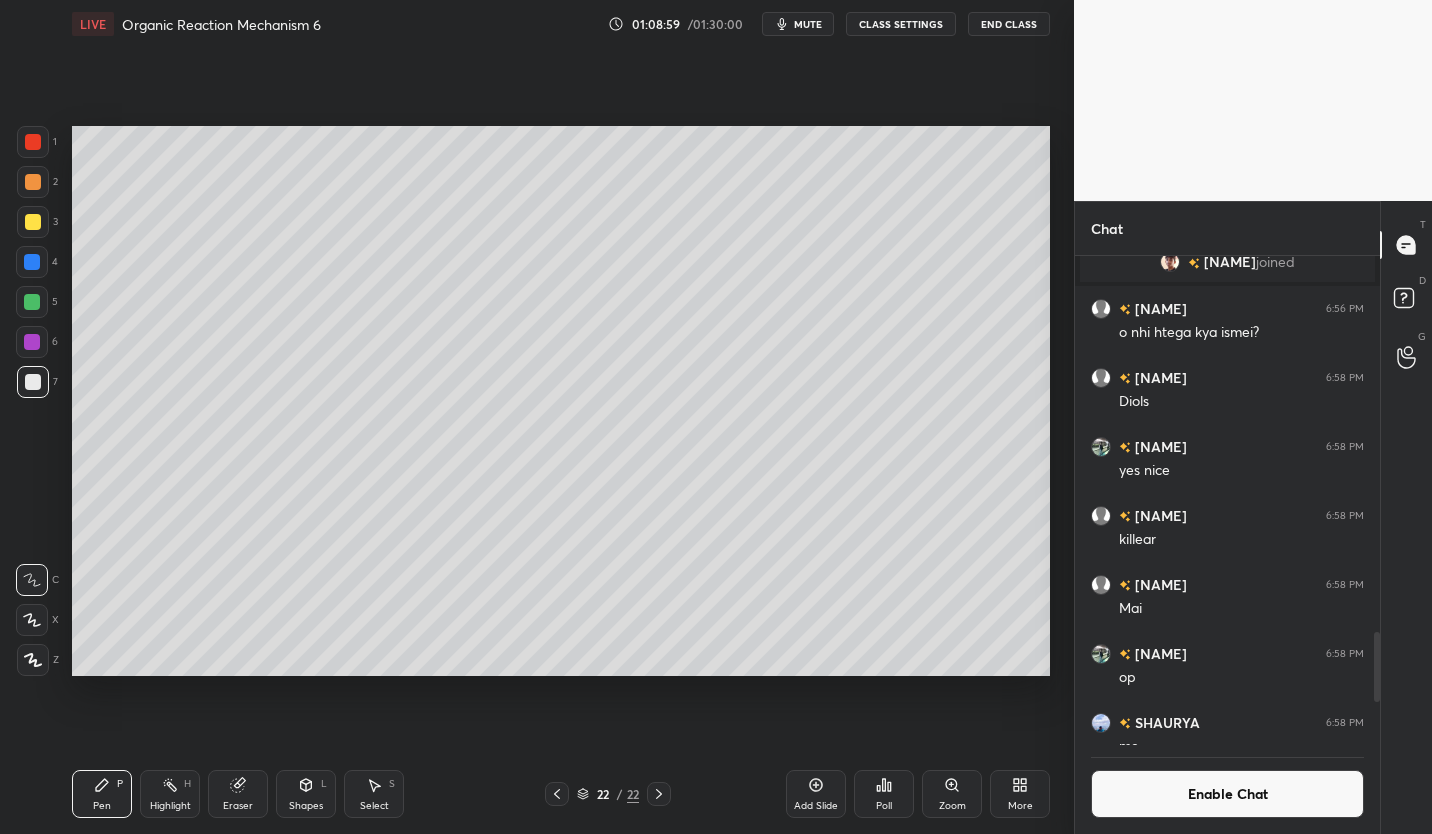 click at bounding box center [33, 222] 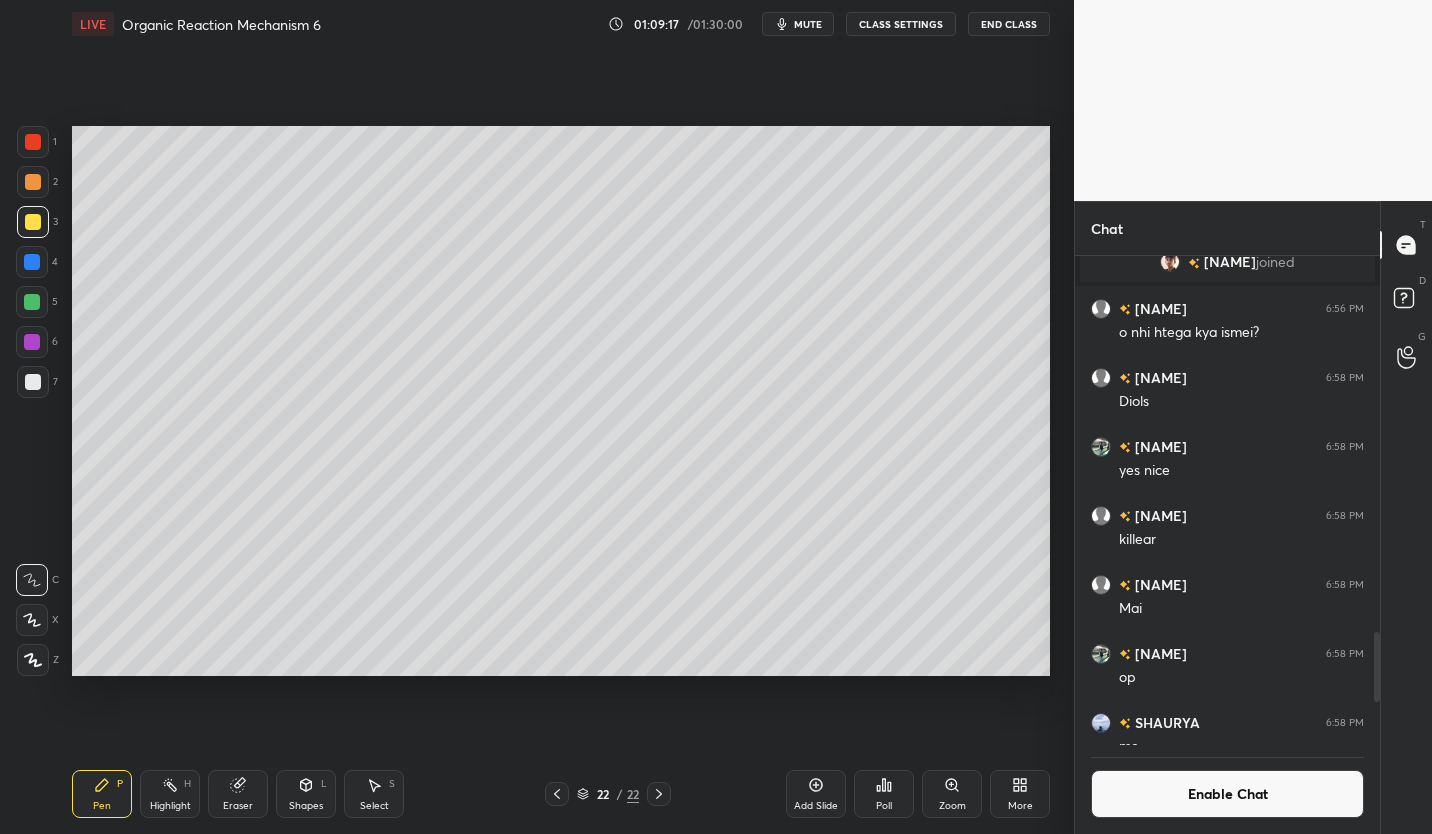 click on "mute" at bounding box center [808, 24] 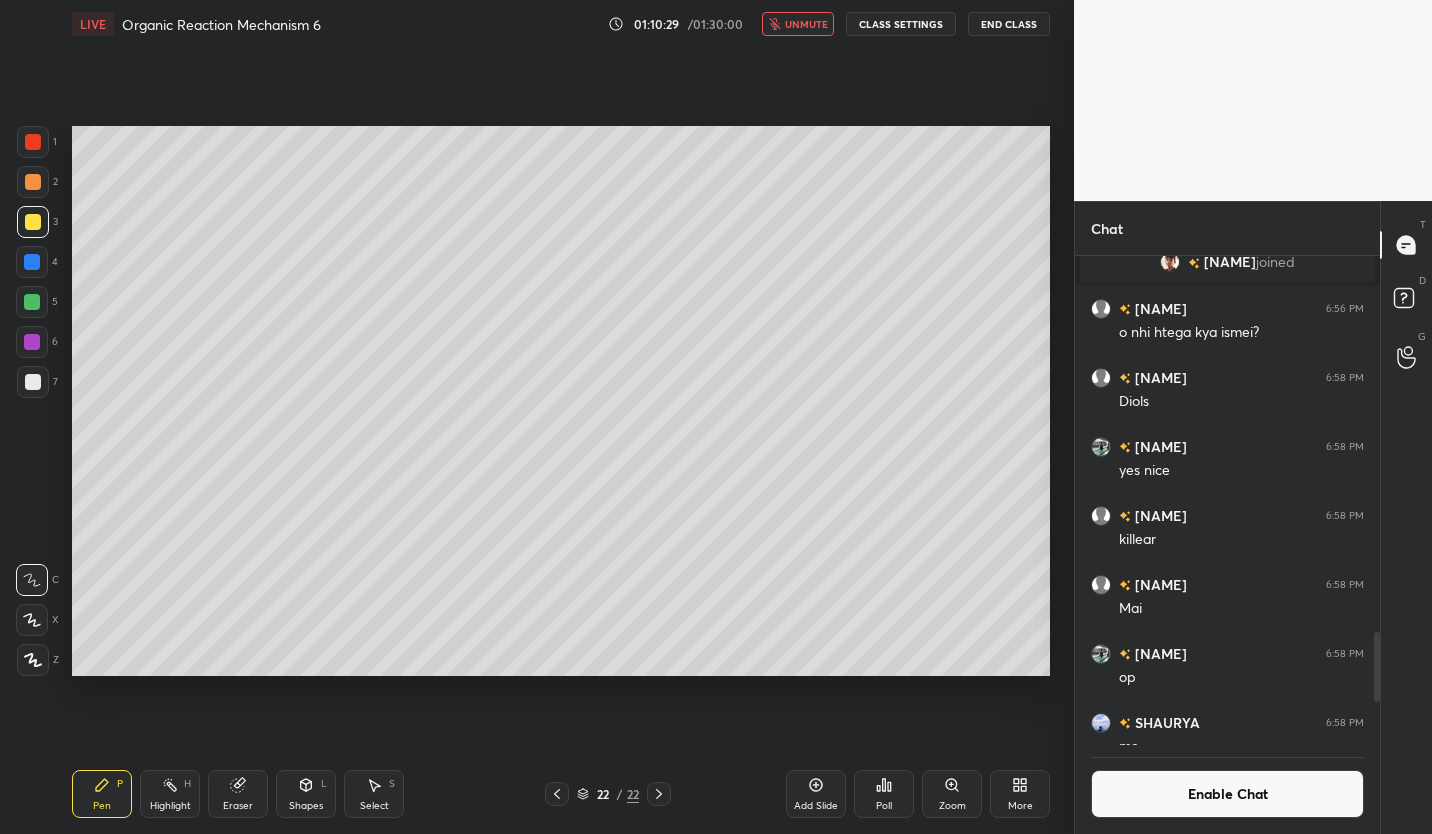 click on "unmute" at bounding box center (806, 24) 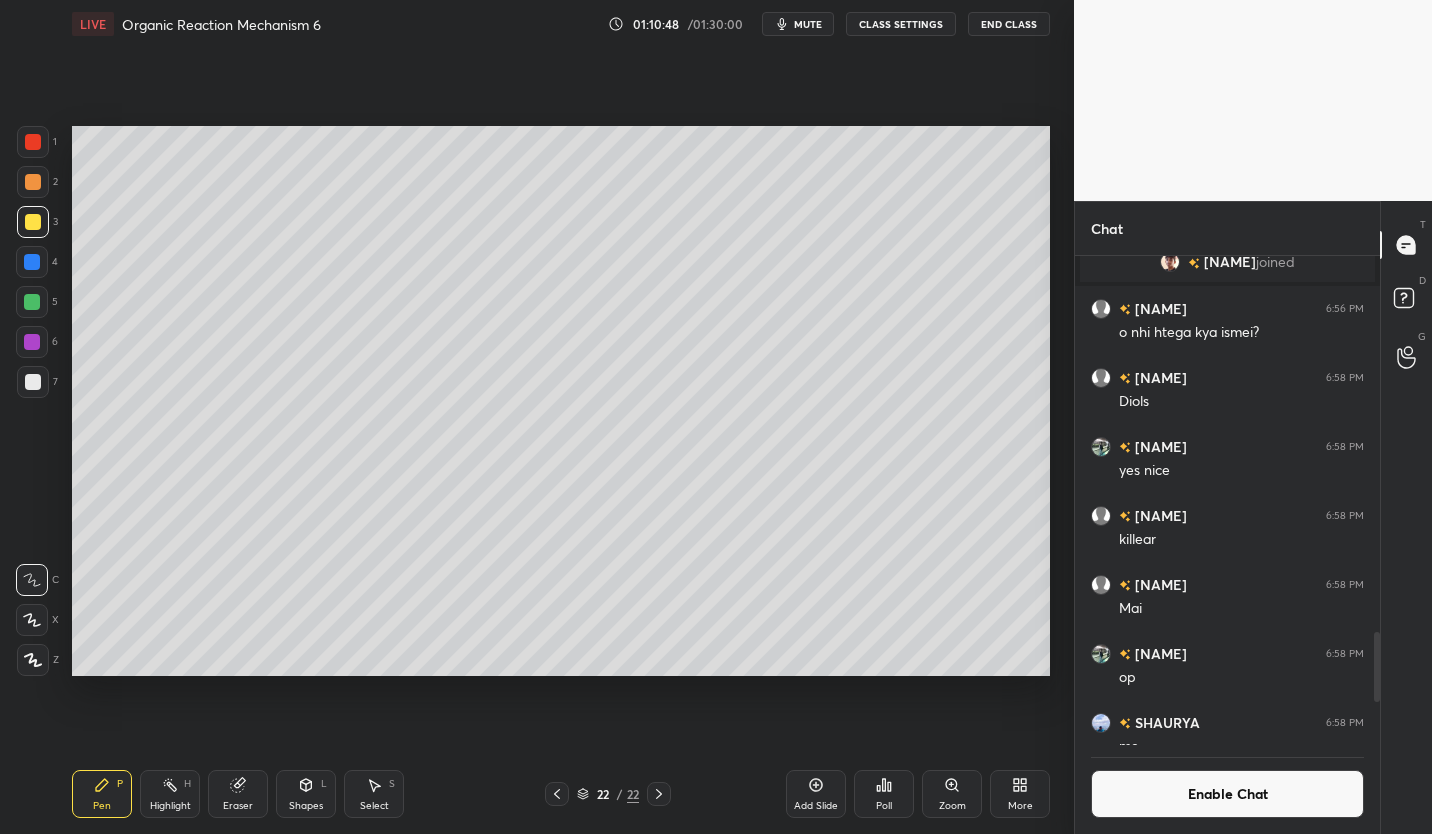 click on "Enable Chat" at bounding box center [1227, 794] 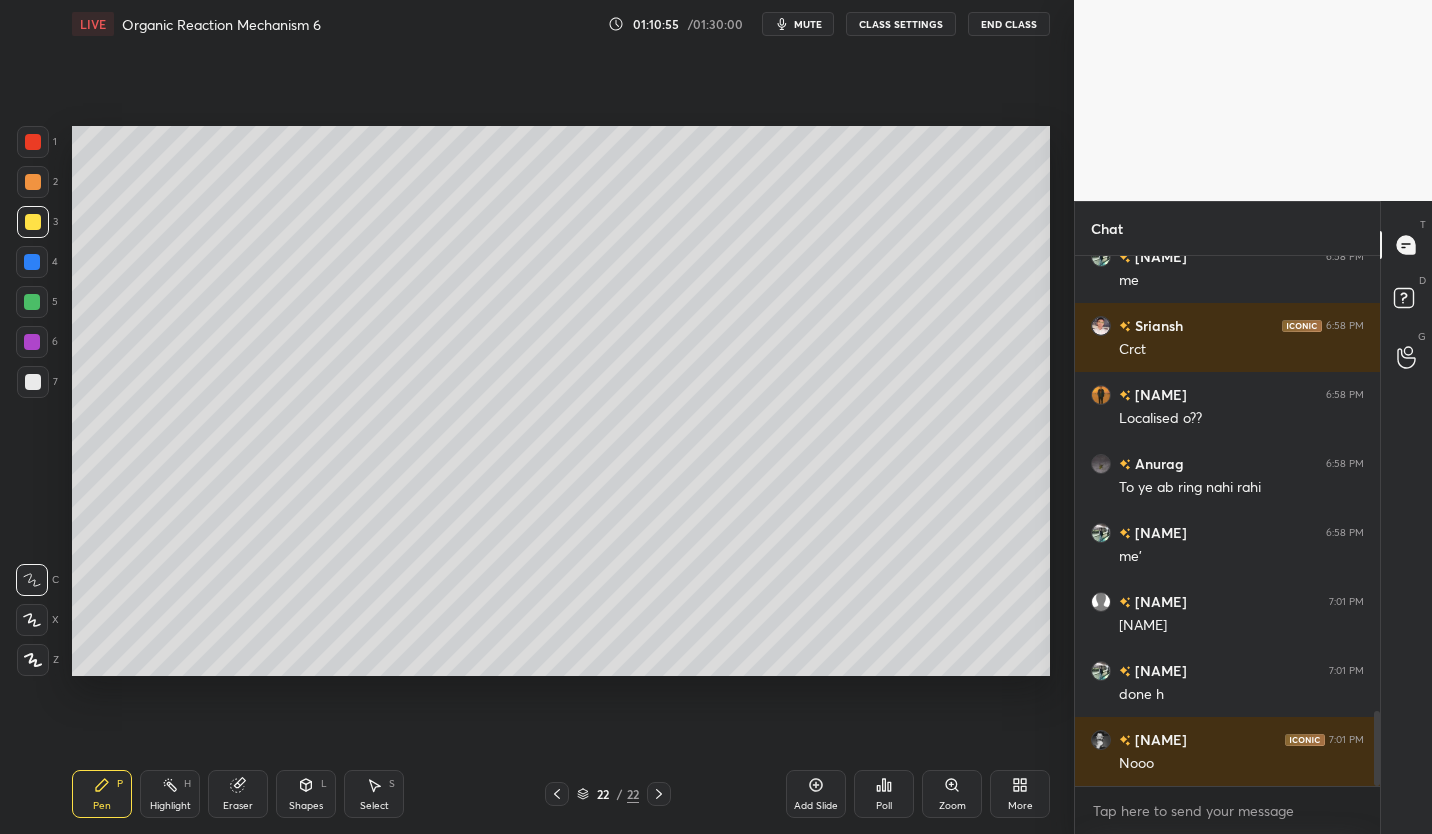 scroll, scrollTop: 3231, scrollLeft: 0, axis: vertical 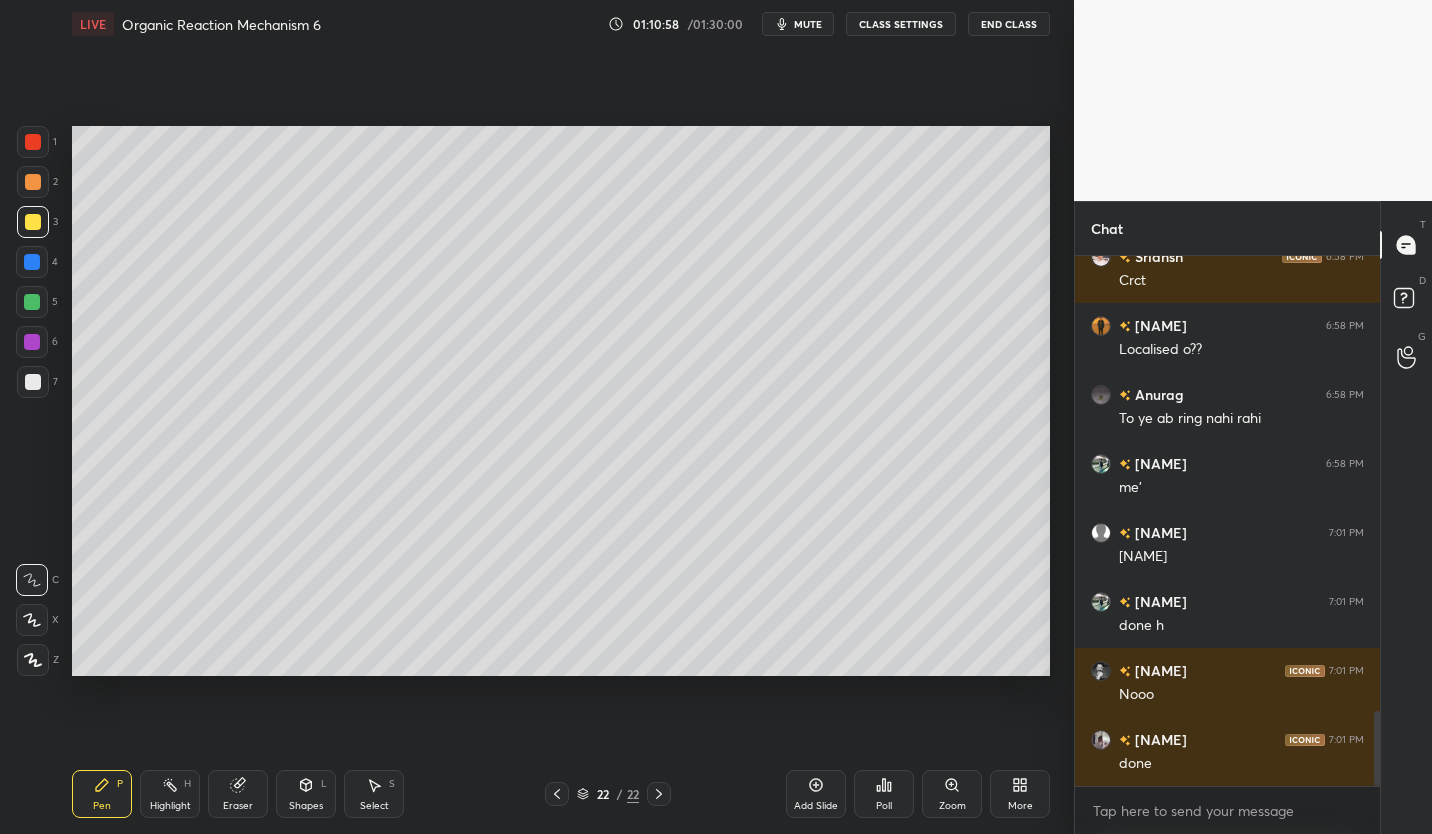 click on "CLASS SETTINGS" at bounding box center [901, 24] 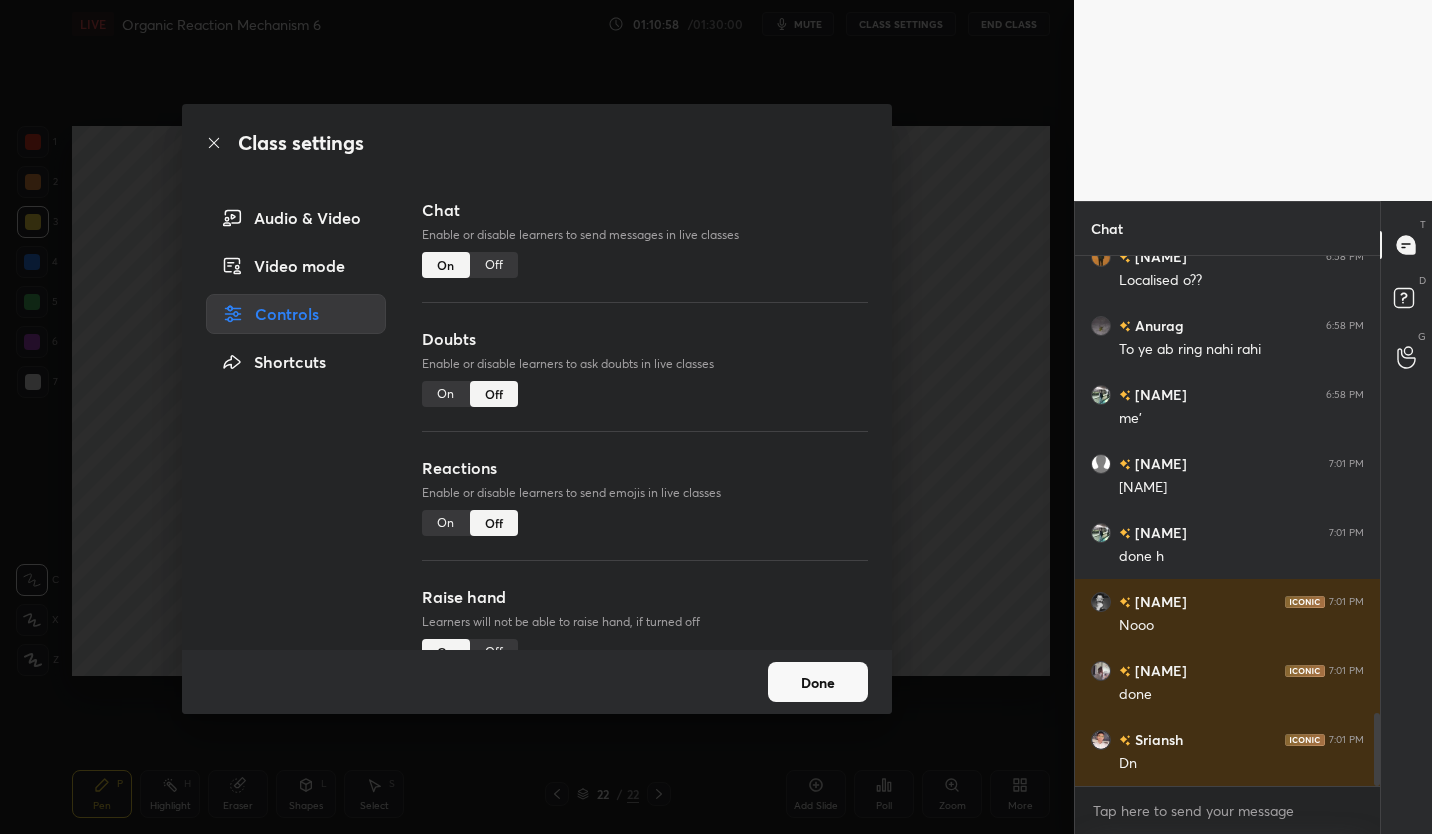click on "Off" at bounding box center (494, 265) 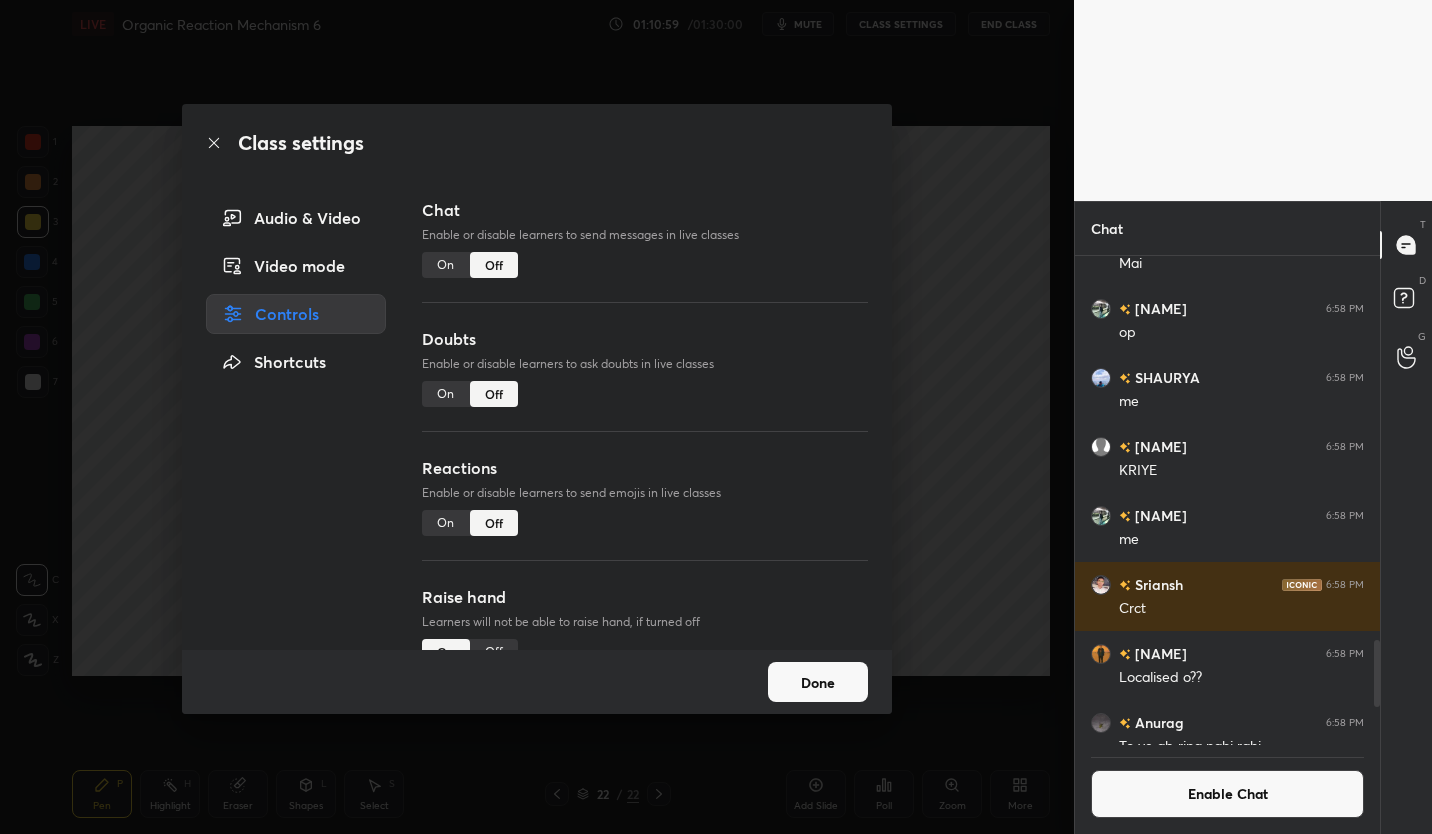 scroll, scrollTop: 483, scrollLeft: 299, axis: both 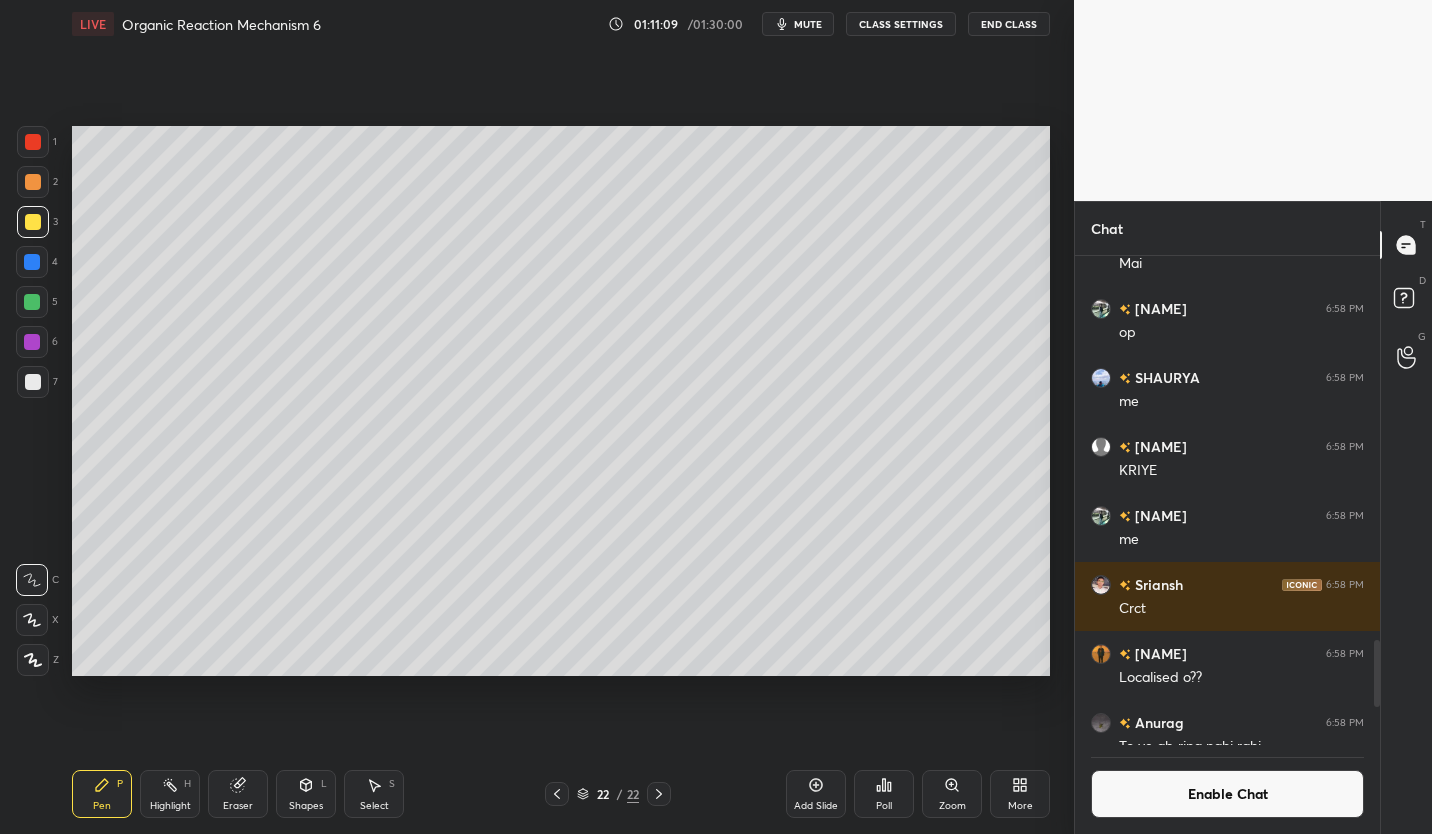 click at bounding box center (32, 302) 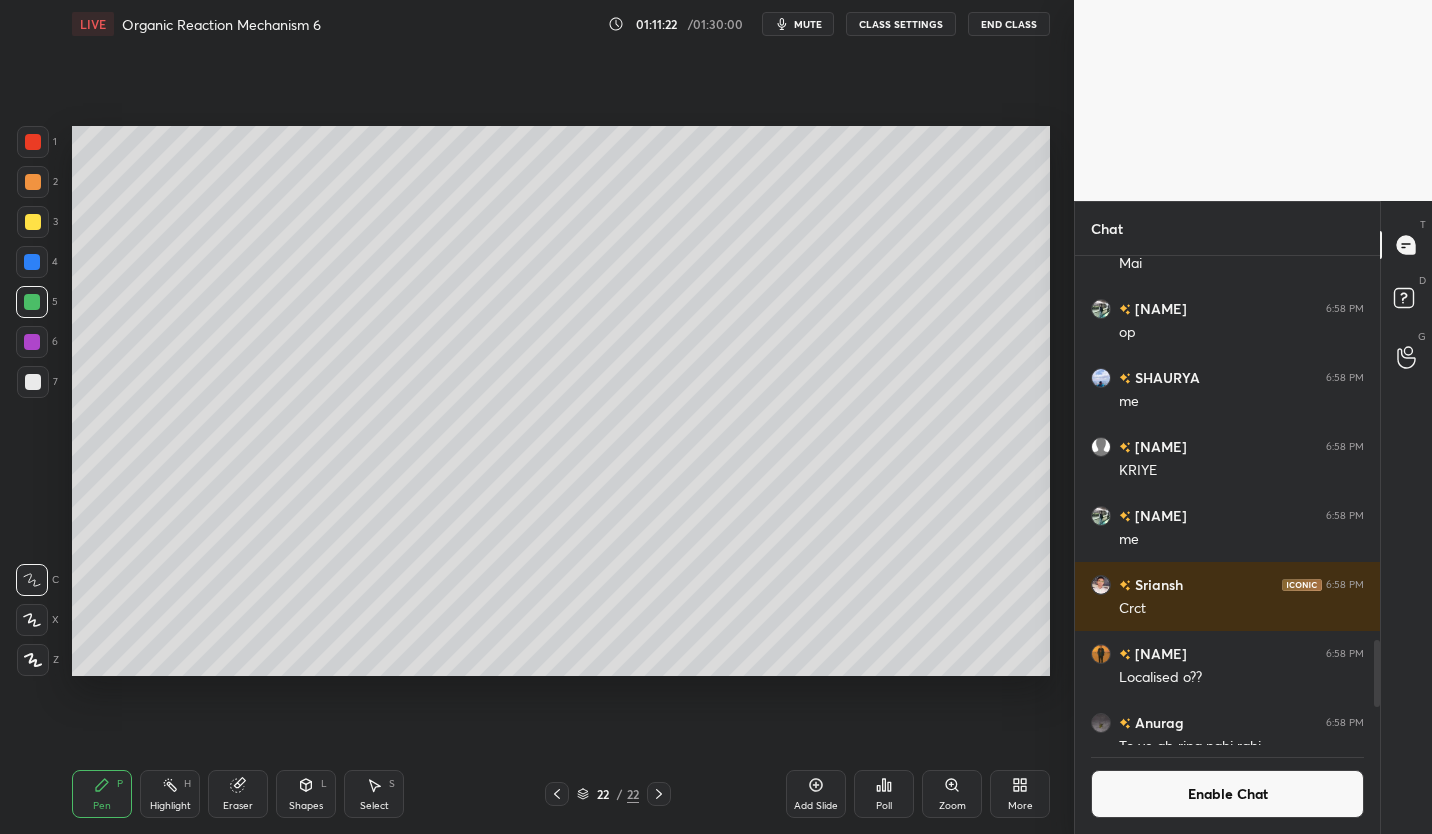 click 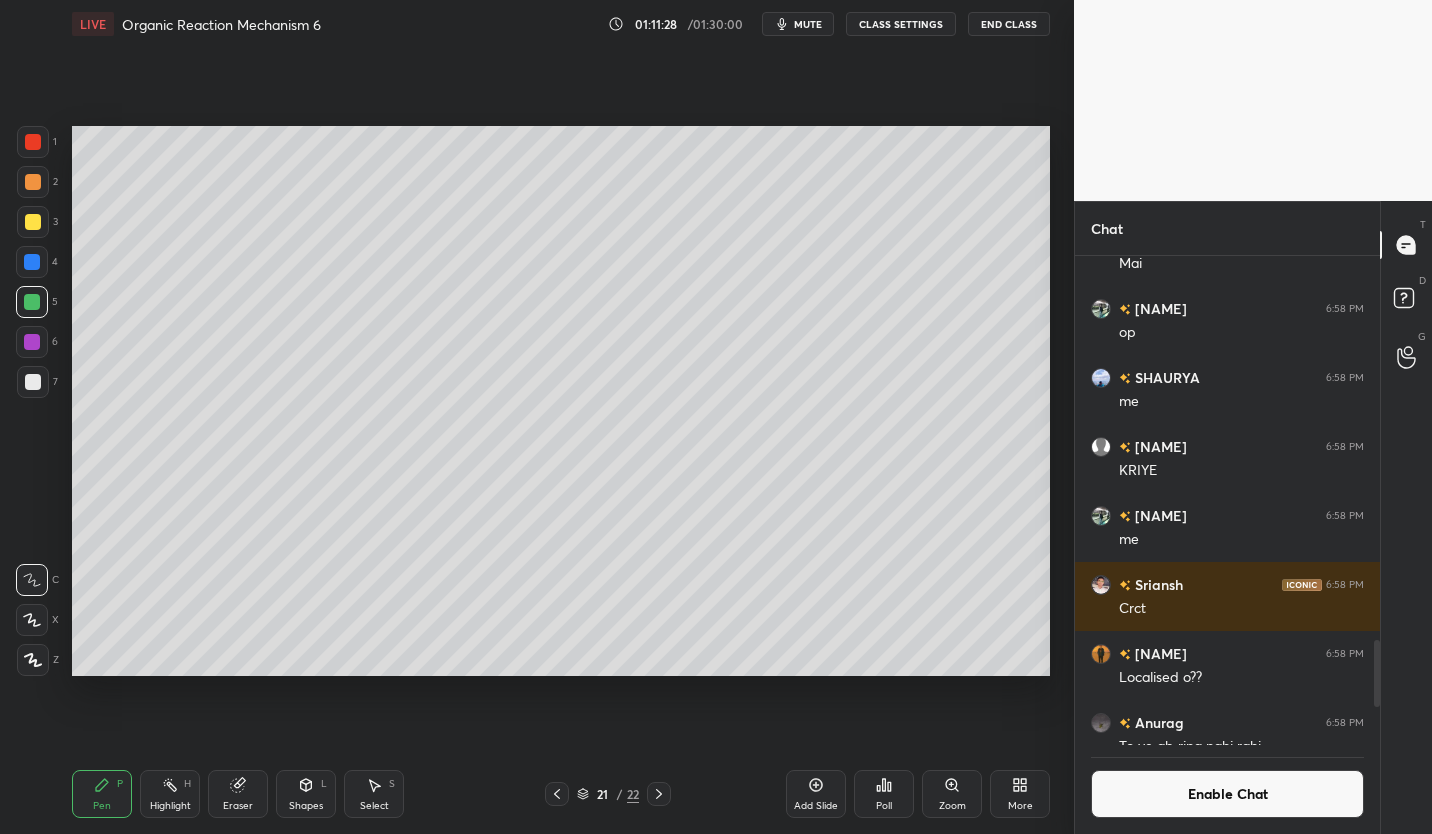 click 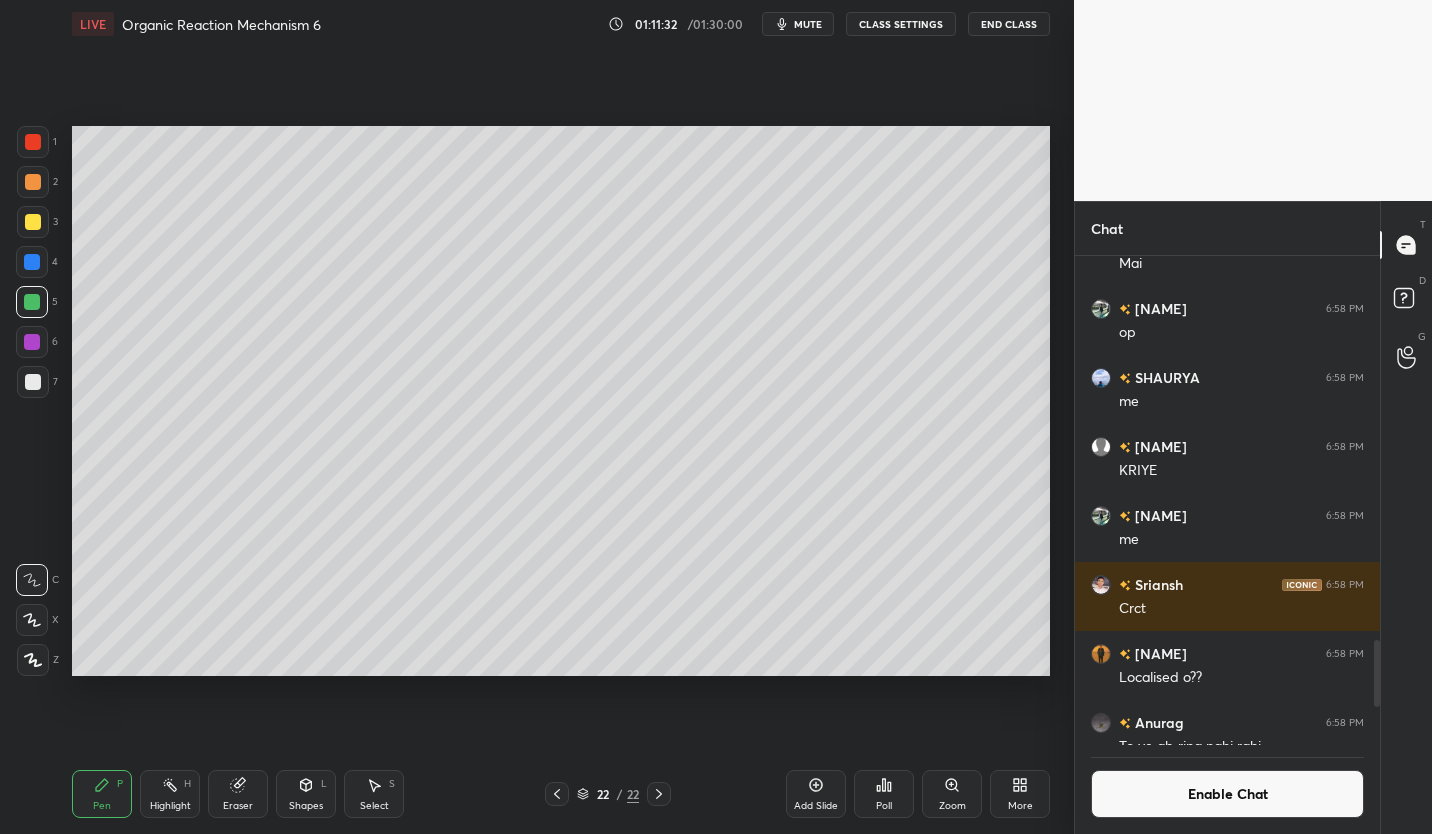 click at bounding box center (33, 222) 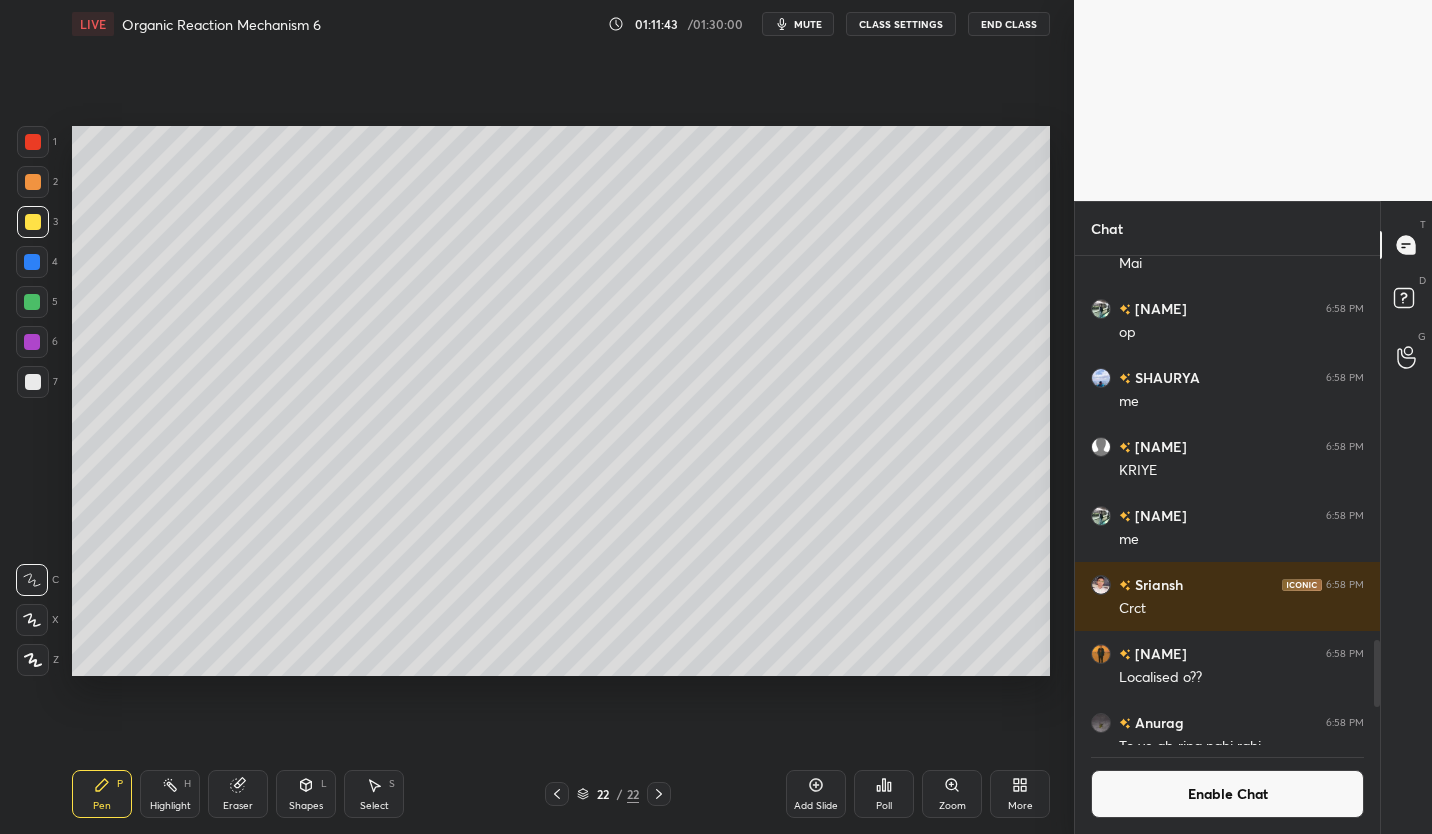 click 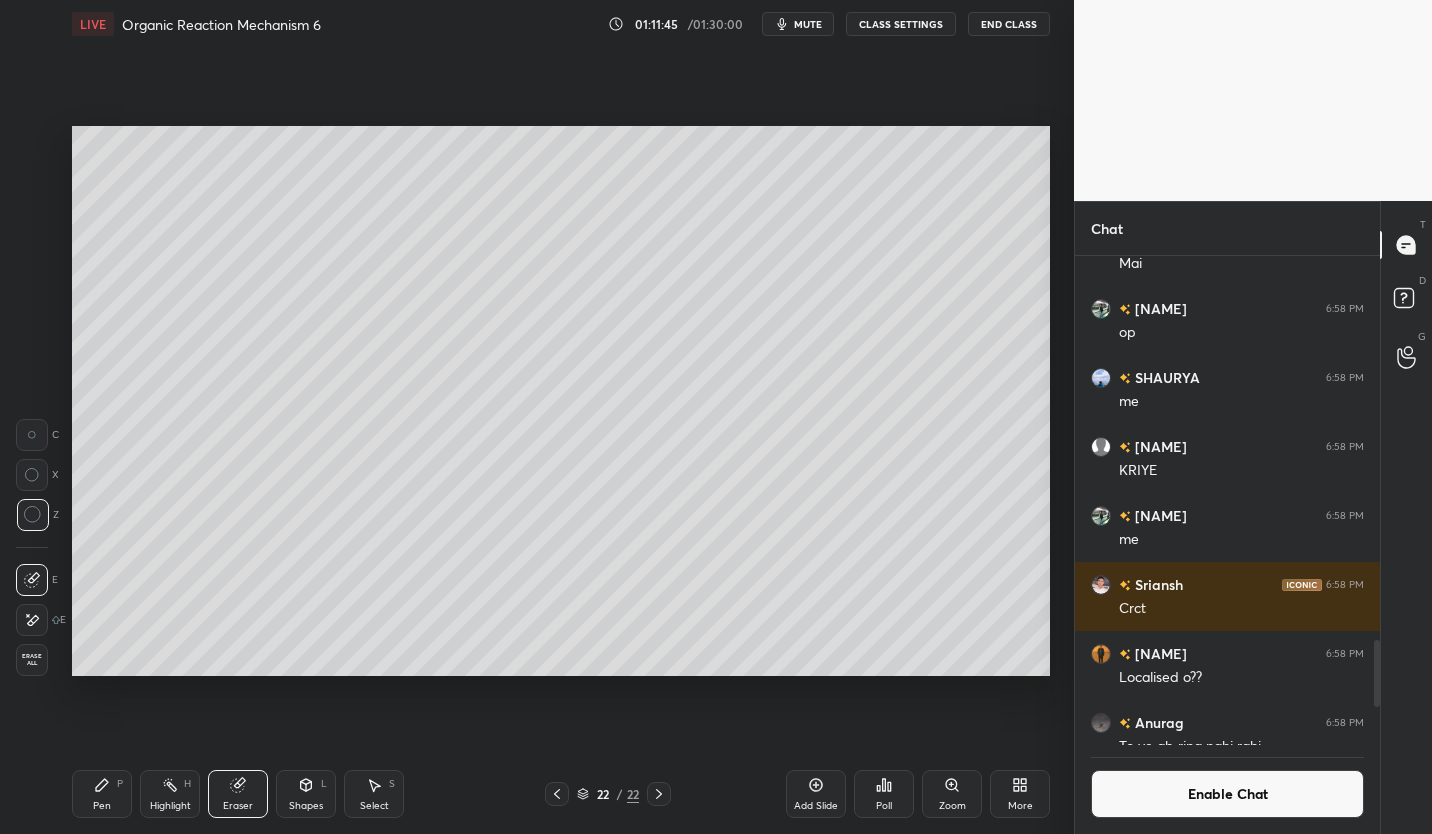 click on "Pen P" at bounding box center (102, 794) 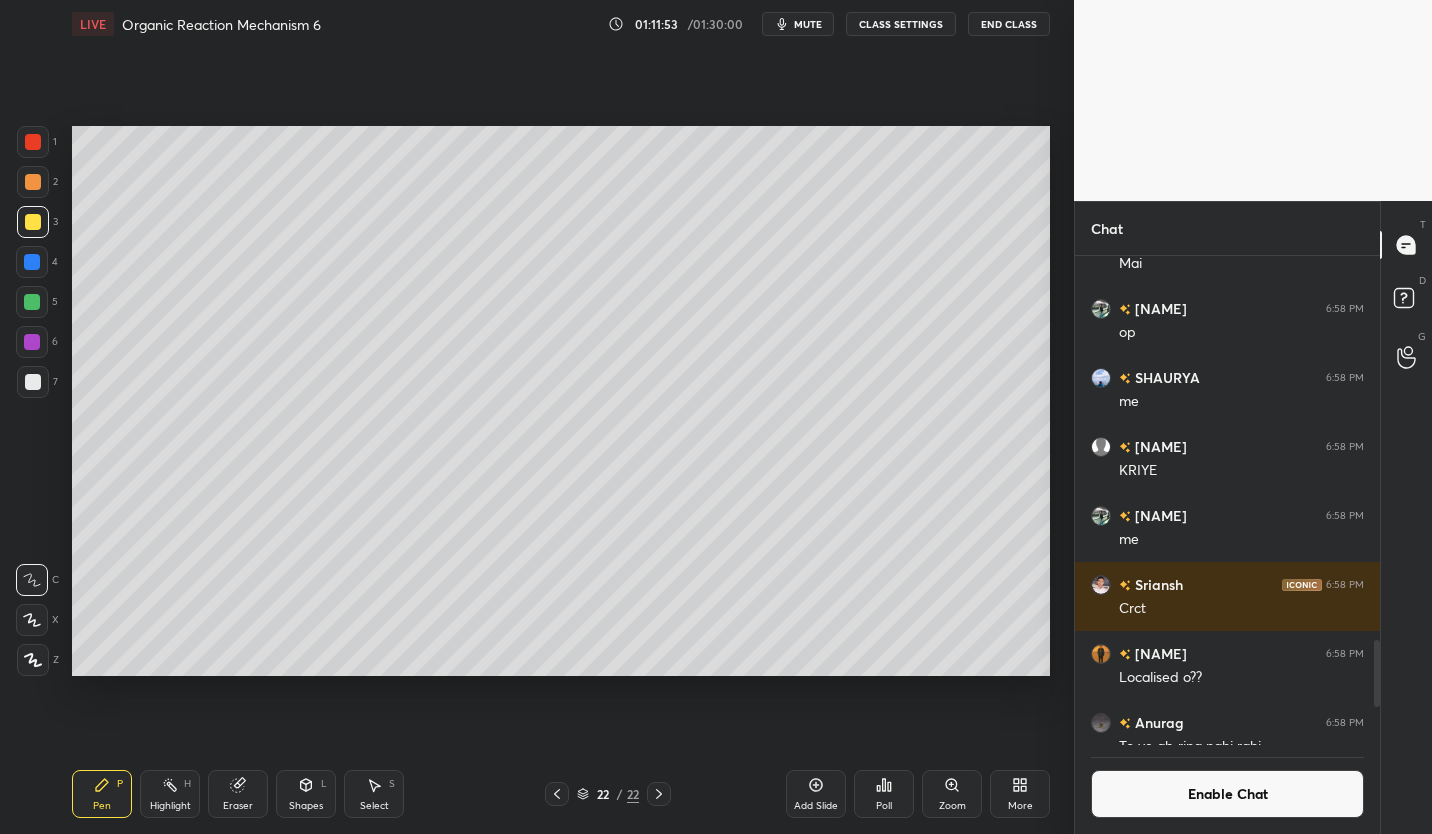 click at bounding box center [33, 382] 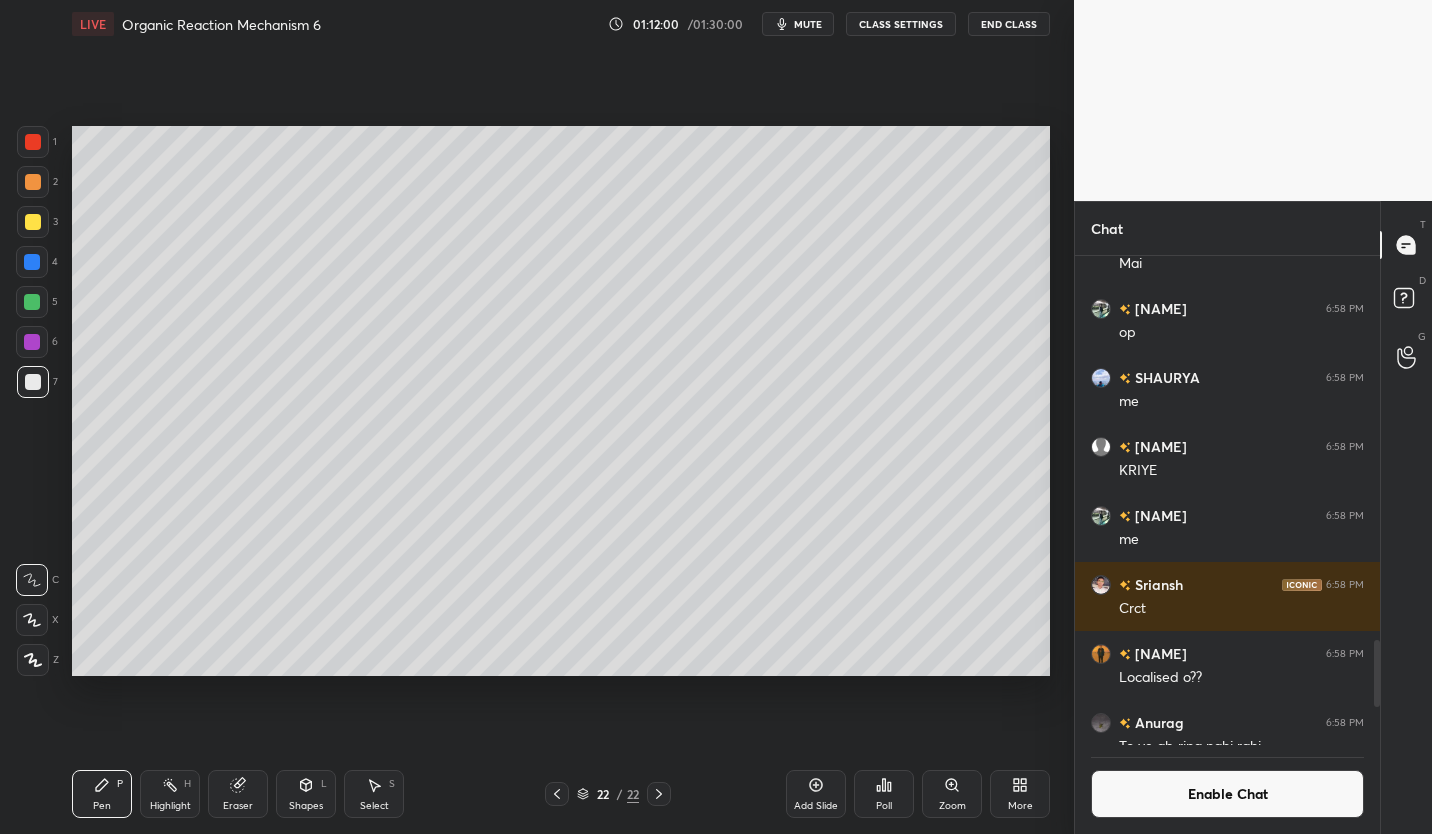click at bounding box center (32, 302) 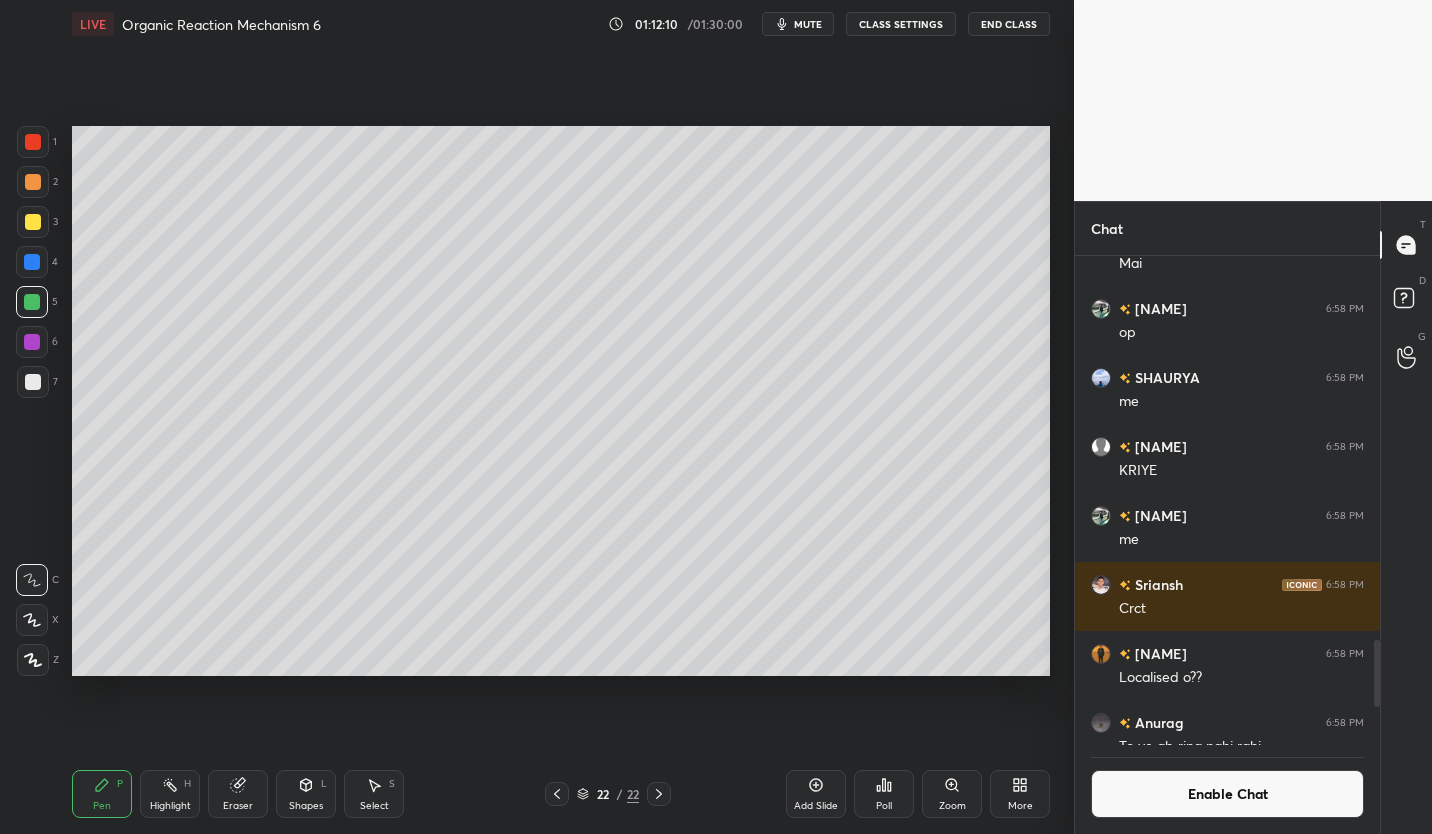 click at bounding box center [32, 262] 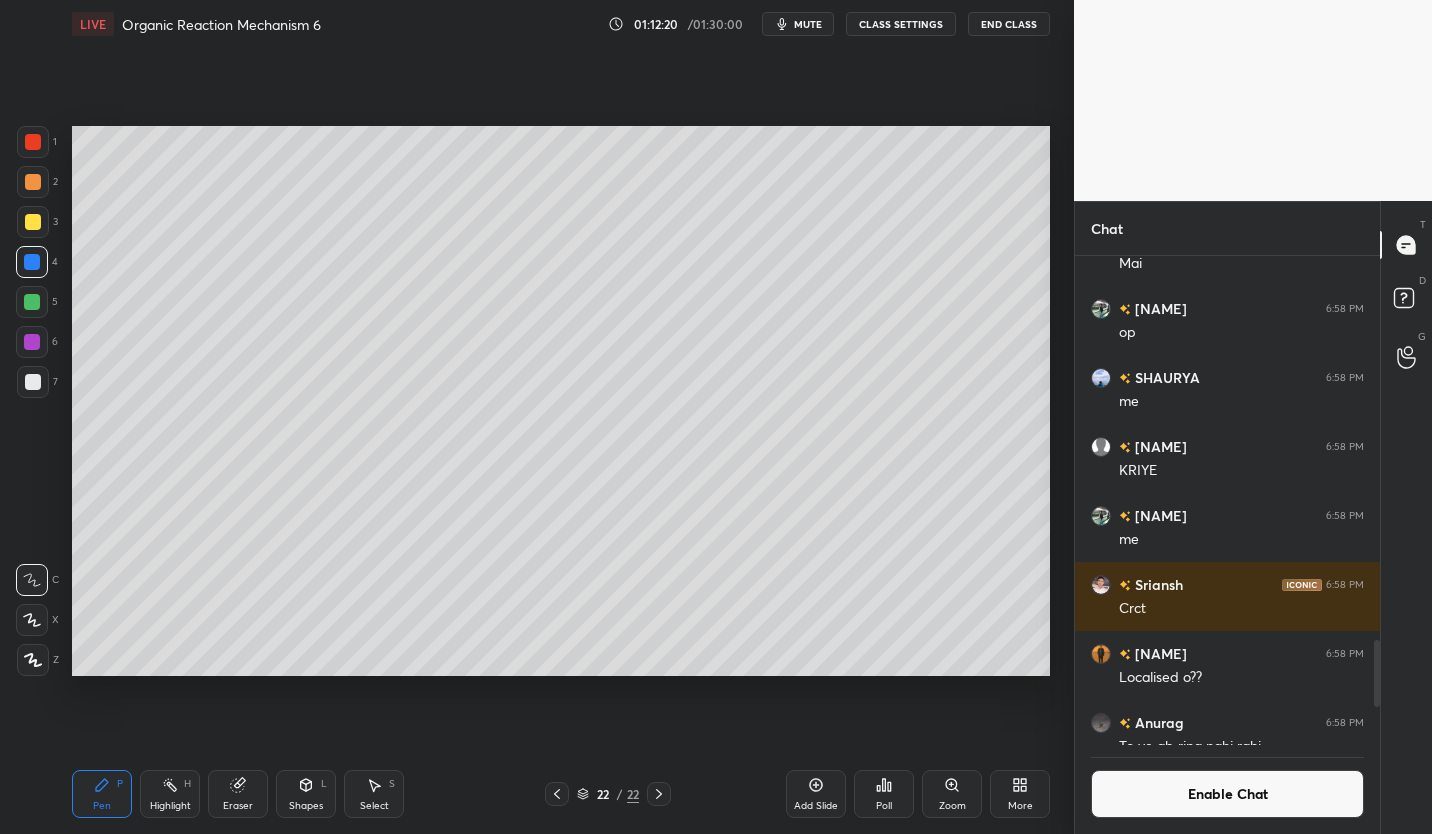 click at bounding box center (32, 342) 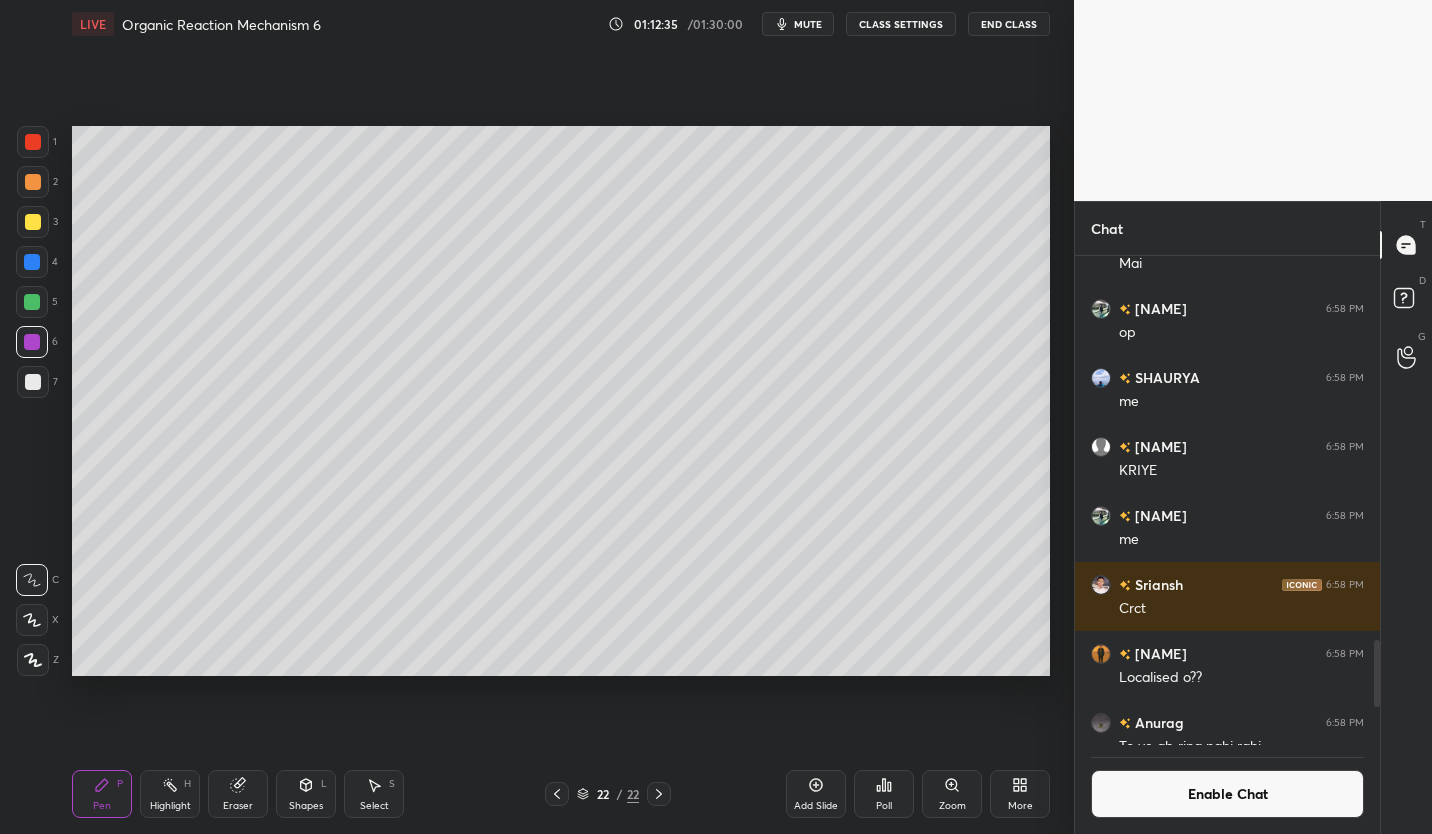click at bounding box center (32, 302) 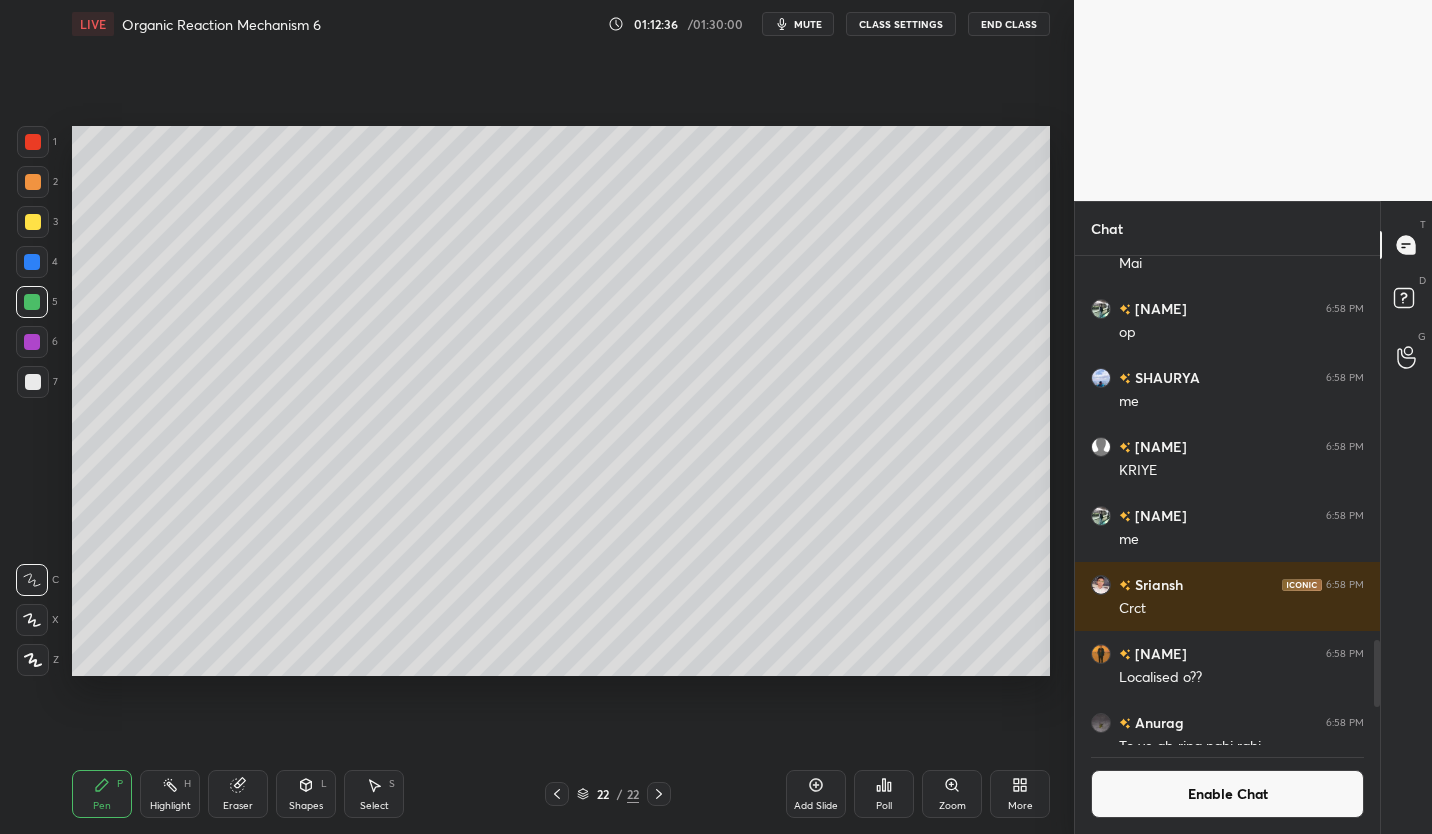 click at bounding box center (33, 222) 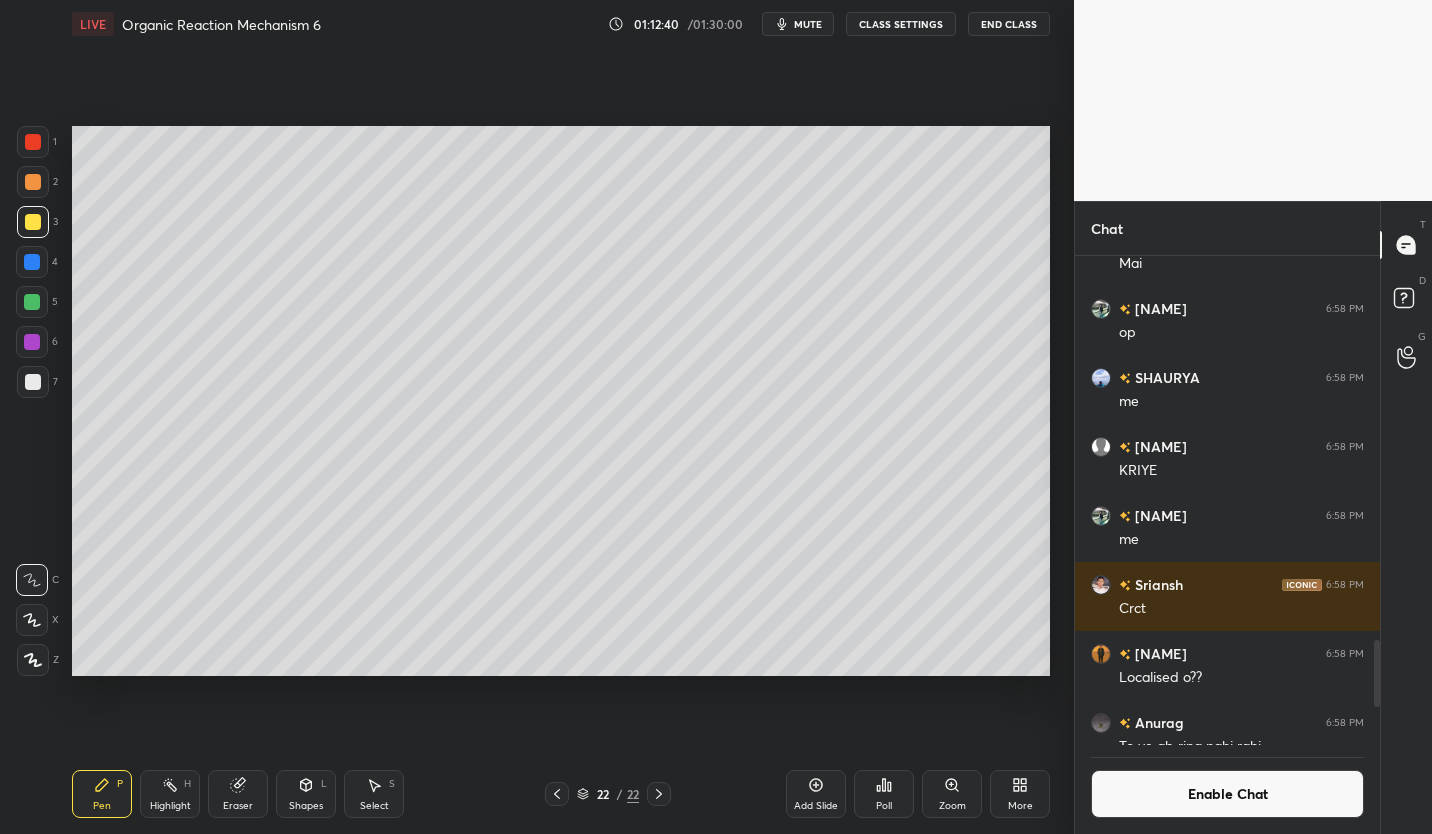 click at bounding box center (33, 382) 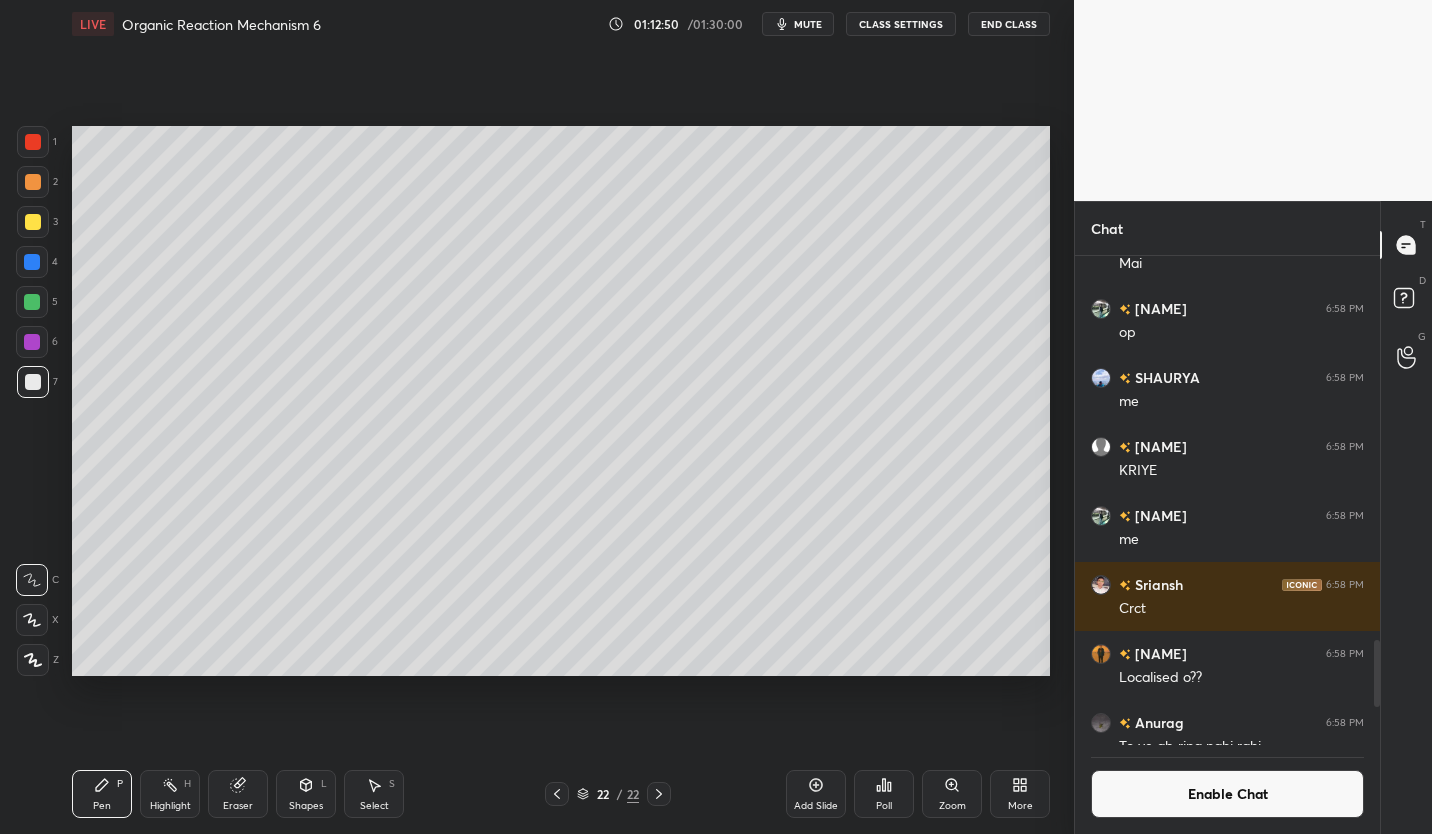 click at bounding box center [32, 342] 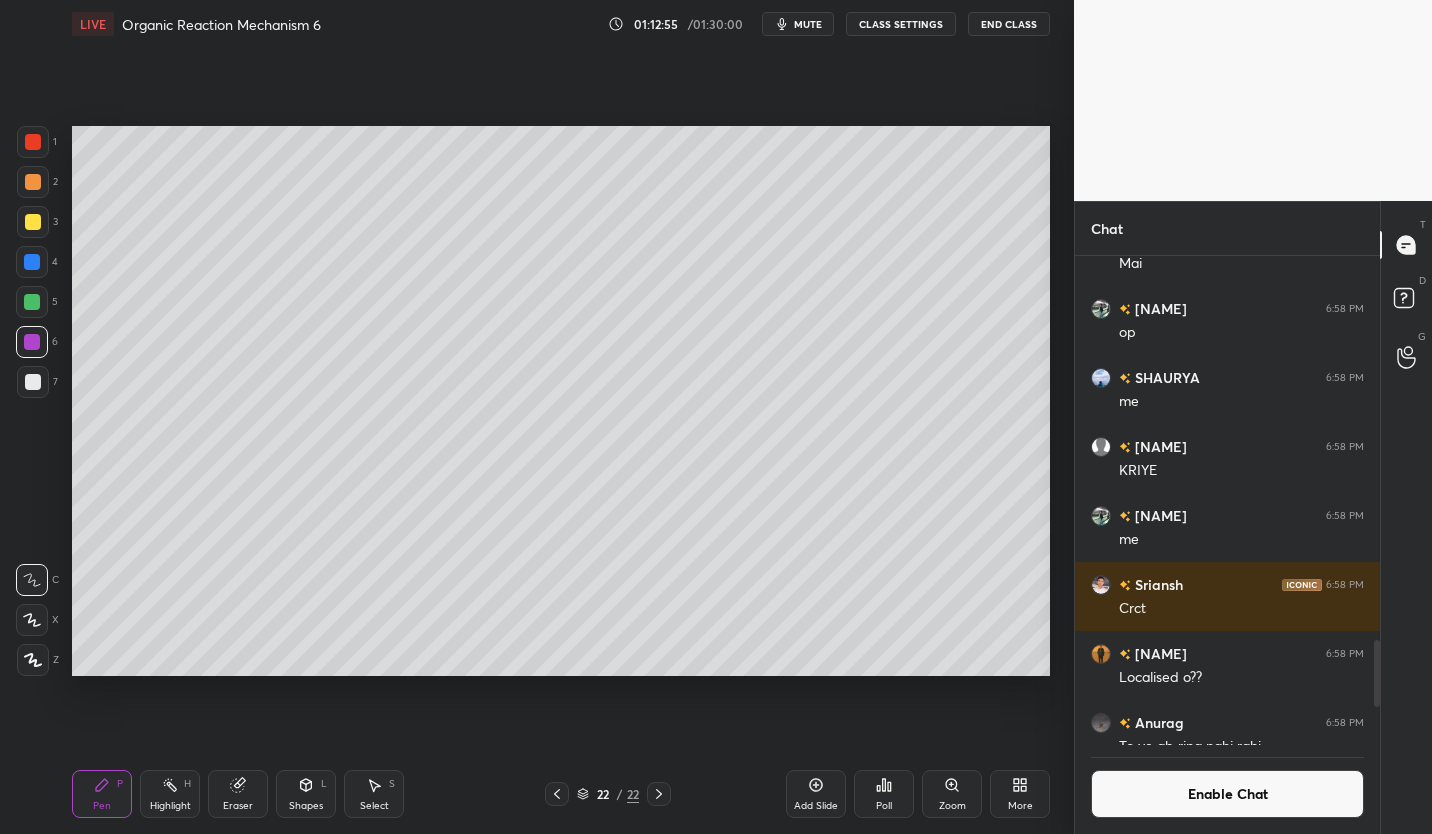 click on "Enable Chat" at bounding box center (1227, 794) 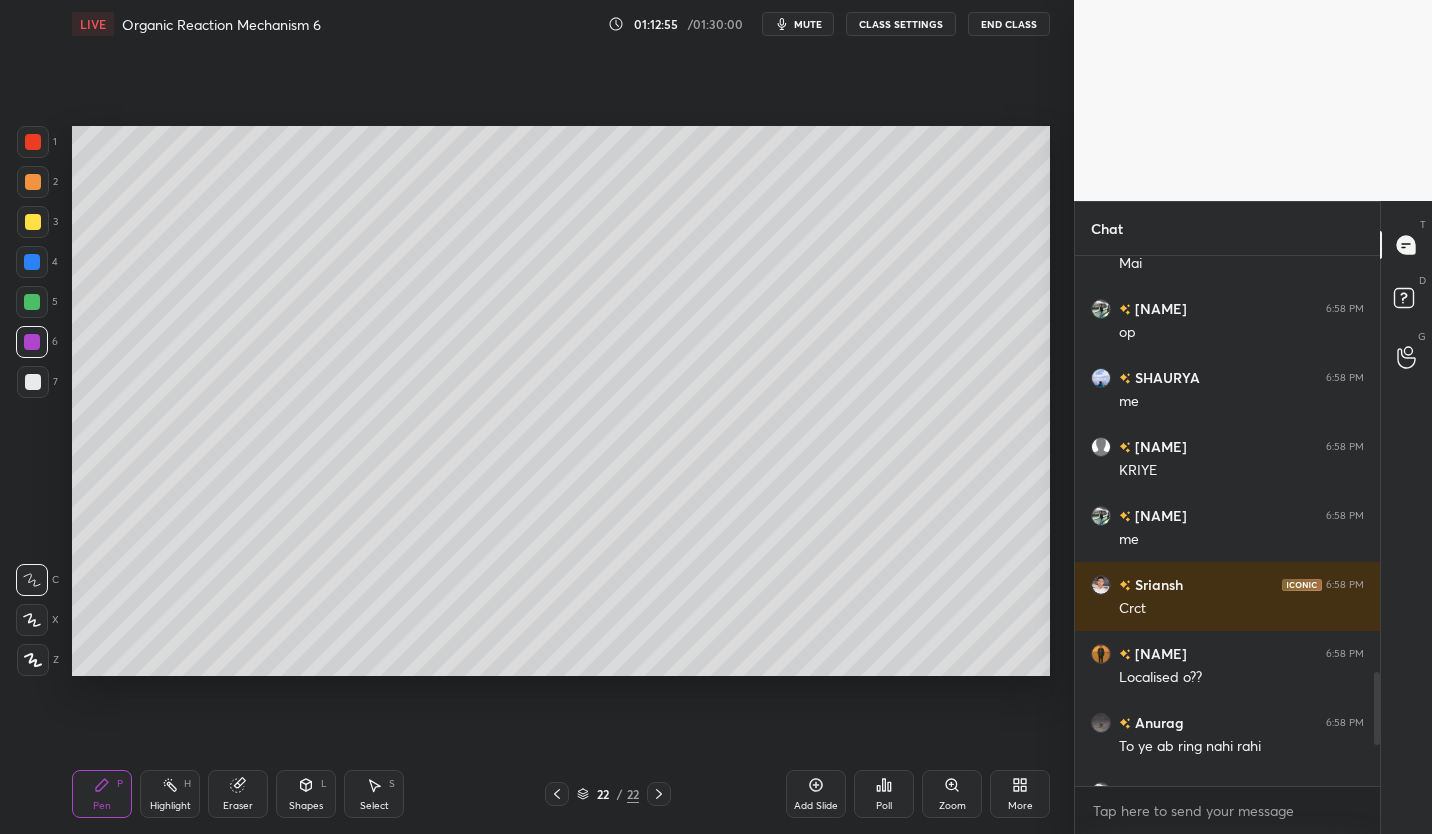 scroll, scrollTop: 7, scrollLeft: 7, axis: both 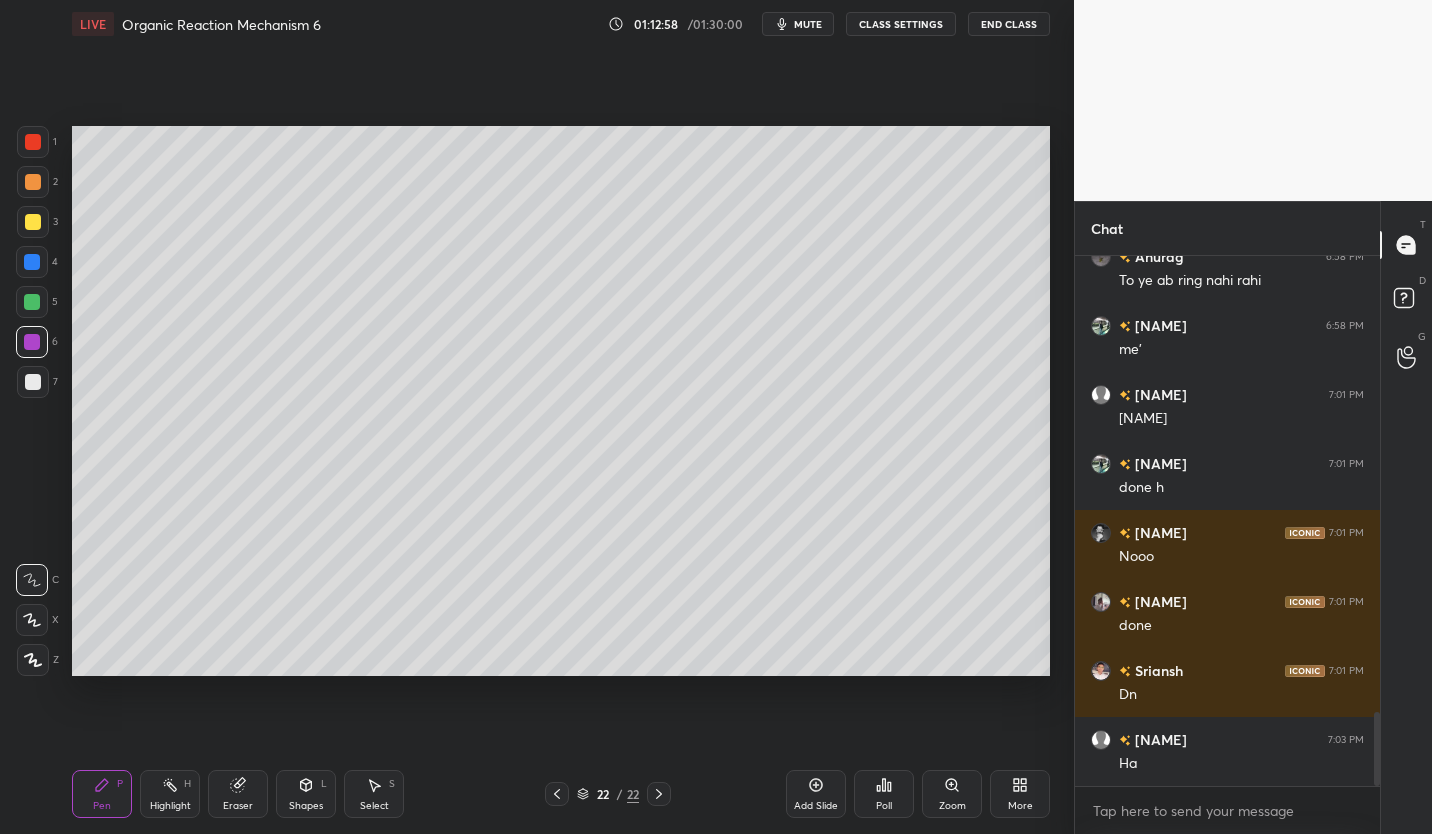 click 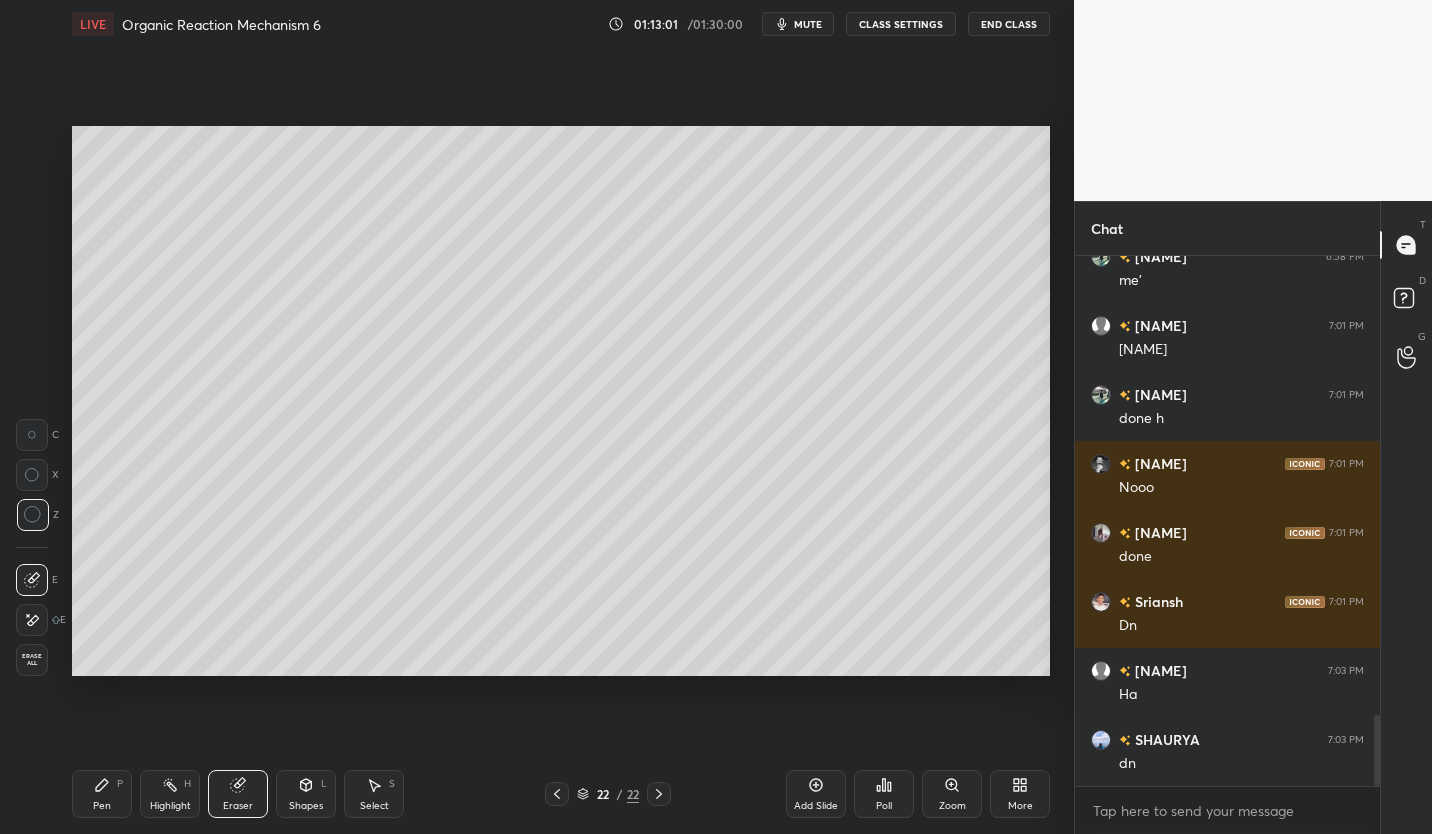 scroll, scrollTop: 3412, scrollLeft: 0, axis: vertical 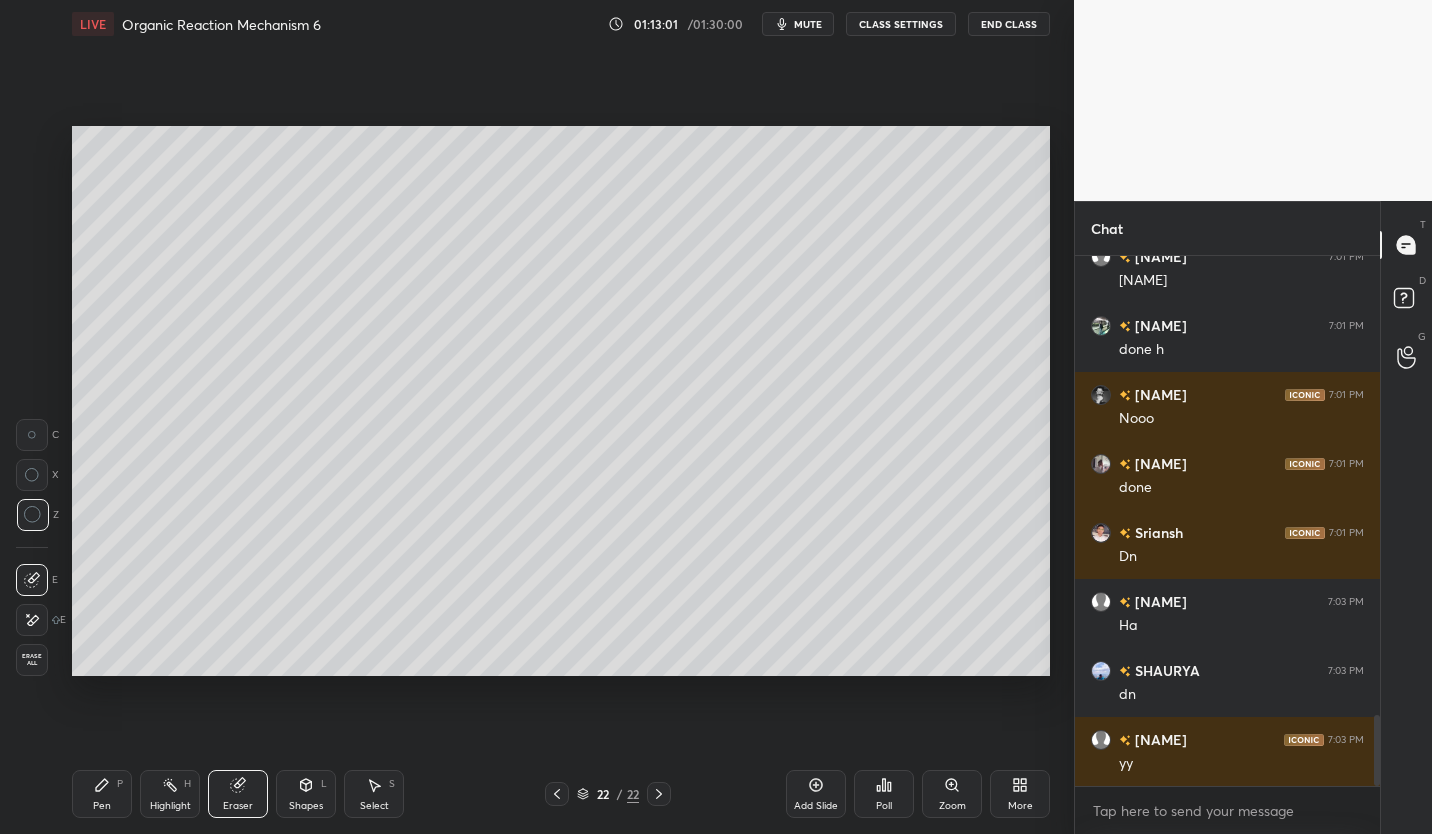 click 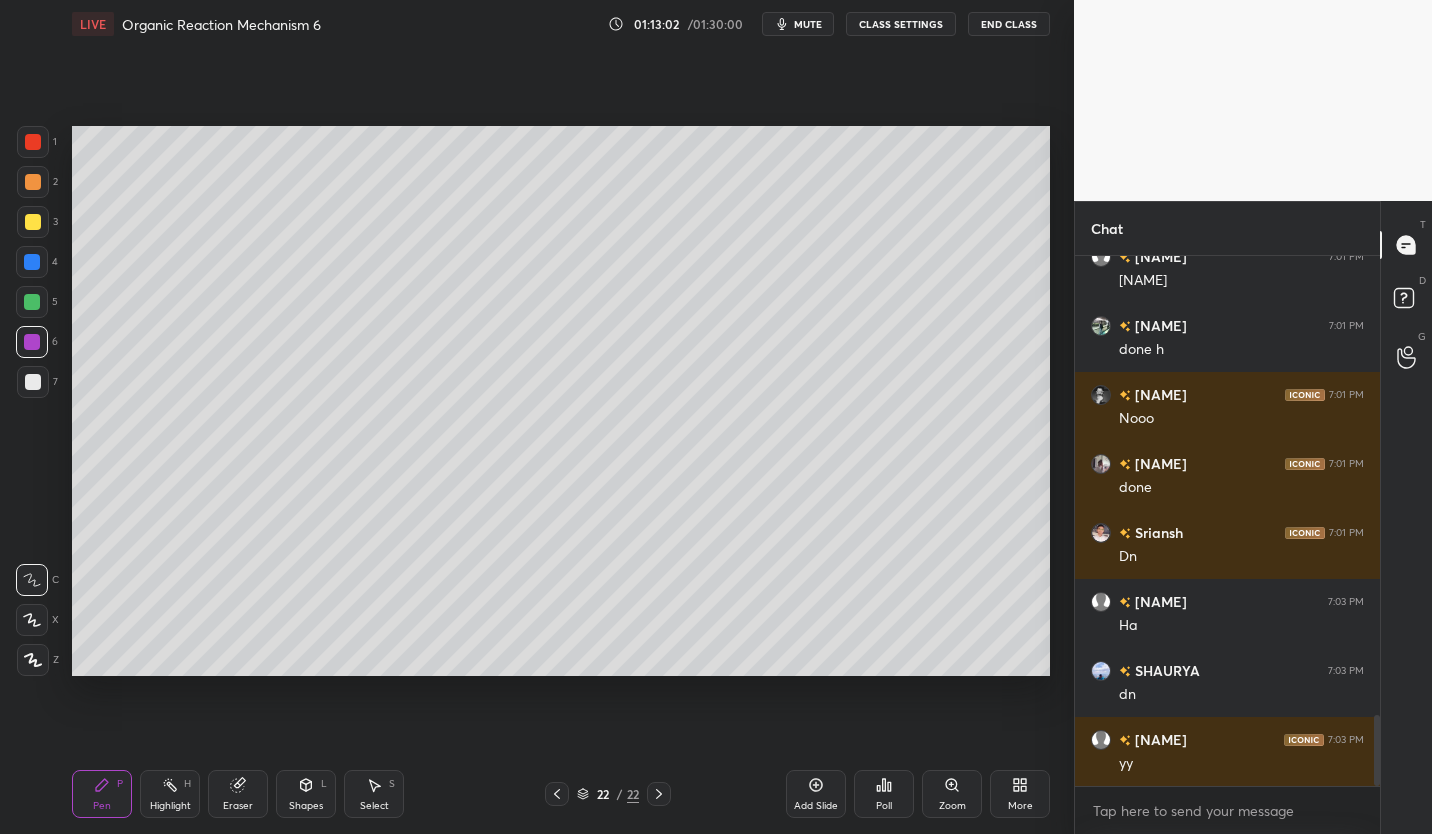 scroll, scrollTop: 3481, scrollLeft: 0, axis: vertical 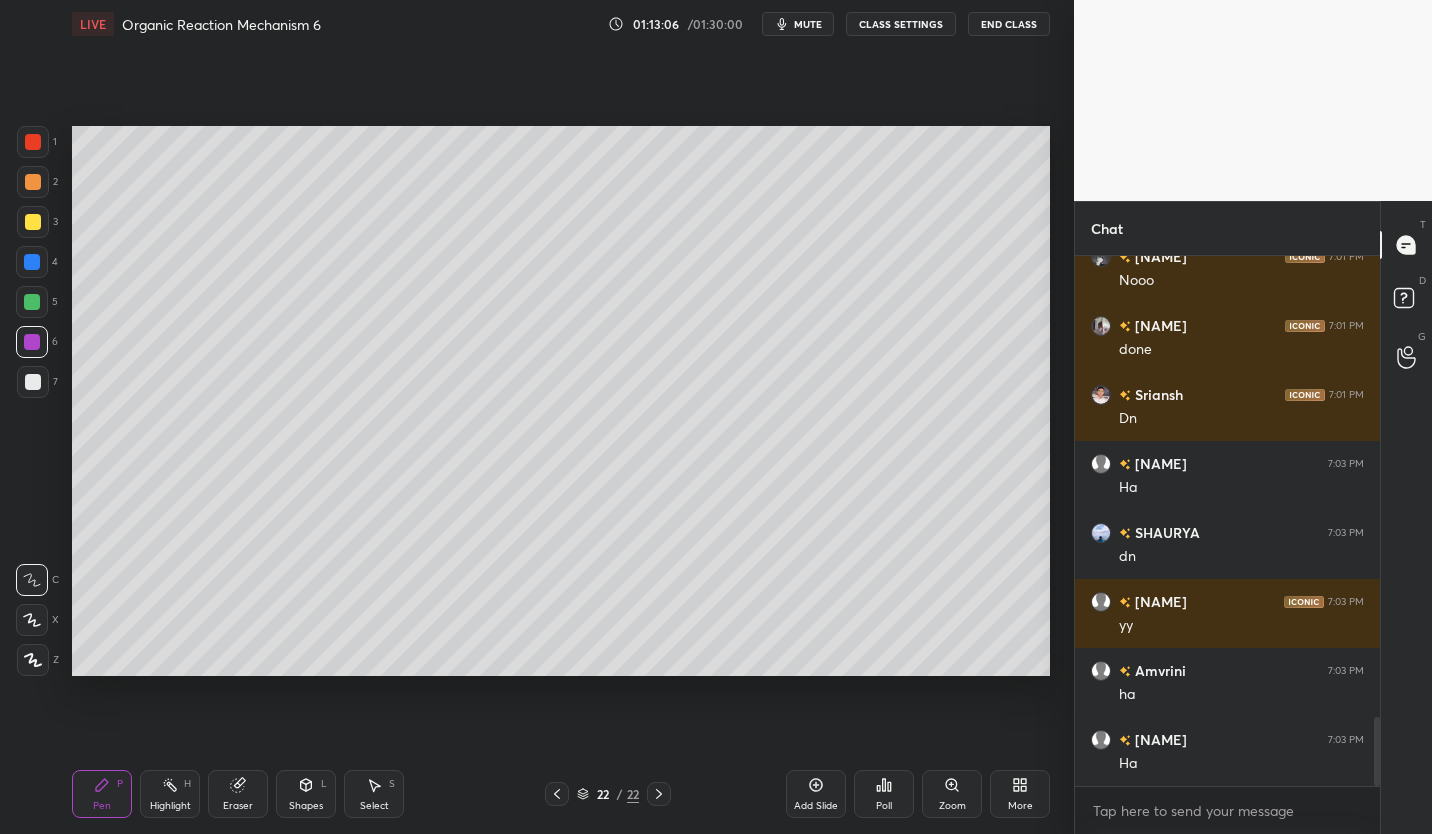click on "3" at bounding box center (37, 222) 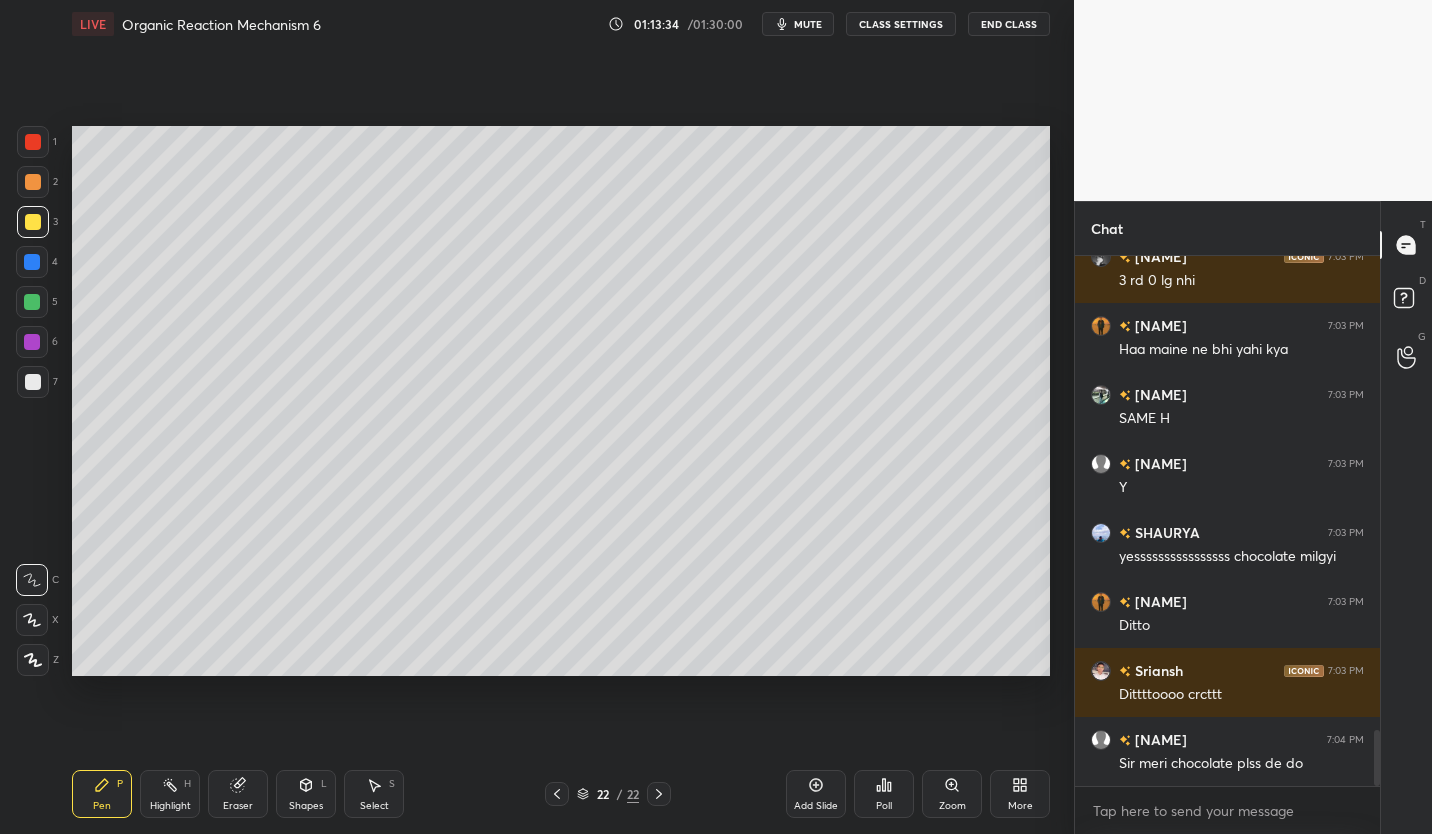 scroll, scrollTop: 4447, scrollLeft: 0, axis: vertical 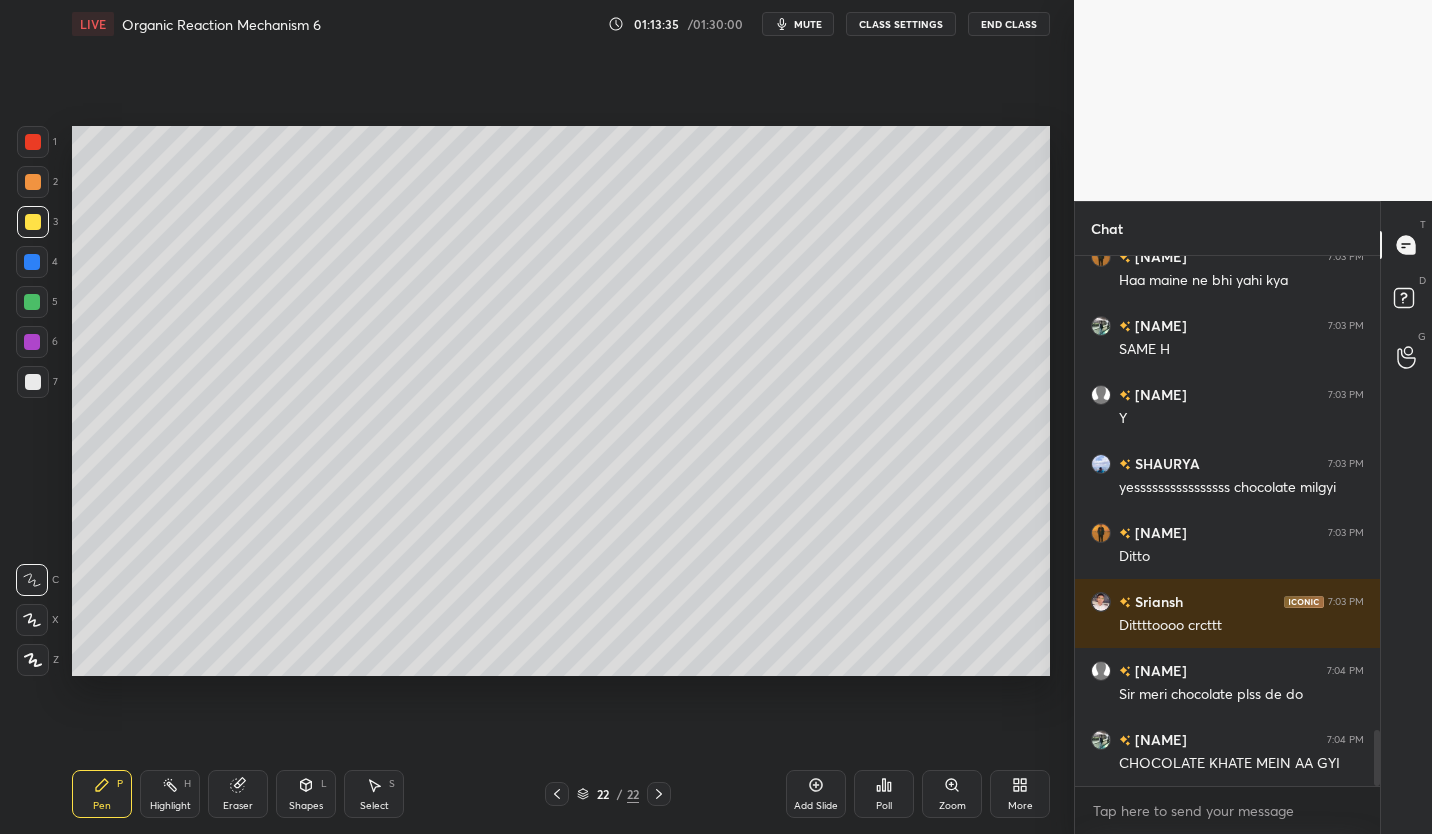 click on "CLASS SETTINGS" at bounding box center (901, 24) 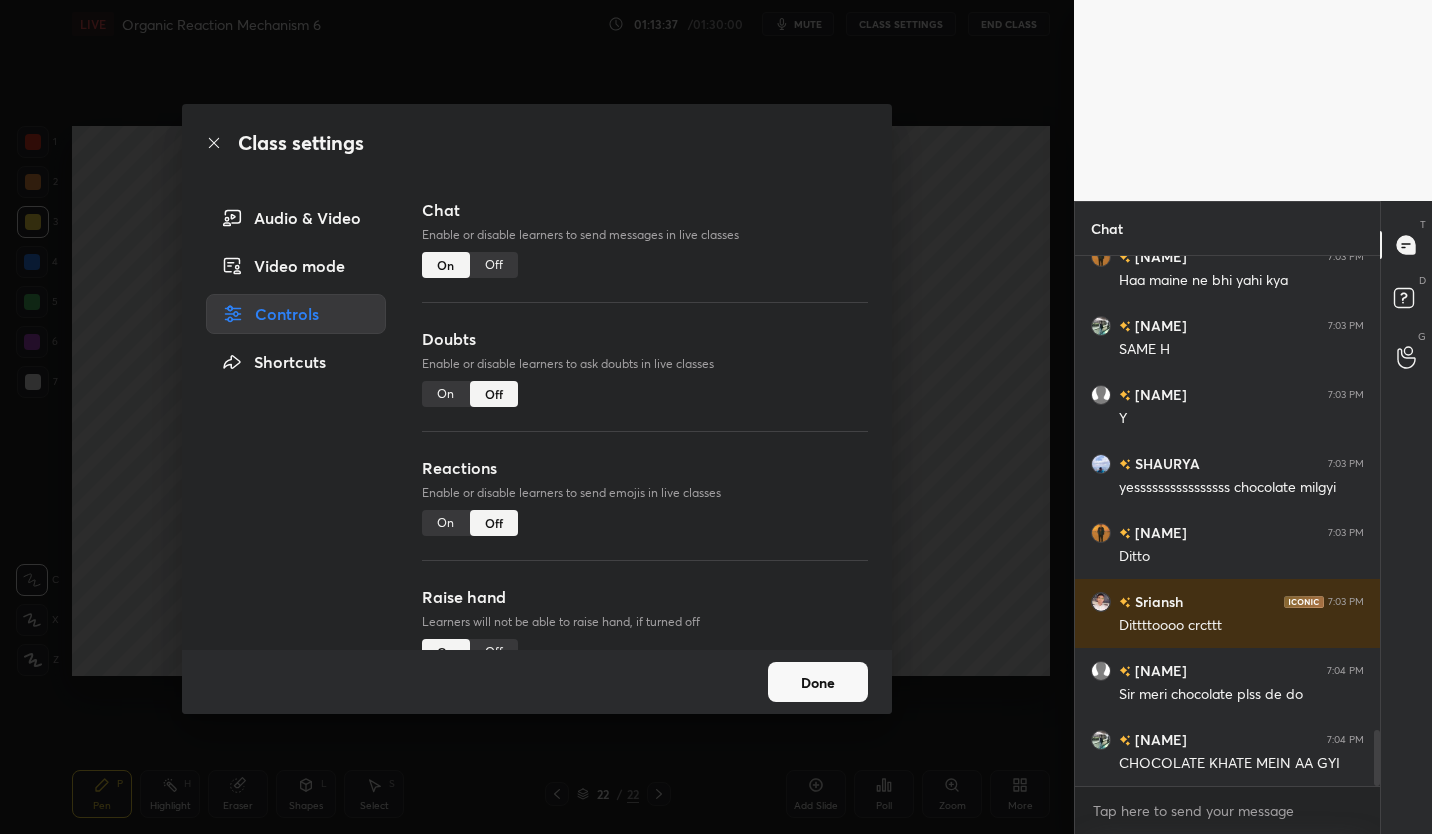 click on "Off" at bounding box center (494, 265) 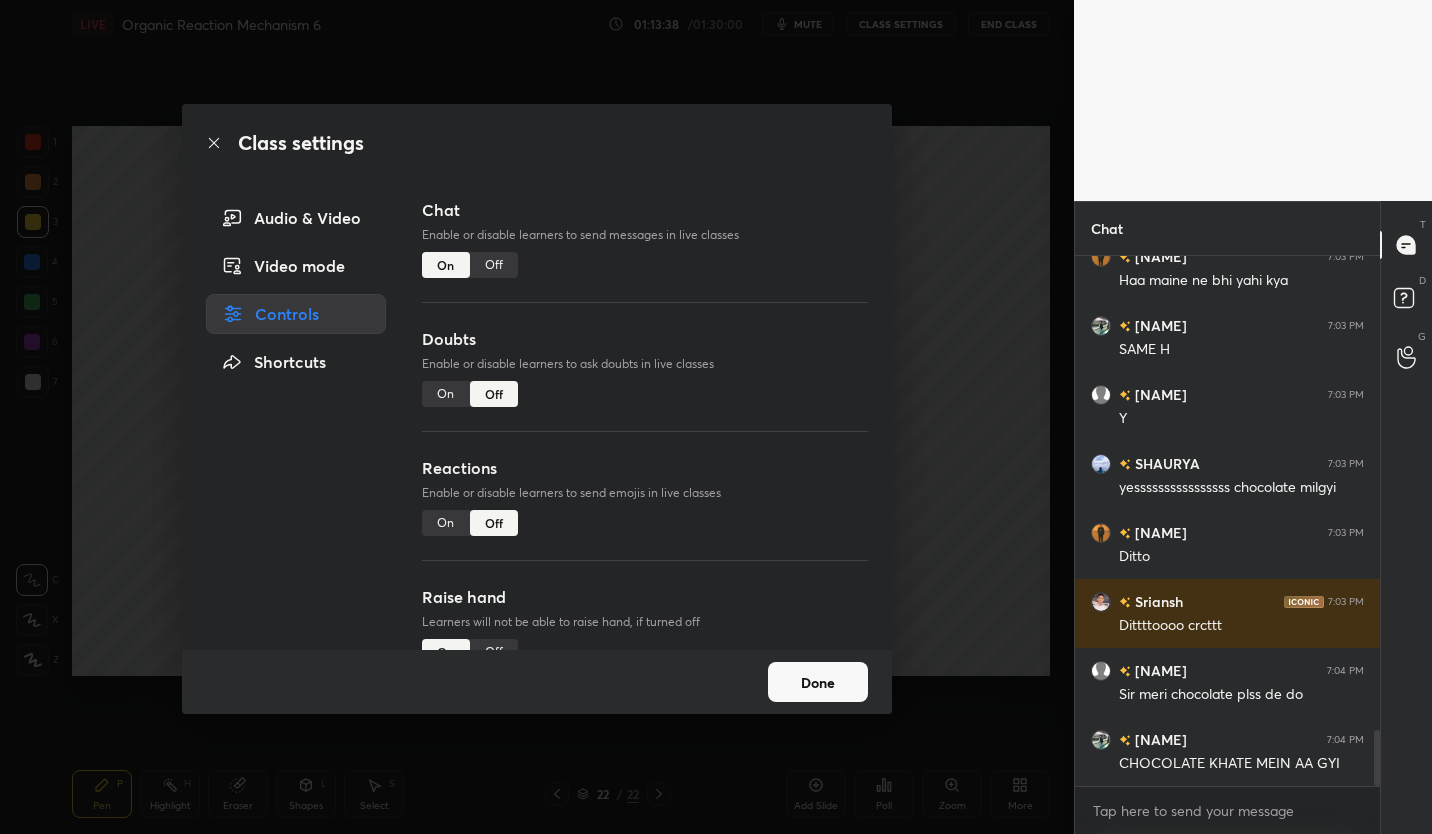 scroll, scrollTop: 3708, scrollLeft: 0, axis: vertical 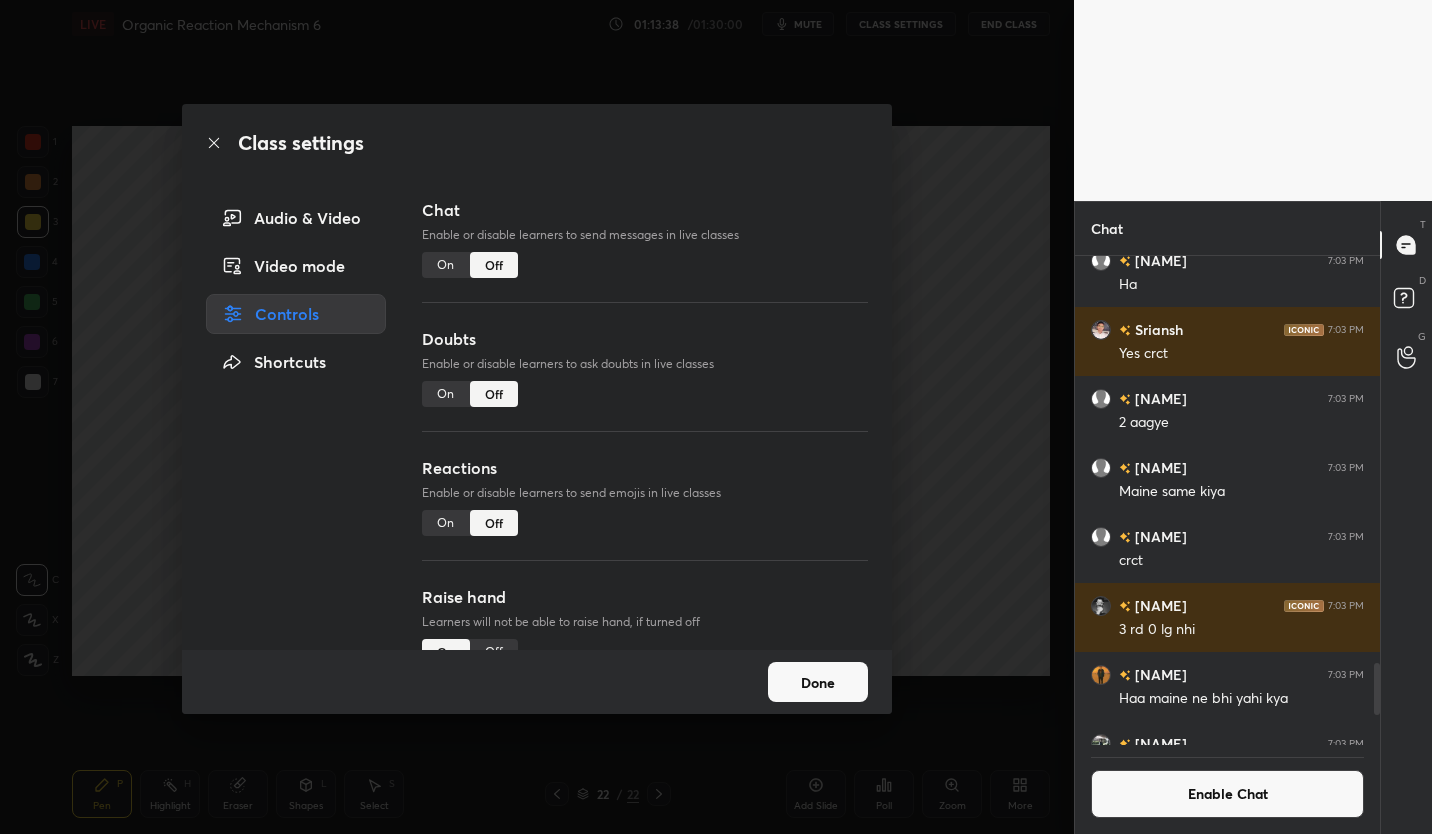 click on "Done" at bounding box center (818, 682) 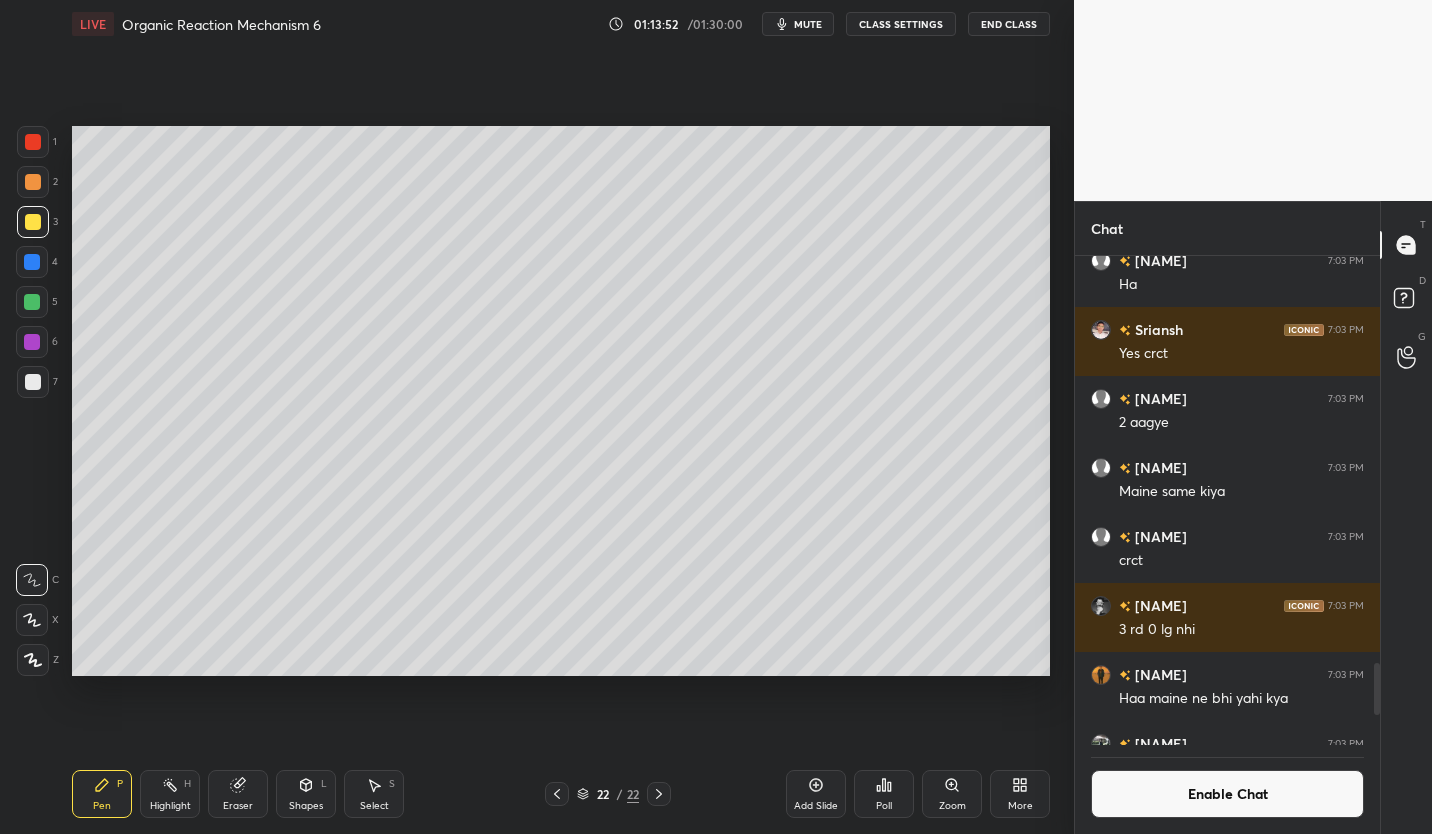click on "Enable Chat" at bounding box center (1227, 794) 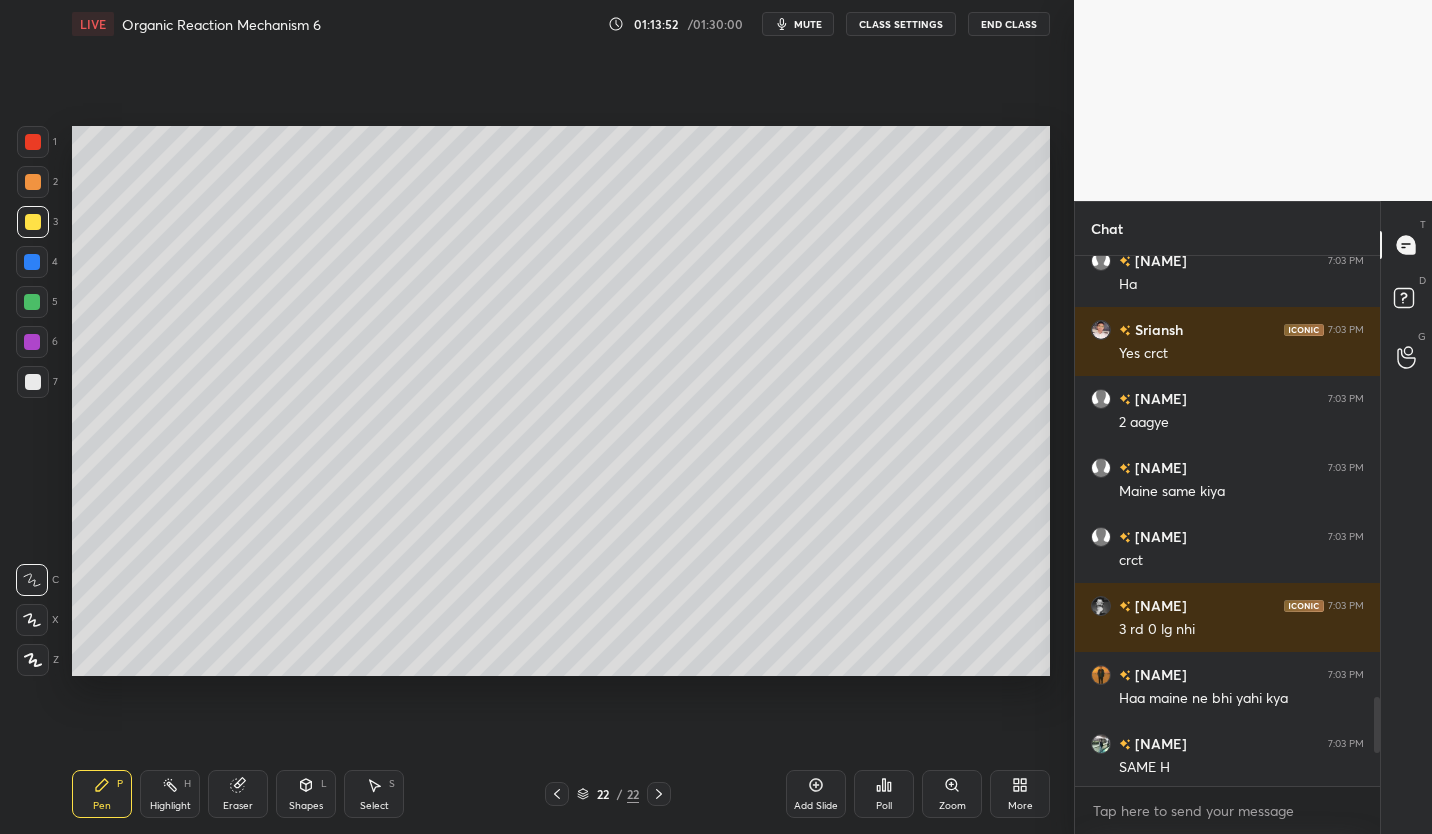 scroll, scrollTop: 7, scrollLeft: 7, axis: both 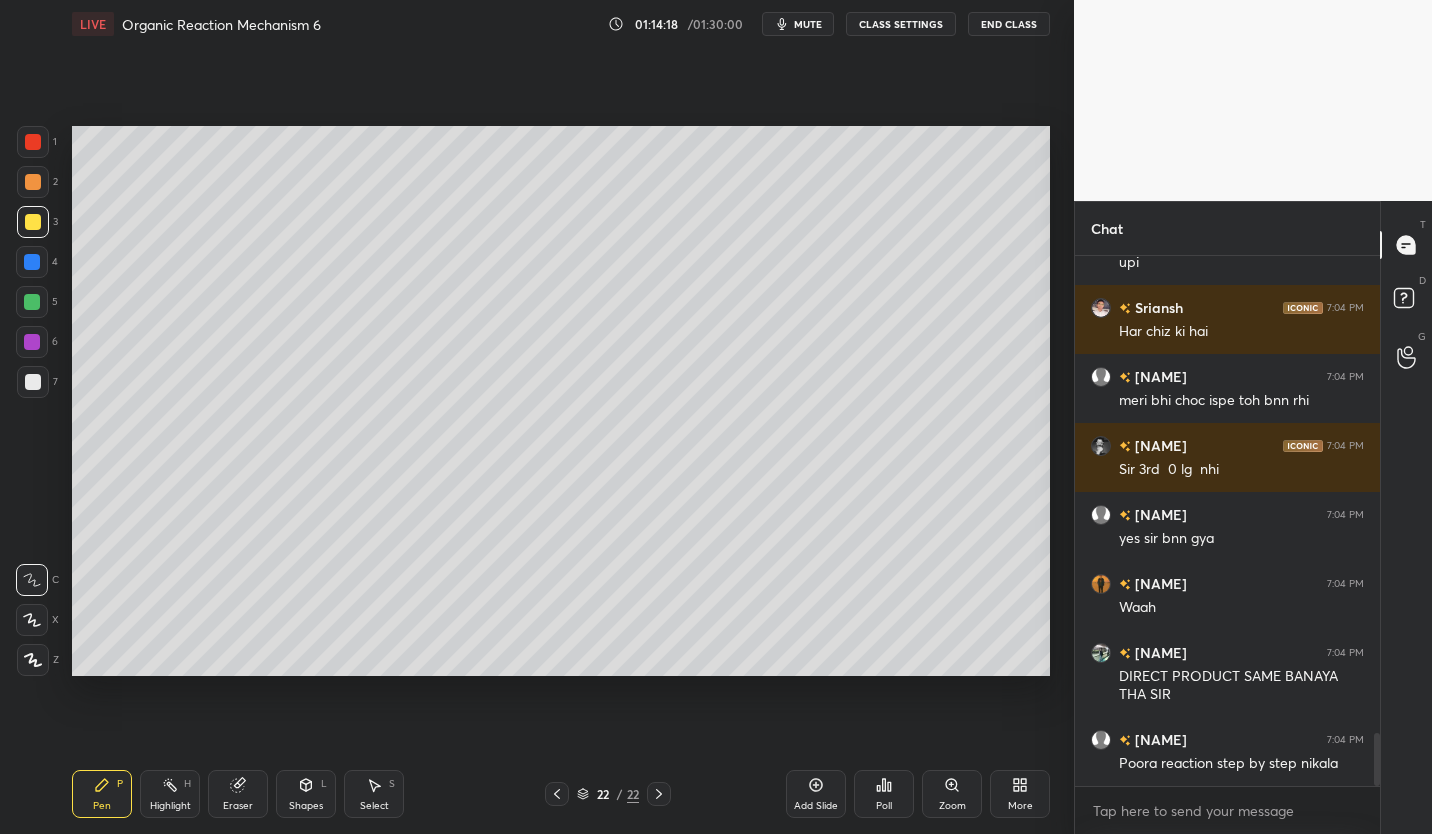 click on "Add Slide" at bounding box center (816, 794) 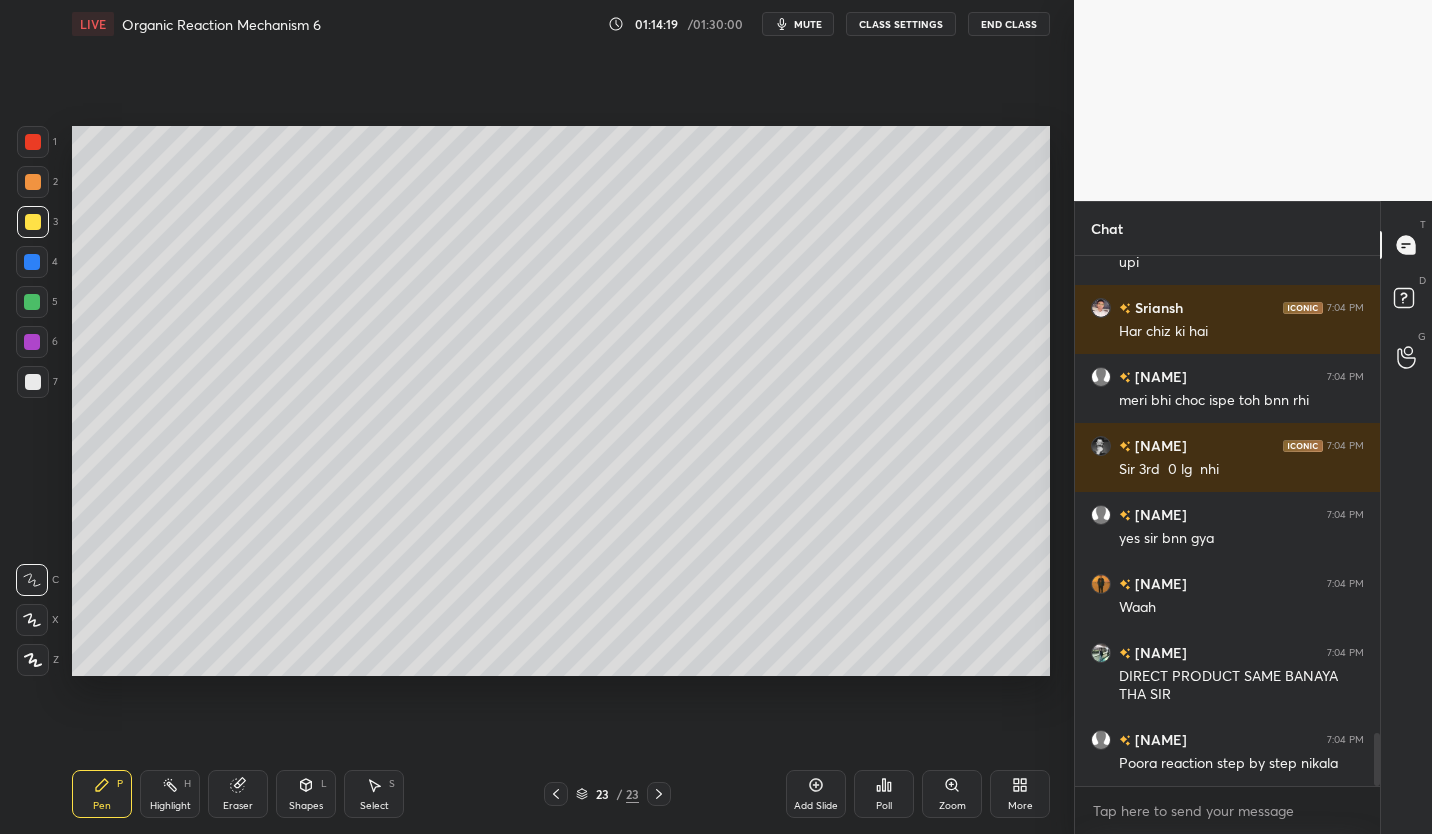 click on "CLASS SETTINGS" at bounding box center (901, 24) 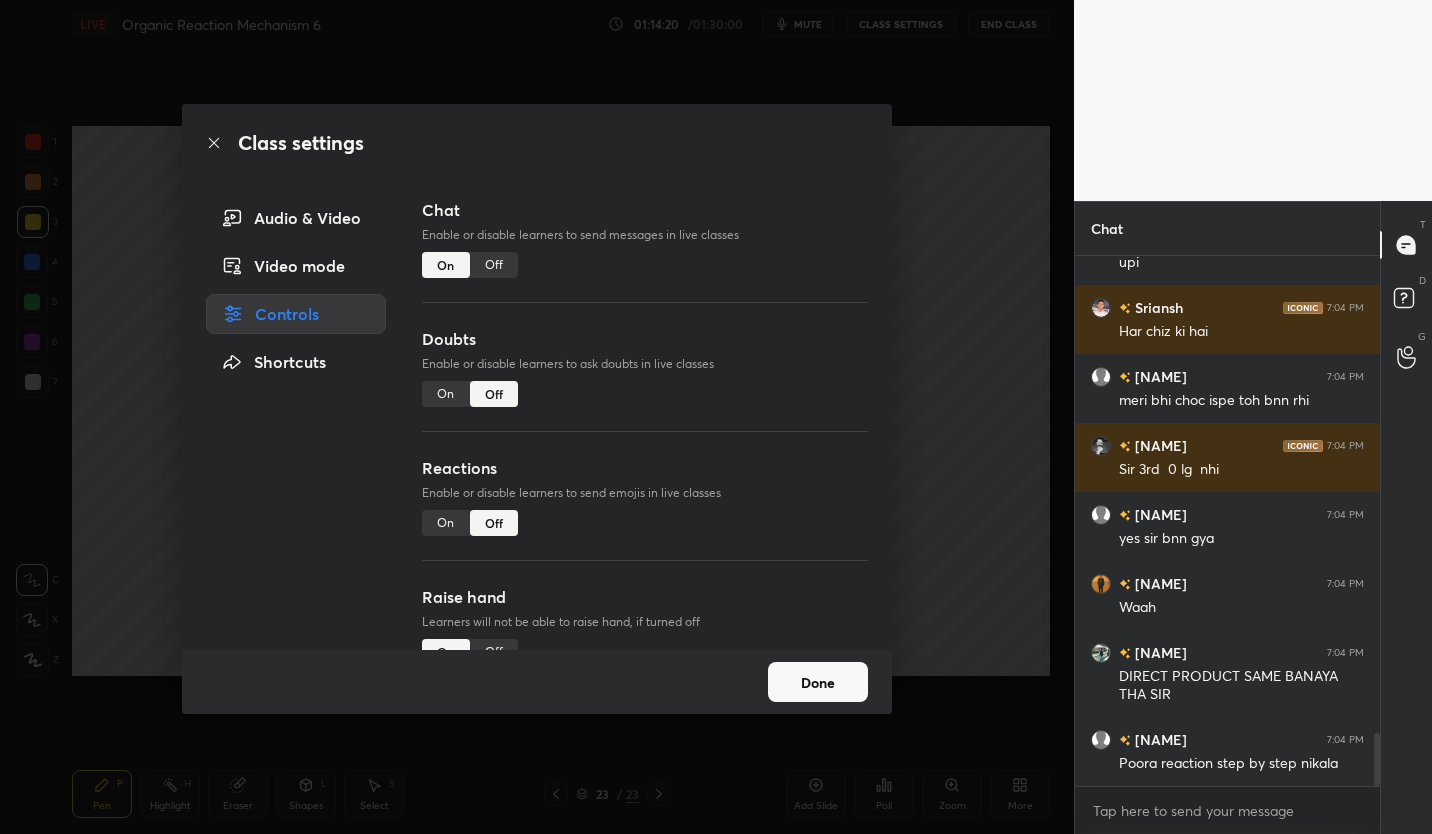 click on "Off" at bounding box center (494, 265) 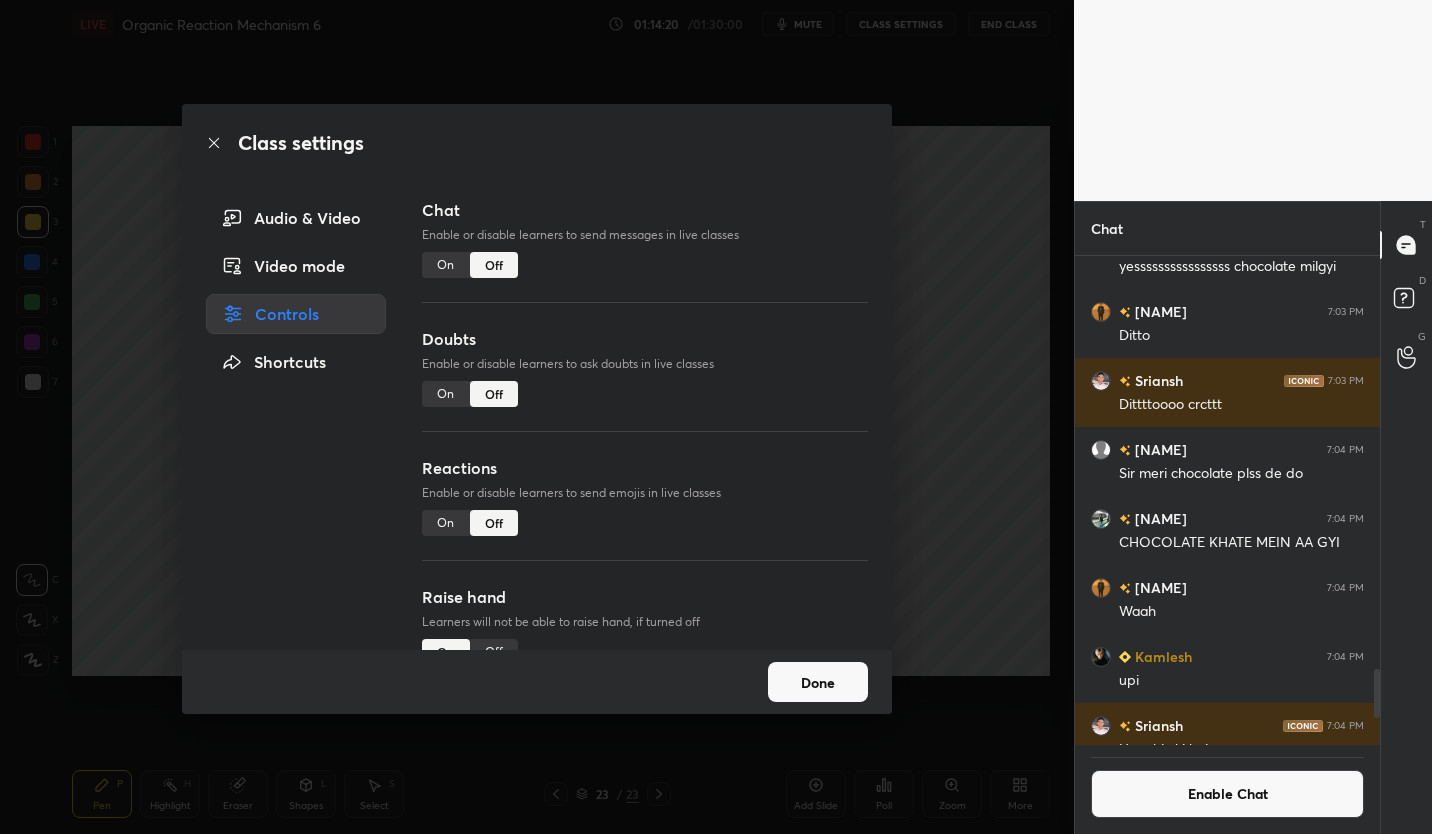 scroll, scrollTop: 483, scrollLeft: 299, axis: both 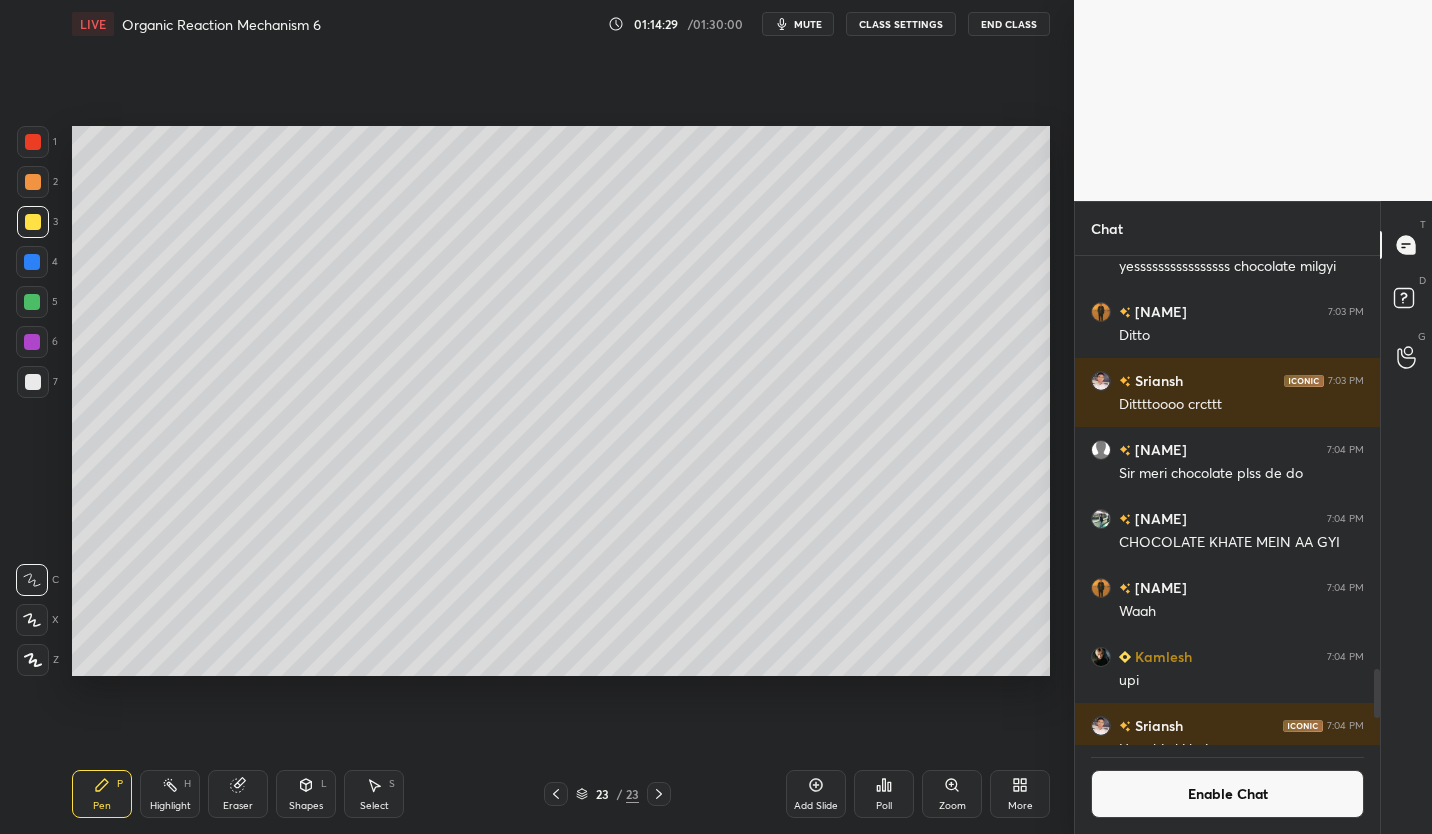 click at bounding box center (33, 382) 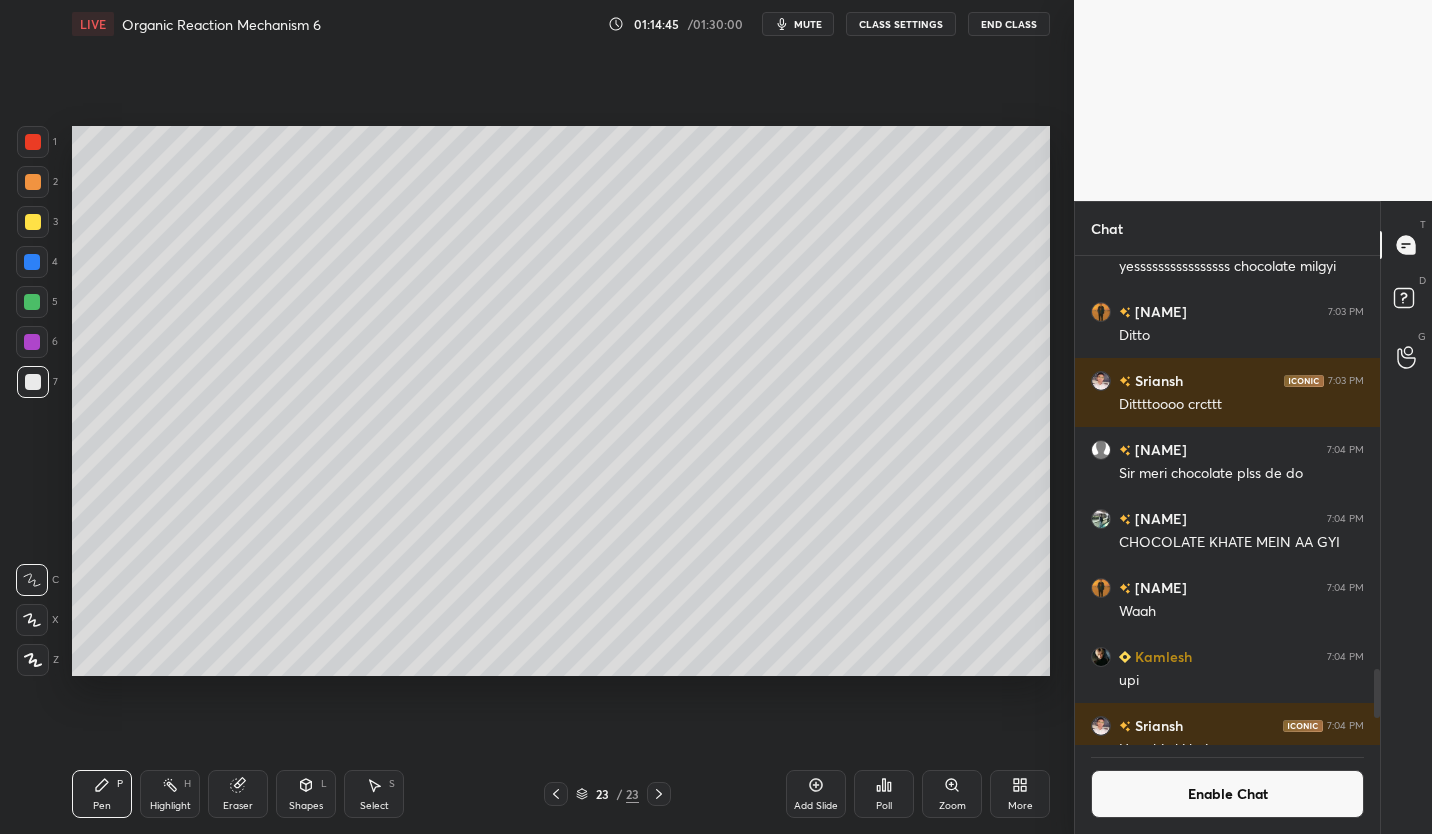 click at bounding box center (33, 222) 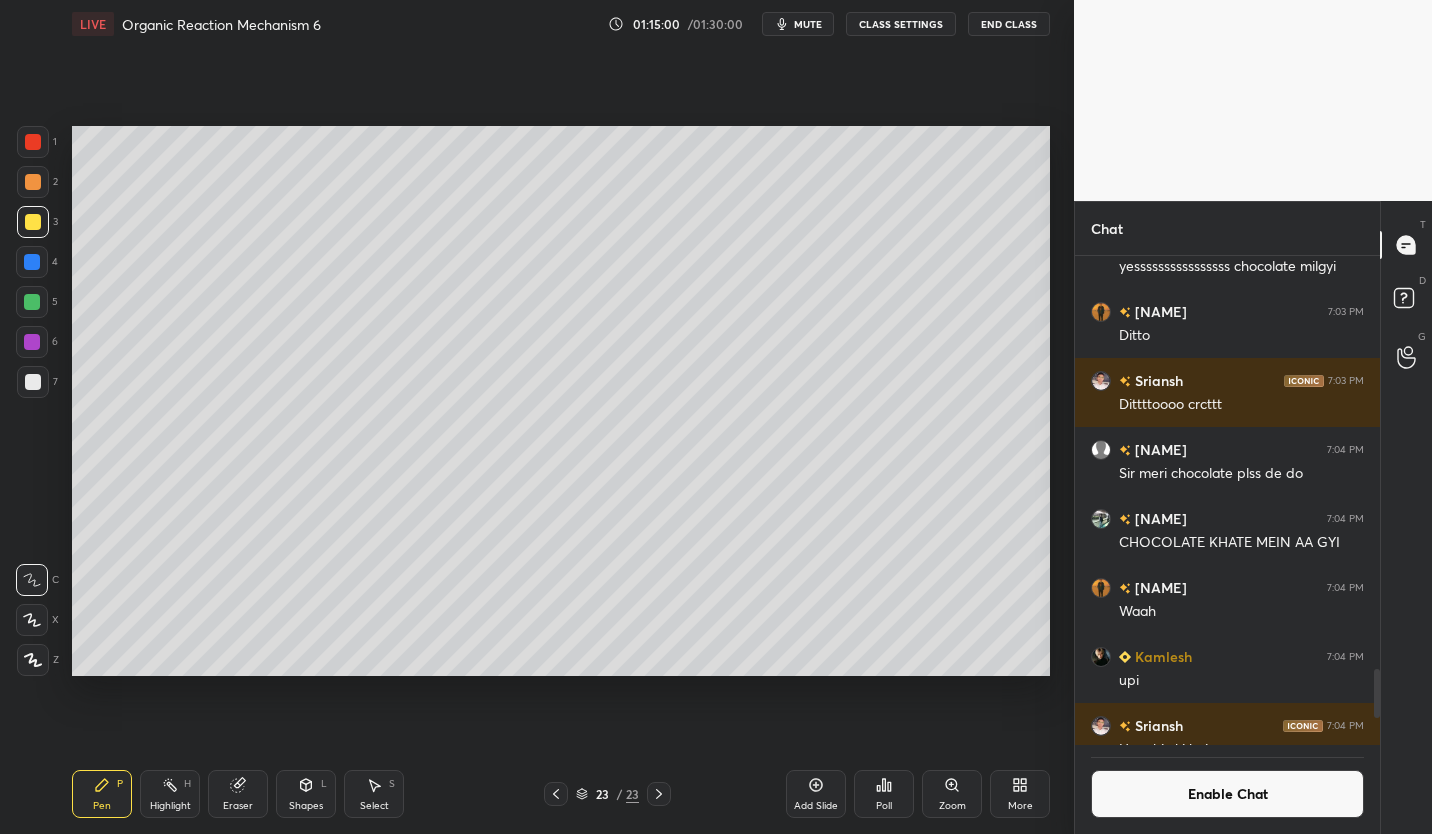 click on "Enable Chat" at bounding box center (1227, 794) 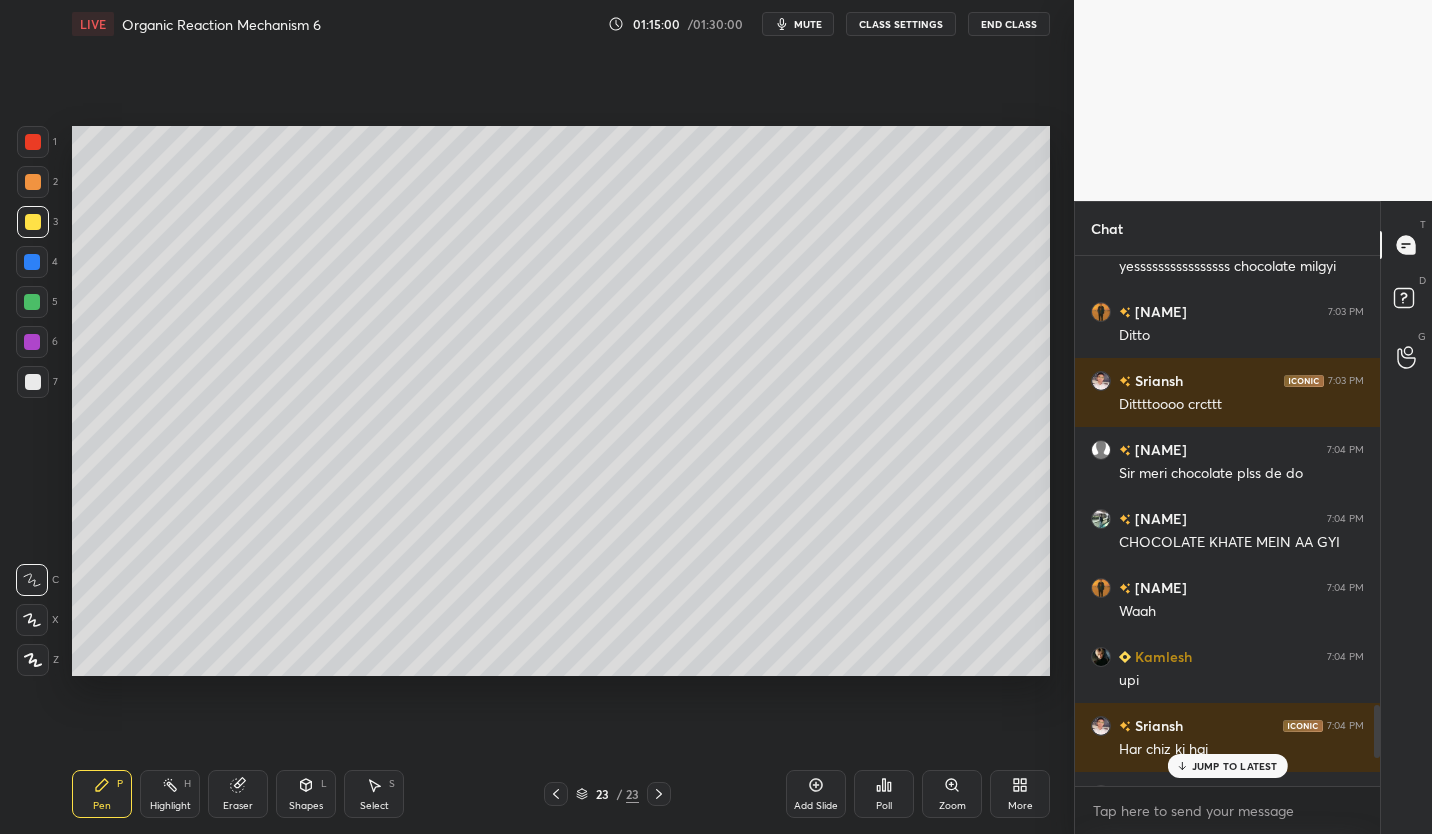 scroll, scrollTop: 7, scrollLeft: 7, axis: both 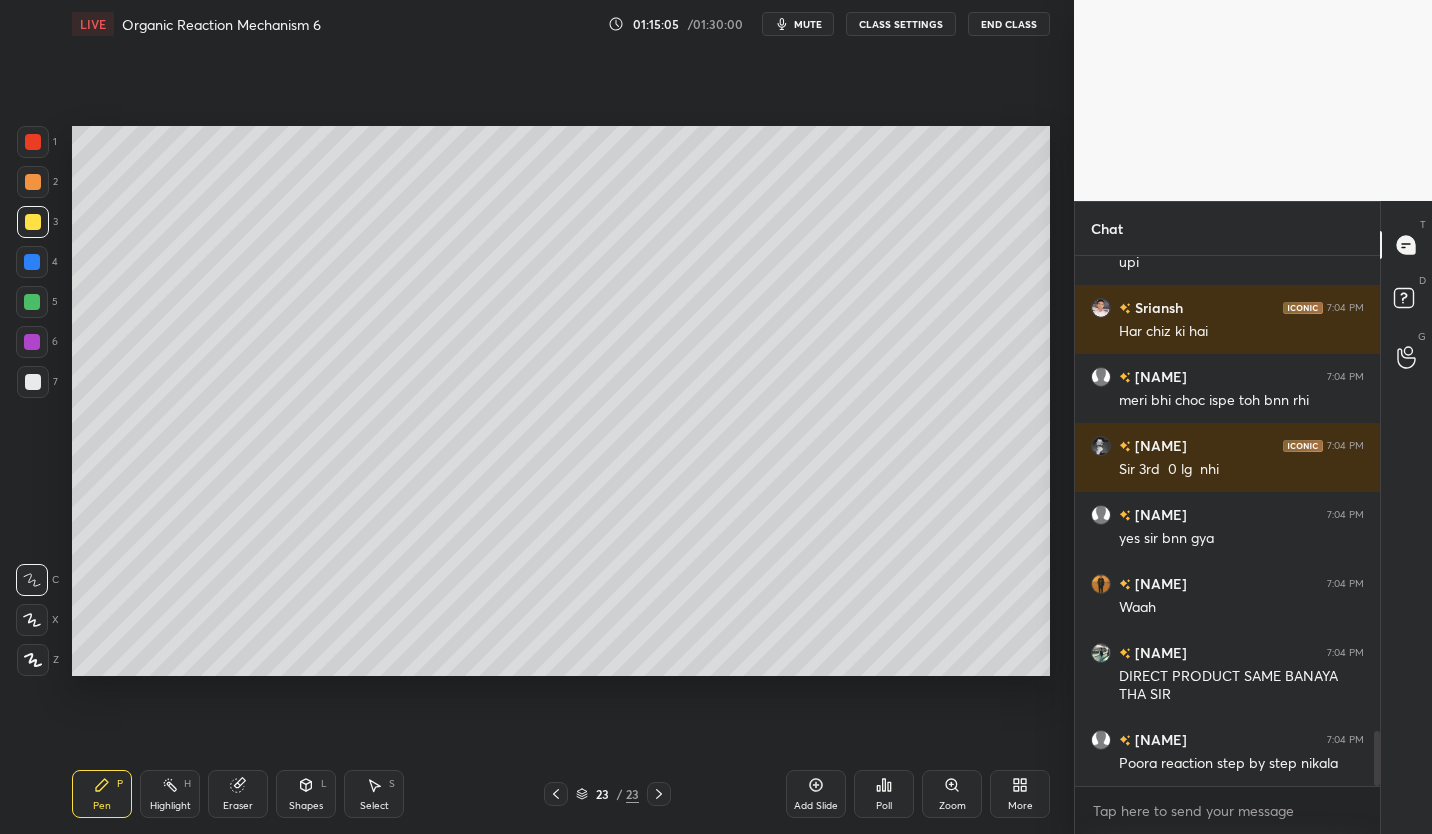click 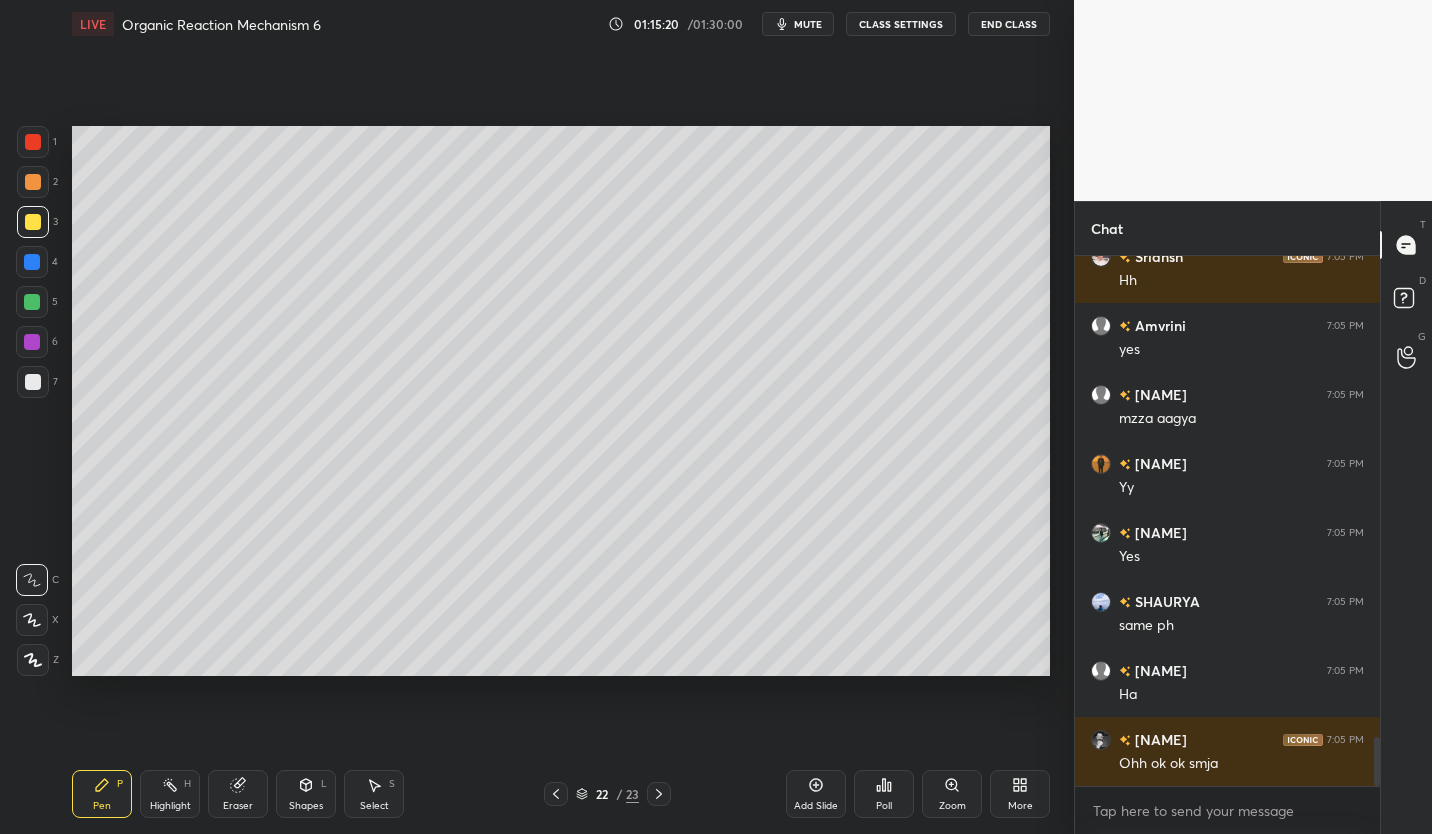 scroll, scrollTop: 5215, scrollLeft: 0, axis: vertical 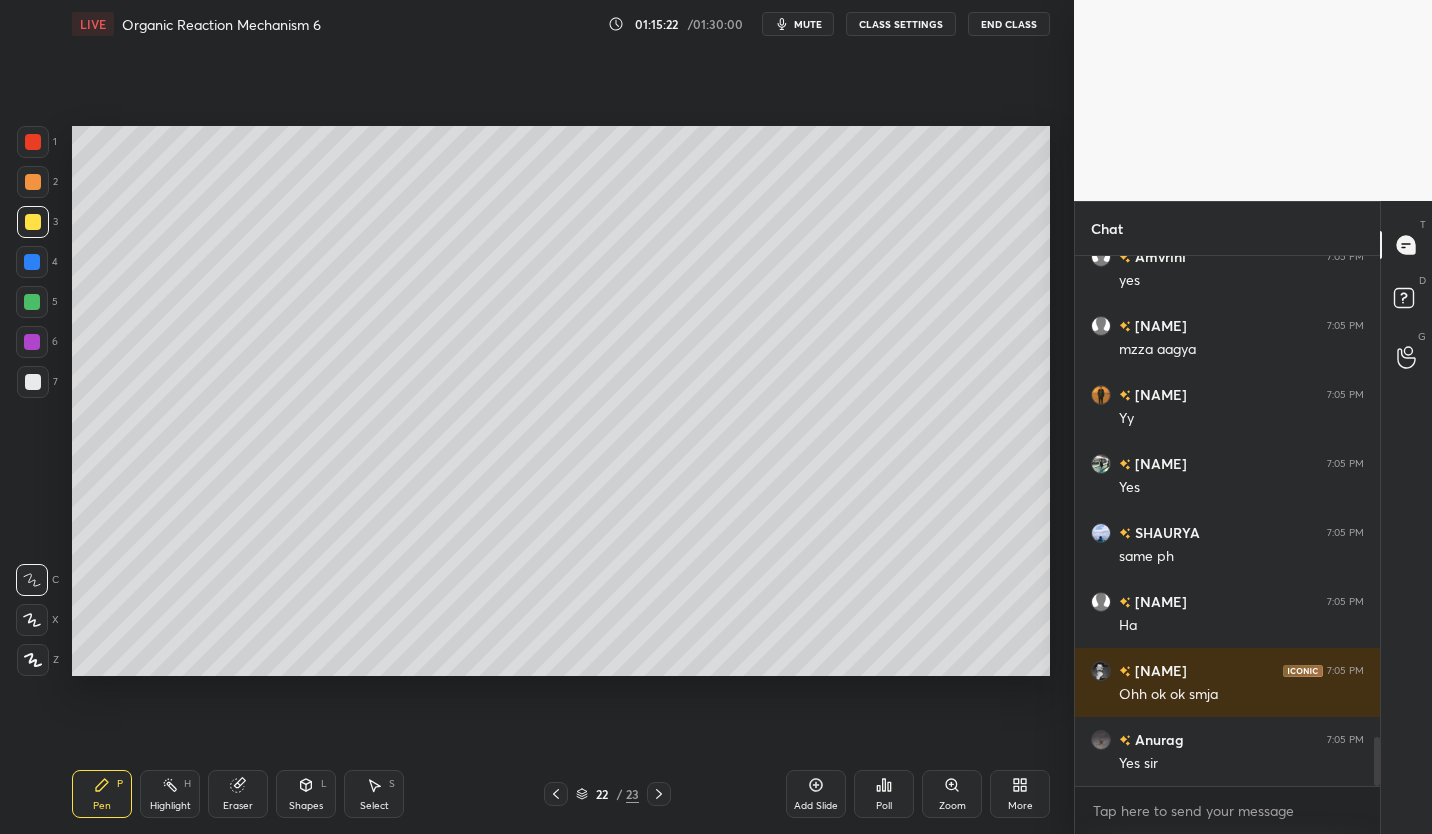 click on "Add Slide" at bounding box center [816, 794] 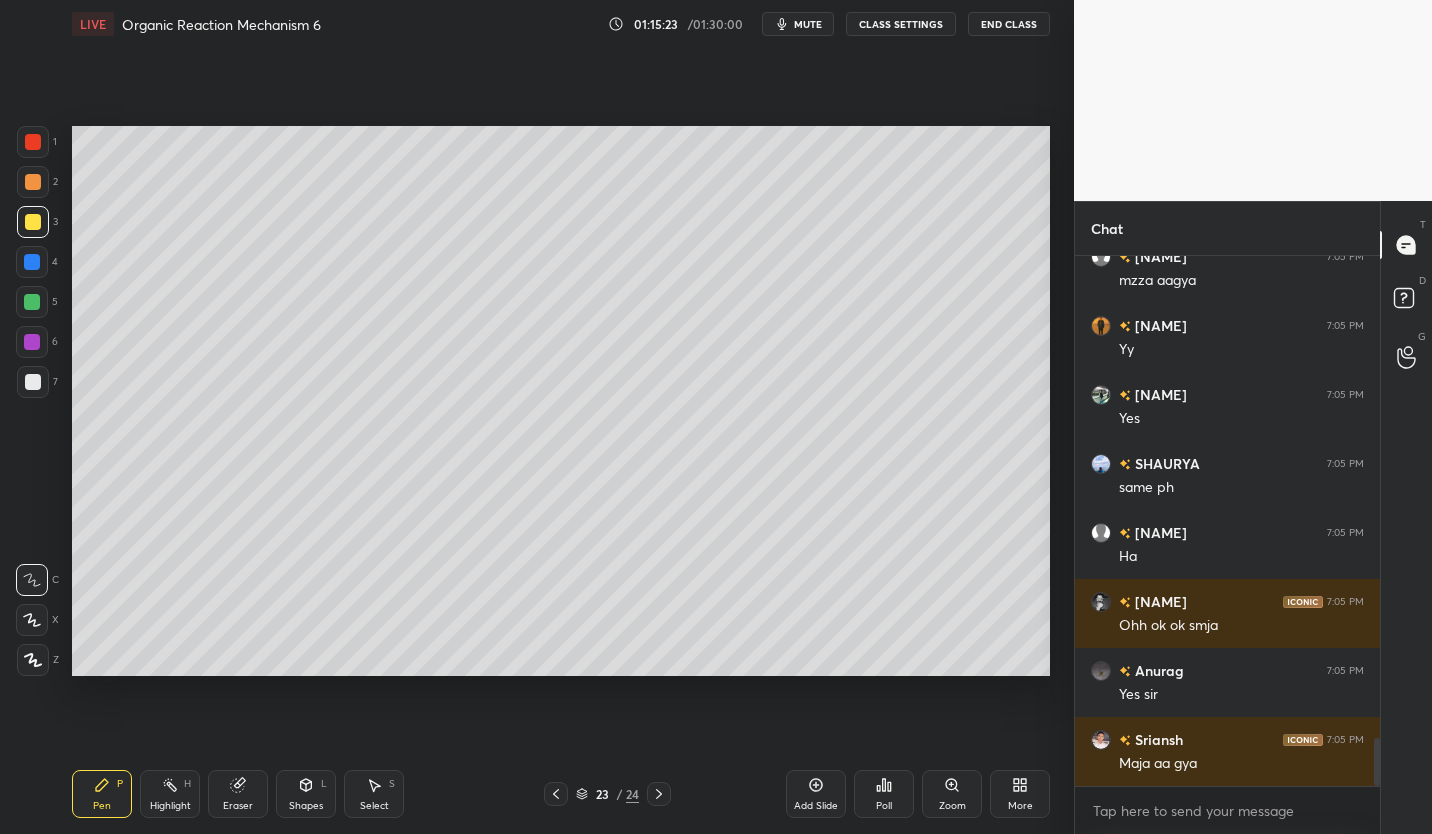 click on "CLASS SETTINGS" at bounding box center [901, 24] 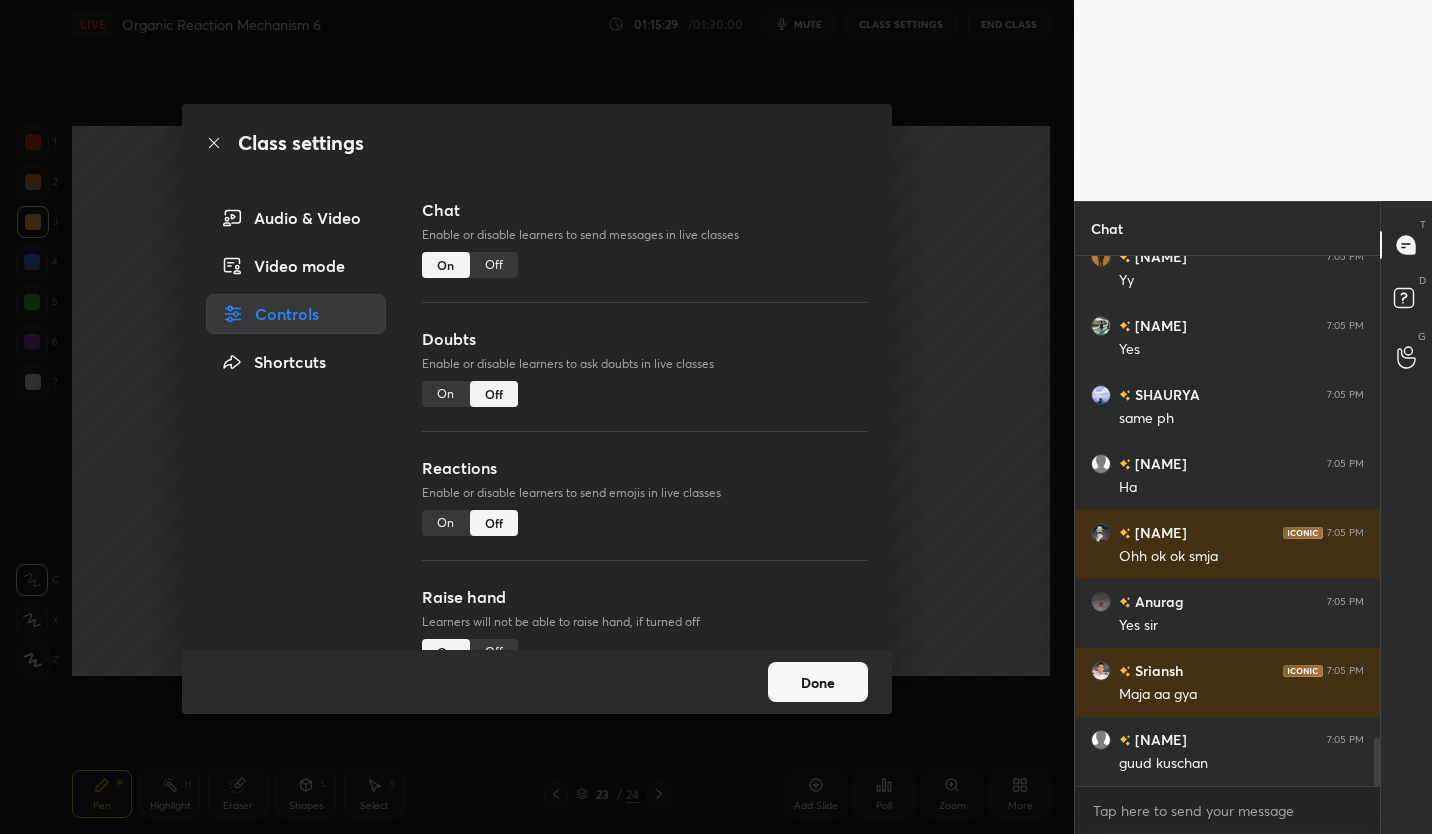scroll, scrollTop: 5422, scrollLeft: 0, axis: vertical 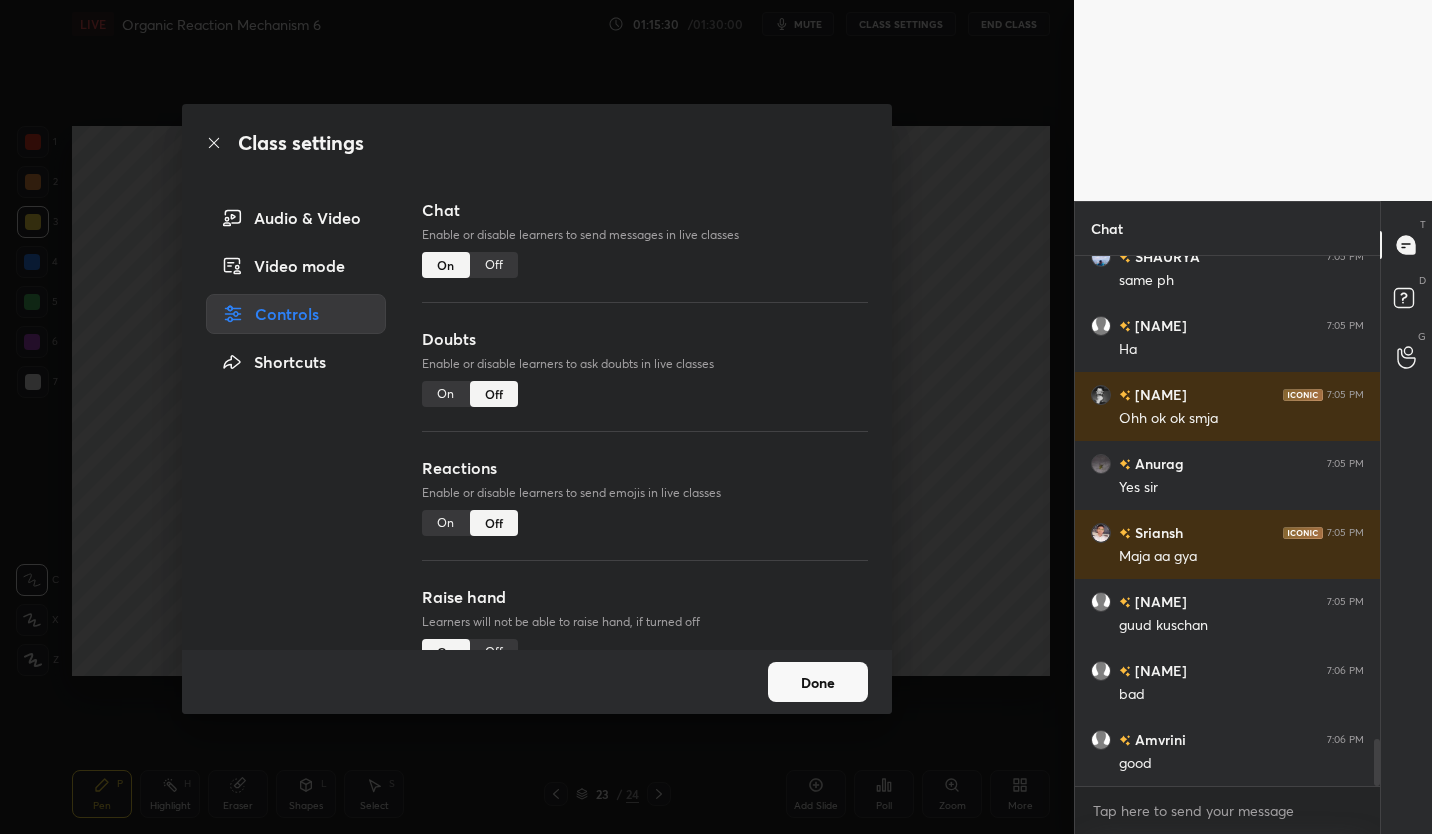click on "Off" at bounding box center [494, 265] 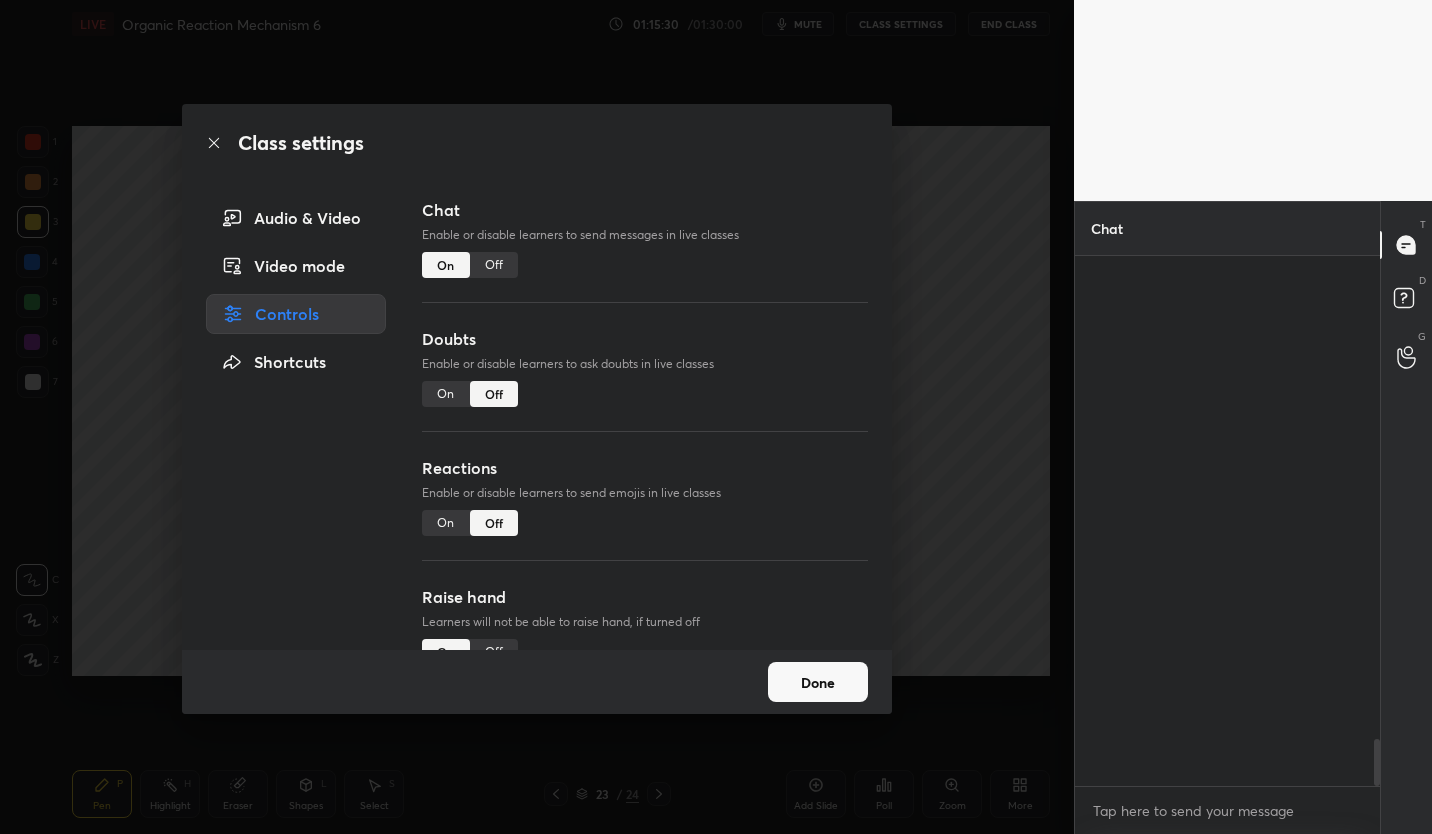 scroll, scrollTop: 483, scrollLeft: 299, axis: both 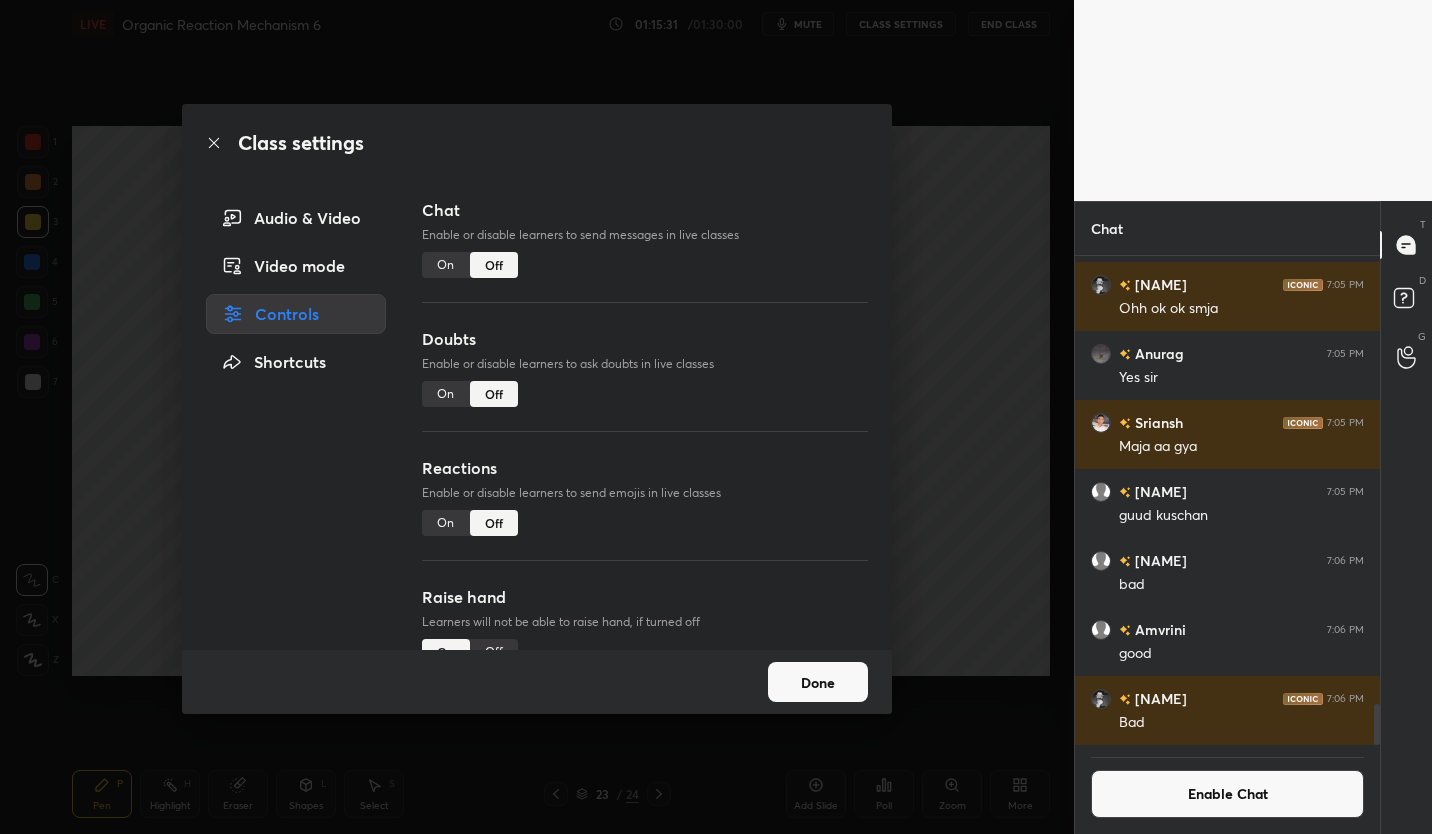 click on "Done" at bounding box center [818, 682] 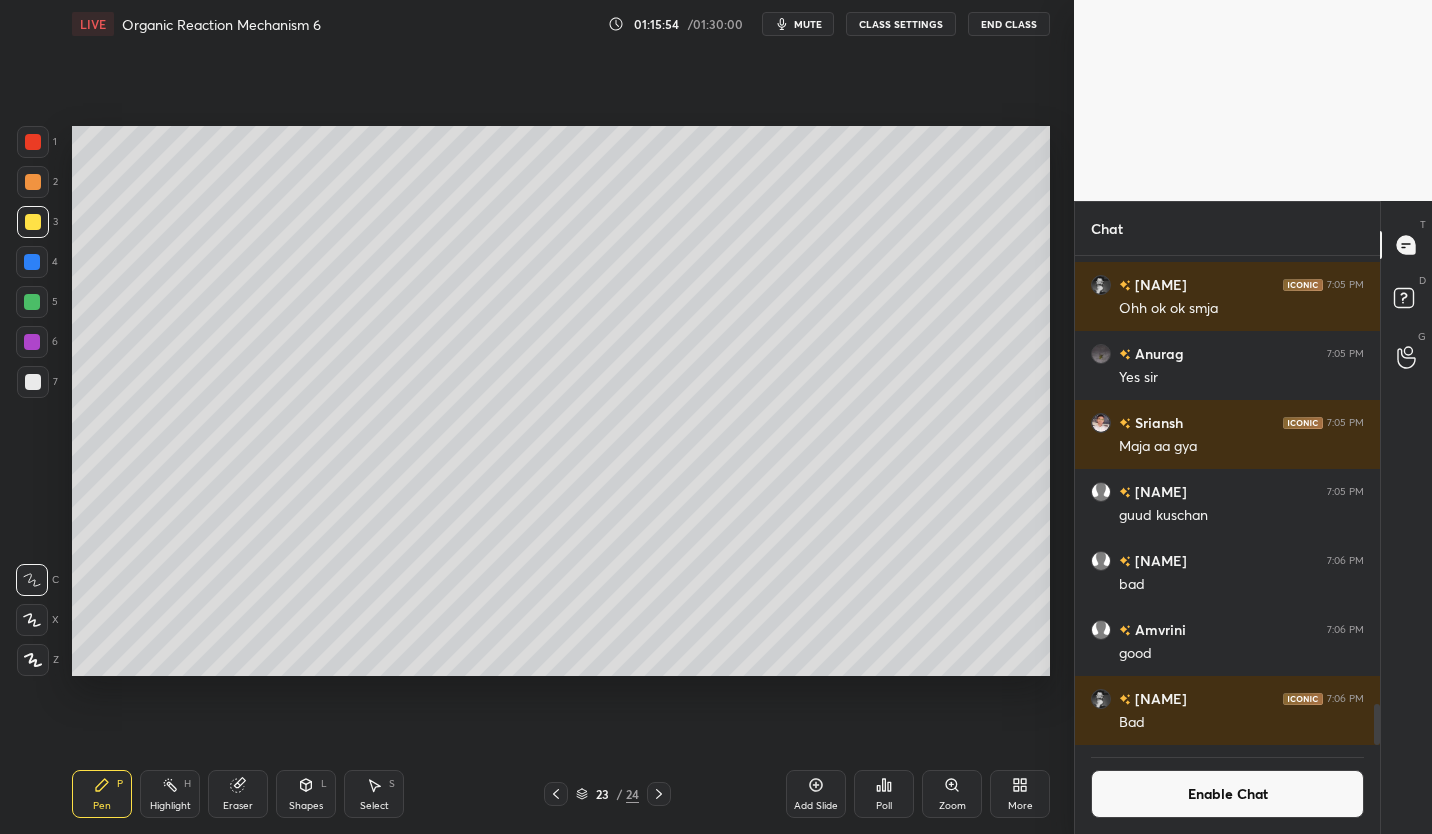 click at bounding box center (33, 382) 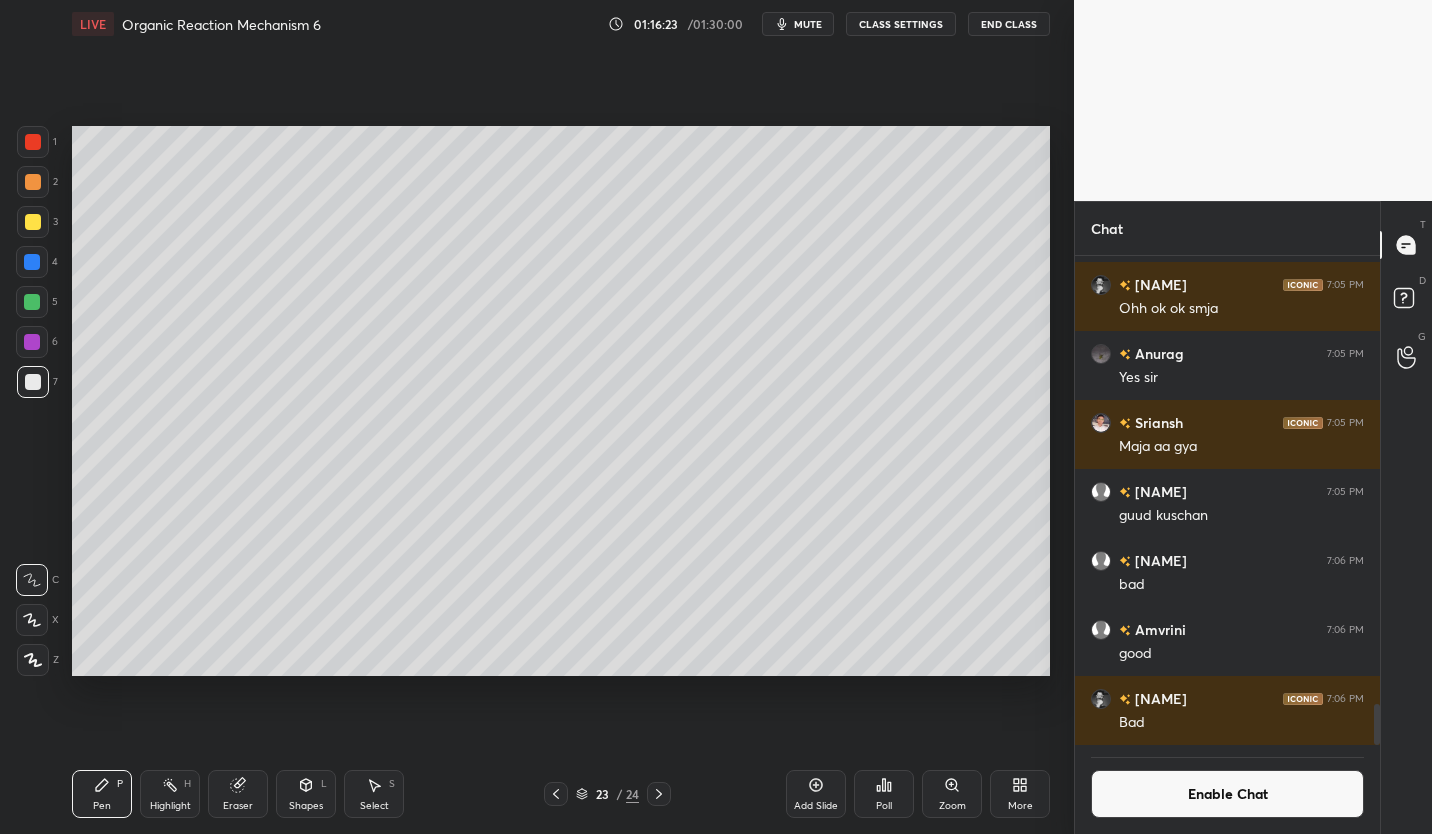 click at bounding box center (33, 222) 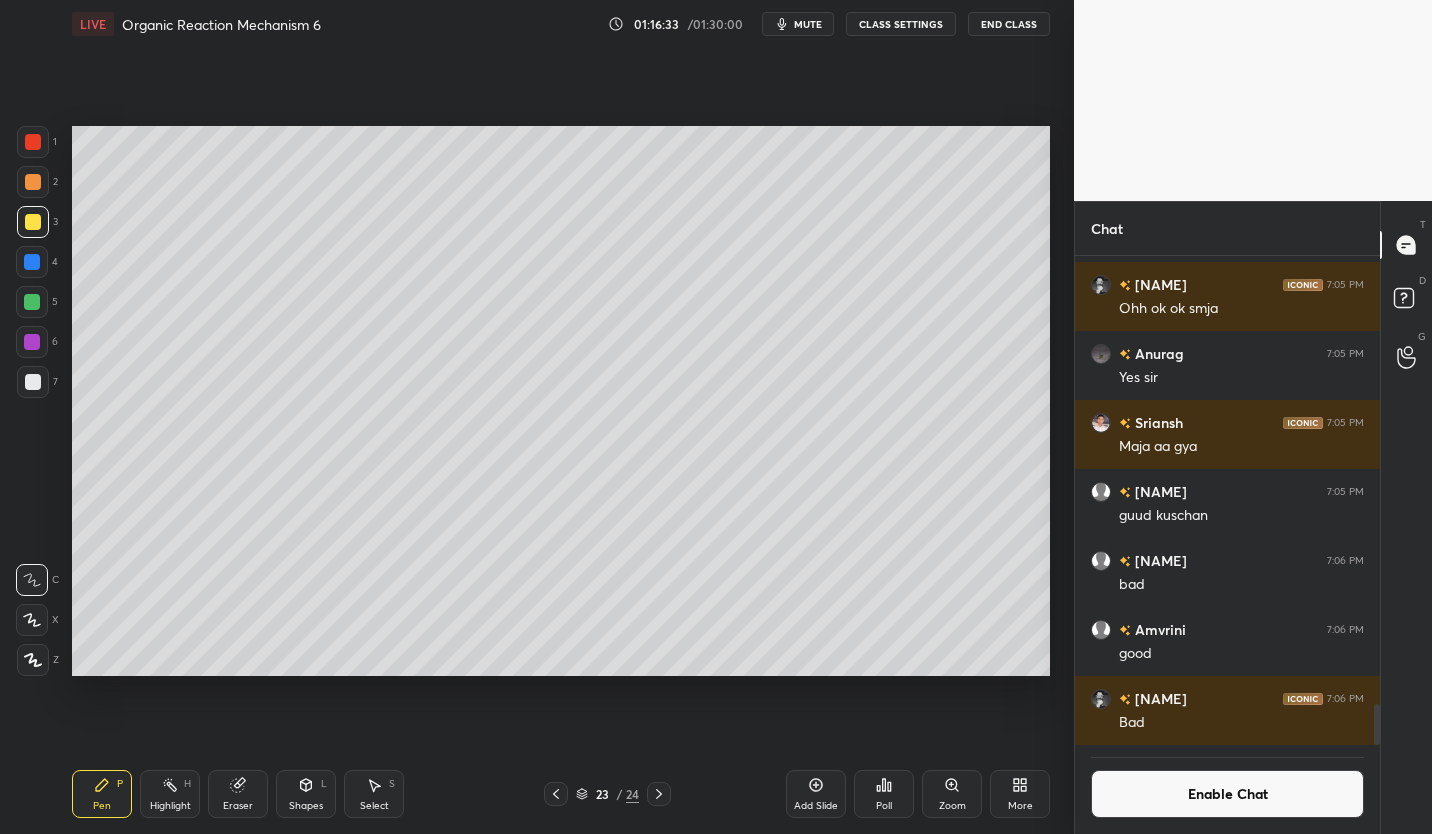 click on "Add Slide" at bounding box center [816, 806] 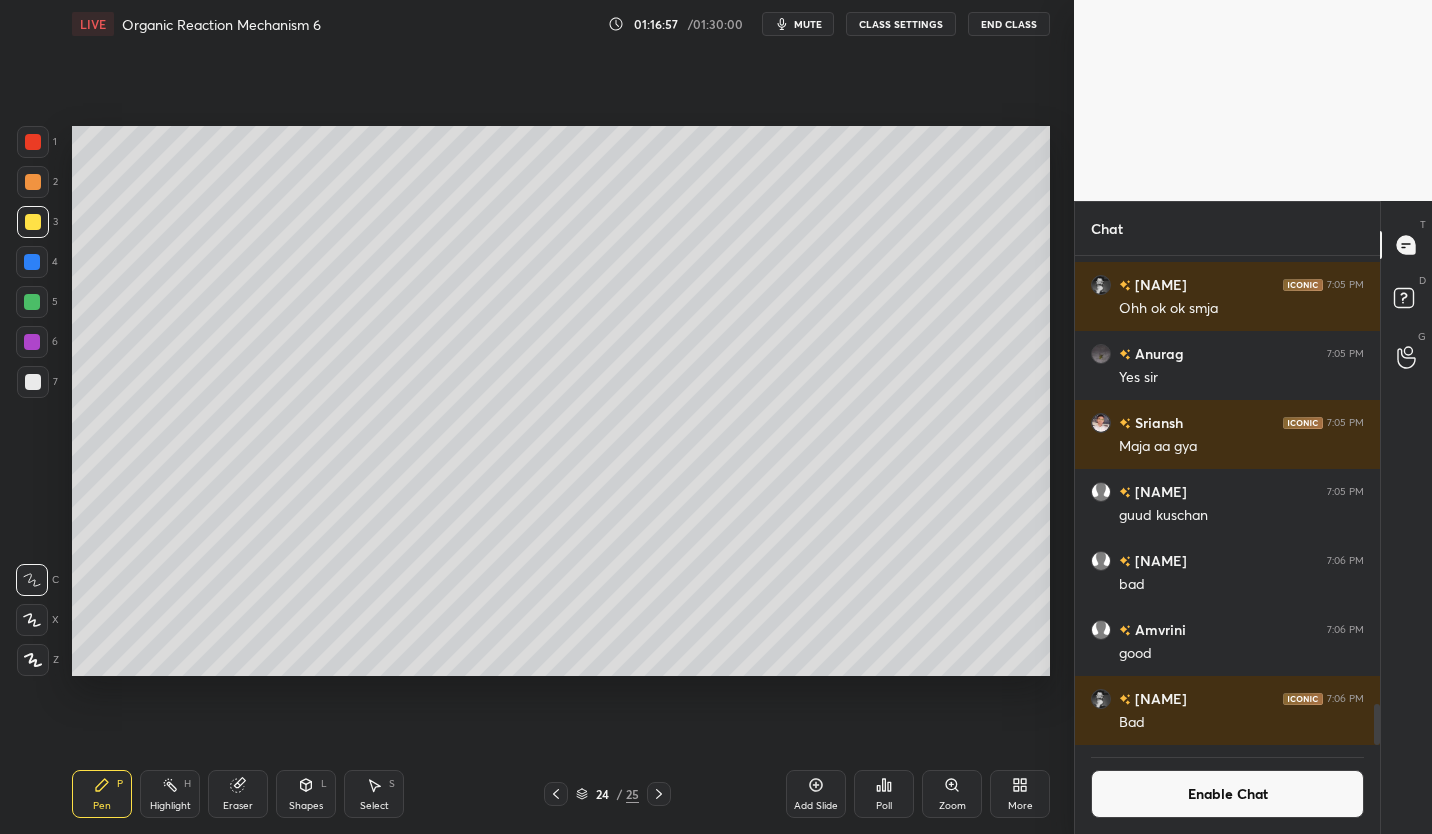 click on "Enable Chat" at bounding box center [1227, 794] 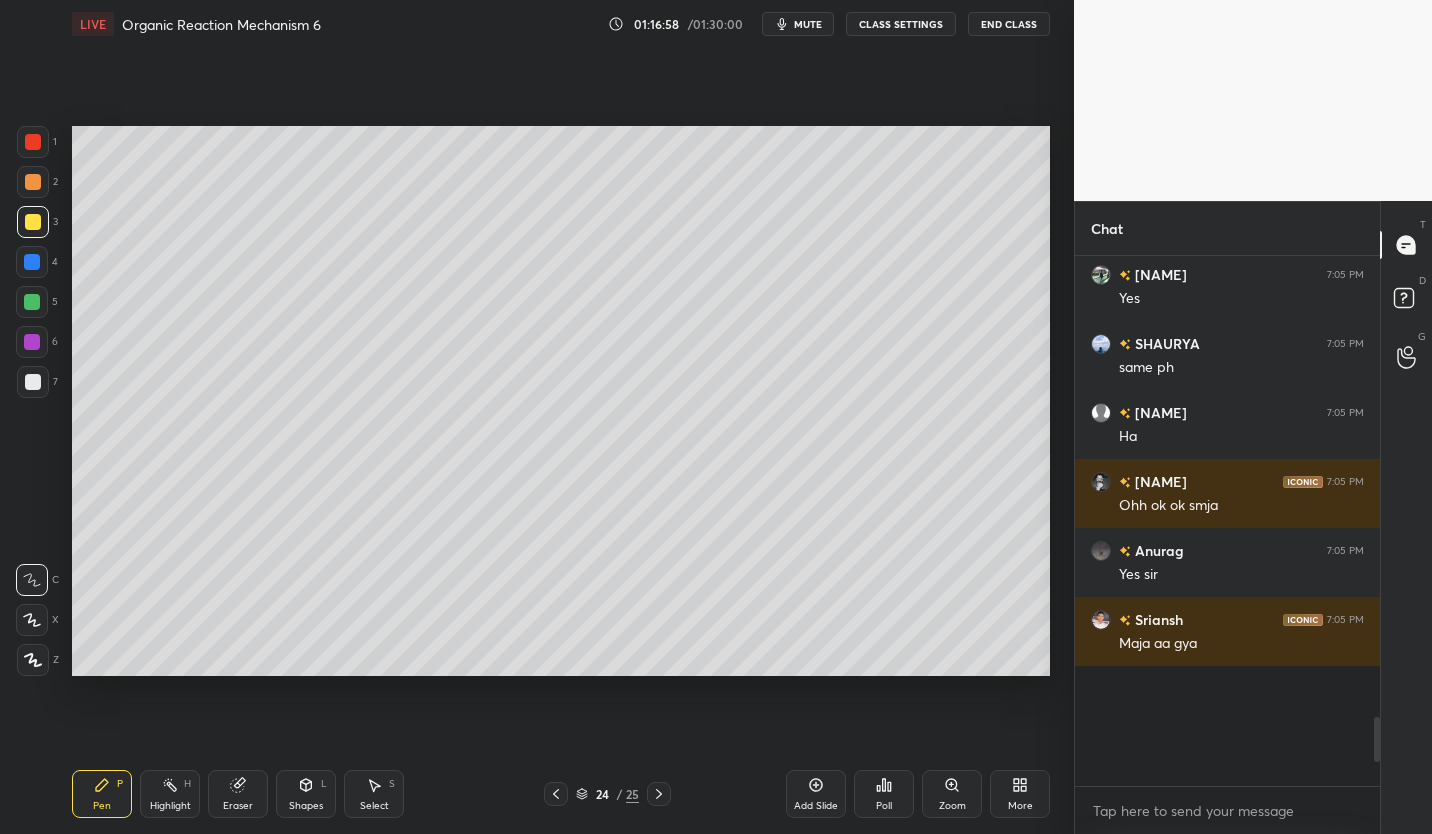 scroll, scrollTop: 4899, scrollLeft: 0, axis: vertical 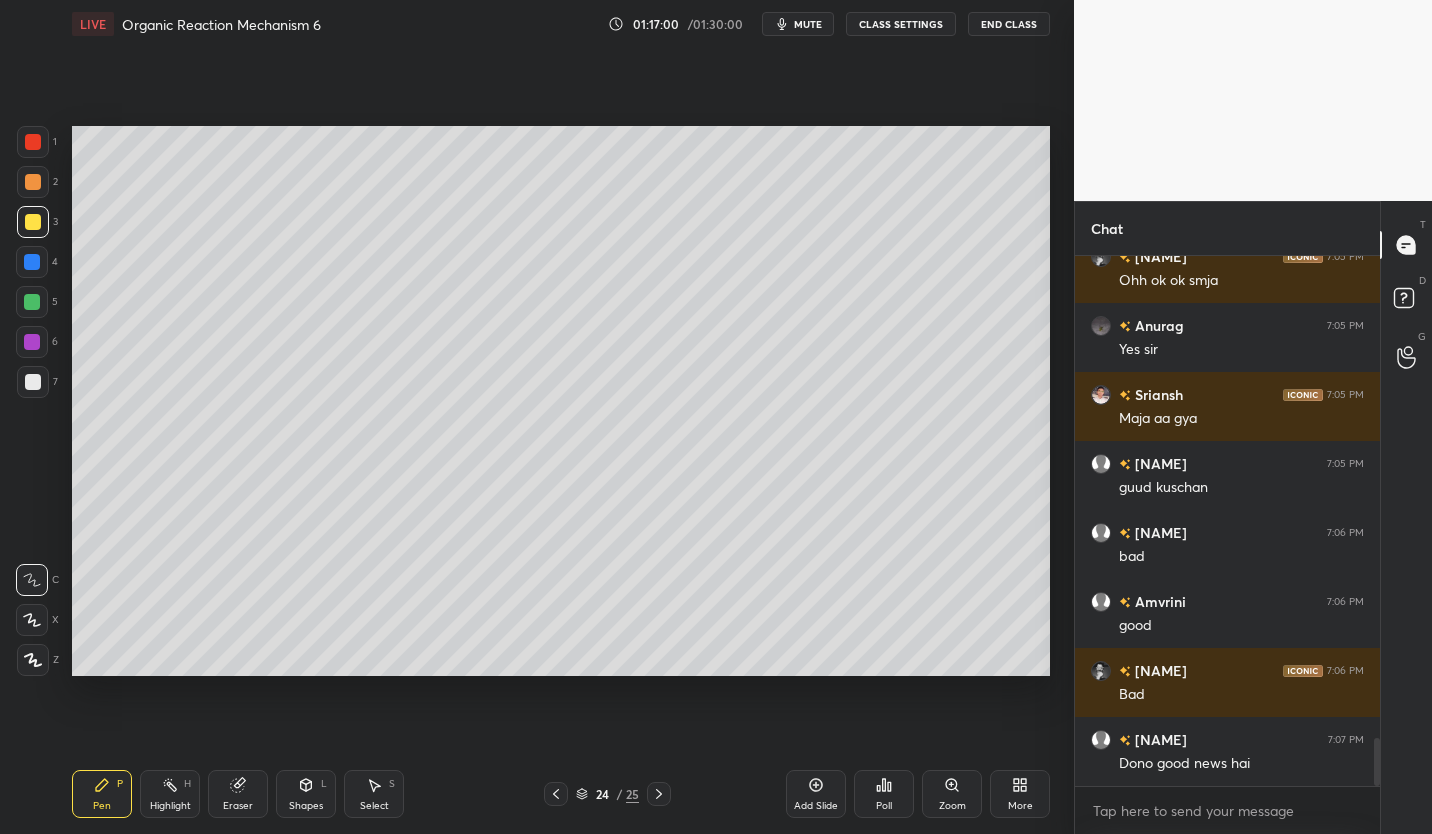 click at bounding box center (33, 382) 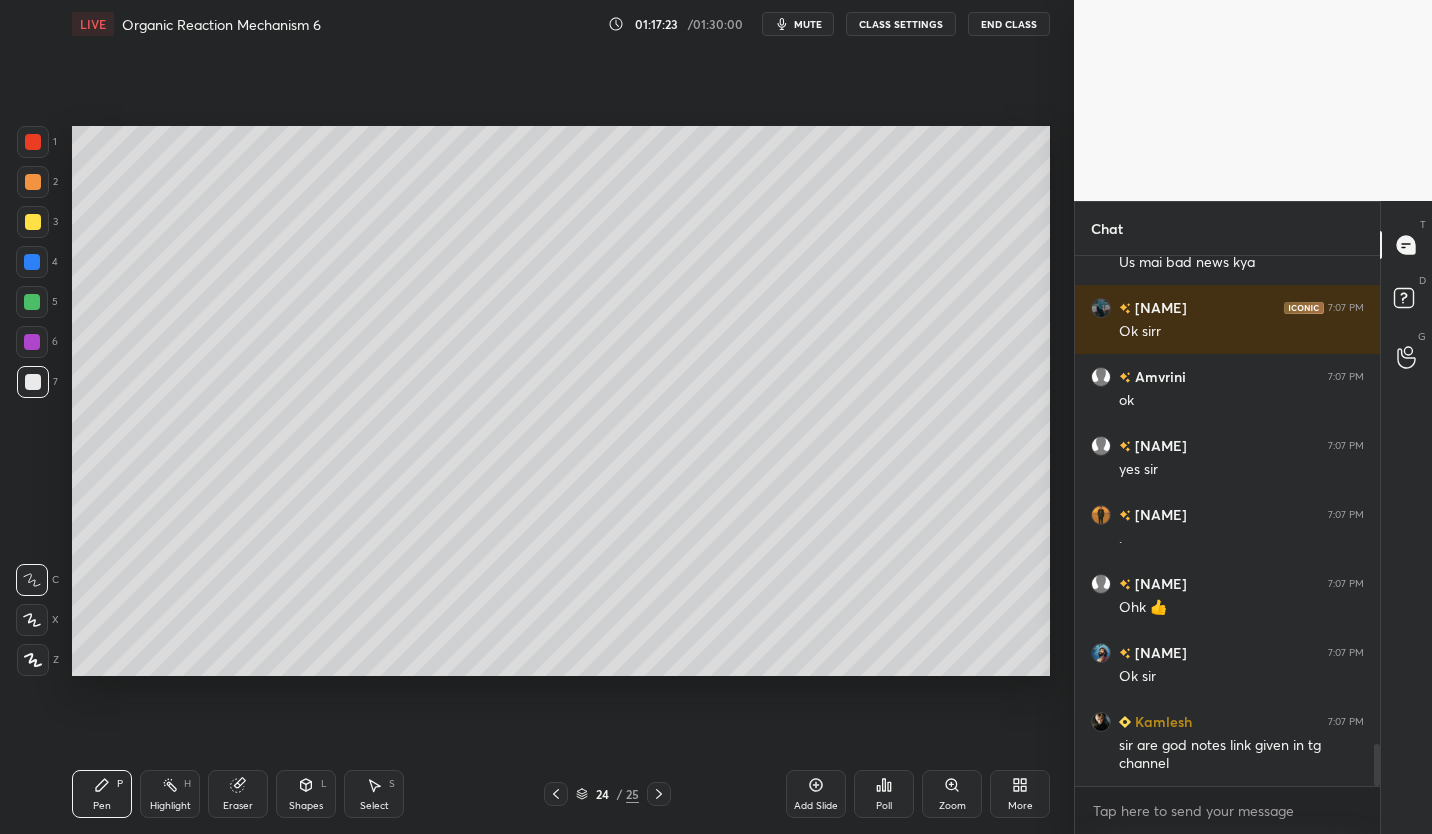 scroll, scrollTop: 6278, scrollLeft: 0, axis: vertical 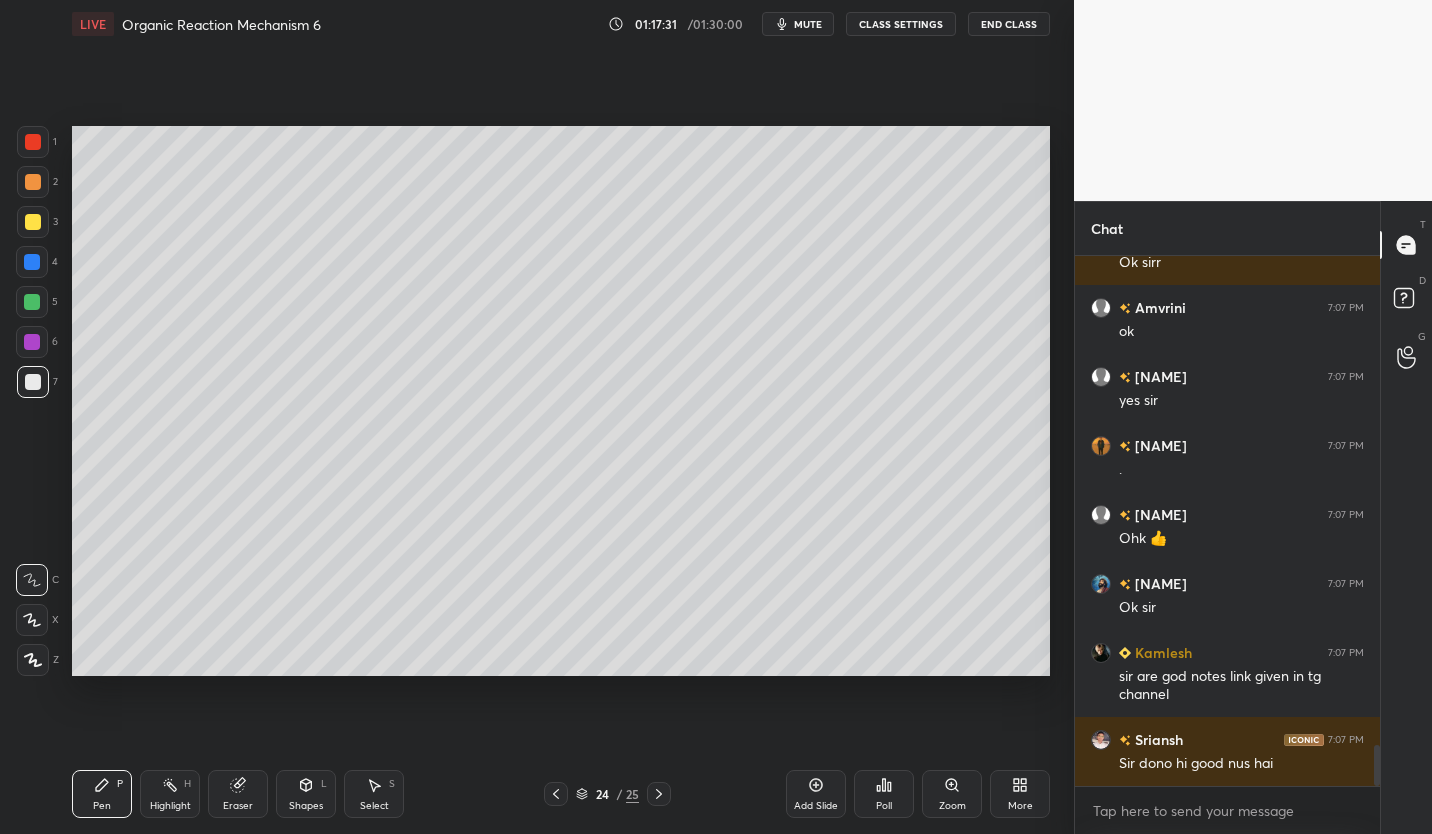click at bounding box center [556, 794] 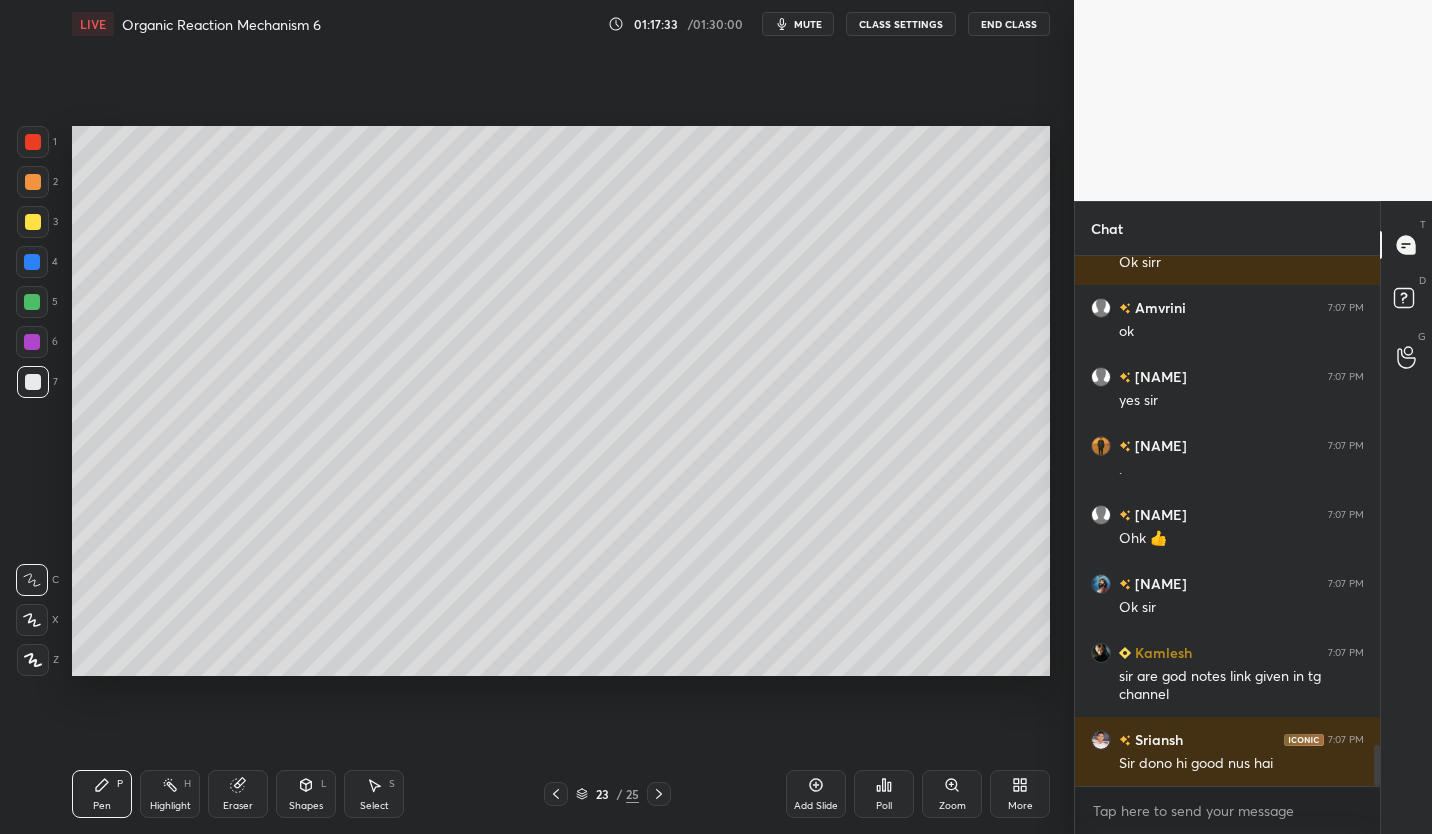 click 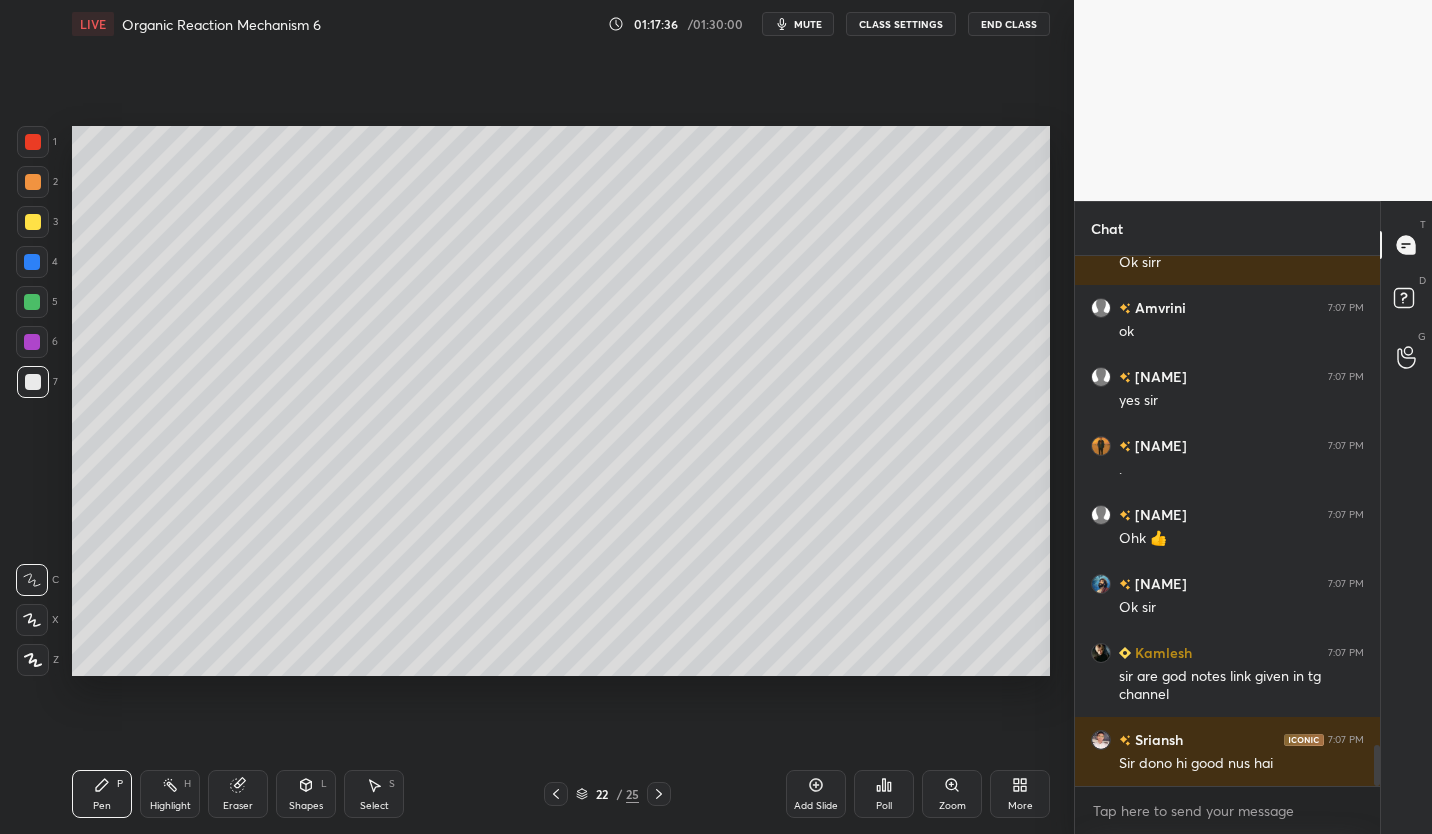 scroll, scrollTop: 6347, scrollLeft: 0, axis: vertical 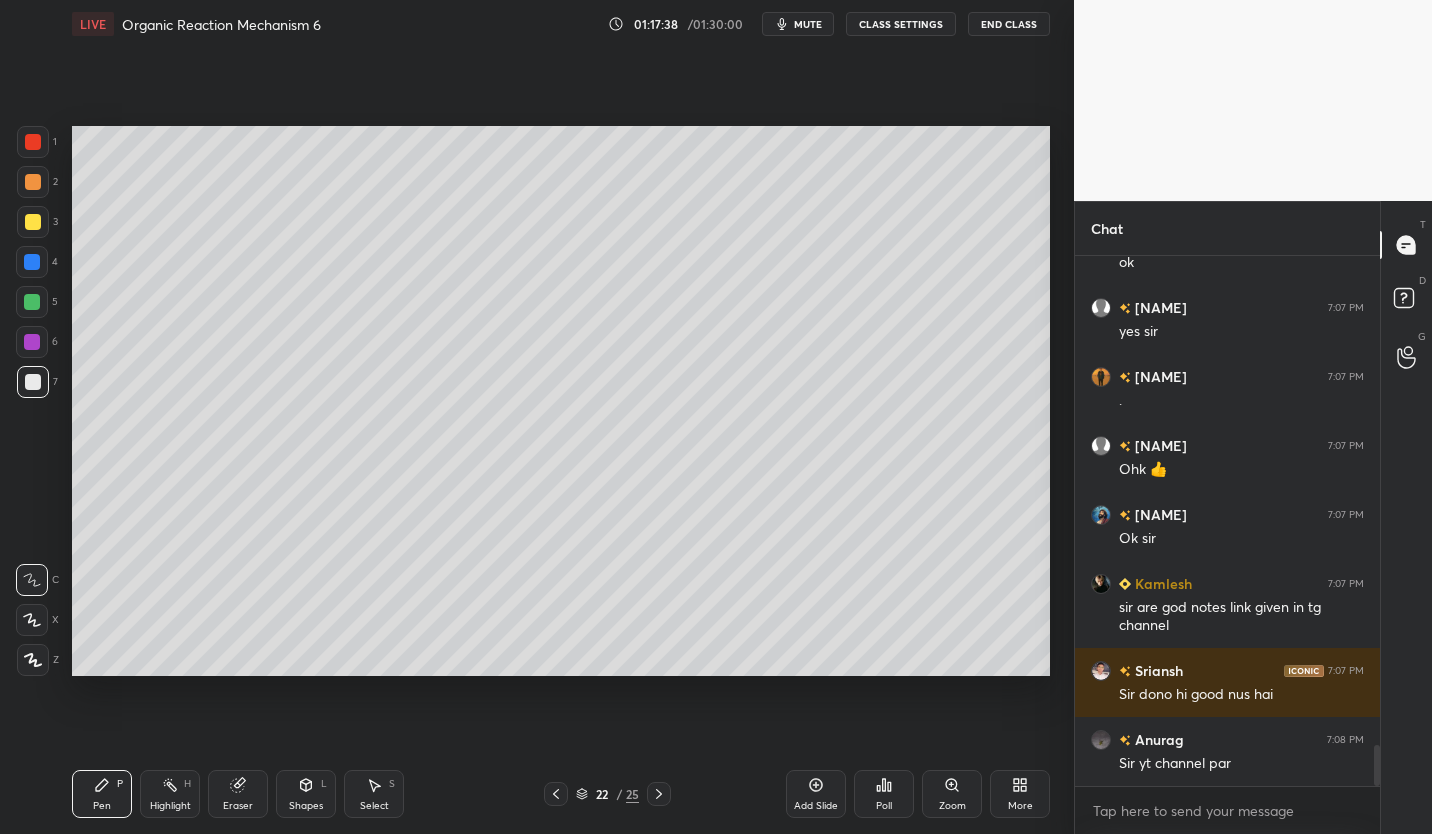 click 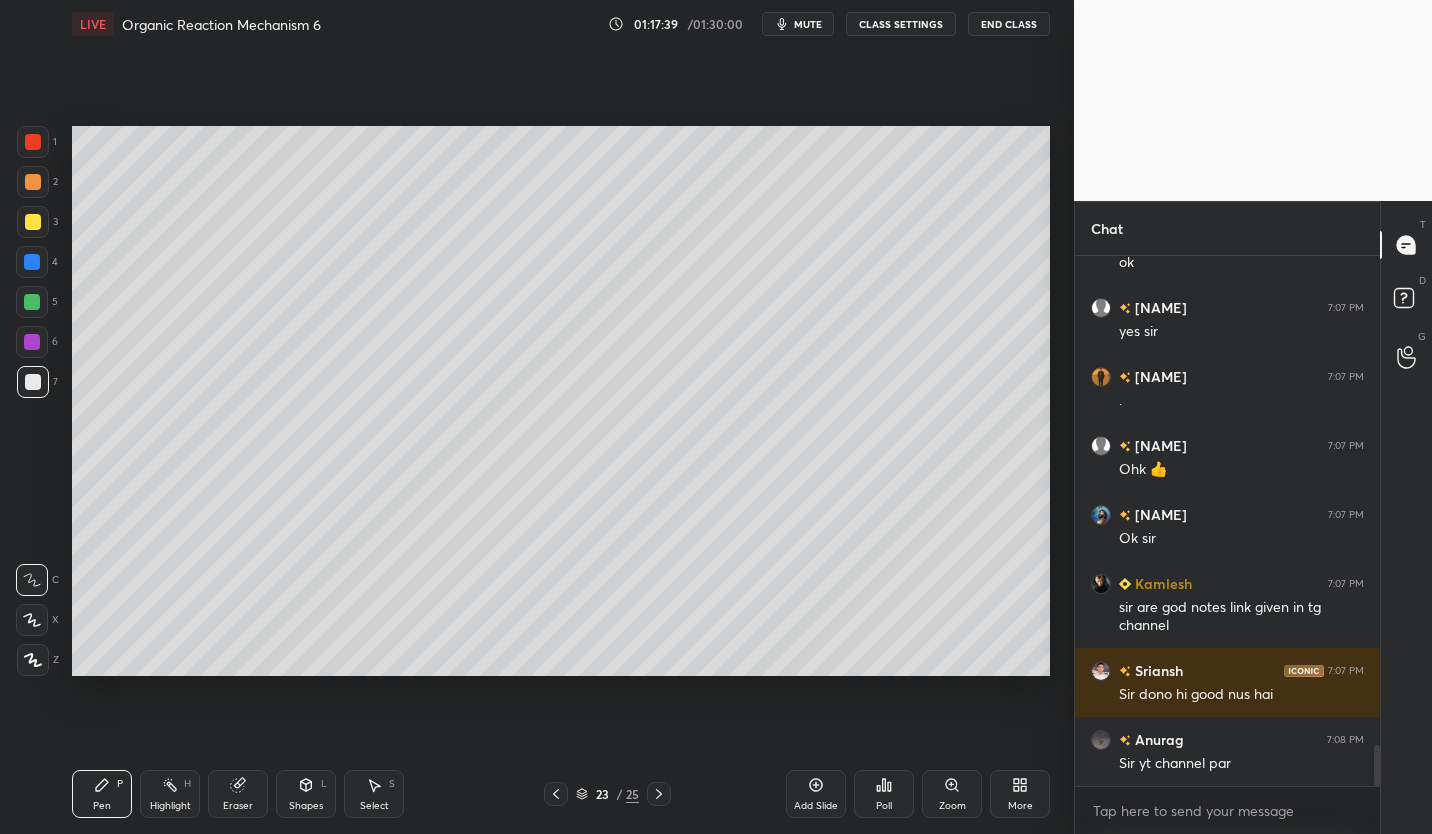 click 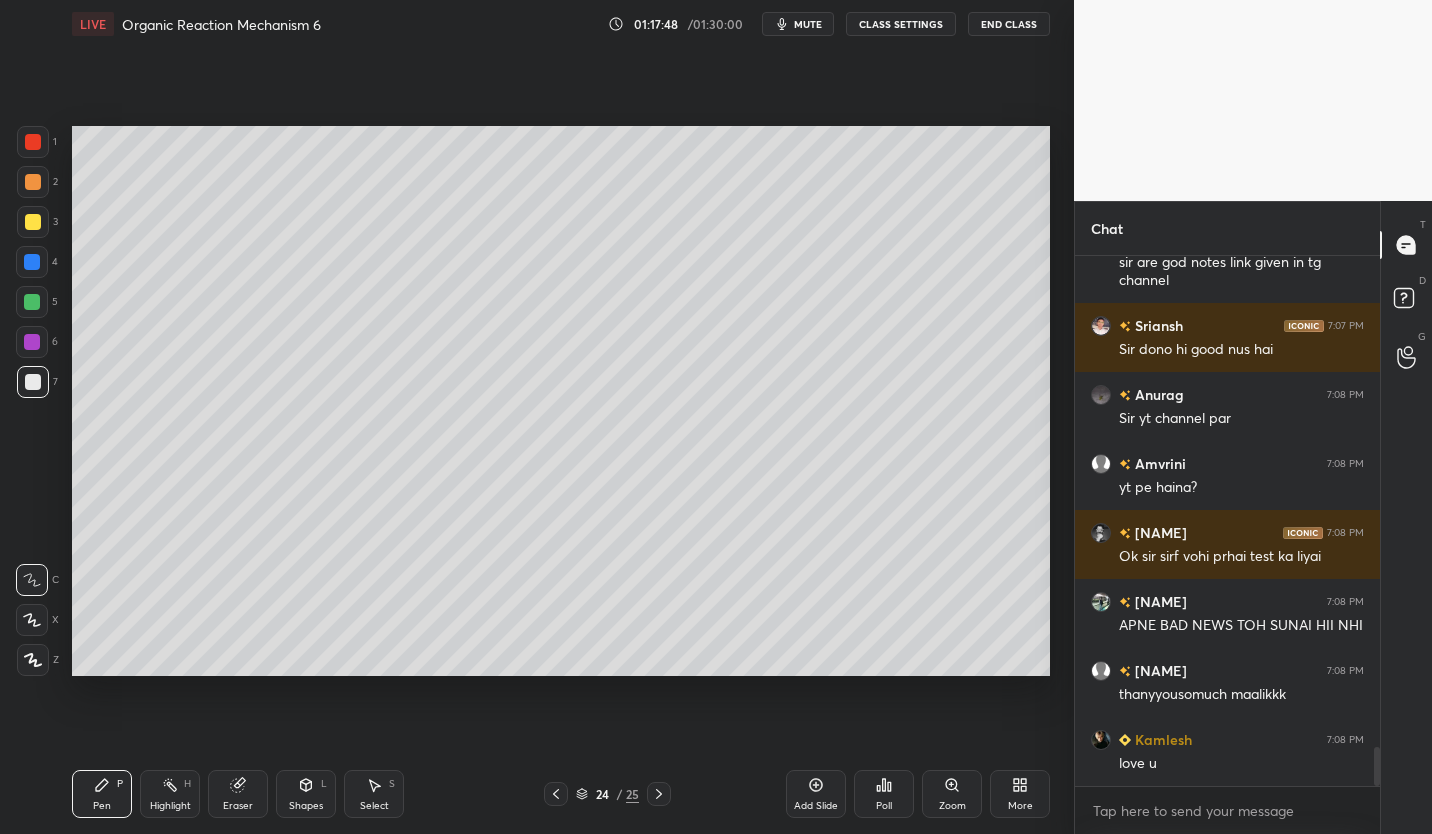 scroll, scrollTop: 6815, scrollLeft: 0, axis: vertical 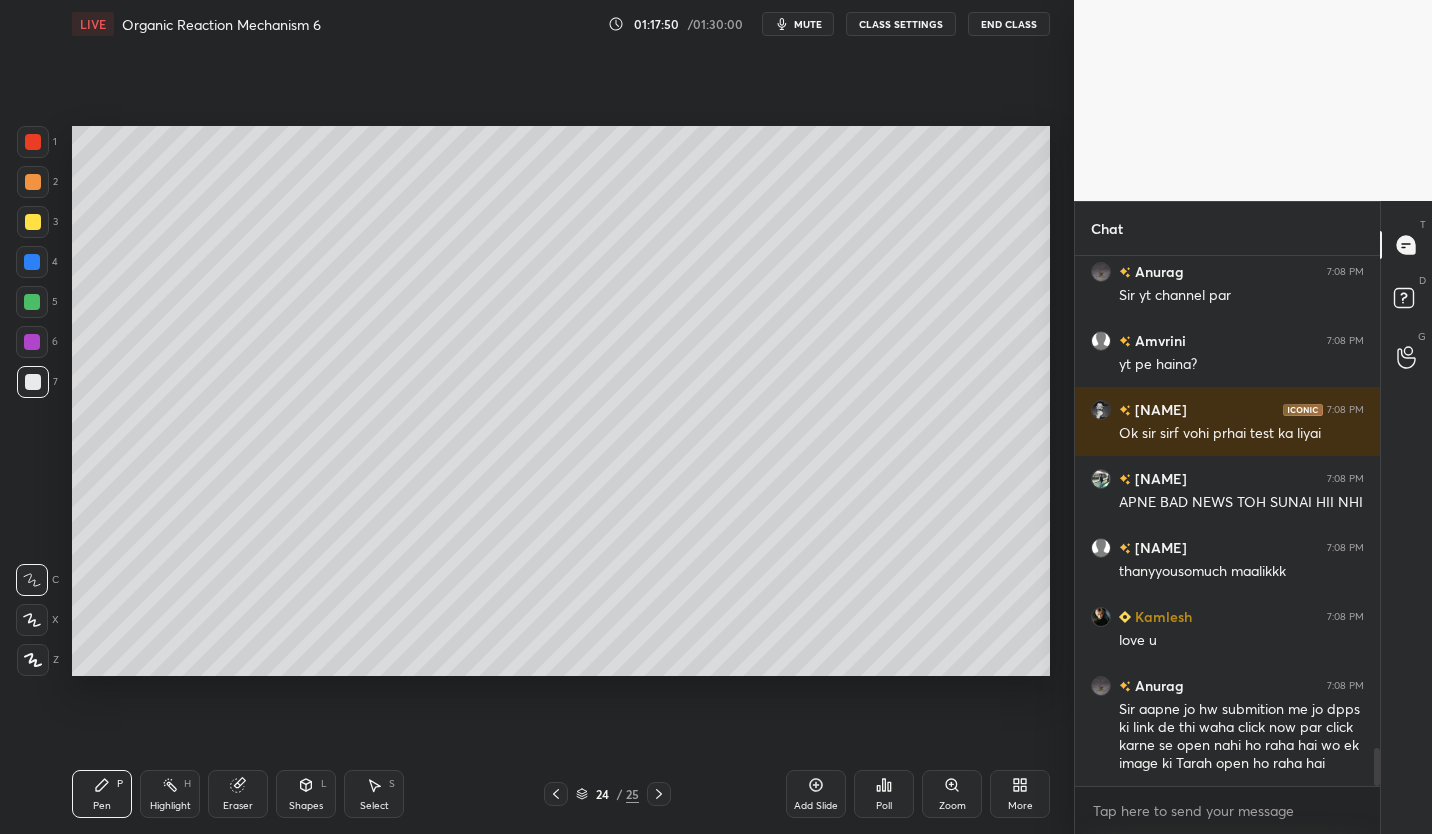 click 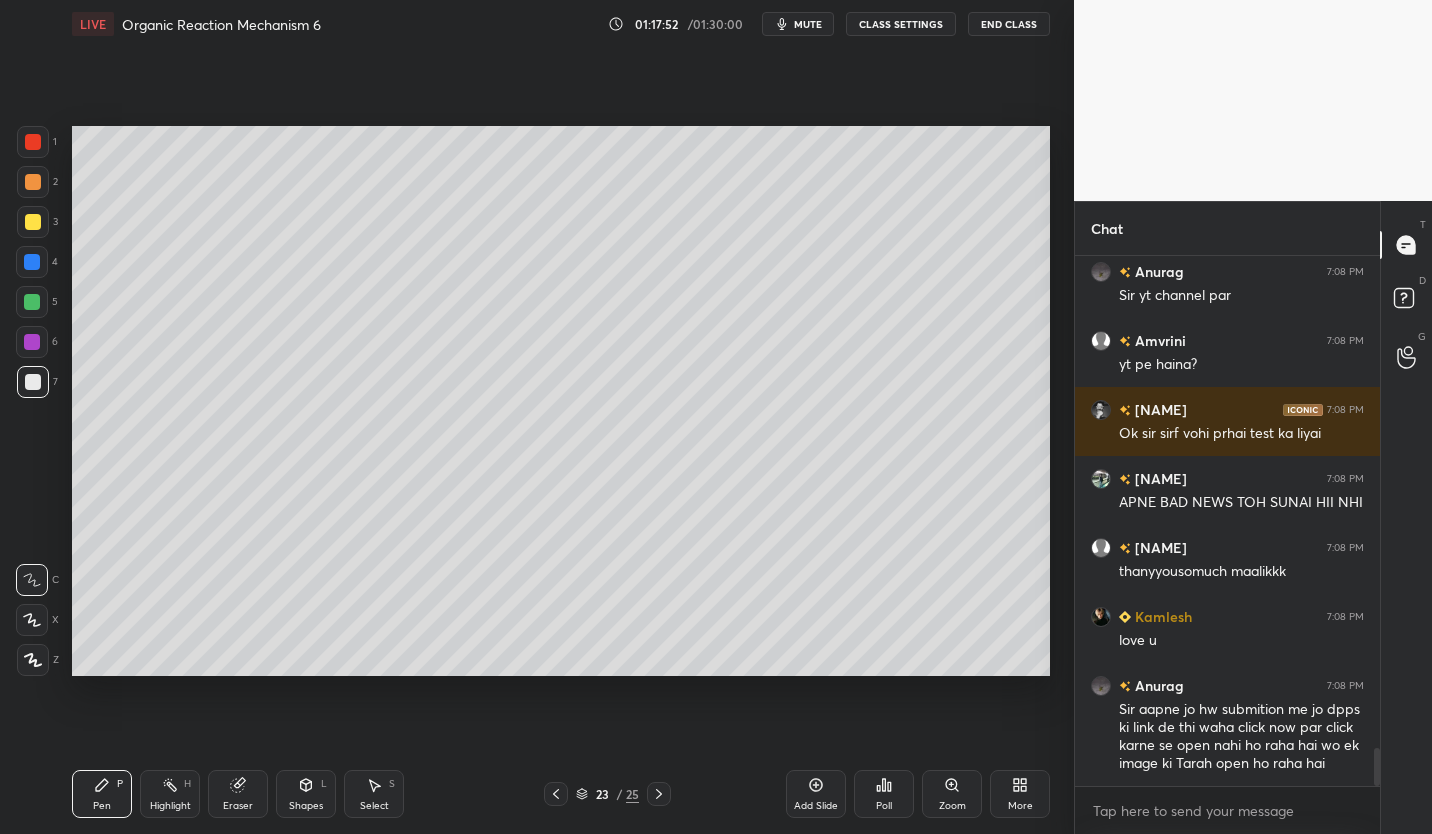 scroll, scrollTop: 6884, scrollLeft: 0, axis: vertical 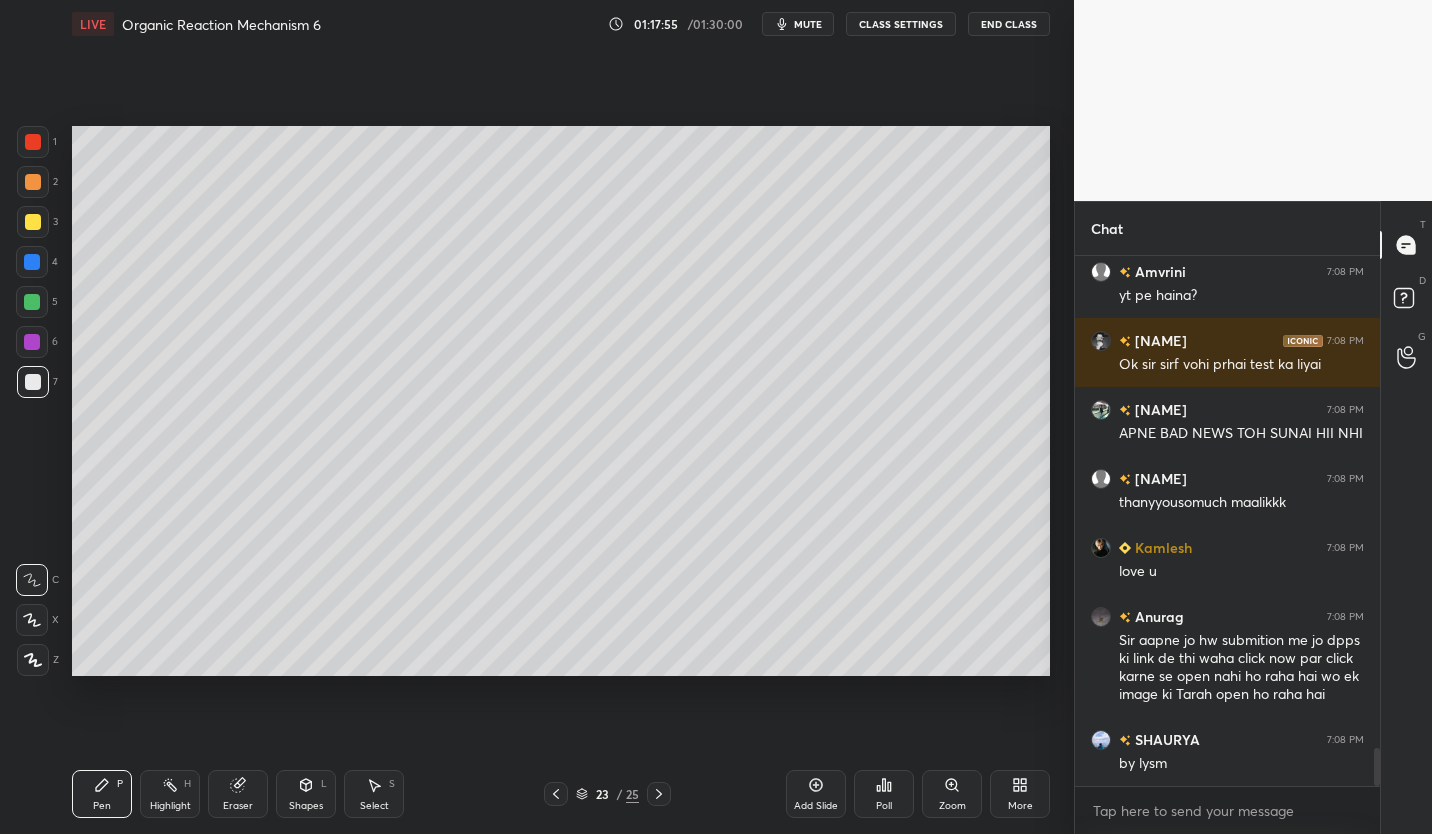 click on "Eraser" at bounding box center [238, 806] 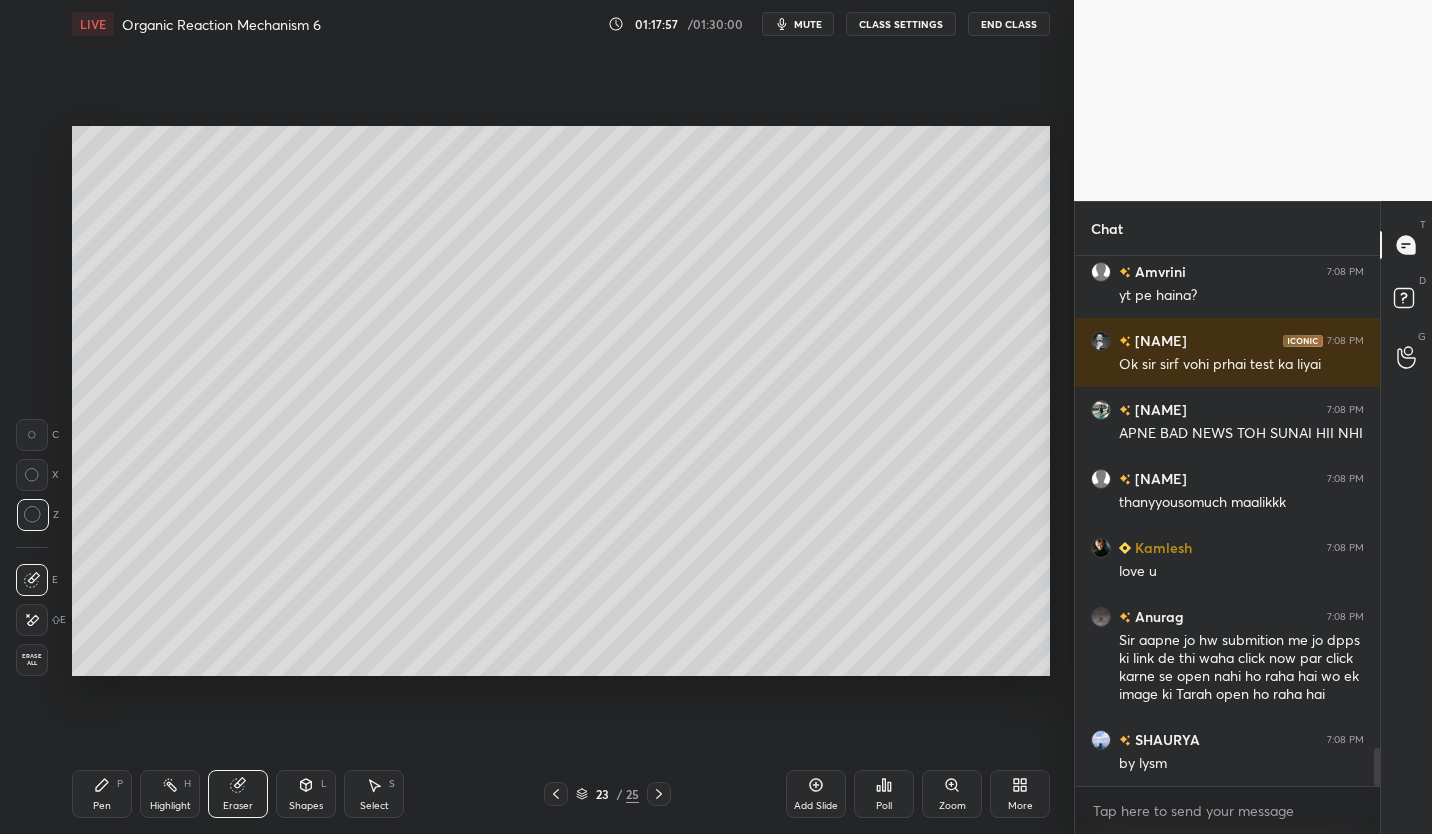 click 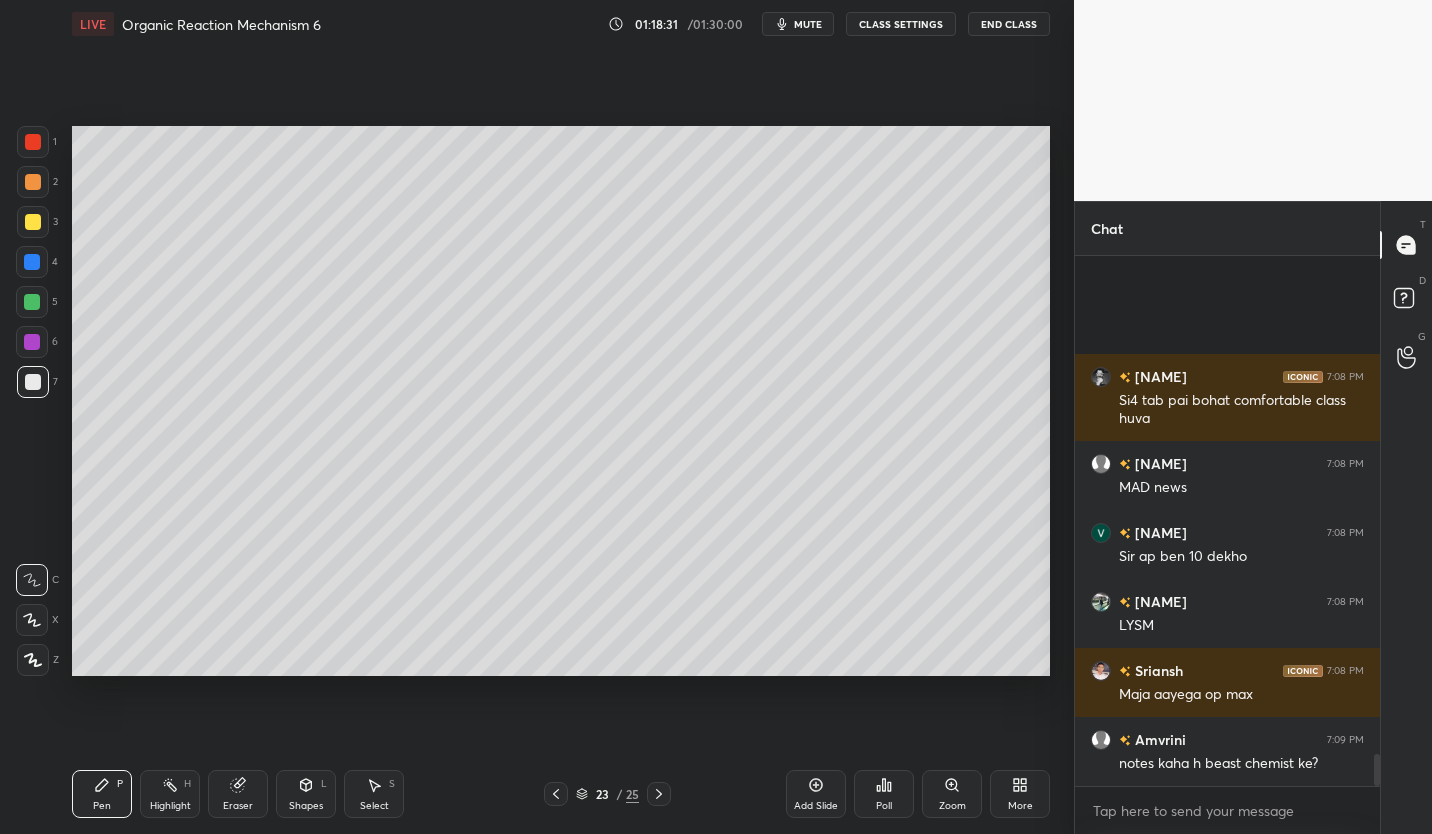 scroll, scrollTop: 8267, scrollLeft: 0, axis: vertical 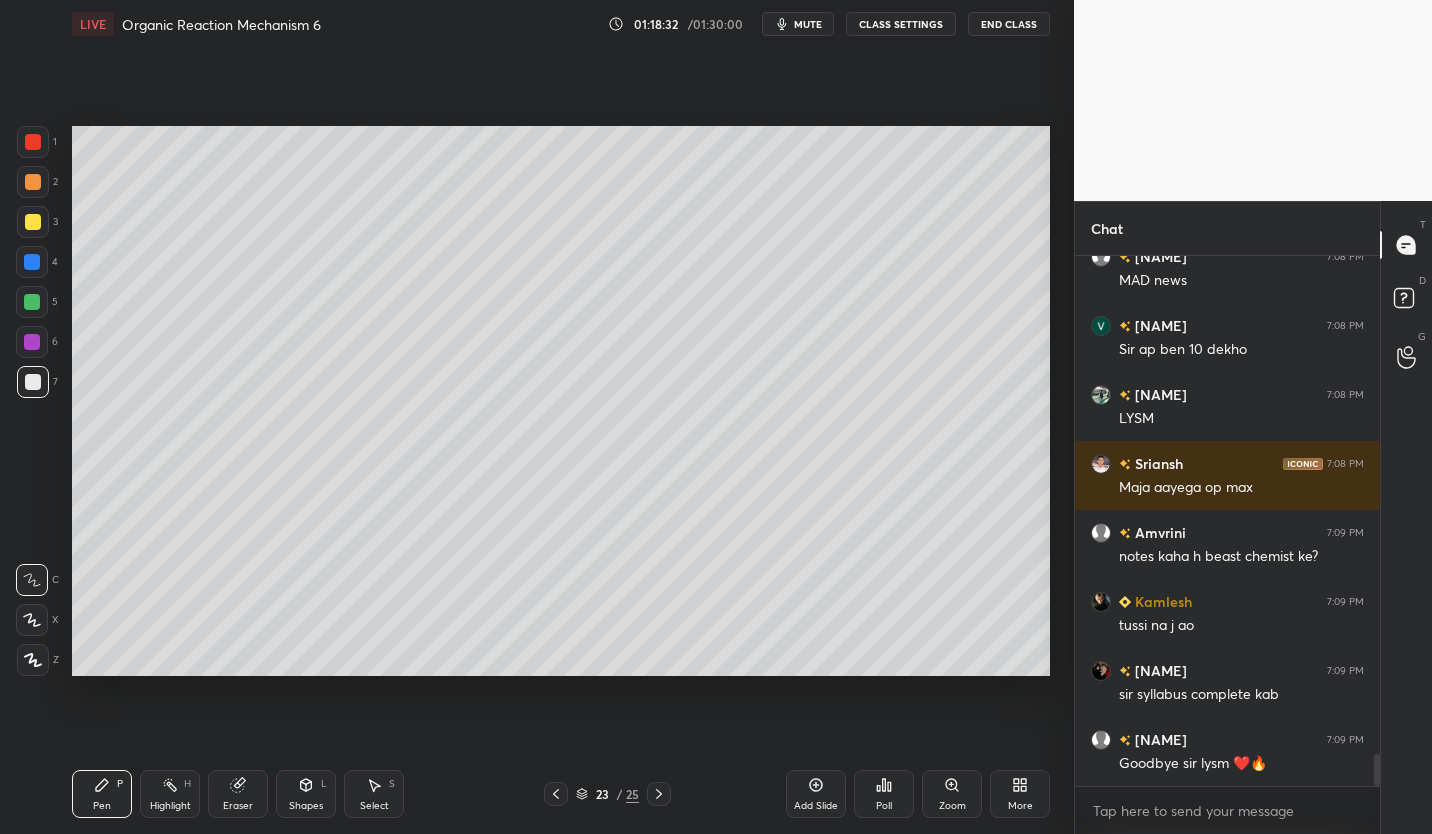 click on "End Class" at bounding box center [1009, 24] 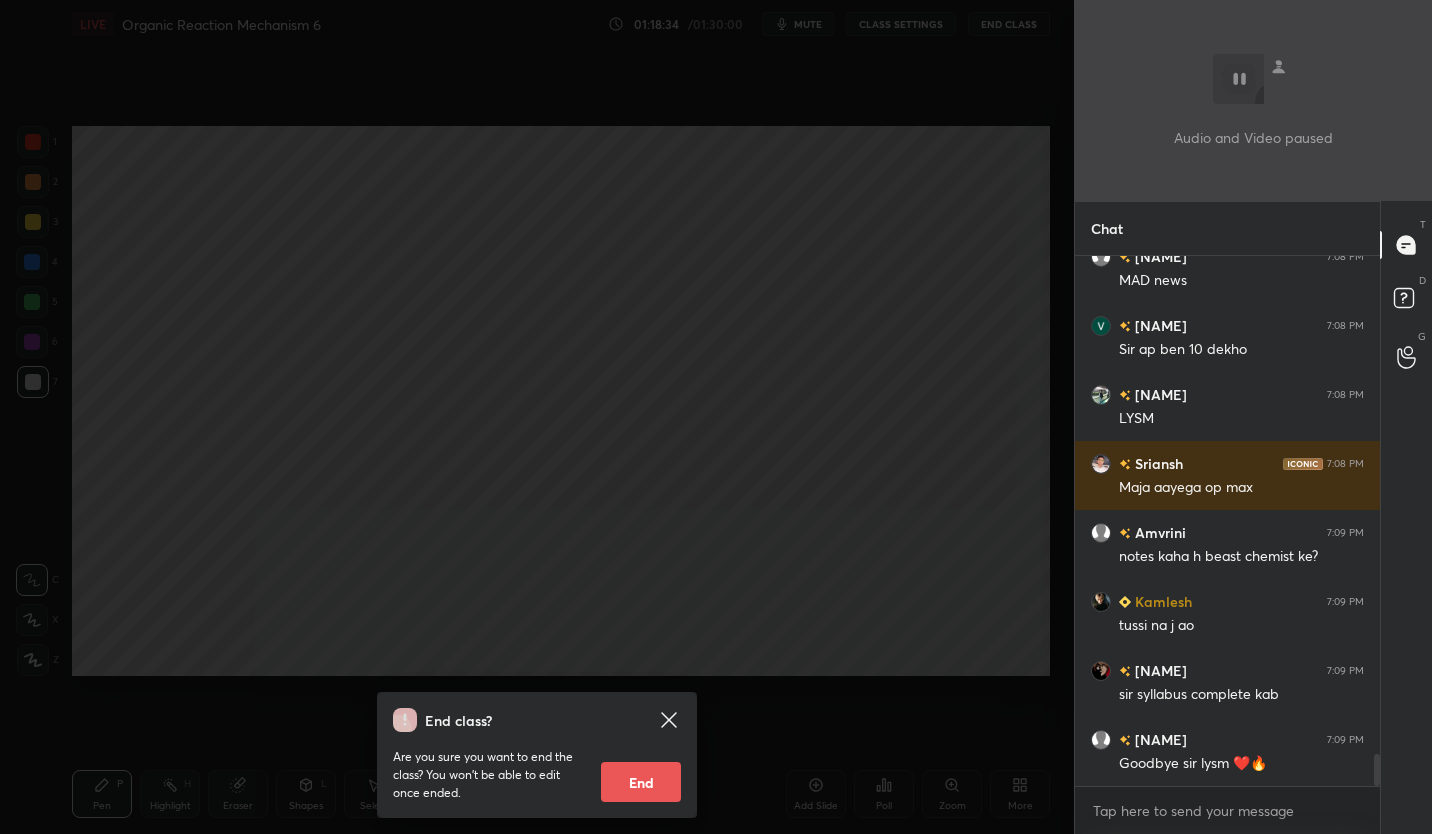 click on "End" at bounding box center (641, 782) 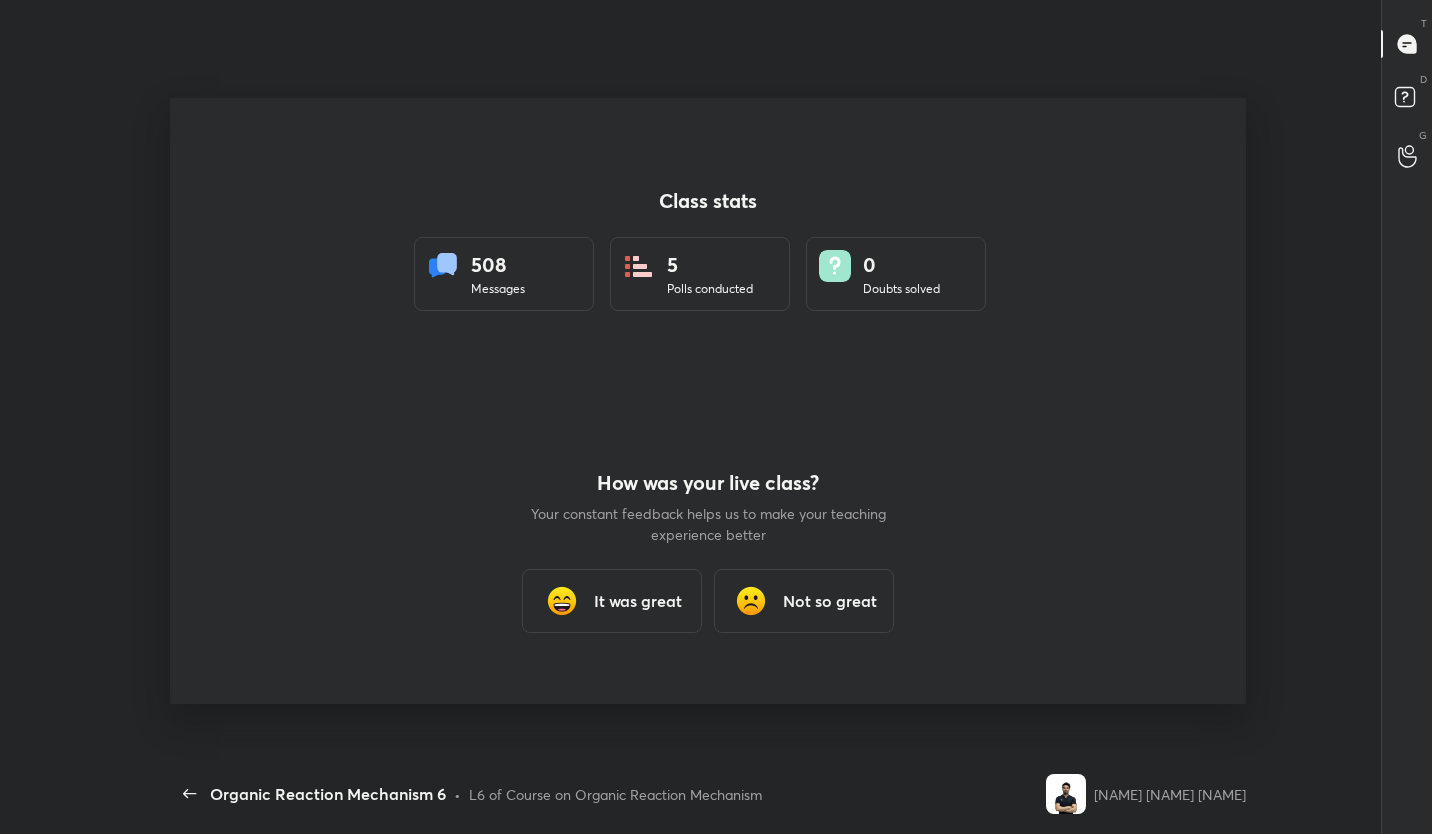 scroll, scrollTop: 99294, scrollLeft: 98783, axis: both 